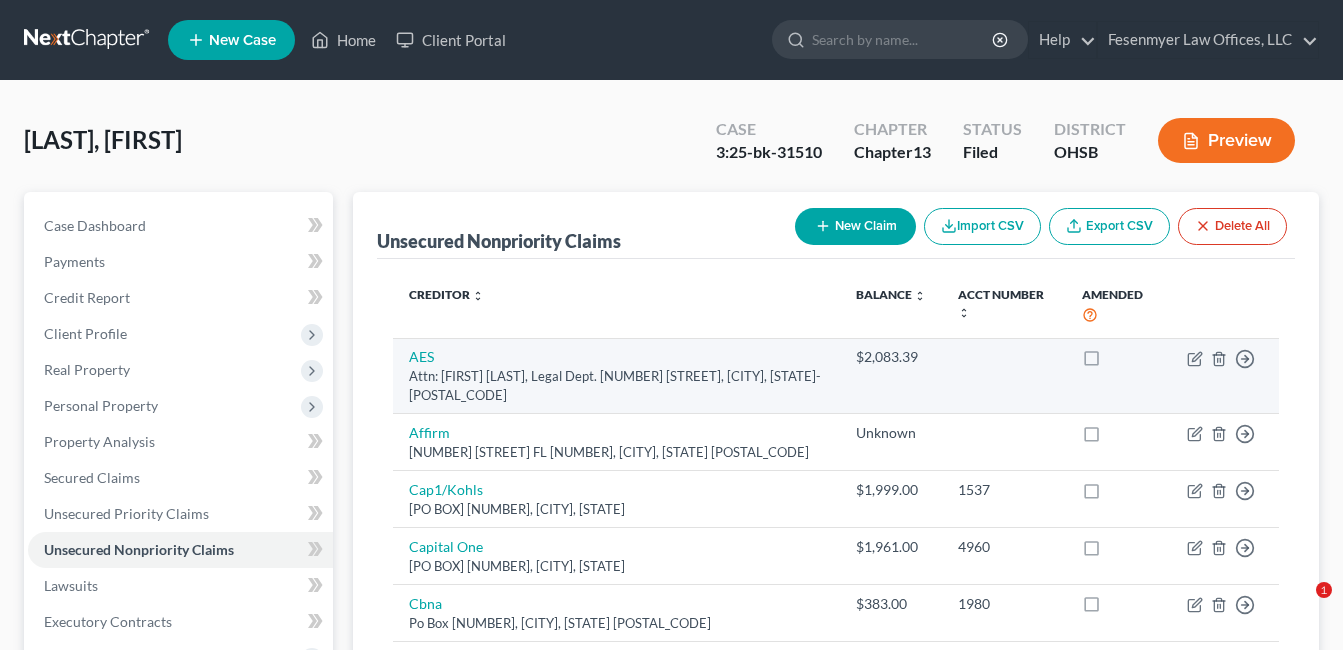 scroll, scrollTop: 0, scrollLeft: 0, axis: both 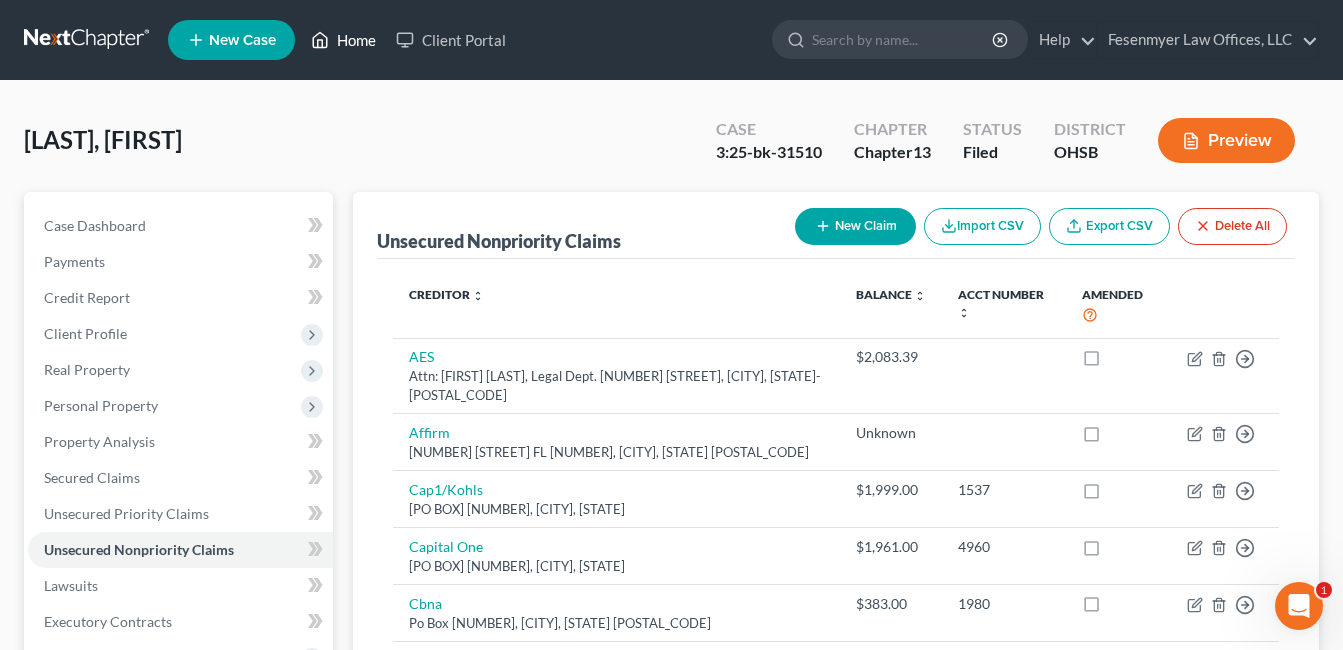 click on "Home" at bounding box center (343, 40) 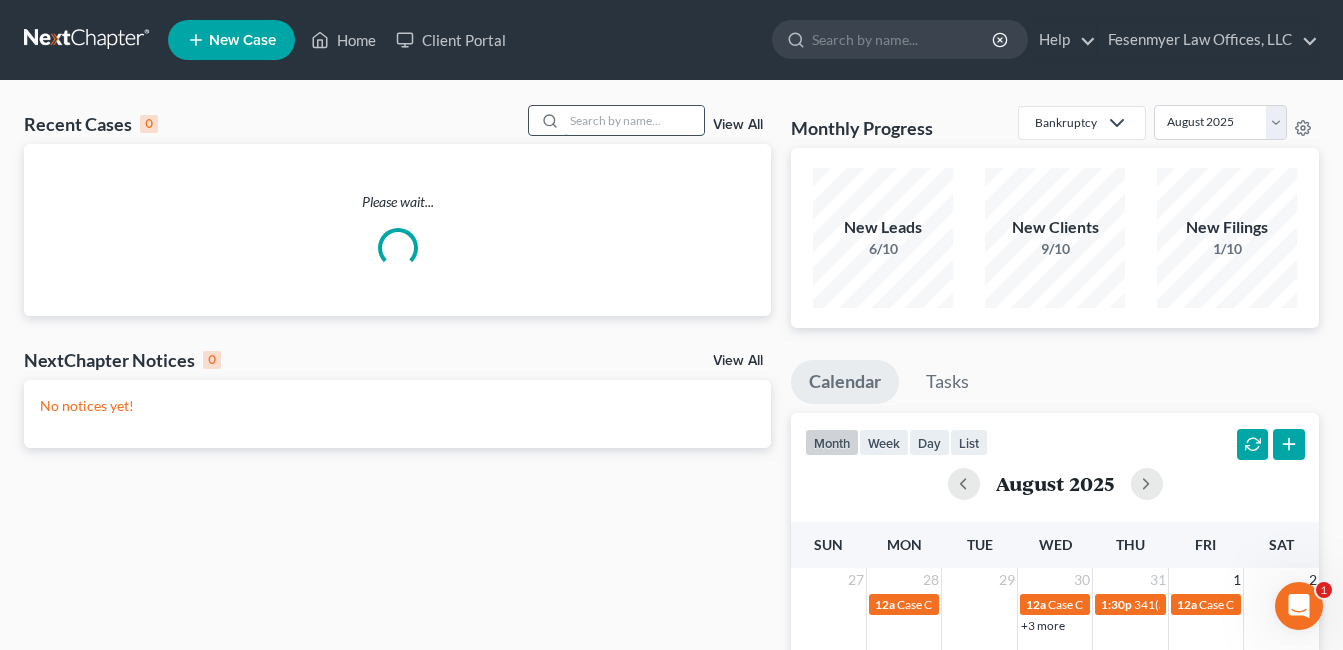 click at bounding box center (634, 120) 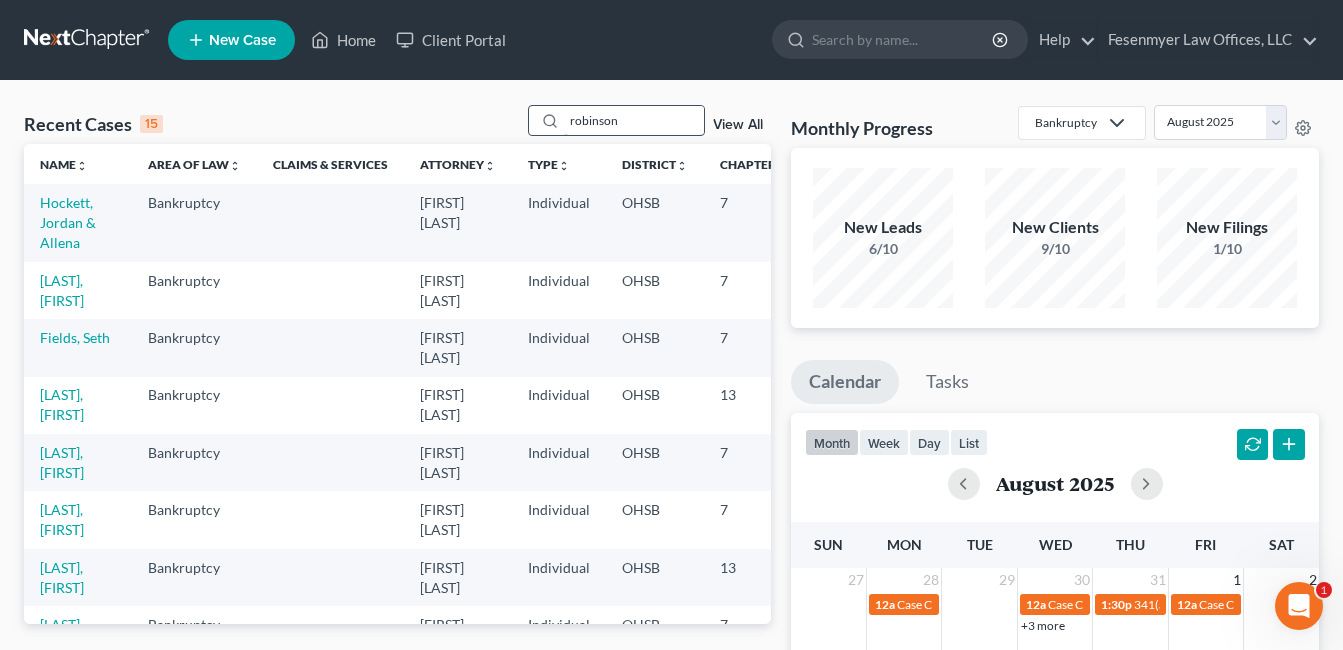 type on "robinson" 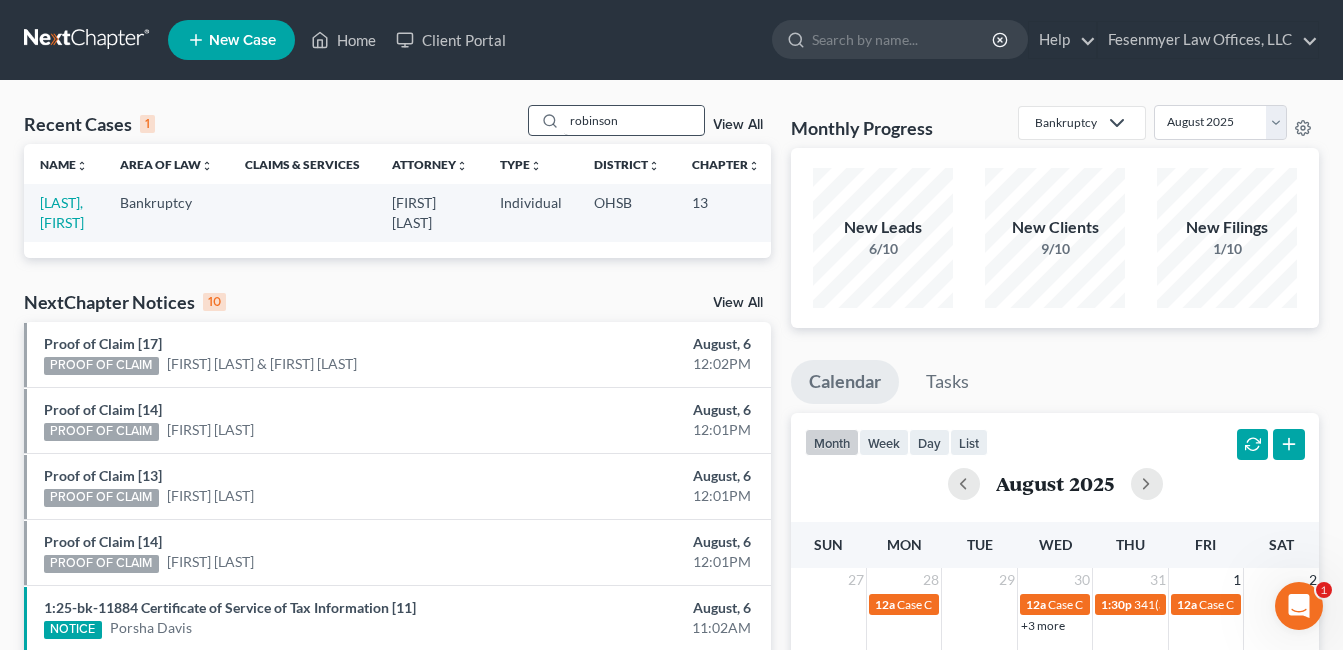 drag, startPoint x: 744, startPoint y: 121, endPoint x: 700, endPoint y: 110, distance: 45.35416 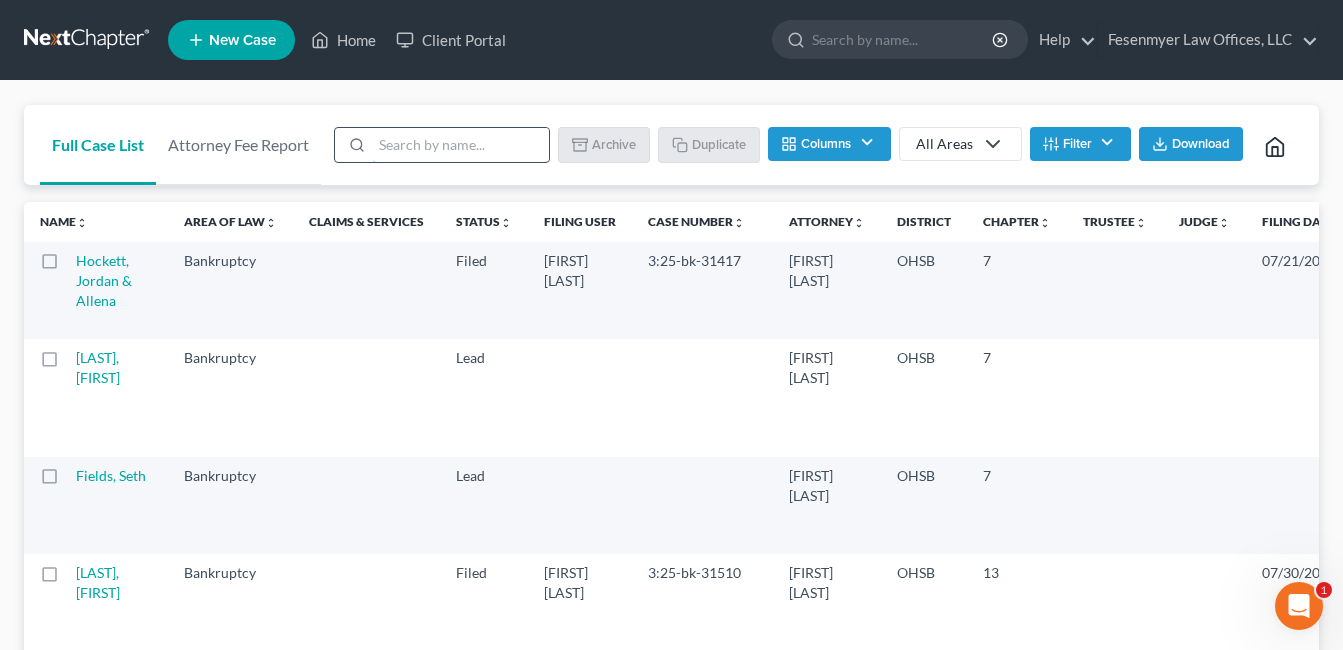 click at bounding box center (460, 145) 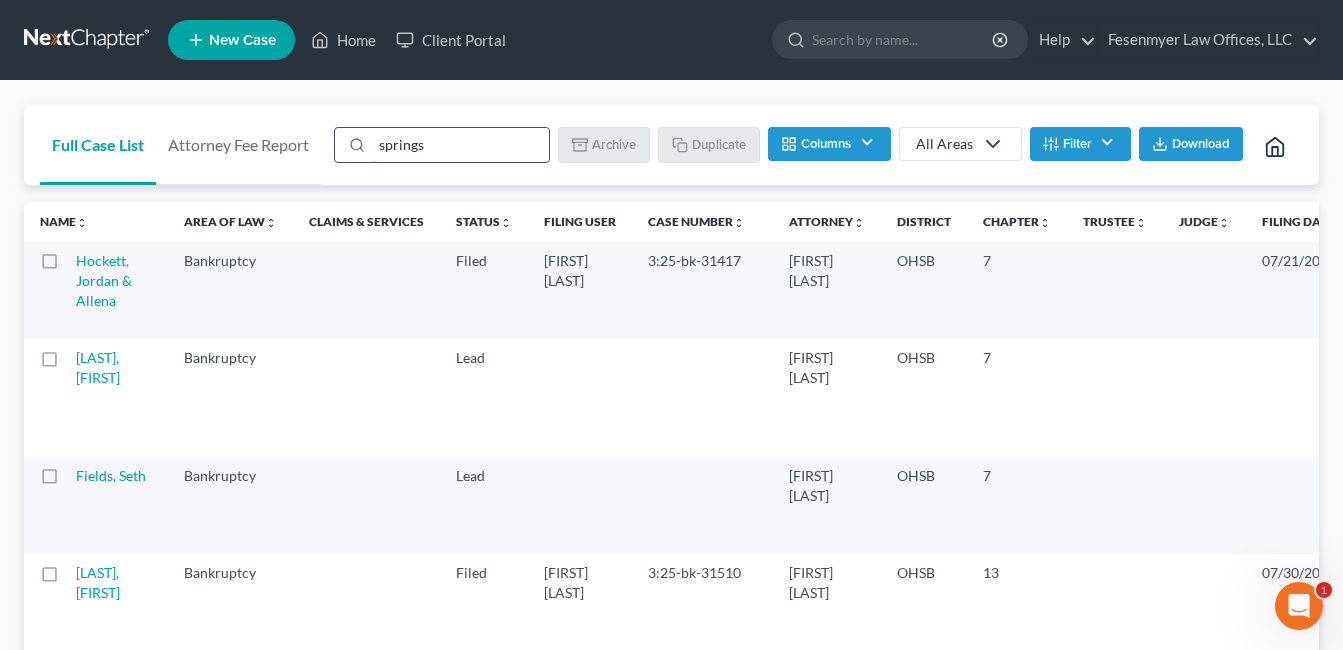 type on "springs" 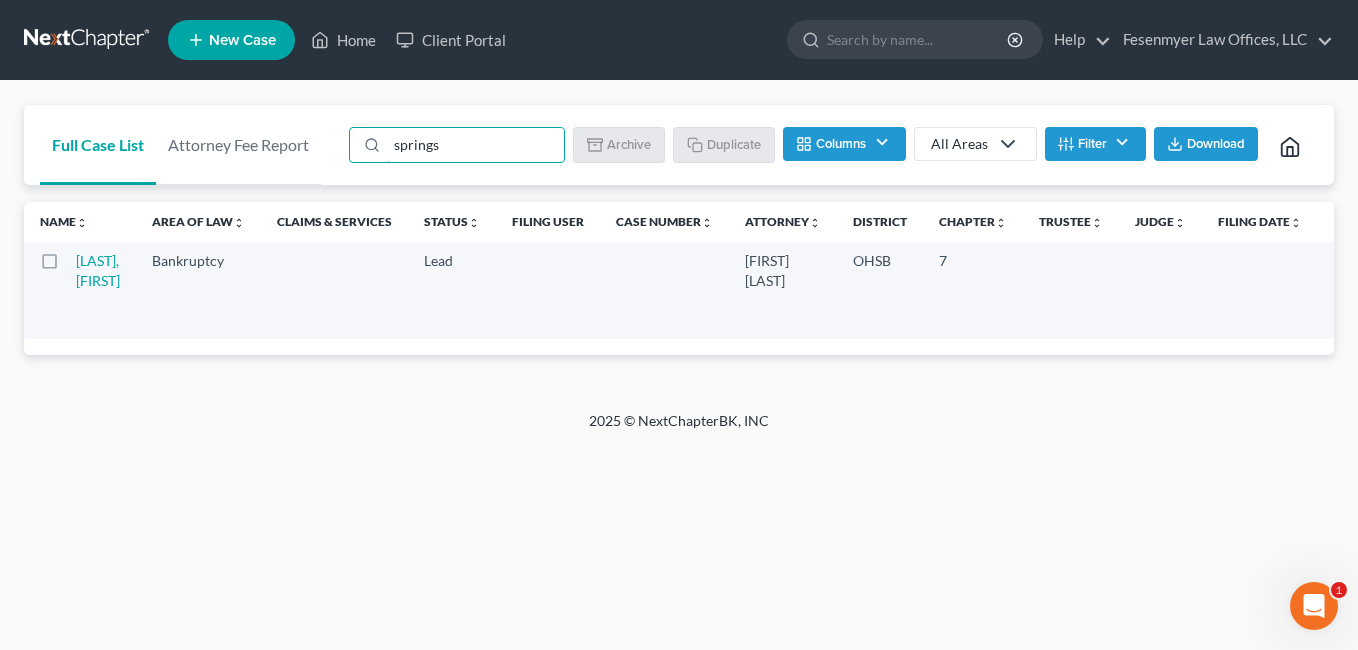 click on "[LAST], [FIRST]" at bounding box center [106, 290] 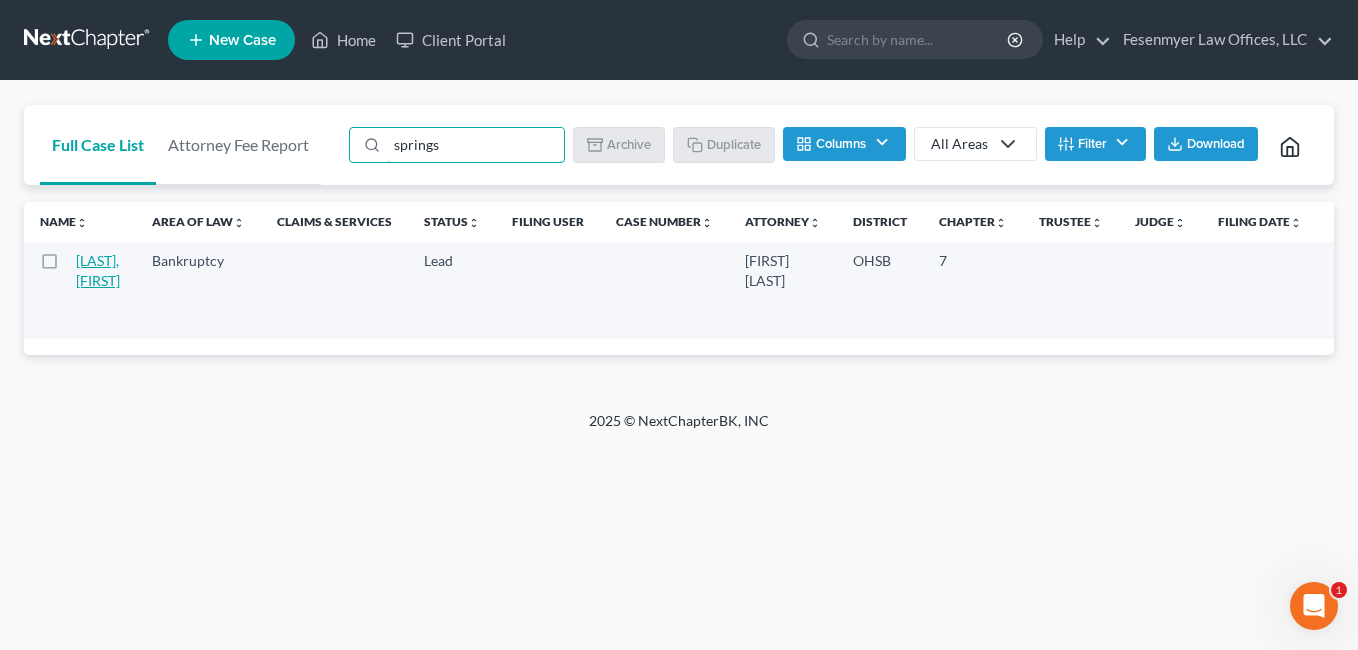 click on "[LAST], [FIRST]" at bounding box center (98, 270) 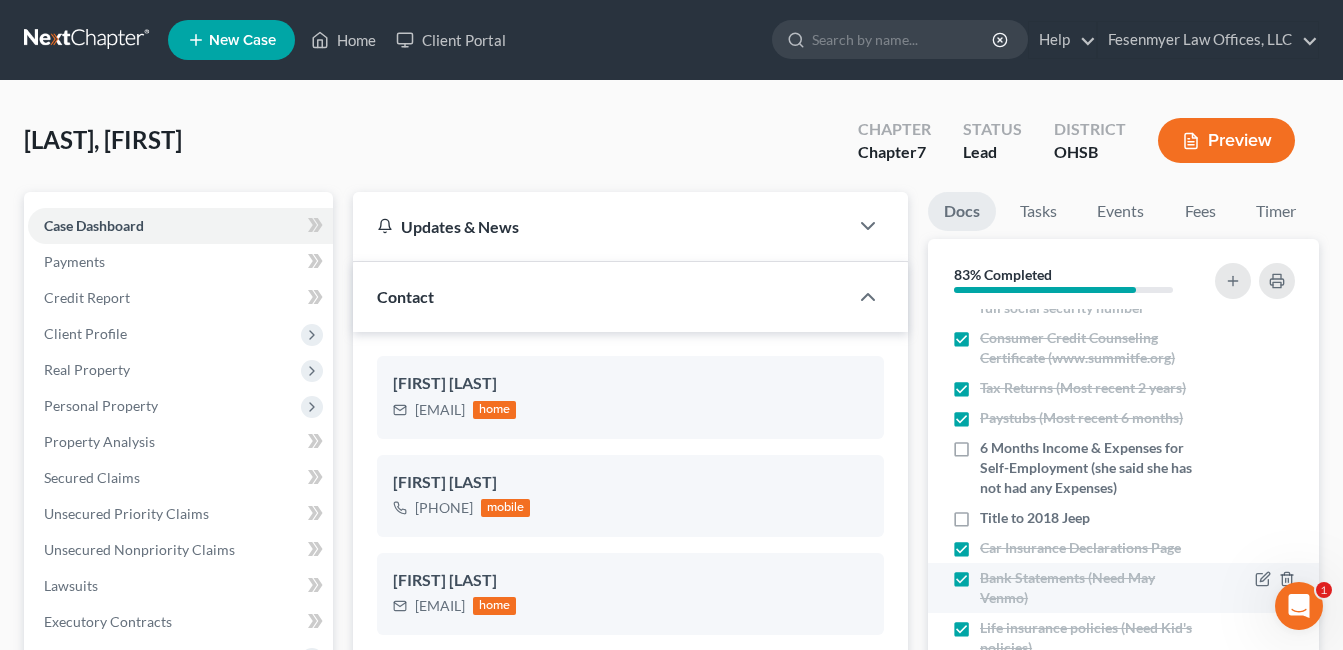 scroll, scrollTop: 102, scrollLeft: 0, axis: vertical 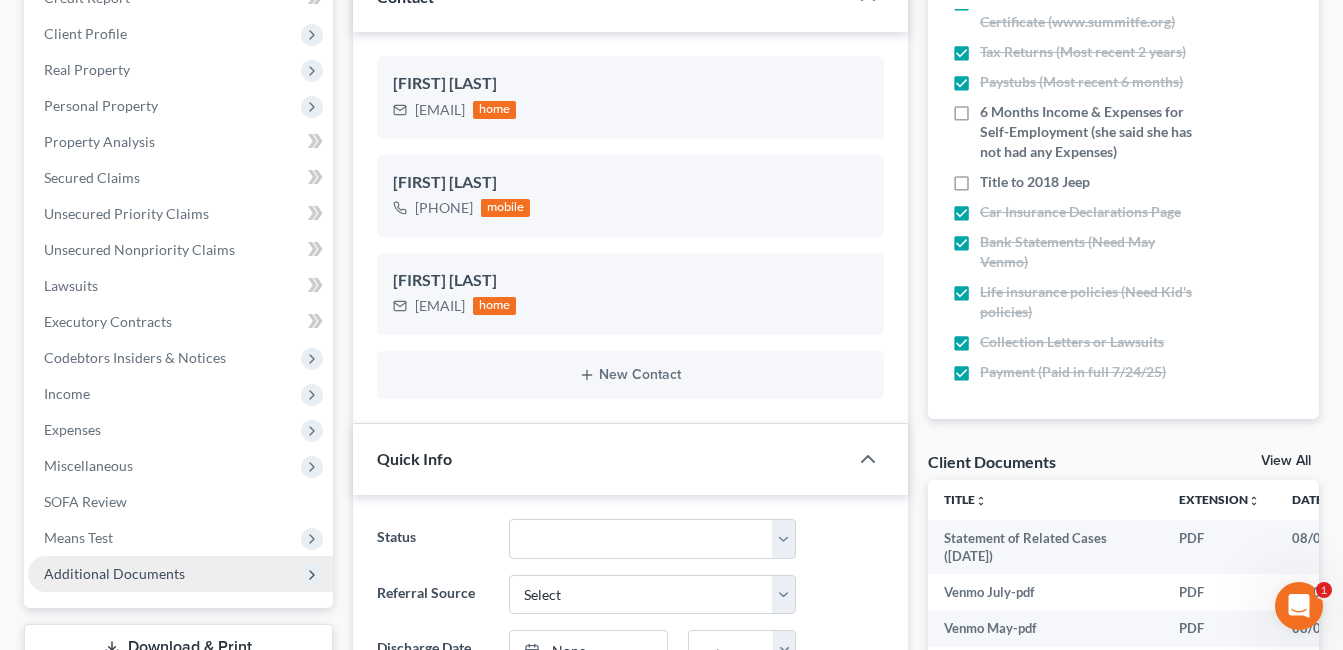 click on "Additional Documents" at bounding box center (114, 573) 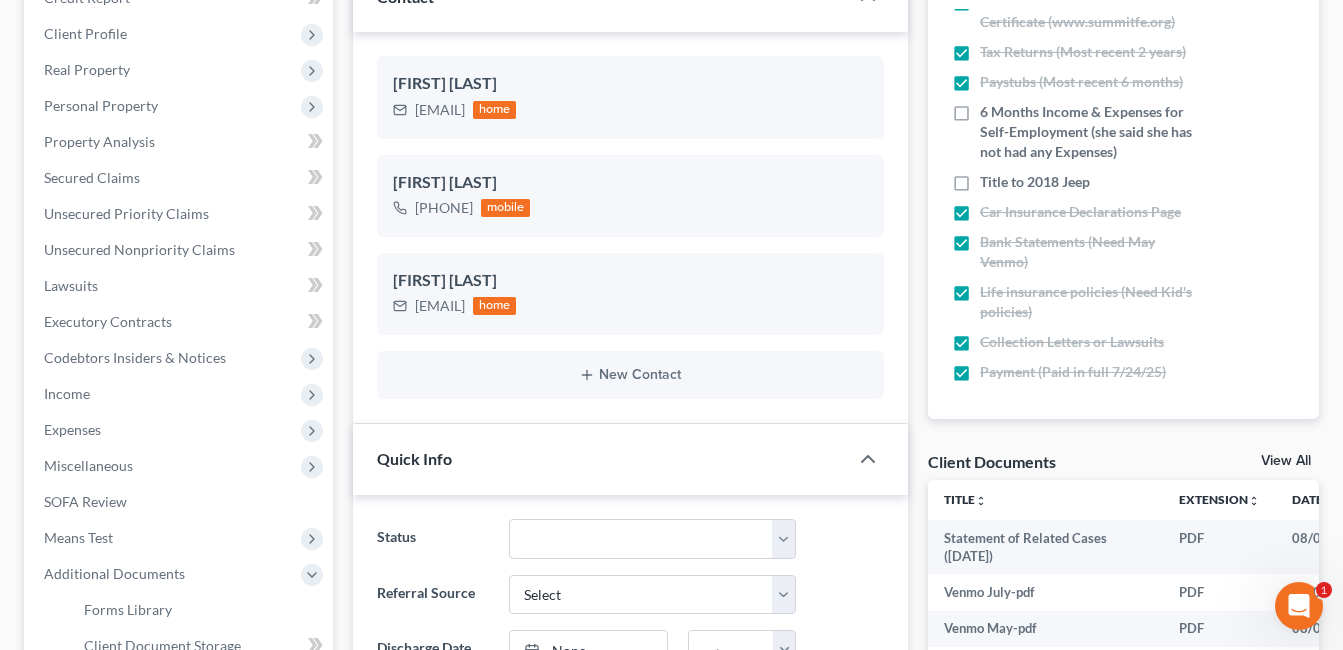 scroll, scrollTop: 500, scrollLeft: 0, axis: vertical 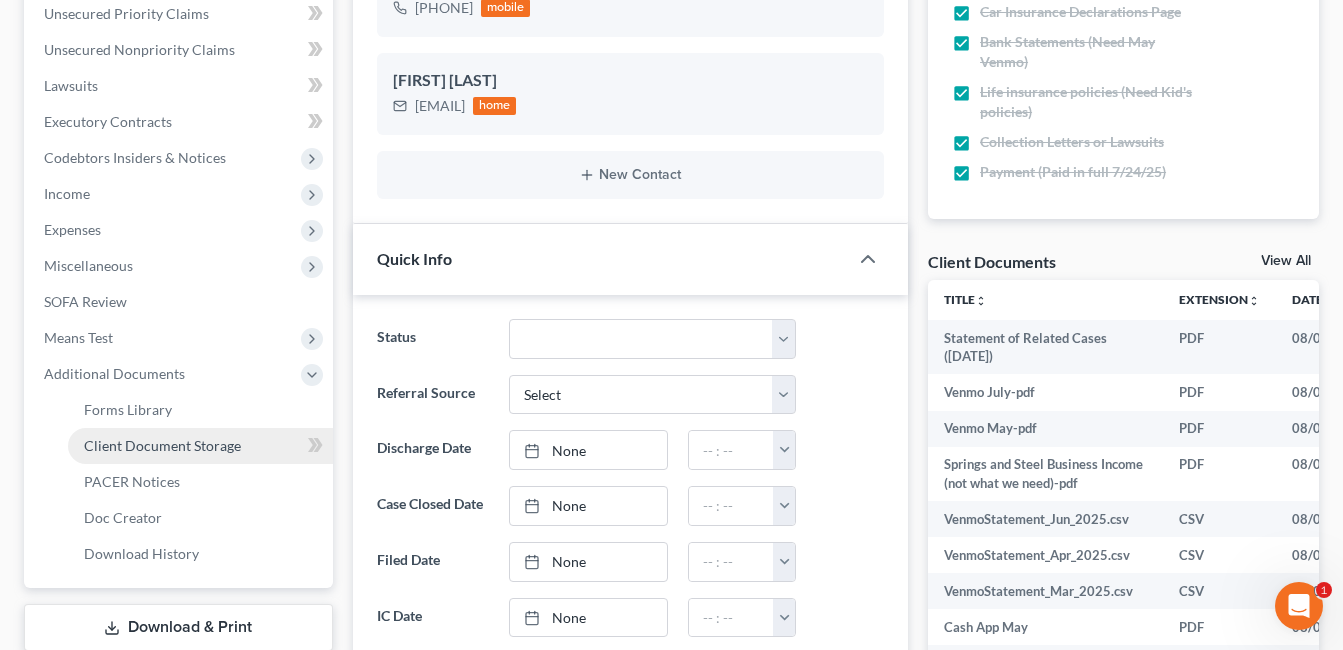 click on "Client Document Storage" at bounding box center (162, 445) 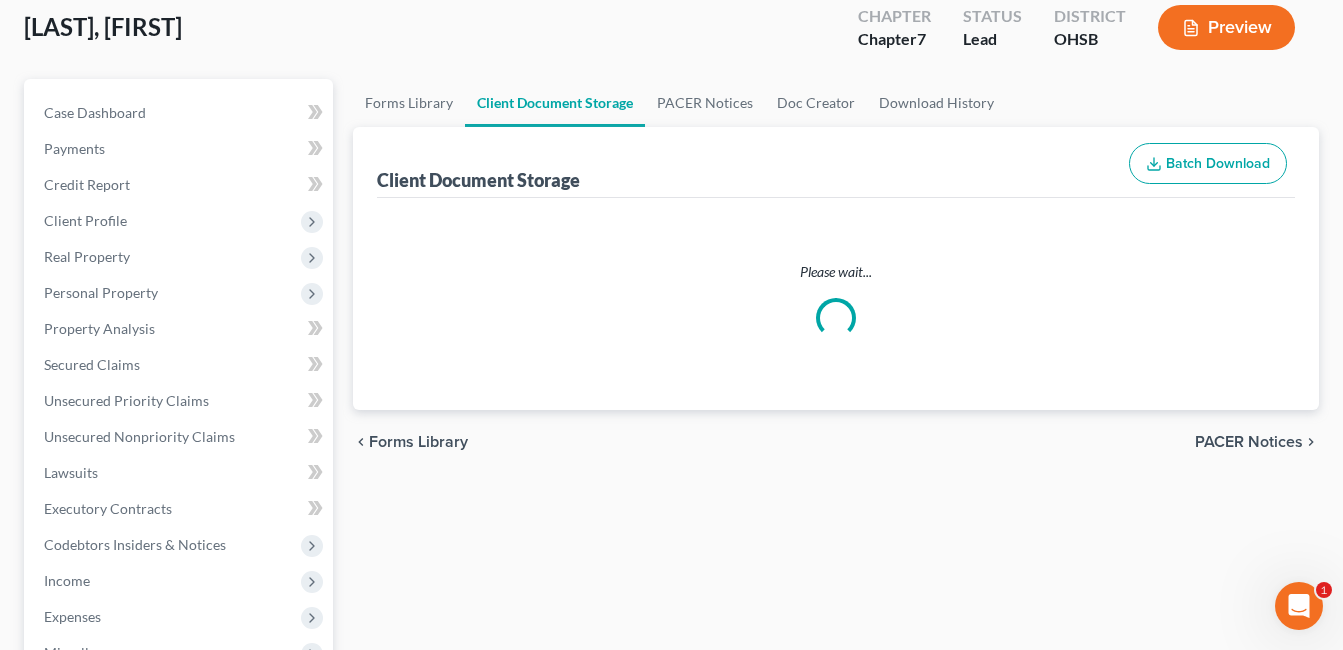 scroll, scrollTop: 11, scrollLeft: 0, axis: vertical 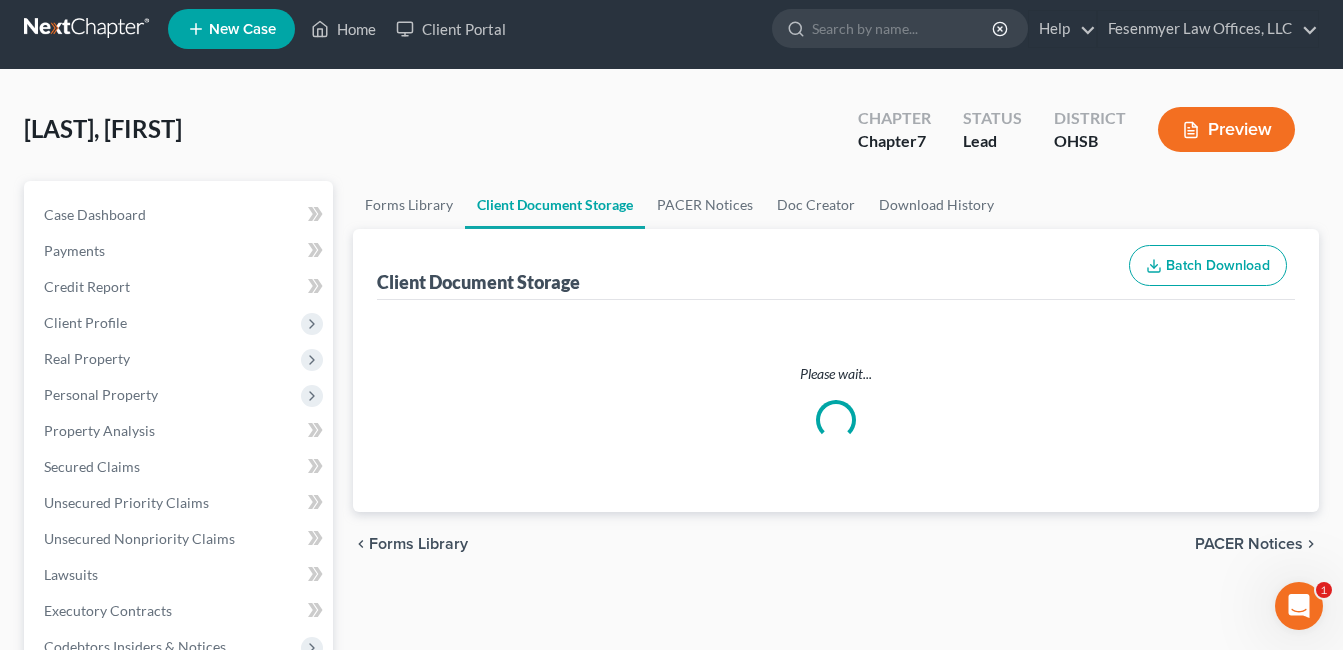 select on "7" 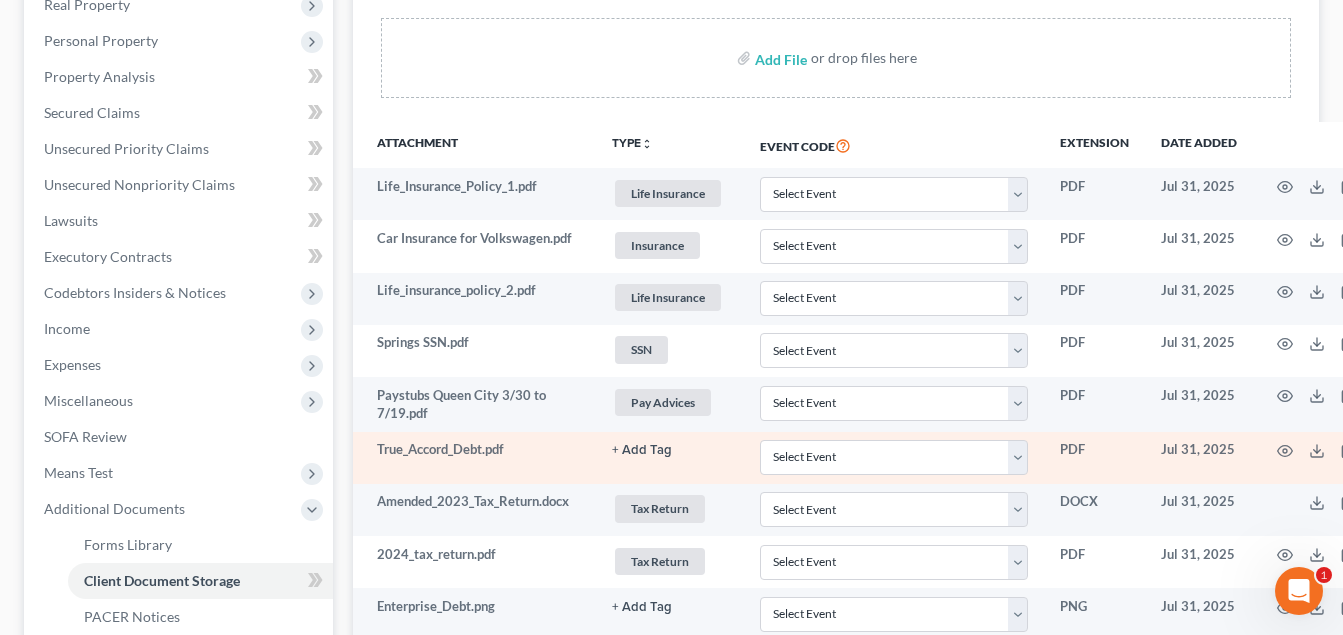 scroll, scrollTop: 400, scrollLeft: 0, axis: vertical 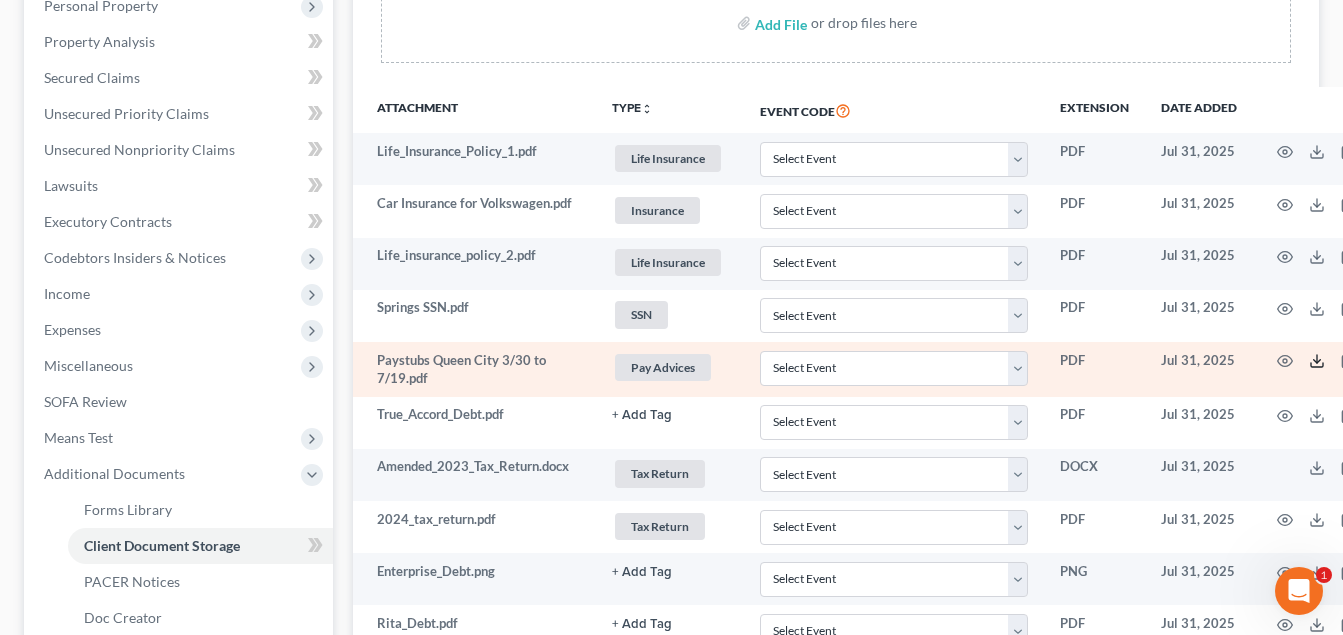 click 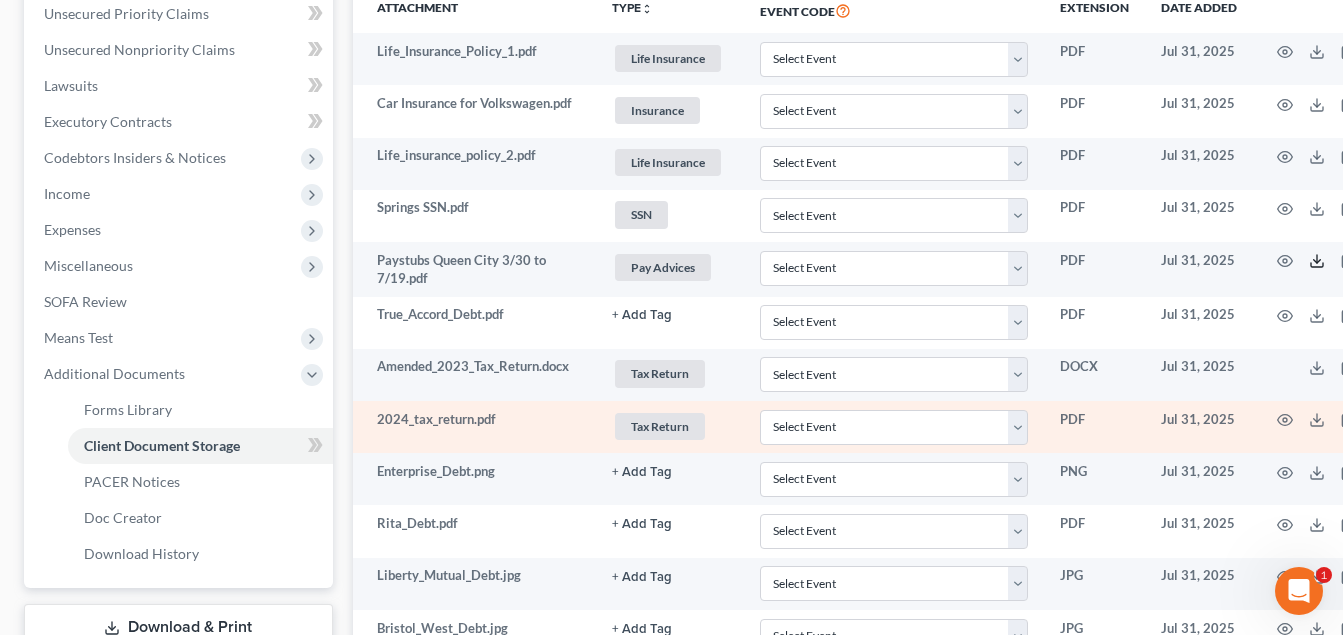 scroll, scrollTop: 600, scrollLeft: 0, axis: vertical 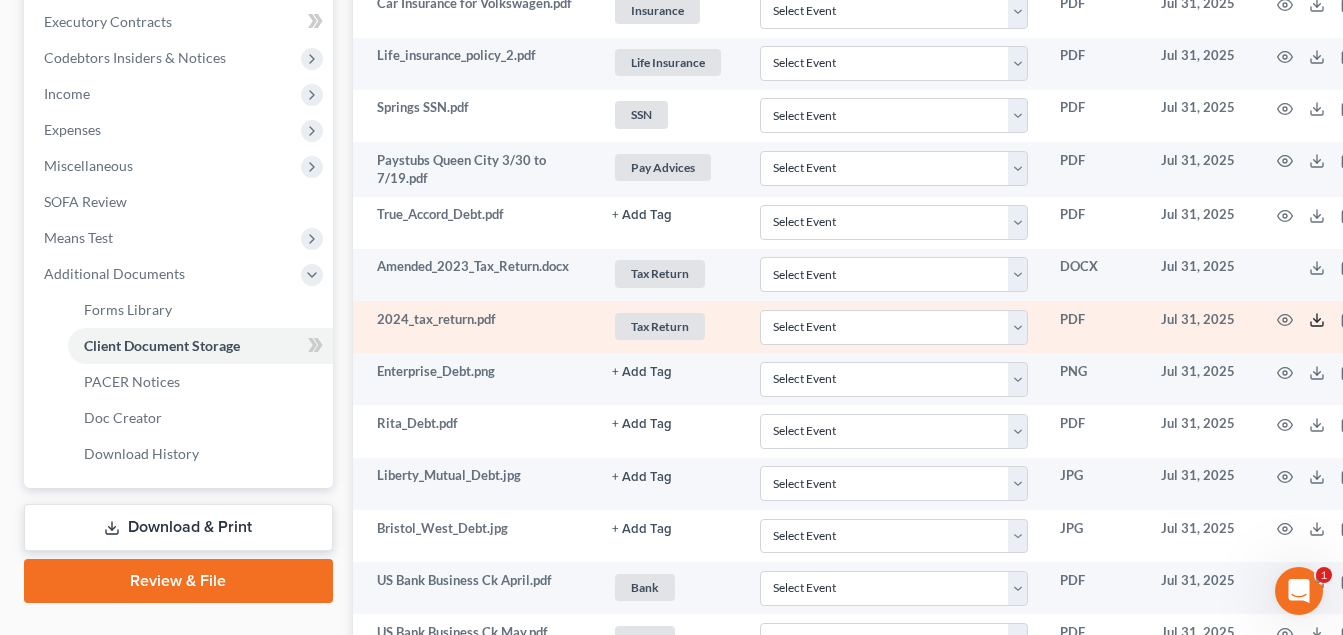 click 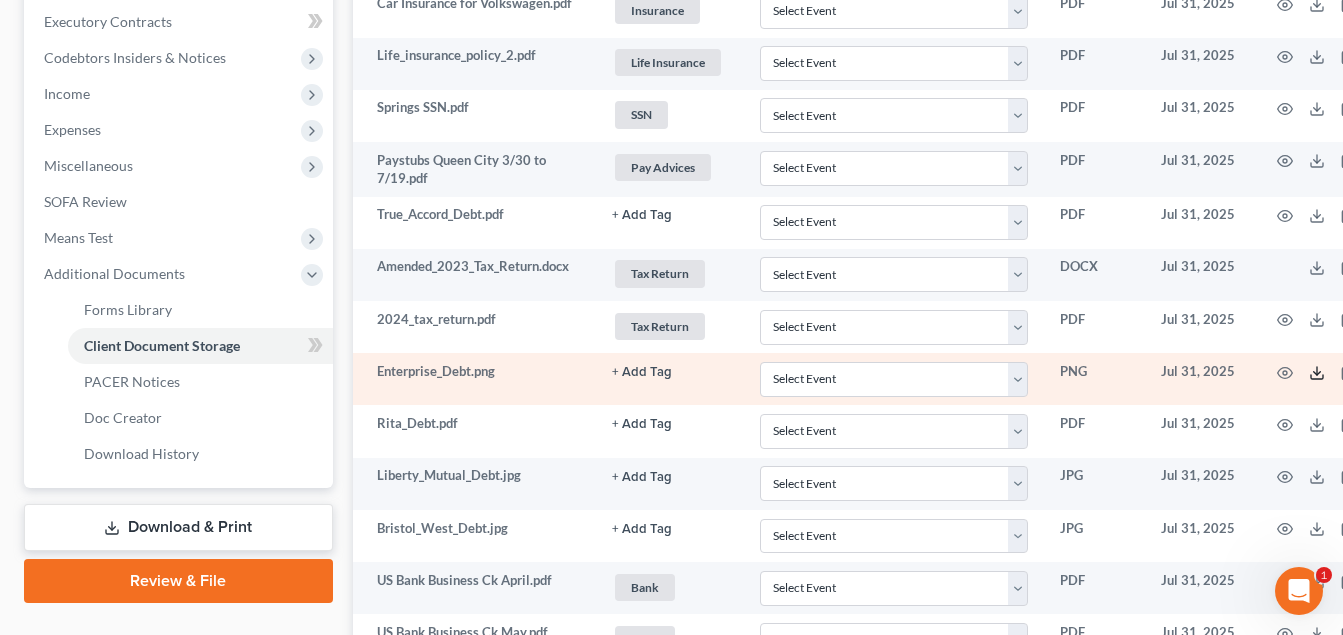 drag, startPoint x: 1319, startPoint y: 374, endPoint x: 1042, endPoint y: 388, distance: 277.35358 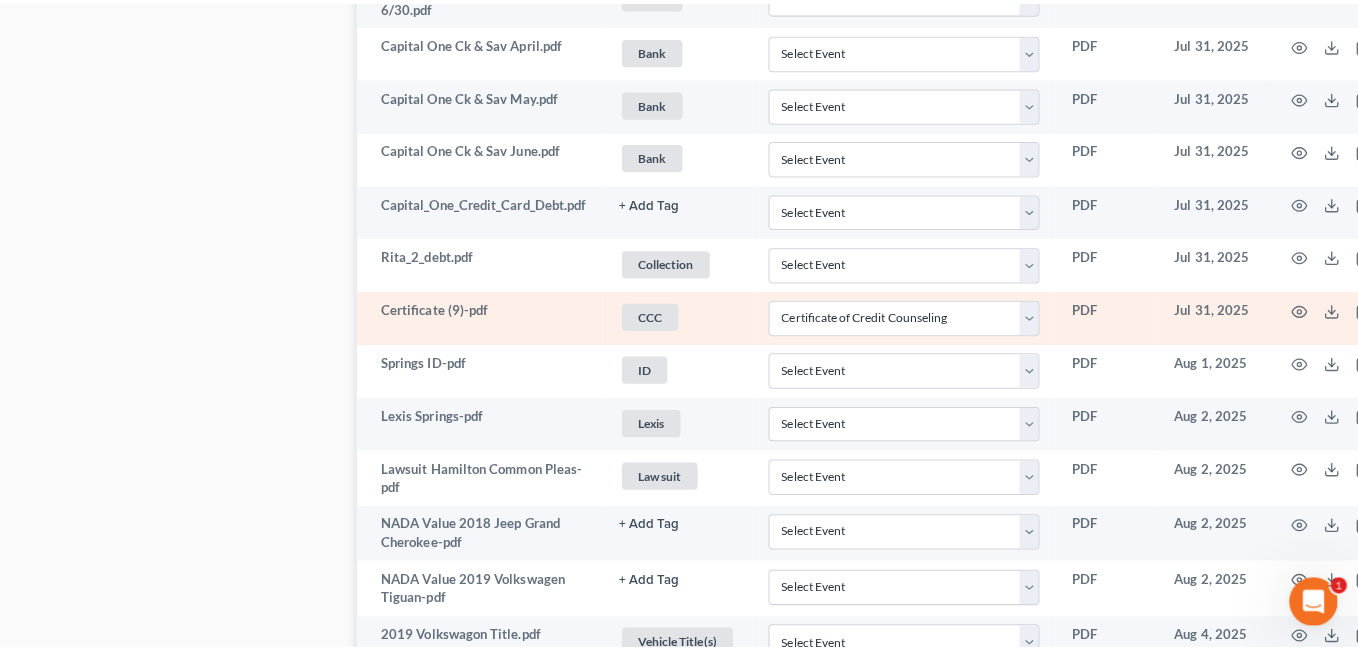 scroll, scrollTop: 1300, scrollLeft: 0, axis: vertical 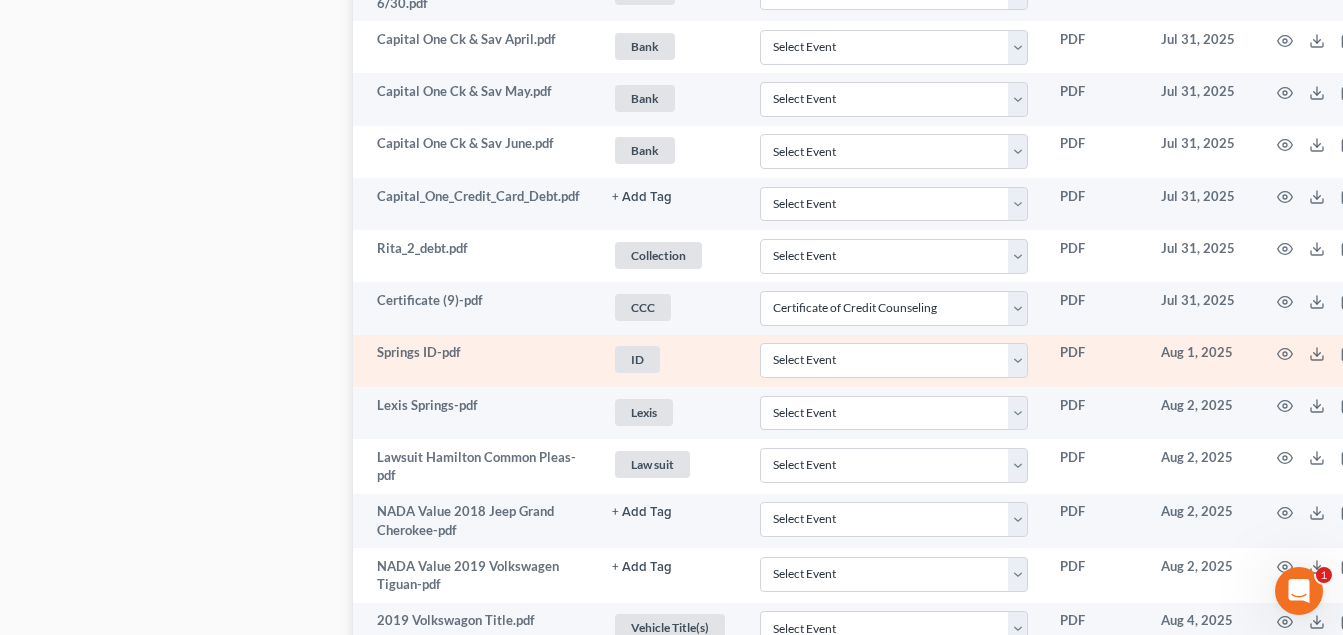 click at bounding box center (1337, 361) 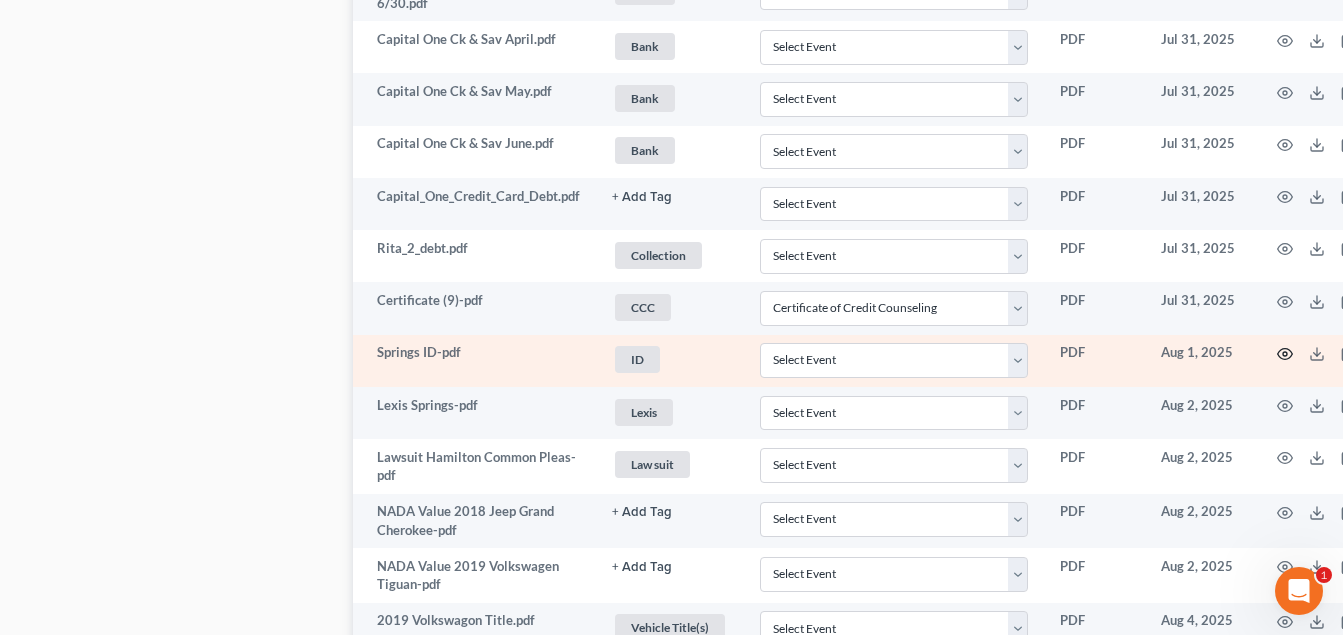 click 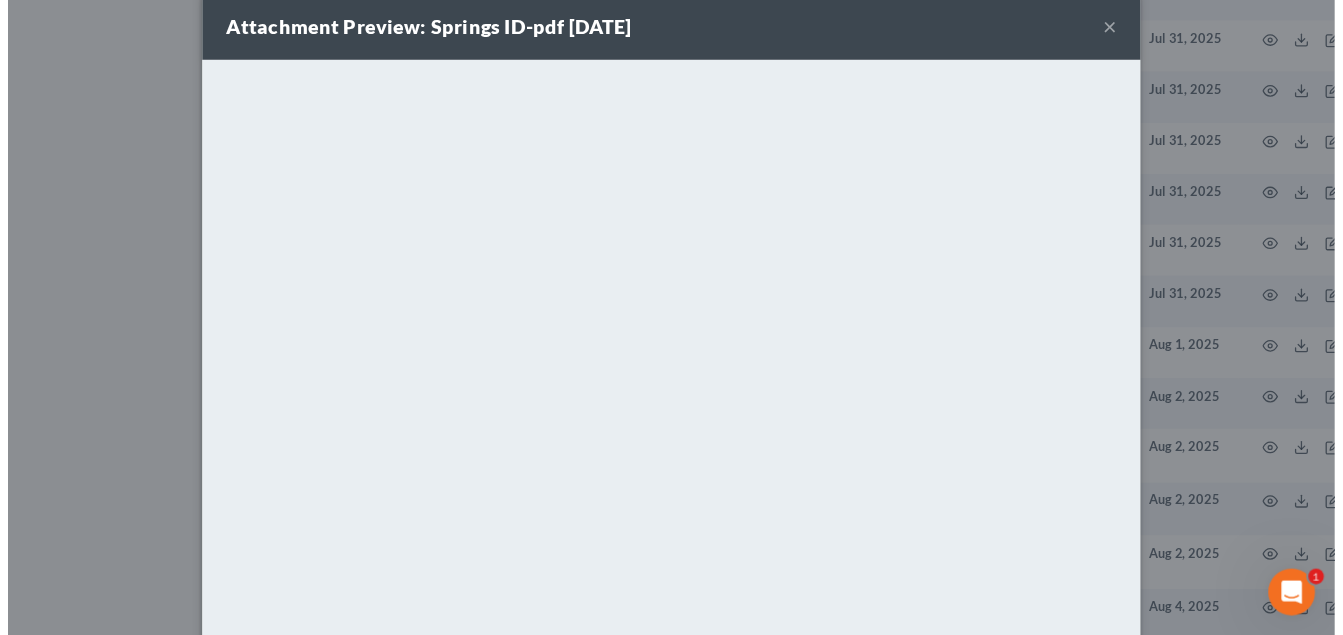 scroll, scrollTop: 0, scrollLeft: 0, axis: both 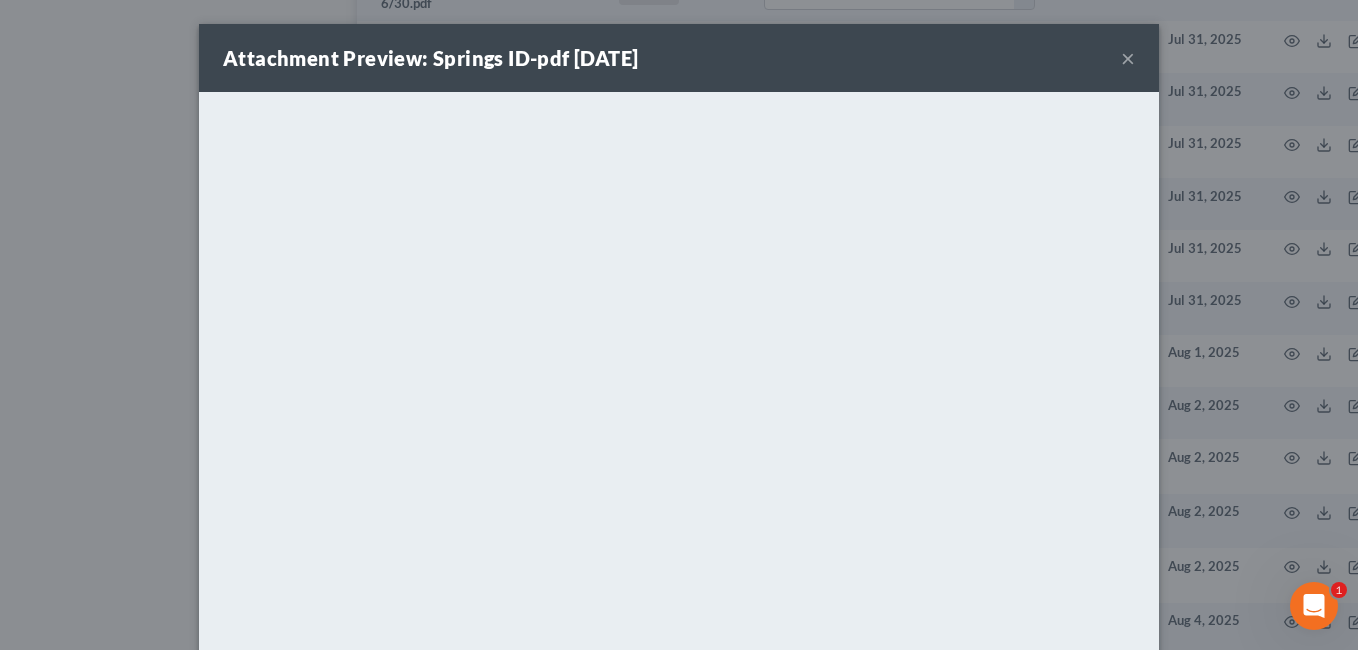 click on "×" at bounding box center (1128, 58) 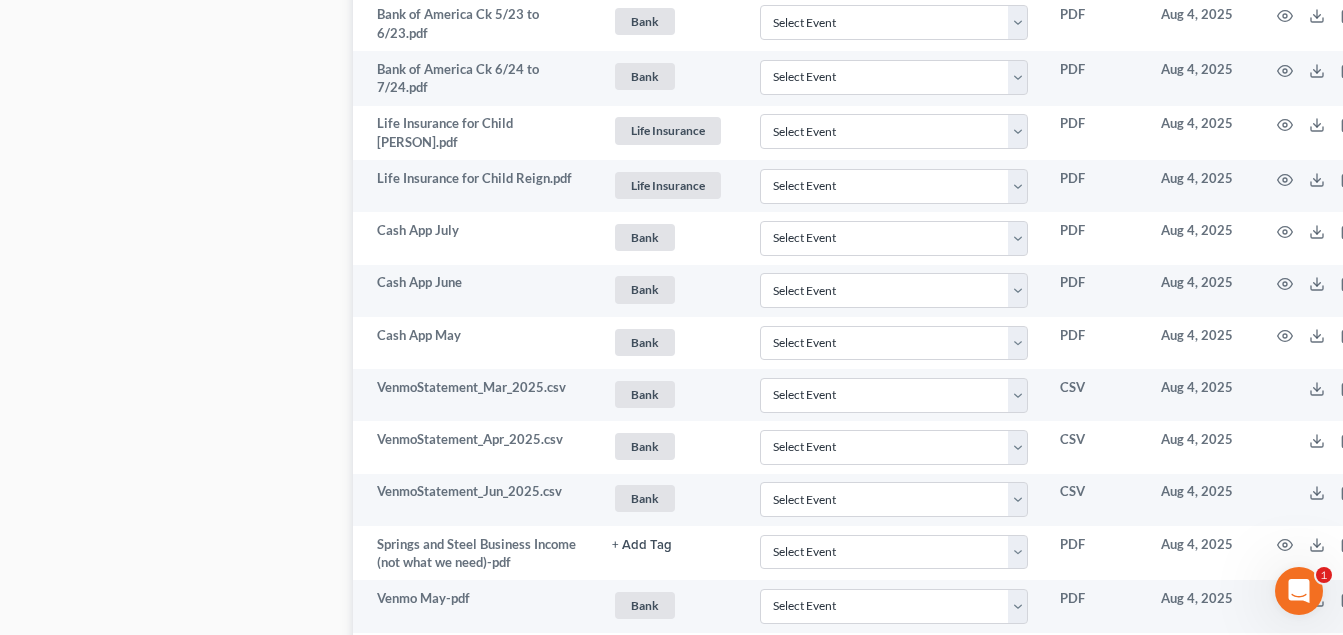scroll, scrollTop: 2100, scrollLeft: 0, axis: vertical 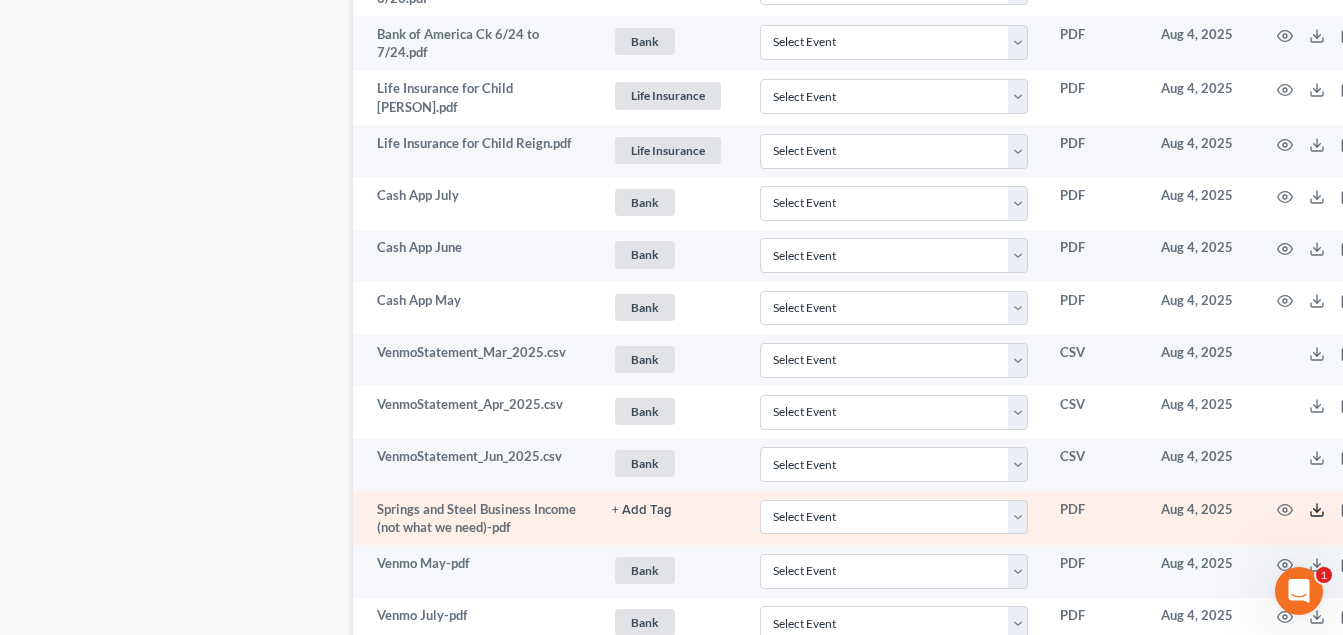 click 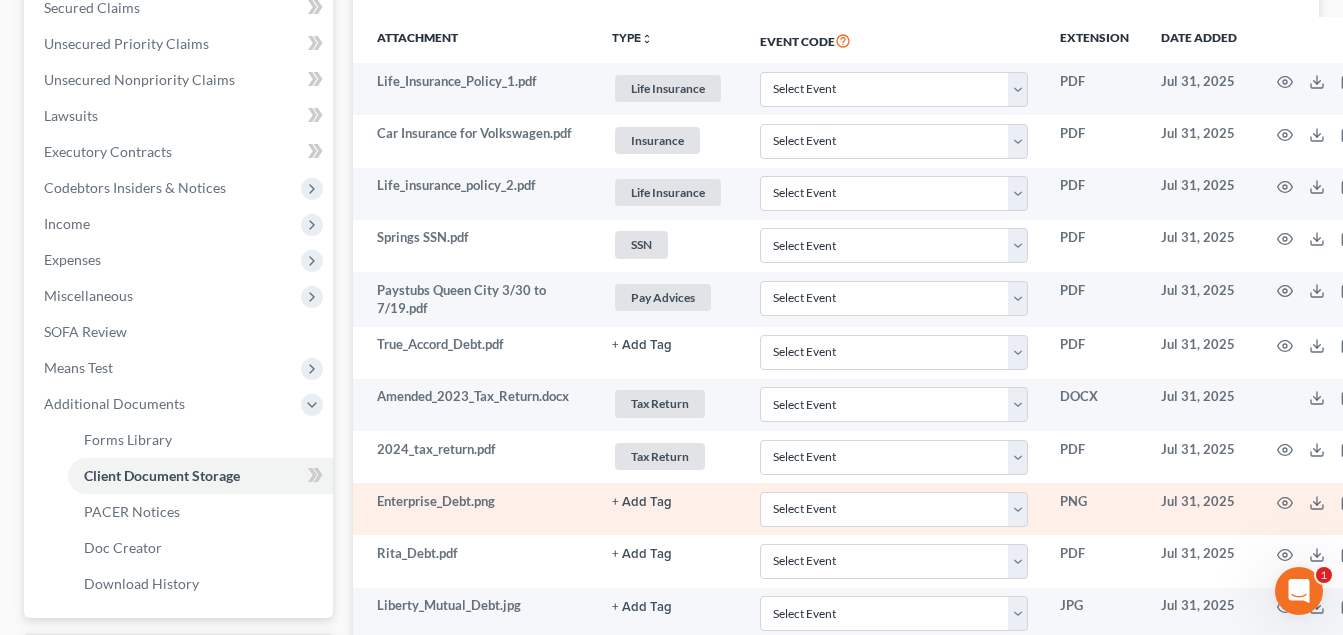 scroll, scrollTop: 423, scrollLeft: 0, axis: vertical 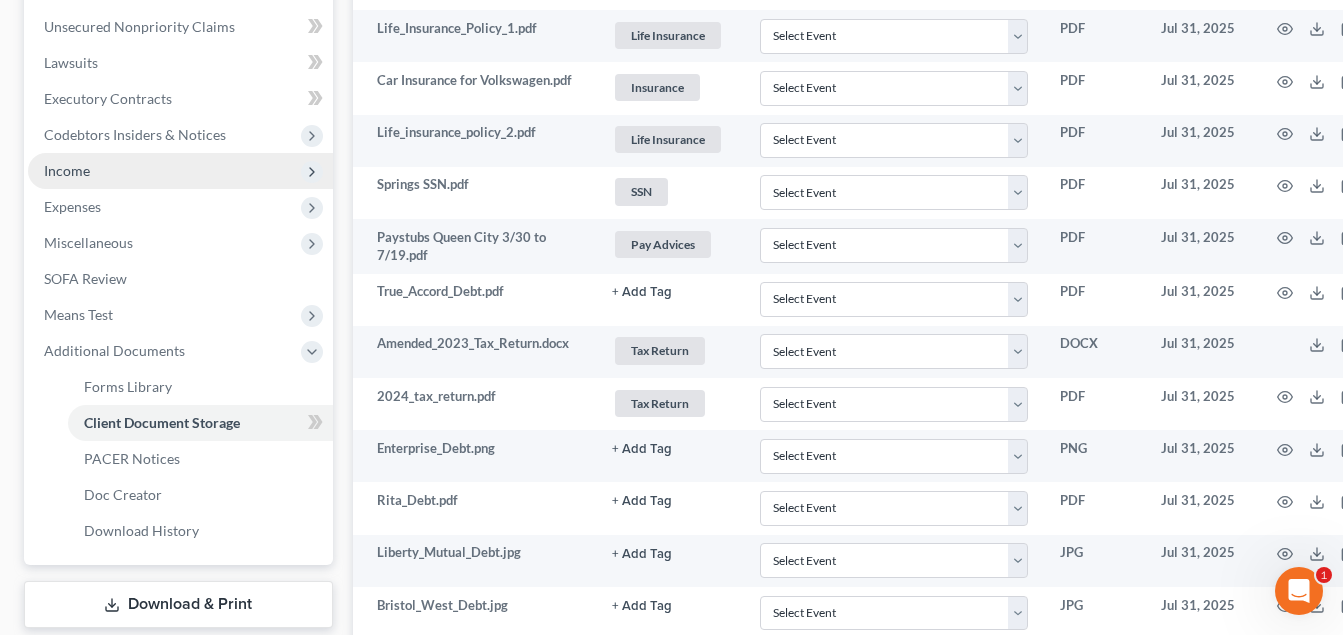 click on "Income" at bounding box center [180, 171] 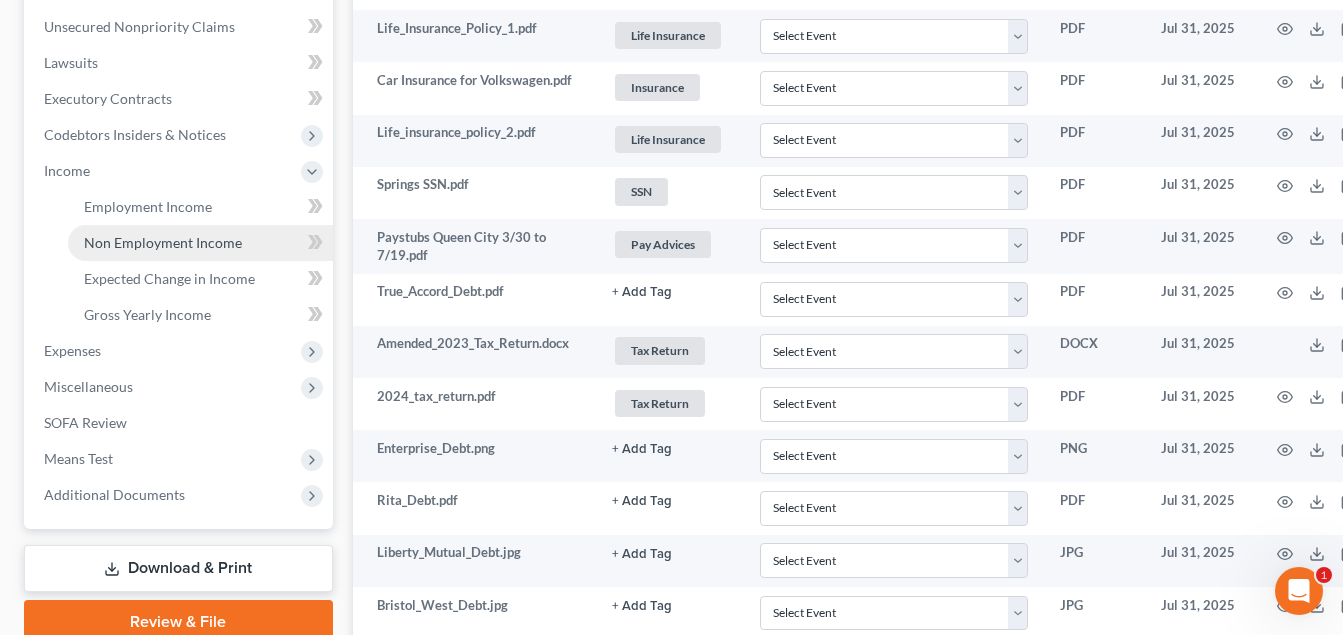click on "Non Employment Income" at bounding box center [163, 242] 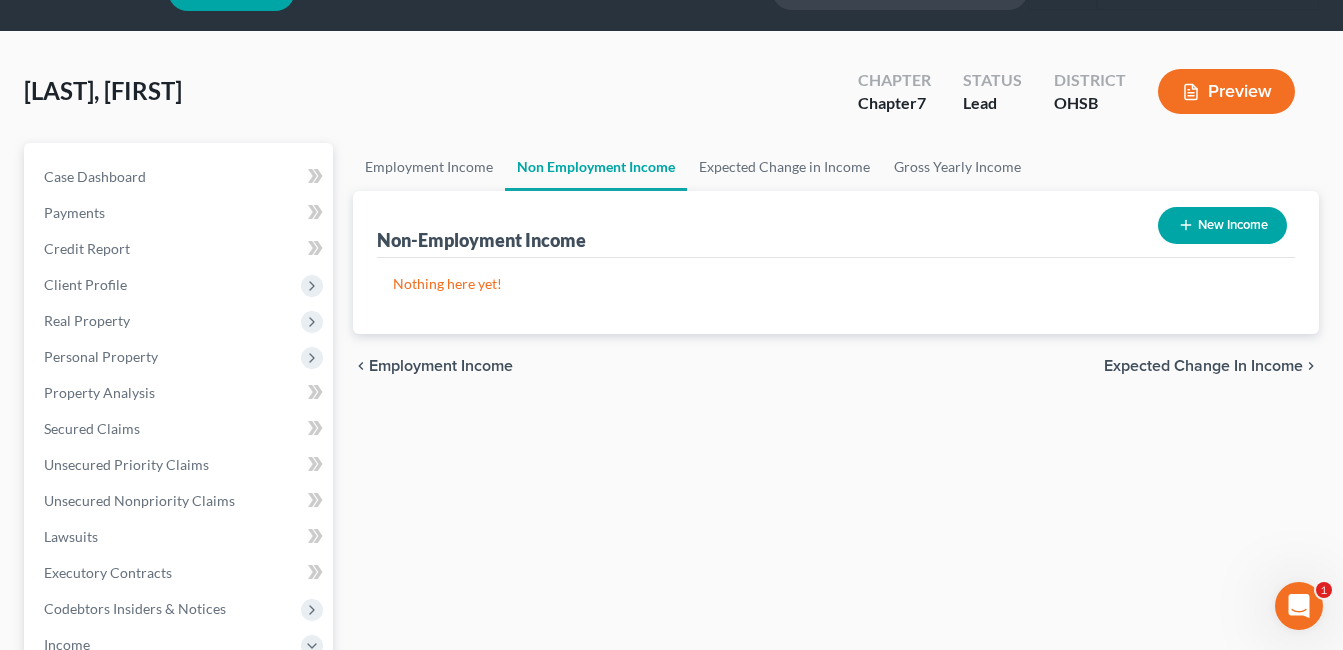 scroll, scrollTop: 0, scrollLeft: 0, axis: both 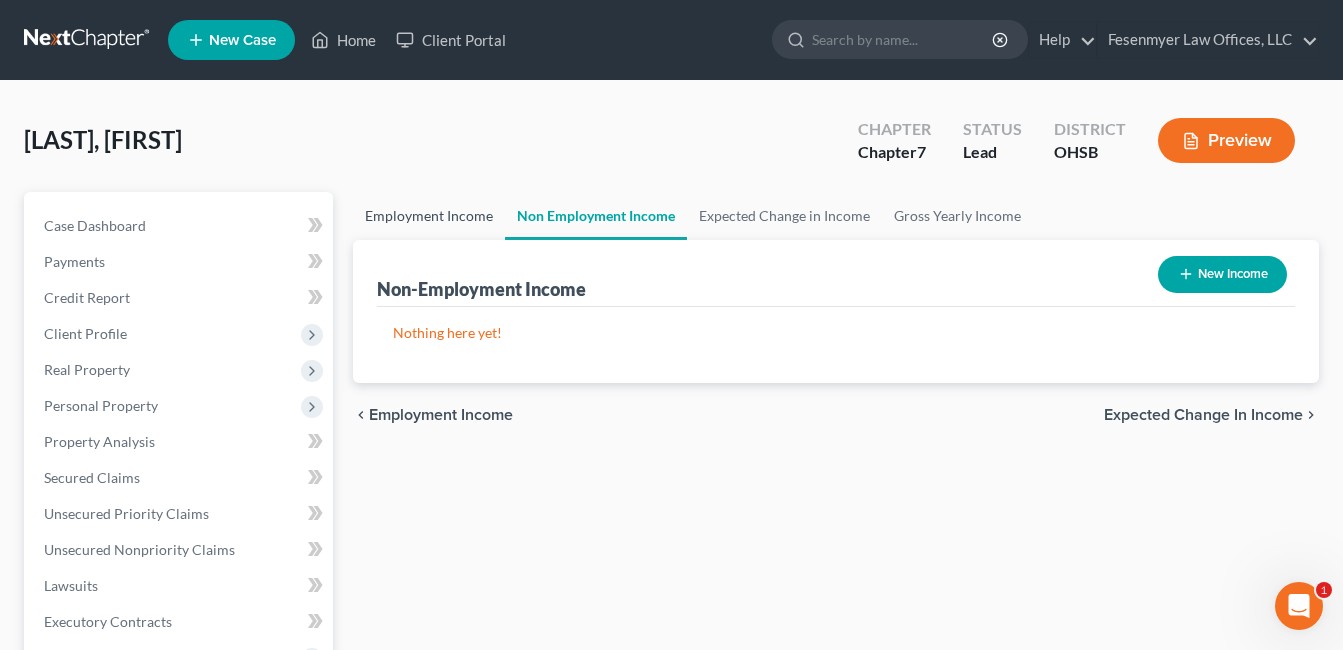 click on "Employment Income" at bounding box center (429, 216) 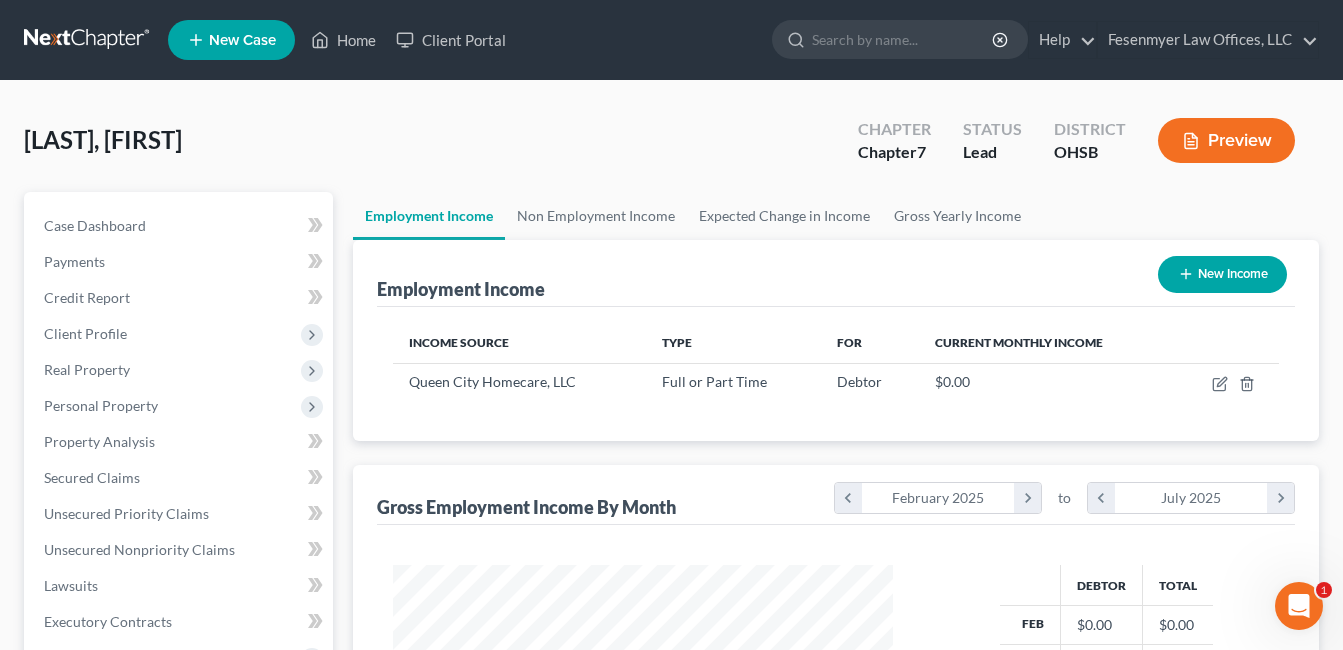 scroll, scrollTop: 999642, scrollLeft: 999460, axis: both 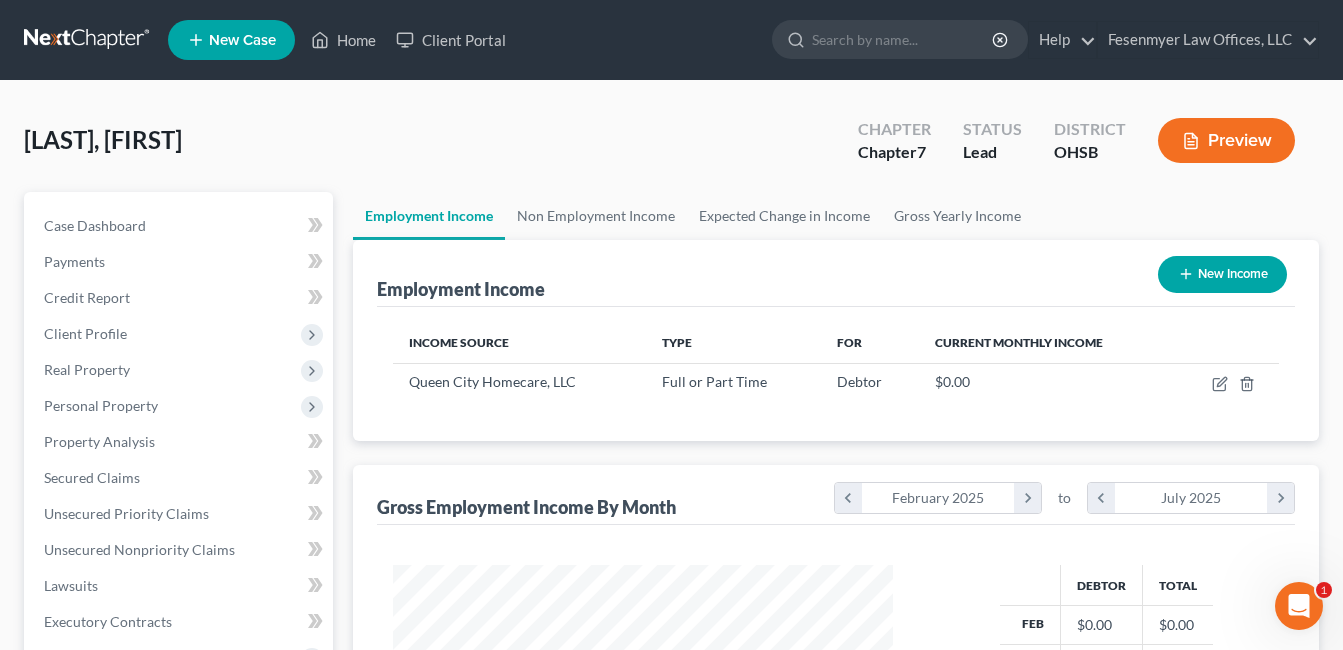 click on "New Income" at bounding box center [1222, 274] 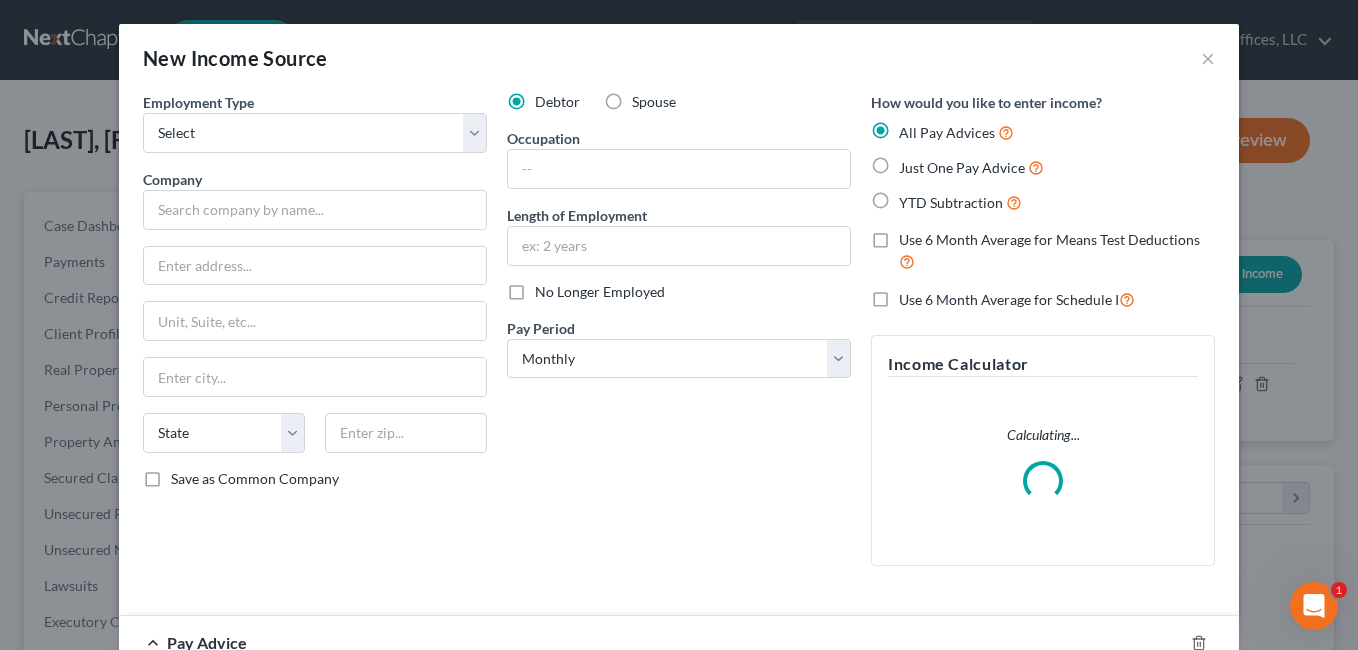 scroll, scrollTop: 999642, scrollLeft: 999453, axis: both 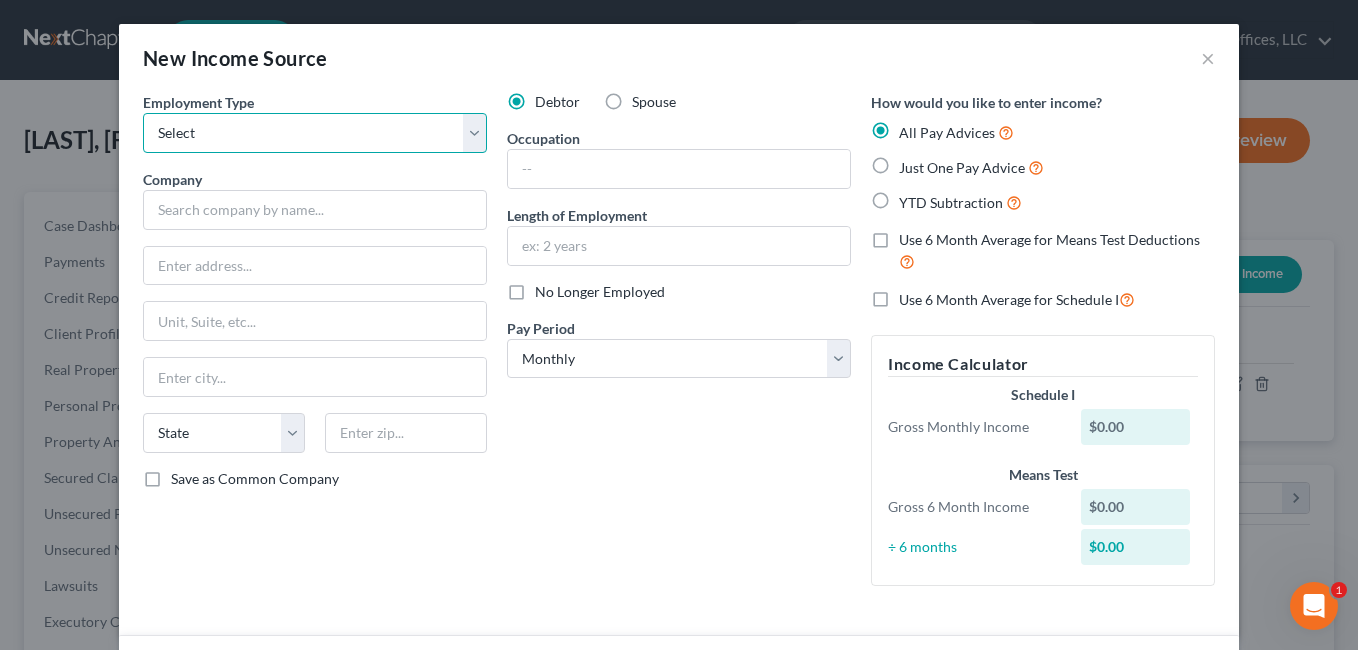 click on "Select Full or Part Time Employment Self Employment" at bounding box center [315, 133] 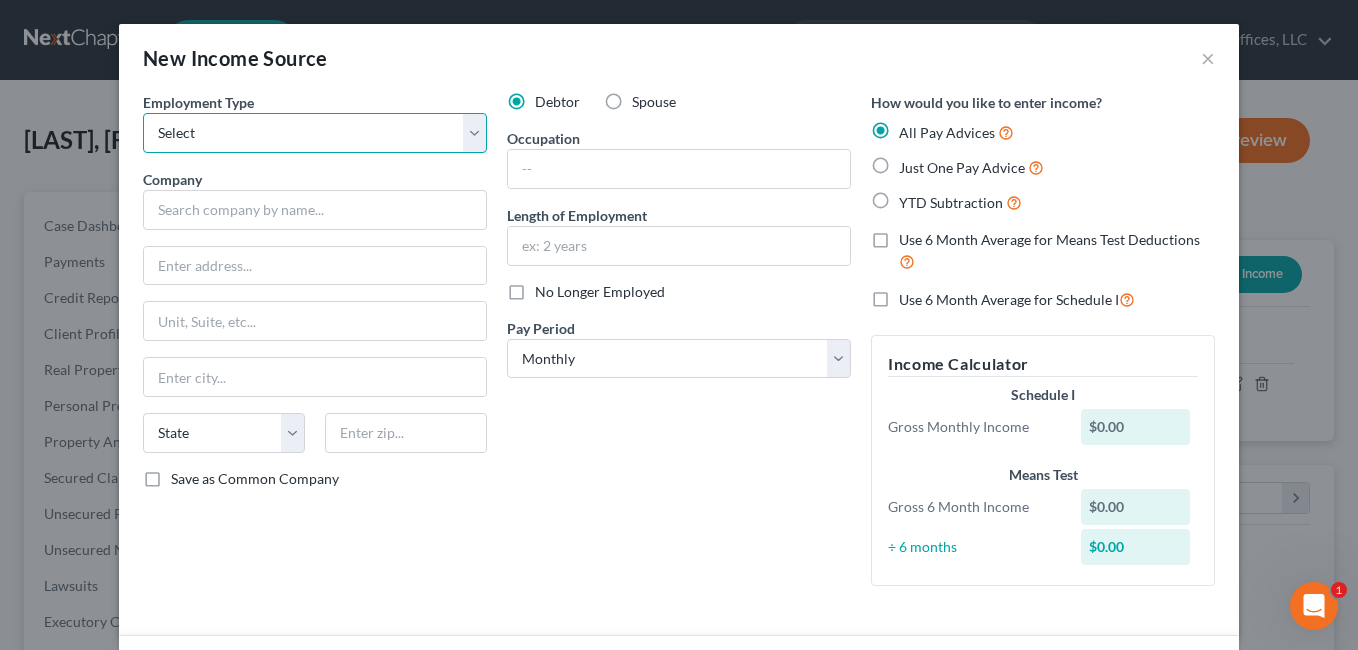 select on "1" 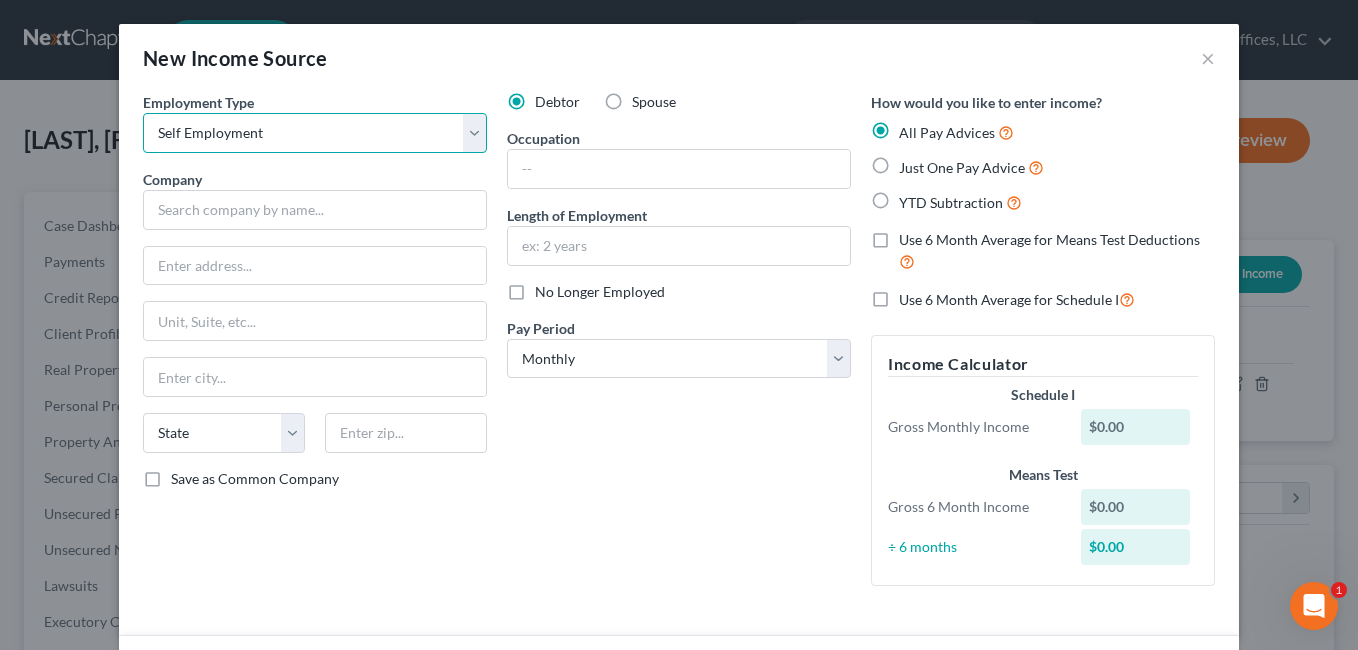 click on "Select Full or Part Time Employment Self Employment" at bounding box center (315, 133) 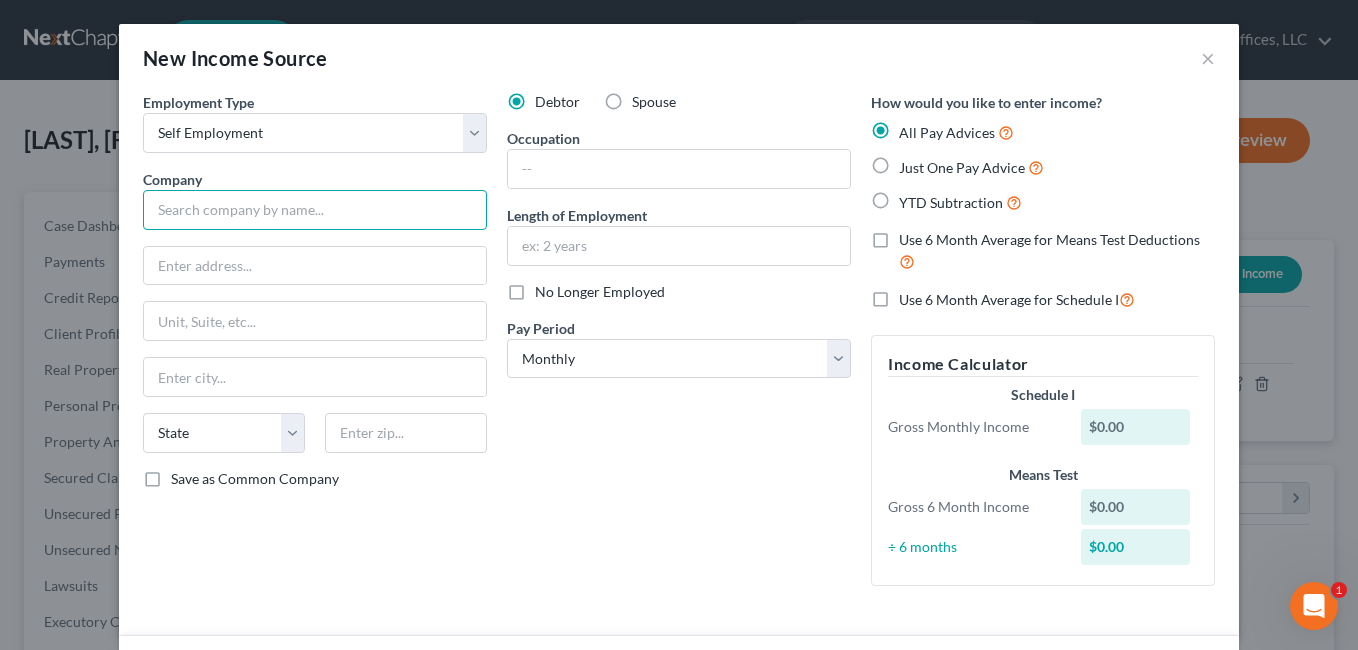 click at bounding box center (315, 210) 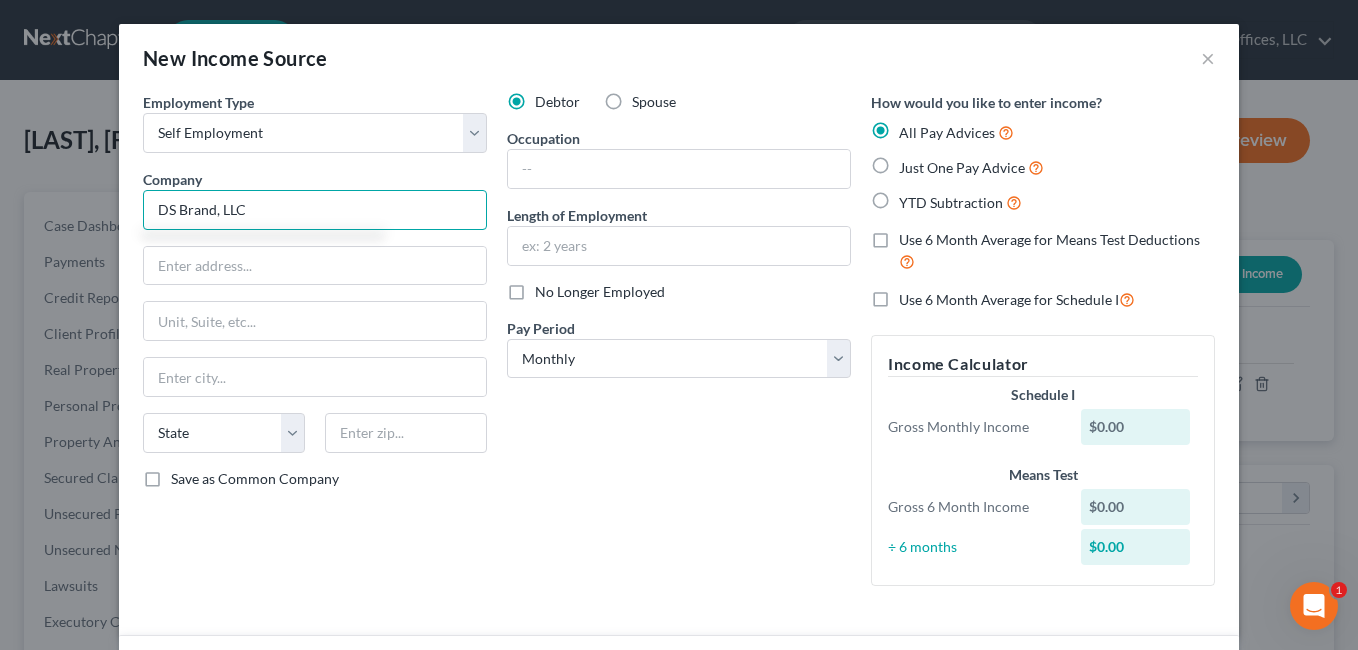 type on "DS Brand, LLC" 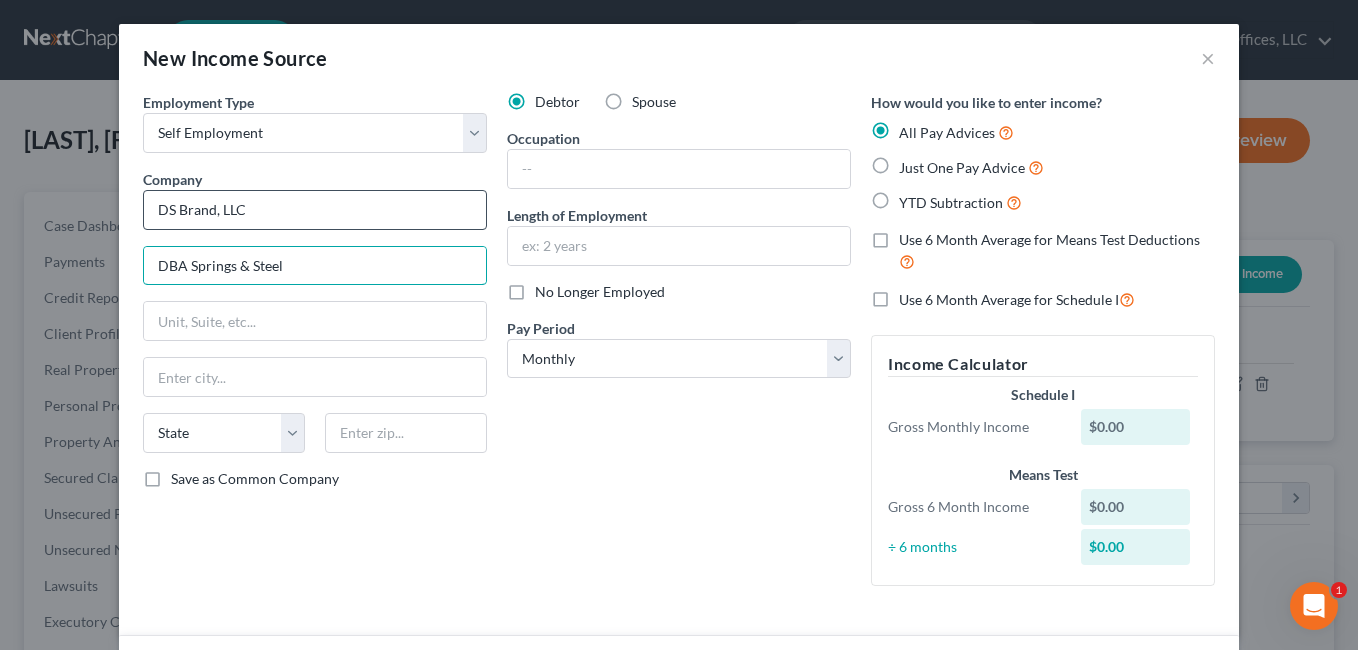 type on "DBA [COMPANY_NAME]" 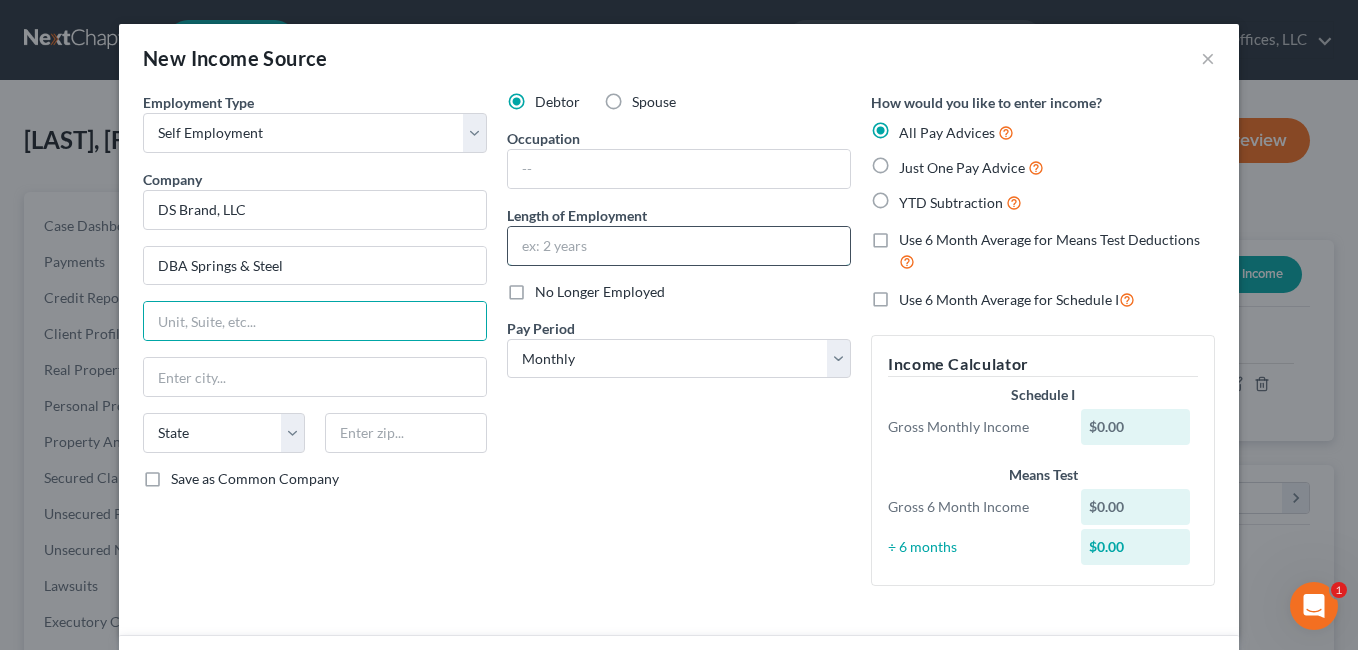 click at bounding box center (679, 246) 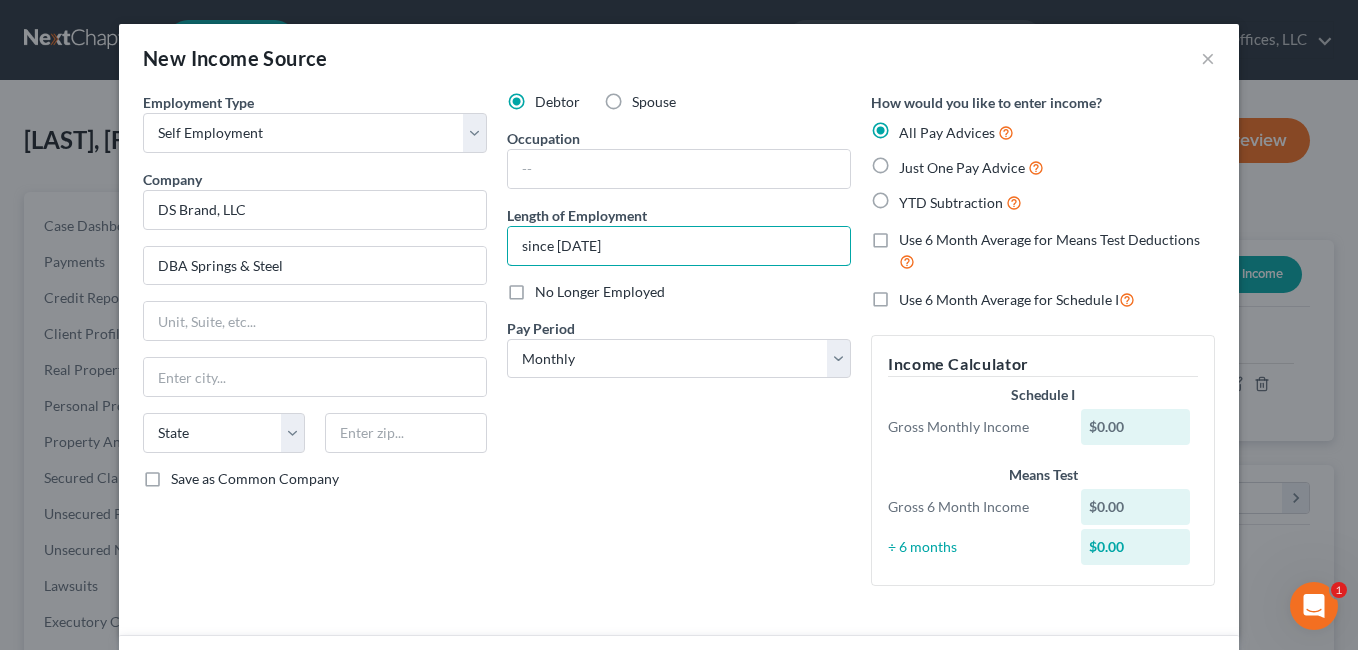 type on "since [MONTH]/[YEAR]" 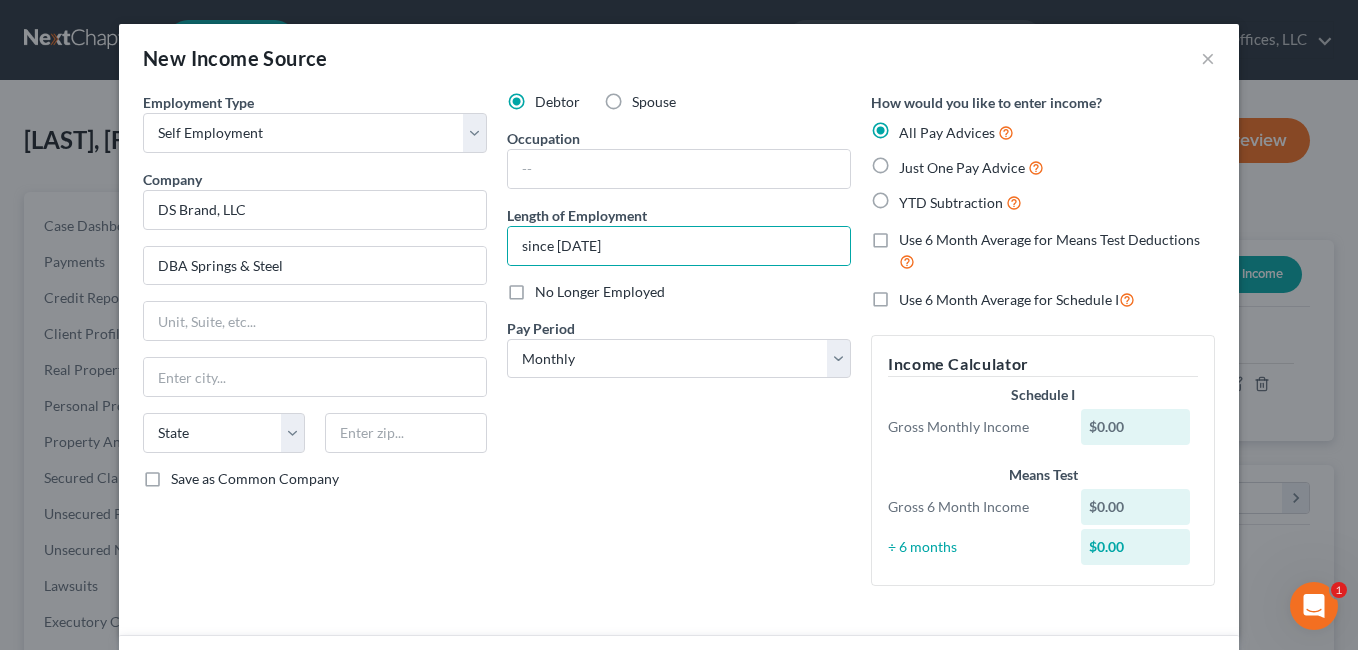 click on "Just One Pay Advice" at bounding box center [971, 167] 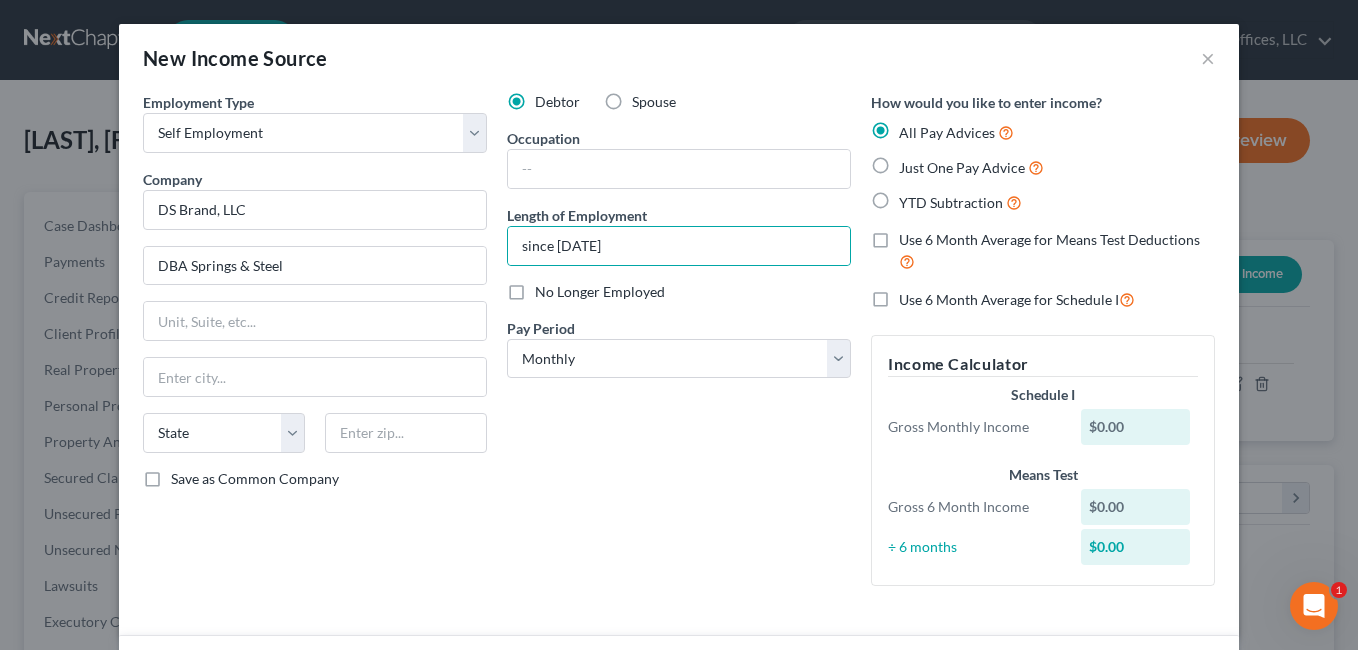 click on "Just One Pay Advice" at bounding box center (913, 162) 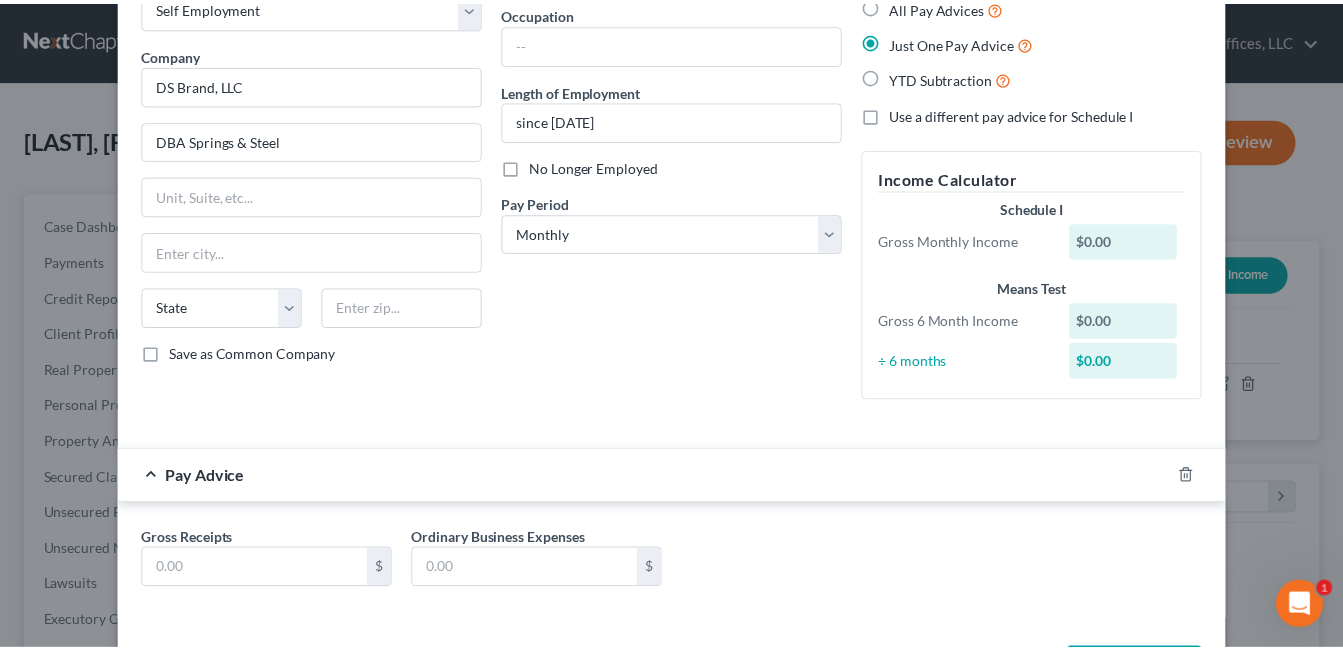scroll, scrollTop: 205, scrollLeft: 0, axis: vertical 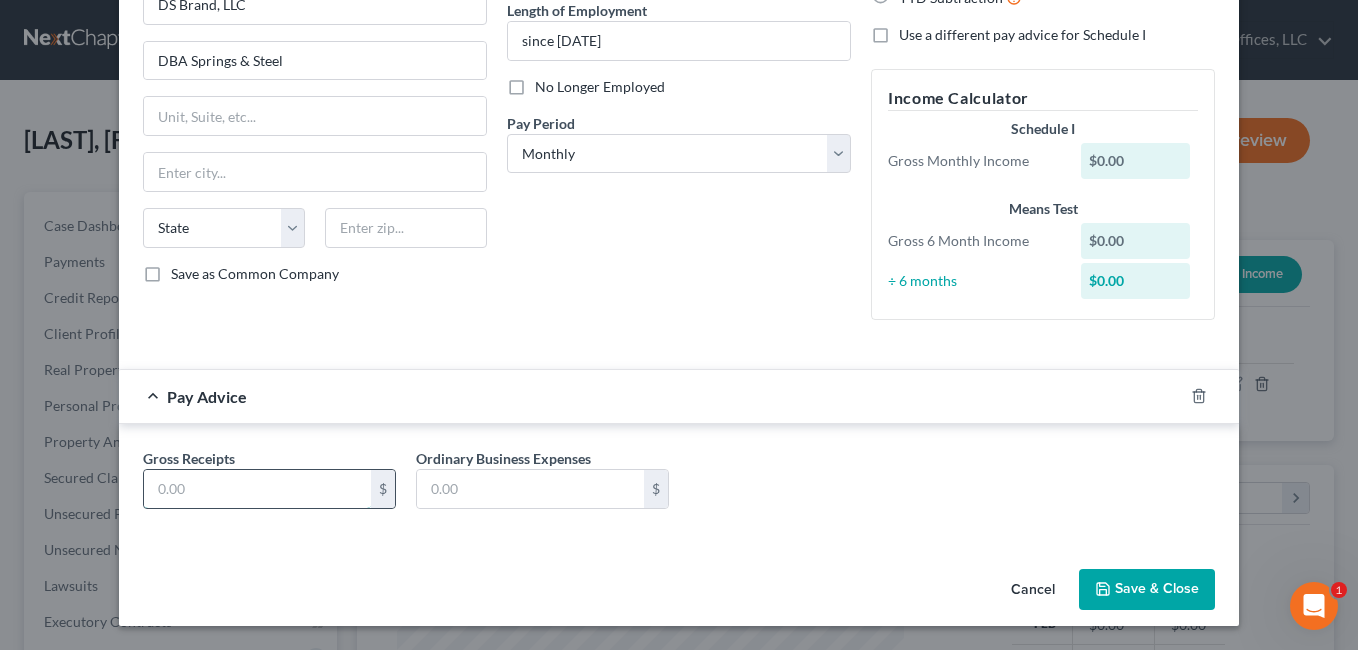 paste on "269.23" 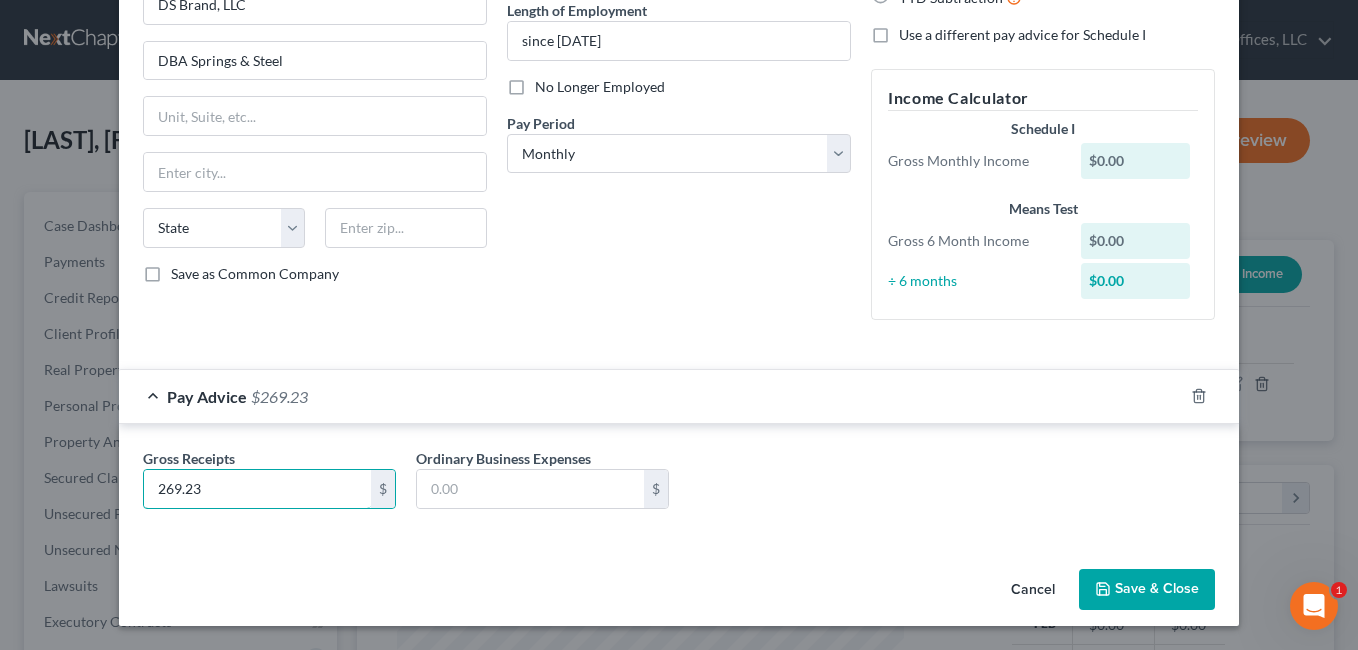 type on "269.23" 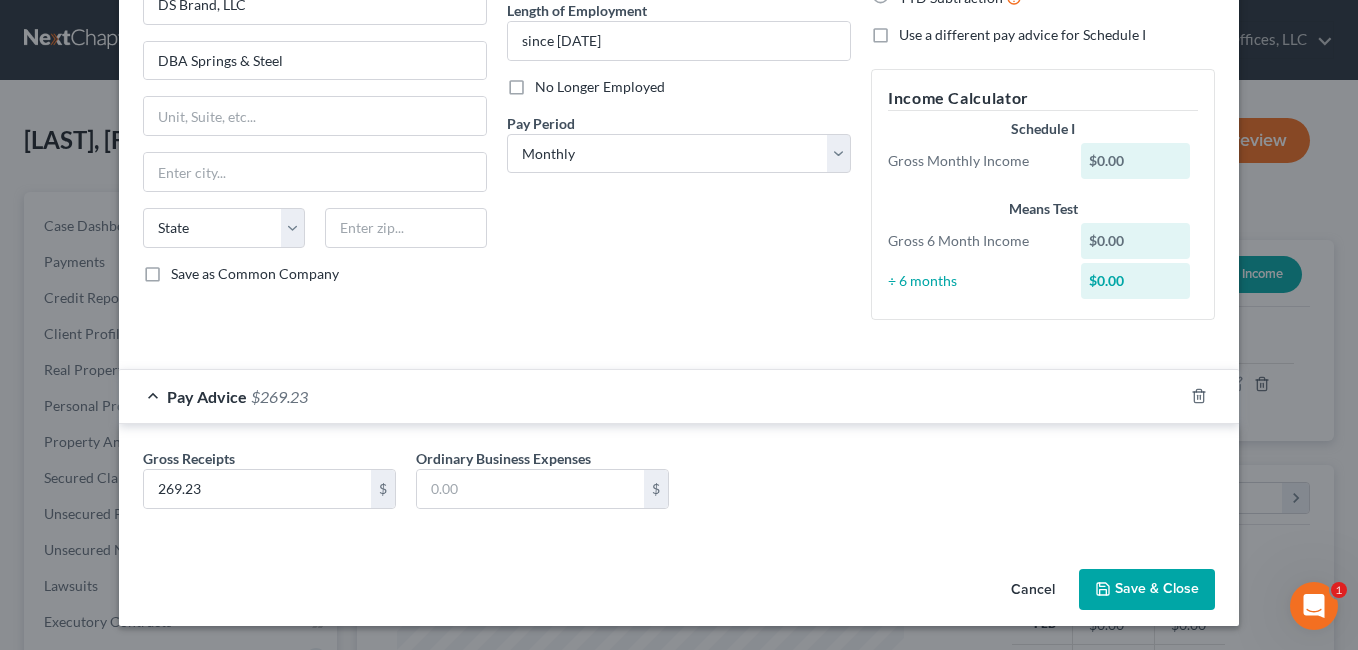 click on "Save & Close" at bounding box center [1147, 590] 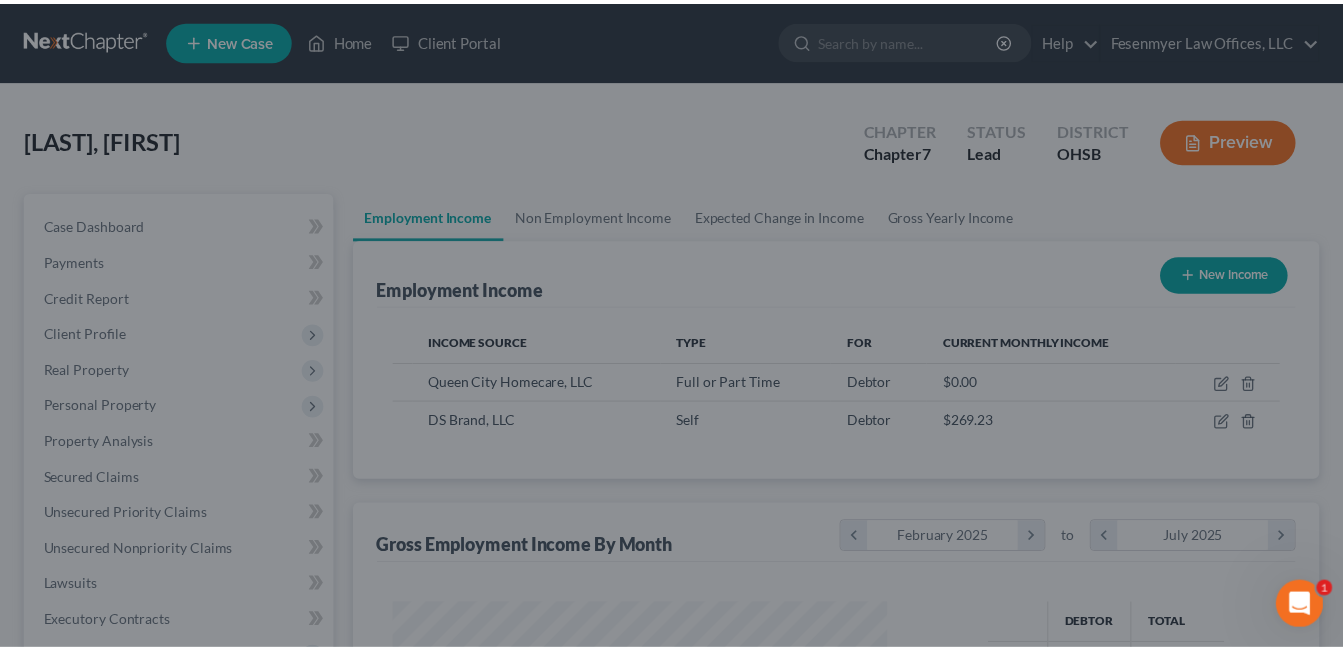scroll, scrollTop: 359, scrollLeft: 541, axis: both 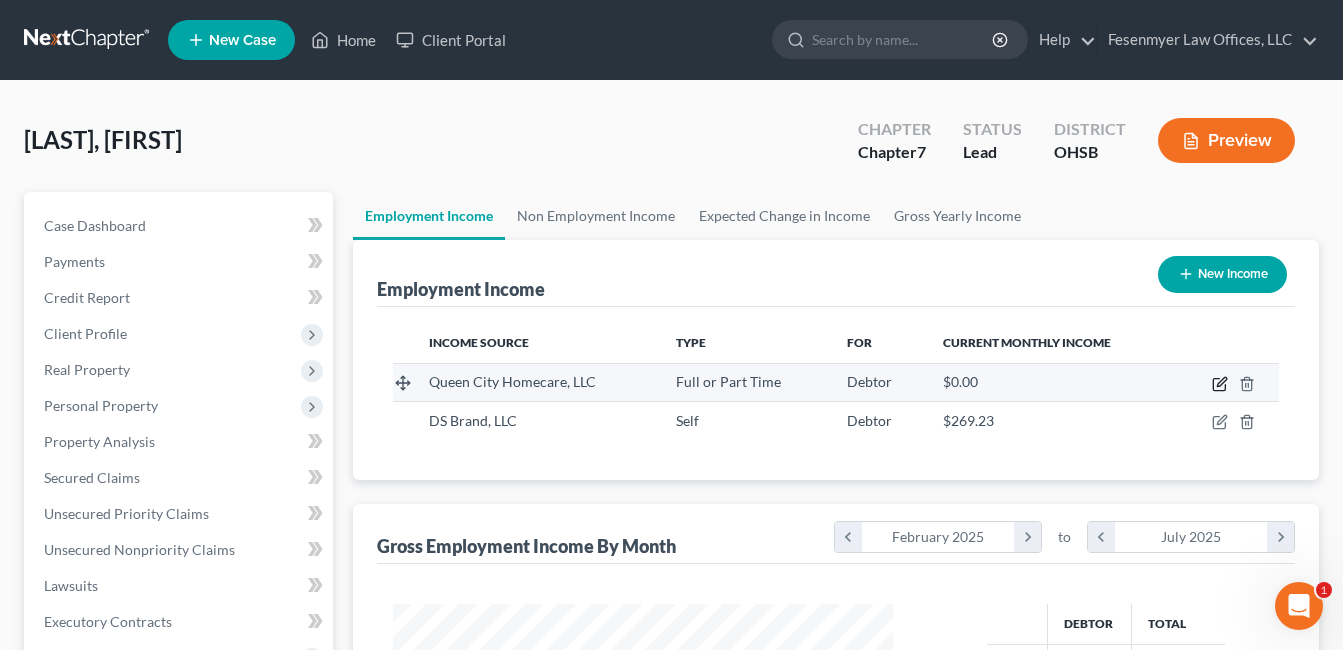 click 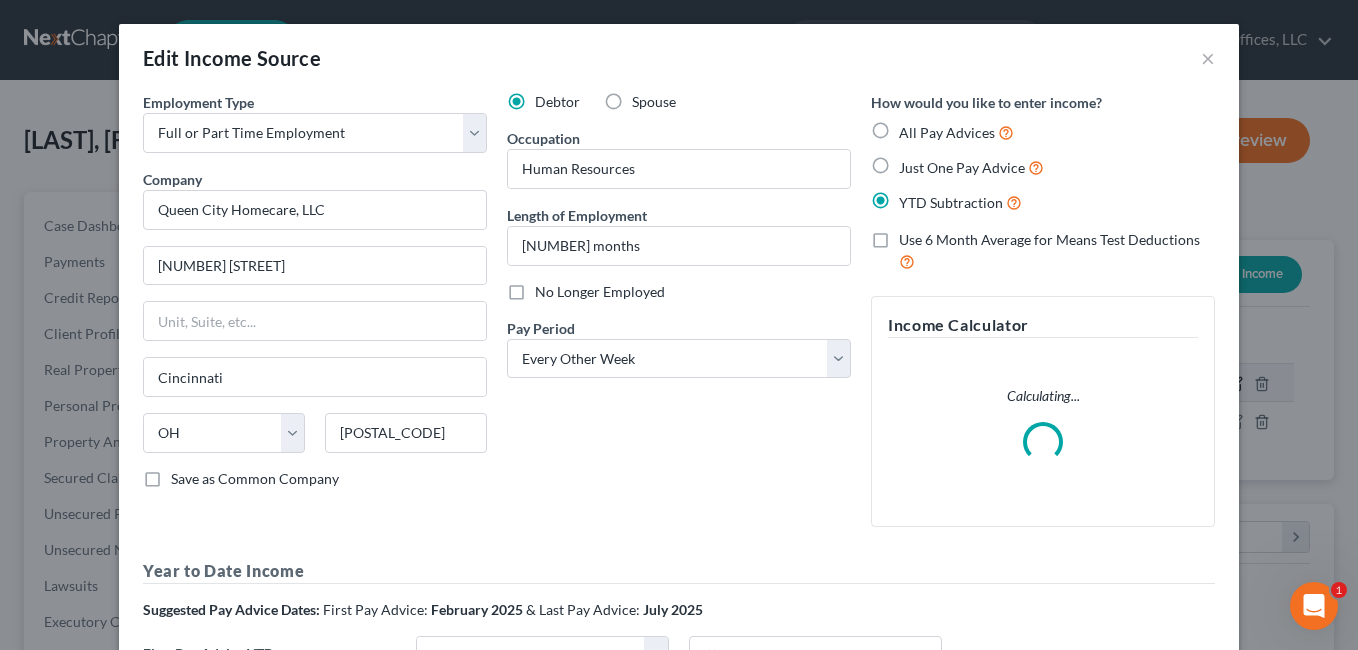 scroll, scrollTop: 999642, scrollLeft: 999453, axis: both 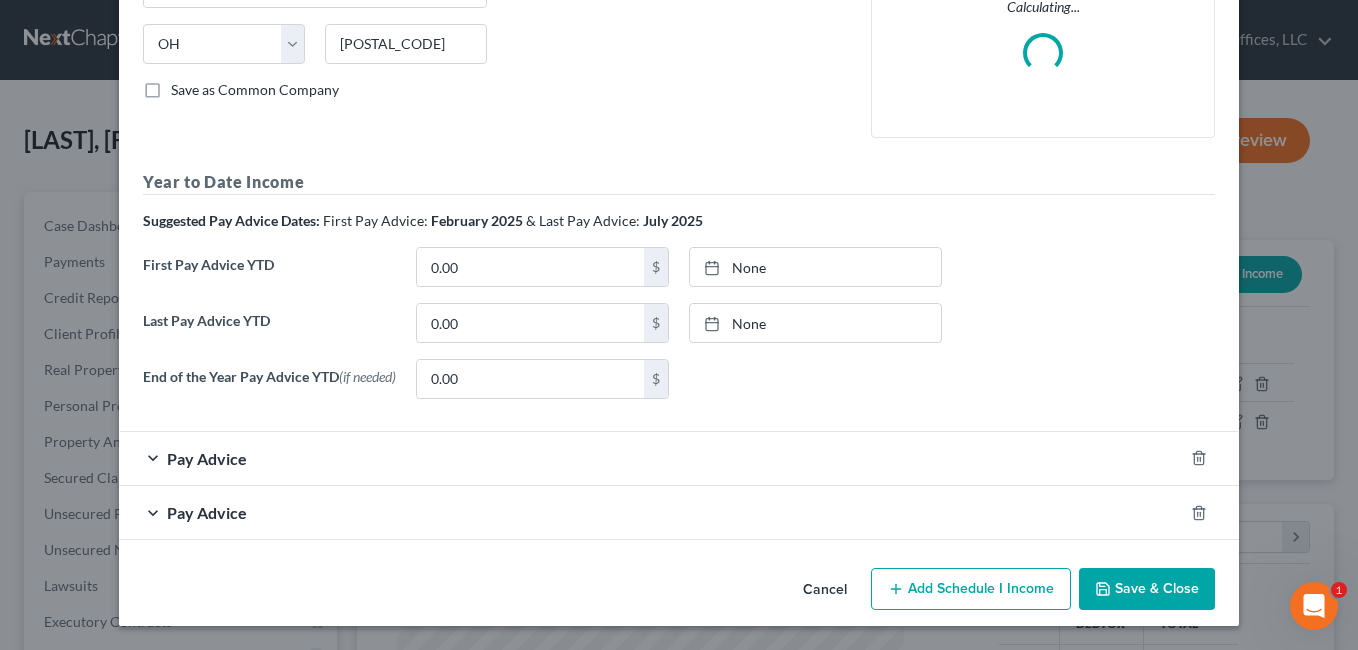 click on "None" at bounding box center (815, 323) 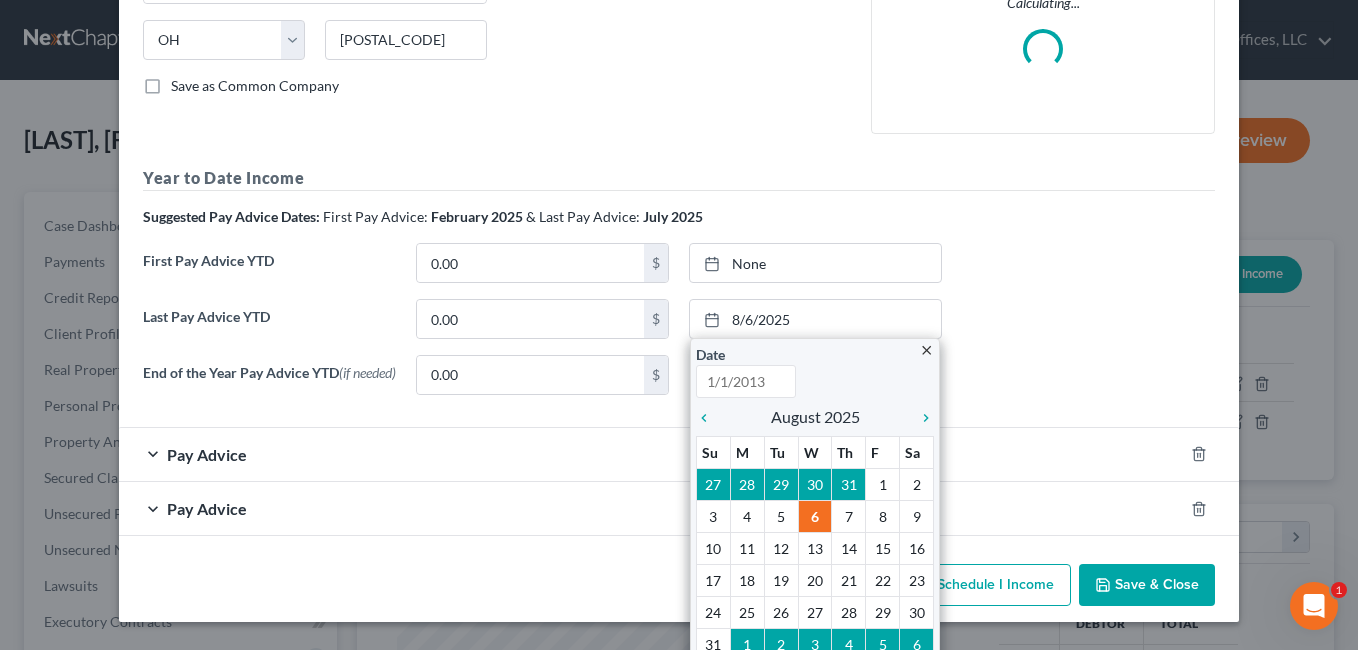type on "8/6/2025" 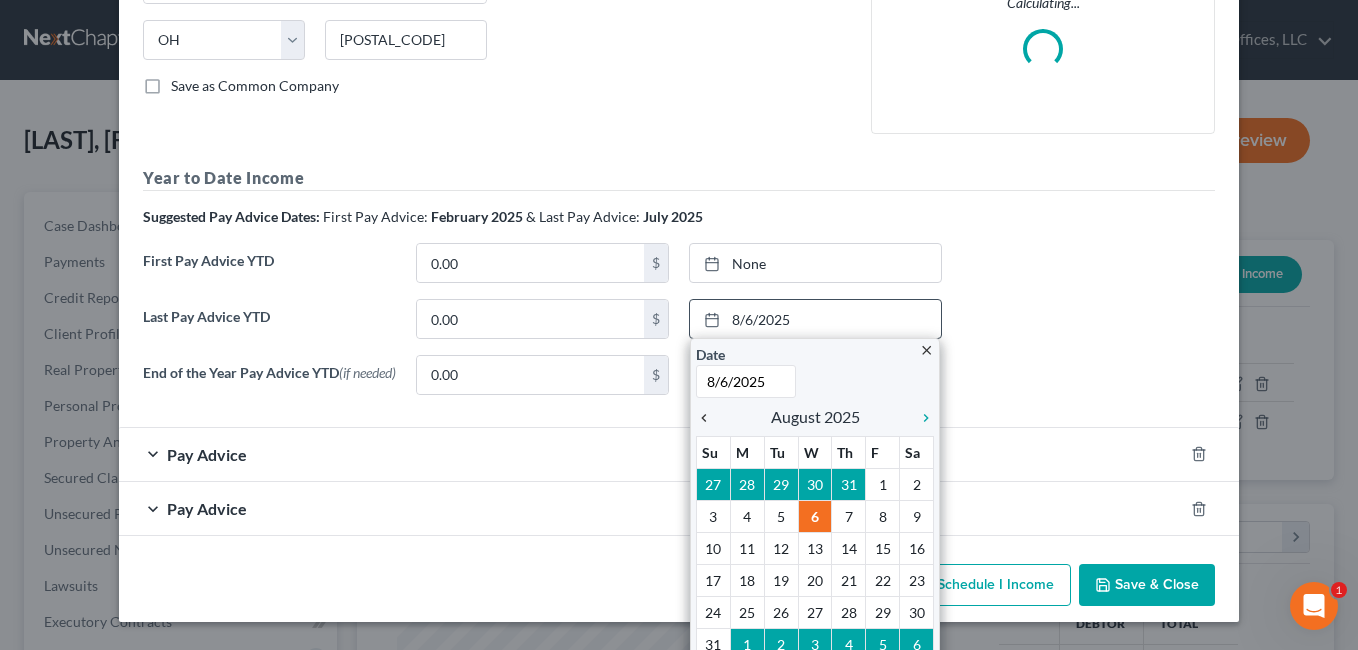 click on "chevron_left" at bounding box center (709, 418) 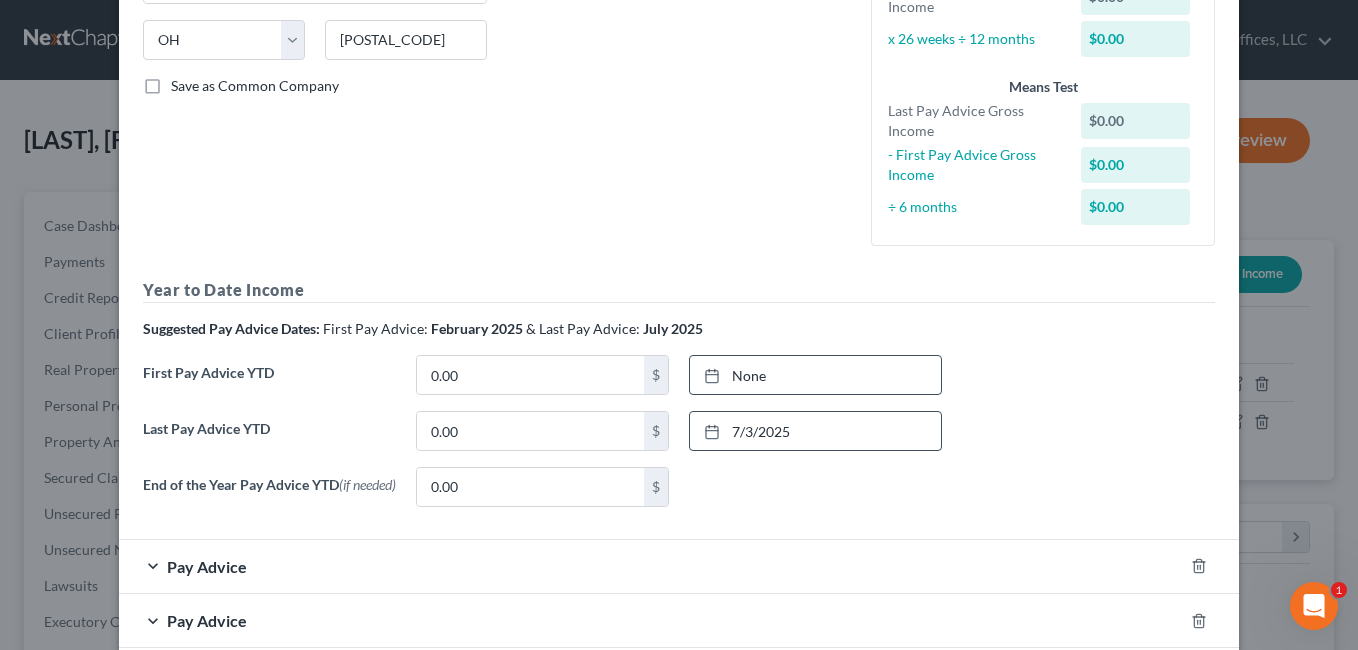 click on "None" at bounding box center [815, 375] 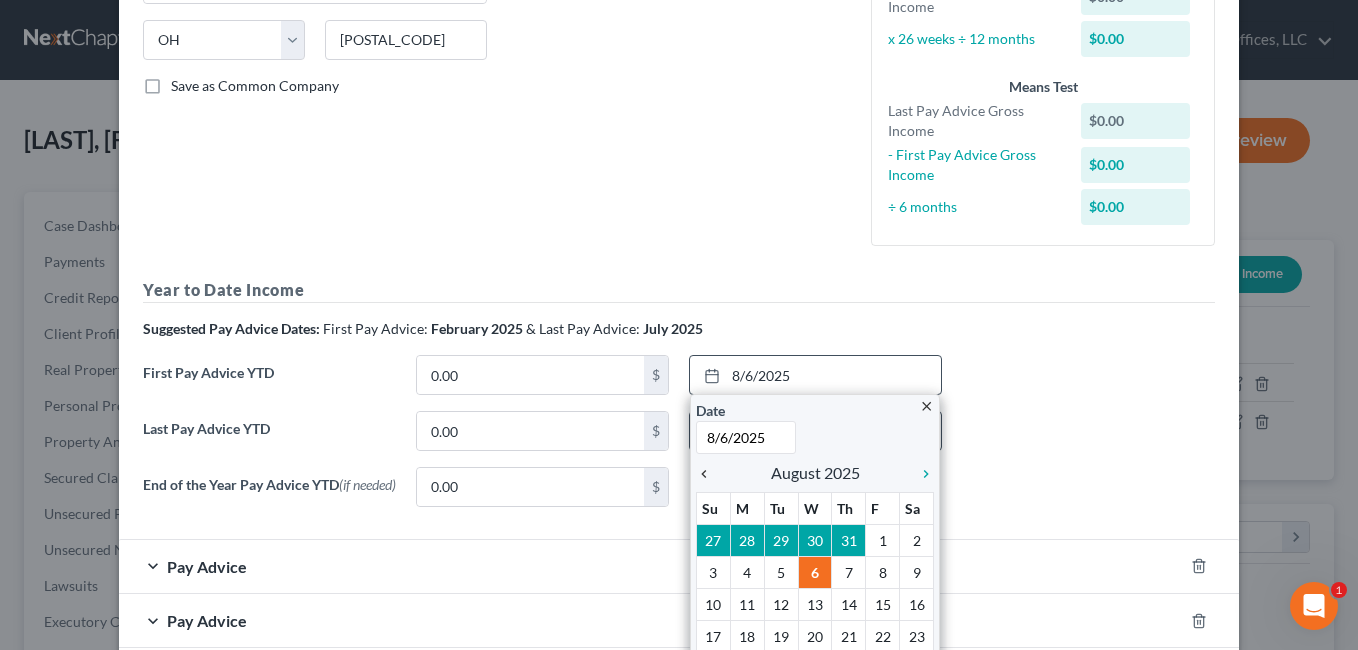 click on "chevron_left" at bounding box center (709, 474) 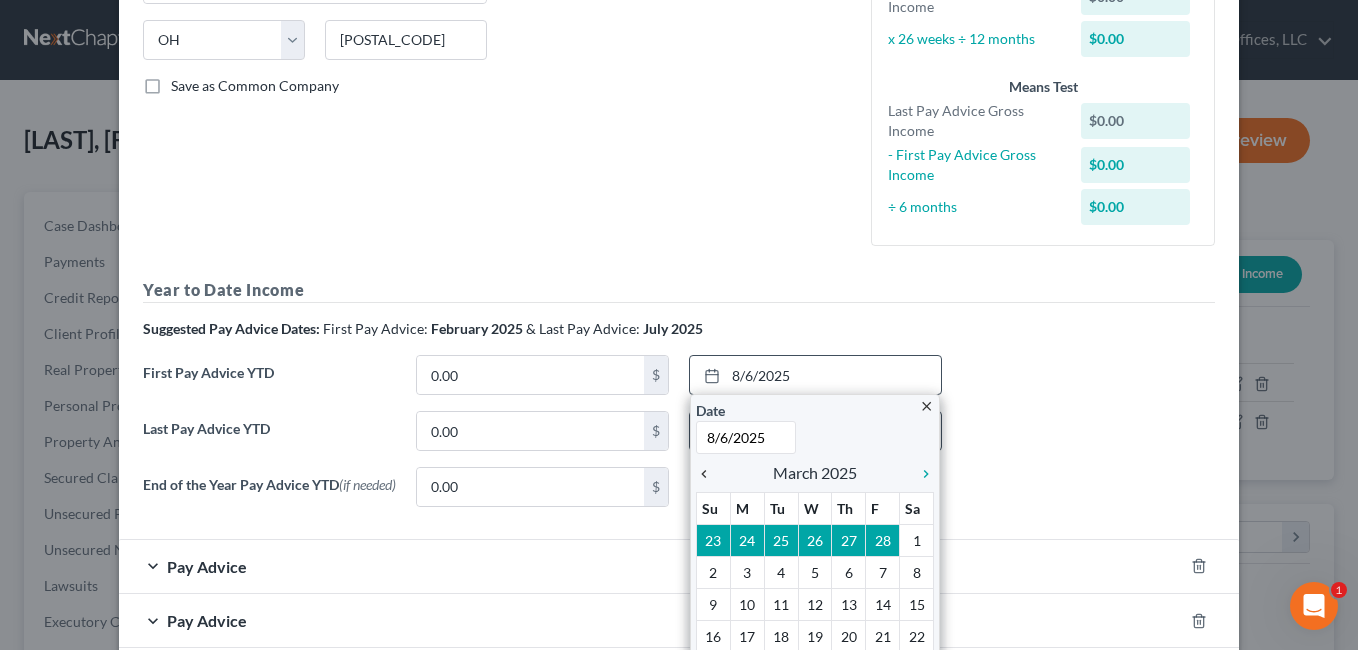 click on "chevron_left" at bounding box center [709, 474] 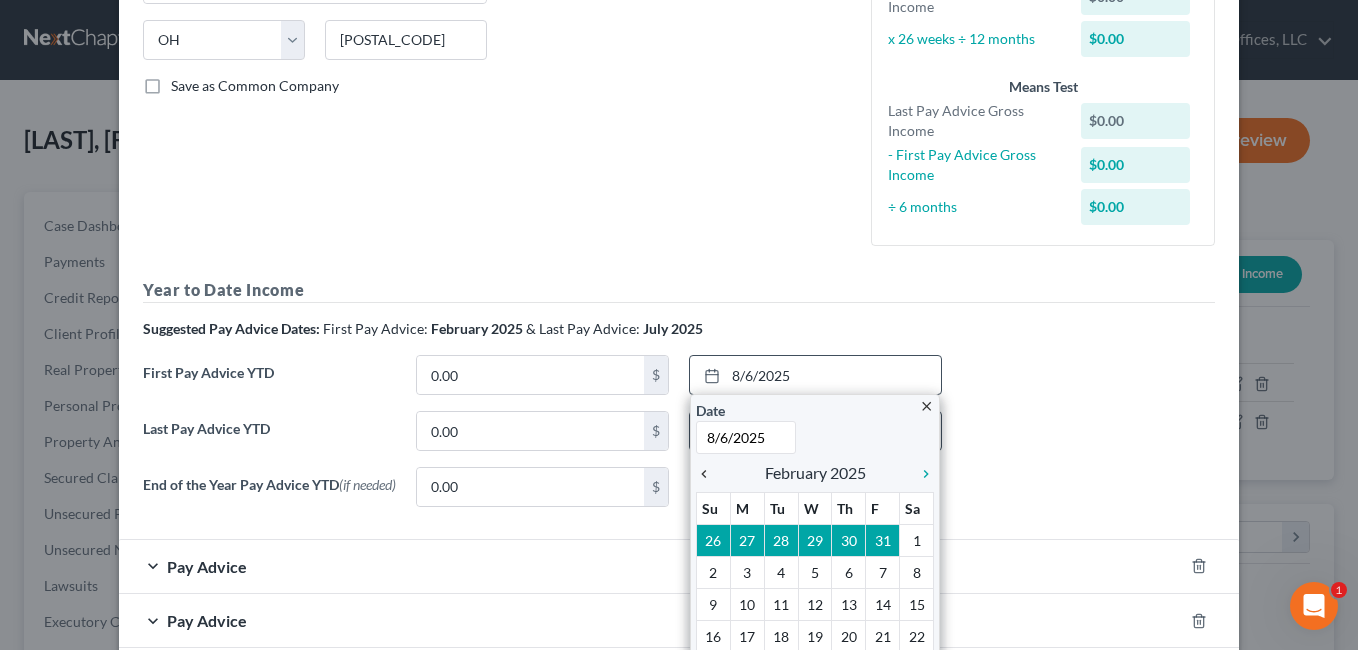 click on "chevron_left" at bounding box center [709, 474] 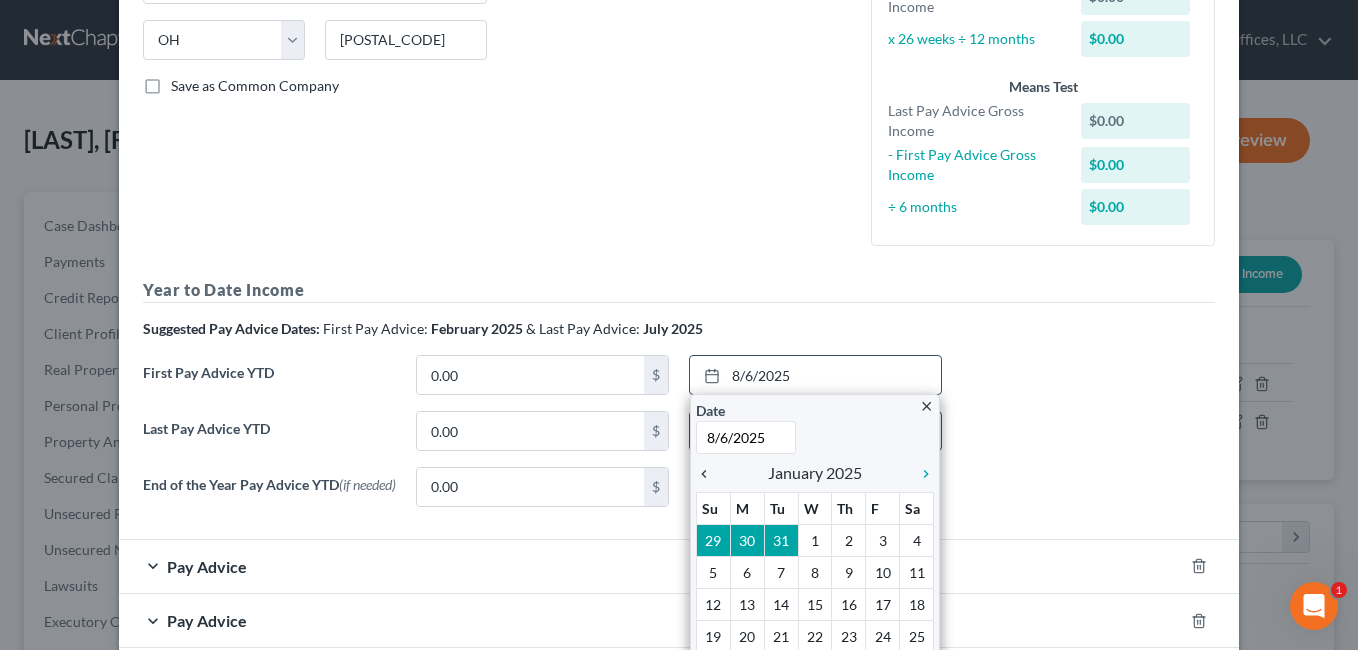 click on "chevron_left" at bounding box center (709, 474) 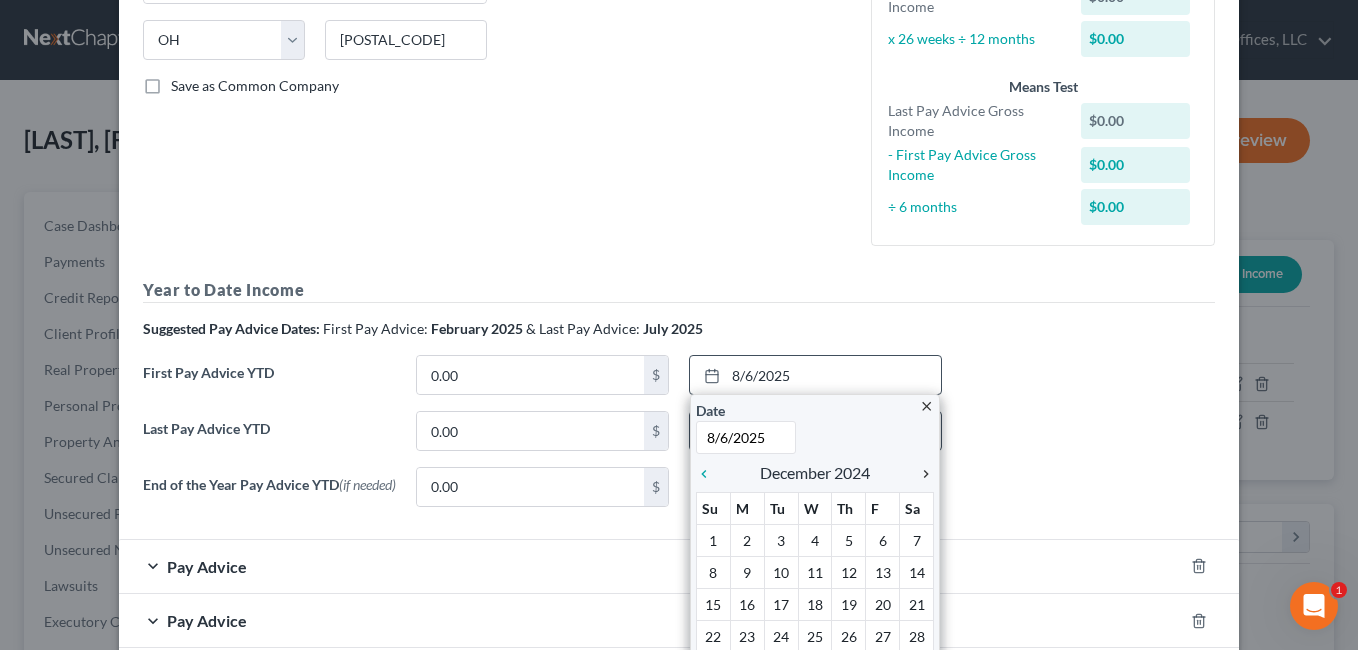 click on "chevron_right" at bounding box center [921, 474] 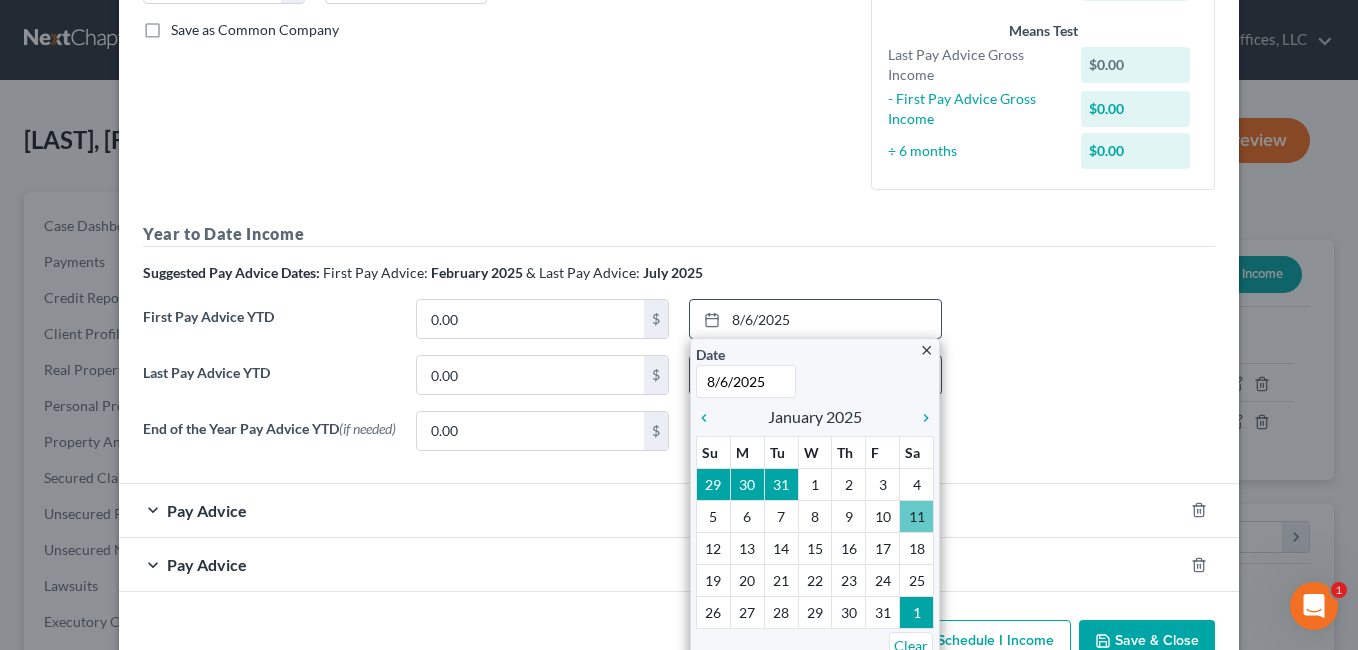 scroll, scrollTop: 505, scrollLeft: 0, axis: vertical 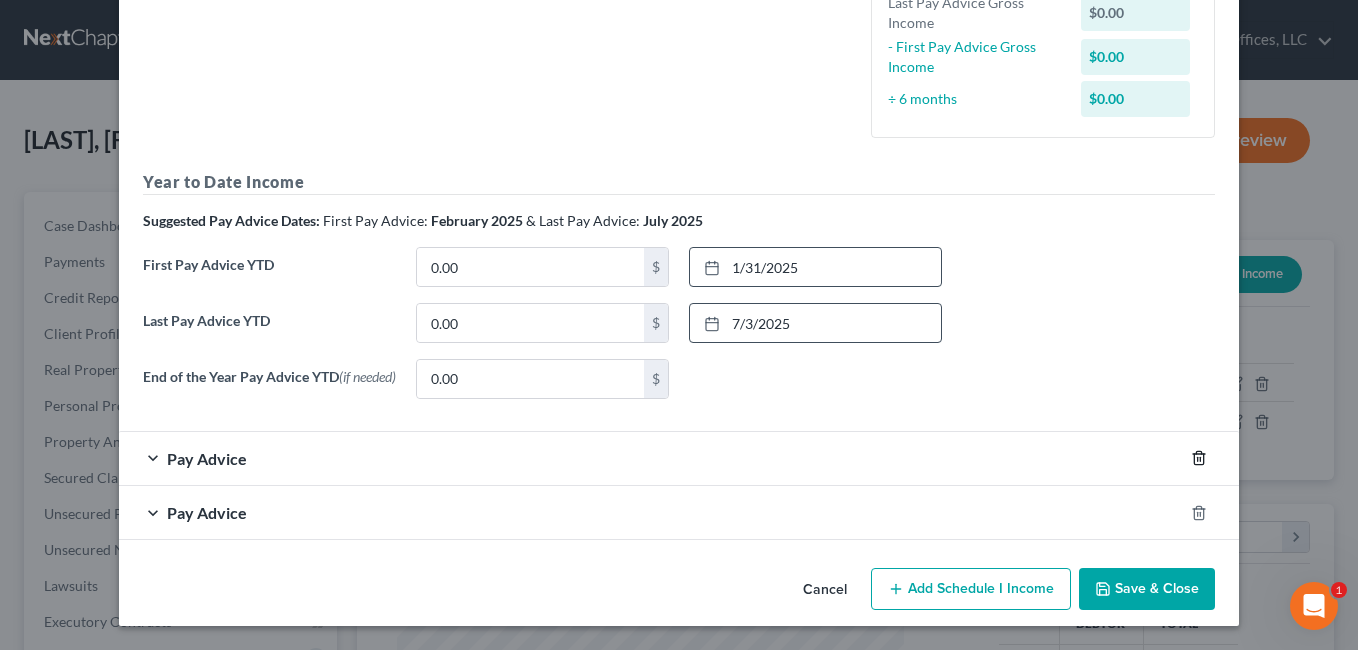 click 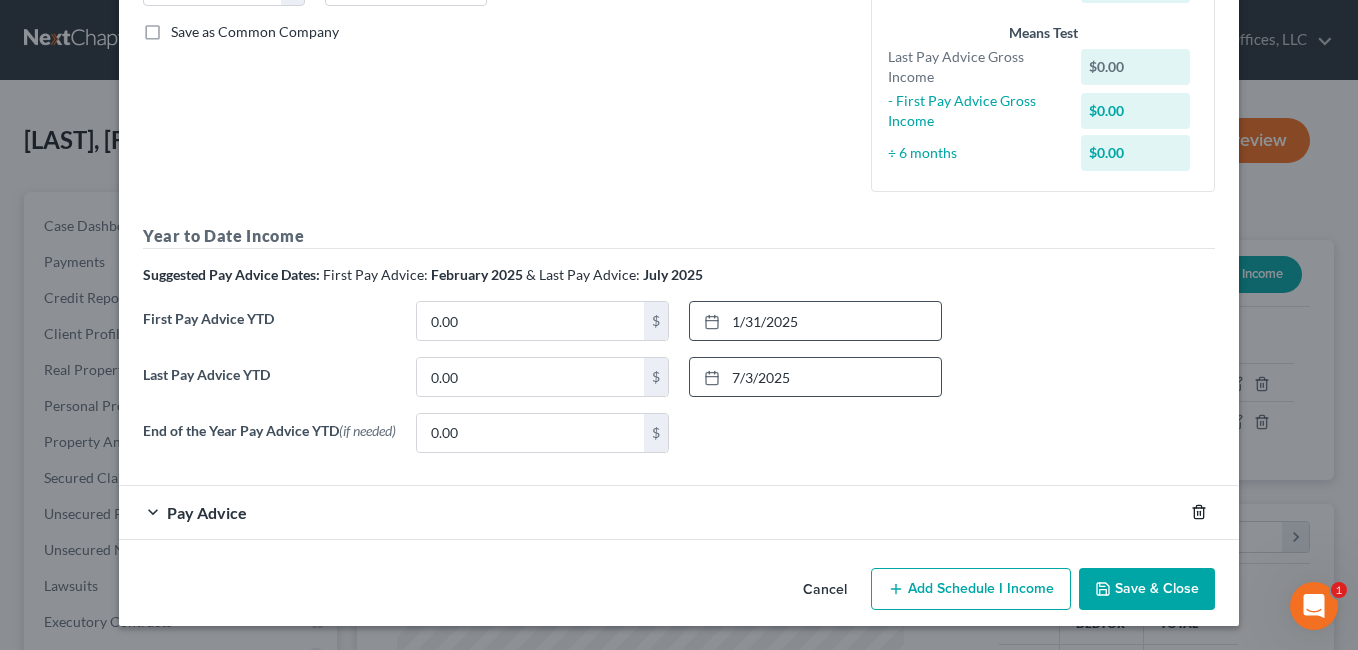 click 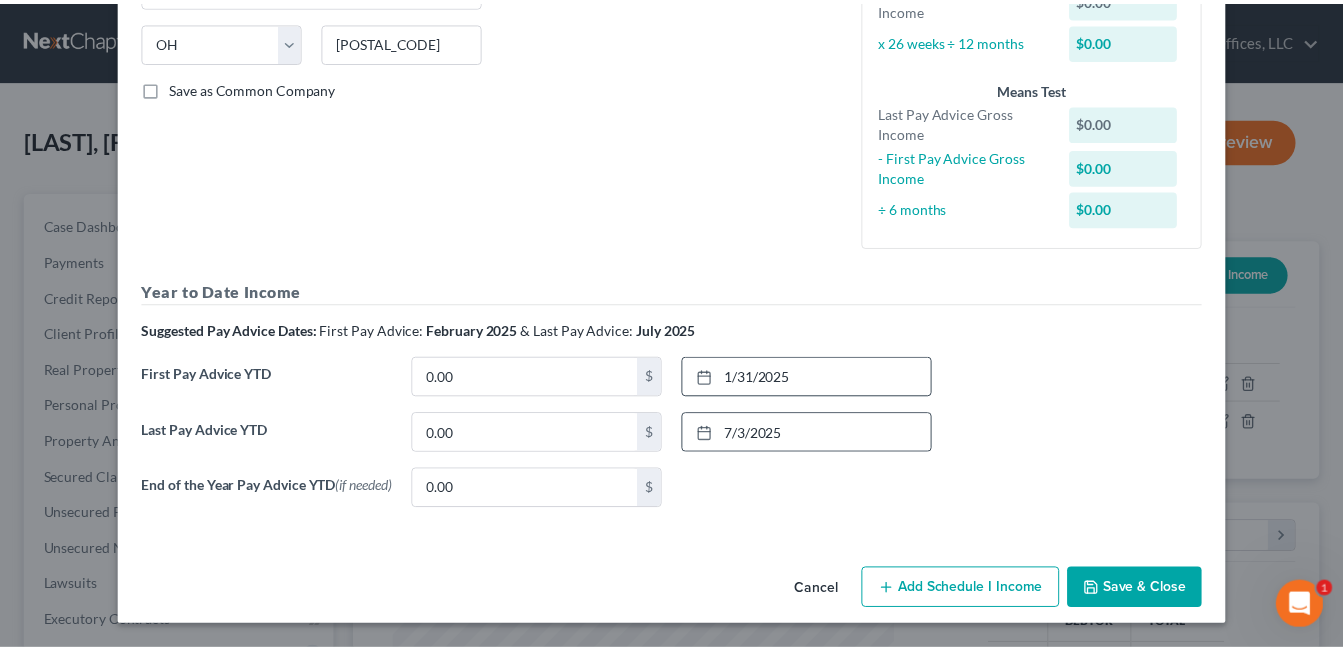 scroll, scrollTop: 396, scrollLeft: 0, axis: vertical 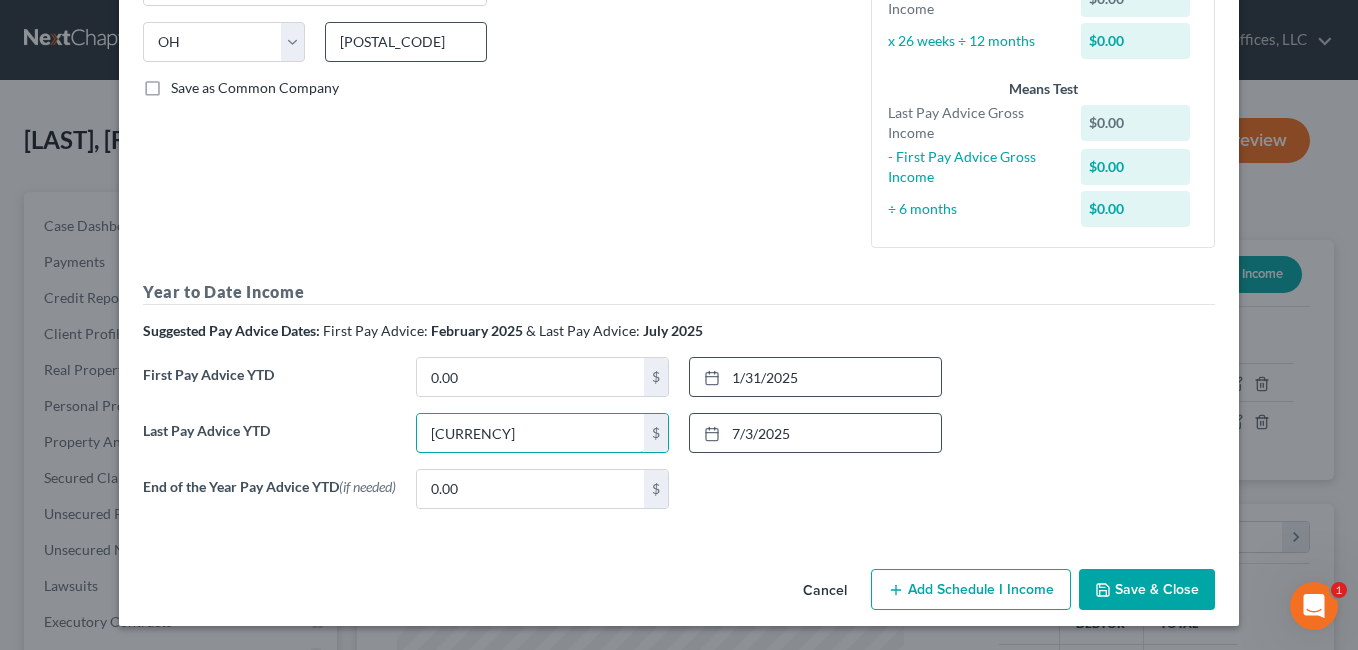 type on "29,292.32" 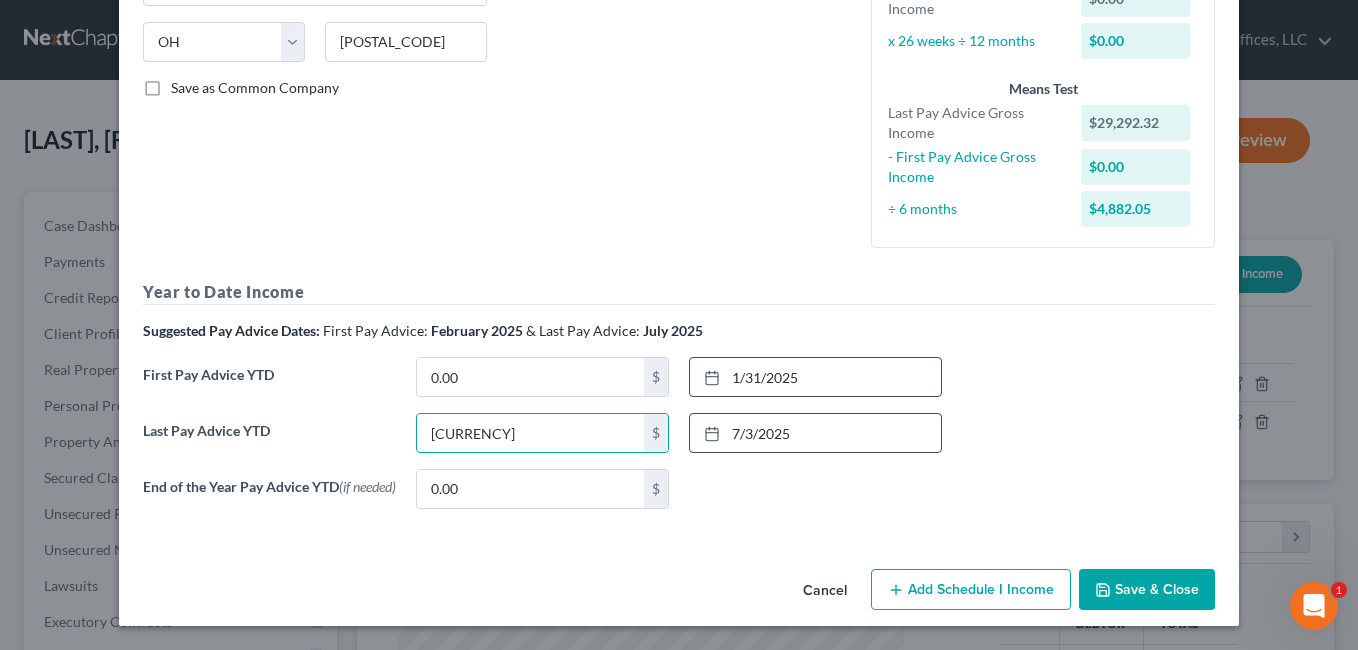click on "Save & Close" at bounding box center [1147, 590] 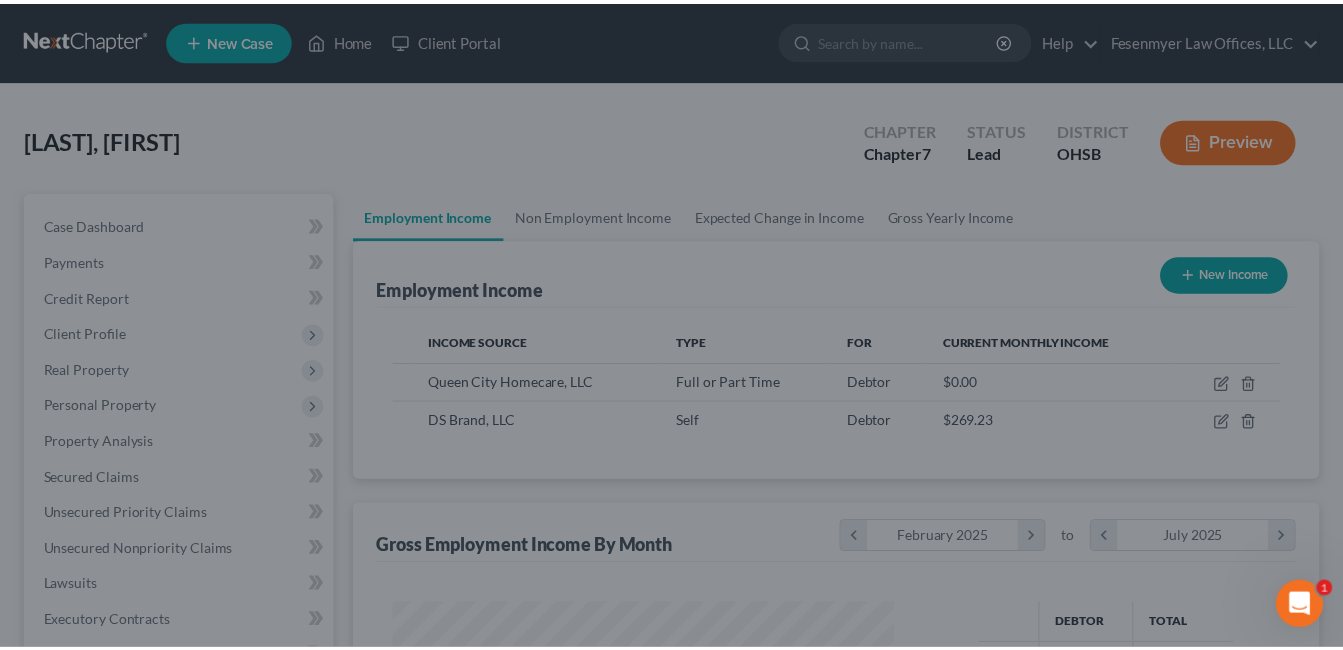 scroll, scrollTop: 359, scrollLeft: 541, axis: both 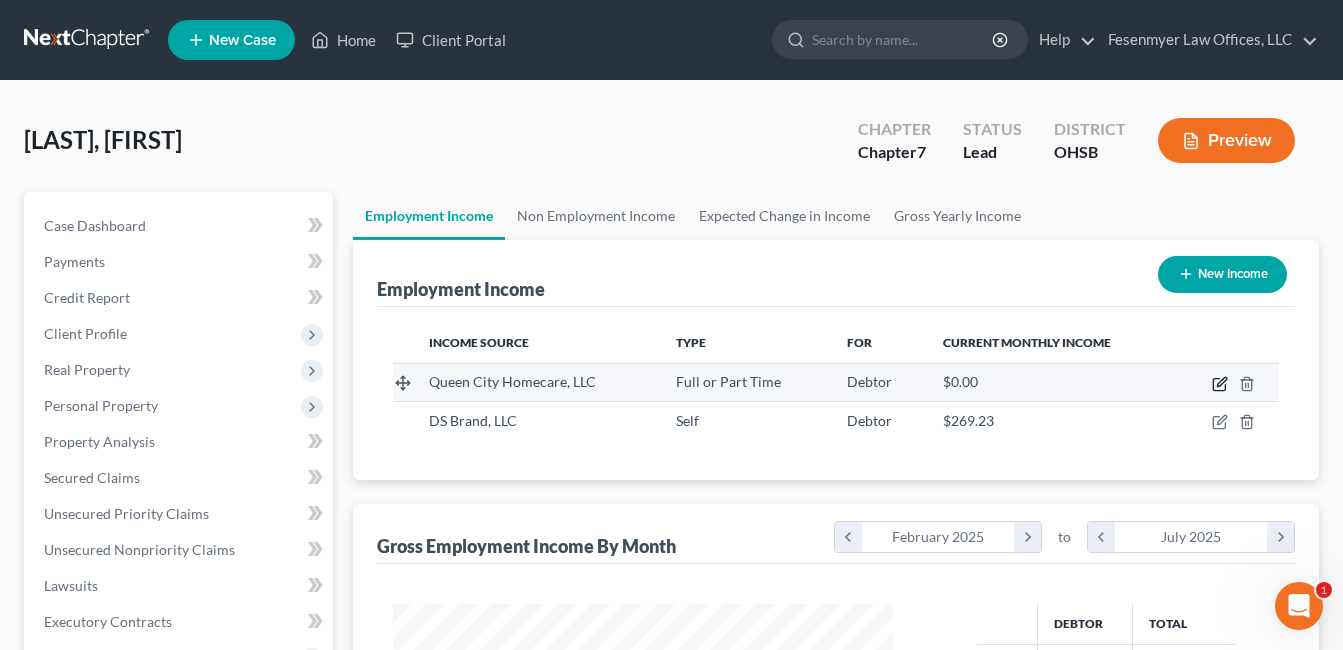 click 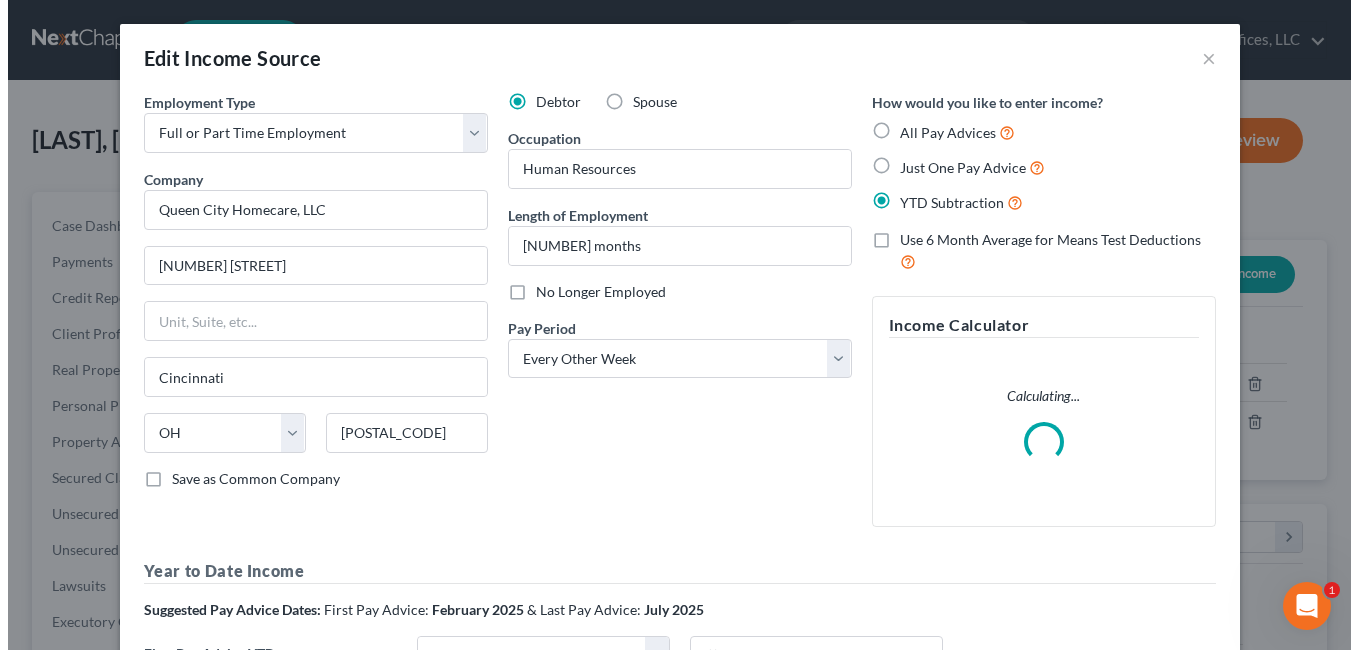 scroll, scrollTop: 999642, scrollLeft: 999453, axis: both 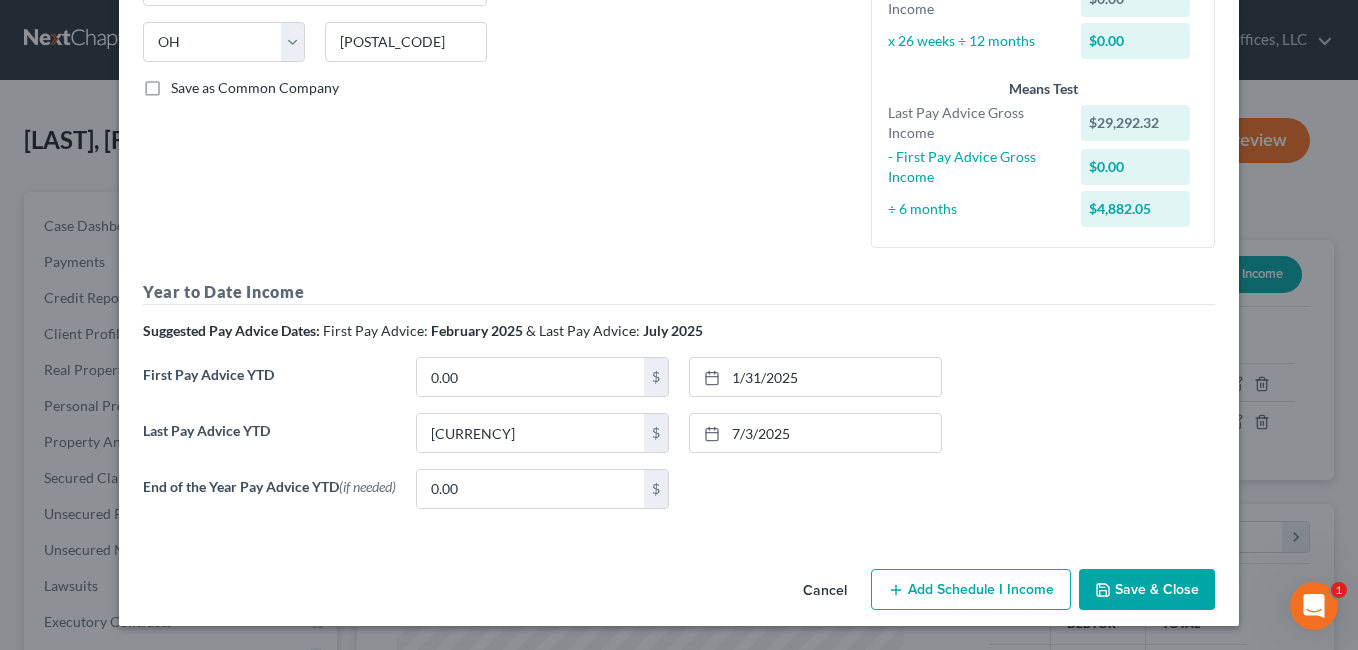 click on "Save & Close" at bounding box center (1147, 590) 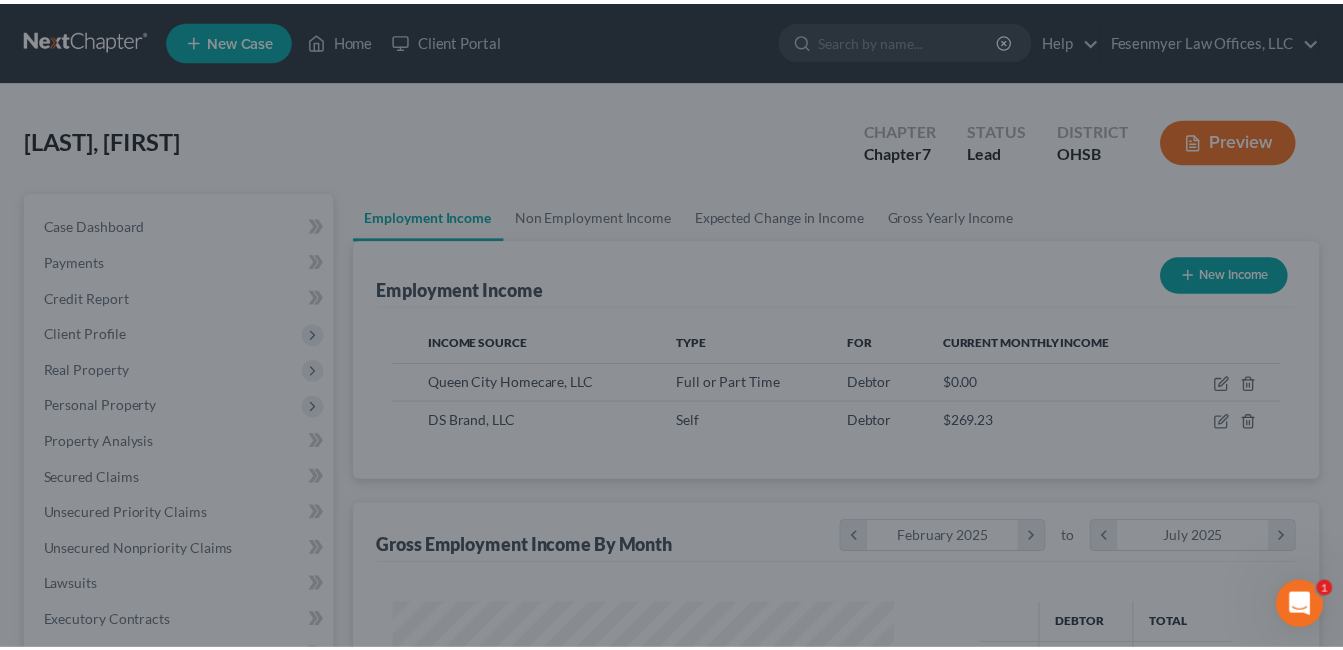 scroll, scrollTop: 359, scrollLeft: 541, axis: both 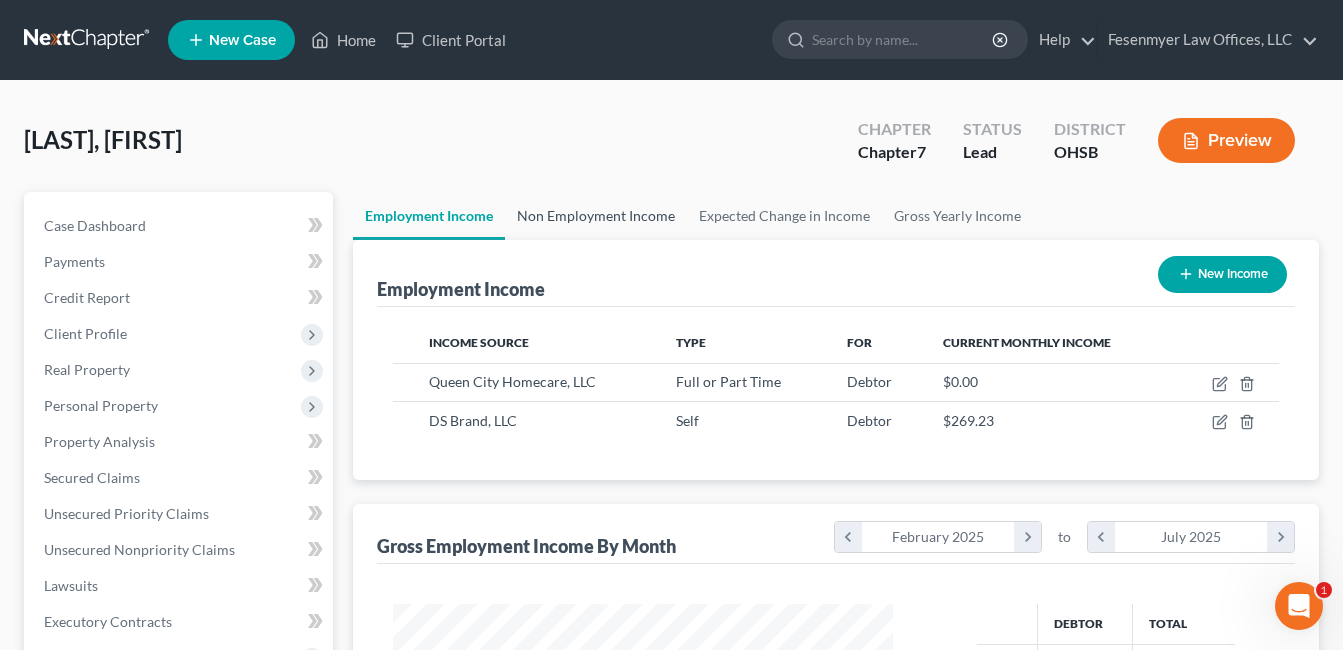 click on "Non Employment Income" at bounding box center [596, 216] 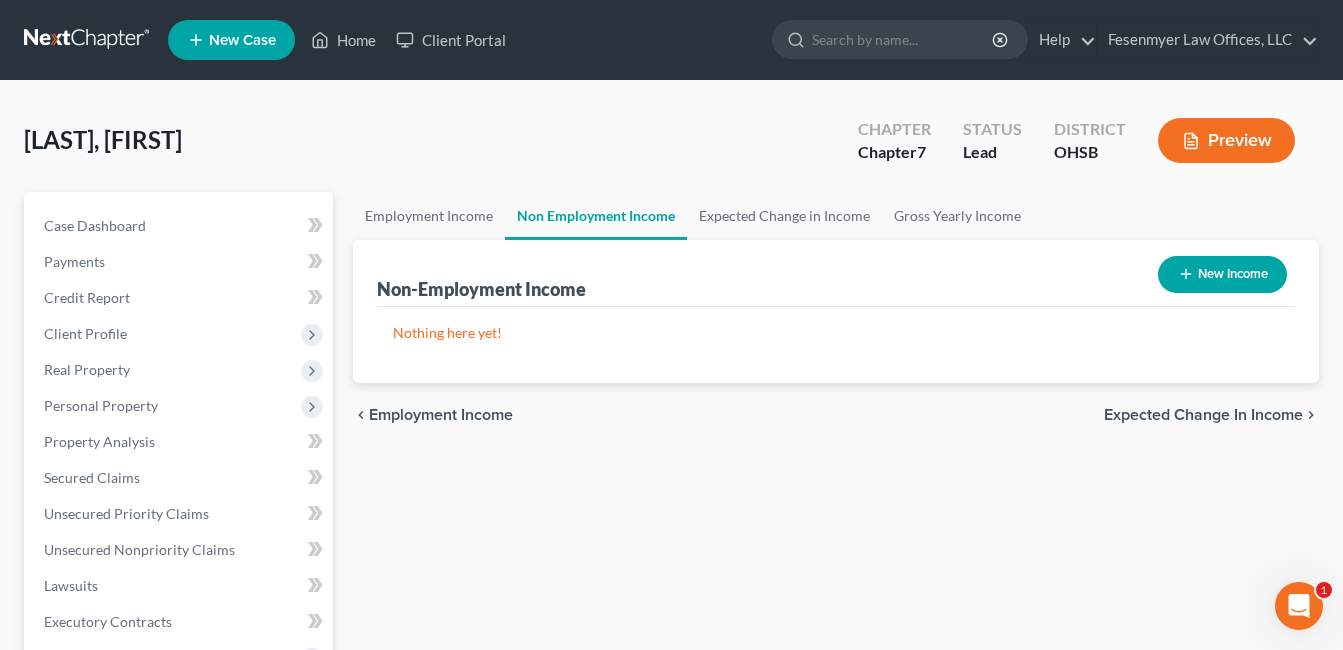 click on "New Income" at bounding box center (1222, 274) 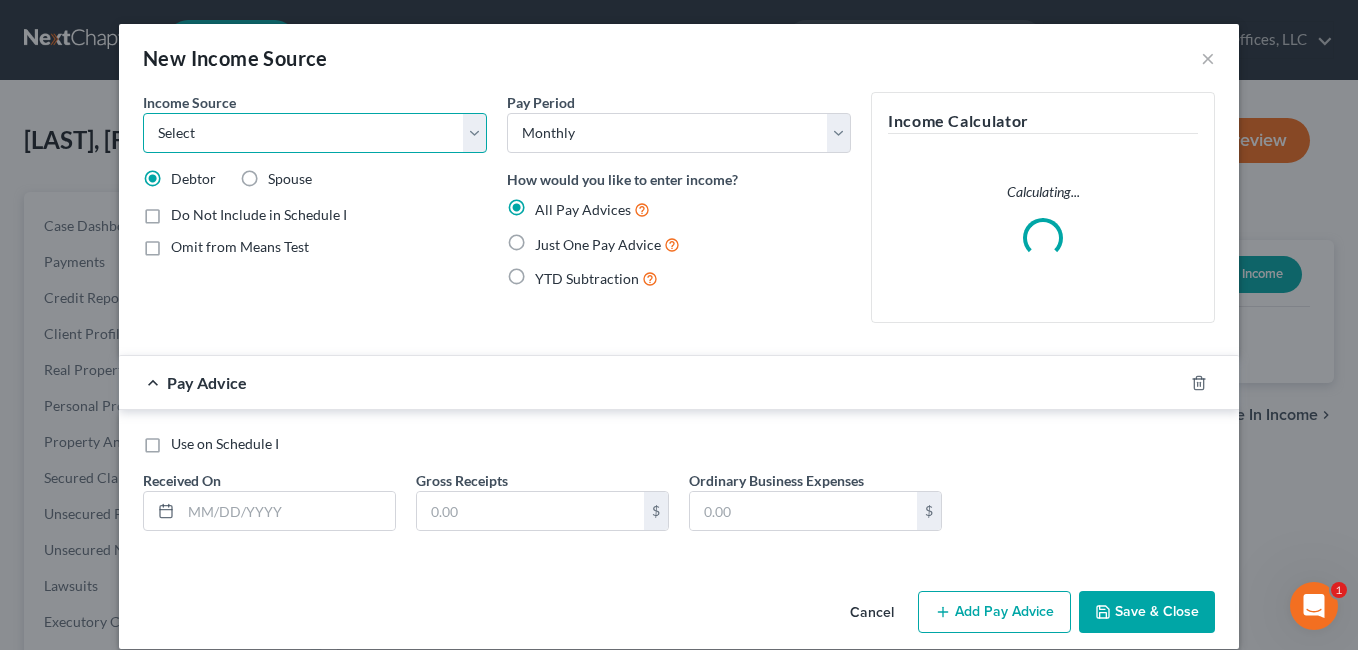 drag, startPoint x: 457, startPoint y: 130, endPoint x: 435, endPoint y: 142, distance: 25.059929 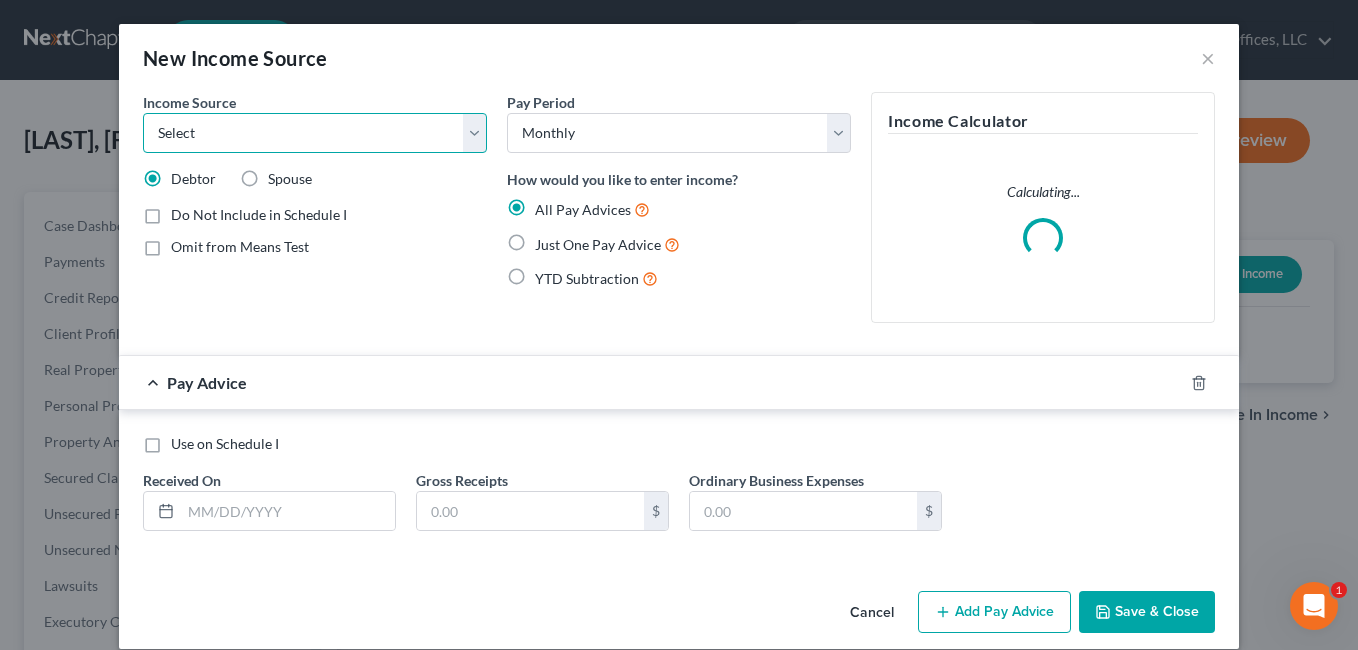 click on "Select Unemployment Disability (from employer) Pension Retirement Social Security / Social Security Disability Other Government Assistance Interests, Dividends or Royalties Child / Family Support Contributions to Household Property / Rental Business, Professional or Farm Alimony / Maintenance Payments Military Disability Benefits Other Monthly Income" at bounding box center [315, 133] 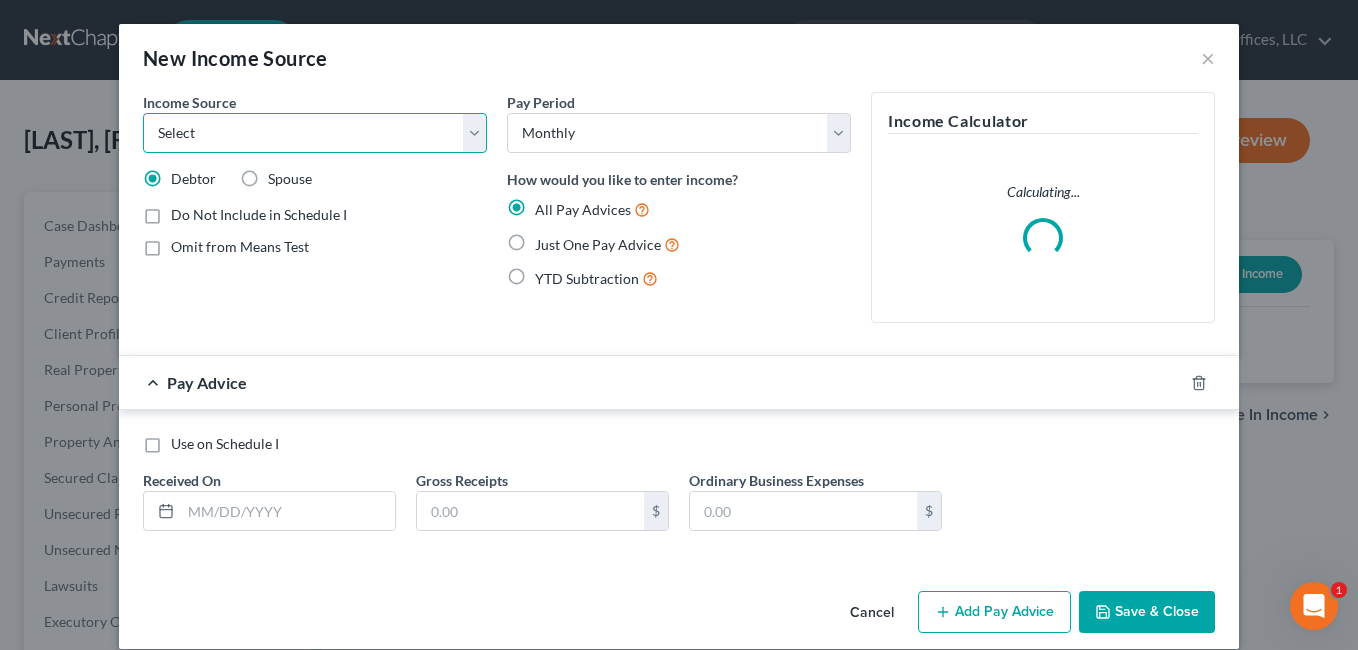 select on "0" 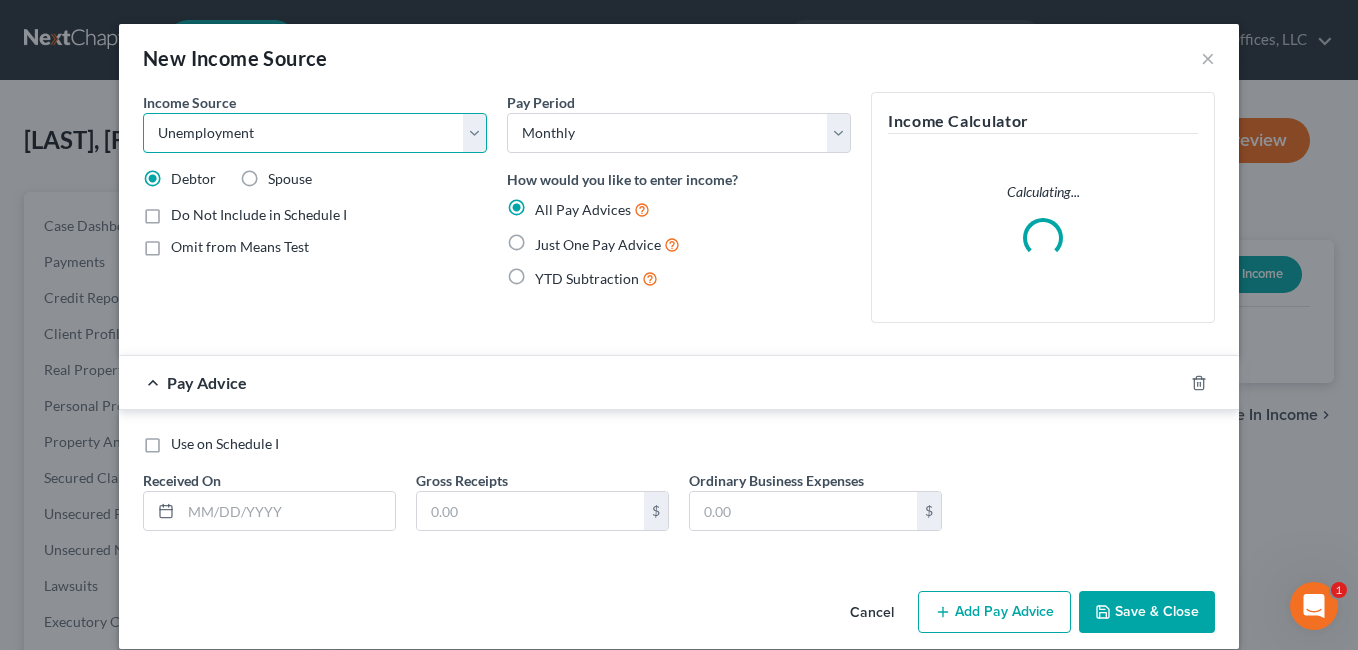 click on "Select Unemployment Disability (from employer) Pension Retirement Social Security / Social Security Disability Other Government Assistance Interests, Dividends or Royalties Child / Family Support Contributions to Household Property / Rental Business, Professional or Farm Alimony / Maintenance Payments Military Disability Benefits Other Monthly Income" at bounding box center [315, 133] 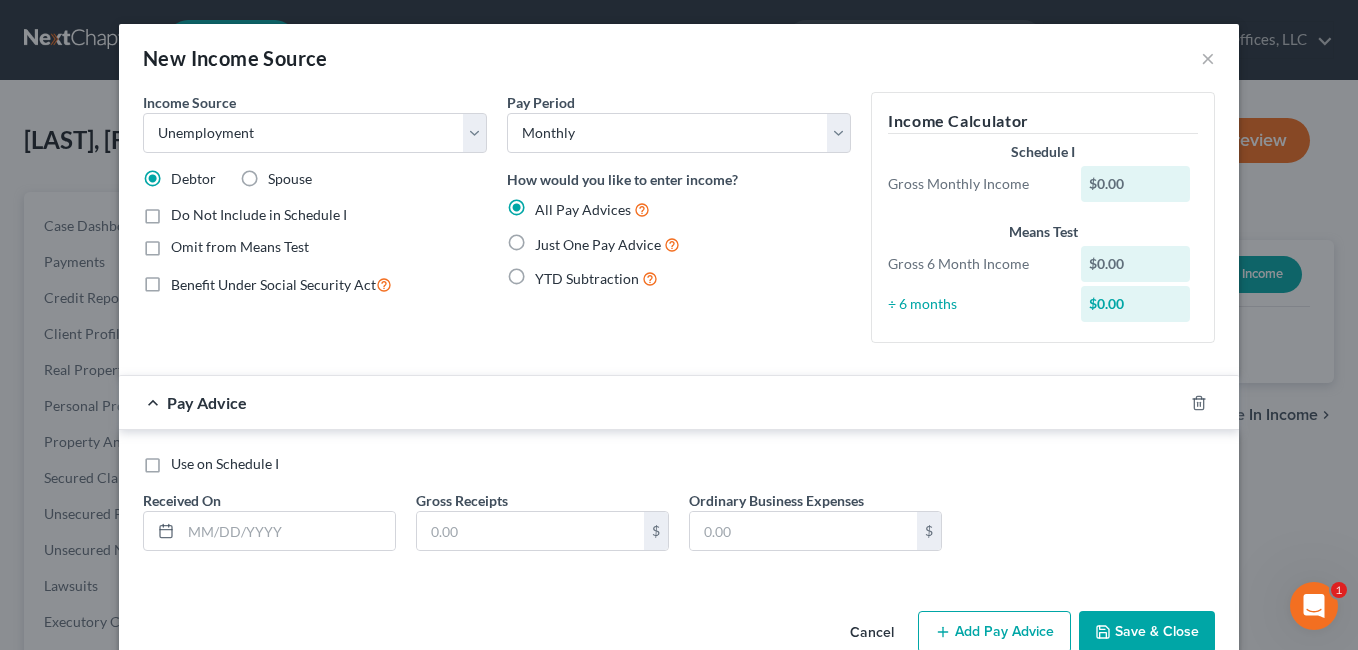 click on "Just One Pay Advice" at bounding box center [607, 244] 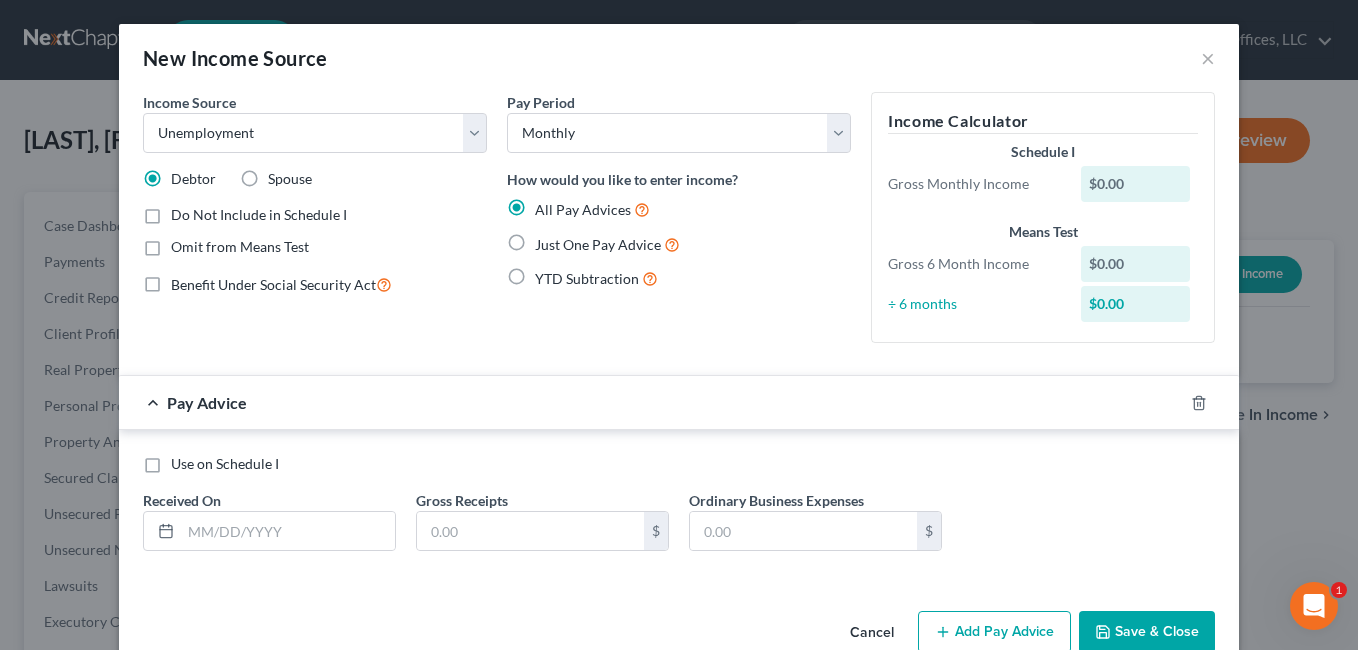 click on "Just One Pay Advice" at bounding box center [549, 239] 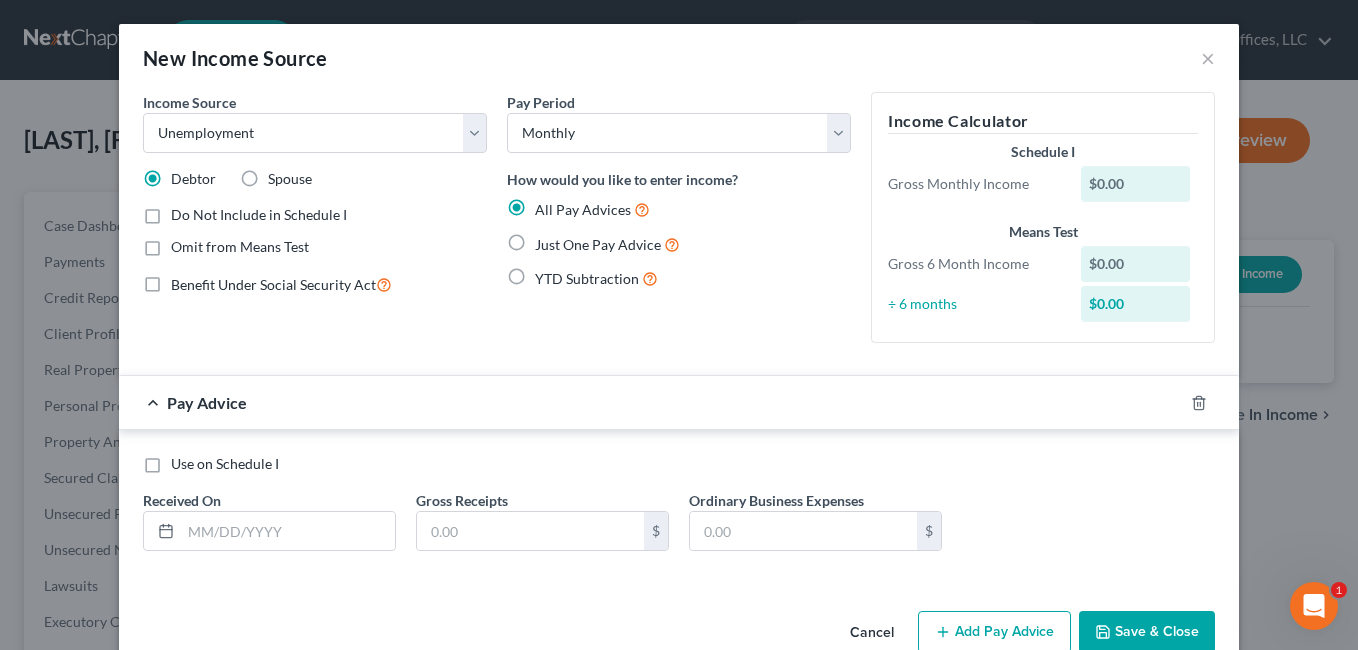 radio on "true" 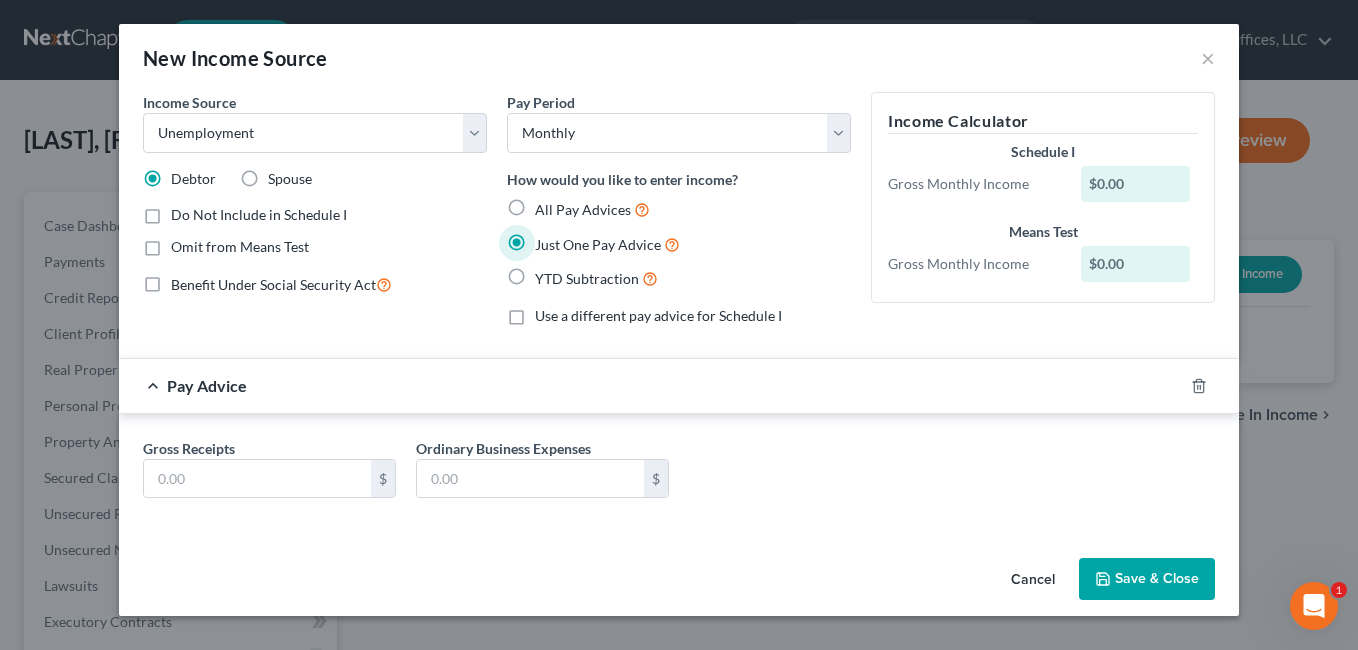 click on "Save & Close" at bounding box center (1147, 579) 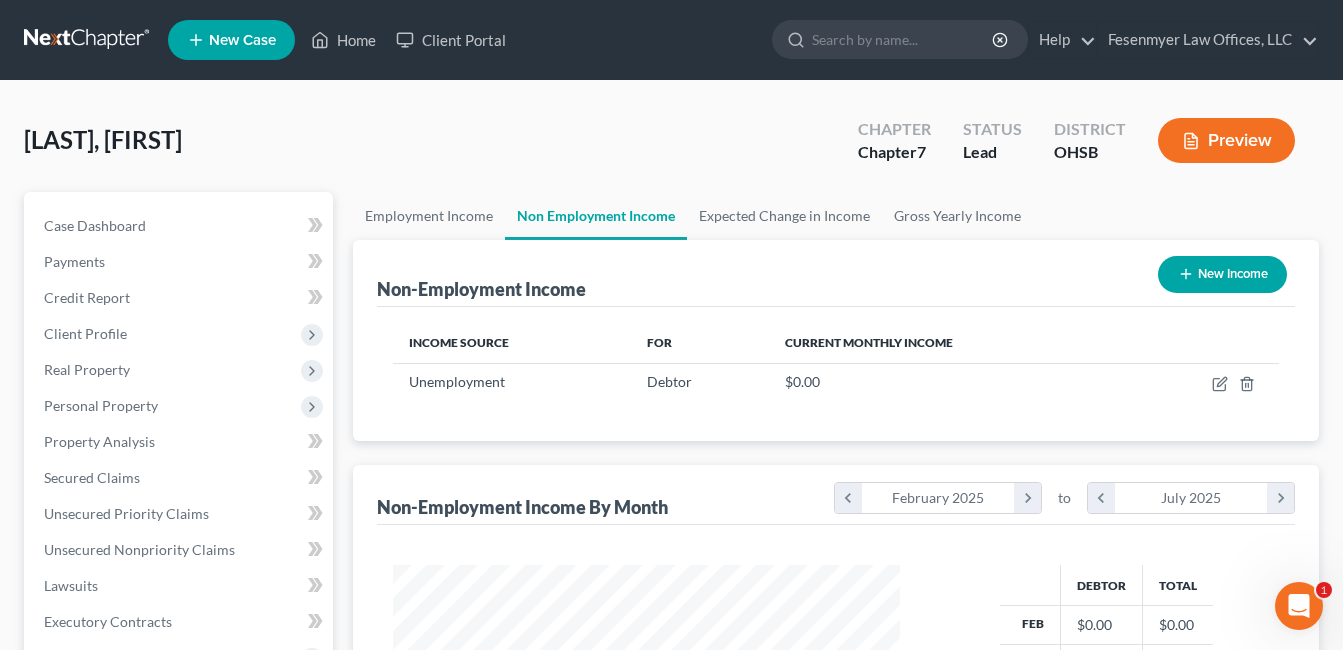 scroll, scrollTop: 999642, scrollLeft: 999460, axis: both 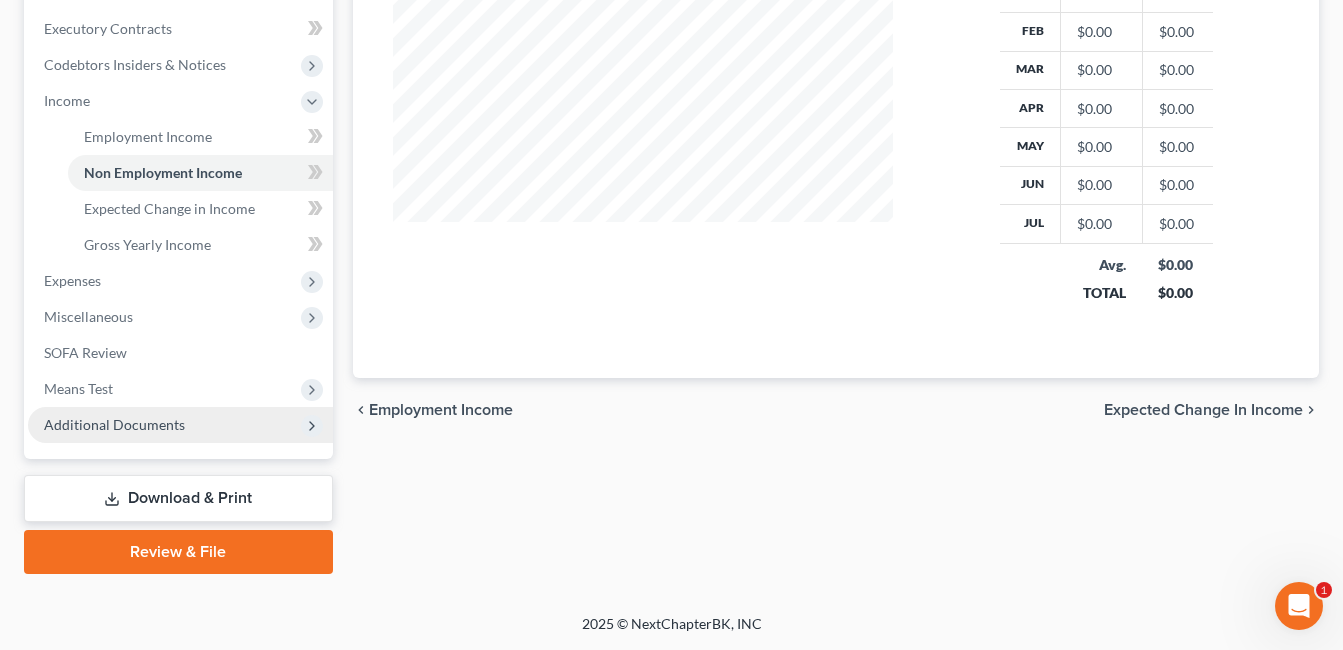 click on "Additional Documents" at bounding box center (114, 424) 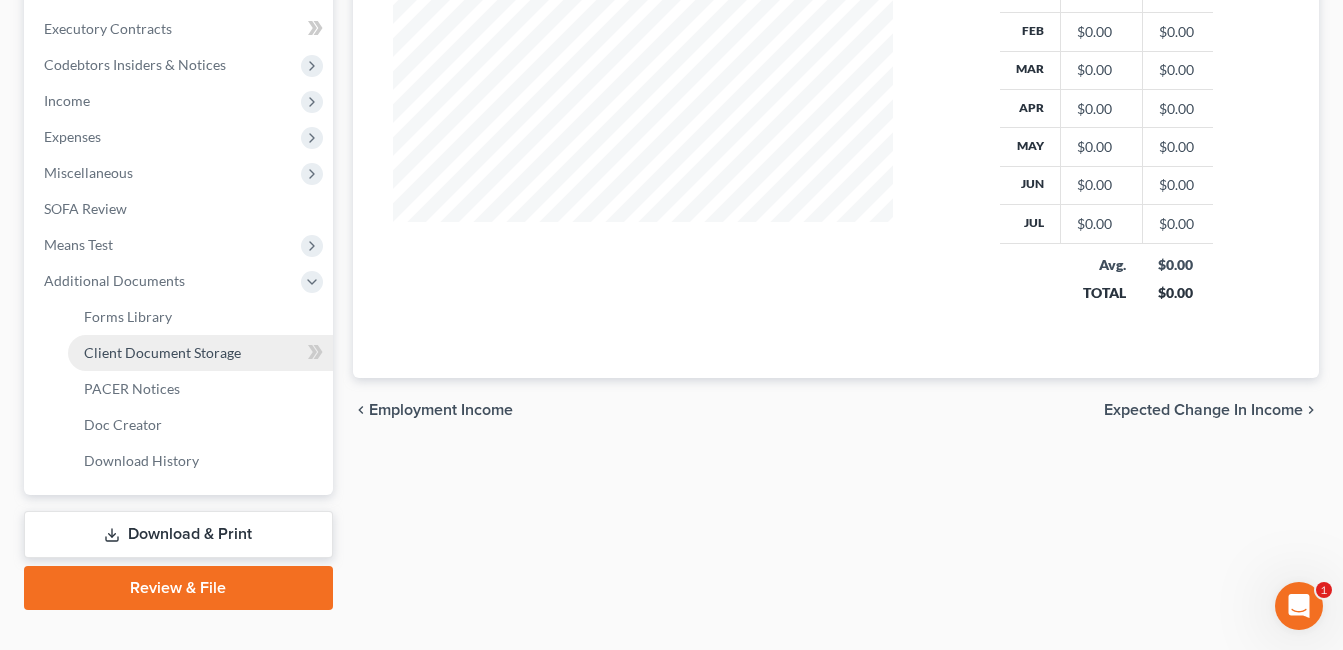 click on "Client Document Storage" at bounding box center (162, 352) 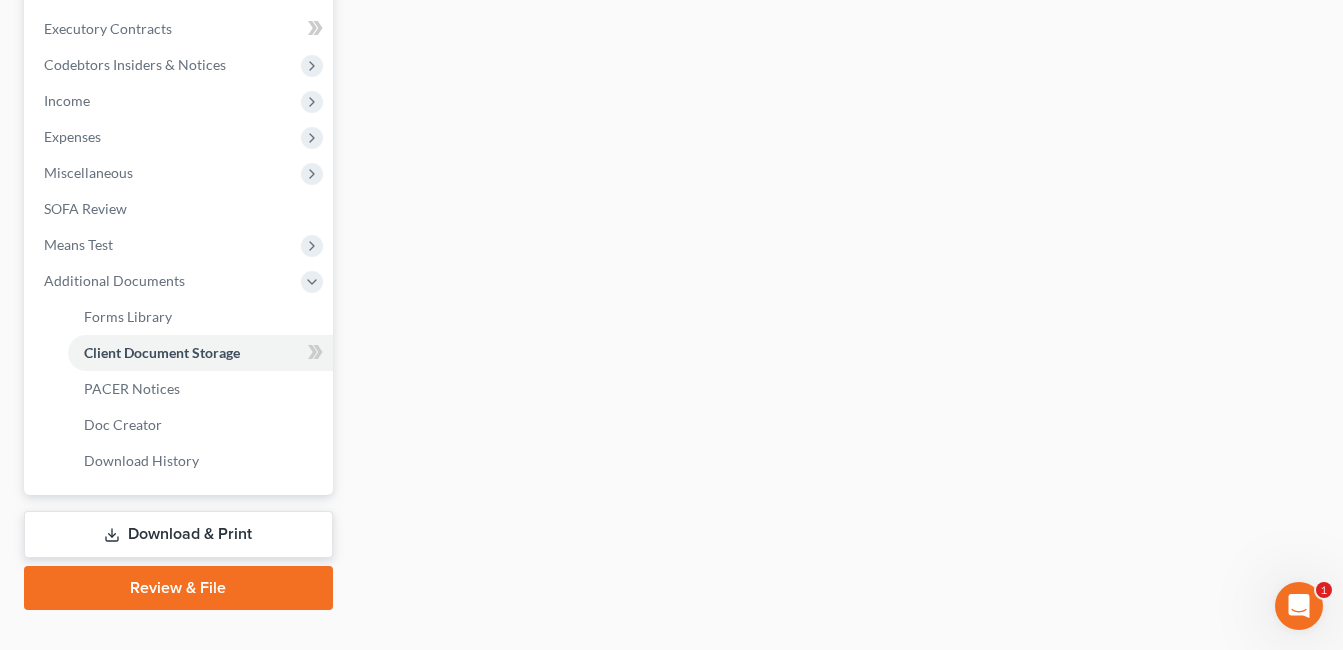 select on "7" 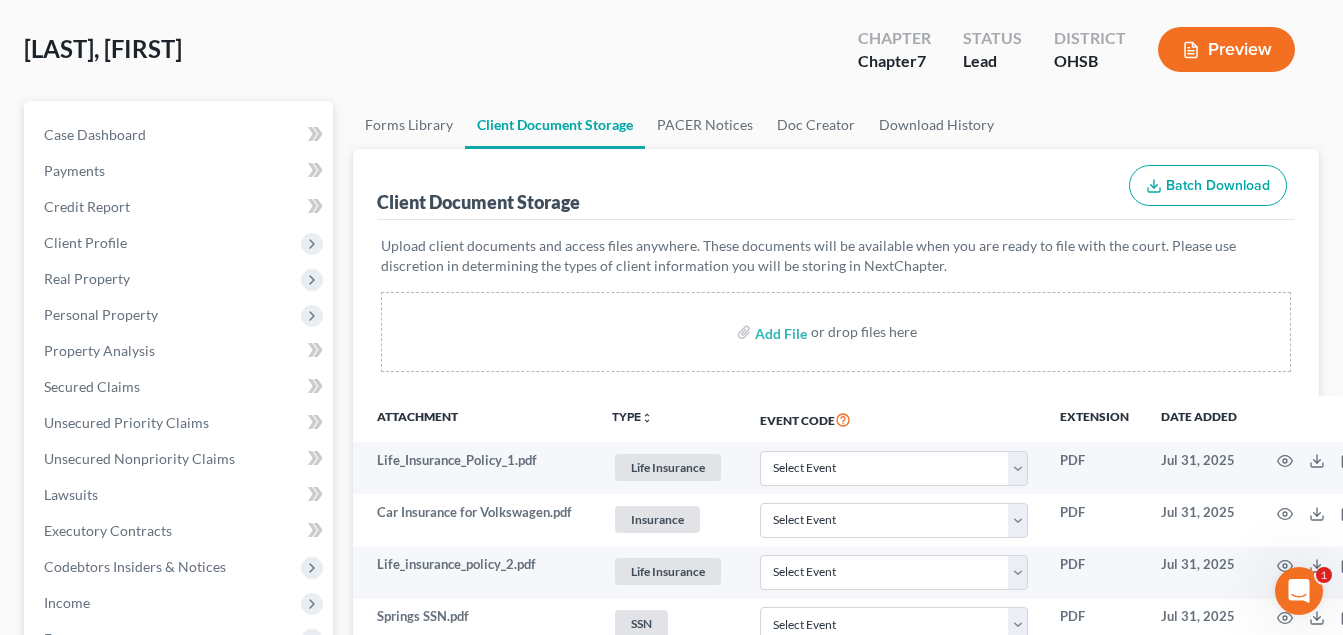 scroll, scrollTop: 100, scrollLeft: 0, axis: vertical 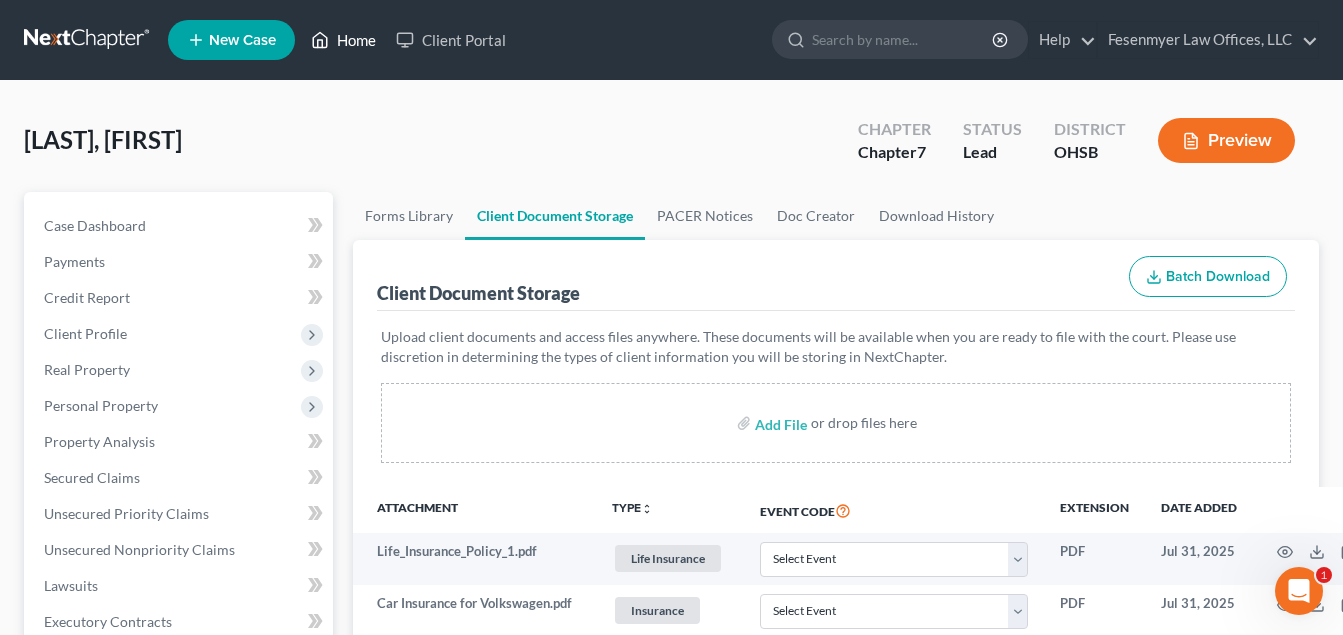 click on "Home" at bounding box center [343, 40] 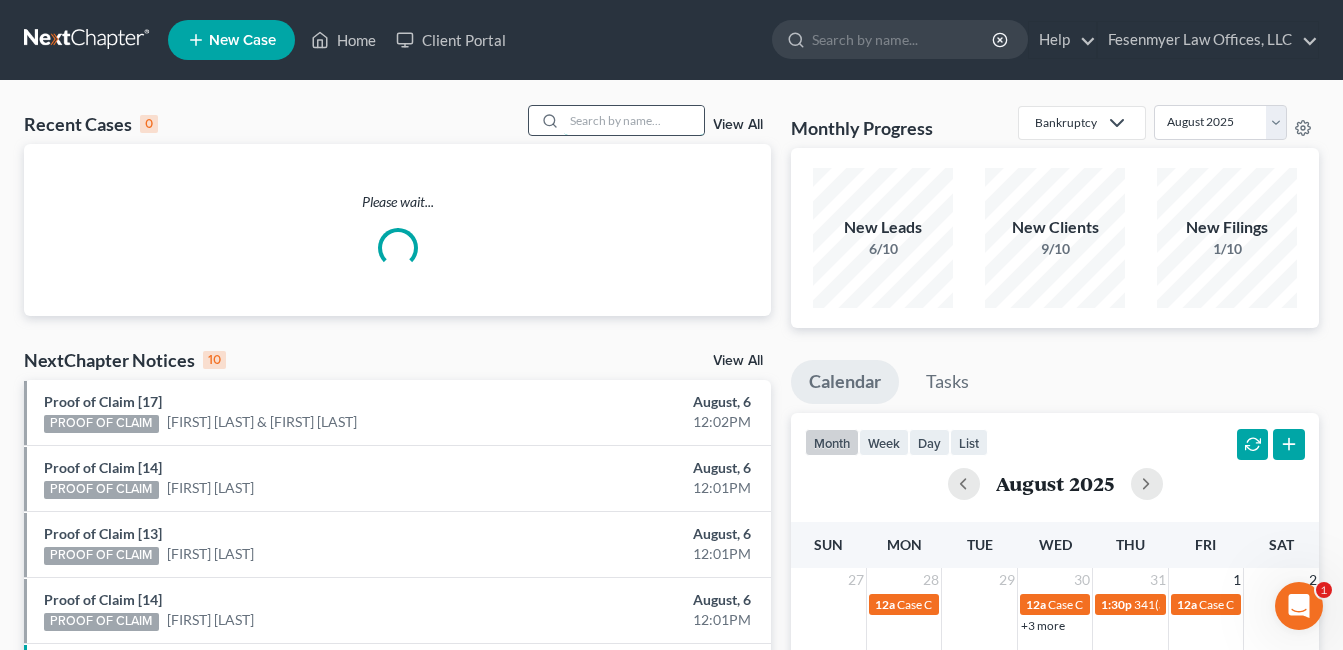 click at bounding box center (634, 120) 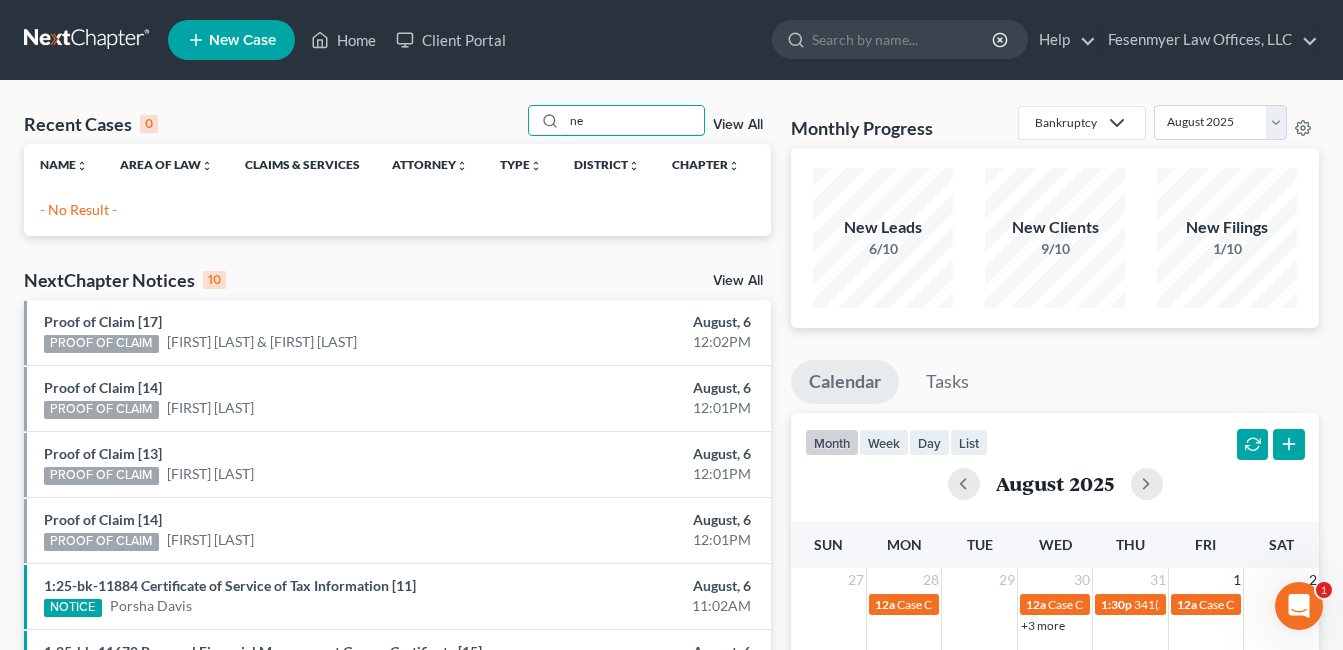 type on "n" 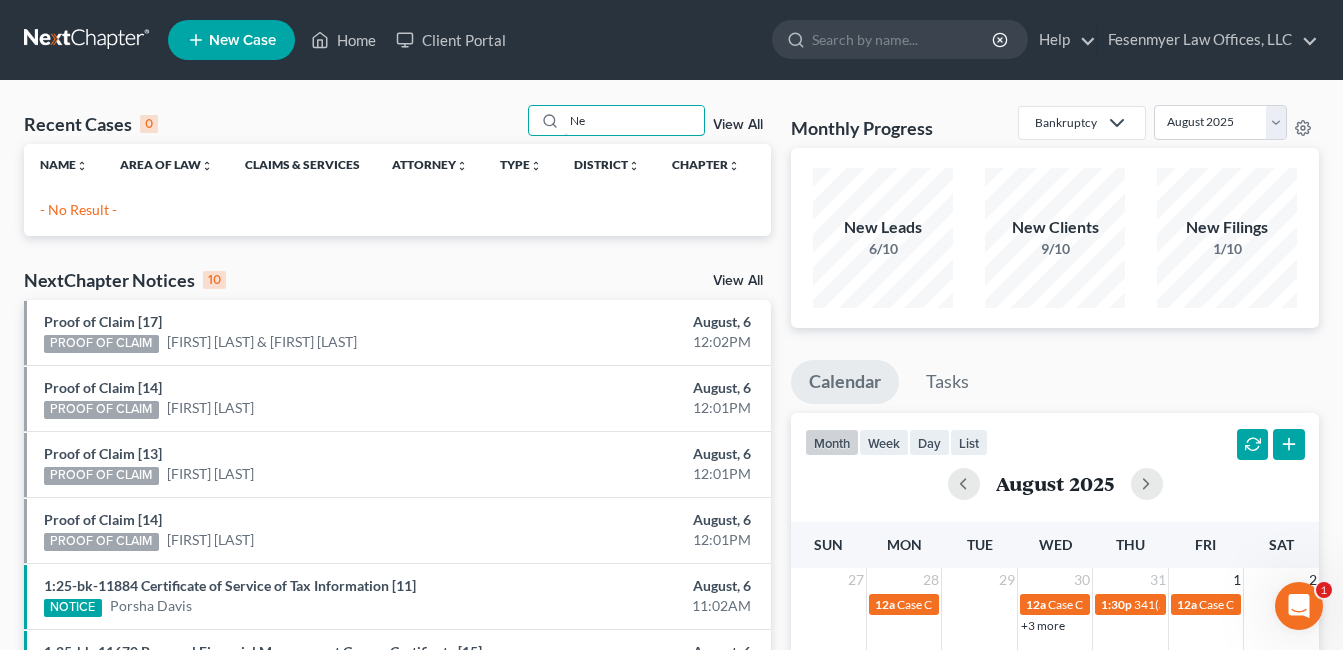 type on "N" 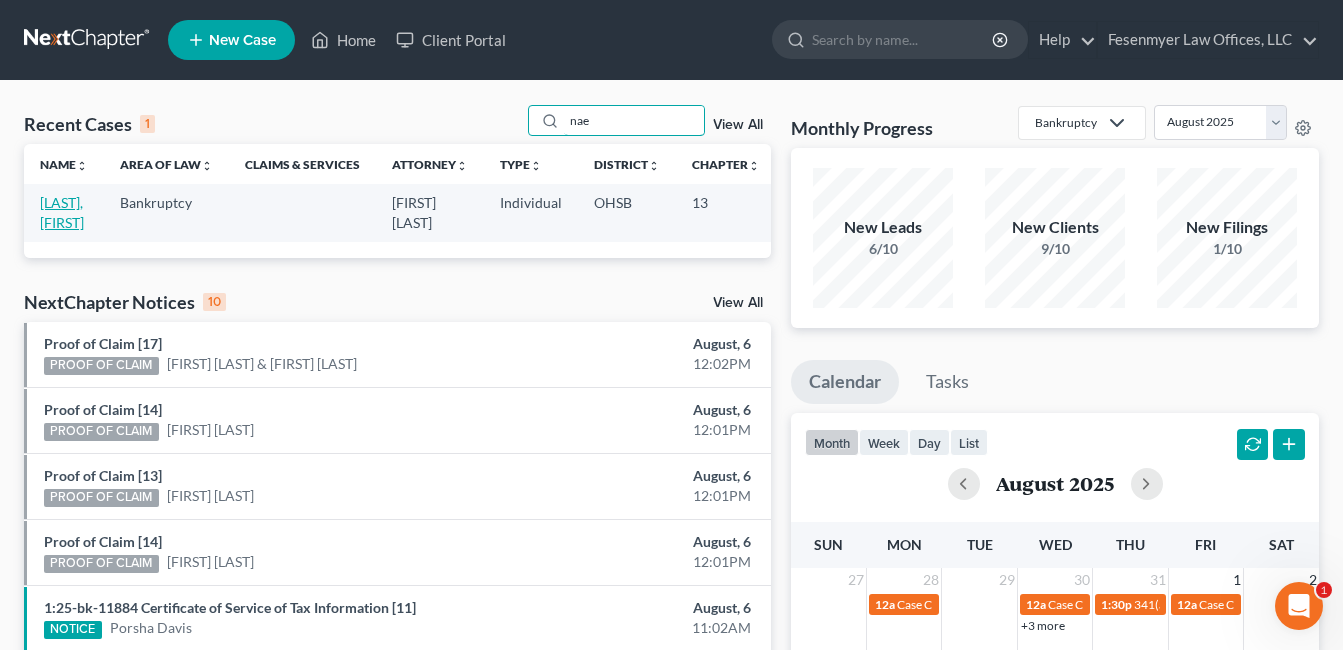 type on "nae" 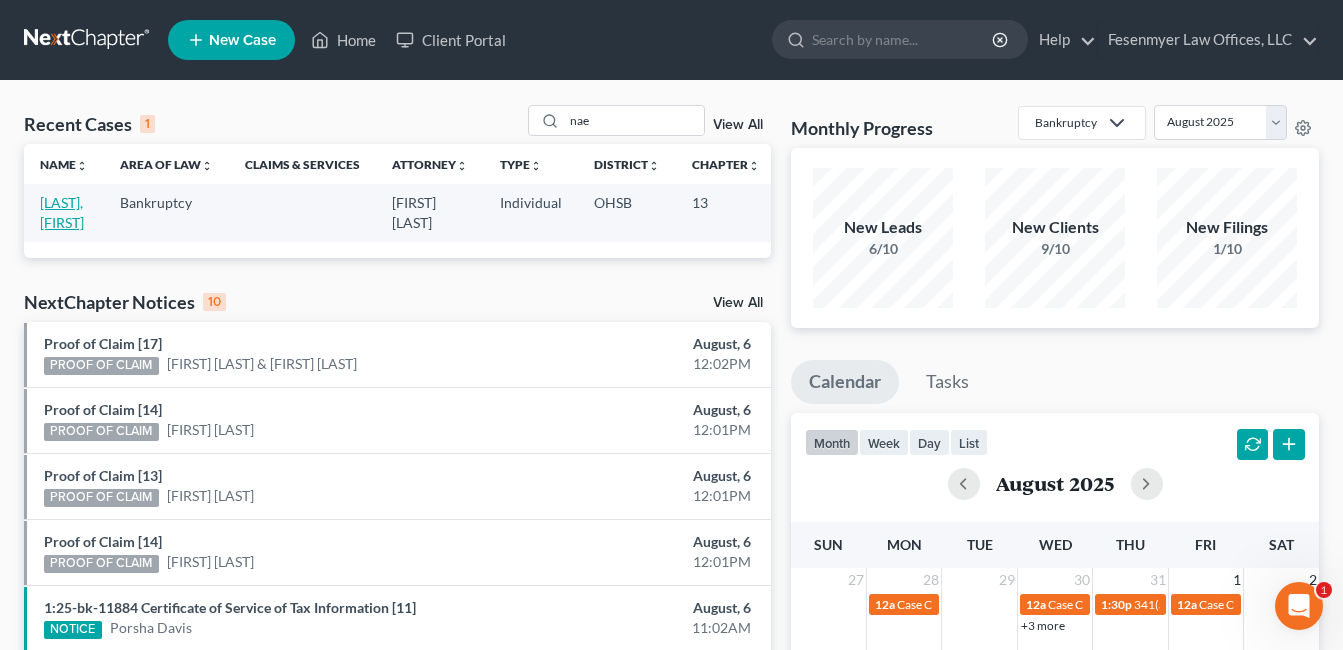 click on "[LAST], [FIRST]" at bounding box center (62, 212) 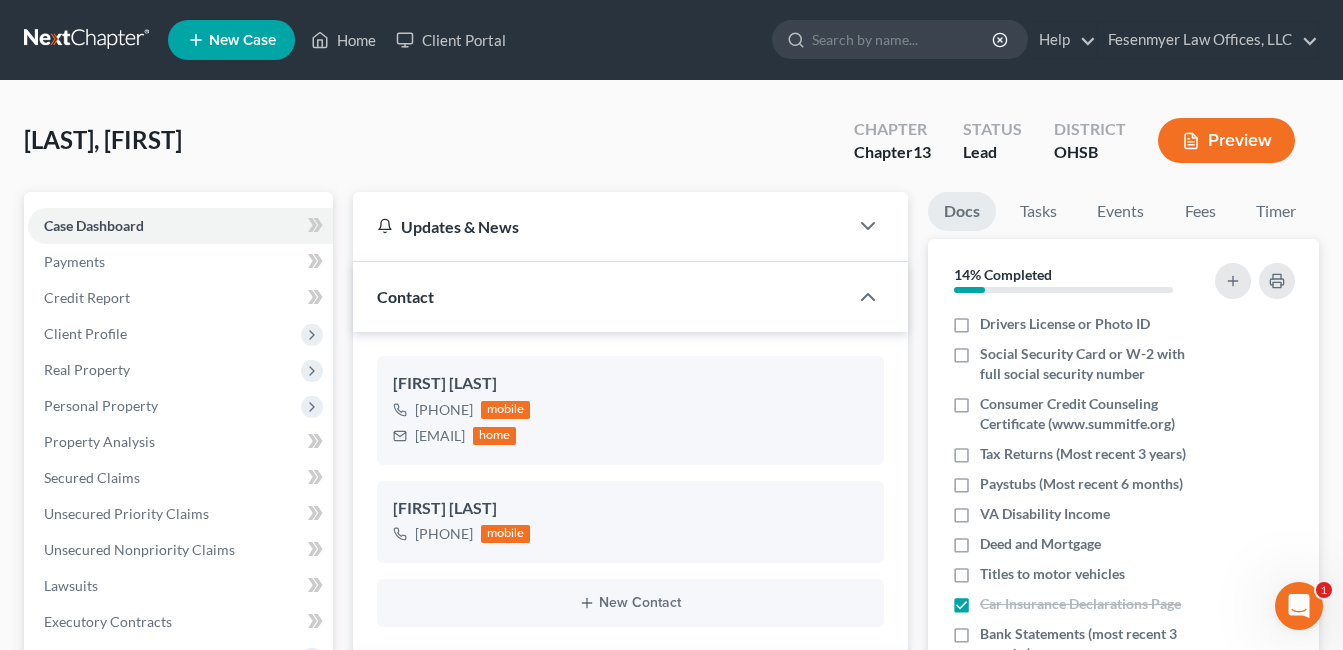 scroll, scrollTop: 800, scrollLeft: 0, axis: vertical 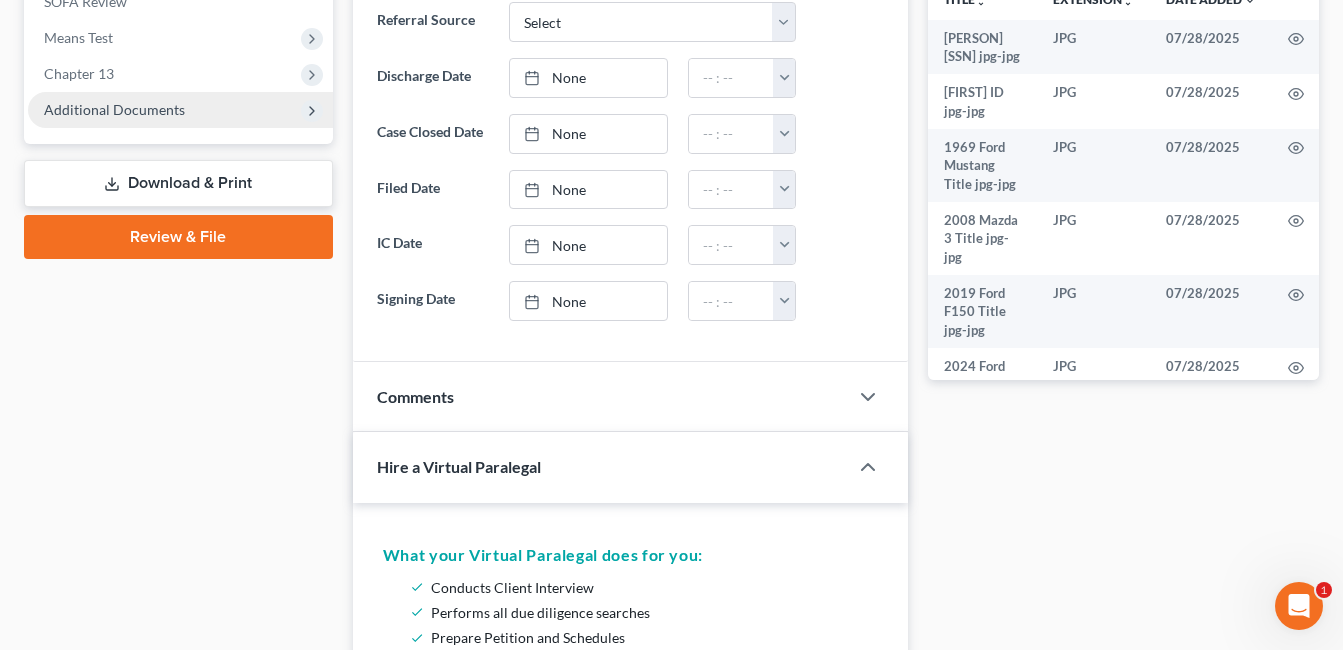click on "Additional Documents" at bounding box center [114, 109] 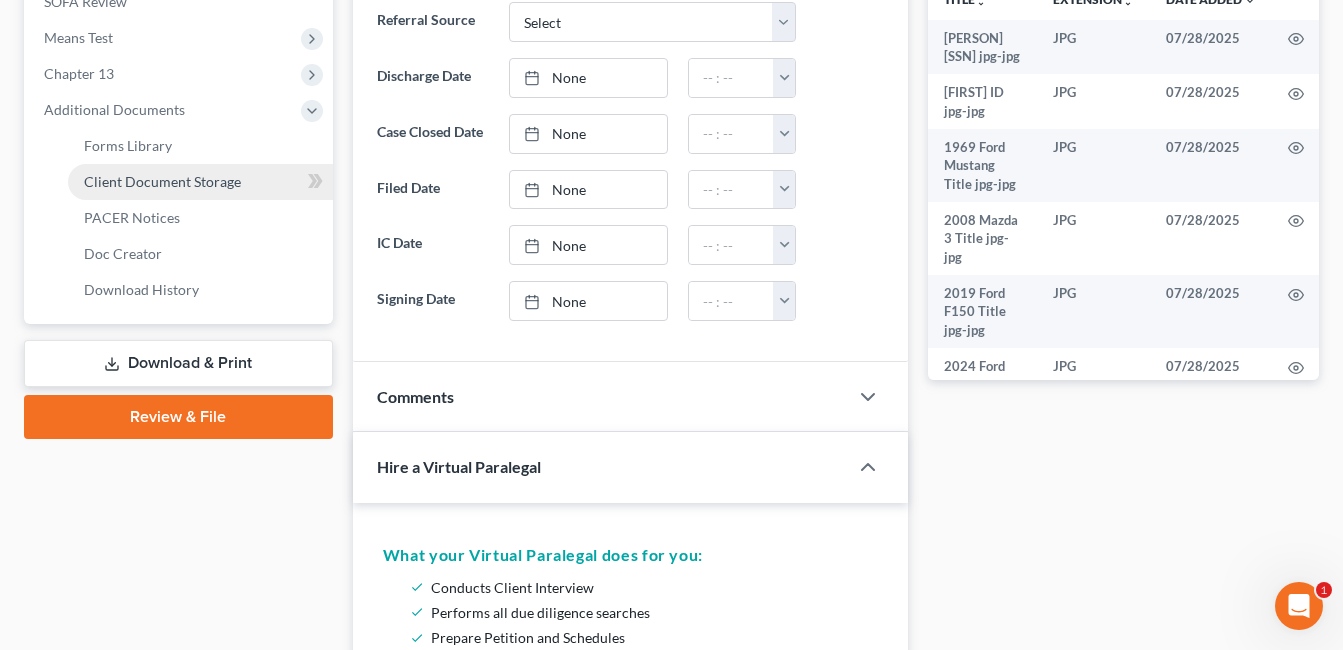 click on "Client Document Storage" at bounding box center (162, 181) 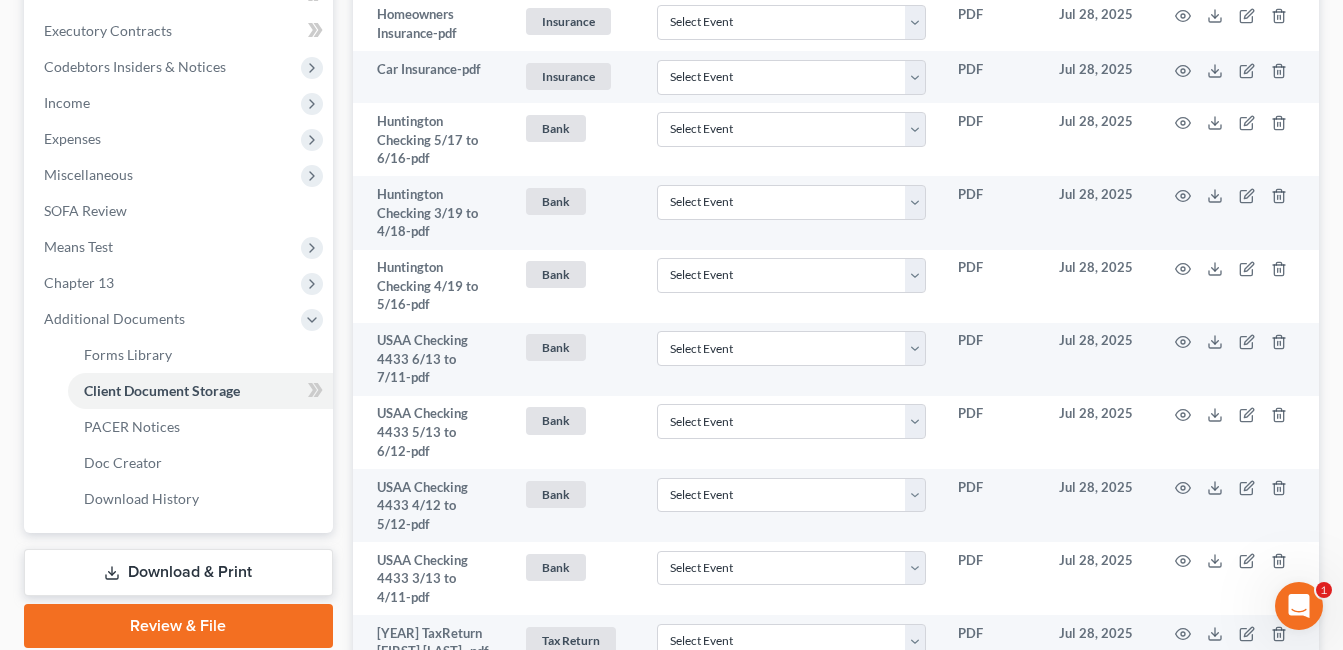 scroll, scrollTop: 0, scrollLeft: 0, axis: both 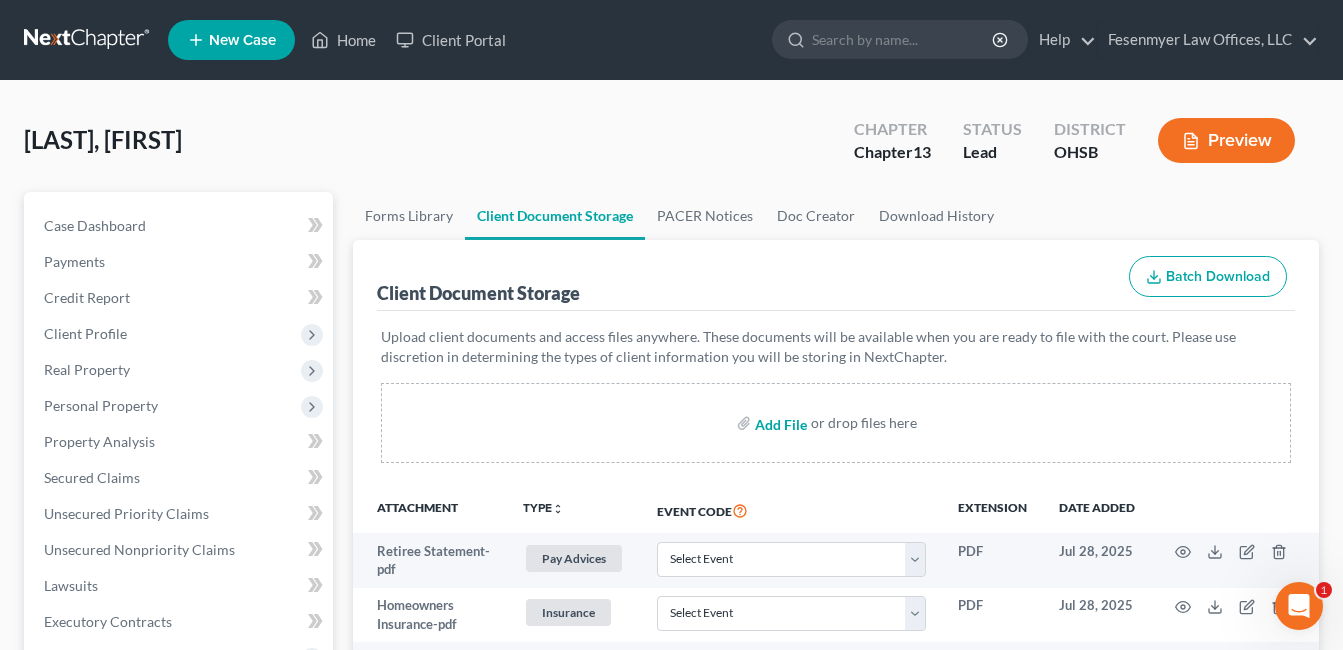 click at bounding box center (779, 423) 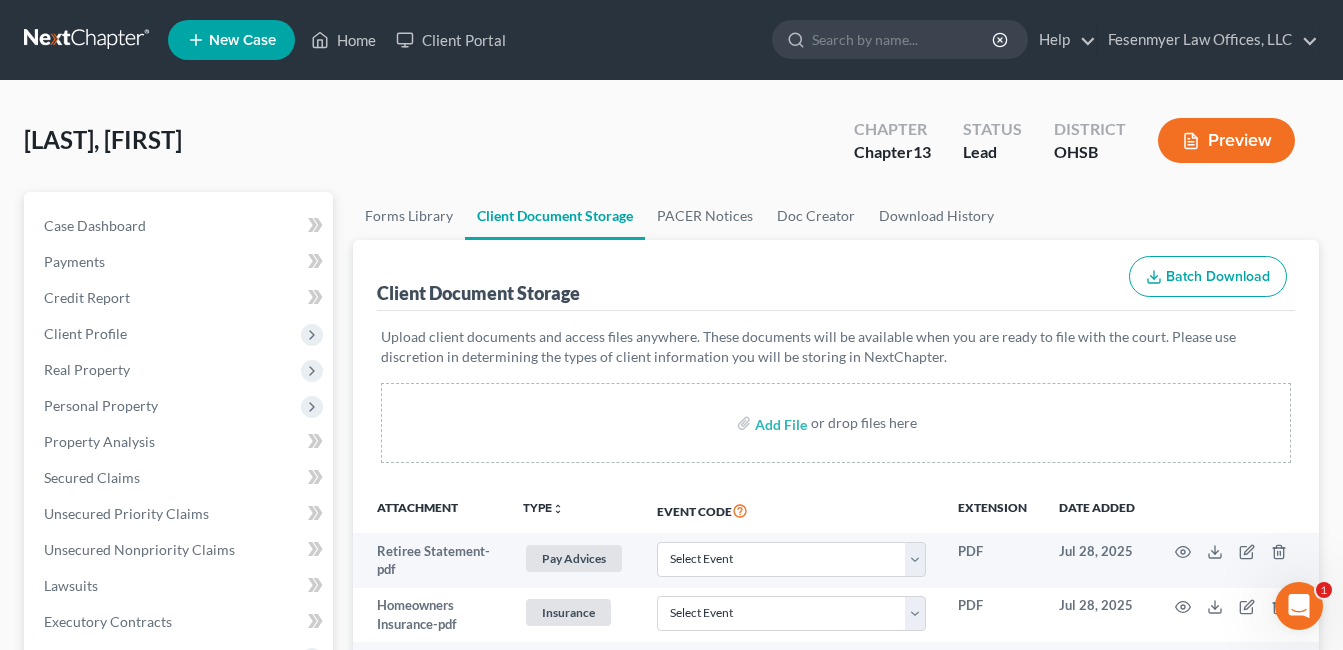 scroll, scrollTop: 1185, scrollLeft: 0, axis: vertical 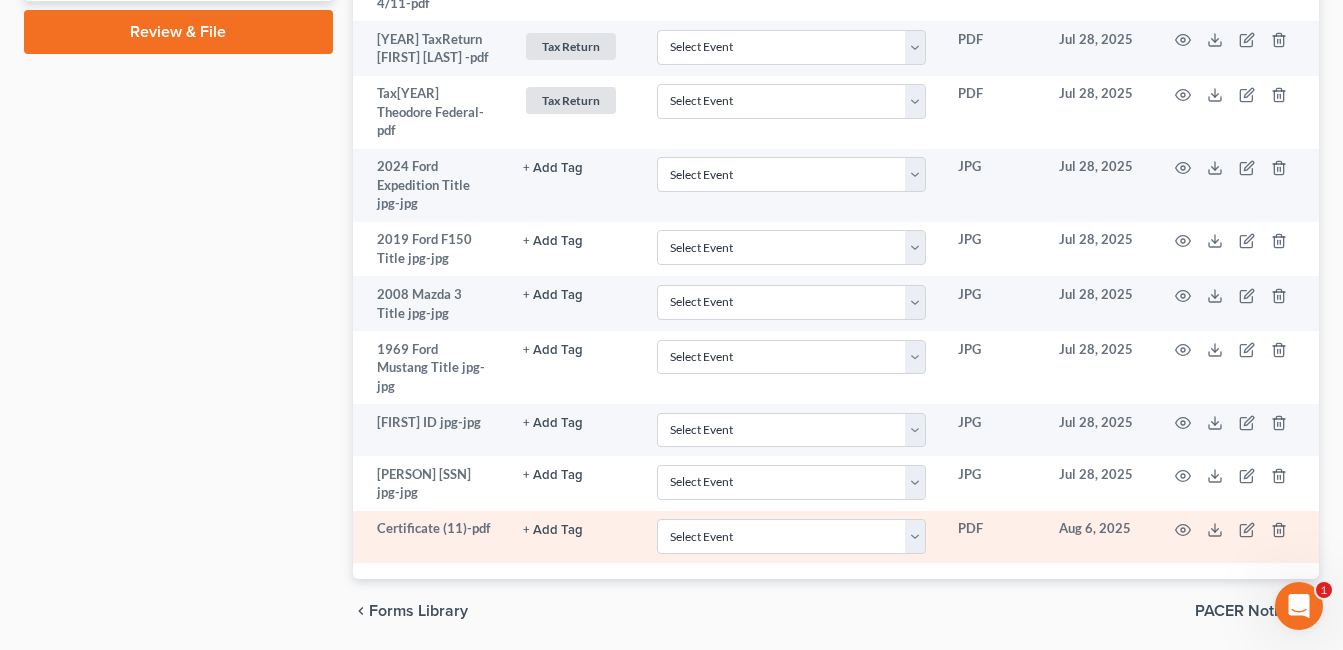 click on "+ Add Tag" at bounding box center (553, 168) 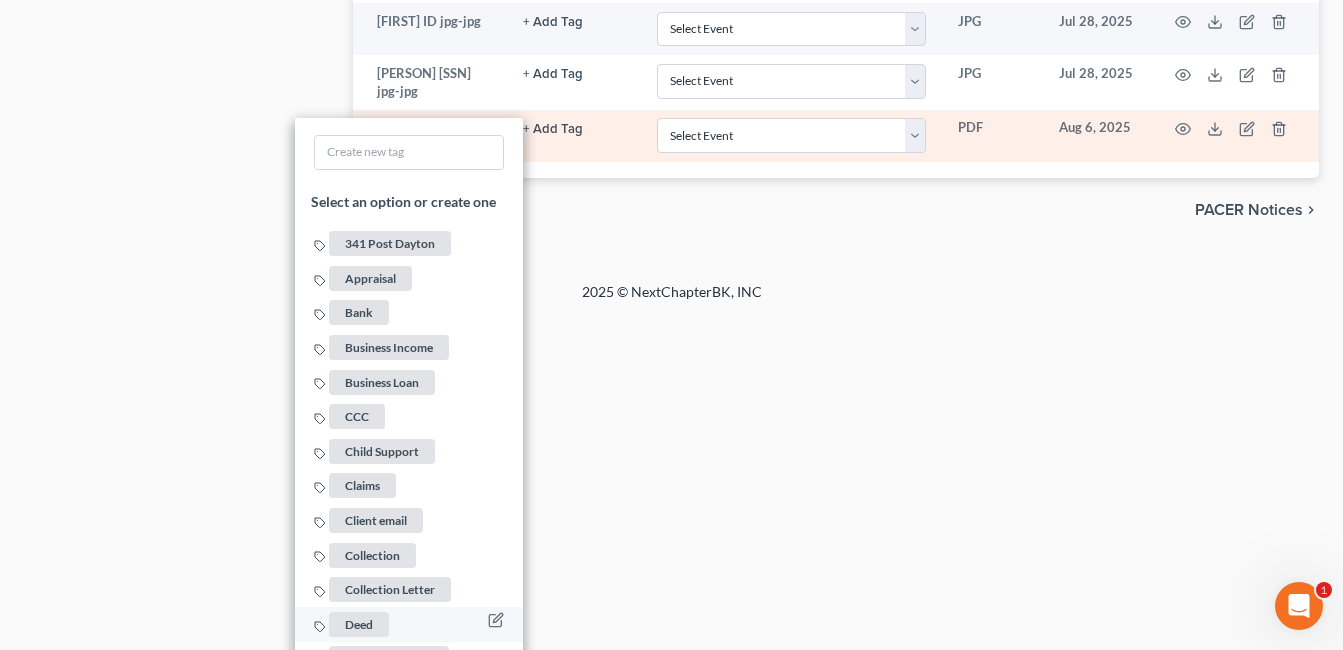 scroll, scrollTop: 1685, scrollLeft: 0, axis: vertical 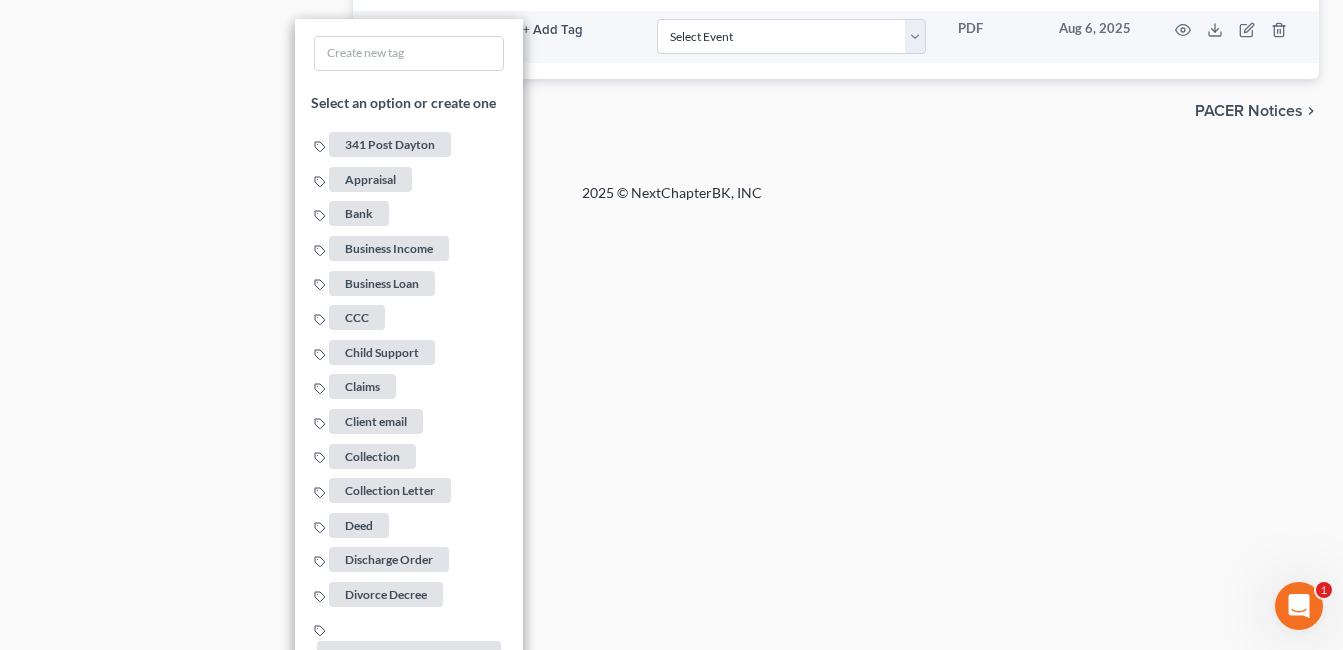 click on "CCC" at bounding box center (358, 318) 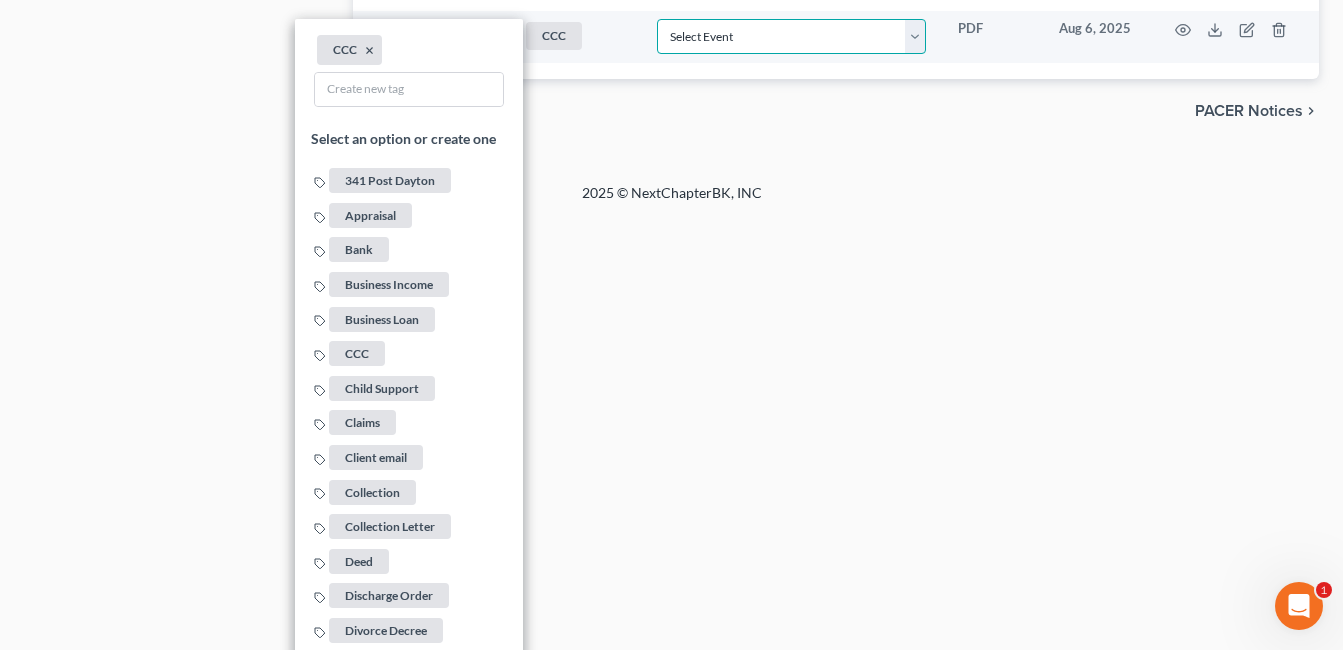 click on "Select Event 20 Largest Unsecured Creditors Amended Document Amended List of Creditors Amended Schedules Amended Statement of Current Monthly and Disposable Income Form 122 Amended Statement of Financial Affairs Business Income and Expenses Certificate of Credit Counseling Certificate of Service Certificate of Service (Use Only for Rule 3002.1 Events) Certification Regarding Notice to Debtor Certification of No New or Changed Creditors Certification of Plan Payment Chapter 11 Final Report and Account Chapter 11 Statement of Current Monthly Income - Form 22B Chapter 11 Statement of Monthly Income Form 122B Chapter 13 Calculation of Disposable Income 122C-2 Chapter 13 Plan Chapter 13 Statement of Monthly Income 122C-1 Chapter 7 Means Test Calculation 122A-2 Chapter 7 Statements - Monthly Income (122A-1) / Exemption Presumption of Abuse (122A-1Supp) Corporate Resolution Debtor Electronic Noticing Request Debtor Repayment Plan Debtor's Certification Regarding Issuance of Discharge Order Equity Security Holders" at bounding box center (791, 36) 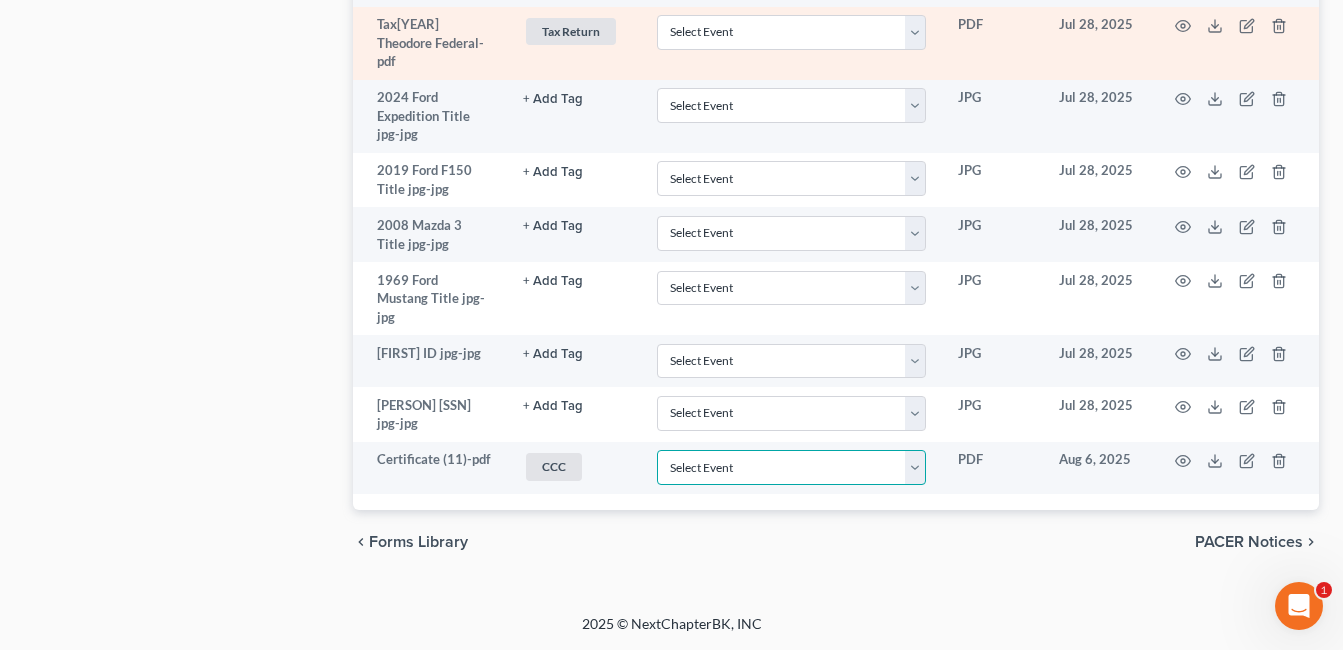 scroll, scrollTop: 1238, scrollLeft: 0, axis: vertical 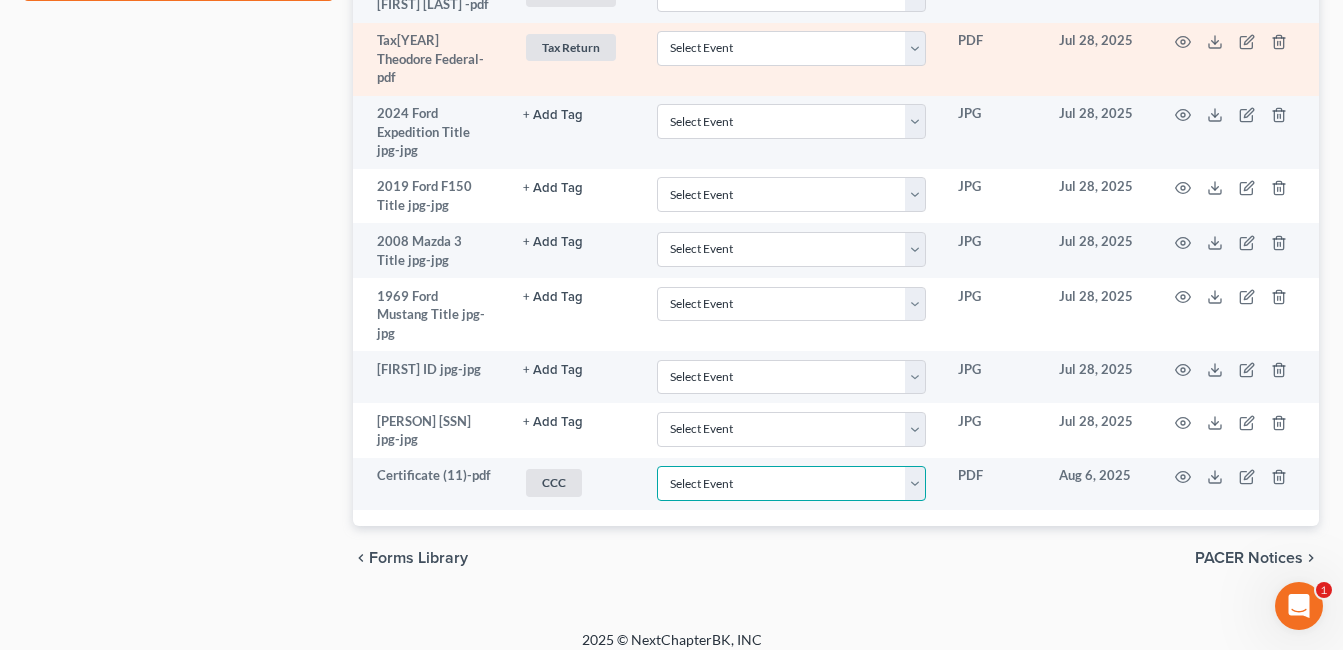 select on "7" 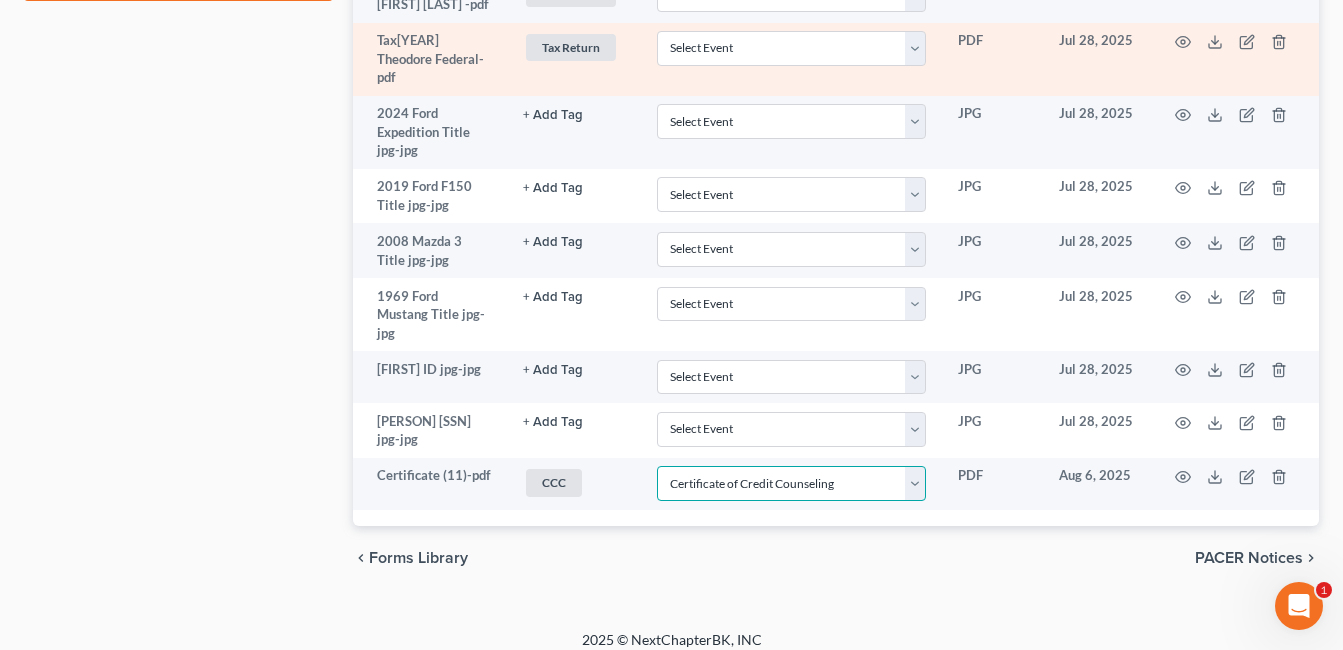 click on "Select Event 20 Largest Unsecured Creditors Amended Document Amended List of Creditors Amended Schedules Amended Statement of Current Monthly and Disposable Income Form 122 Amended Statement of Financial Affairs Business Income and Expenses Certificate of Credit Counseling Certificate of Service Certificate of Service (Use Only for Rule 3002.1 Events) Certification Regarding Notice to Debtor Certification of No New or Changed Creditors Certification of Plan Payment Chapter 11 Final Report and Account Chapter 11 Statement of Current Monthly Income - Form 22B Chapter 11 Statement of Monthly Income Form 122B Chapter 13 Calculation of Disposable Income 122C-2 Chapter 13 Plan Chapter 13 Statement of Monthly Income 122C-1 Chapter 7 Means Test Calculation 122A-2 Chapter 7 Statements - Monthly Income (122A-1) / Exemption Presumption of Abuse (122A-1Supp) Corporate Resolution Debtor Electronic Noticing Request Debtor Repayment Plan Debtor's Certification Regarding Issuance of Discharge Order Equity Security Holders" at bounding box center (791, 483) 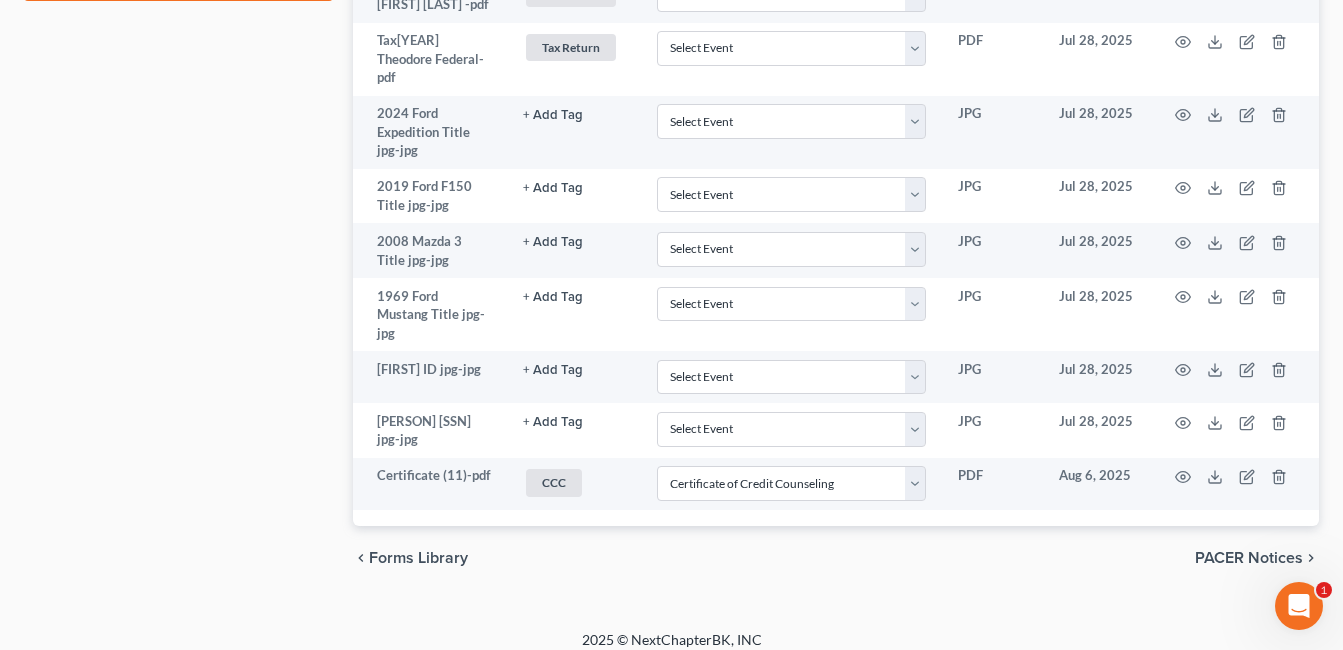 click on "Home New Case Client Portal Fesenmyer Law Offices, LLC fesenmyer_law@hotmail.com My Account Settings Plan + Billing Account Add-Ons Upgrade to Whoa Help Center Webinars Training Videos What's new Log out New Case Home Client Portal         - No Result - See all results Or Press Enter... Help Help Center Webinars Training Videos What's new Fesenmyer Law Offices, LLC Fesenmyer Law Offices, LLC fesenmyer_law@hotmail.com My Account Settings Plan + Billing Account Add-Ons Upgrade to Whoa Log out 	 Naegele, Theodore Upgraded Chapter Chapter  13 Status Lead District OHSB Preview Petition Navigation
Case Dashboard
Payments
Invoices" at bounding box center [671, -286] 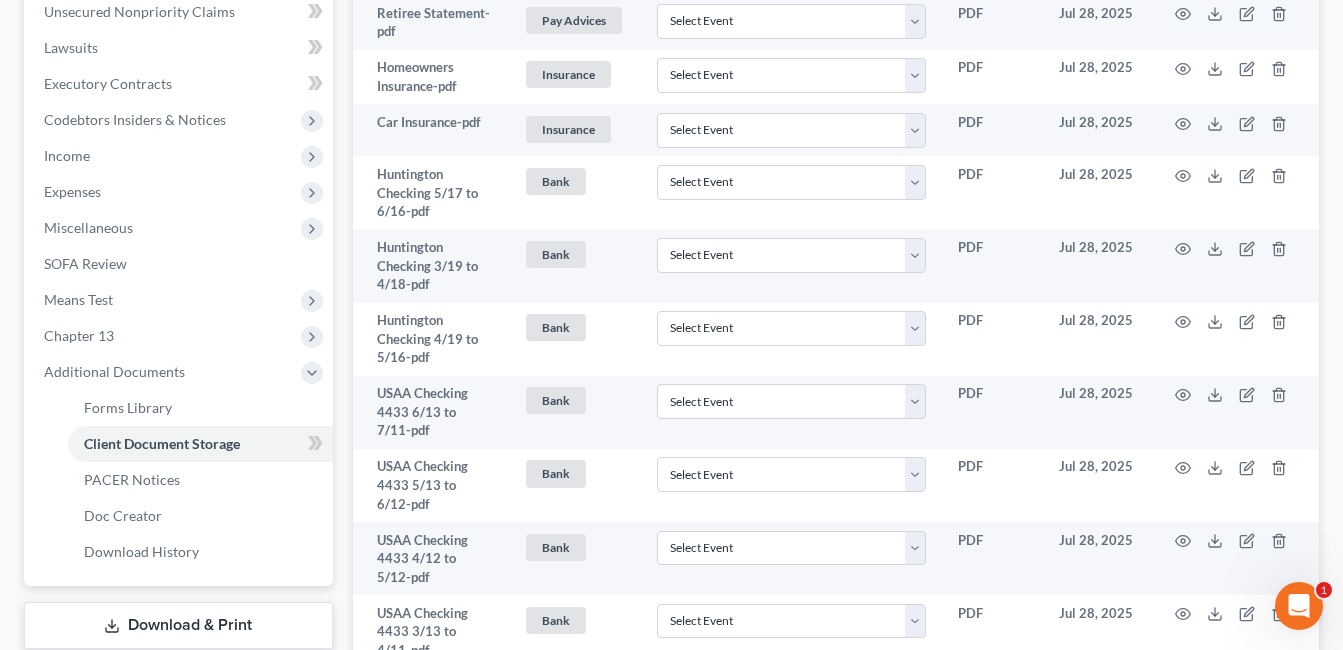 scroll, scrollTop: 0, scrollLeft: 0, axis: both 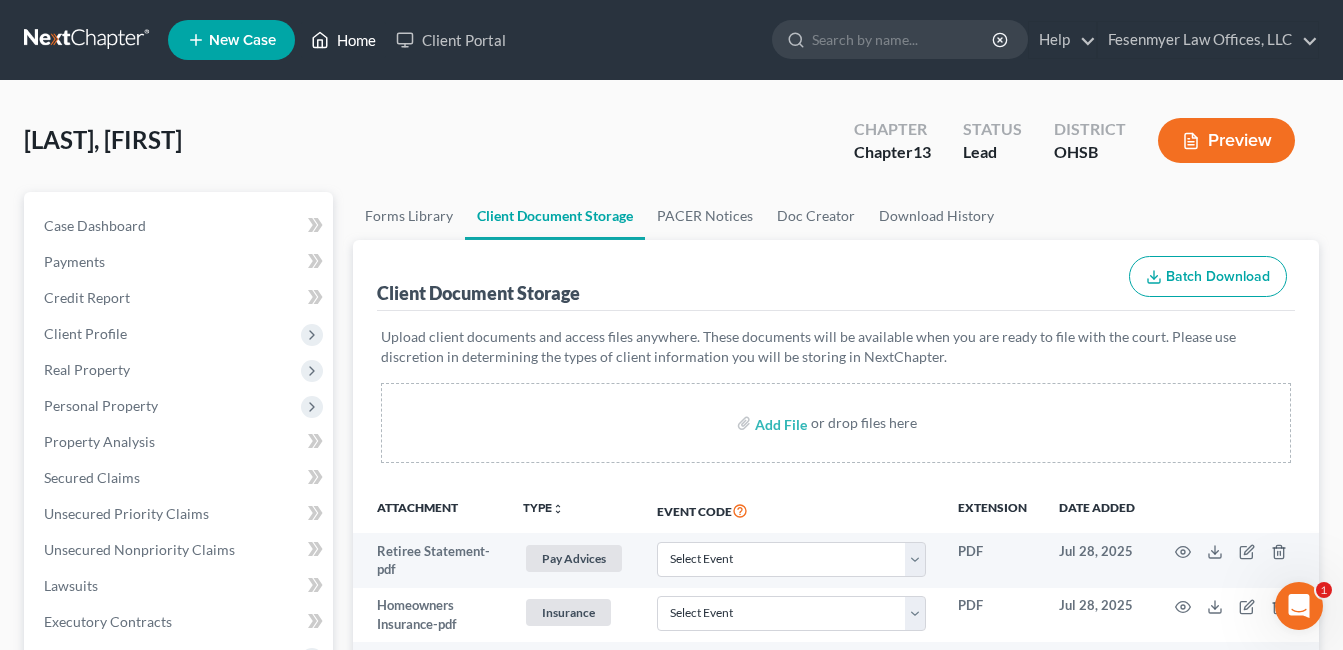 click on "Home" at bounding box center [343, 40] 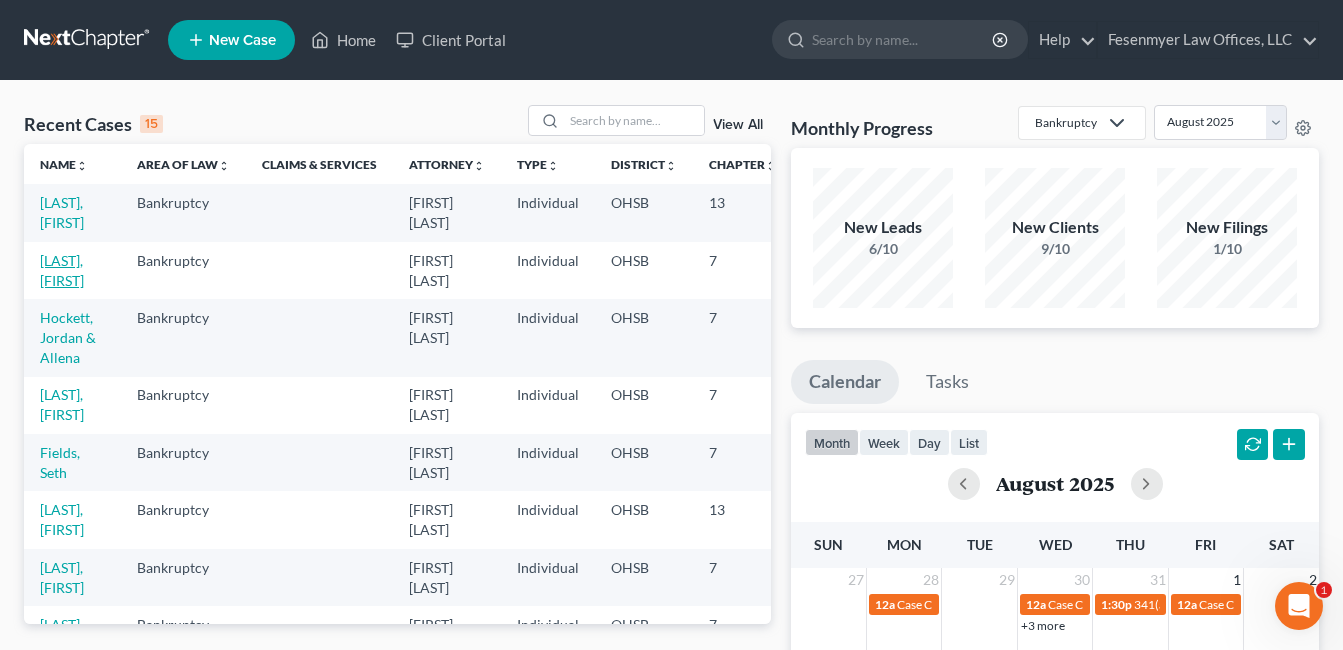 click on "[LAST], [FIRST]" at bounding box center (62, 270) 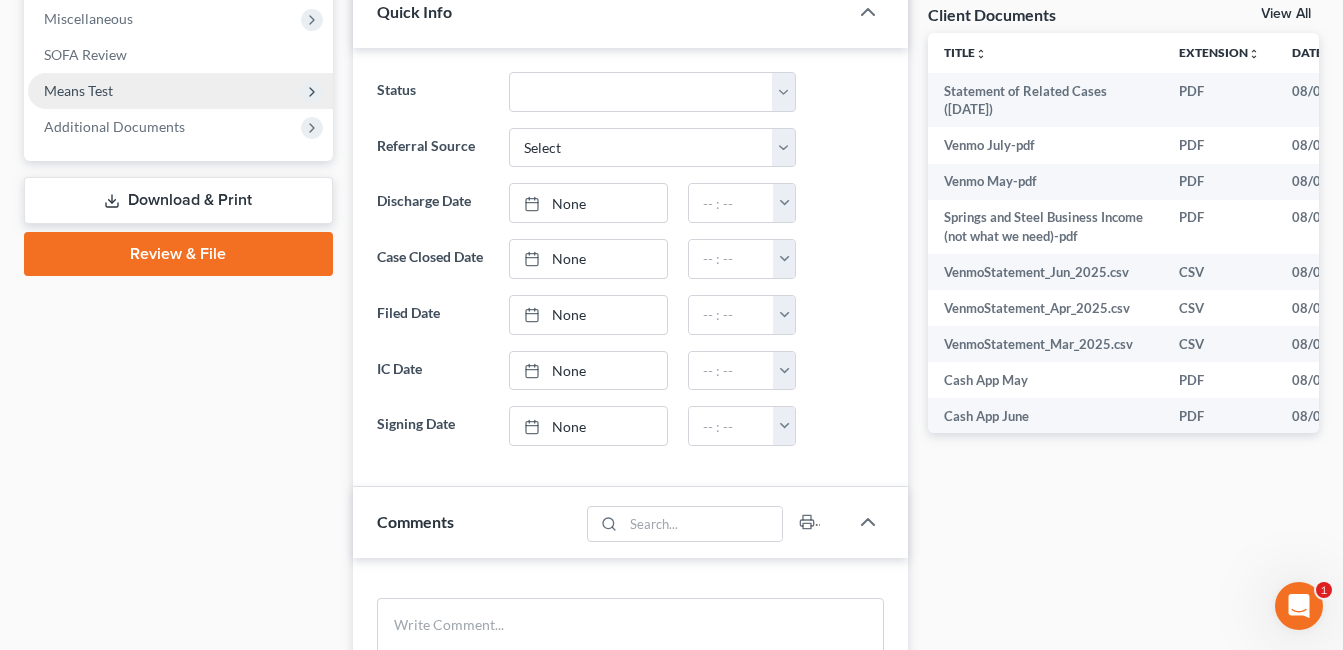 scroll, scrollTop: 653, scrollLeft: 0, axis: vertical 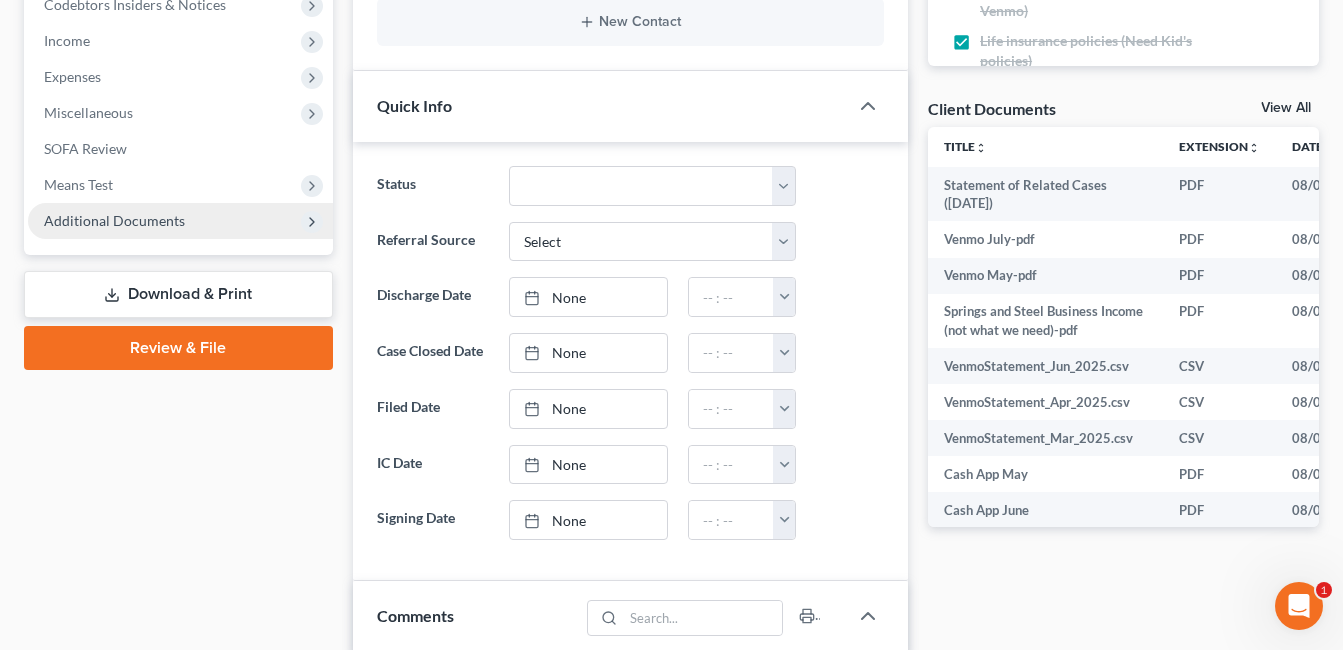 click on "Additional Documents" at bounding box center (114, 220) 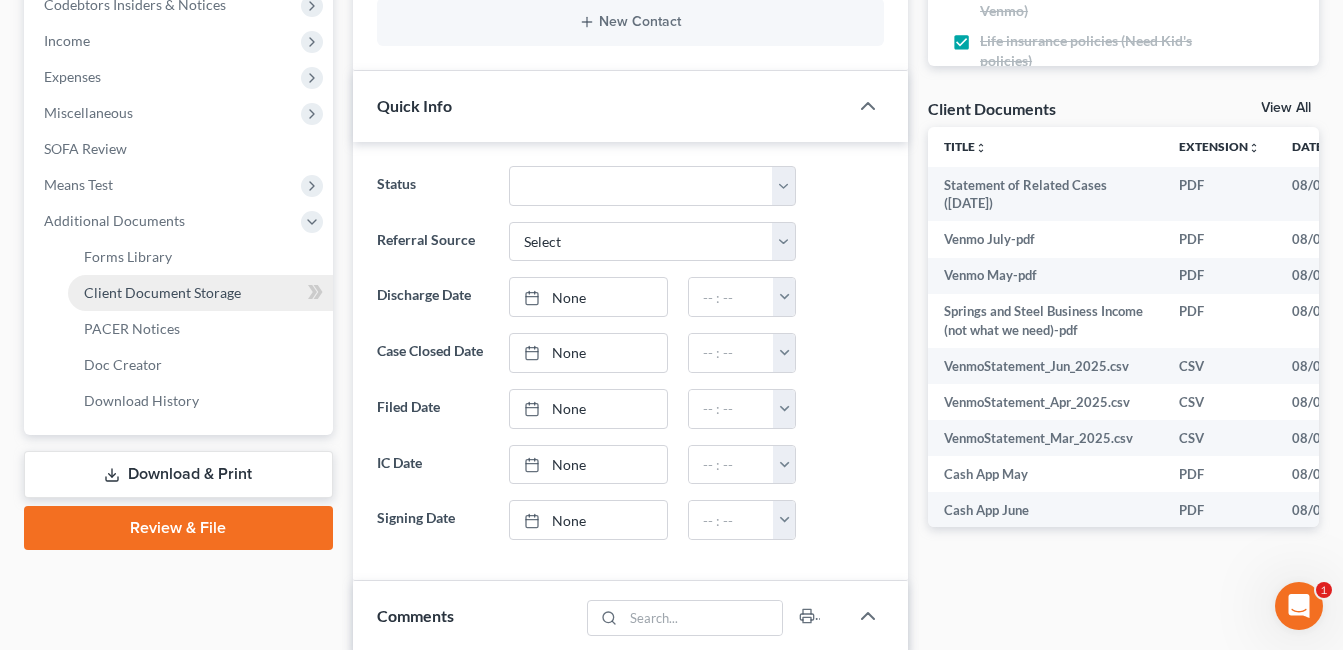click on "Client Document Storage" at bounding box center [200, 293] 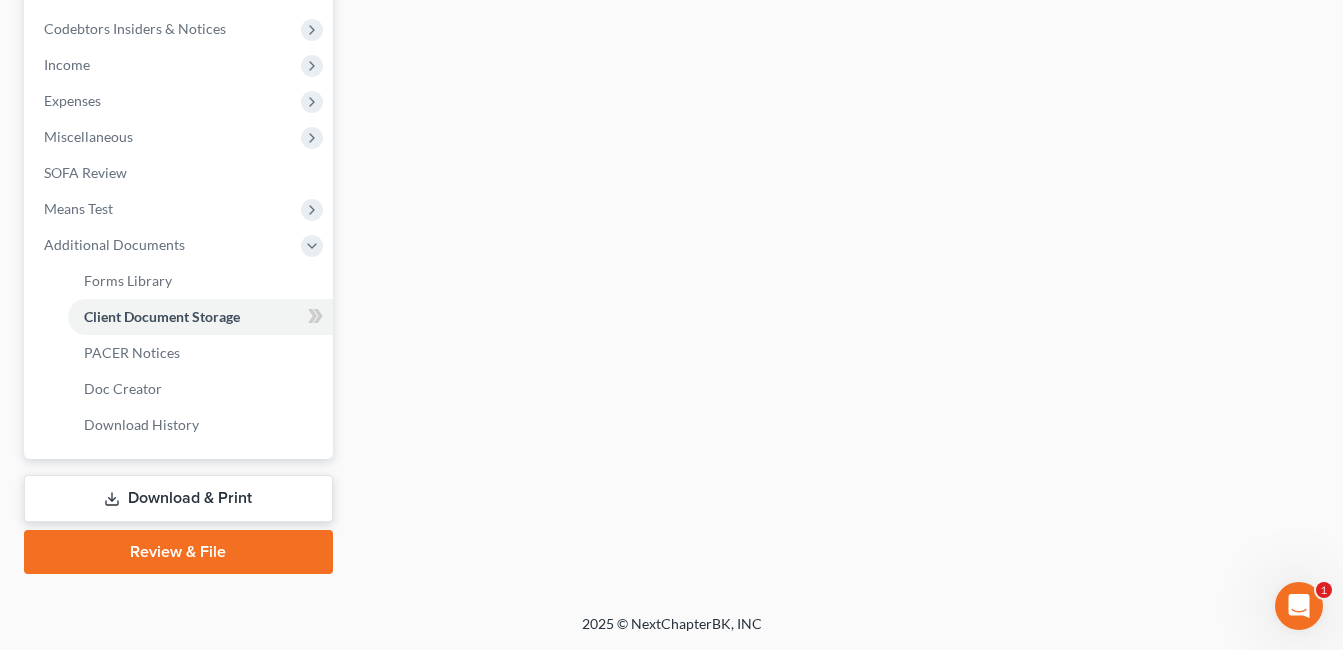 scroll, scrollTop: 555, scrollLeft: 0, axis: vertical 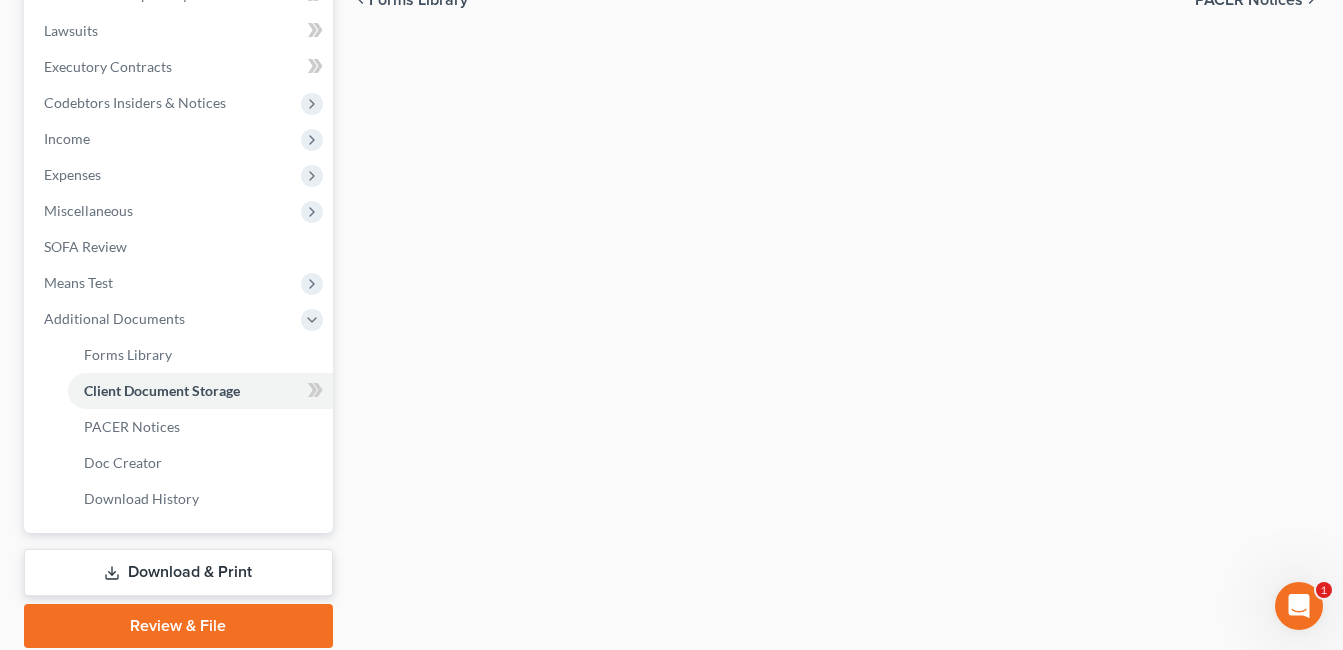 select on "7" 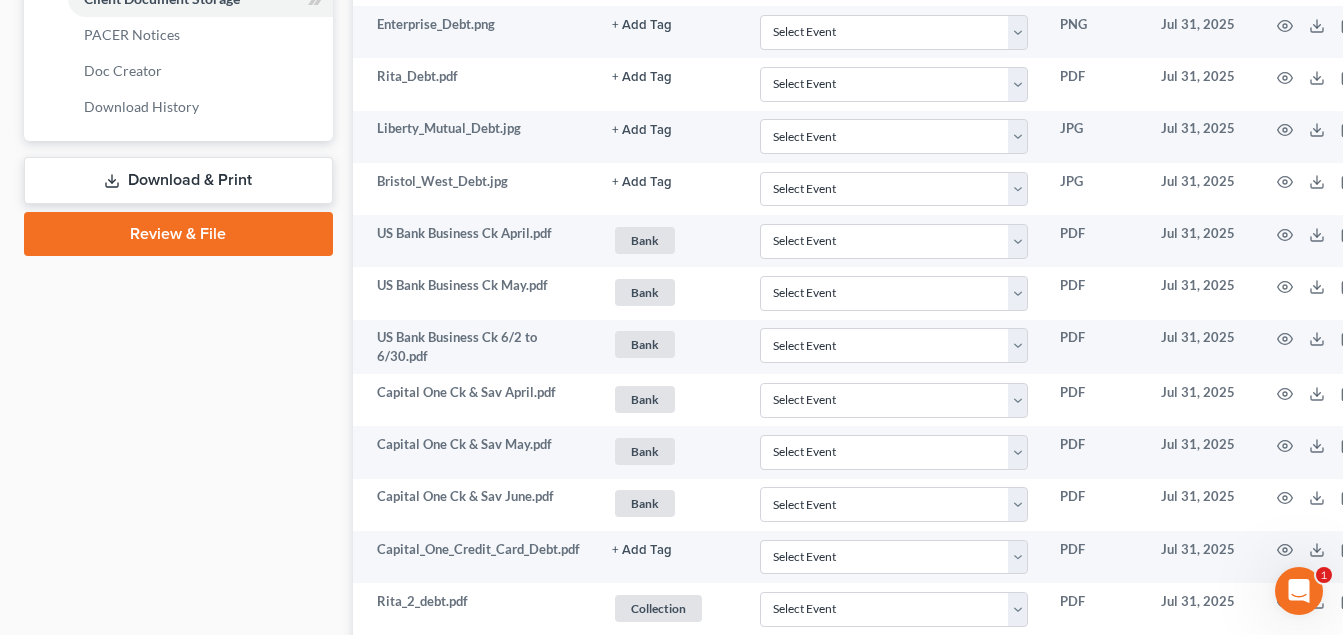 scroll, scrollTop: 1000, scrollLeft: 0, axis: vertical 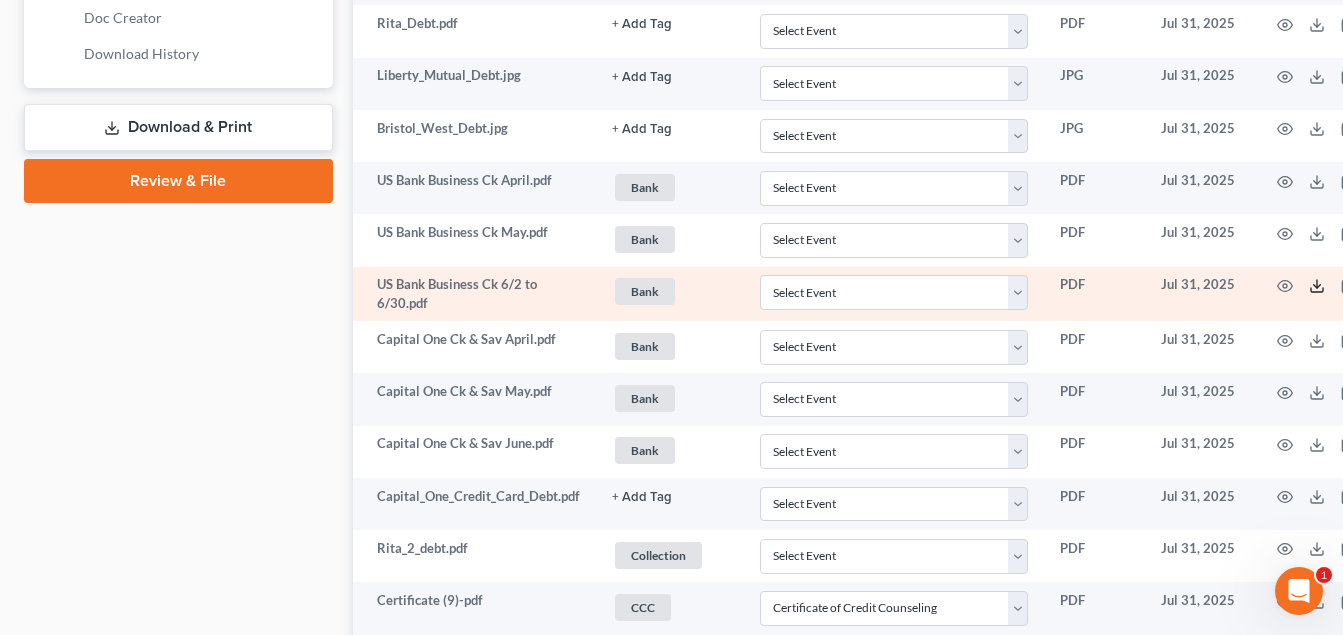 click 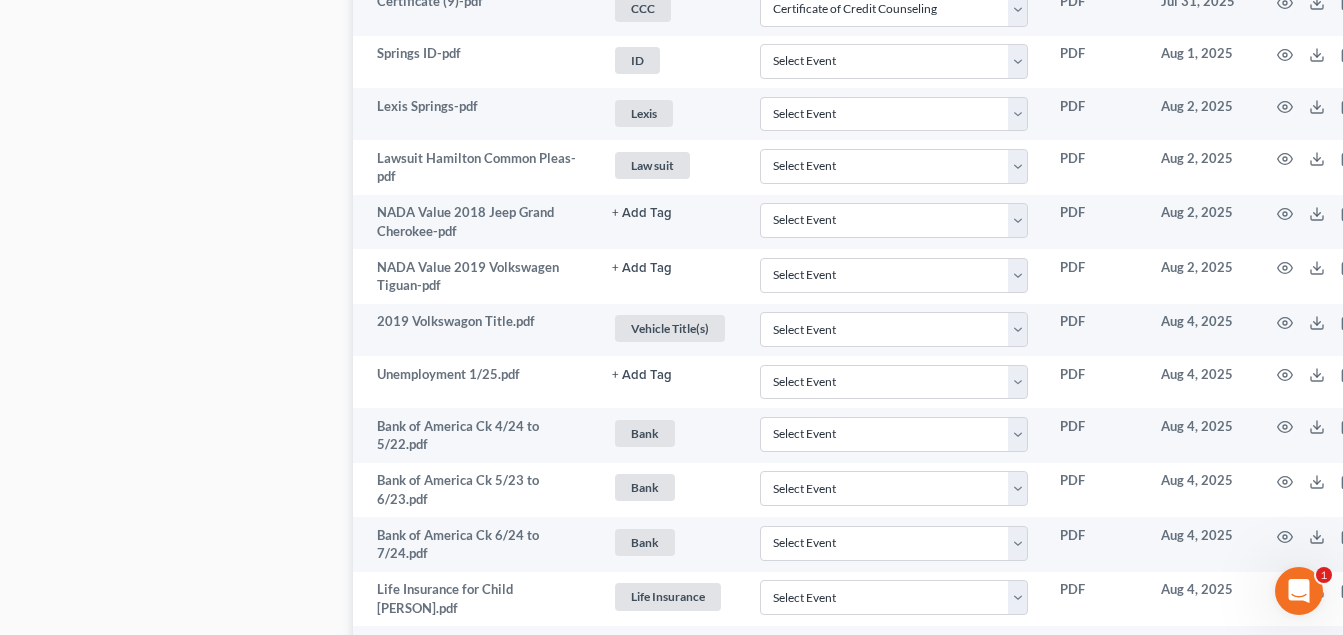scroll, scrollTop: 1600, scrollLeft: 0, axis: vertical 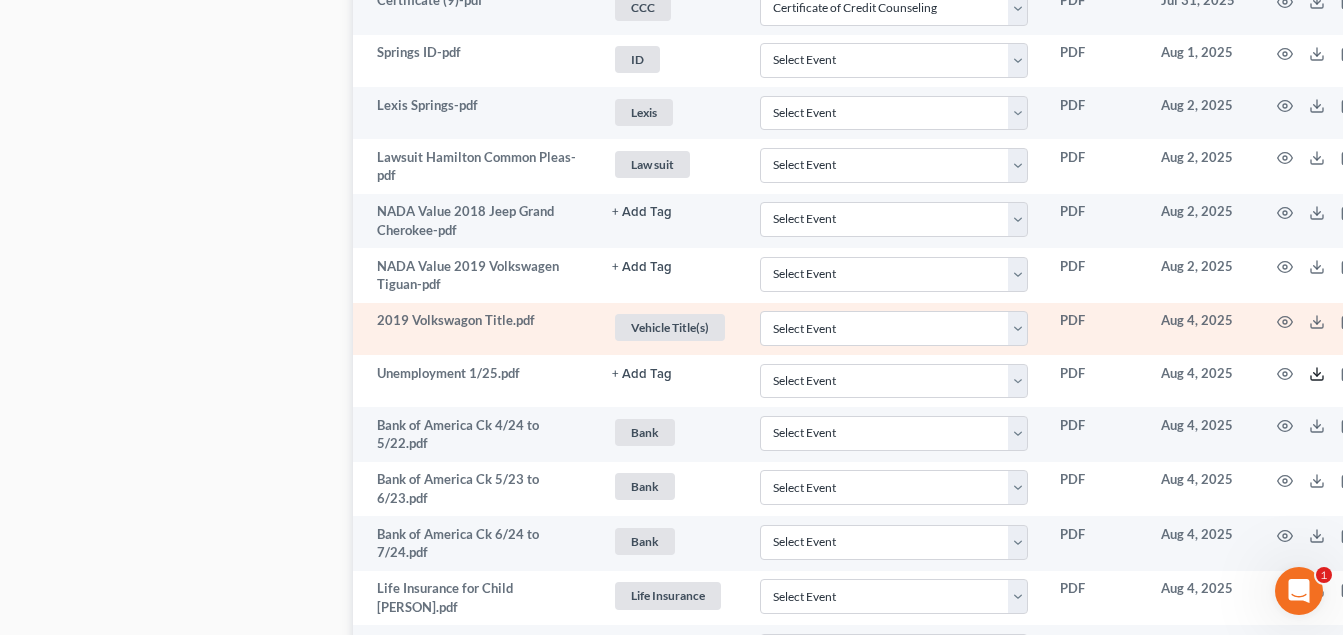 click 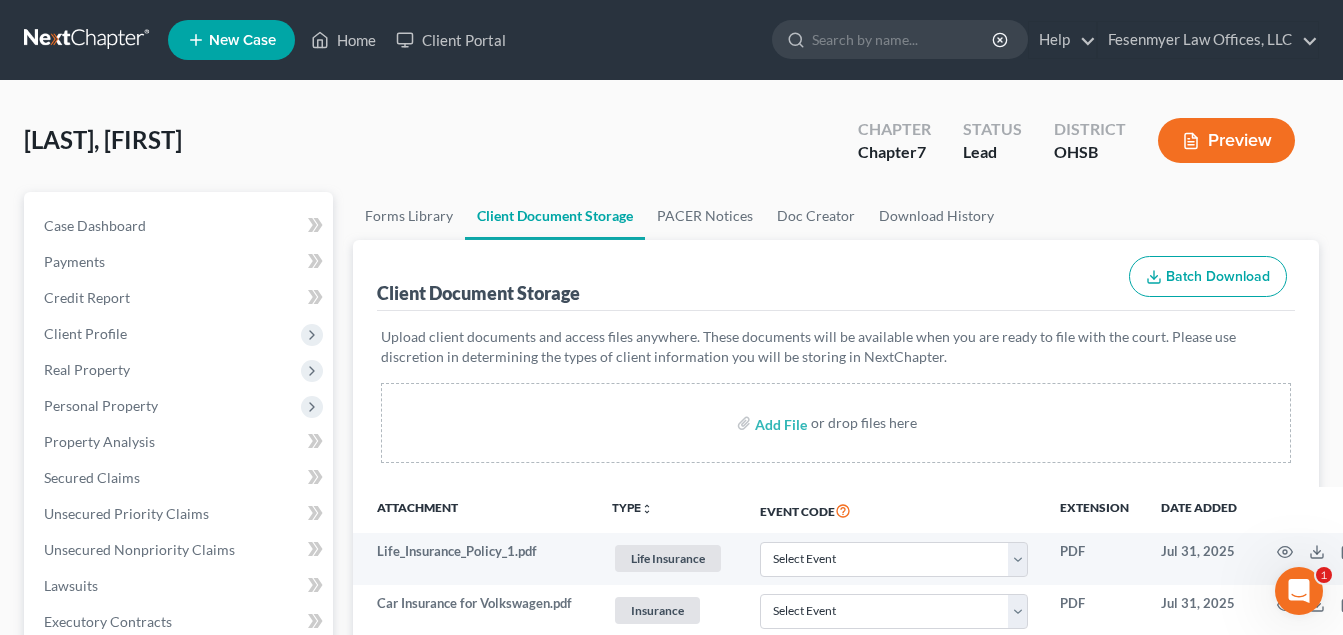 scroll, scrollTop: 400, scrollLeft: 0, axis: vertical 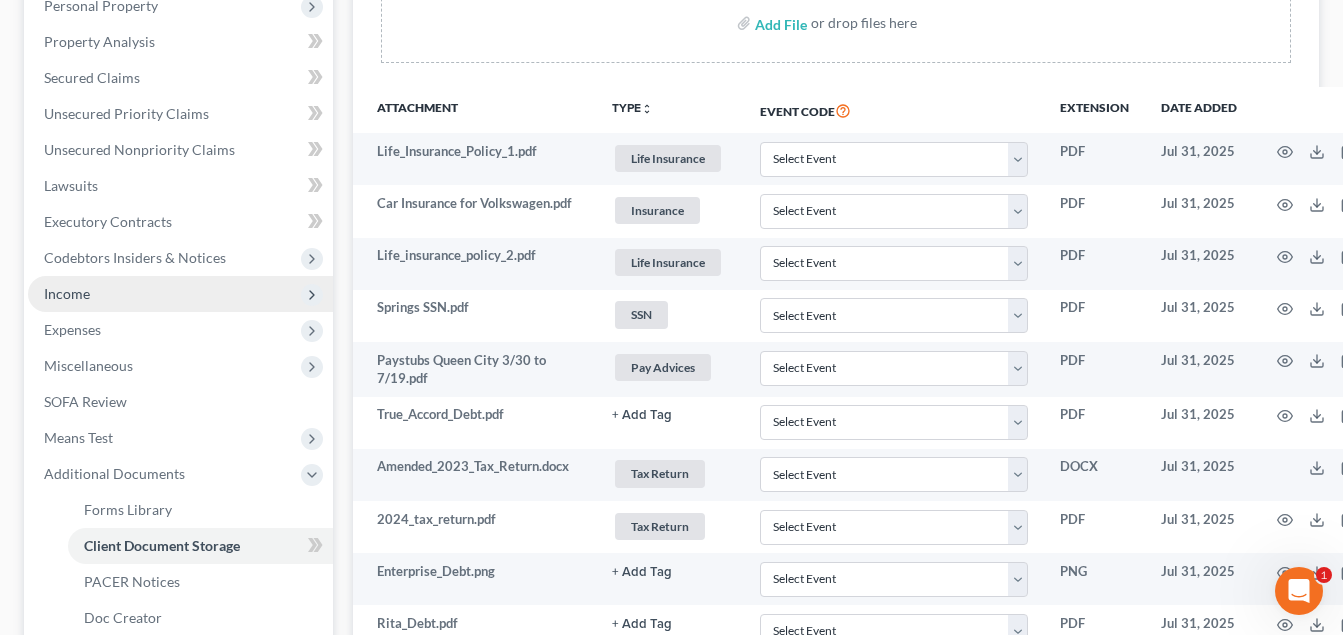 click on "Income" at bounding box center [180, 294] 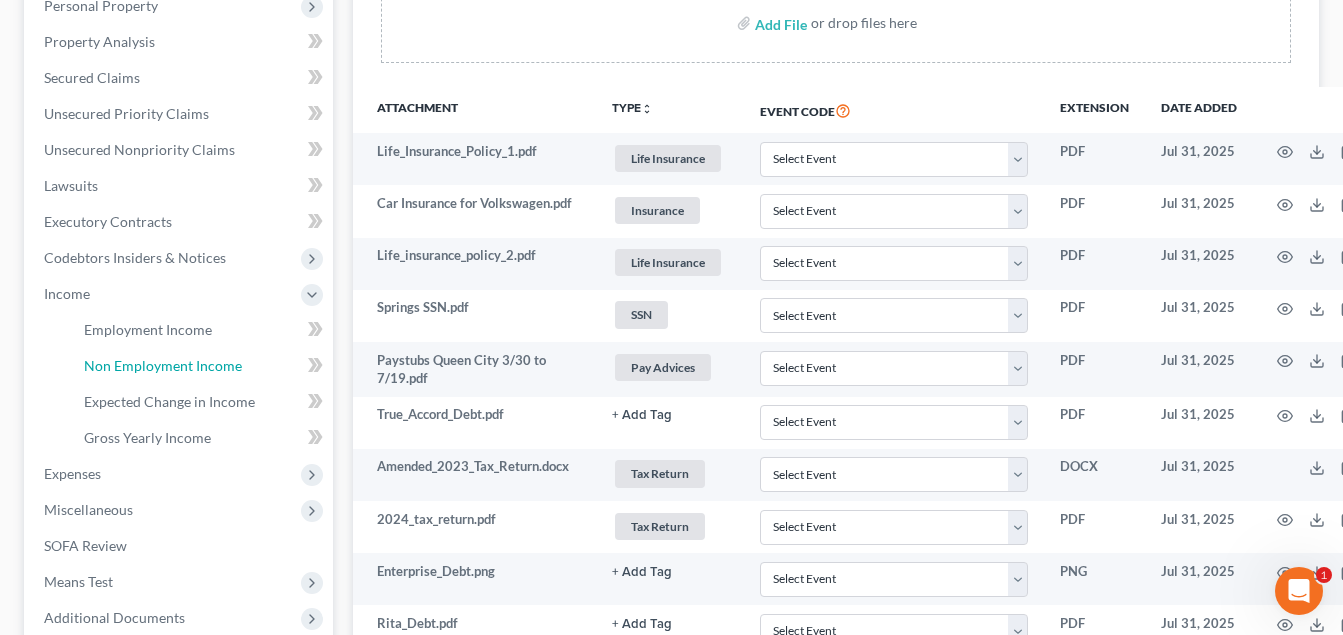 drag, startPoint x: 141, startPoint y: 353, endPoint x: 846, endPoint y: 240, distance: 713.9986 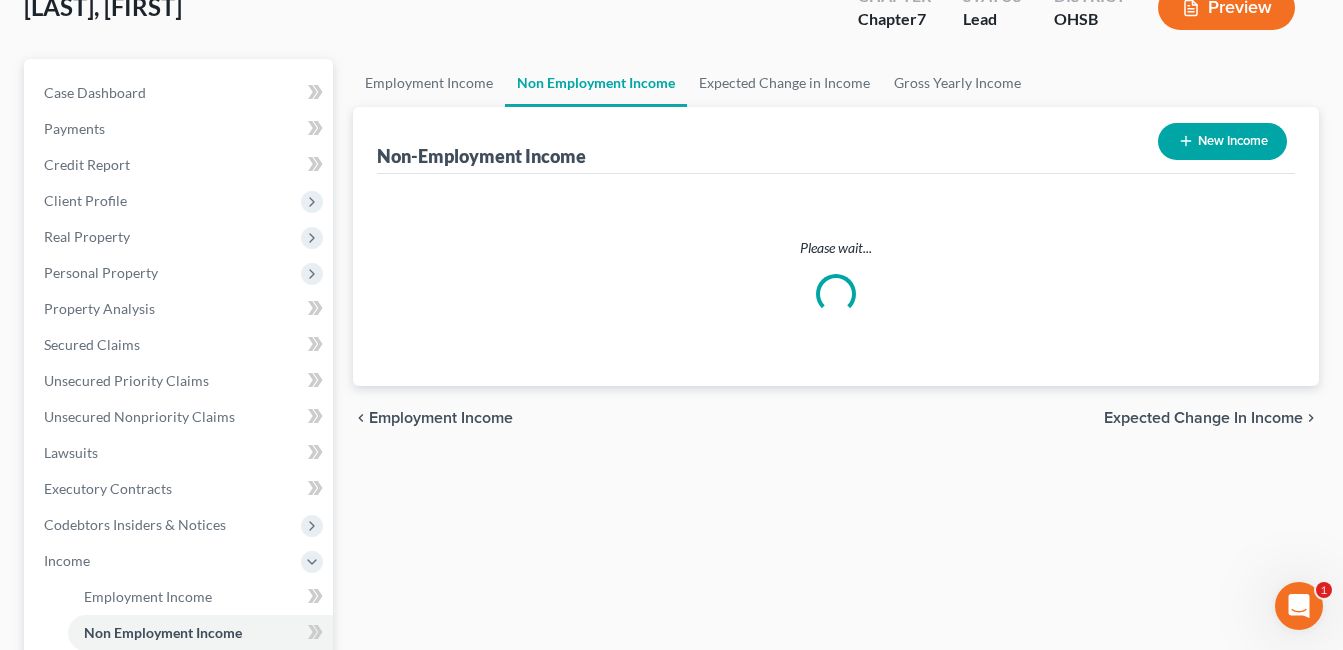 scroll, scrollTop: 0, scrollLeft: 0, axis: both 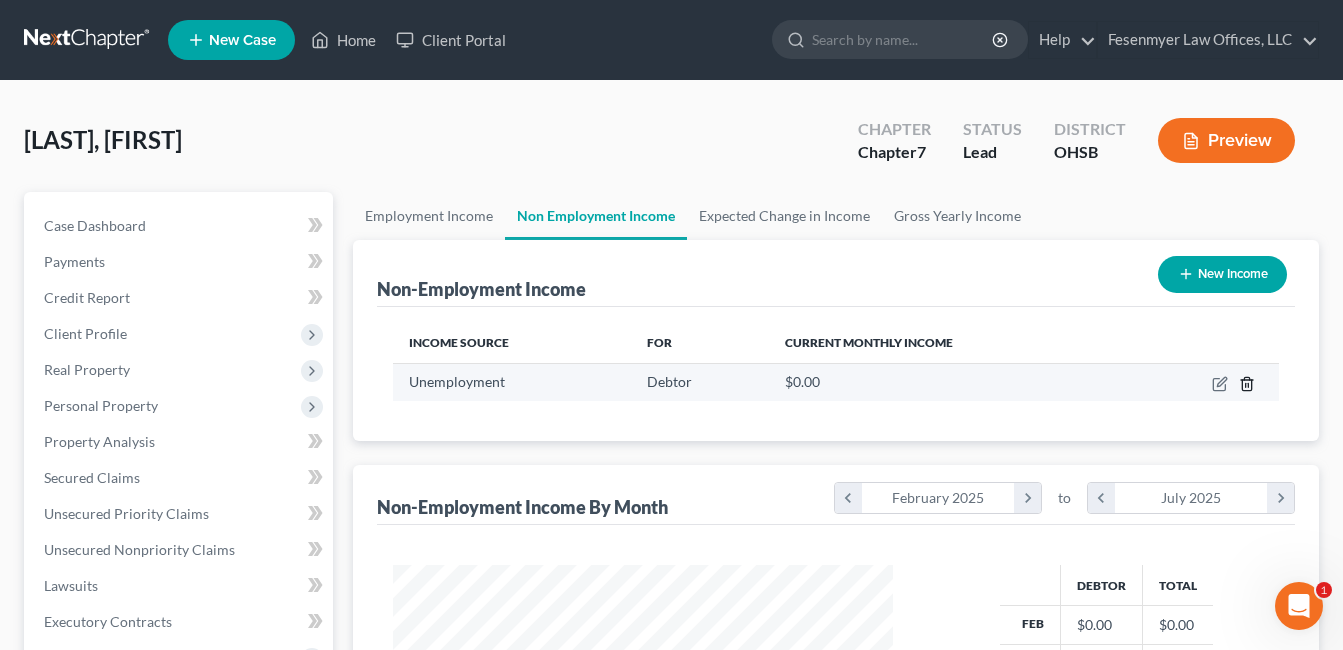 click 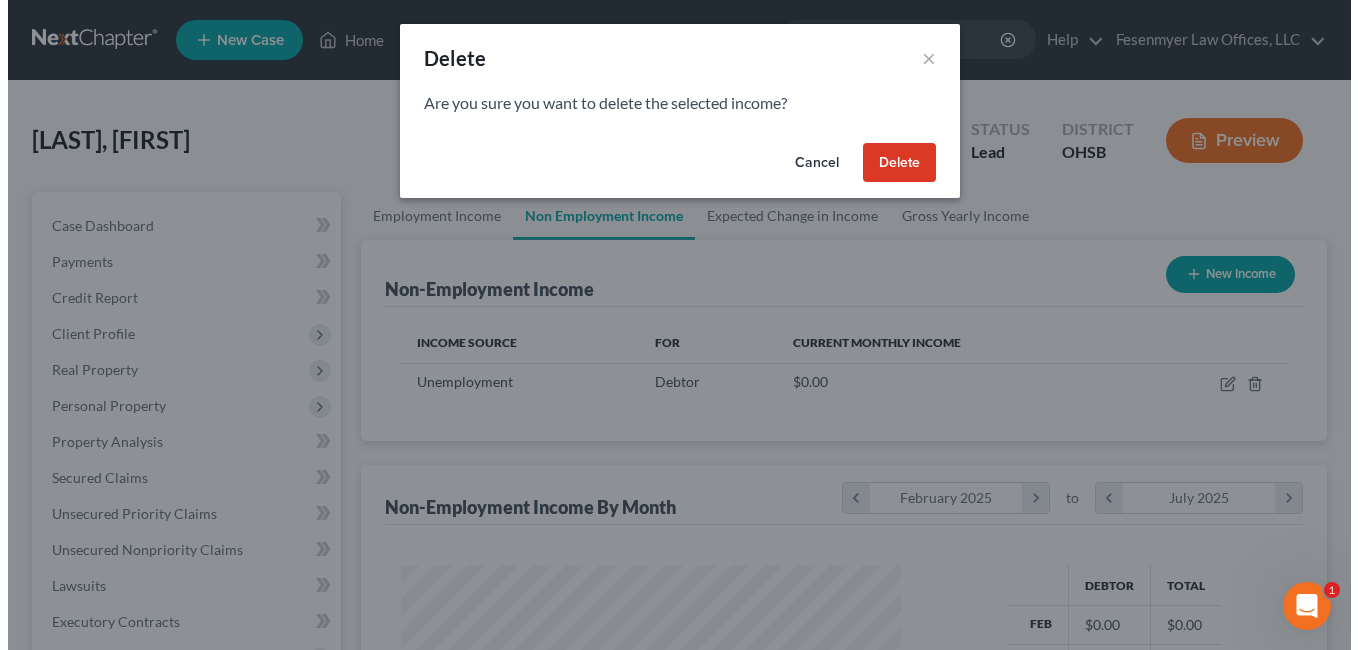 scroll, scrollTop: 999642, scrollLeft: 999453, axis: both 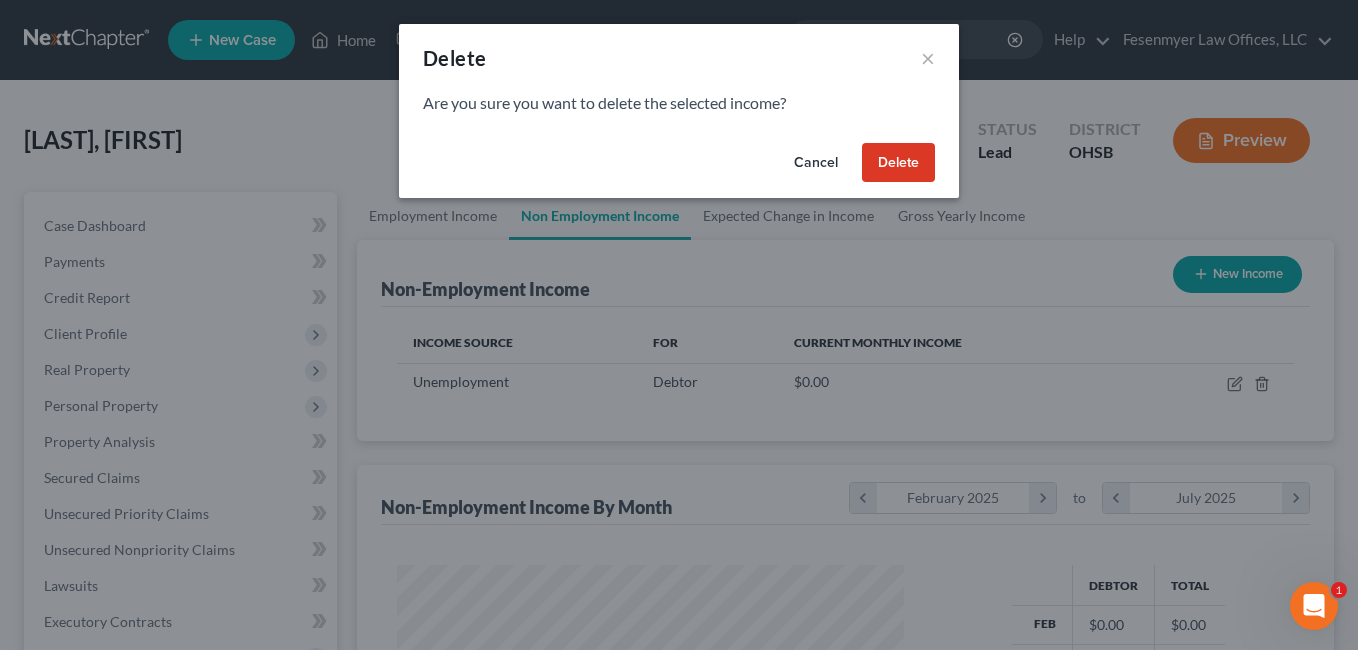 click on "Delete" at bounding box center (898, 163) 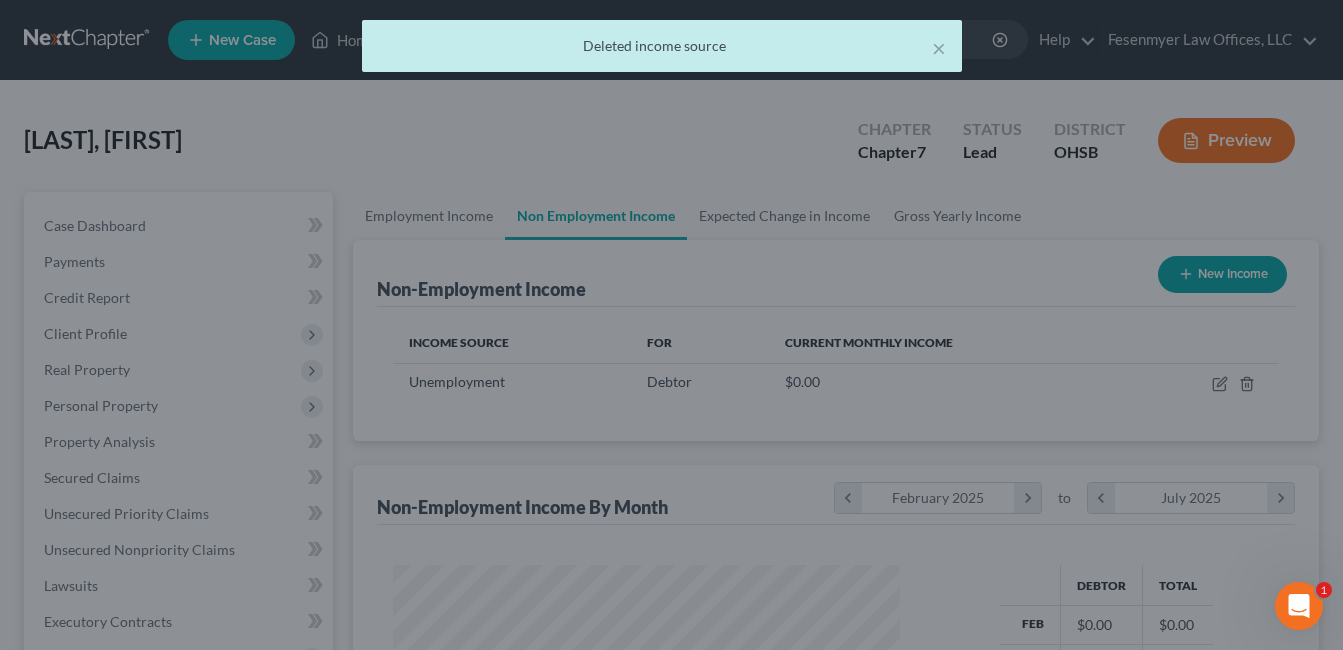 scroll, scrollTop: 0, scrollLeft: 0, axis: both 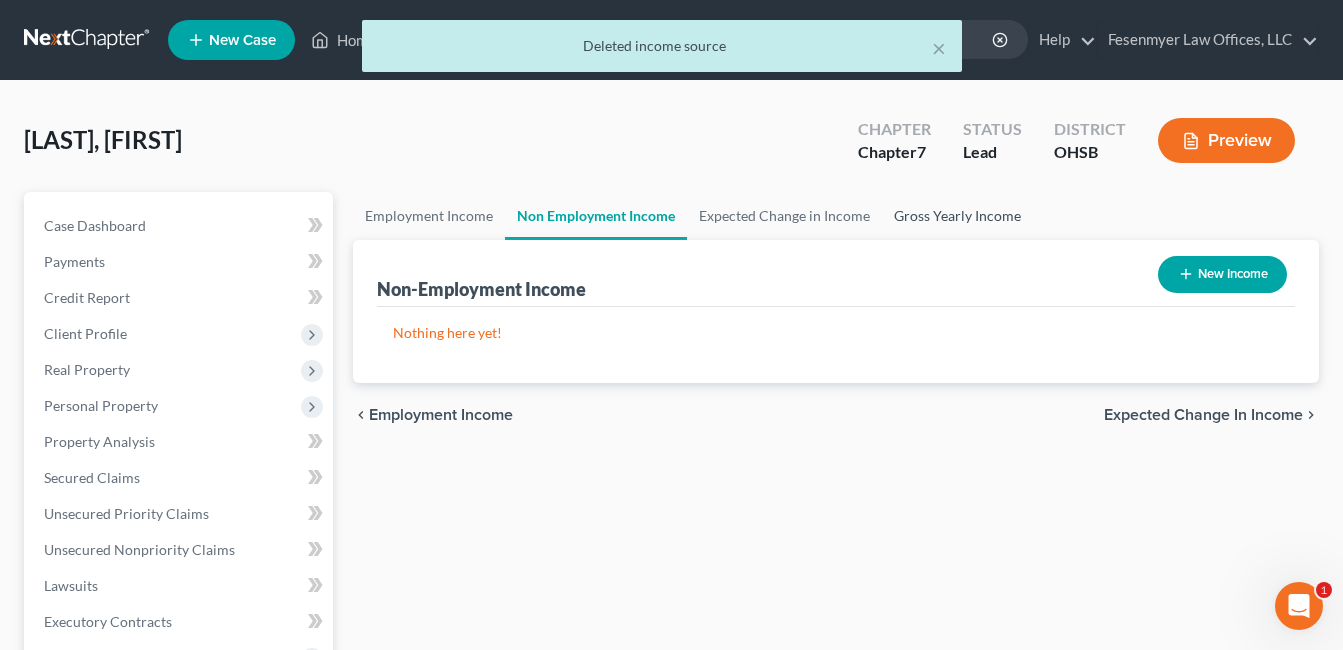 click on "Gross Yearly Income" at bounding box center (957, 216) 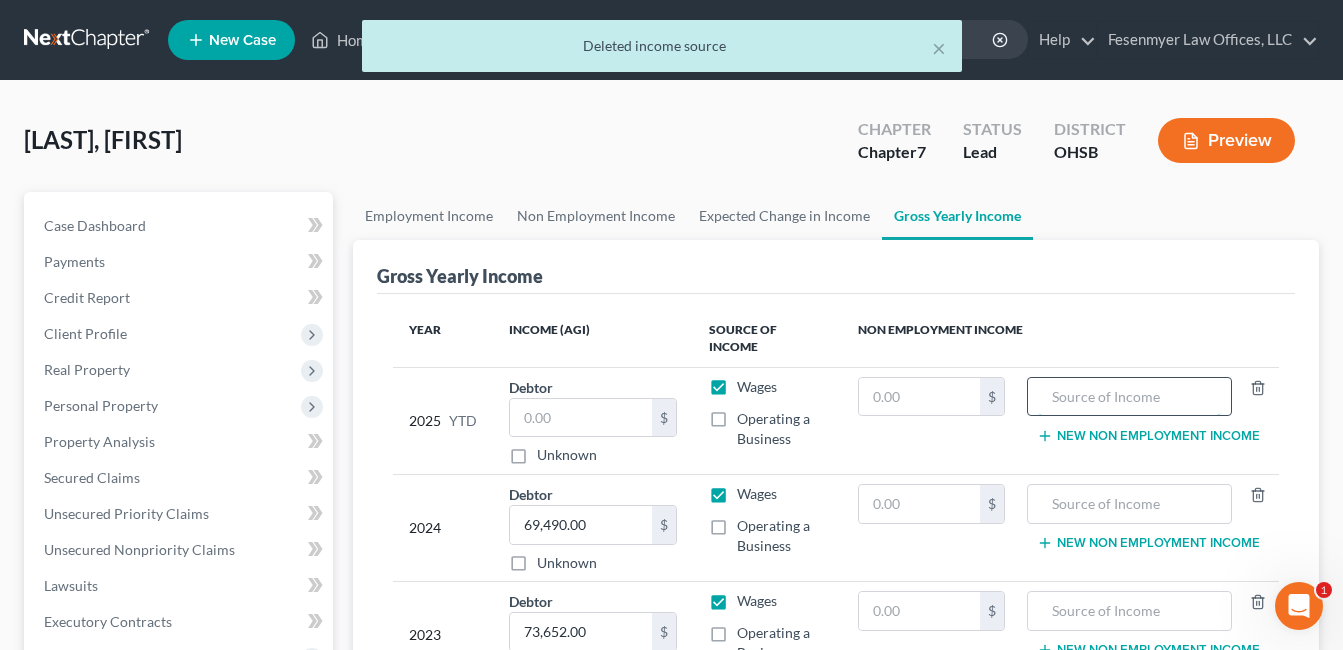 click at bounding box center (1129, 397) 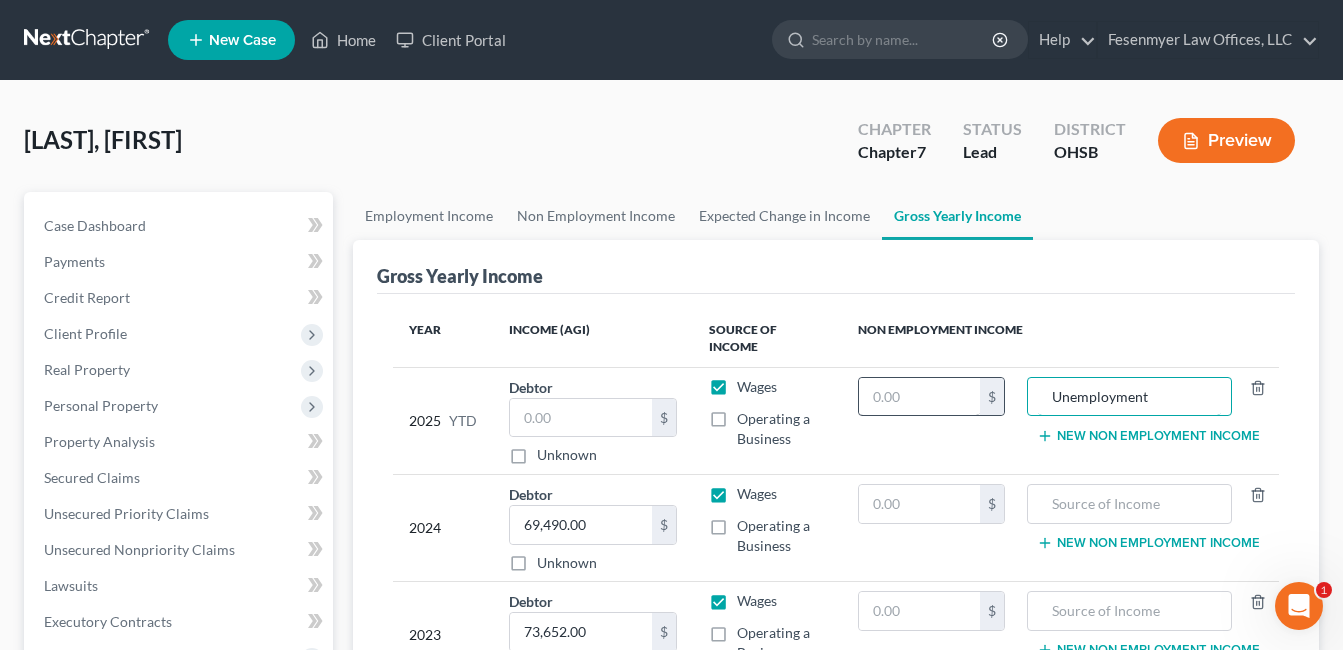 type on "Unemployment" 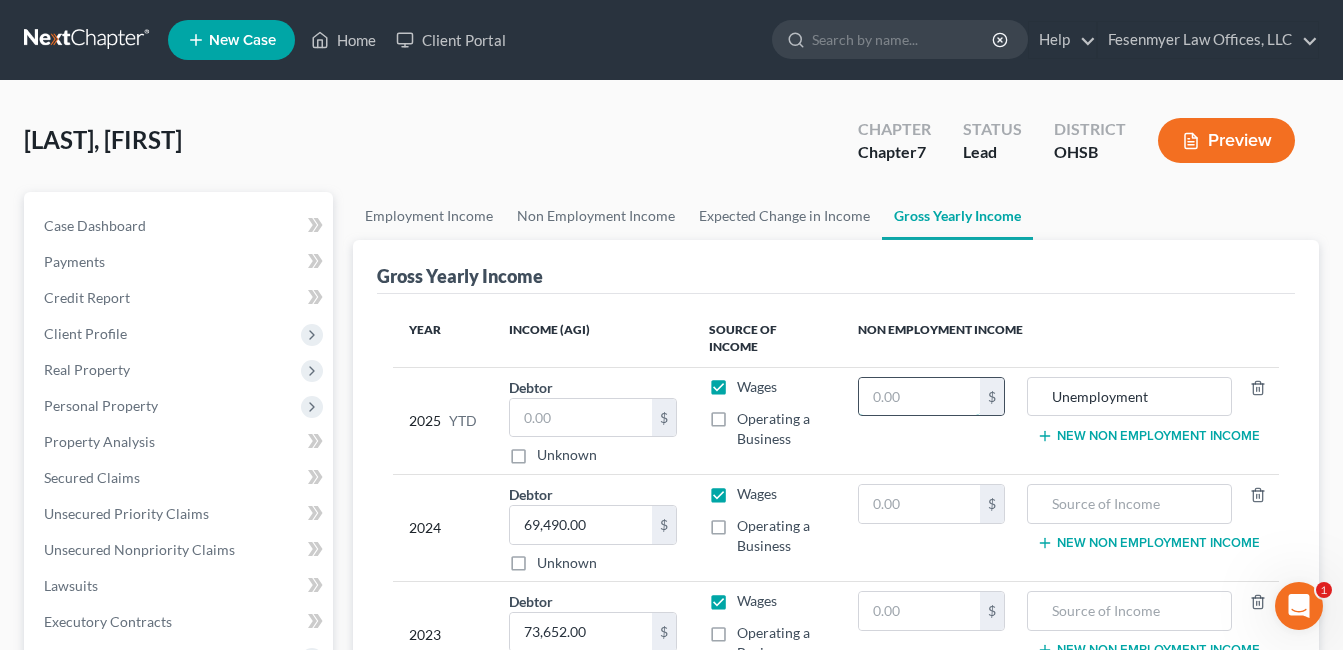 drag, startPoint x: 901, startPoint y: 376, endPoint x: 863, endPoint y: 385, distance: 39.051247 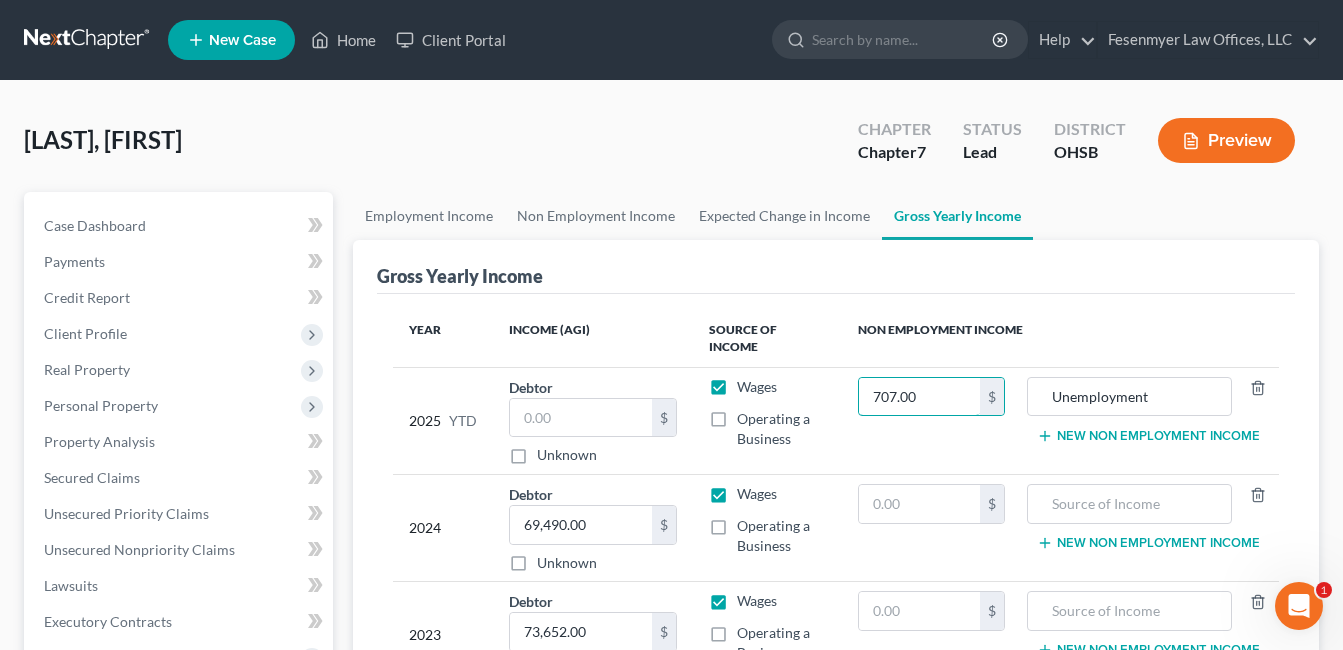 type on "707.00" 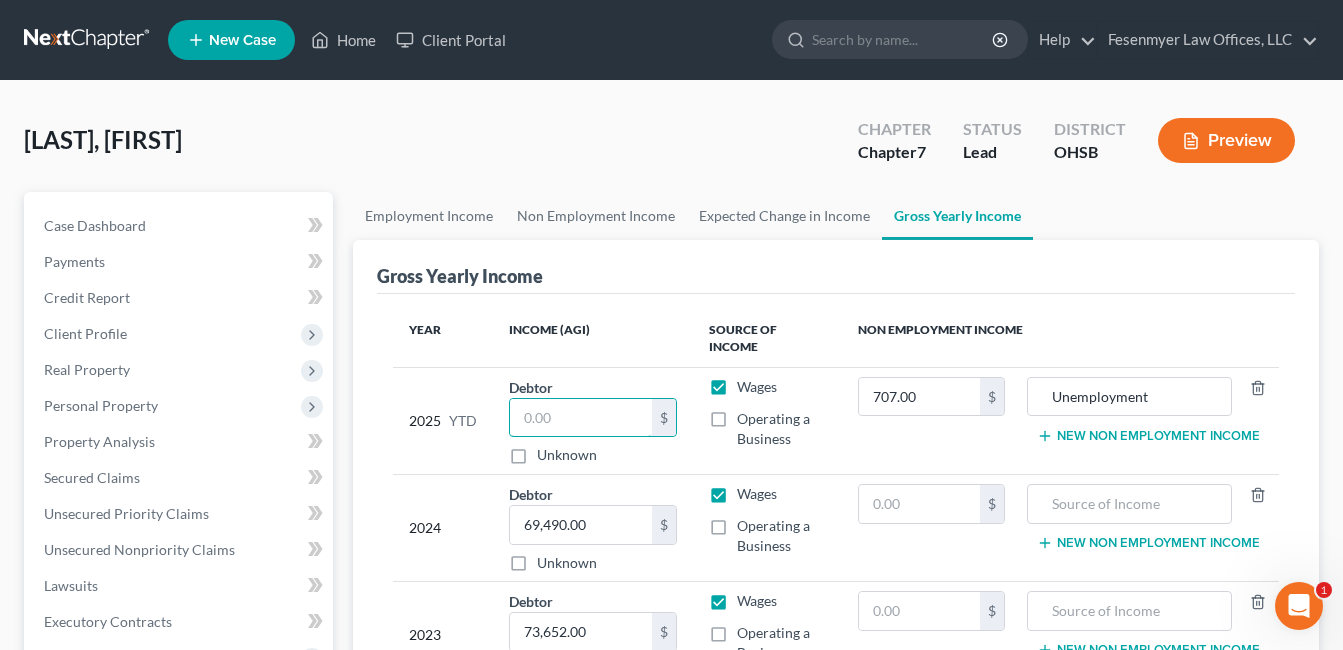 drag, startPoint x: 574, startPoint y: 388, endPoint x: 505, endPoint y: 406, distance: 71.30919 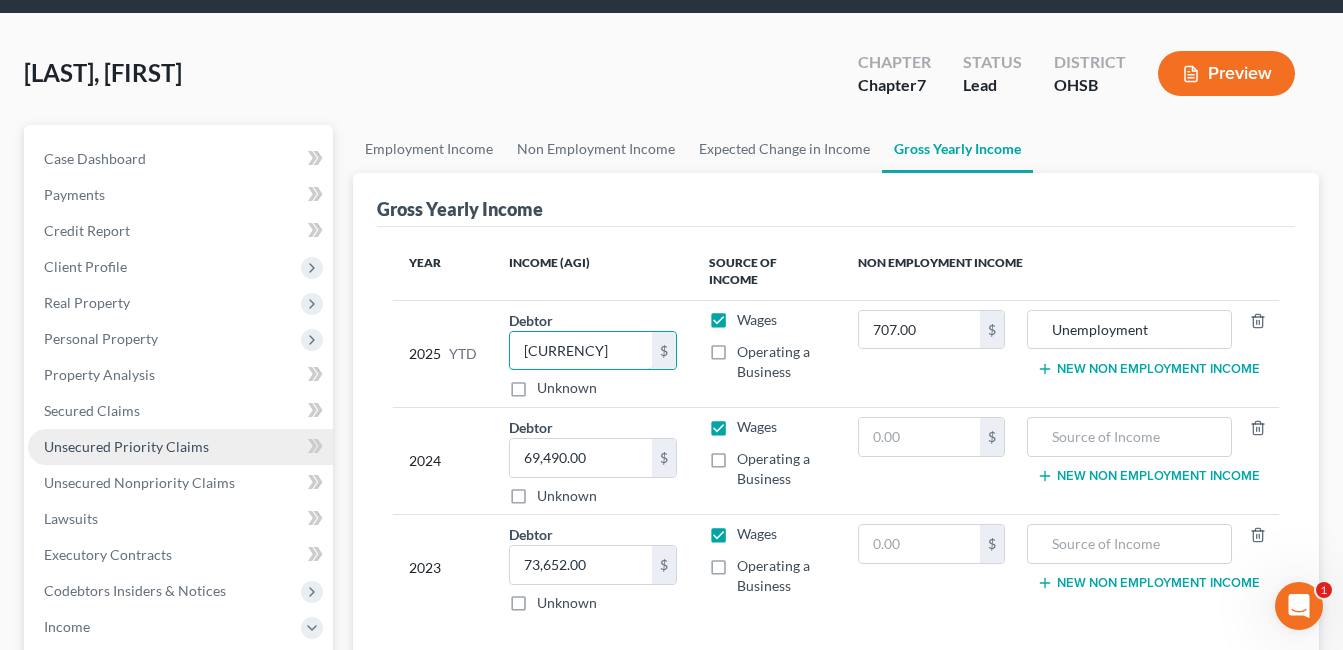 scroll, scrollTop: 100, scrollLeft: 0, axis: vertical 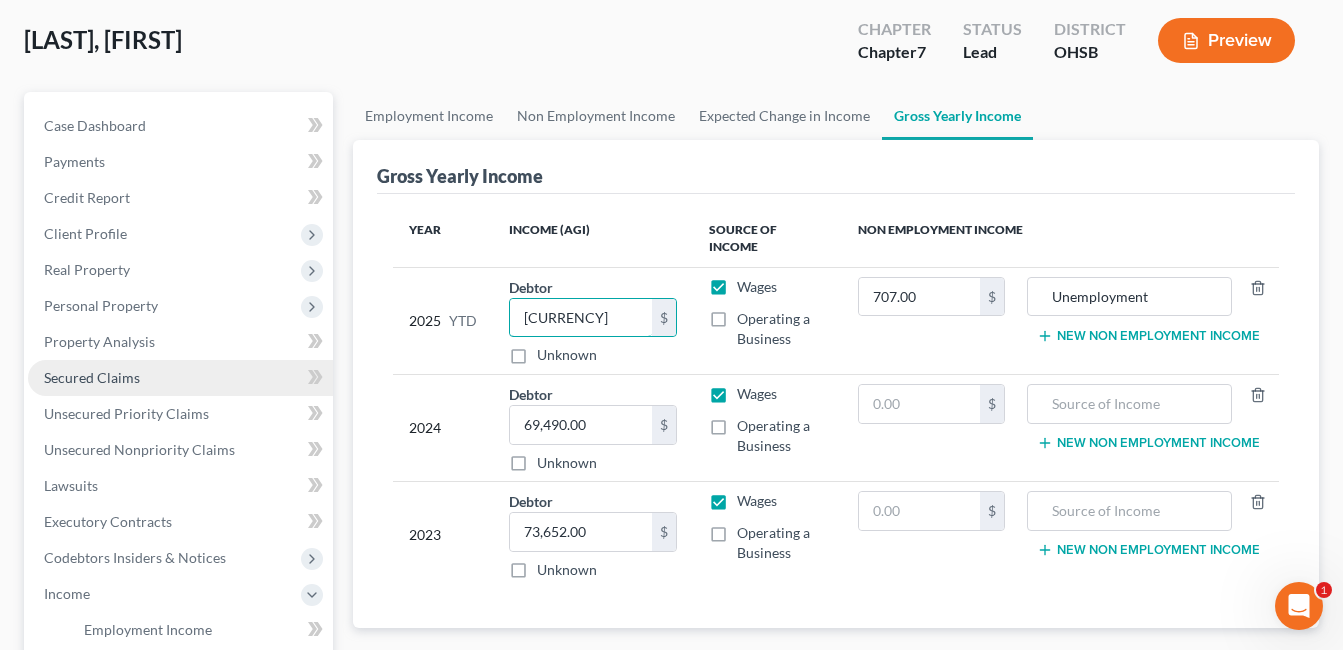 type on "29,292.32" 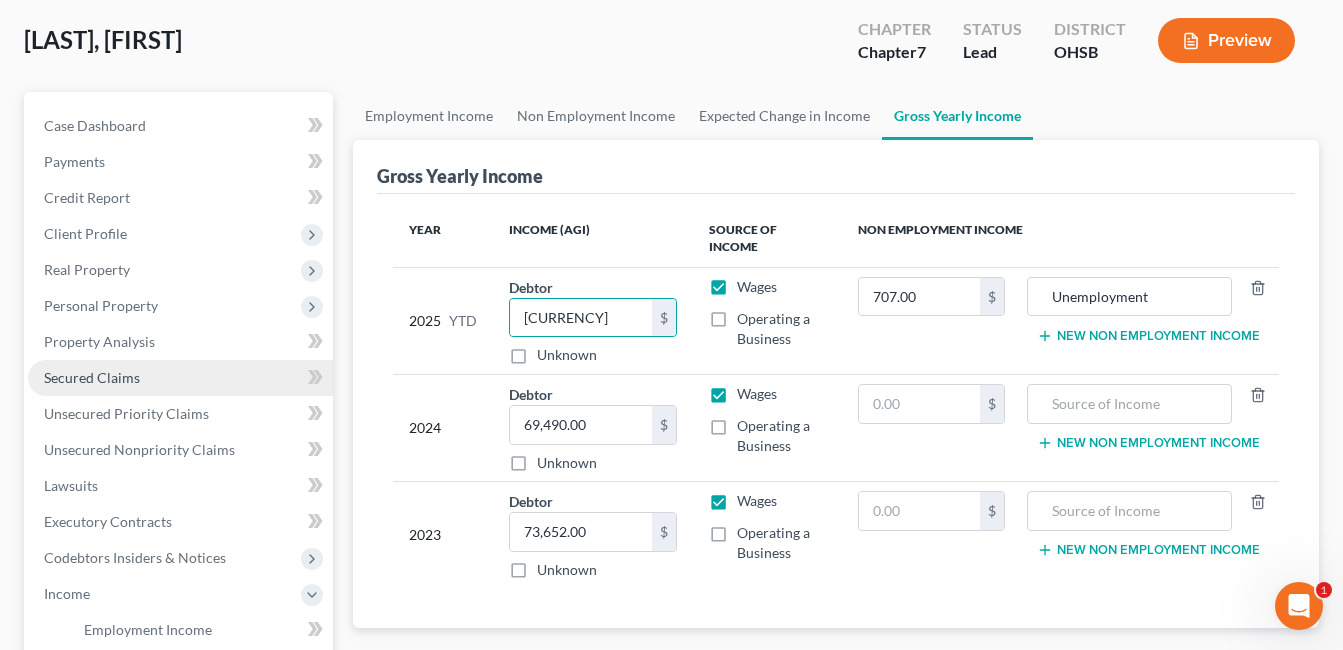 click on "Secured Claims" at bounding box center (92, 377) 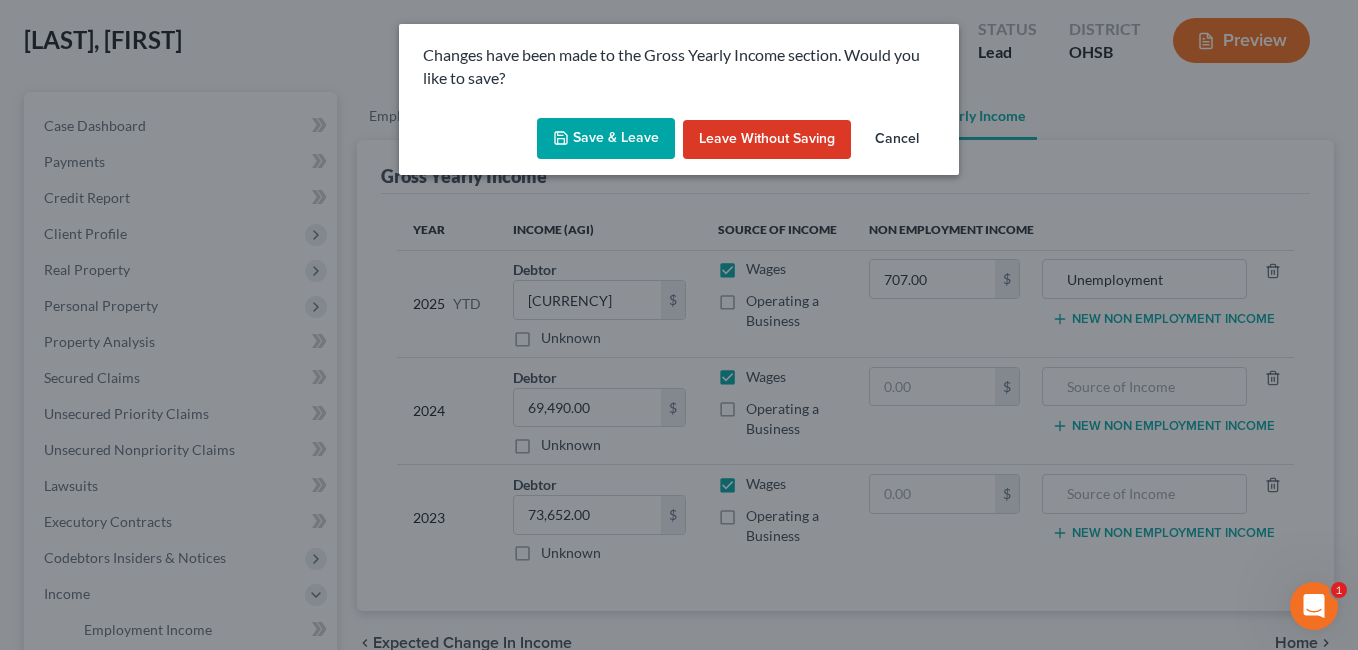 click on "Save & Leave" at bounding box center (606, 139) 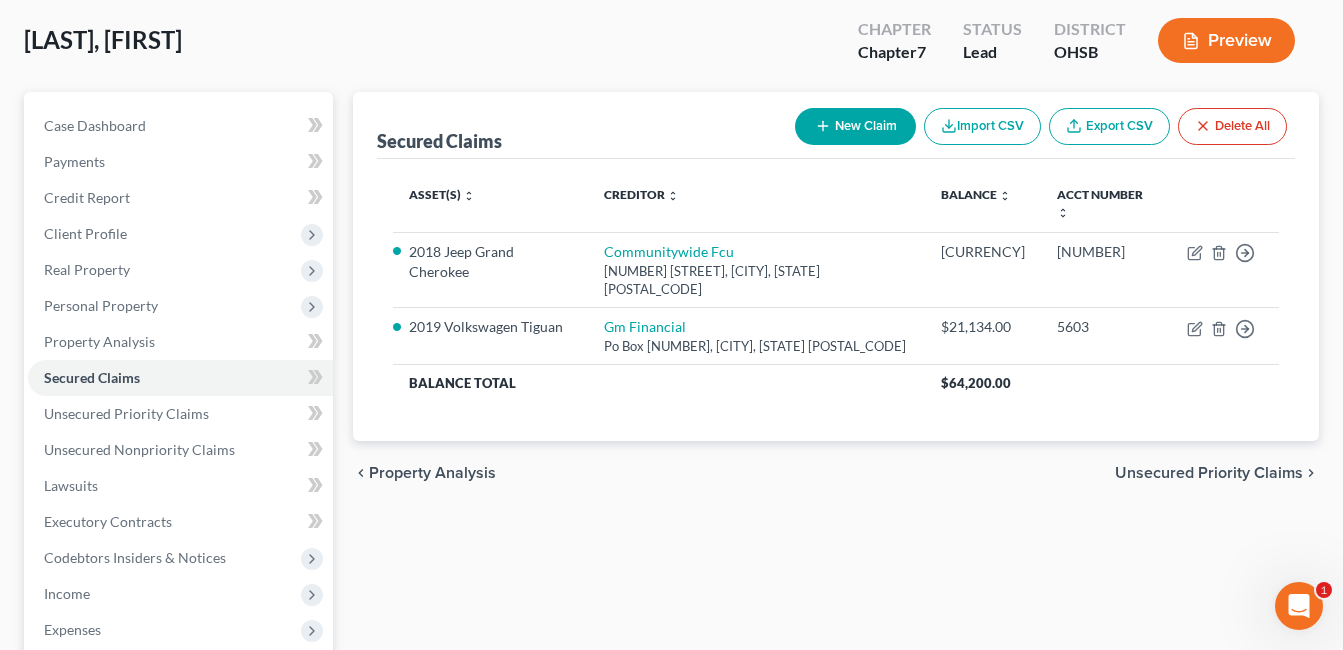 scroll, scrollTop: 0, scrollLeft: 0, axis: both 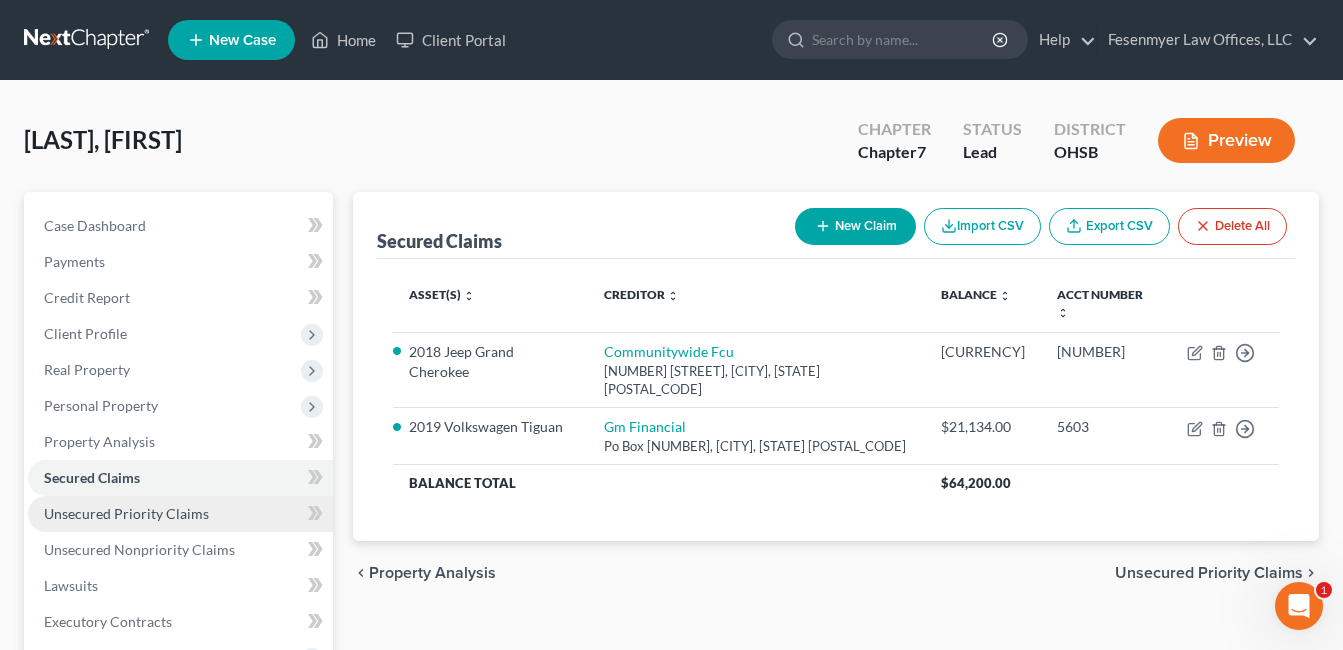 click on "Unsecured Priority Claims" at bounding box center [126, 513] 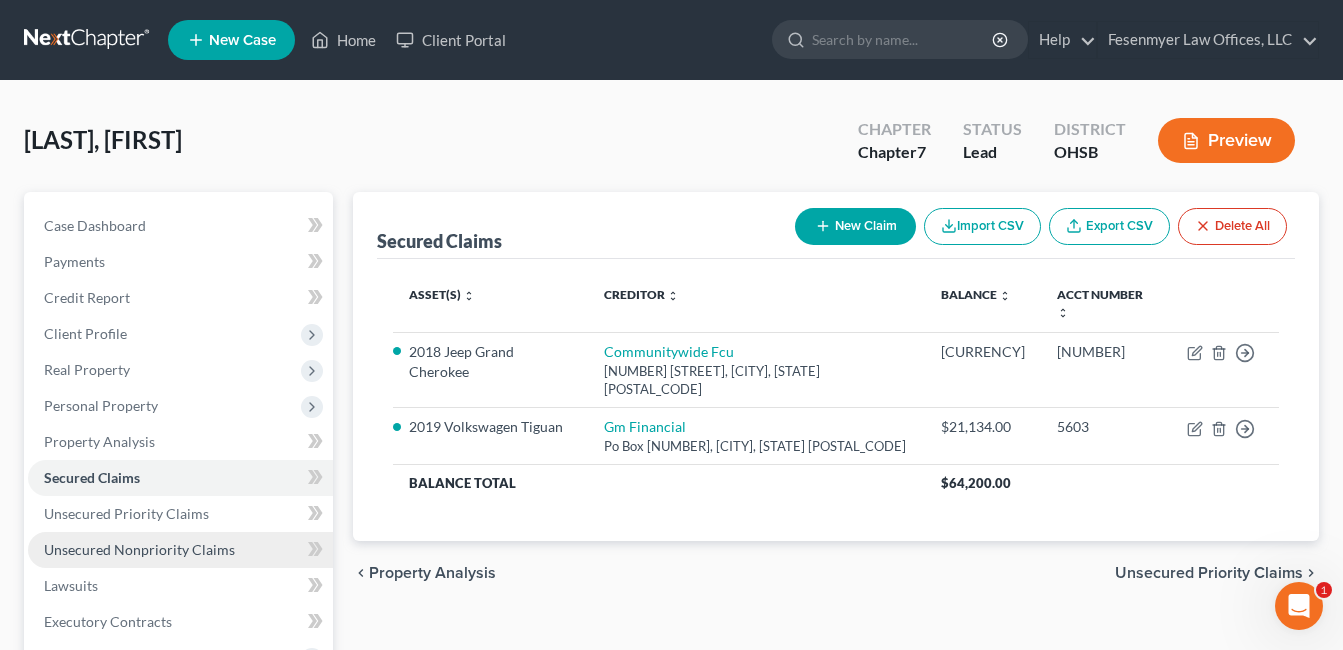 click on "Unsecured Nonpriority Claims" at bounding box center (139, 549) 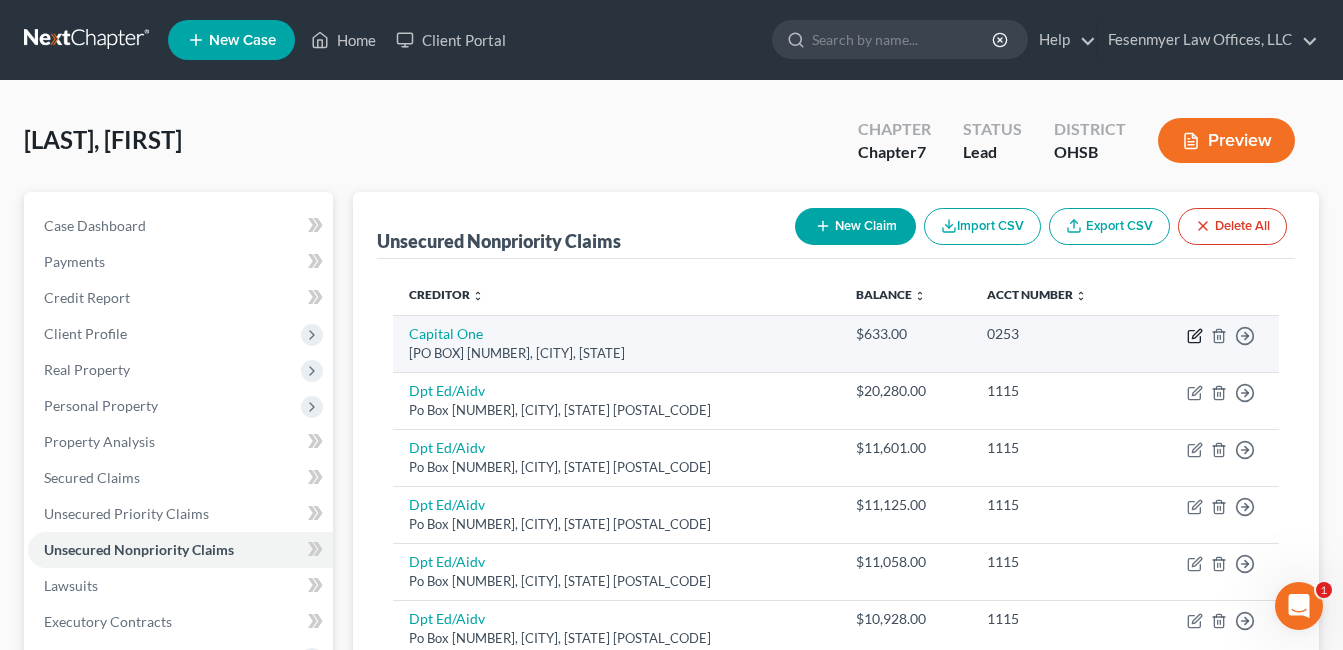 click 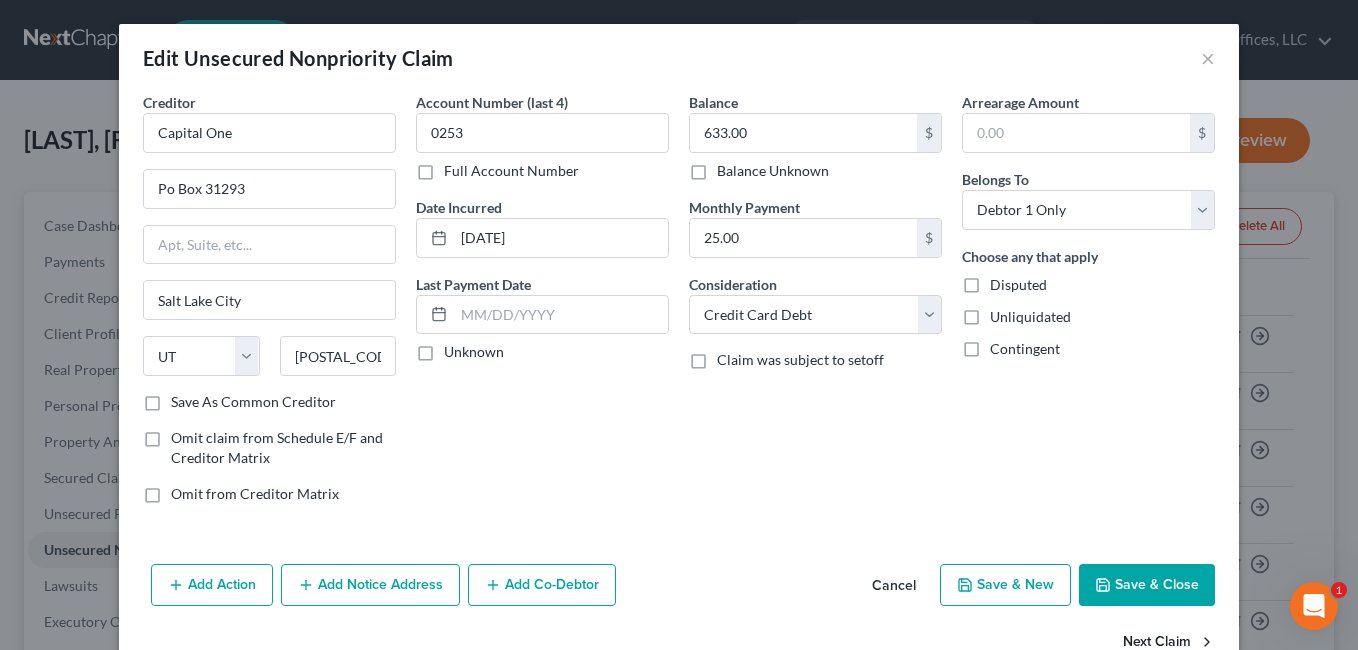 click on "Next Claim" at bounding box center [1169, 643] 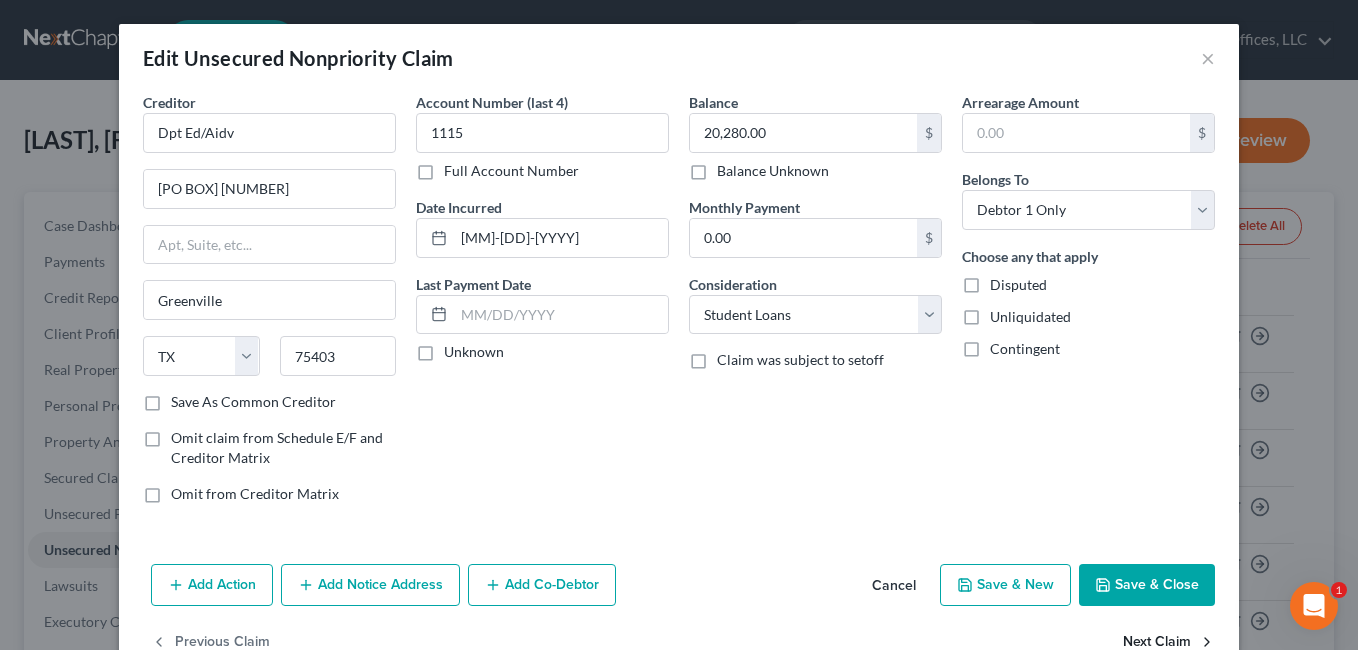 click on "Next Claim" at bounding box center (1169, 643) 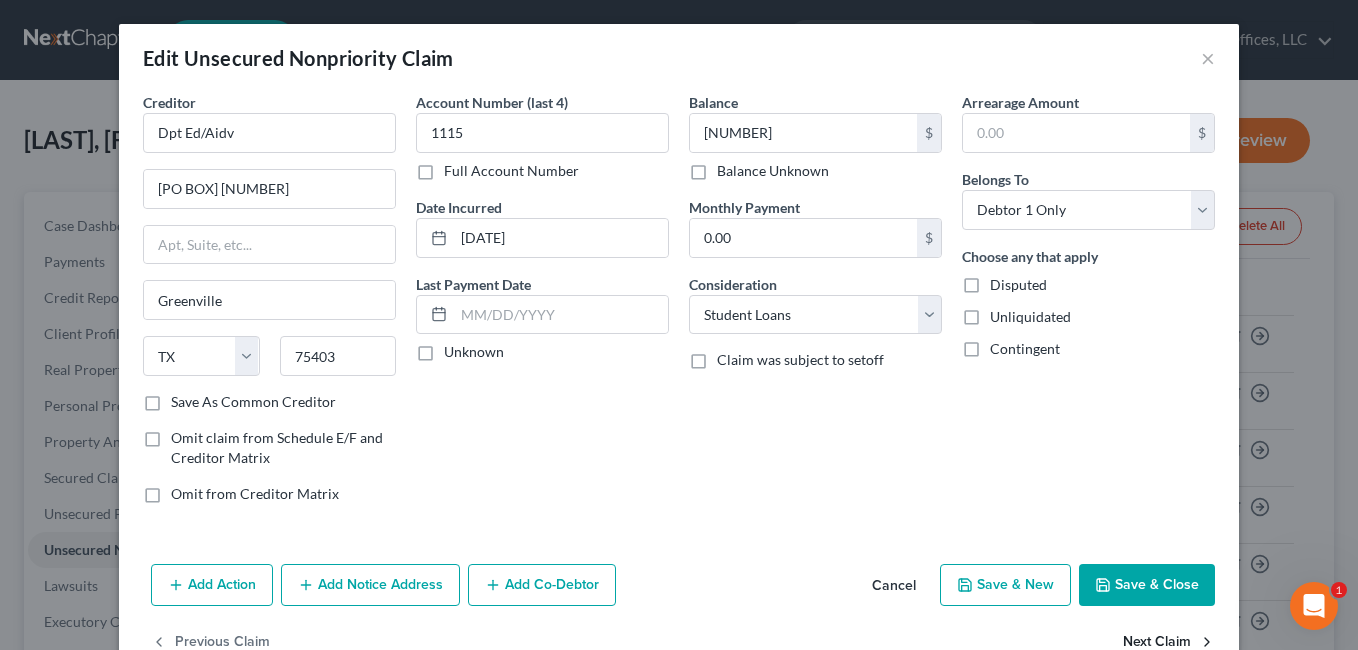 click on "Next Claim" at bounding box center (1169, 643) 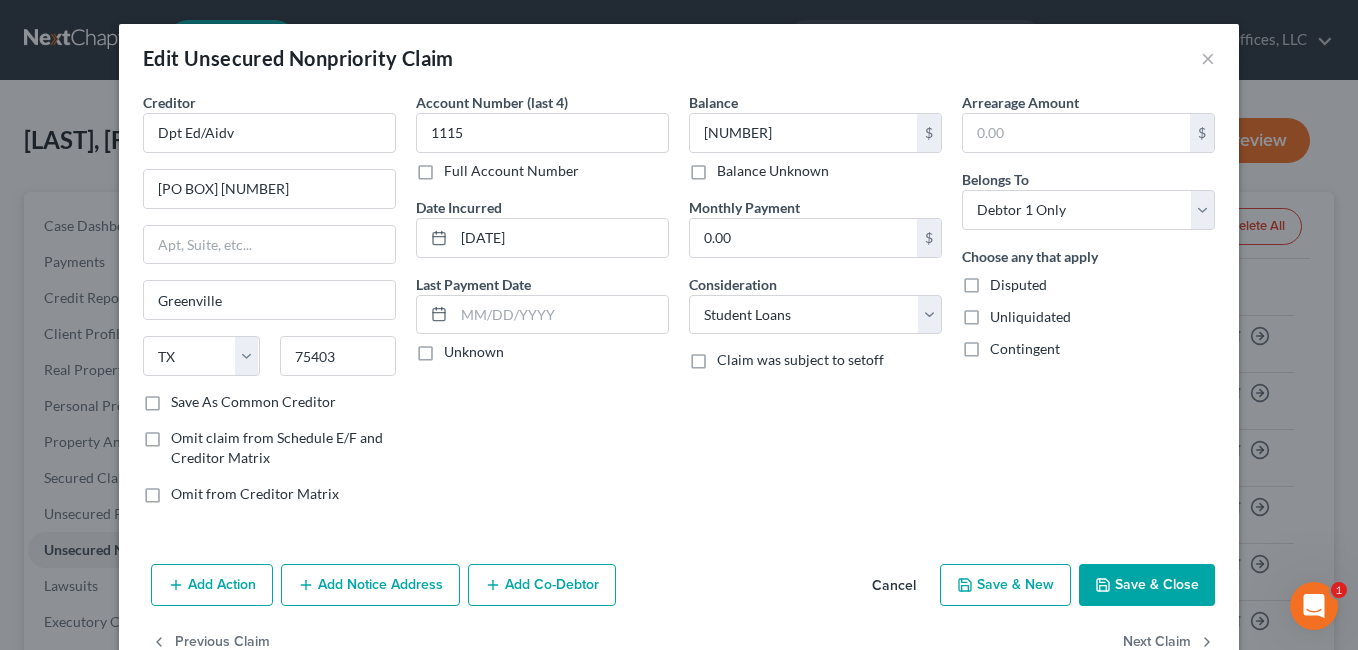 select on "45" 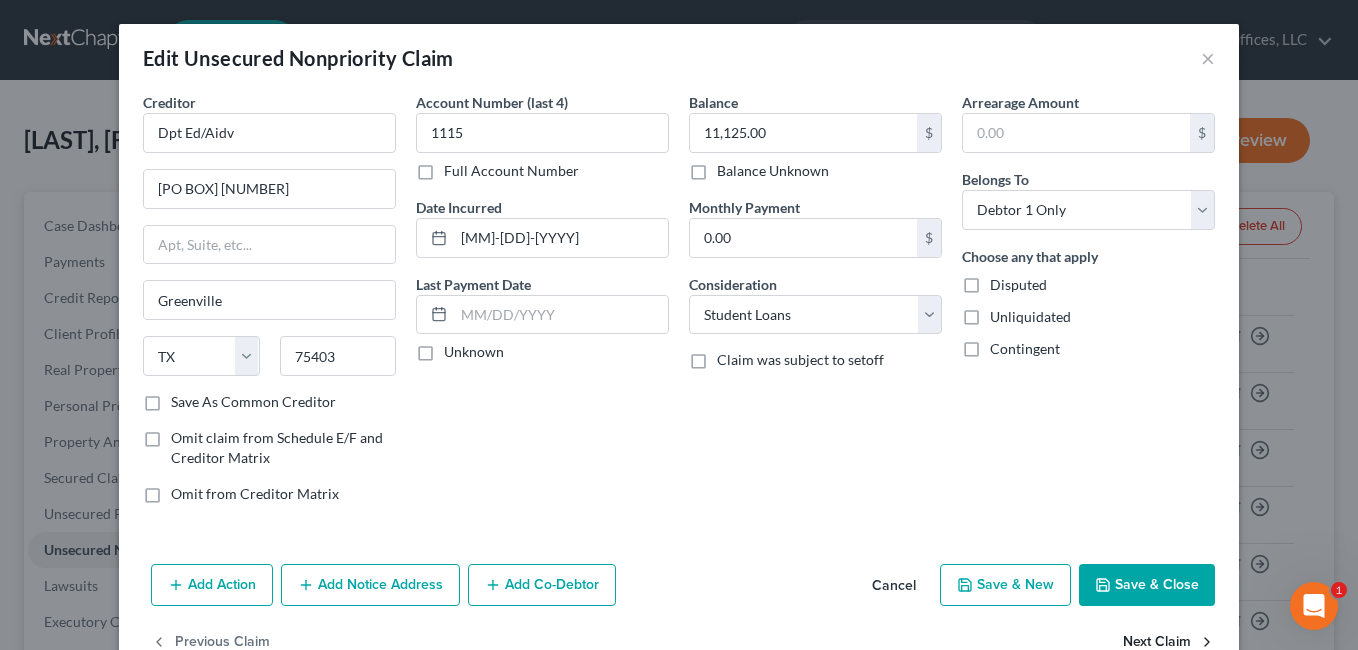 click on "Next Claim" at bounding box center [1169, 643] 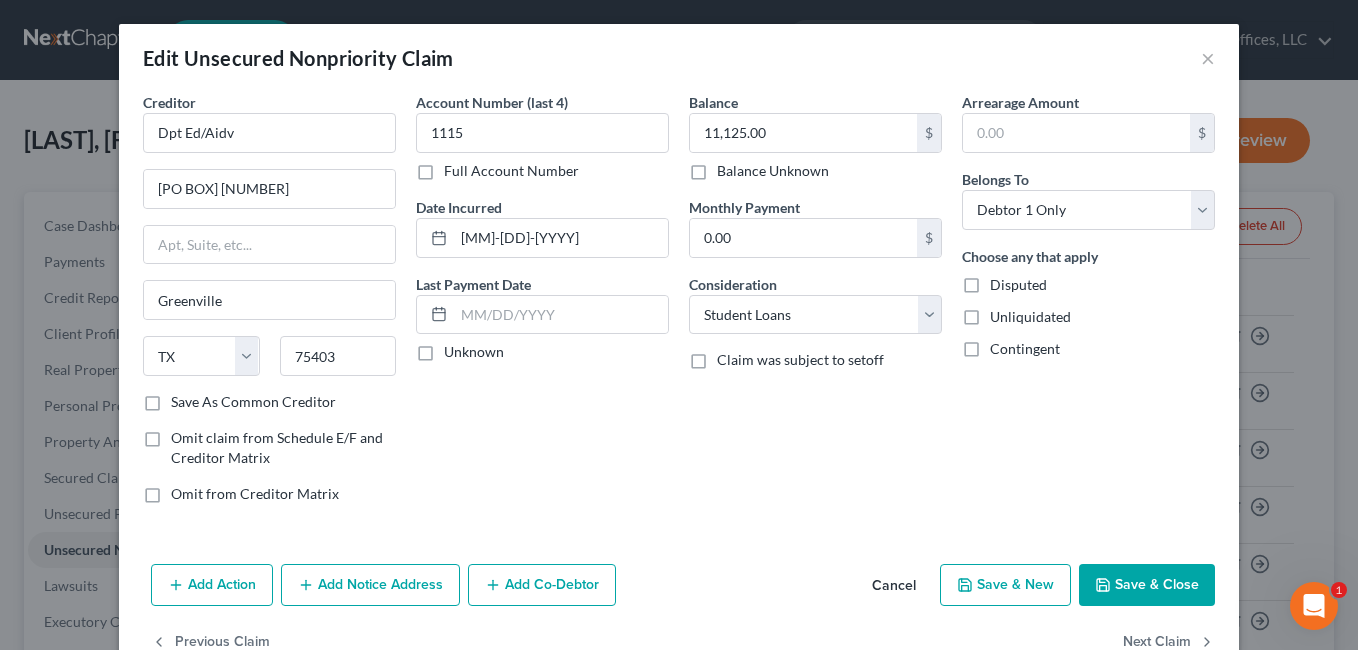 select on "45" 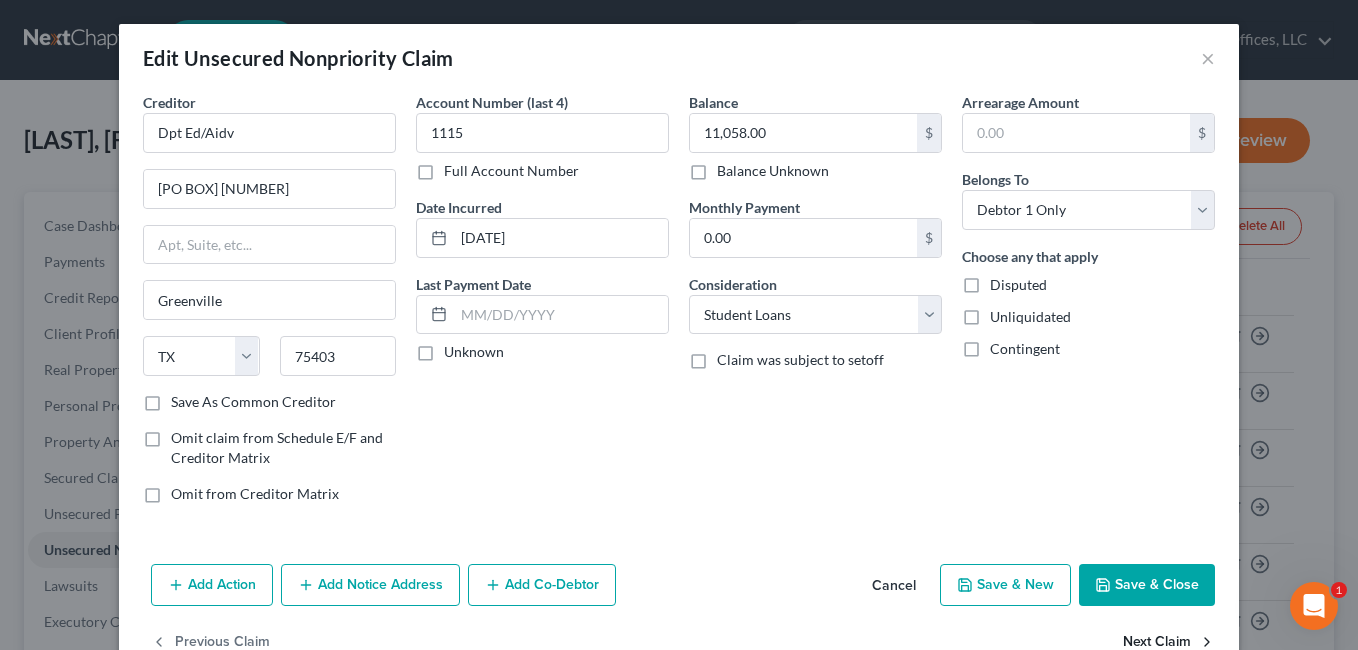 click on "Next Claim" at bounding box center [1169, 643] 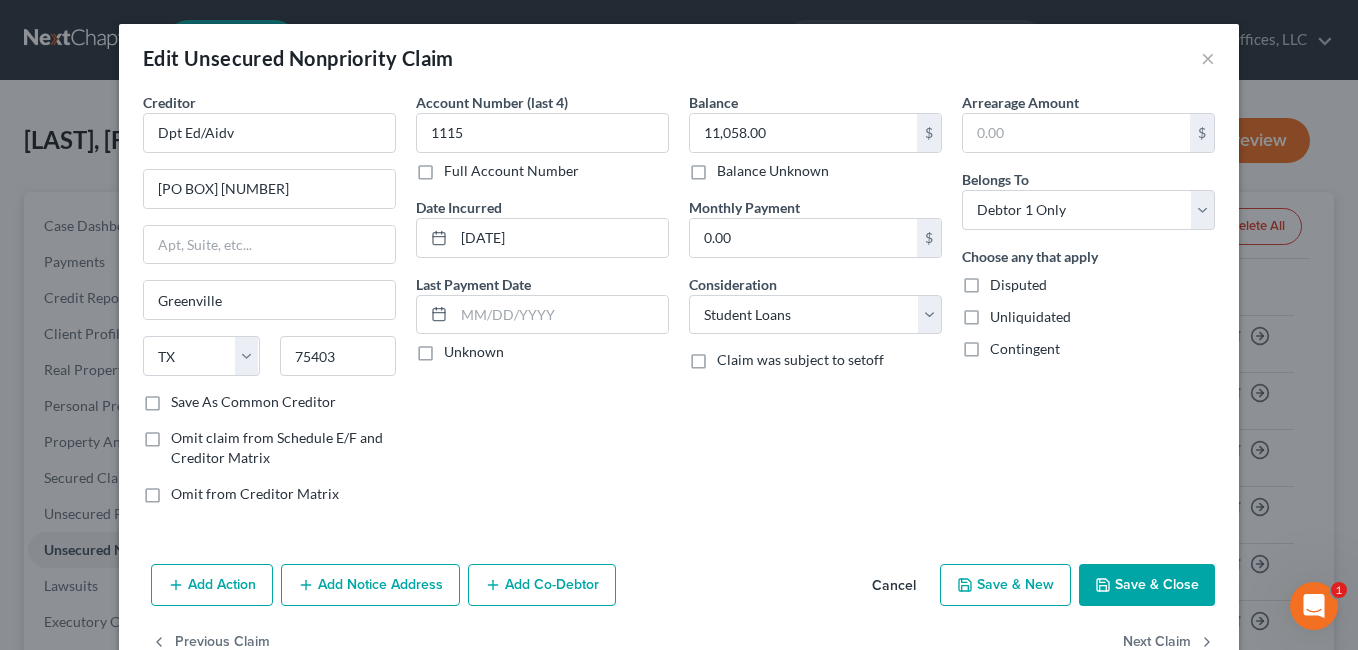 select on "45" 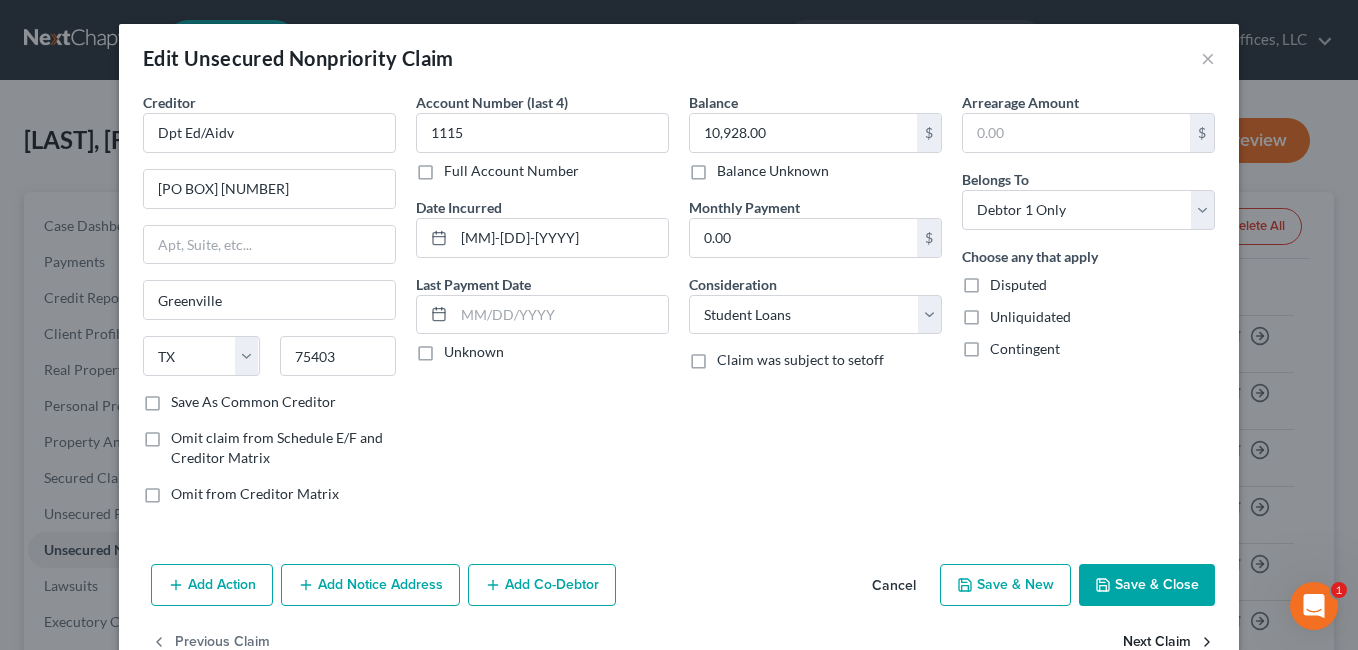 click on "Next Claim" at bounding box center (1169, 643) 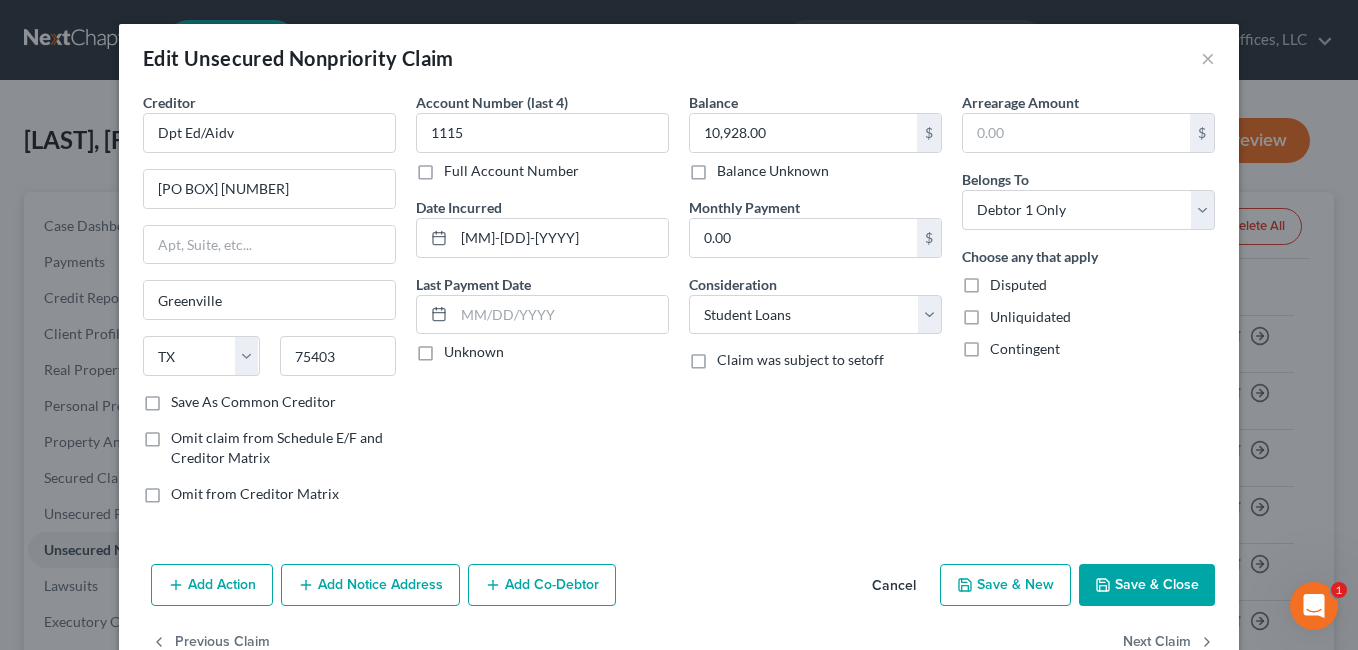 select on "45" 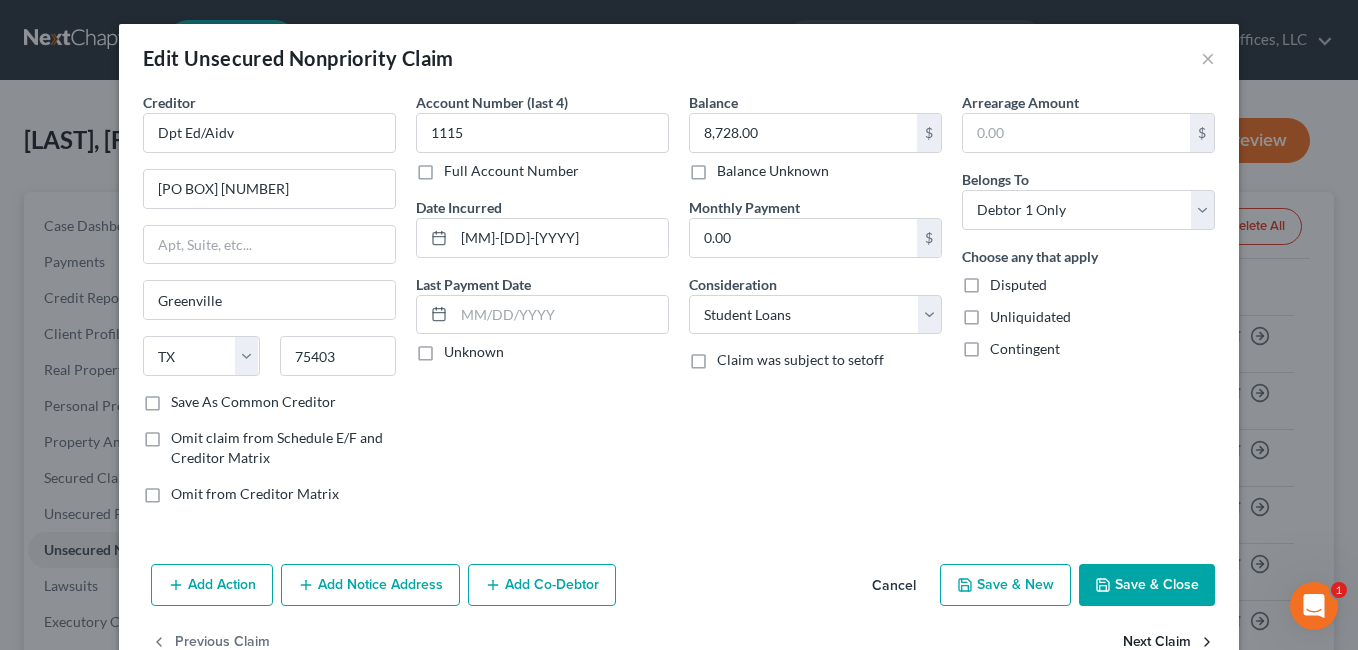 click on "Next Claim" at bounding box center (1169, 643) 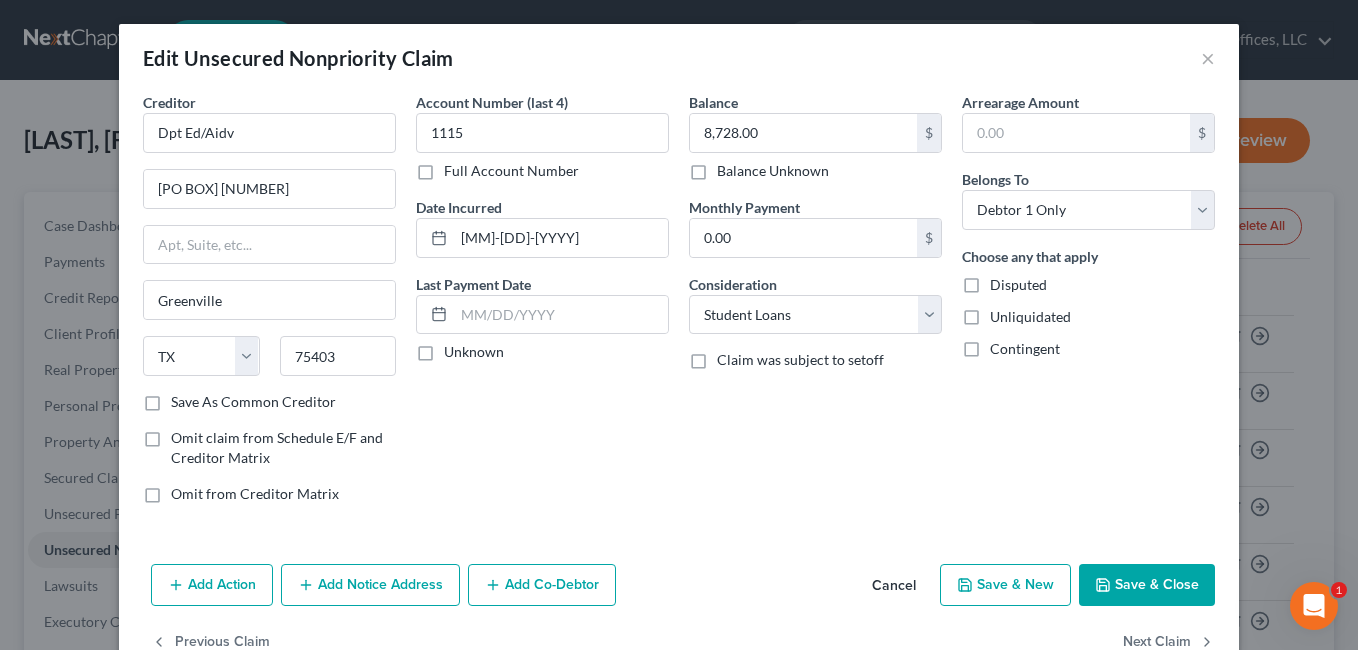 select on "45" 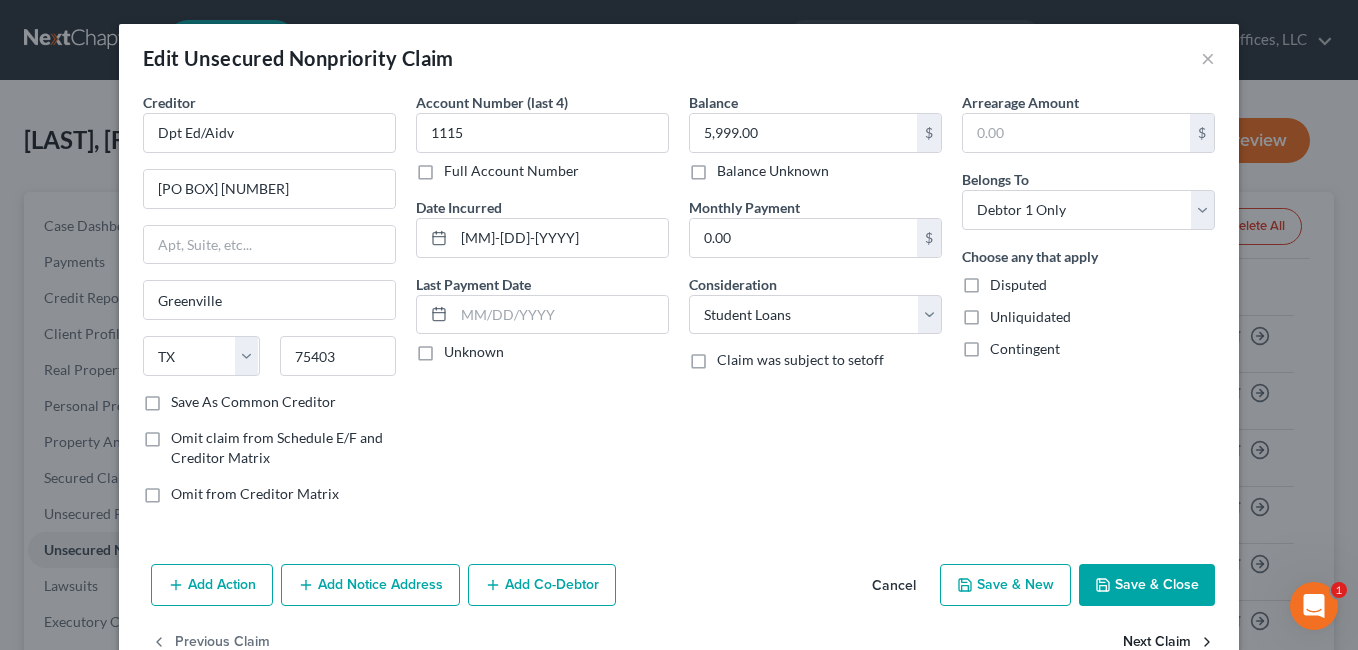 click on "Next Claim" at bounding box center (1169, 643) 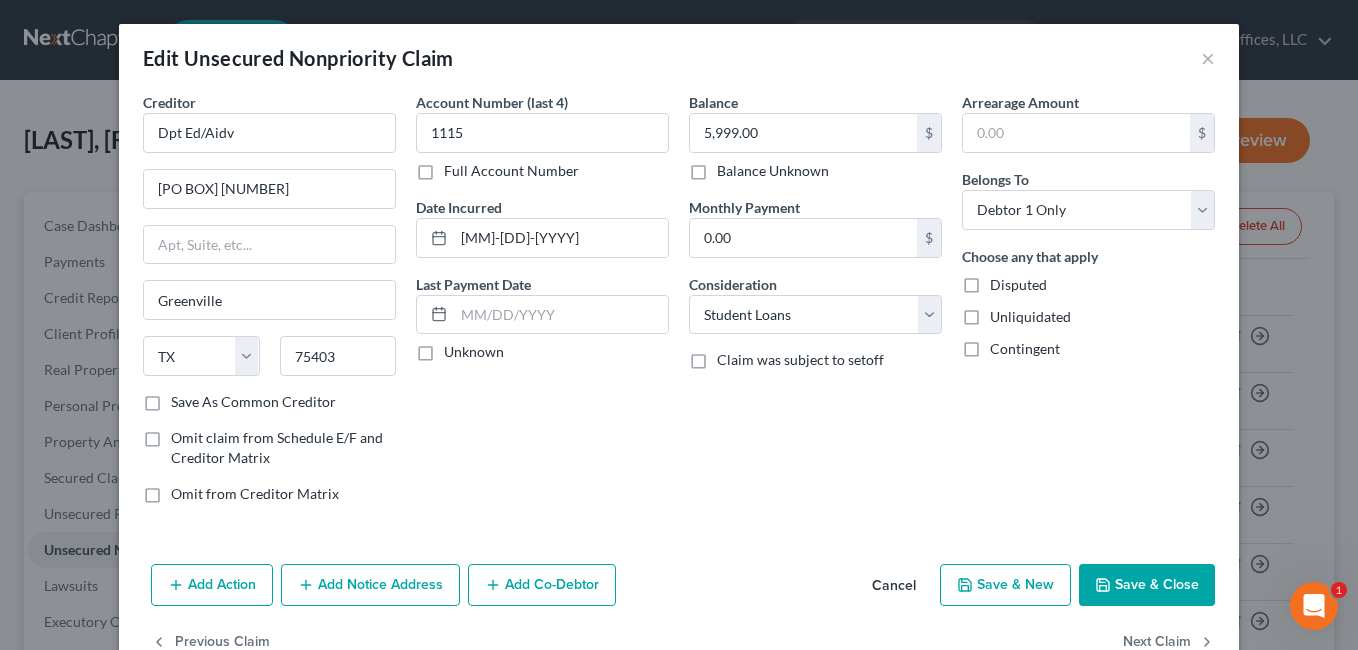 select on "45" 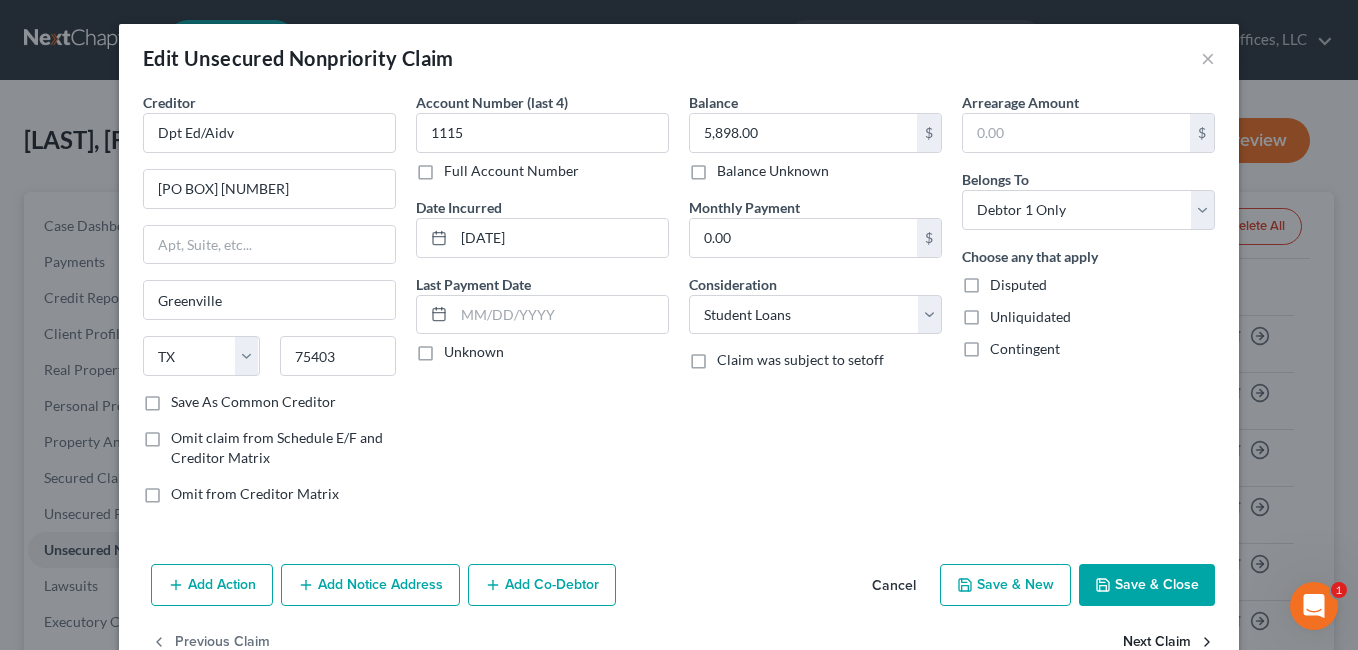 click on "Next Claim" at bounding box center [1169, 643] 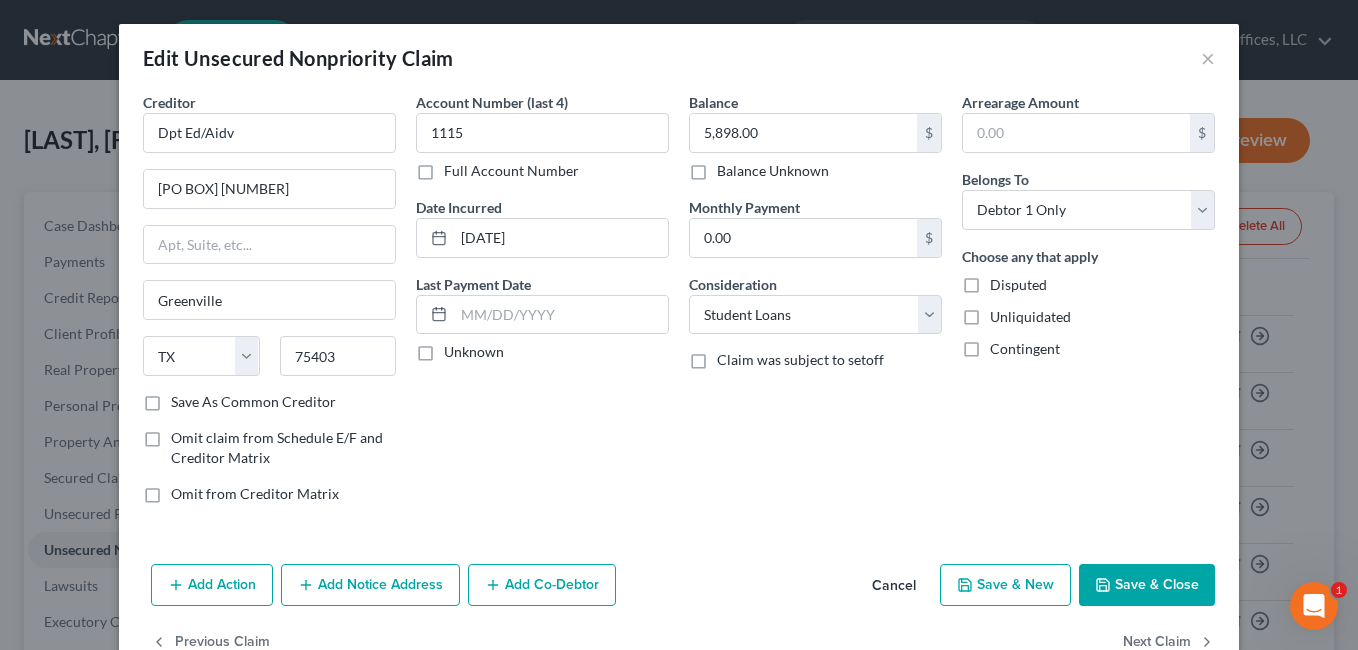 select on "45" 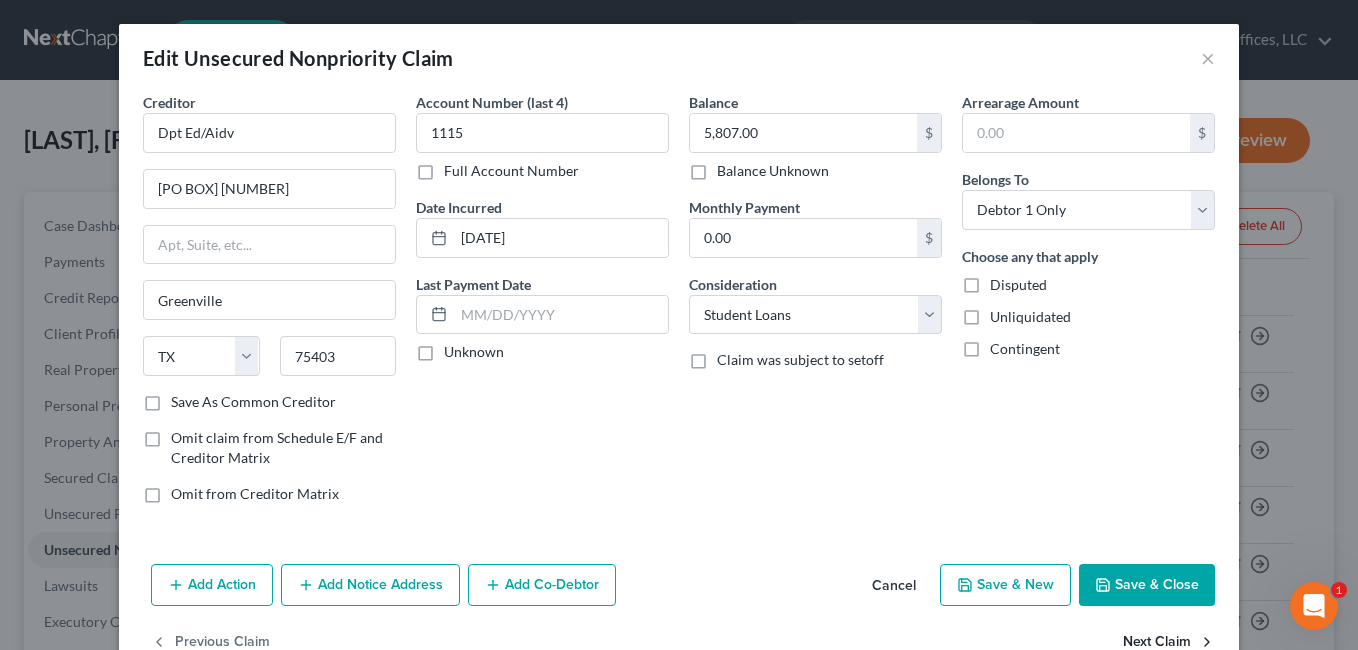 click on "Next Claim" at bounding box center (1169, 643) 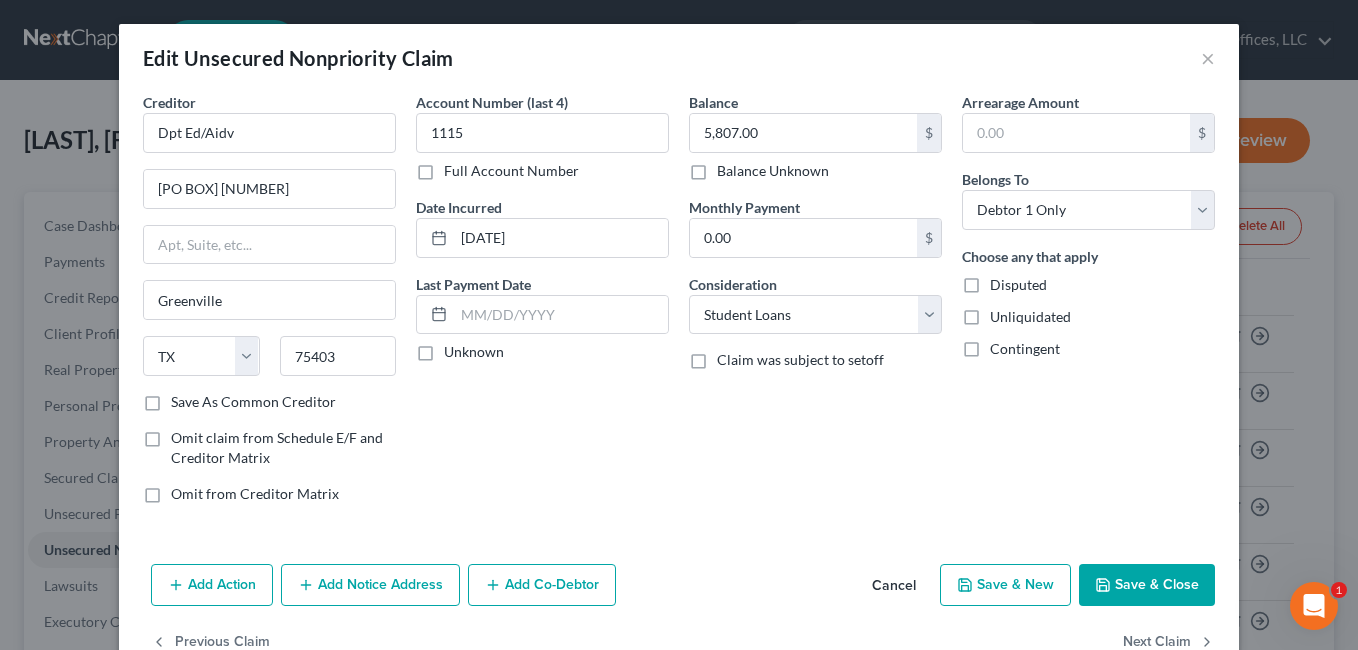 select on "45" 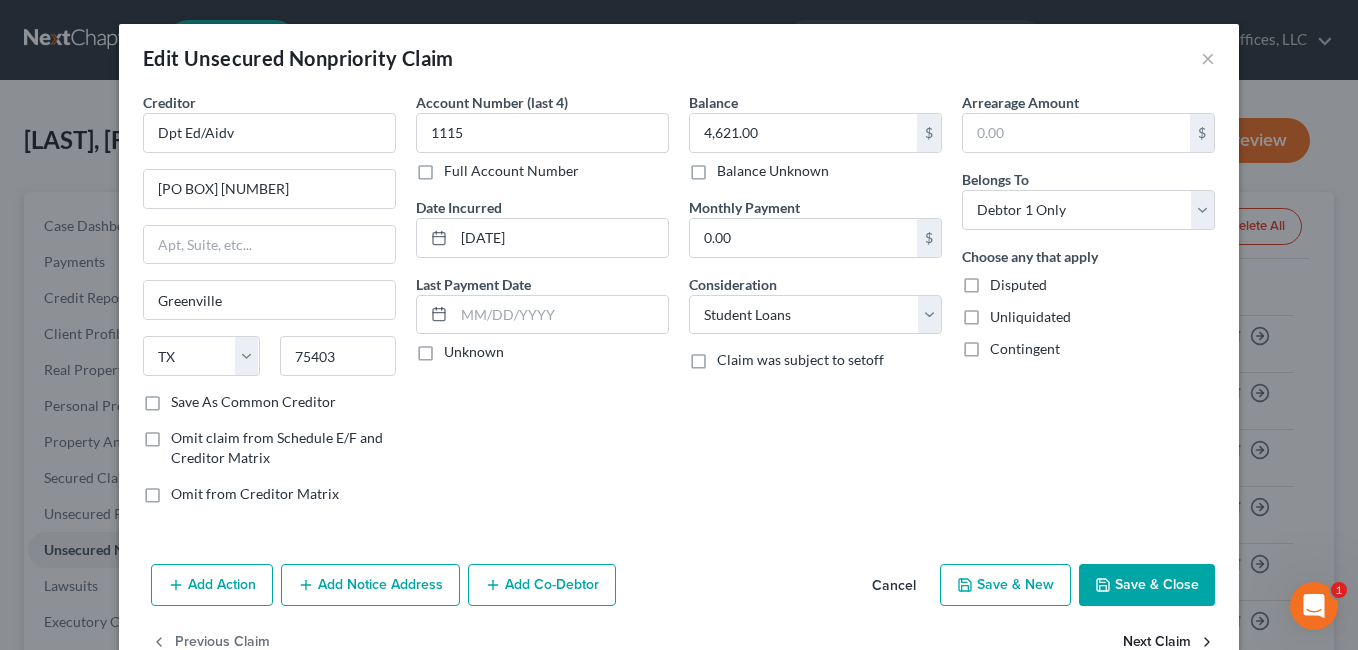 click on "Next Claim" at bounding box center (1169, 643) 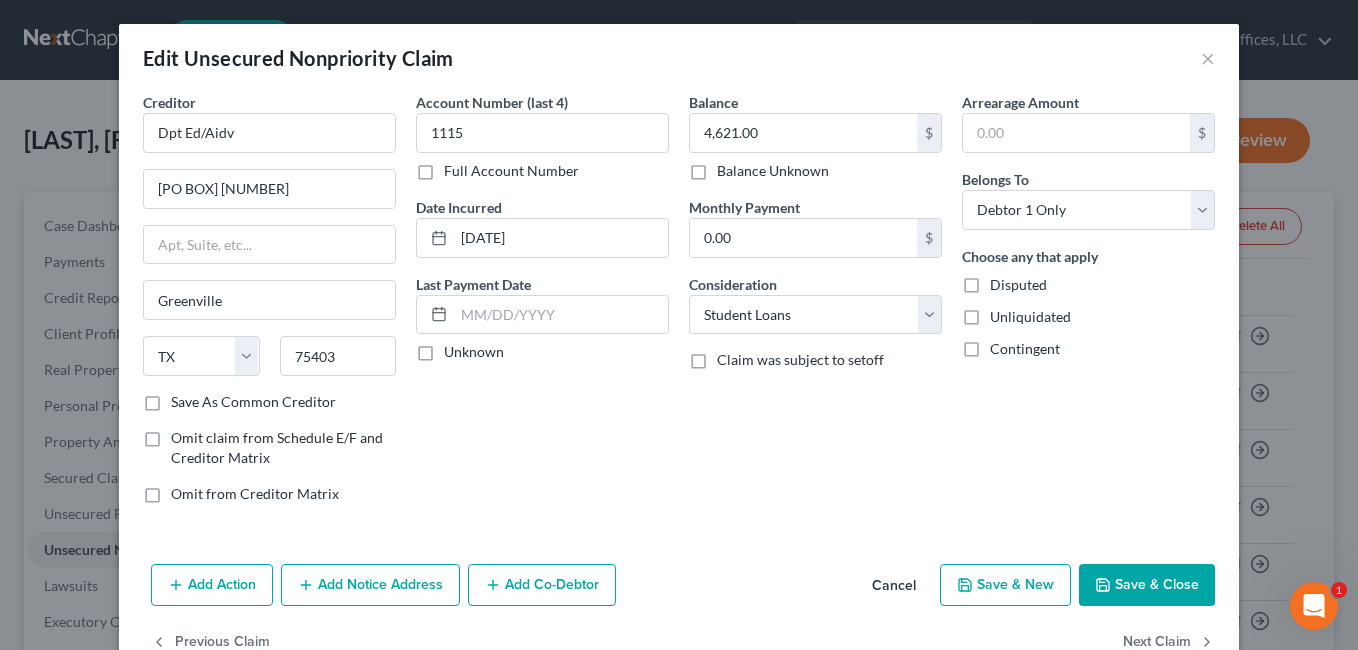 select on "45" 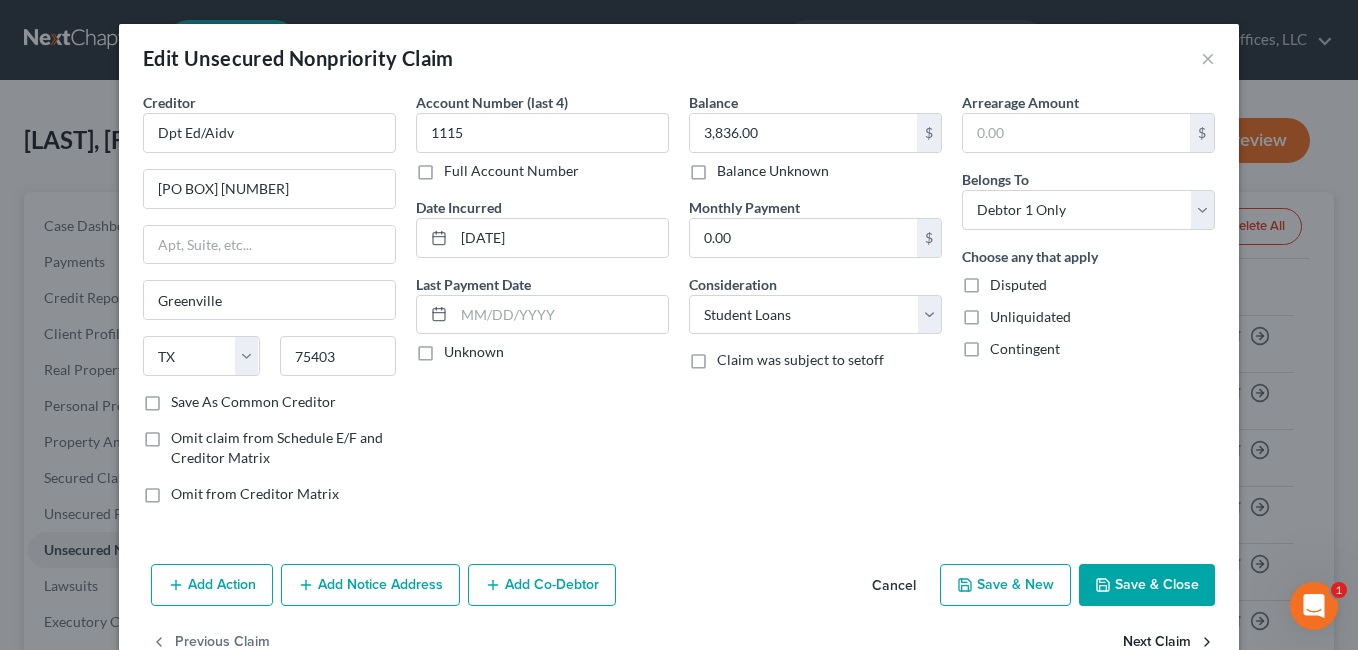 click on "Next Claim" at bounding box center (1169, 643) 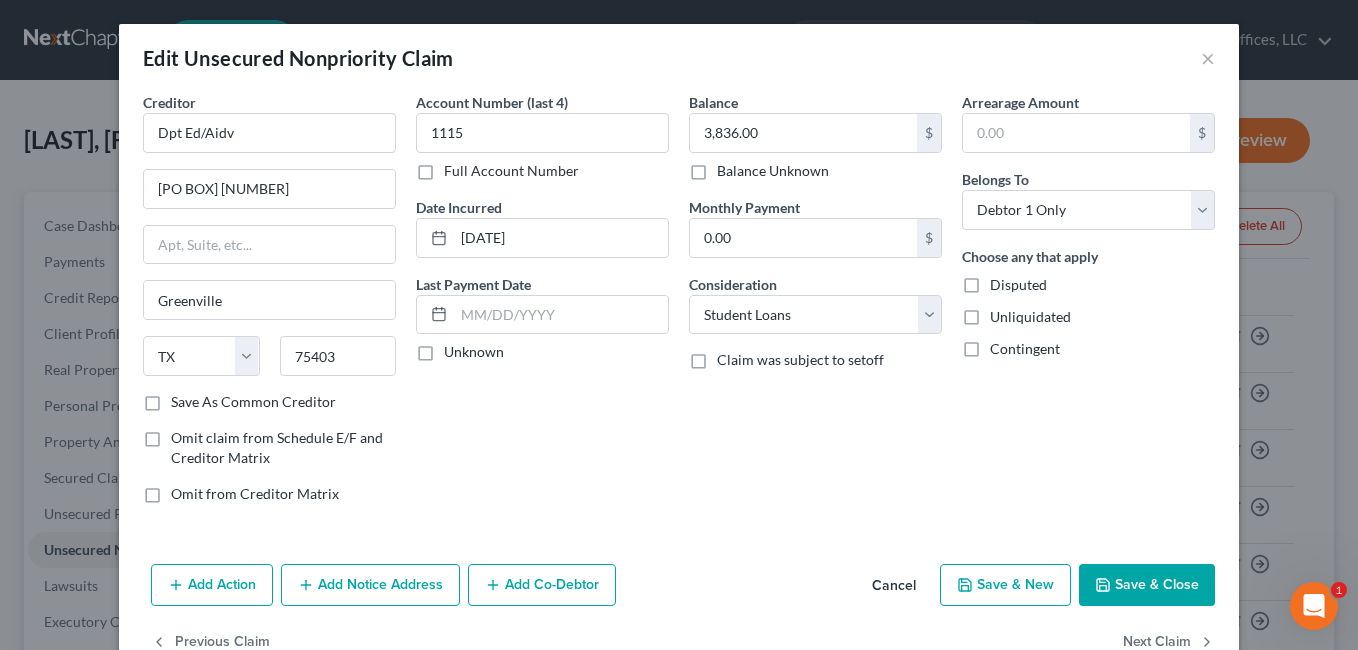 select on "45" 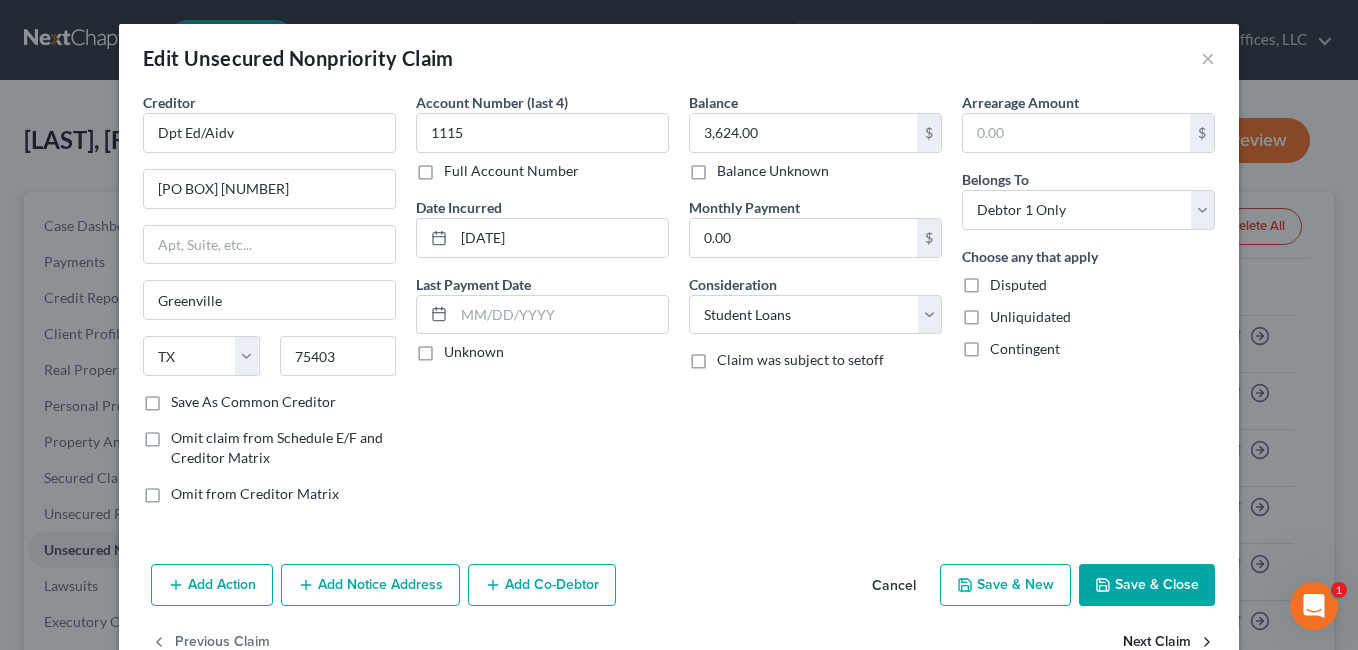 click on "Next Claim" at bounding box center [1169, 643] 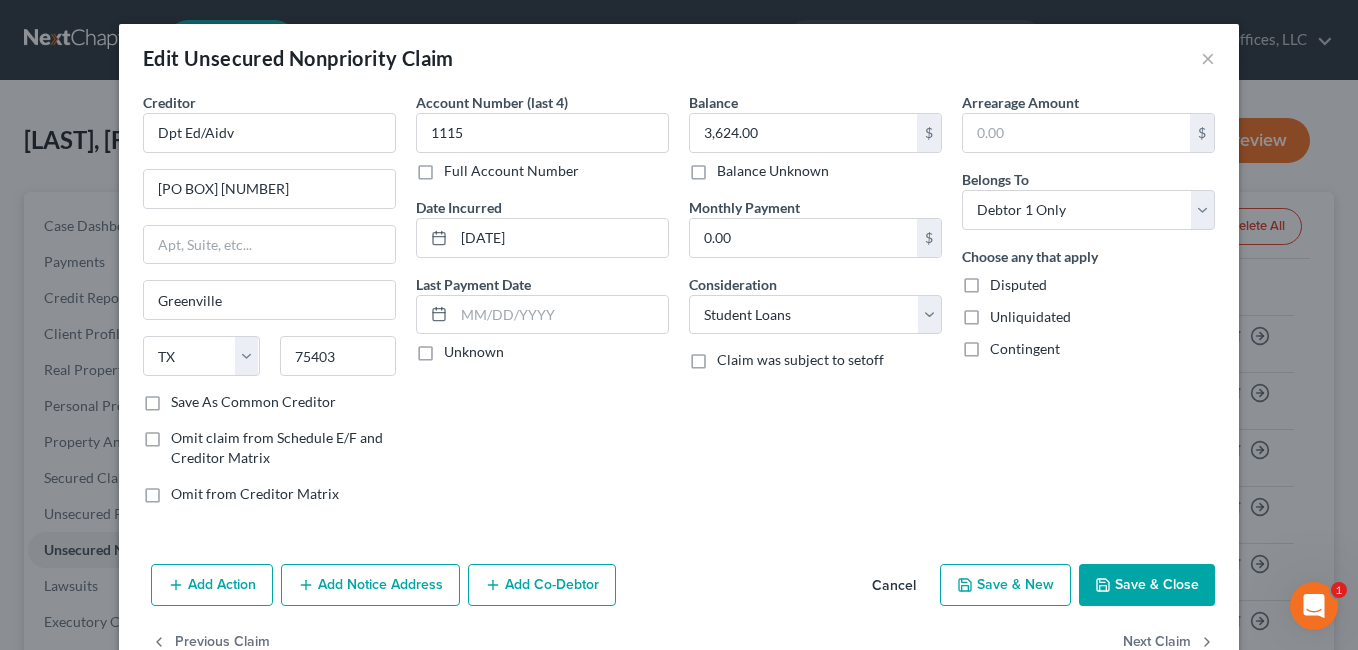 select on "45" 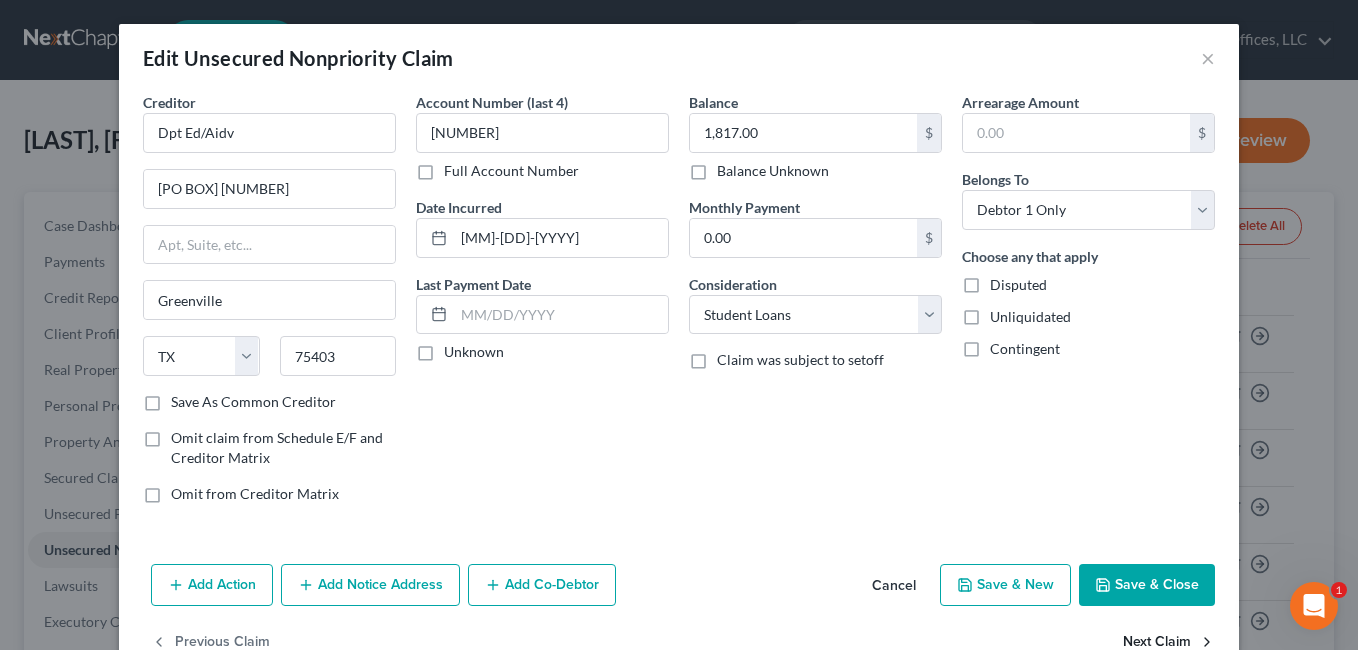 click on "Next Claim" at bounding box center (1169, 643) 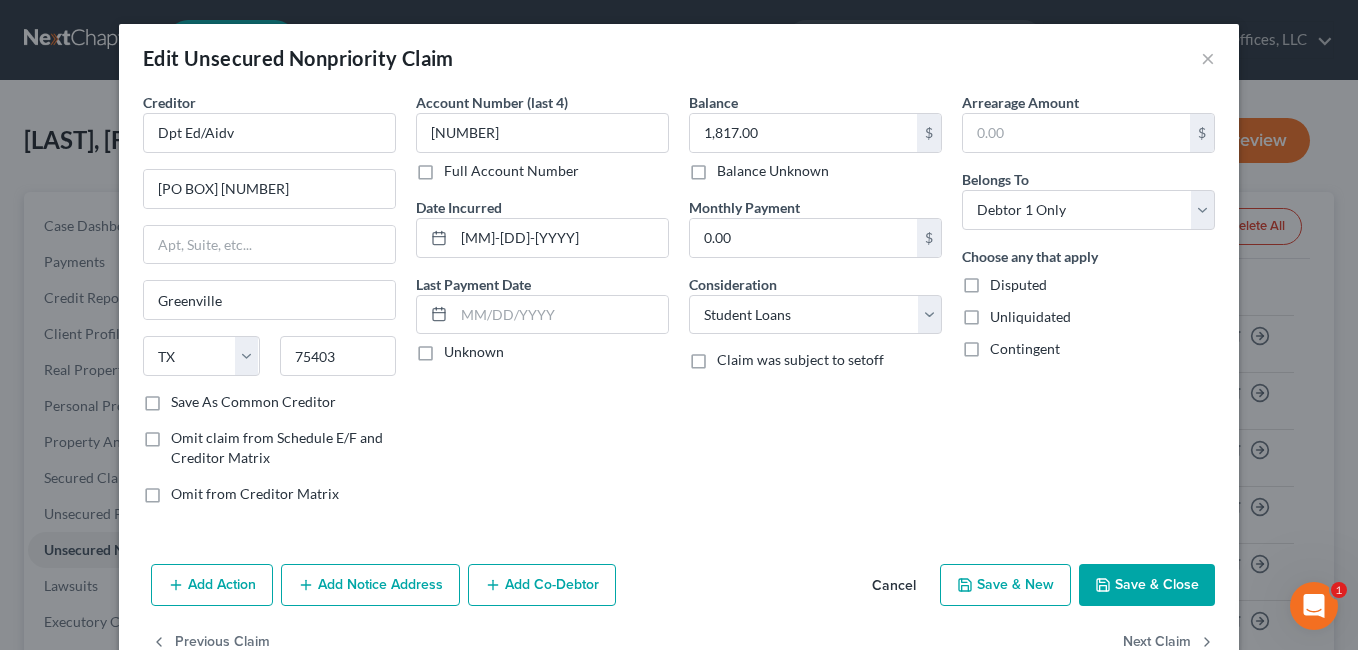 select on "45" 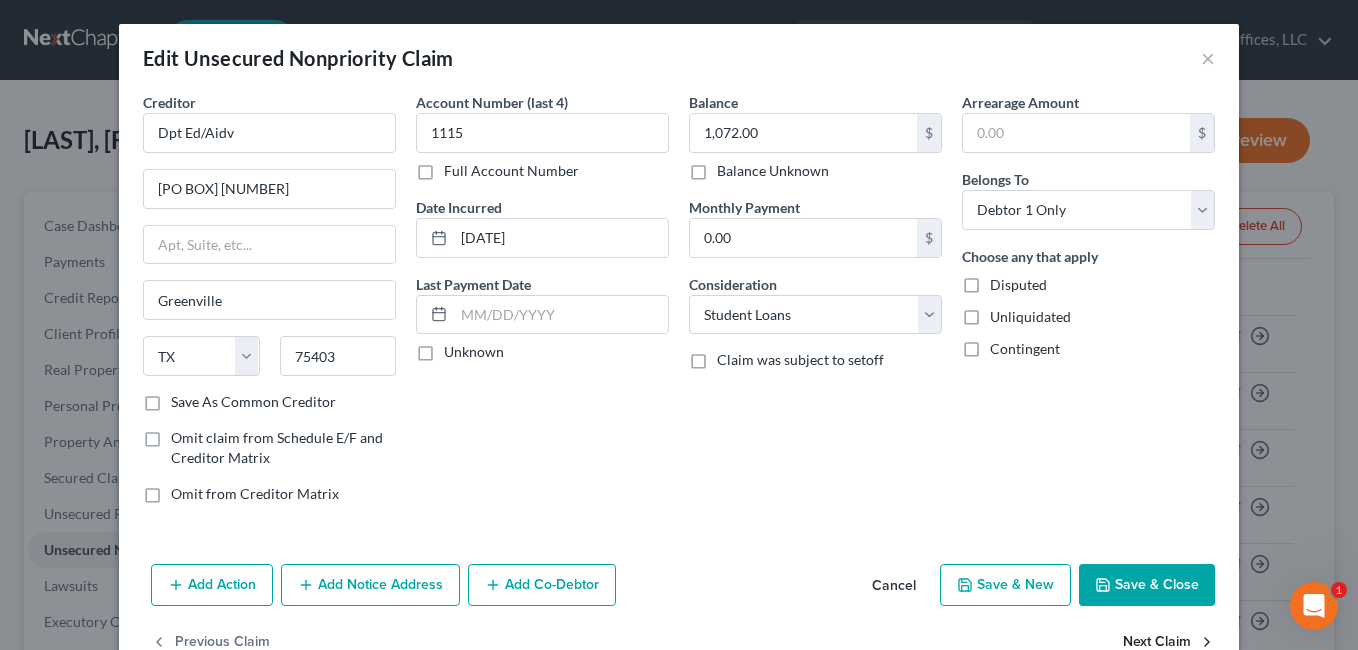 click on "Next Claim" at bounding box center [1169, 643] 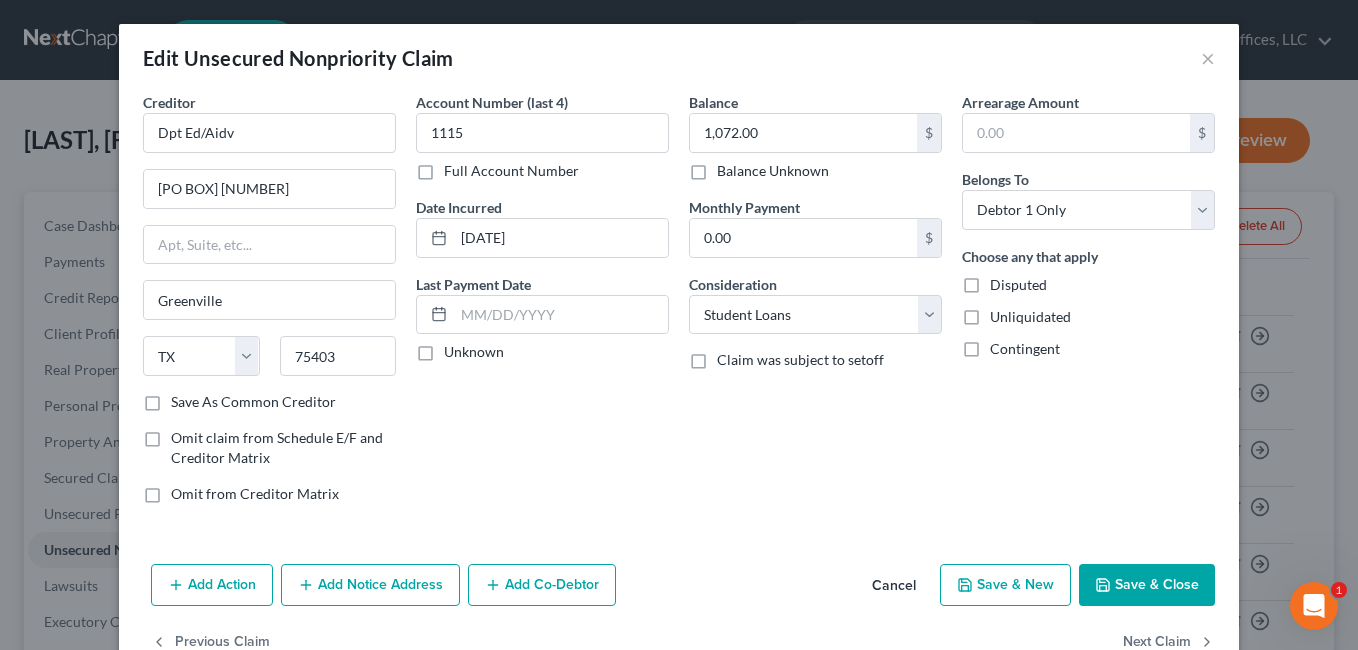 select on "45" 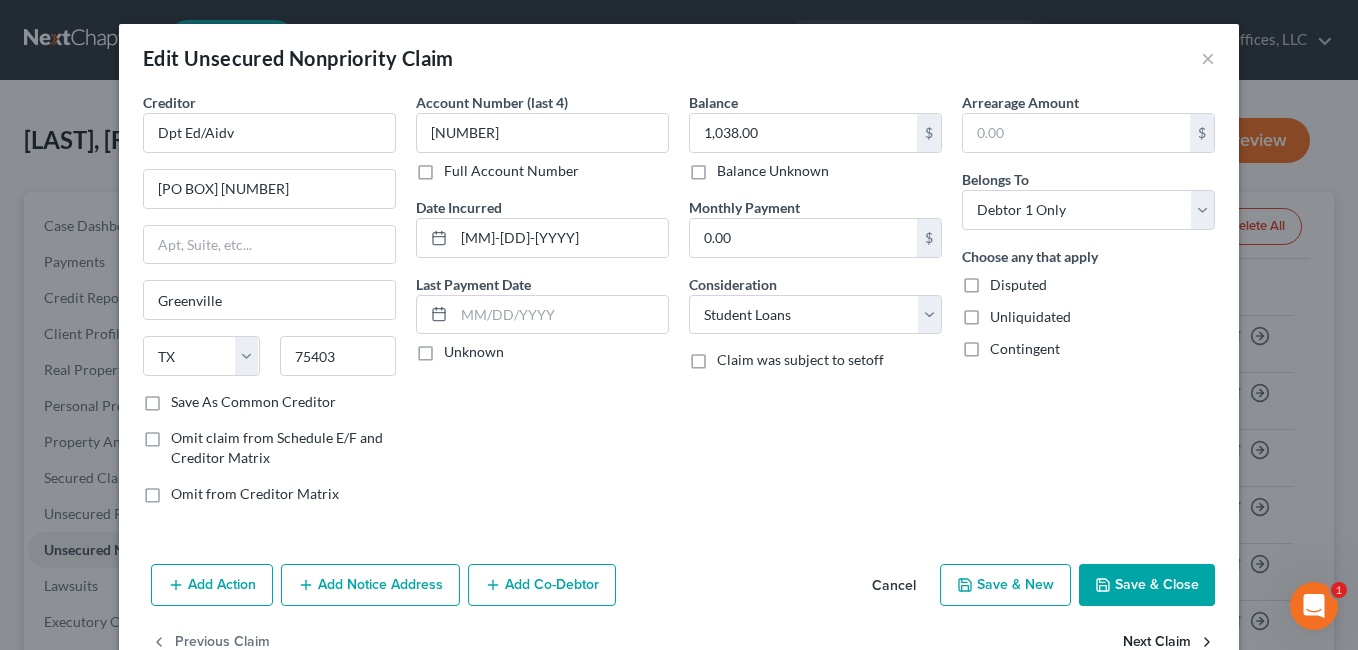 click on "Next Claim" at bounding box center (1169, 643) 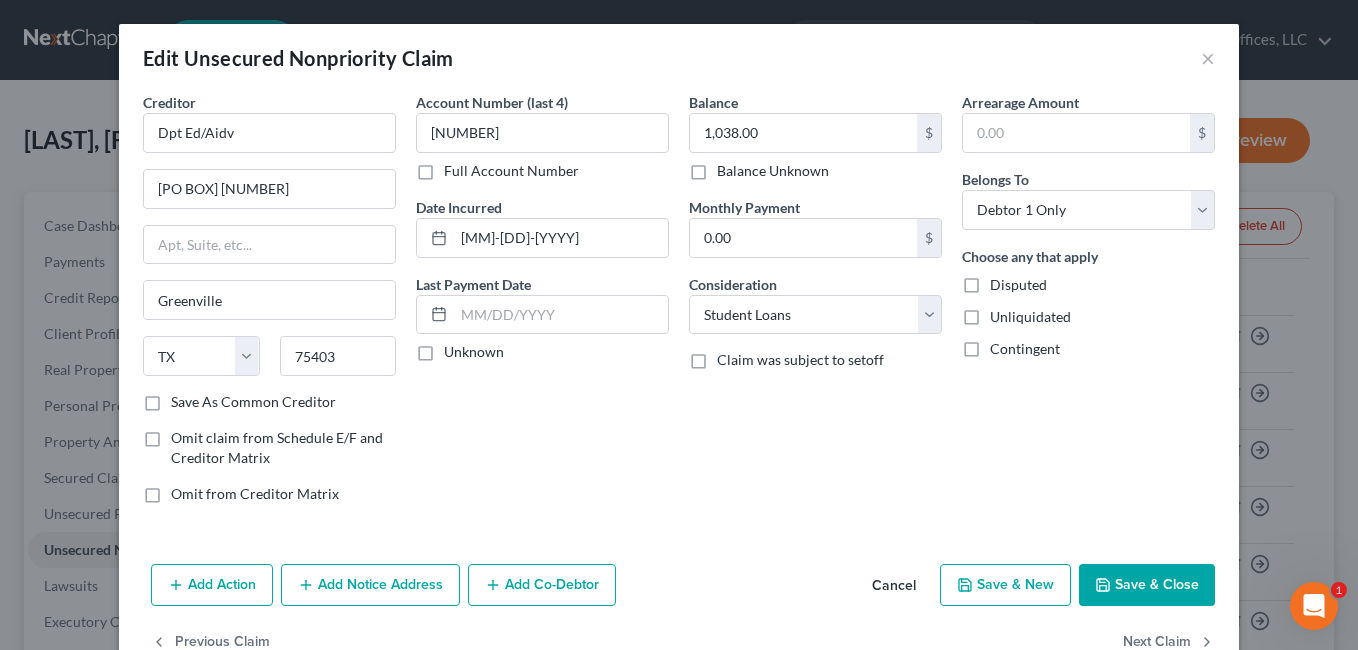 select on "45" 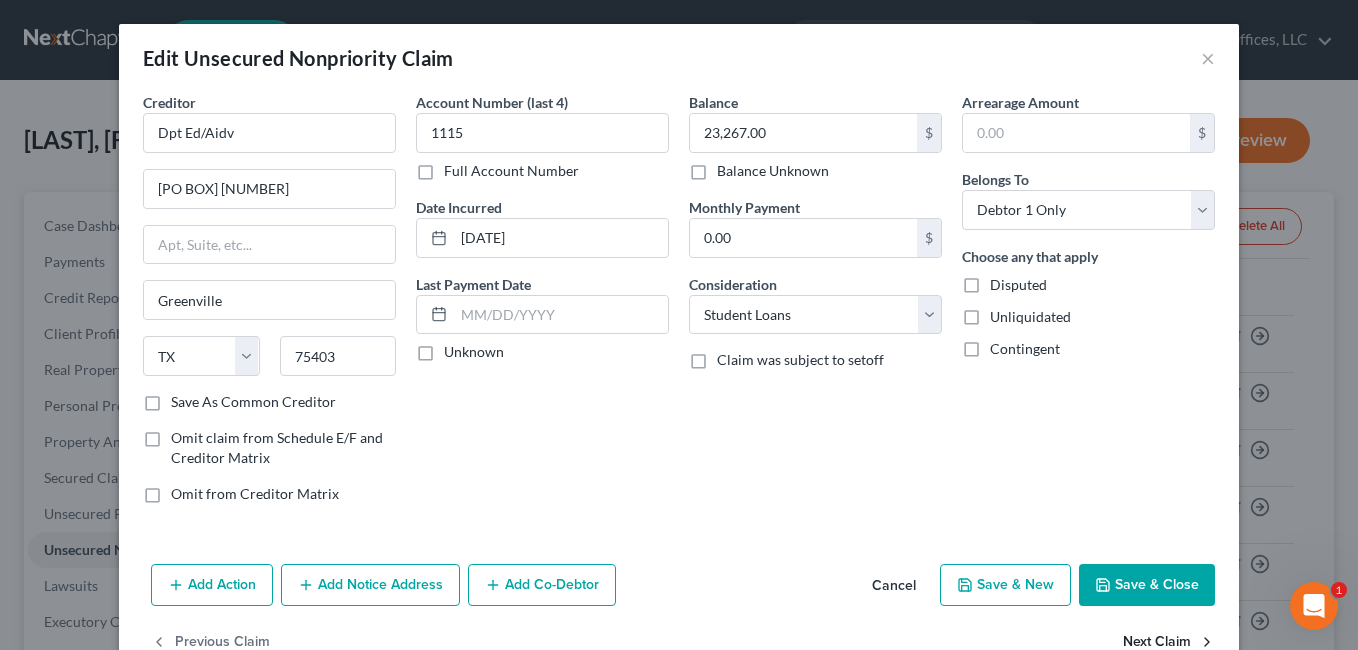 click on "Next Claim" at bounding box center [1169, 643] 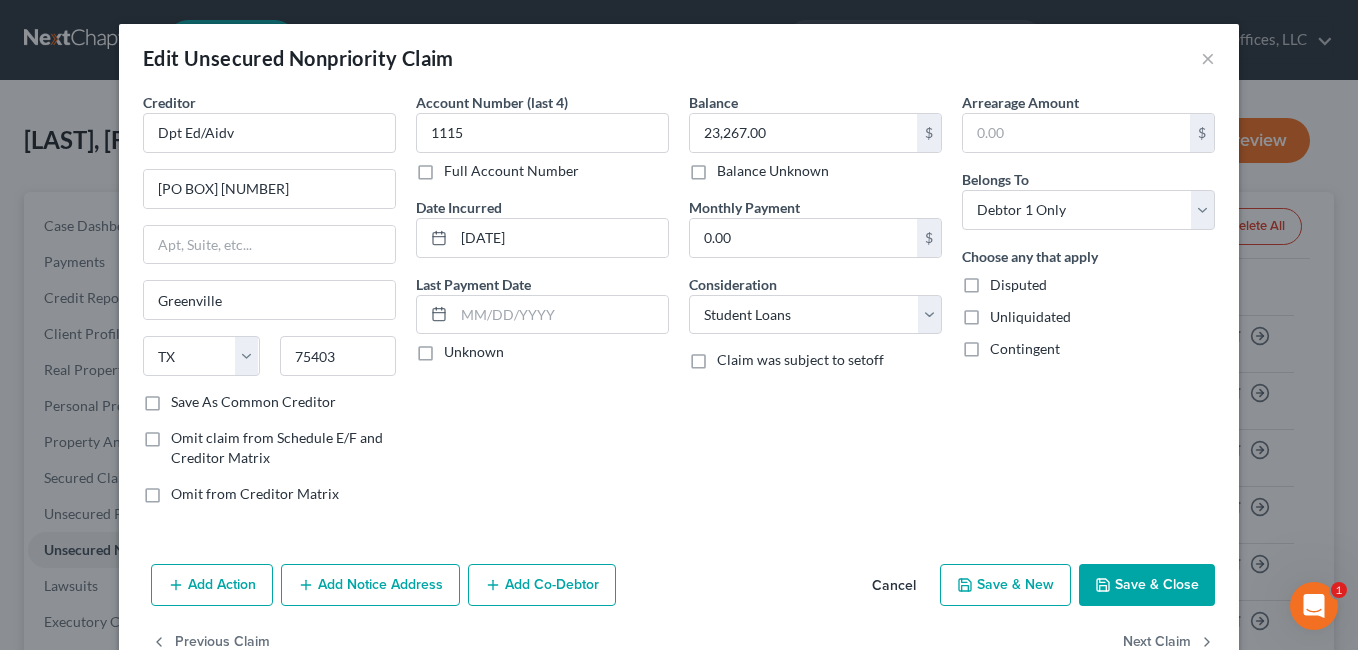 select on "48" 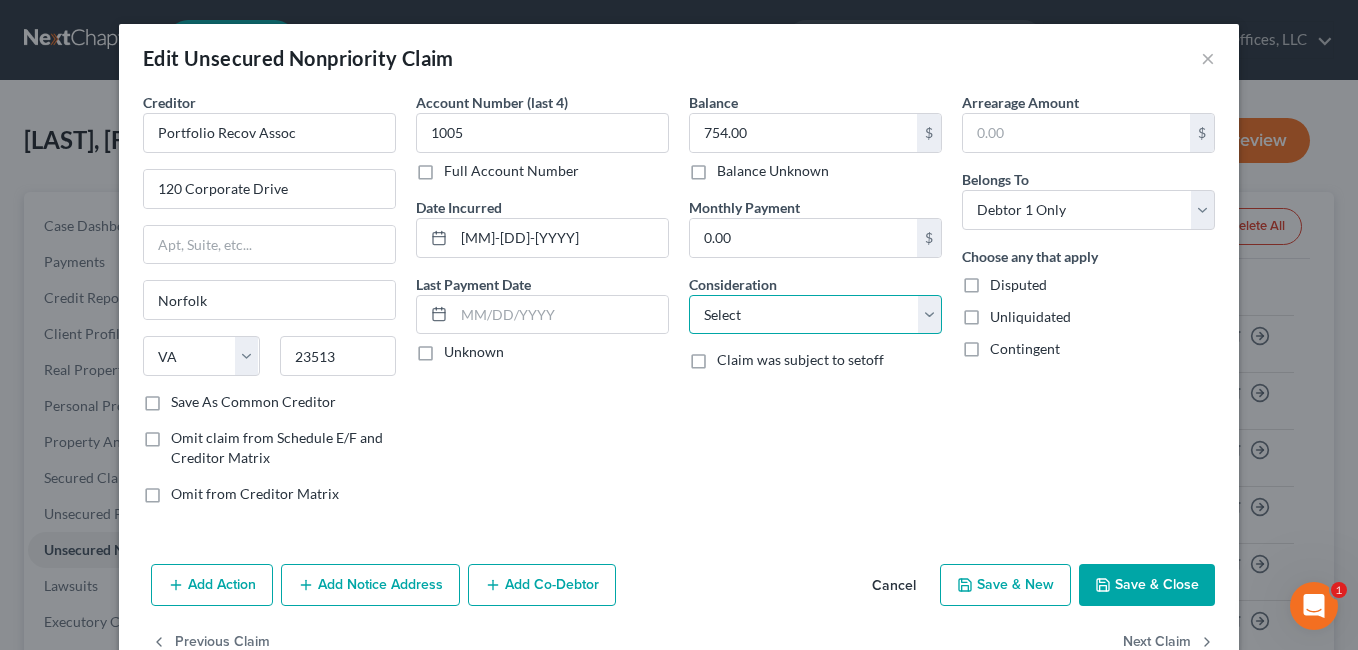 drag, startPoint x: 932, startPoint y: 316, endPoint x: 837, endPoint y: 292, distance: 97.984695 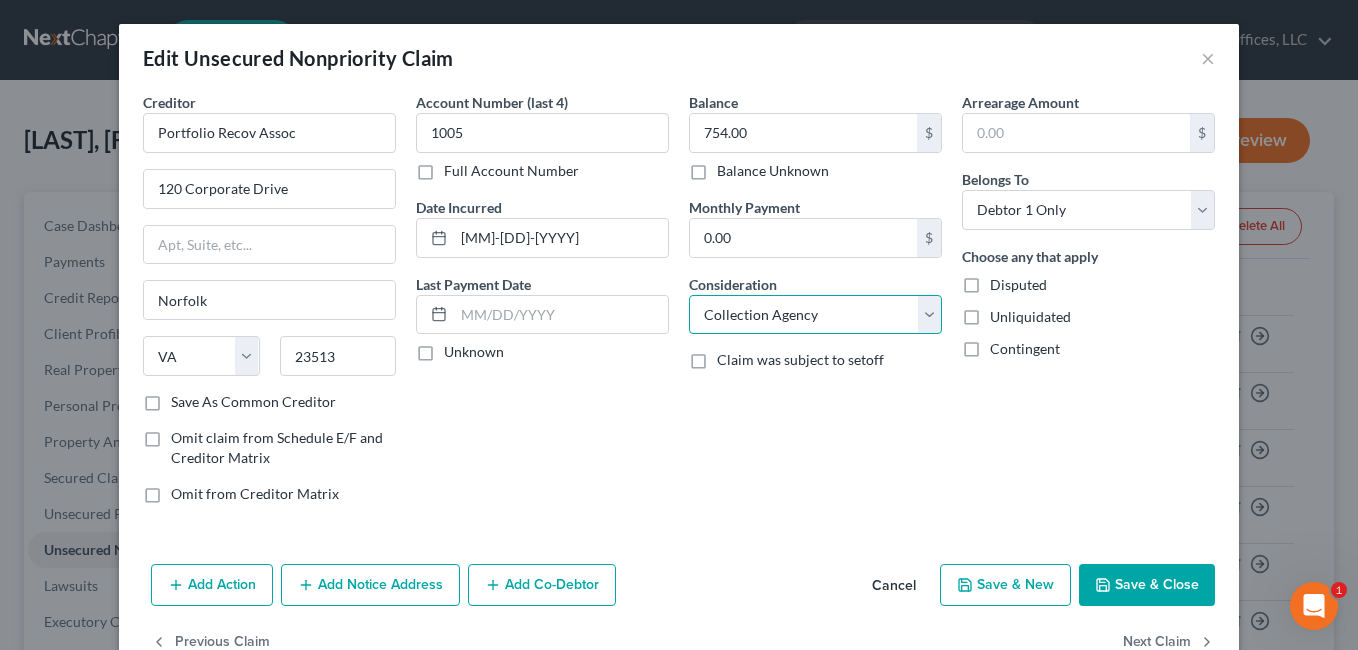 click on "Select Cable / Satellite Services Collection Agency Credit Card Debt Debt Counseling / Attorneys Deficiency Balance Domestic Support Obligations Home / Car Repairs Income Taxes Judgment Liens Medical Services Monies Loaned / Advanced Mortgage Obligation From Divorce Or Separation Obligation To Pensions Other Overdrawn Bank Account Promised To Help Pay Creditors Student Loans Suppliers And Vendors Telephone / Internet Services Utility Services" at bounding box center [815, 315] 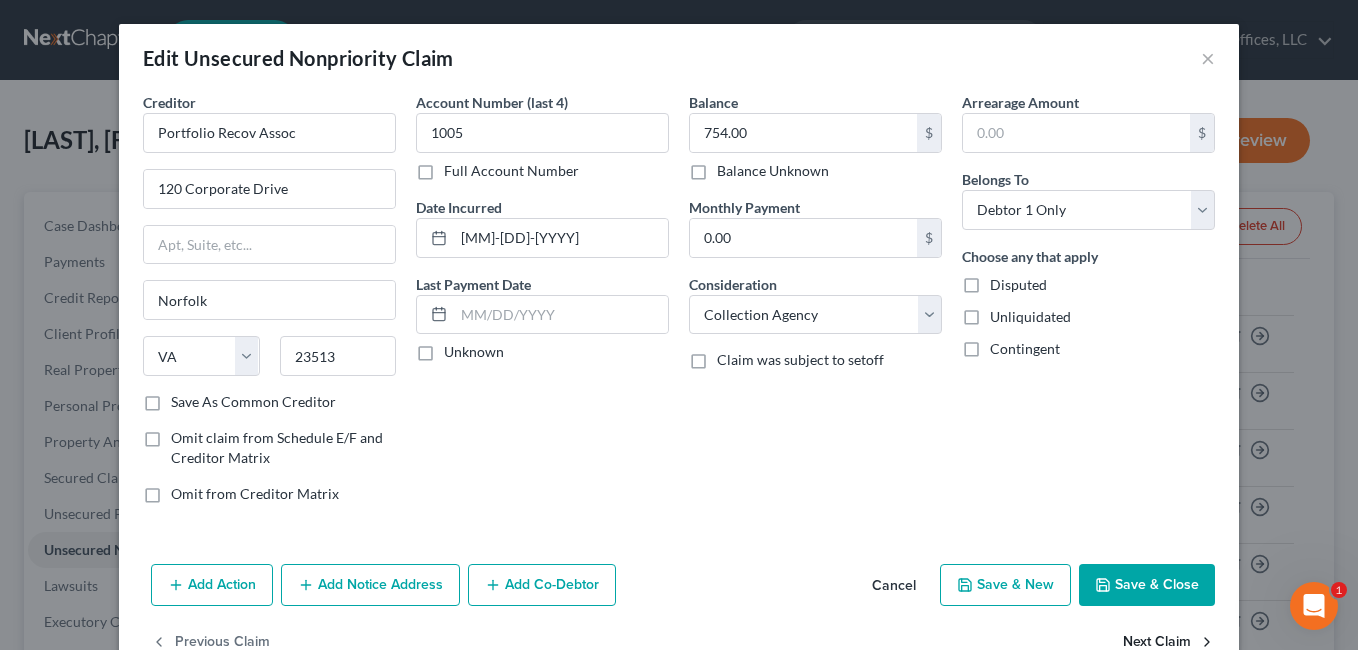 click on "Next Claim" at bounding box center [1169, 643] 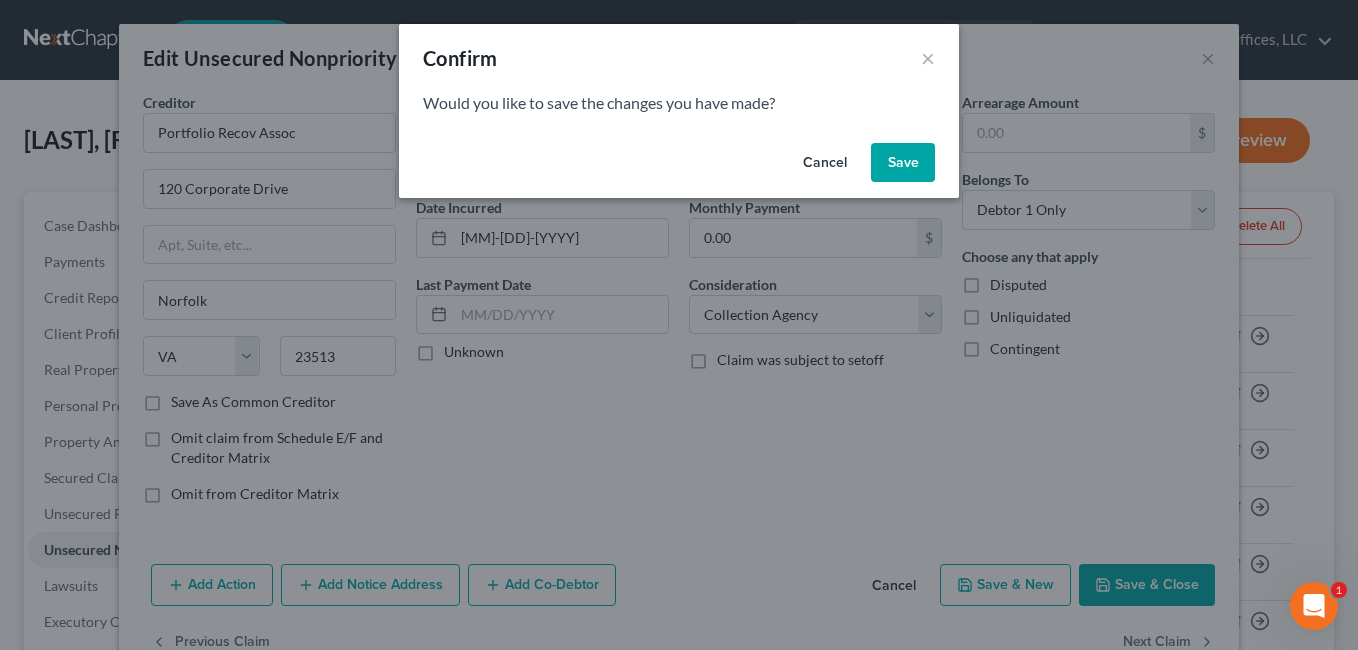 click on "Save" at bounding box center (903, 163) 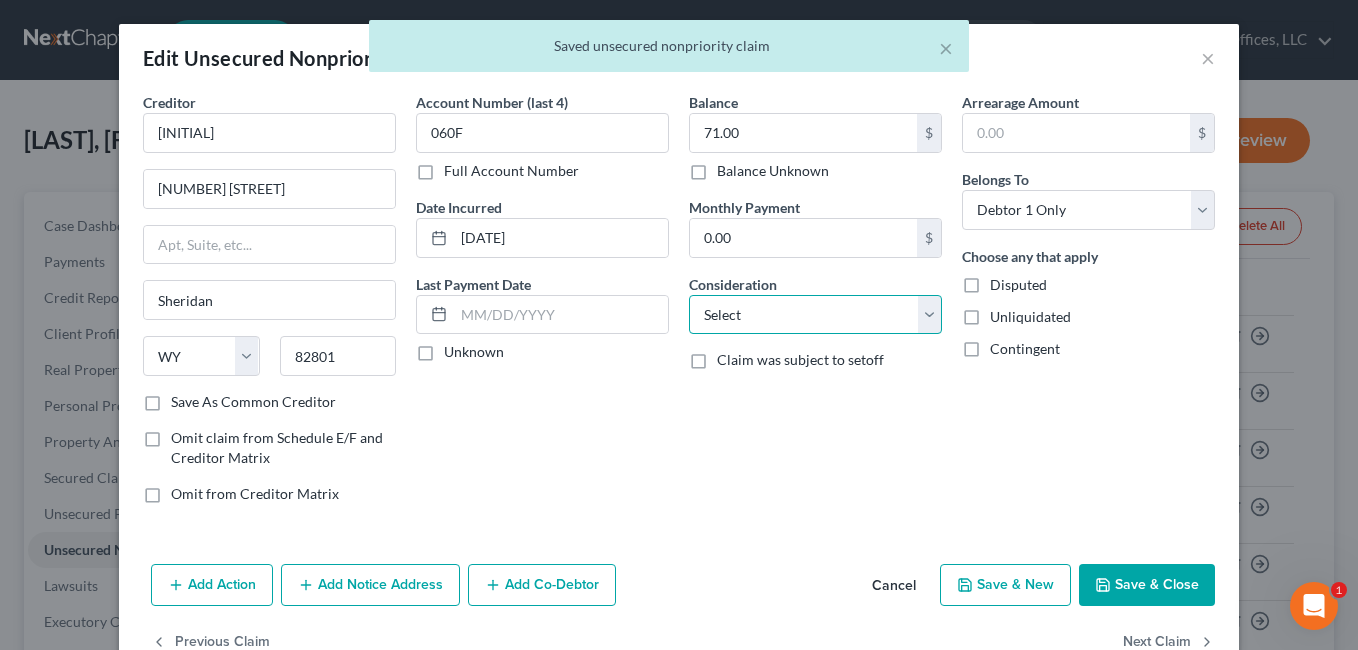 click on "Select Cable / Satellite Services Collection Agency Credit Card Debt Debt Counseling / Attorneys Deficiency Balance Domestic Support Obligations Home / Car Repairs Income Taxes Judgment Liens Medical Services Monies Loaned / Advanced Mortgage Obligation From Divorce Or Separation Obligation To Pensions Other Overdrawn Bank Account Promised To Help Pay Creditors Student Loans Suppliers And Vendors Telephone / Internet Services Utility Services" at bounding box center [815, 315] 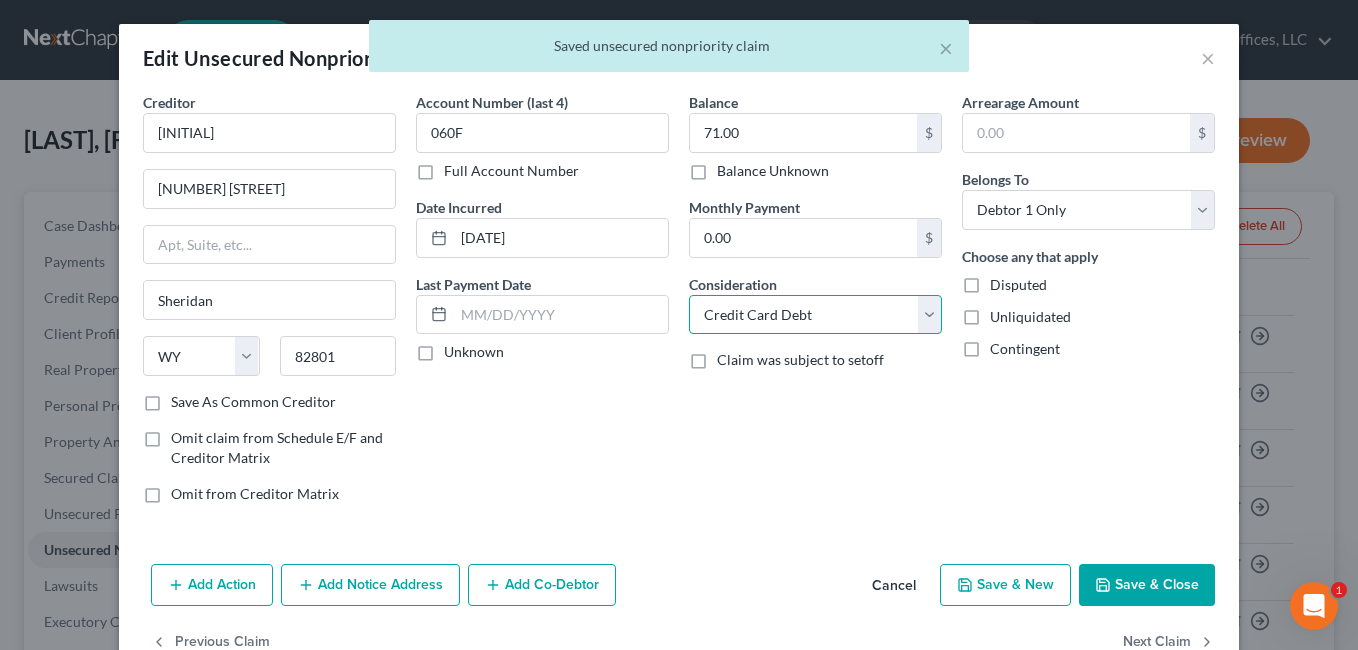 click on "Select Cable / Satellite Services Collection Agency Credit Card Debt Debt Counseling / Attorneys Deficiency Balance Domestic Support Obligations Home / Car Repairs Income Taxes Judgment Liens Medical Services Monies Loaned / Advanced Mortgage Obligation From Divorce Or Separation Obligation To Pensions Other Overdrawn Bank Account Promised To Help Pay Creditors Student Loans Suppliers And Vendors Telephone / Internet Services Utility Services" at bounding box center [815, 315] 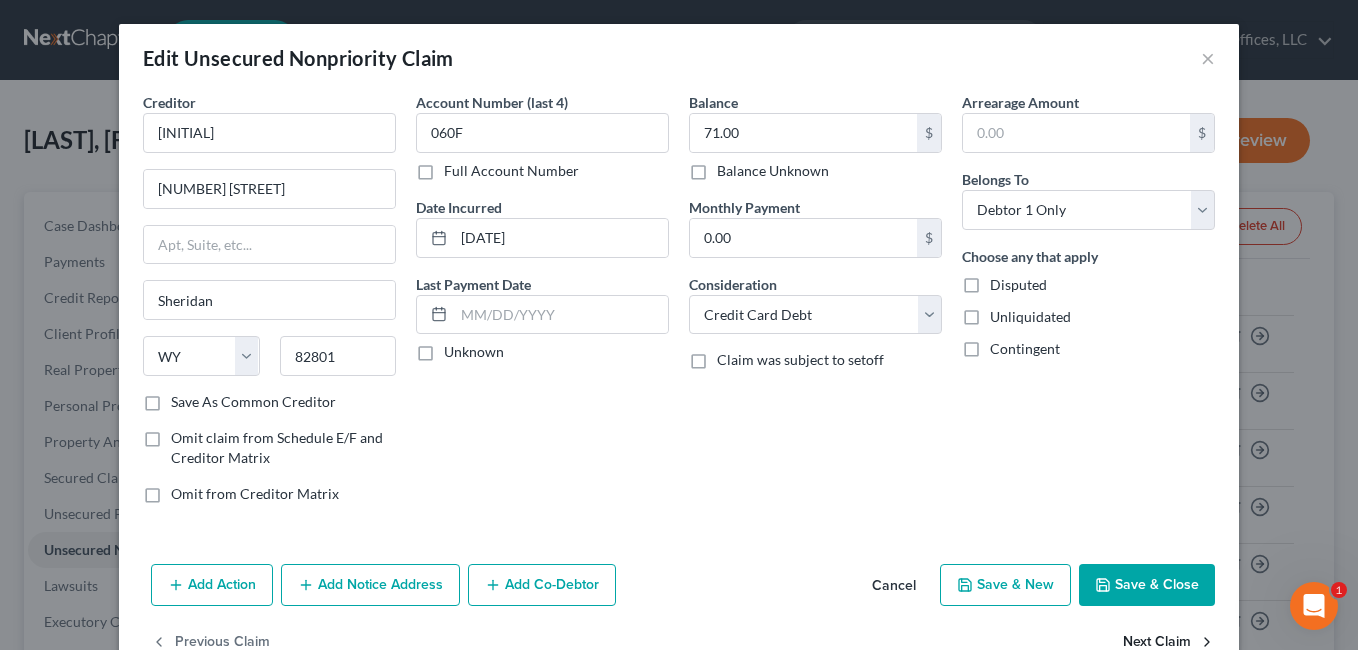 click on "Next Claim" at bounding box center (1169, 643) 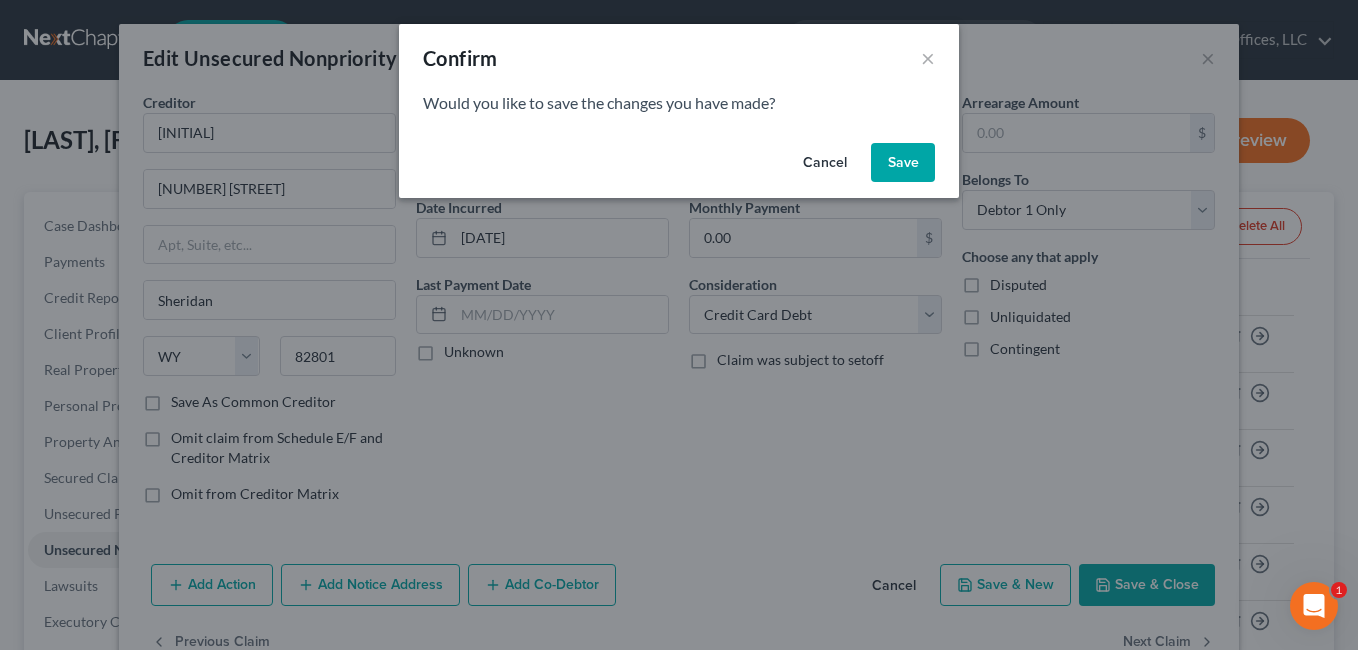 click on "Save" at bounding box center [903, 163] 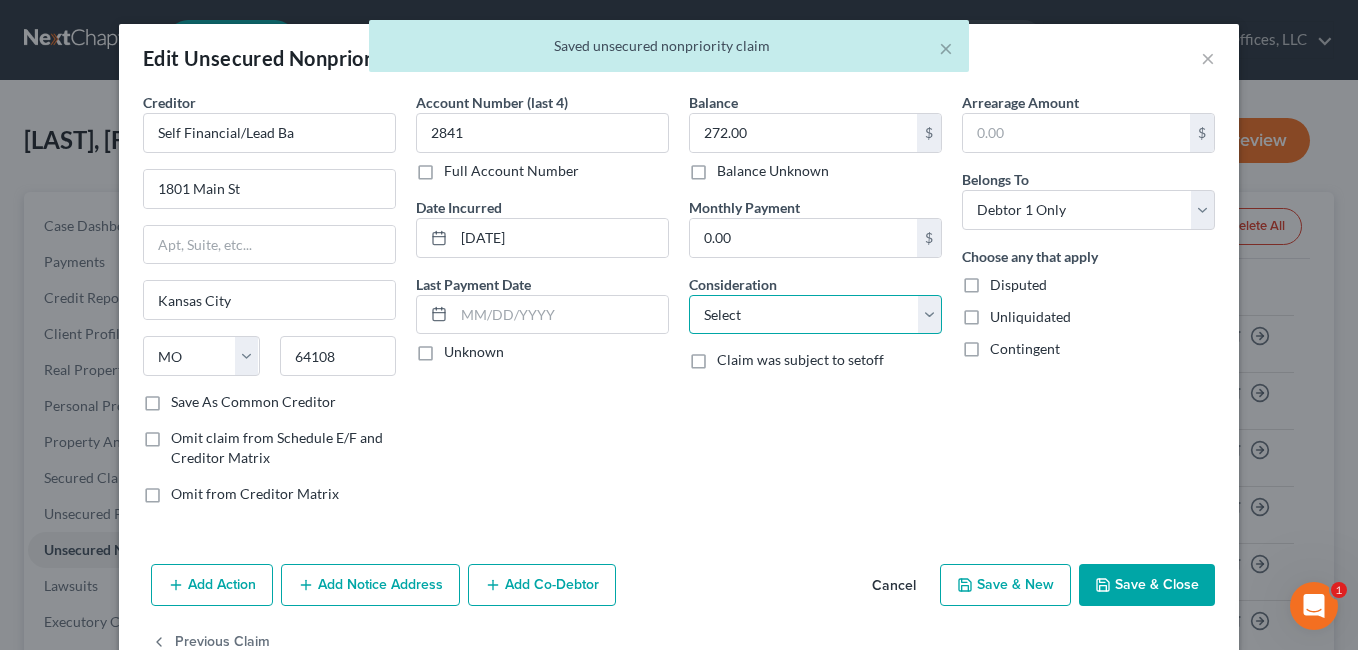drag, startPoint x: 924, startPoint y: 320, endPoint x: 908, endPoint y: 293, distance: 31.38471 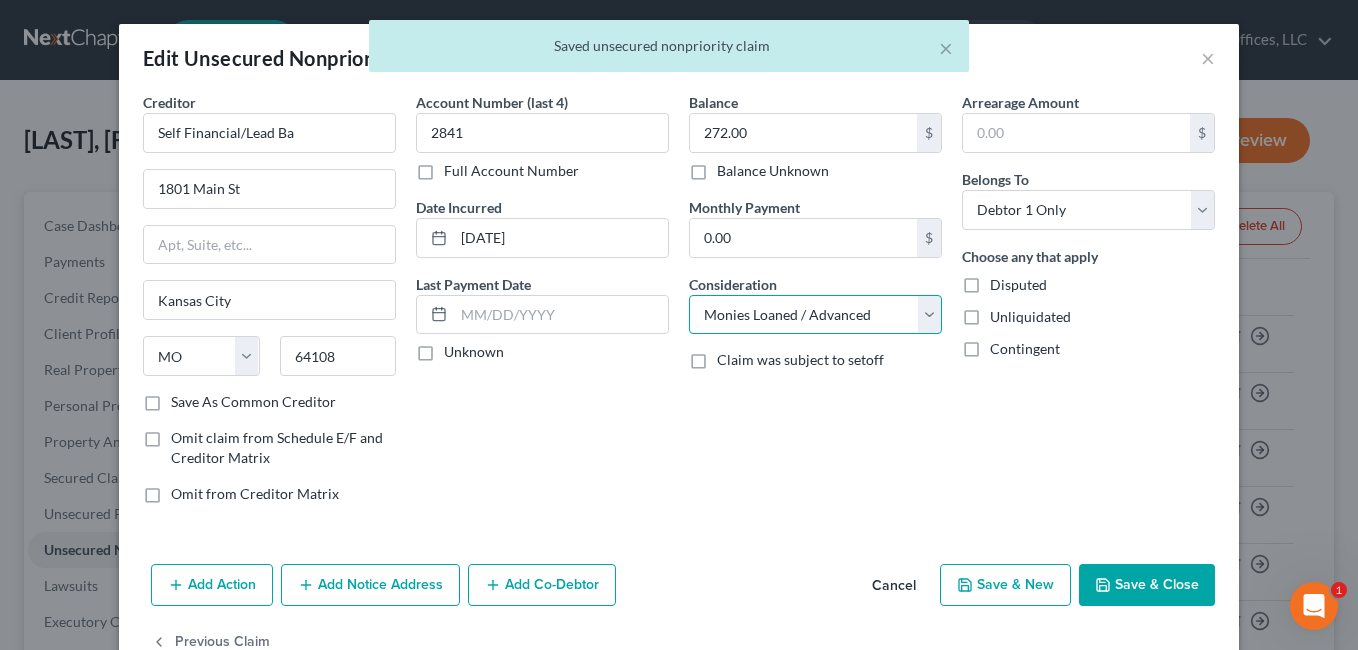 click on "Select Cable / Satellite Services Collection Agency Credit Card Debt Debt Counseling / Attorneys Deficiency Balance Domestic Support Obligations Home / Car Repairs Income Taxes Judgment Liens Medical Services Monies Loaned / Advanced Mortgage Obligation From Divorce Or Separation Obligation To Pensions Other Overdrawn Bank Account Promised To Help Pay Creditors Student Loans Suppliers And Vendors Telephone / Internet Services Utility Services" at bounding box center (815, 315) 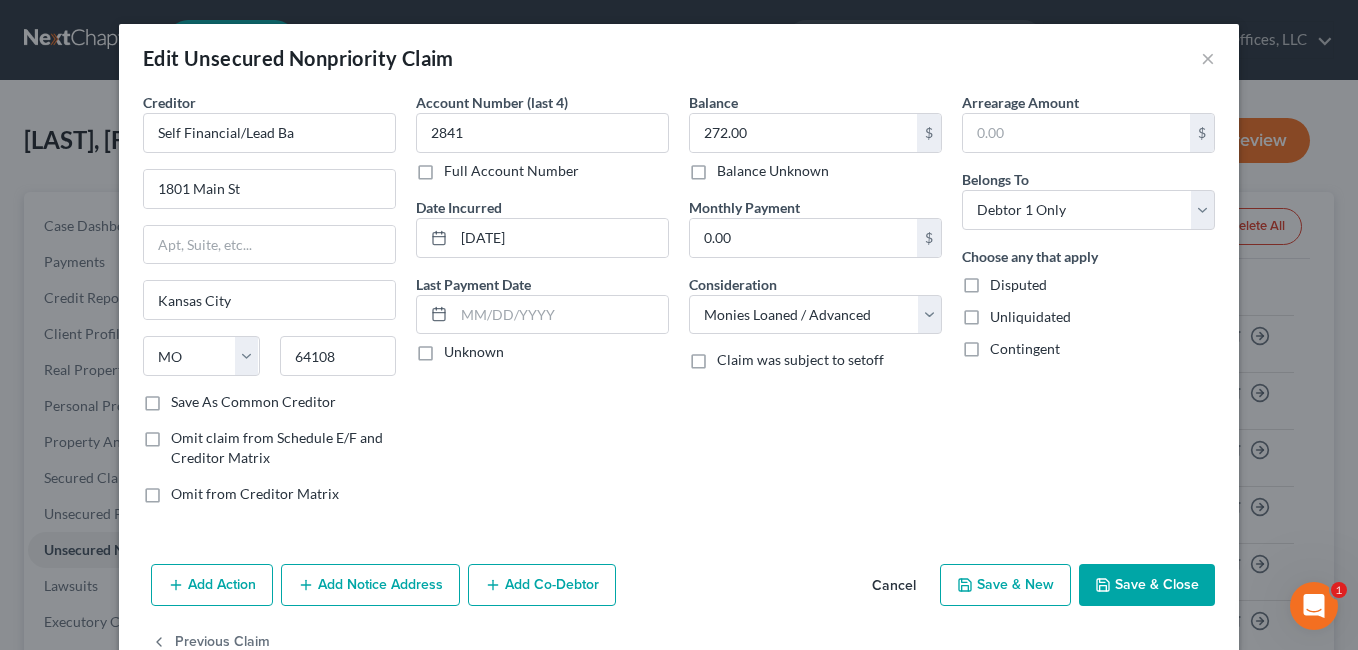 drag, startPoint x: 1129, startPoint y: 582, endPoint x: 335, endPoint y: 506, distance: 797.62897 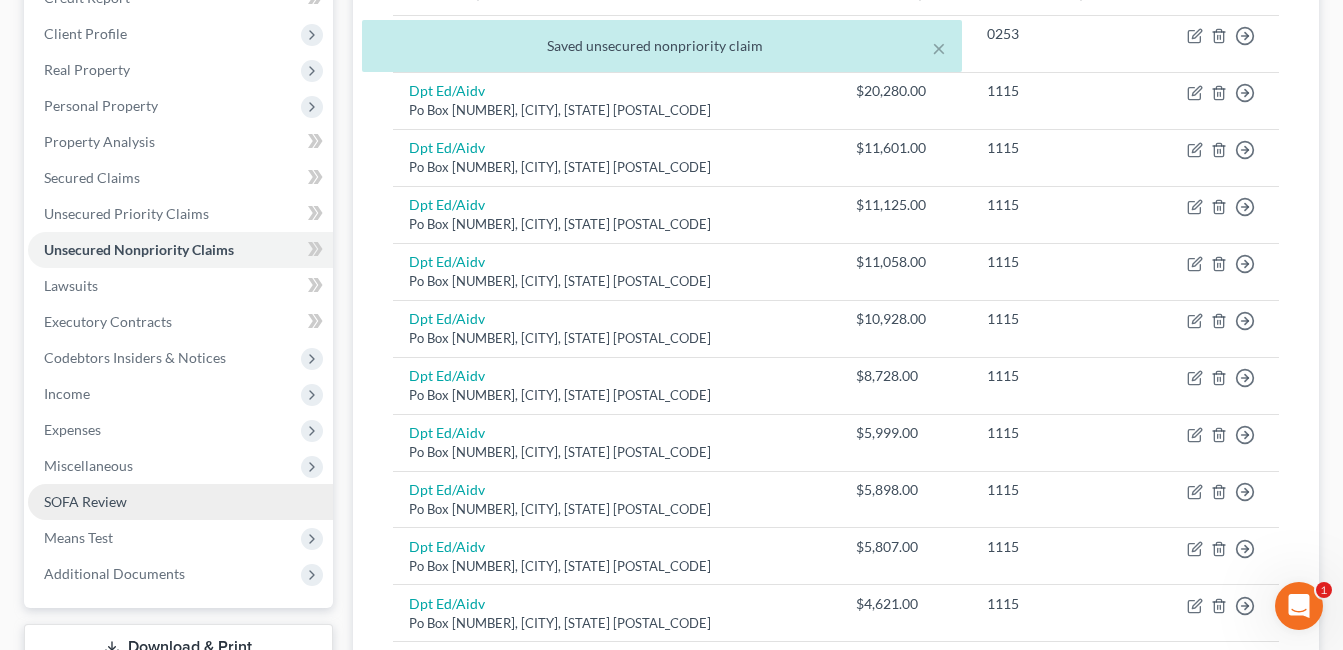 scroll, scrollTop: 500, scrollLeft: 0, axis: vertical 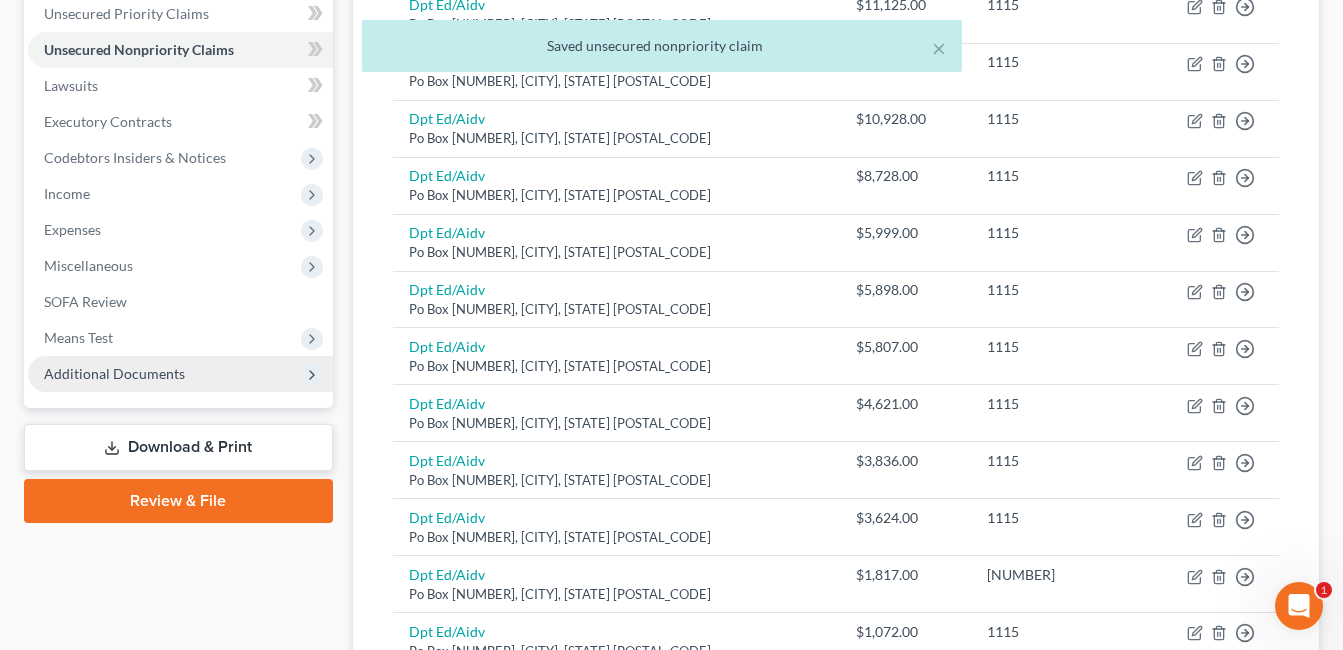 click on "Additional Documents" at bounding box center (114, 373) 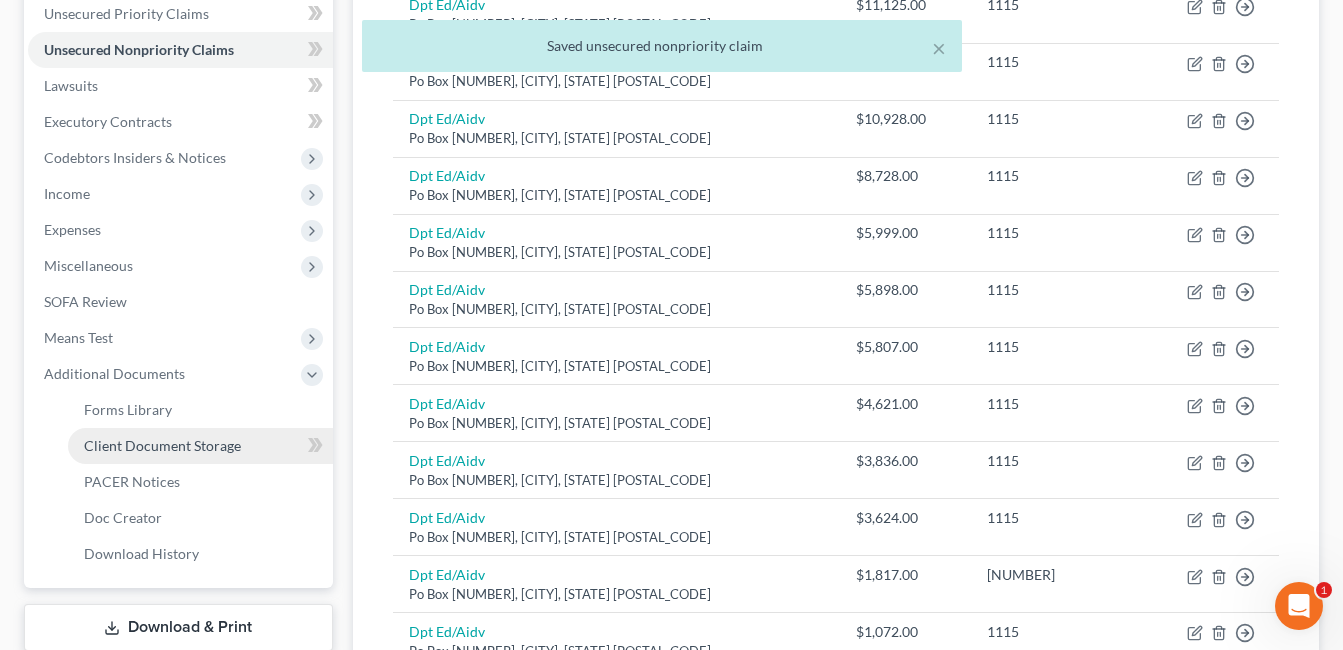 click on "Client Document Storage" at bounding box center (162, 445) 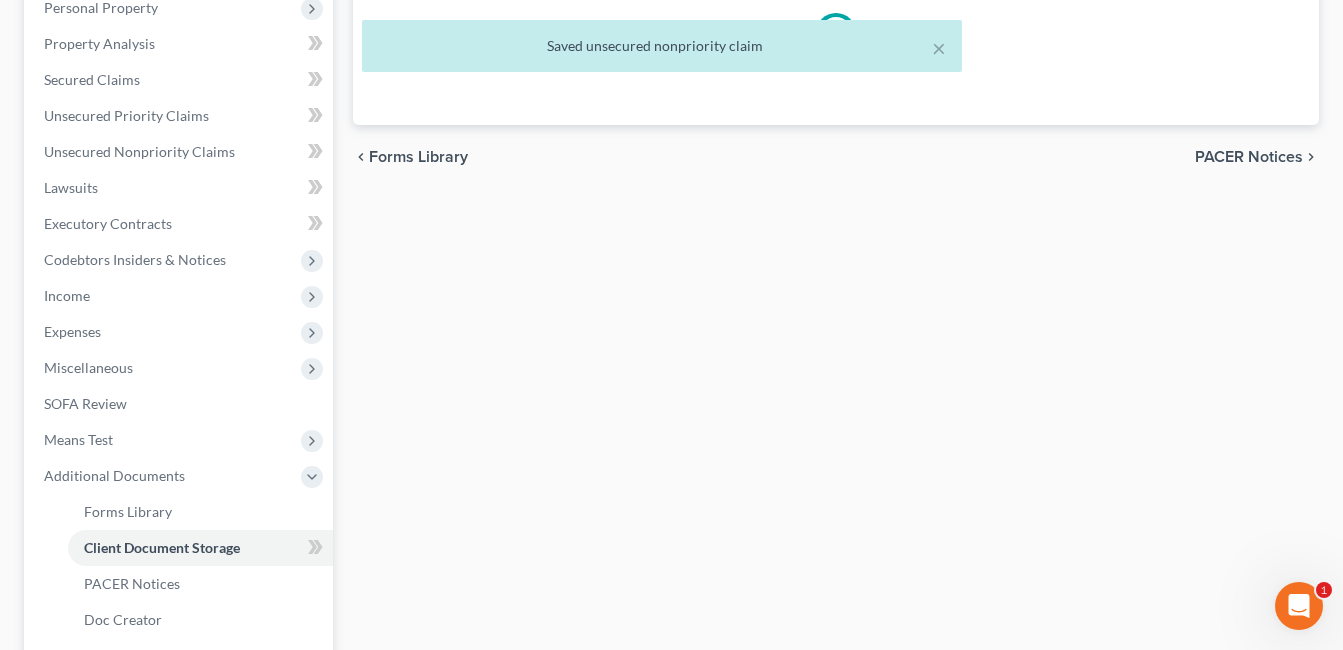 scroll, scrollTop: 295, scrollLeft: 0, axis: vertical 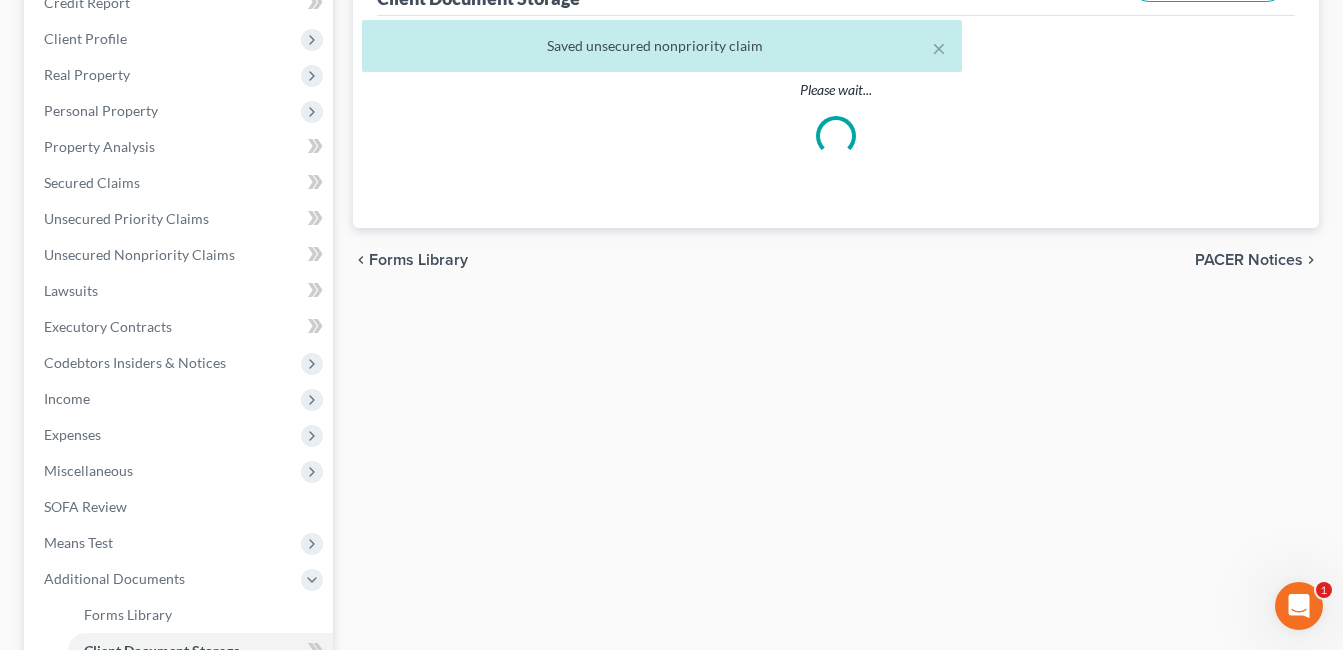 select on "7" 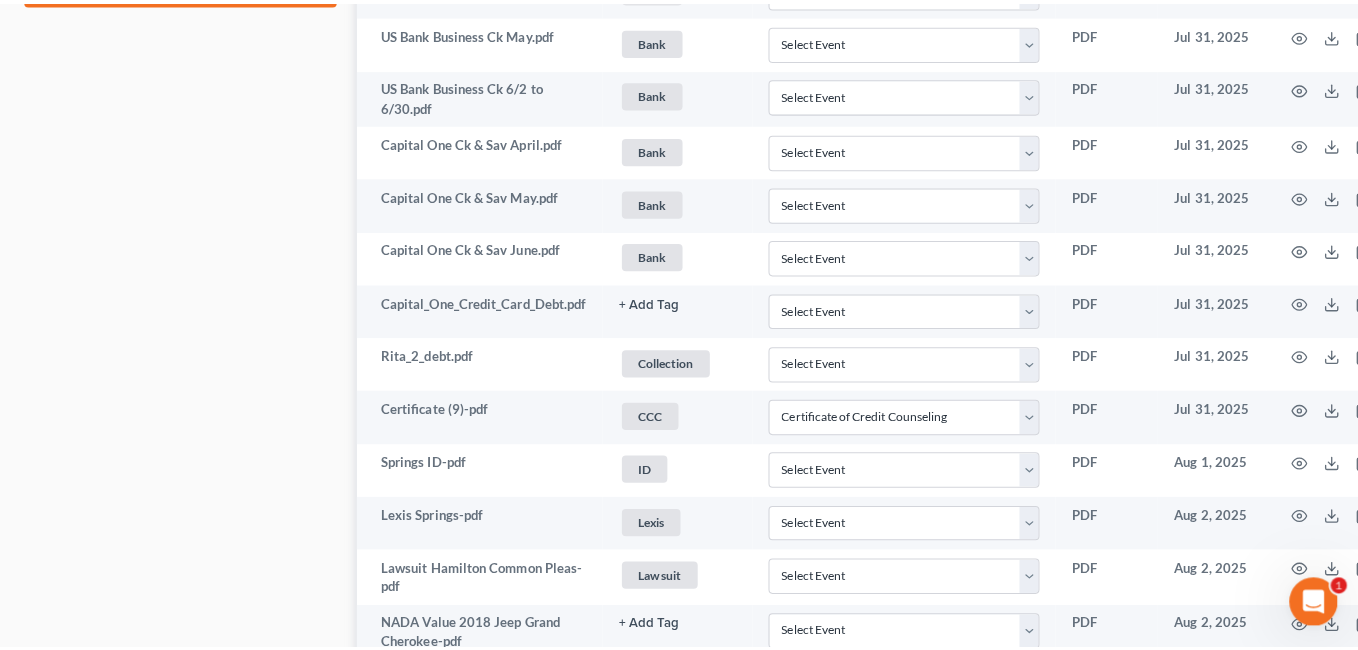 scroll, scrollTop: 1500, scrollLeft: 0, axis: vertical 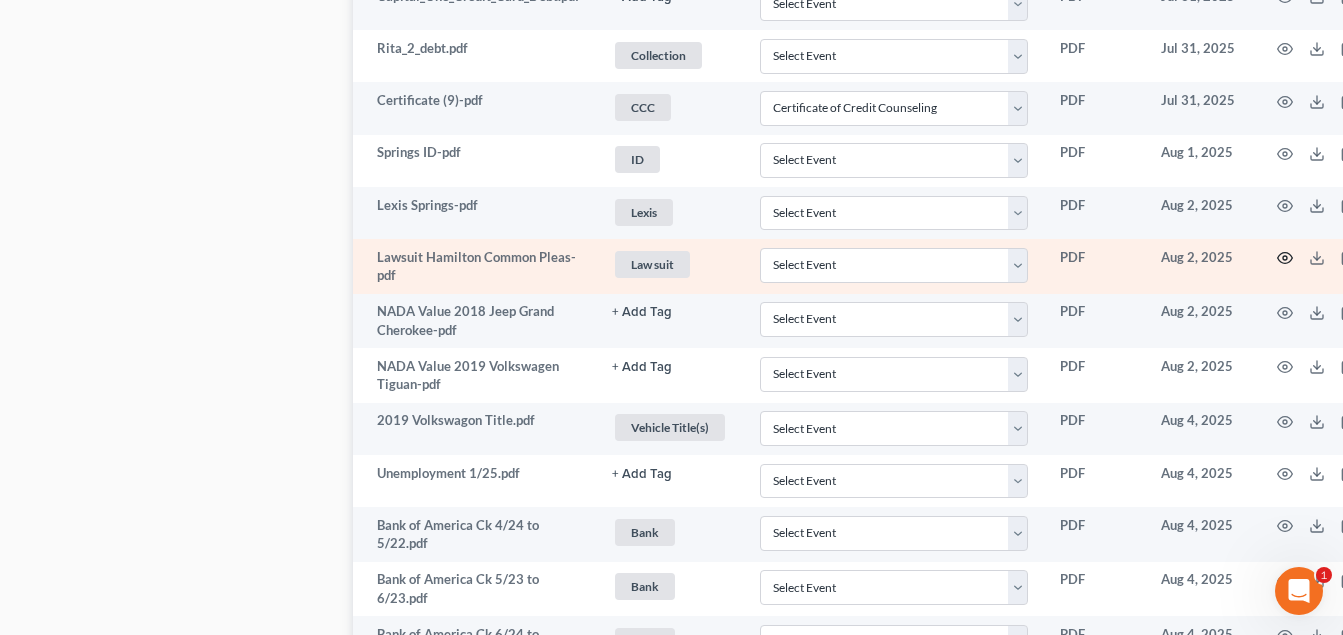 click 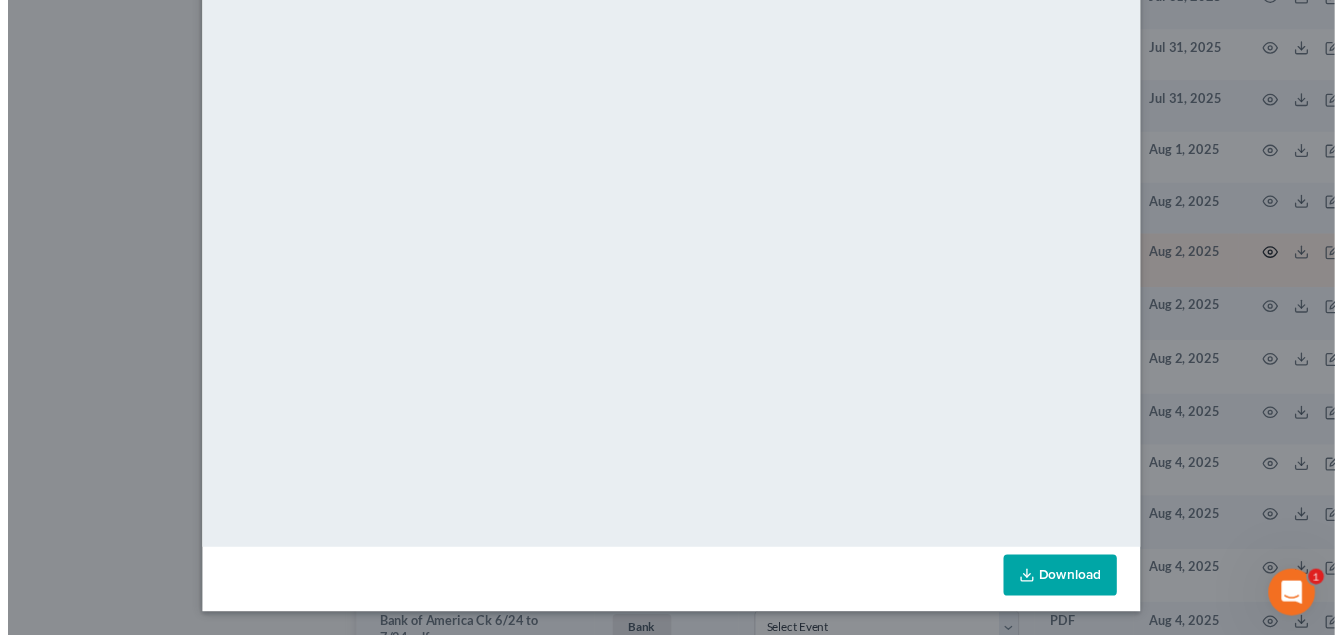 scroll, scrollTop: 0, scrollLeft: 0, axis: both 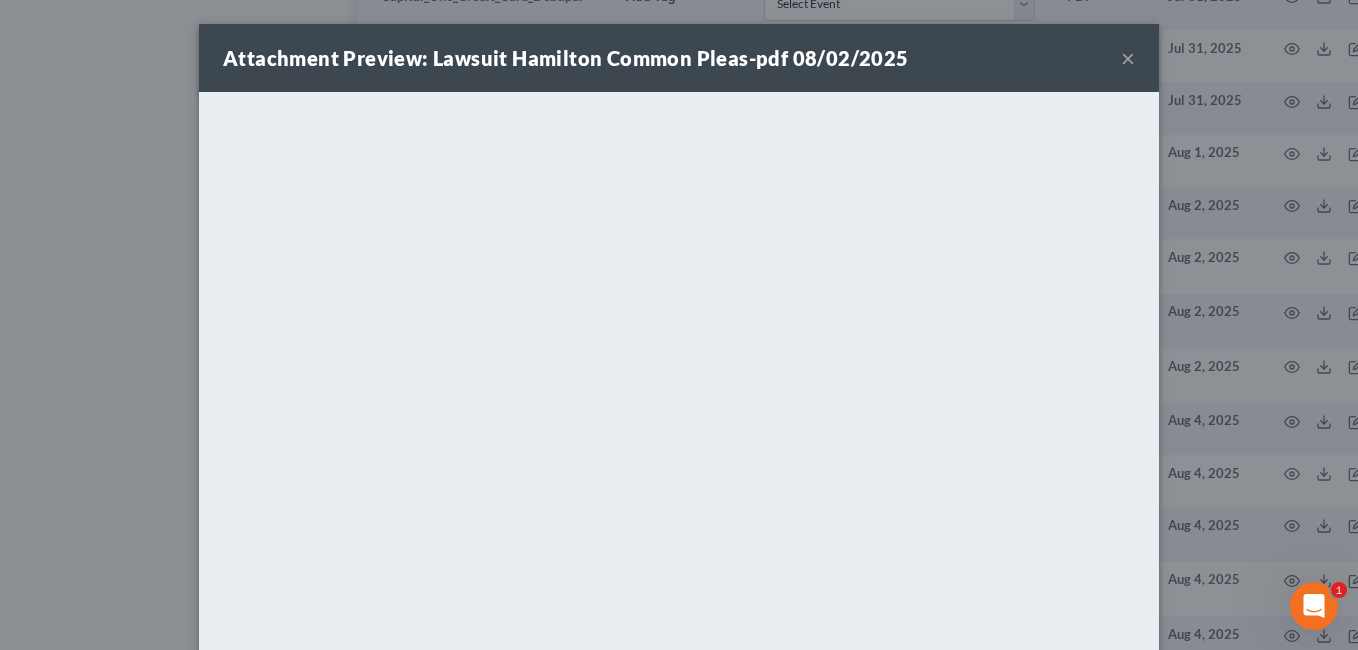 click on "×" at bounding box center (1128, 58) 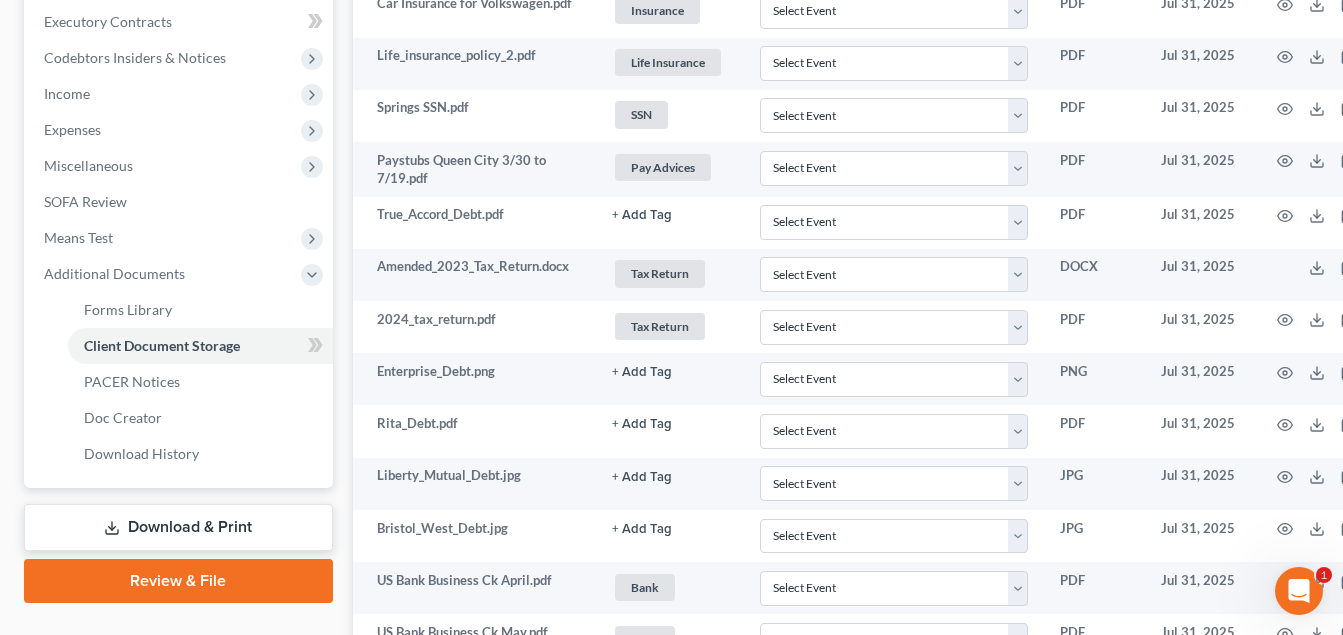 scroll, scrollTop: 200, scrollLeft: 0, axis: vertical 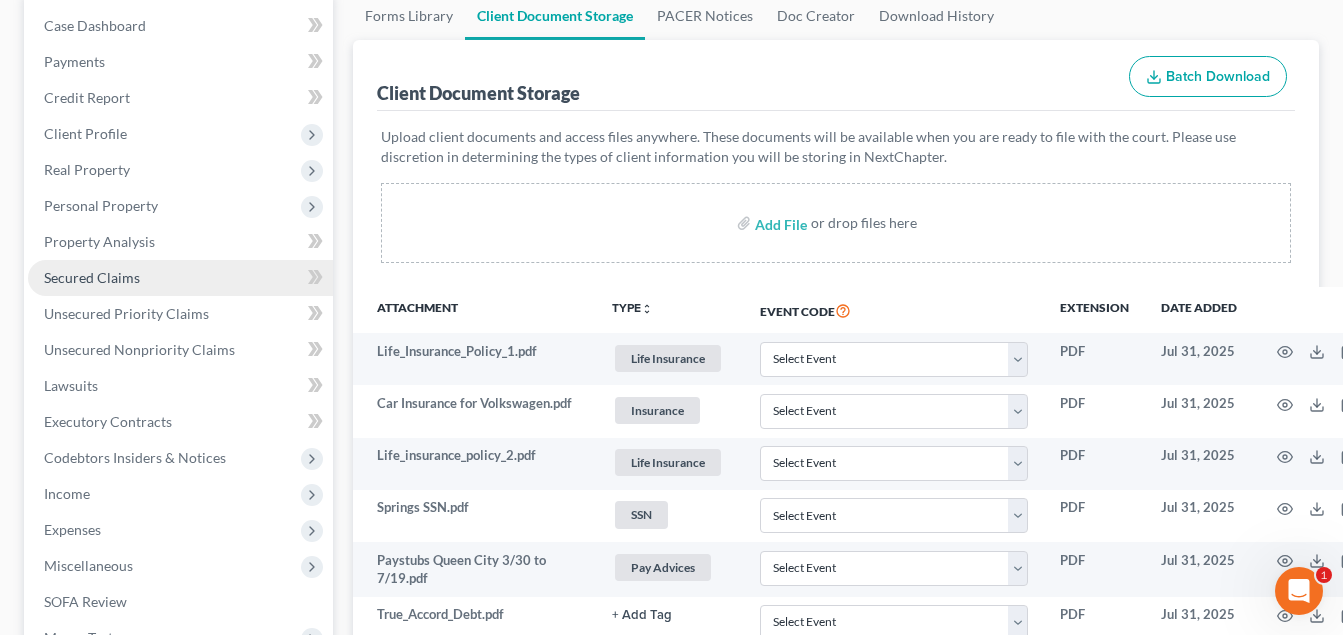 click on "Secured Claims" at bounding box center [92, 277] 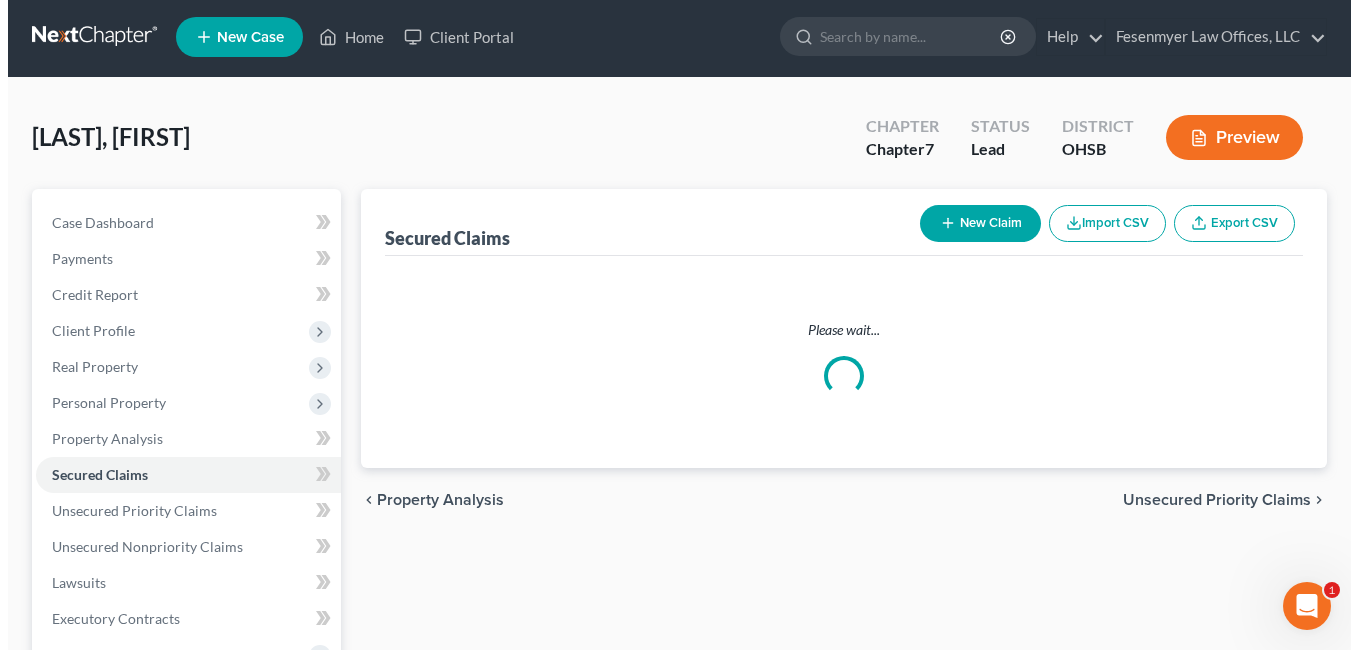 scroll, scrollTop: 0, scrollLeft: 0, axis: both 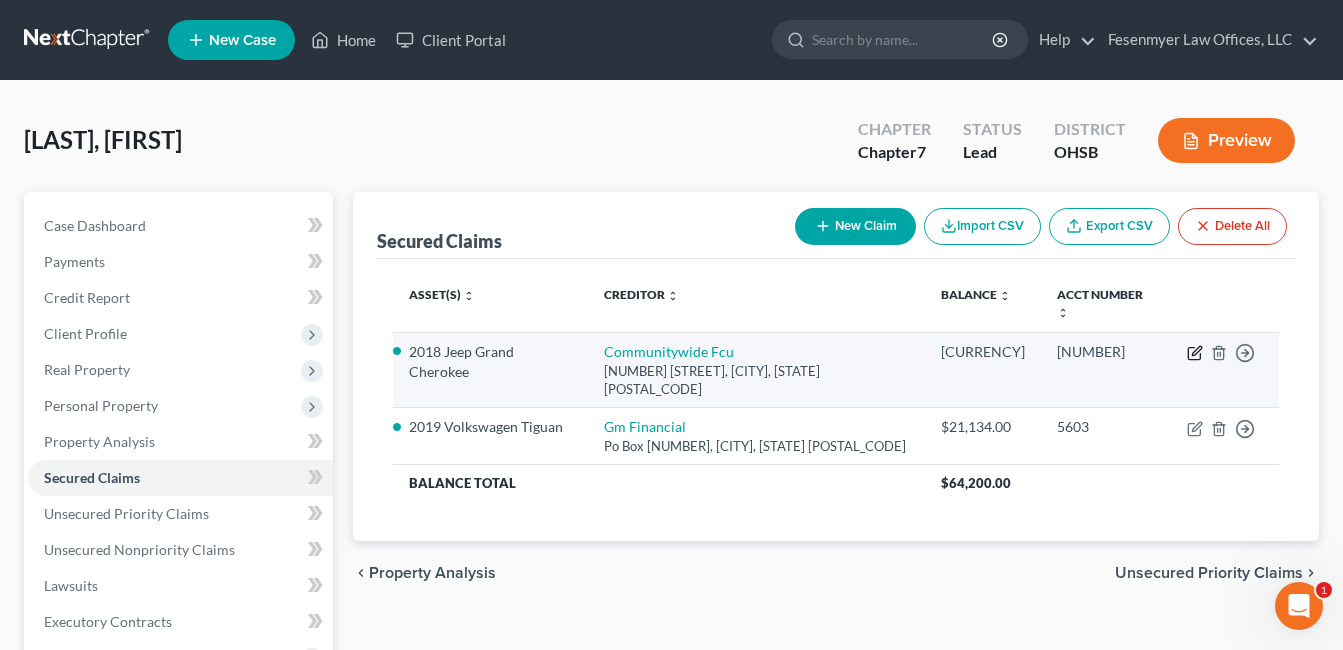click 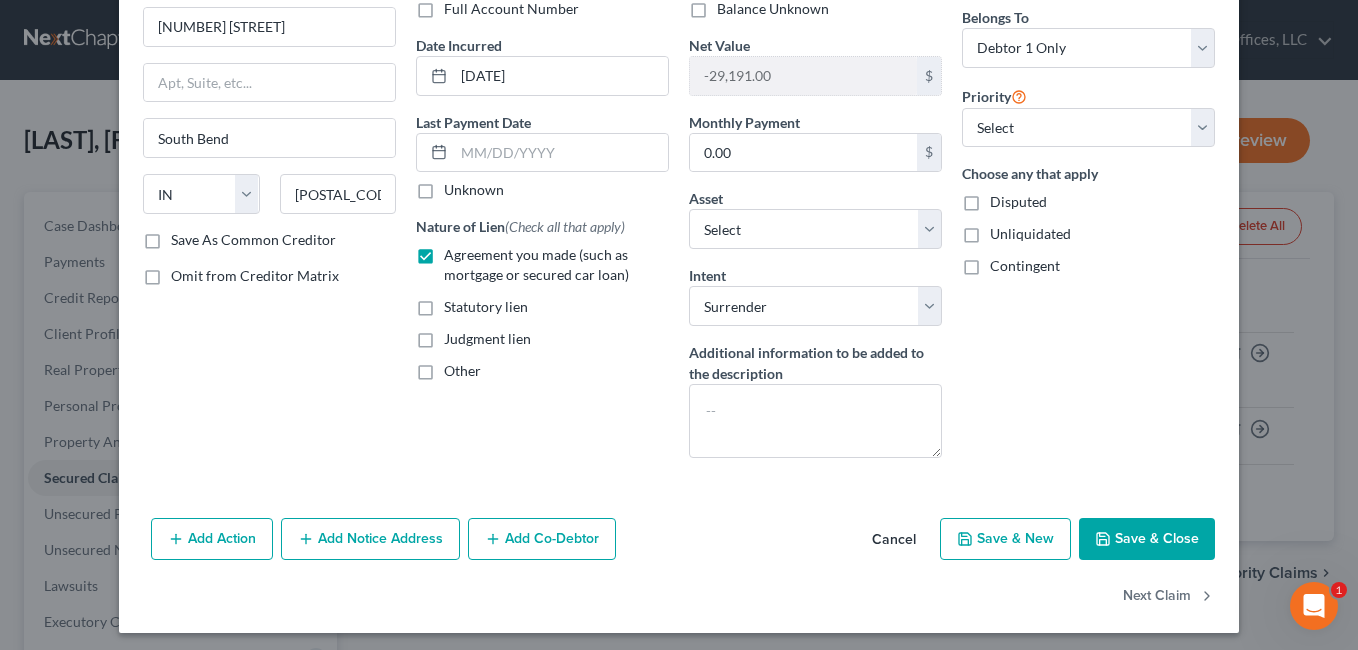 scroll, scrollTop: 169, scrollLeft: 0, axis: vertical 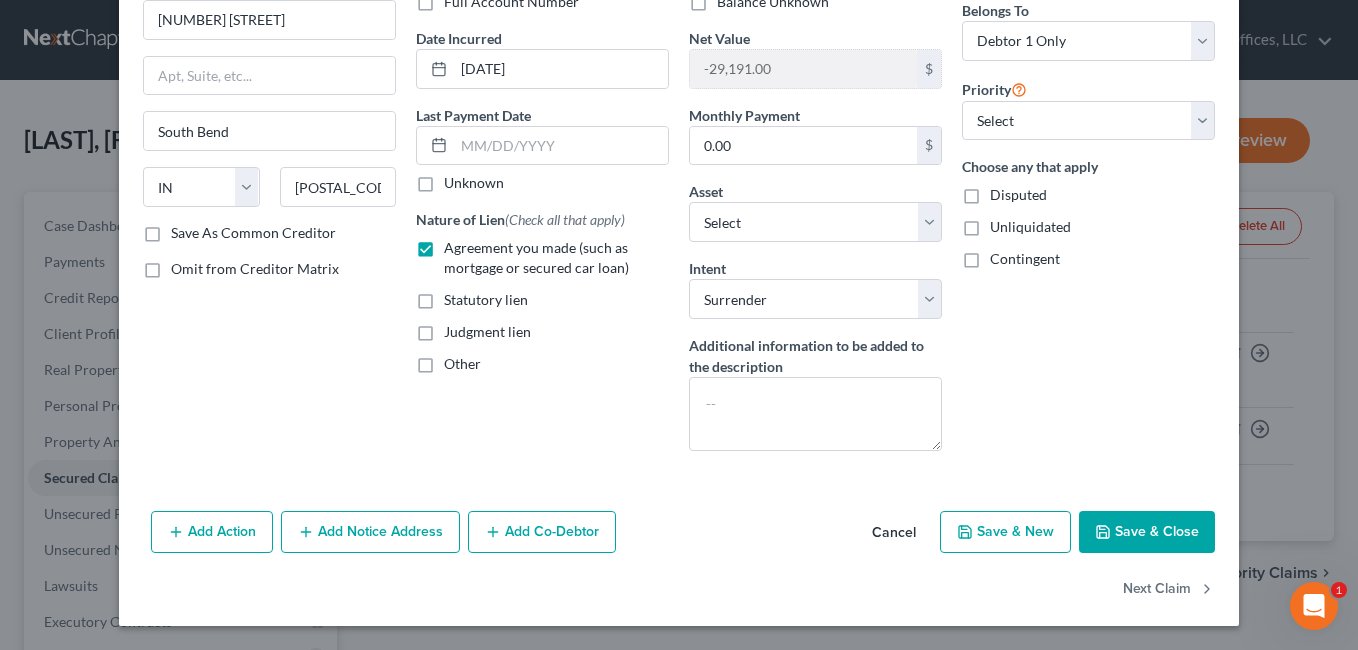 drag, startPoint x: 370, startPoint y: 520, endPoint x: 368, endPoint y: 366, distance: 154.01299 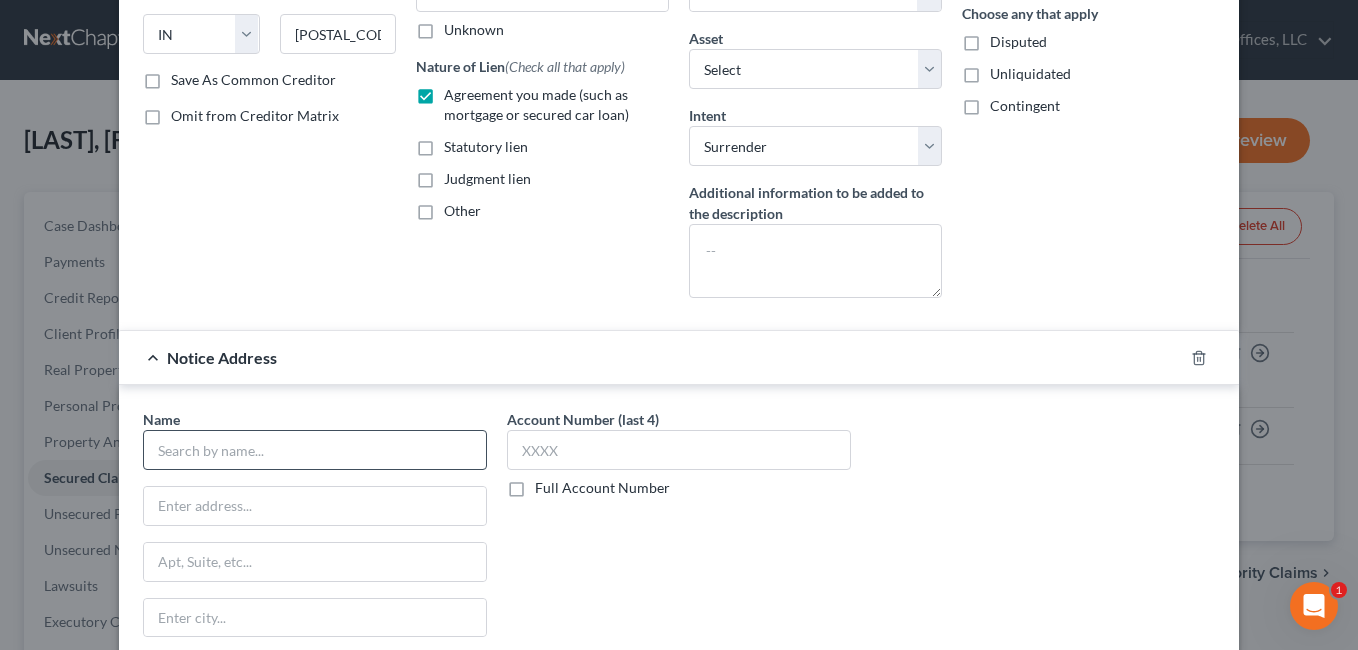 scroll, scrollTop: 369, scrollLeft: 0, axis: vertical 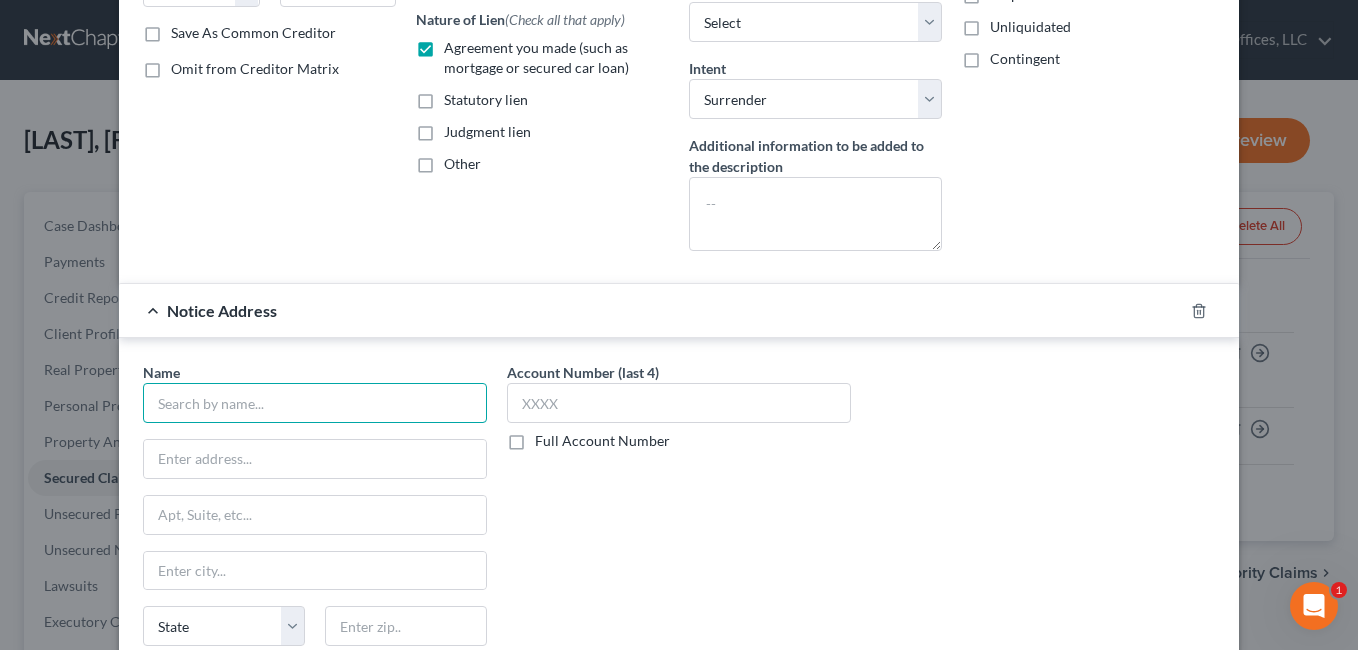 click at bounding box center [315, 403] 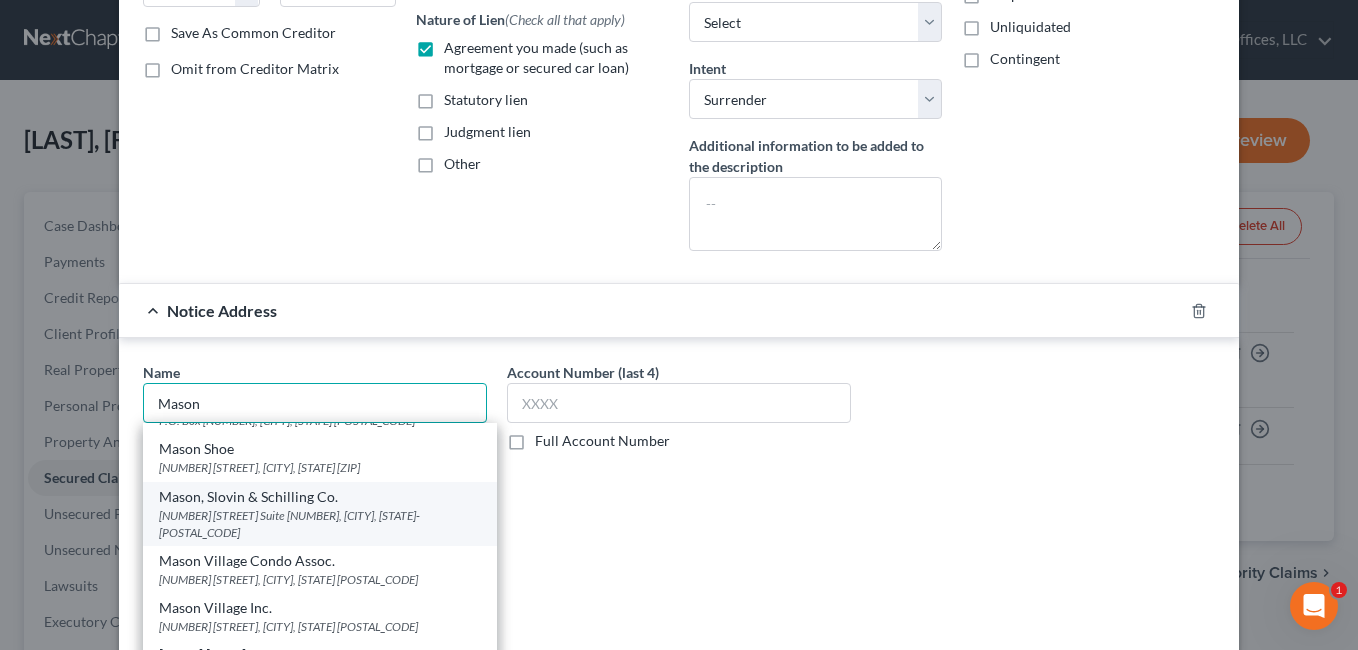 scroll, scrollTop: 300, scrollLeft: 0, axis: vertical 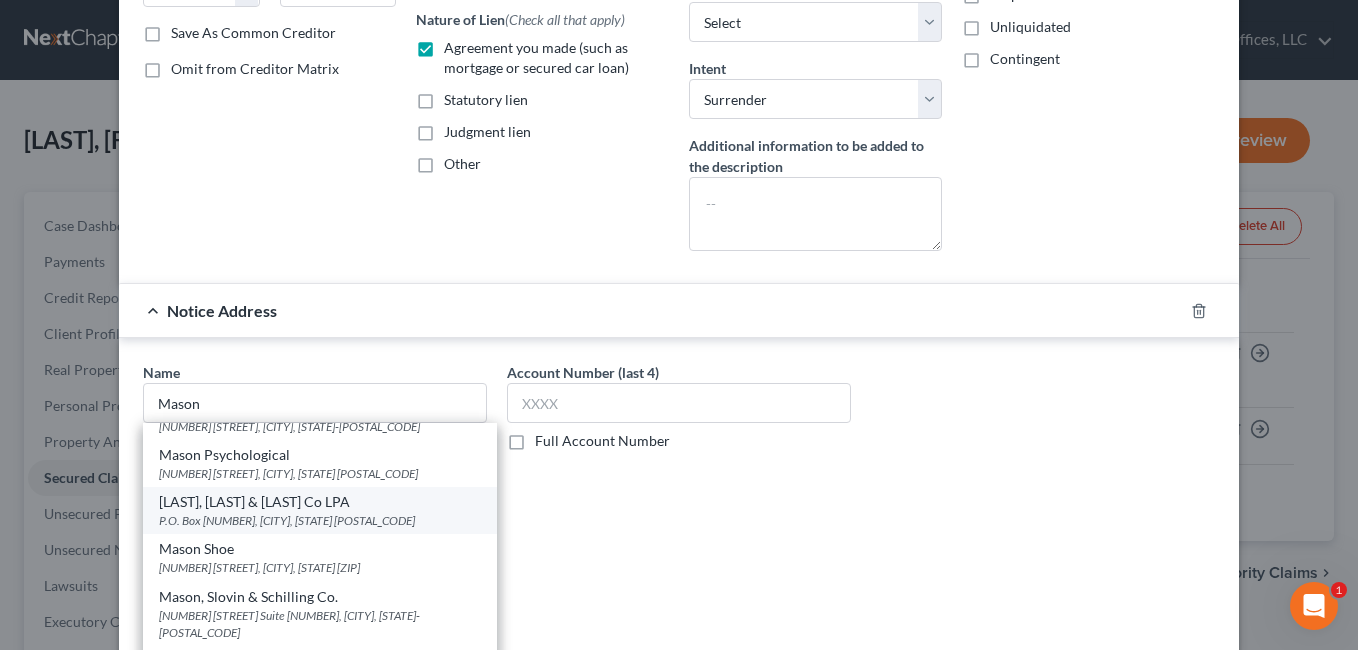 click on "[COMPANY_NAME]" at bounding box center (320, 502) 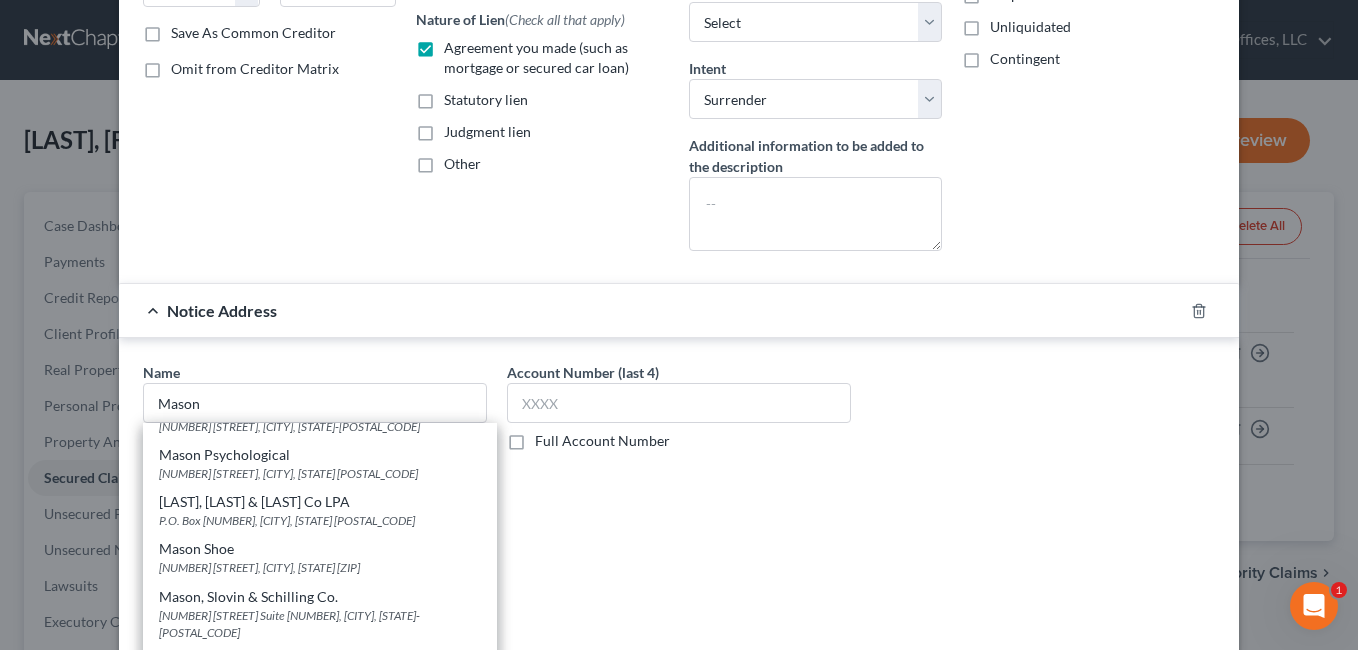 type on "[COMPANY_NAME]" 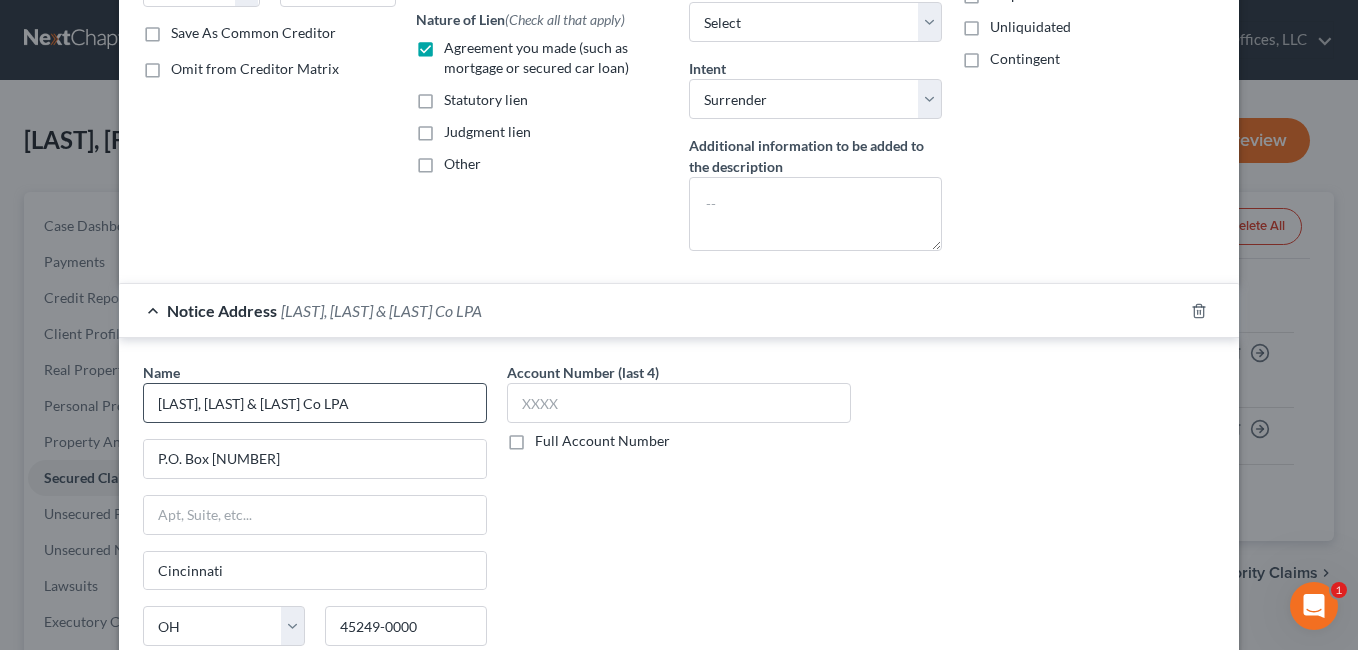 scroll, scrollTop: 0, scrollLeft: 0, axis: both 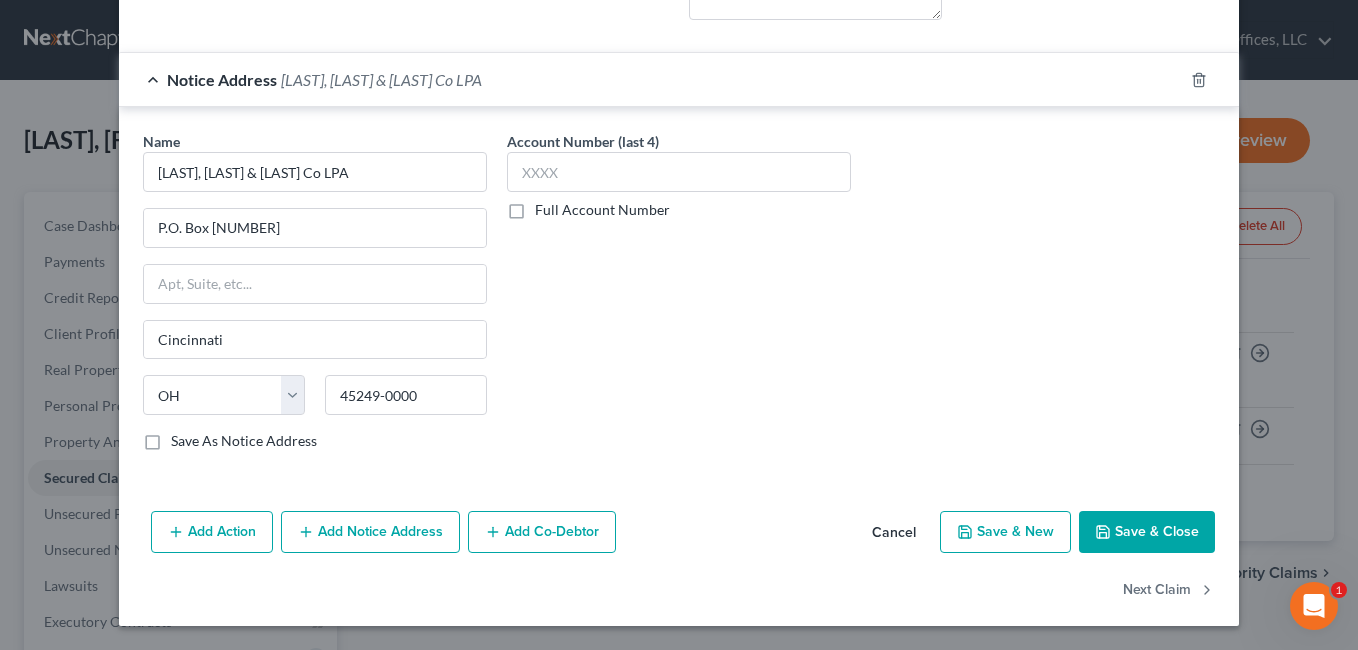 click on "Save & Close" at bounding box center [1147, 532] 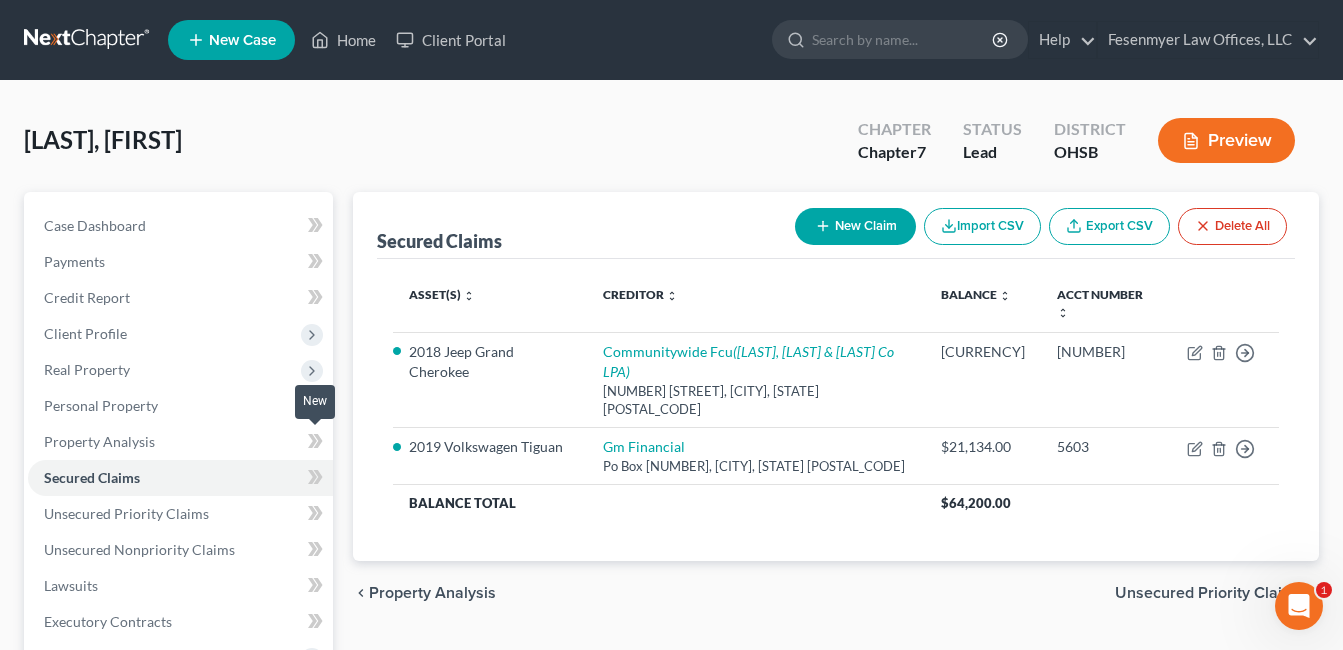 scroll, scrollTop: 449, scrollLeft: 0, axis: vertical 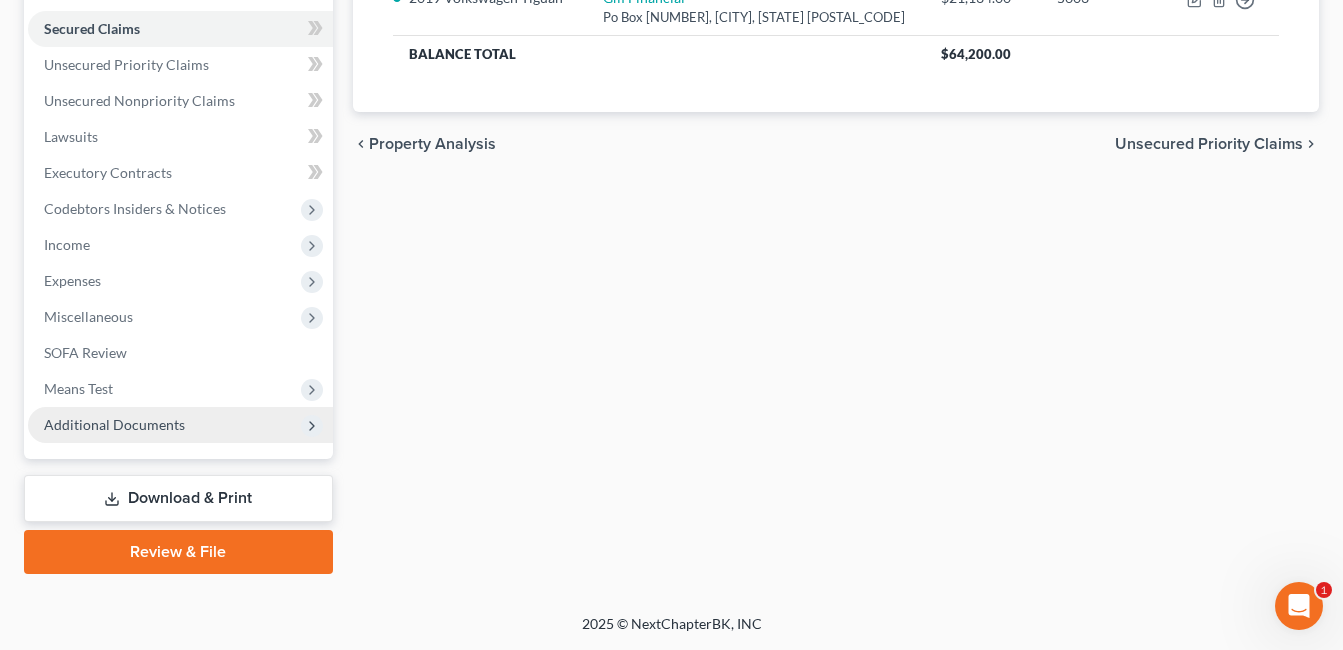 click on "Additional Documents" at bounding box center [180, 425] 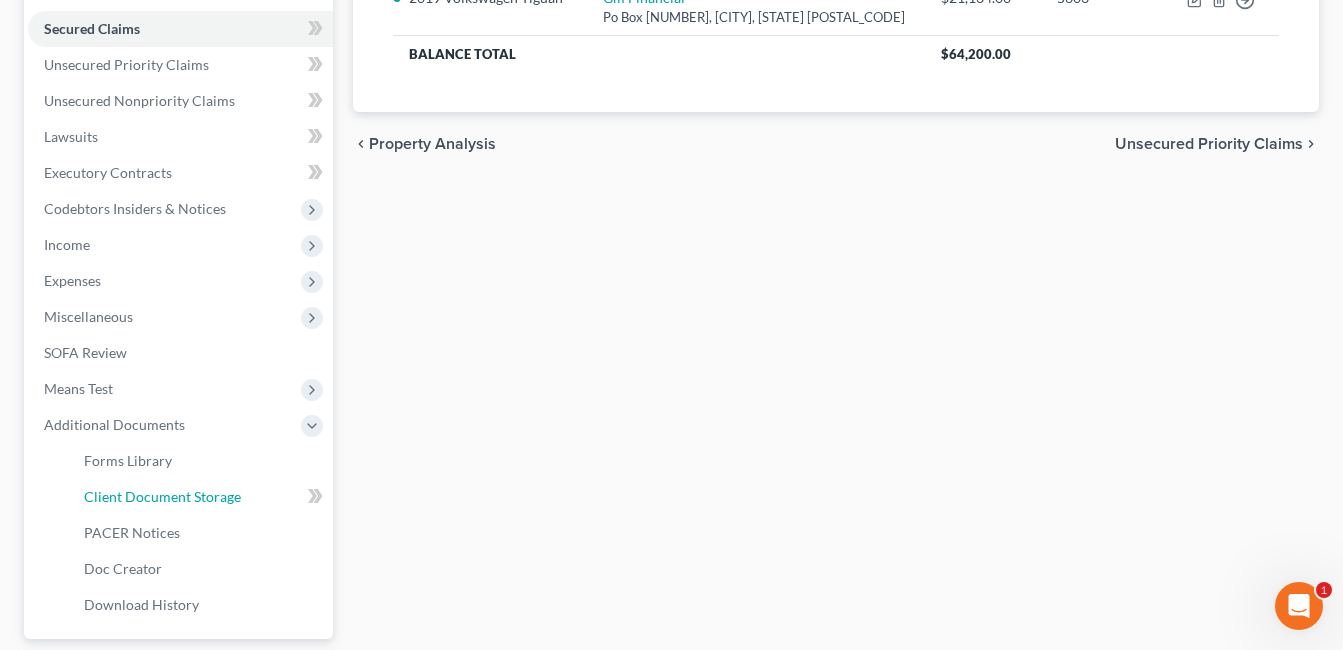 click on "Client Document Storage" at bounding box center [162, 496] 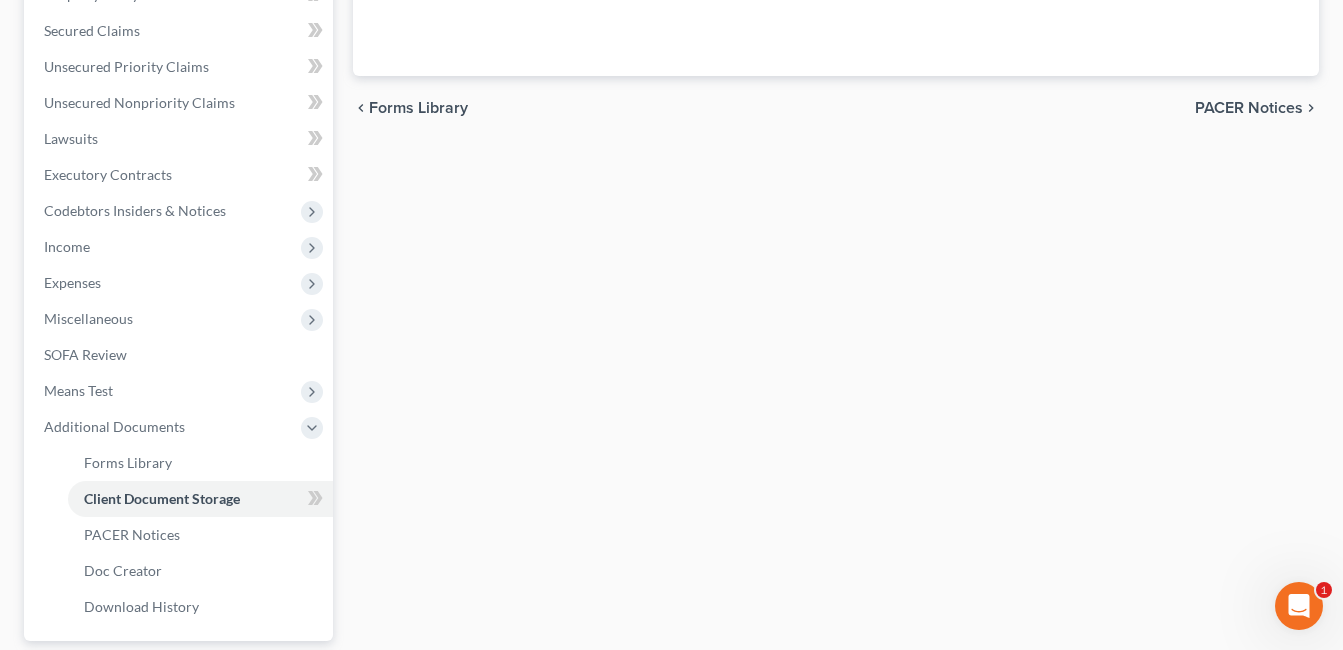 scroll, scrollTop: 316, scrollLeft: 0, axis: vertical 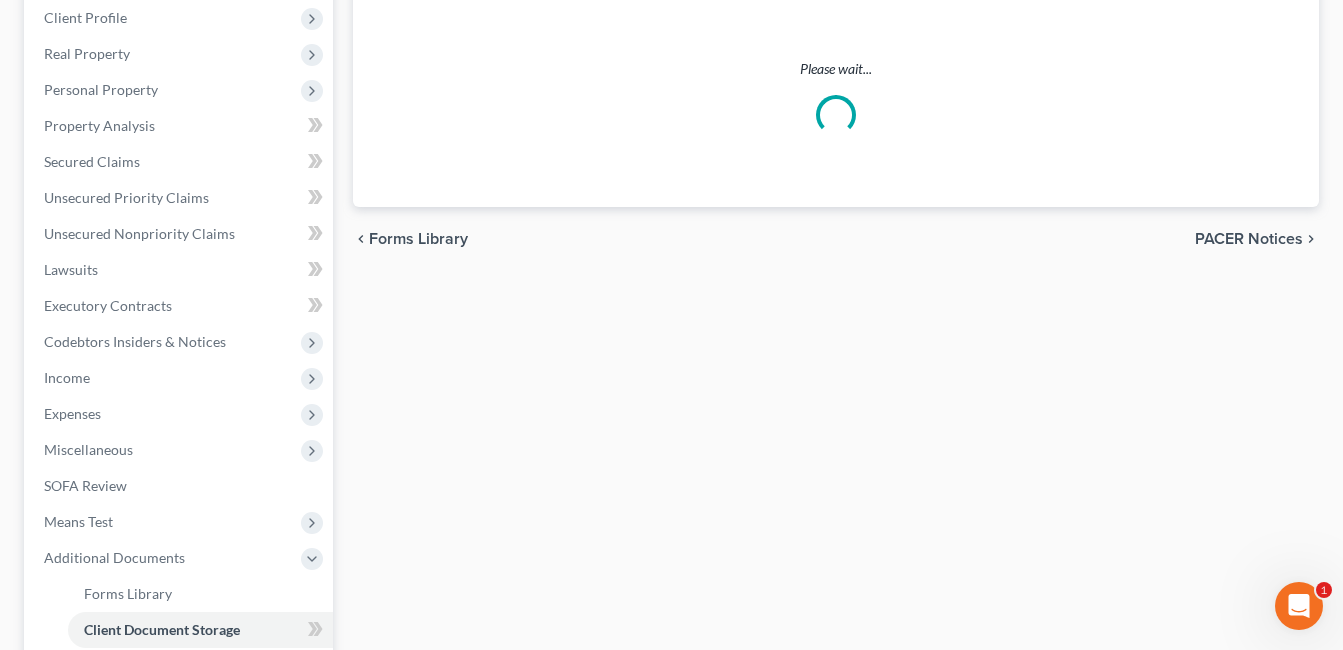 select on "7" 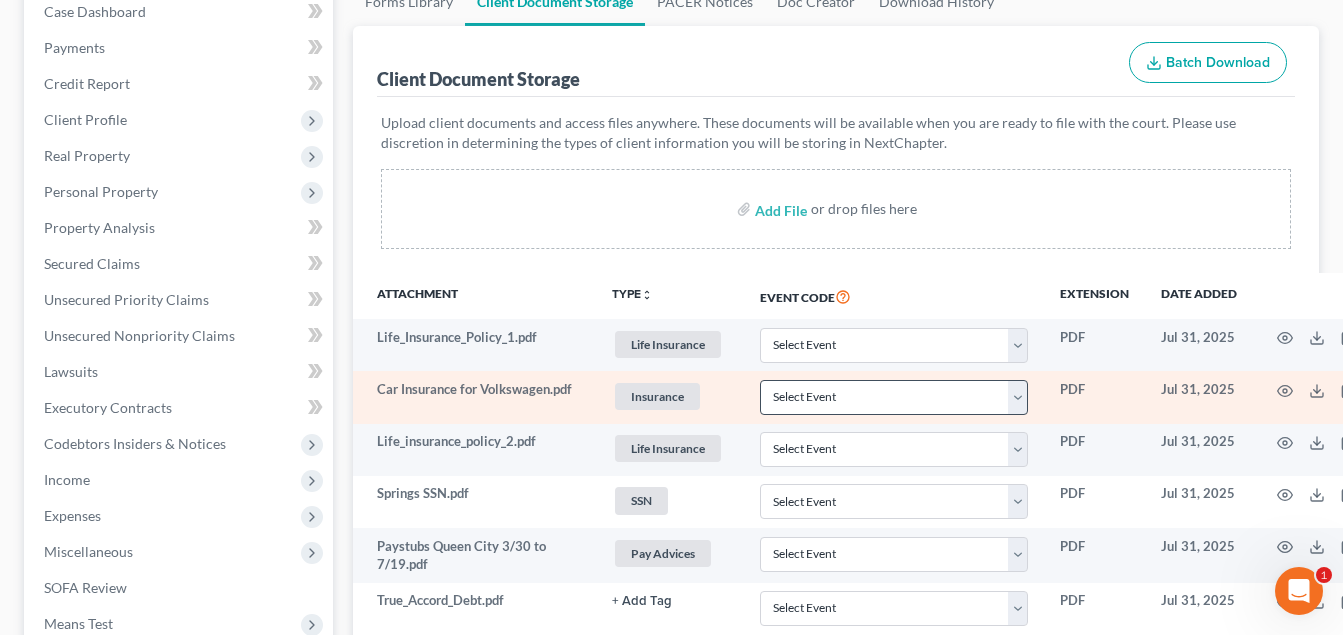 scroll, scrollTop: 400, scrollLeft: 0, axis: vertical 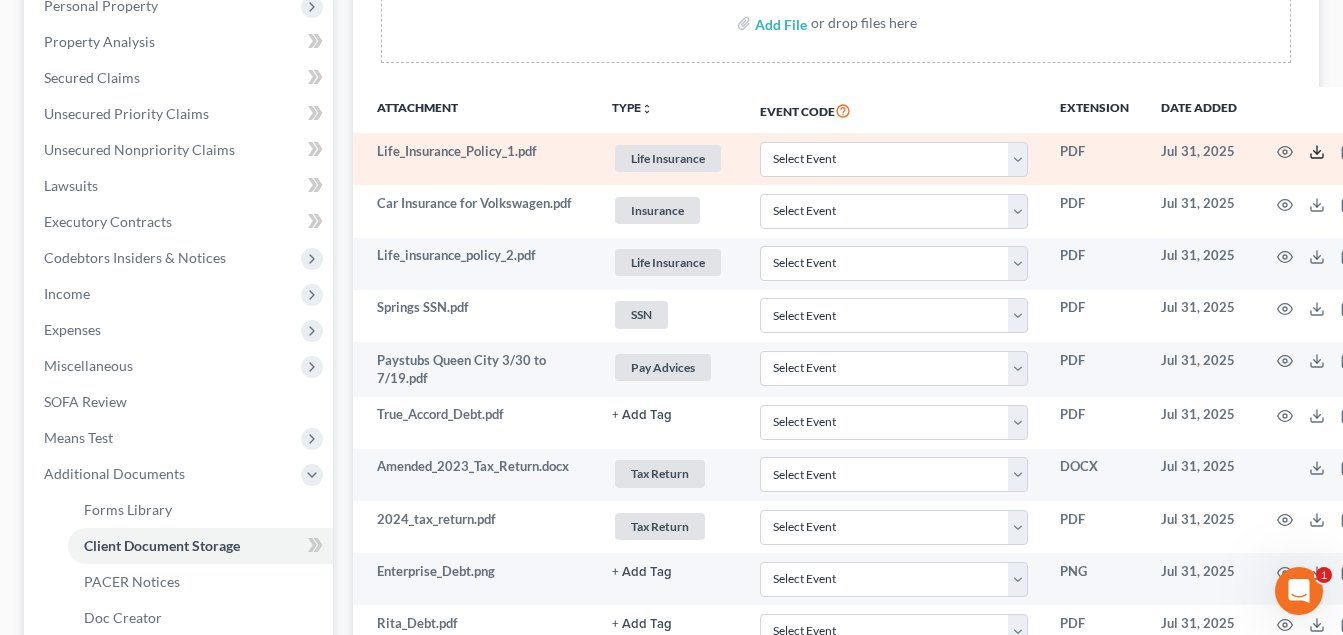 click 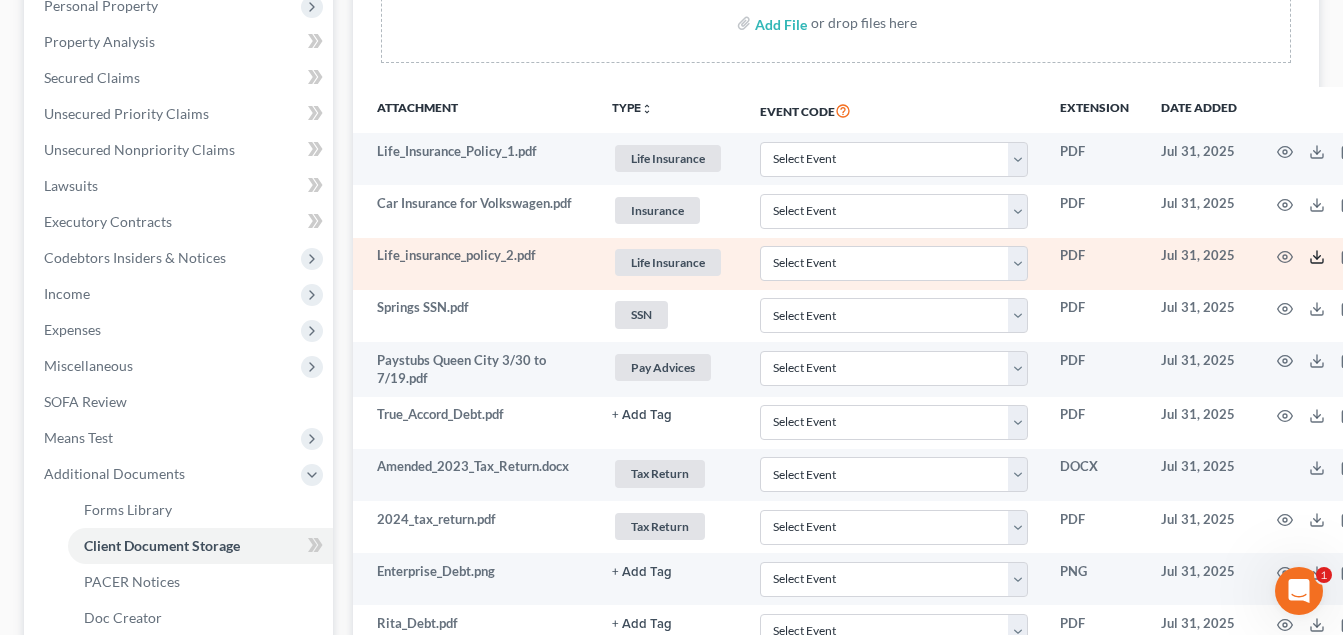 click 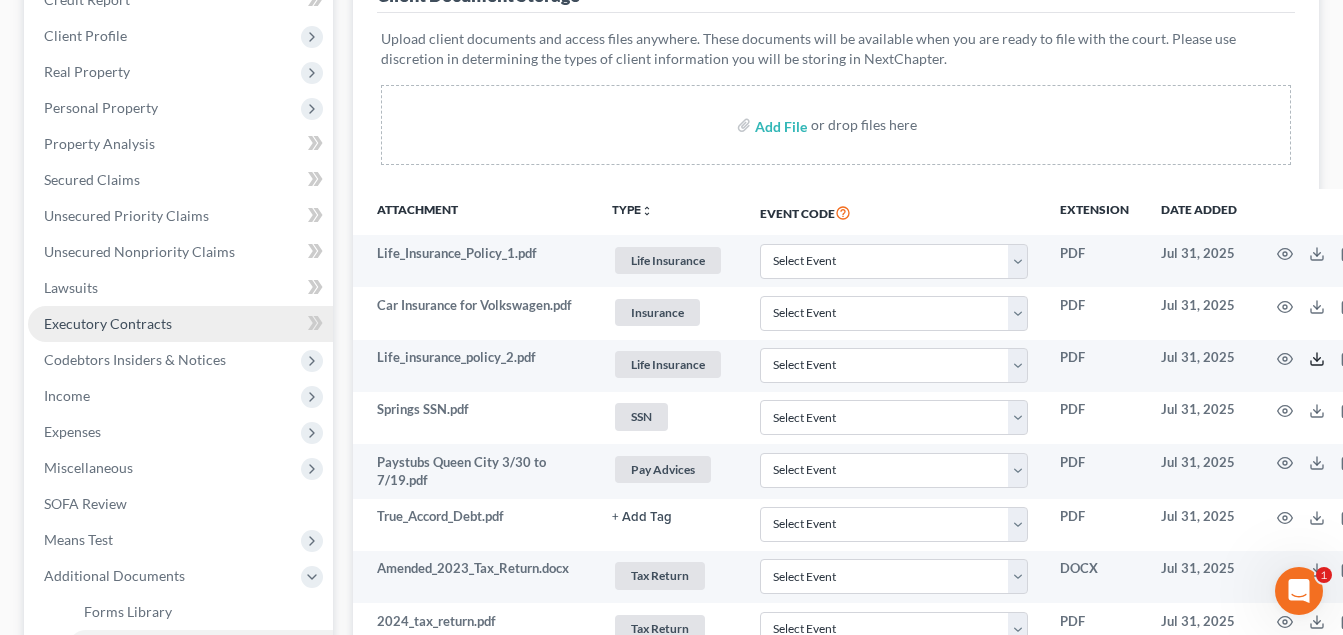 scroll, scrollTop: 200, scrollLeft: 0, axis: vertical 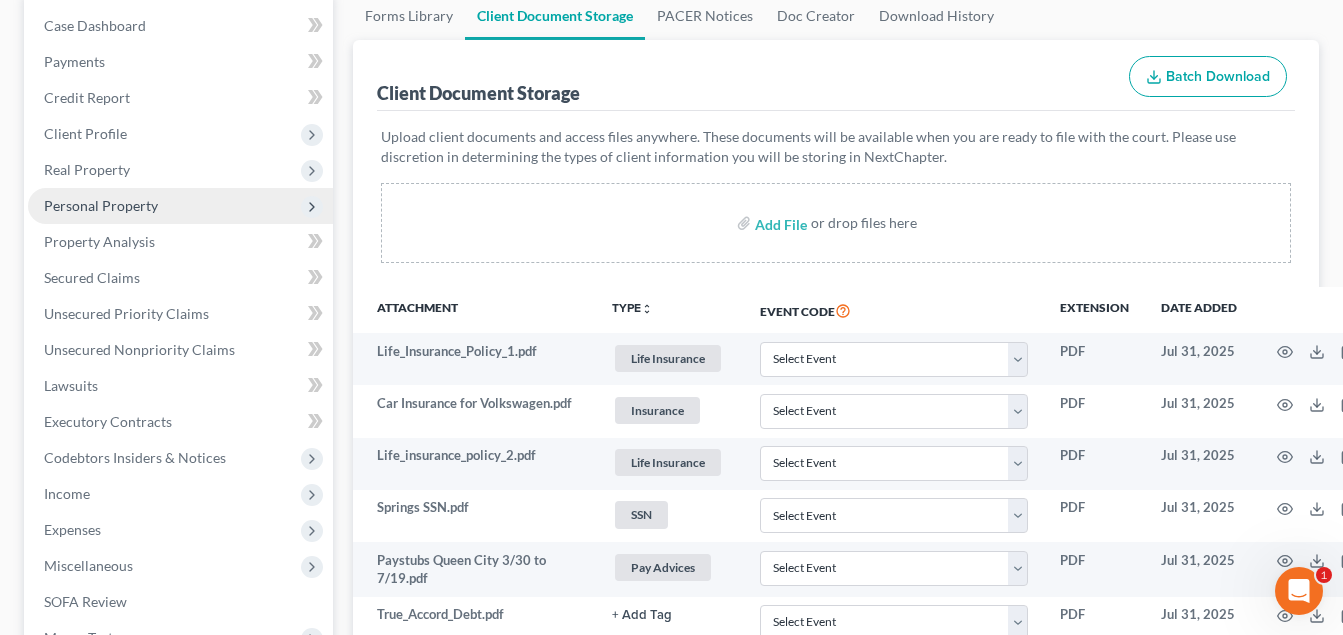 click on "Personal Property" at bounding box center [101, 205] 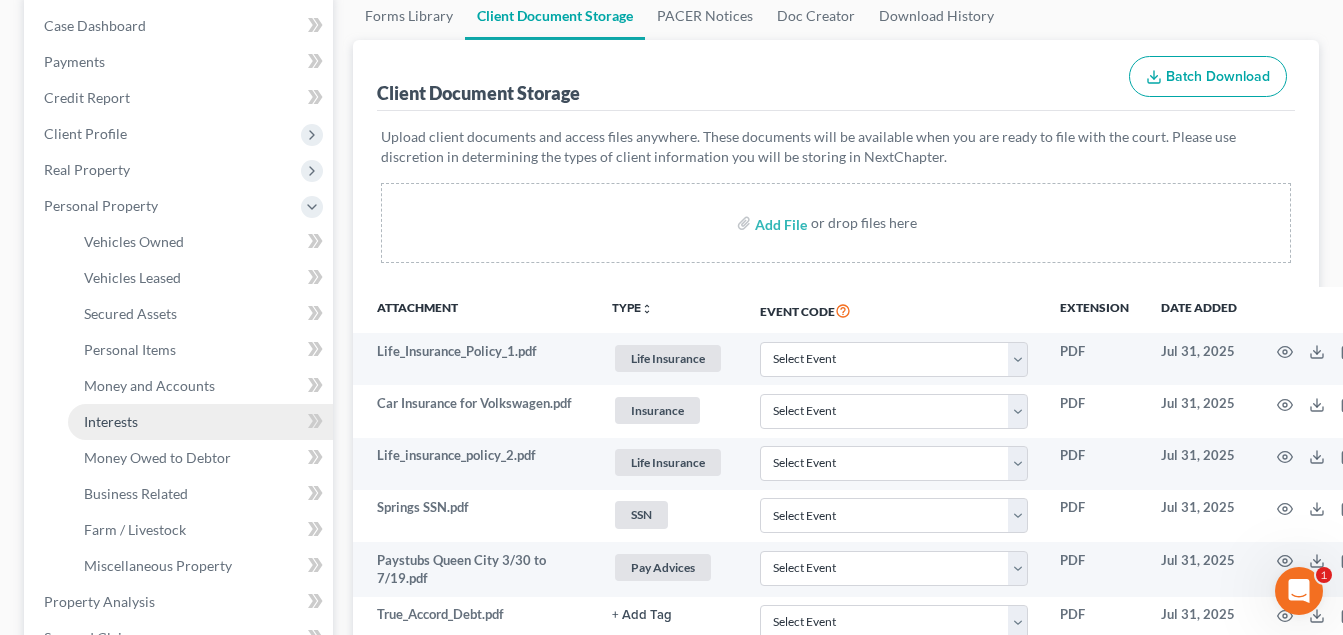 click on "Interests" at bounding box center (111, 421) 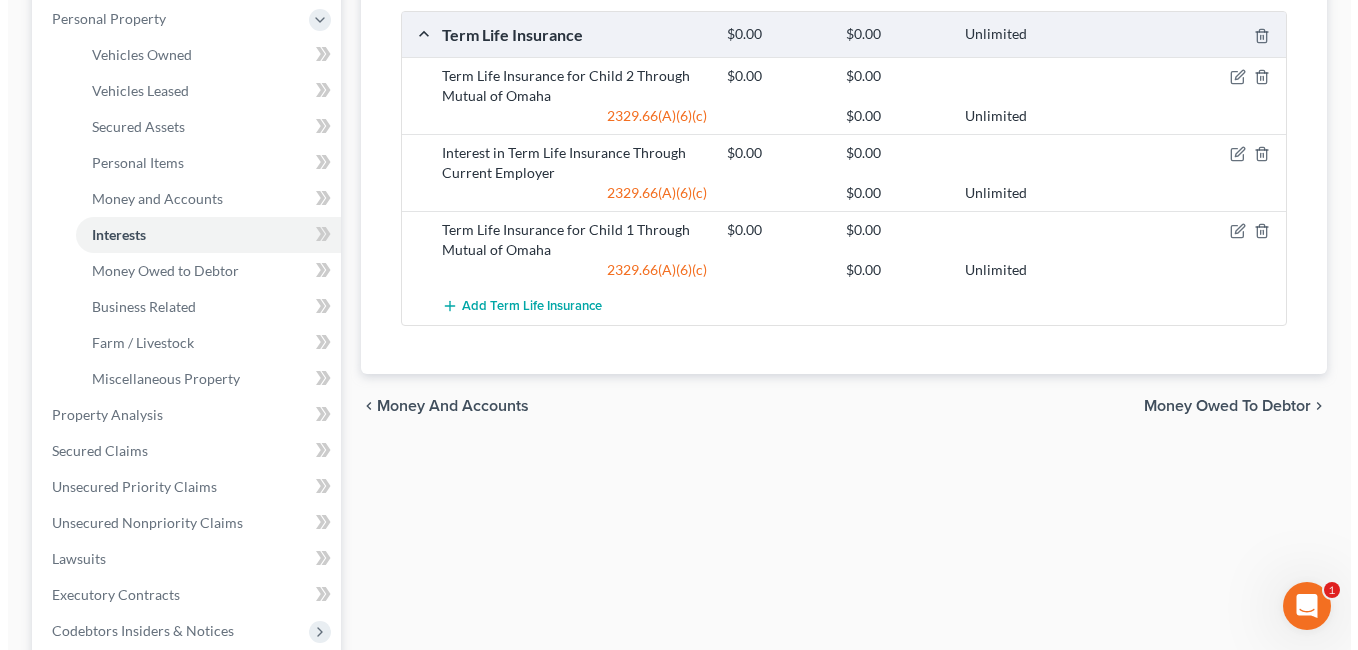 scroll, scrollTop: 200, scrollLeft: 0, axis: vertical 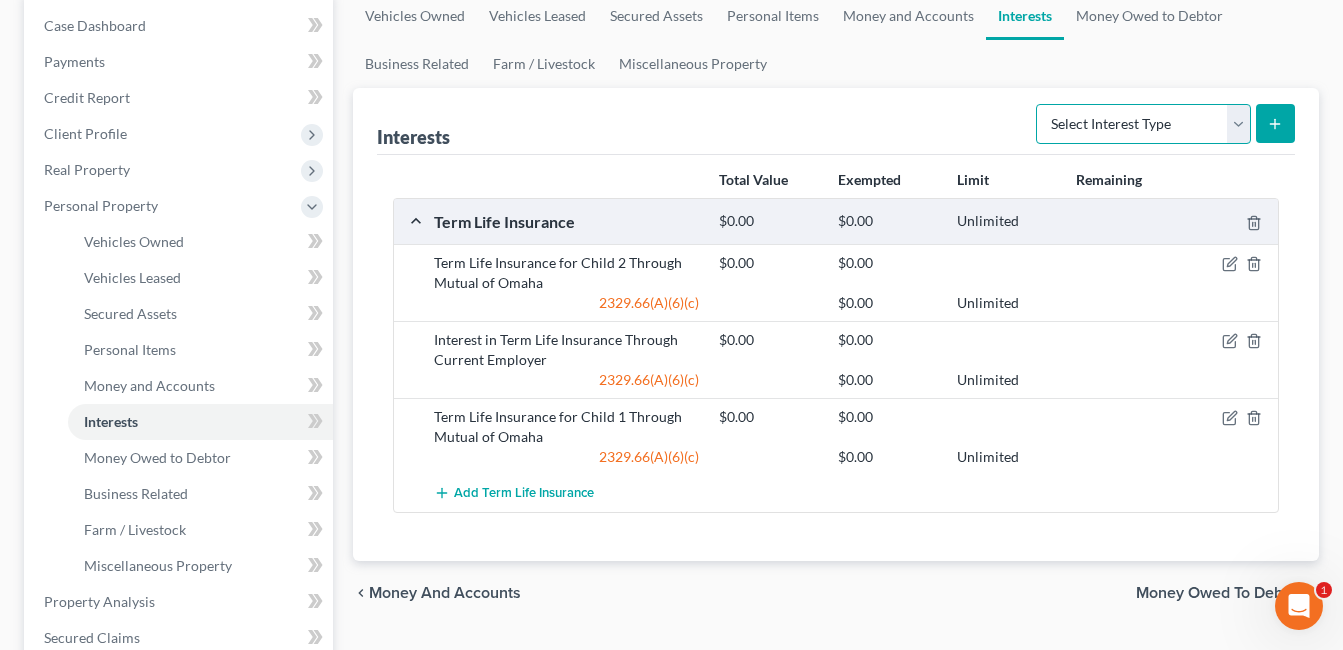click on "Select Interest Type 401K Annuity Bond Education IRA Government Bond Government Pension Plan Incorporated Business IRA Joint Venture (Active) Joint Venture (Inactive) Keogh Mutual Fund Other Retirement Plan Partnership (Active) Partnership (Inactive) Pension Plan Stock Term Life Insurance Unincorporated Business Whole Life Insurance" at bounding box center (1143, 124) 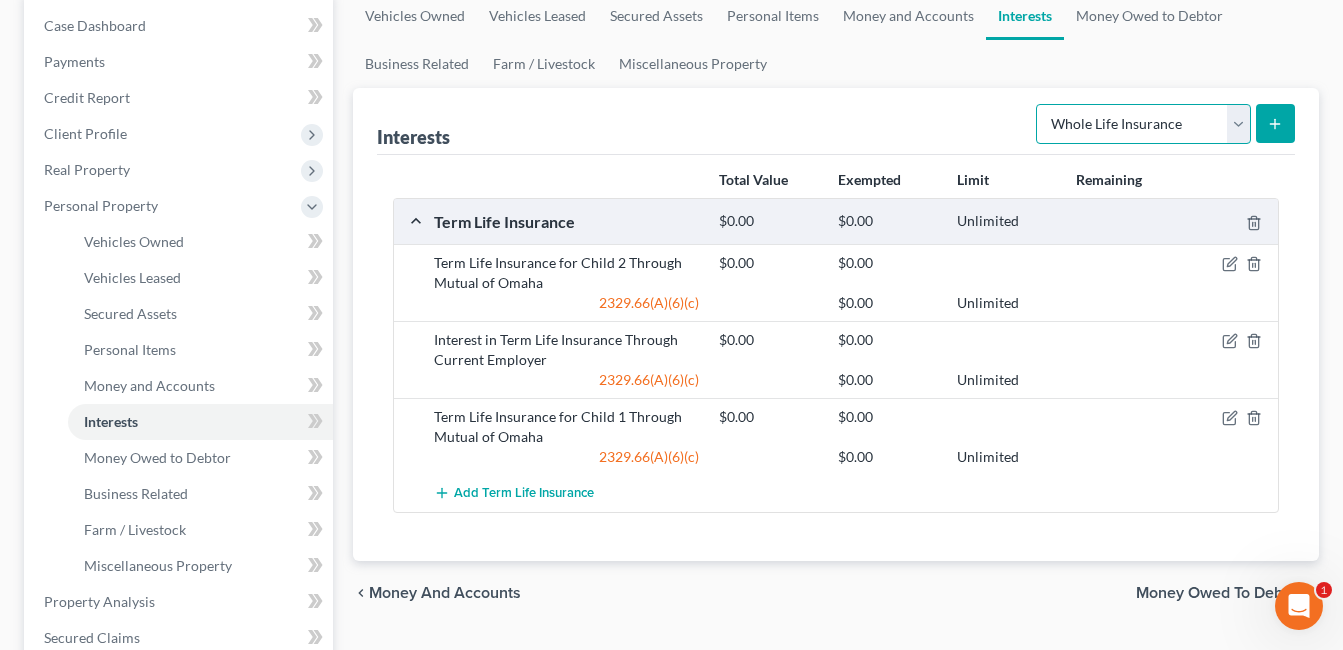 click on "Select Interest Type 401K Annuity Bond Education IRA Government Bond Government Pension Plan Incorporated Business IRA Joint Venture (Active) Joint Venture (Inactive) Keogh Mutual Fund Other Retirement Plan Partnership (Active) Partnership (Inactive) Pension Plan Stock Term Life Insurance Unincorporated Business Whole Life Insurance" at bounding box center [1143, 124] 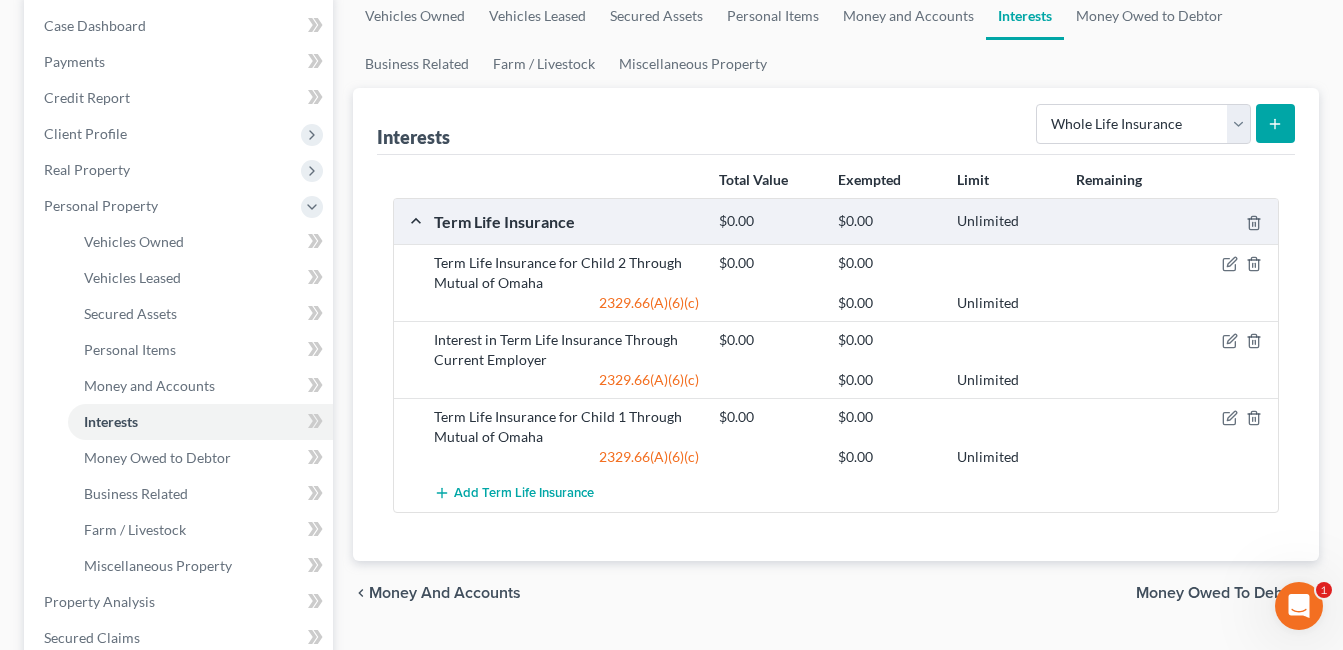 click 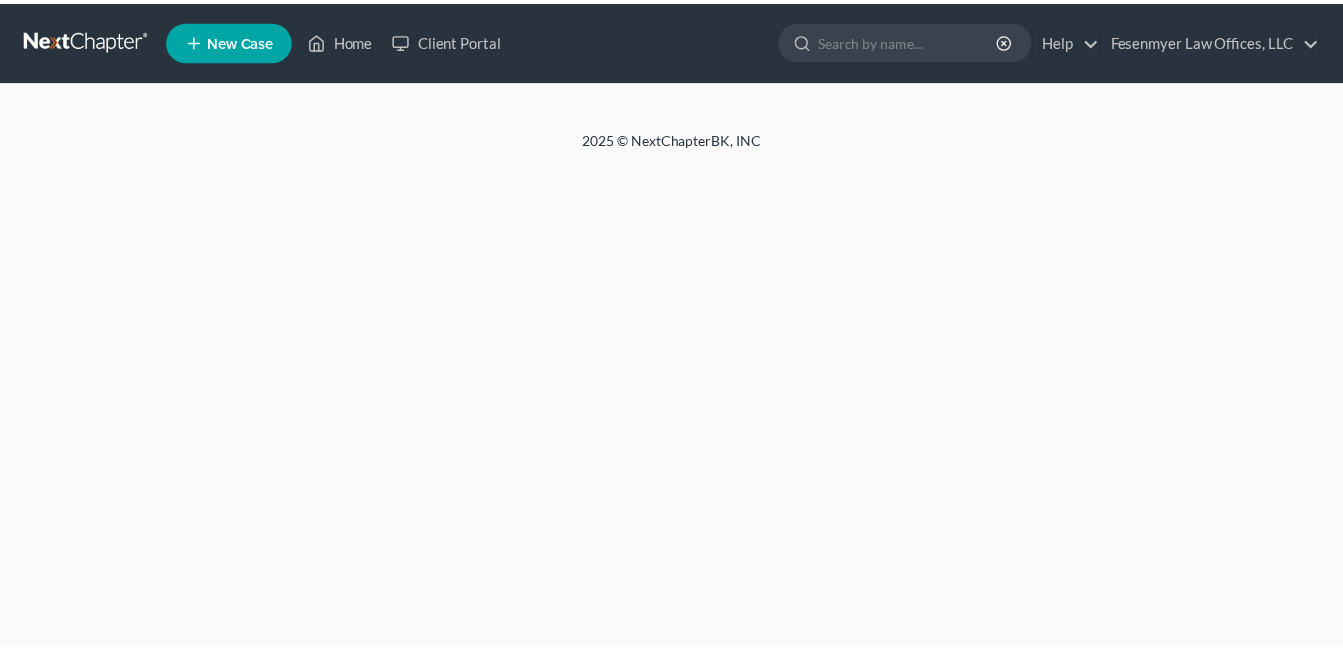 scroll, scrollTop: 0, scrollLeft: 0, axis: both 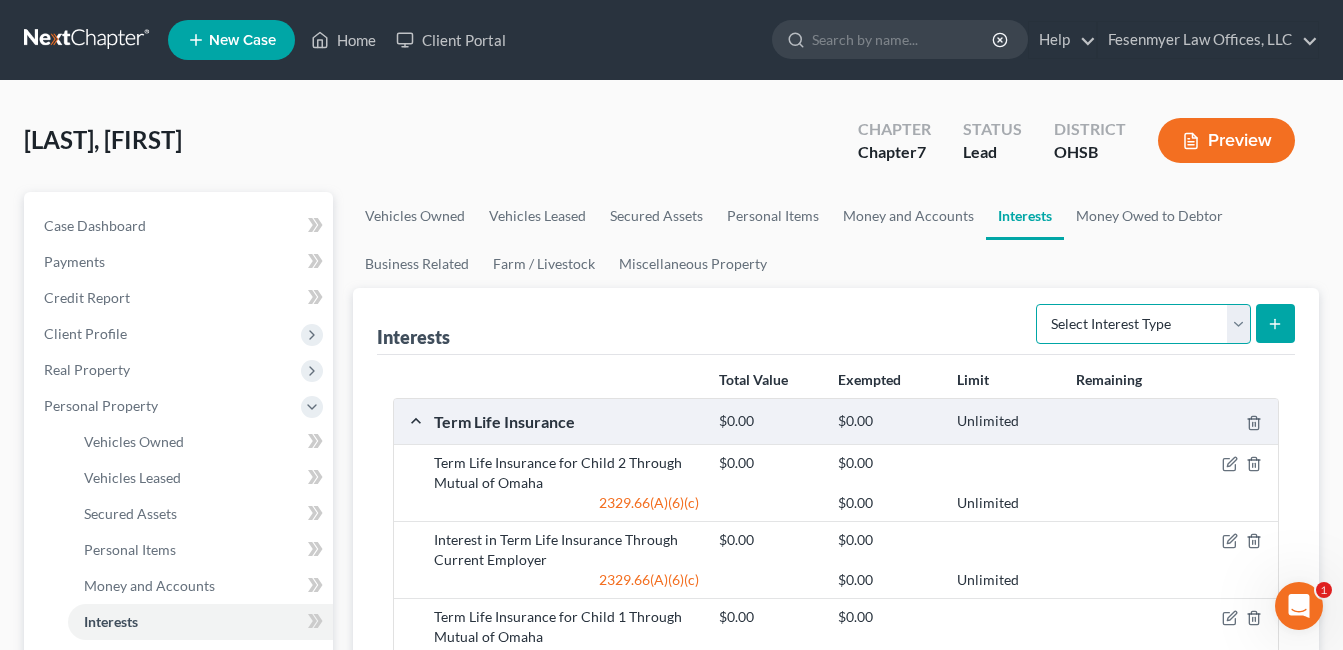 click on "Select Interest Type 401K Annuity Bond Education IRA Government Bond Government Pension Plan Incorporated Business IRA Joint Venture (Active) Joint Venture (Inactive) Keogh Mutual Fund Other Retirement Plan Partnership (Active) Partnership (Inactive) Pension Plan Stock Term Life Insurance Unincorporated Business Whole Life Insurance" at bounding box center [1143, 324] 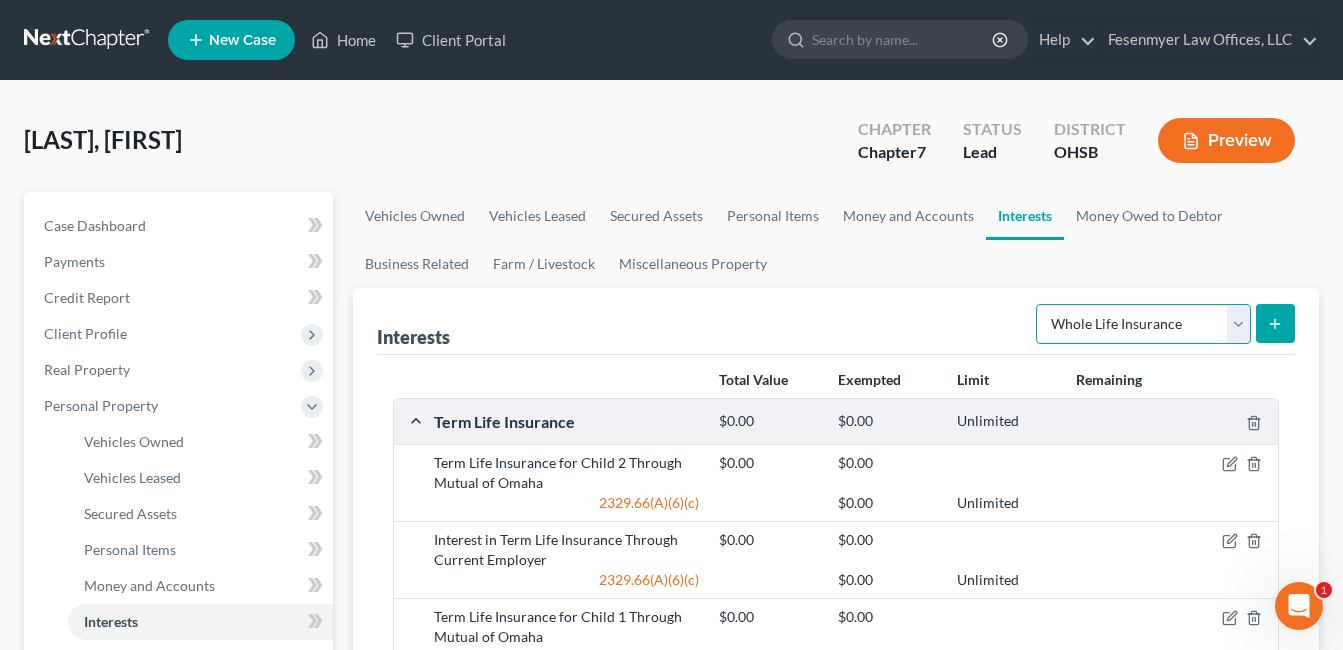 click on "Select Interest Type 401K Annuity Bond Education IRA Government Bond Government Pension Plan Incorporated Business IRA Joint Venture (Active) Joint Venture (Inactive) Keogh Mutual Fund Other Retirement Plan Partnership (Active) Partnership (Inactive) Pension Plan Stock Term Life Insurance Unincorporated Business Whole Life Insurance" at bounding box center (1143, 324) 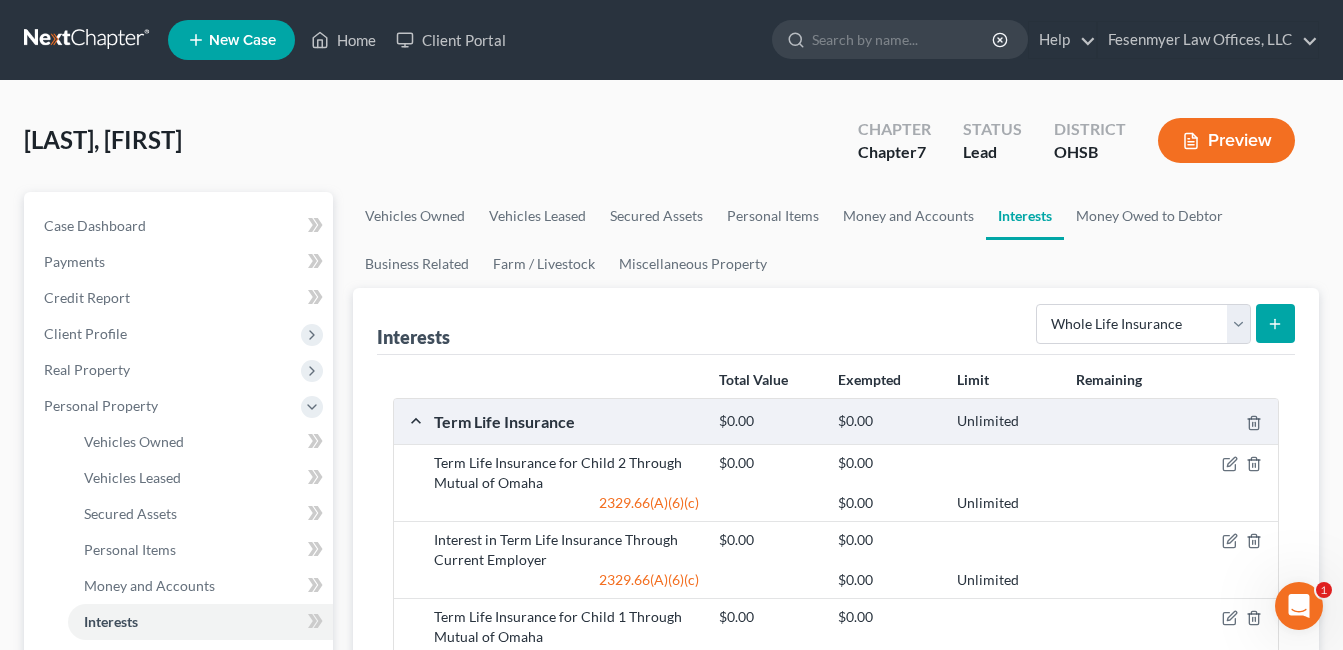 click 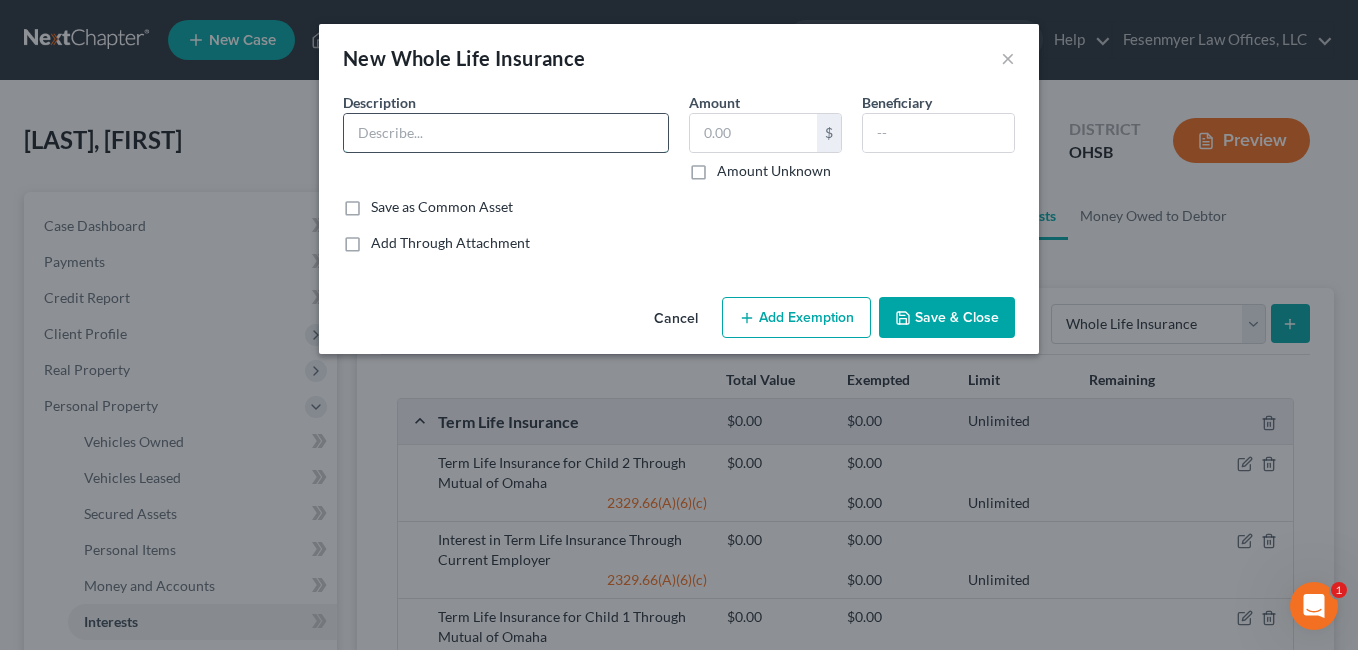click at bounding box center [506, 133] 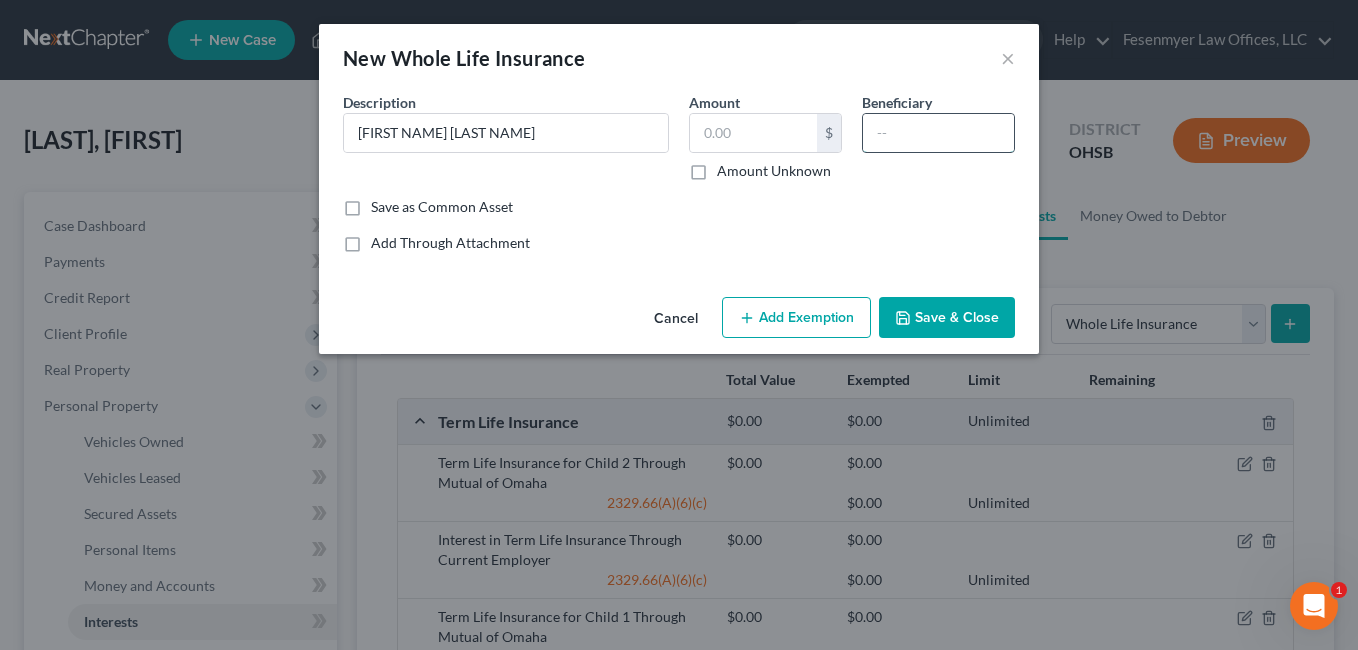 click at bounding box center [938, 133] 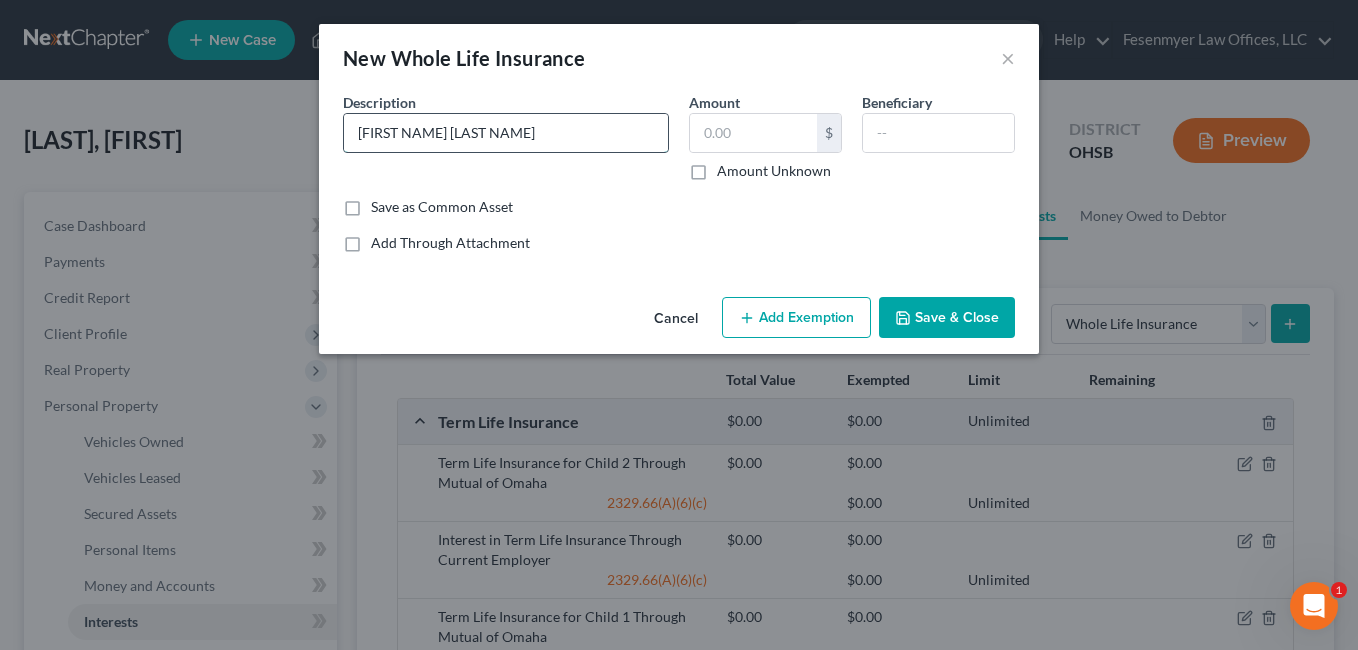 click on "[FIRST NAME] [LAST NAME]" at bounding box center [506, 133] 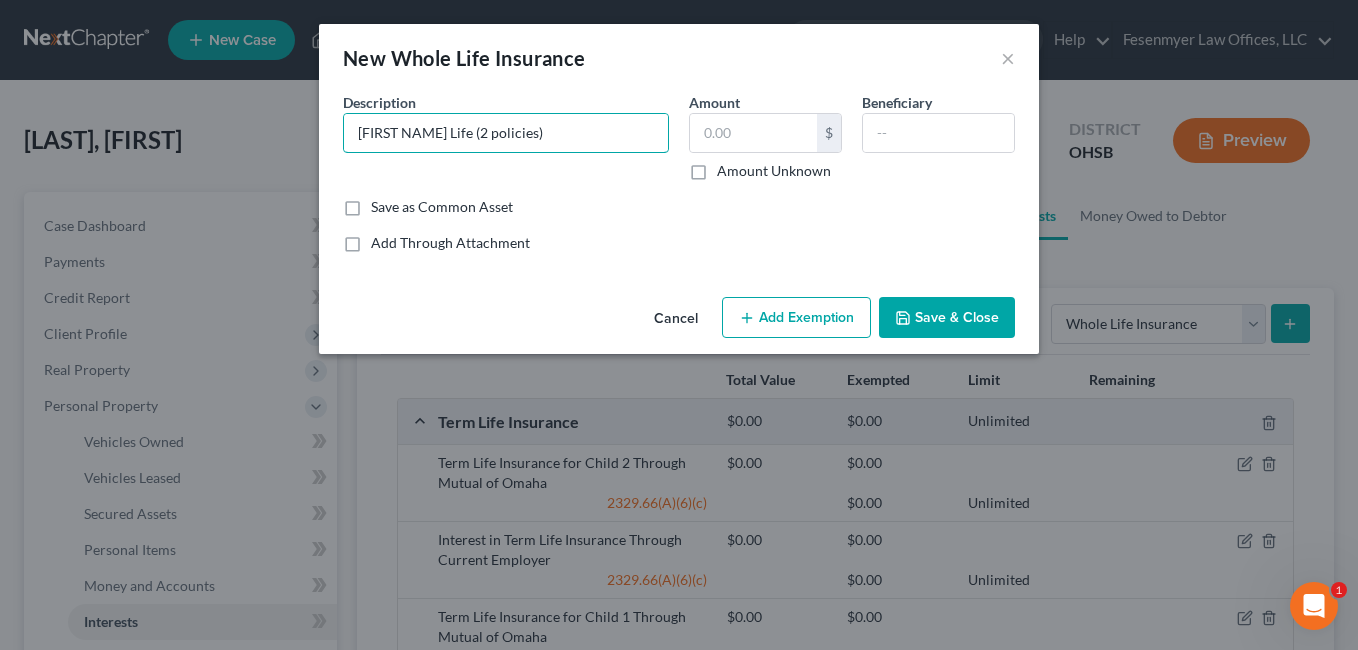 type on "[FIRST NAME] Life (2 policies)" 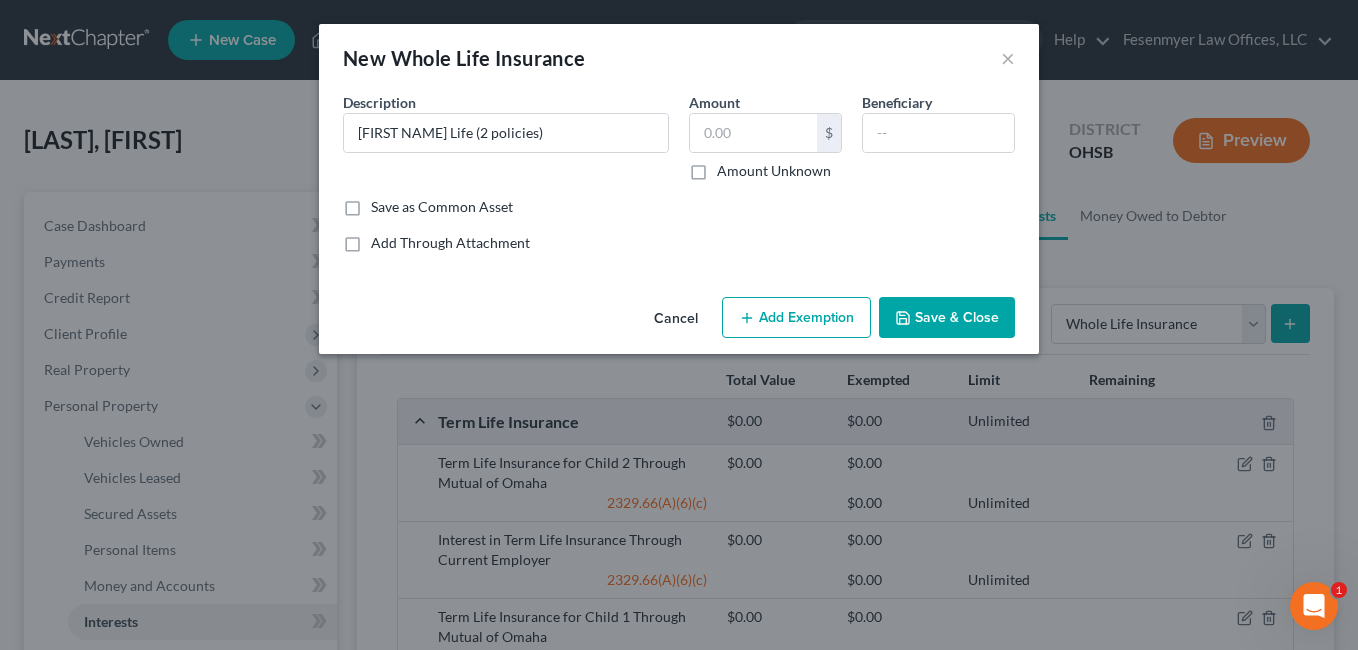 click 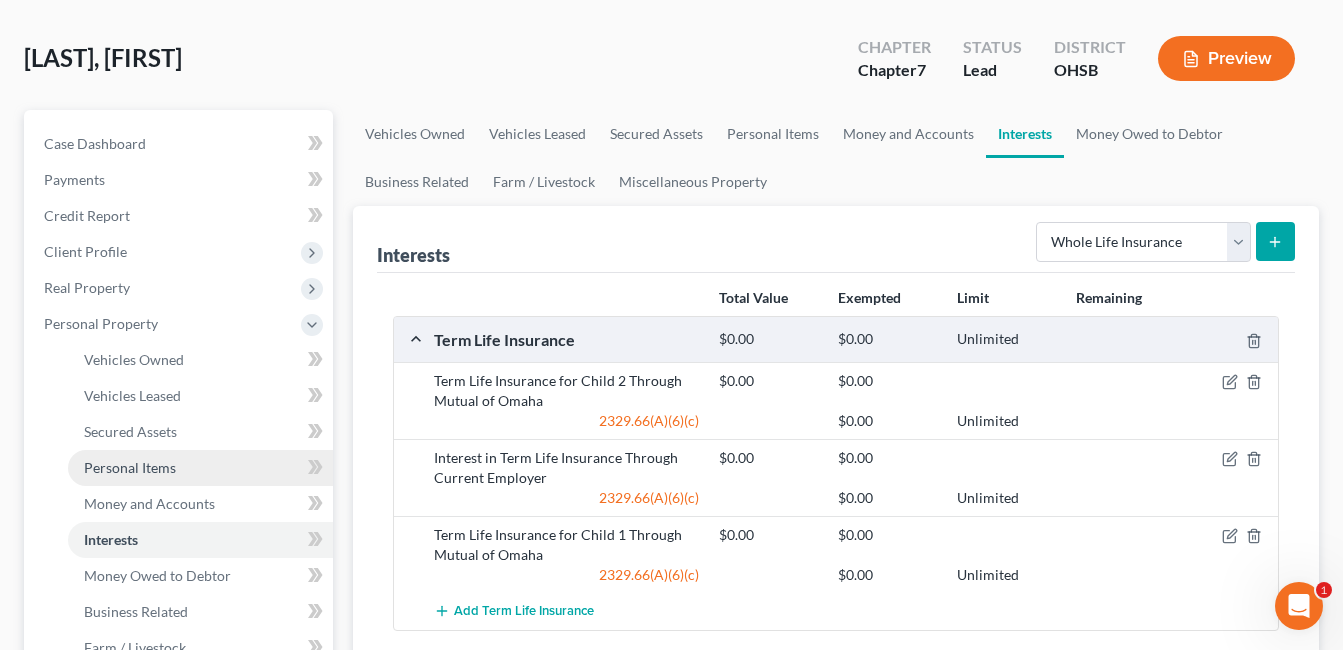 scroll, scrollTop: 600, scrollLeft: 0, axis: vertical 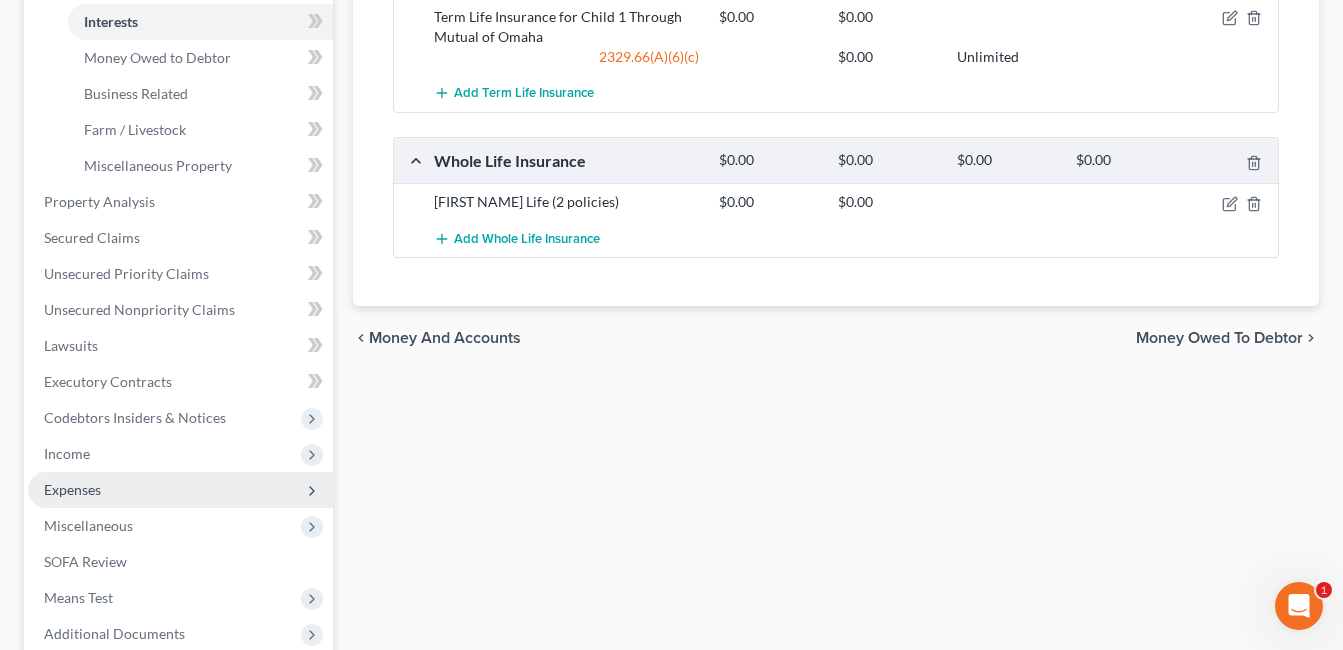 click on "Expenses" at bounding box center (180, 490) 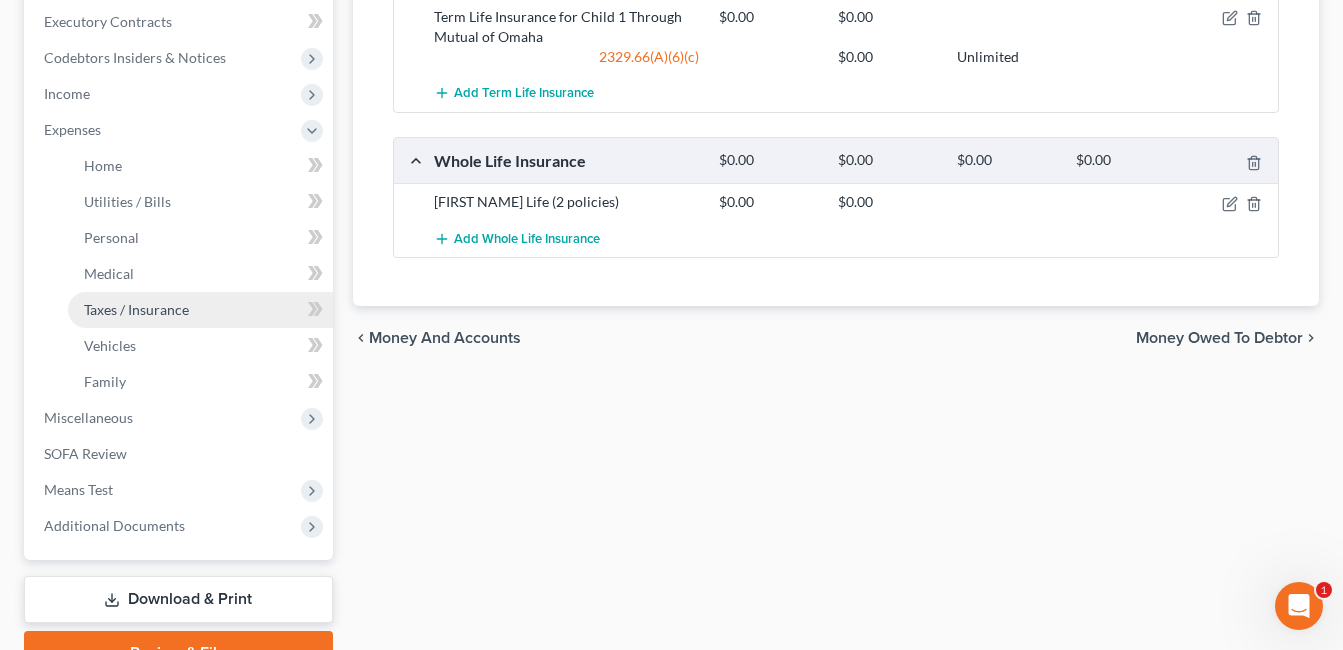 click on "Taxes / Insurance" at bounding box center [136, 309] 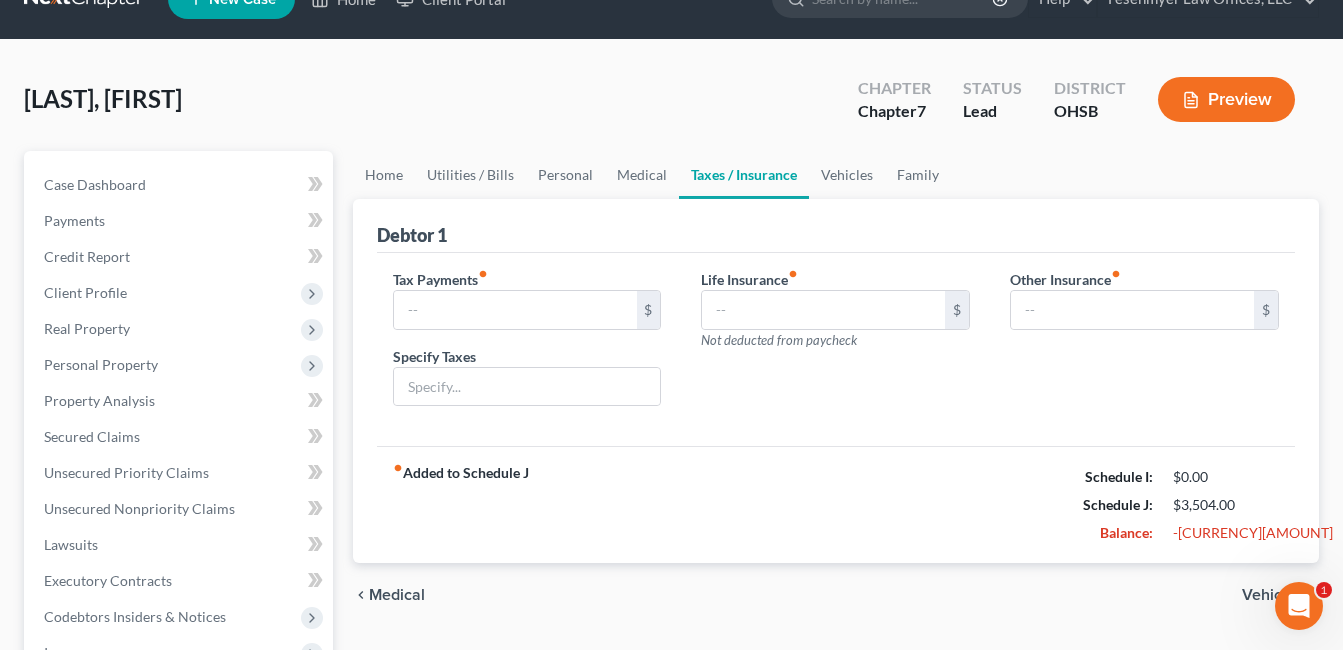 scroll, scrollTop: 0, scrollLeft: 0, axis: both 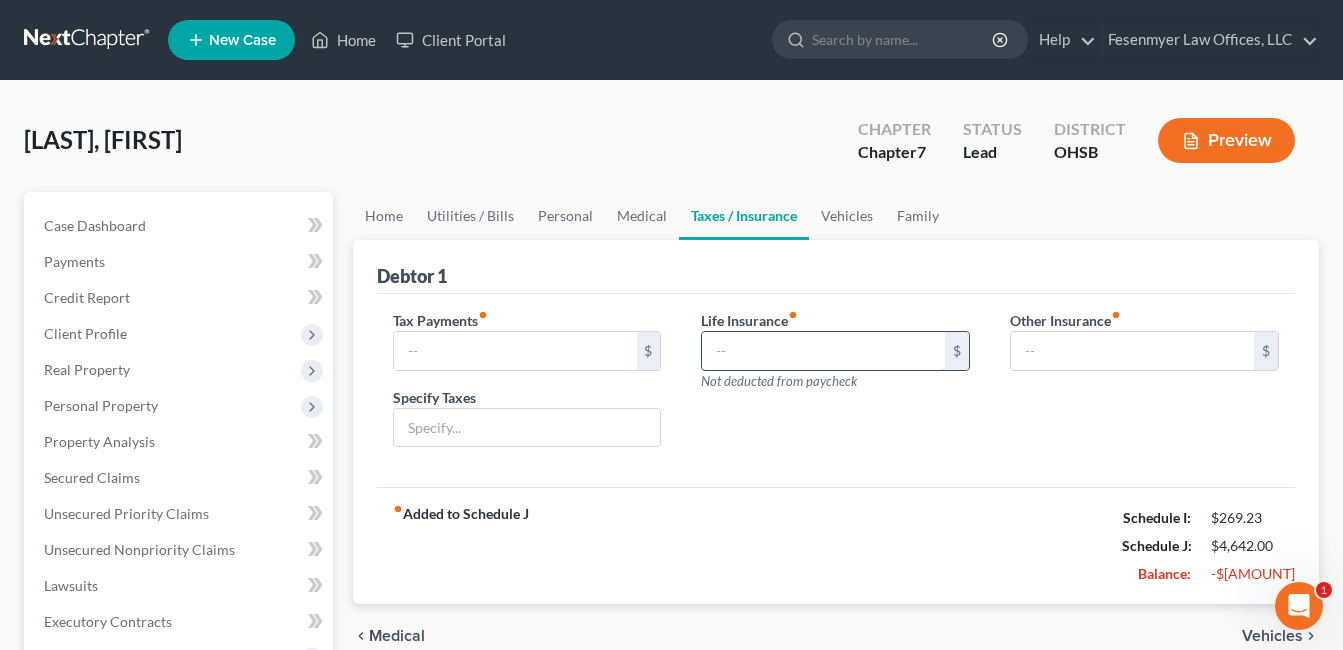 click at bounding box center [823, 351] 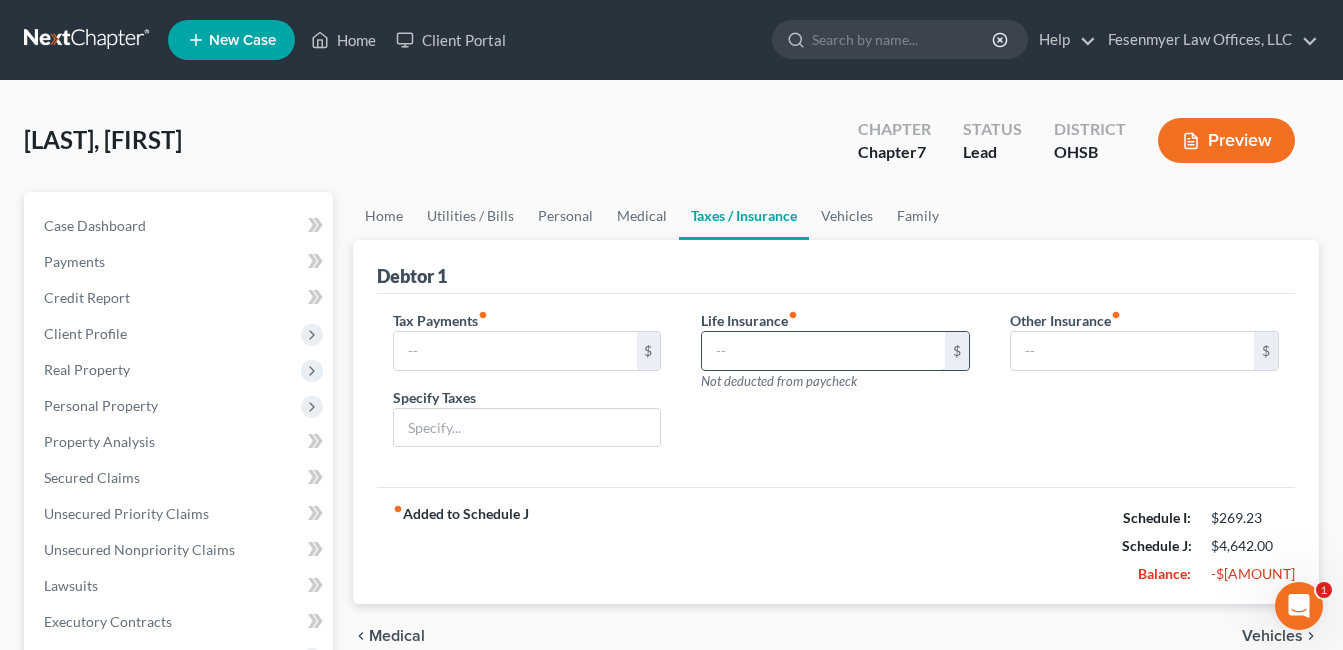 paste on "269.23" 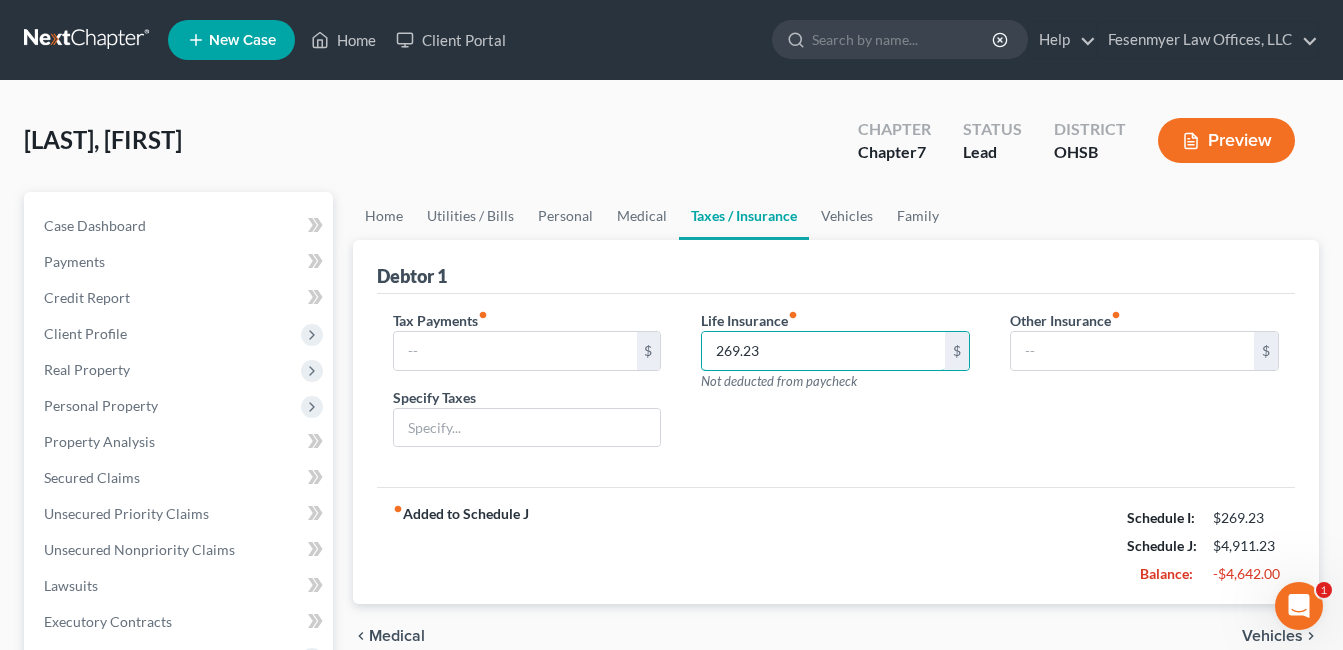 type on "269.23" 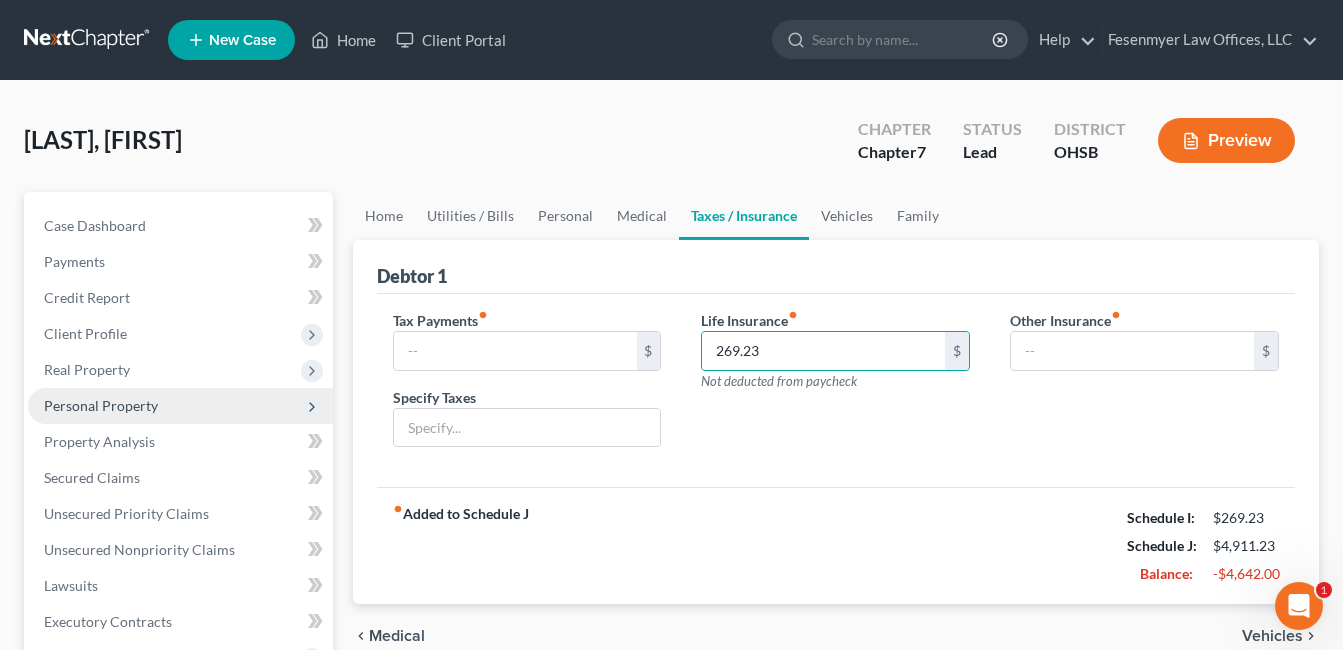 click on "Personal Property" at bounding box center [101, 405] 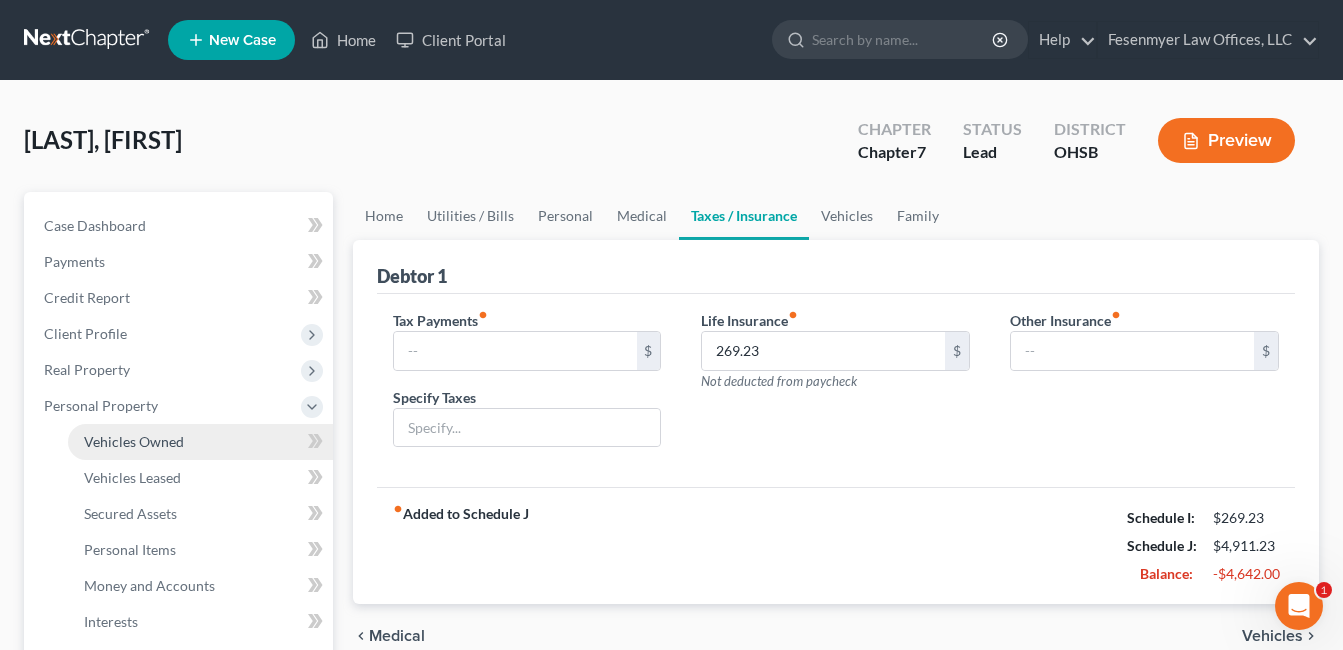 click on "Vehicles Owned" at bounding box center (134, 441) 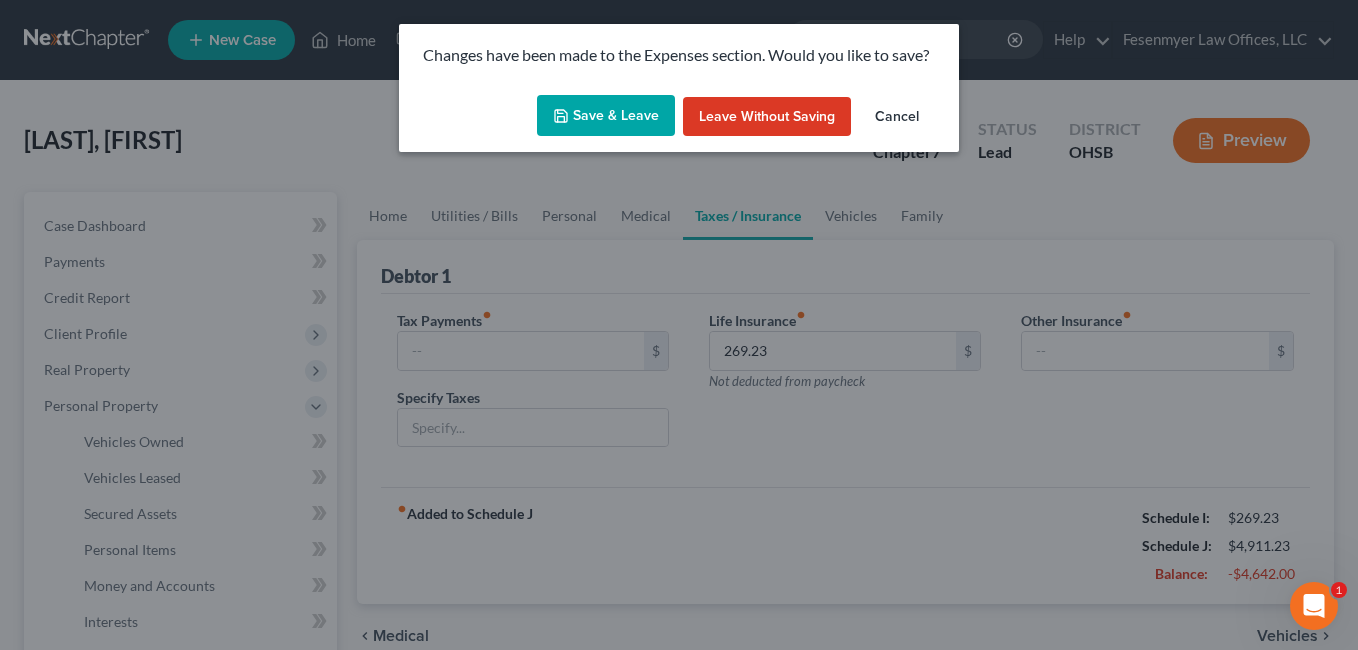 click on "Save & Leave" at bounding box center [606, 116] 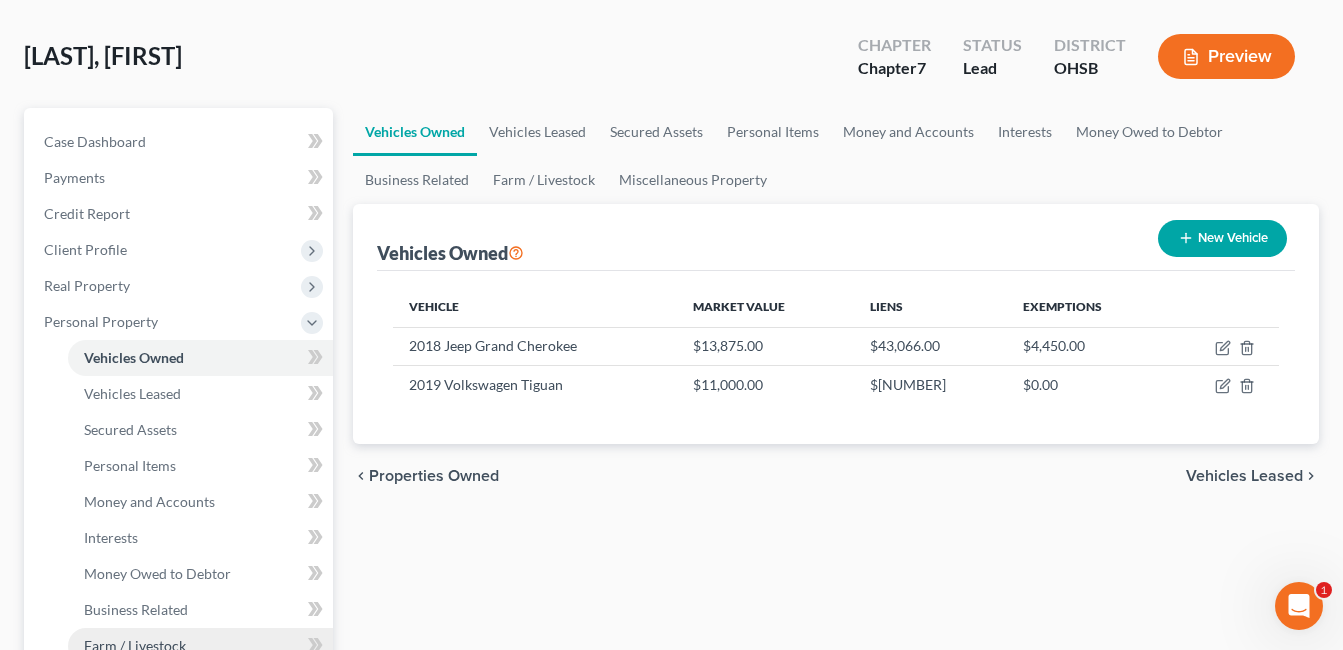 scroll, scrollTop: 200, scrollLeft: 0, axis: vertical 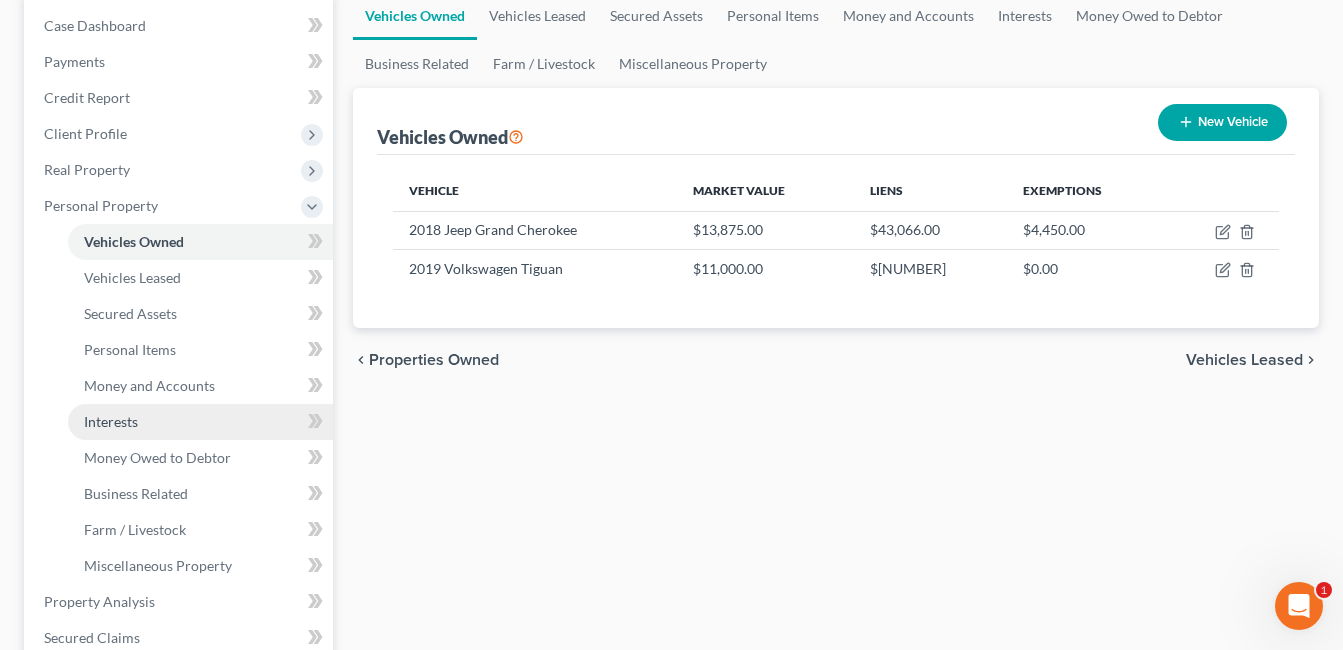 click on "Interests" at bounding box center [200, 422] 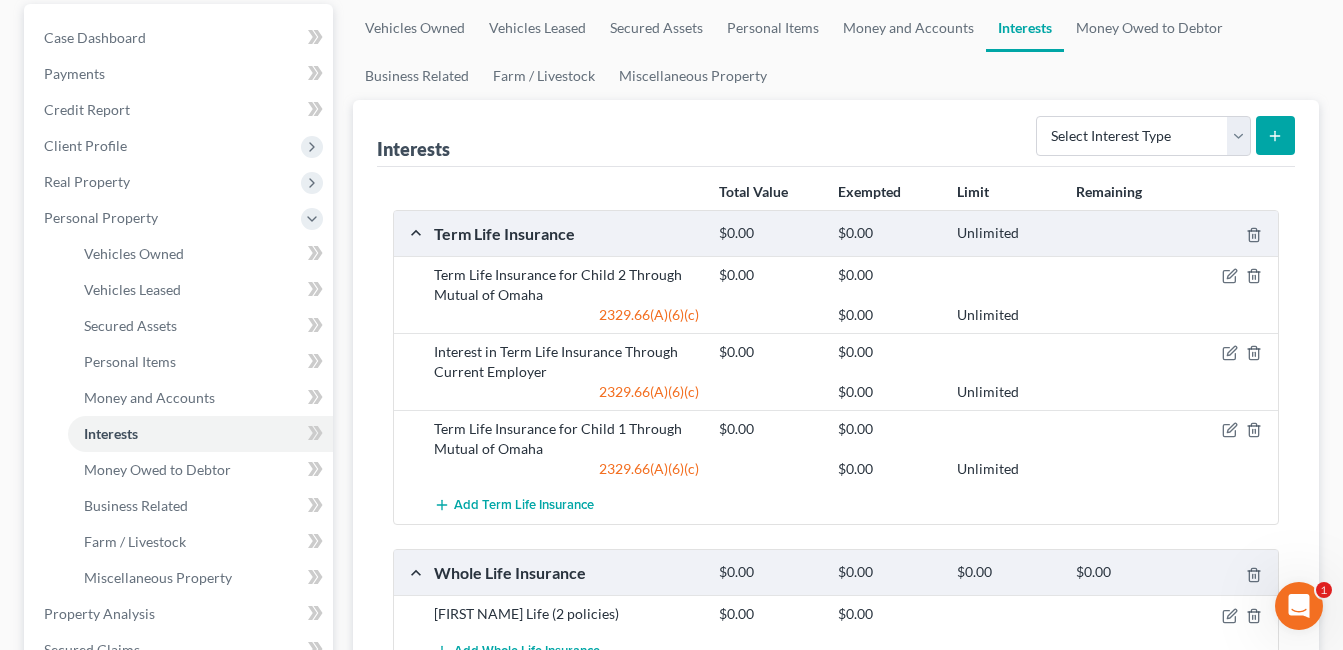 scroll, scrollTop: 300, scrollLeft: 0, axis: vertical 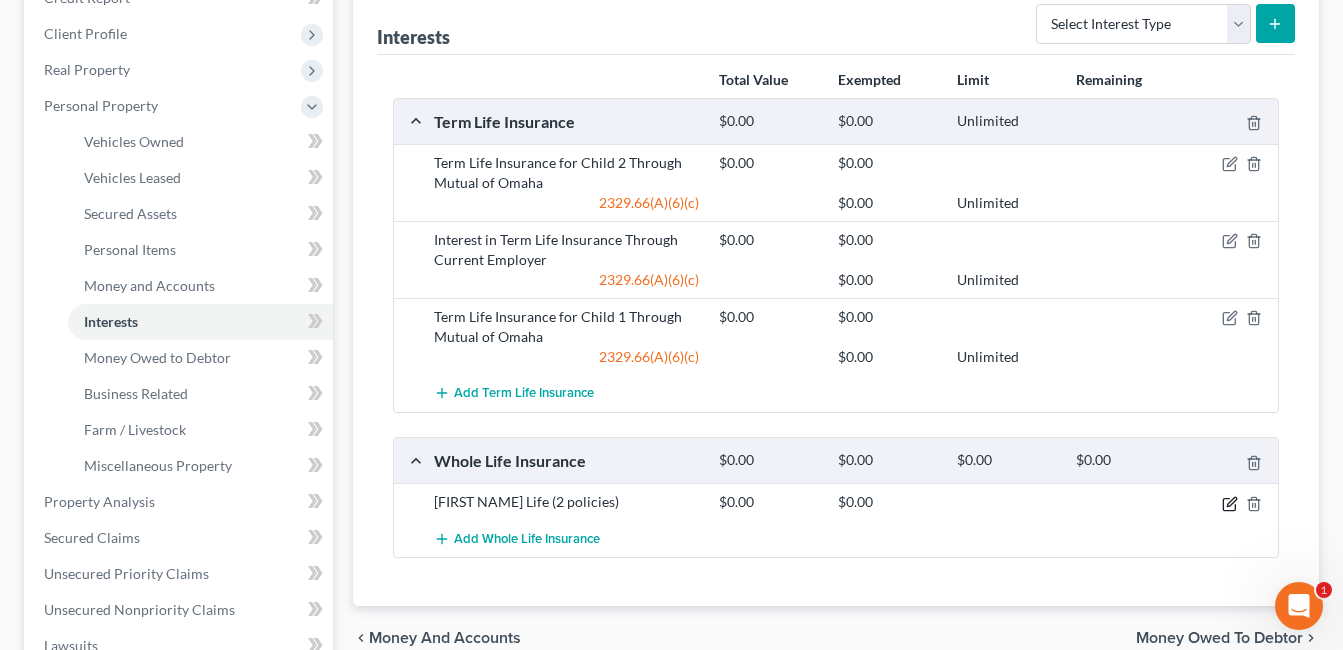 click 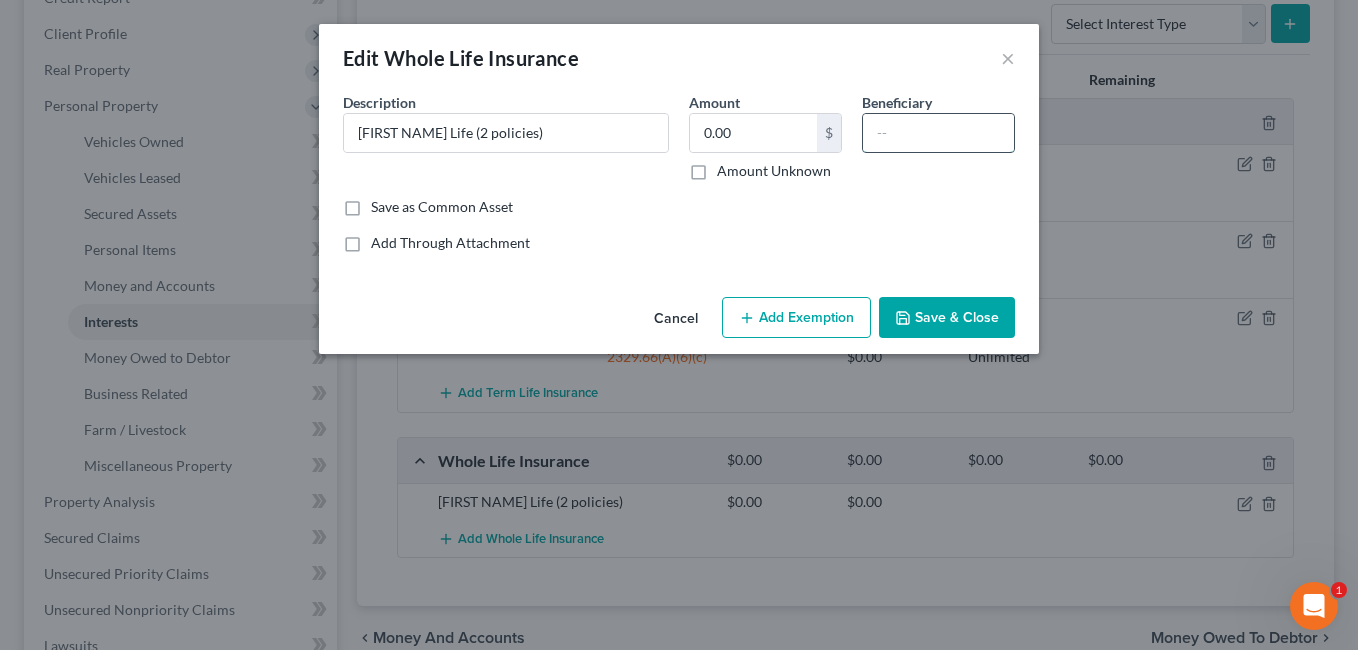 click at bounding box center (938, 133) 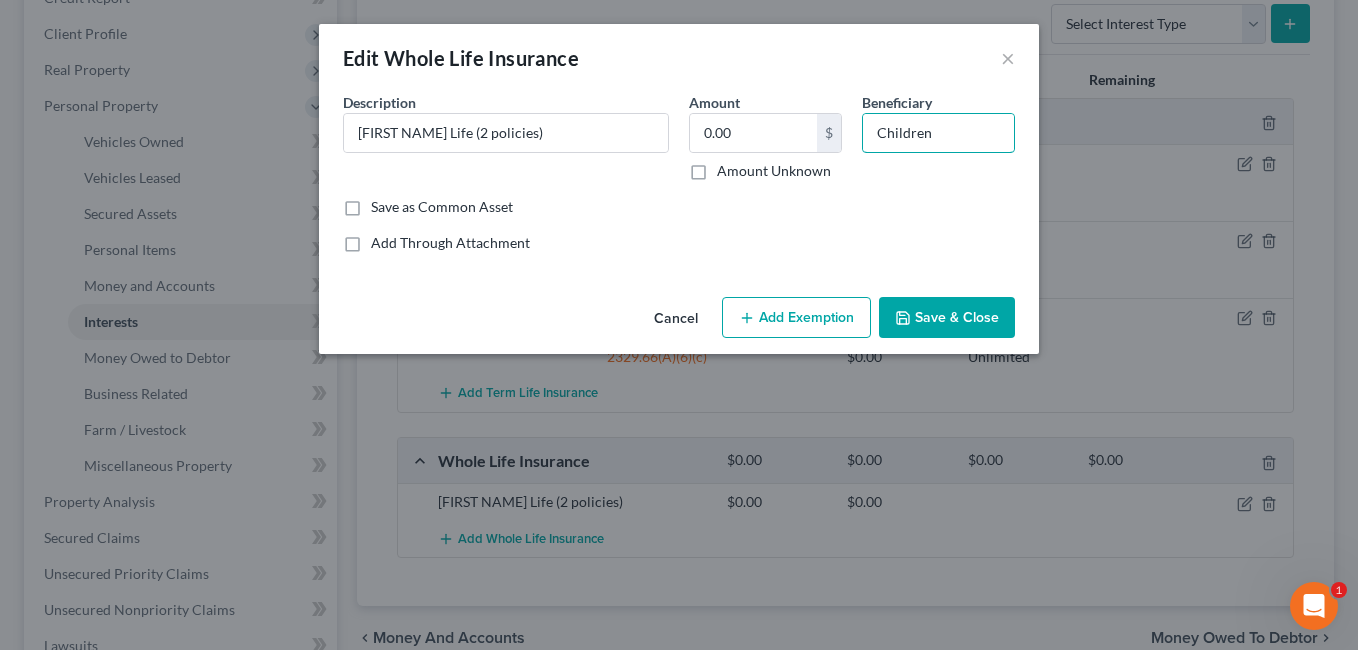 type on "Children" 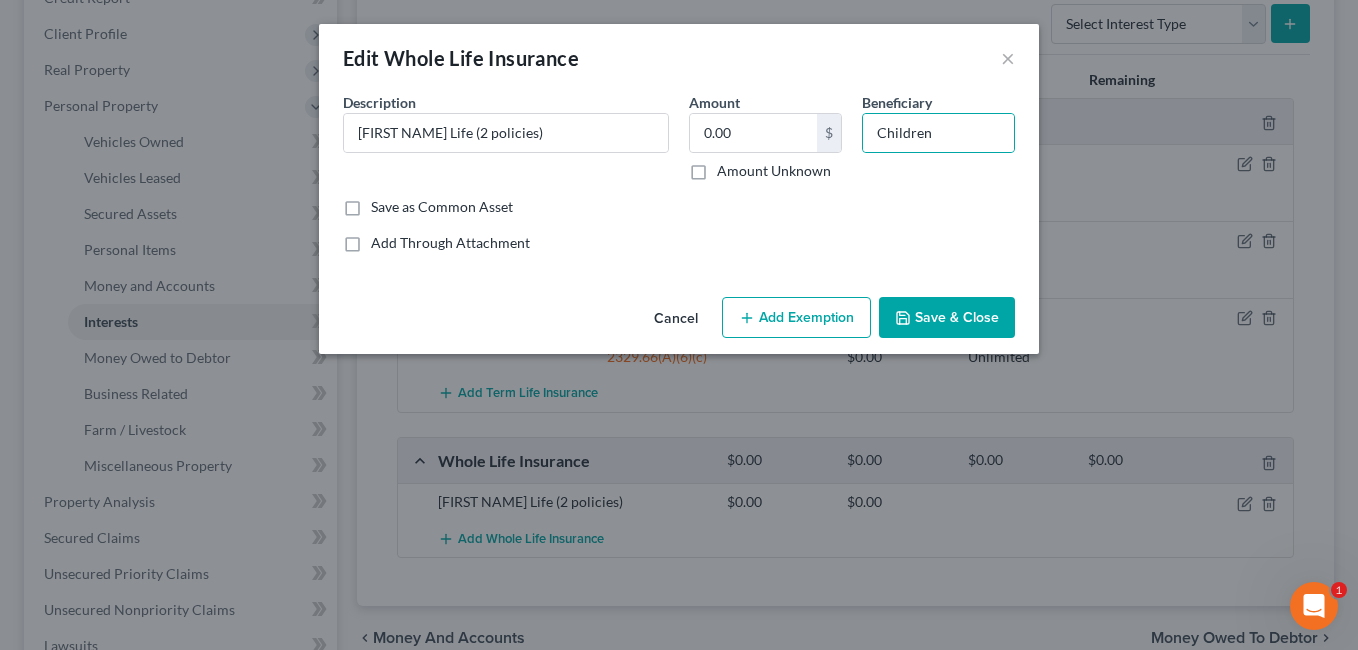 click on "Save & Close" at bounding box center [947, 318] 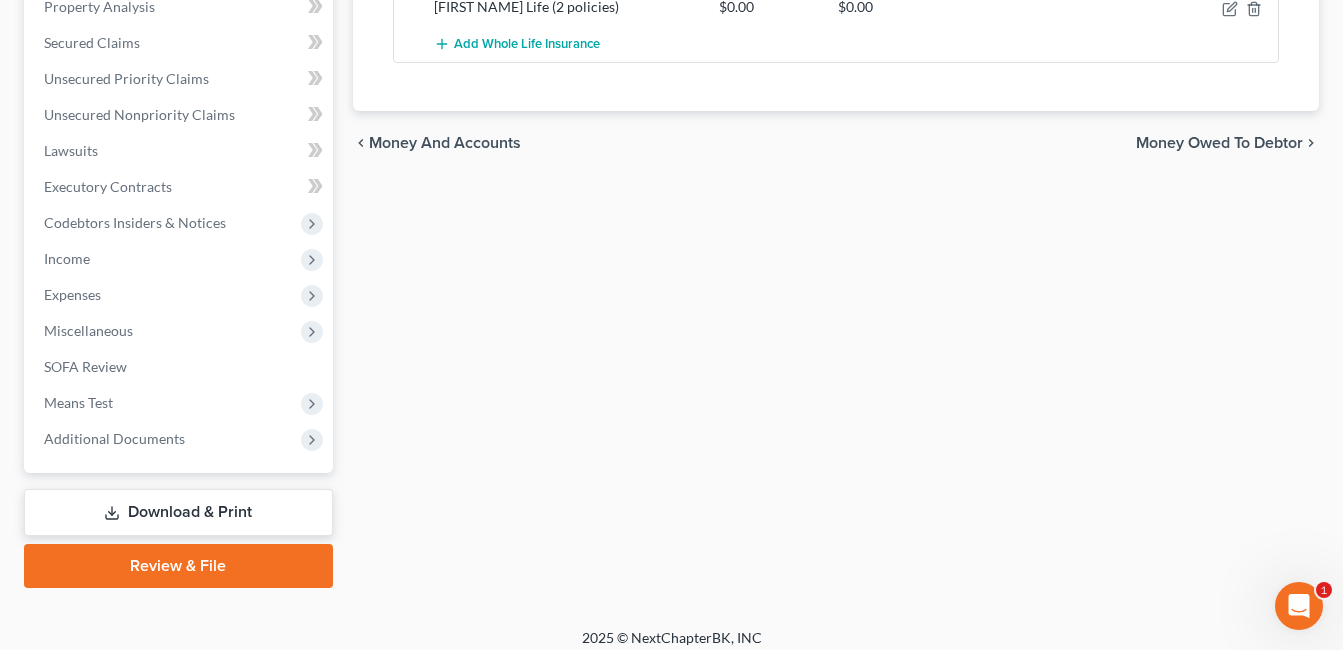 scroll, scrollTop: 809, scrollLeft: 0, axis: vertical 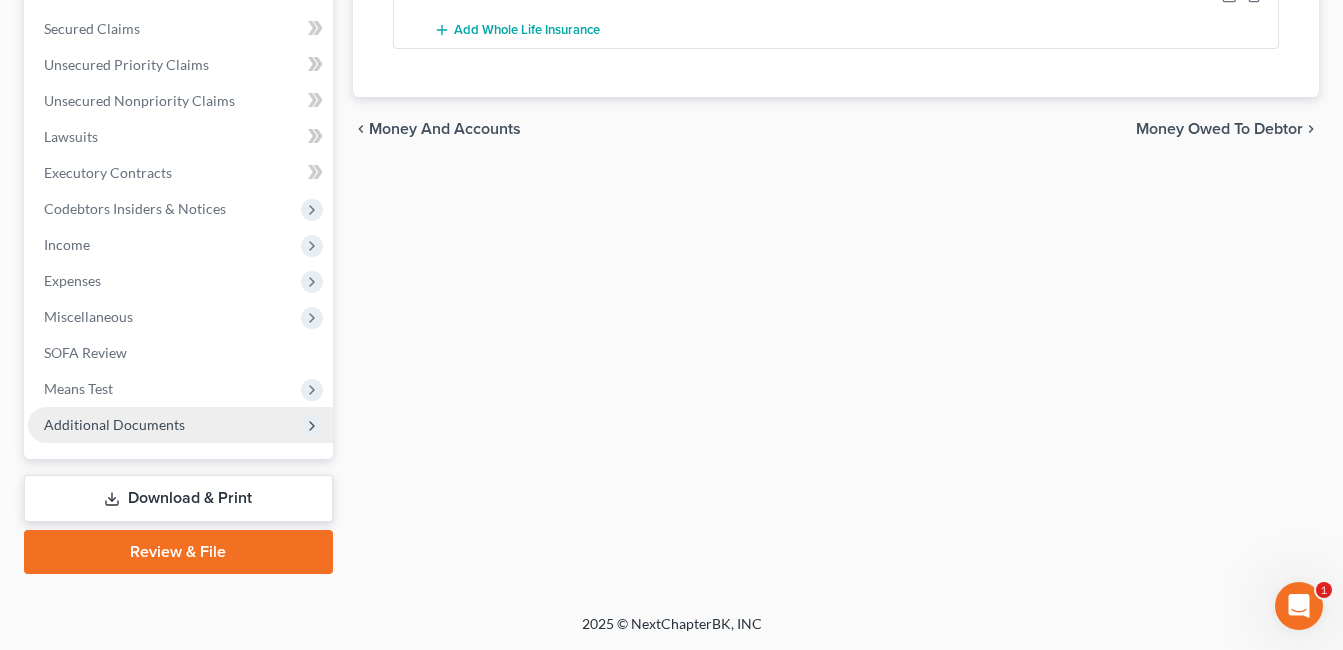 click on "Additional Documents" at bounding box center [180, 425] 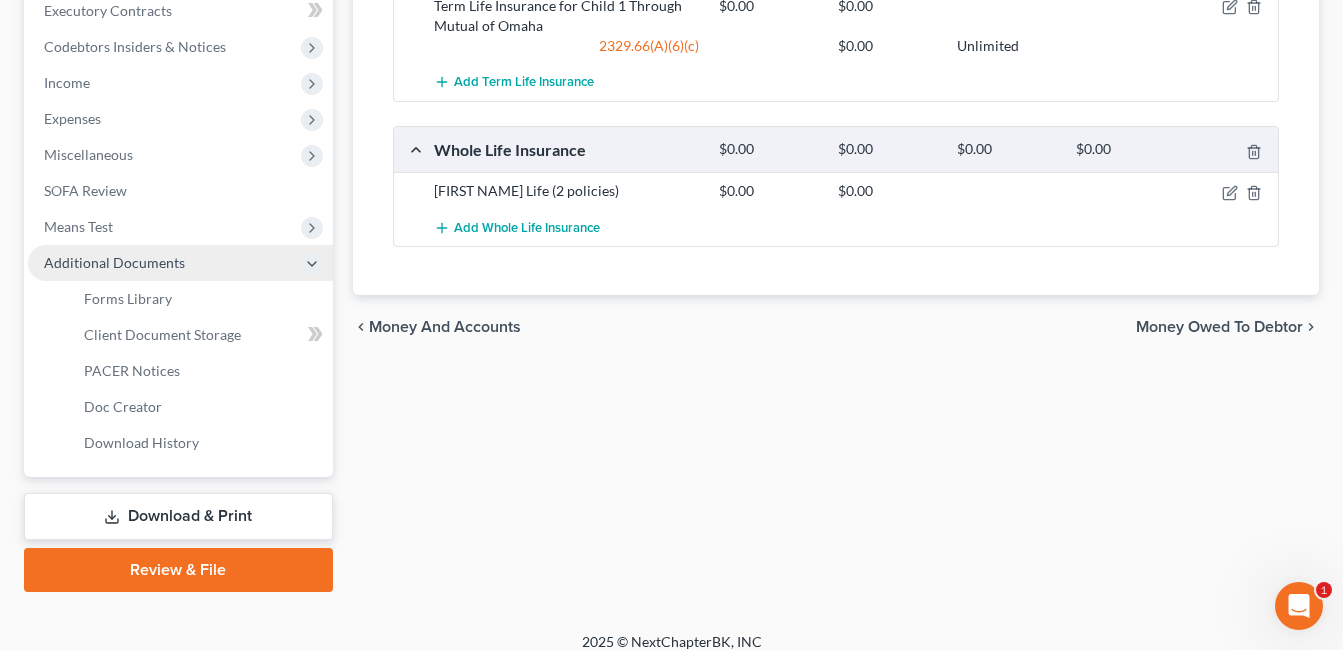 scroll, scrollTop: 449, scrollLeft: 0, axis: vertical 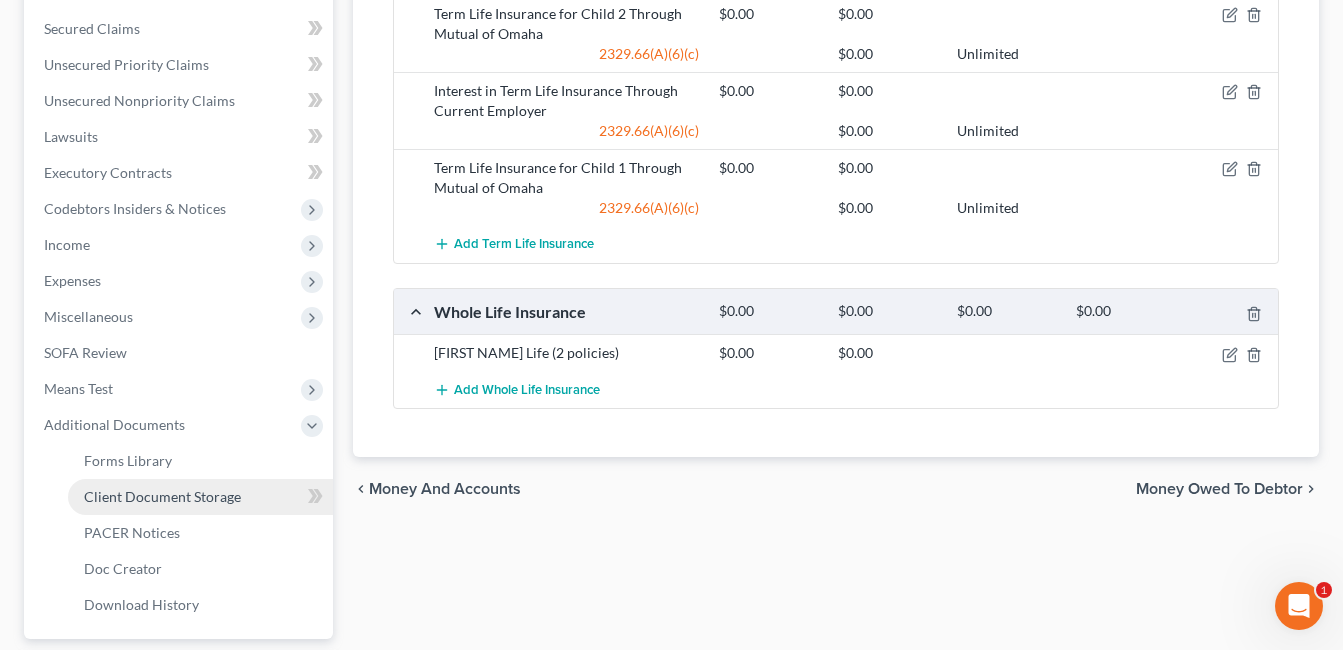 click on "Client Document Storage" at bounding box center (162, 496) 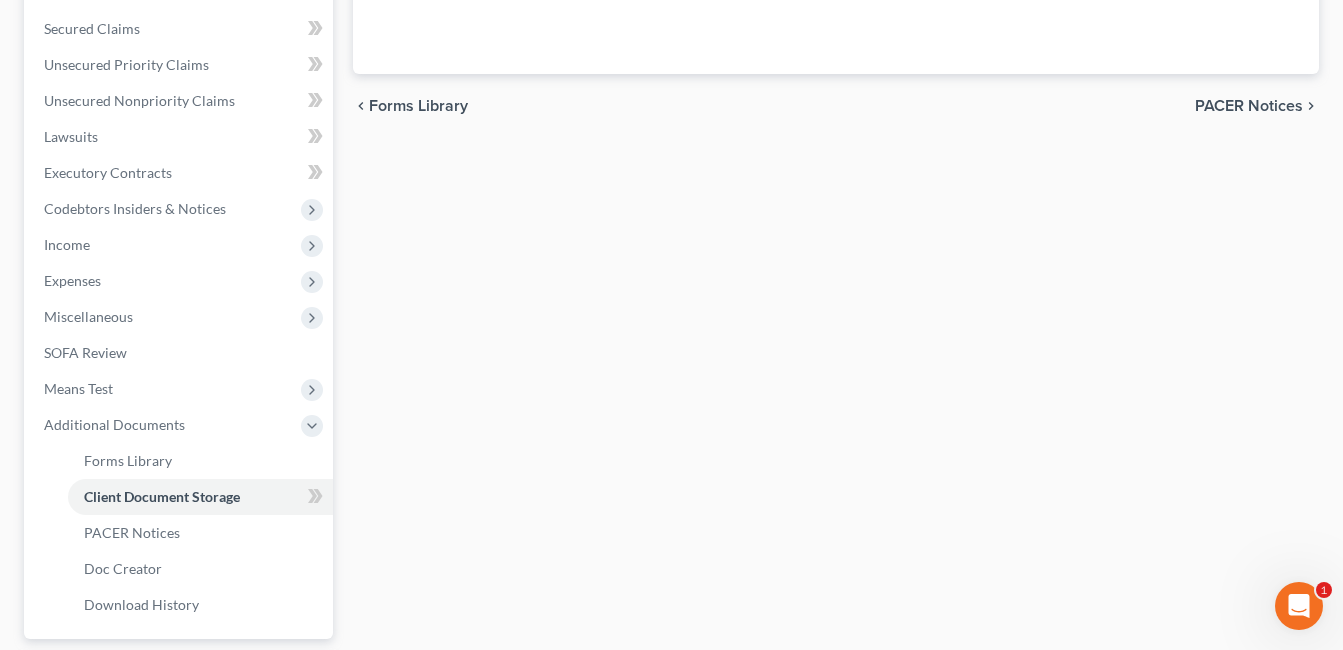scroll, scrollTop: 347, scrollLeft: 0, axis: vertical 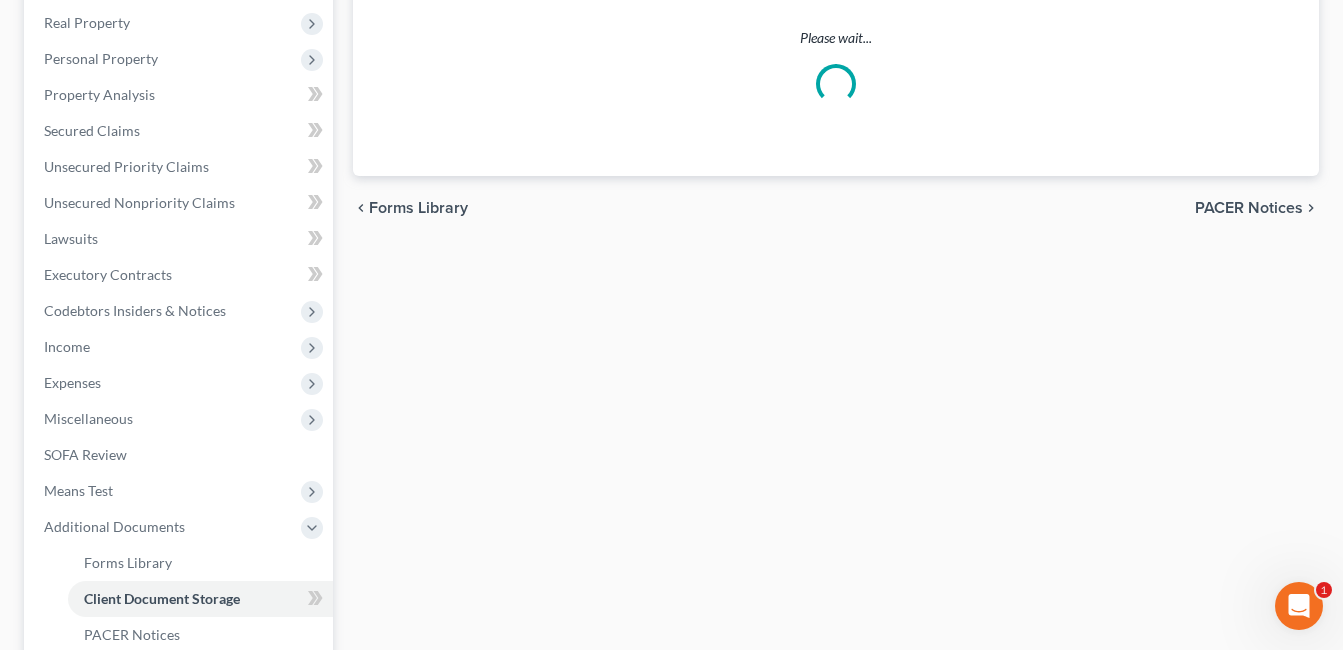 select on "7" 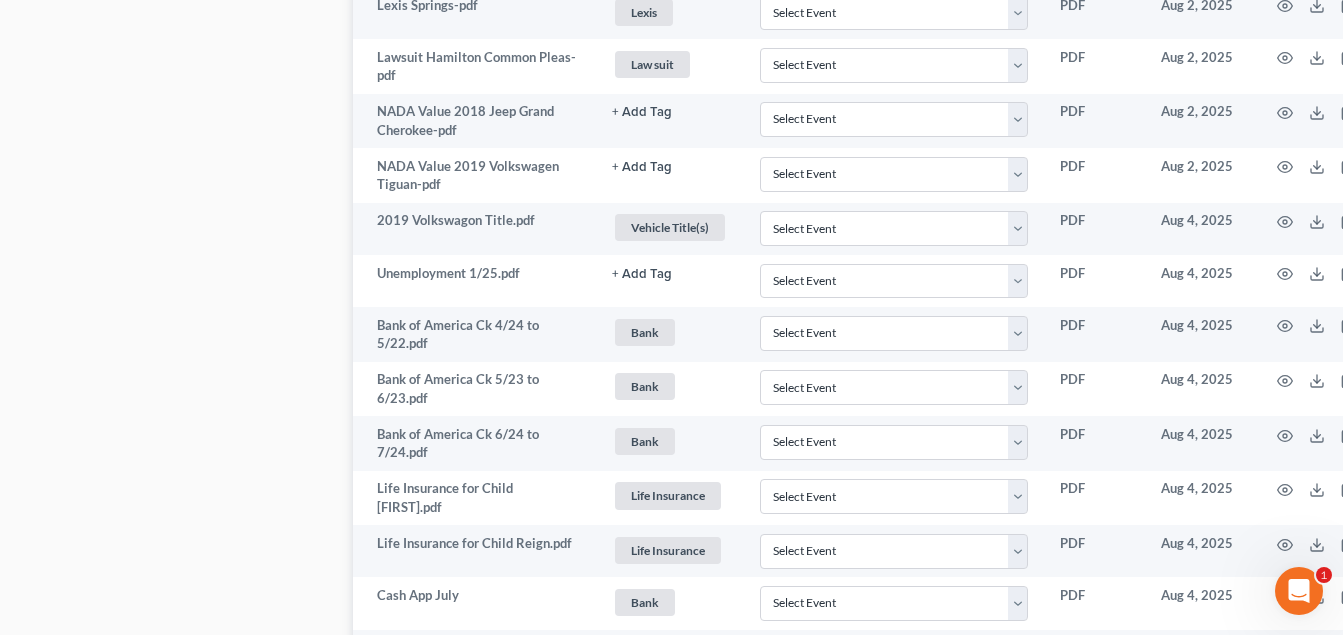scroll, scrollTop: 1800, scrollLeft: 0, axis: vertical 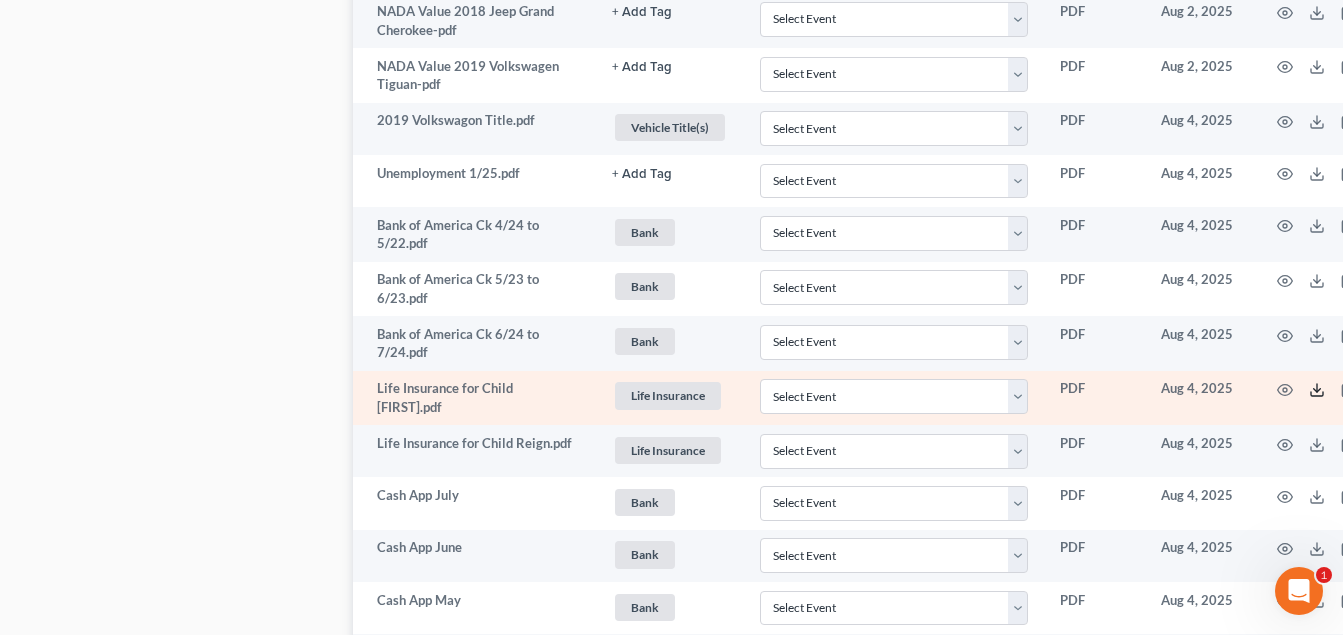 click 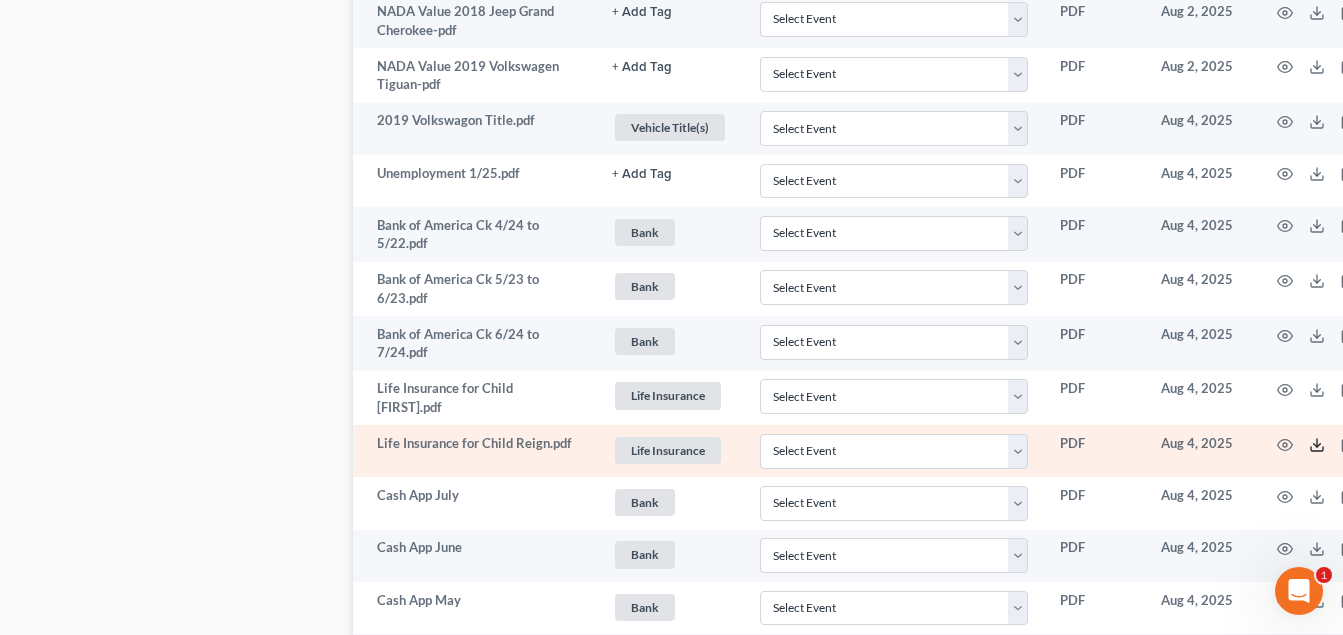click 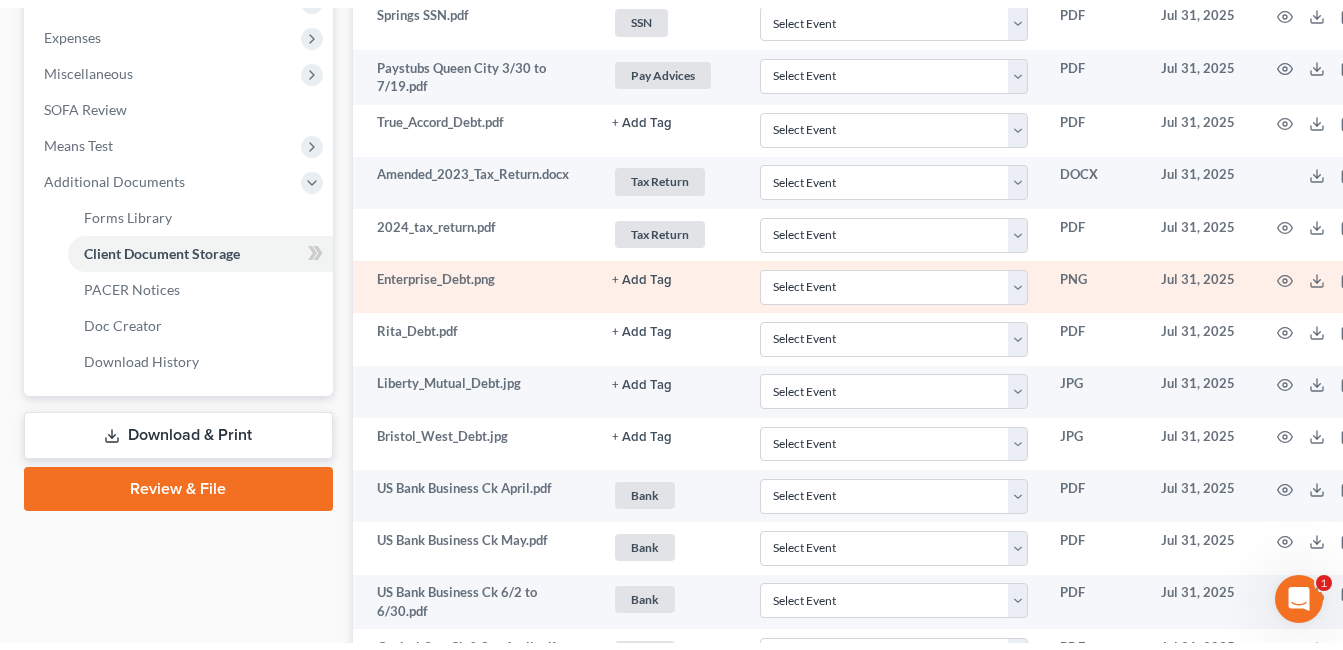 scroll, scrollTop: 0, scrollLeft: 0, axis: both 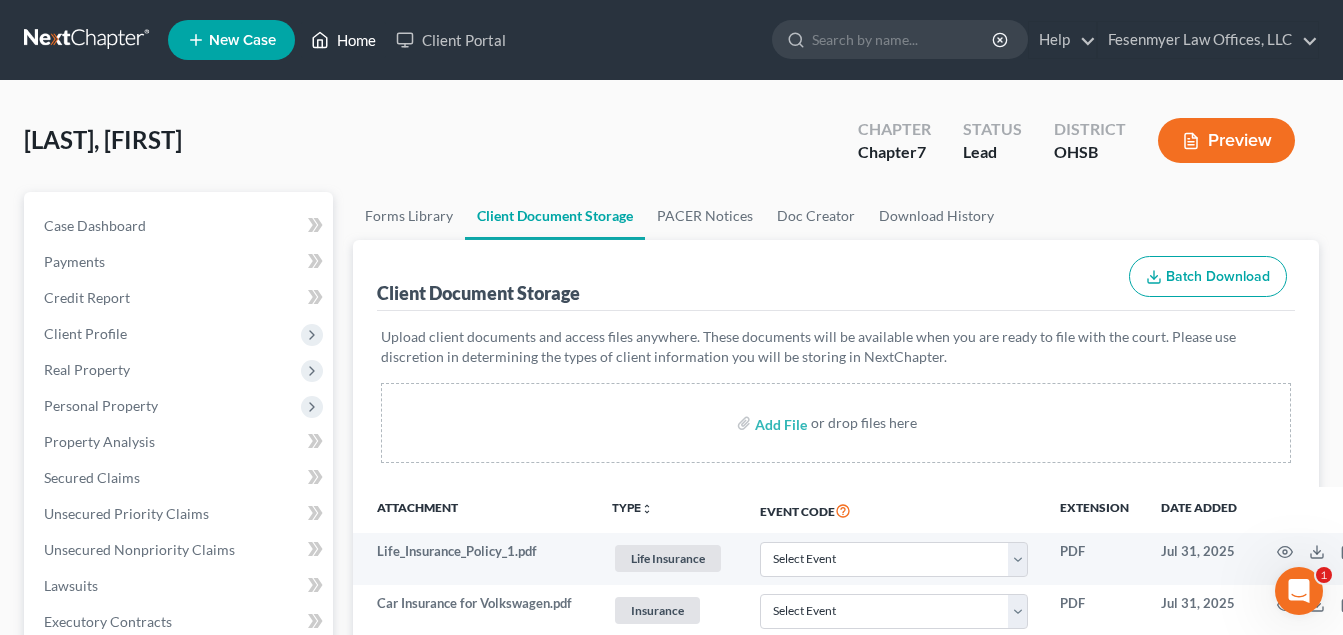 click on "Home" at bounding box center [343, 40] 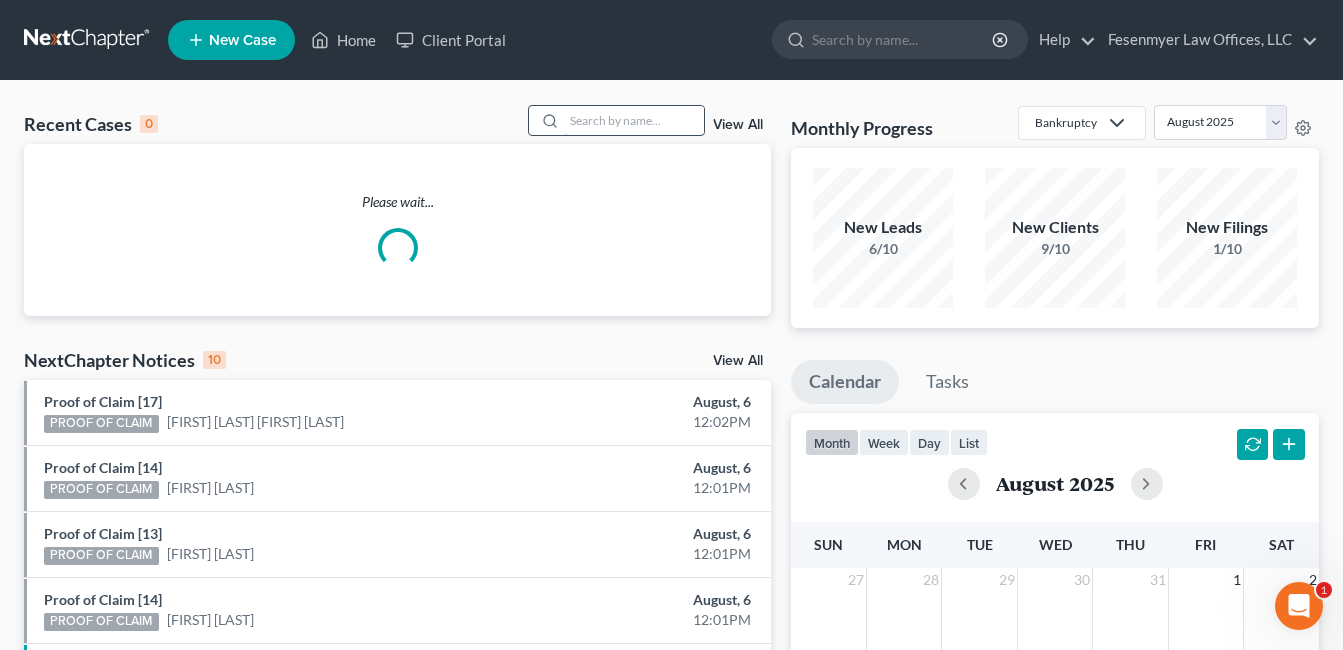 click at bounding box center [634, 120] 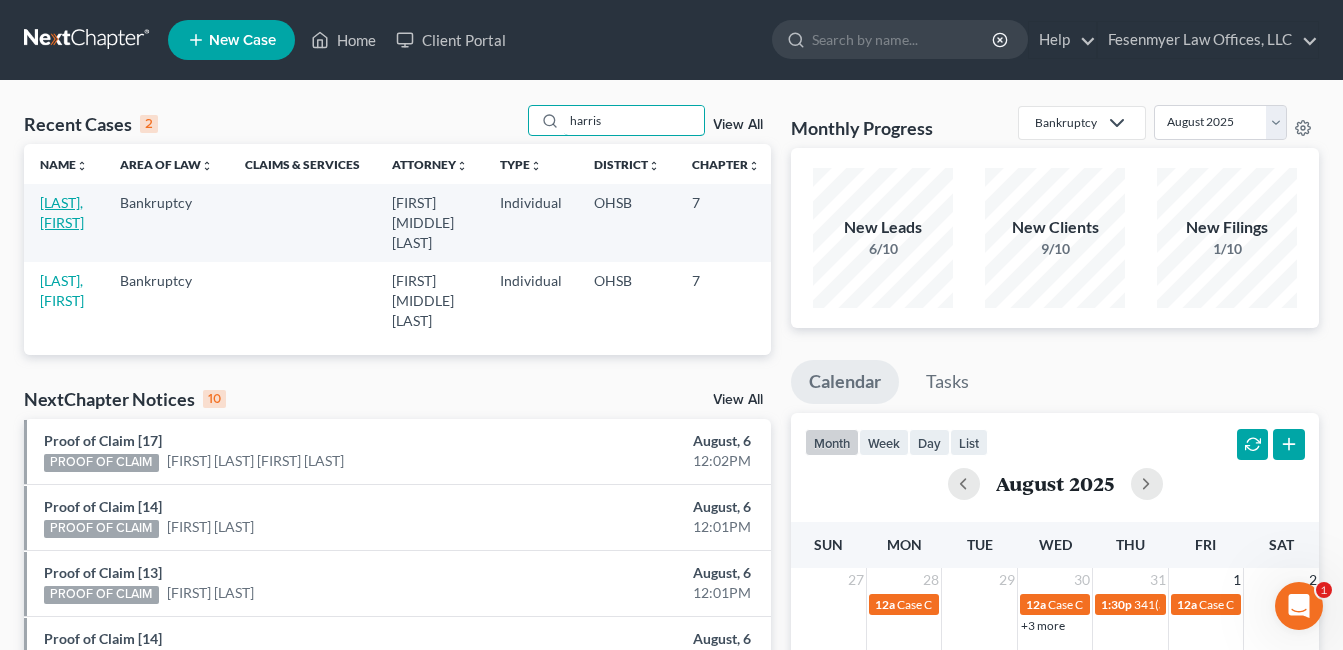 type on "harris" 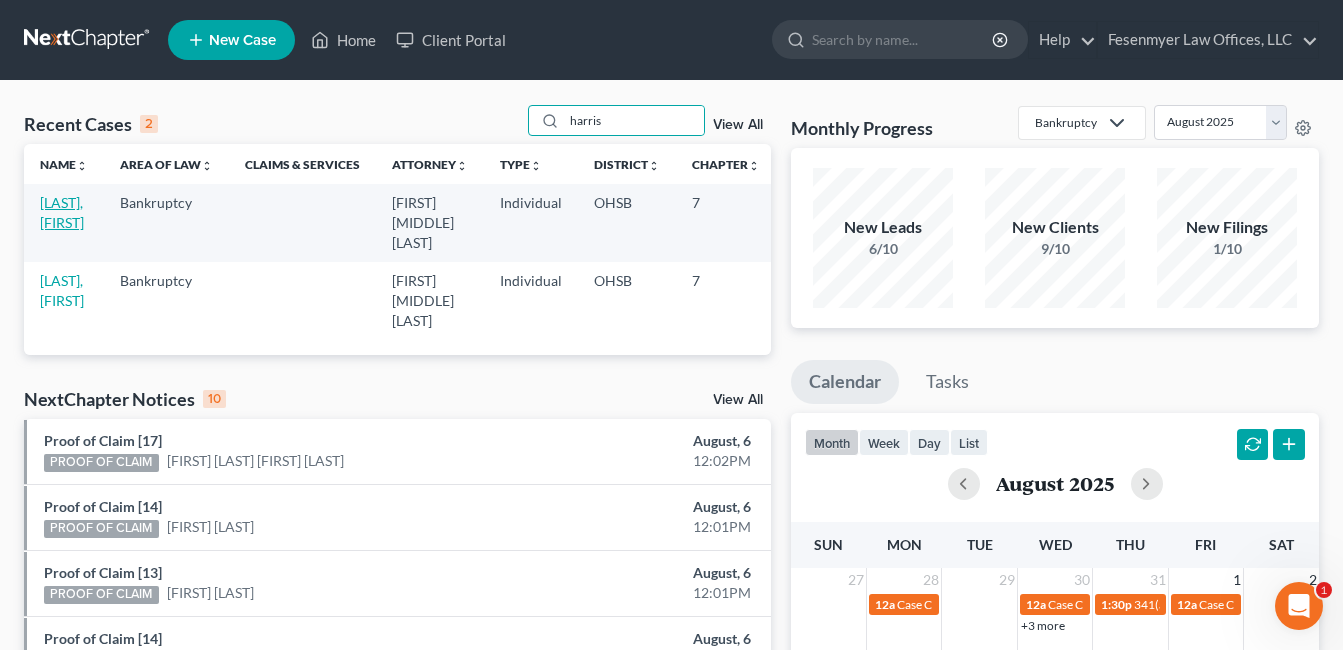 click on "[LAST], [FIRST]" at bounding box center (62, 212) 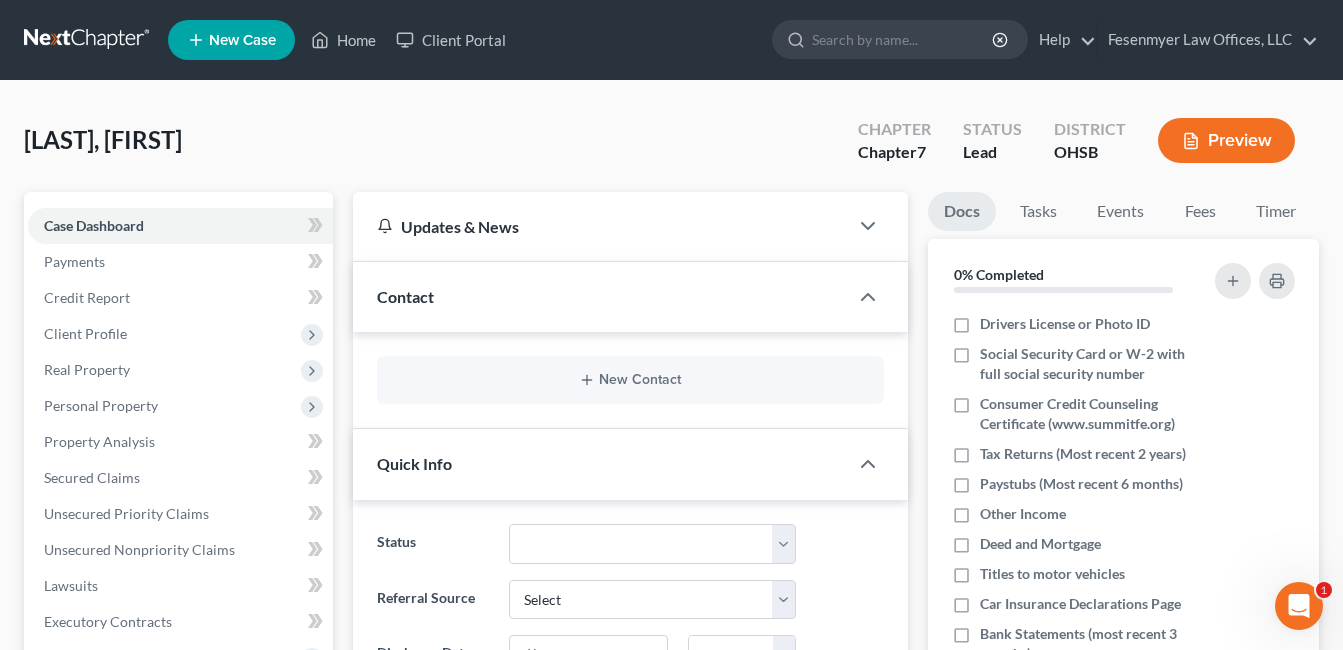 click on "Additional Documents" at bounding box center (114, 873) 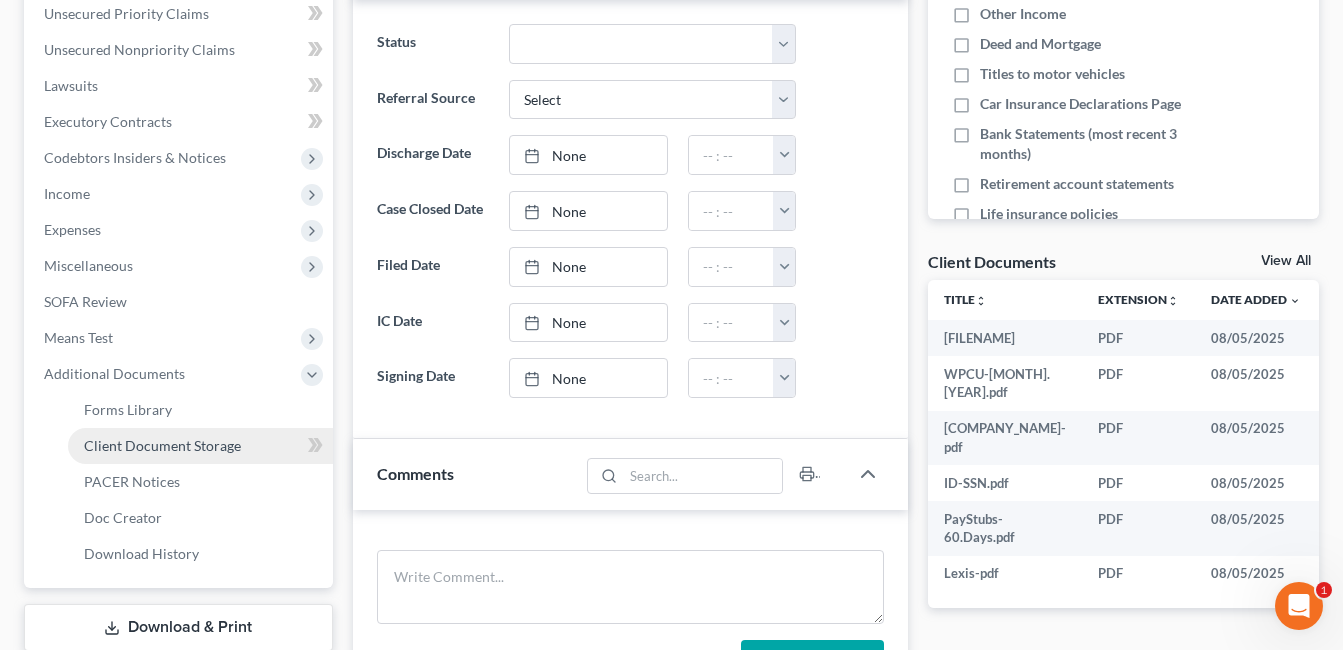 click on "Client Document Storage" at bounding box center [162, 445] 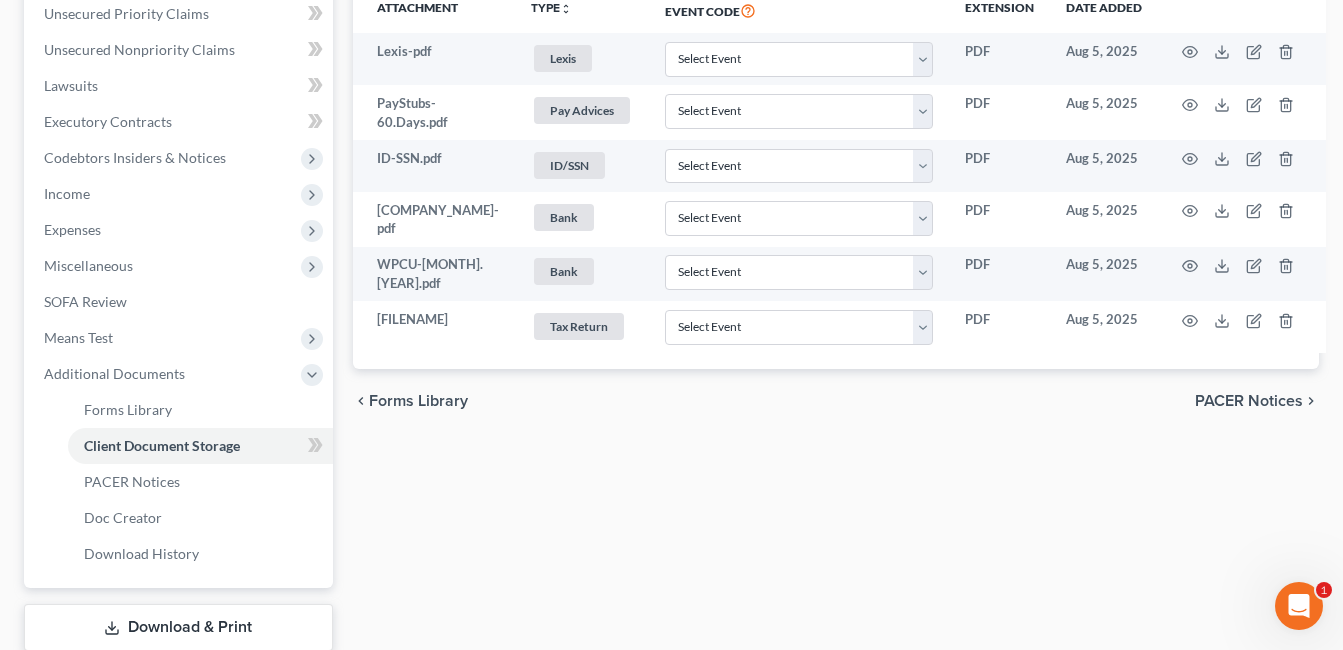 scroll, scrollTop: 0, scrollLeft: 0, axis: both 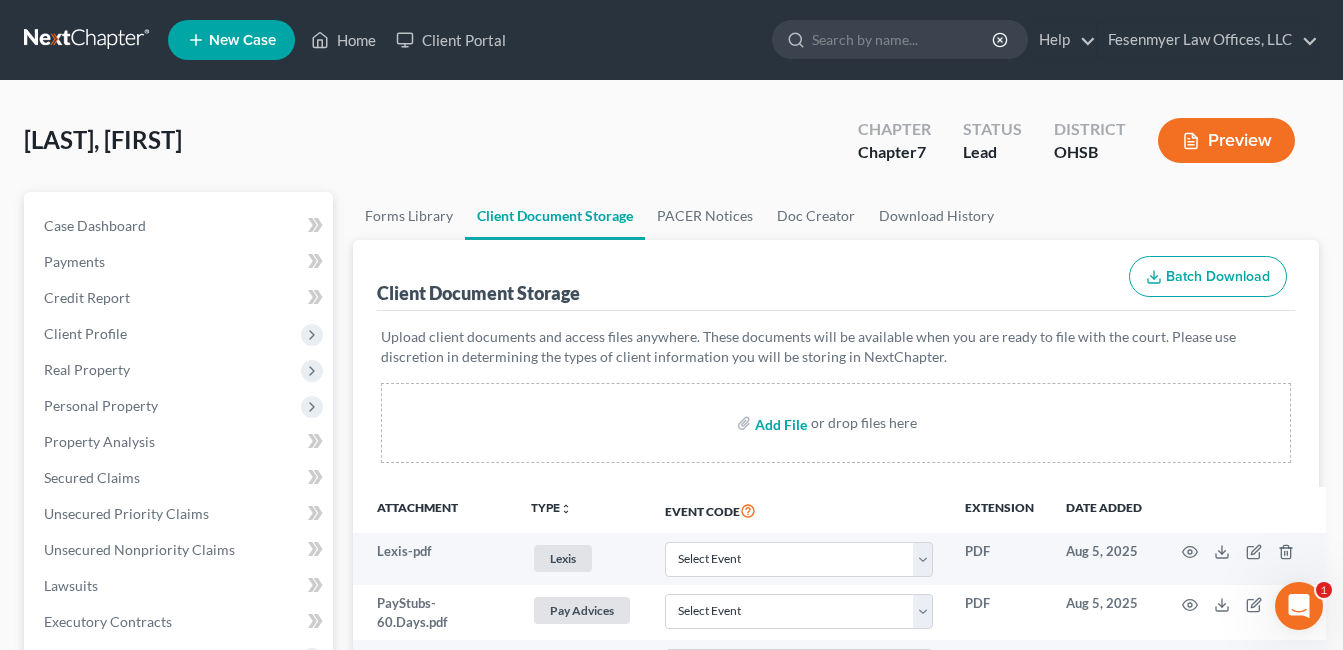 click at bounding box center (779, 423) 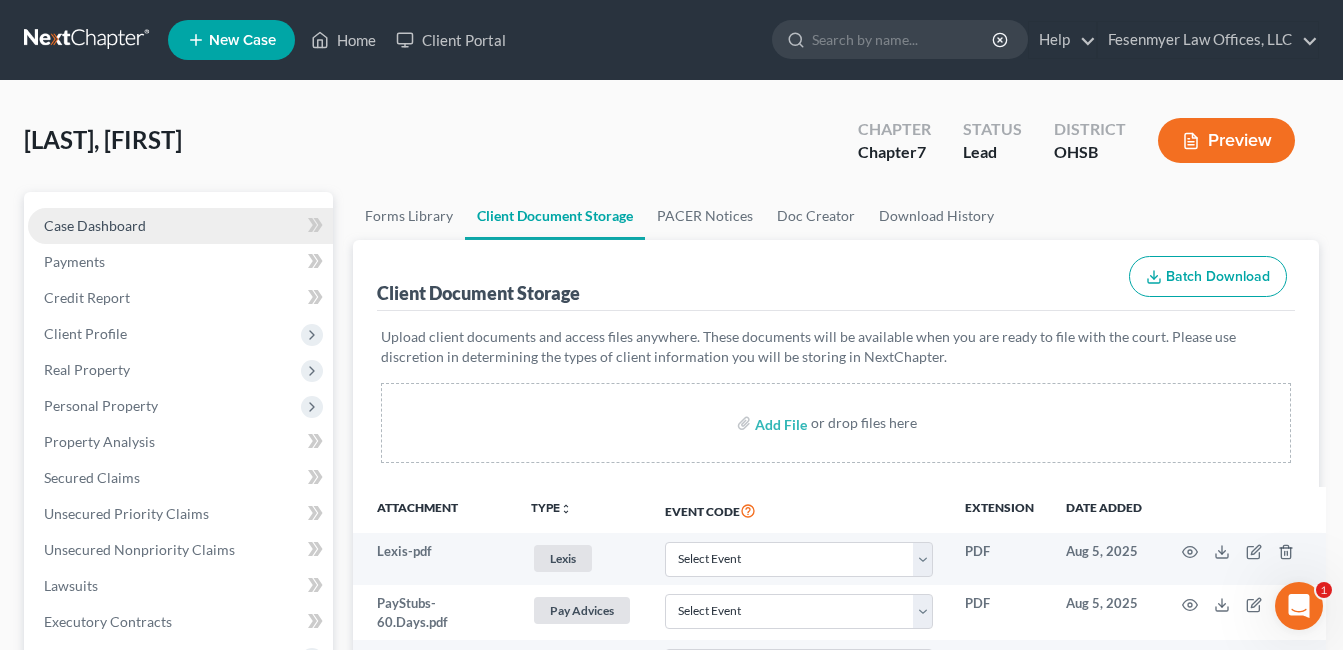 click on "Case Dashboard" at bounding box center (180, 226) 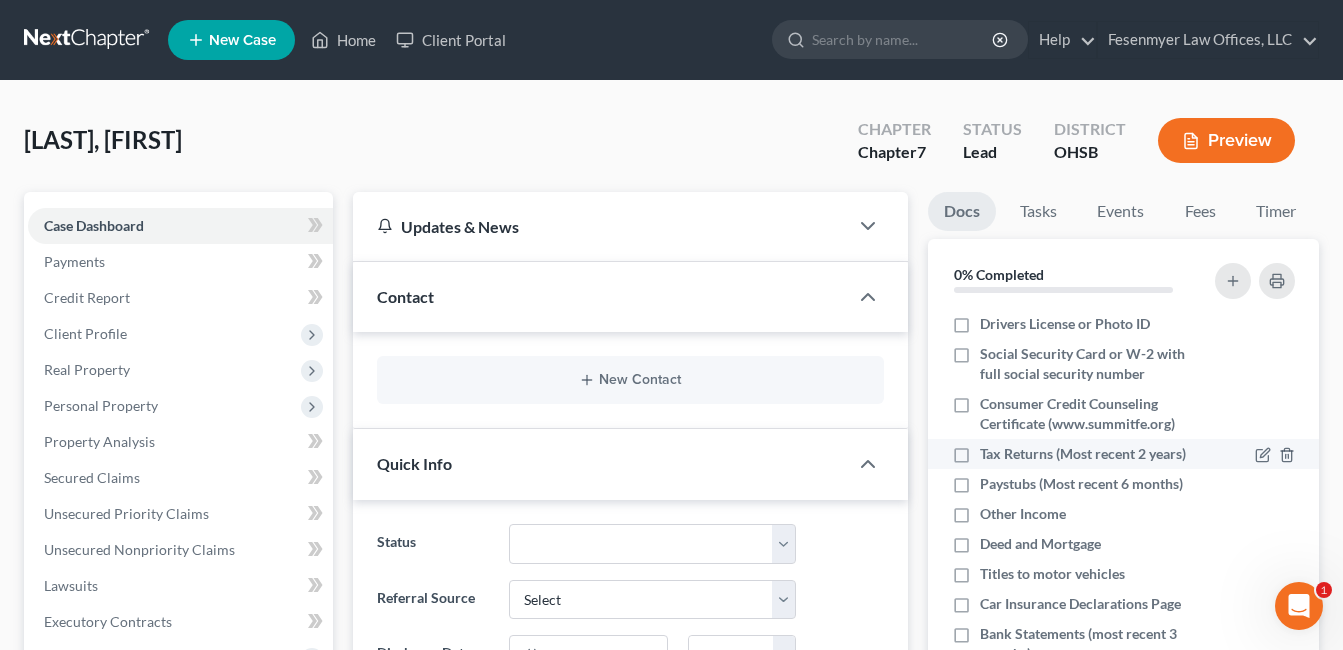 click on "Tax Returns (Most recent 2 years)" at bounding box center [1083, 454] 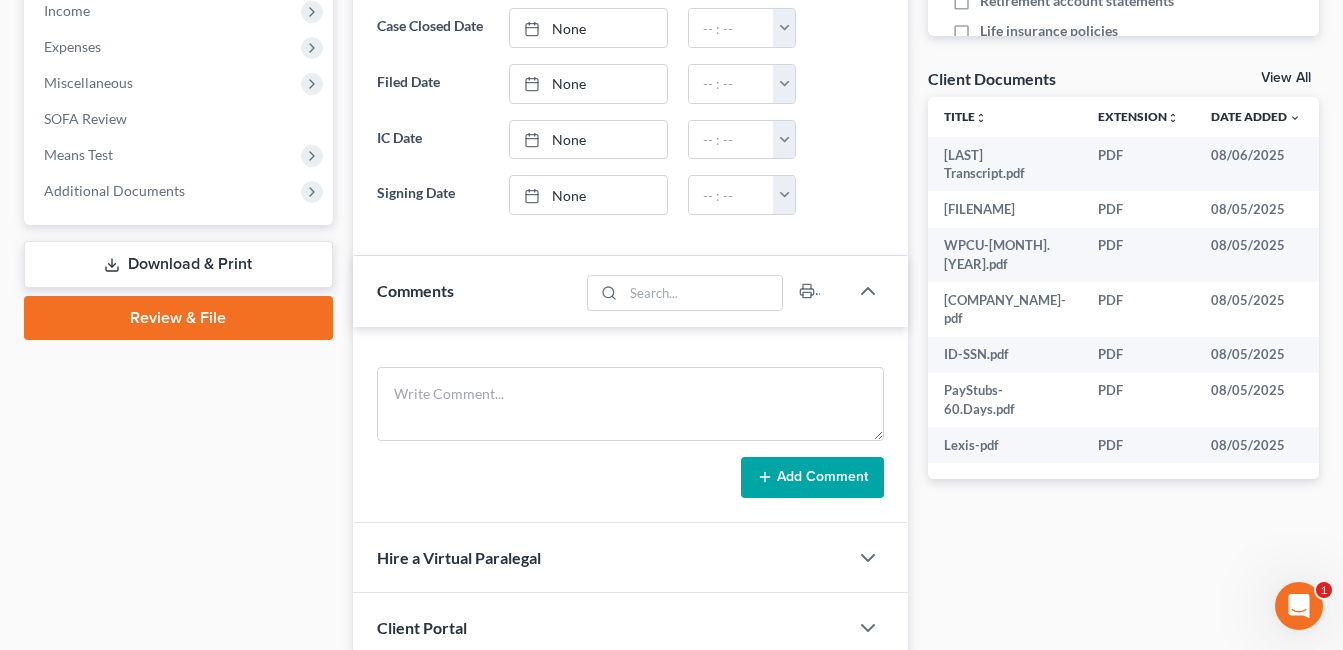 scroll, scrollTop: 700, scrollLeft: 0, axis: vertical 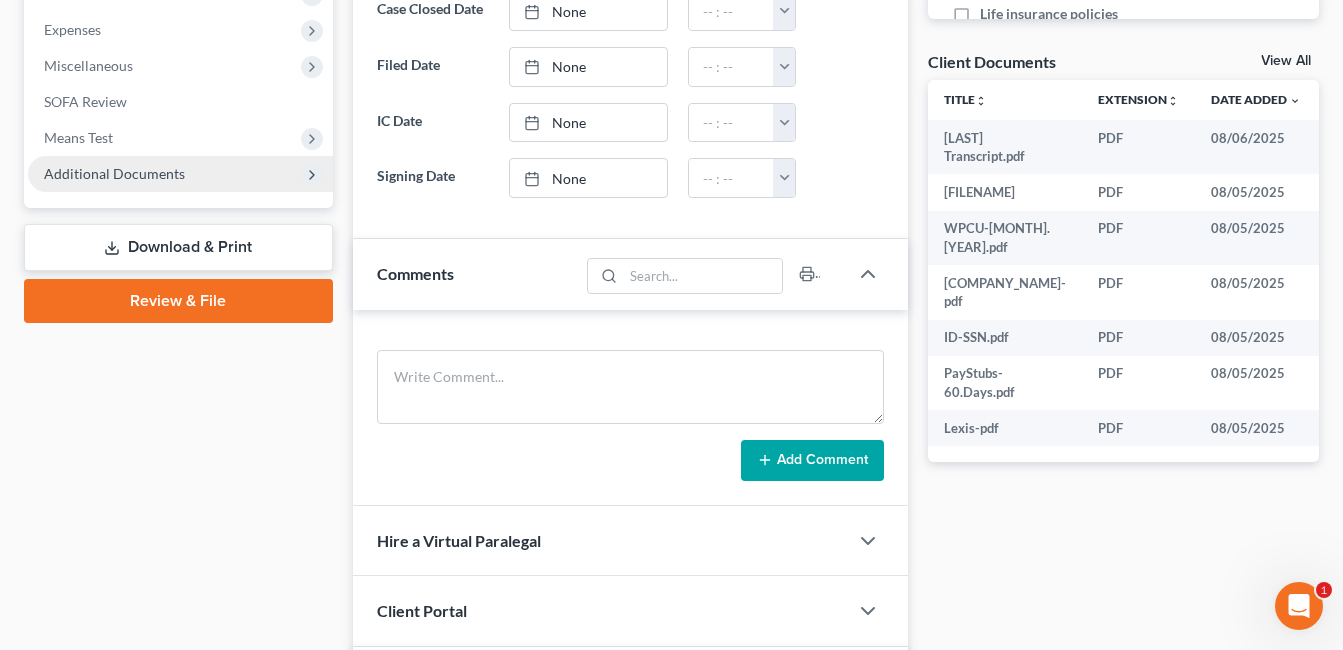 click on "Additional Documents" at bounding box center [114, 173] 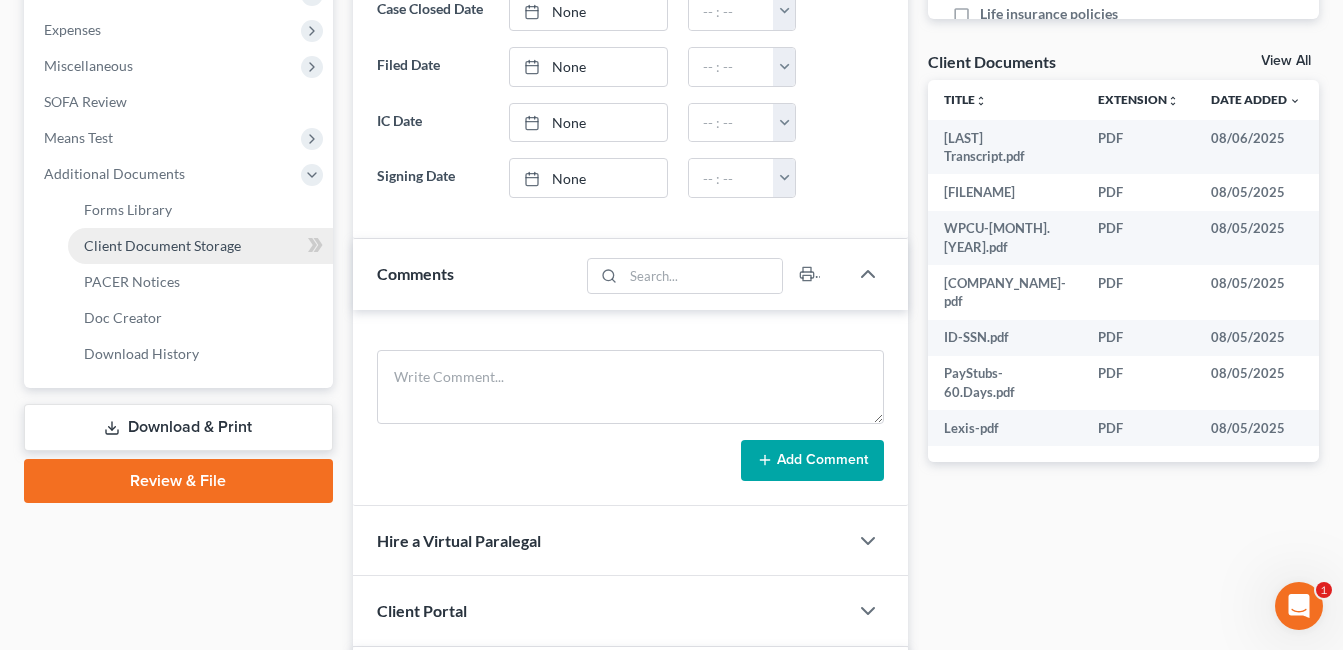 click on "Client Document Storage" at bounding box center [162, 245] 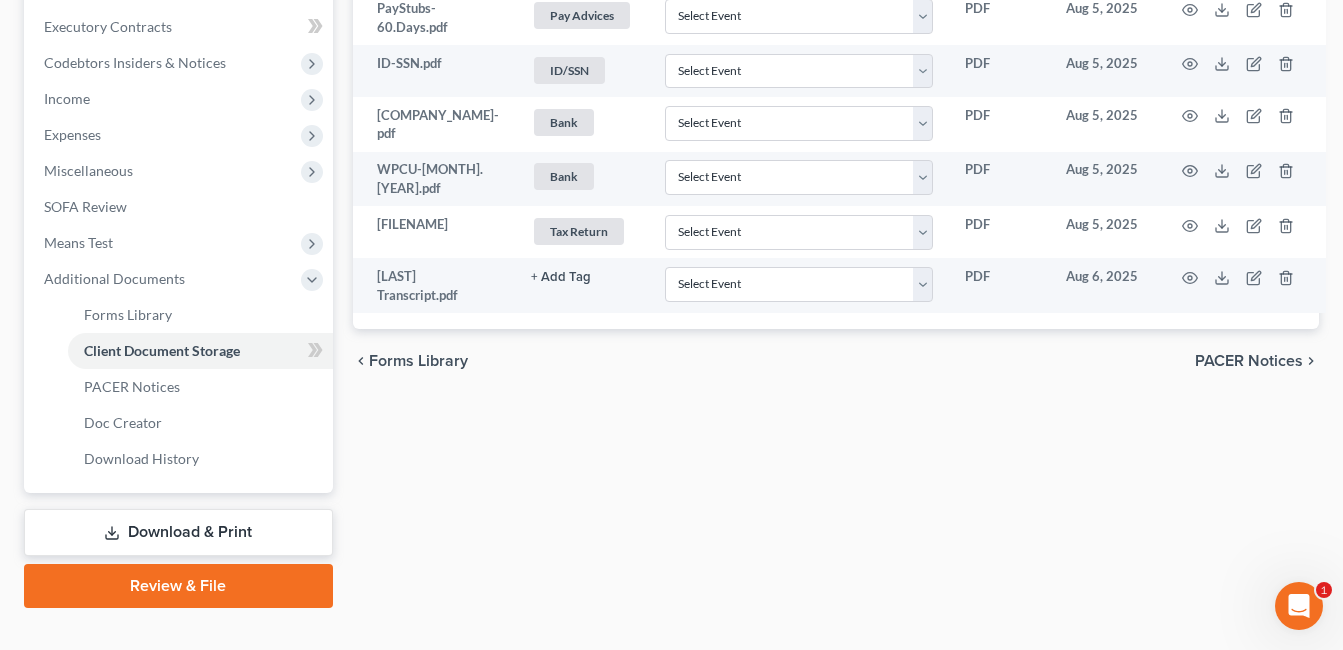 scroll, scrollTop: 600, scrollLeft: 0, axis: vertical 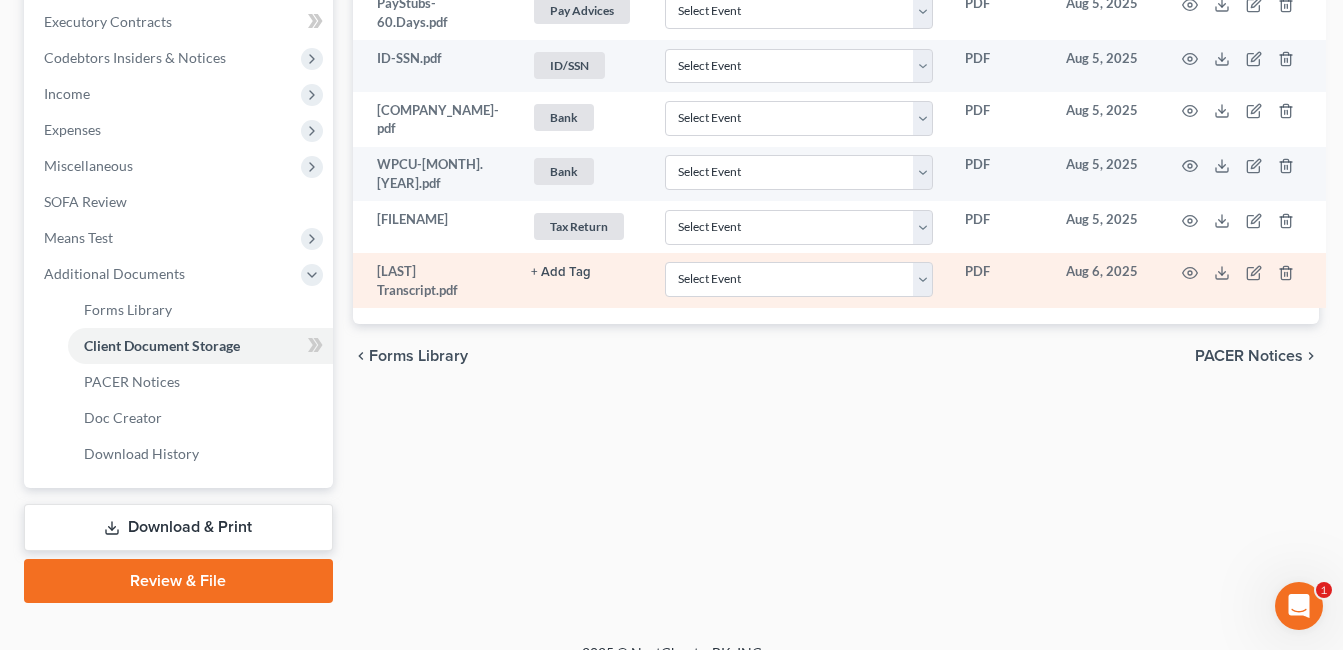 click on "+ Add Tag" at bounding box center [561, 272] 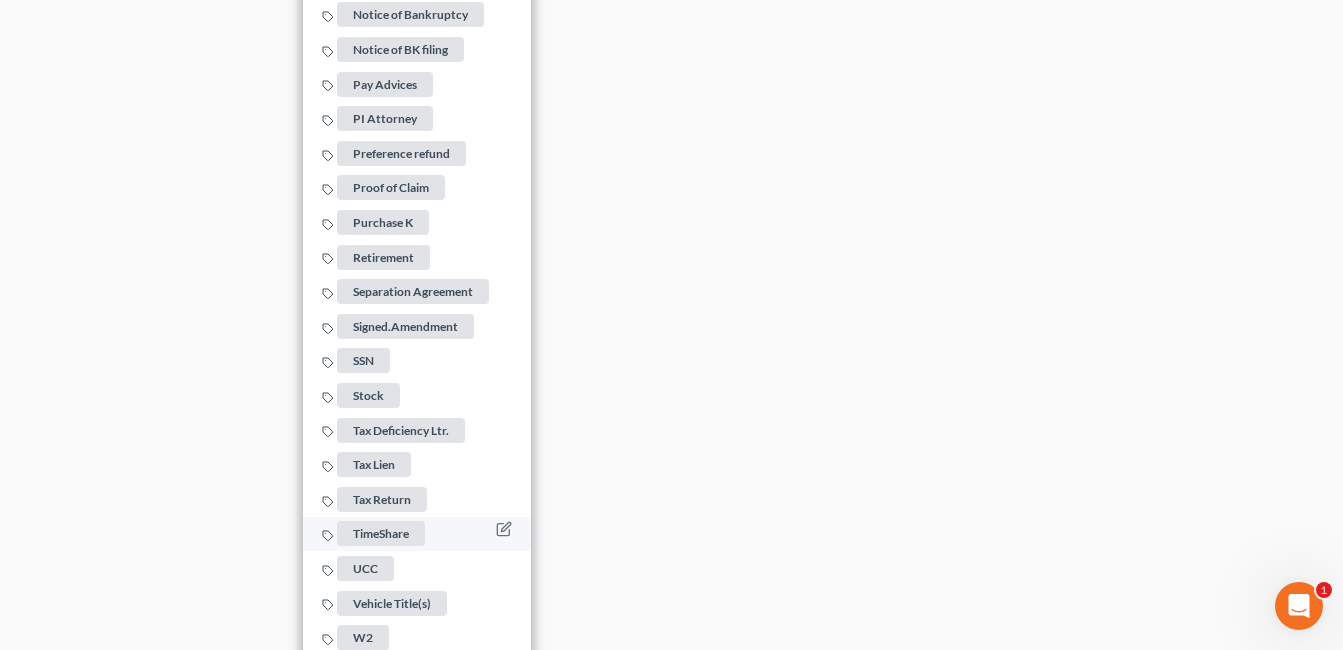 scroll, scrollTop: 1957, scrollLeft: 0, axis: vertical 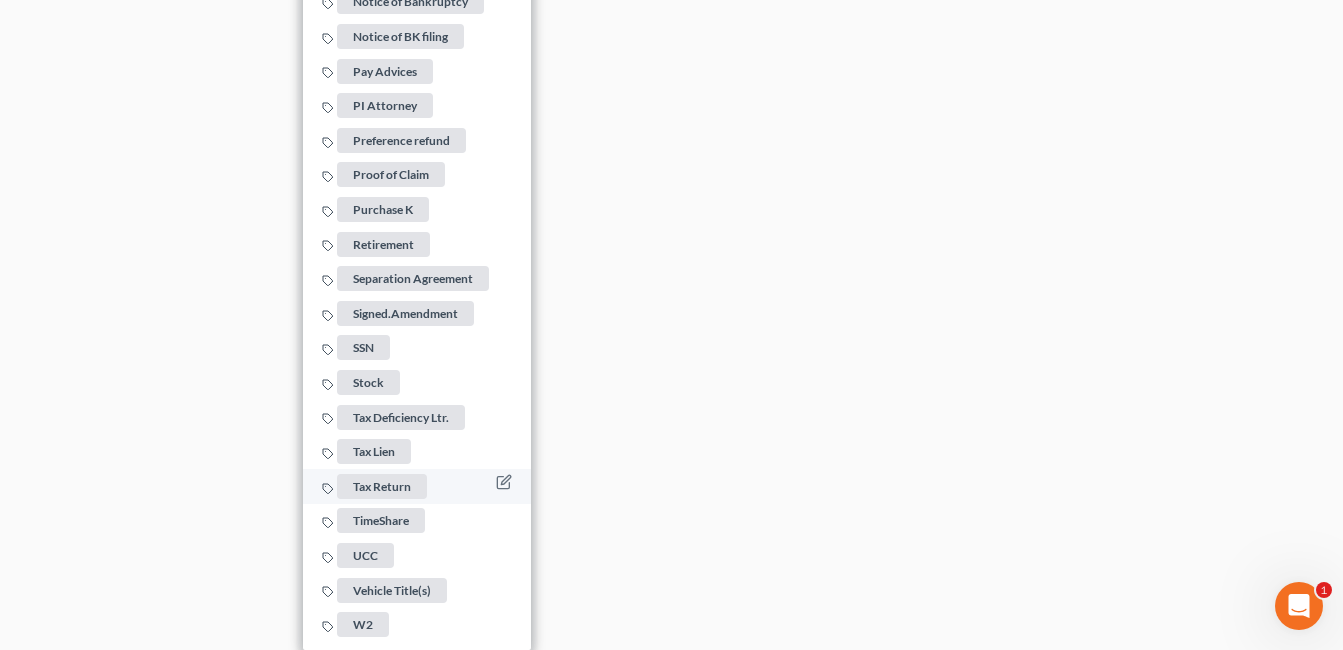 click on "Tax Return" at bounding box center [382, 486] 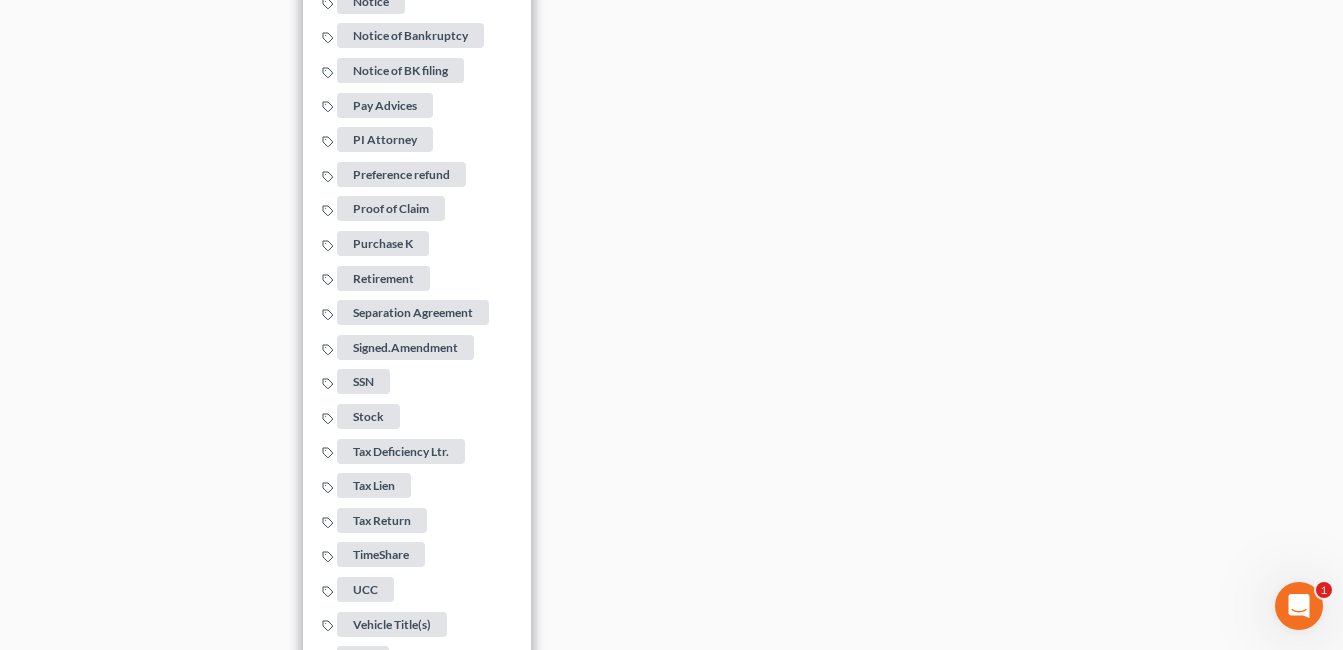 click on "Home New Case Client Portal [COMPANY_NAME], [EMAIL] My Account Settings Plan + Billing Account Add-Ons Upgrade to Whoa Help Center Webinars Training Videos What's new Log out New Case Home Client Portal         - No Result - See all results Or Press Enter... Help Help Center Webinars Training Videos What's new [COMPANY_NAME] [COMPANY_NAME] [EMAIL] My Account Settings Plan + Billing Account Add-Ons Upgrade to Whoa Log out 	 [LAST], [FIRST] Upgraded Chapter Chapter  7 Status Lead District OHSB Preview Petition Navigation
Case Dashboard
Payments
Invoices
Home" at bounding box center [671, -1318] 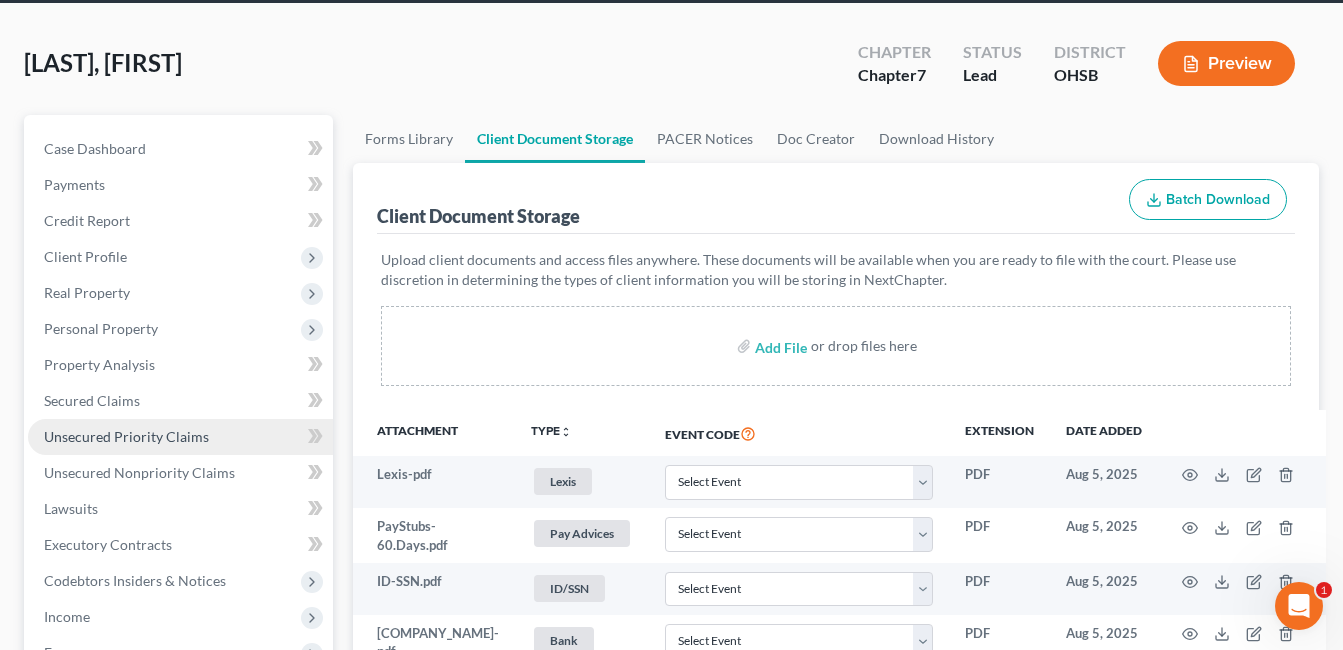 scroll, scrollTop: 0, scrollLeft: 0, axis: both 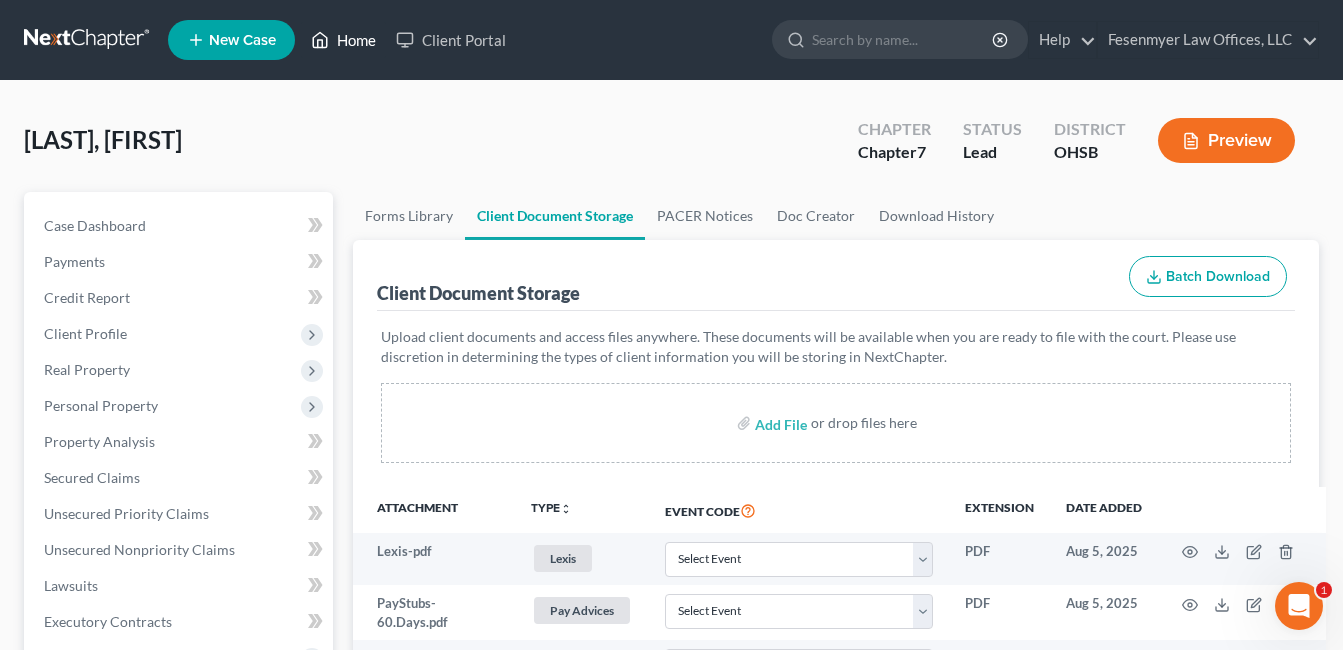 click on "Home" at bounding box center (343, 40) 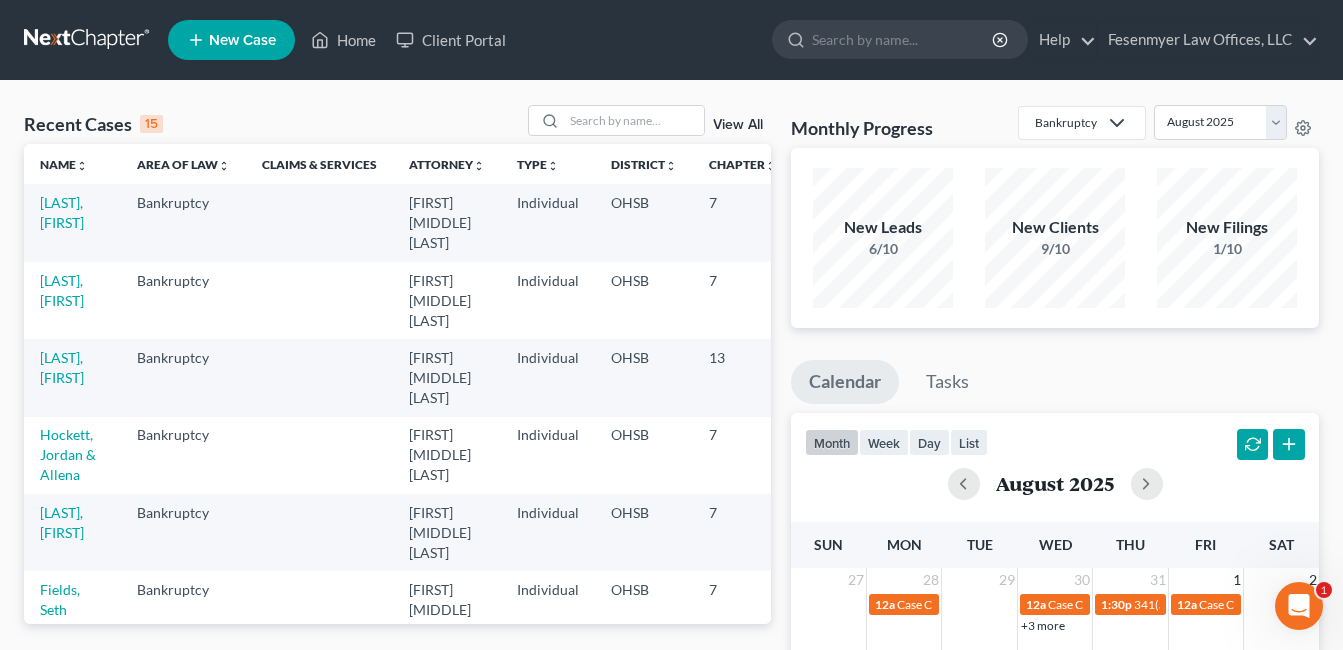 click on "[LAST], [FIRST]" at bounding box center (72, 300) 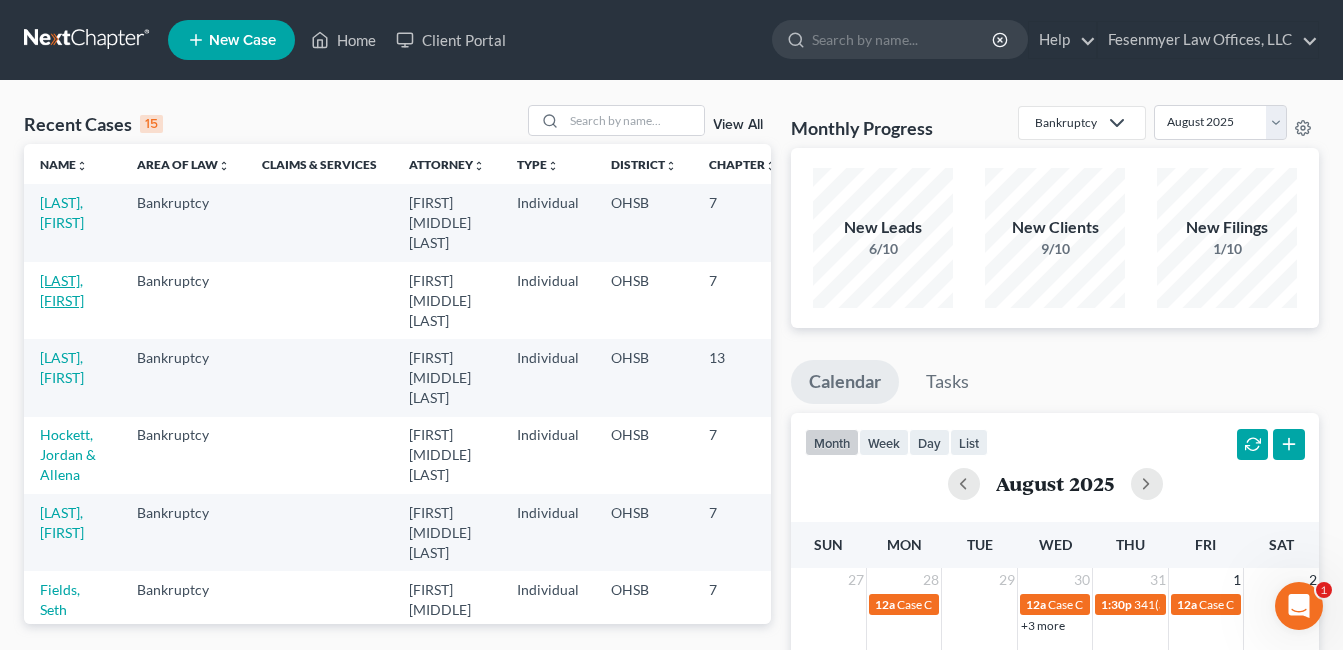 click on "[LAST], [FIRST]" at bounding box center (62, 290) 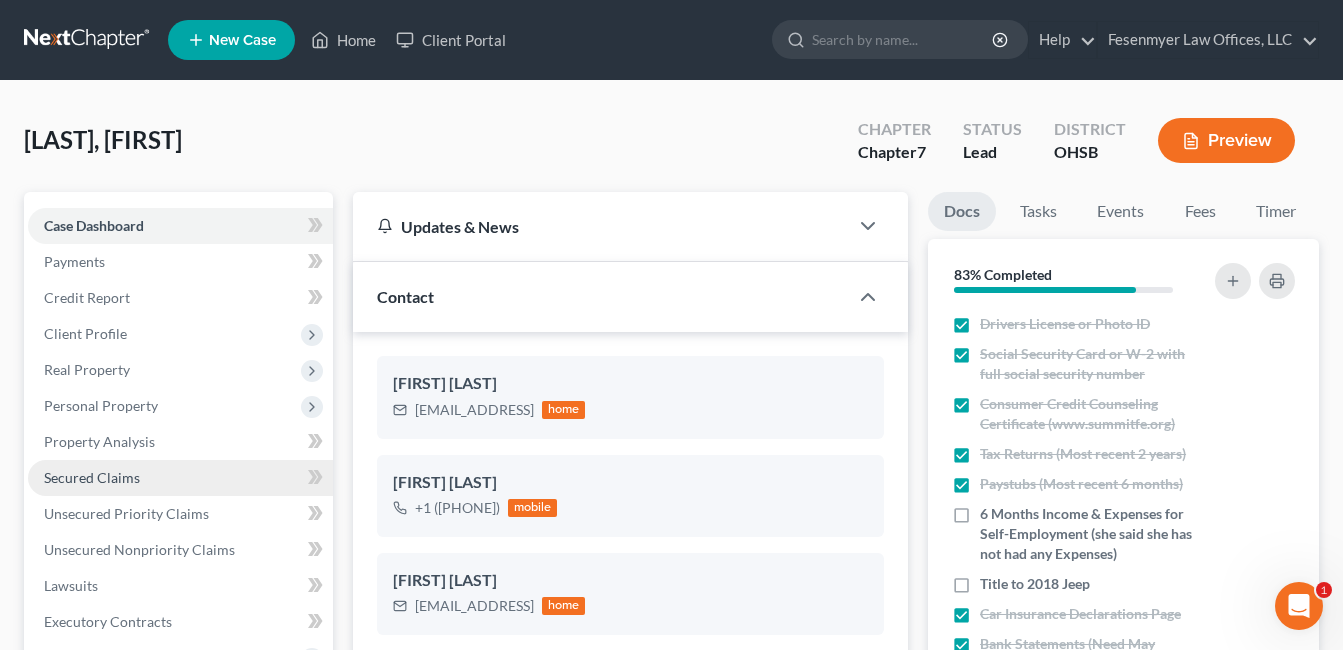 scroll, scrollTop: 400, scrollLeft: 0, axis: vertical 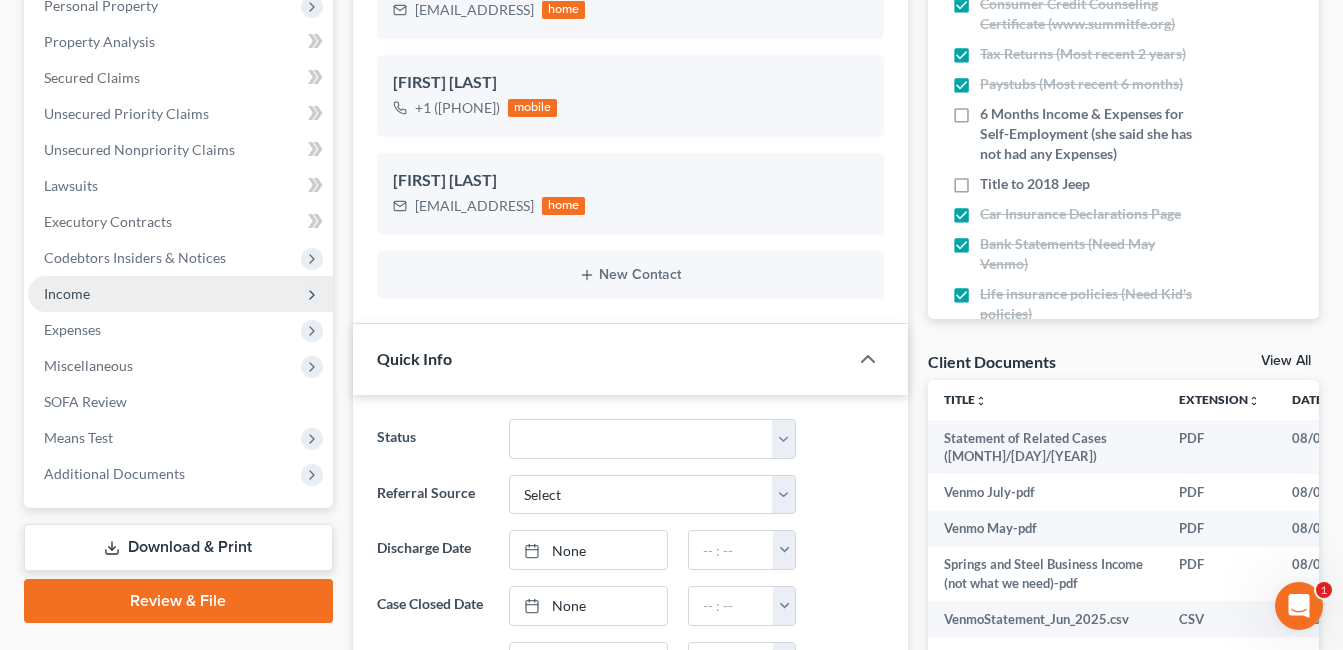 click on "Income" at bounding box center [180, 294] 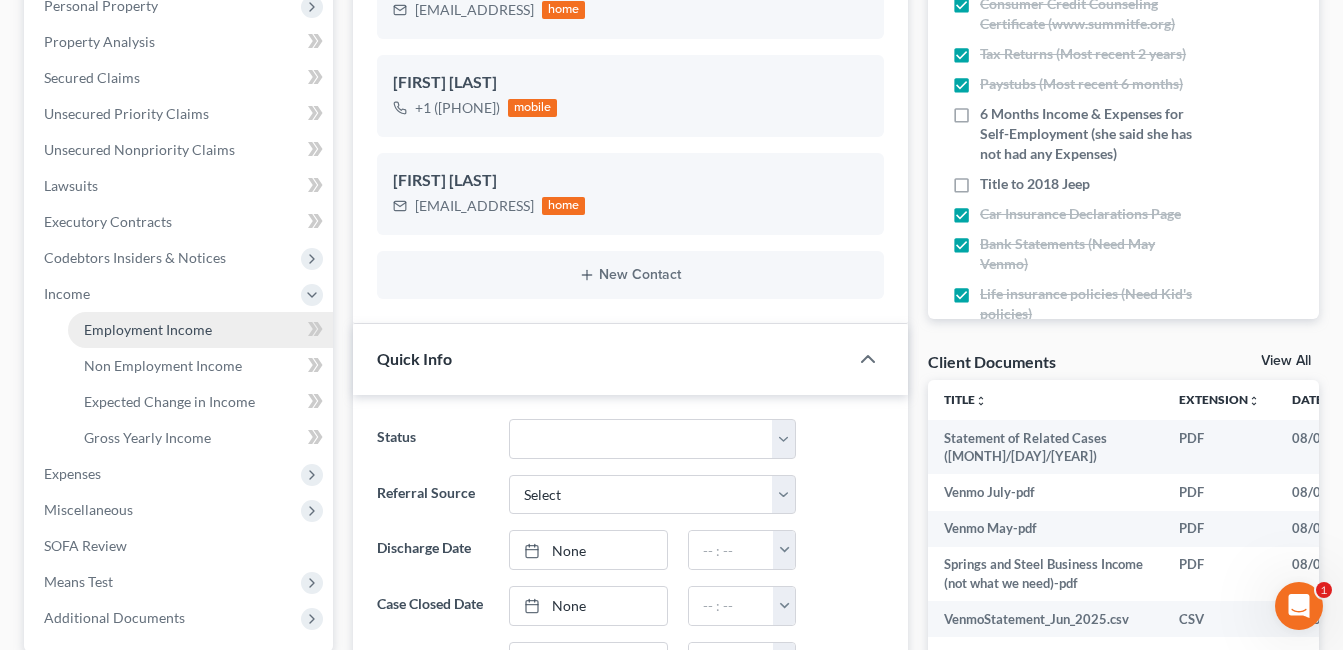 click on "Employment Income" at bounding box center (148, 329) 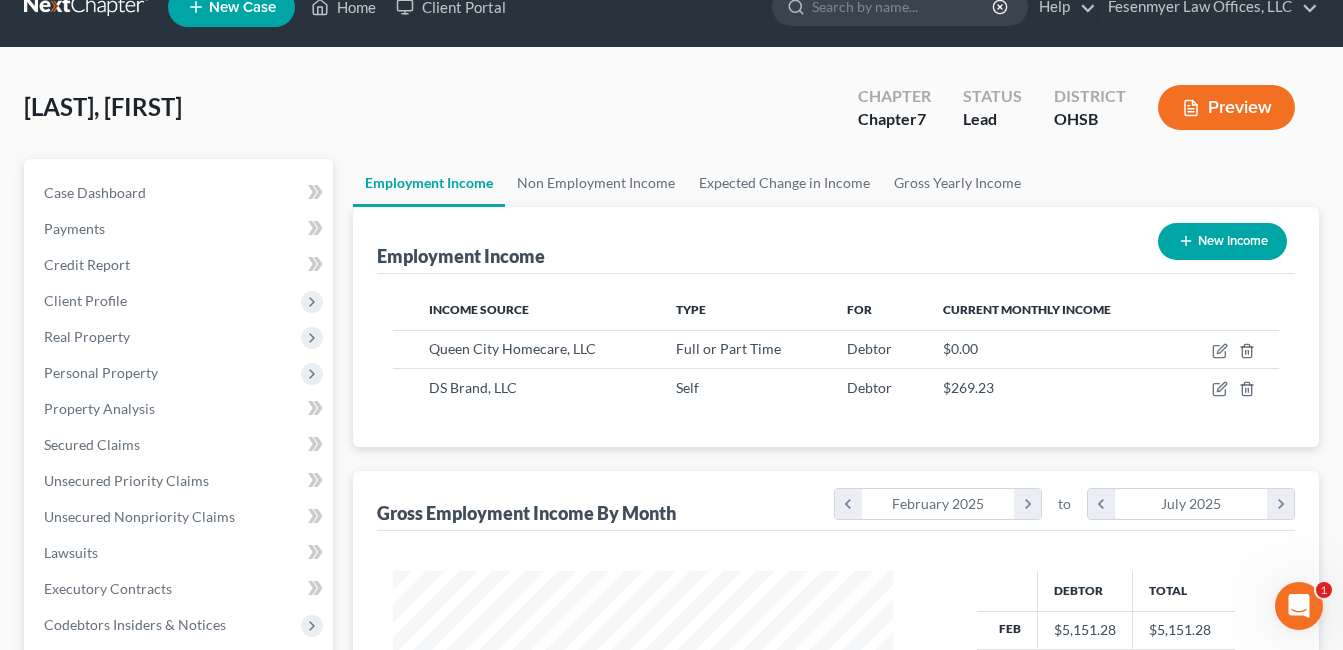 scroll, scrollTop: 0, scrollLeft: 0, axis: both 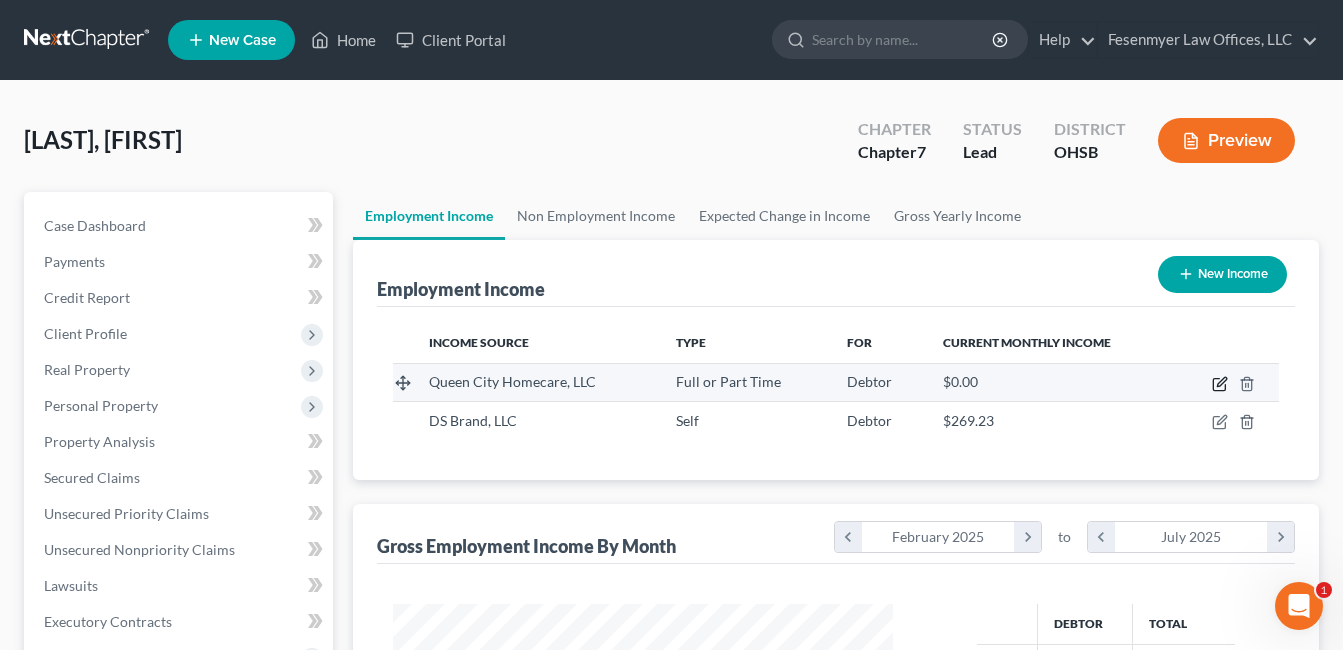 click 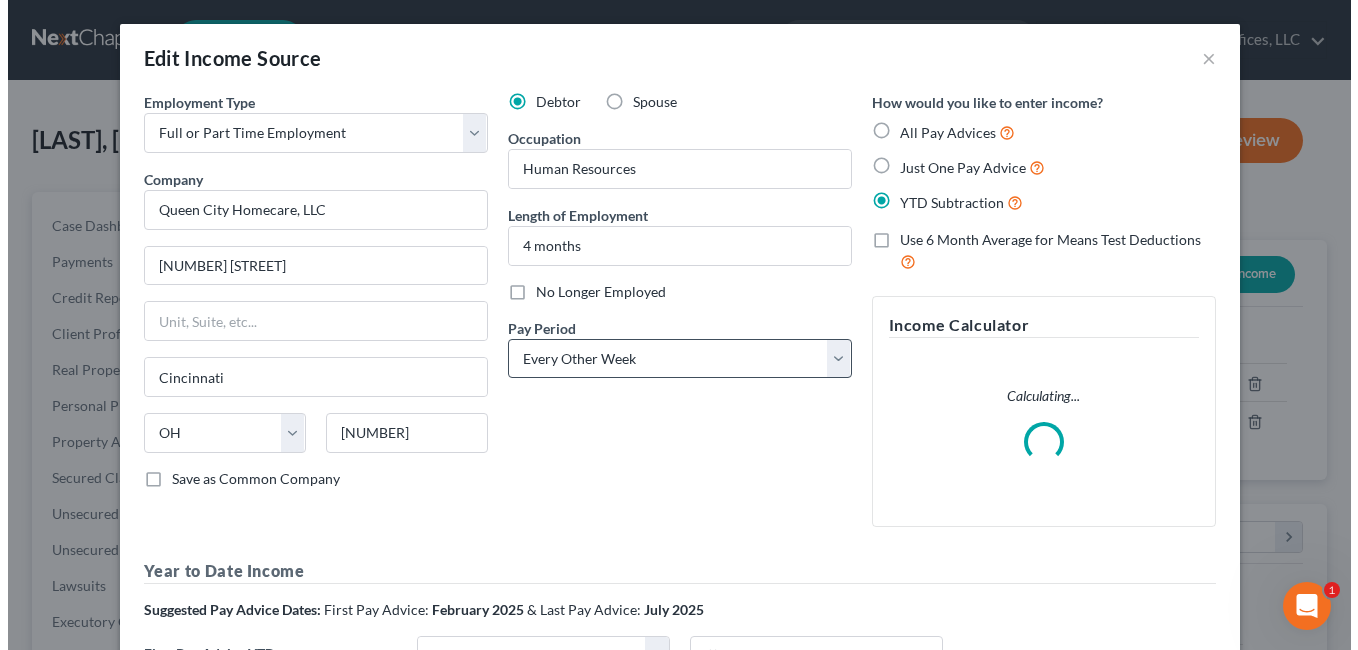 scroll, scrollTop: 999642, scrollLeft: 999453, axis: both 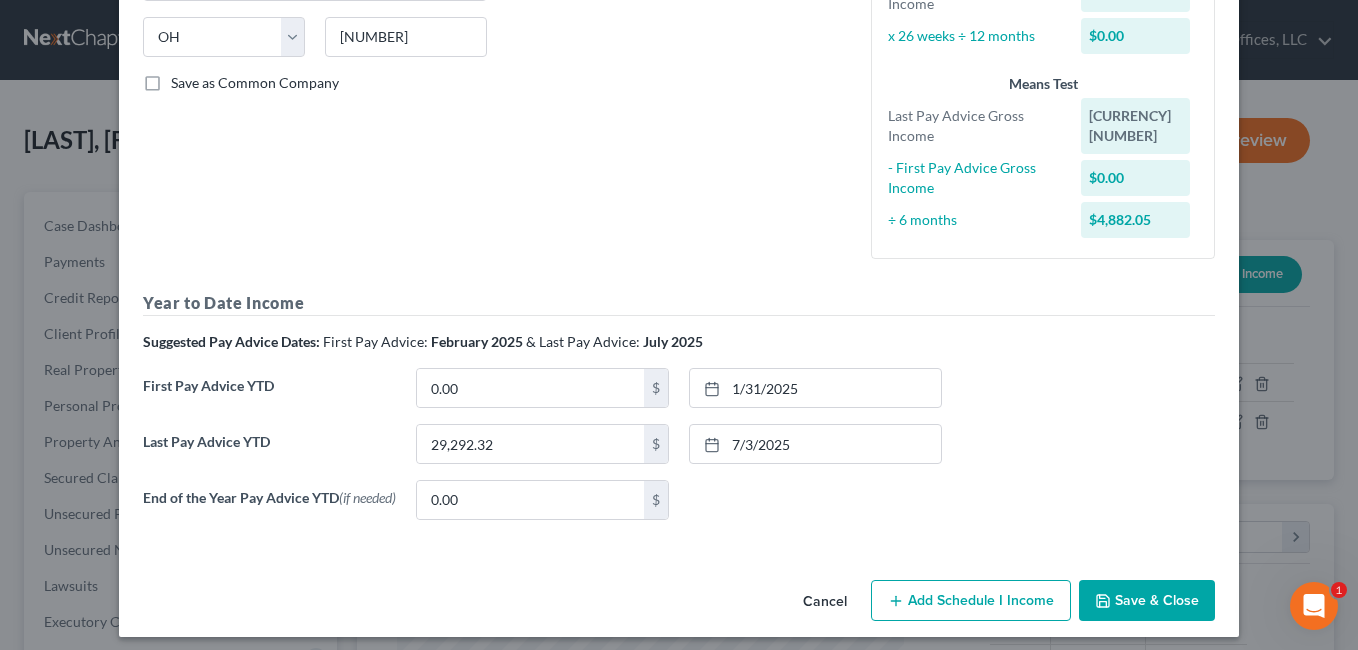 click on "Add Schedule I Income" at bounding box center (971, 601) 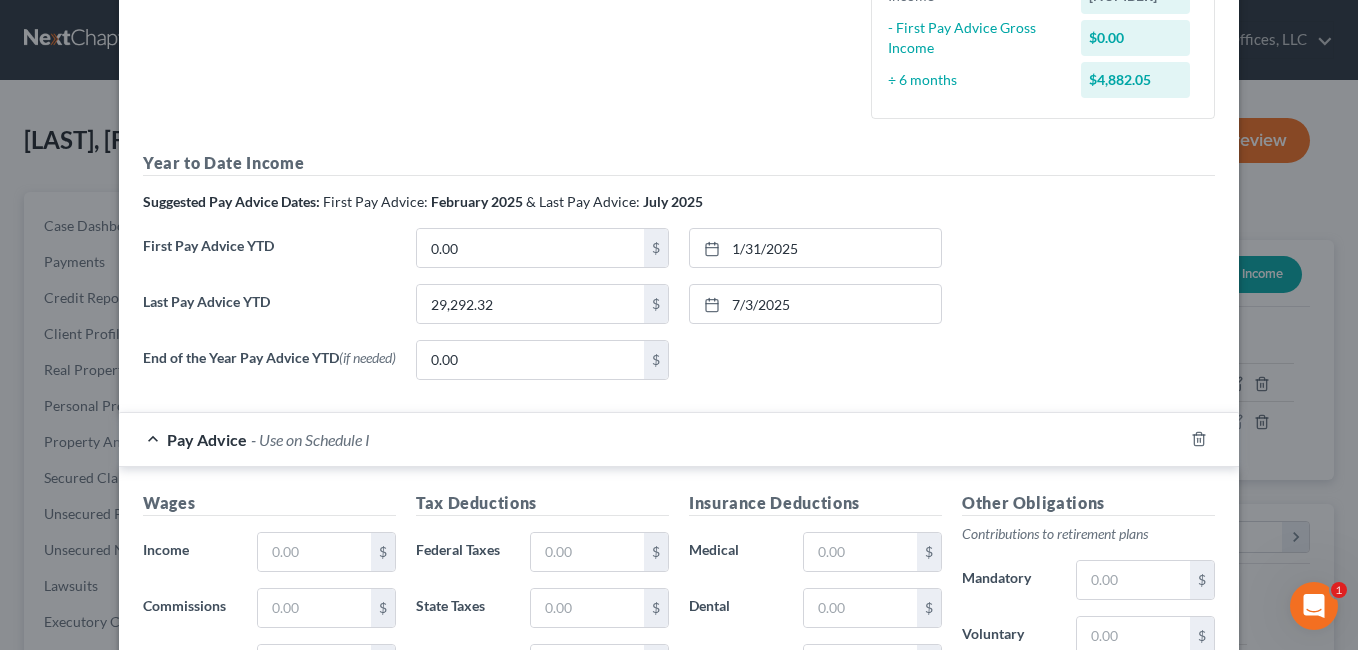 scroll, scrollTop: 696, scrollLeft: 0, axis: vertical 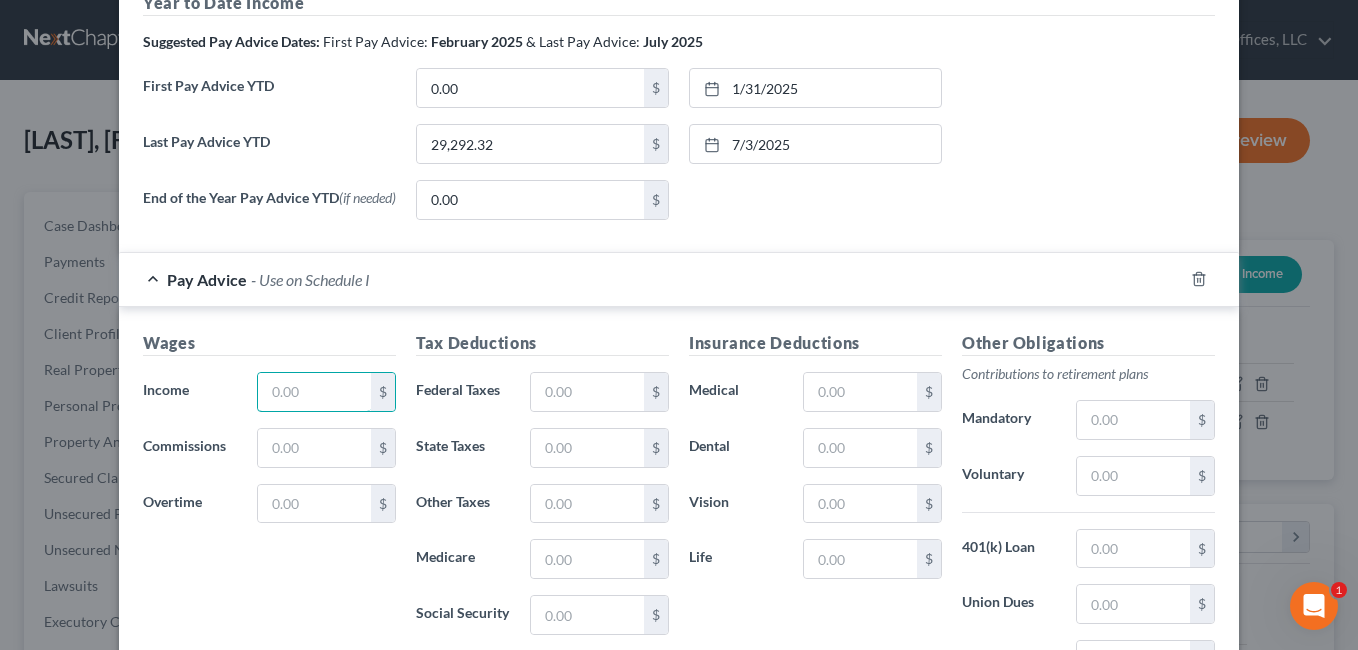 drag, startPoint x: 317, startPoint y: 377, endPoint x: 223, endPoint y: 393, distance: 95.35198 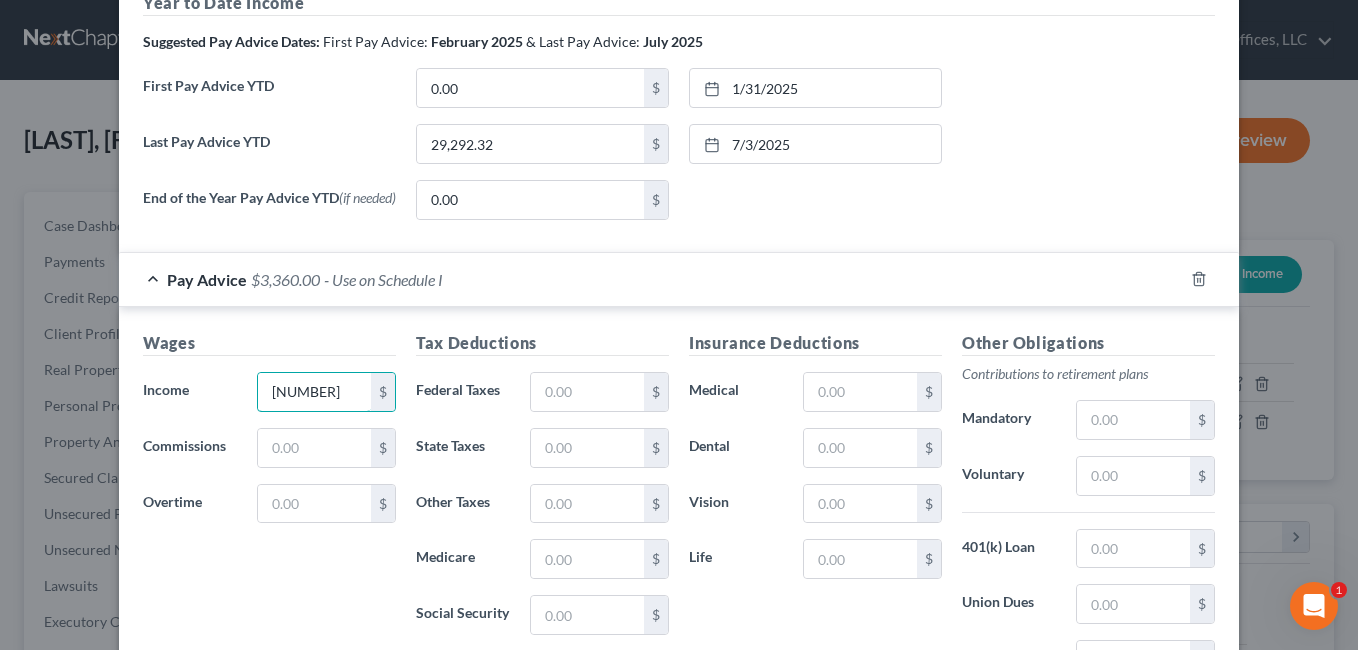 type on "[NUMBER]" 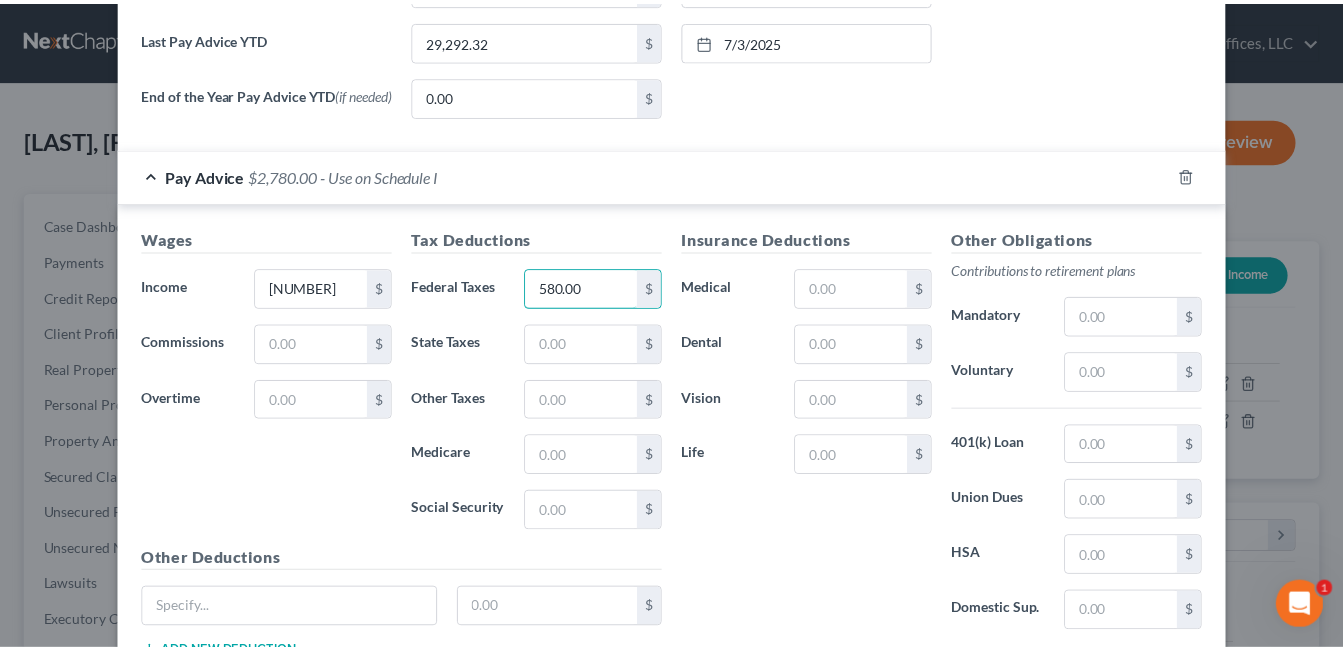 scroll, scrollTop: 940, scrollLeft: 0, axis: vertical 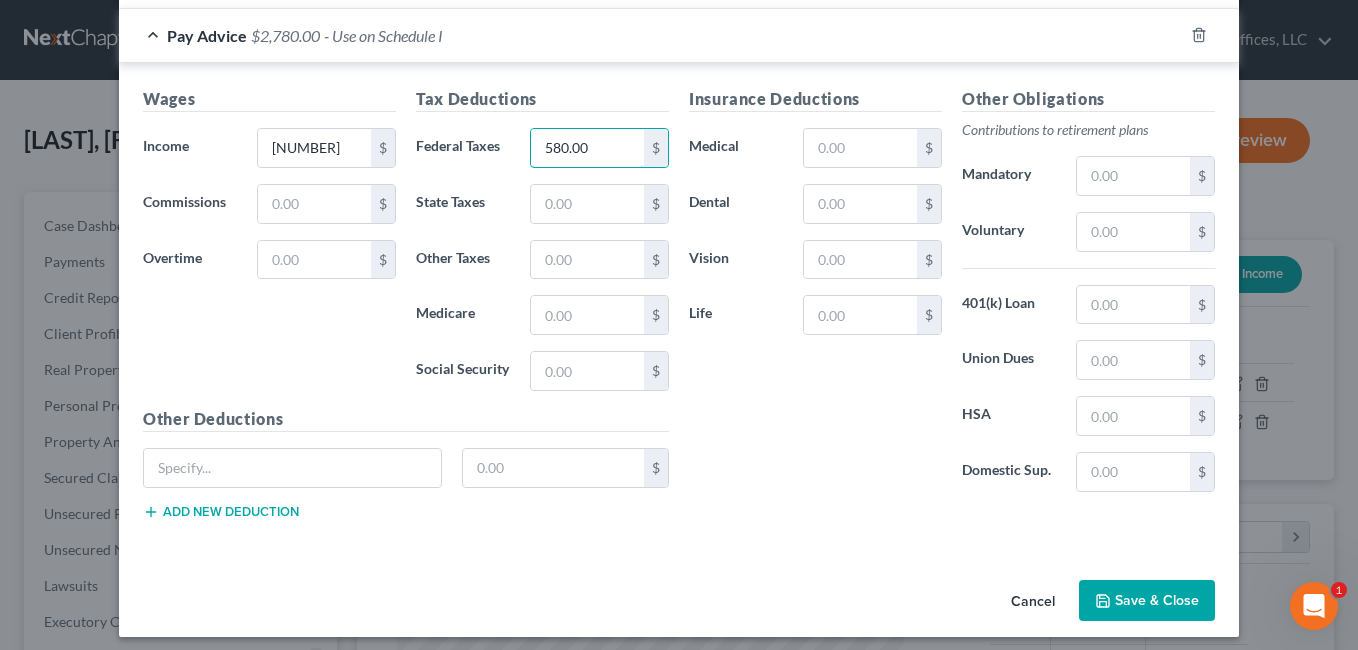 type on "580.00" 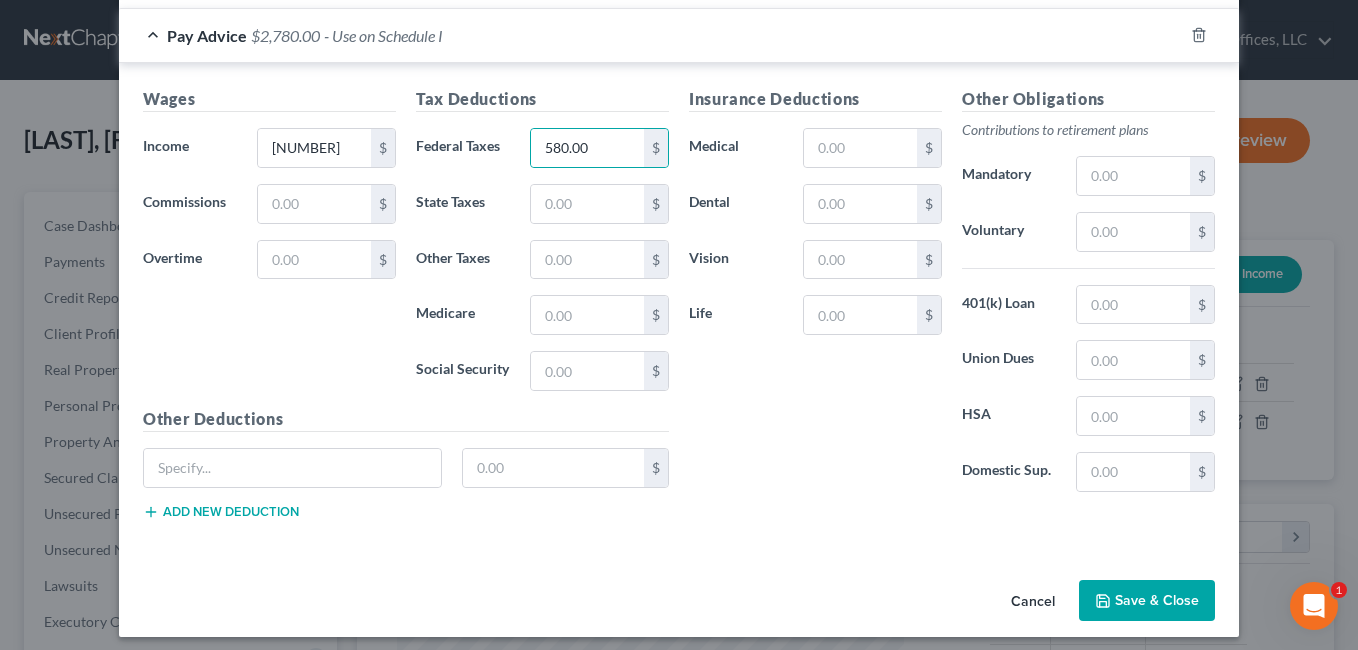 click on "Save & Close" at bounding box center (1147, 601) 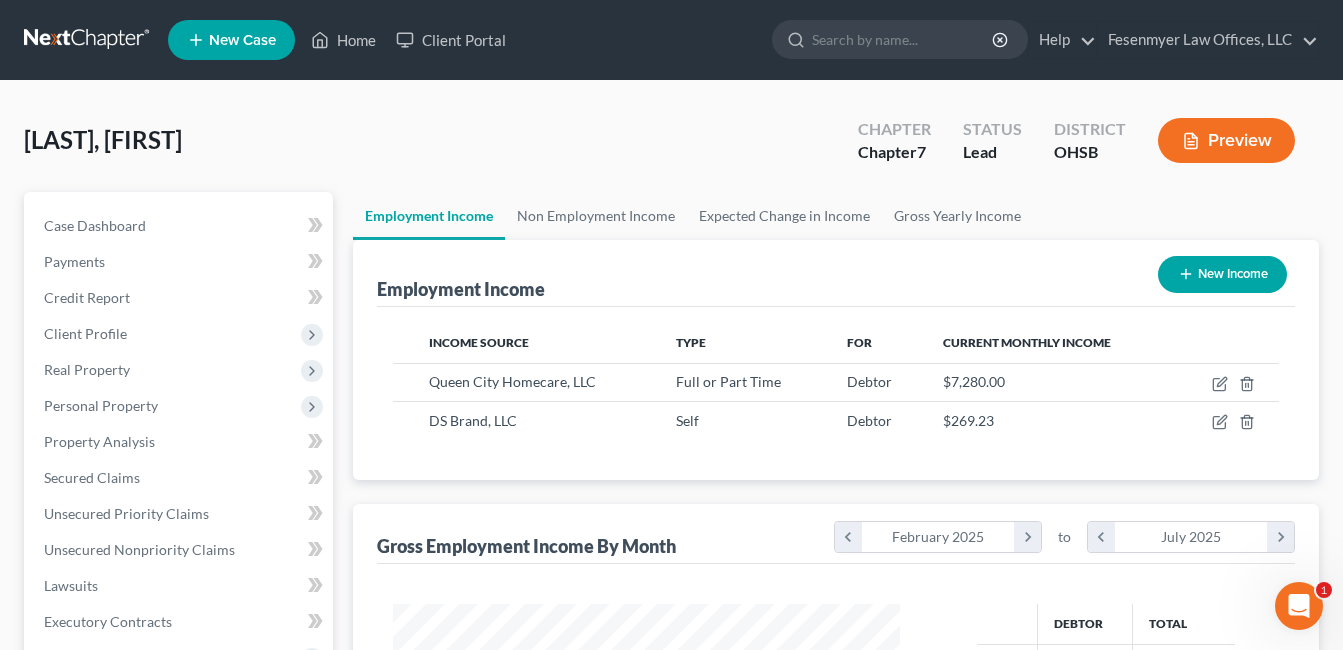 scroll, scrollTop: 359, scrollLeft: 541, axis: both 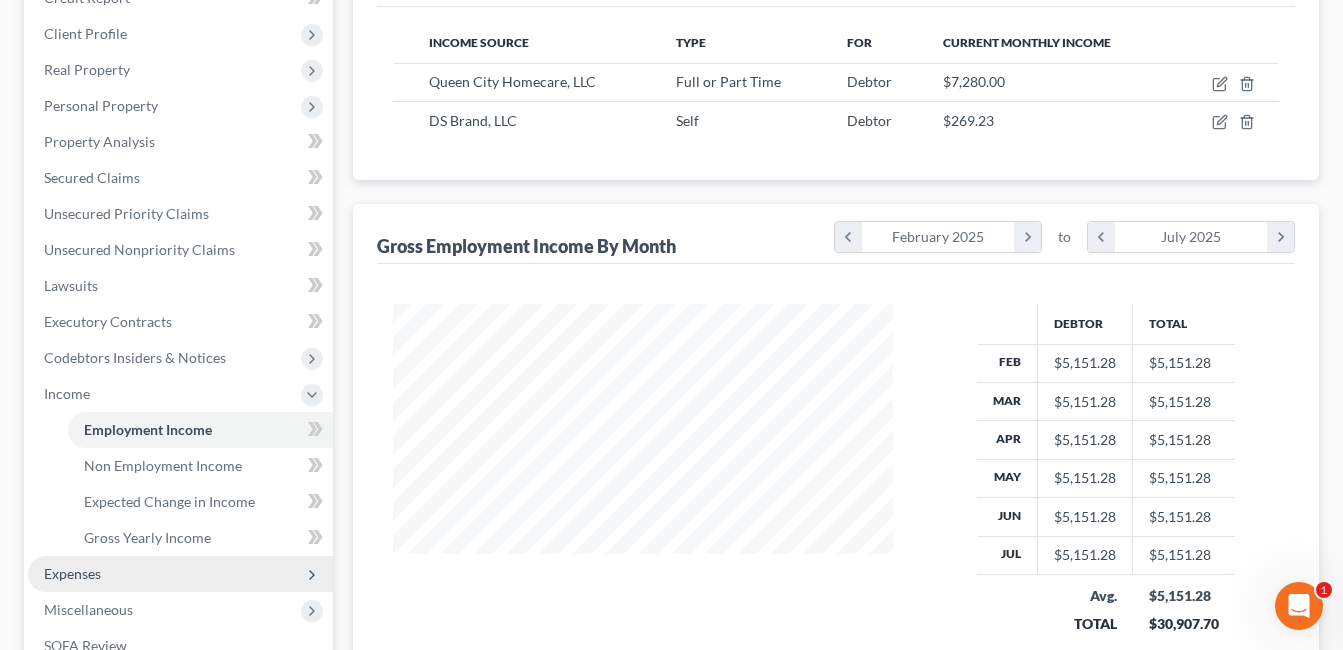 click on "Expenses" at bounding box center (180, 574) 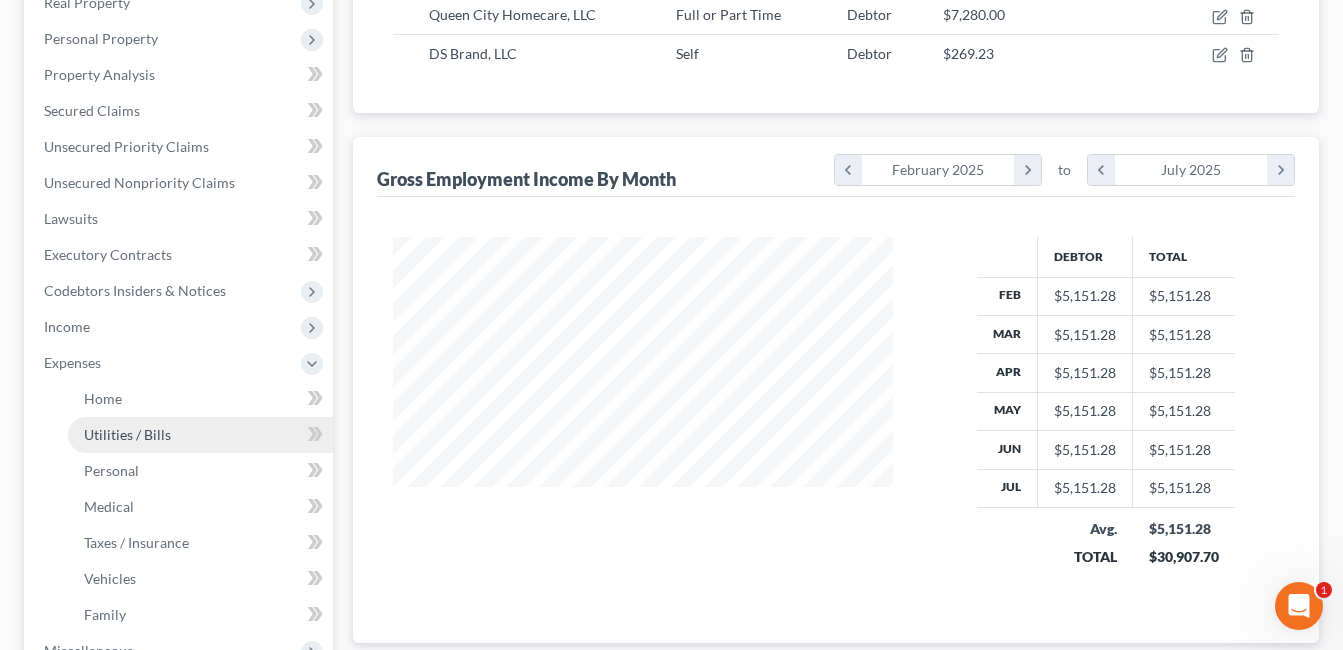scroll, scrollTop: 400, scrollLeft: 0, axis: vertical 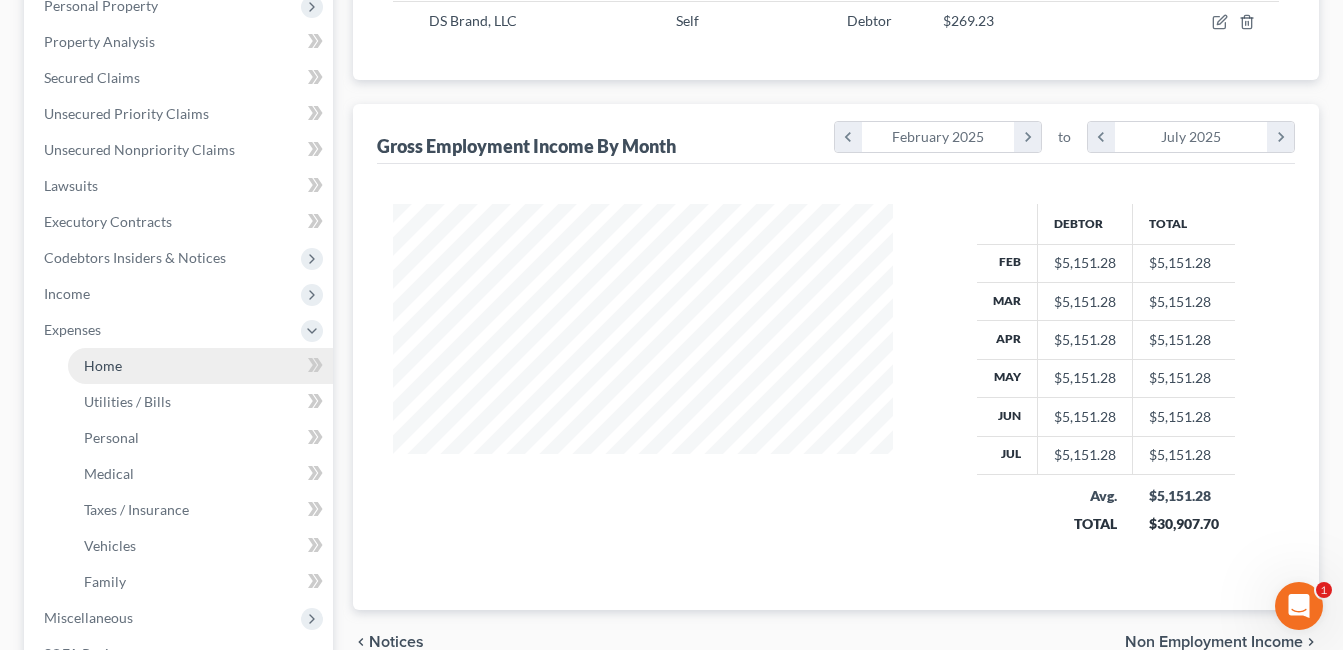 click on "Home" at bounding box center [200, 366] 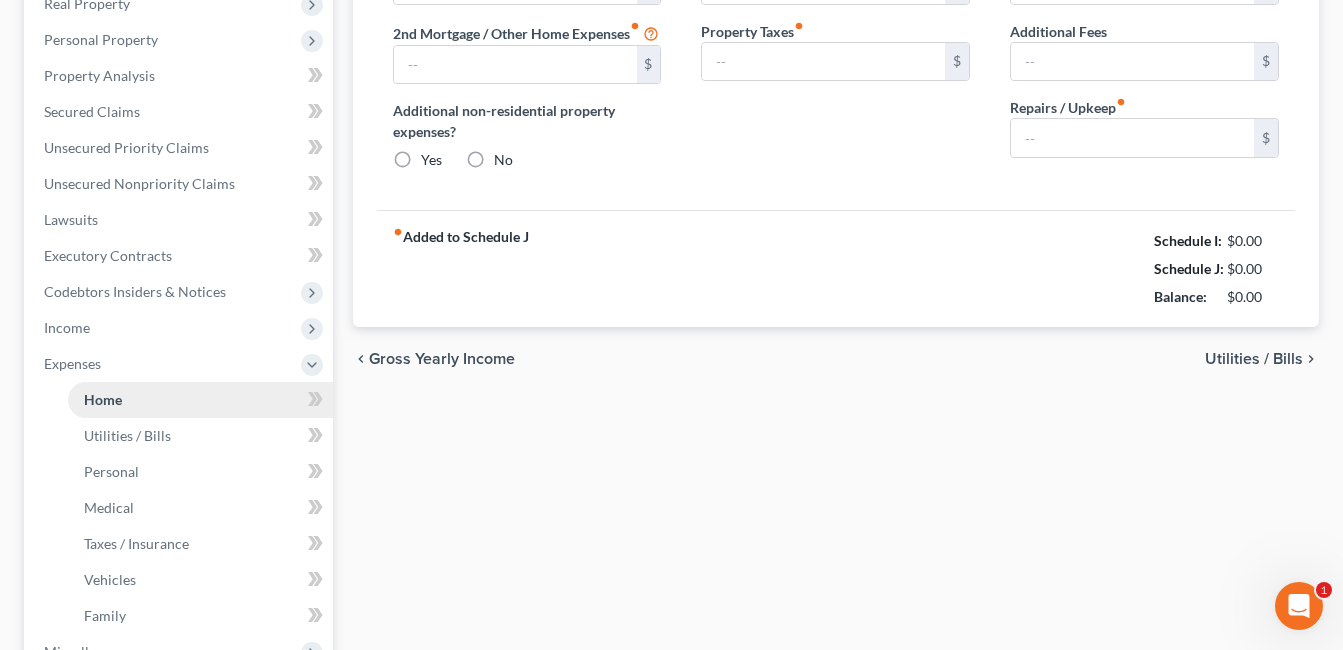 type on "1,732.00" 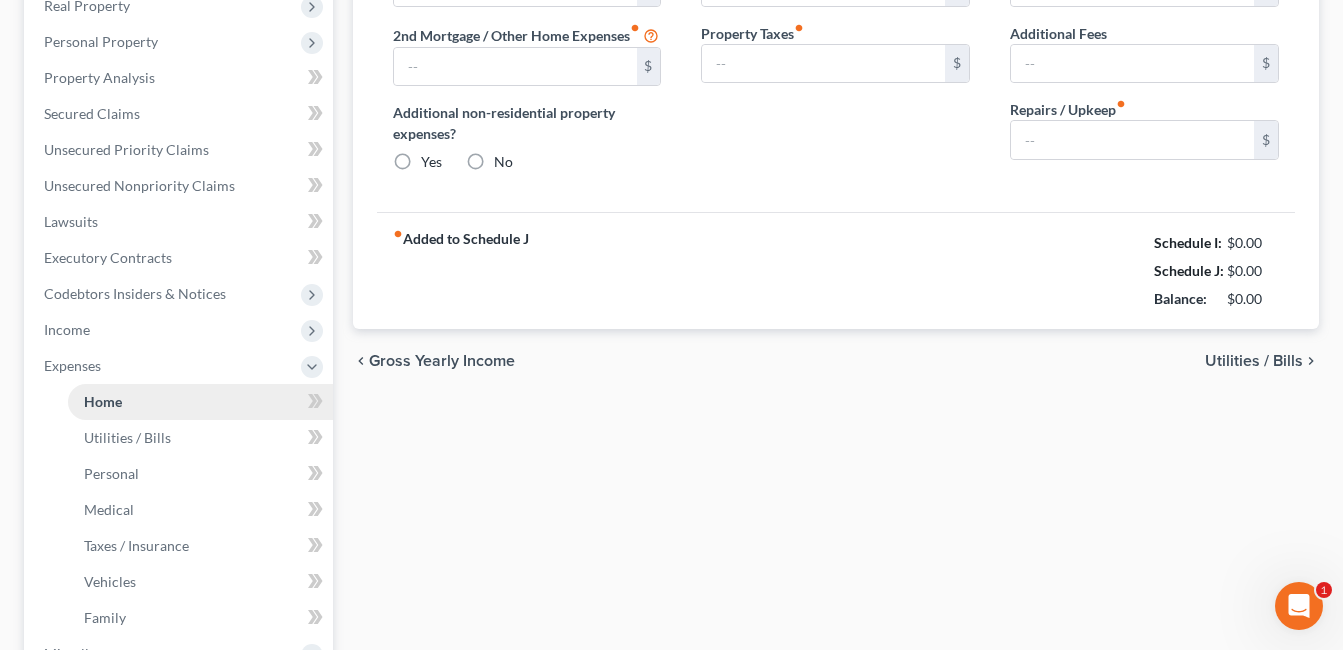 radio on "true" 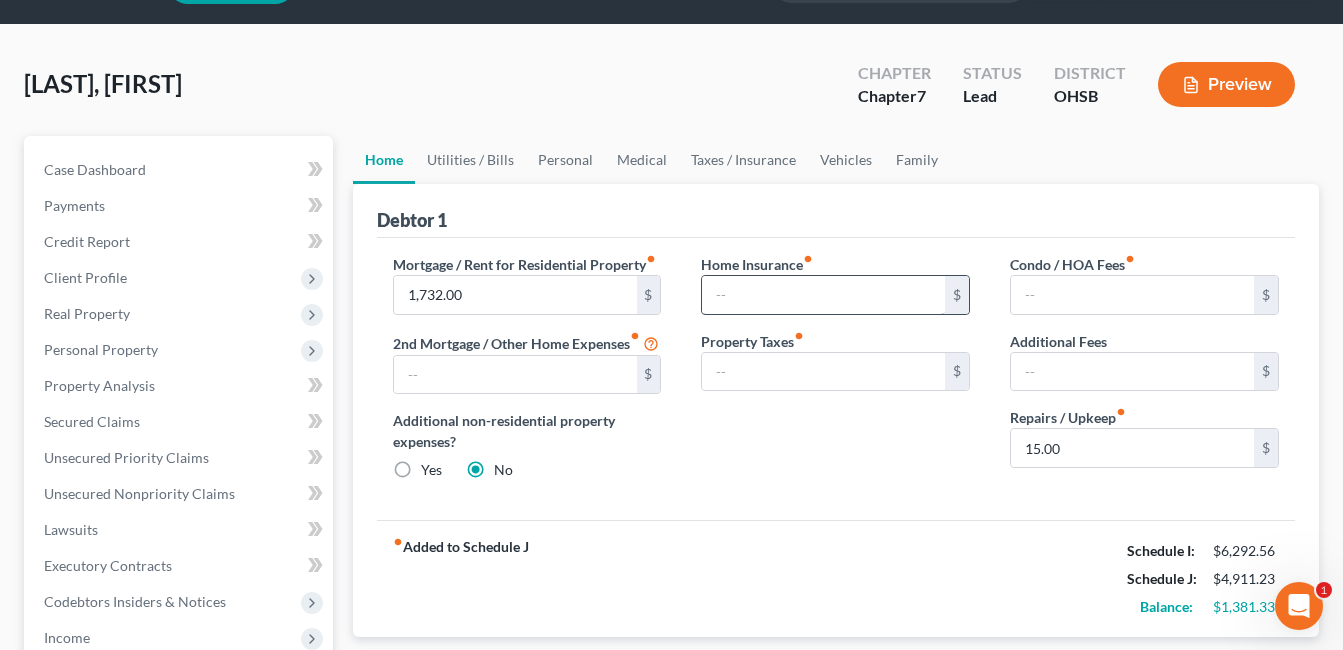 scroll, scrollTop: 100, scrollLeft: 0, axis: vertical 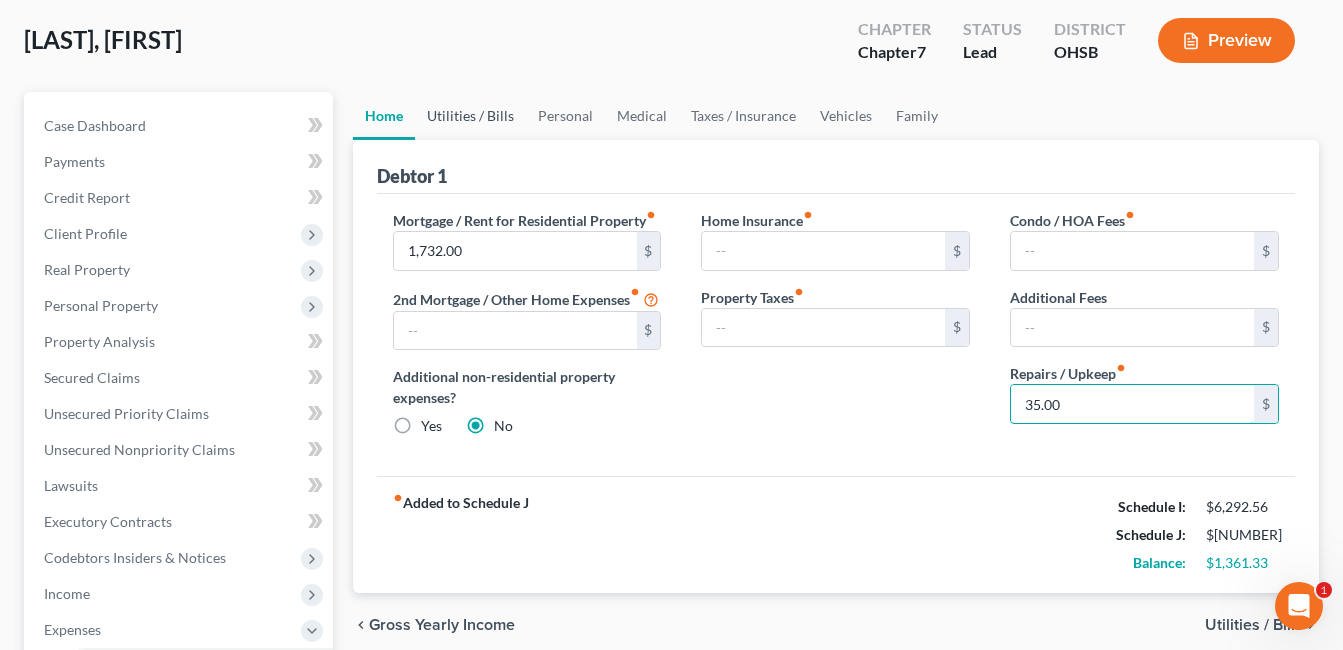 type on "35.00" 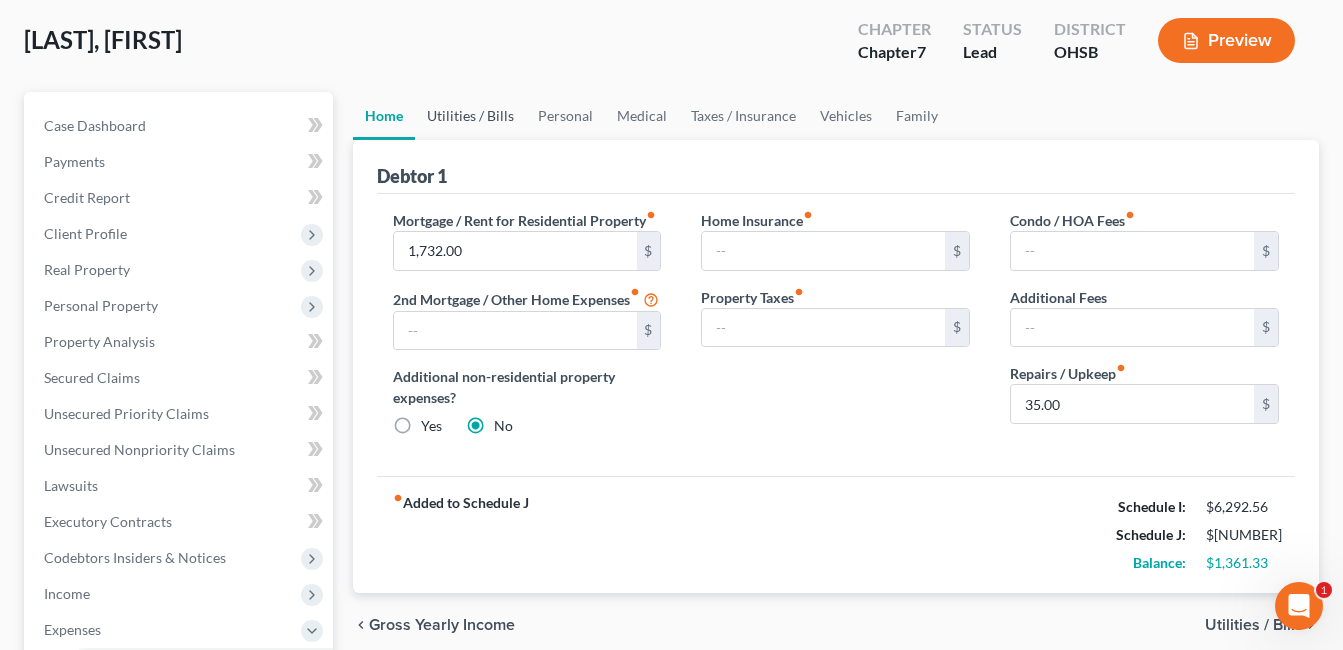 click on "Utilities / Bills" at bounding box center [470, 116] 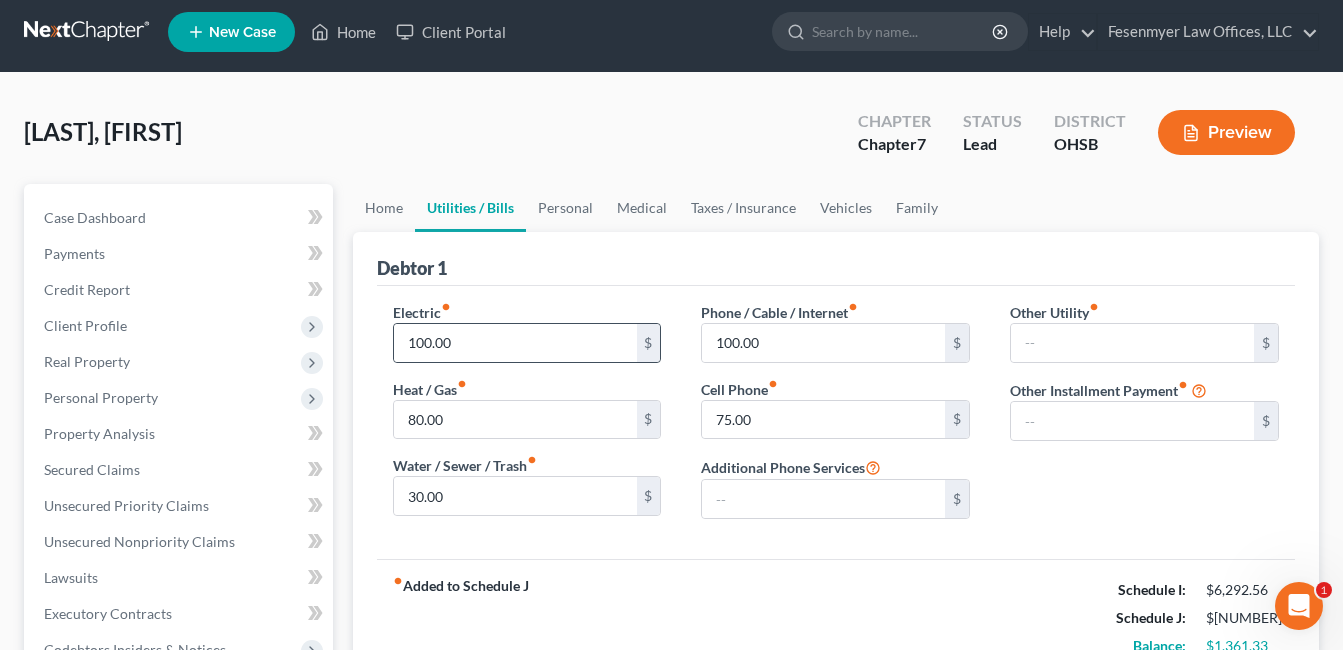 scroll, scrollTop: 0, scrollLeft: 0, axis: both 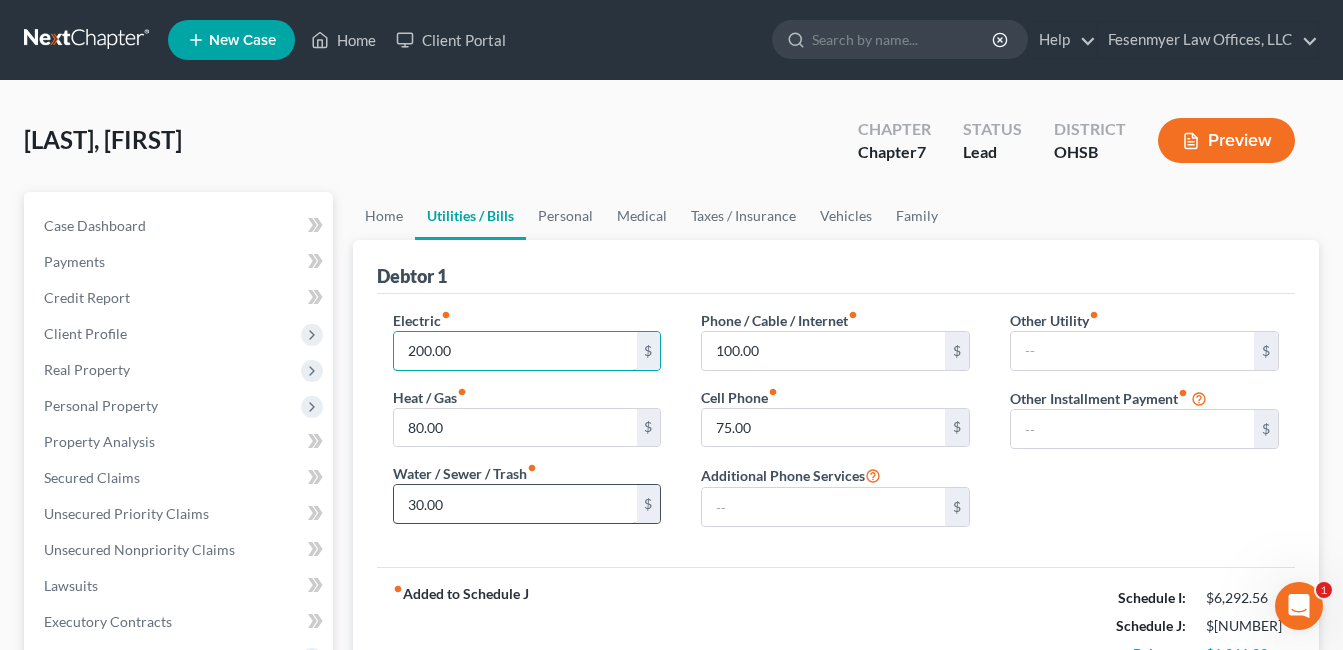 type on "200.00" 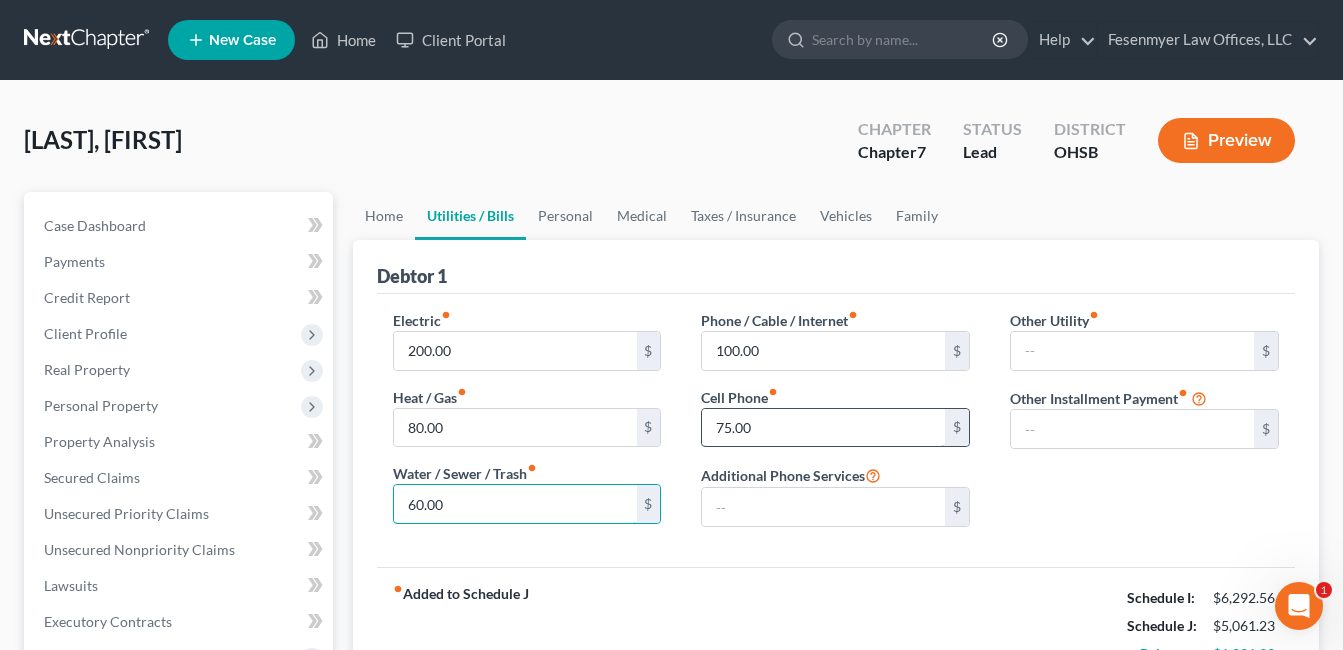 type on "60.00" 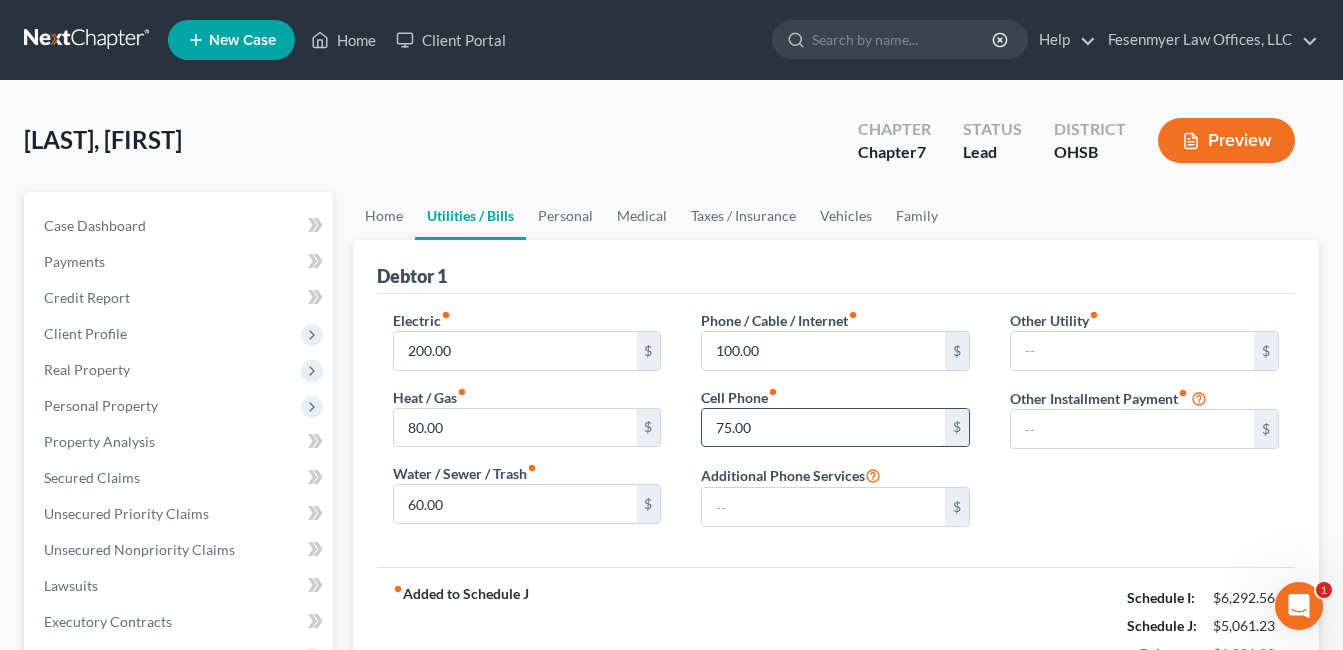 click on "75.00" at bounding box center [823, 428] 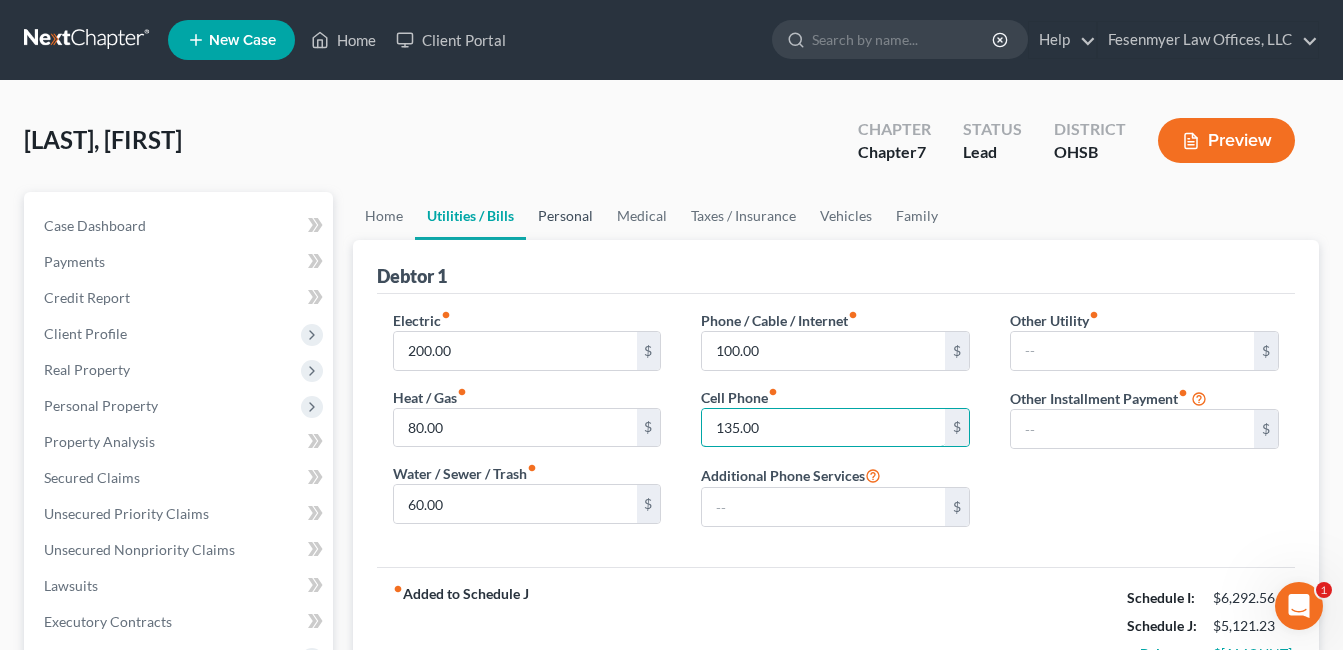 type on "135.00" 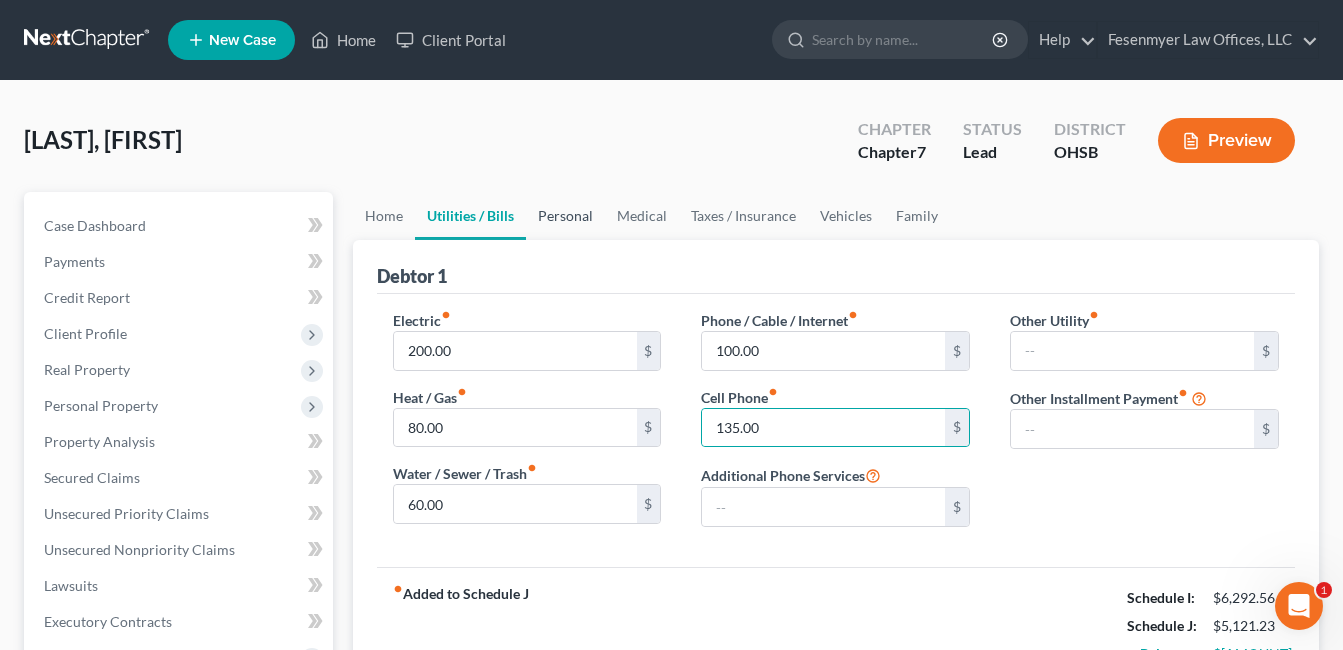 drag, startPoint x: 593, startPoint y: 214, endPoint x: 559, endPoint y: 222, distance: 34.928497 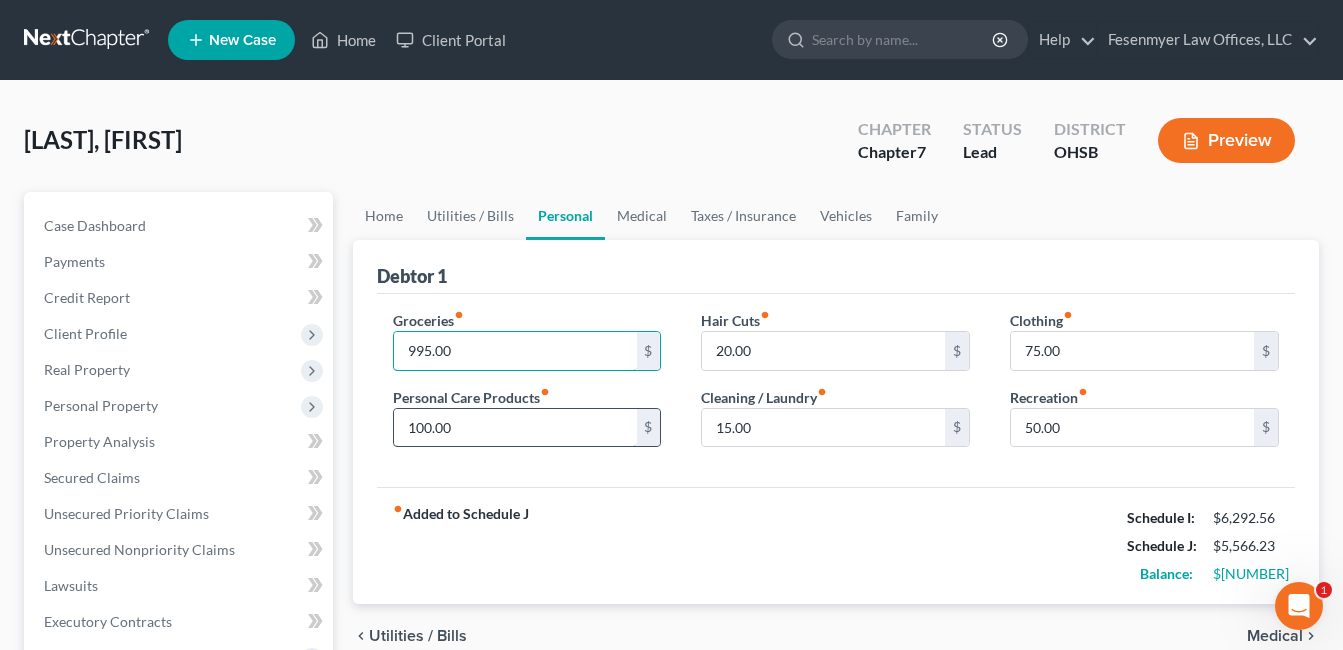 type on "995.00" 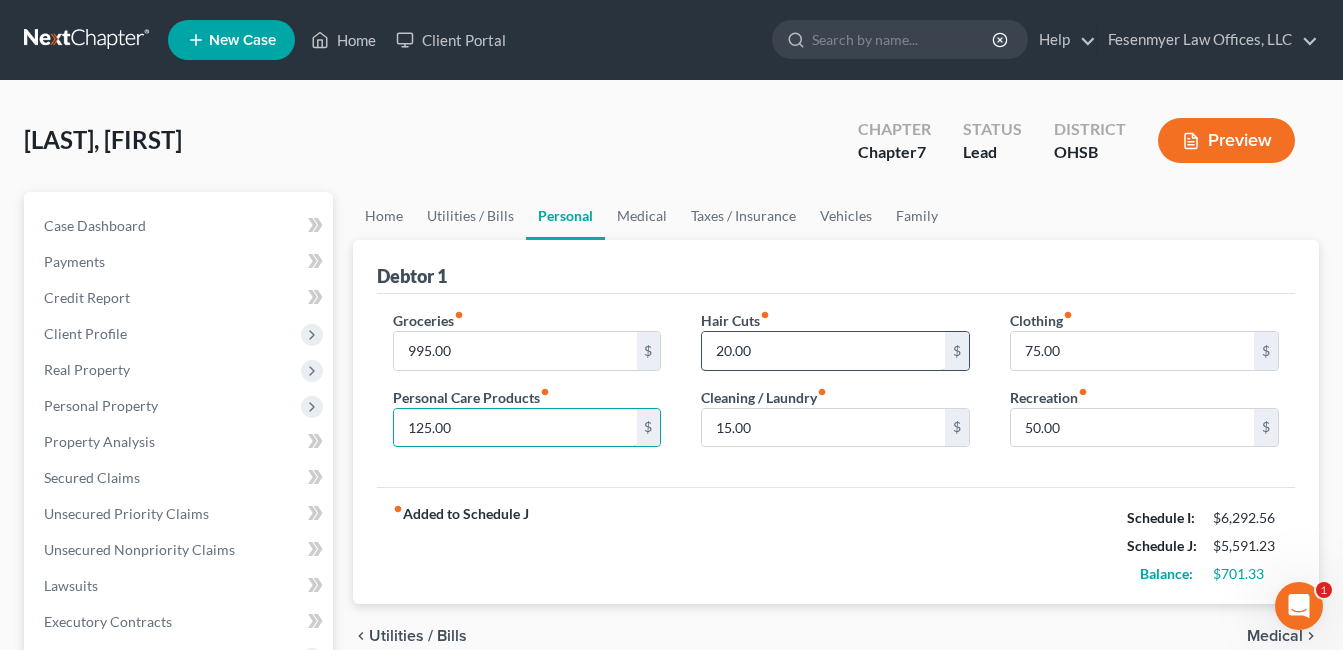 type on "125.00" 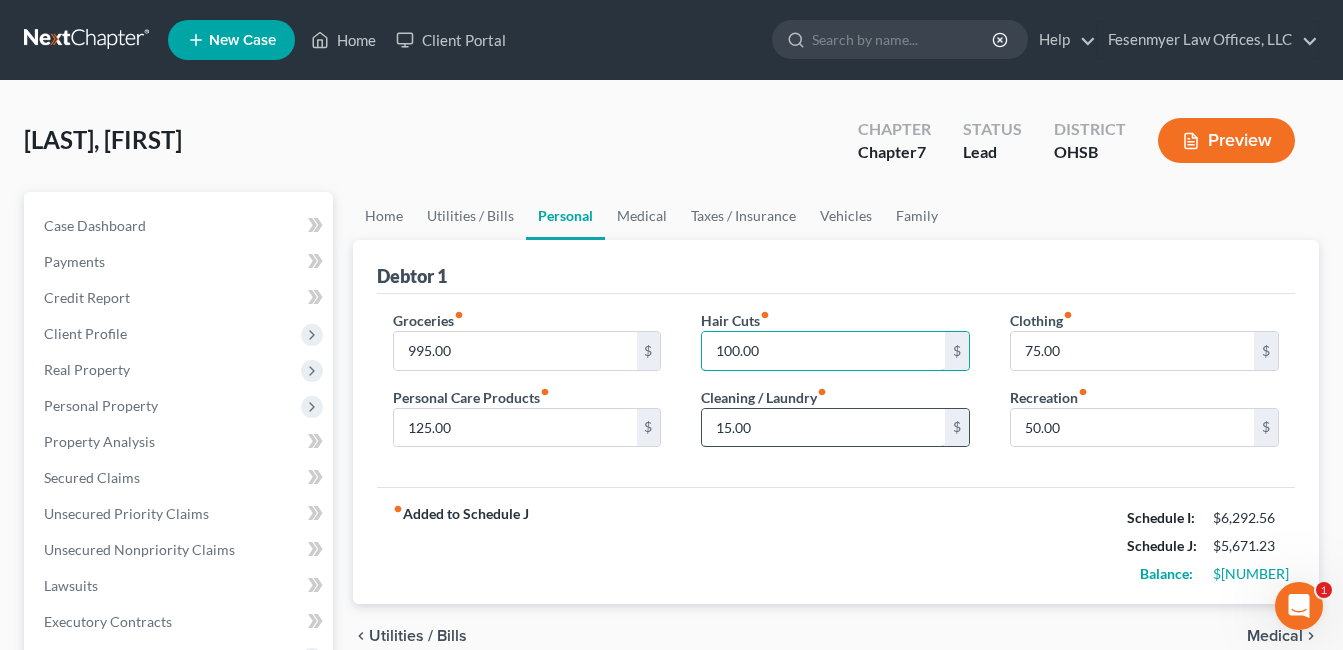 type on "100.00" 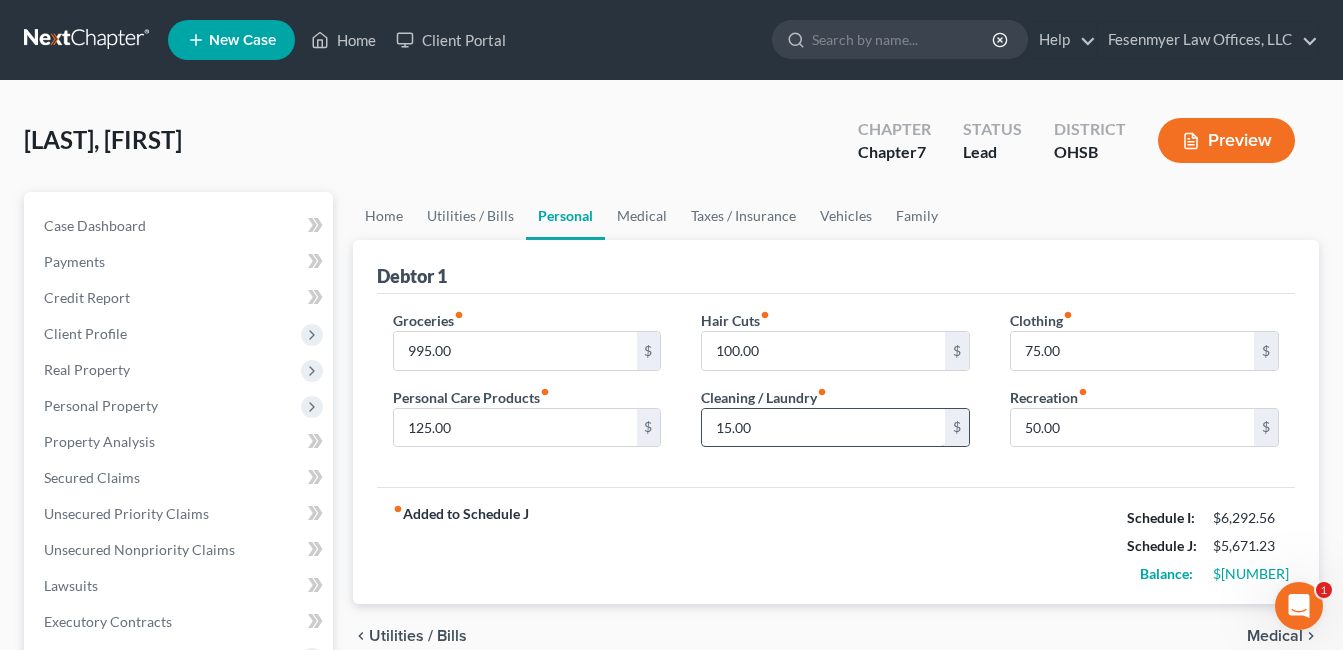 click on "15.00" at bounding box center [823, 428] 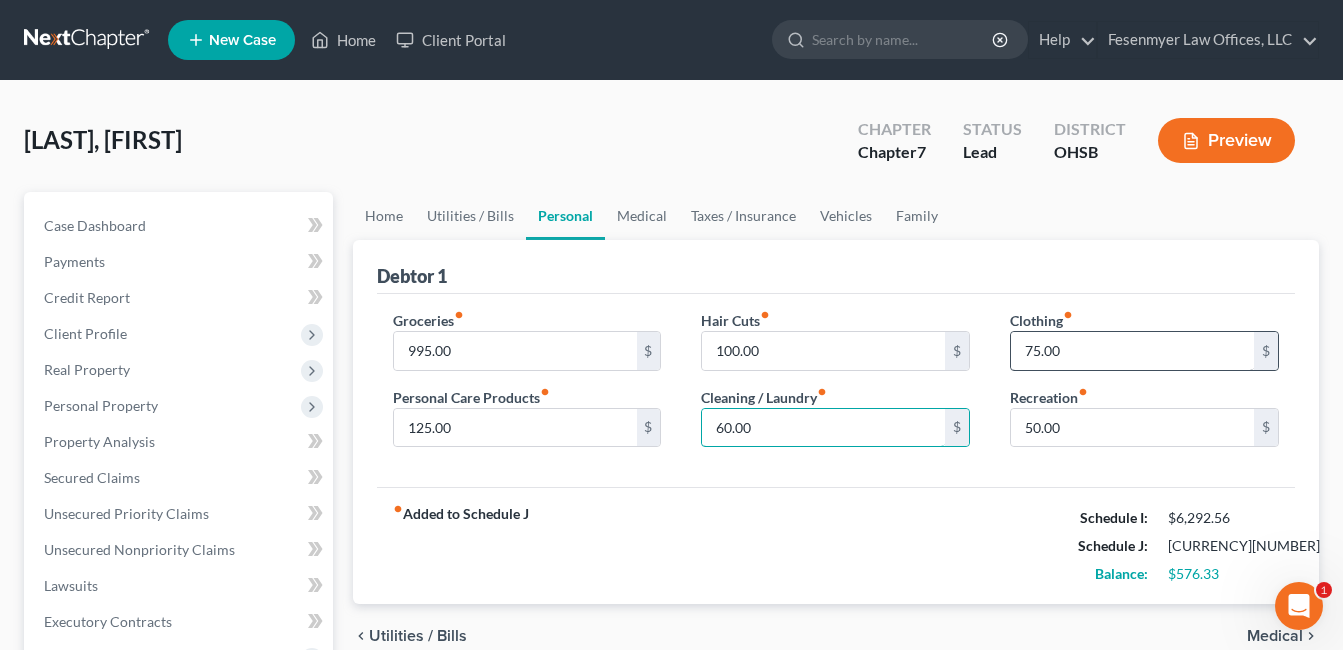 type on "60.00" 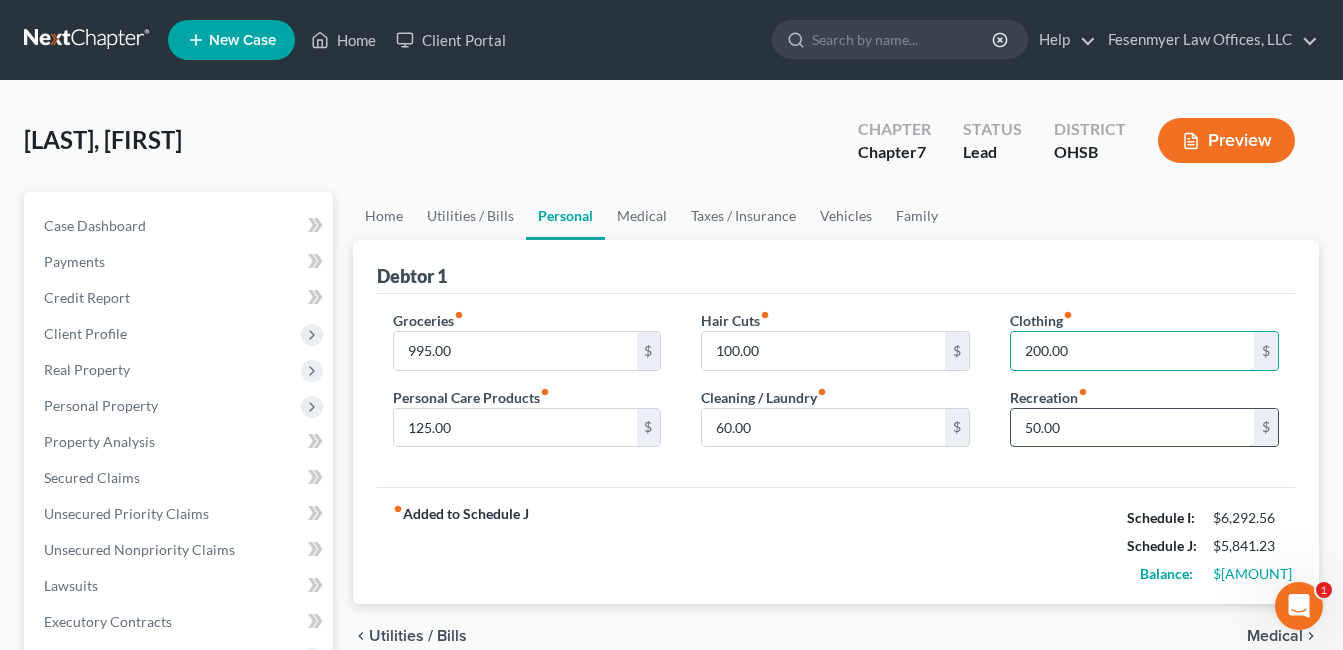 type on "200.00" 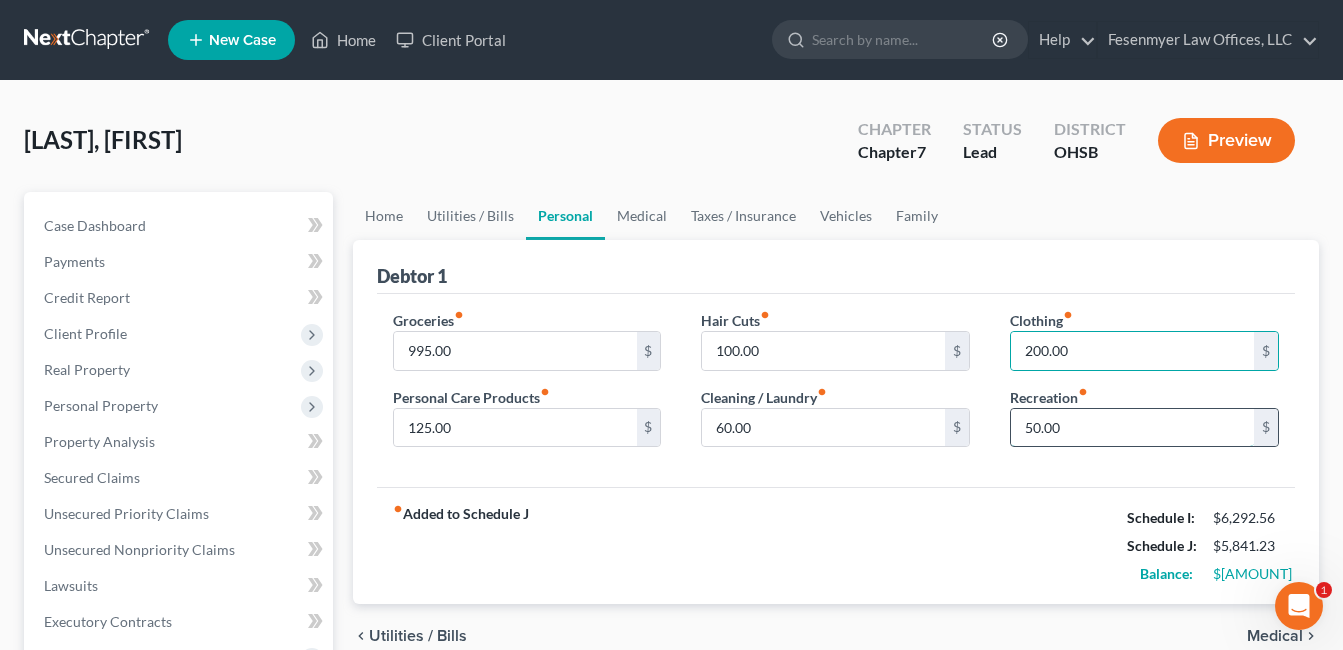 click on "50.00" at bounding box center [1132, 428] 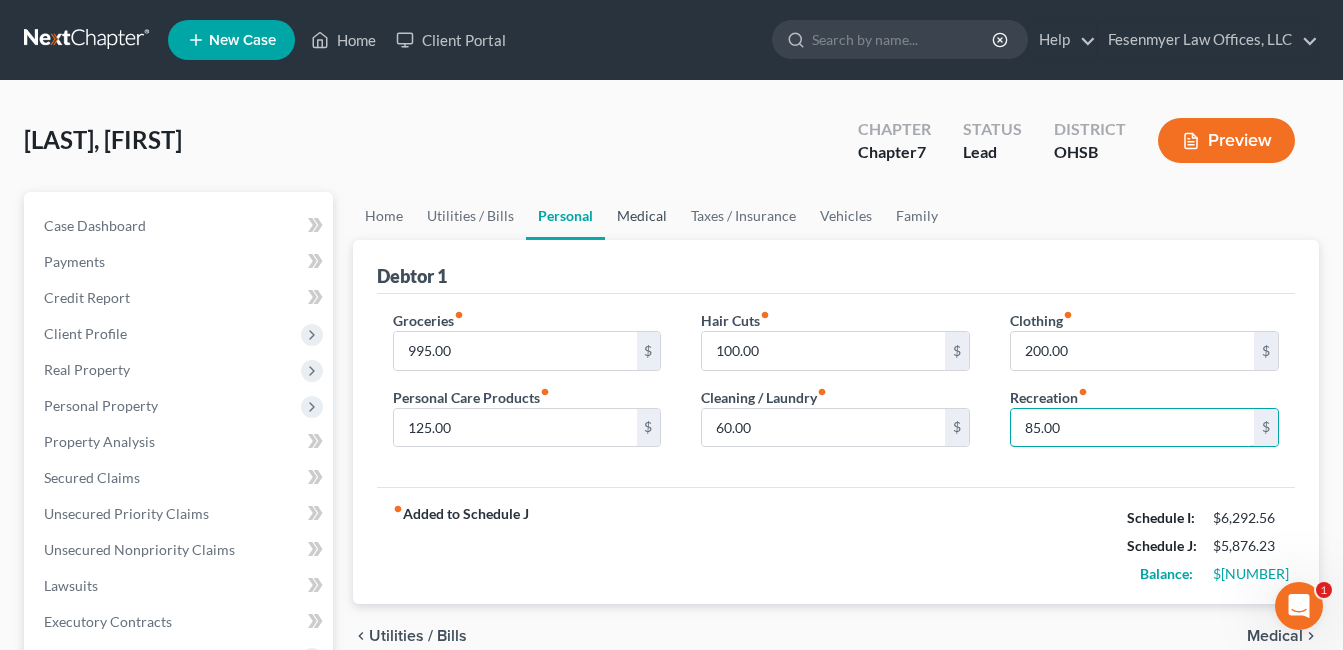 type on "85.00" 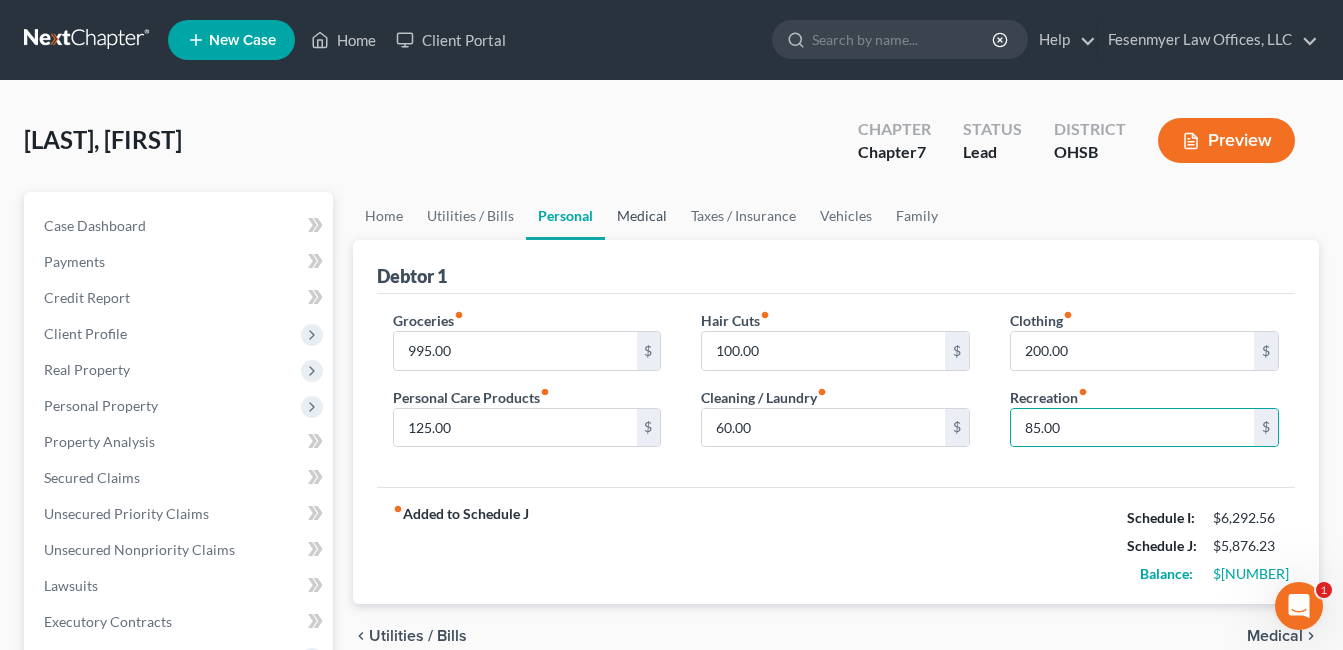 drag, startPoint x: 650, startPoint y: 217, endPoint x: 618, endPoint y: 228, distance: 33.83785 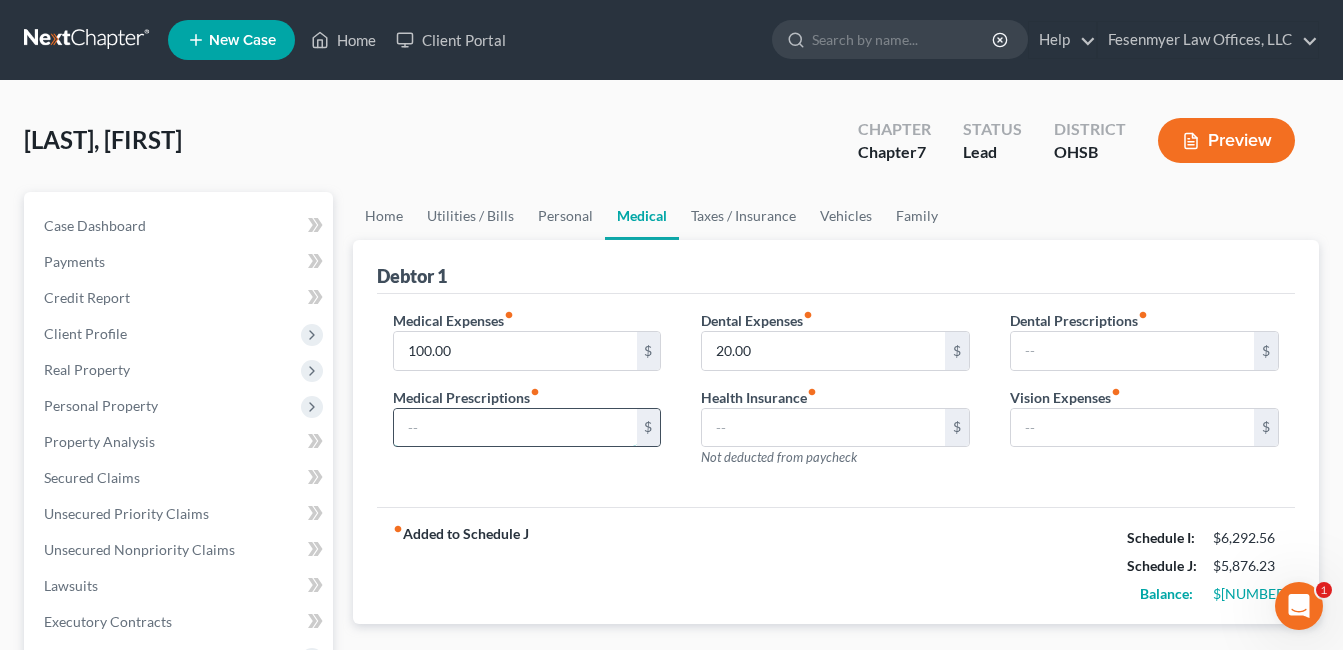 click at bounding box center (515, 428) 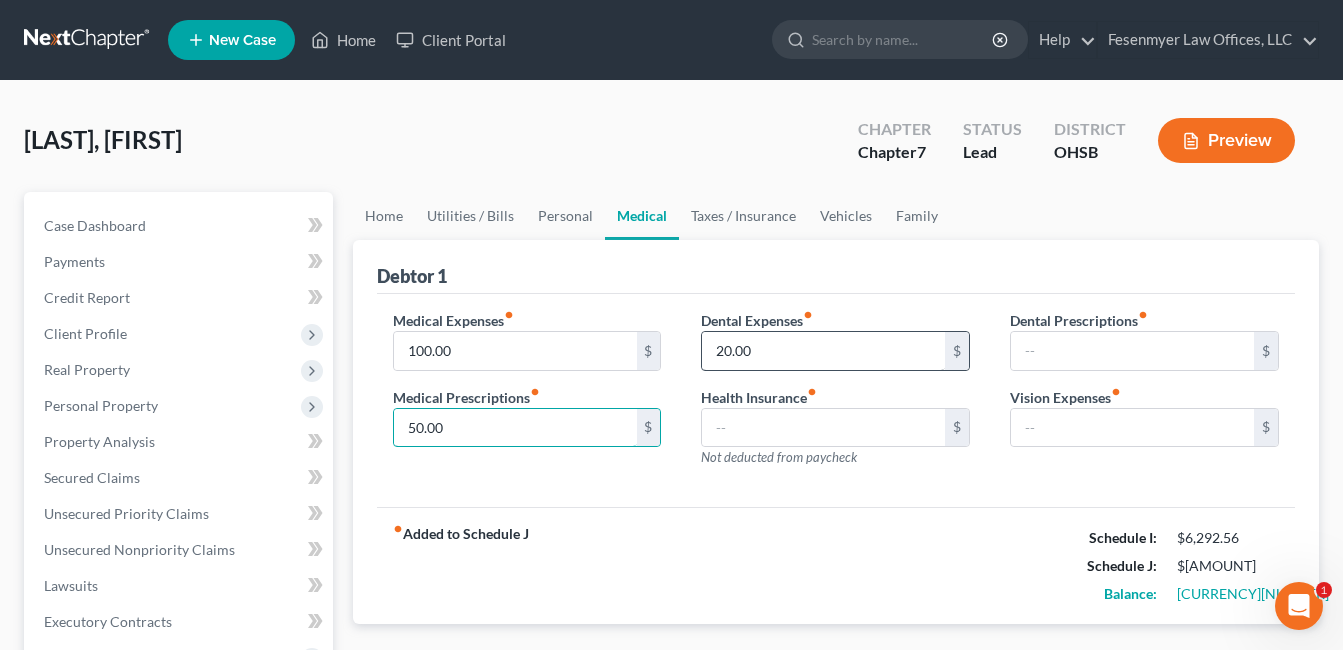 type on "50.00" 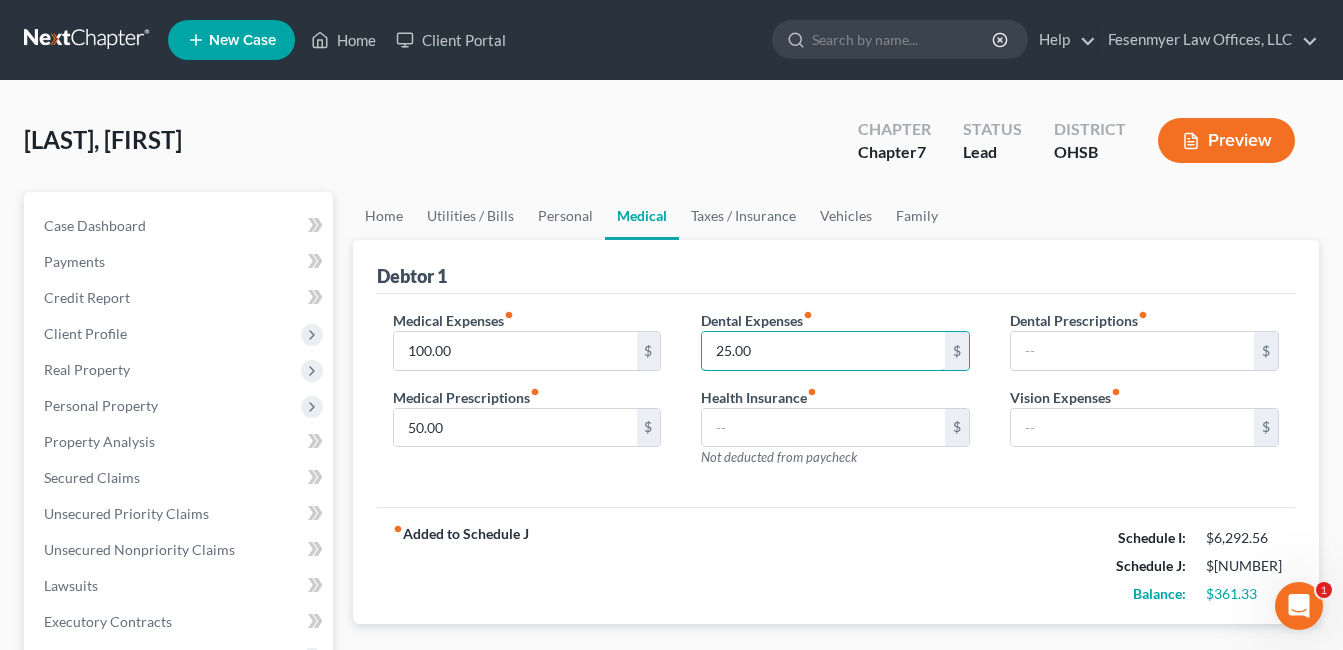 drag, startPoint x: 774, startPoint y: 356, endPoint x: 697, endPoint y: 368, distance: 77.92946 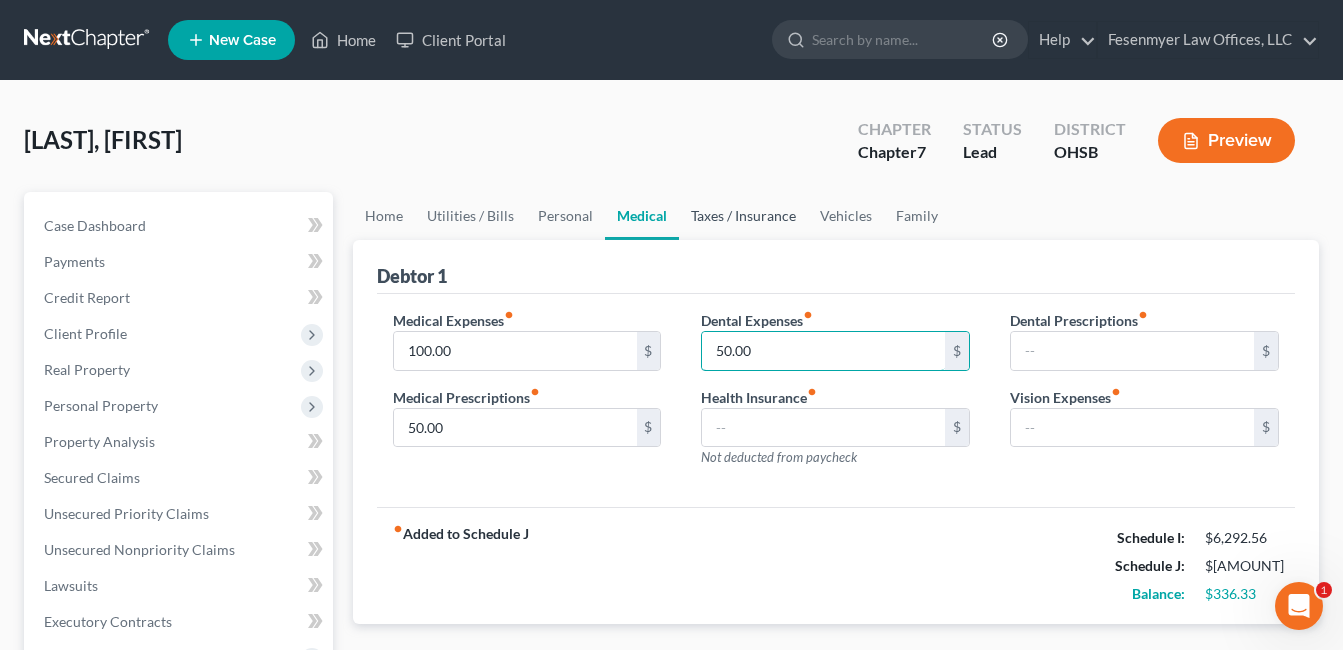 type on "50.00" 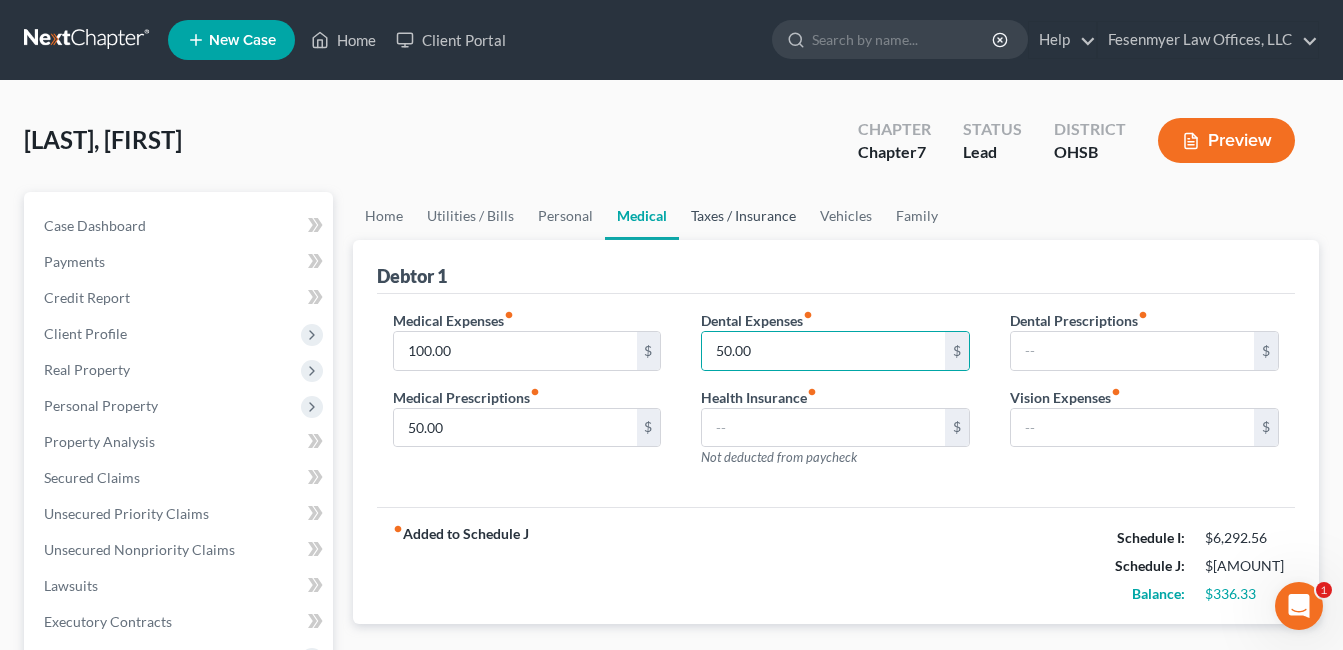click on "Taxes / Insurance" at bounding box center (743, 216) 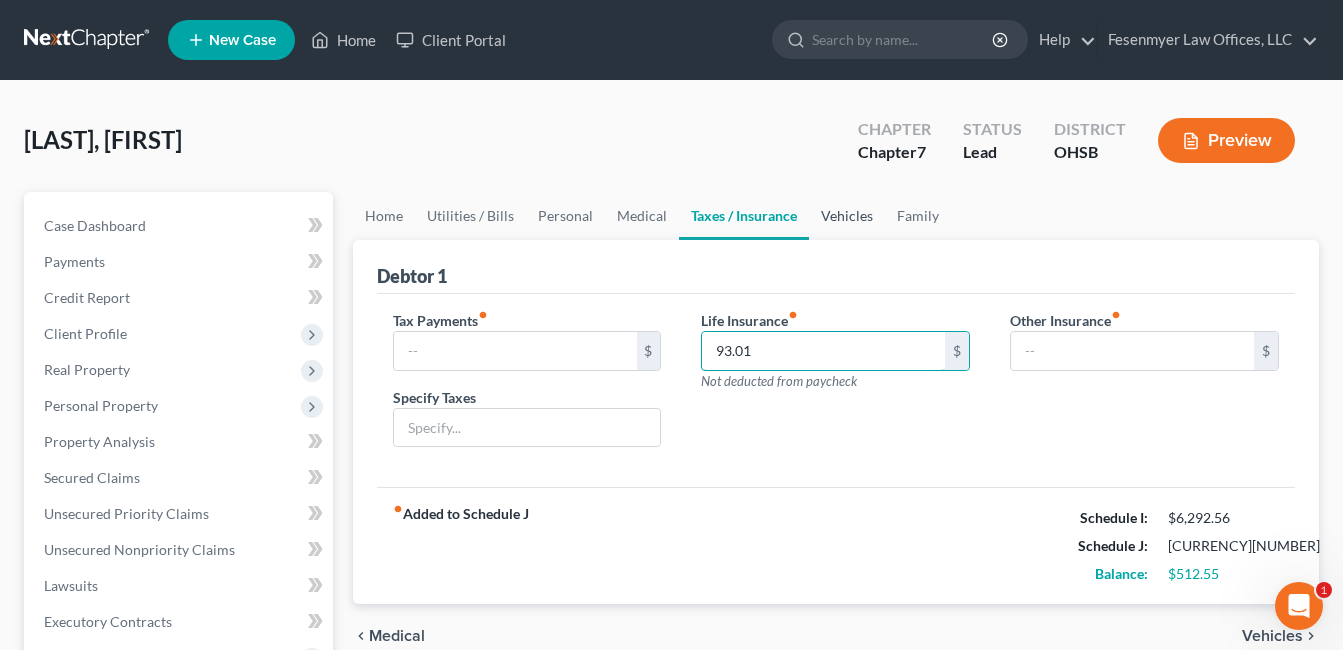 type on "93.01" 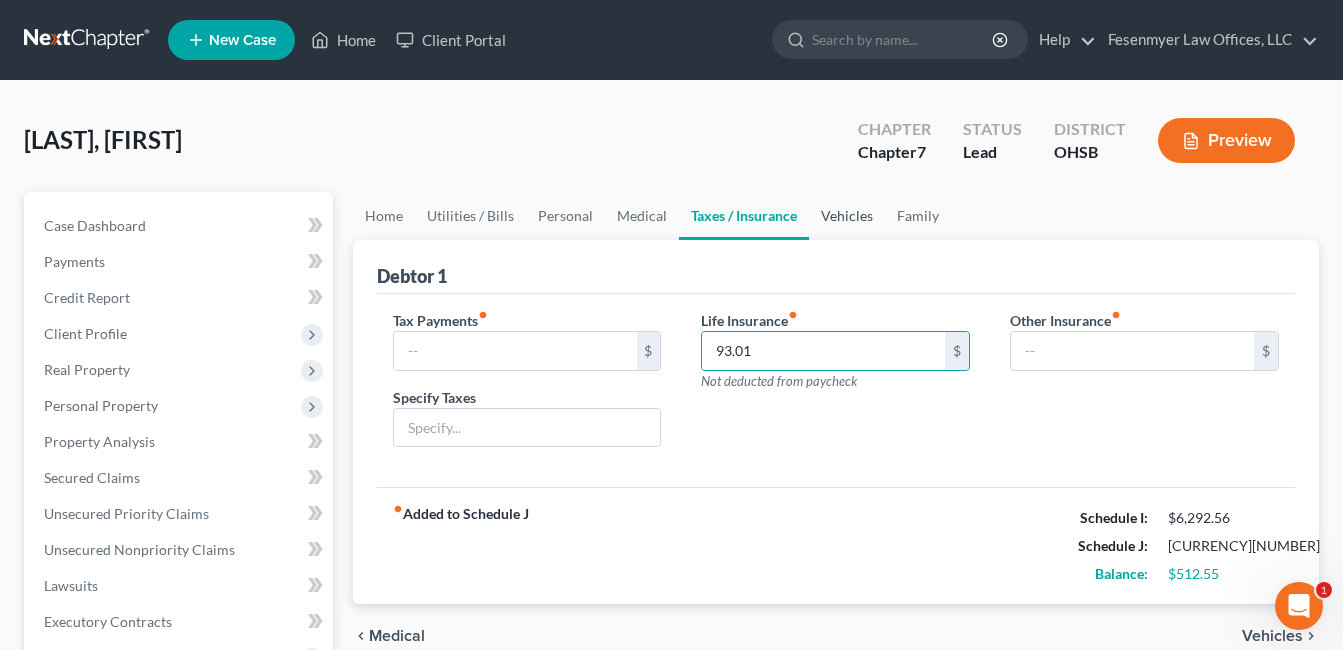 click on "Vehicles" at bounding box center [847, 216] 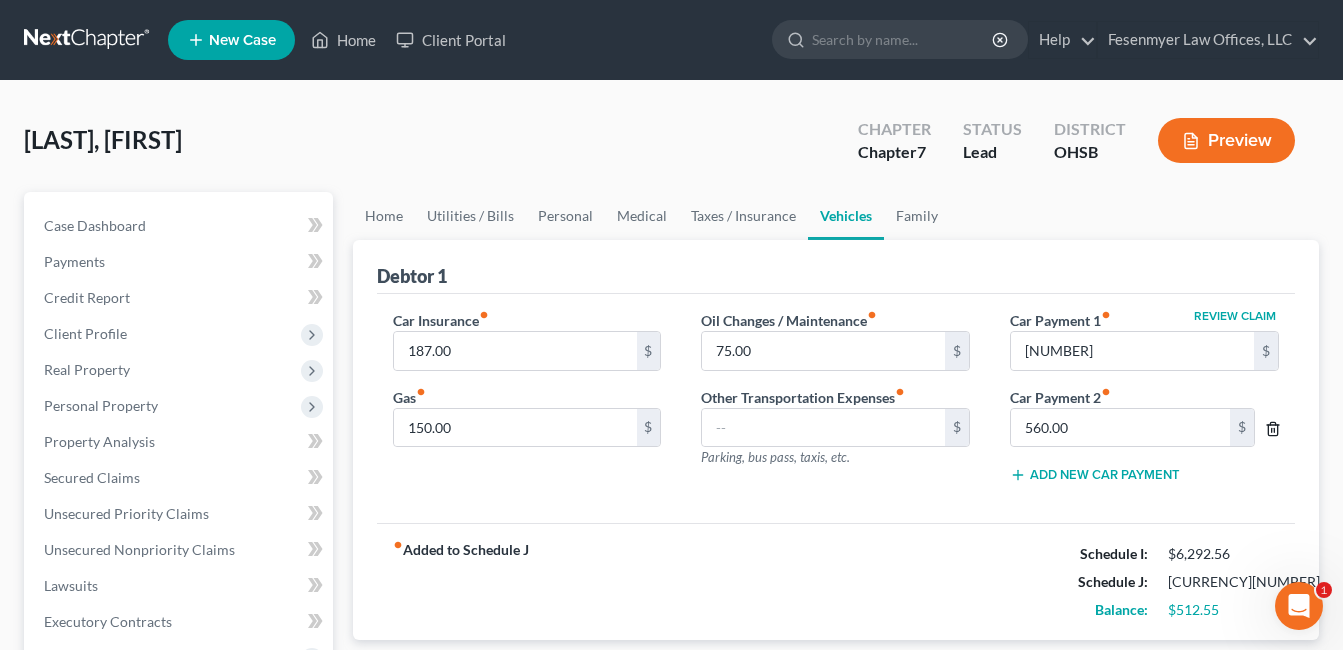 click 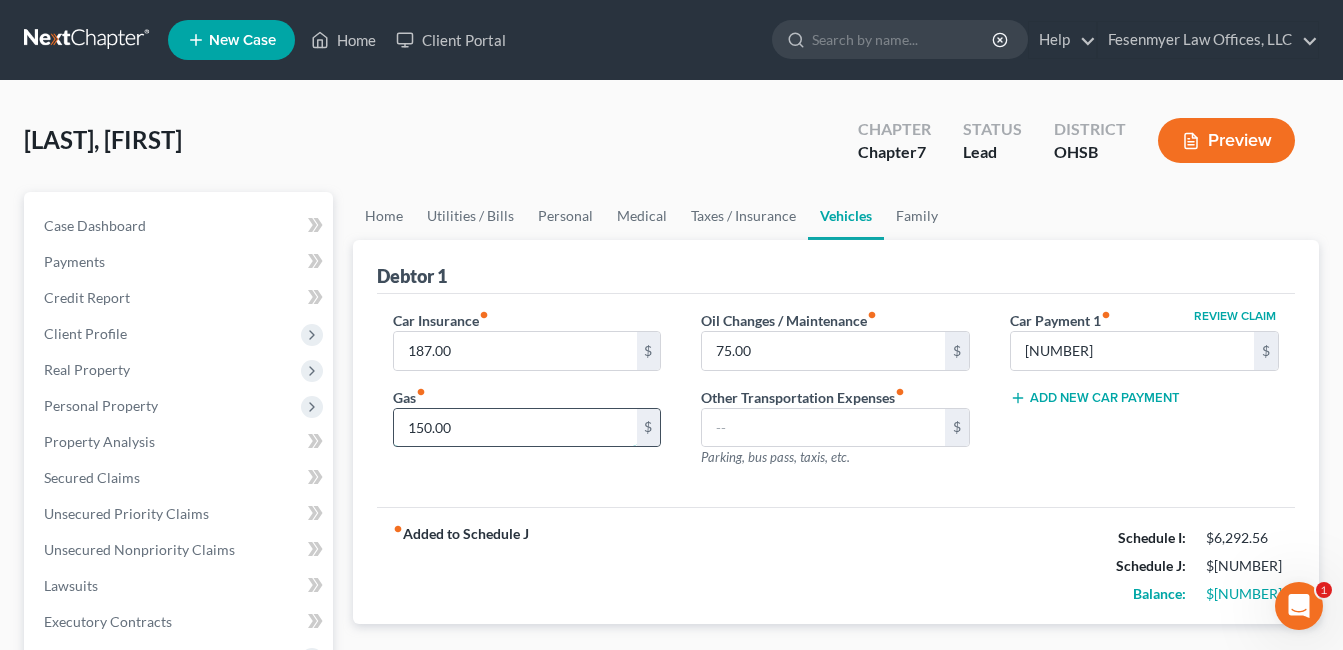 click on "150.00" at bounding box center [515, 428] 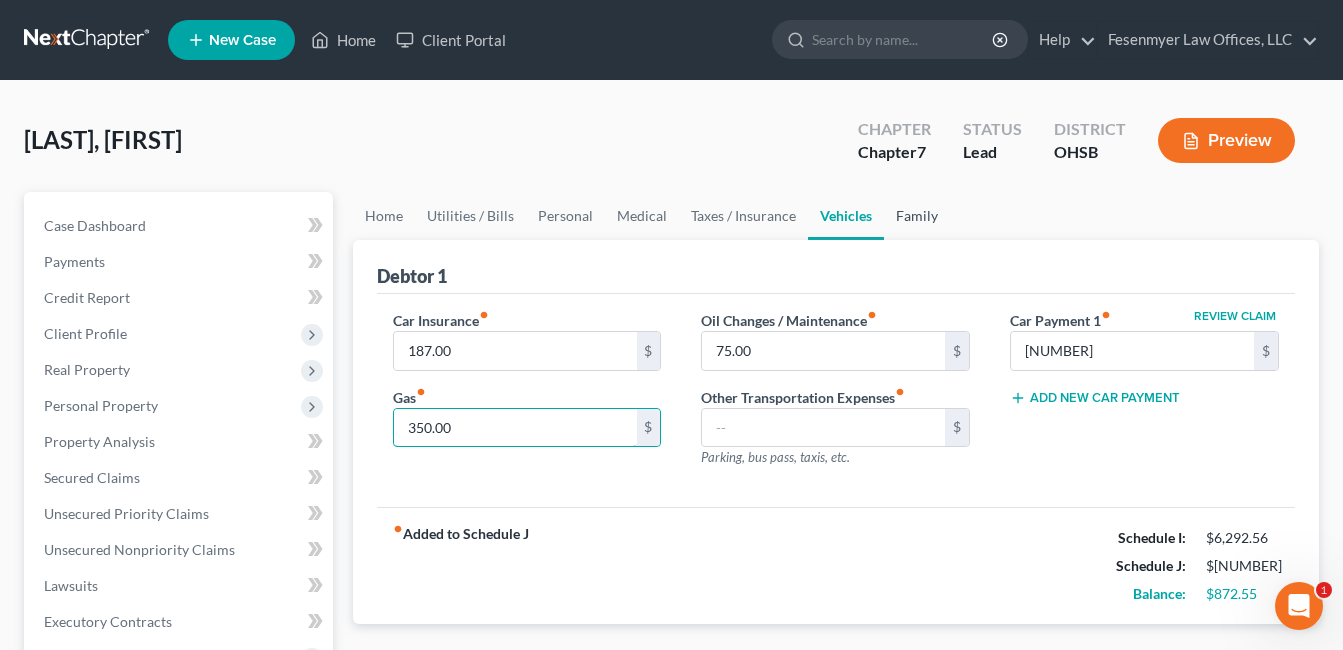 type on "350.00" 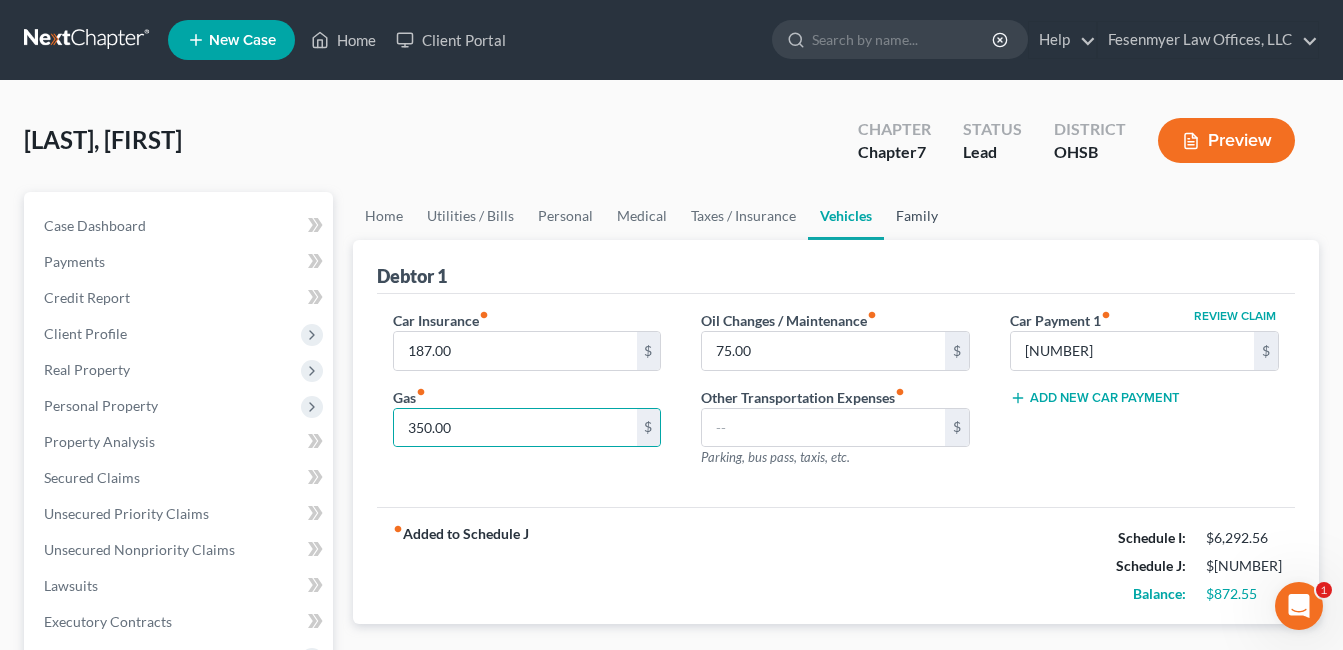 click on "Family" at bounding box center (917, 216) 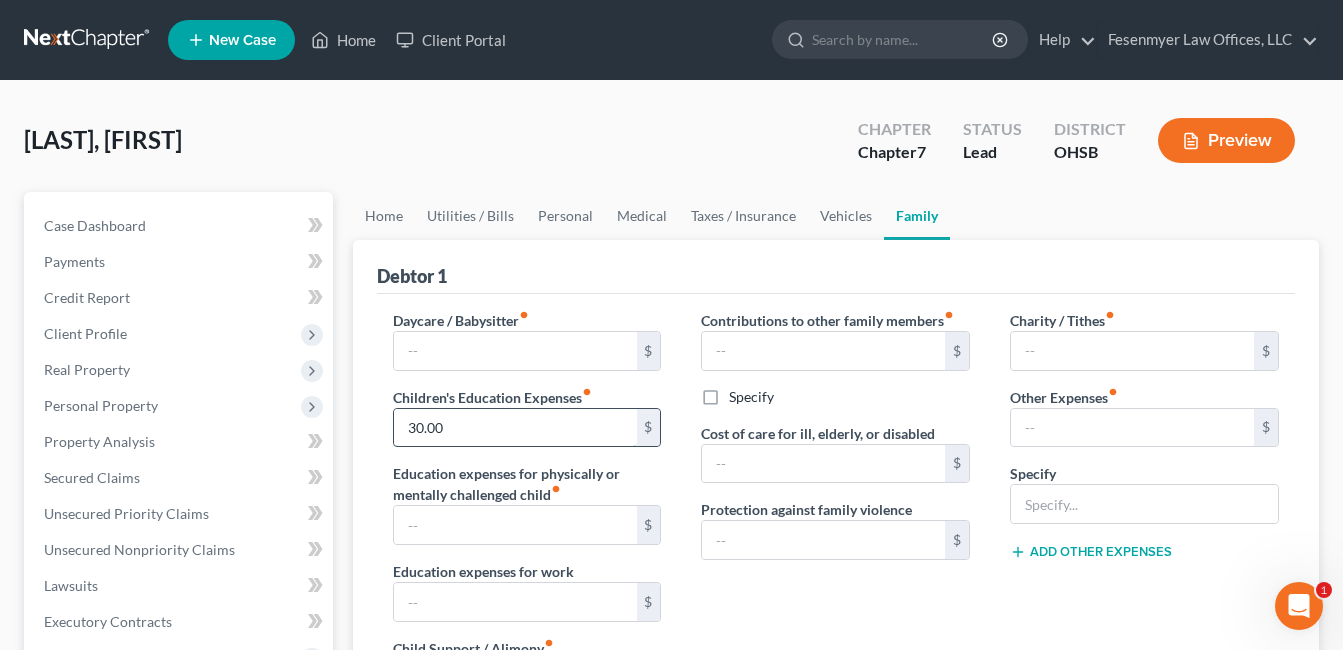 click on "30.00" at bounding box center (515, 428) 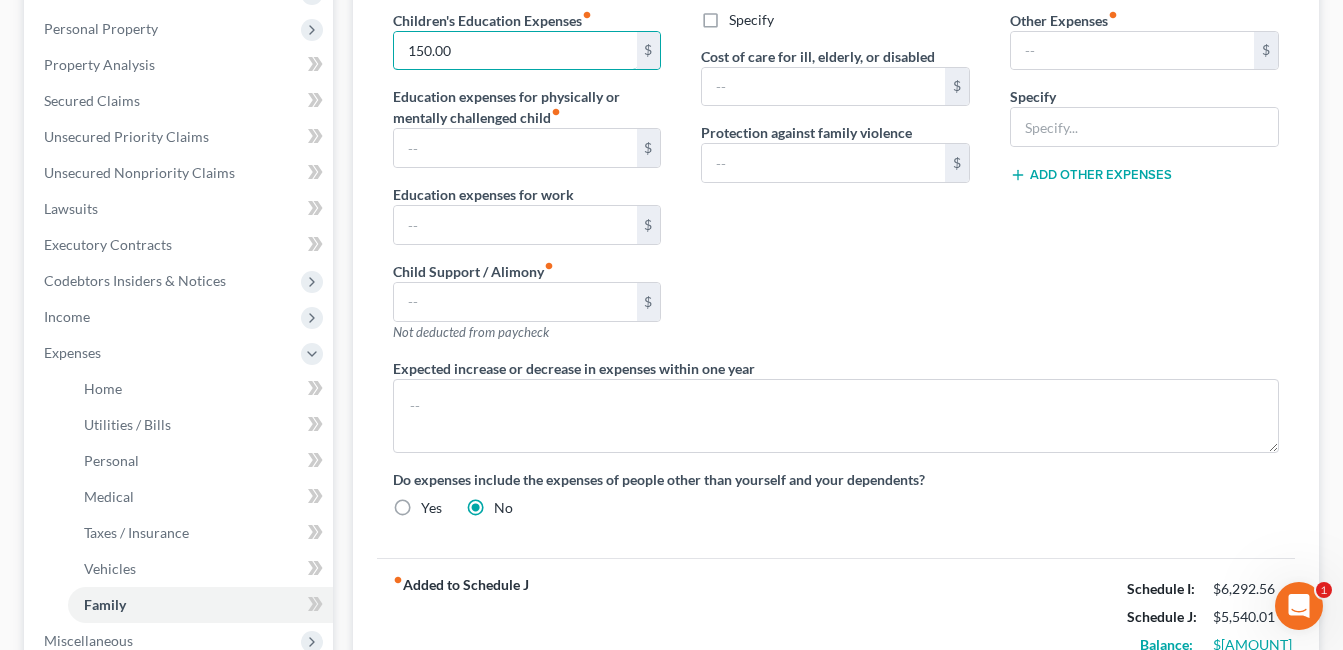 scroll, scrollTop: 400, scrollLeft: 0, axis: vertical 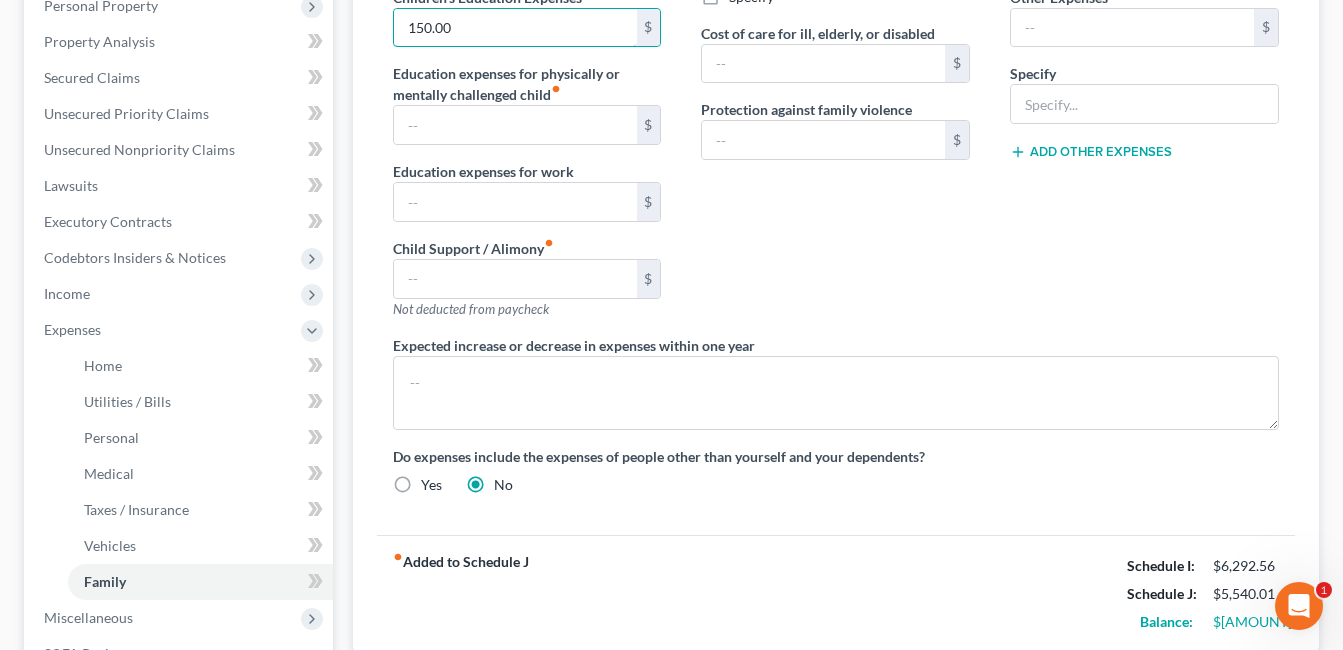 type on "150.00" 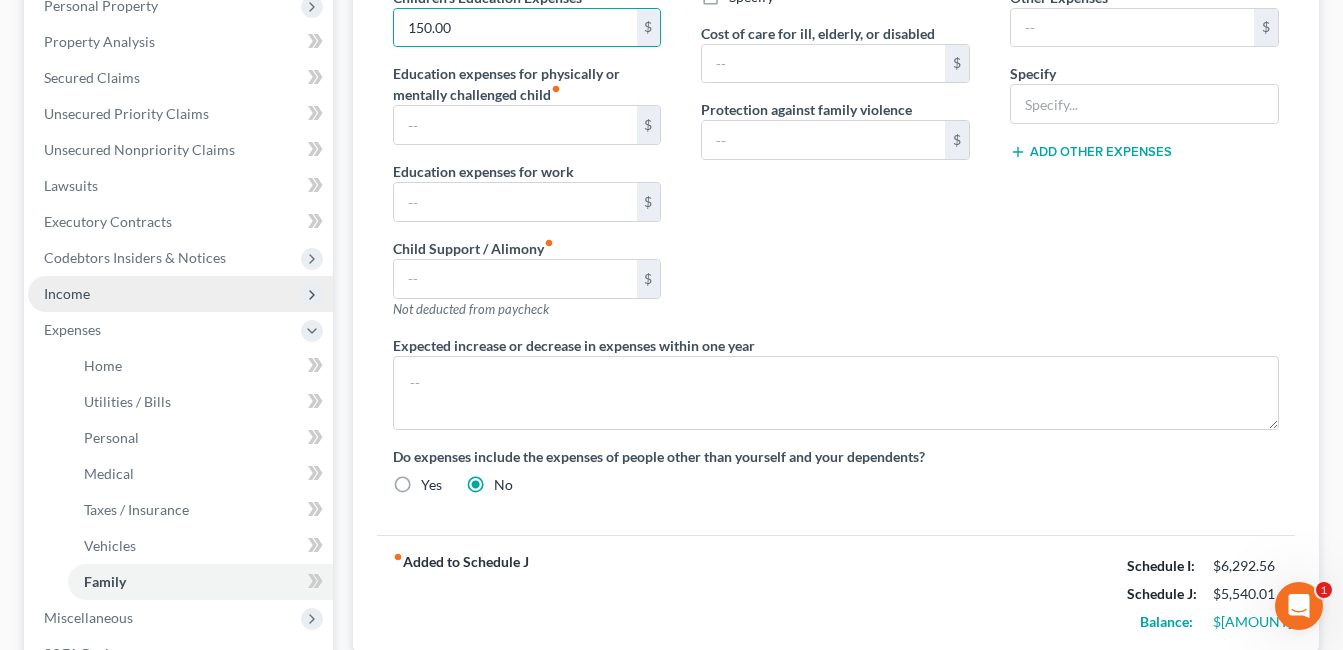 click on "Income" at bounding box center [180, 294] 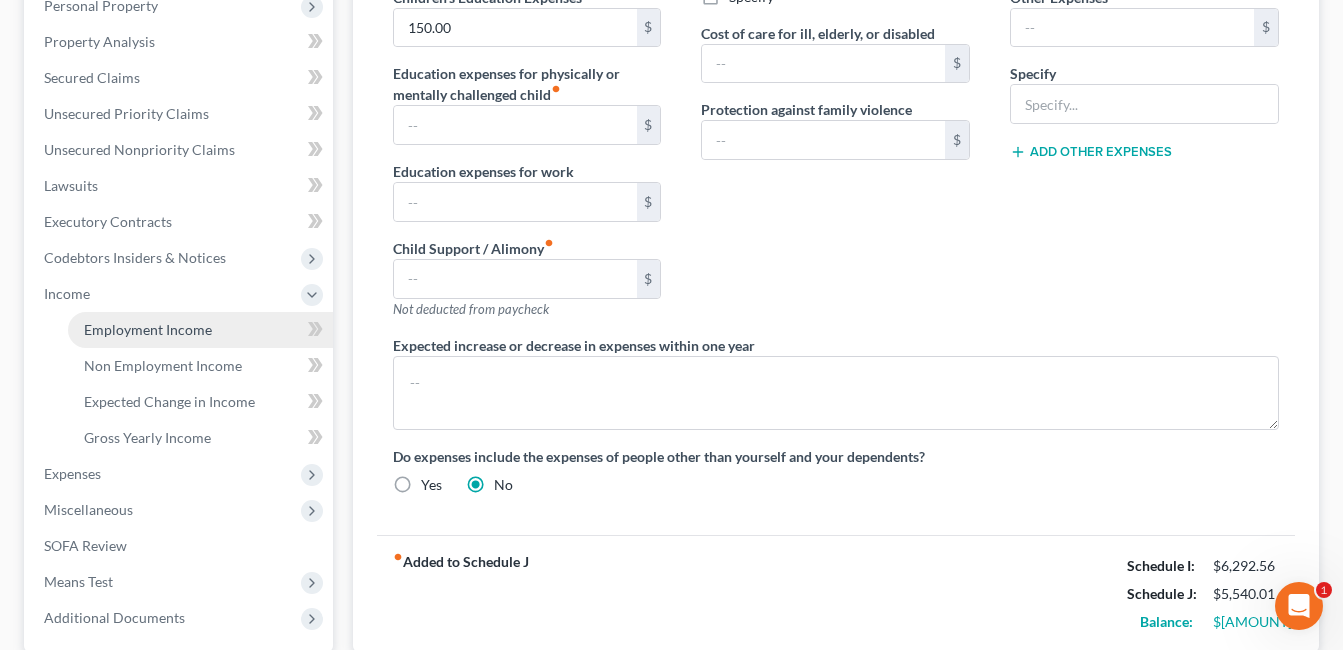 click on "Employment Income" at bounding box center (148, 329) 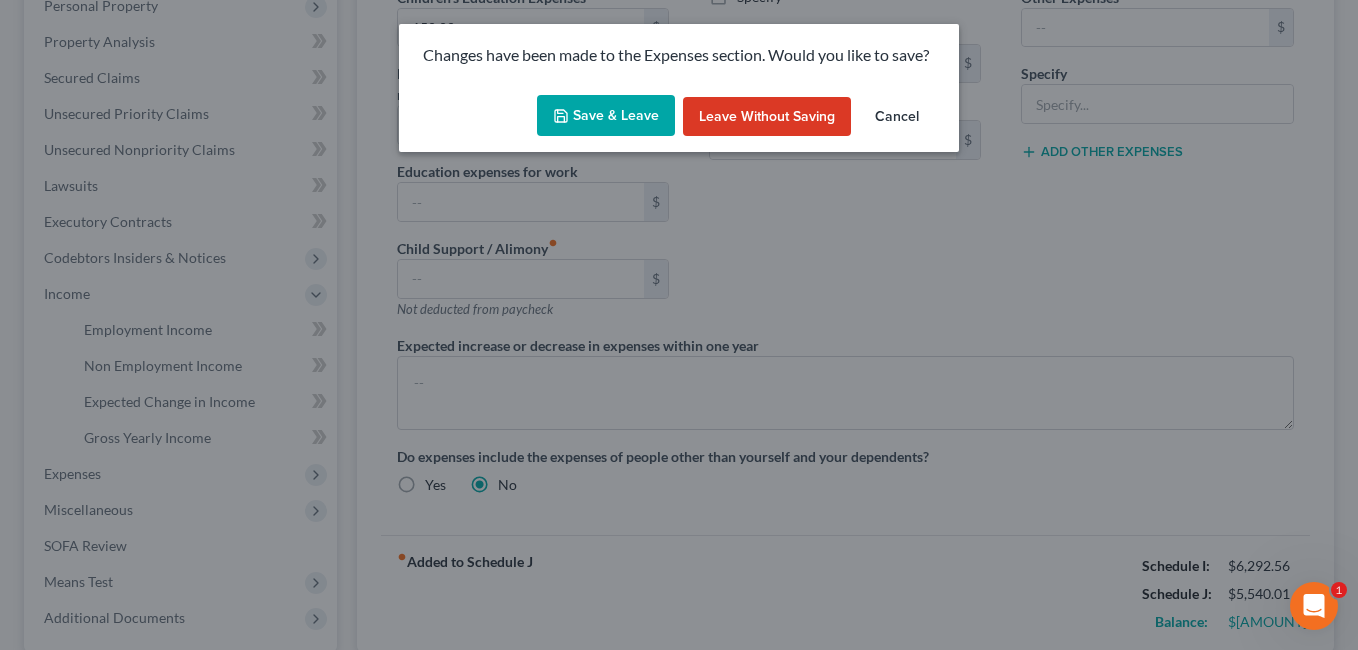 click on "Save & Leave" at bounding box center (606, 116) 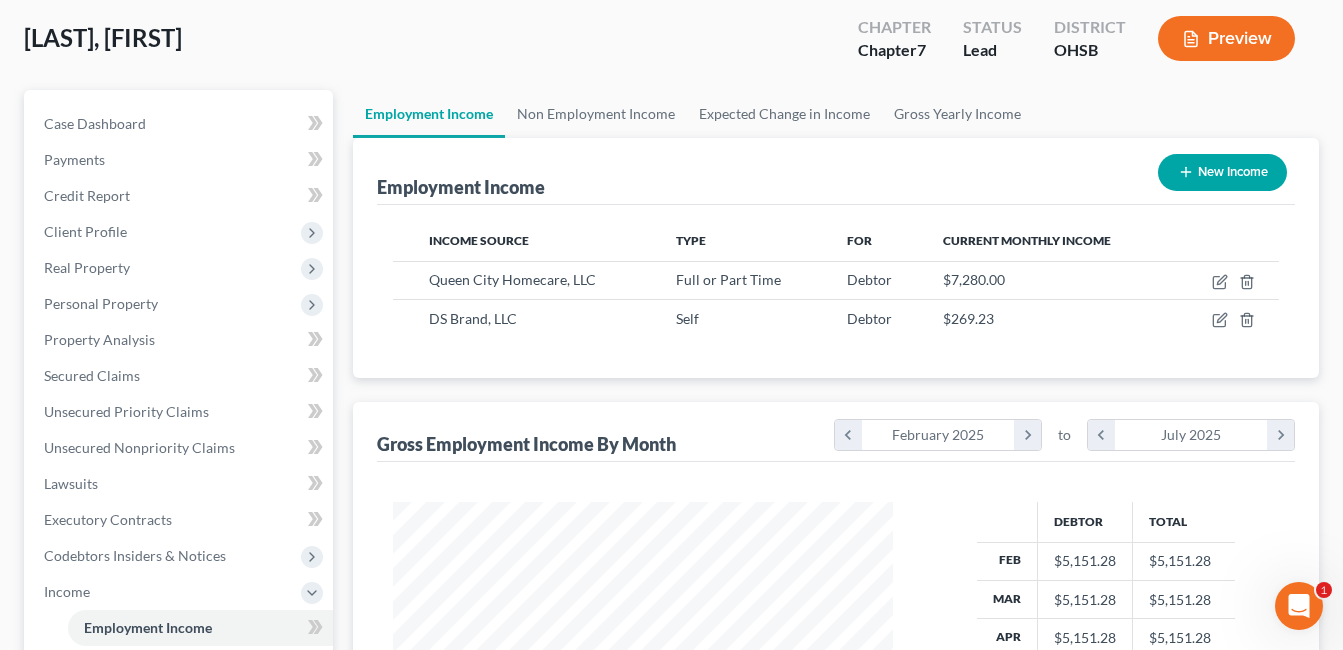 scroll, scrollTop: 0, scrollLeft: 0, axis: both 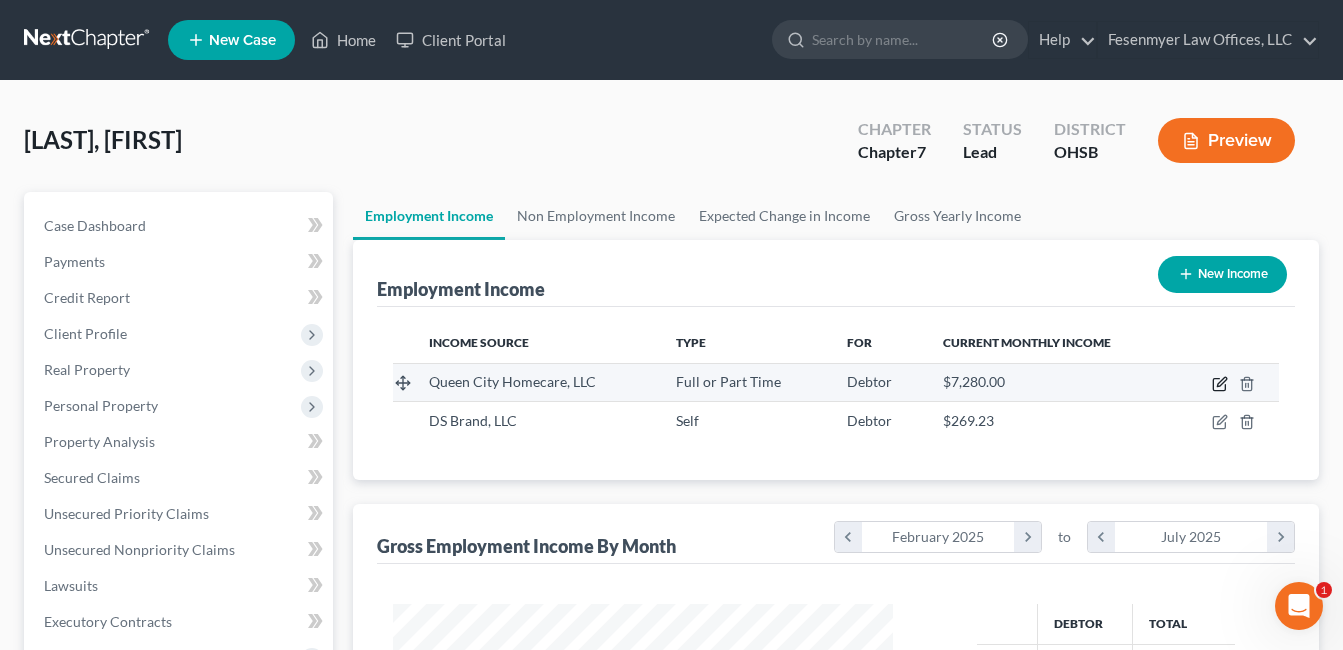 click 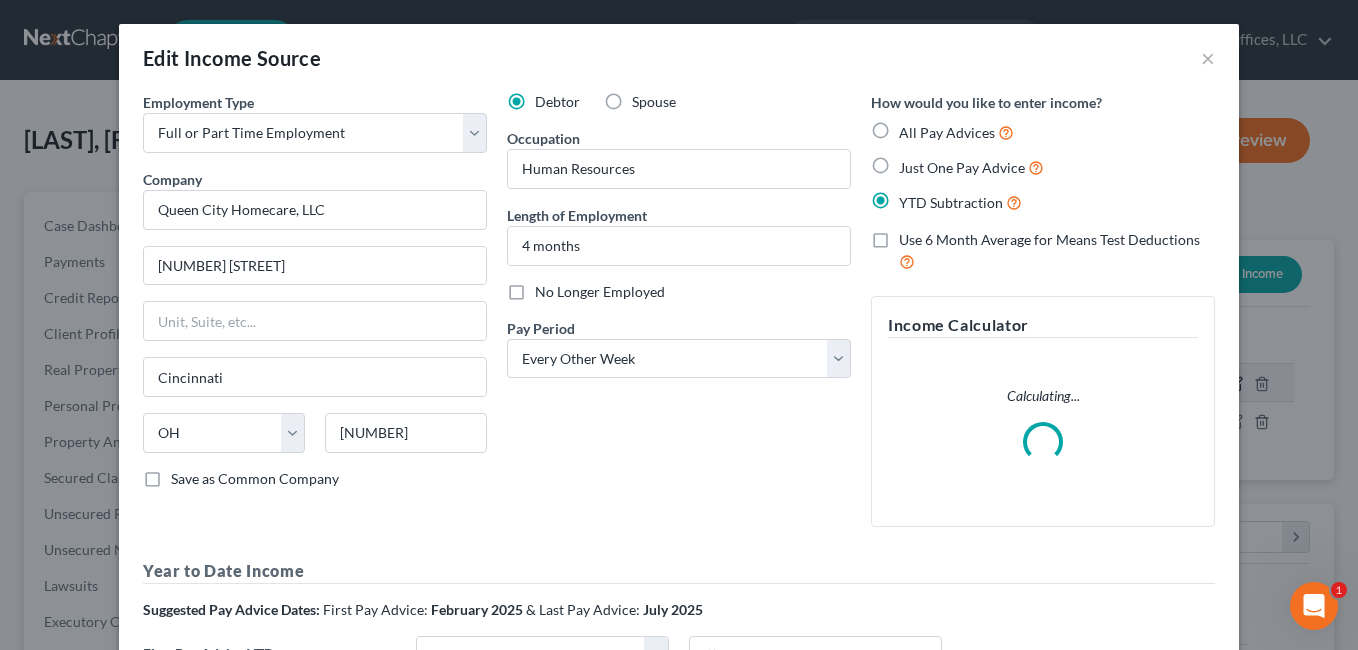 scroll, scrollTop: 999642, scrollLeft: 999453, axis: both 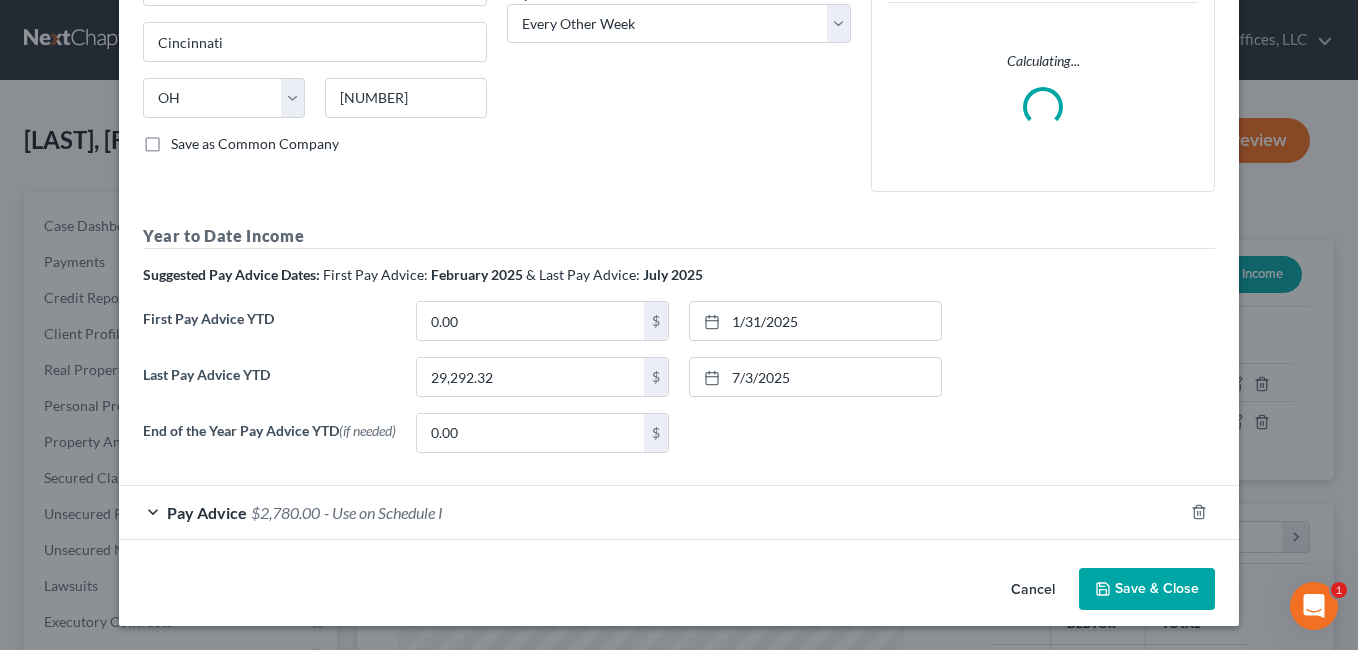 click on "- Use on Schedule I" at bounding box center (383, 512) 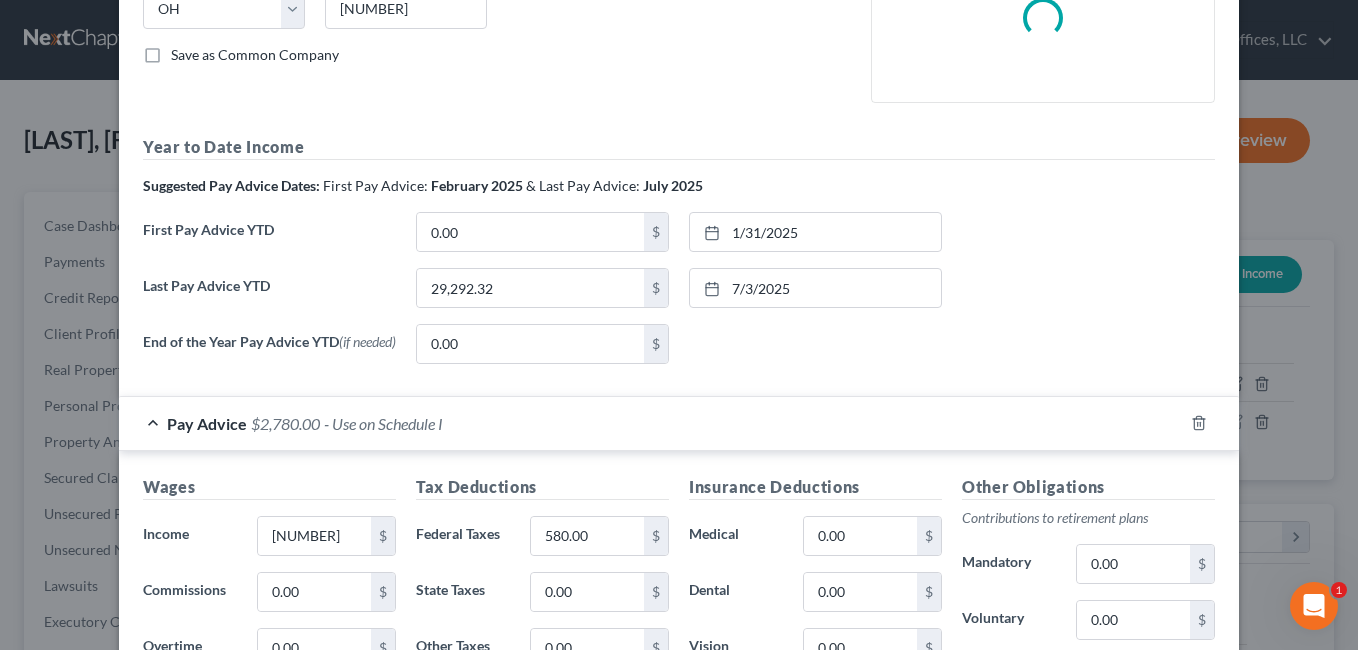 scroll, scrollTop: 539, scrollLeft: 0, axis: vertical 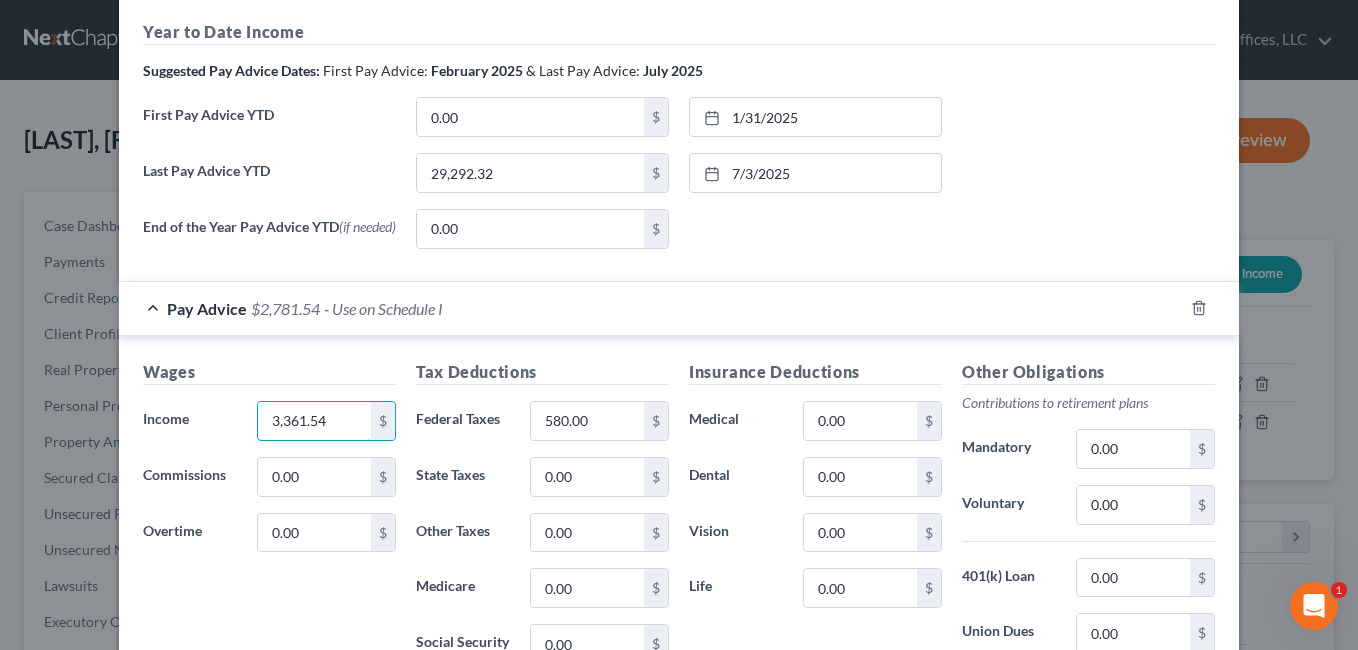 type on "3,361.54" 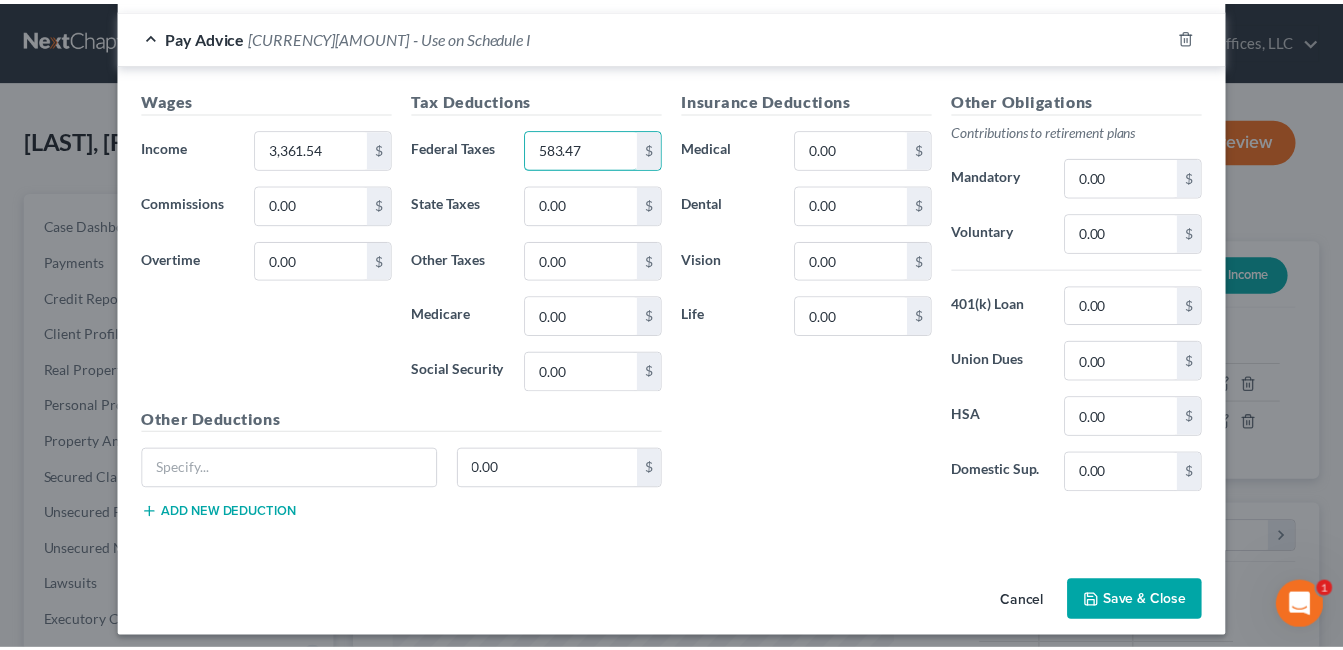 scroll, scrollTop: 940, scrollLeft: 0, axis: vertical 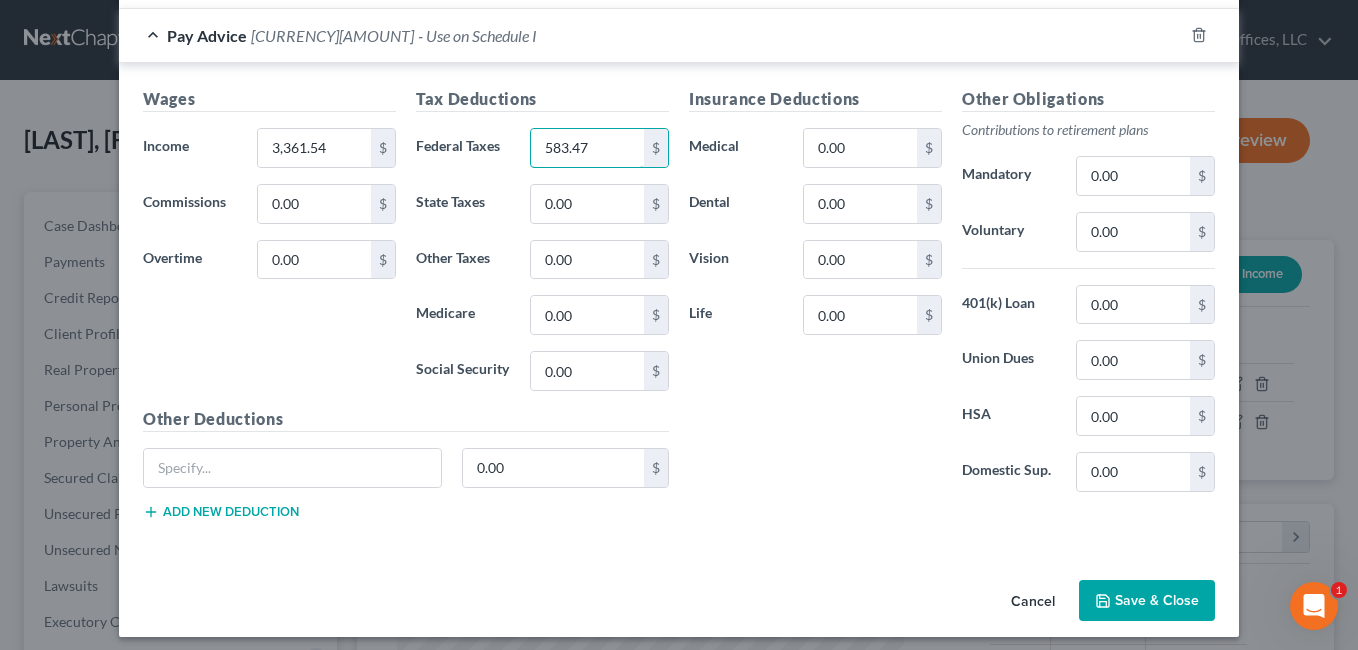type on "583.47" 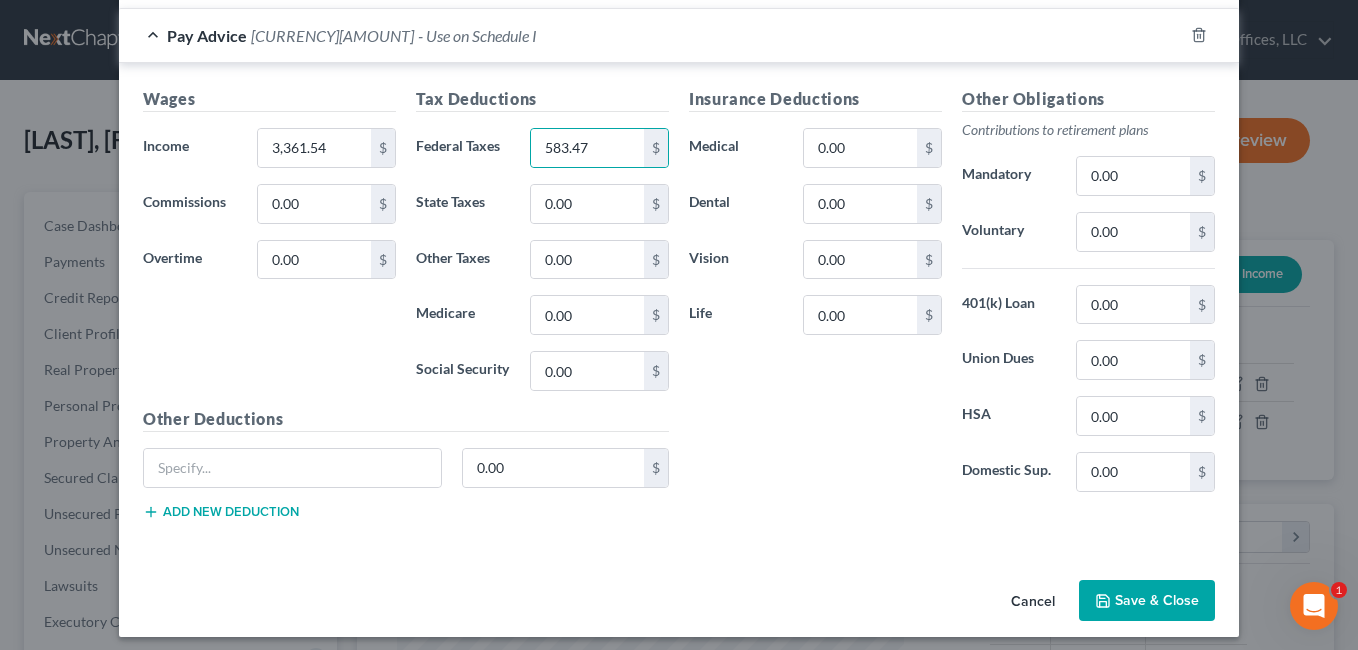 click on "Save & Close" at bounding box center [1147, 601] 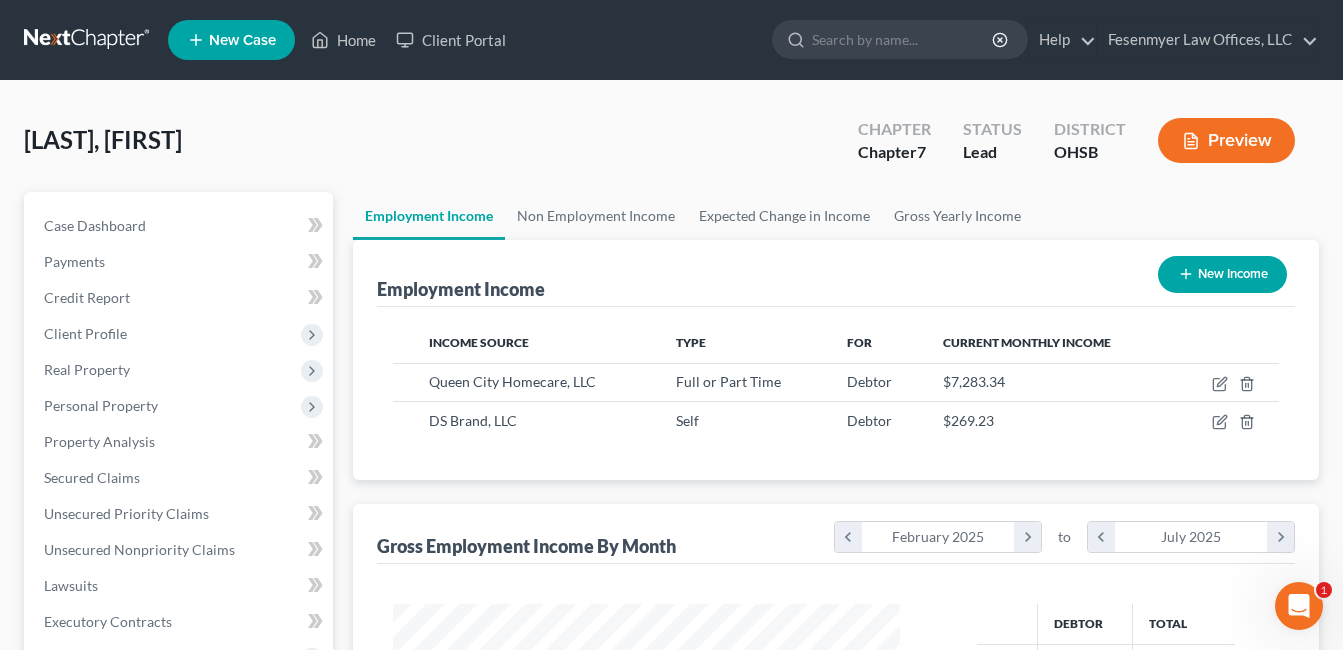 scroll, scrollTop: 359, scrollLeft: 541, axis: both 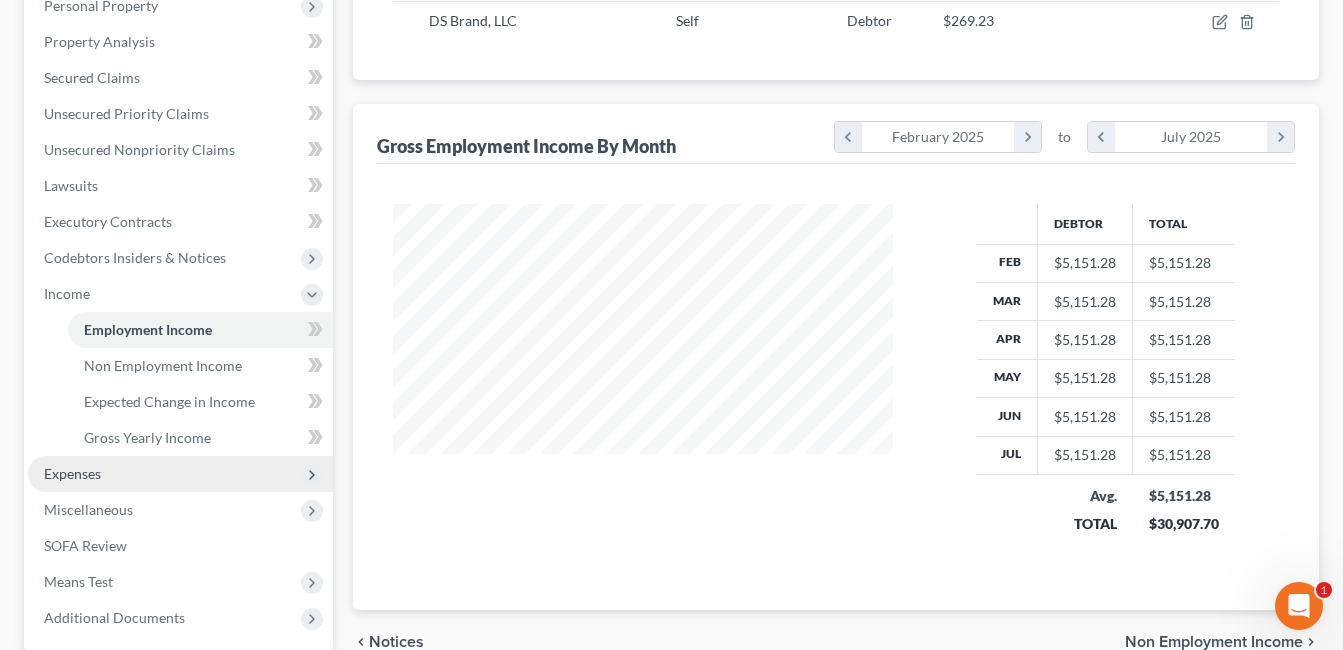 click on "Expenses" at bounding box center [180, 474] 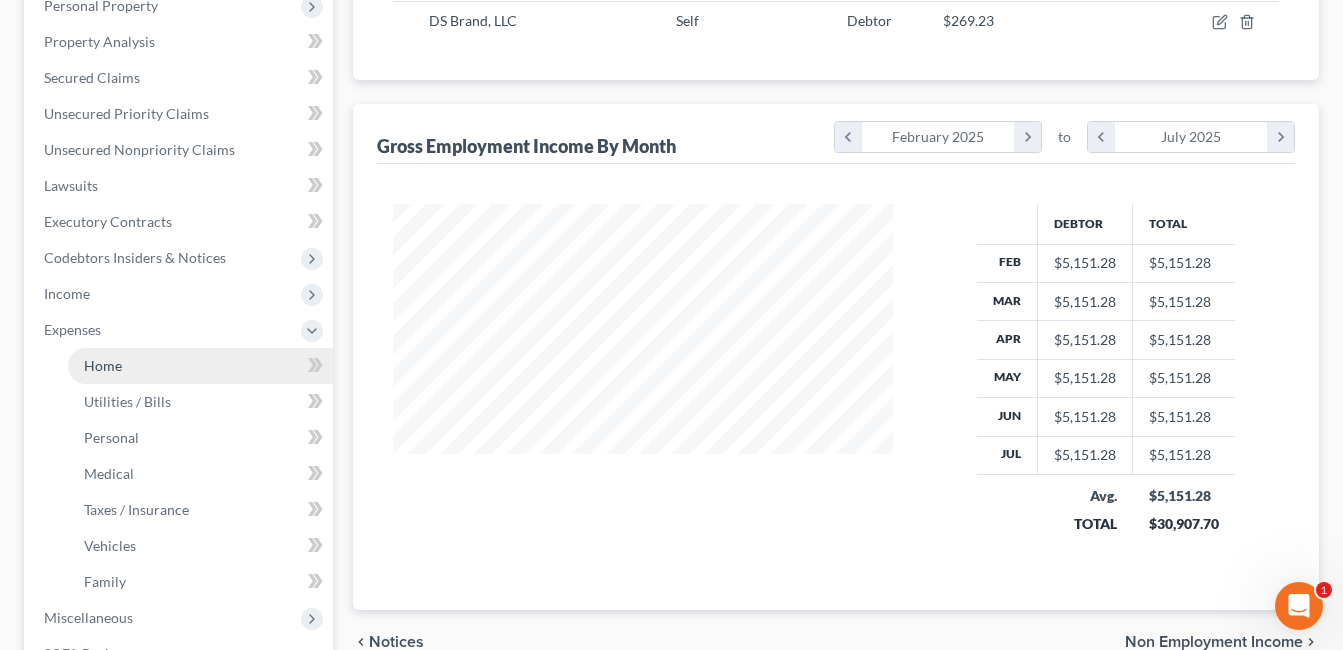 click on "Home" at bounding box center (200, 366) 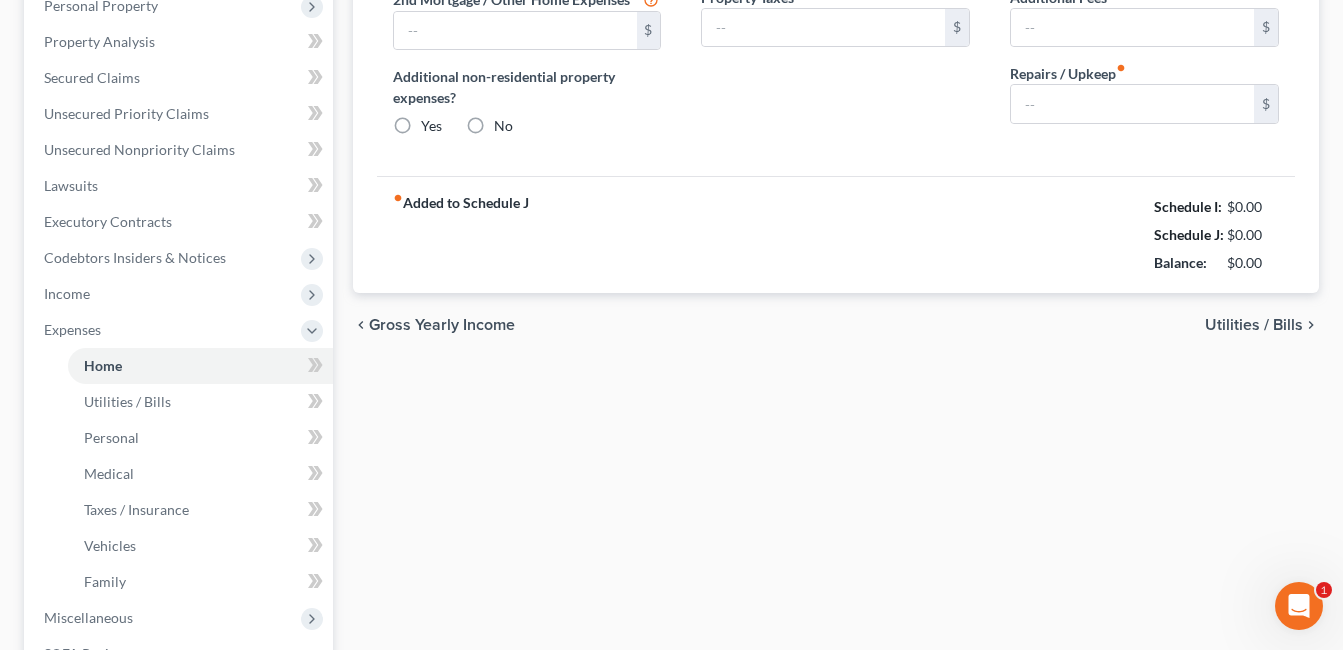 type on "1,732.00" 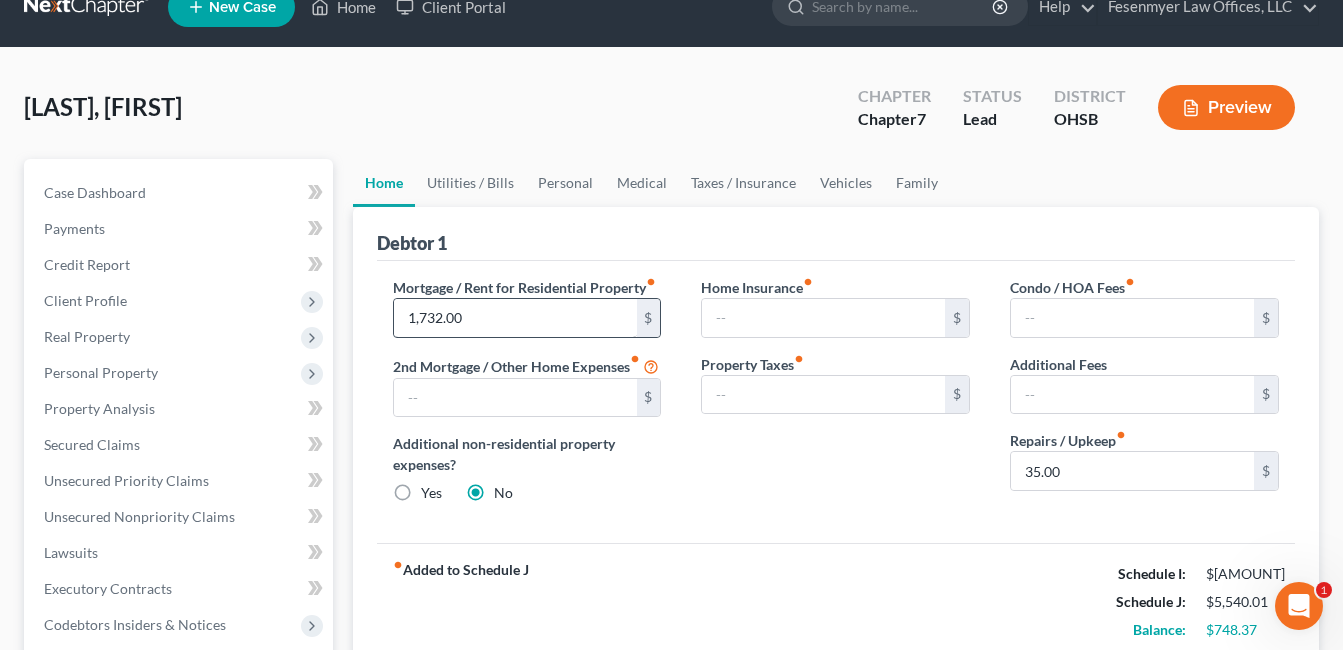 scroll, scrollTop: 0, scrollLeft: 0, axis: both 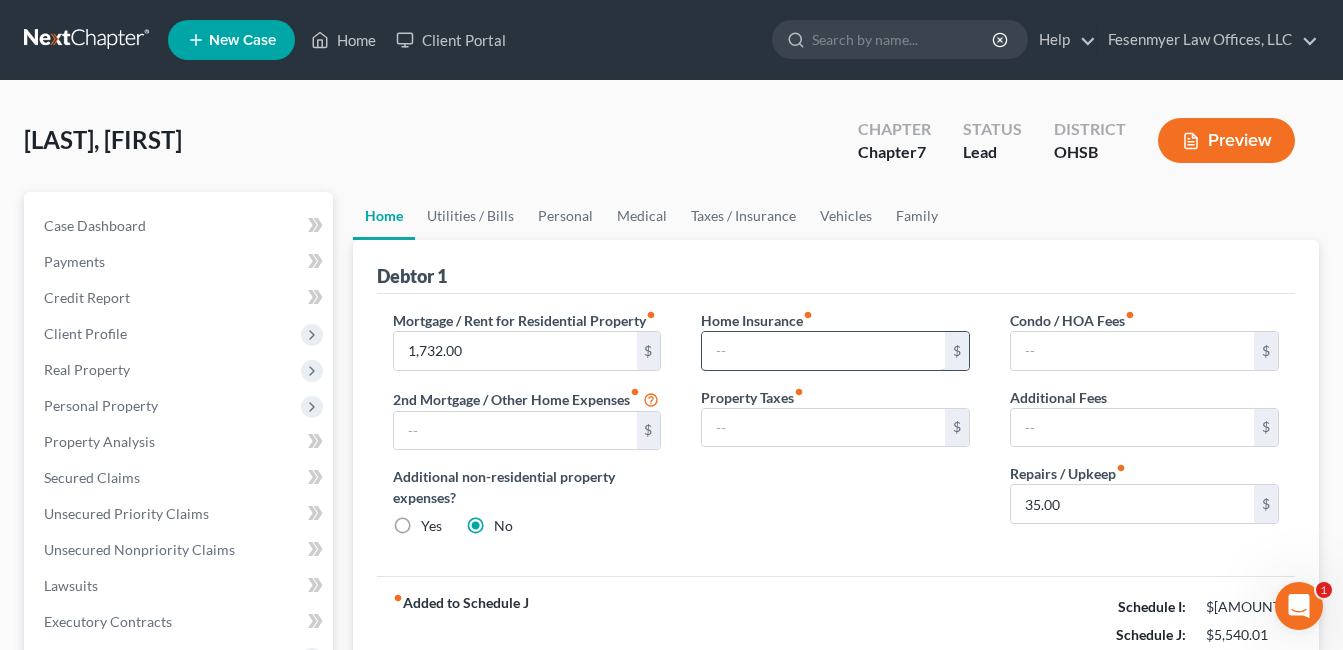 click at bounding box center [823, 351] 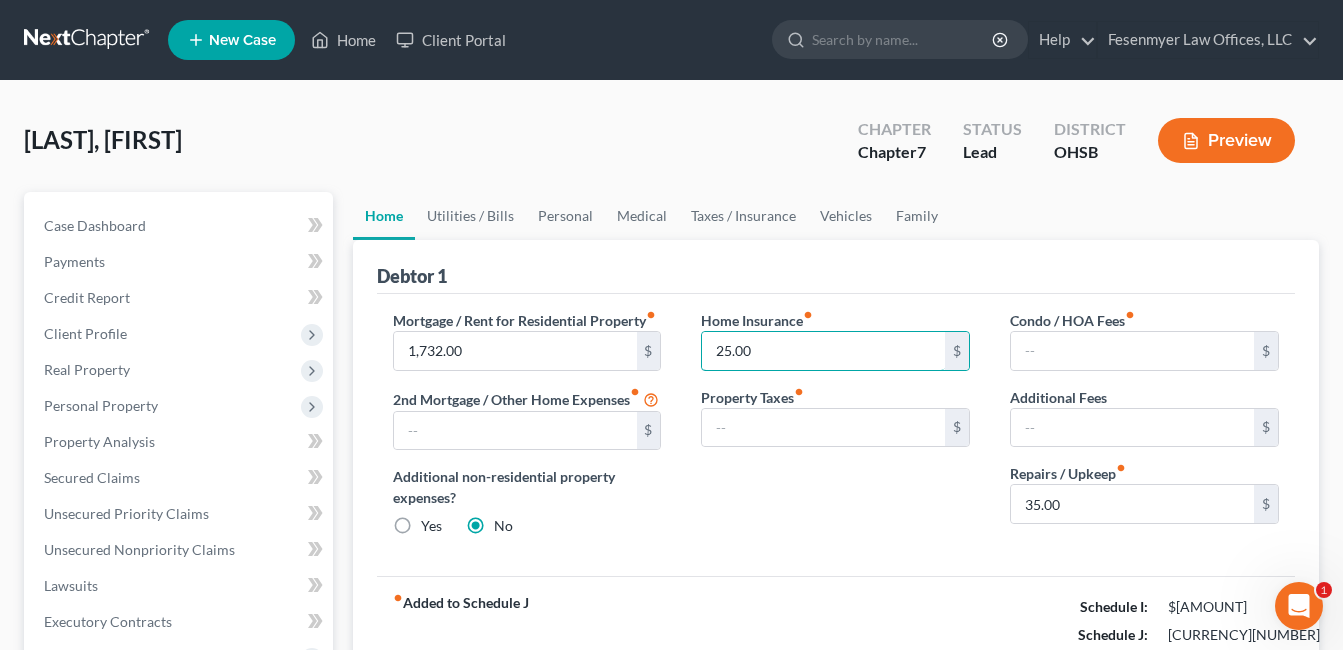 type on "25.00" 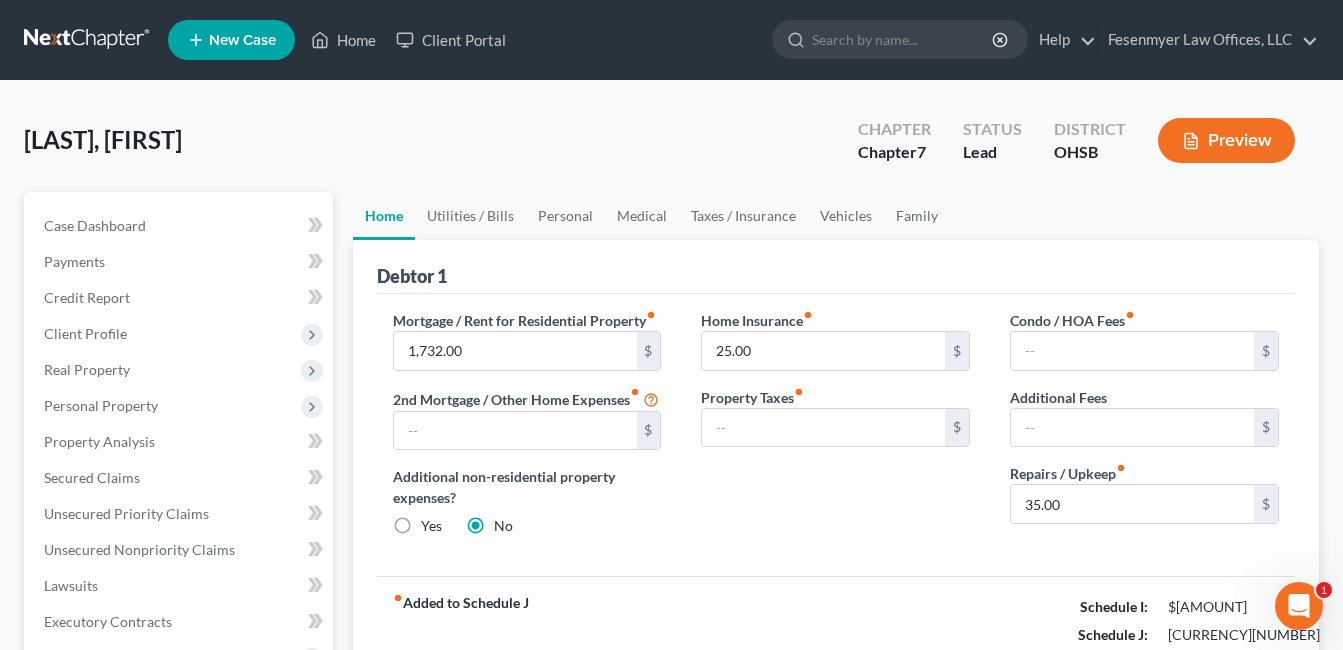 click on "Home Insurance  fiber_manual_record $[NUMBER] Property Taxes  fiber_manual_record $" at bounding box center (835, 431) 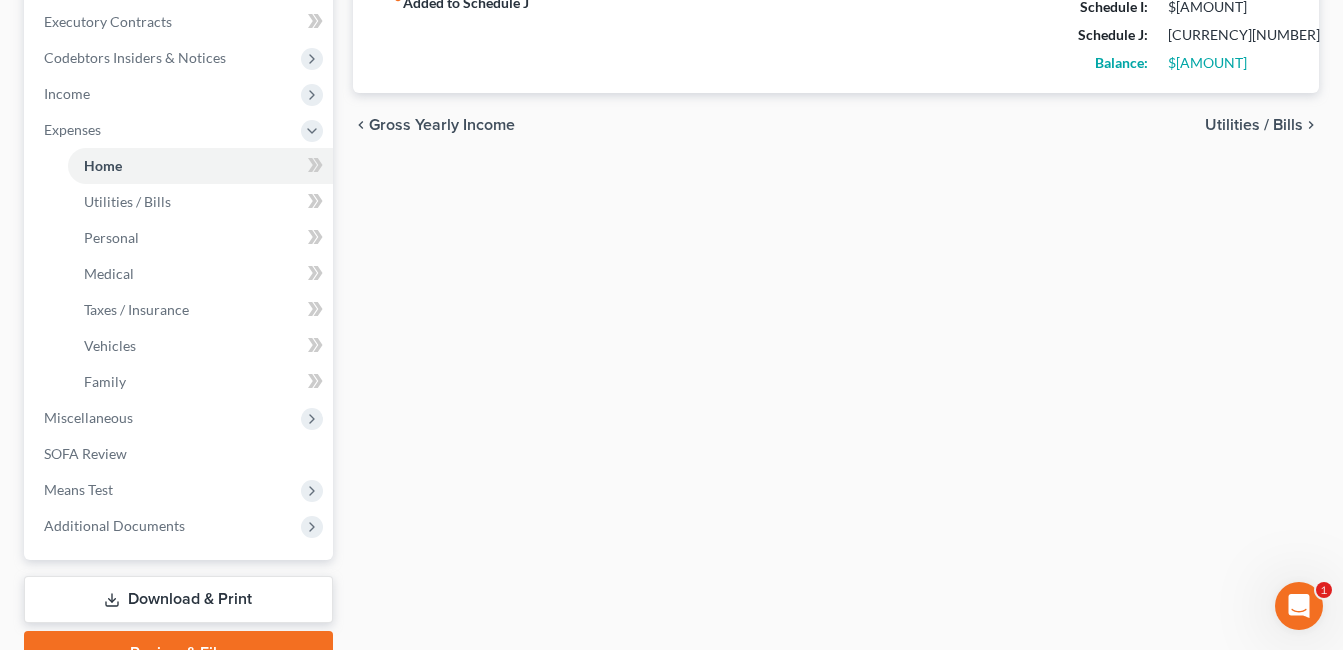 scroll, scrollTop: 100, scrollLeft: 0, axis: vertical 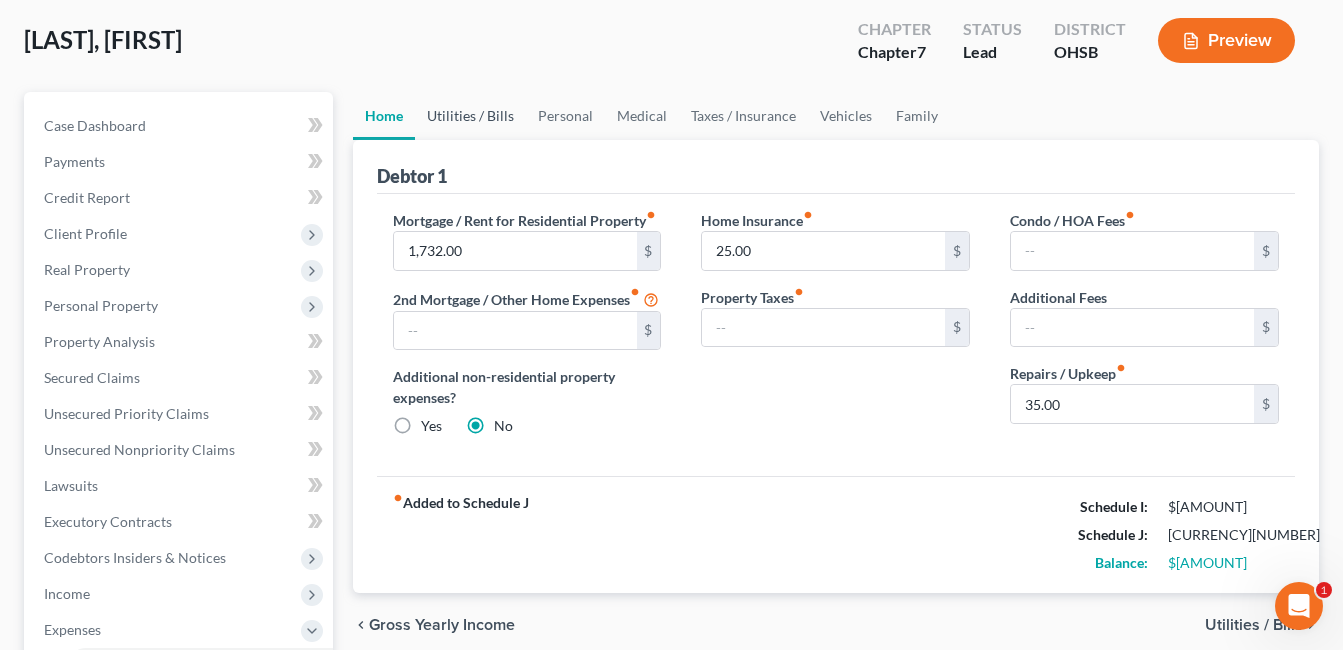 click on "Utilities / Bills" at bounding box center (470, 116) 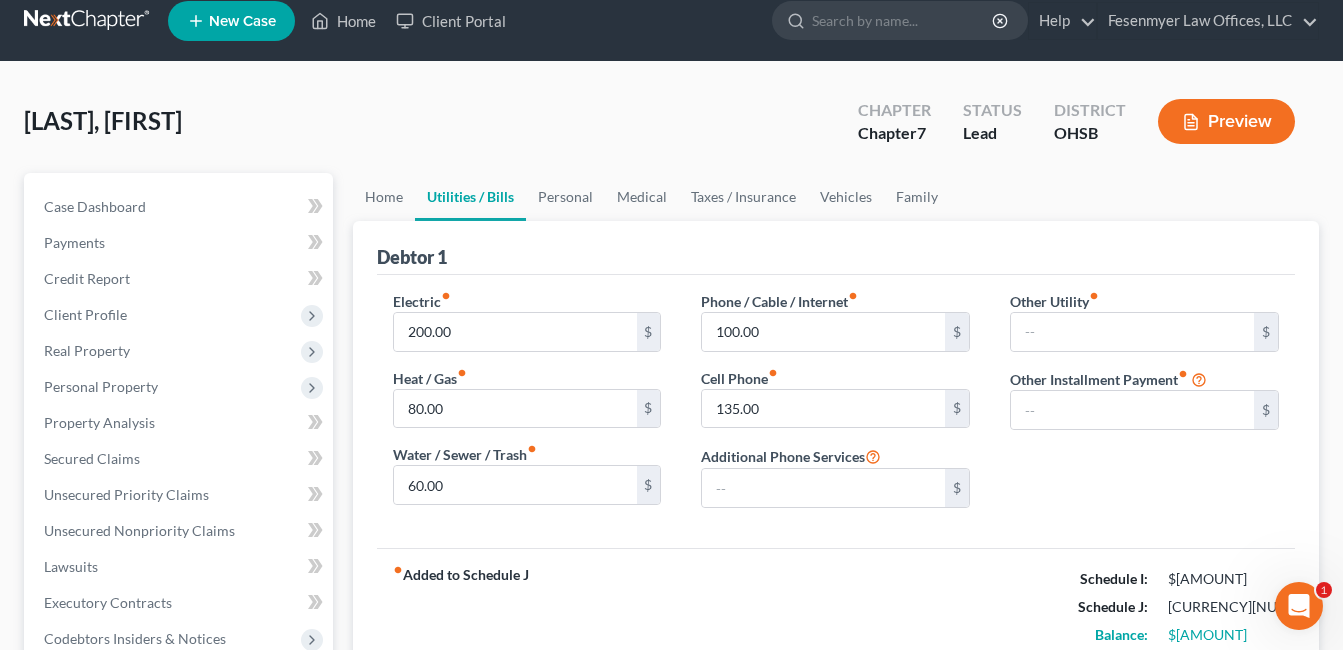 scroll, scrollTop: 0, scrollLeft: 0, axis: both 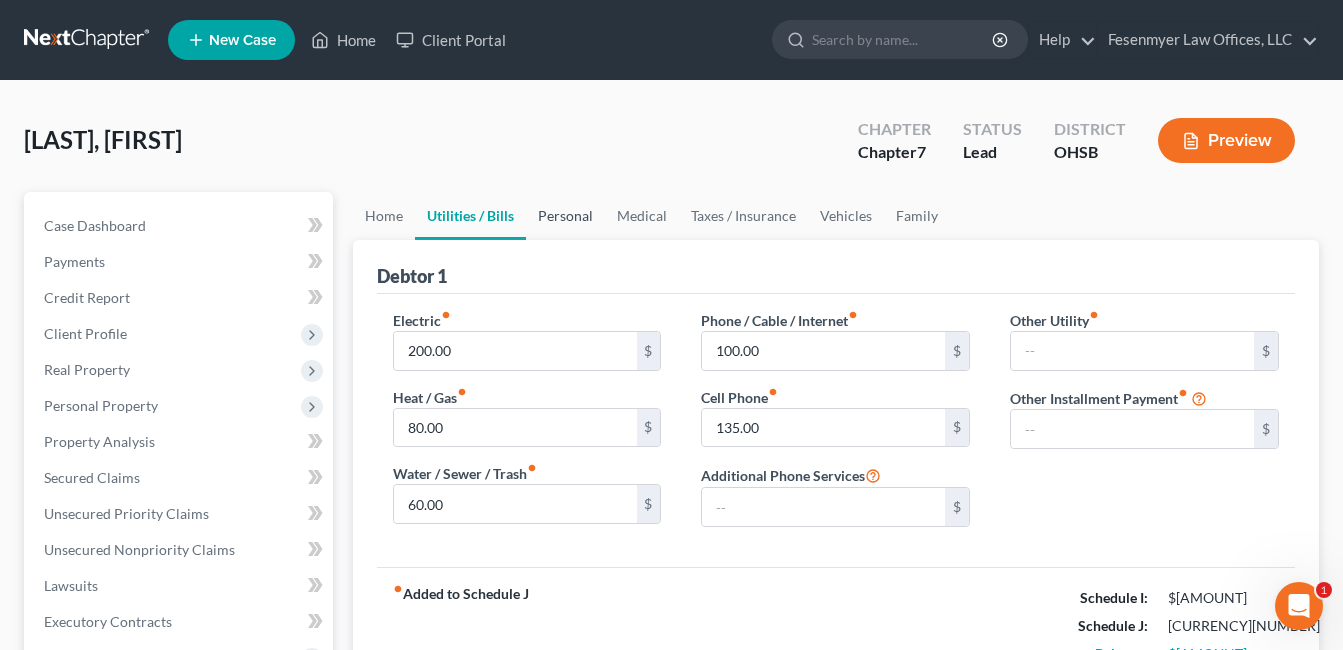 click on "Personal" at bounding box center (565, 216) 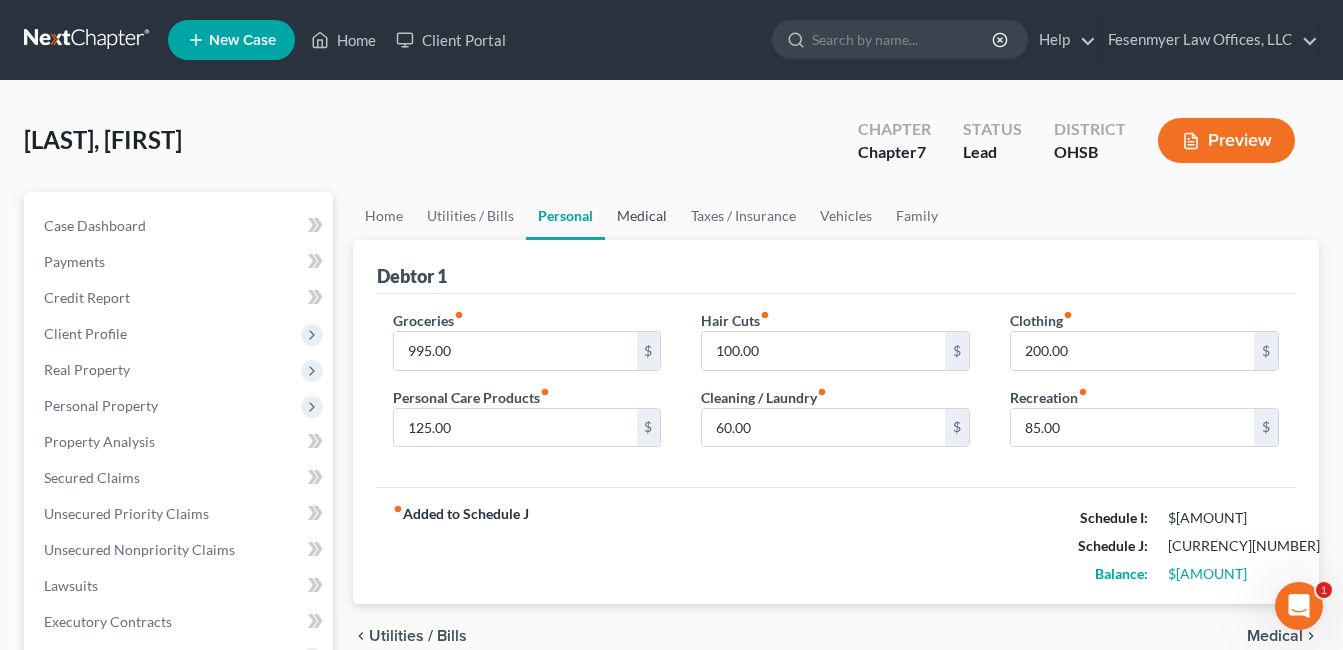 click on "Medical" at bounding box center [642, 216] 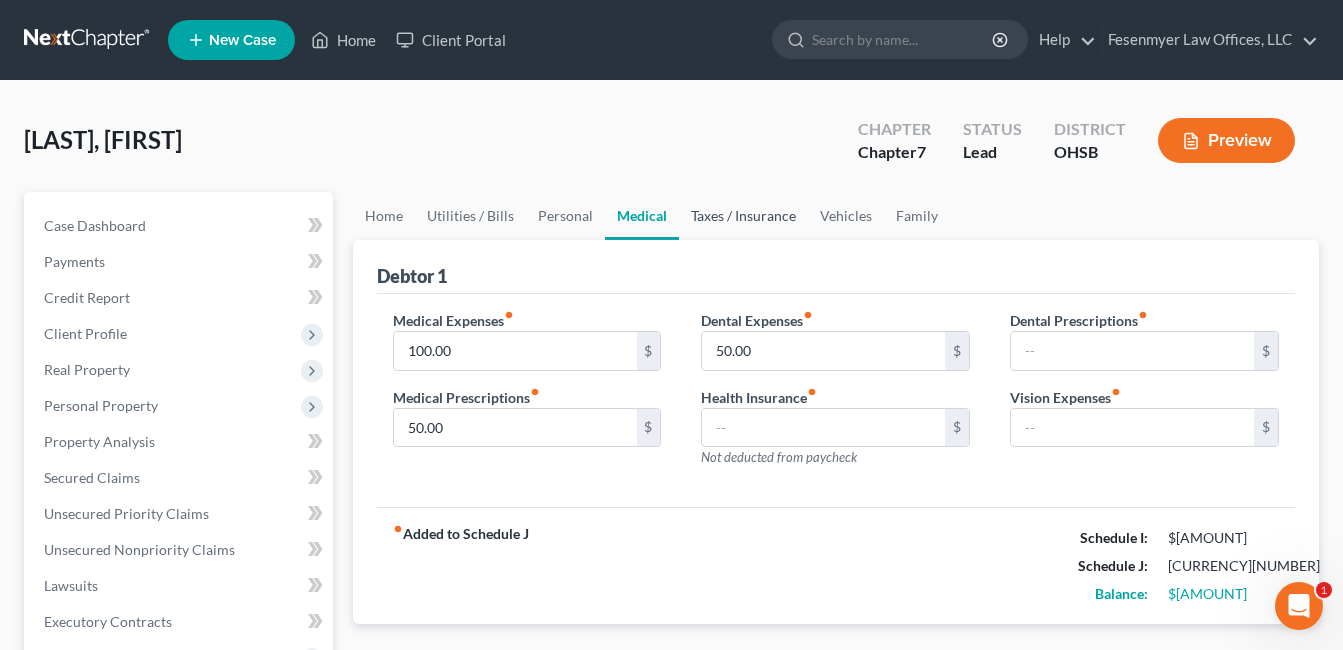 click on "Taxes / Insurance" at bounding box center [743, 216] 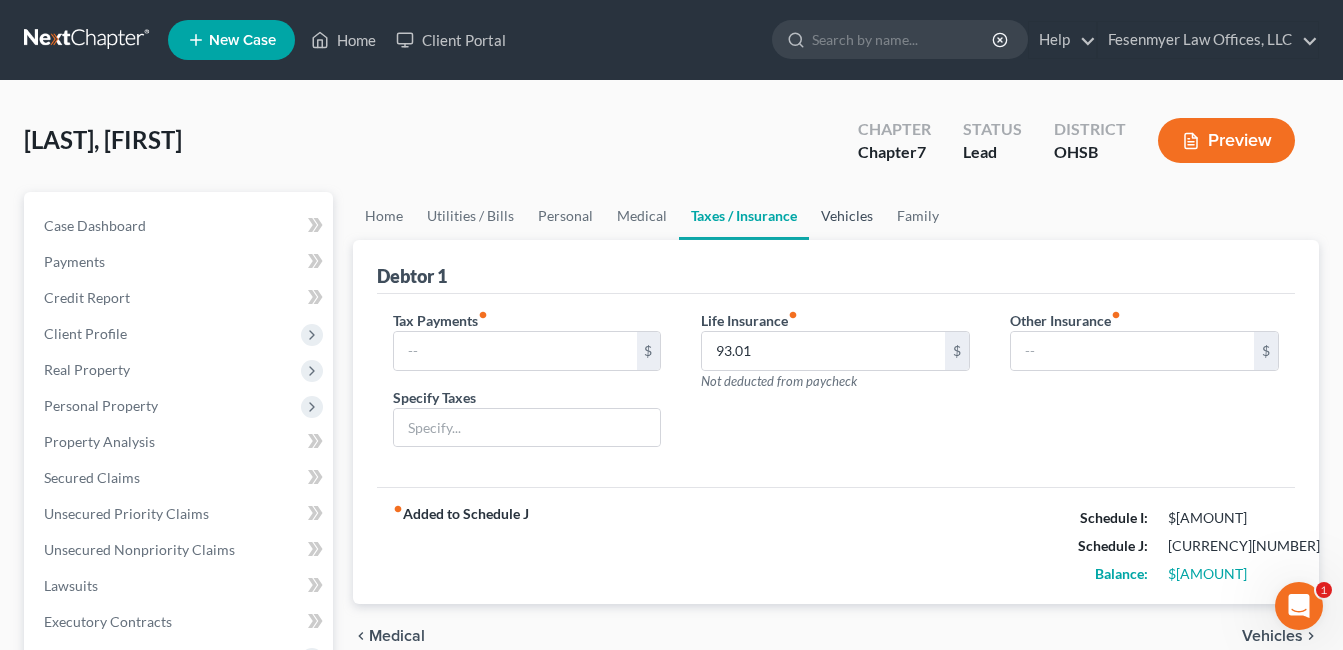 click on "Vehicles" at bounding box center (847, 216) 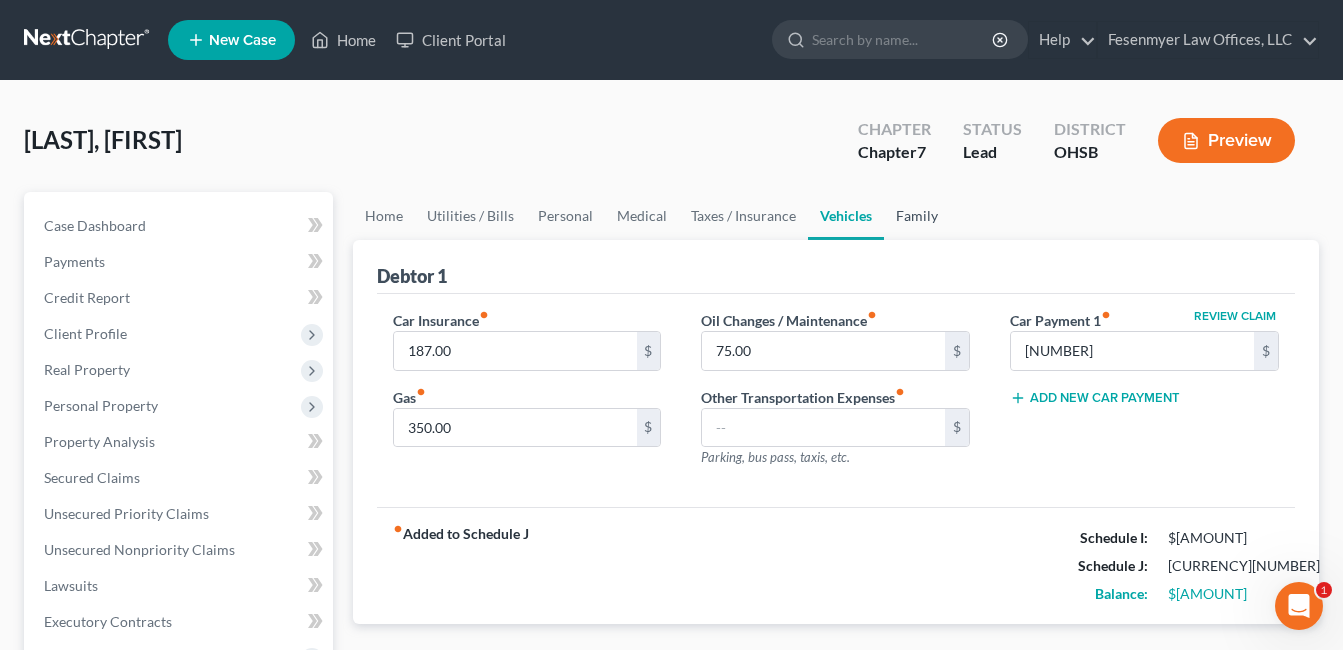 click on "Family" at bounding box center [917, 216] 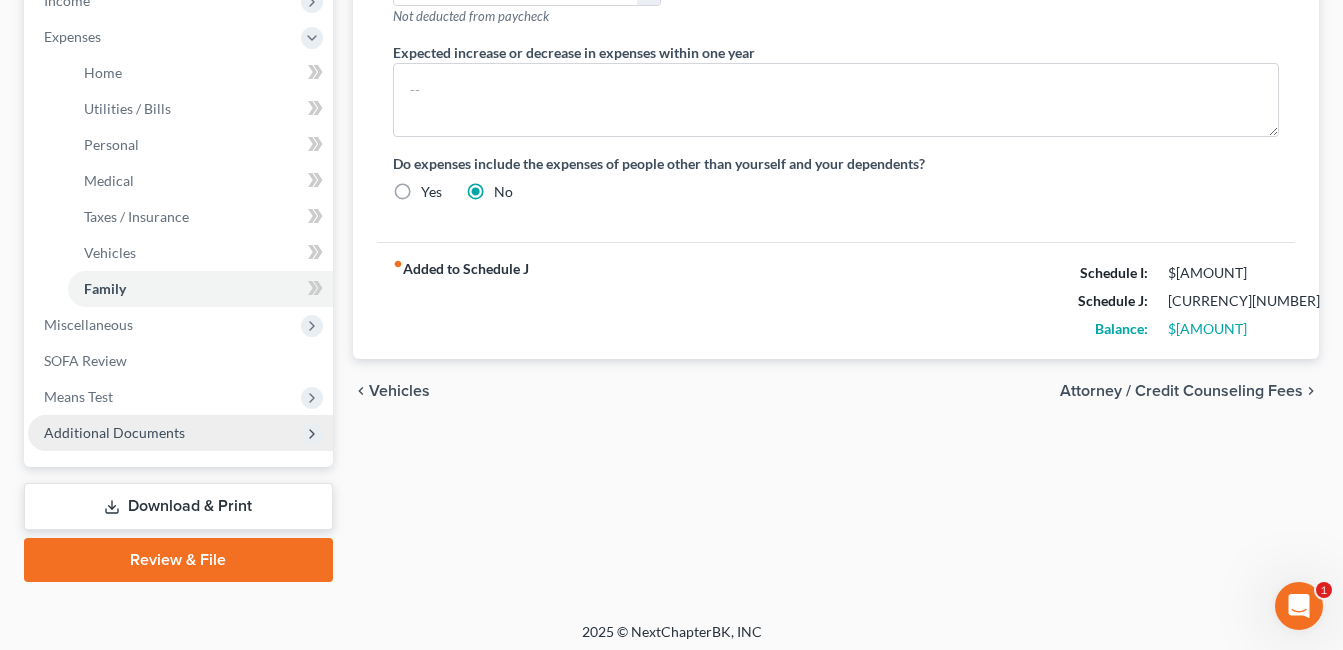 scroll, scrollTop: 701, scrollLeft: 0, axis: vertical 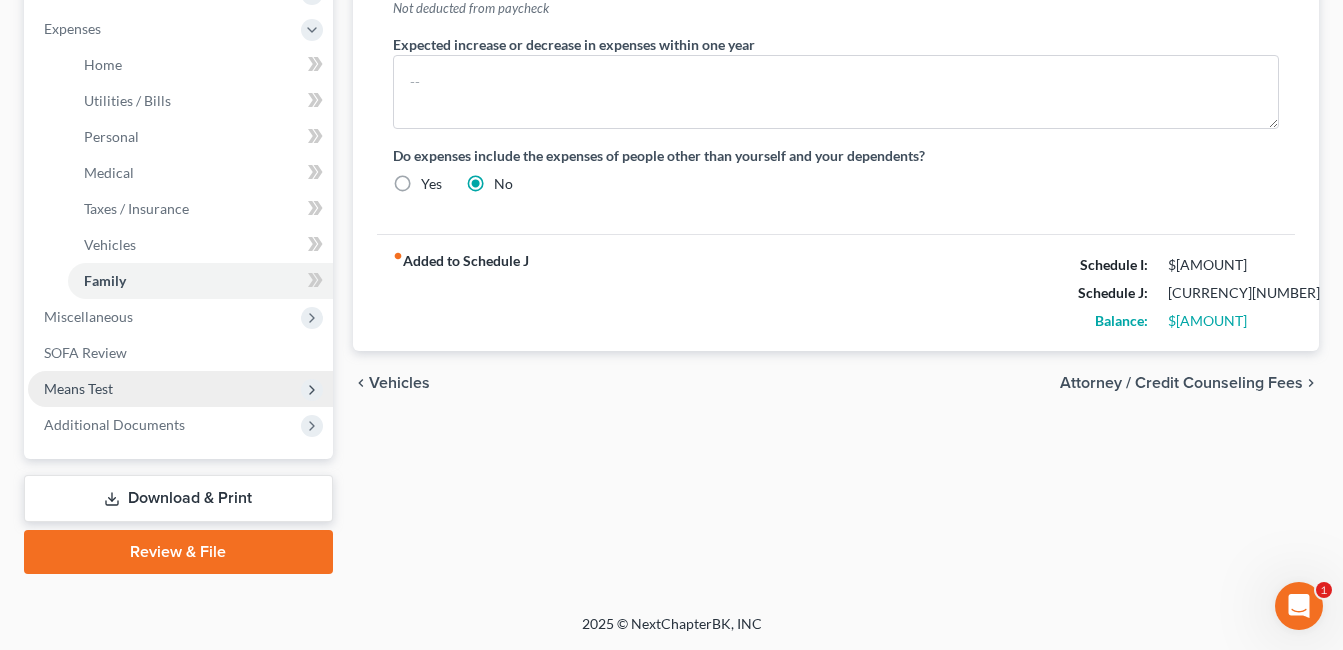 click on "Means Test" at bounding box center (78, 388) 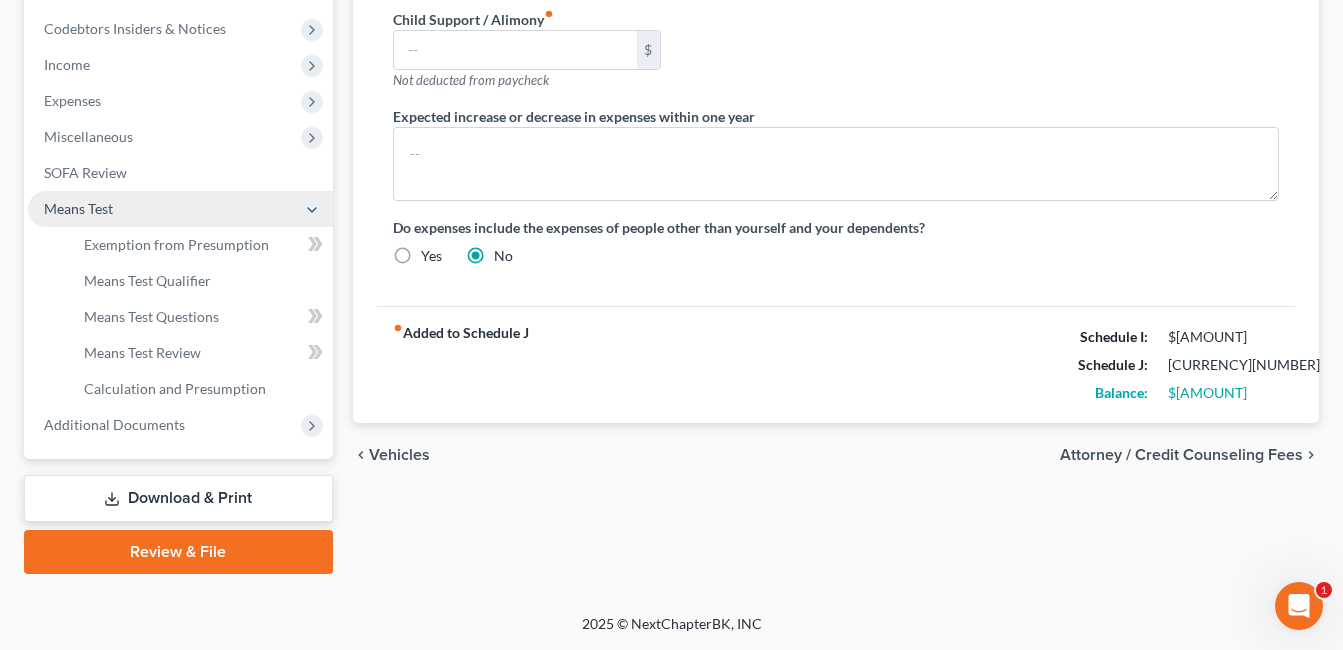 scroll, scrollTop: 629, scrollLeft: 0, axis: vertical 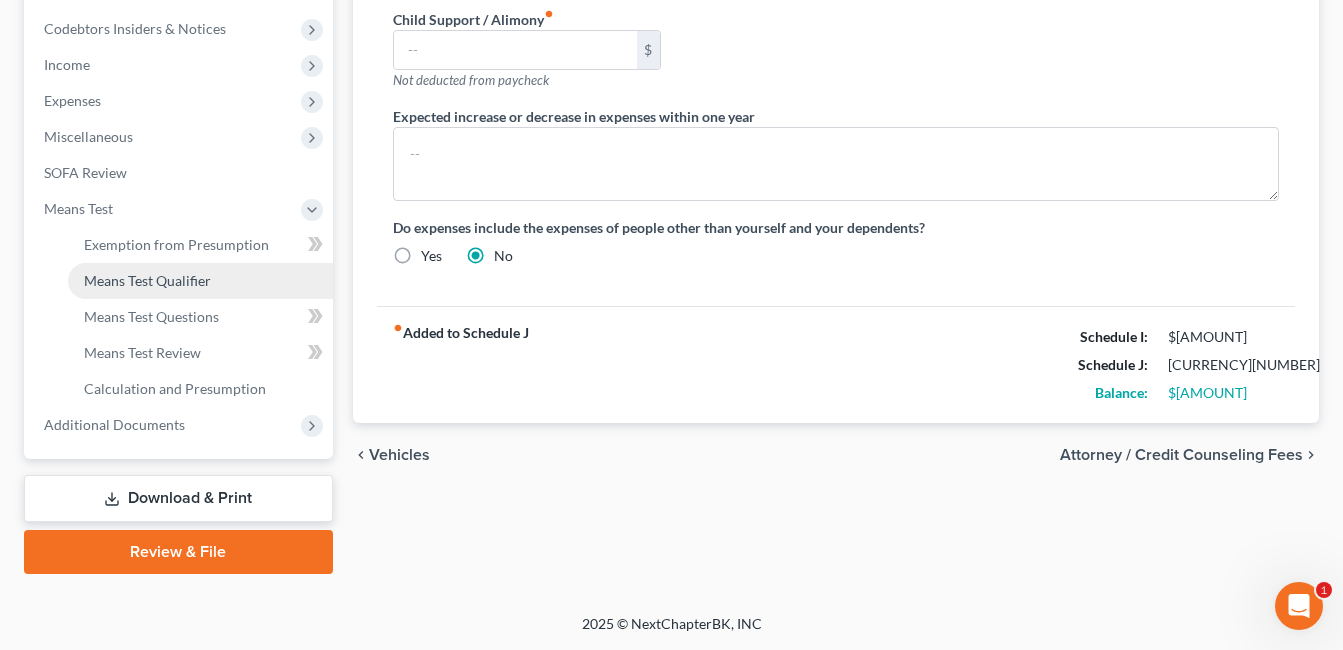 click on "Means Test Qualifier" at bounding box center [147, 280] 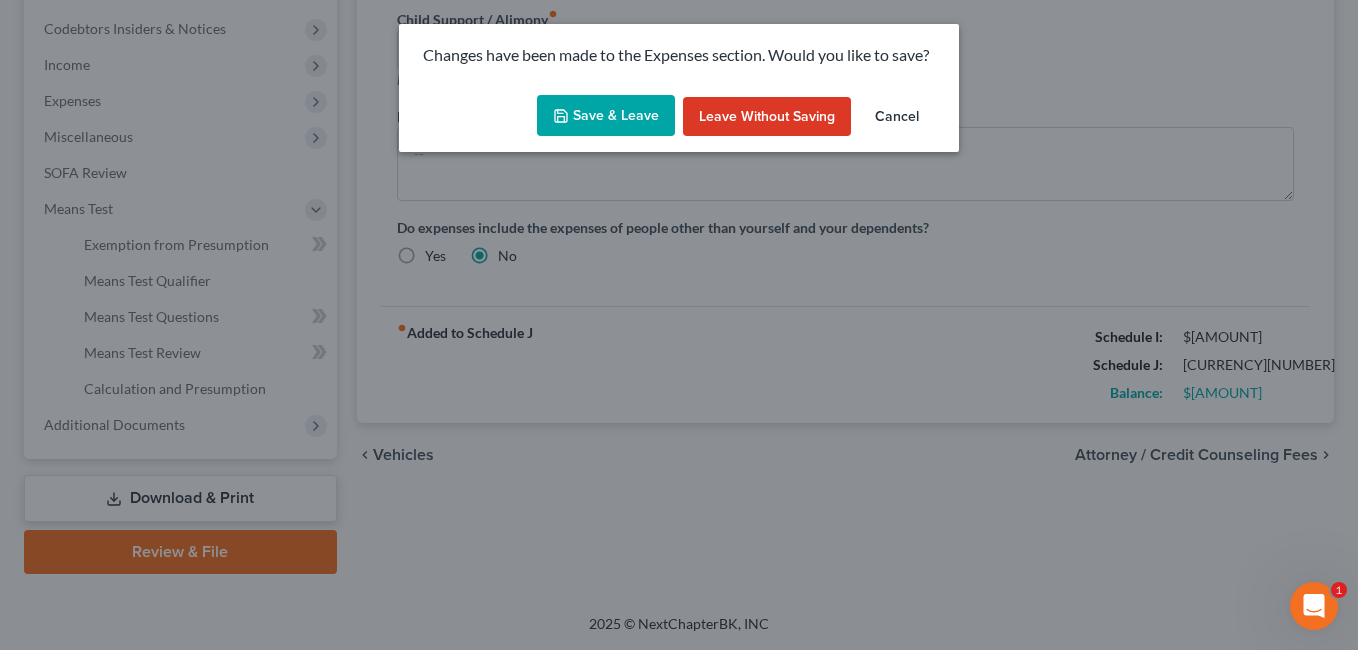 click on "Save & Leave" at bounding box center (606, 116) 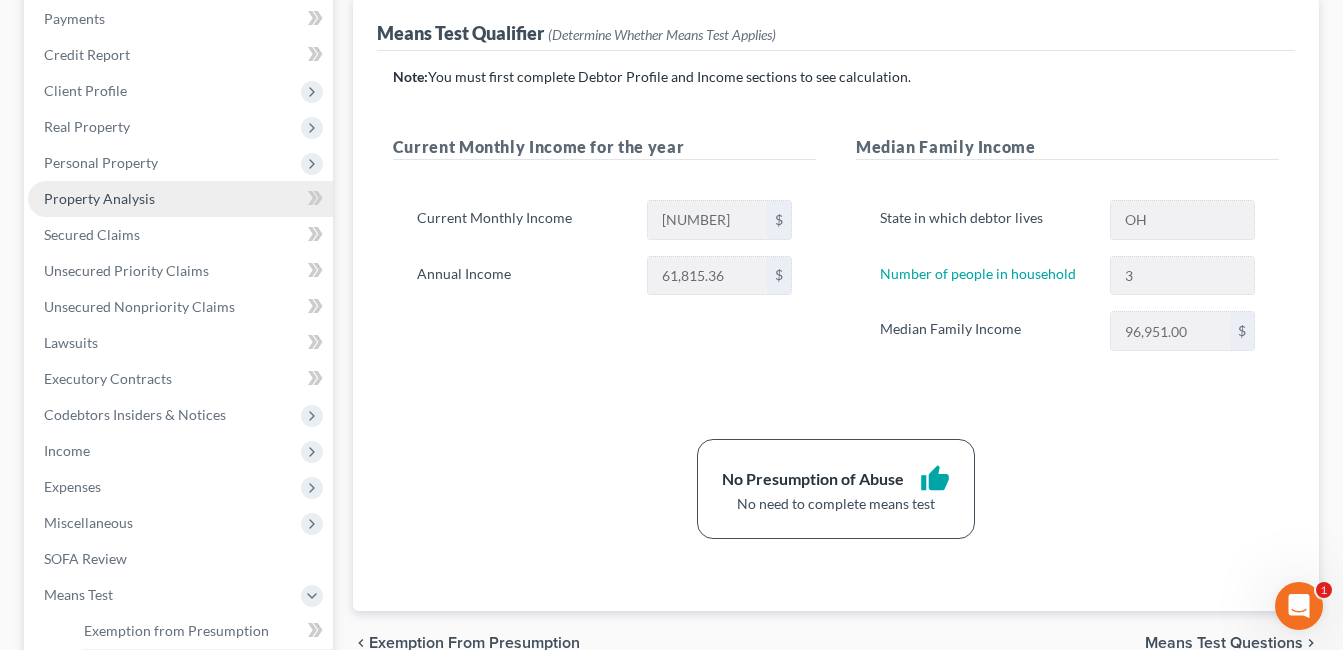 scroll, scrollTop: 200, scrollLeft: 0, axis: vertical 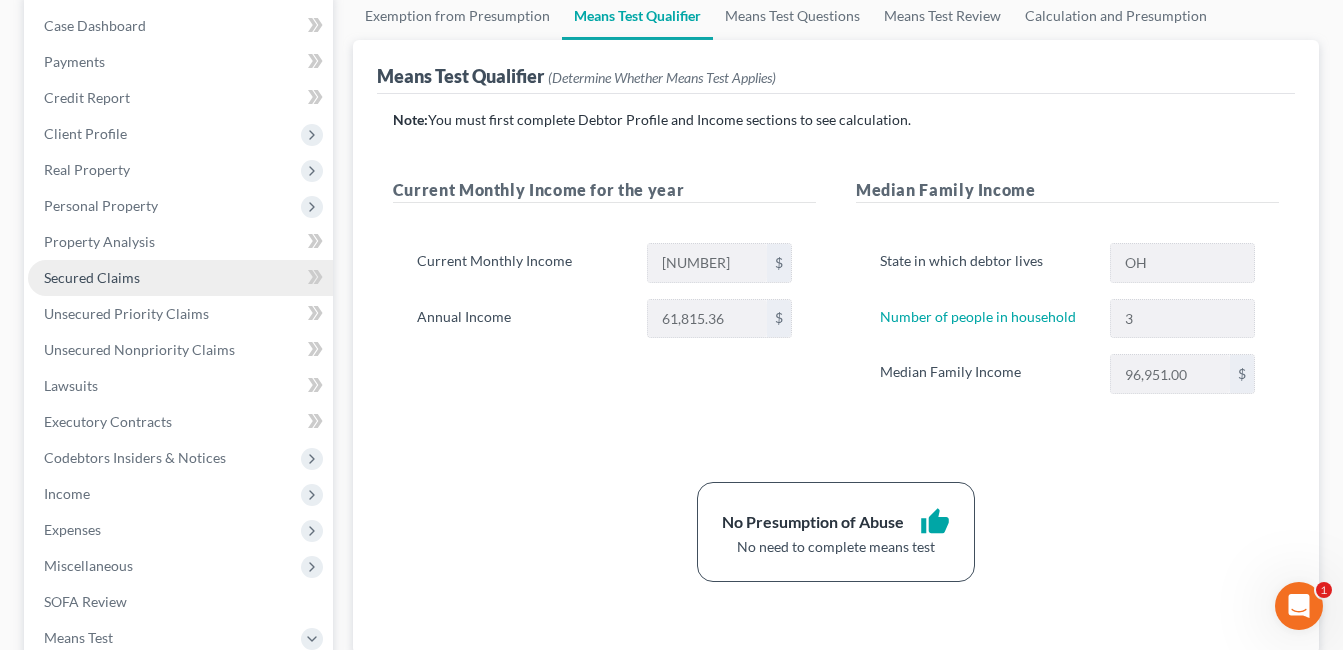 click on "Secured Claims" at bounding box center (180, 278) 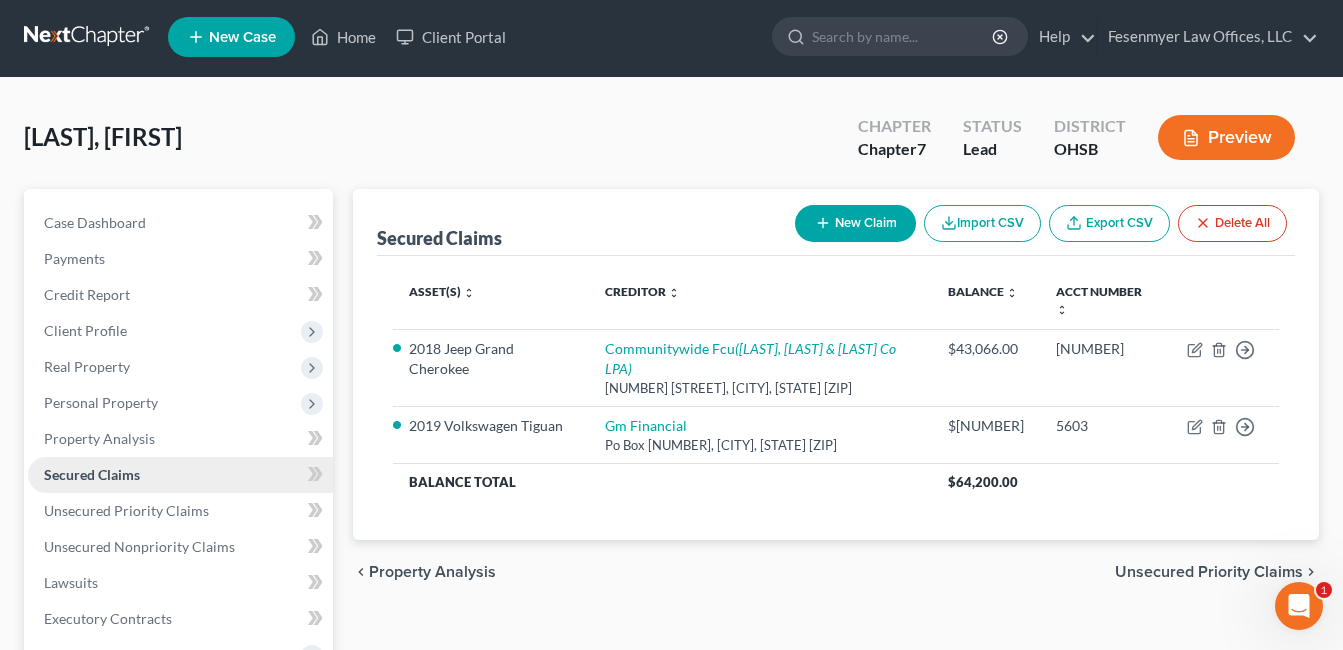 scroll, scrollTop: 0, scrollLeft: 0, axis: both 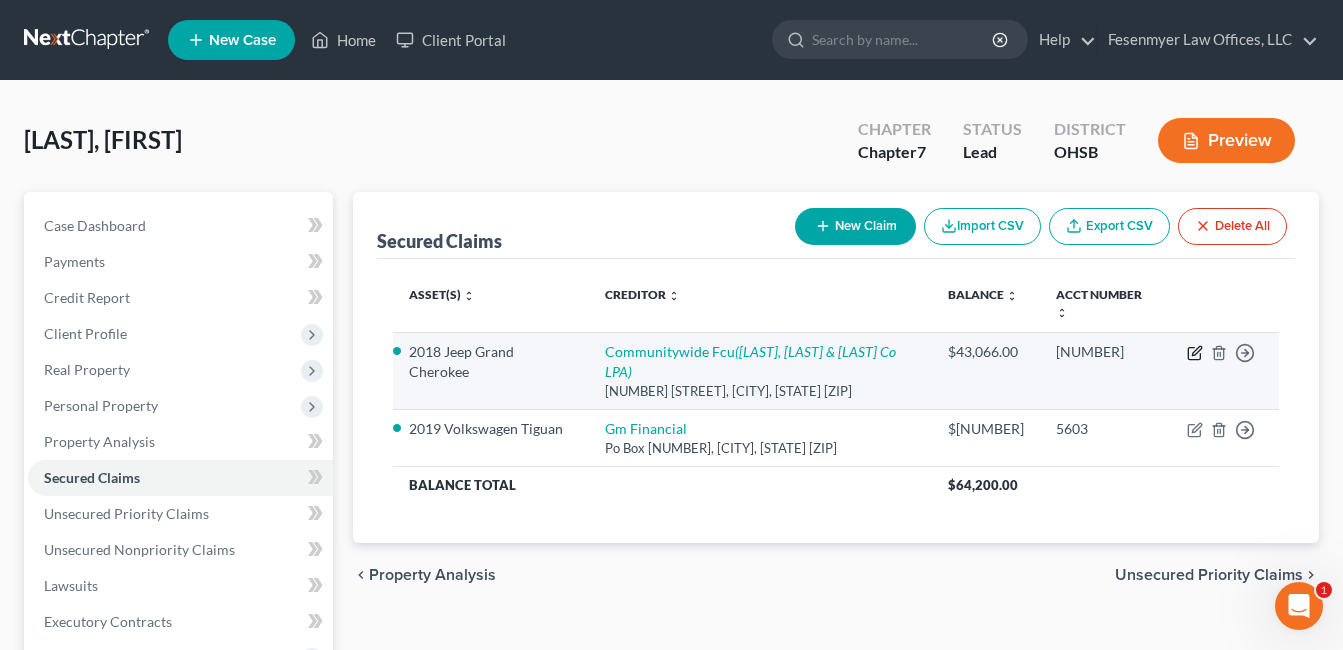 click 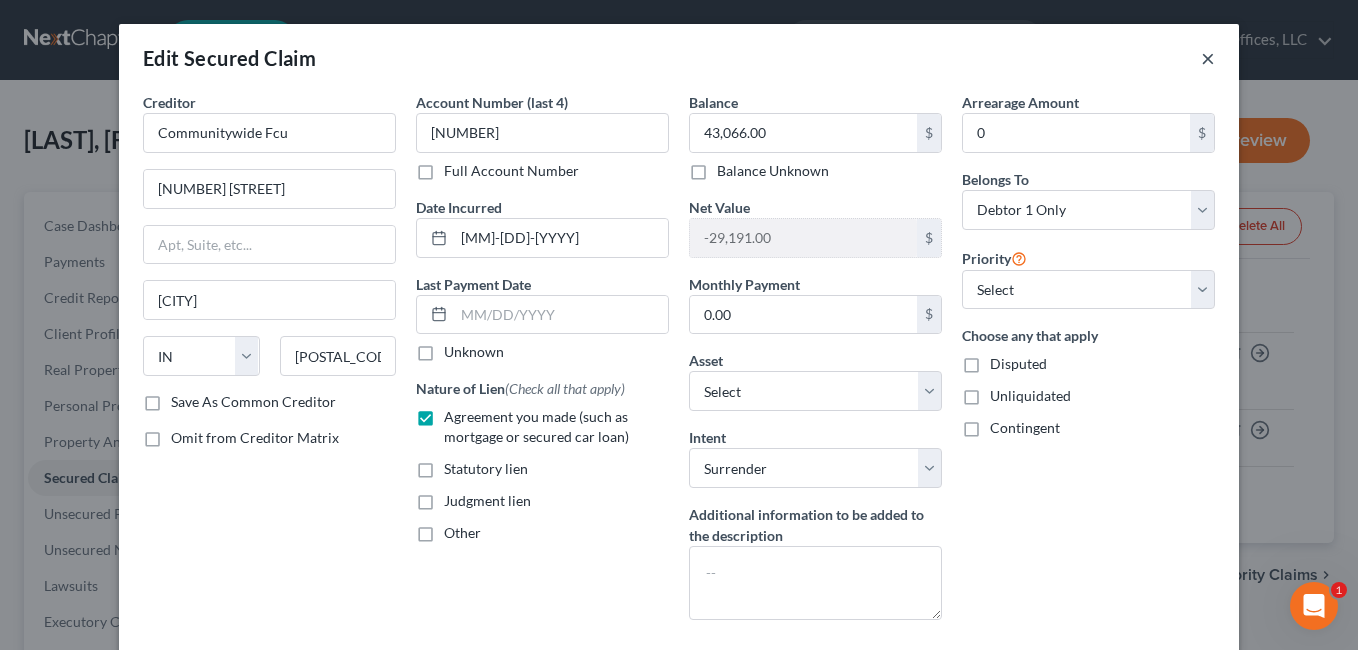 click on "×" at bounding box center [1208, 58] 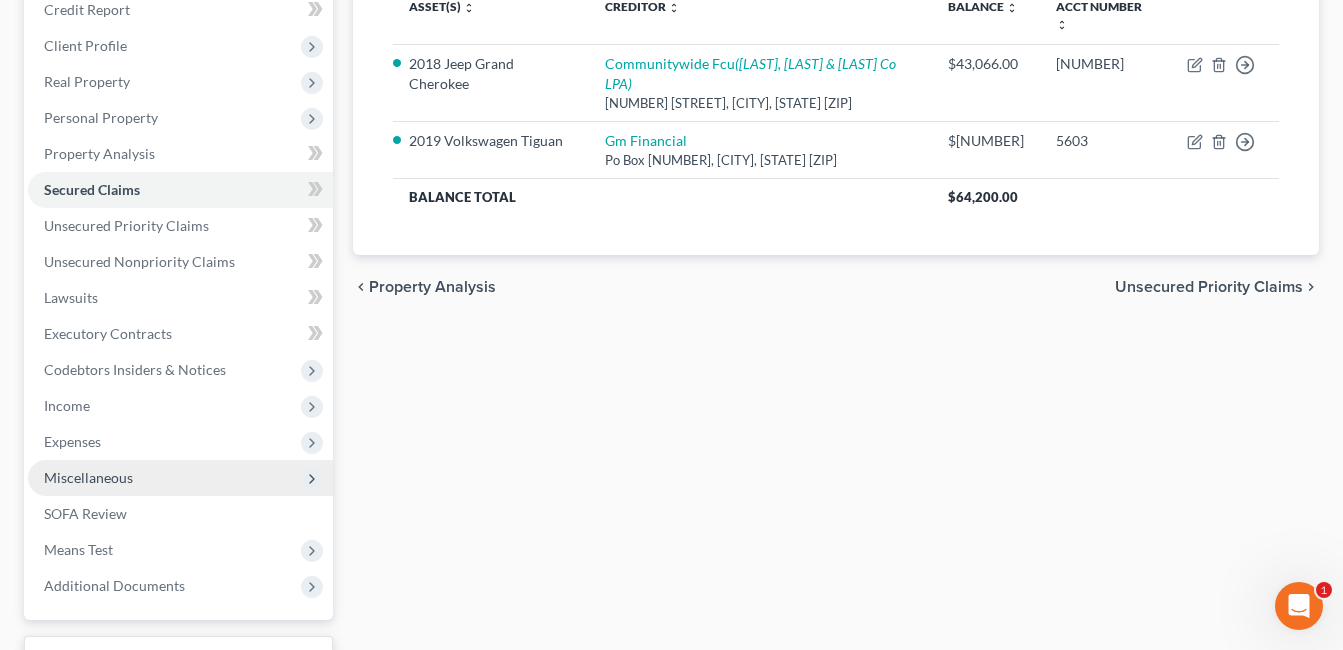 scroll, scrollTop: 300, scrollLeft: 0, axis: vertical 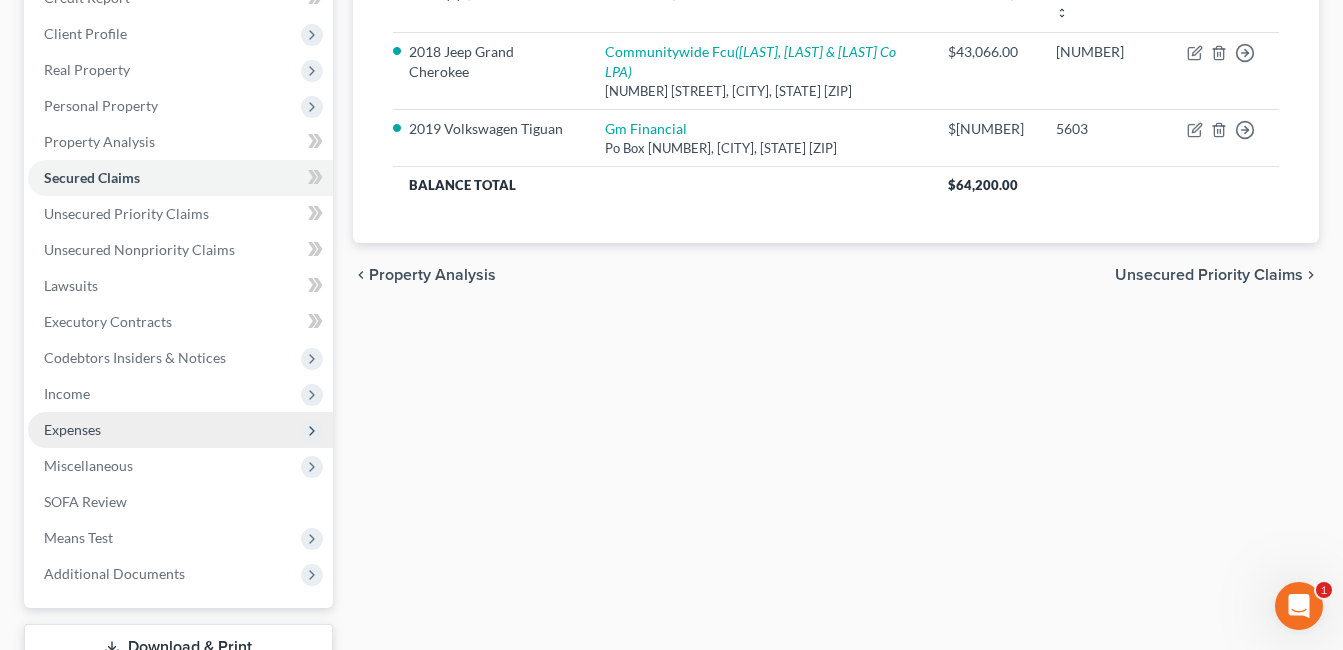 click on "Expenses" at bounding box center (180, 430) 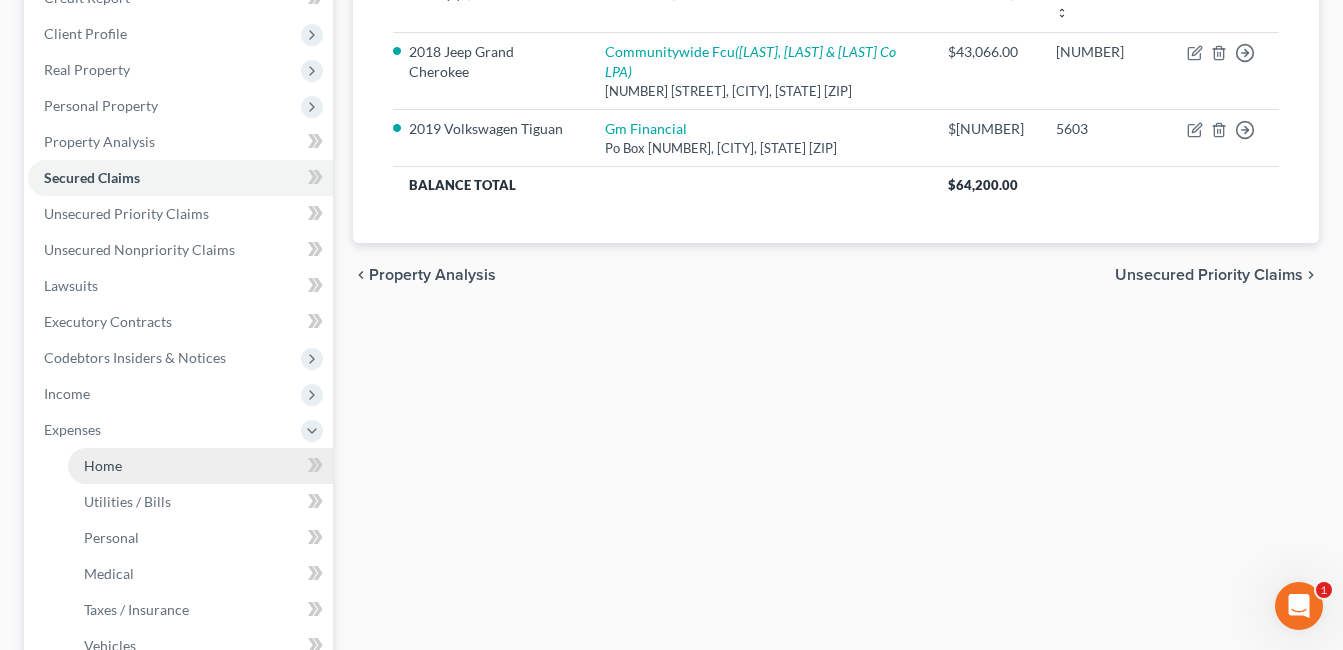click on "Home" at bounding box center (200, 466) 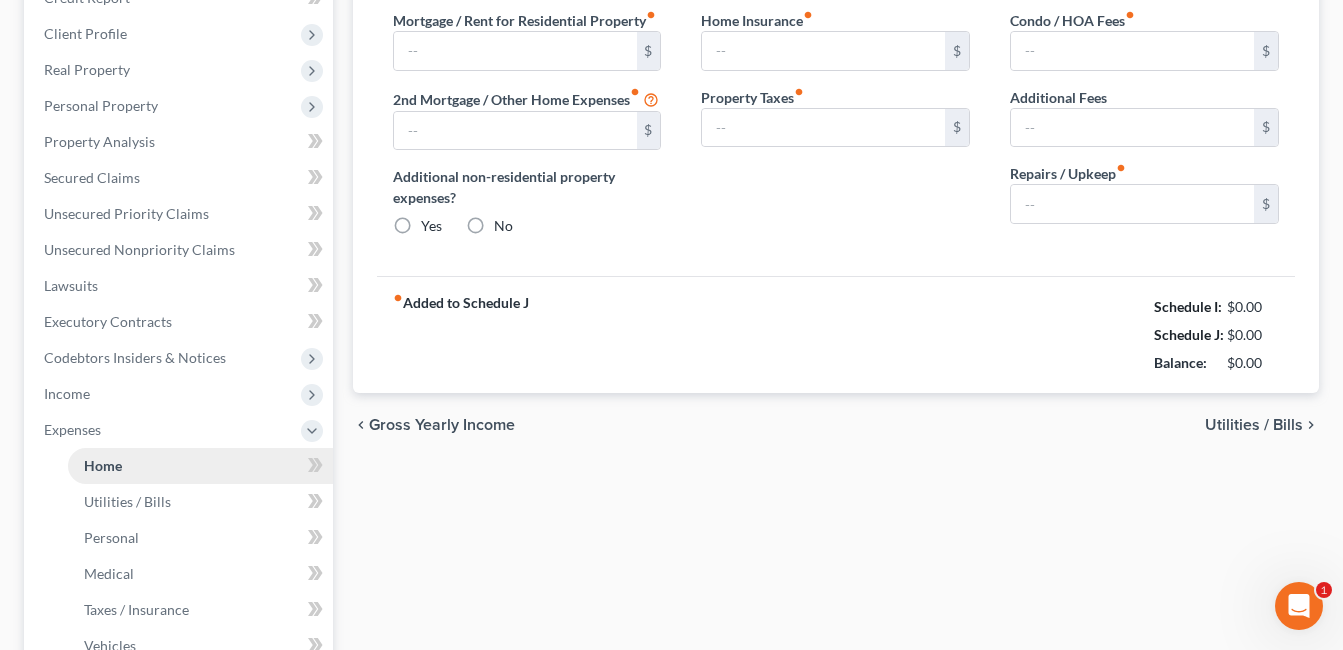 scroll, scrollTop: 170, scrollLeft: 0, axis: vertical 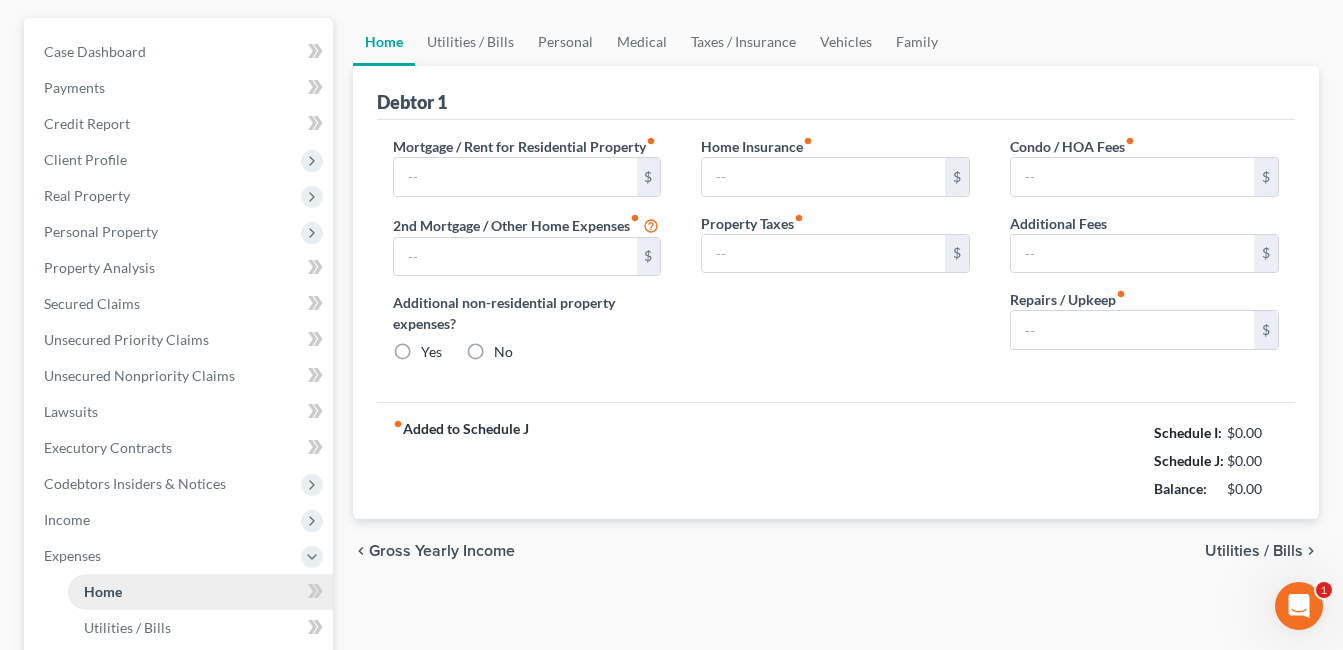 type on "1,732.00" 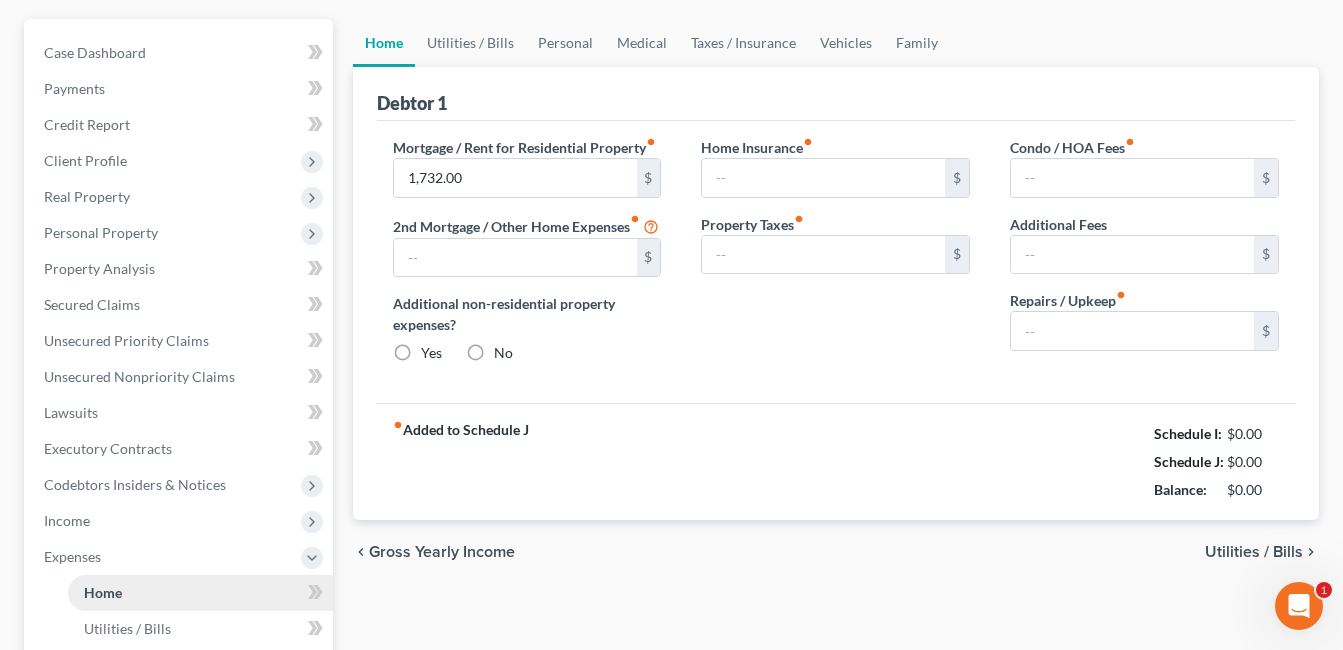 radio on "true" 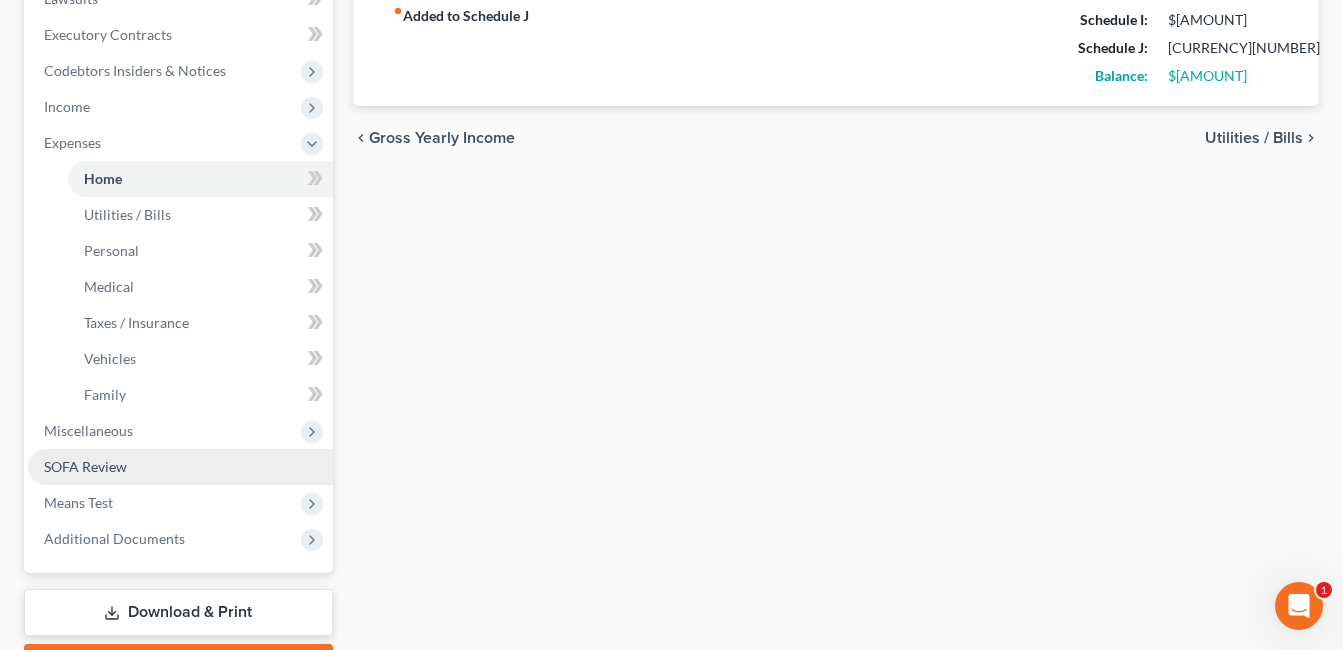 scroll, scrollTop: 600, scrollLeft: 0, axis: vertical 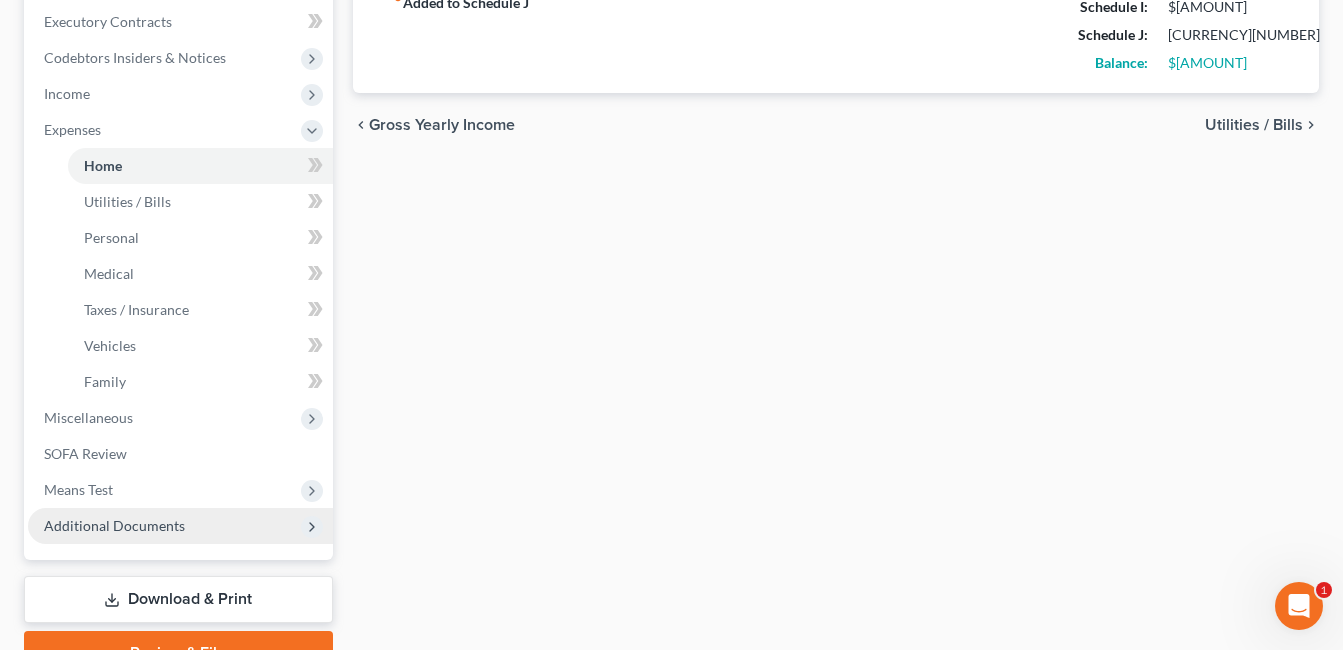 click on "Additional Documents" at bounding box center (114, 525) 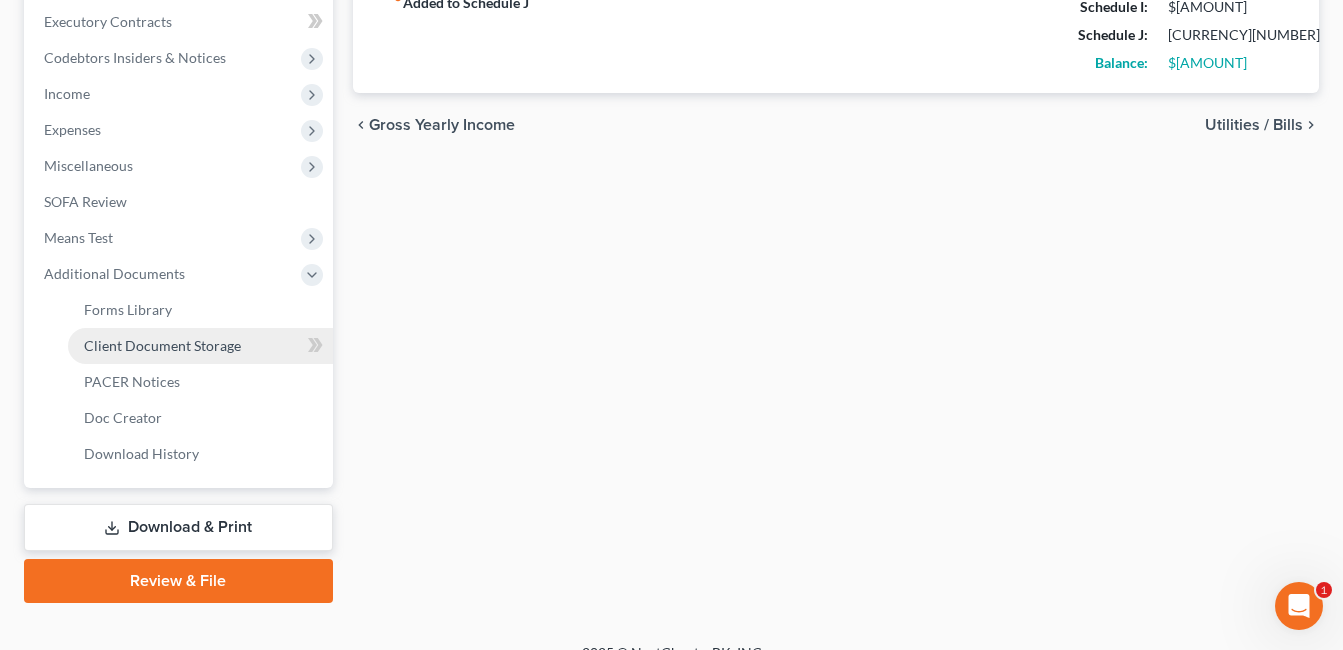 click on "Client Document Storage" at bounding box center [200, 346] 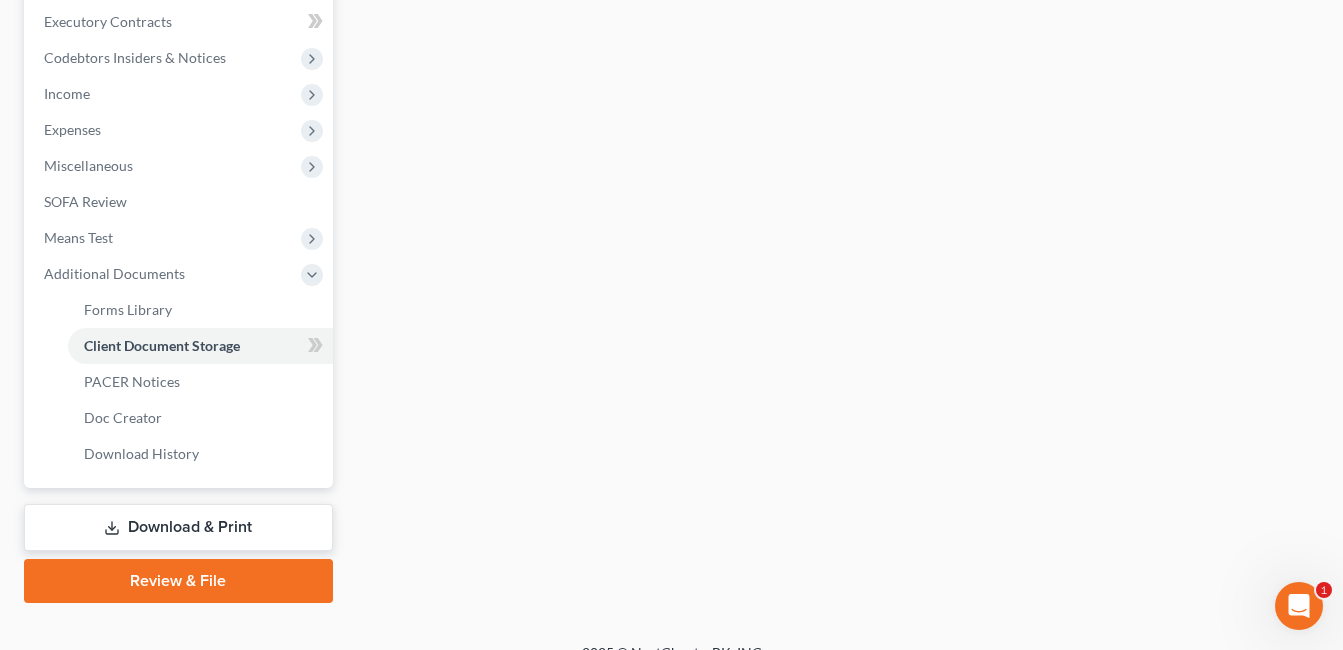 scroll, scrollTop: 498, scrollLeft: 0, axis: vertical 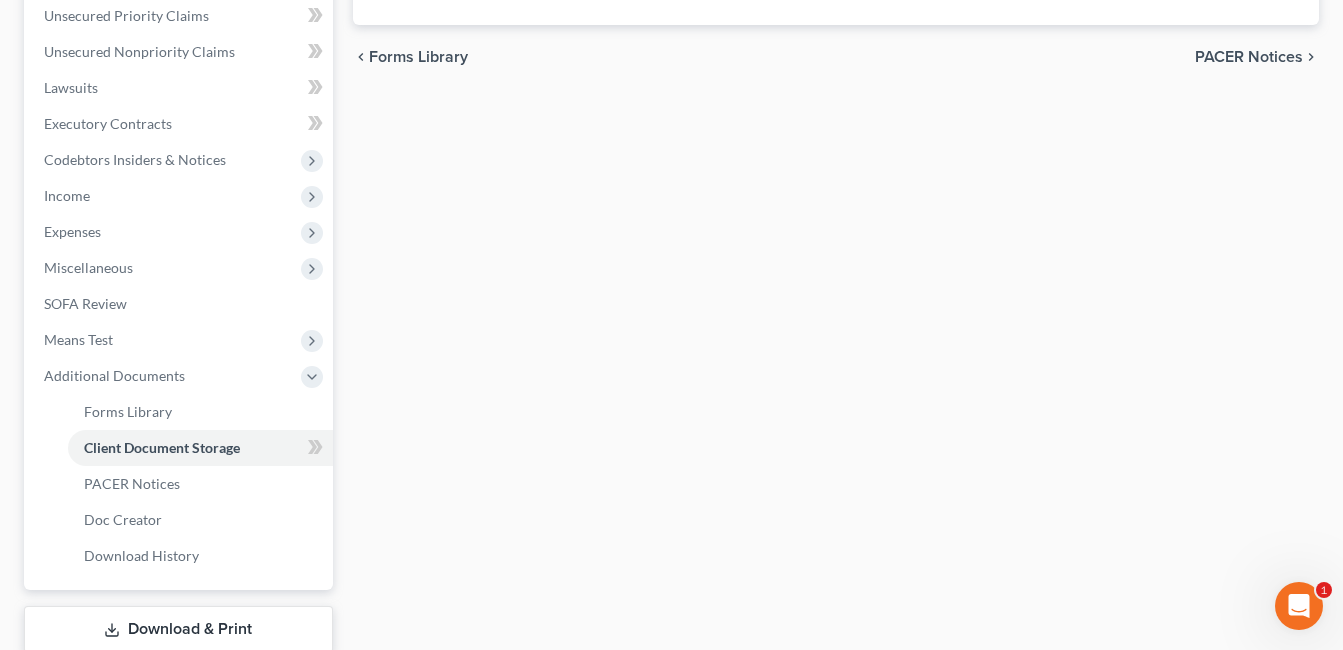 select on "7" 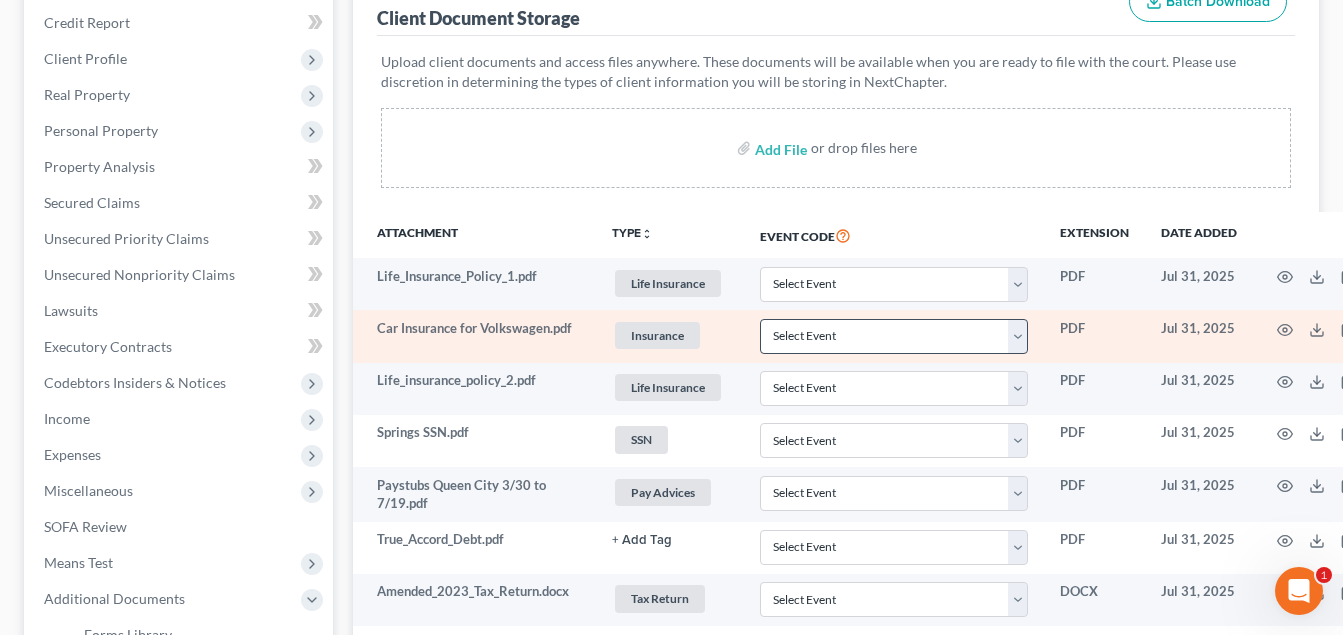 scroll, scrollTop: 400, scrollLeft: 0, axis: vertical 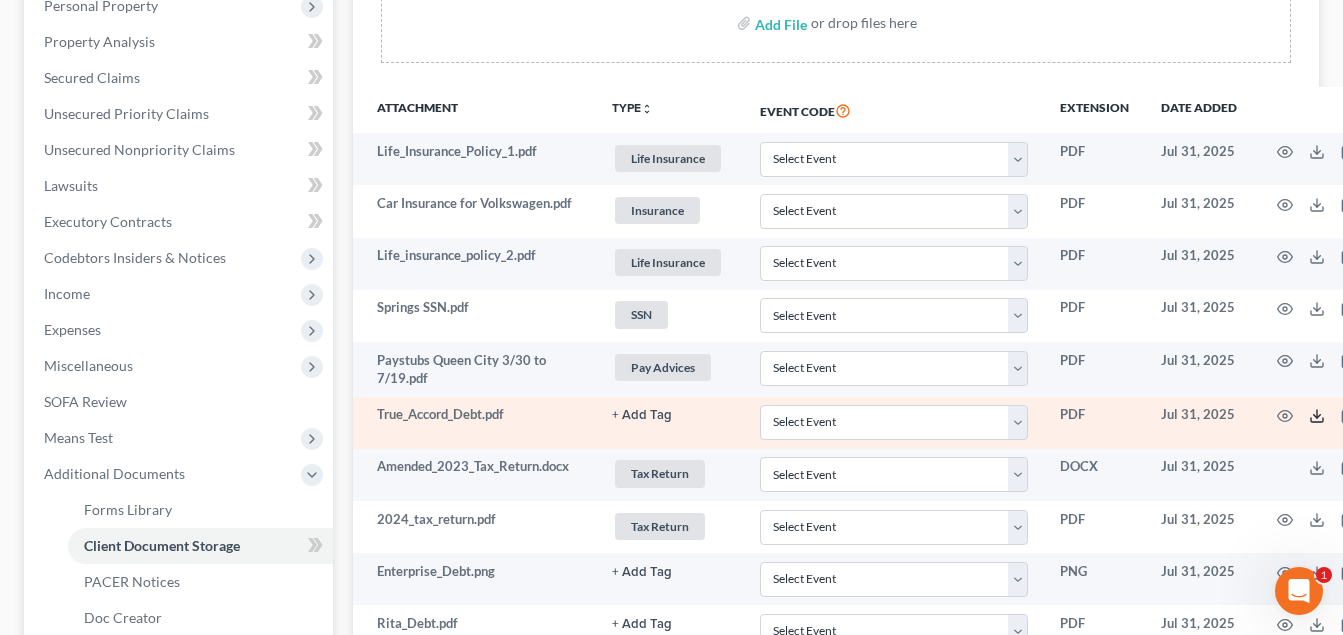 click 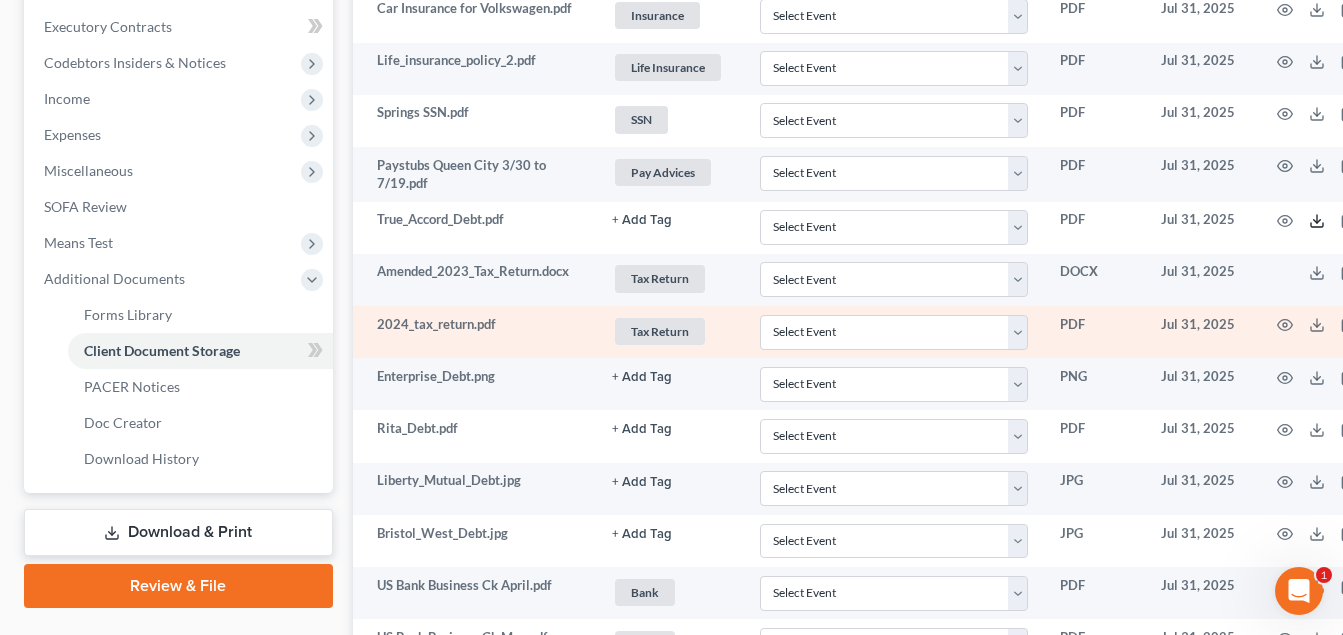 scroll, scrollTop: 600, scrollLeft: 0, axis: vertical 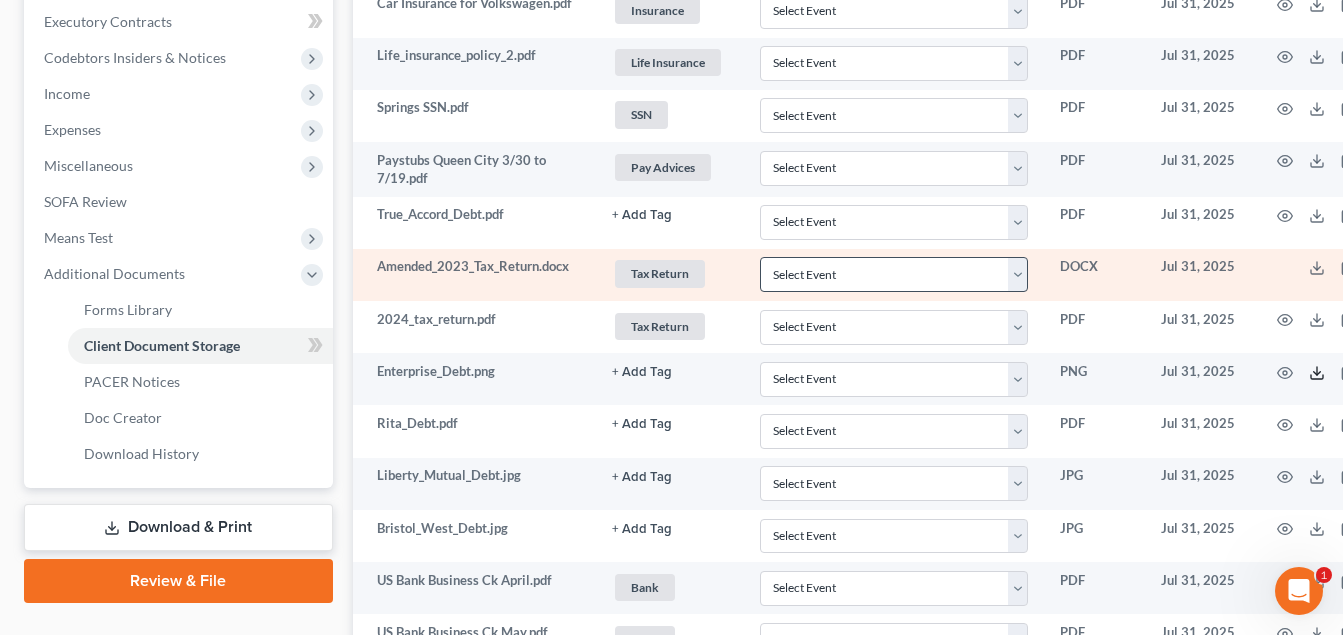 drag, startPoint x: 1323, startPoint y: 375, endPoint x: 886, endPoint y: 258, distance: 452.39142 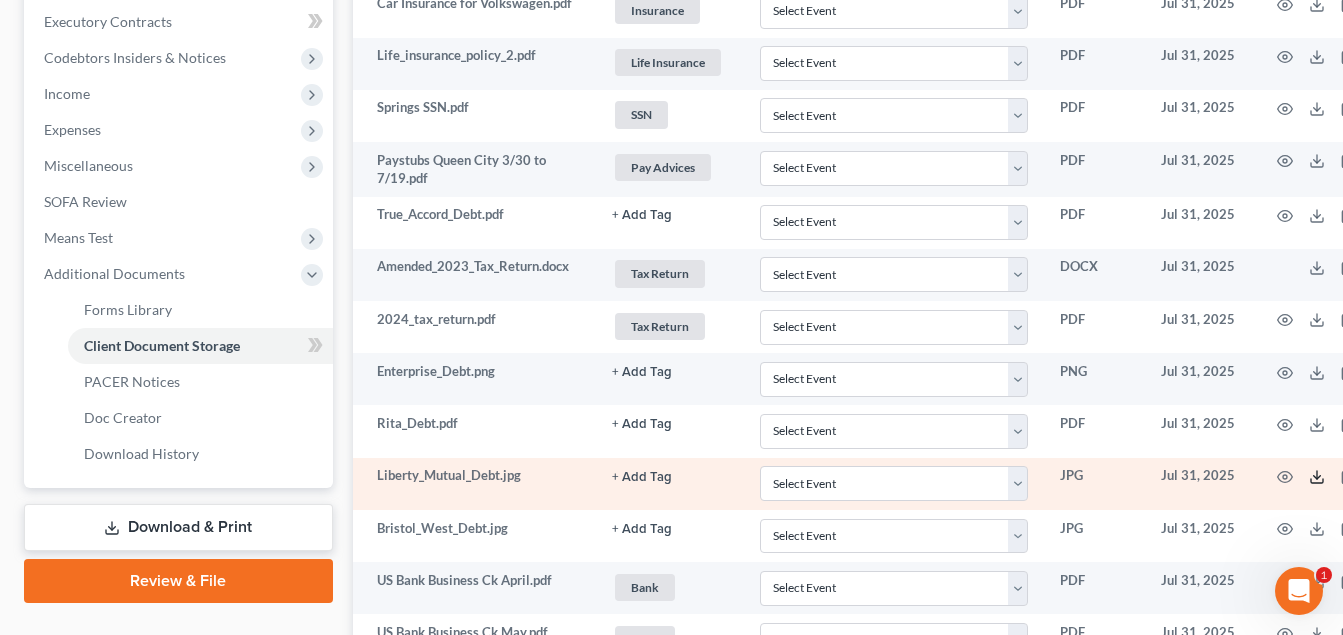 click 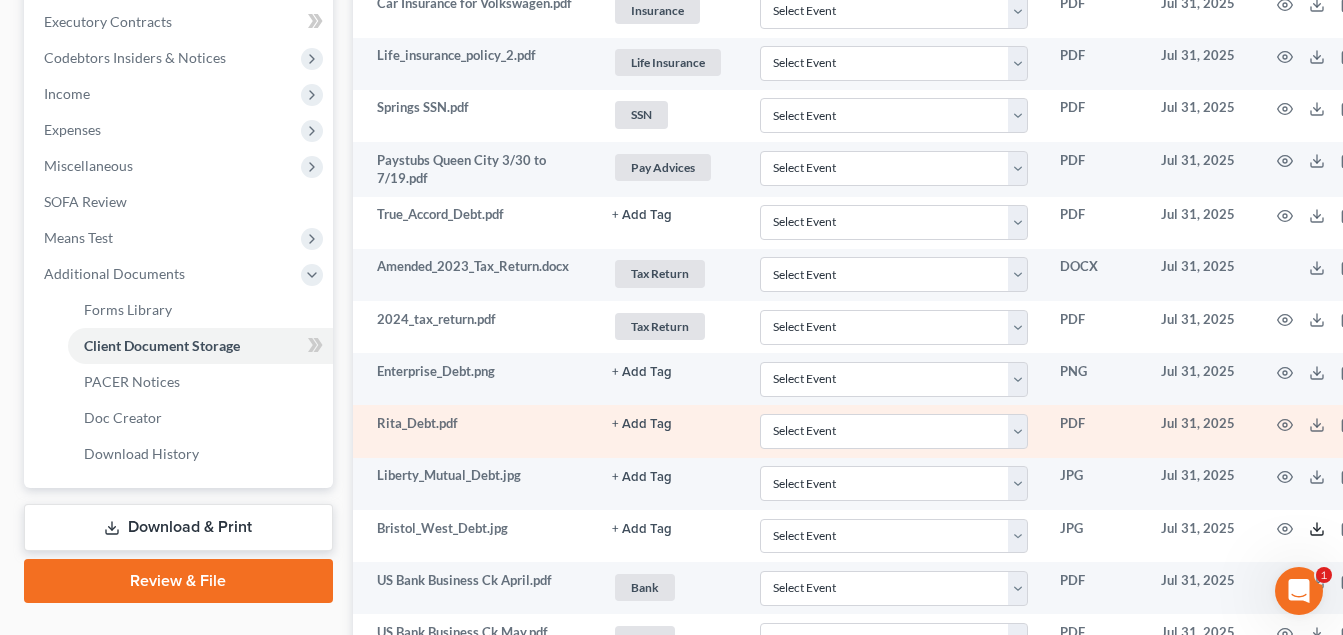 drag, startPoint x: 1315, startPoint y: 527, endPoint x: 1128, endPoint y: 446, distance: 203.78911 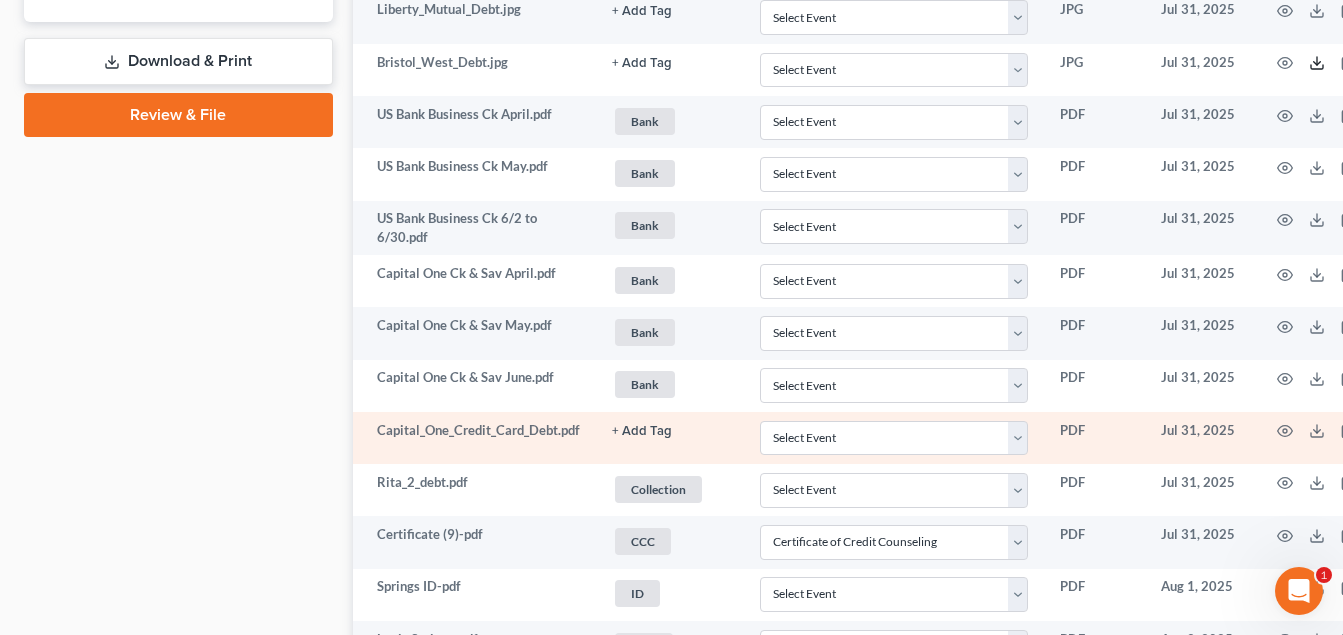 scroll, scrollTop: 1100, scrollLeft: 0, axis: vertical 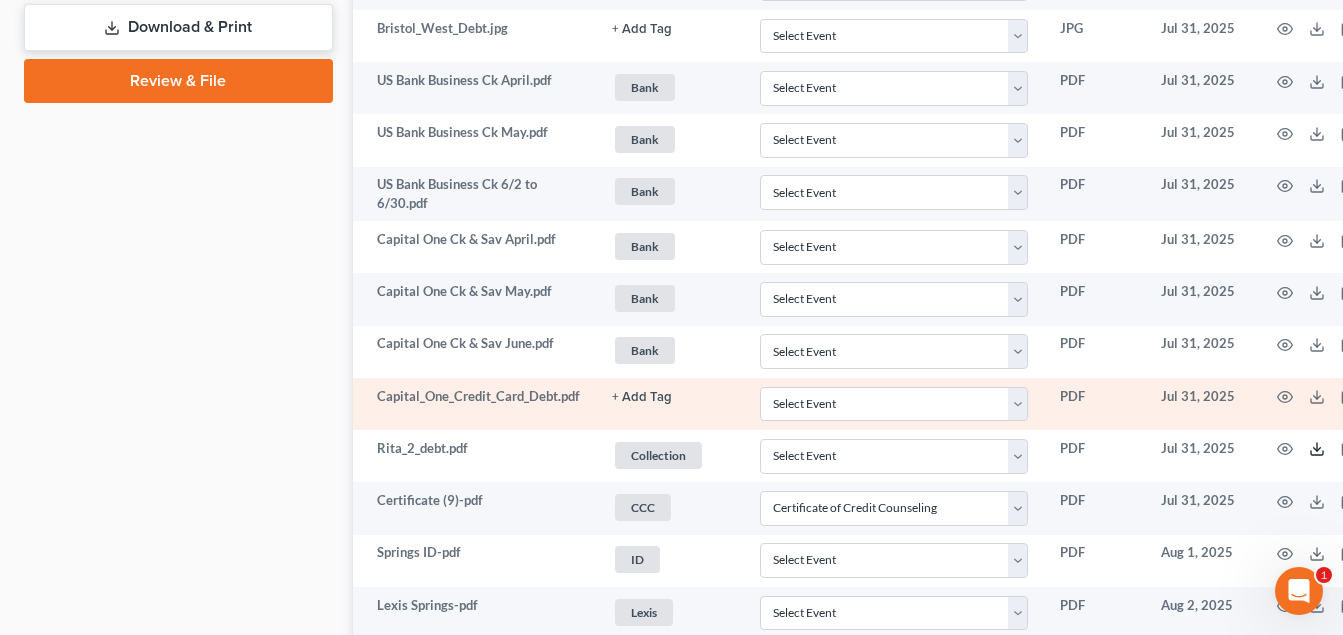 drag, startPoint x: 1321, startPoint y: 446, endPoint x: 1141, endPoint y: 402, distance: 185.29976 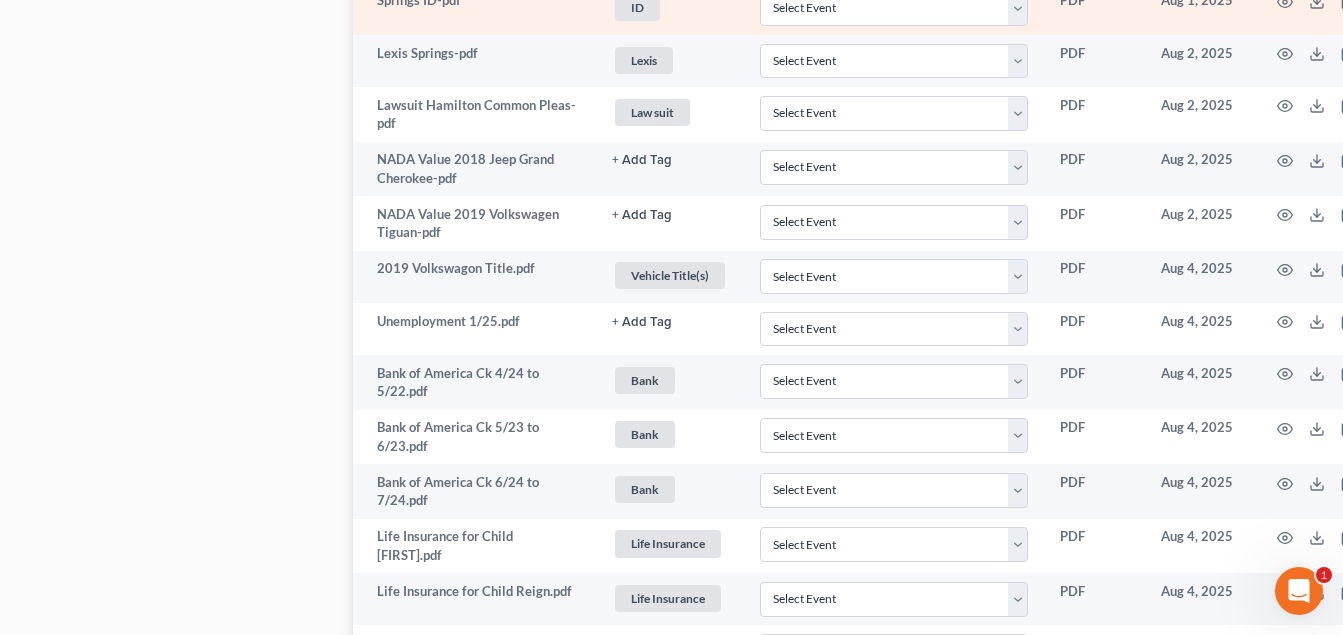 scroll, scrollTop: 1700, scrollLeft: 0, axis: vertical 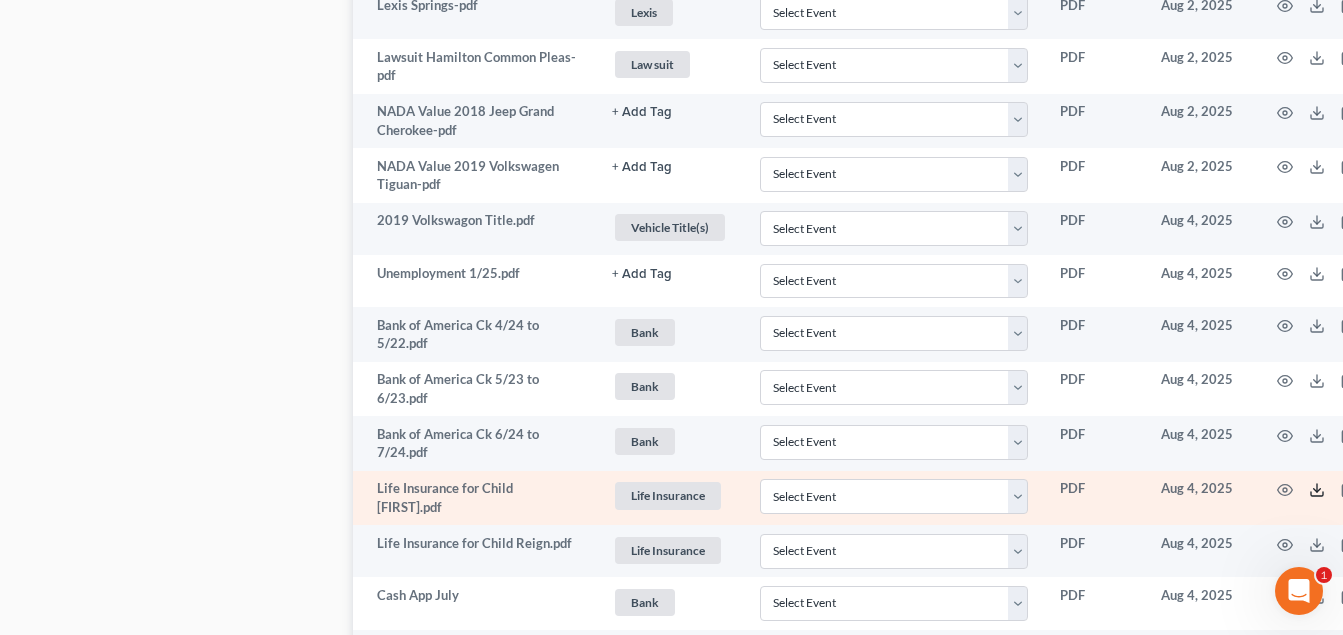 click 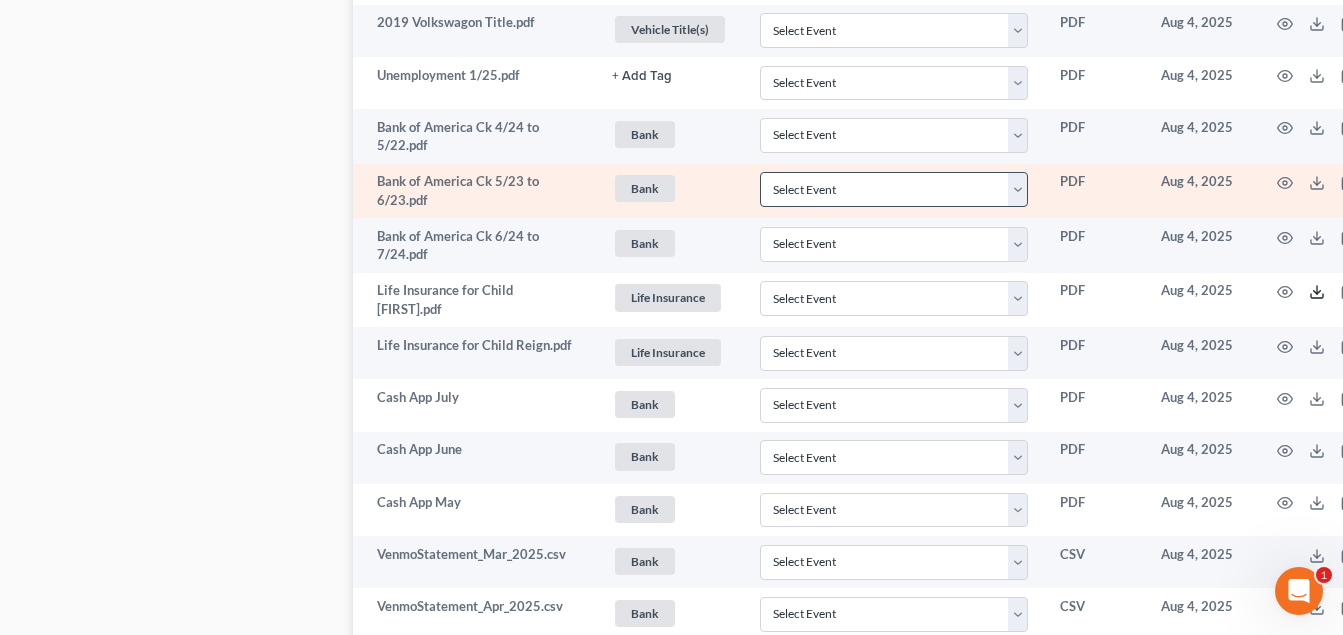 scroll, scrollTop: 1900, scrollLeft: 0, axis: vertical 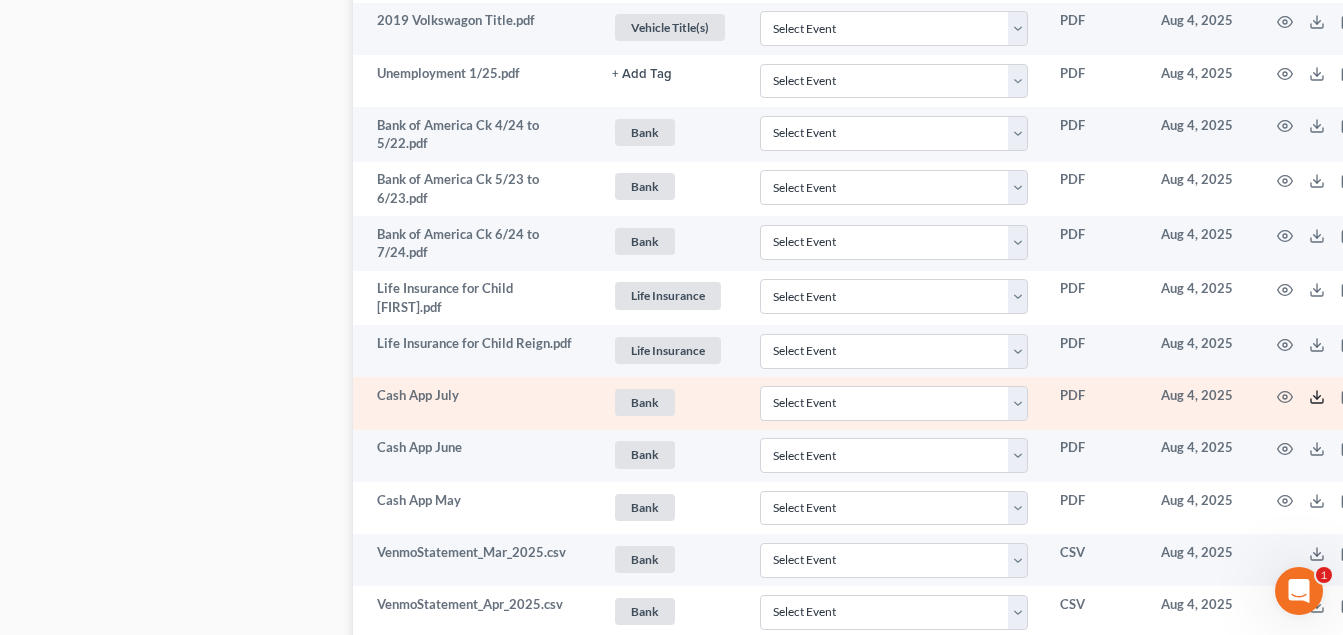 click 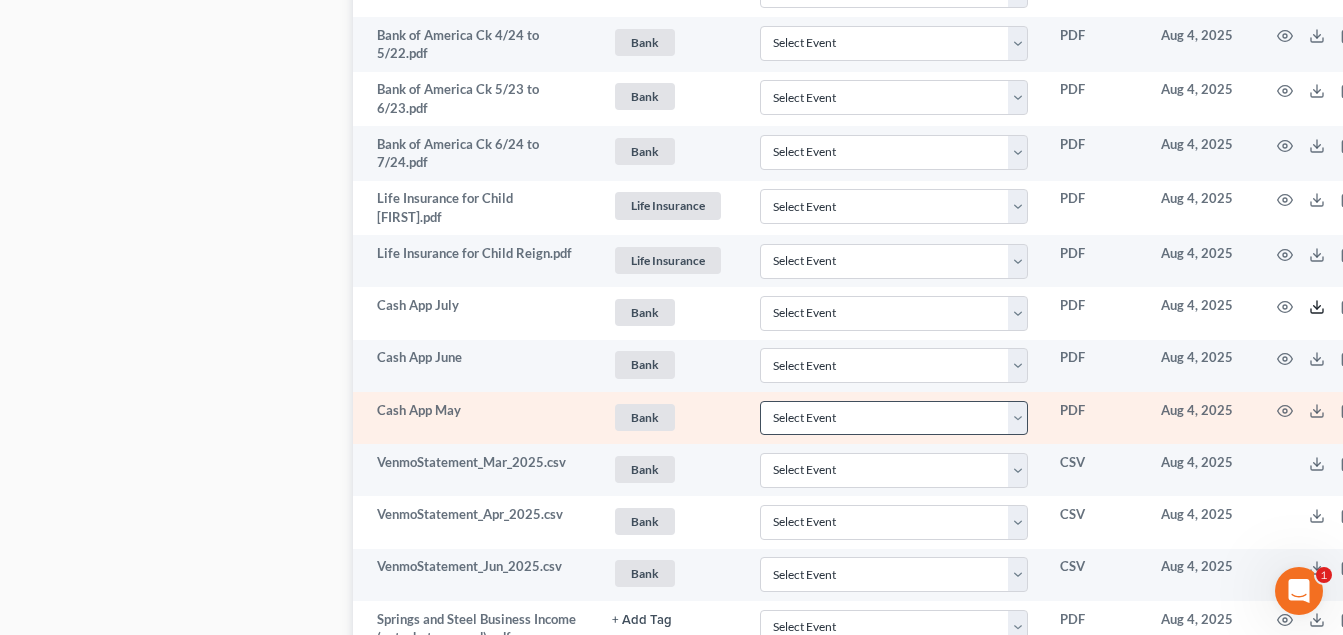 scroll, scrollTop: 2100, scrollLeft: 0, axis: vertical 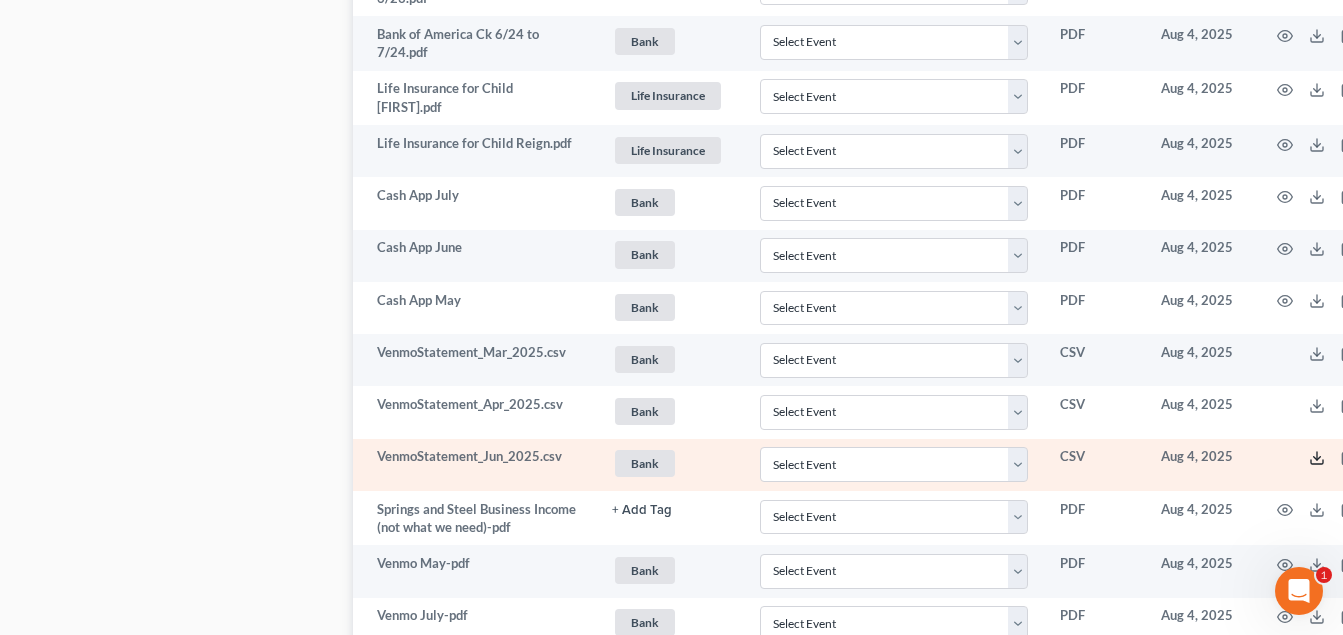 click 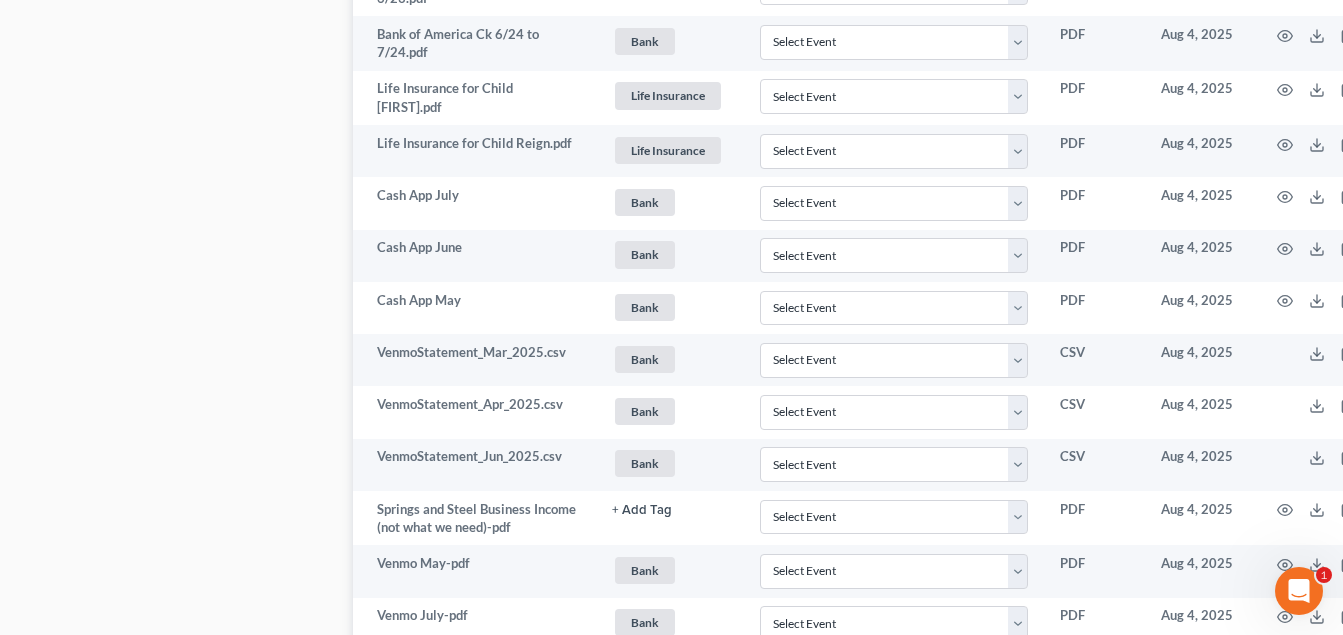 click on "Case Dashboard
Payments
Invoices
Payments
Payments
Credit Report
Client Profile" at bounding box center [178, -562] 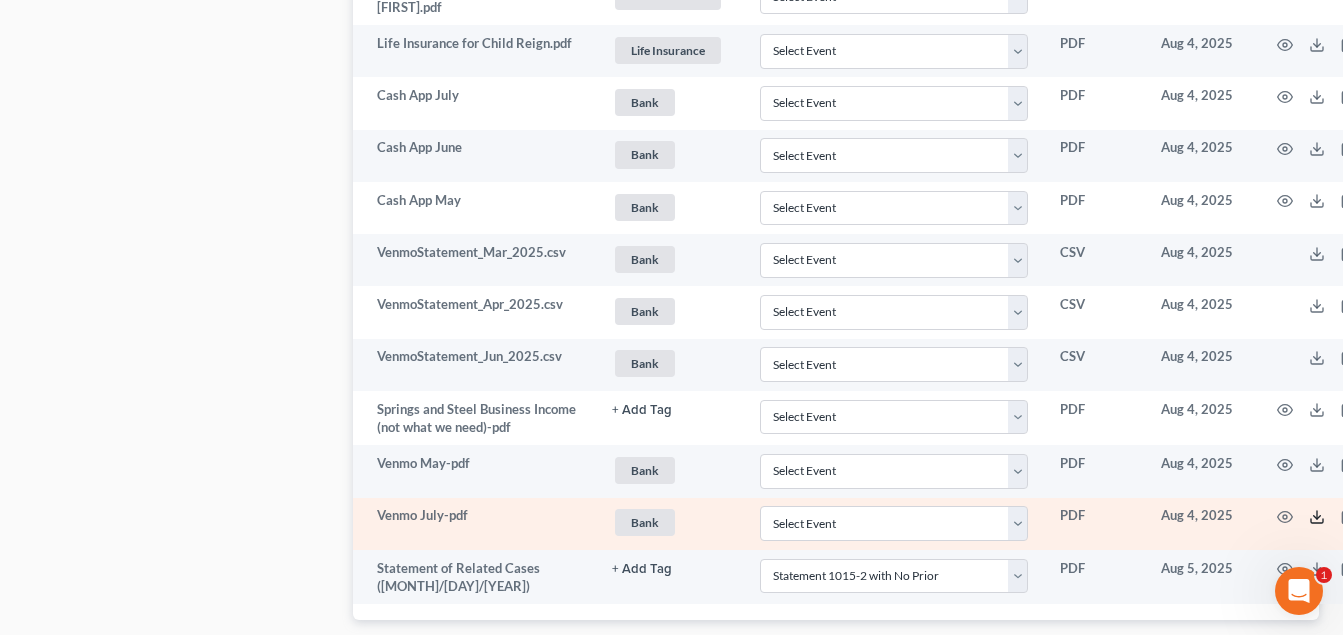 click 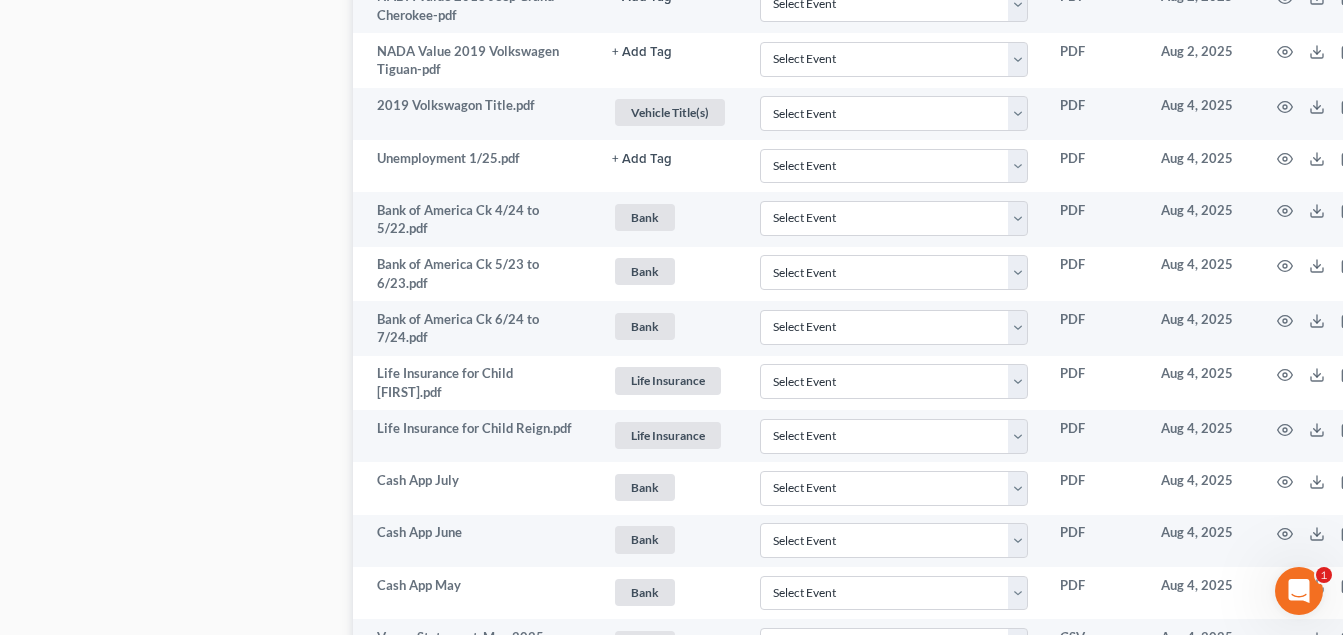 scroll, scrollTop: 1800, scrollLeft: 0, axis: vertical 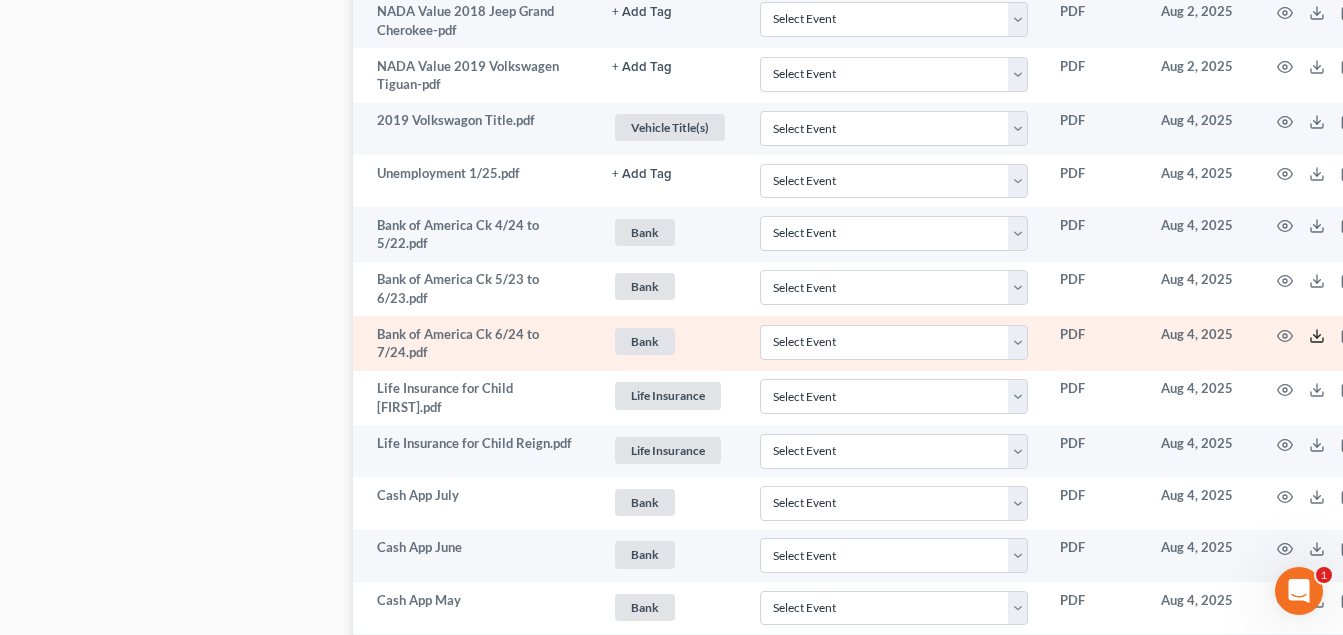 click 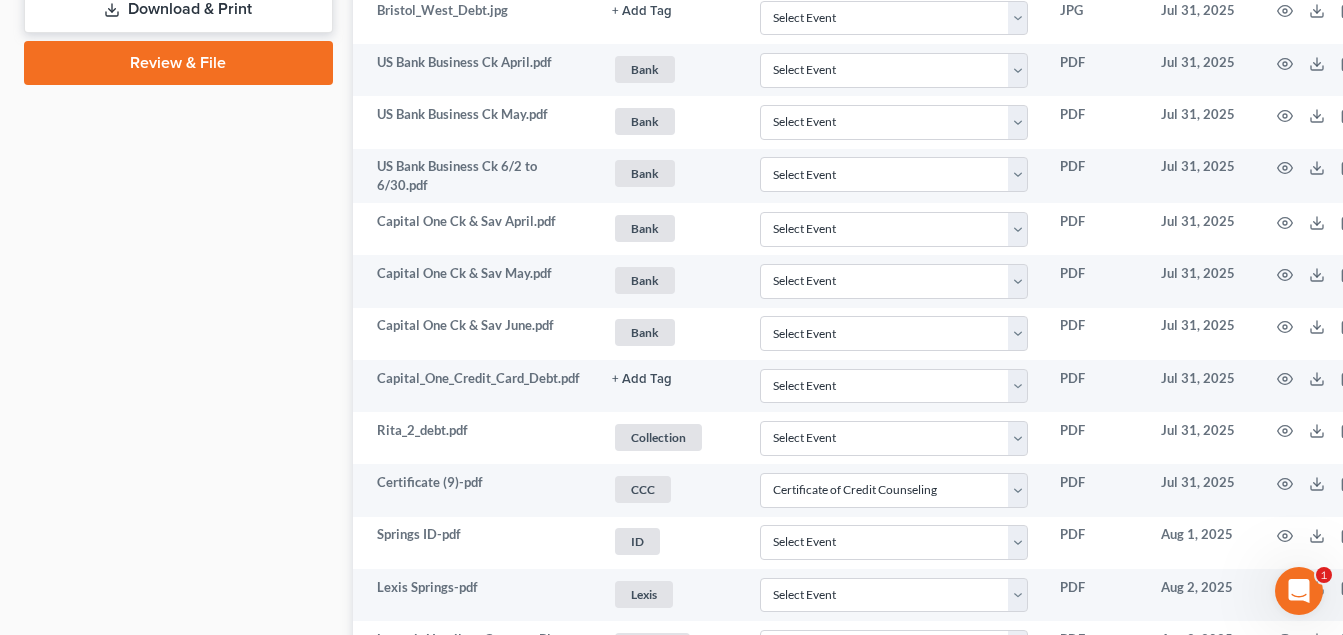 scroll, scrollTop: 1100, scrollLeft: 0, axis: vertical 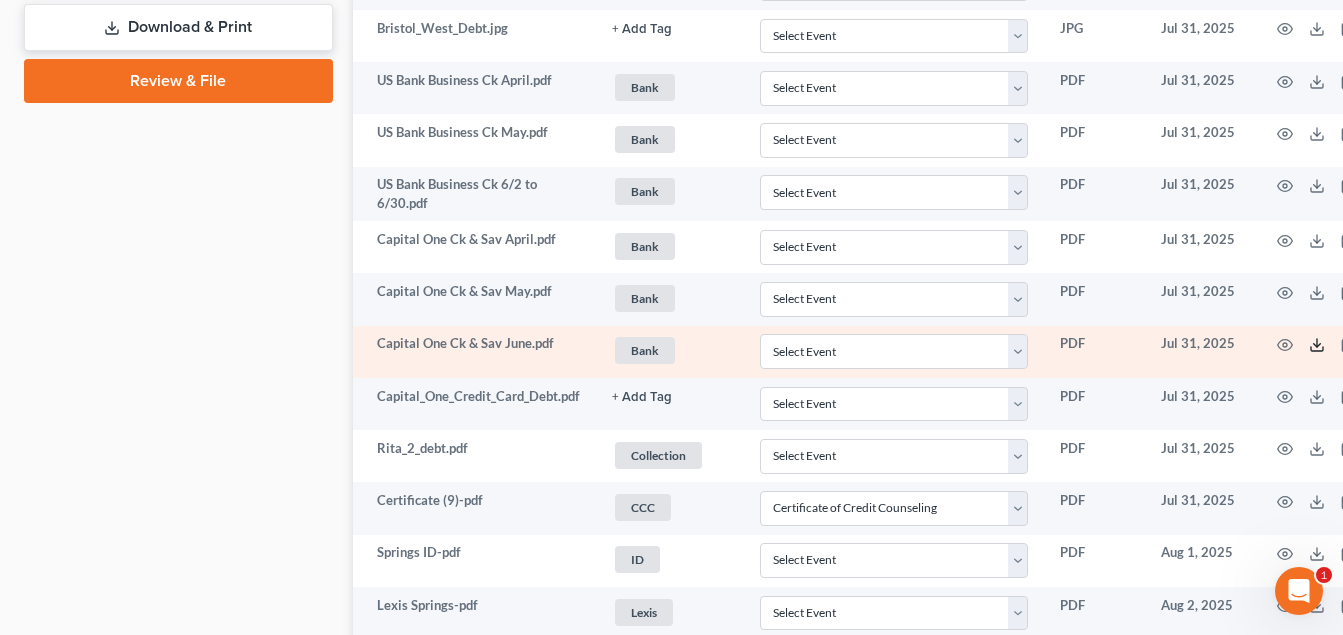 click 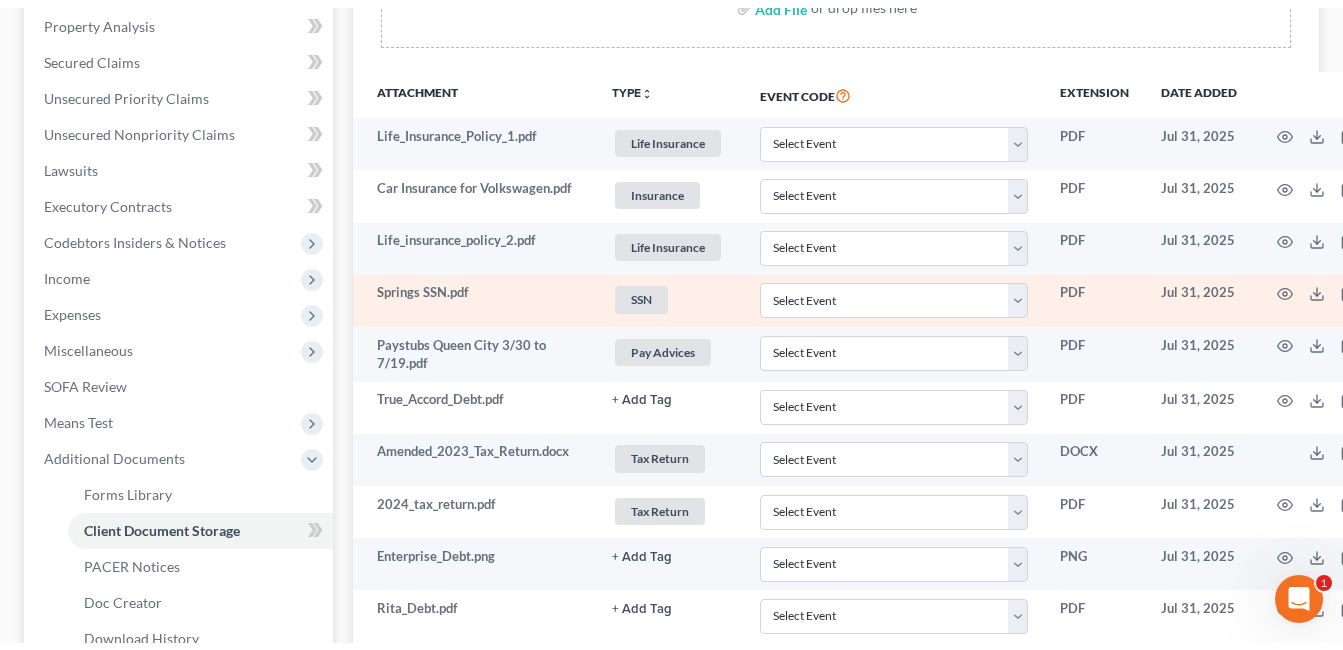 scroll, scrollTop: 0, scrollLeft: 0, axis: both 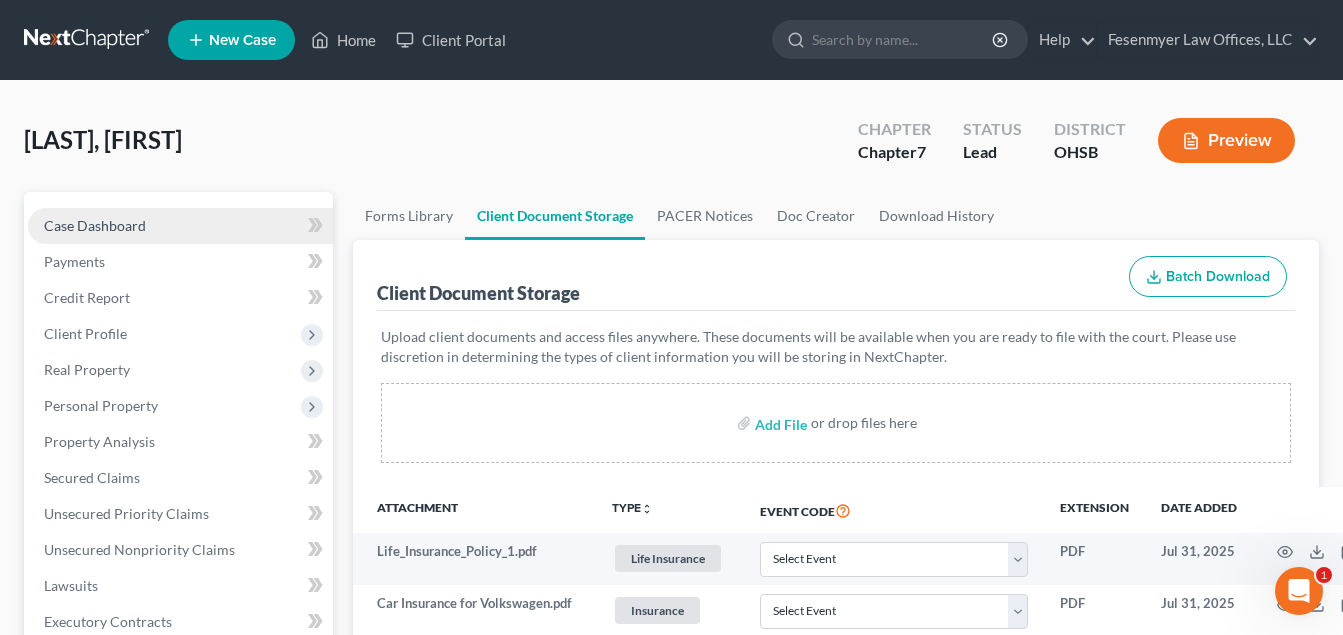 click on "Case Dashboard" at bounding box center [180, 226] 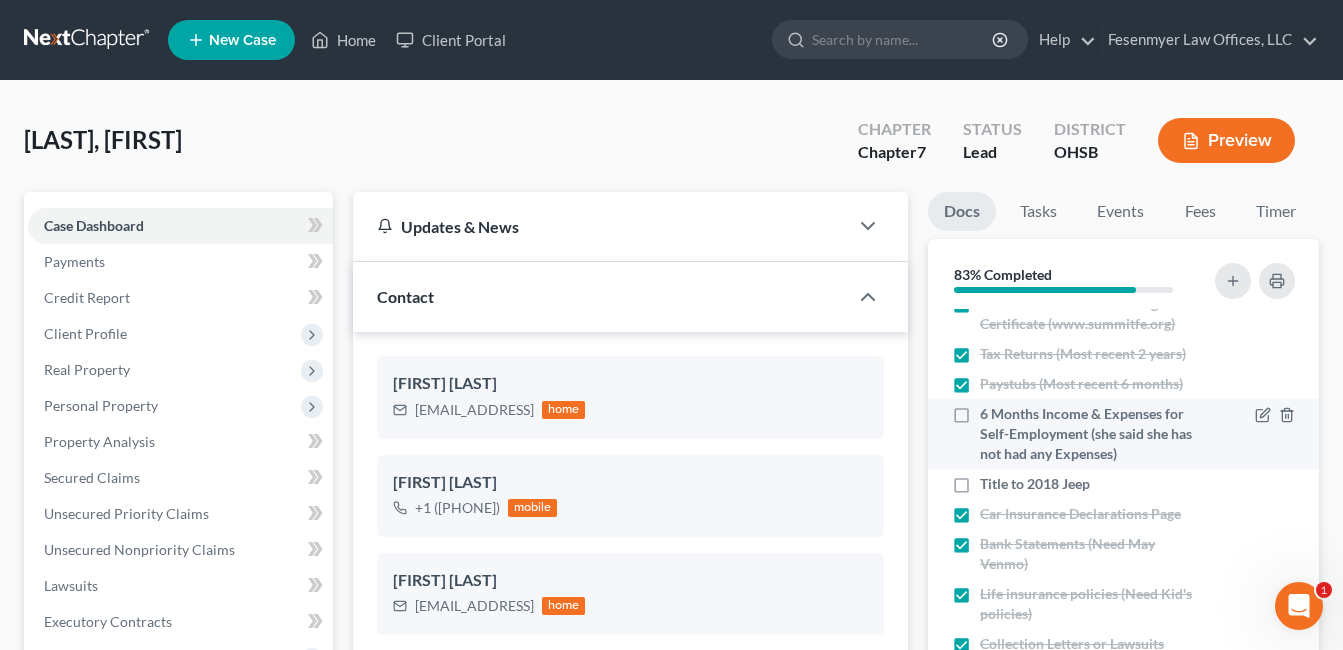 scroll, scrollTop: 102, scrollLeft: 0, axis: vertical 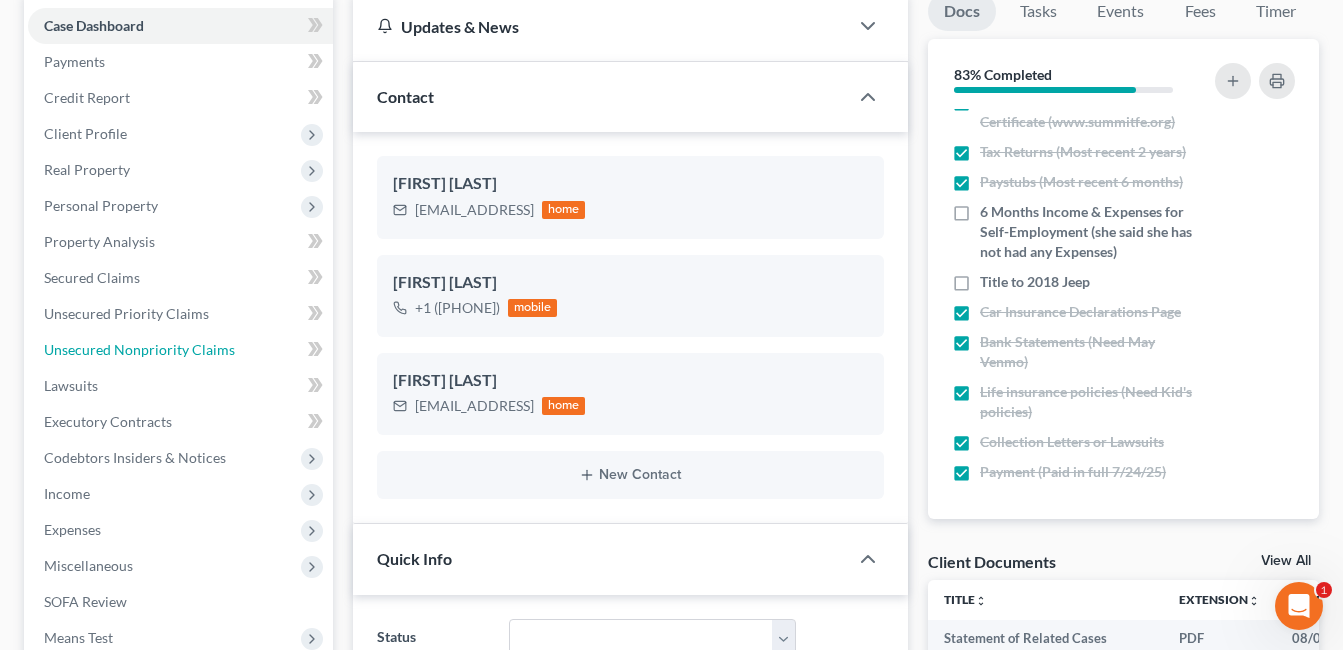 drag, startPoint x: 150, startPoint y: 347, endPoint x: 952, endPoint y: 2, distance: 873.05725 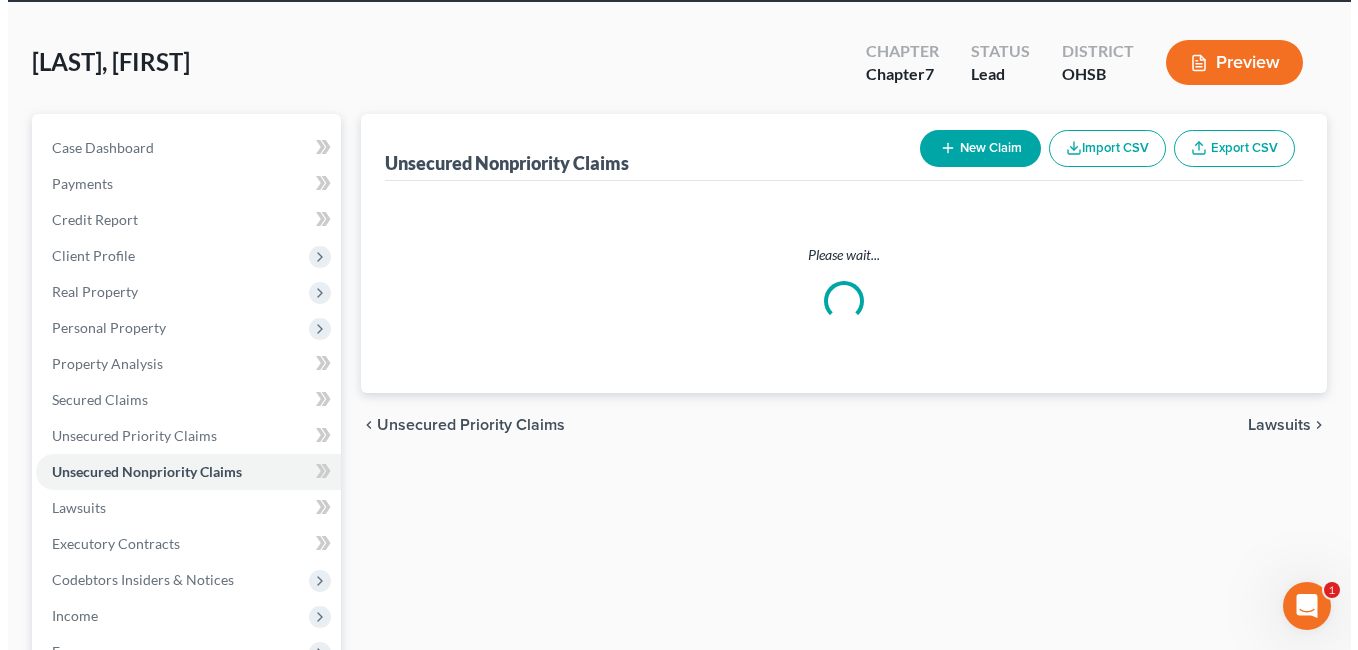 scroll, scrollTop: 0, scrollLeft: 0, axis: both 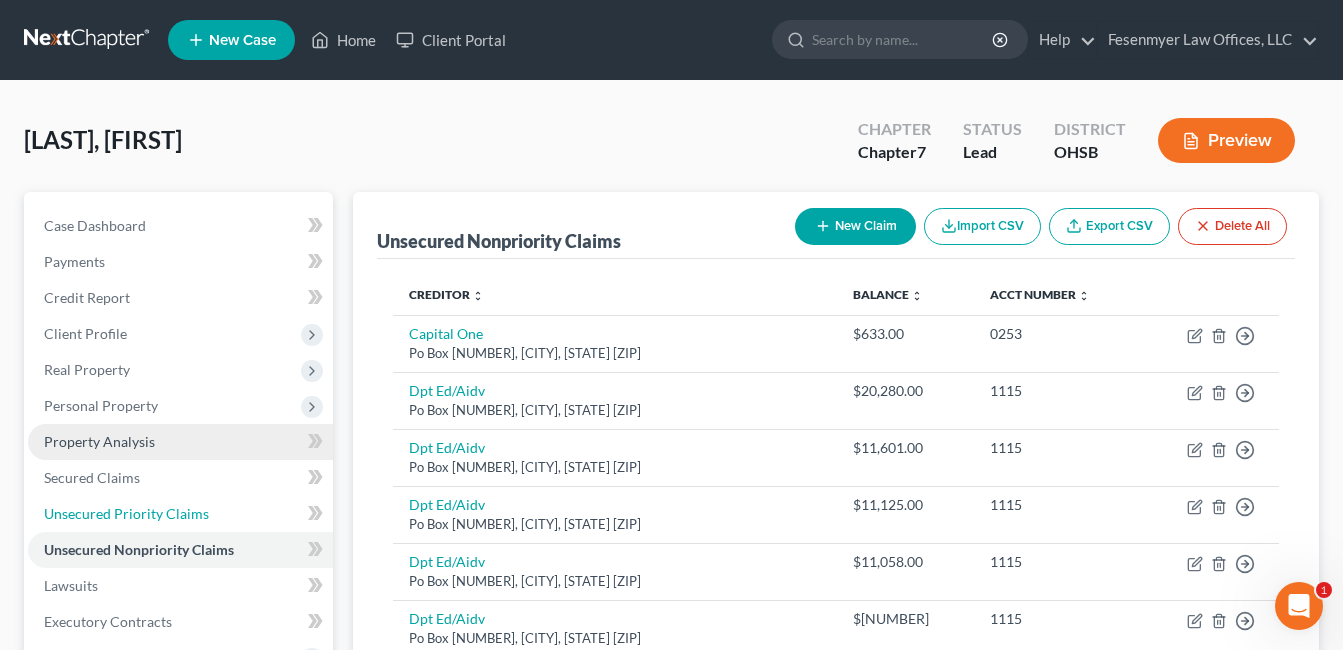 drag, startPoint x: 105, startPoint y: 508, endPoint x: 290, endPoint y: 452, distance: 193.28993 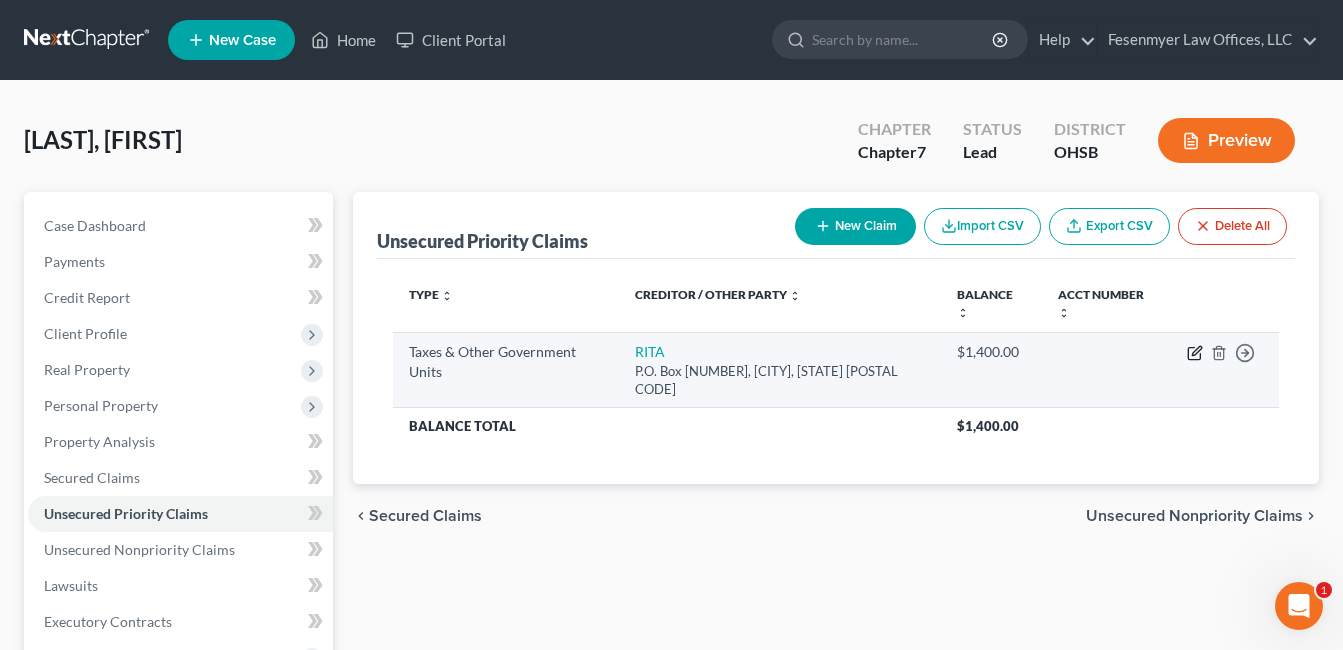 click 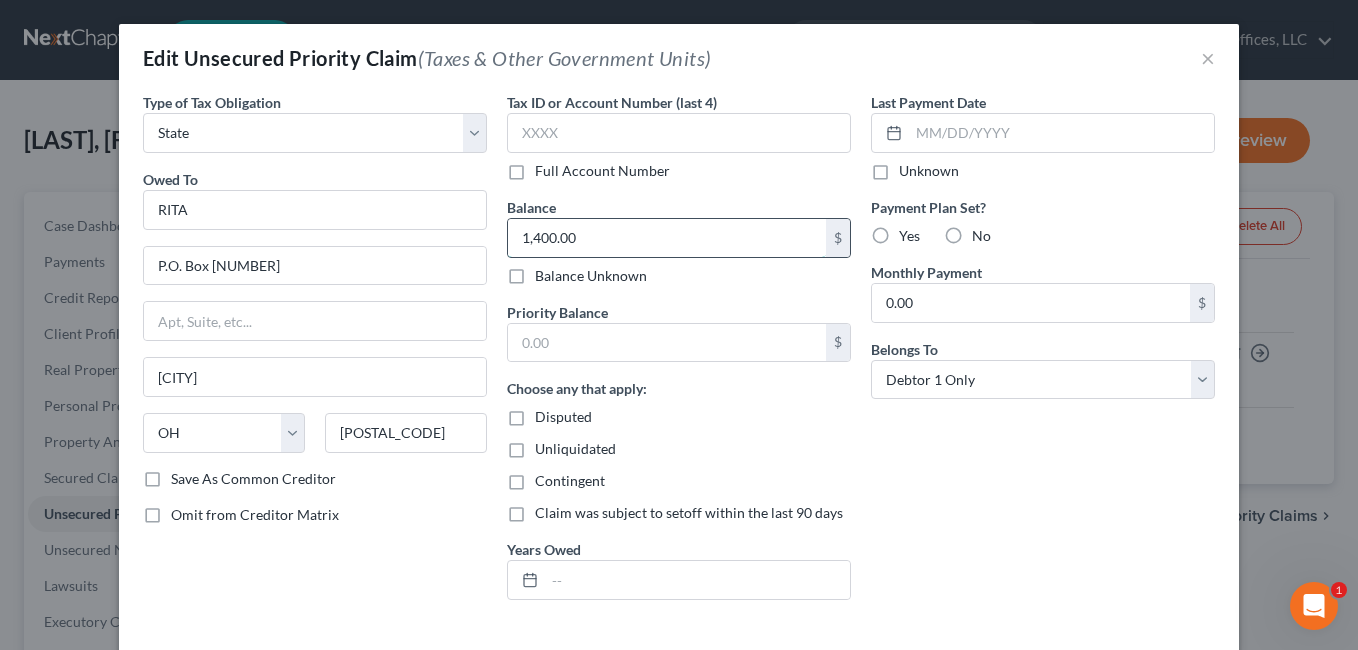 type 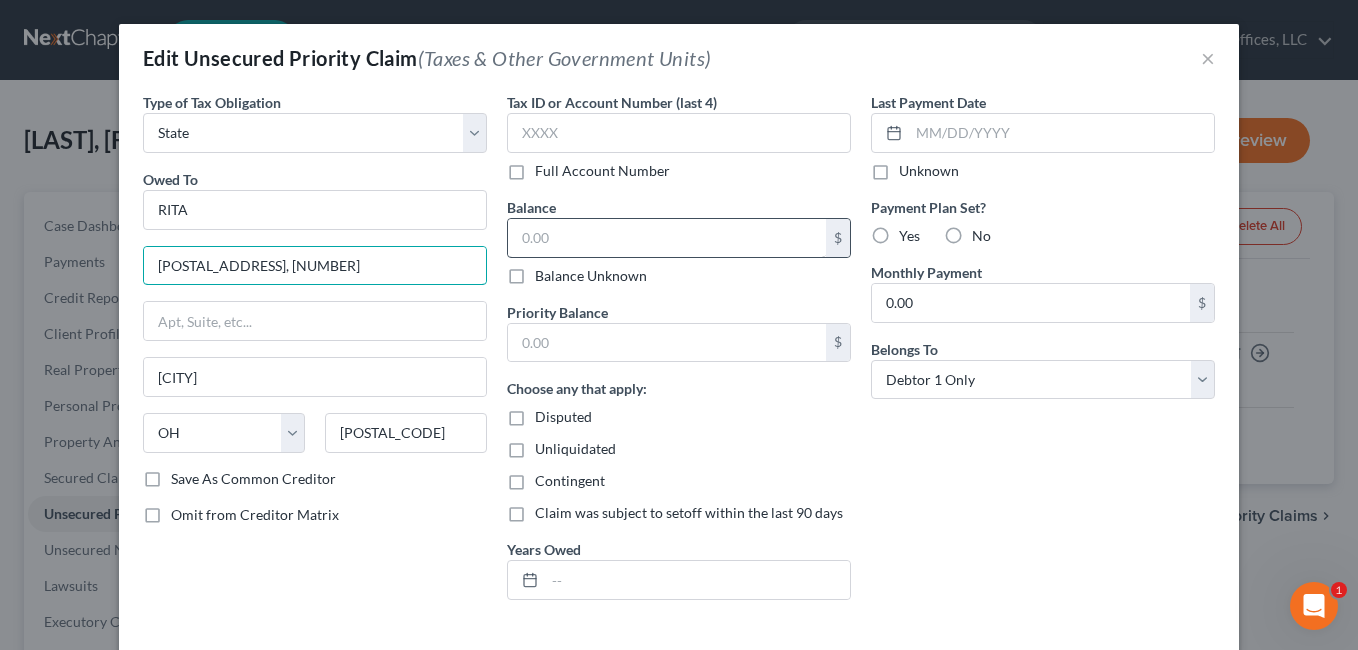 type on "[POSTAL_ADDRESS], [NUMBER]" 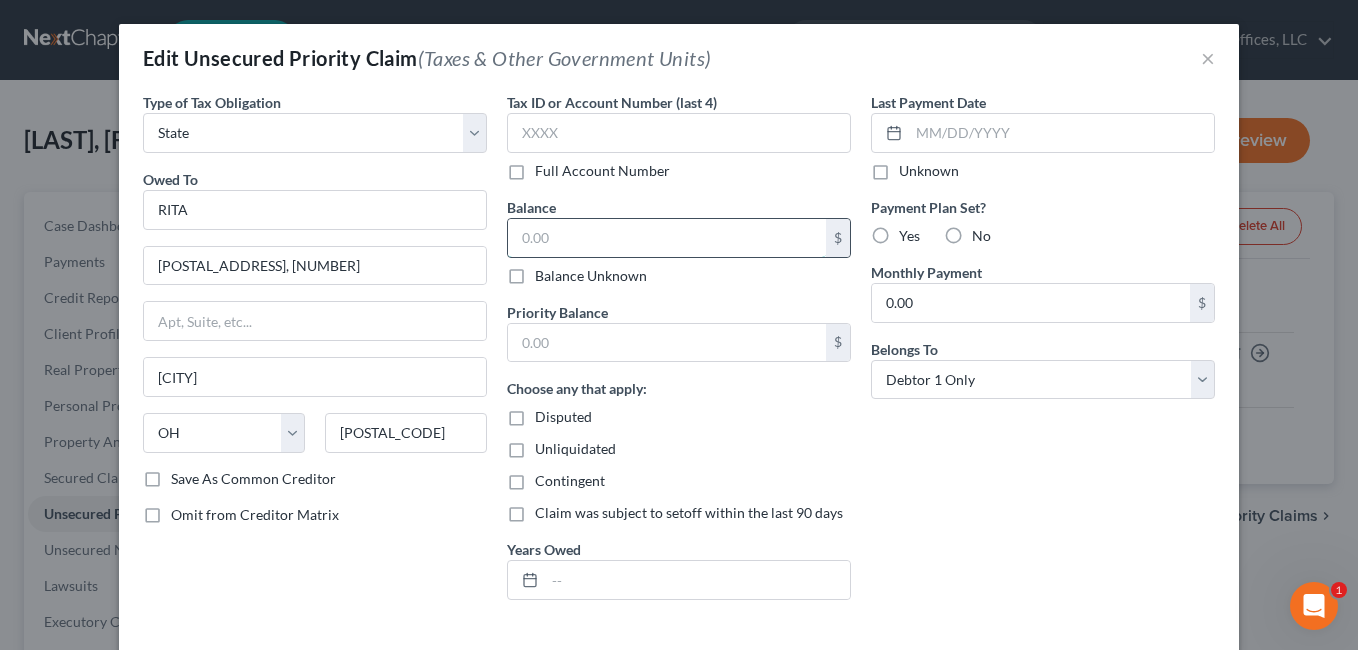 click at bounding box center (667, 238) 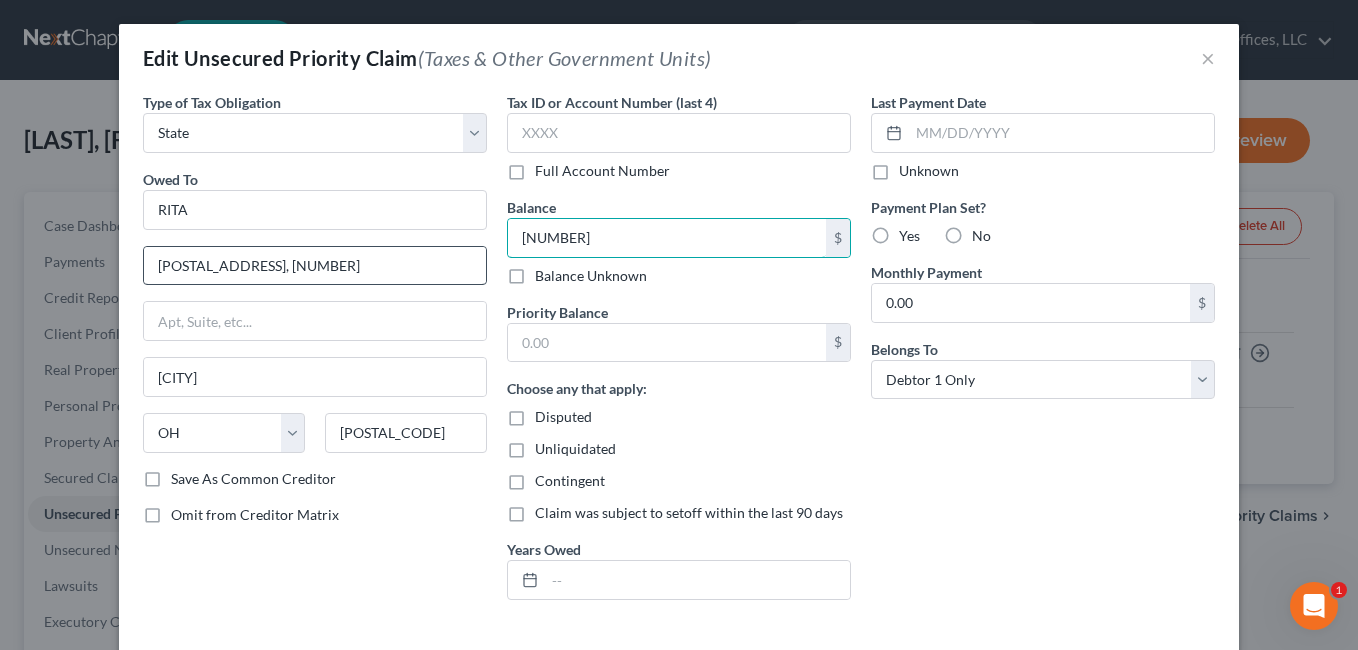 type on "[NUMBER]" 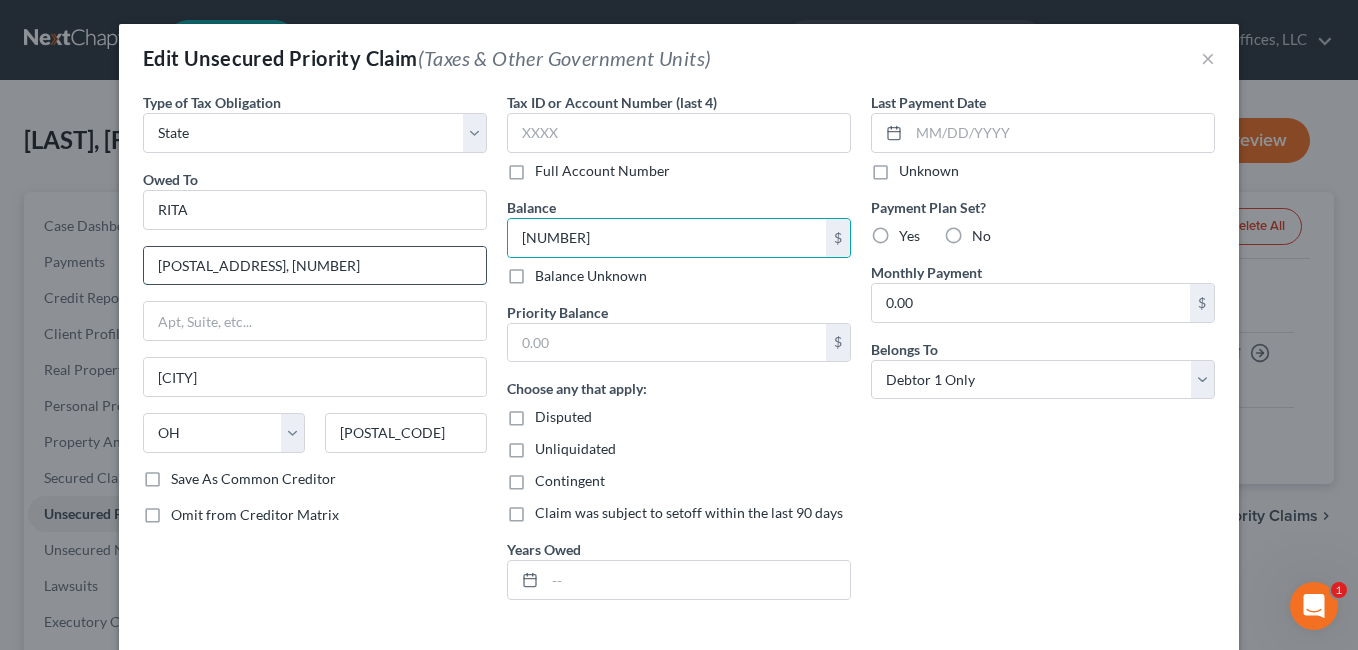 click on "[POSTAL_ADDRESS], [NUMBER]" at bounding box center [315, 266] 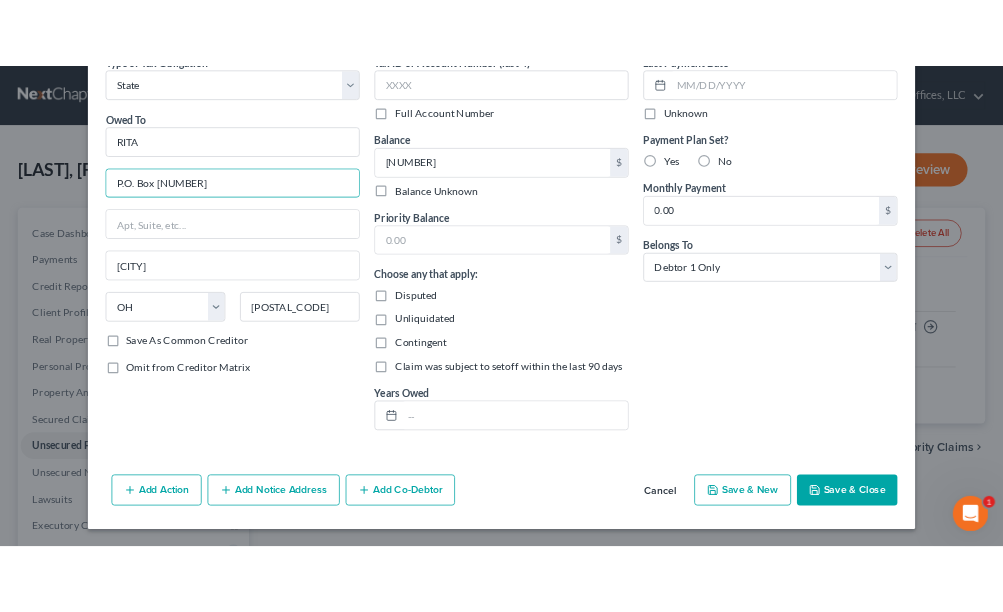 scroll, scrollTop: 108, scrollLeft: 0, axis: vertical 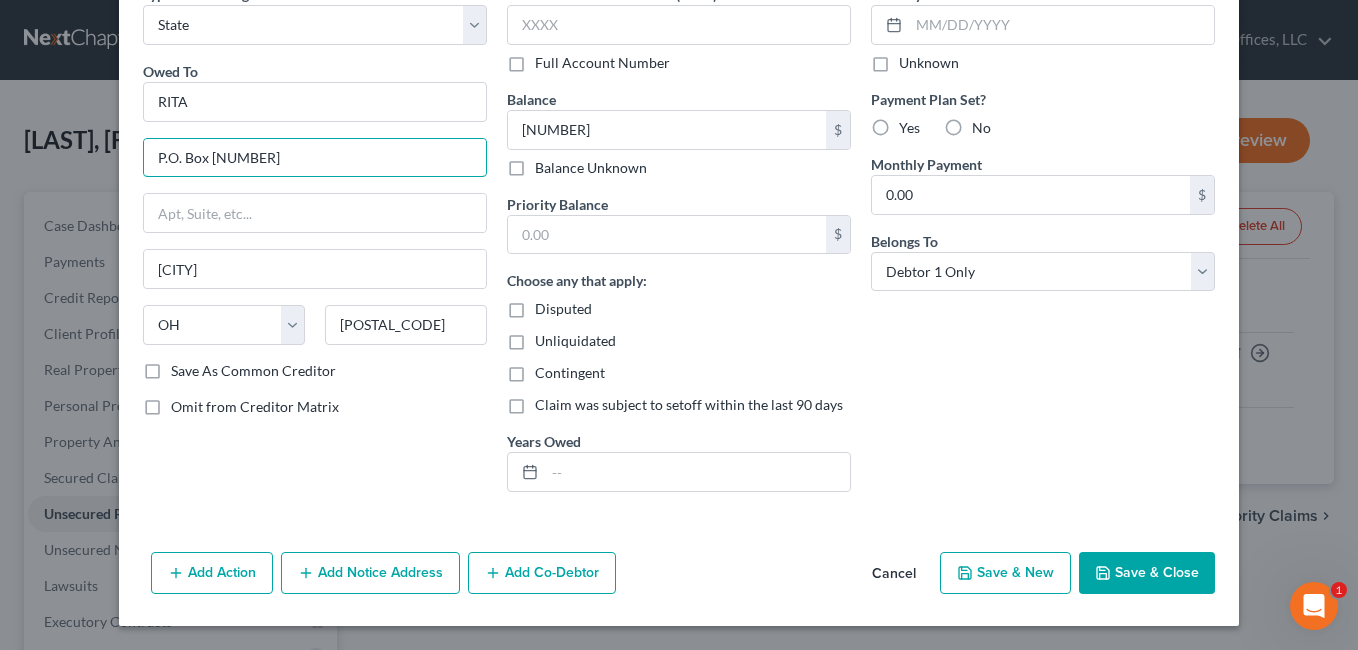 type on "P.O. Box [NUMBER]" 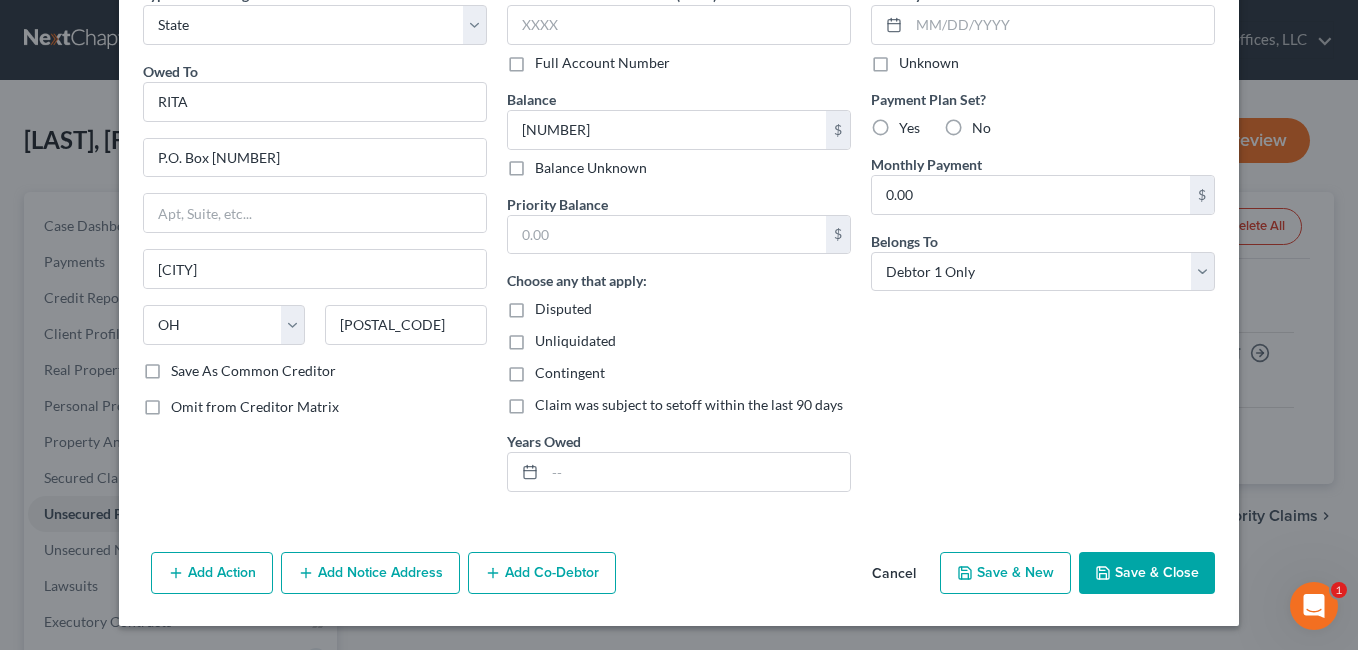 click on "Save & Close" at bounding box center [1147, 573] 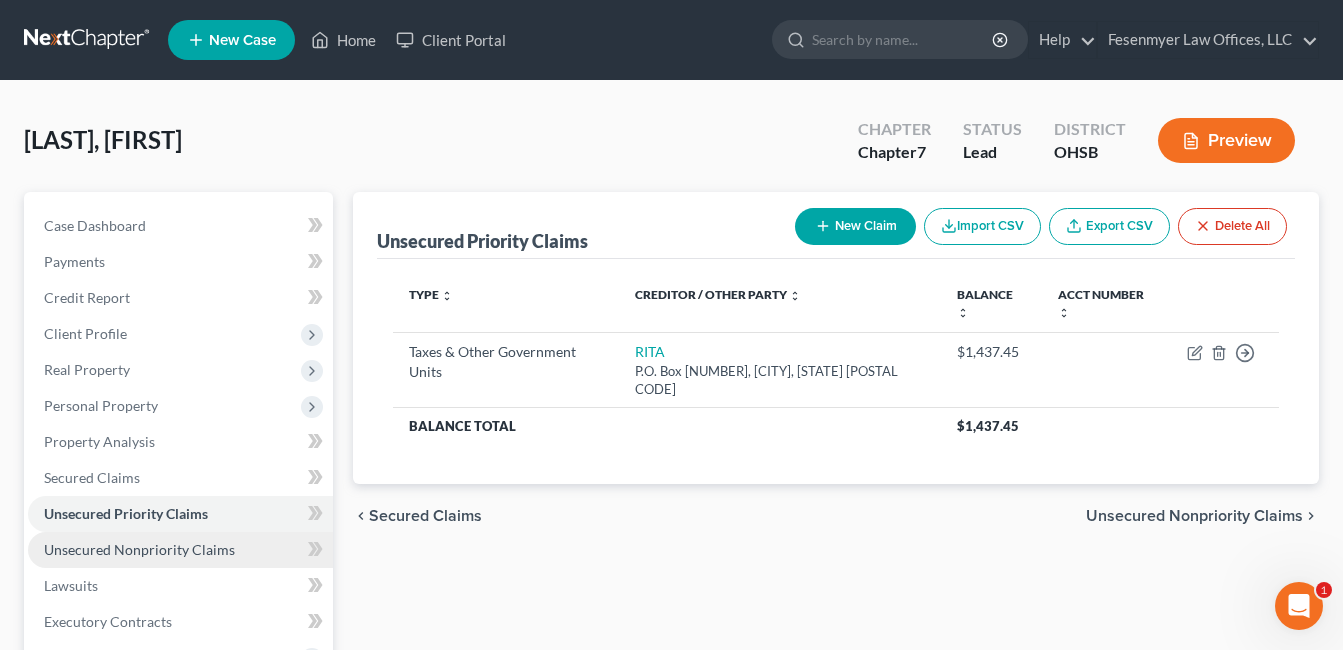 click on "Unsecured Nonpriority Claims" at bounding box center [139, 549] 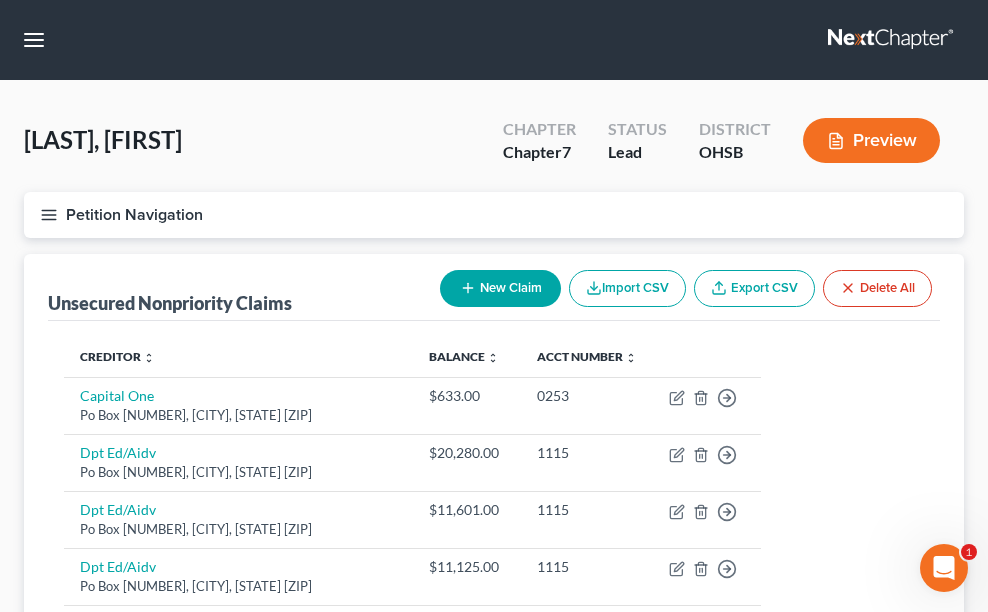 click on "New Claim" at bounding box center (500, 288) 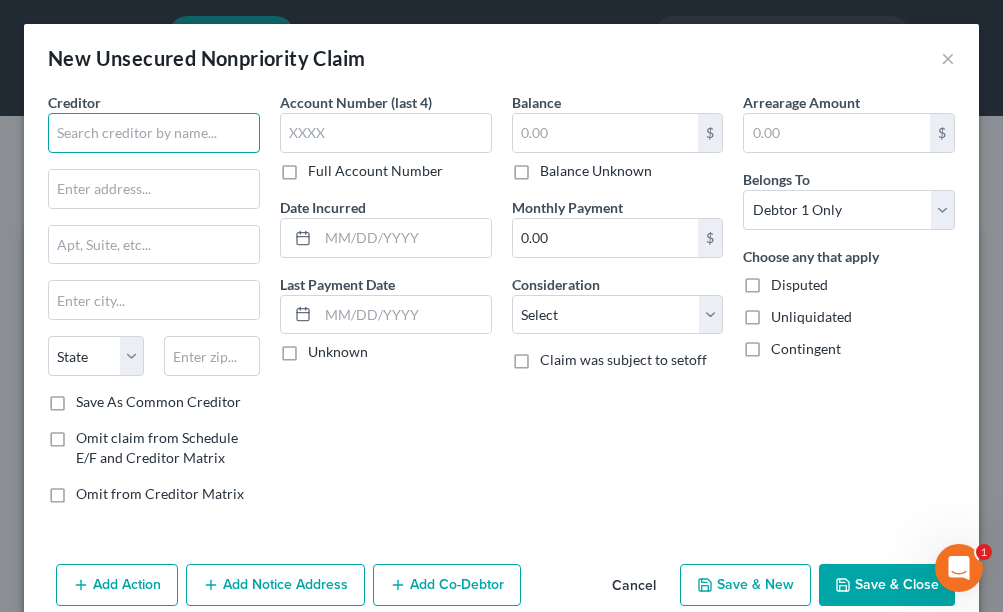 click at bounding box center [154, 133] 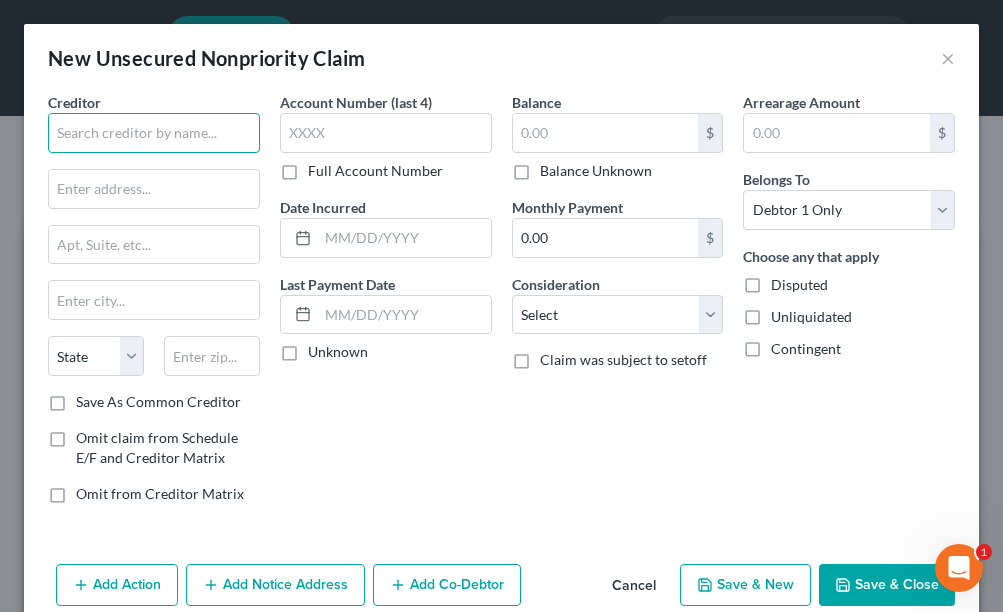 click at bounding box center [154, 133] 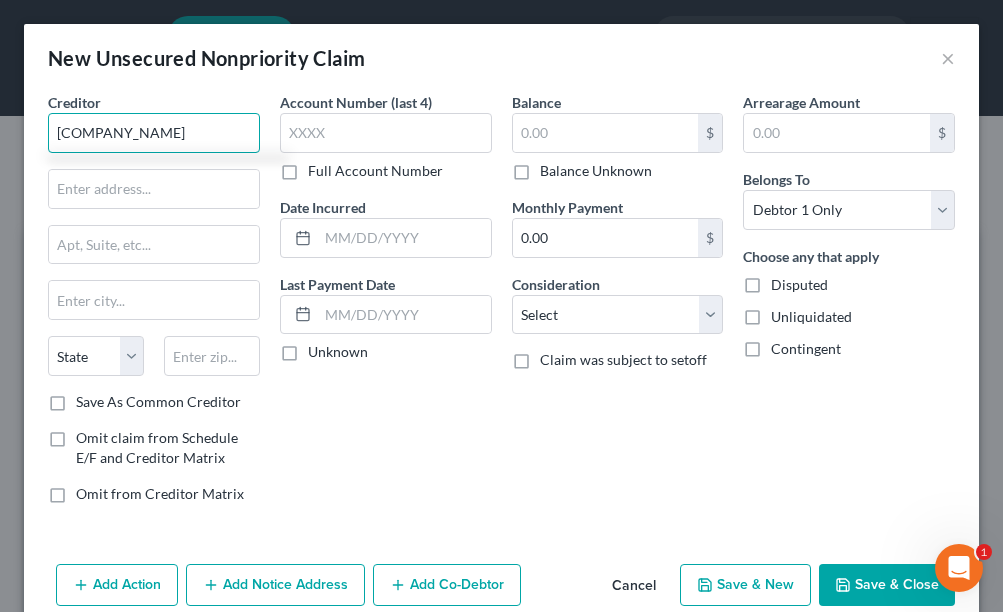 type on "[COMPANY_NAME]" 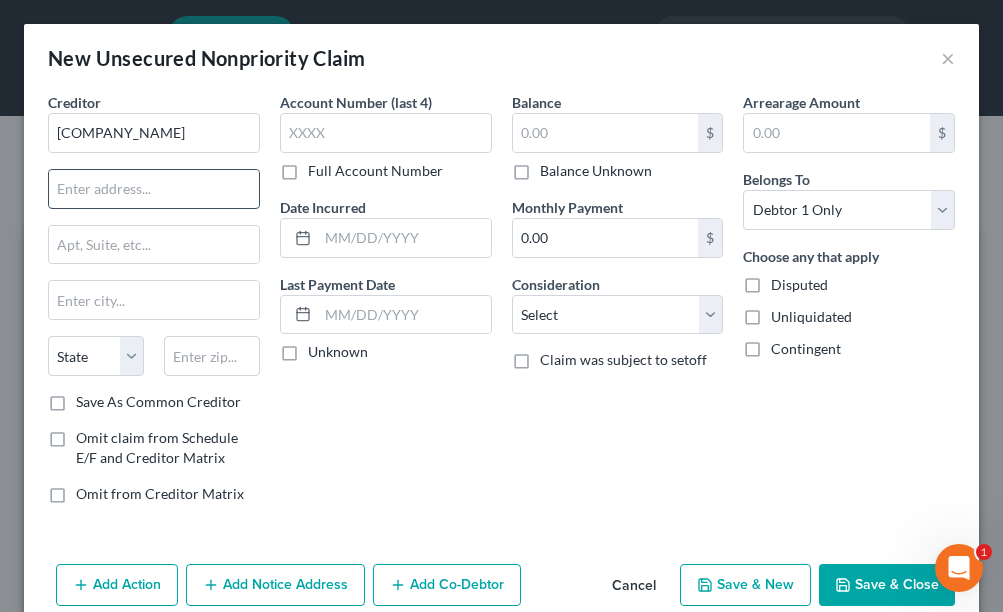 click at bounding box center [154, 189] 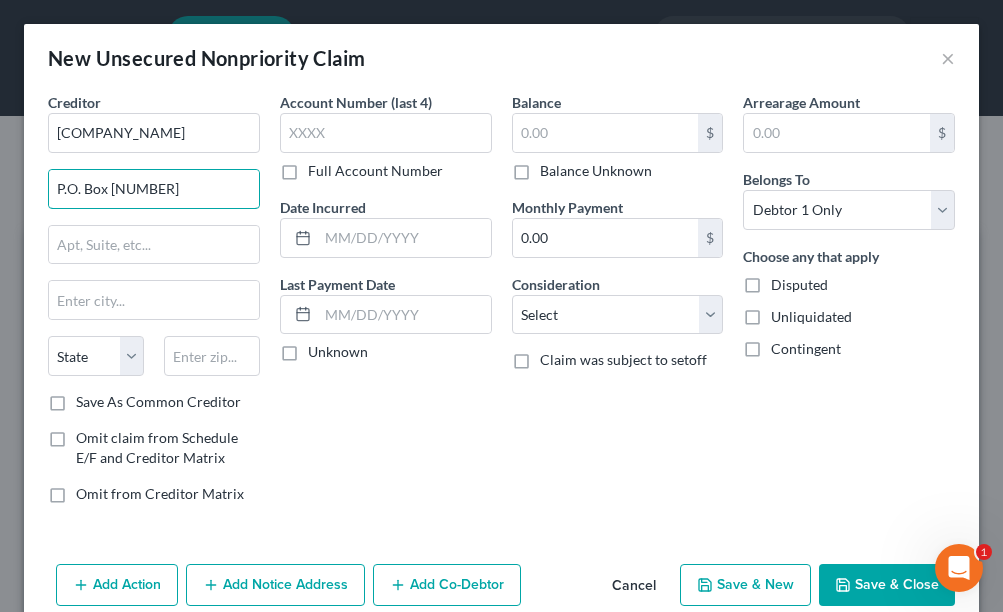 type on "P.O. Box [NUMBER]" 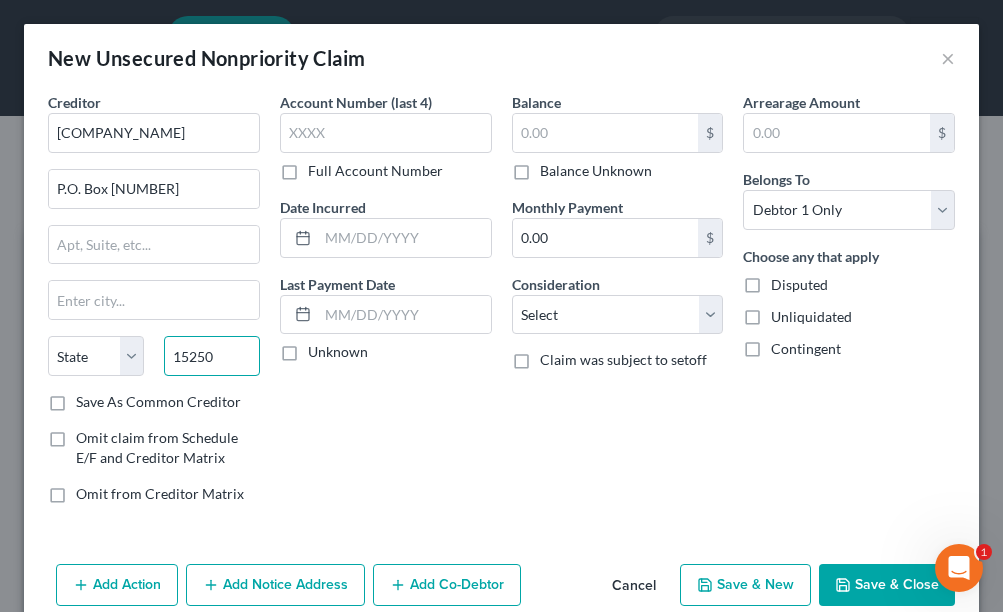 type on "15250" 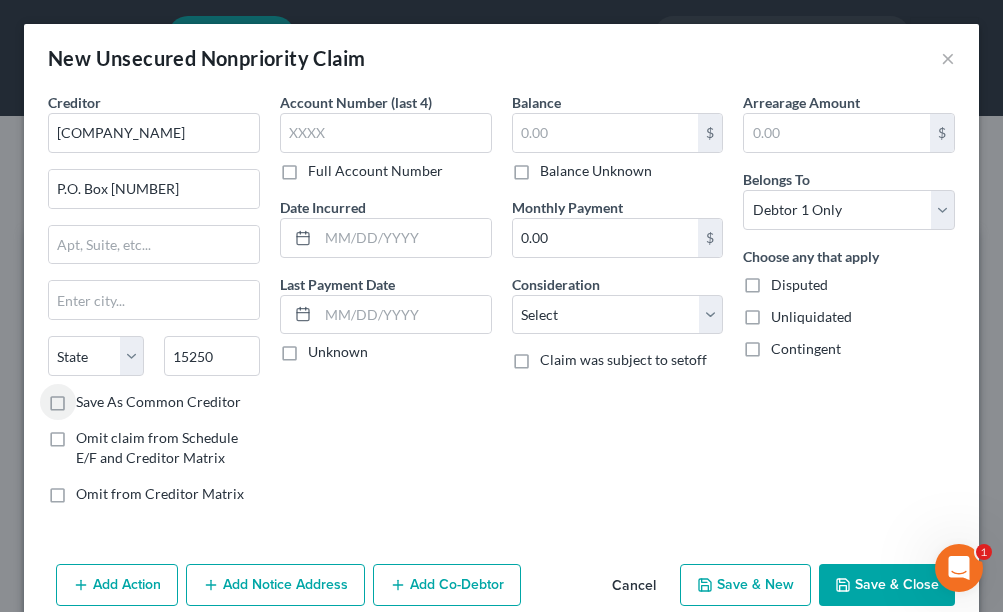type on "Pittsburgh" 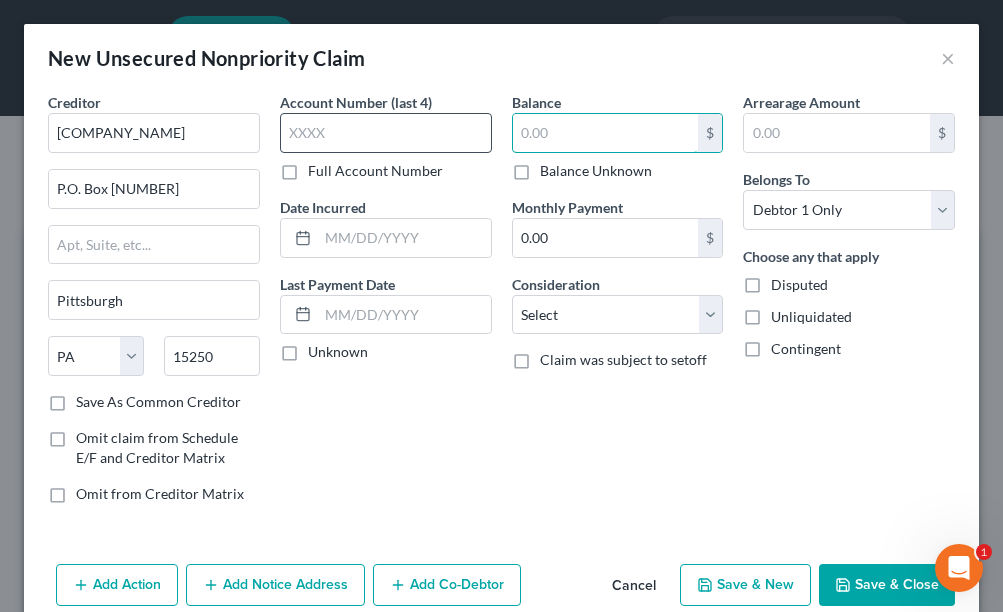 drag, startPoint x: 574, startPoint y: 131, endPoint x: 483, endPoint y: 144, distance: 91.92388 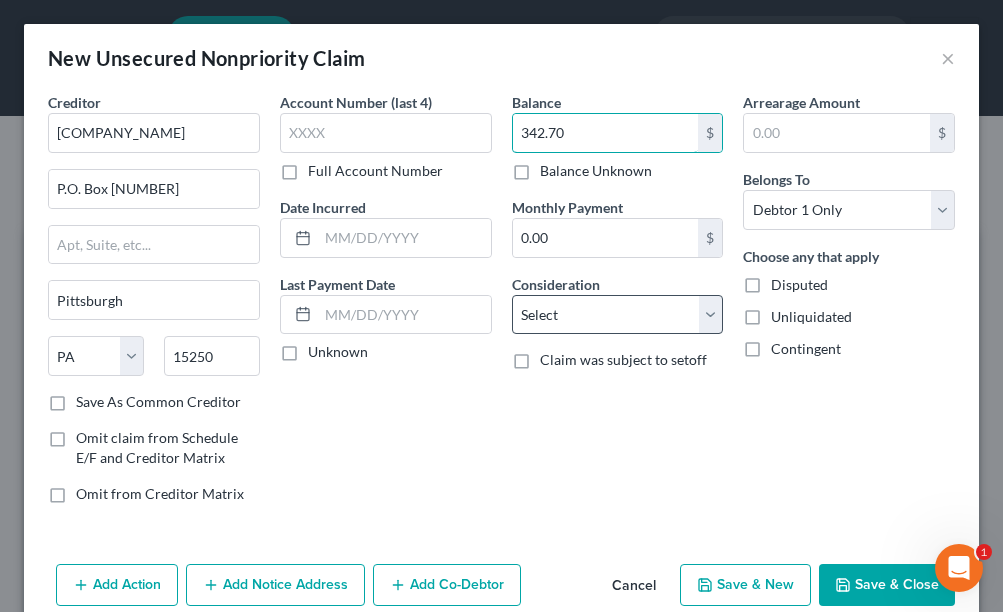 type on "342.70" 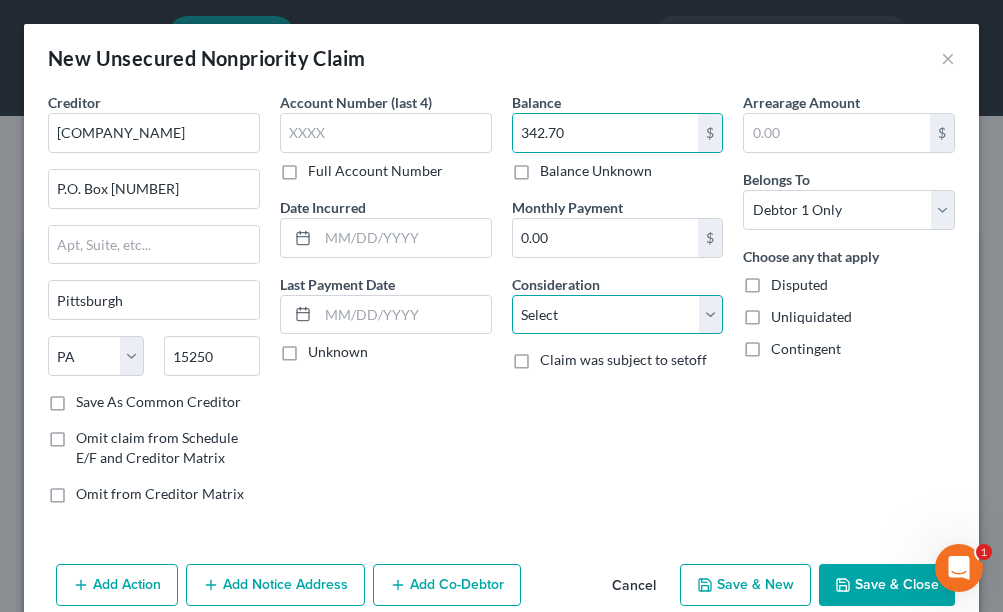 drag, startPoint x: 701, startPoint y: 309, endPoint x: 613, endPoint y: 346, distance: 95.462036 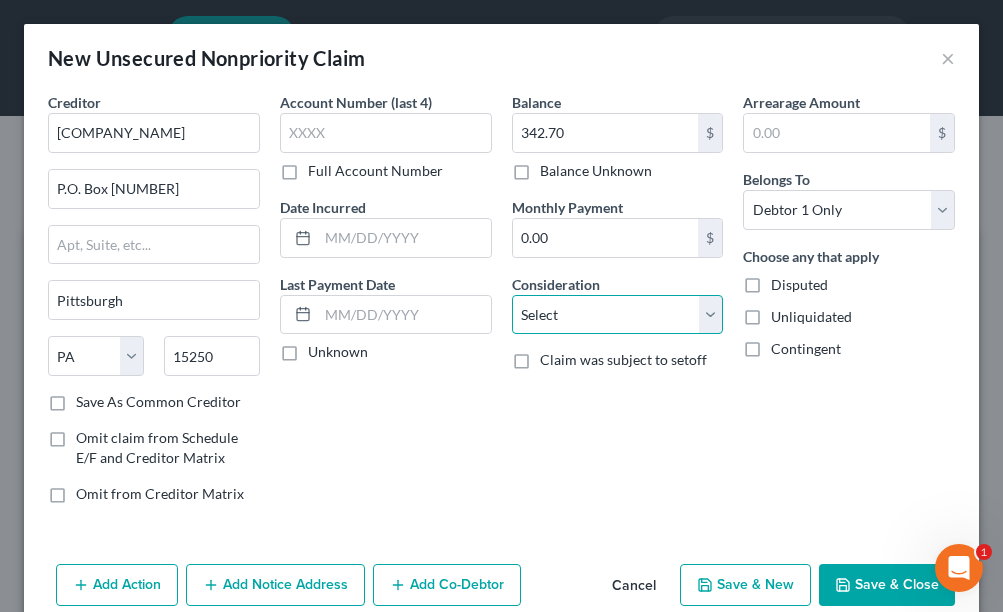 click on "Select Cable / Satellite Services Collection Agency Credit Card Debt Debt Counseling / Attorneys Deficiency Balance Domestic Support Obligations Home / Car Repairs Income Taxes Judgment Liens Medical Services Monies Loaned / Advanced Mortgage Obligation From Divorce Or Separation Obligation To Pensions Other Overdrawn Bank Account Promised To Help Pay Creditors Student Loans Suppliers And Vendors Telephone / Internet Services Utility Services" at bounding box center (618, 315) 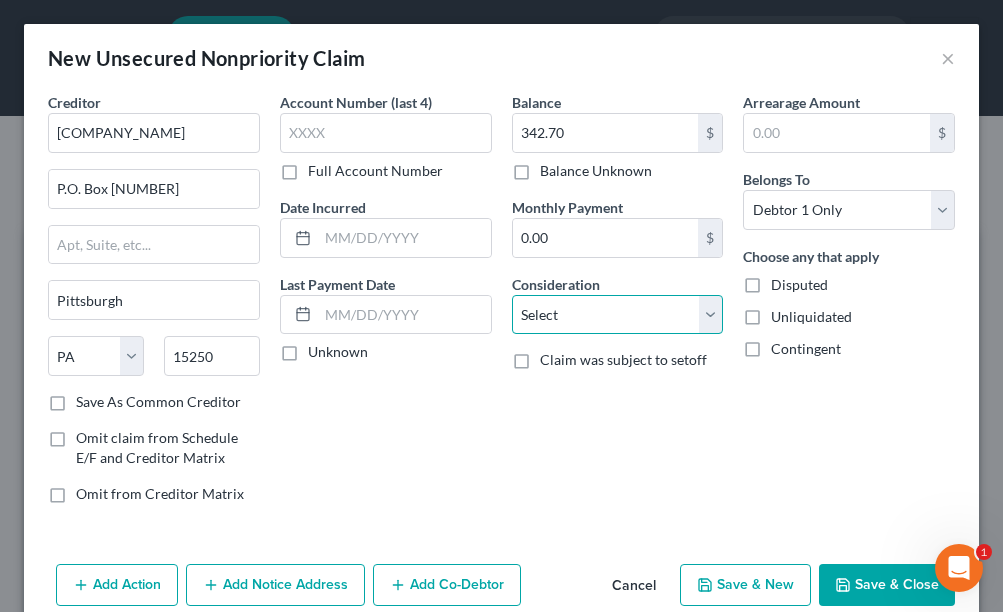 select on "14" 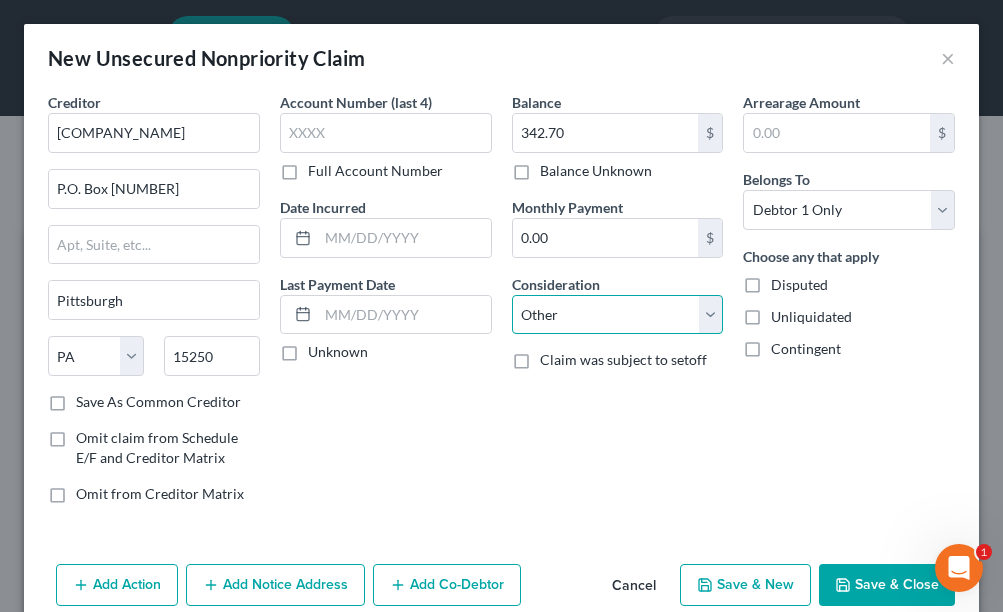 click on "Select Cable / Satellite Services Collection Agency Credit Card Debt Debt Counseling / Attorneys Deficiency Balance Domestic Support Obligations Home / Car Repairs Income Taxes Judgment Liens Medical Services Monies Loaned / Advanced Mortgage Obligation From Divorce Or Separation Obligation To Pensions Other Overdrawn Bank Account Promised To Help Pay Creditors Student Loans Suppliers And Vendors Telephone / Internet Services Utility Services" at bounding box center (618, 315) 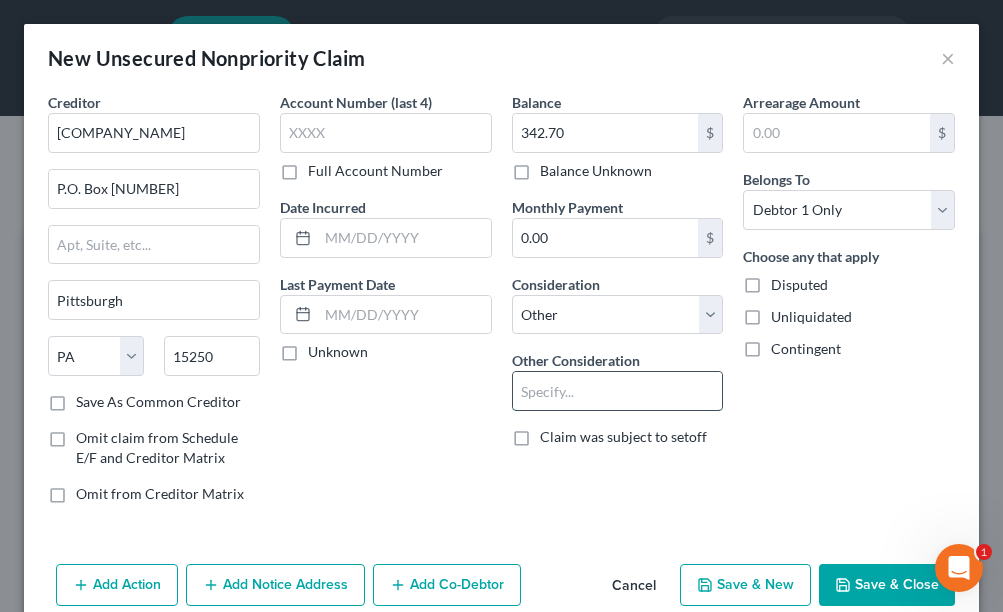 click at bounding box center [618, 391] 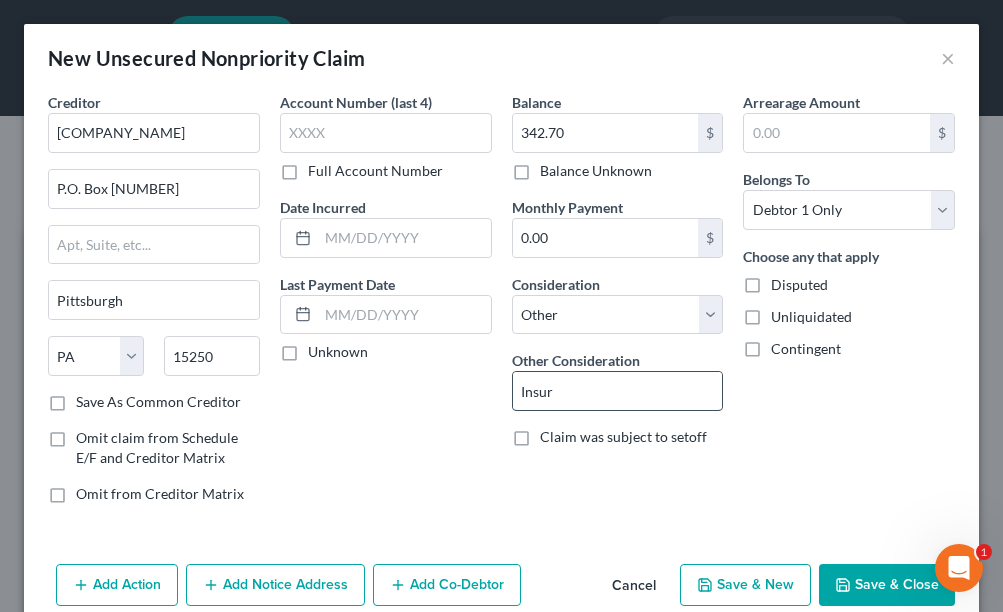 type on "Insurance Fees" 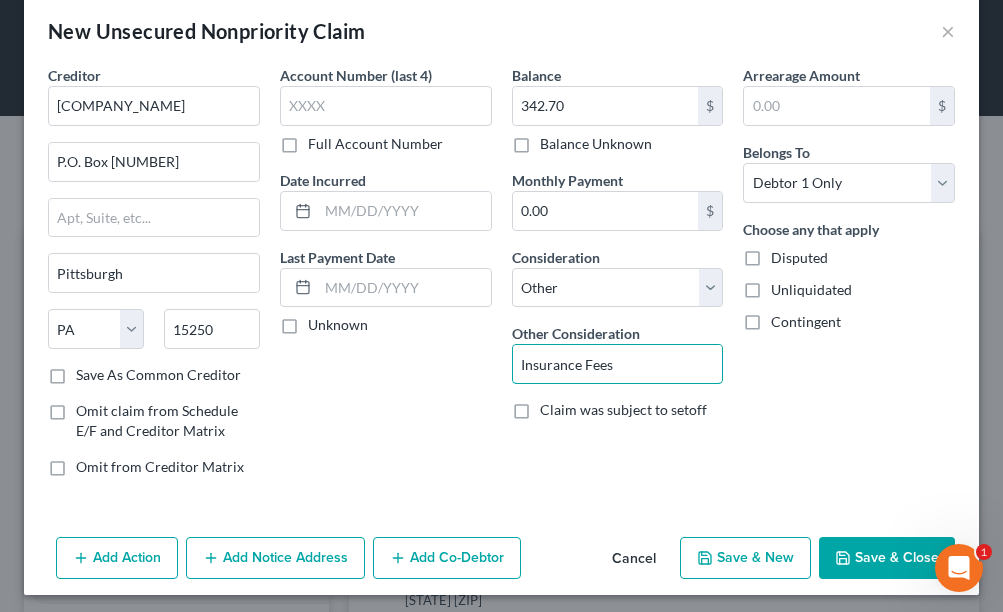 scroll, scrollTop: 34, scrollLeft: 0, axis: vertical 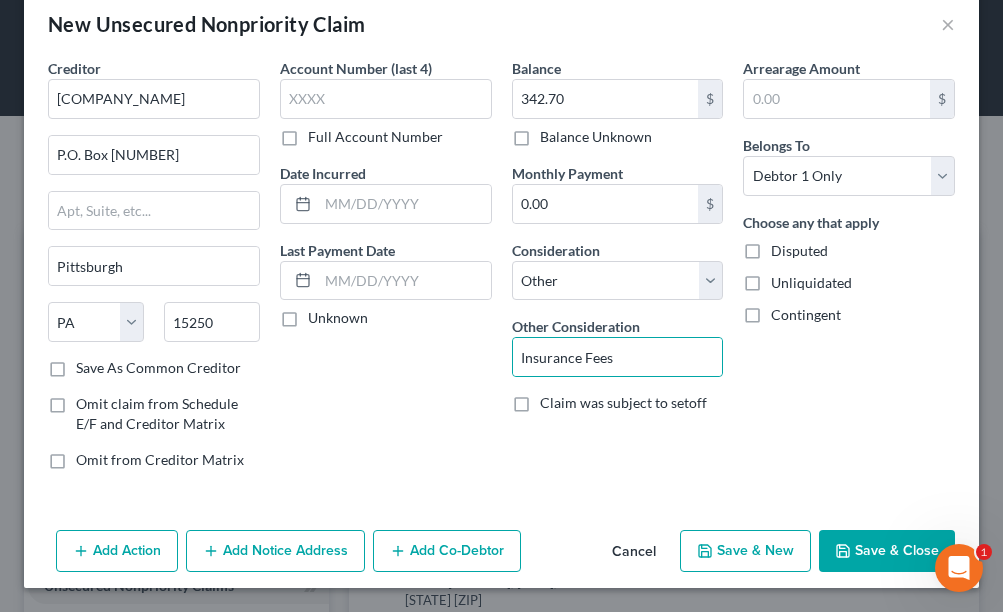 click on "Save & New" at bounding box center [745, 551] 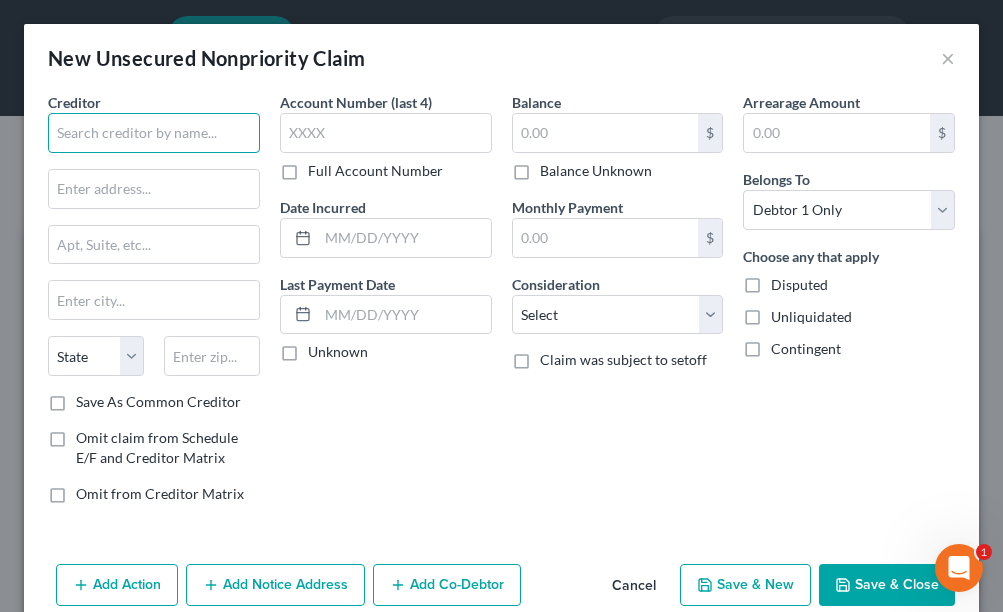 click at bounding box center [154, 133] 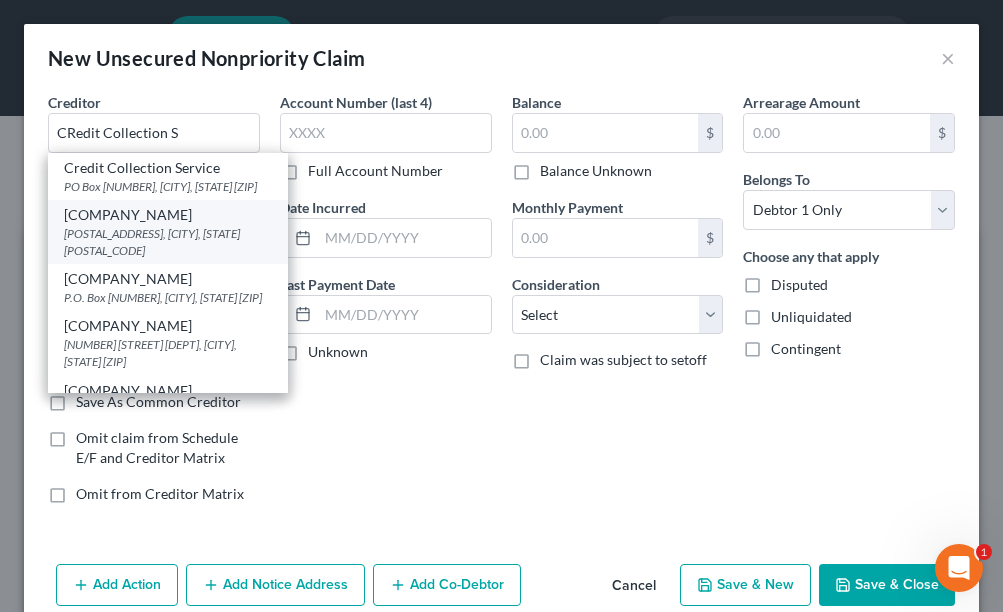 click on "[POSTAL_ADDRESS], [CITY], [STATE] [POSTAL_CODE]" at bounding box center [168, 242] 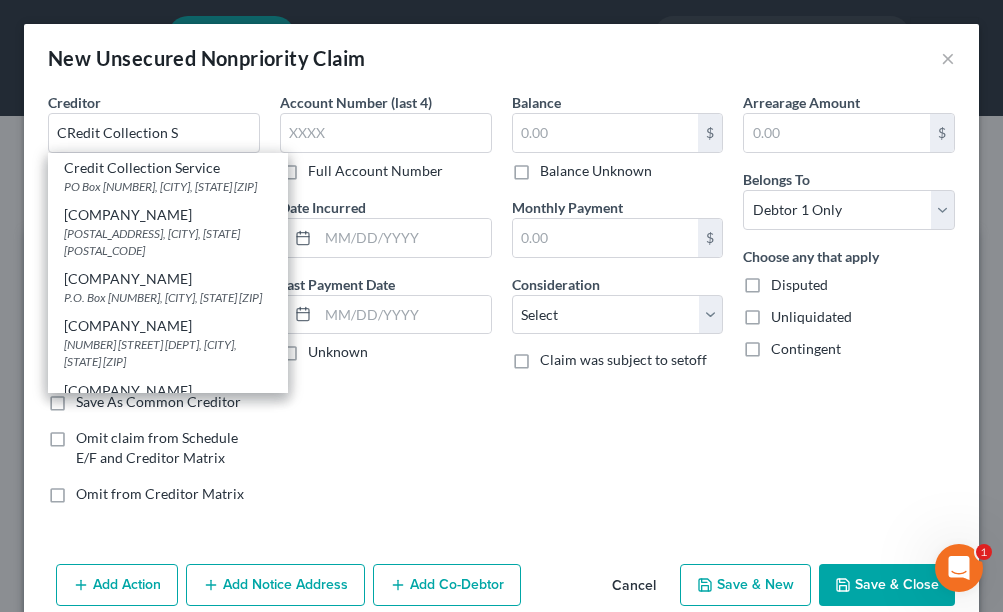 type on "[COMPANY_NAME]" 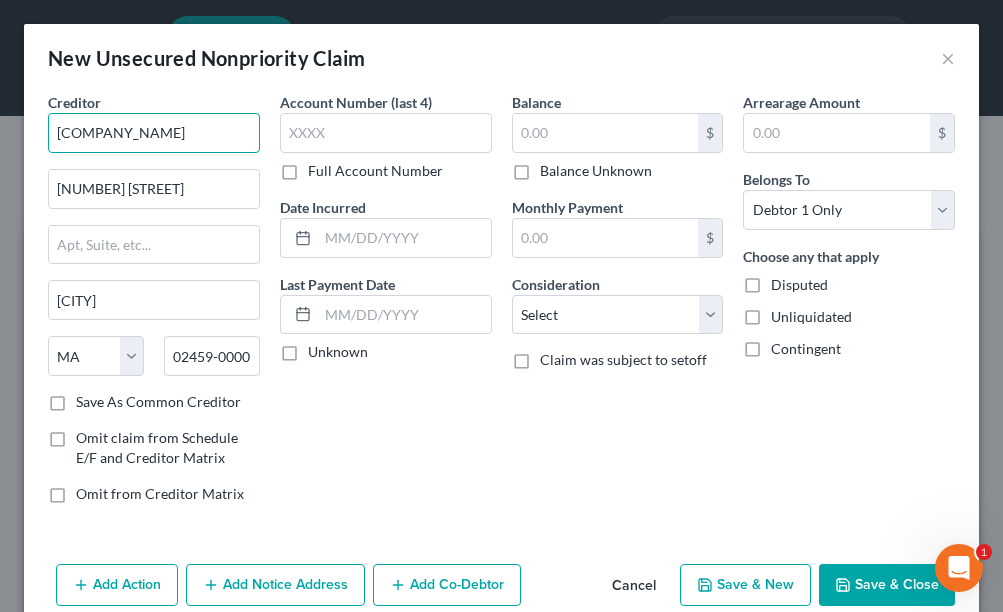 click on "[COMPANY_NAME]" at bounding box center (154, 133) 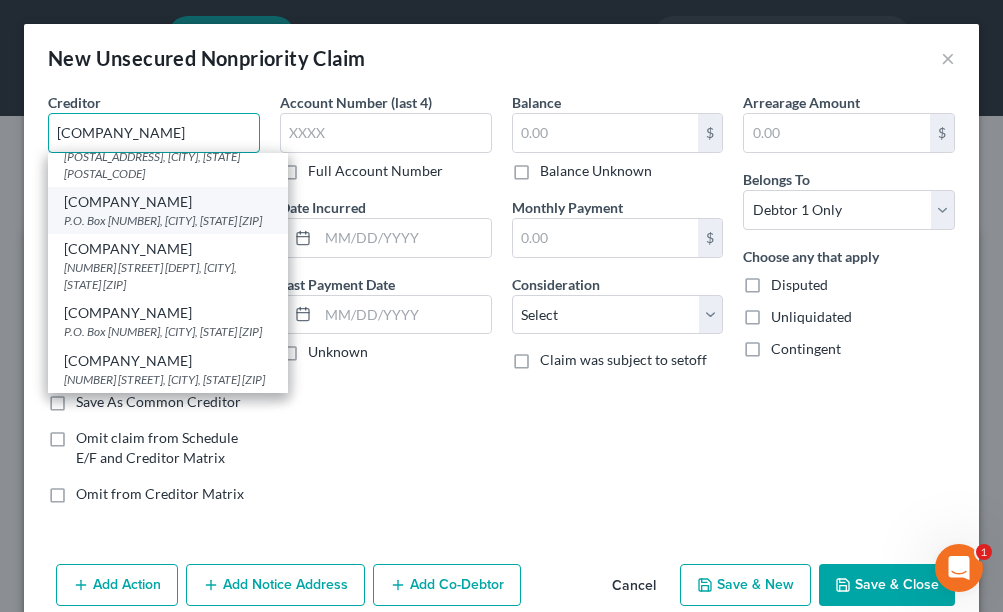 scroll, scrollTop: 81, scrollLeft: 0, axis: vertical 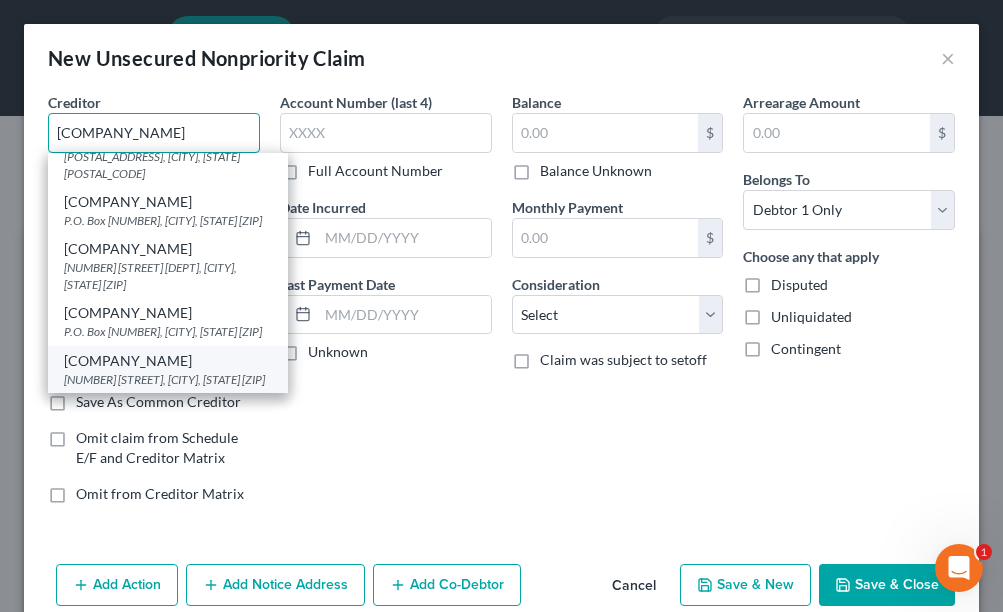 type on "[COMPANY_NAME]" 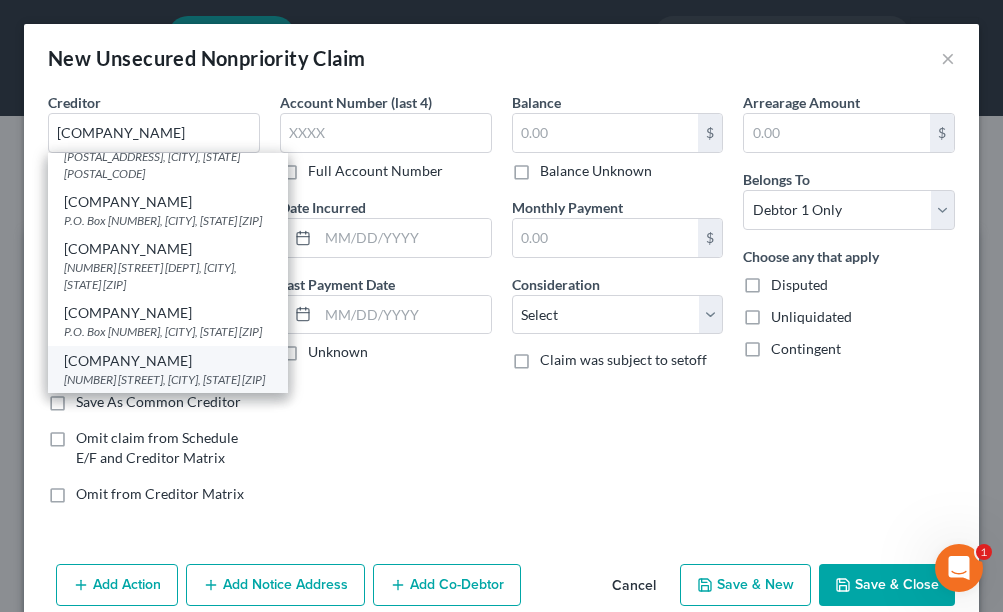 click on "[NUMBER] [STREET], [CITY], [STATE] [ZIP]" at bounding box center [168, 379] 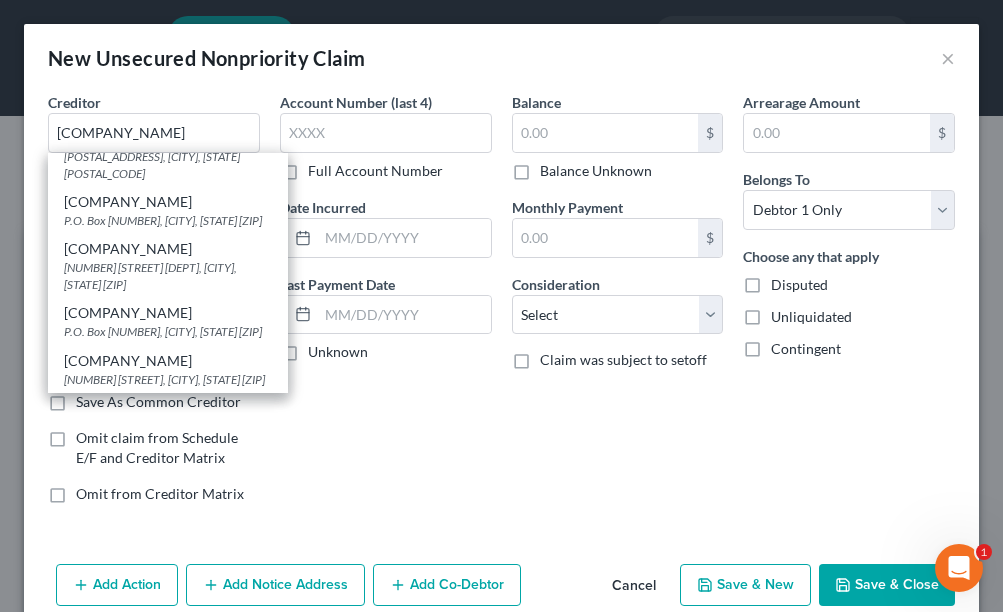 type on "[NUMBER] [STREET]" 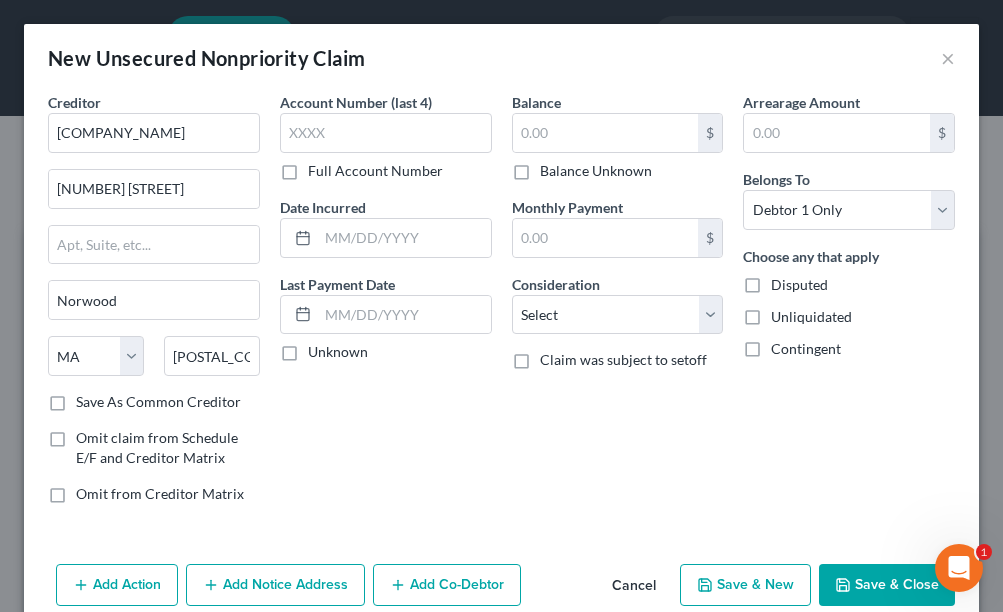 type on "[COMPANY_NAME]" 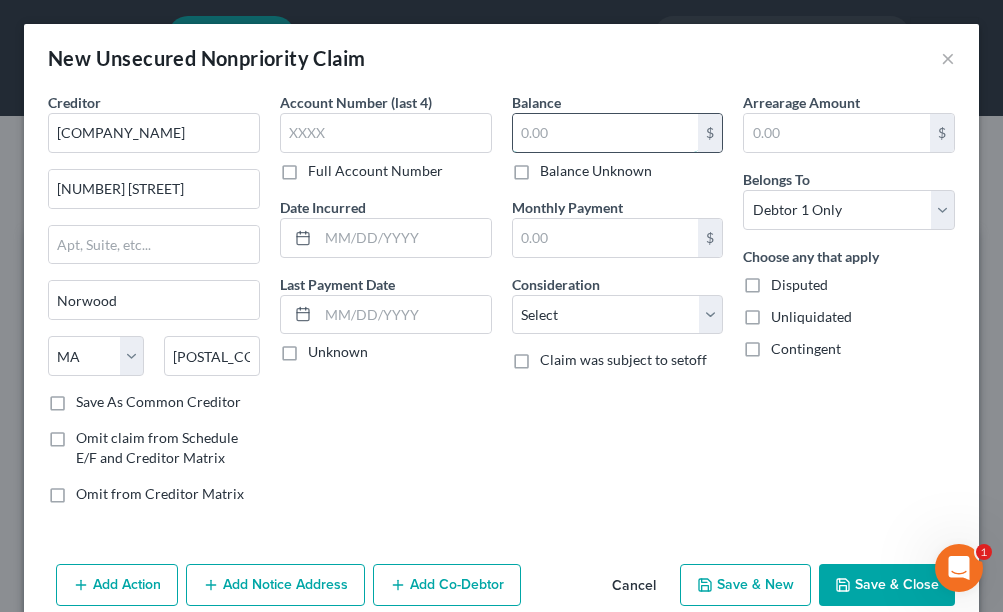 click at bounding box center [606, 133] 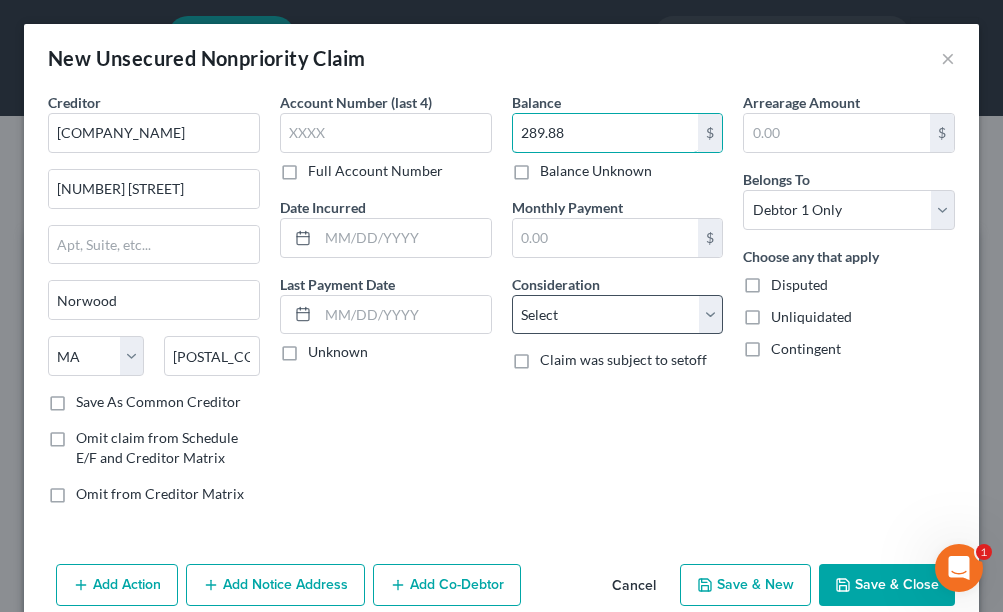 type on "289.88" 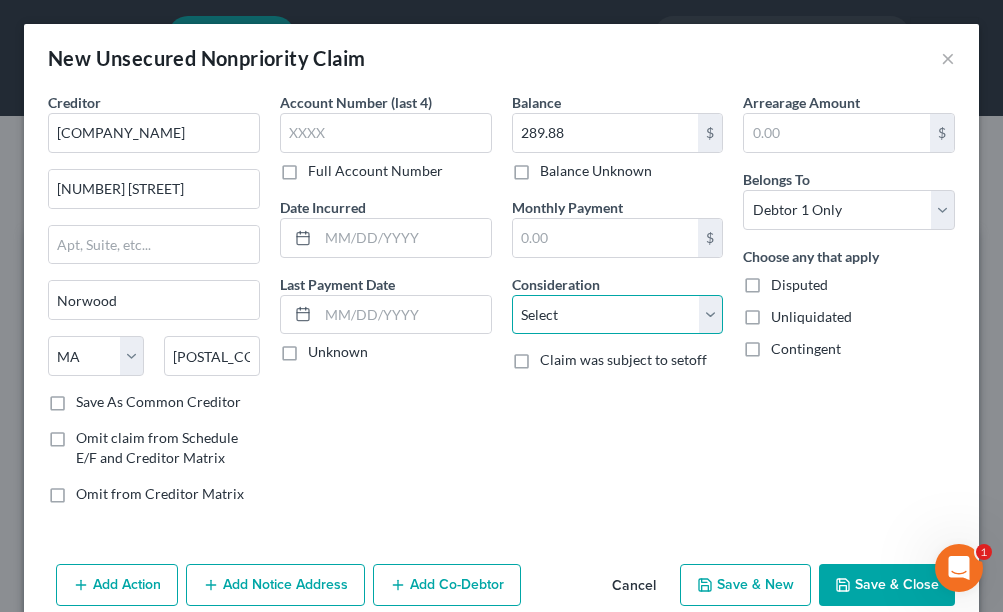 drag, startPoint x: 703, startPoint y: 313, endPoint x: 645, endPoint y: 293, distance: 61.351448 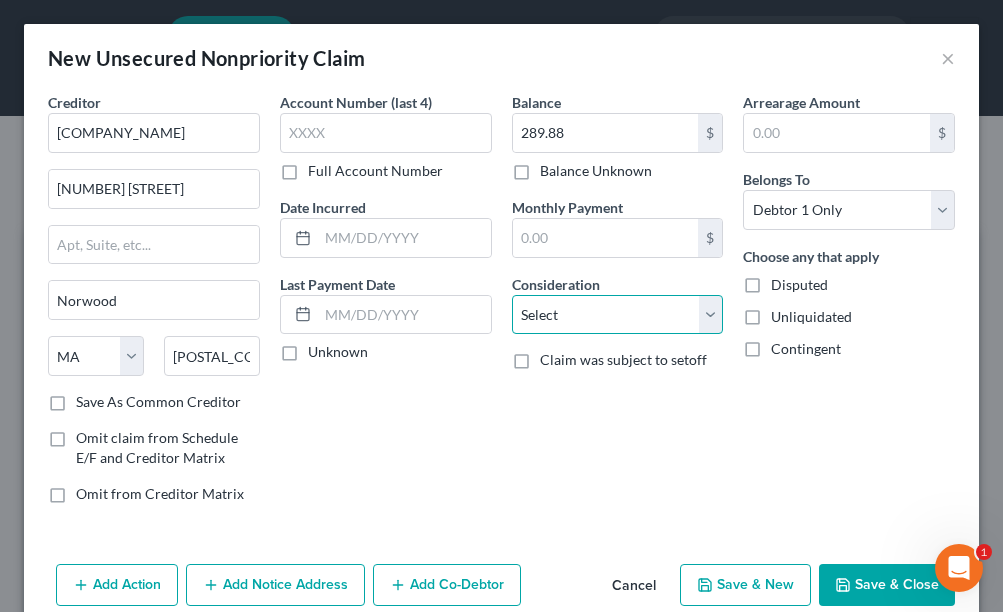 select on "1" 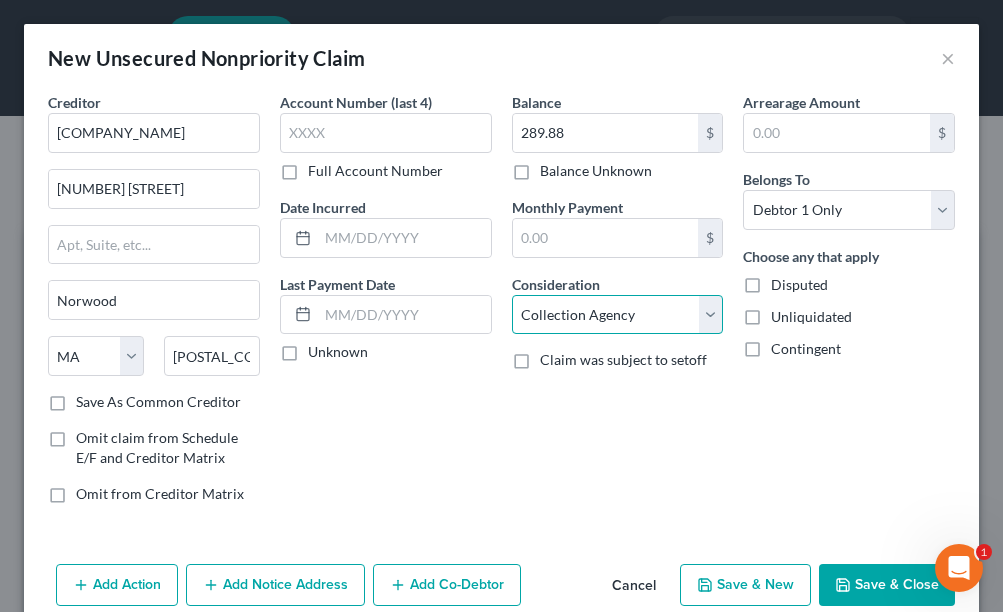 click on "Select Cable / Satellite Services Collection Agency Credit Card Debt Debt Counseling / Attorneys Deficiency Balance Domestic Support Obligations Home / Car Repairs Income Taxes Judgment Liens Medical Services Monies Loaned / Advanced Mortgage Obligation From Divorce Or Separation Obligation To Pensions Other Overdrawn Bank Account Promised To Help Pay Creditors Student Loans Suppliers And Vendors Telephone / Internet Services Utility Services" at bounding box center (618, 315) 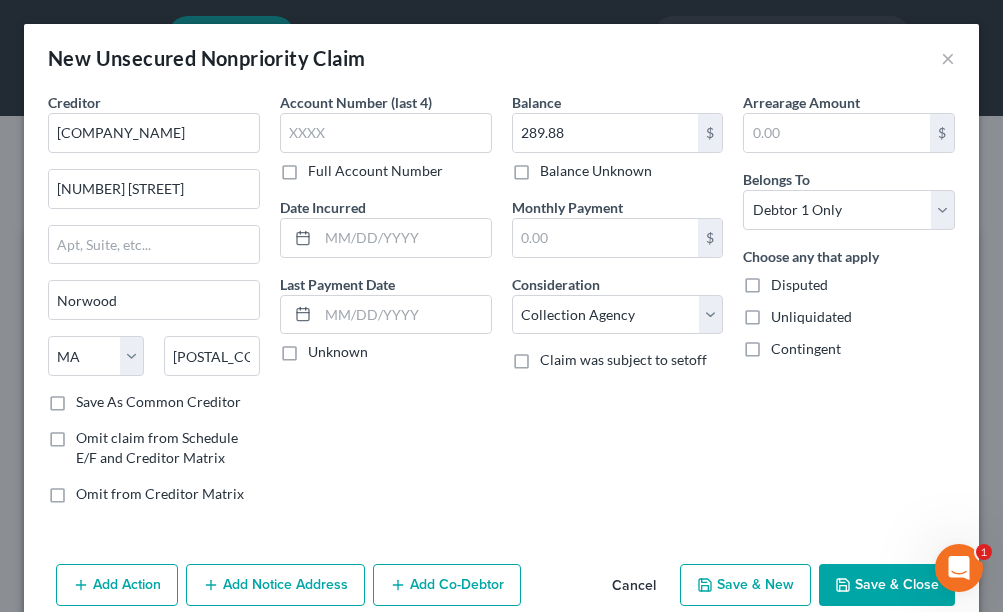 click on "Add Notice Address" at bounding box center (275, 585) 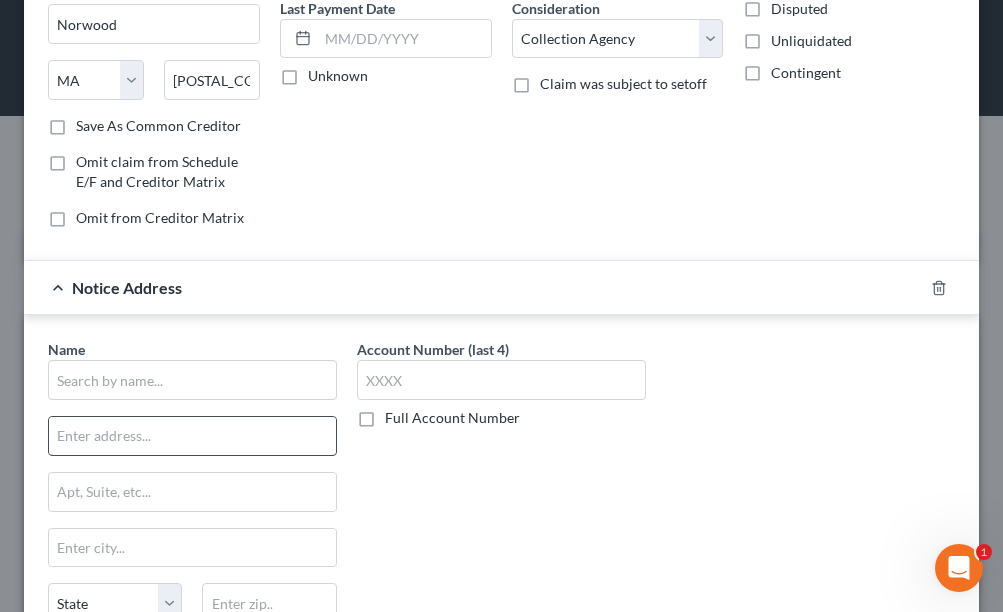 scroll, scrollTop: 300, scrollLeft: 0, axis: vertical 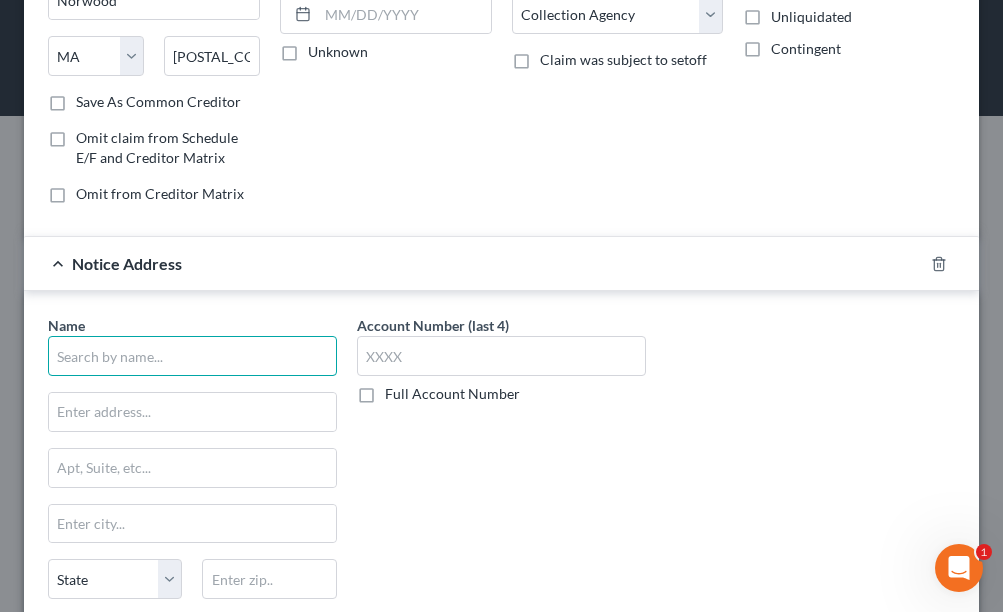 click at bounding box center [192, 356] 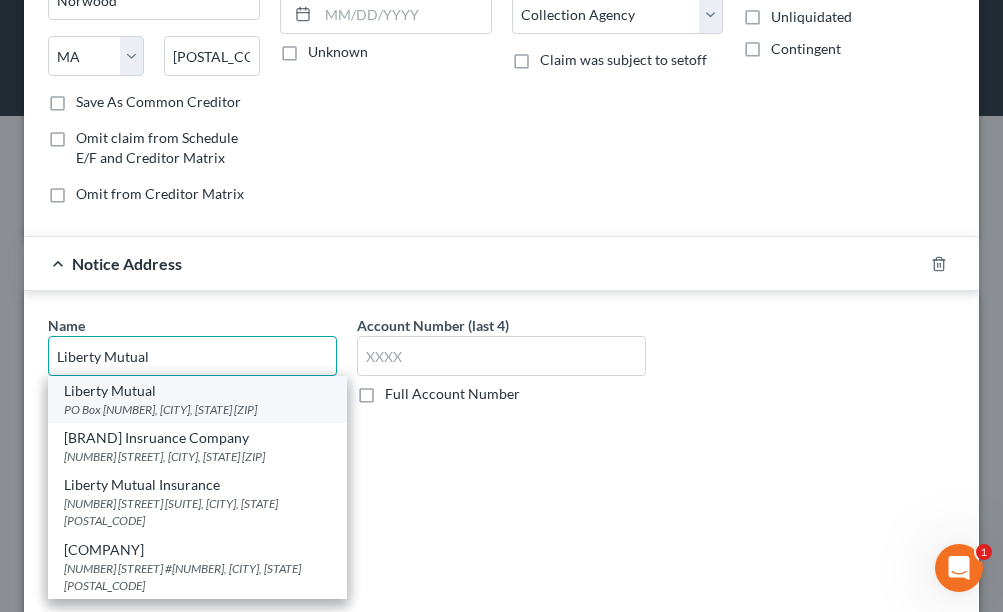 type on "Liberty Mutual" 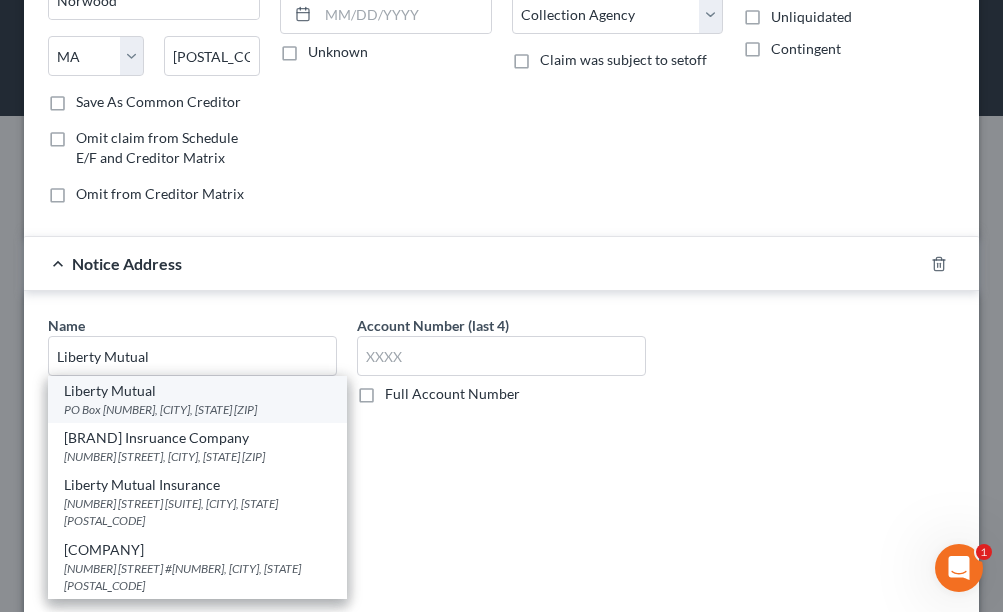 click on "PO Box [NUMBER], [CITY], [STATE] [ZIP]" at bounding box center [197, 409] 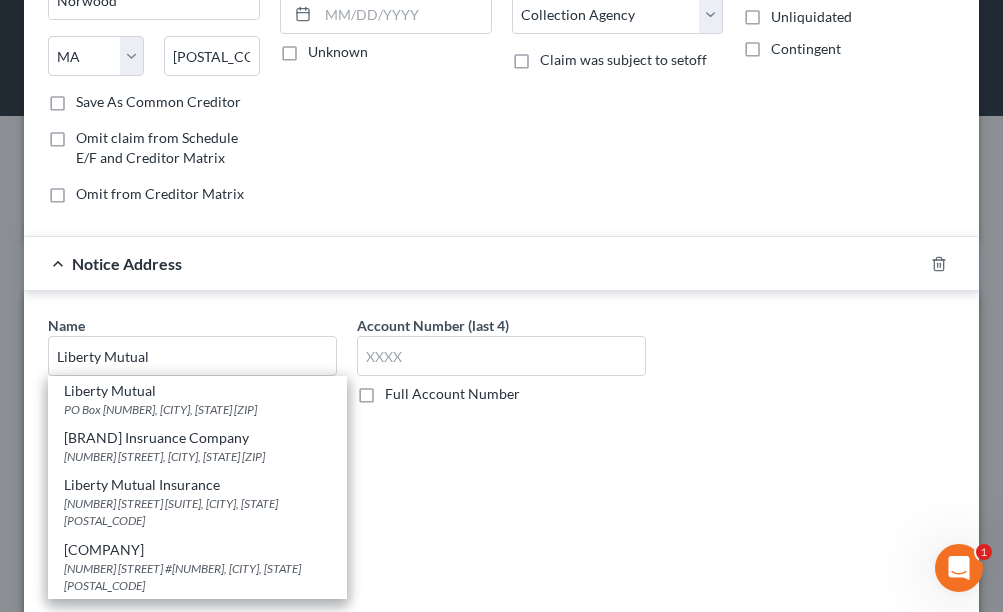 type on "PO Box [NUMBER]" 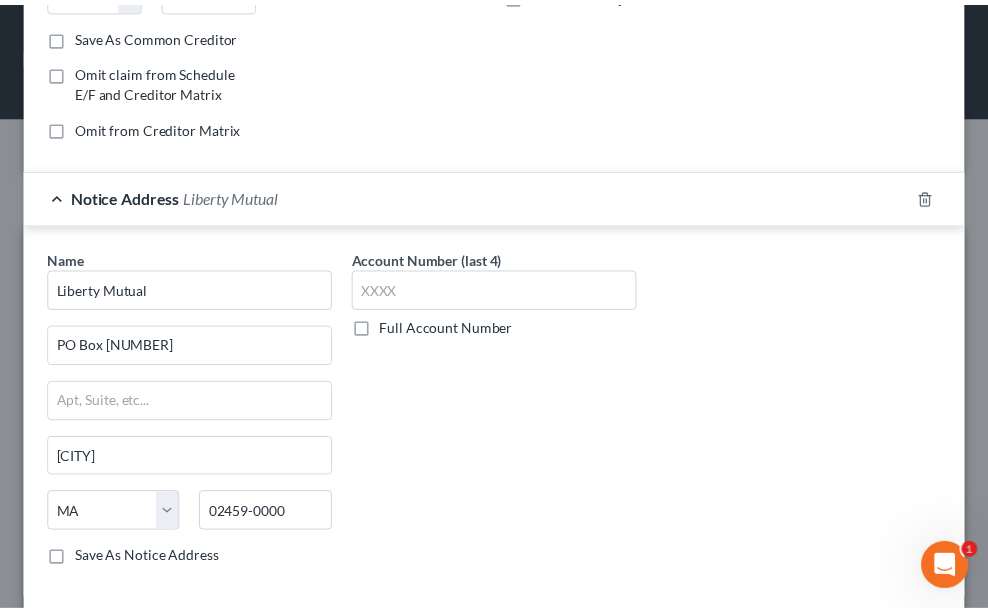 scroll, scrollTop: 465, scrollLeft: 0, axis: vertical 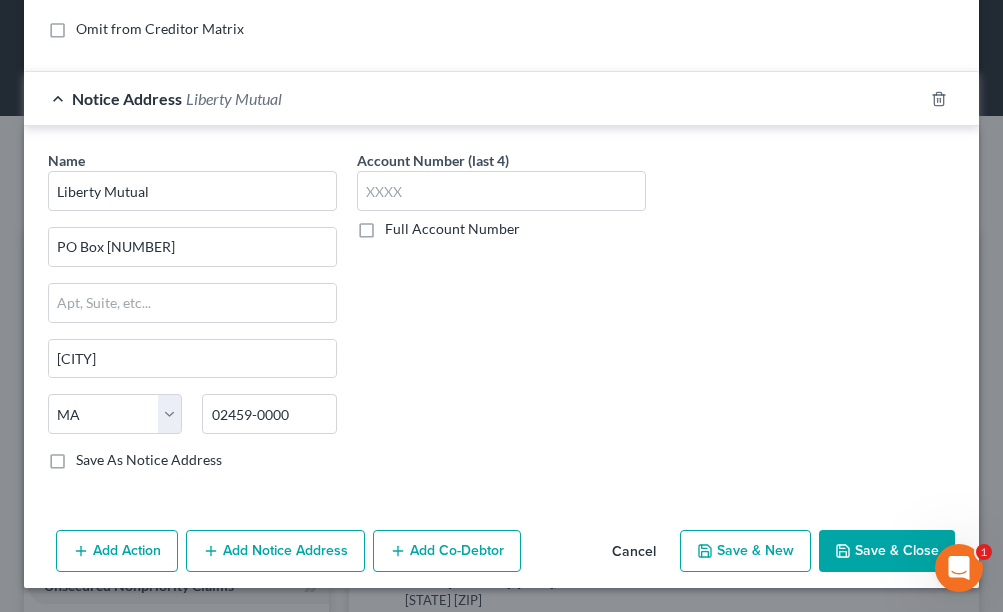 click on "Save & Close" at bounding box center (887, 551) 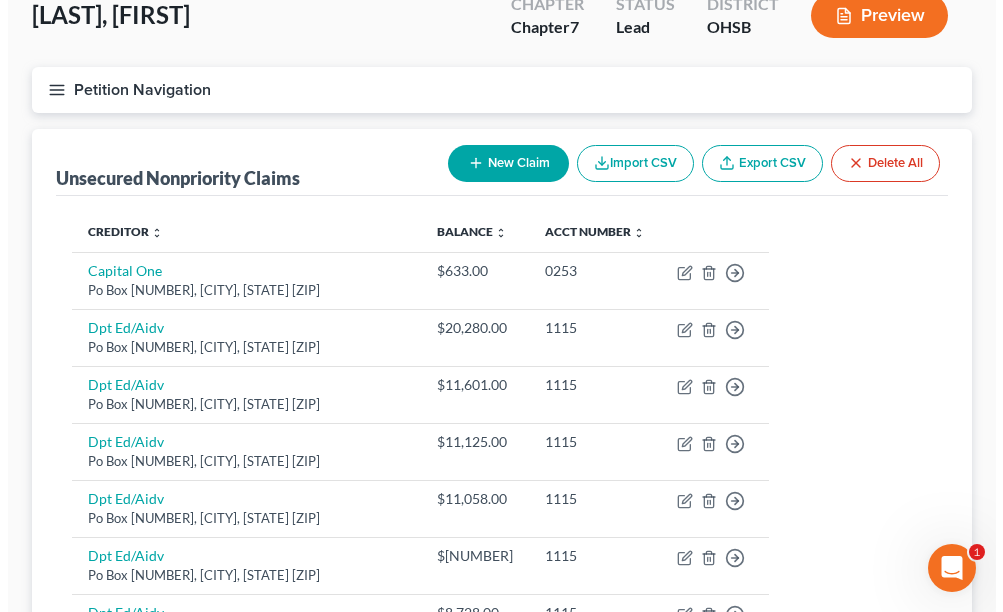 scroll, scrollTop: 0, scrollLeft: 0, axis: both 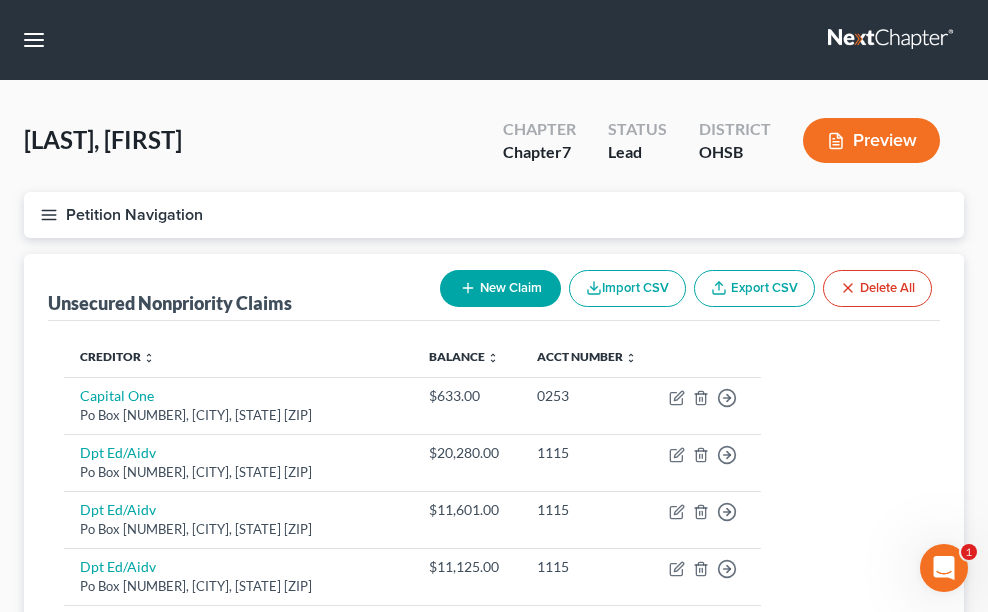click on "New Claim" at bounding box center (500, 288) 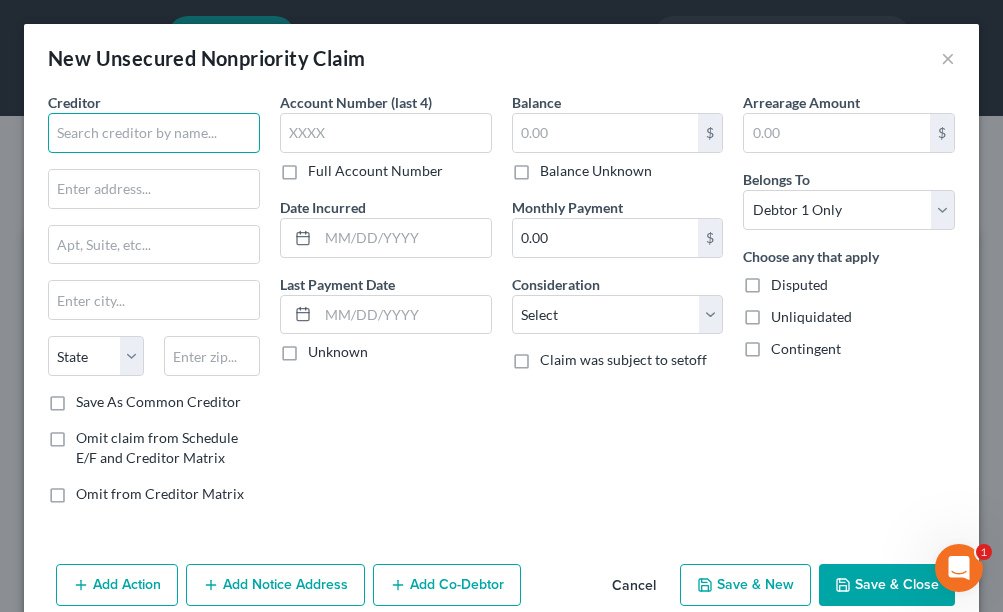 click at bounding box center [154, 133] 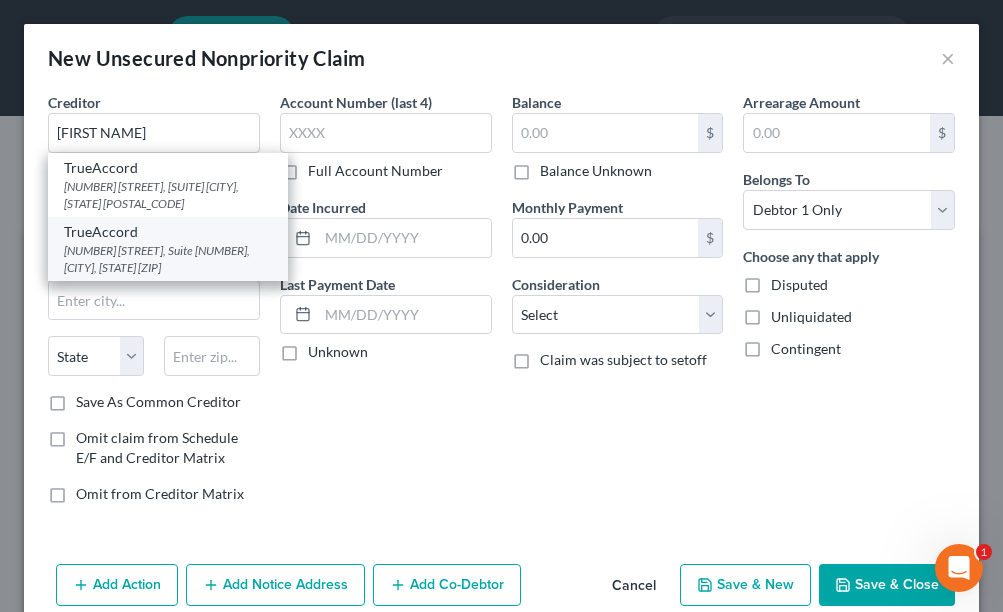 click on "[NUMBER] [STREET], Suite [NUMBER], [CITY], [STATE] [ZIP]" at bounding box center [168, 259] 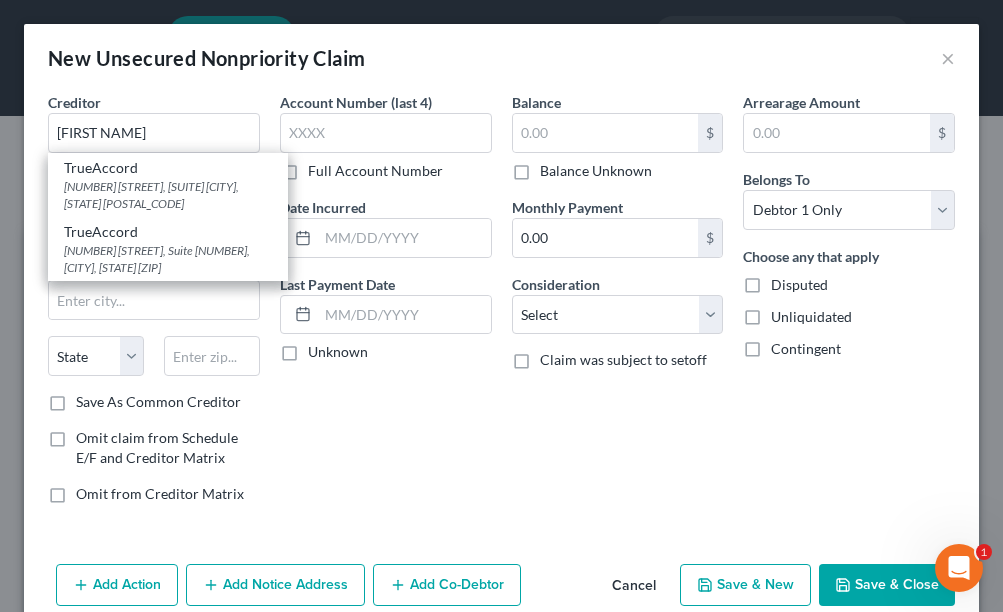 type on "TrueAccord" 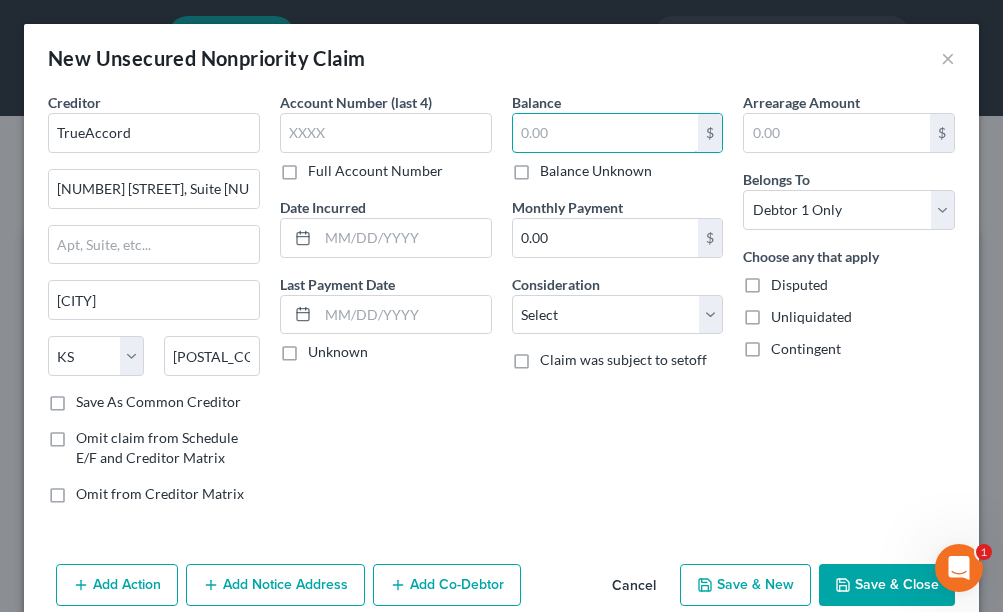 drag, startPoint x: 553, startPoint y: 125, endPoint x: 492, endPoint y: 135, distance: 61.81424 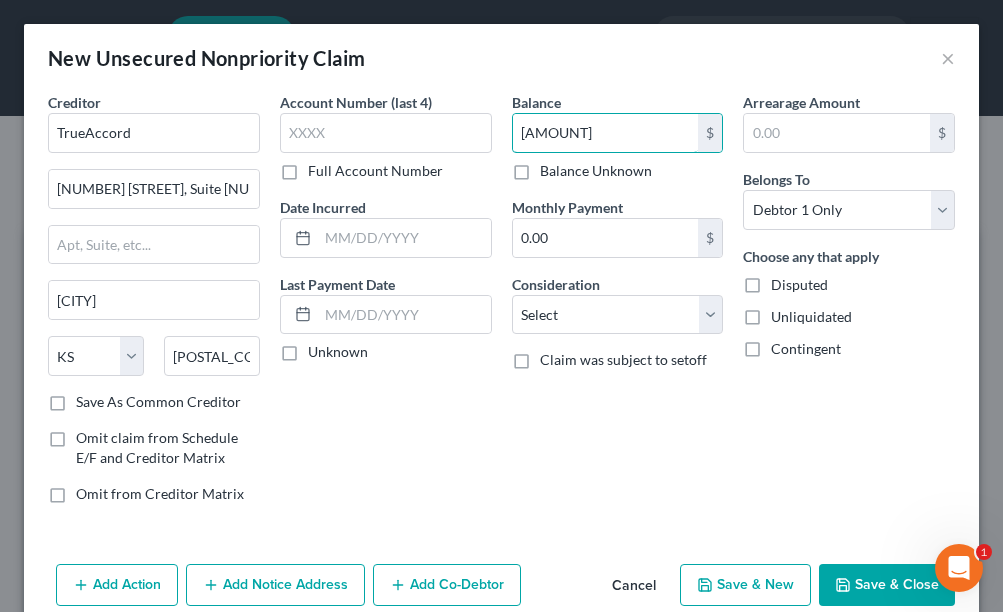 type on "[AMOUNT]" 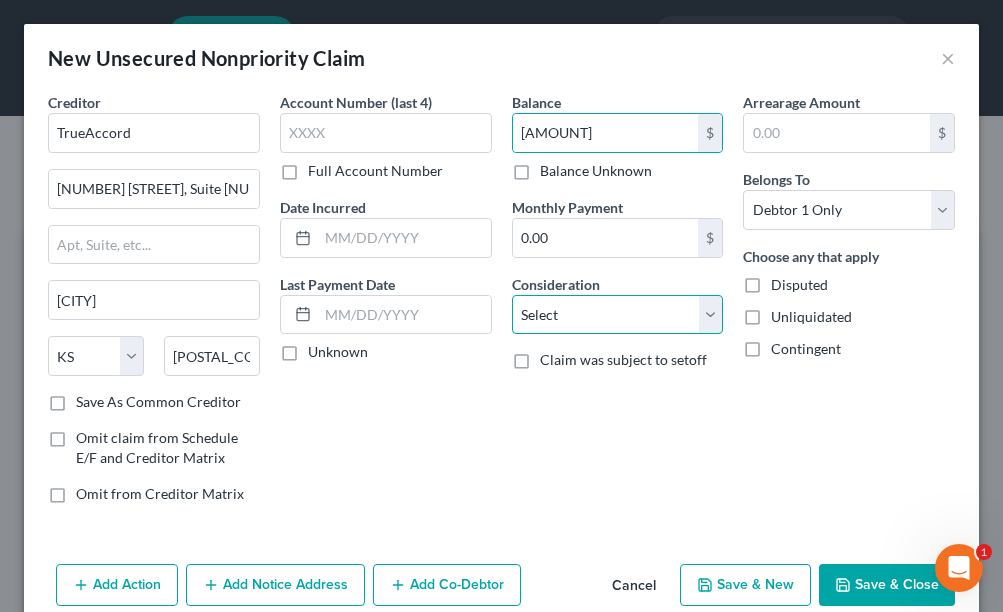 click on "Select Cable / Satellite Services Collection Agency Credit Card Debt Debt Counseling / Attorneys Deficiency Balance Domestic Support Obligations Home / Car Repairs Income Taxes Judgment Liens Medical Services Monies Loaned / Advanced Mortgage Obligation From Divorce Or Separation Obligation To Pensions Other Overdrawn Bank Account Promised To Help Pay Creditors Student Loans Suppliers And Vendors Telephone / Internet Services Utility Services" at bounding box center (618, 315) 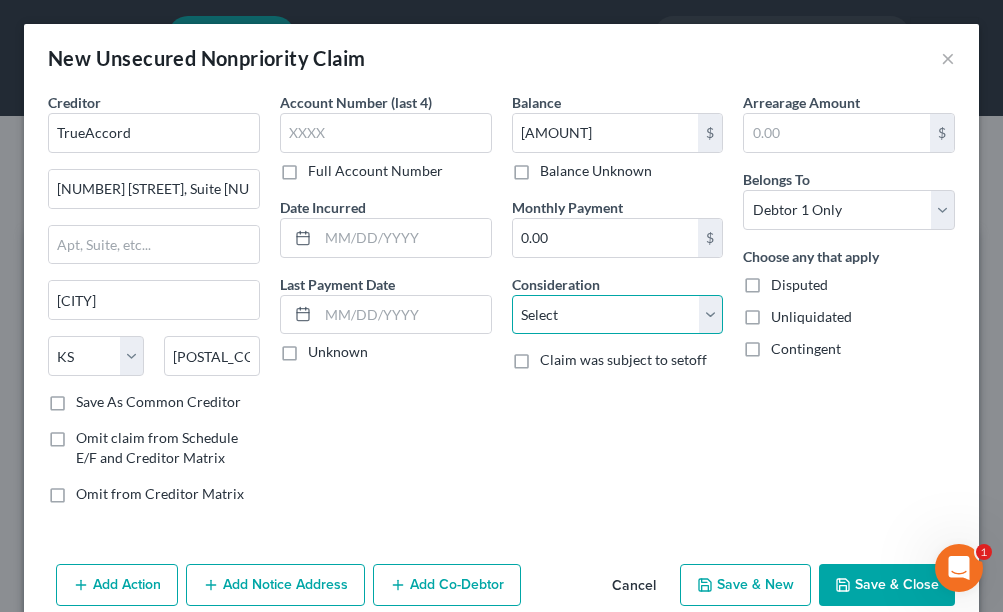 select on "10" 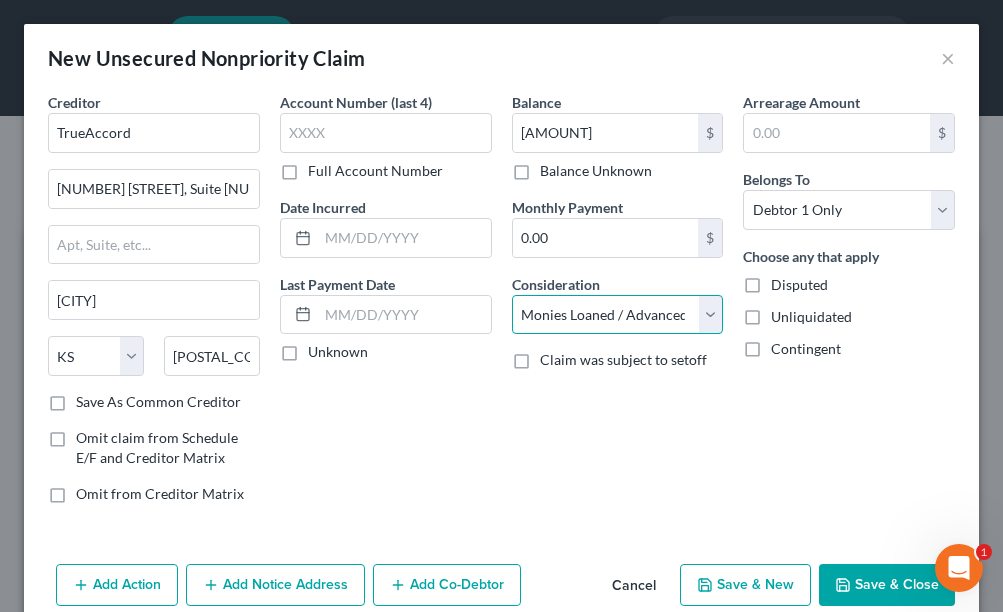 click on "Select Cable / Satellite Services Collection Agency Credit Card Debt Debt Counseling / Attorneys Deficiency Balance Domestic Support Obligations Home / Car Repairs Income Taxes Judgment Liens Medical Services Monies Loaned / Advanced Mortgage Obligation From Divorce Or Separation Obligation To Pensions Other Overdrawn Bank Account Promised To Help Pay Creditors Student Loans Suppliers And Vendors Telephone / Internet Services Utility Services" at bounding box center (618, 315) 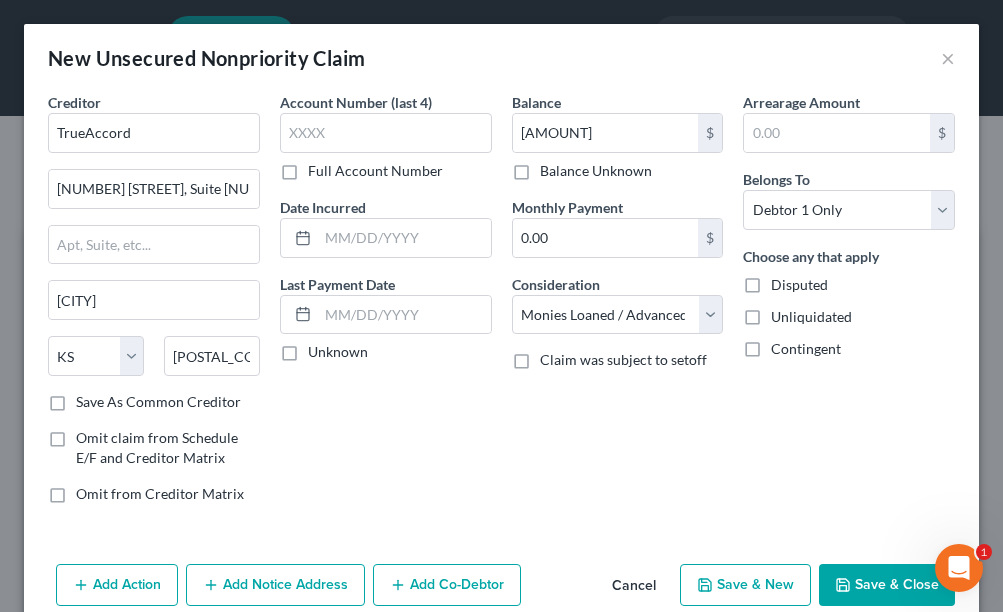 click on "Save & New" at bounding box center (745, 585) 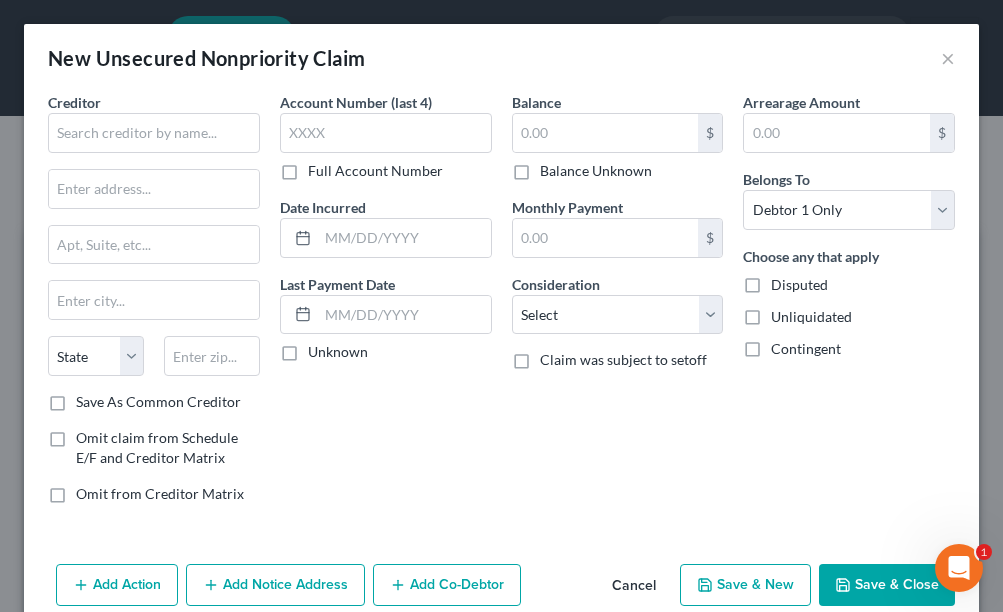 click on "Creditor *" at bounding box center (154, 122) 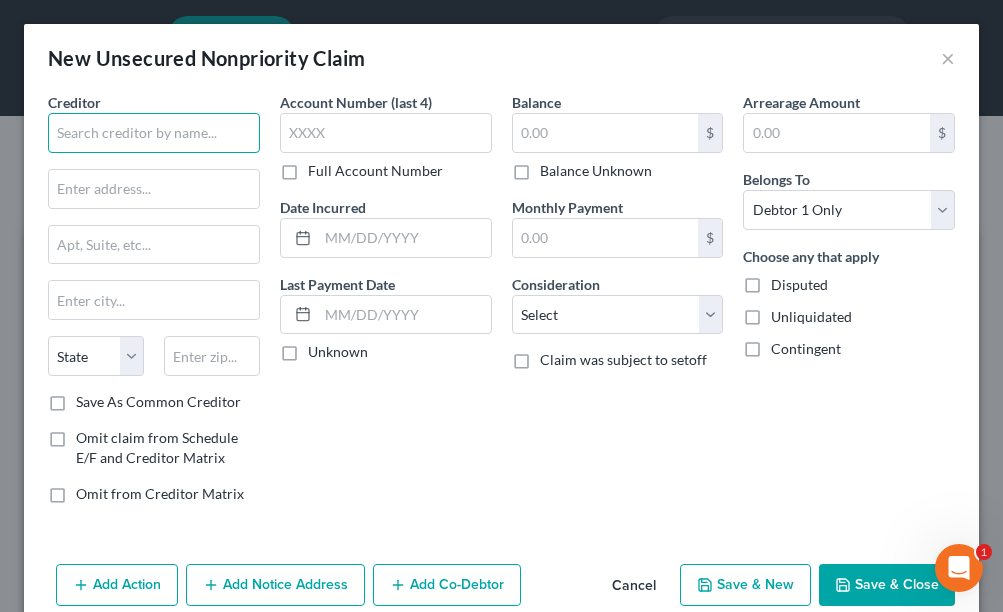 click at bounding box center [154, 133] 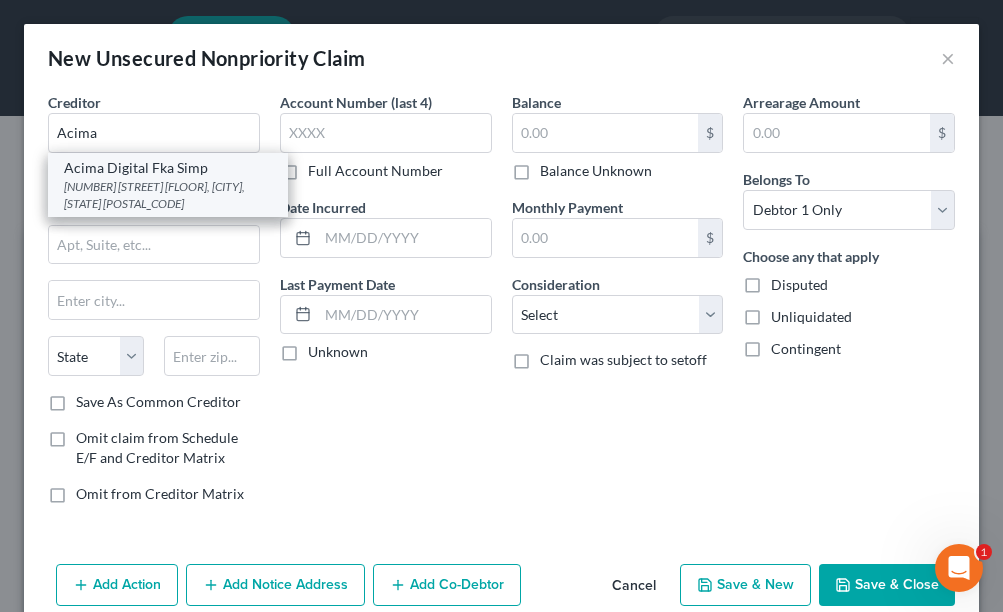 click on "Acima Digital Fka Simp" at bounding box center [168, 168] 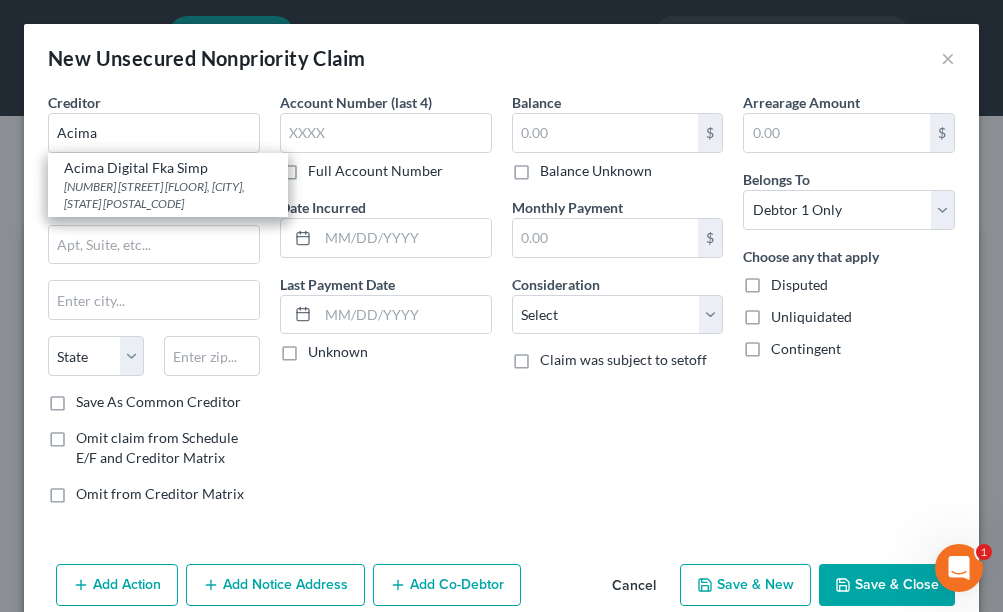 type on "Acima Digital Fka Simp" 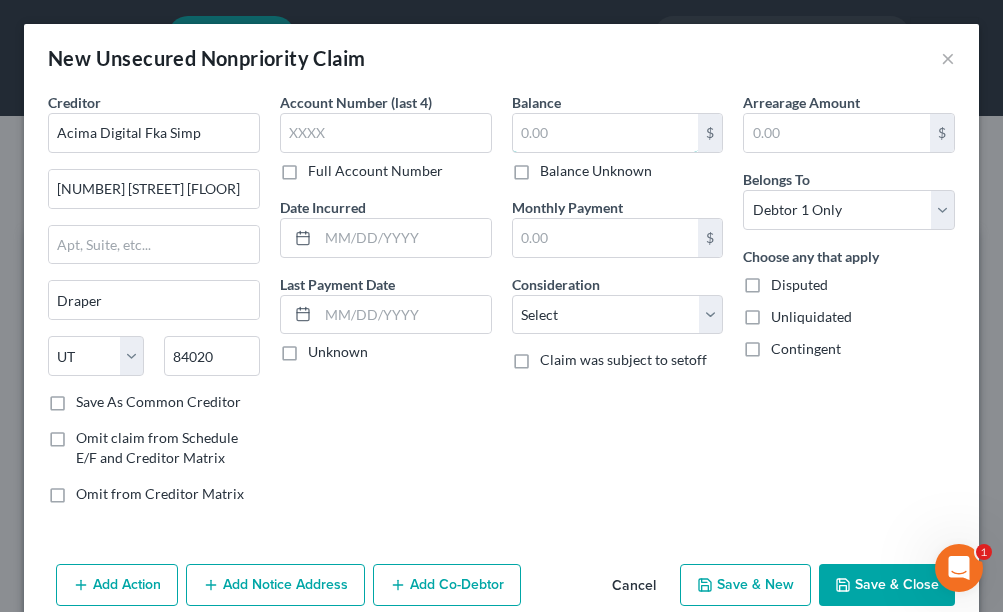 drag, startPoint x: 559, startPoint y: 133, endPoint x: 684, endPoint y: 1, distance: 181.79384 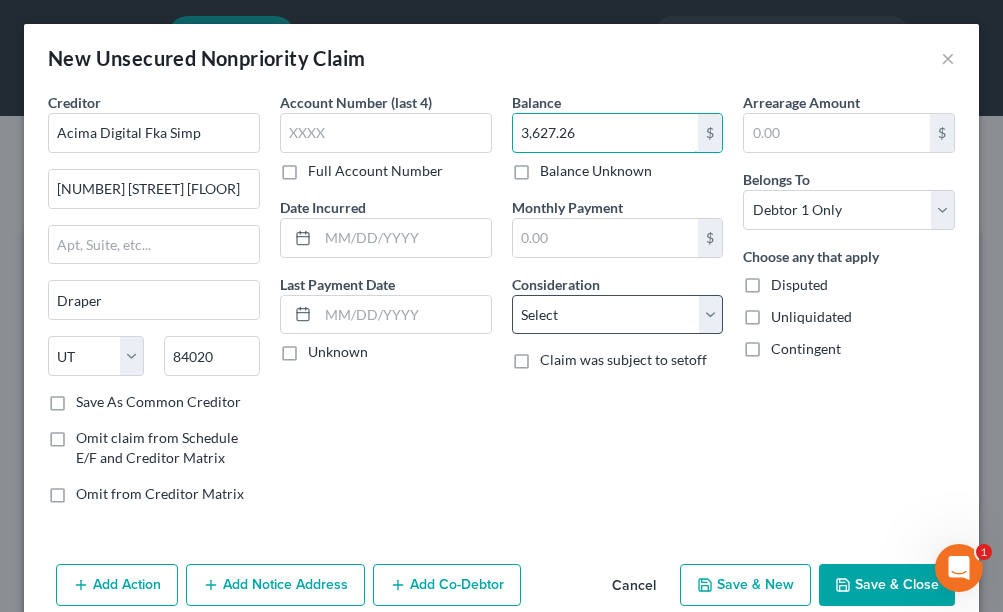 type on "3,627.26" 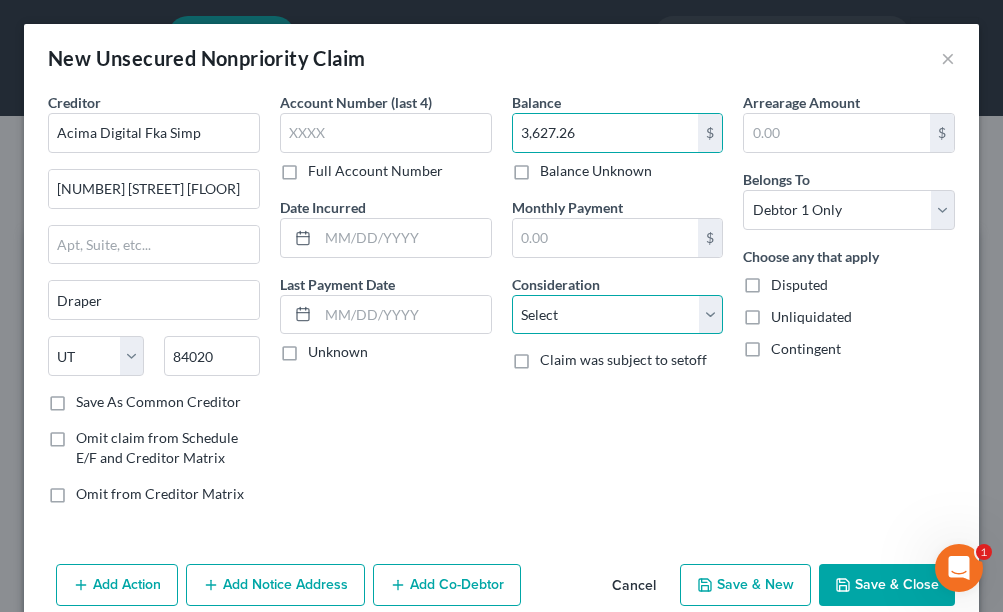 drag, startPoint x: 697, startPoint y: 321, endPoint x: 653, endPoint y: 296, distance: 50.606323 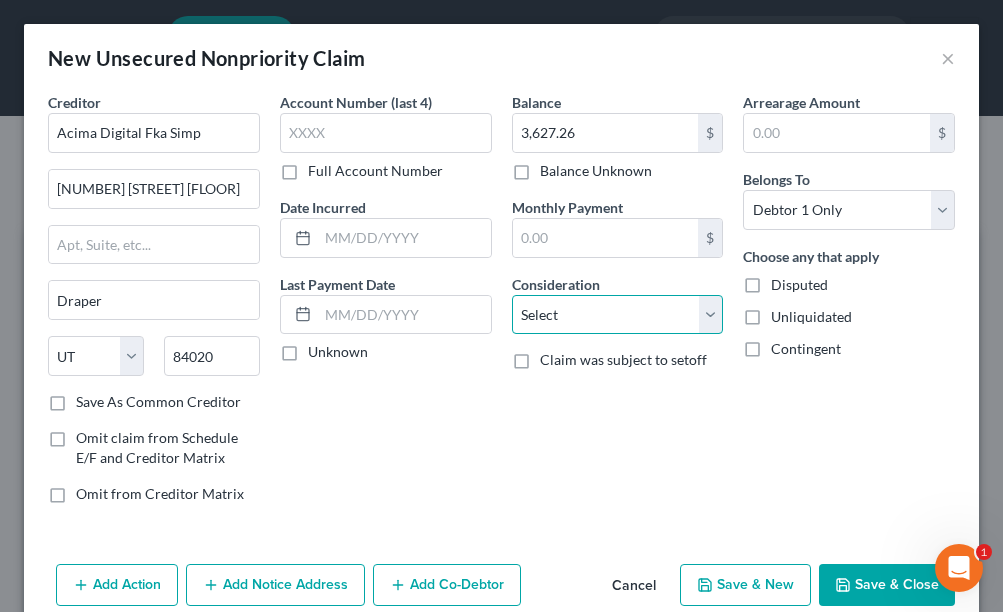 select on "2" 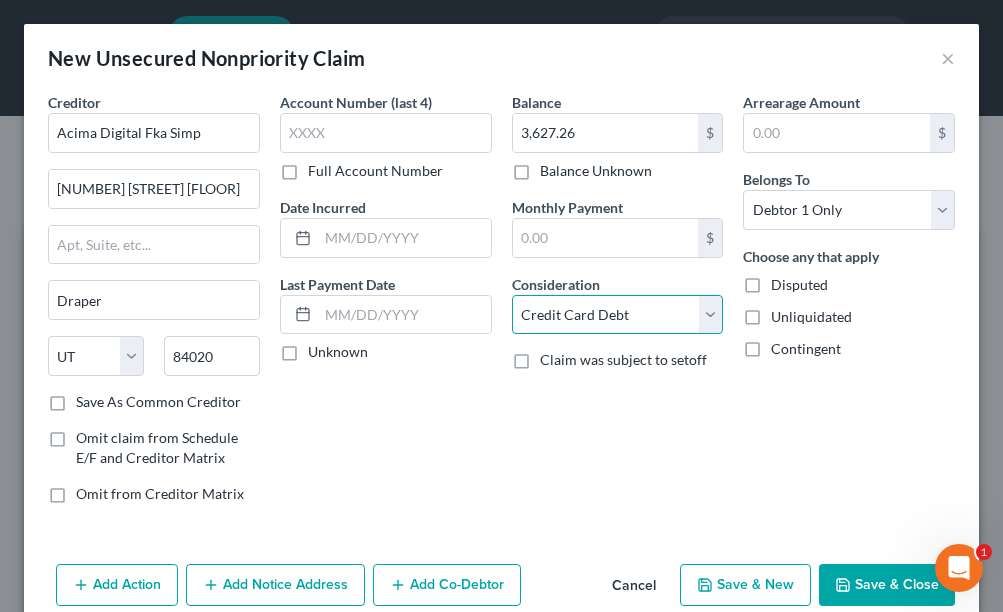 click on "Select Cable / Satellite Services Collection Agency Credit Card Debt Debt Counseling / Attorneys Deficiency Balance Domestic Support Obligations Home / Car Repairs Income Taxes Judgment Liens Medical Services Monies Loaned / Advanced Mortgage Obligation From Divorce Or Separation Obligation To Pensions Other Overdrawn Bank Account Promised To Help Pay Creditors Student Loans Suppliers And Vendors Telephone / Internet Services Utility Services" at bounding box center [618, 315] 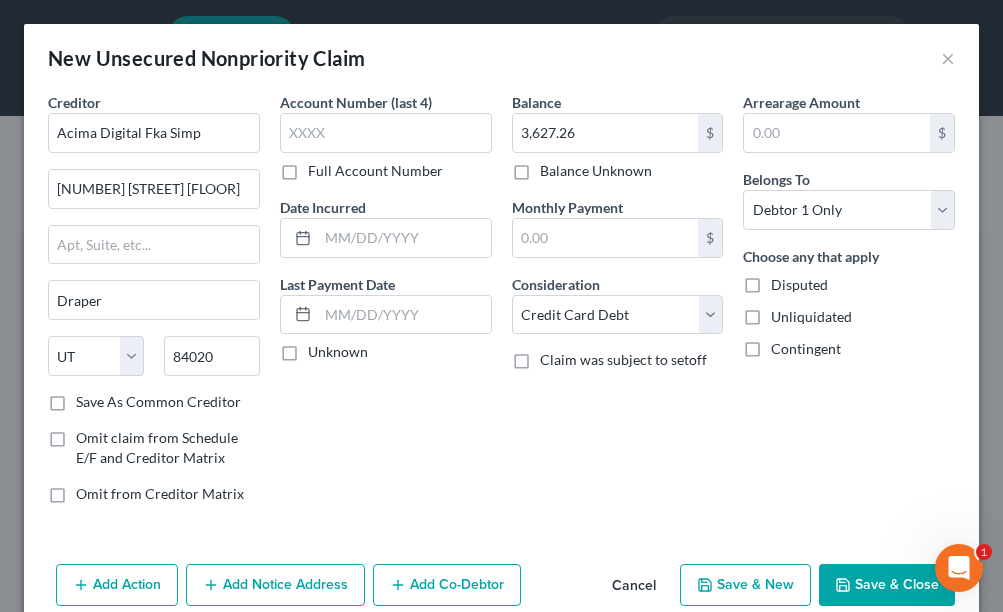 click on "Add Notice Address" at bounding box center (275, 585) 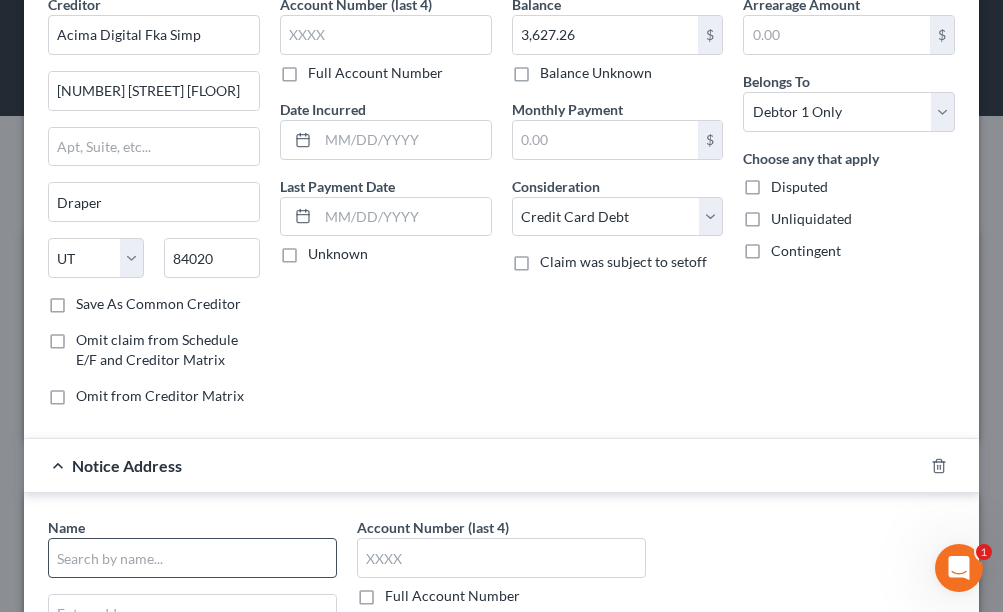 scroll, scrollTop: 300, scrollLeft: 0, axis: vertical 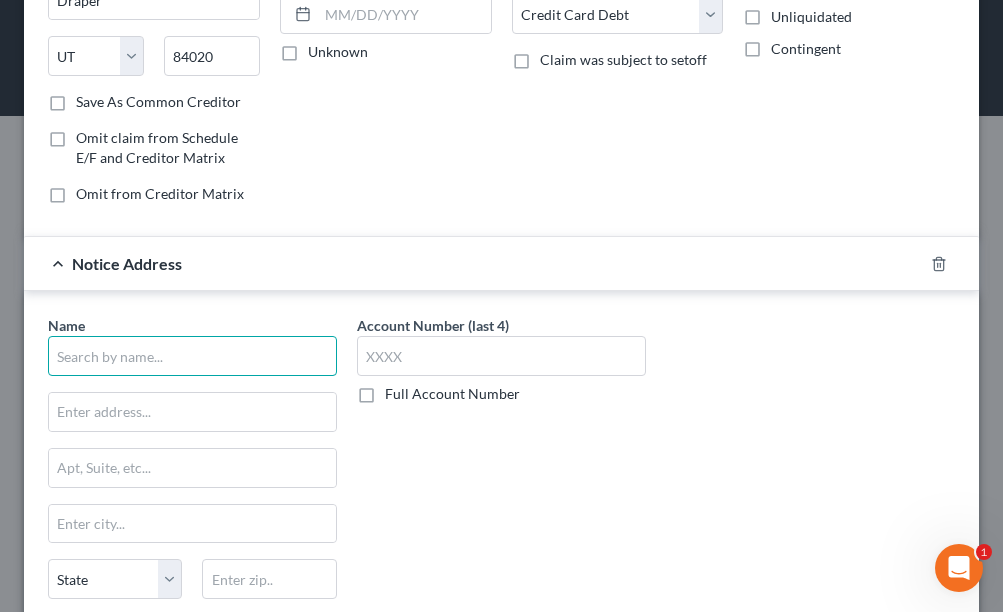 click at bounding box center [192, 356] 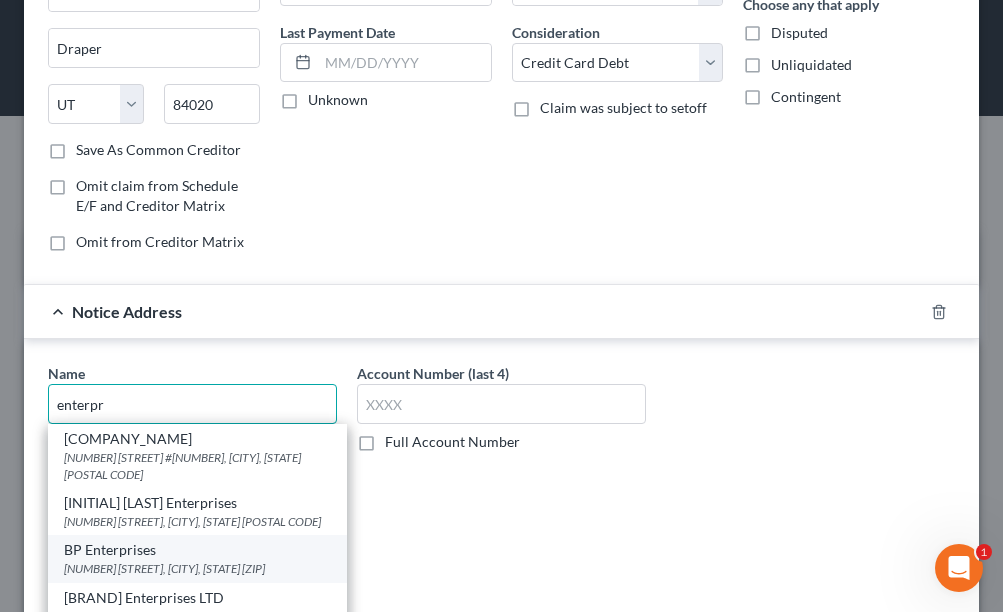 scroll, scrollTop: 300, scrollLeft: 0, axis: vertical 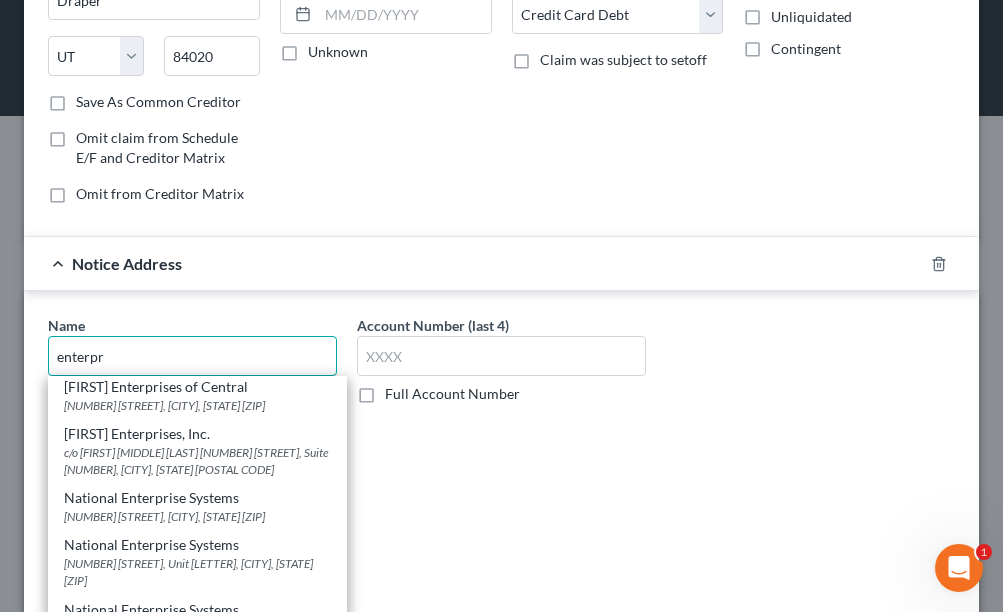 type on "enterpr" 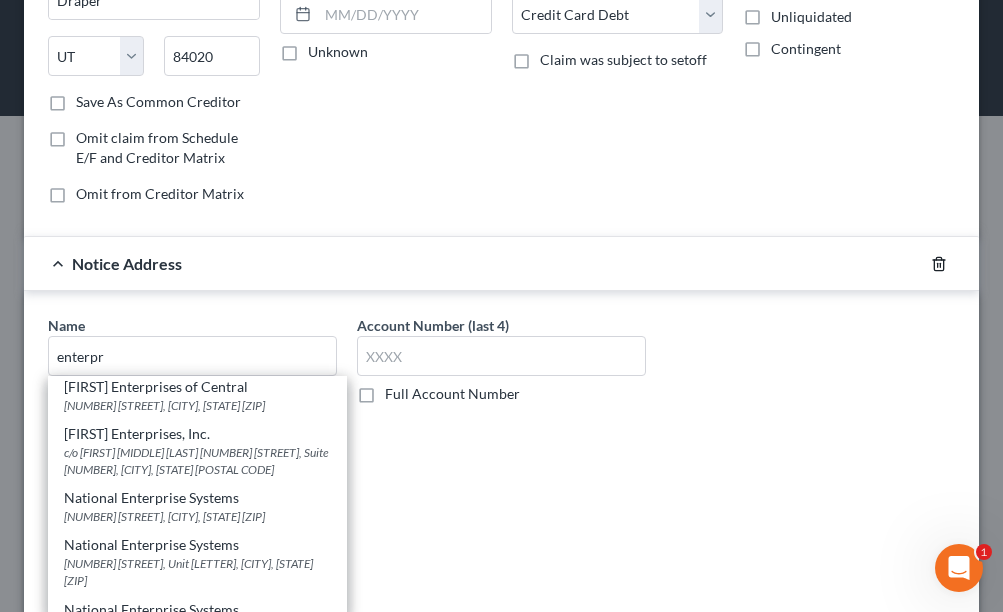 click 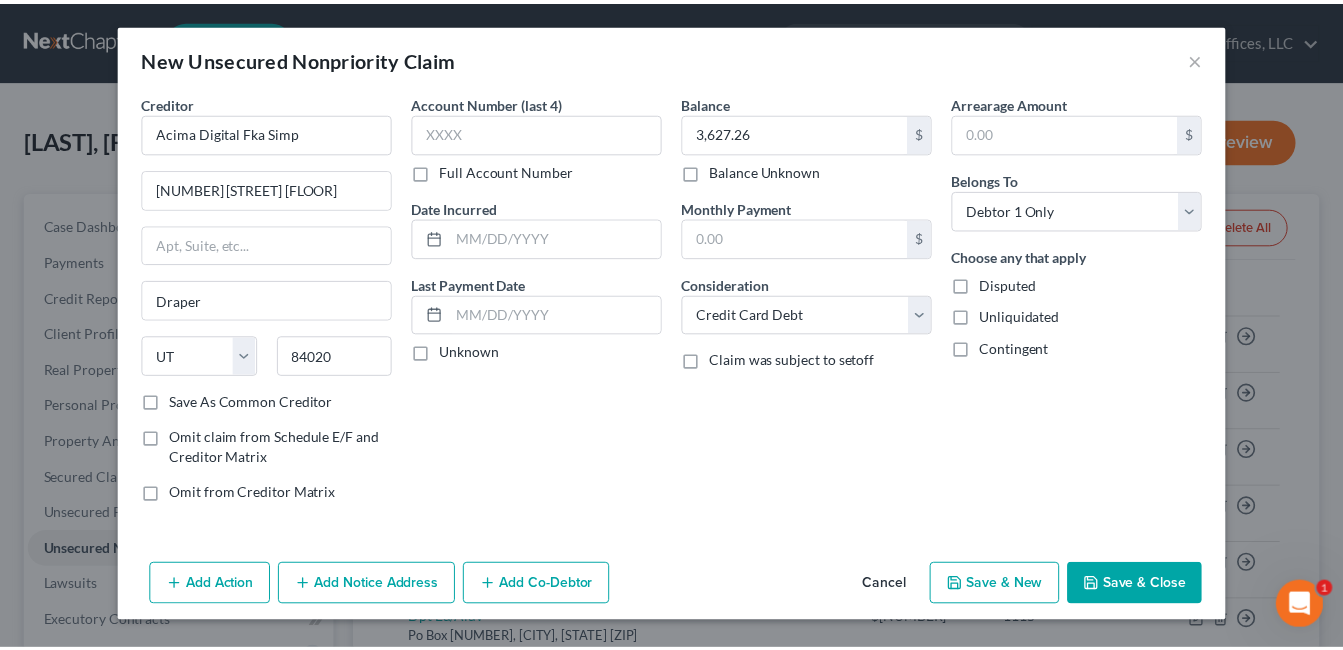 scroll, scrollTop: 0, scrollLeft: 0, axis: both 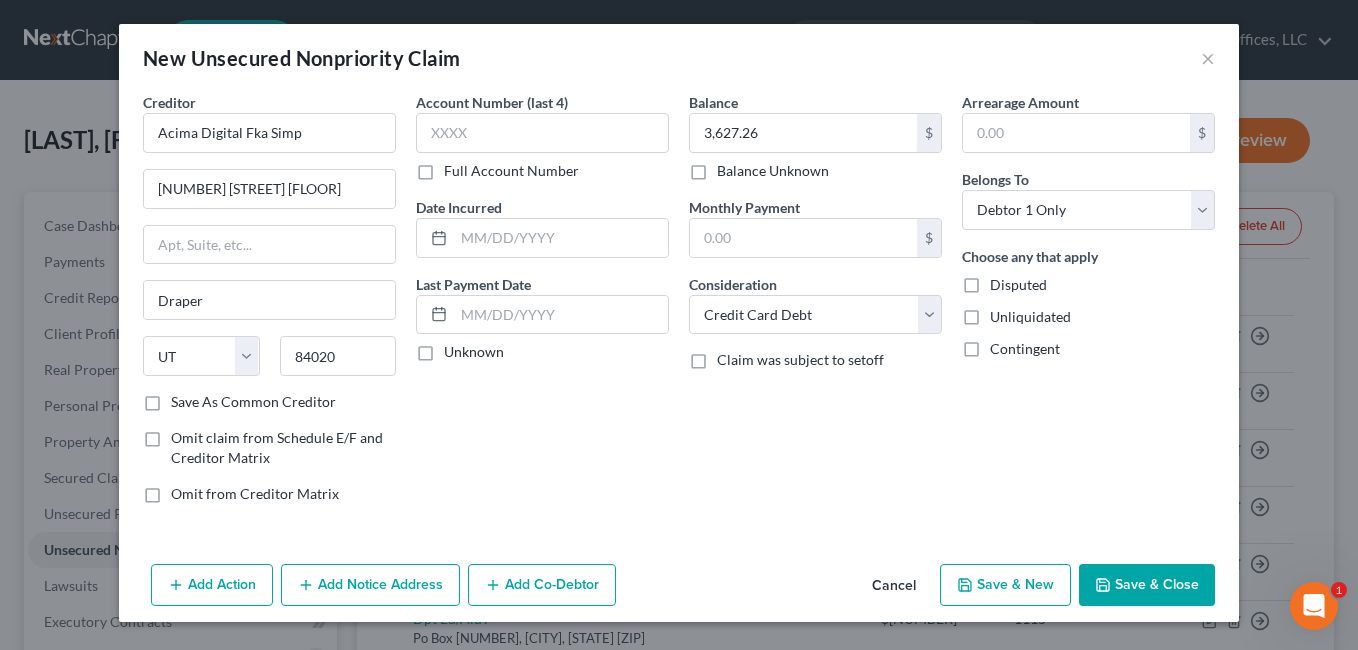 click on "Save & Close" at bounding box center [1147, 585] 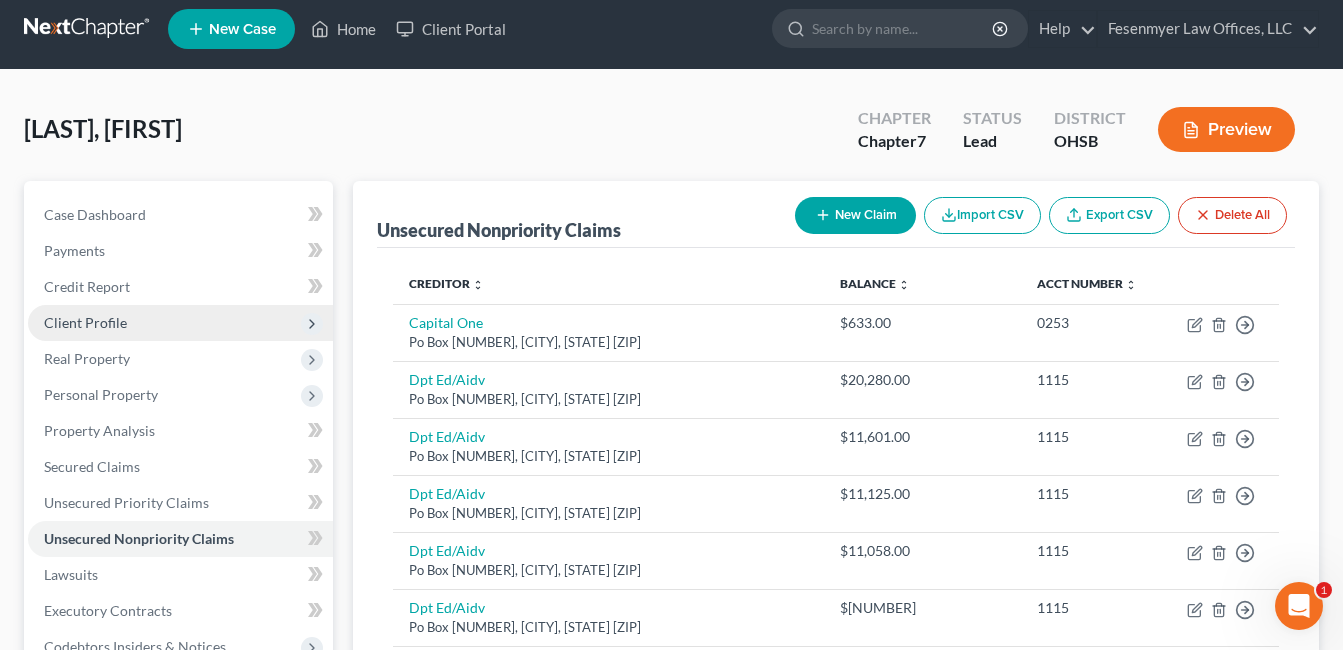 scroll, scrollTop: 0, scrollLeft: 0, axis: both 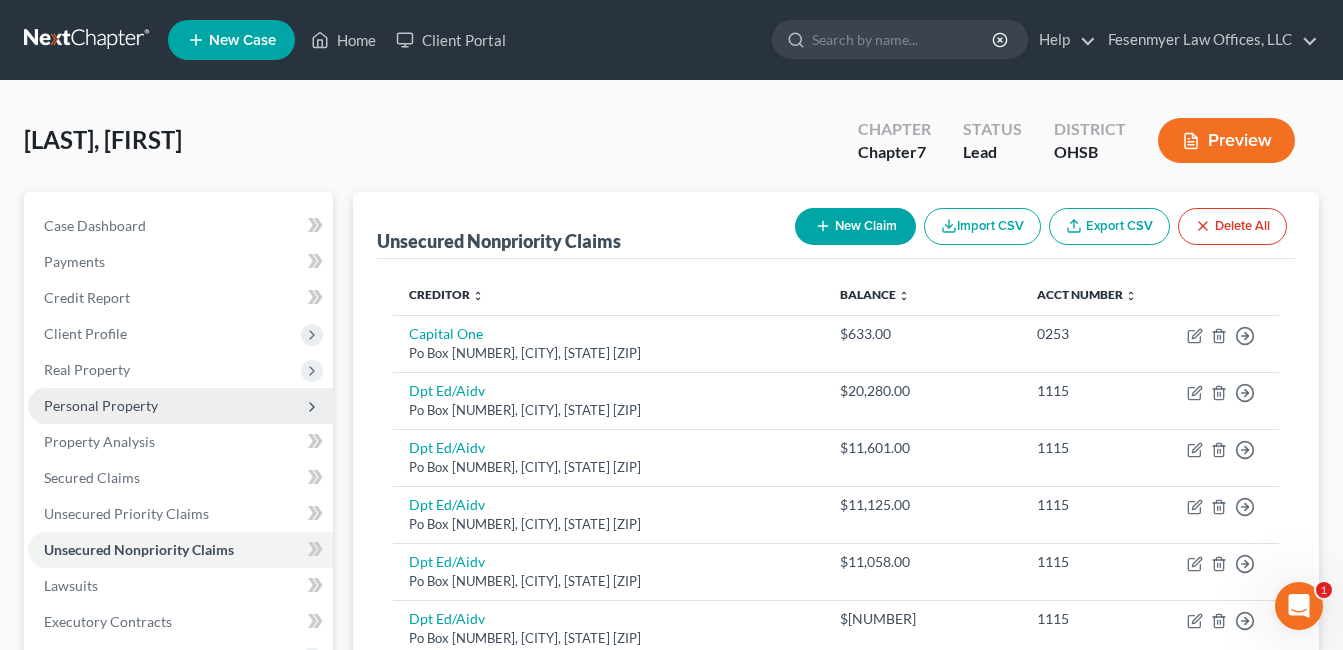 click on "Personal Property" at bounding box center [101, 405] 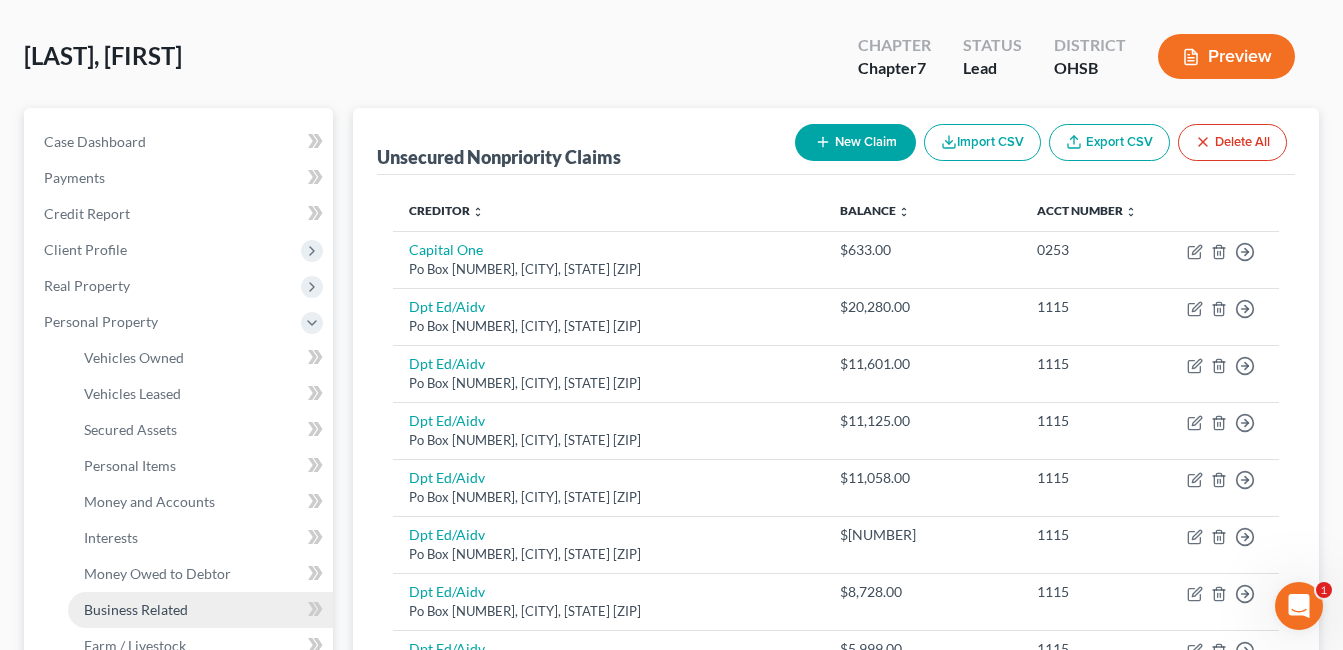 scroll, scrollTop: 200, scrollLeft: 0, axis: vertical 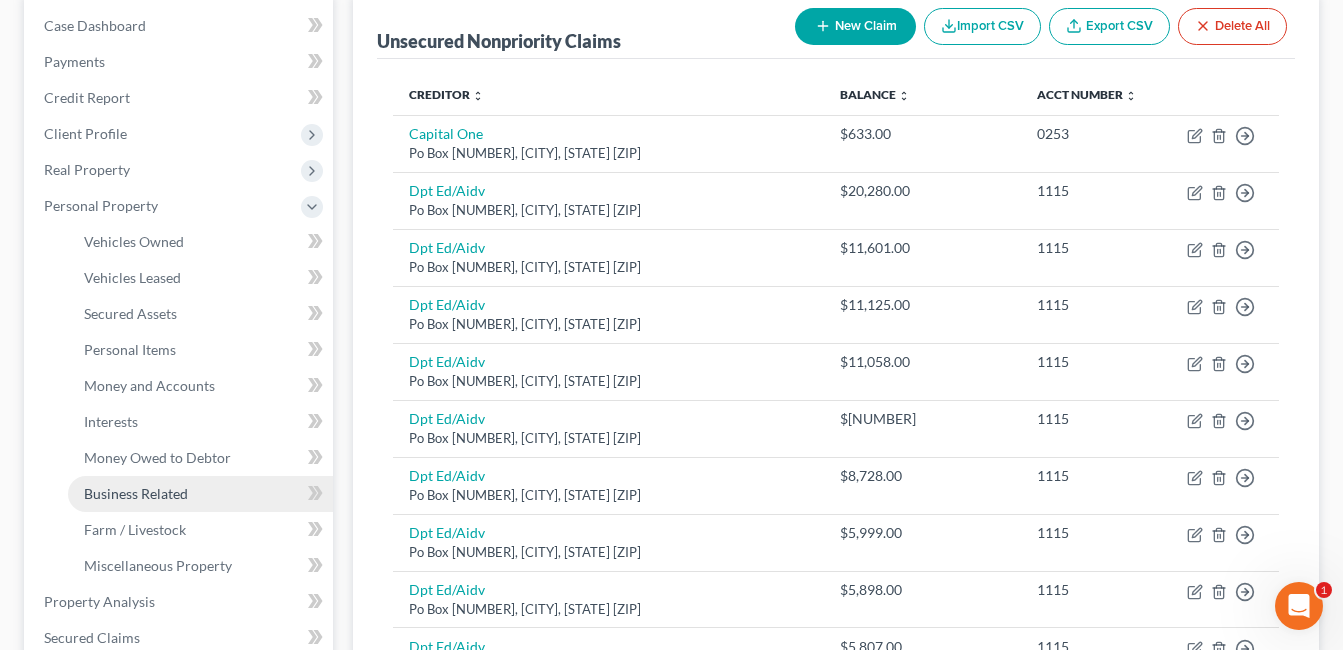 click on "Business Related" at bounding box center [136, 493] 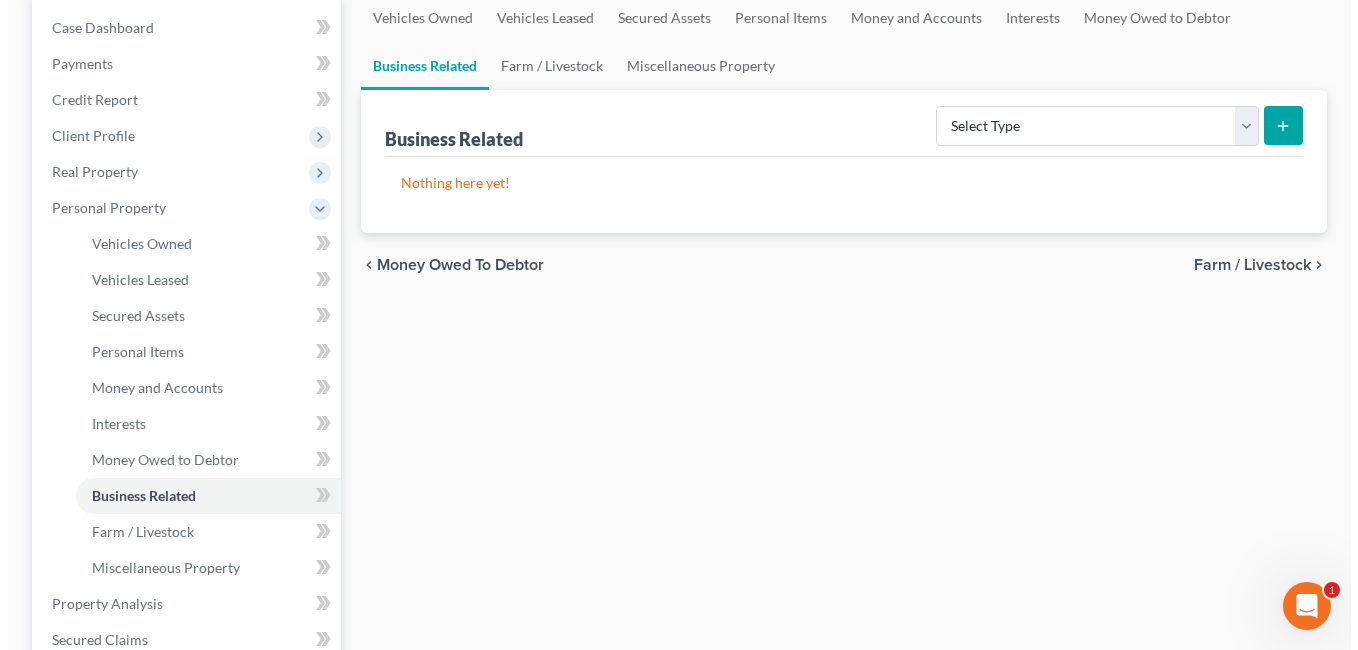 scroll, scrollTop: 0, scrollLeft: 0, axis: both 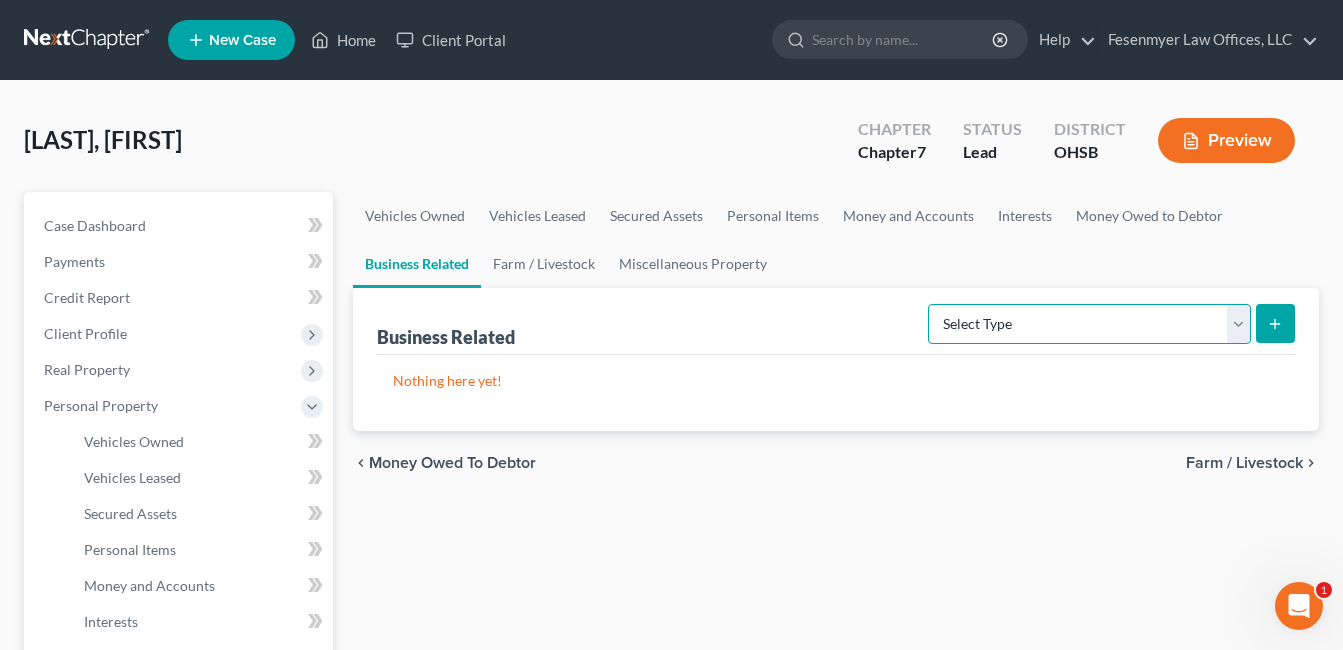 click on "Select Type Customer Lists Franchises Inventory Licenses Machinery Office Equipment, Furnishings, Supplies Other Business Related Property Not Listed Patents, Copyrights, Intellectual Property" at bounding box center (1089, 324) 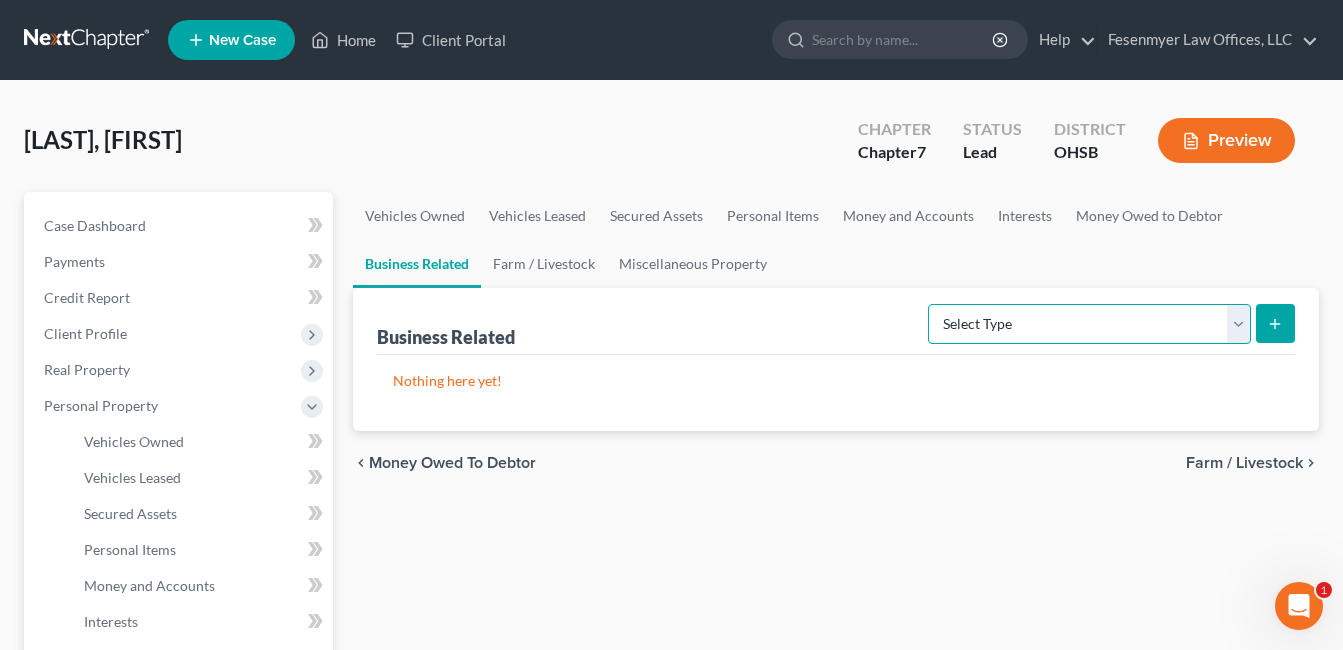 select on "inventory" 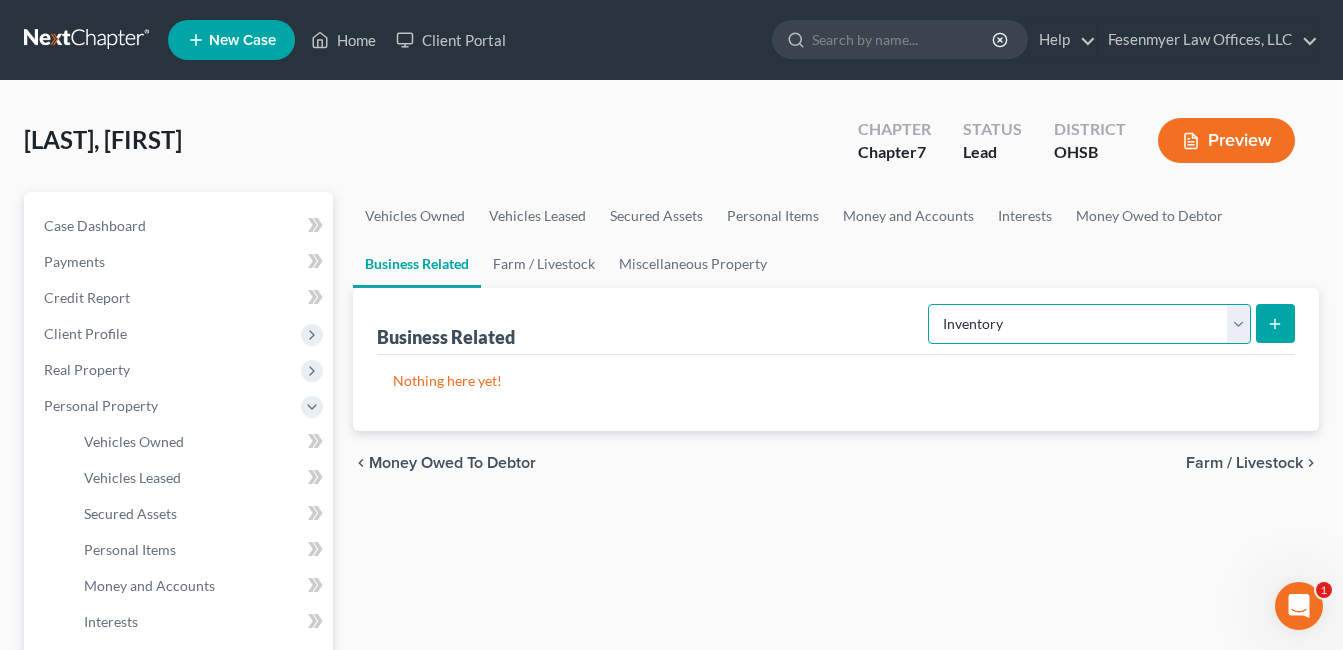 click on "Select Type Customer Lists Franchises Inventory Licenses Machinery Office Equipment, Furnishings, Supplies Other Business Related Property Not Listed Patents, Copyrights, Intellectual Property" at bounding box center [1089, 324] 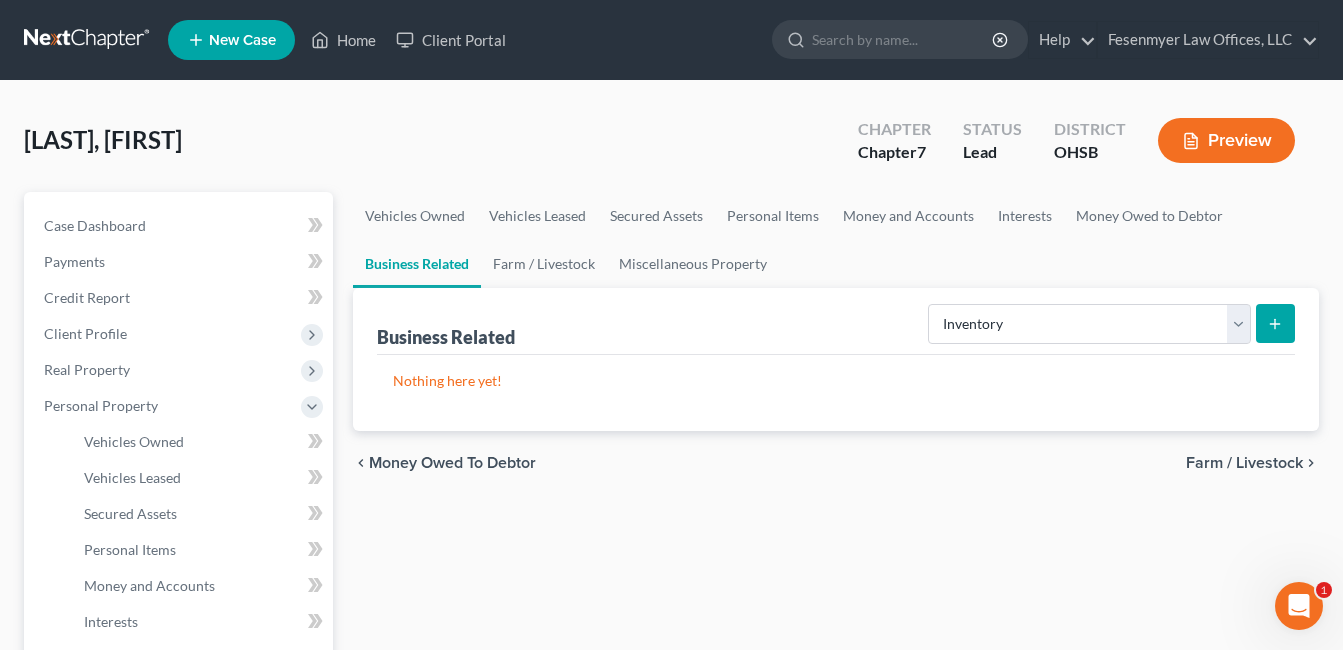 click 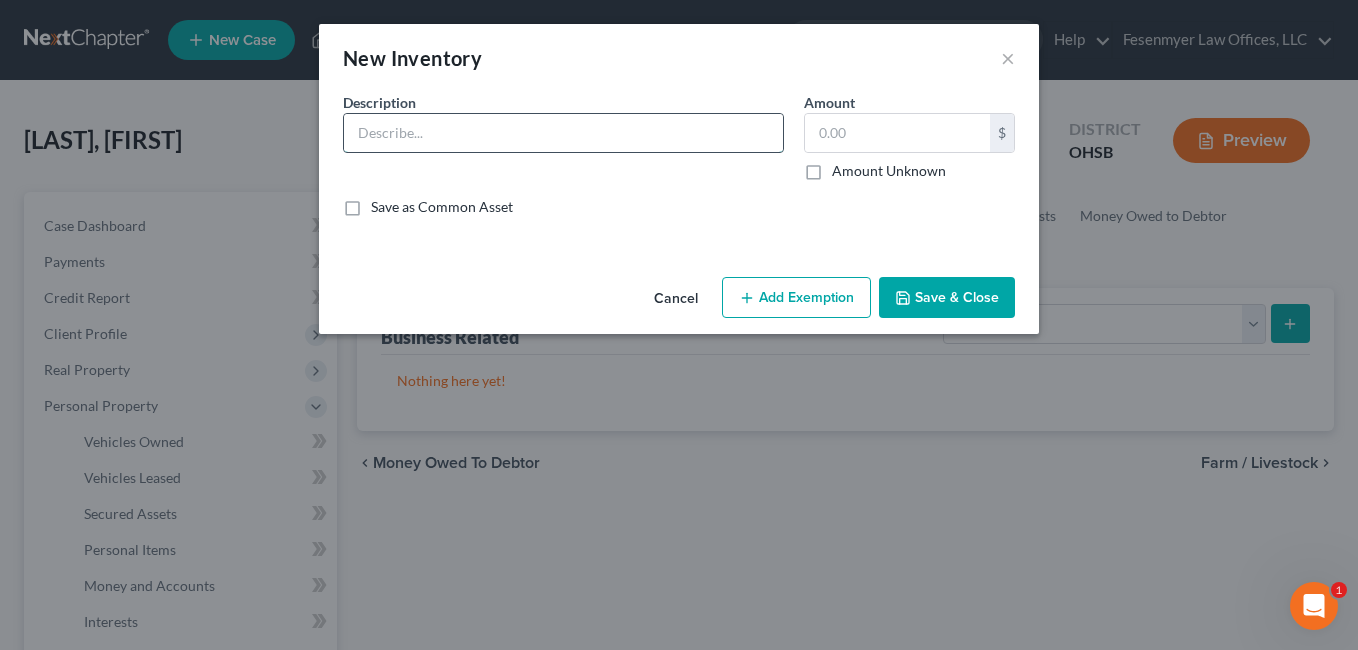 click at bounding box center (563, 133) 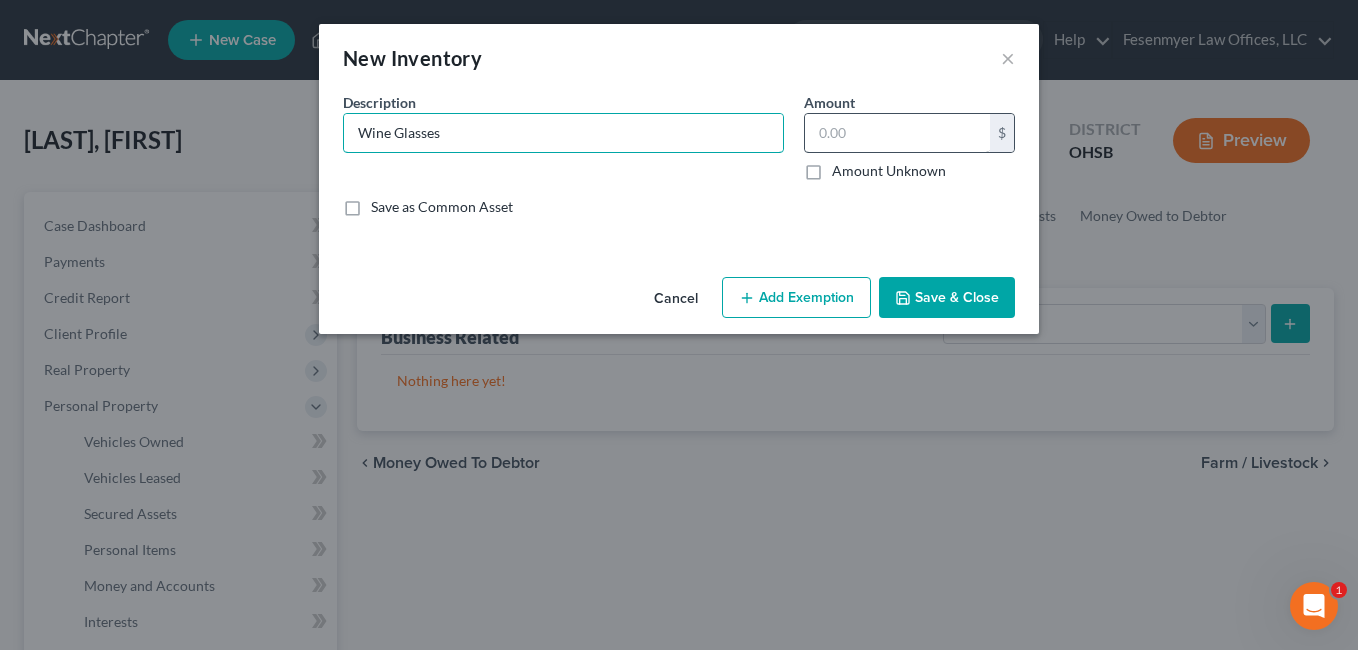 type on "Wine Glasses" 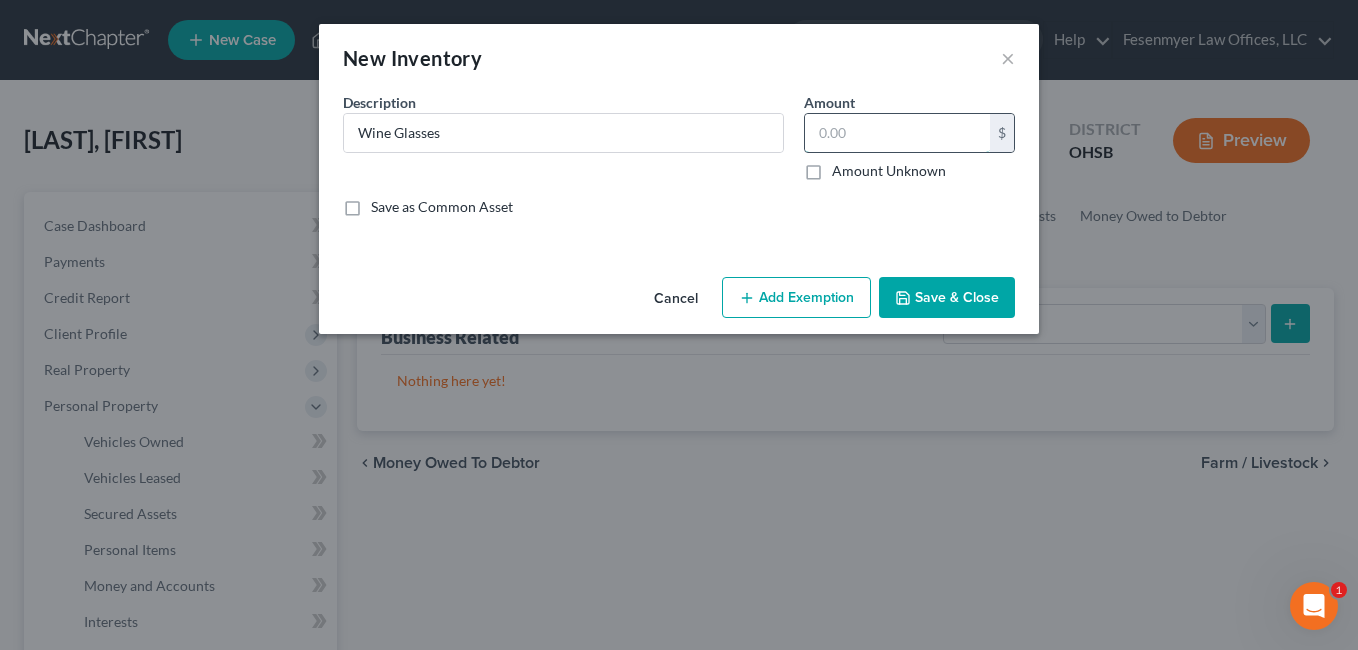 click at bounding box center [897, 133] 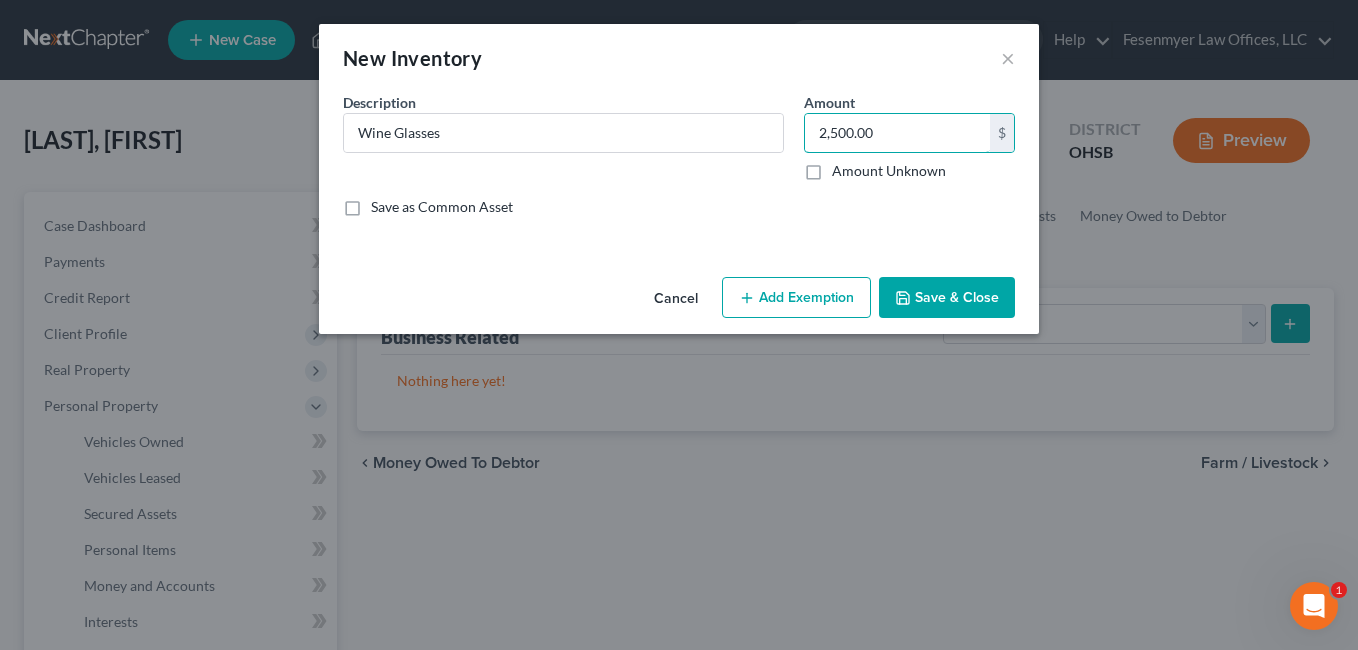 type on "2,500.00" 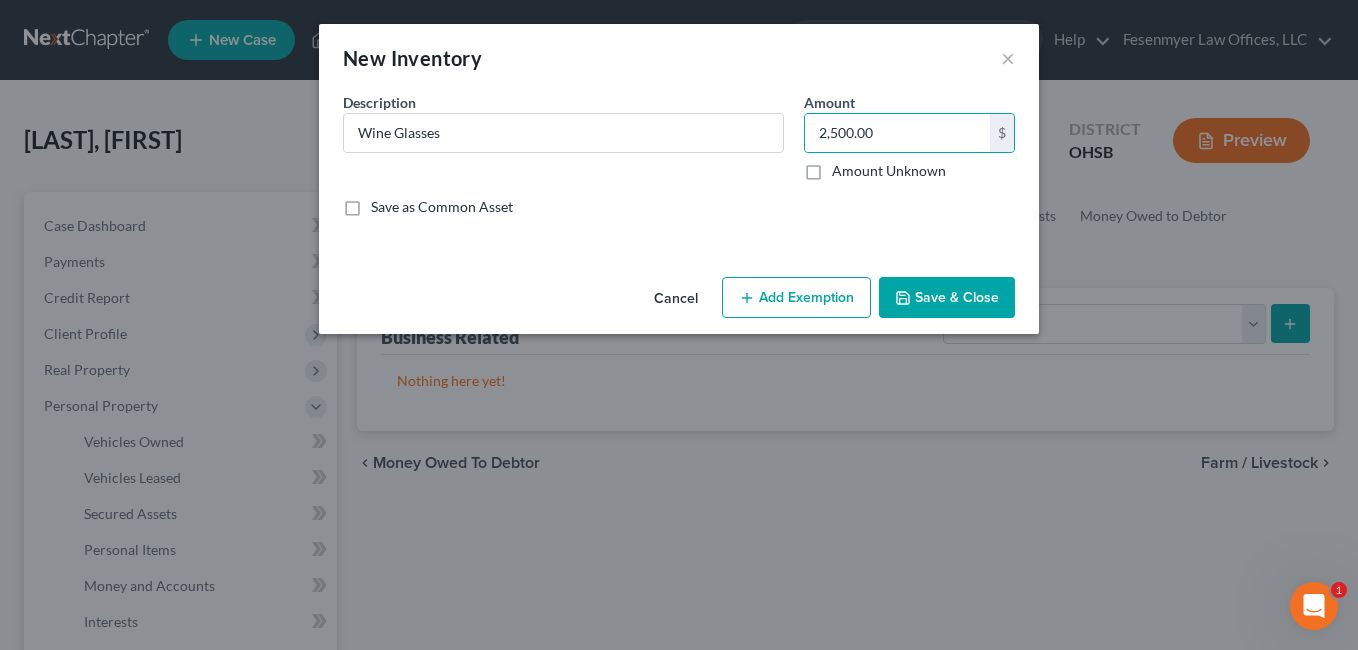click on "Add Exemption" at bounding box center (796, 298) 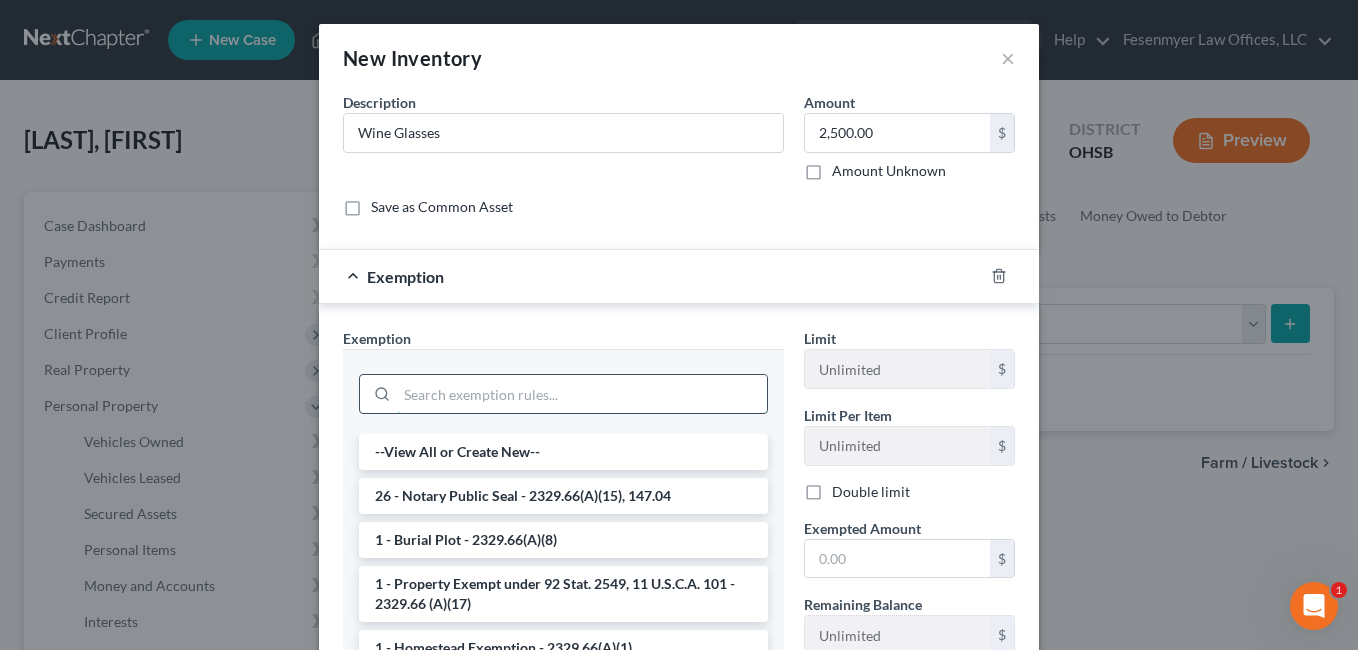 click at bounding box center (582, 394) 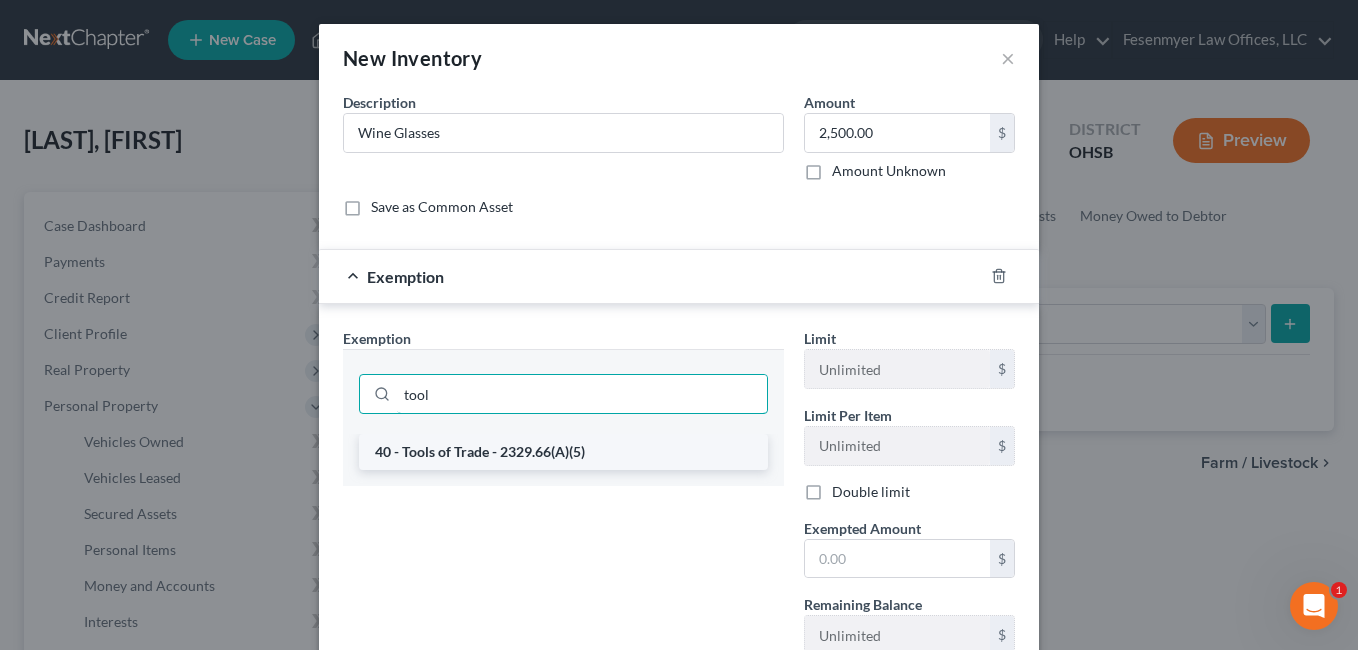 type on "tool" 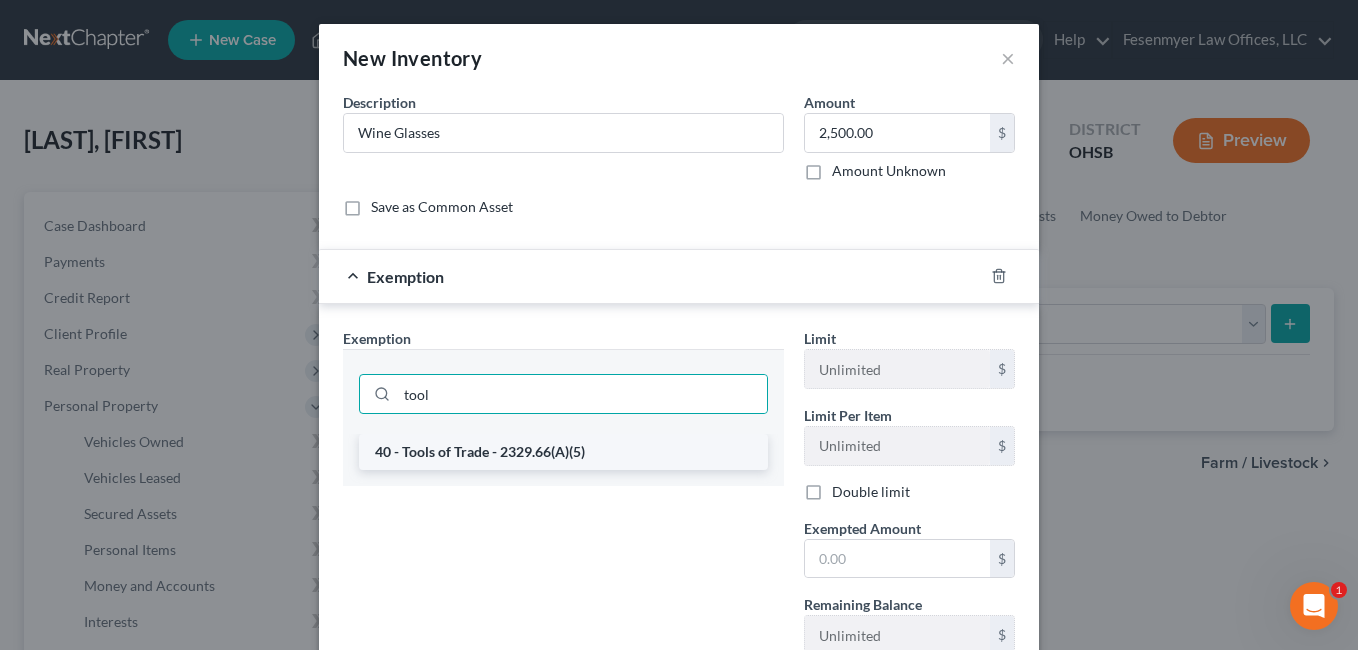 click on "40 - Tools of Trade  - 2329.66(A)(5)" at bounding box center [563, 452] 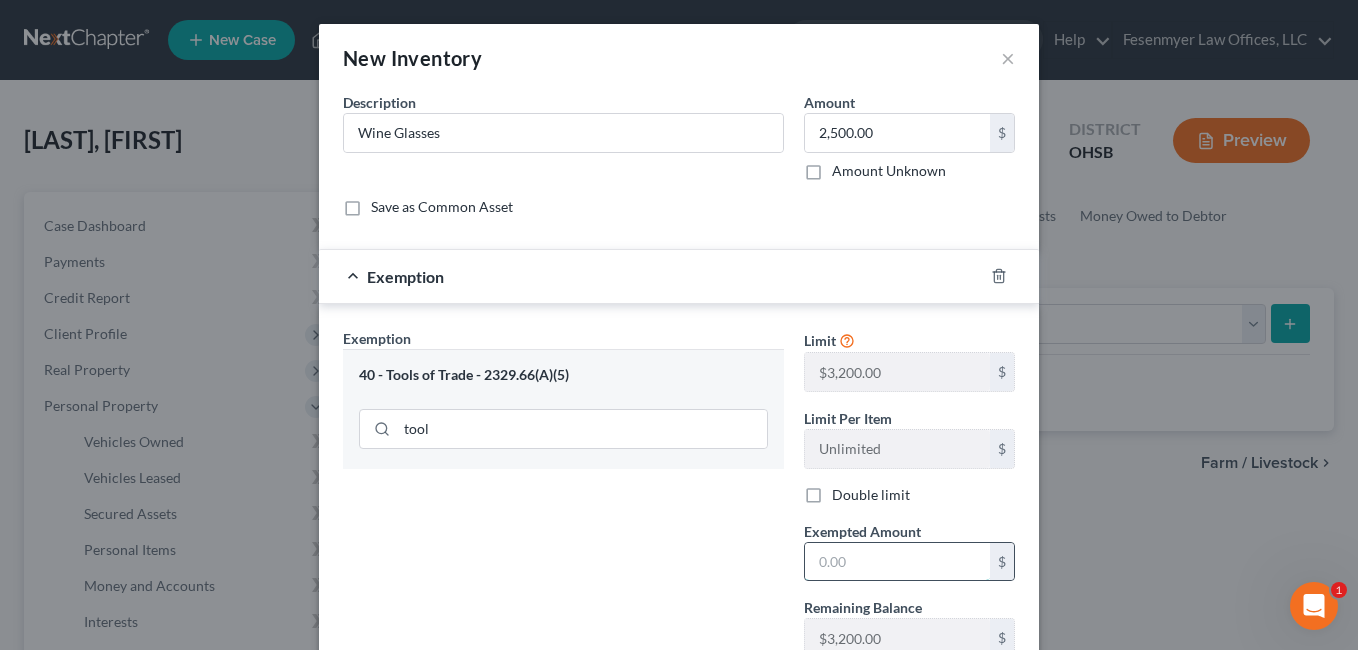 click at bounding box center [897, 562] 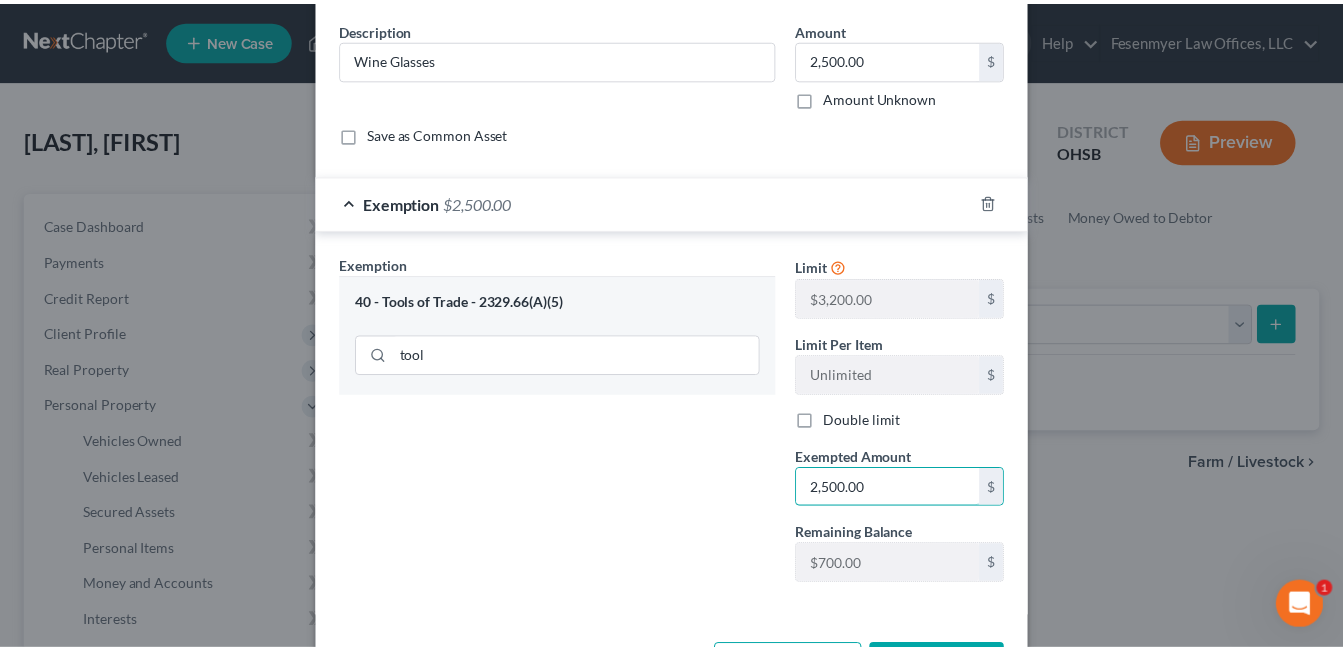 scroll, scrollTop: 151, scrollLeft: 0, axis: vertical 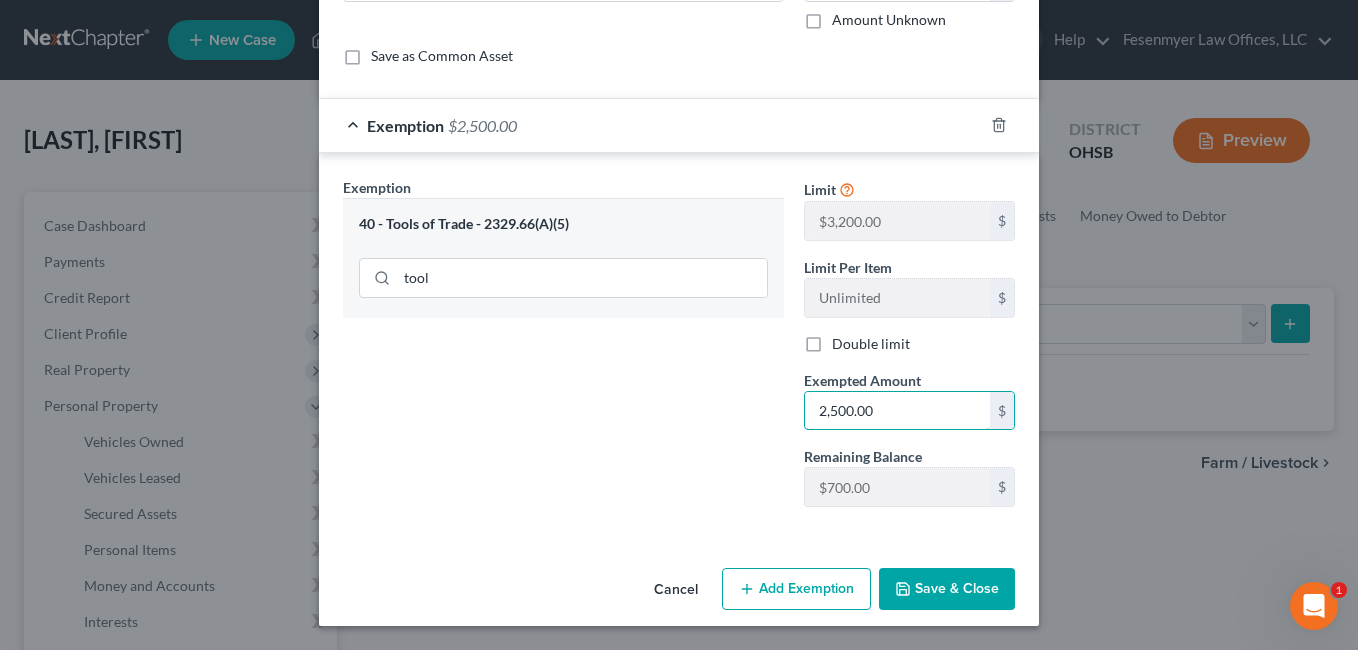 type on "2,500.00" 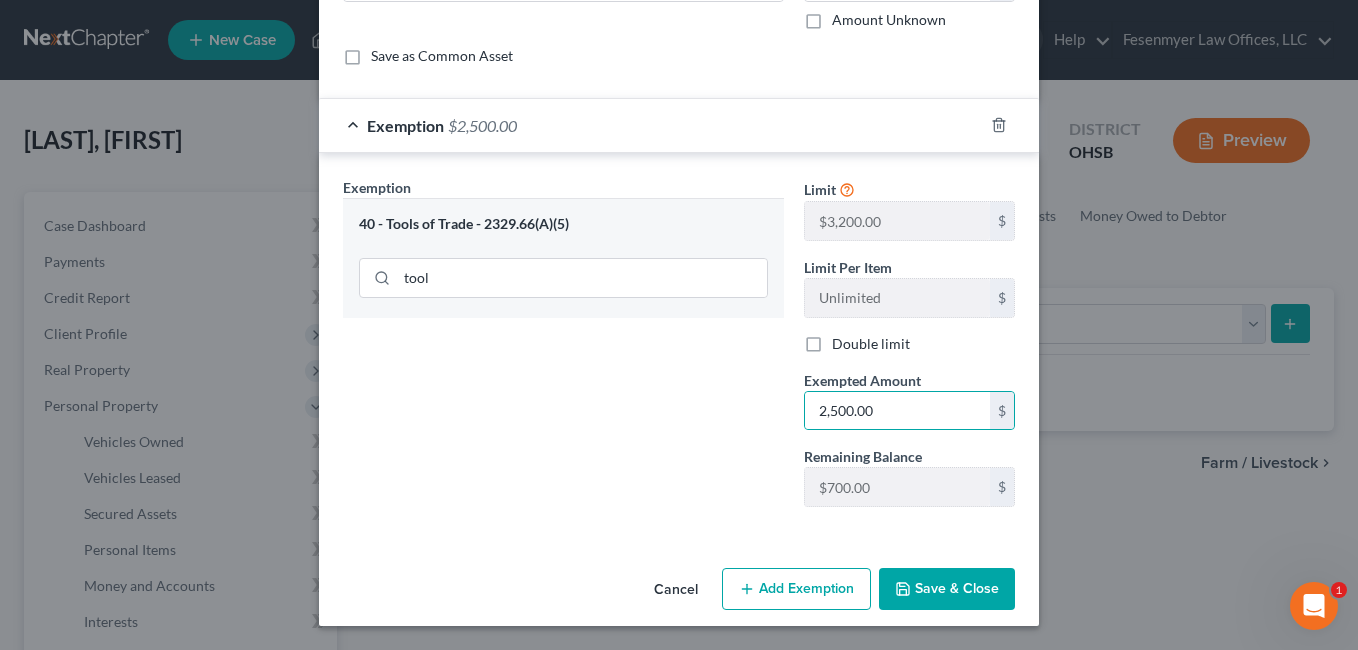 click on "Save & Close" at bounding box center (947, 589) 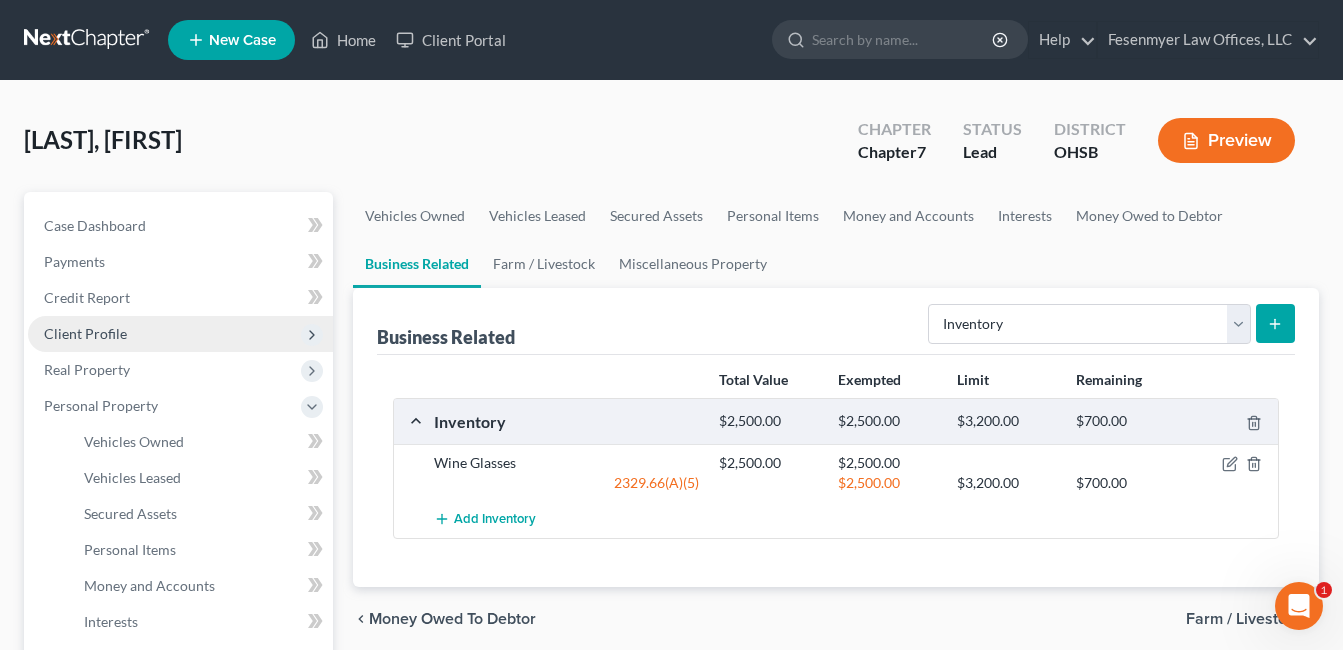 scroll, scrollTop: 200, scrollLeft: 0, axis: vertical 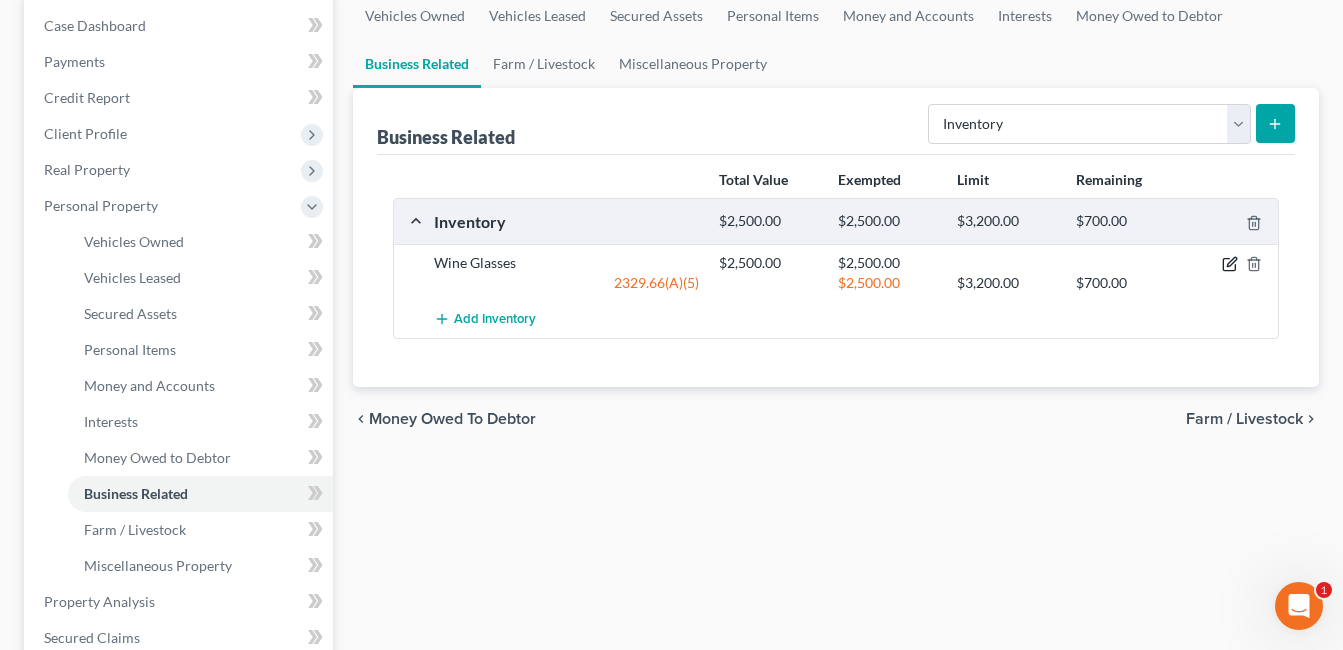 click 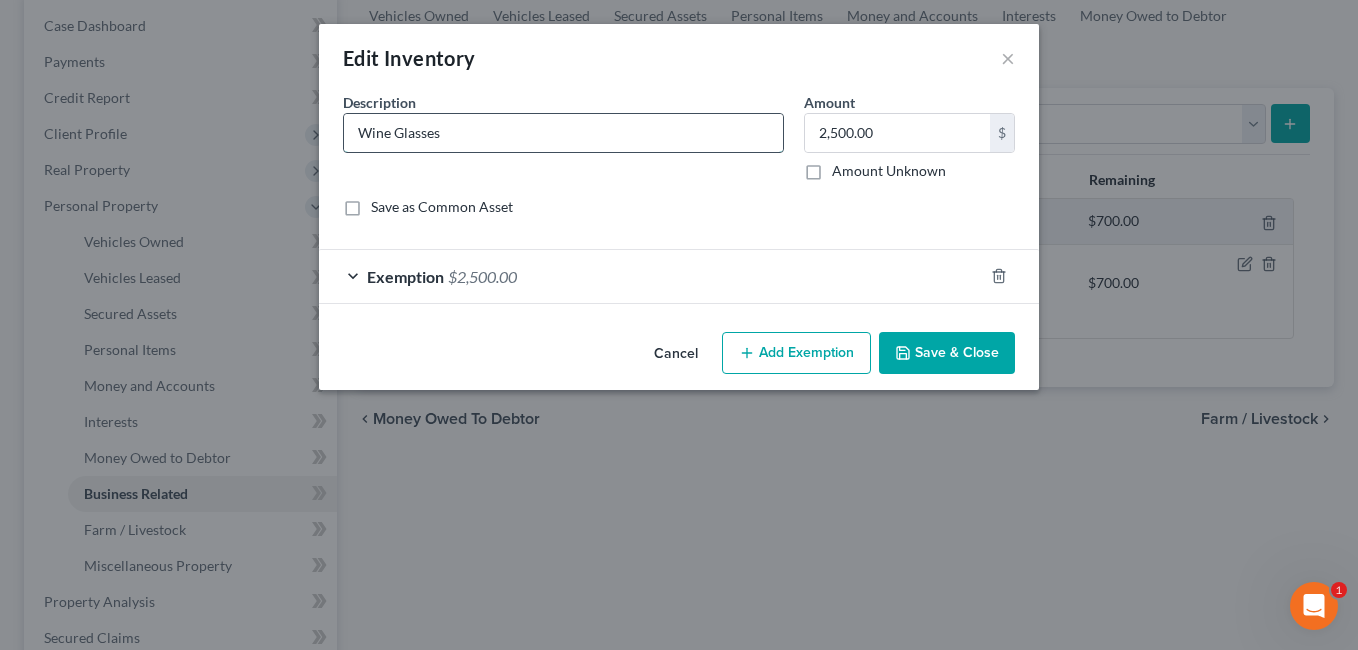 click on "Wine Glasses" at bounding box center (563, 133) 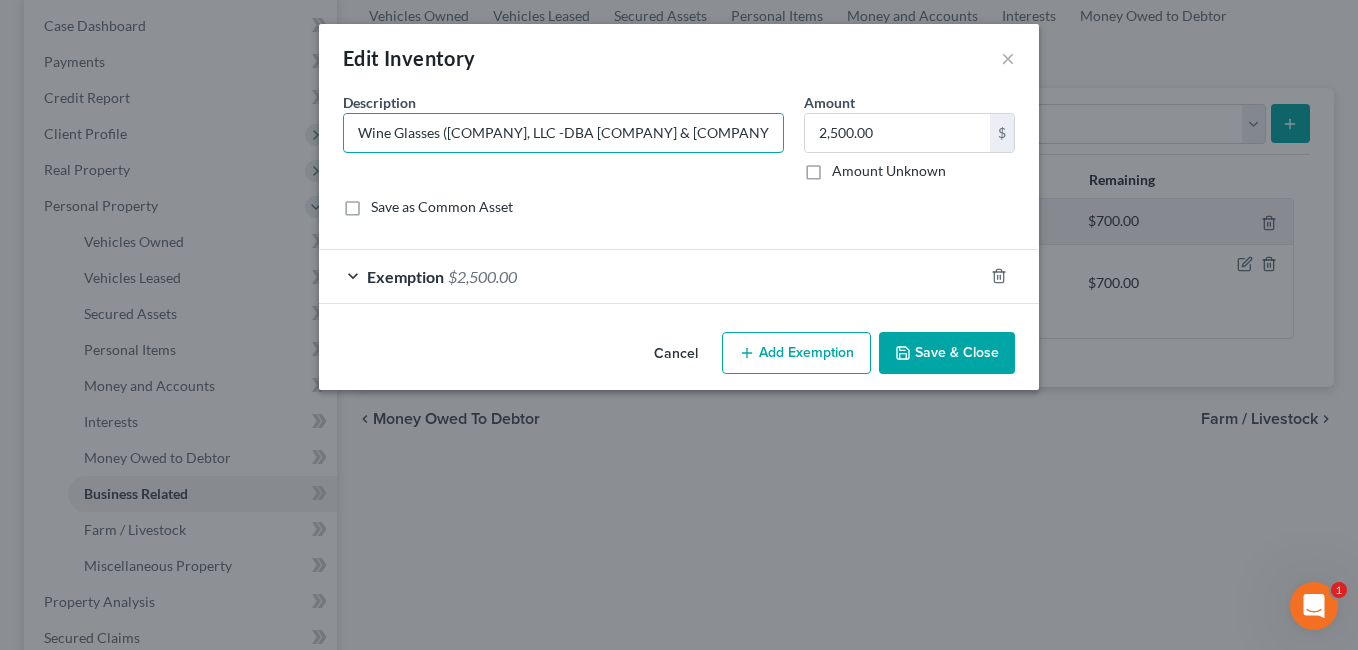 type on "Wine Glasses ([COMPANY], LLC -DBA [COMPANY] & [COMPANY])" 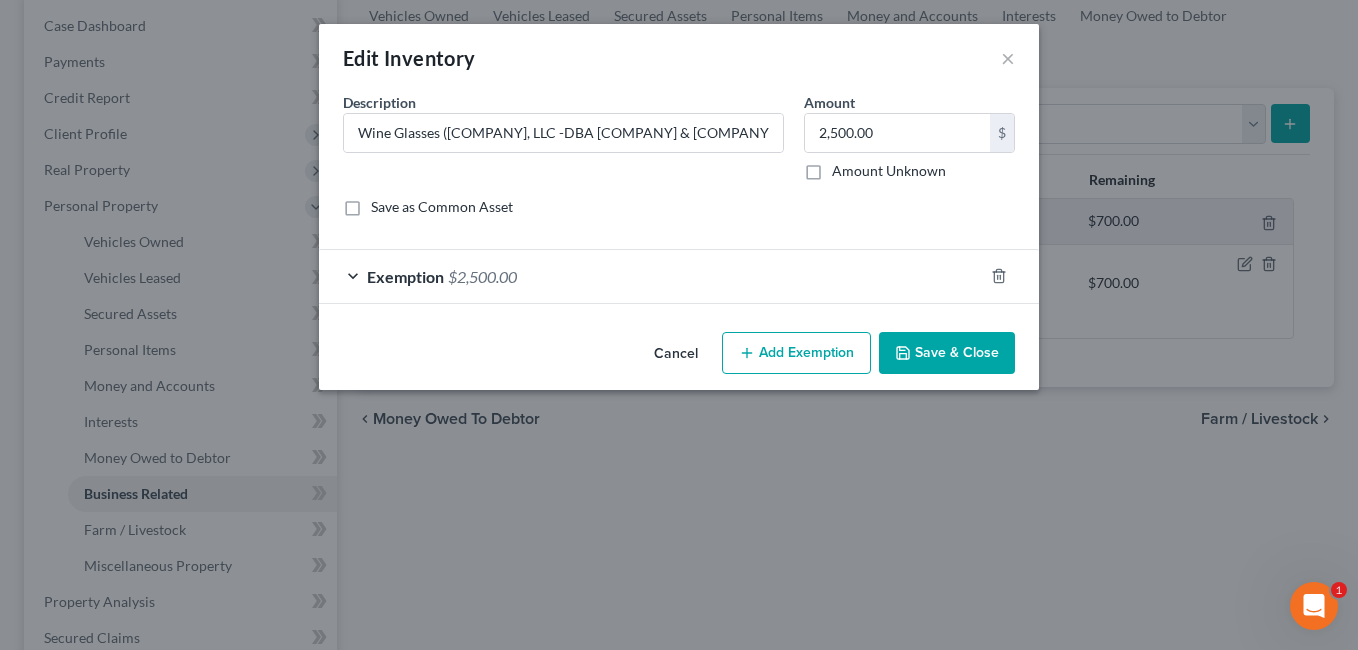 click on "Save & Close" at bounding box center [947, 353] 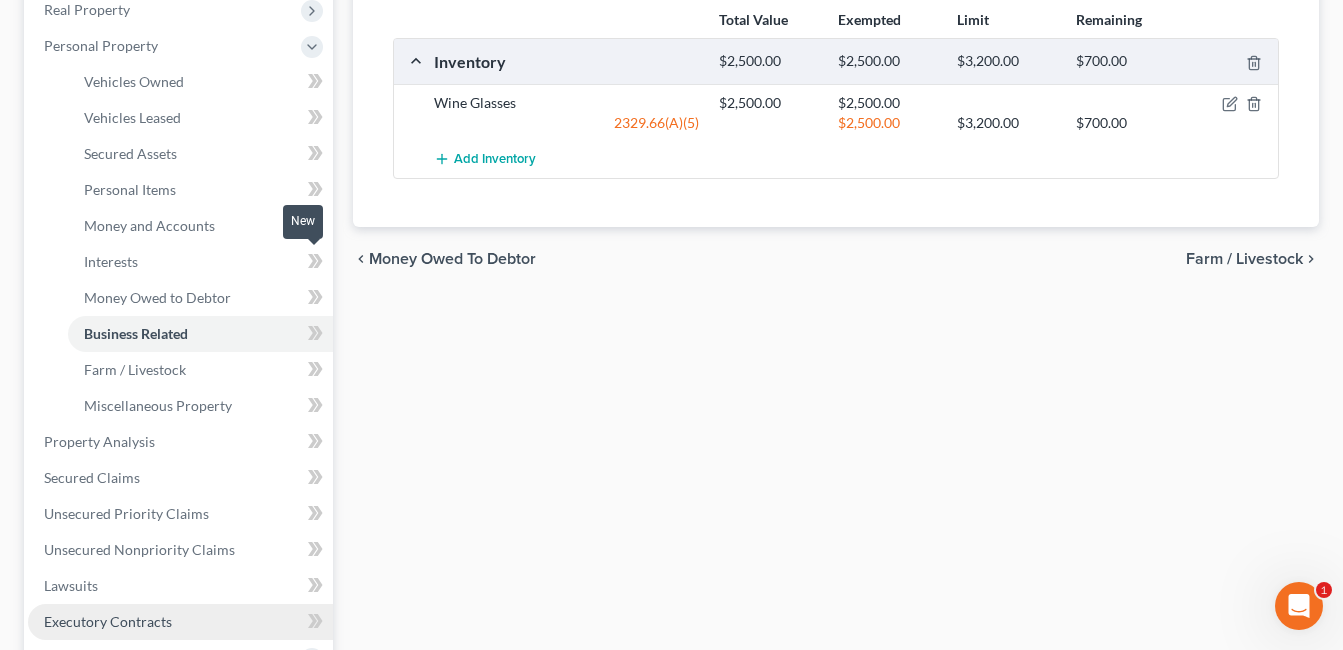 scroll, scrollTop: 600, scrollLeft: 0, axis: vertical 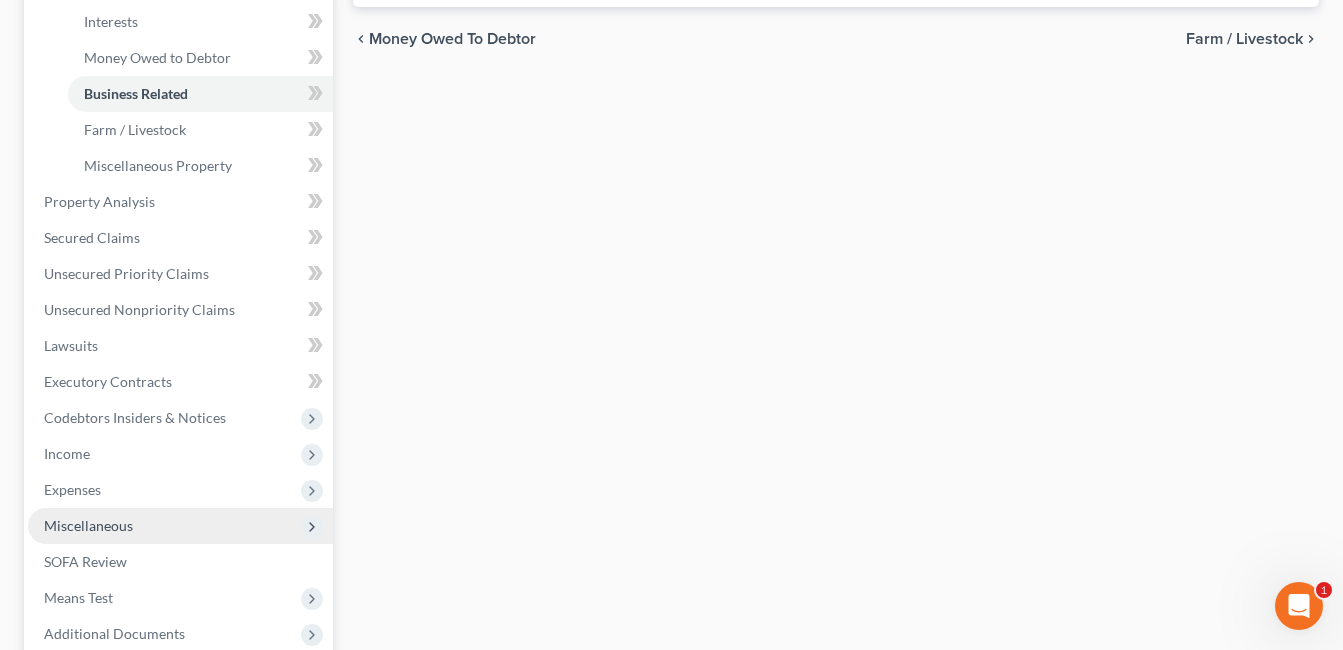 click on "Miscellaneous" at bounding box center (88, 525) 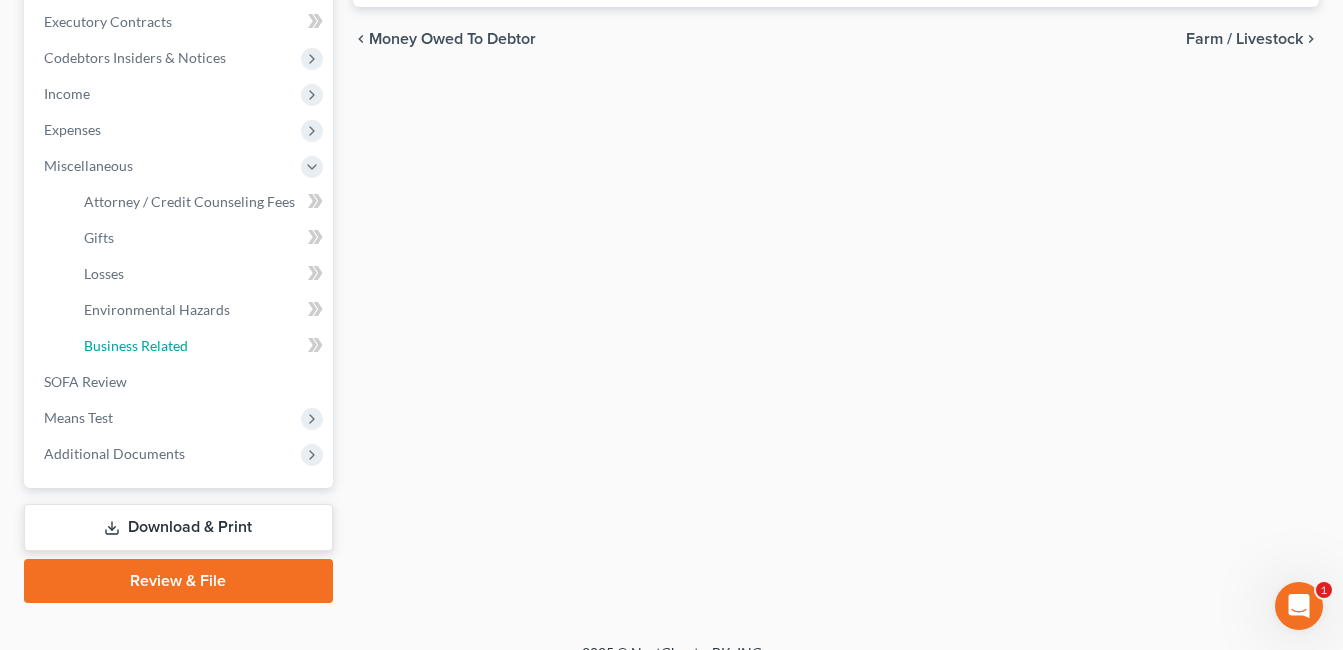 click on "Business Related" at bounding box center [136, 345] 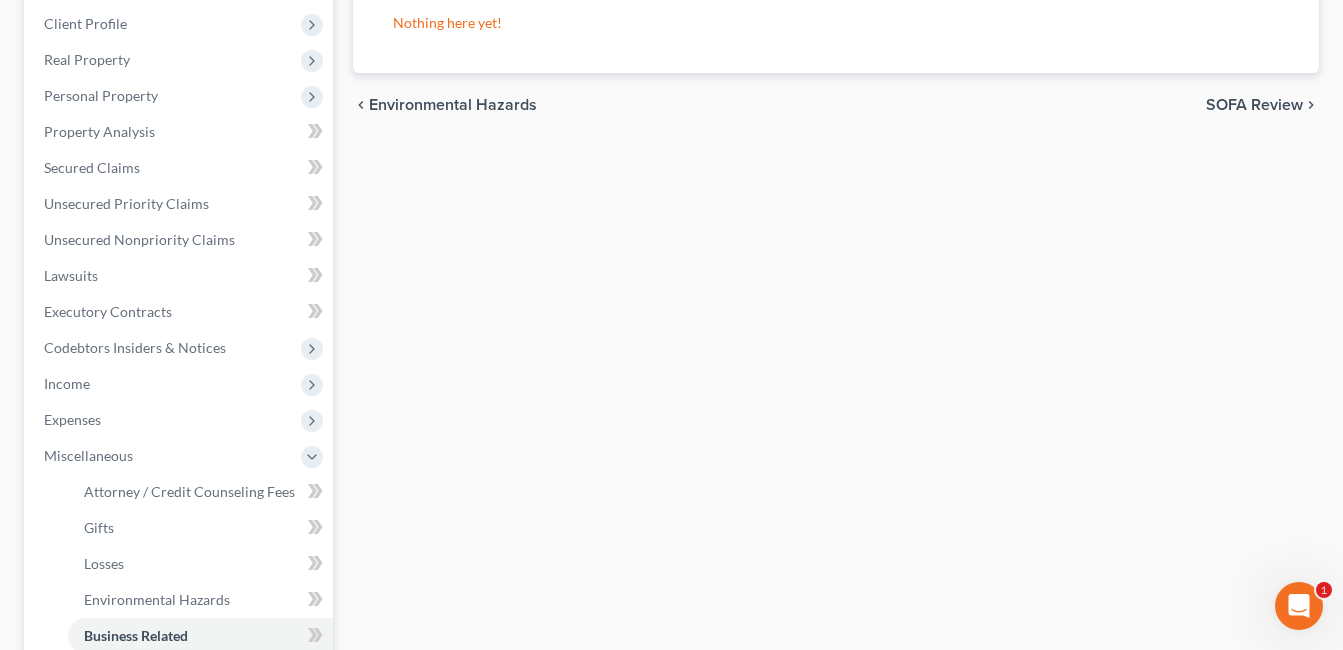 scroll, scrollTop: 0, scrollLeft: 0, axis: both 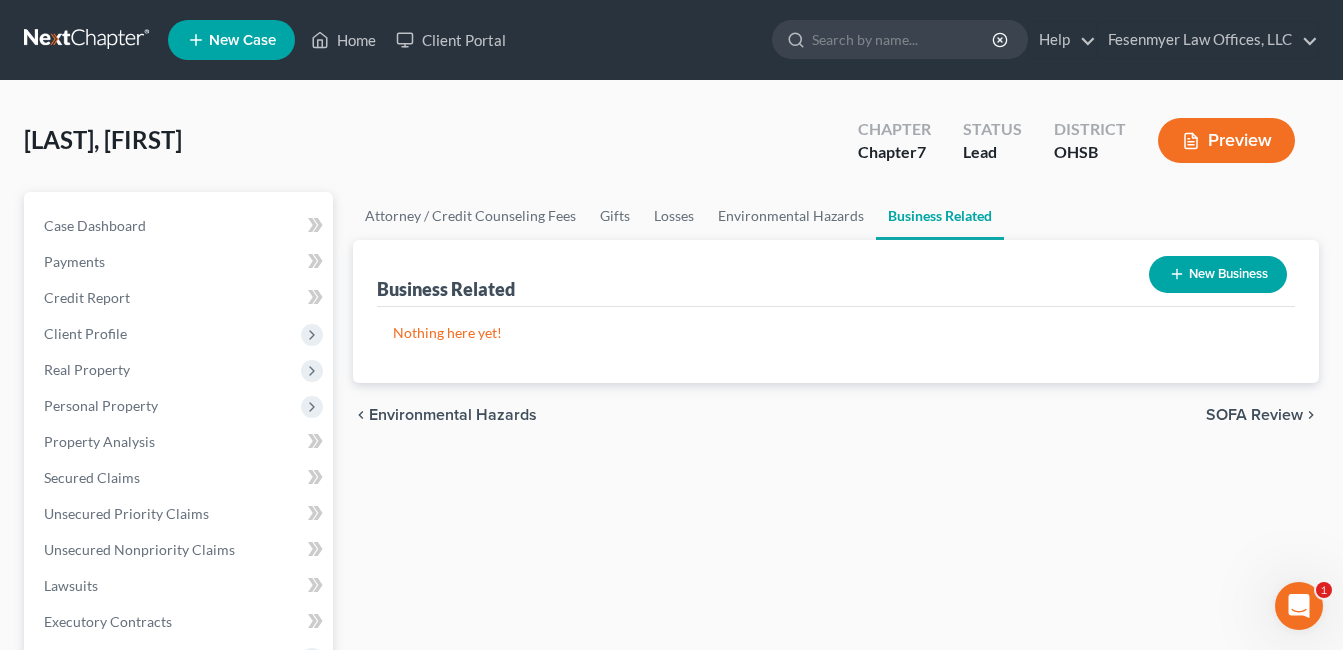 click on "New Business" at bounding box center [1218, 274] 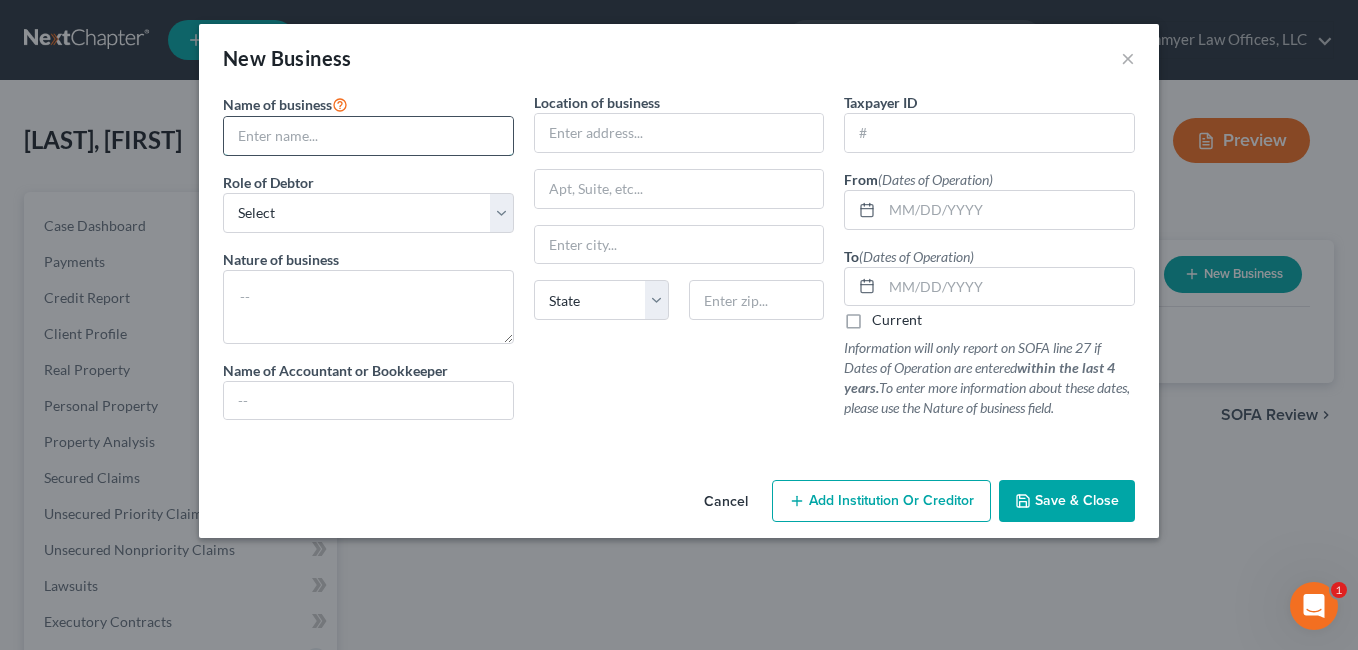 click at bounding box center (368, 136) 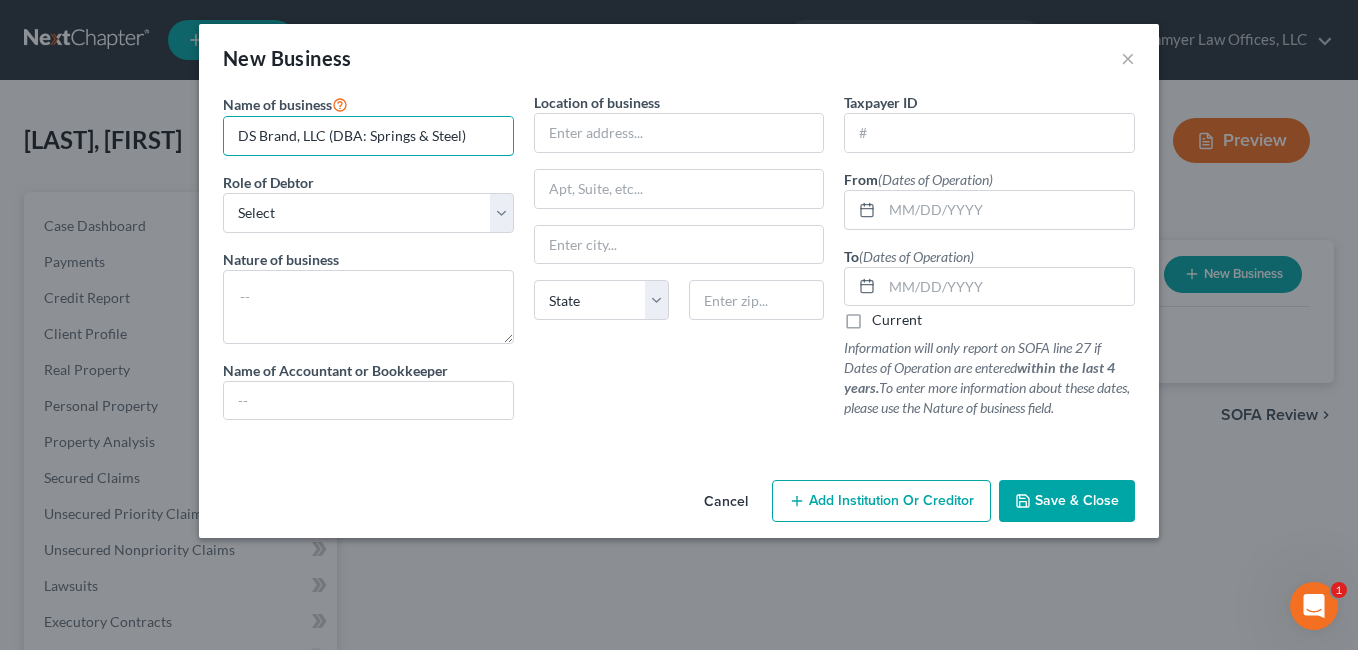 type on "DS Brand, LLC (DBA: Springs & Steel)" 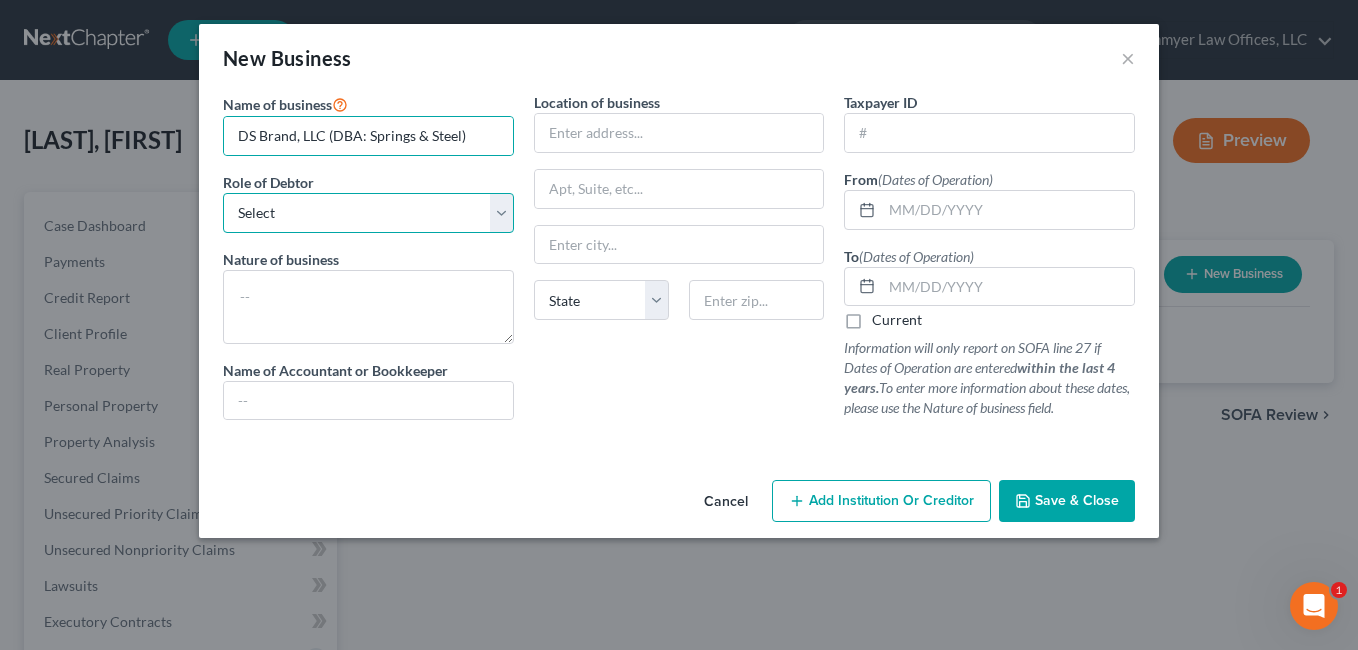 click on "Role of Debtor
*
Select A member of a limited liability company (LLC) or limited liability partnership (LLP) An officer, director, or managing executive of a corporation An owner of at least 5% of the voting or equity securities of a corporation A partner in a partnership A sole proprietor or self-employed in a trade, profession, or other activity, either full-time or part-time" at bounding box center (368, 202) 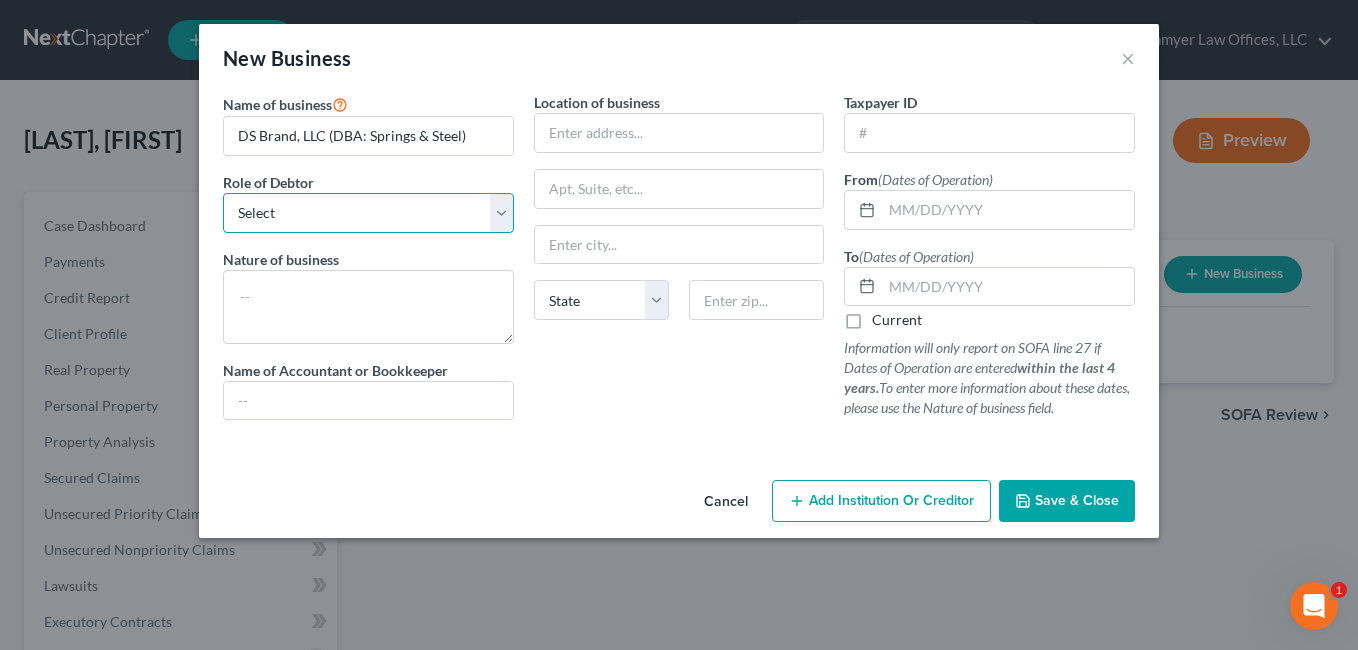 select on "member" 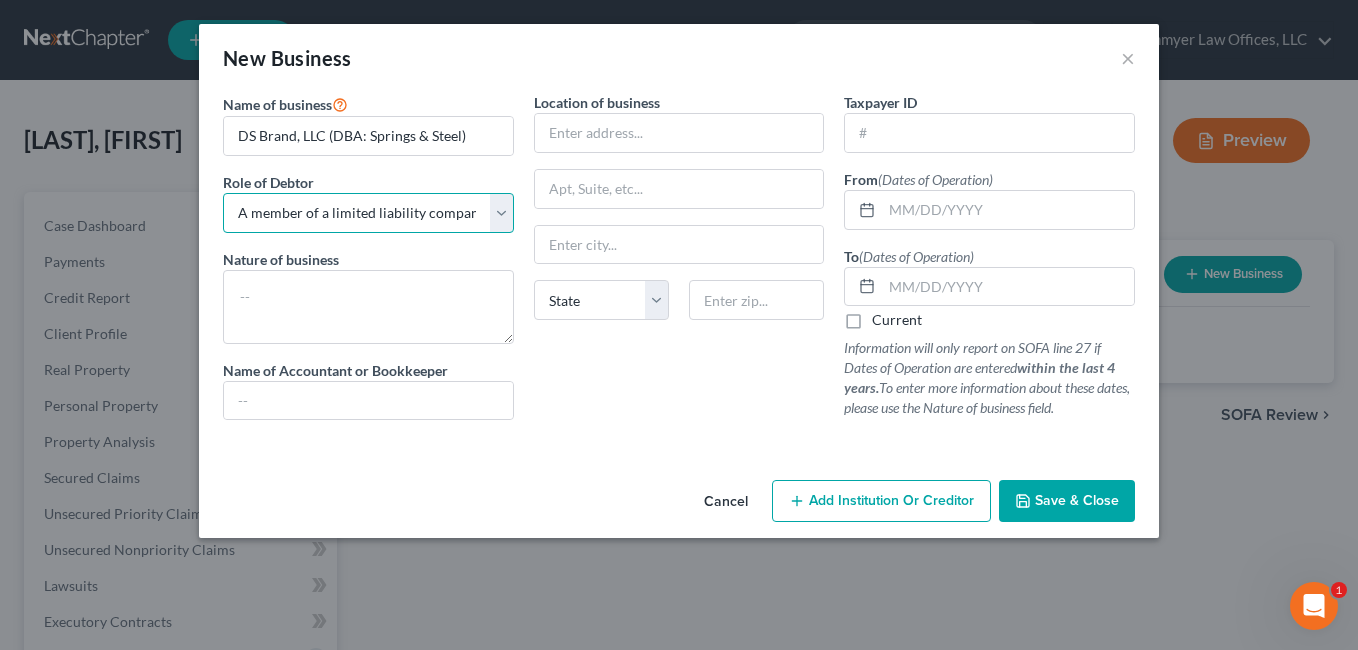 click on "Select A member of a limited liability company (LLC) or limited liability partnership (LLP) An officer, director, or managing executive of a corporation An owner of at least 5% of the voting or equity securities of a corporation A partner in a partnership A sole proprietor or self-employed in a trade, profession, or other activity, either full-time or part-time" at bounding box center [368, 213] 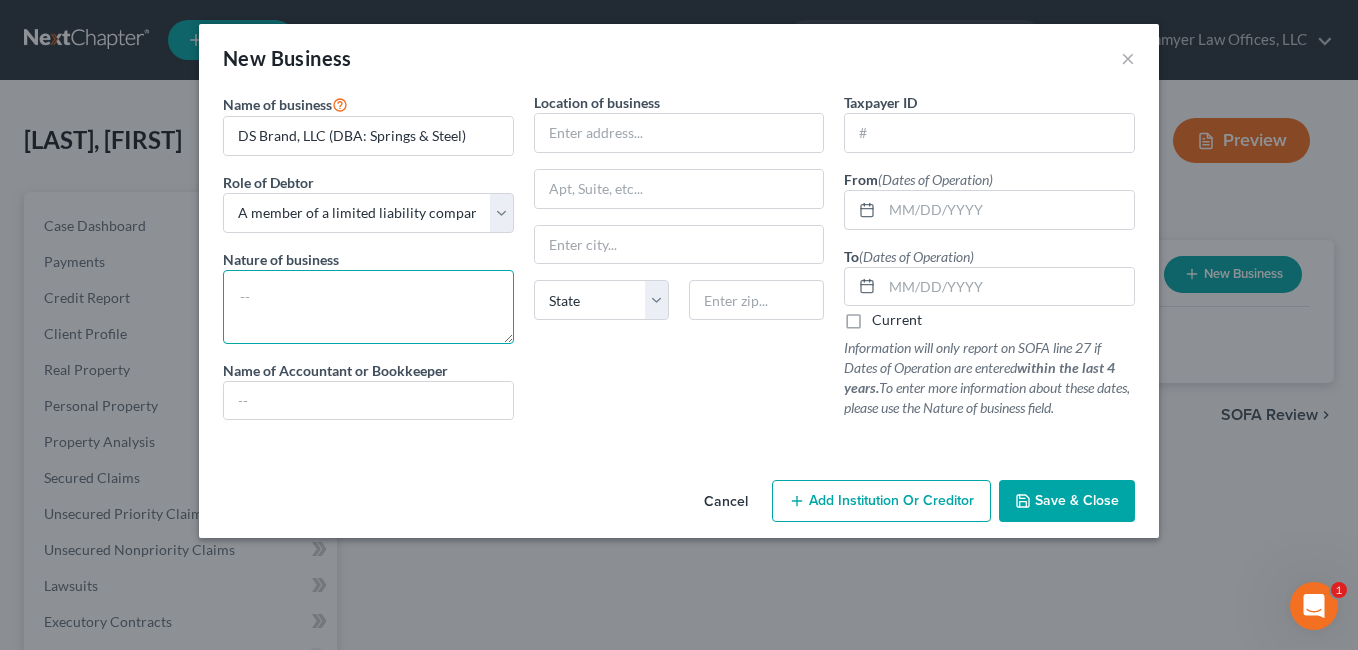 click at bounding box center [368, 307] 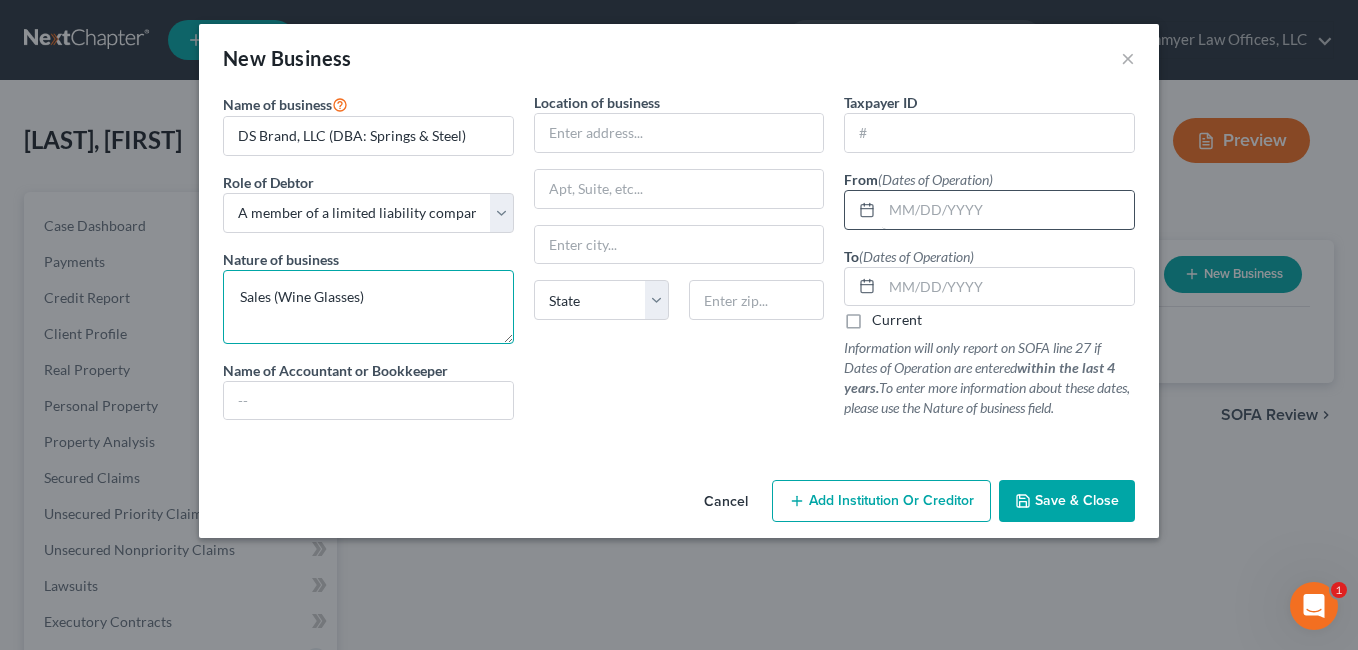 type on "Sales (Wine Glasses)" 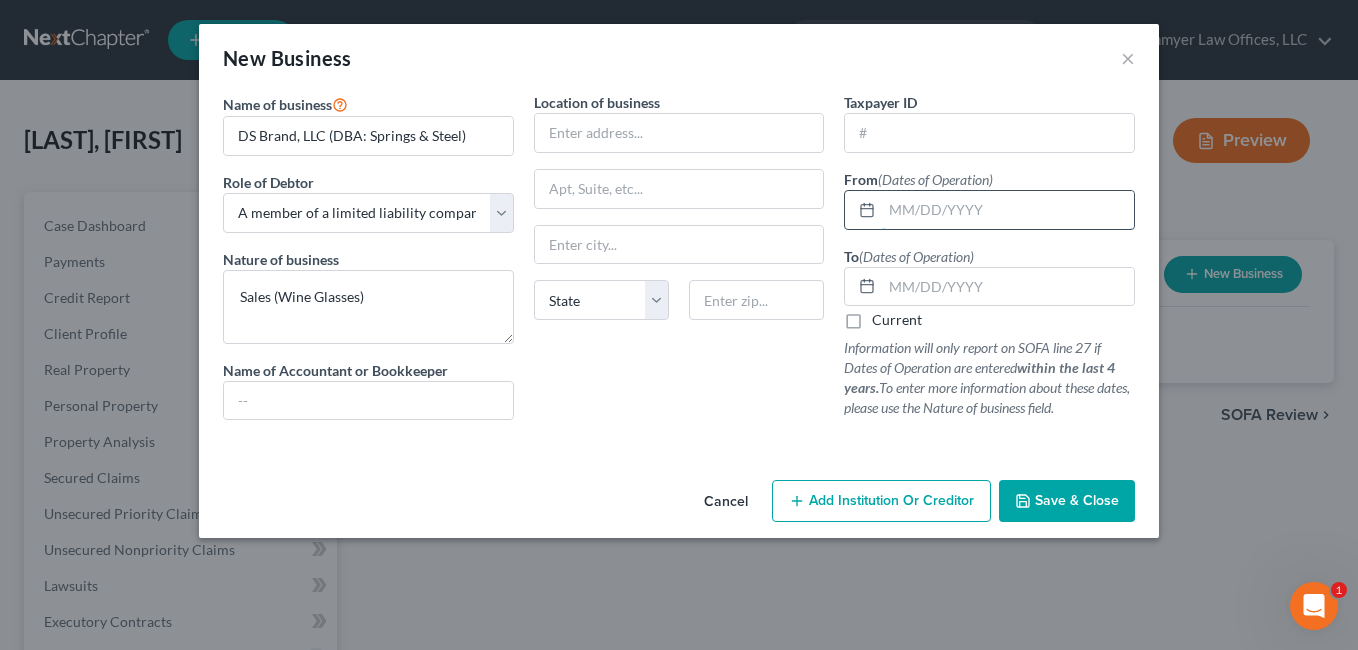 click at bounding box center [1008, 210] 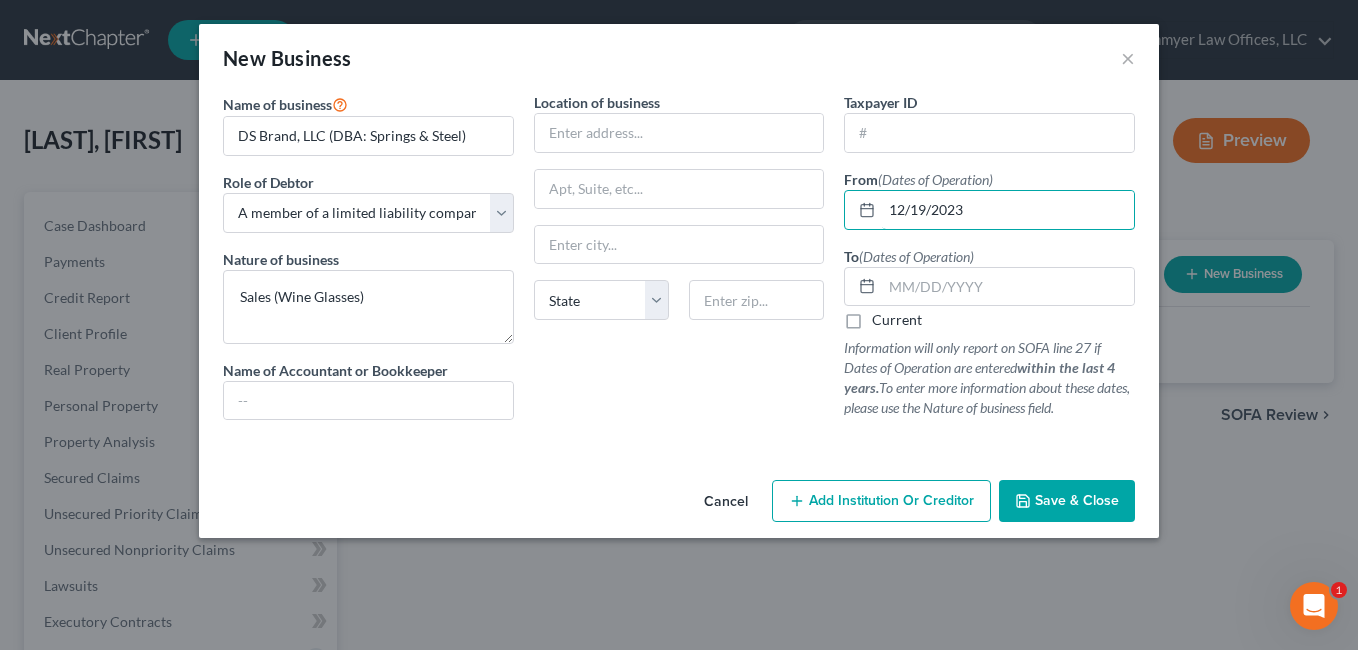 type on "12/19/2023" 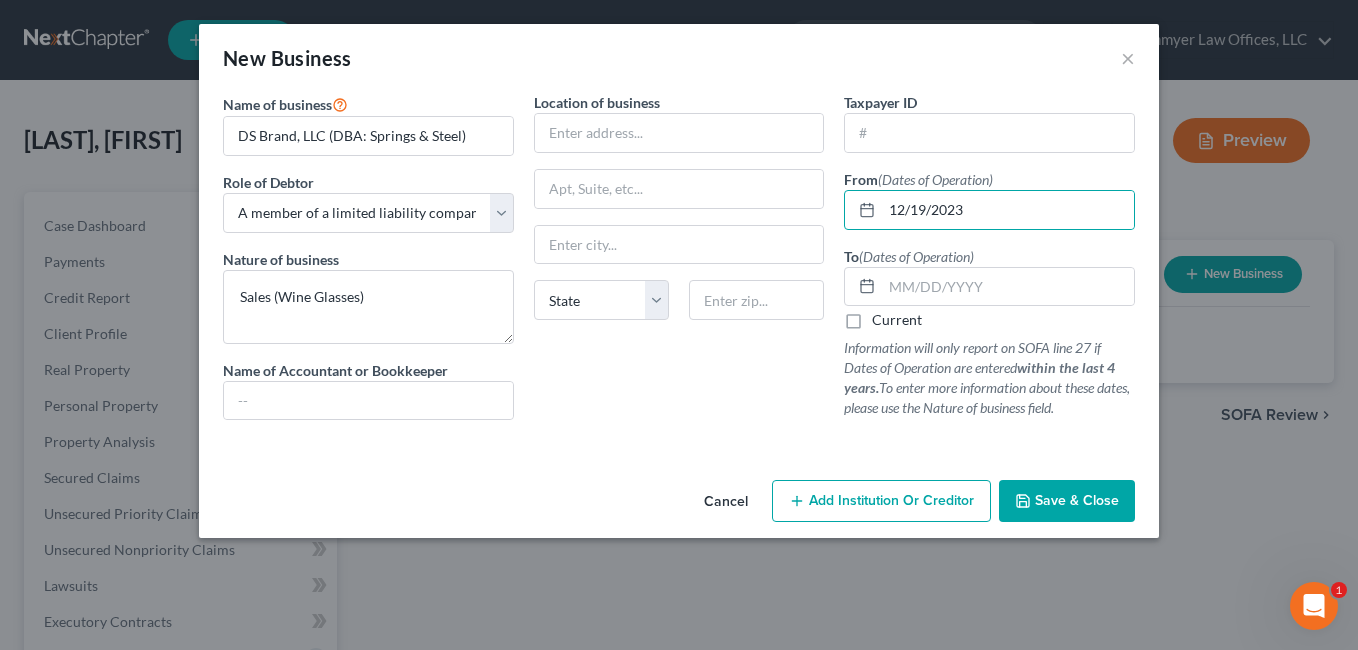 click on "Current" at bounding box center (897, 320) 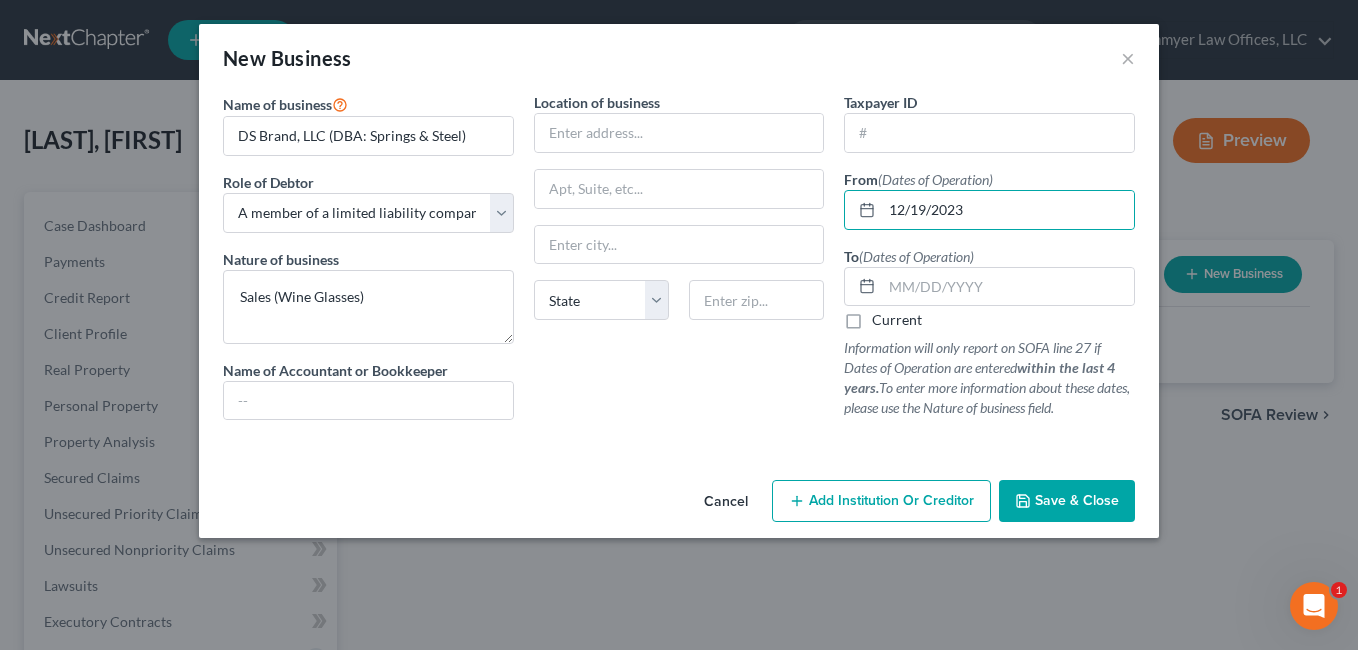 click on "Current" at bounding box center [886, 316] 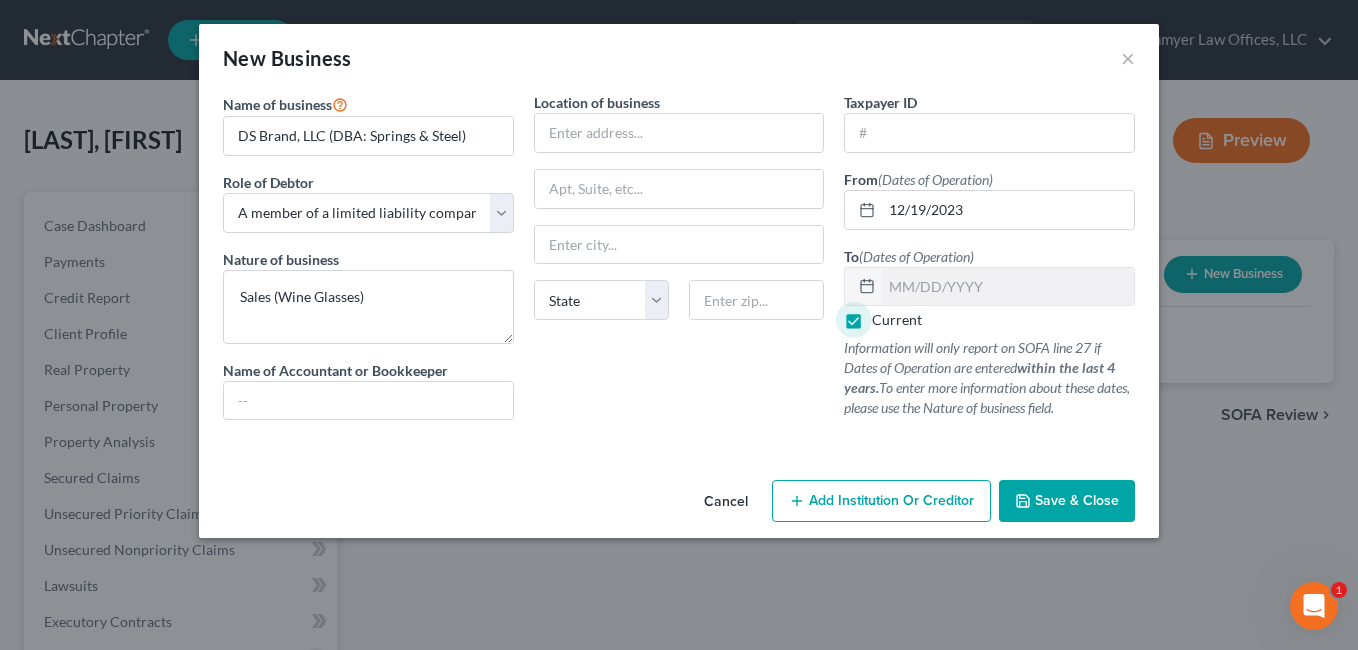 click on "Save & Close" at bounding box center (1077, 500) 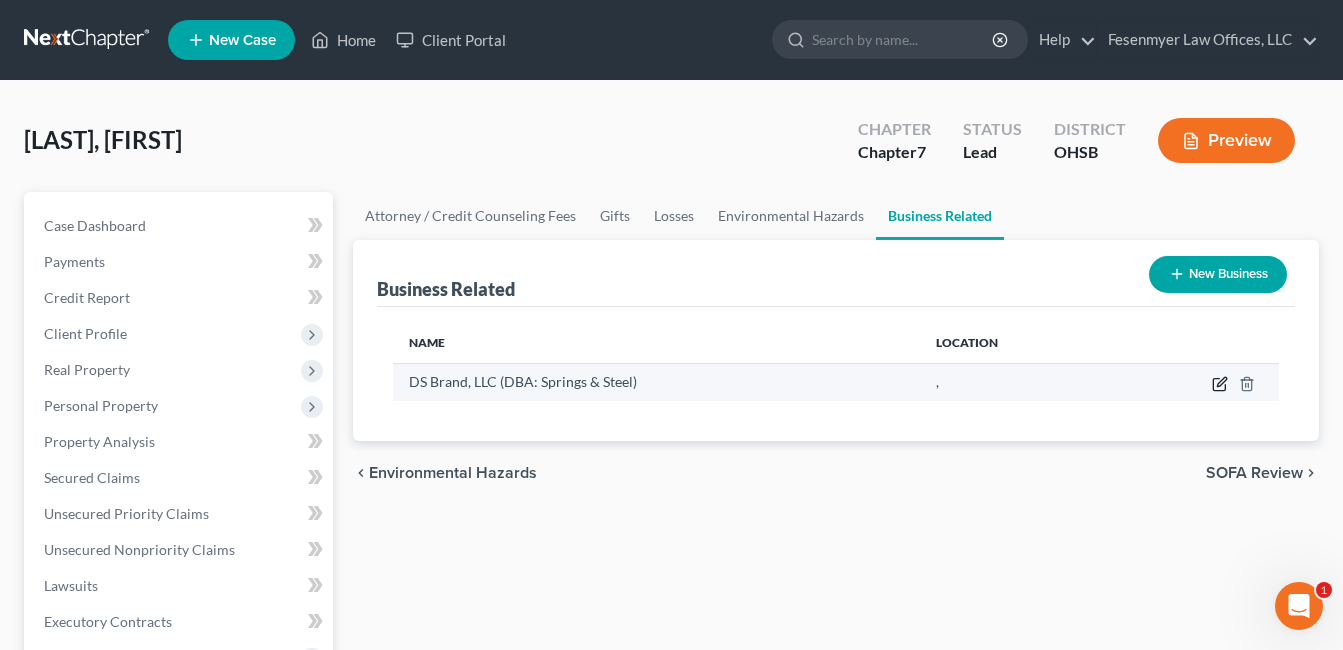 click 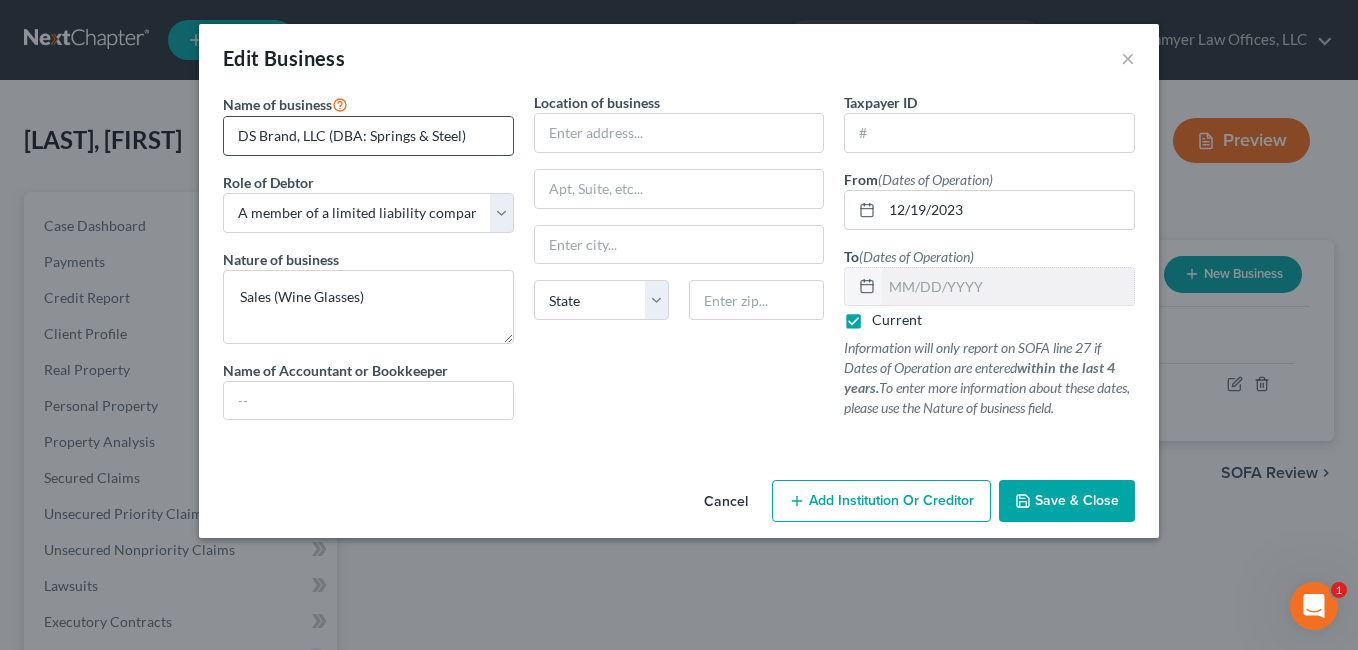 click on "DS Brand, LLC (DBA: Springs & Steel)" at bounding box center [368, 136] 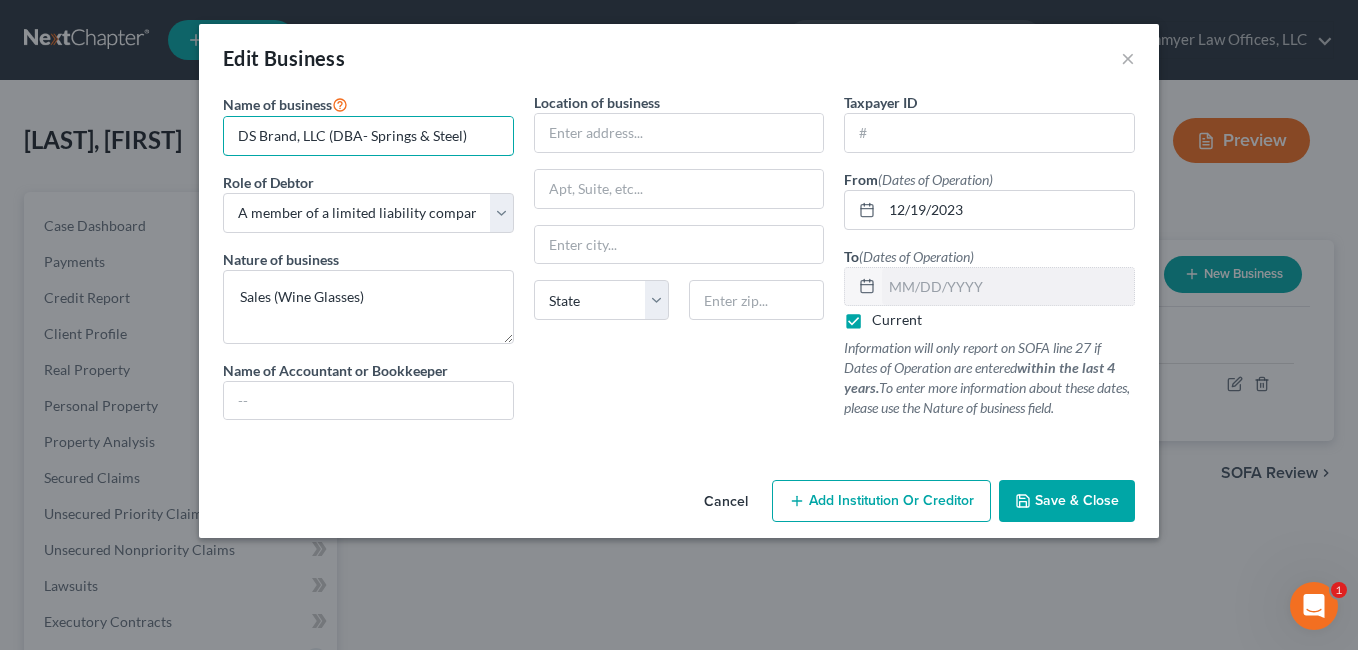 type on "DS Brand, LLC (DBA- Springs & Steel)" 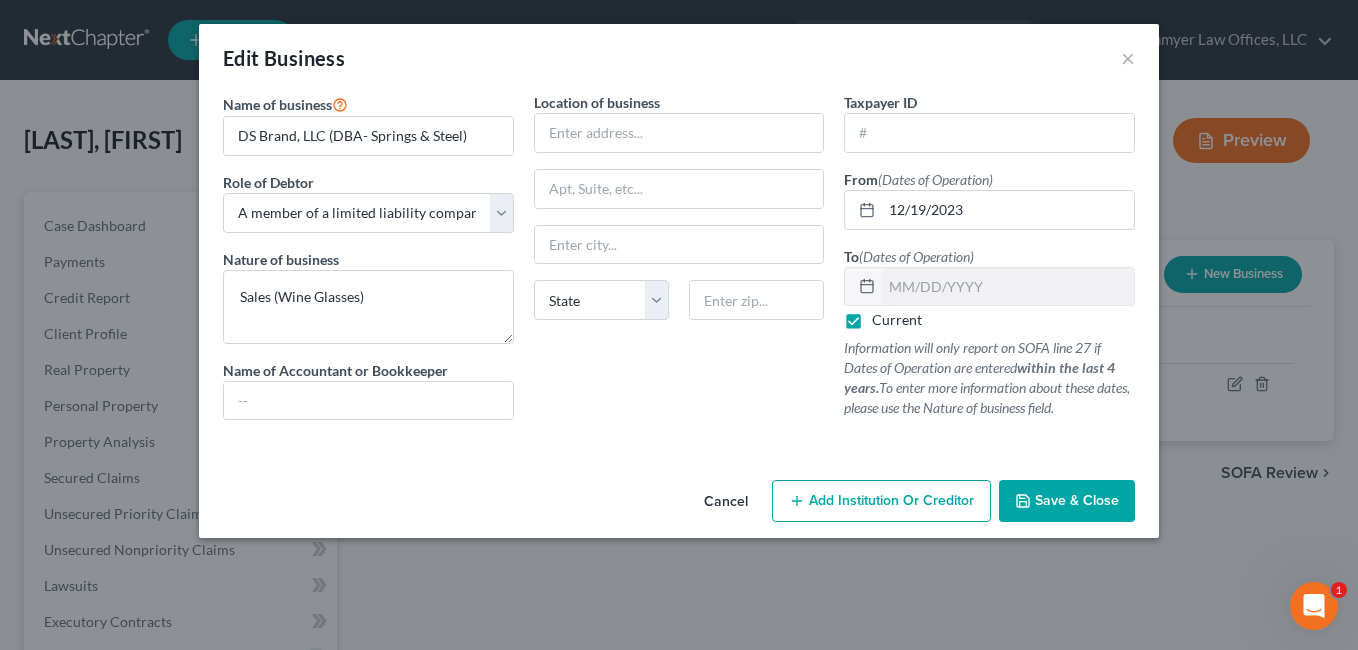 click on "Save & Close" at bounding box center (1077, 500) 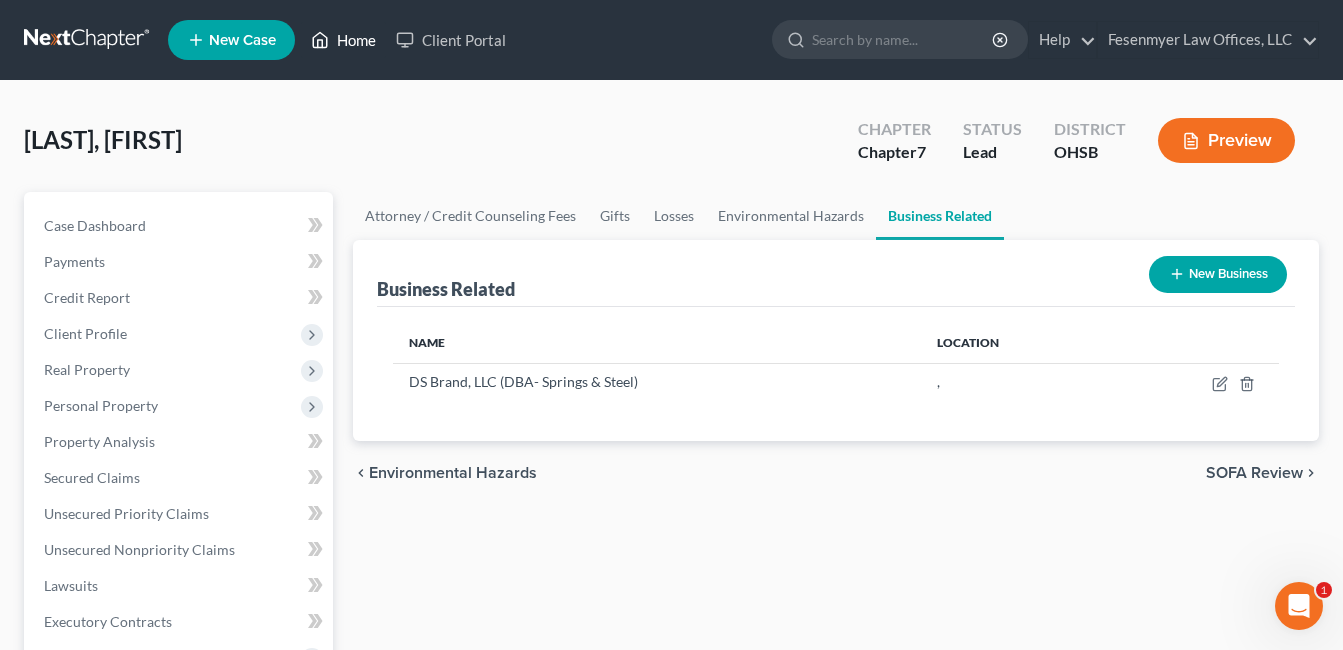 click on "Home" at bounding box center (343, 40) 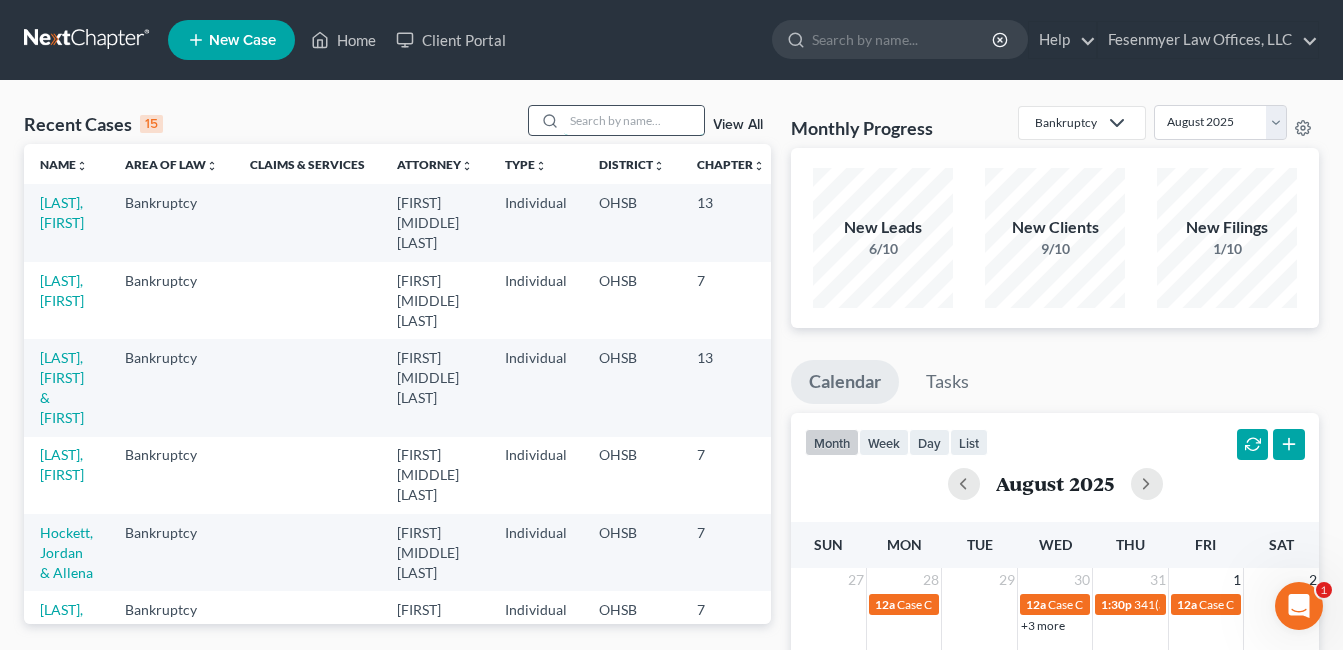 click at bounding box center (634, 120) 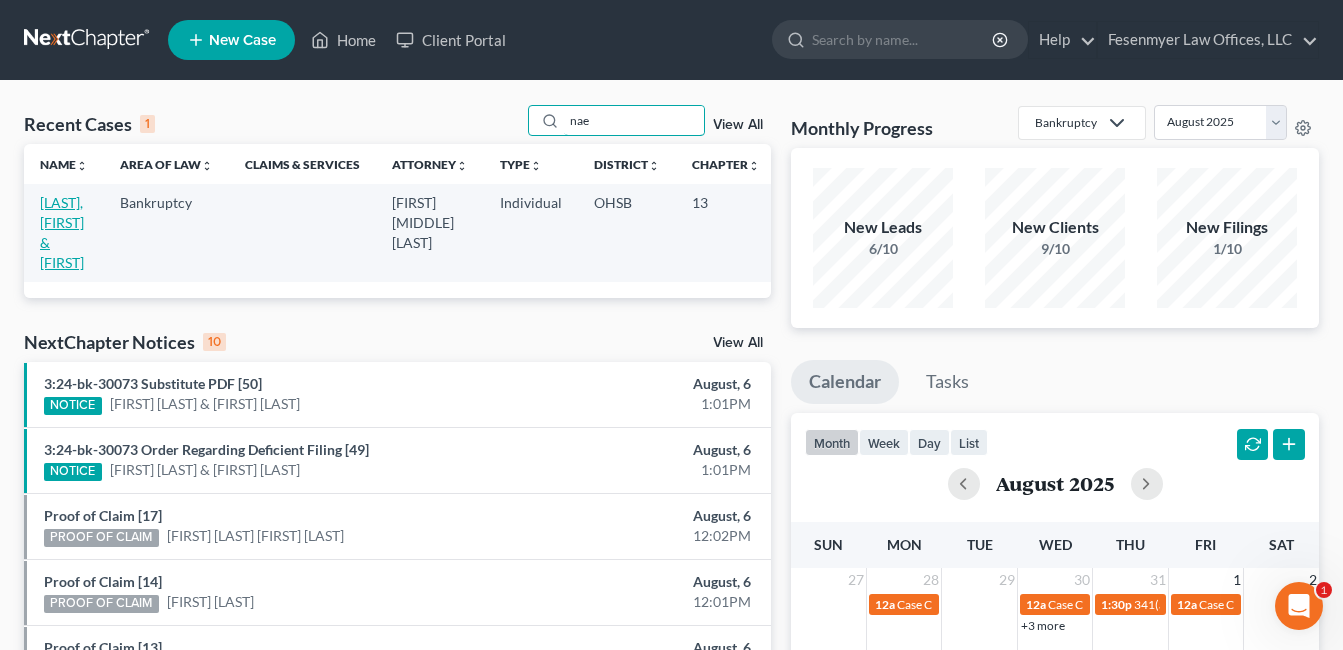 type on "nae" 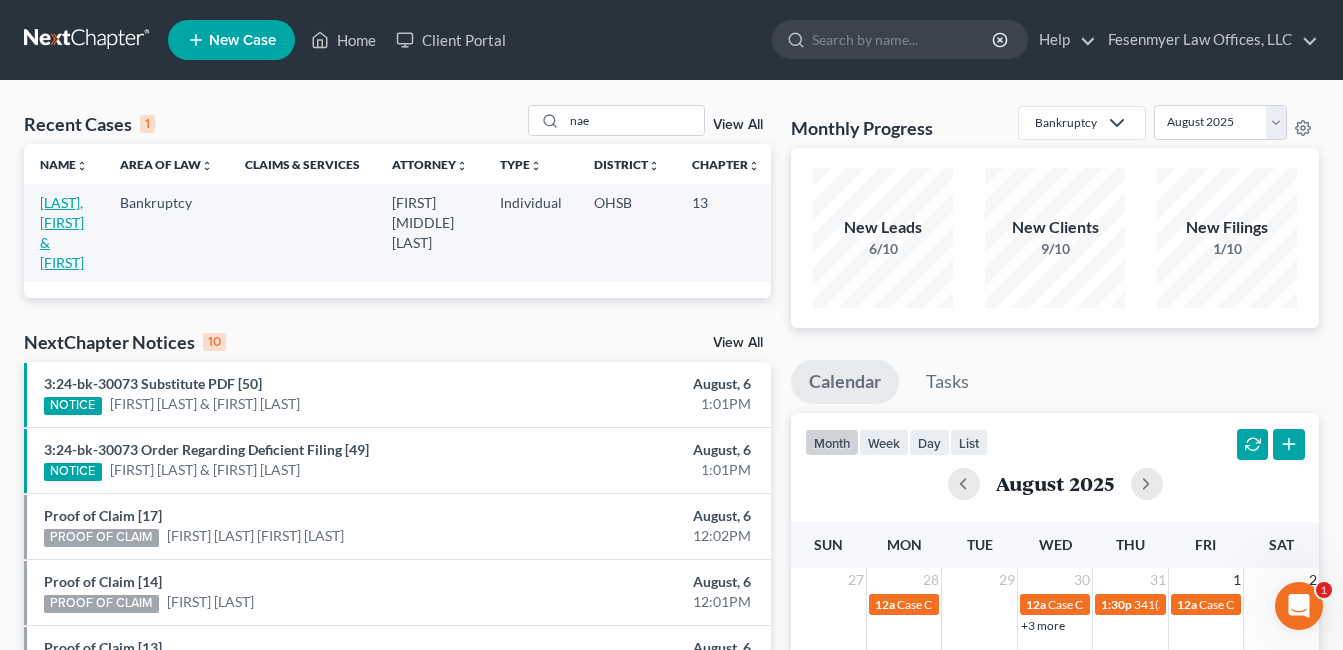 click on "[LAST], [FIRST] & [FIRST]" at bounding box center (62, 232) 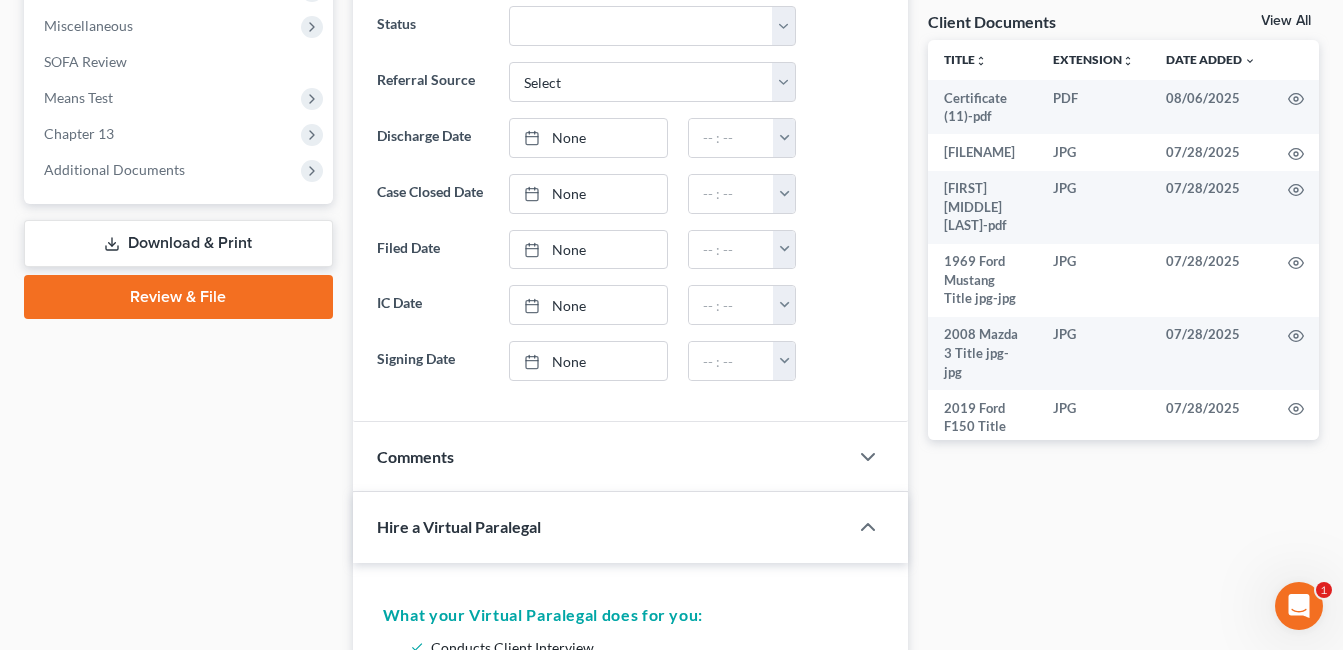 scroll, scrollTop: 700, scrollLeft: 0, axis: vertical 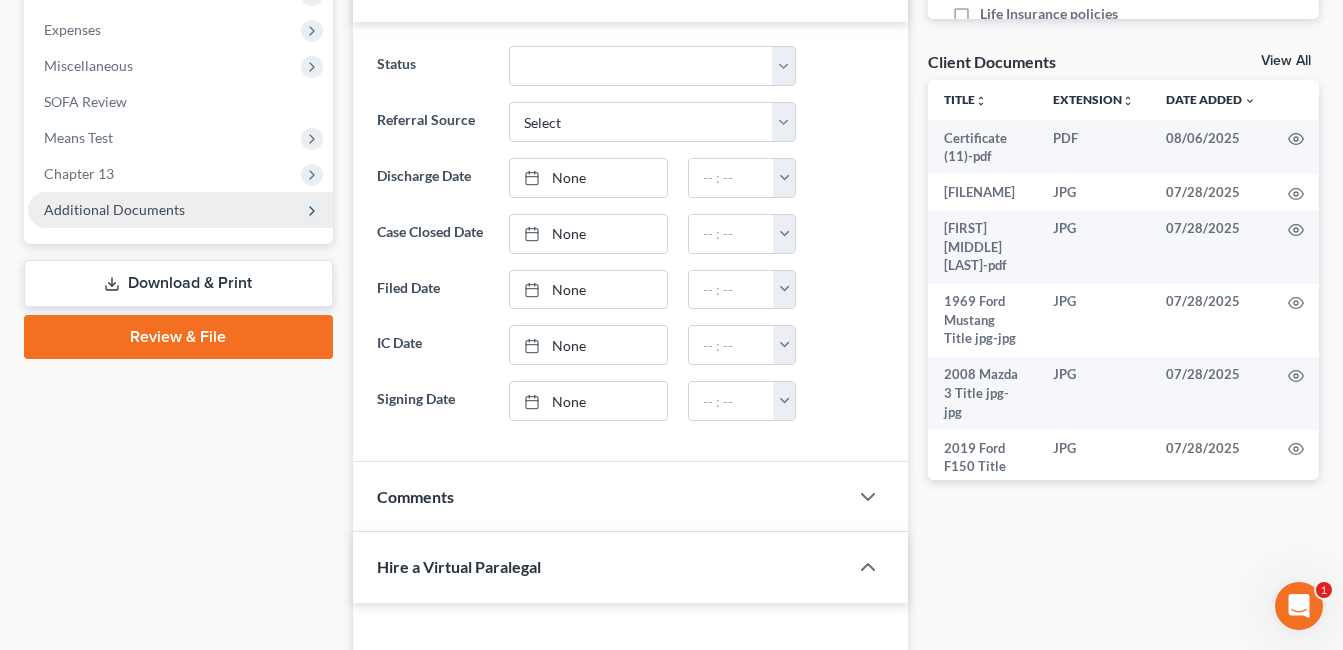 click on "Additional Documents" at bounding box center [180, 210] 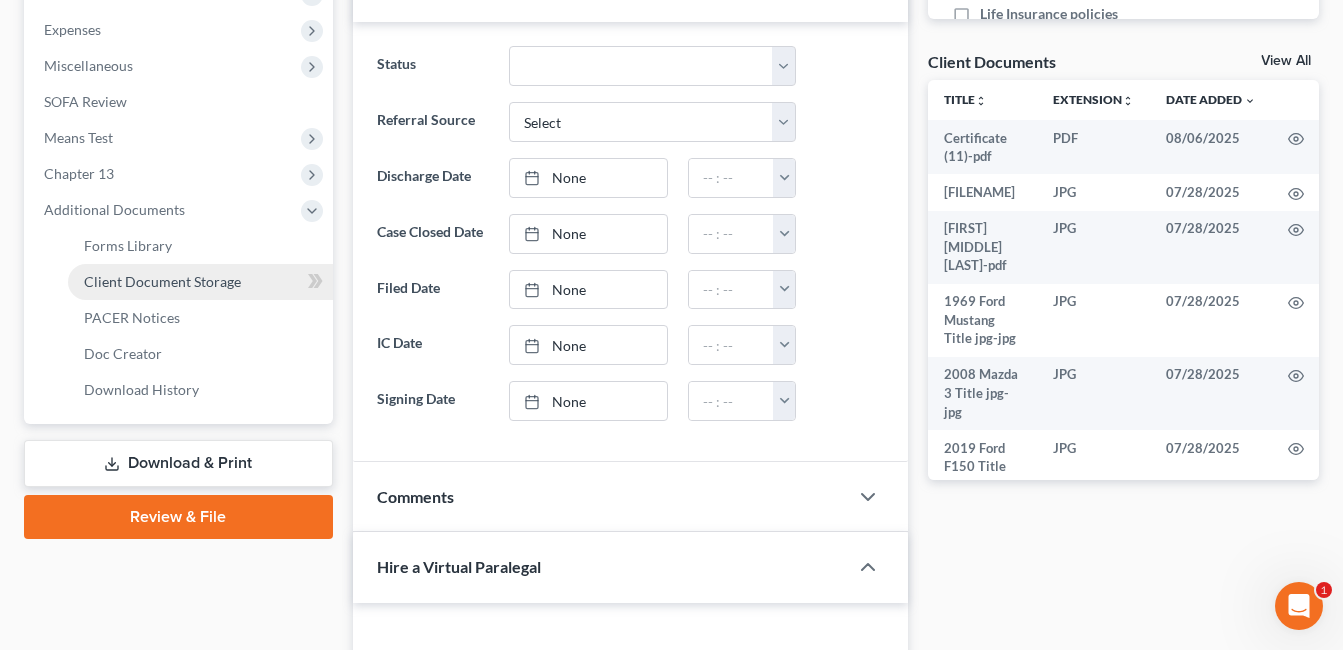 click on "Client Document Storage" at bounding box center [162, 281] 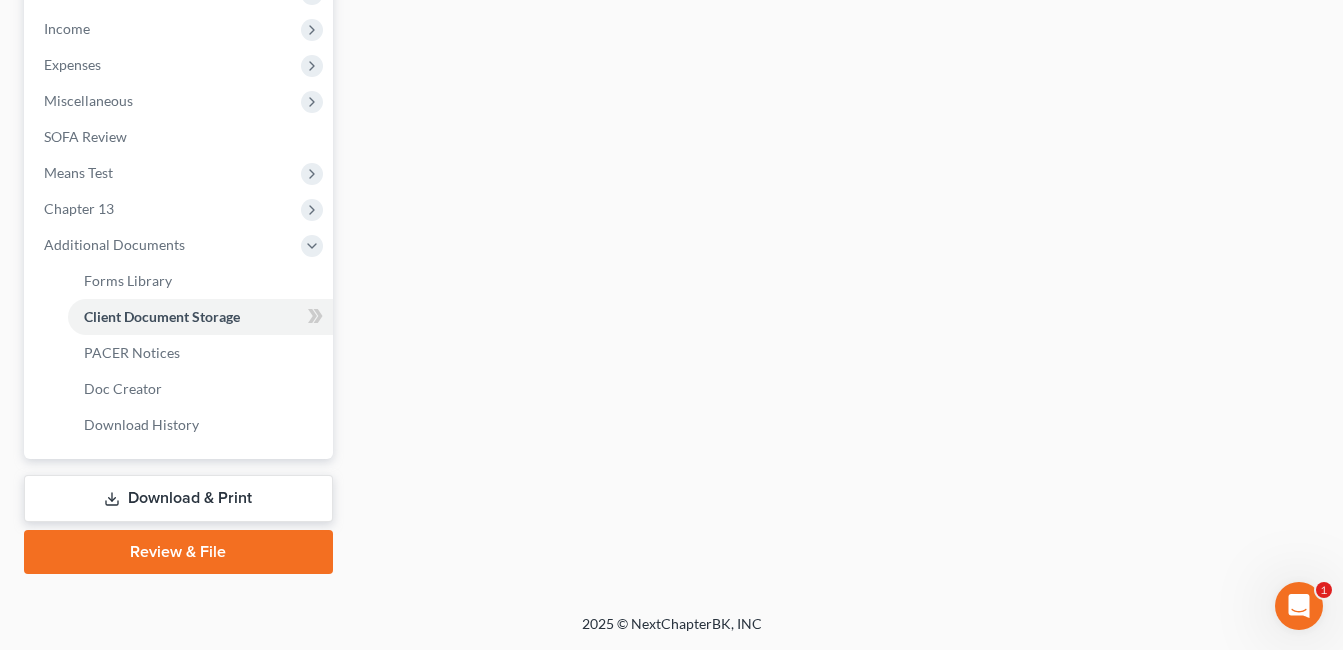 scroll, scrollTop: 657, scrollLeft: 0, axis: vertical 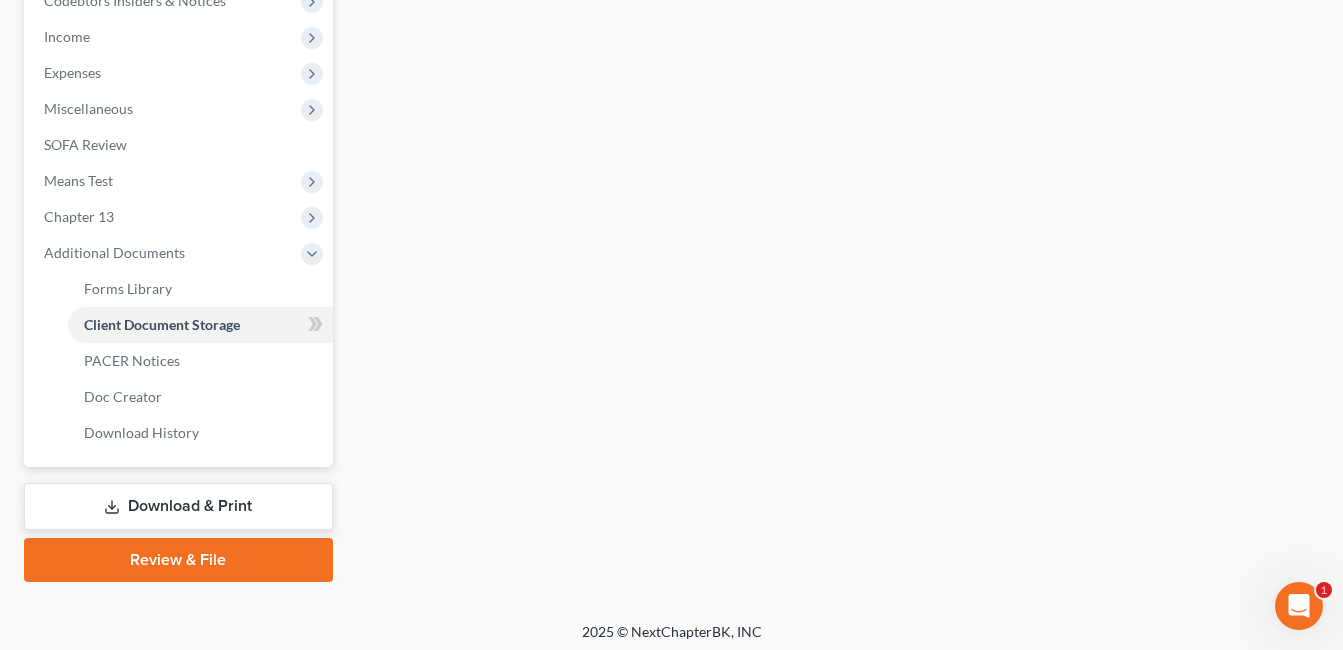 select on "7" 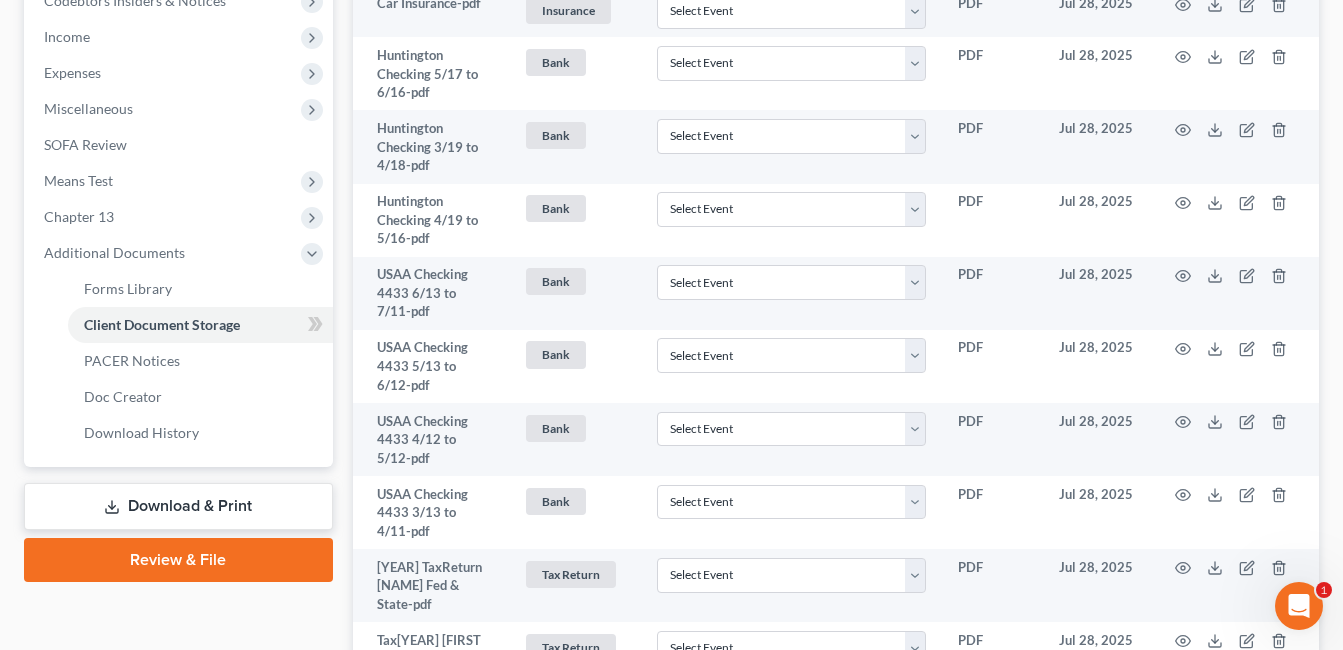 scroll, scrollTop: 0, scrollLeft: 0, axis: both 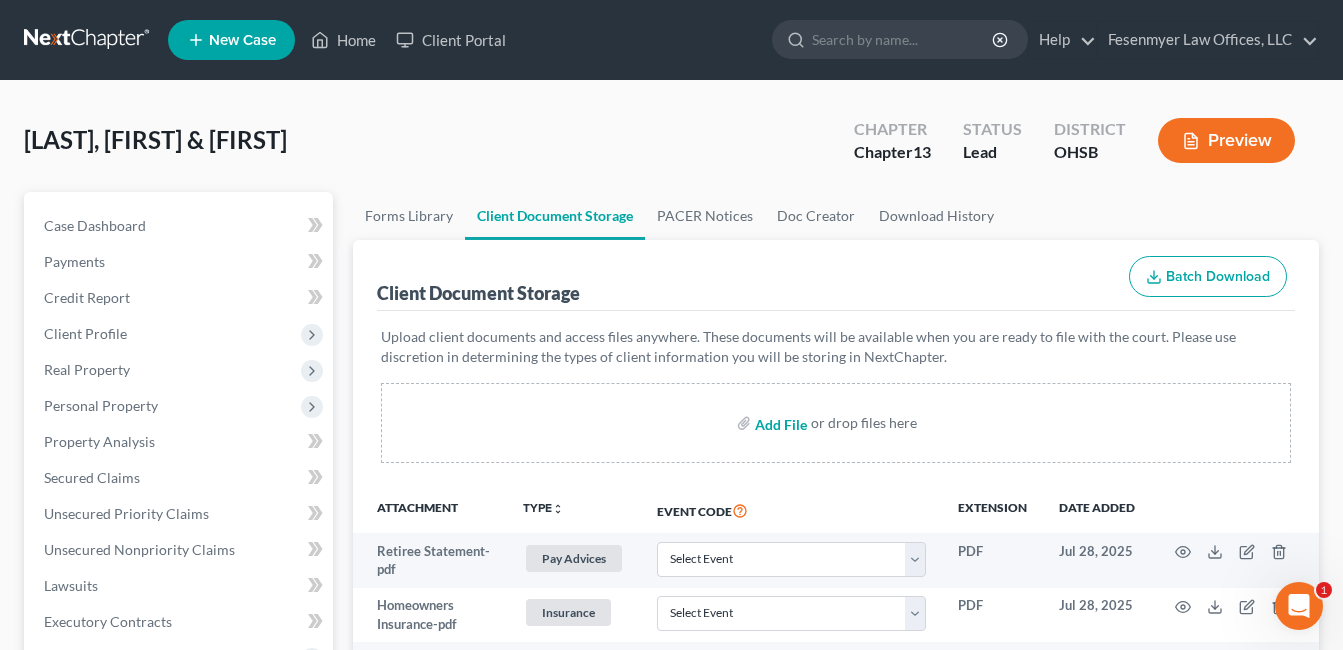 click at bounding box center (779, 423) 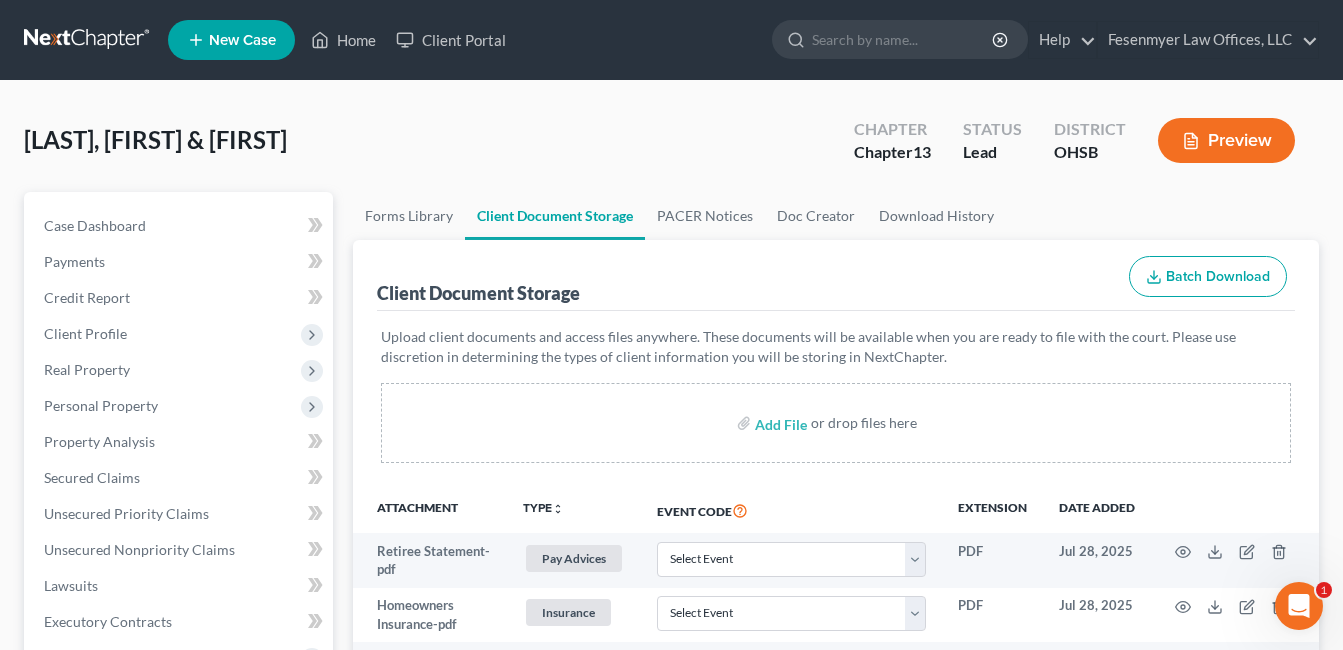 select on "7" 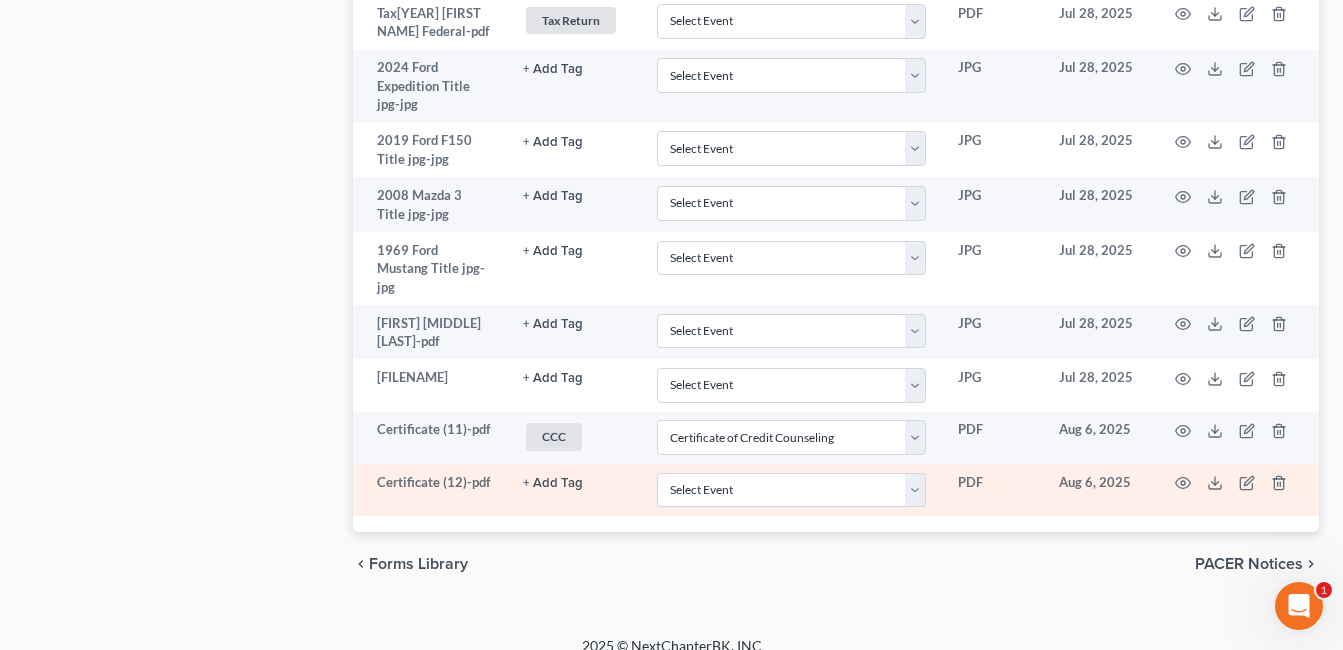 scroll, scrollTop: 1290, scrollLeft: 0, axis: vertical 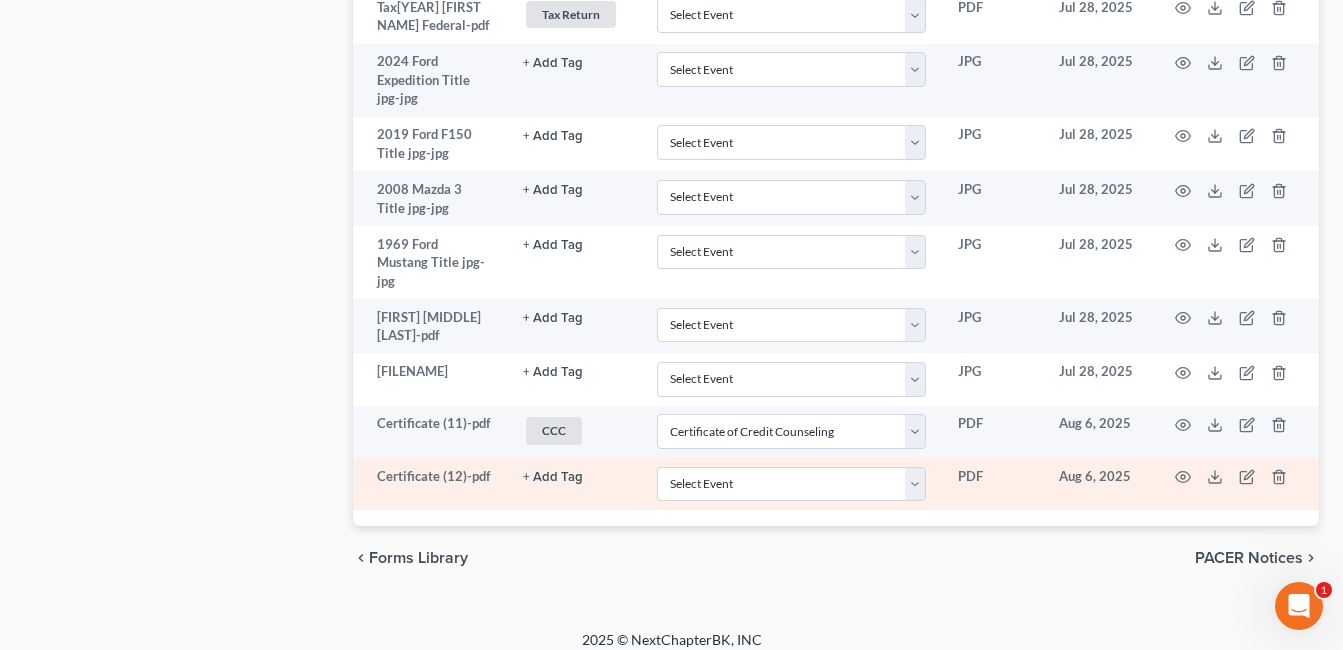 click on "+ Add Tag" at bounding box center (553, 63) 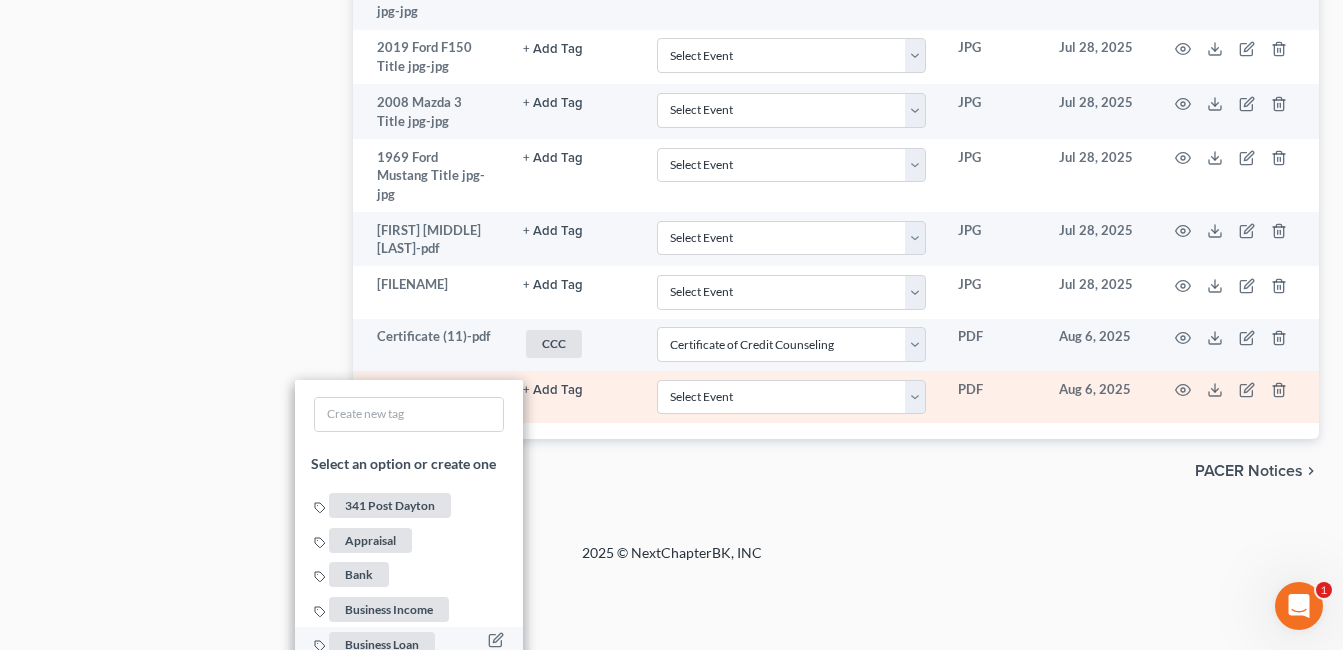 scroll, scrollTop: 1490, scrollLeft: 0, axis: vertical 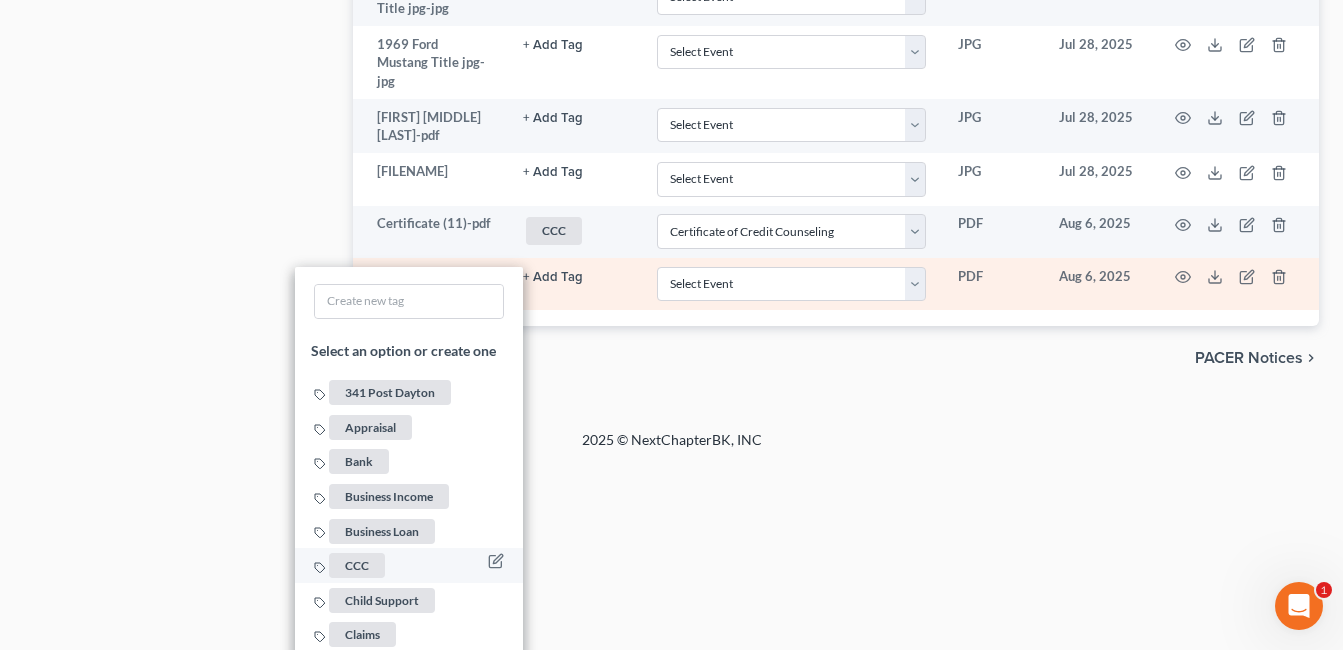 click on "CCC" at bounding box center [358, 565] 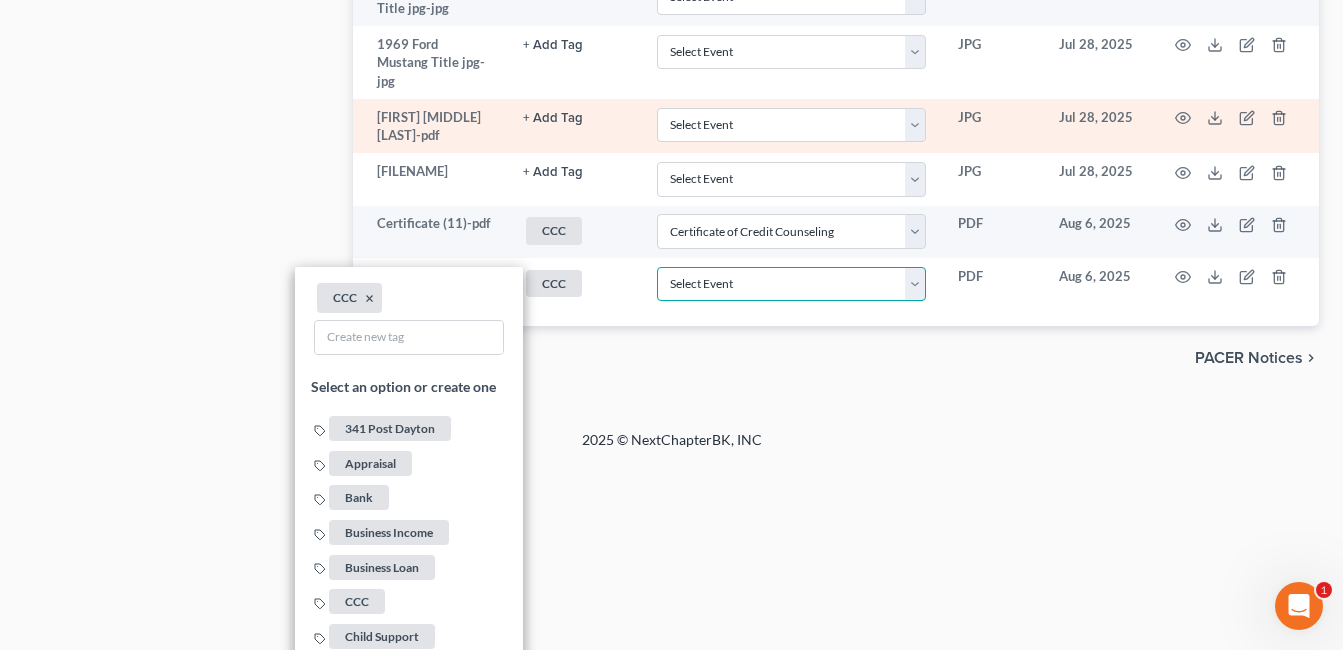 click on "Select Event 20 Largest Unsecured Creditors Amended Document Amended List of Creditors Amended Schedules Amended Statement of Current Monthly and Disposable Income Form 122 Amended Statement of Financial Affairs Business Income and Expenses Certificate of Credit Counseling Certificate of Service Certificate of Service (Use Only for Rule 3002.1 Events) Certification Regarding Notice to Debtor Certification of No New or Changed Creditors Certification of Plan Payment Chapter 11 Final Report and Account Chapter 11 Statement of Current Monthly Income - Form 22B Chapter 11 Statement of Monthly Income Form 122B Chapter 13 Calculation of Disposable Income 122C-2 Chapter 13 Plan Chapter 13 Statement of Monthly Income 122C-1 Chapter 7 Means Test Calculation 122A-2 Chapter 7 Statements - Monthly Income (122A-1) / Exemption Presumption of Abuse (122A-1Supp) Corporate Resolution Debtor Electronic Noticing Request Debtor Repayment Plan Debtor's Certification Regarding Issuance of Discharge Order Equity Security Holders" at bounding box center [791, 284] 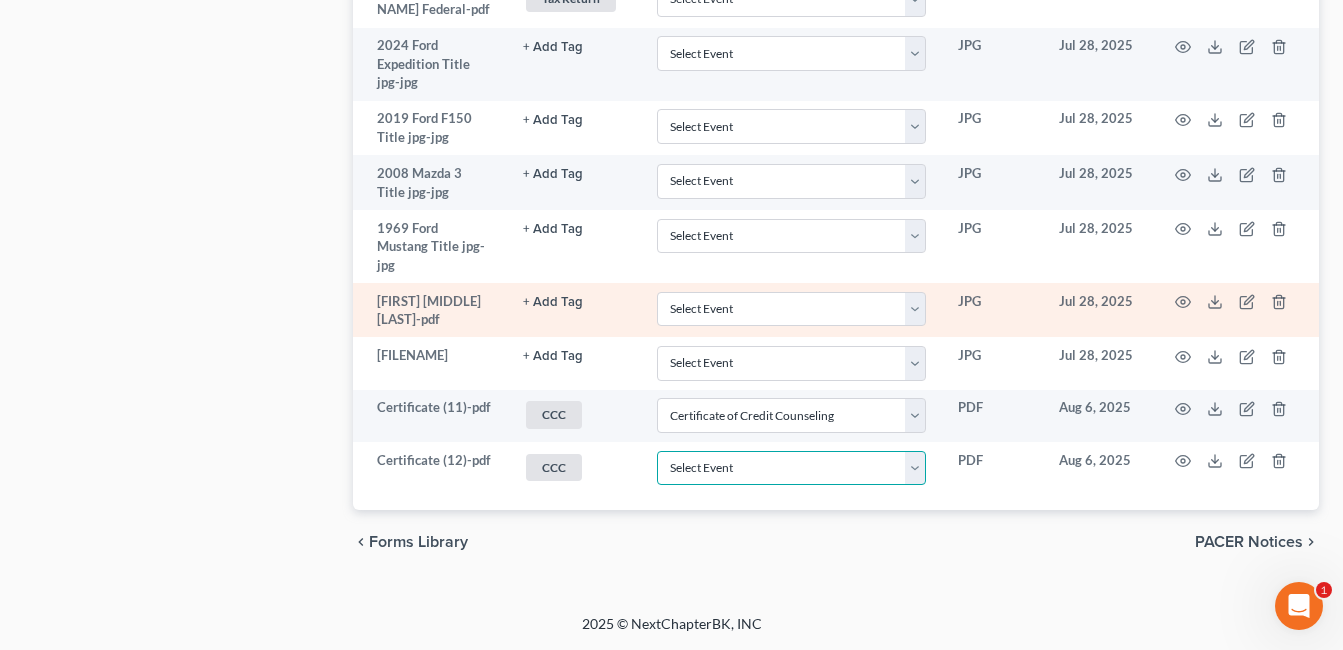 scroll, scrollTop: 1290, scrollLeft: 0, axis: vertical 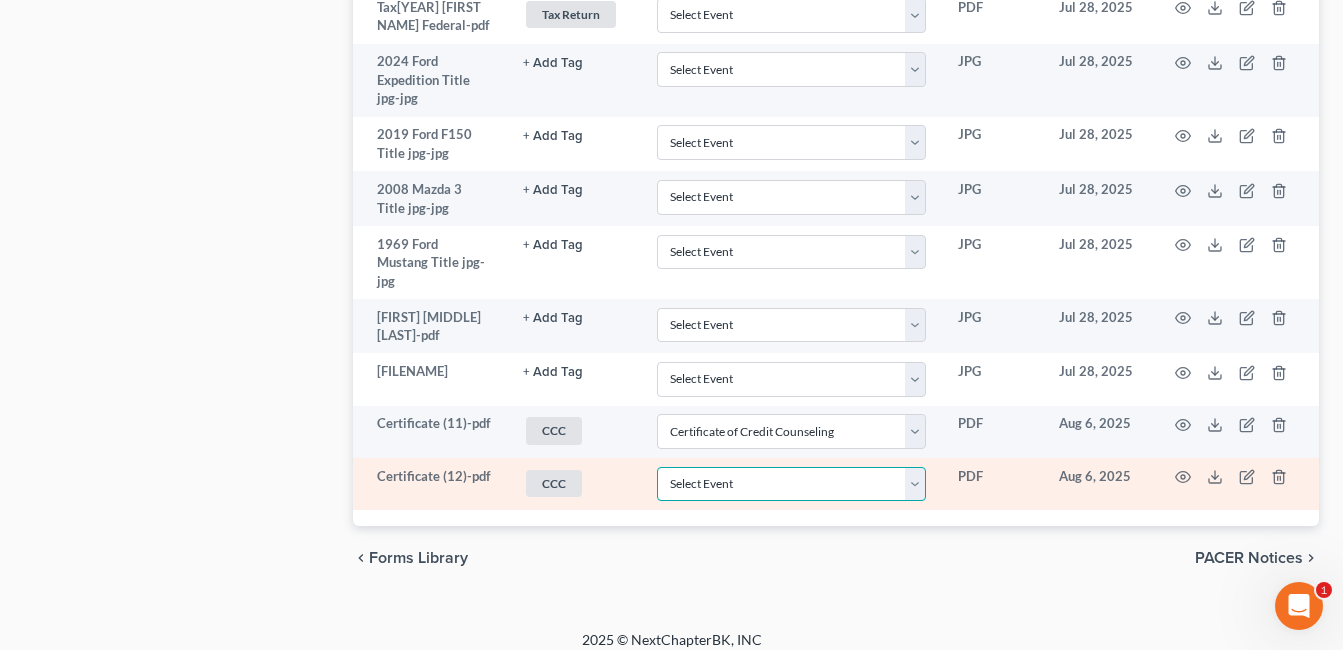 select on "7" 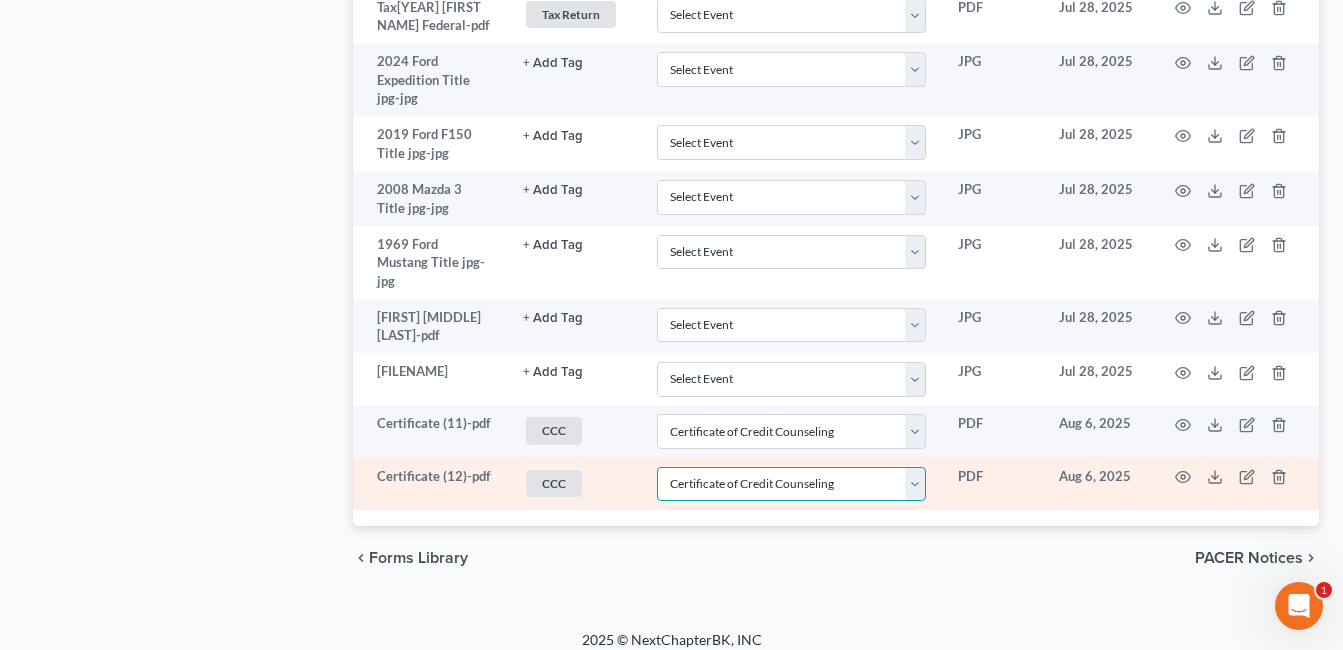 click on "Select Event 20 Largest Unsecured Creditors Amended Document Amended List of Creditors Amended Schedules Amended Statement of Current Monthly and Disposable Income Form 122 Amended Statement of Financial Affairs Business Income and Expenses Certificate of Credit Counseling Certificate of Service Certificate of Service (Use Only for Rule 3002.1 Events) Certification Regarding Notice to Debtor Certification of No New or Changed Creditors Certification of Plan Payment Chapter 11 Final Report and Account Chapter 11 Statement of Current Monthly Income - Form 22B Chapter 11 Statement of Monthly Income Form 122B Chapter 13 Calculation of Disposable Income 122C-2 Chapter 13 Plan Chapter 13 Statement of Monthly Income 122C-1 Chapter 7 Means Test Calculation 122A-2 Chapter 7 Statements - Monthly Income (122A-1) / Exemption Presumption of Abuse (122A-1Supp) Corporate Resolution Debtor Electronic Noticing Request Debtor Repayment Plan Debtor's Certification Regarding Issuance of Discharge Order Equity Security Holders" at bounding box center [791, 484] 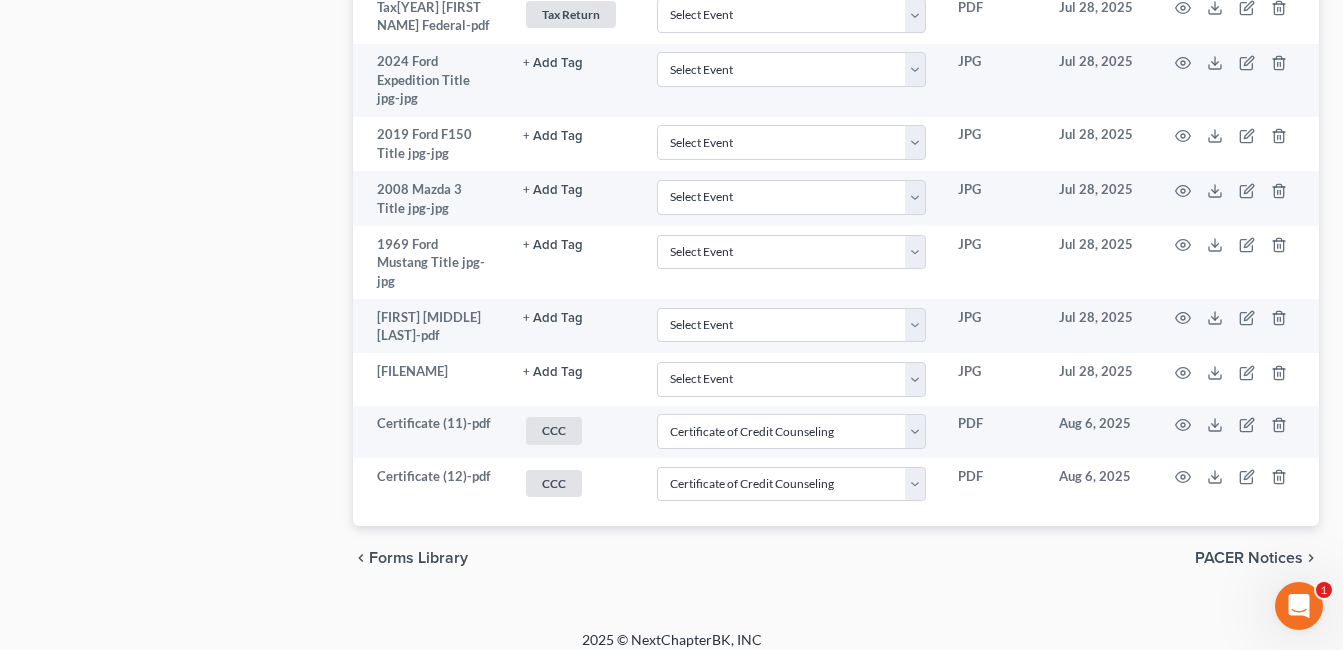 click on "Home New Case Client Portal [LAW FIRM], LLC [EMAIL] My Account Settings Plan + Billing Account Add-Ons Upgrade to Whoa Help Center Webinars Training Videos What's new Log out New Case Home Client Portal         - No Result - See all results Or Press Enter... Help Help Center Webinars Training Videos What's new [LAW FIRM], LLC [LAW FIRM], LLC [EMAIL] My Account Settings Plan + Billing Account Add-Ons Upgrade to Whoa Log out 	 [LAST], [FIRST] & [FIRST] Upgraded Chapter Chapter  13 Status Lead District OHSB Preview Petition Navigation
Case Dashboard
Payments
Invoices
Payments" at bounding box center [671, -312] 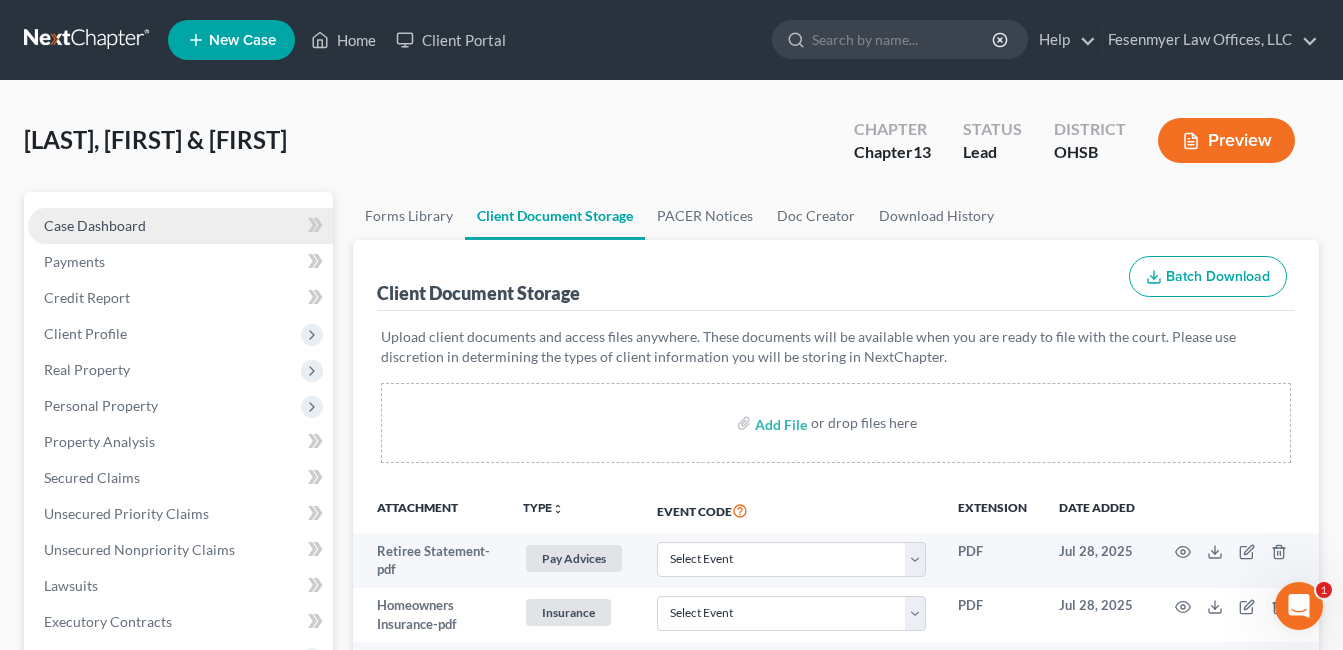 click on "Case Dashboard" at bounding box center [95, 225] 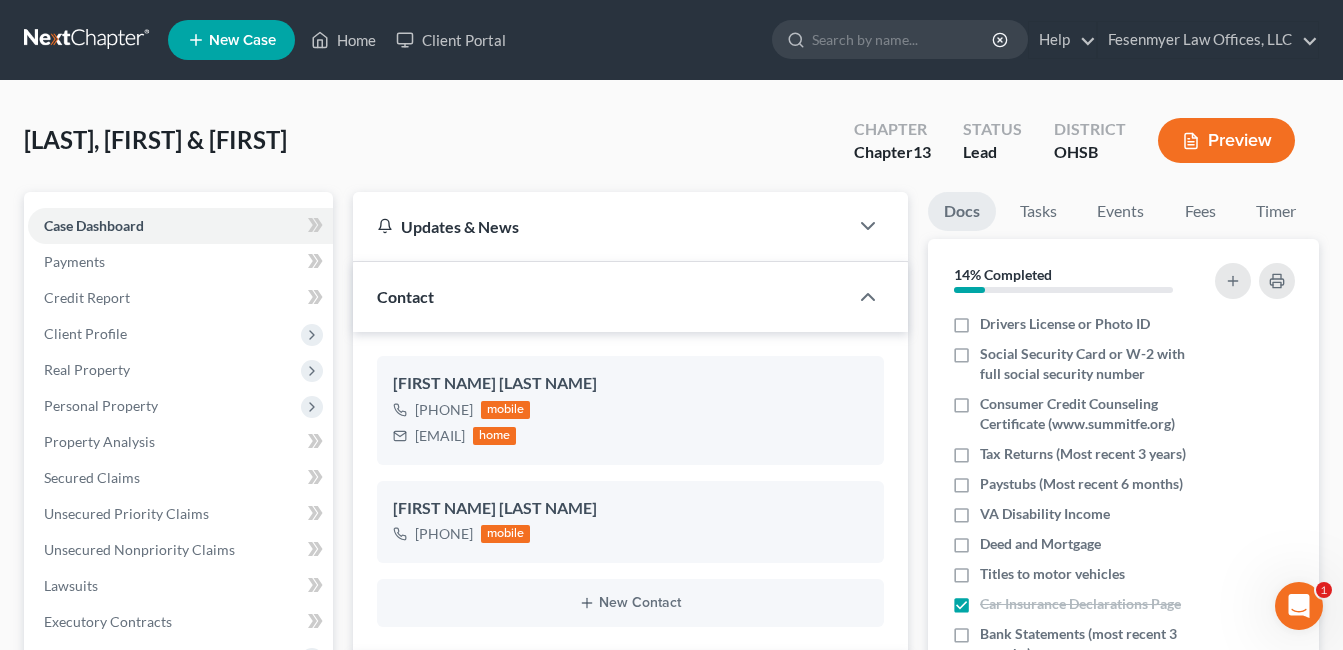 click on "Consumer Credit Counseling Certificate (www.summitfe.org)" at bounding box center [1092, 414] 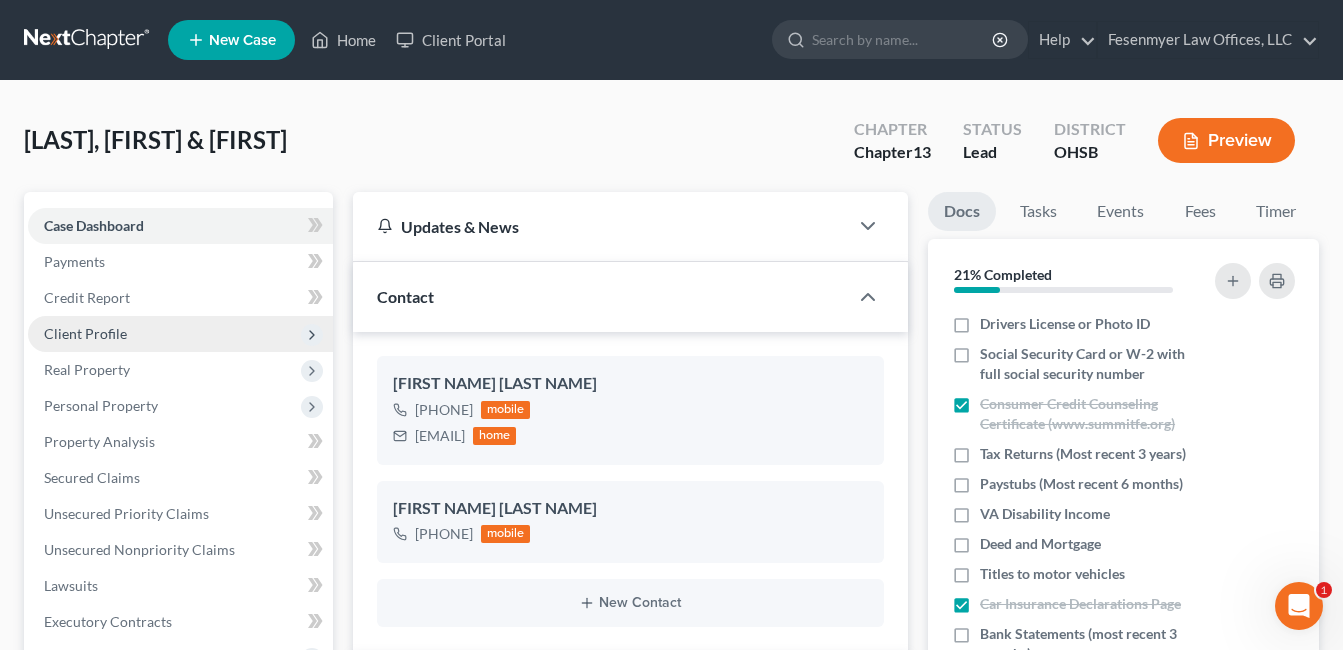 click on "Client Profile" at bounding box center (85, 333) 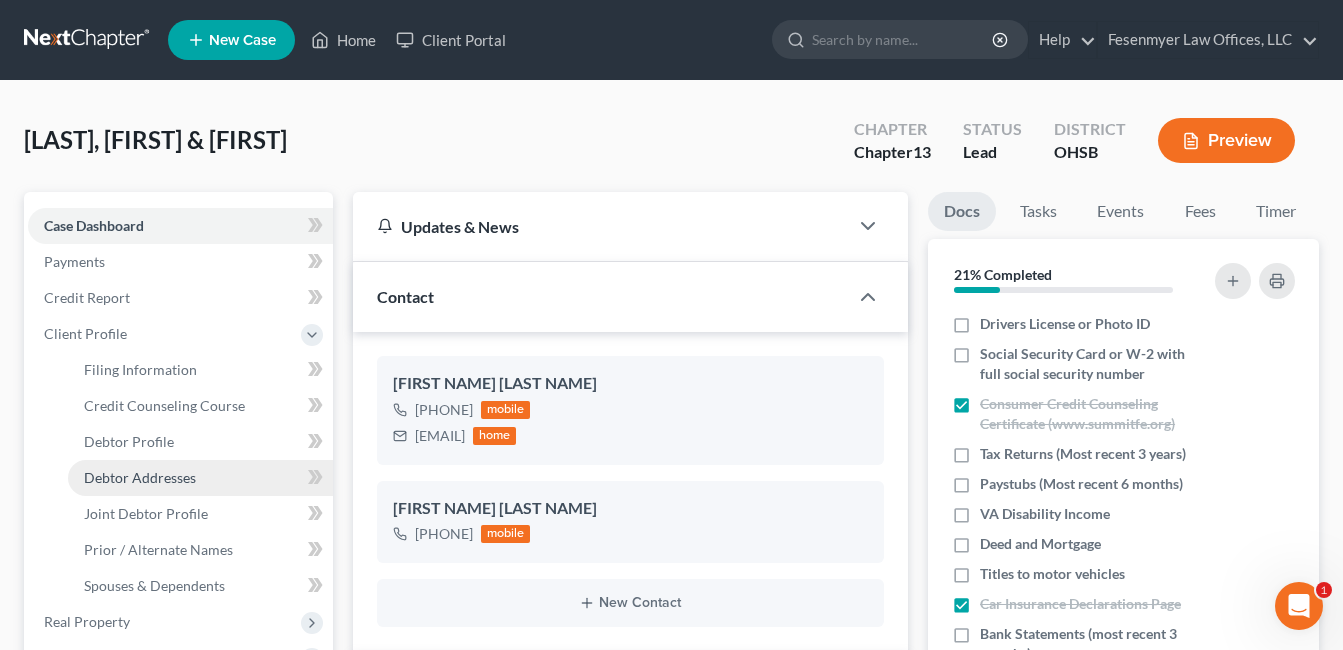 click on "Debtor Addresses" at bounding box center (140, 477) 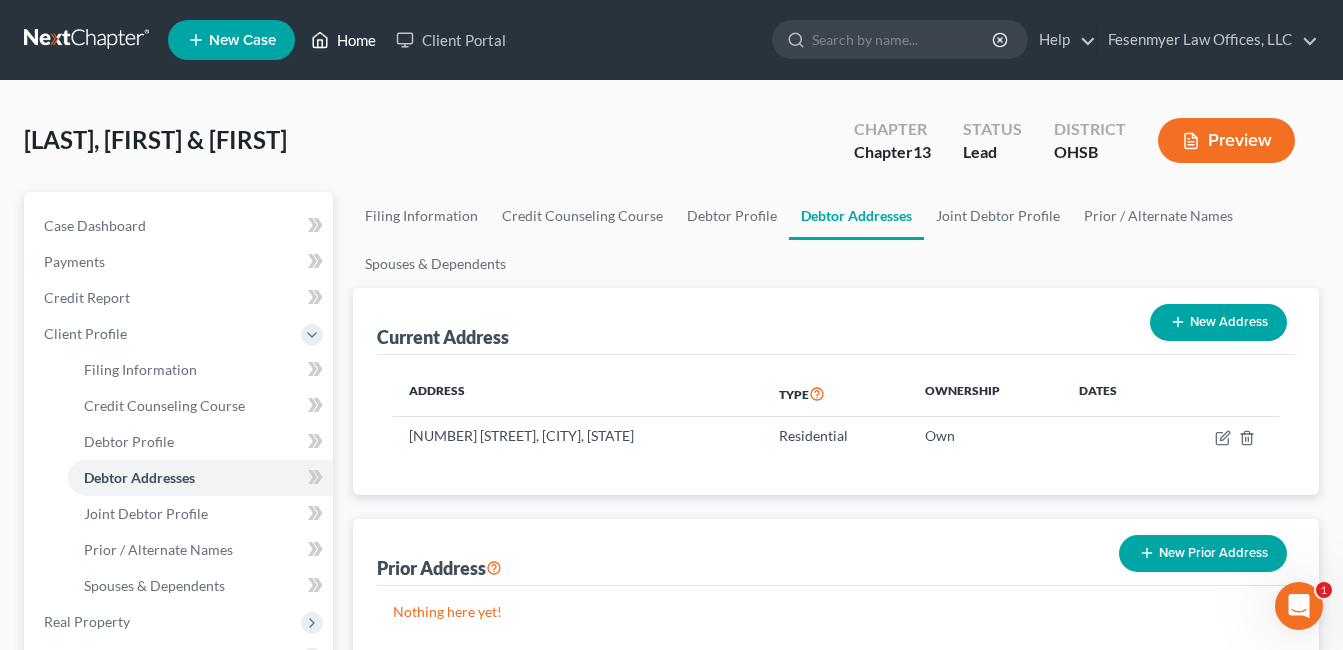 click on "Home" at bounding box center [343, 40] 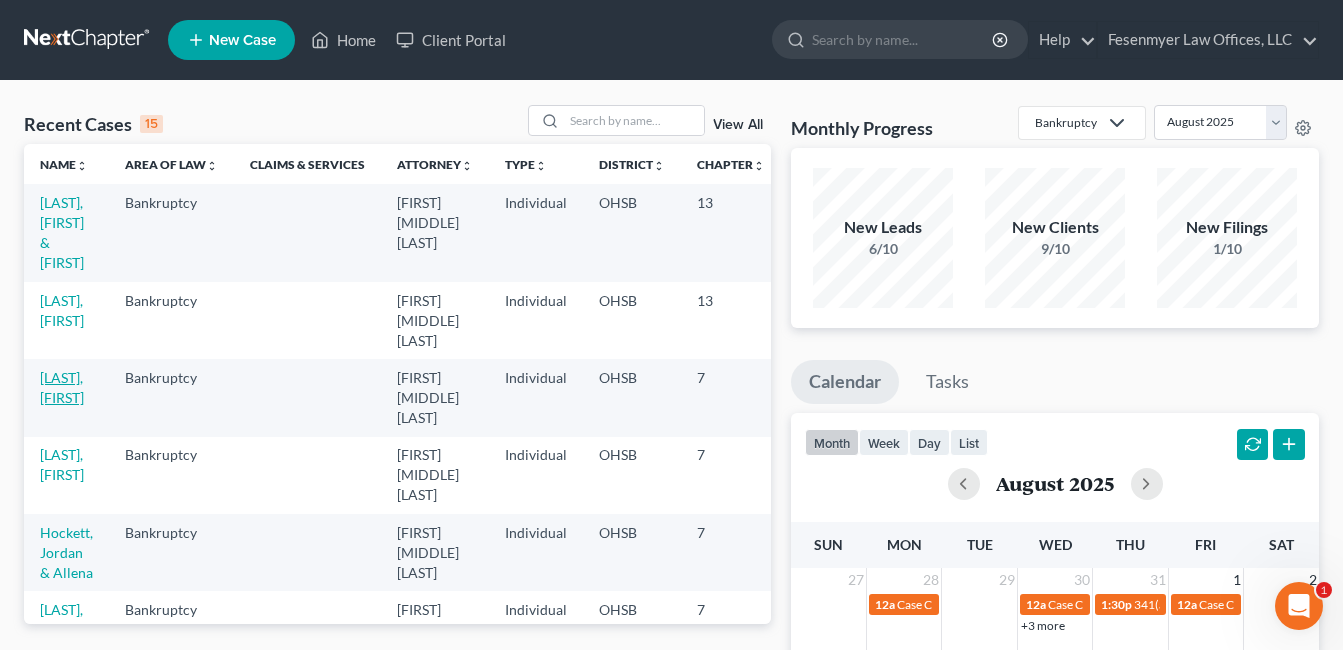 click on "[LAST], [FIRST]" at bounding box center (62, 387) 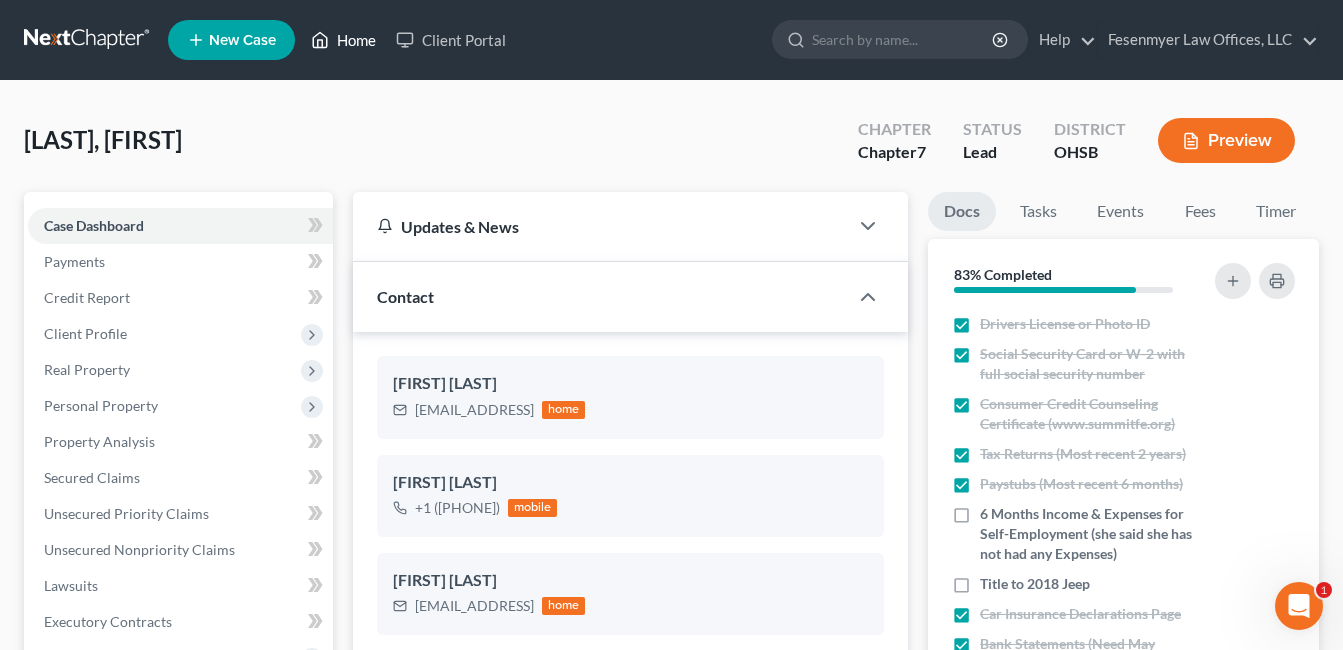 click on "Home" at bounding box center (343, 40) 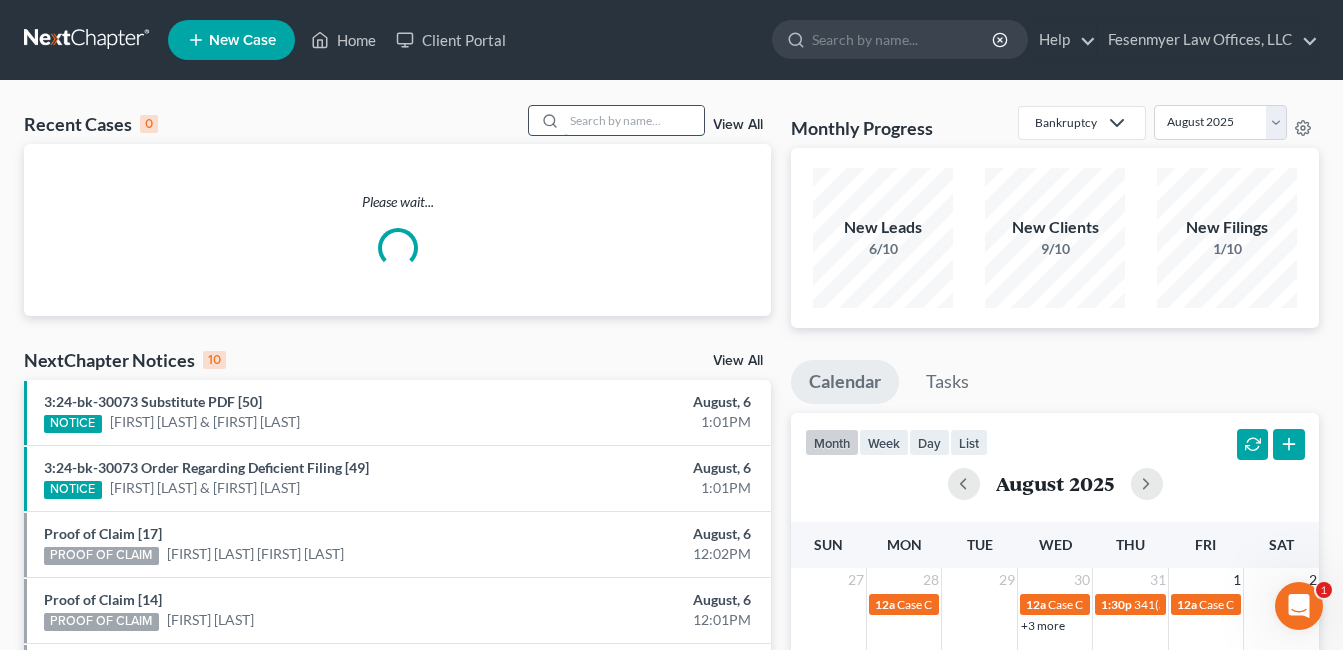 click at bounding box center [634, 120] 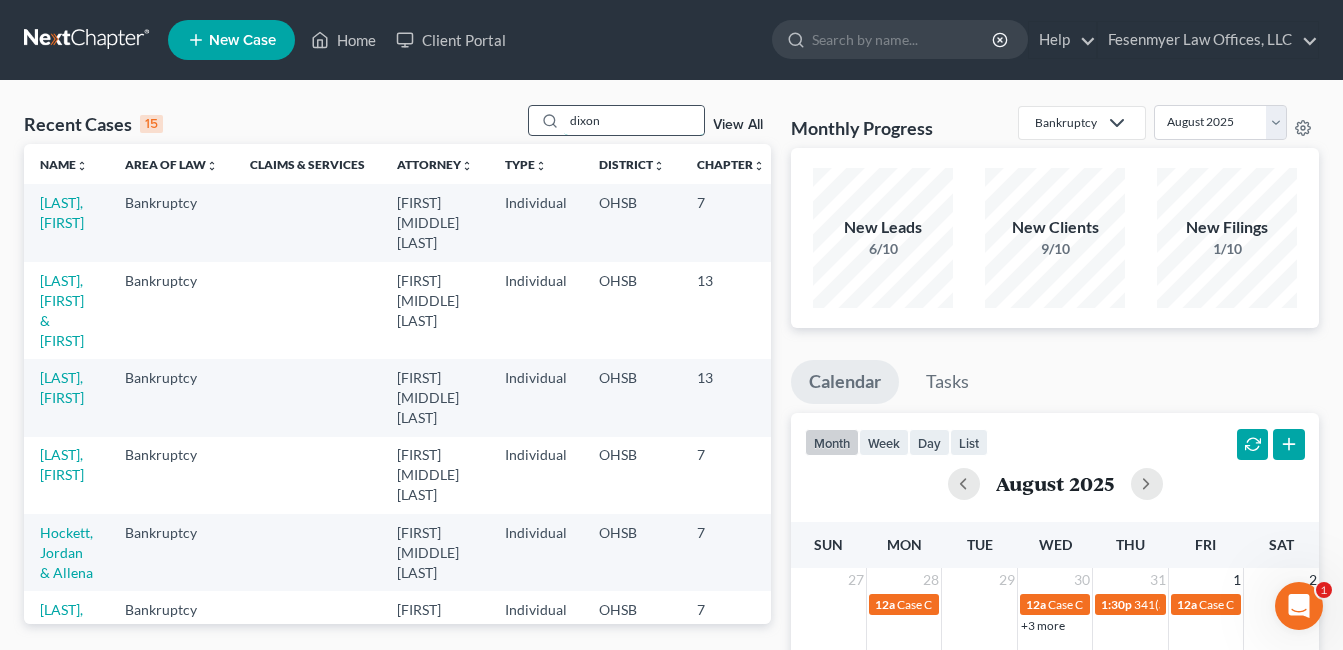type on "dixon" 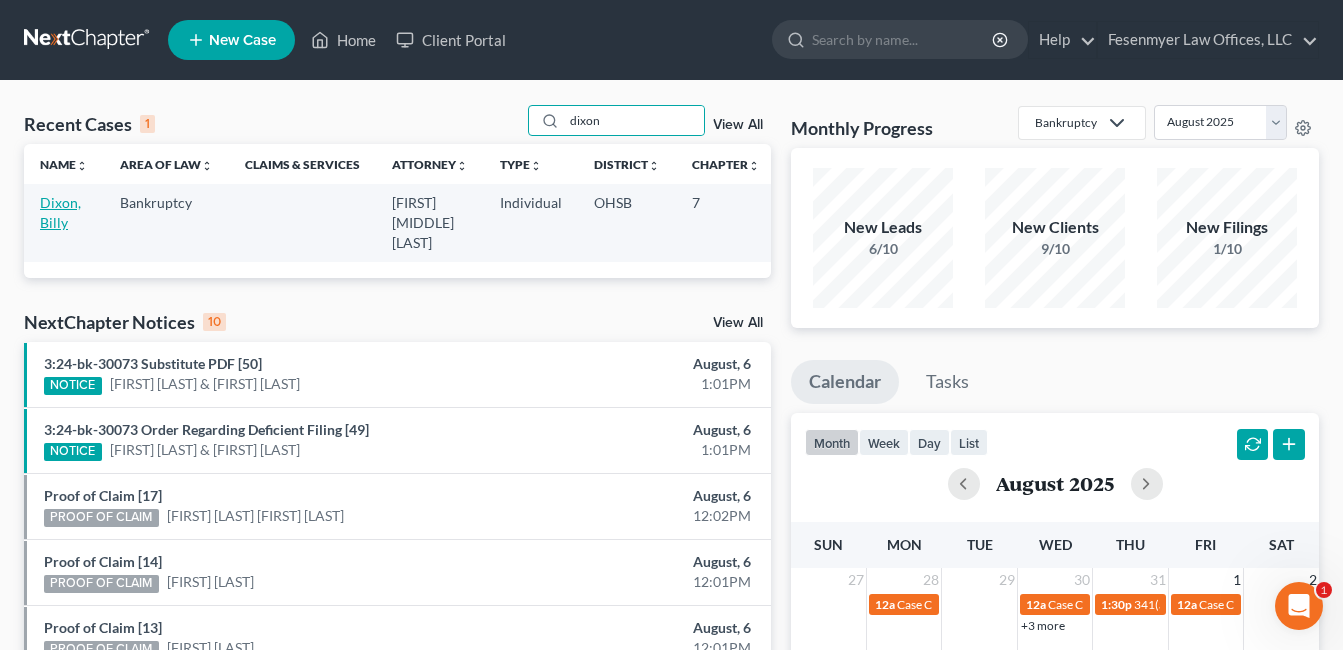 click on "Dixon, Billy" at bounding box center [60, 212] 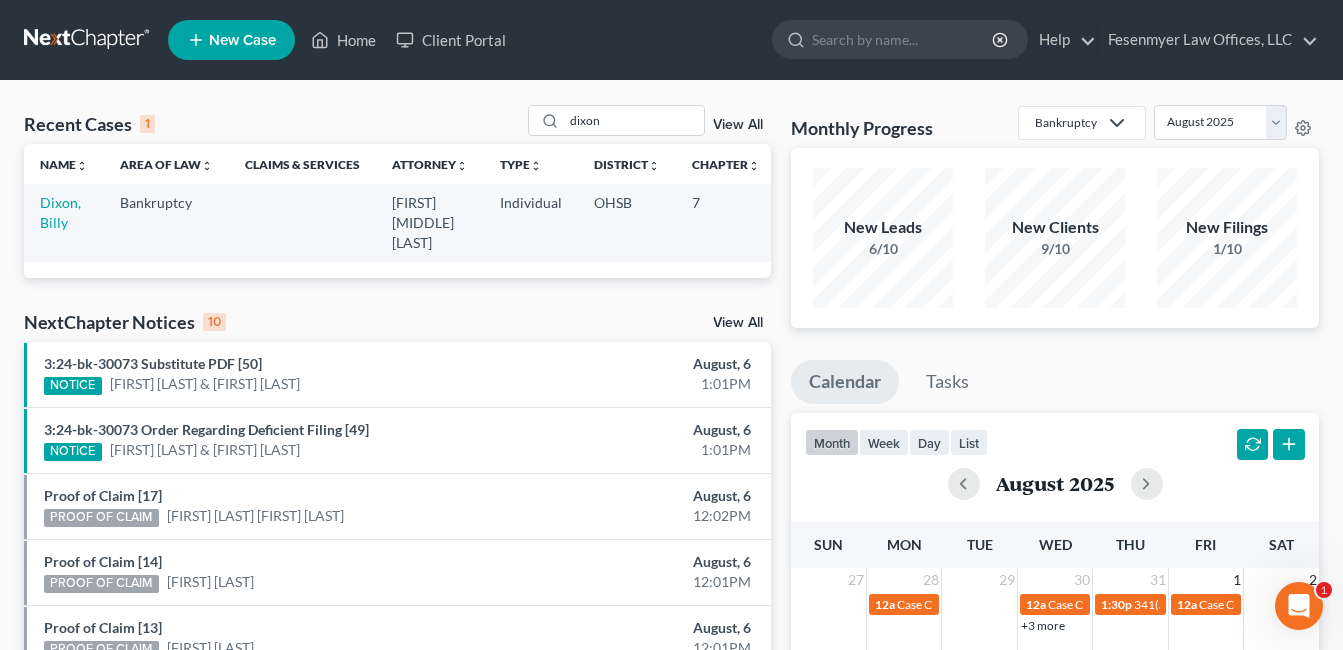 select on "0" 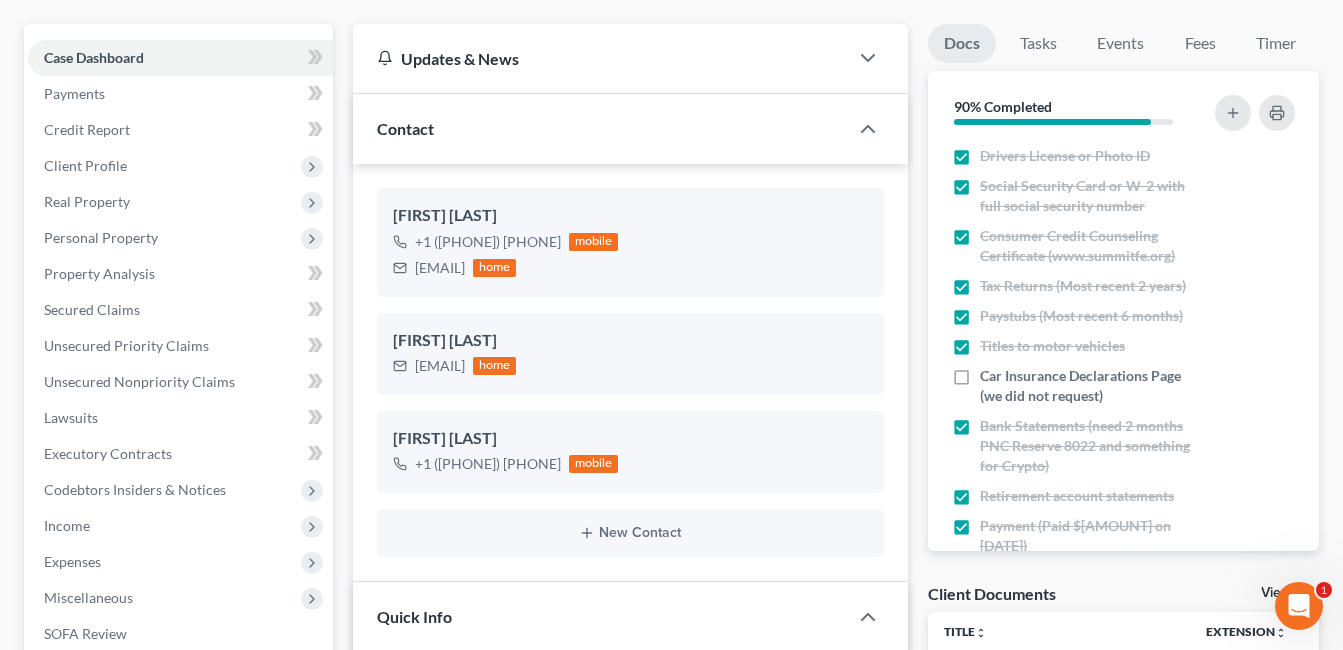 scroll, scrollTop: 200, scrollLeft: 0, axis: vertical 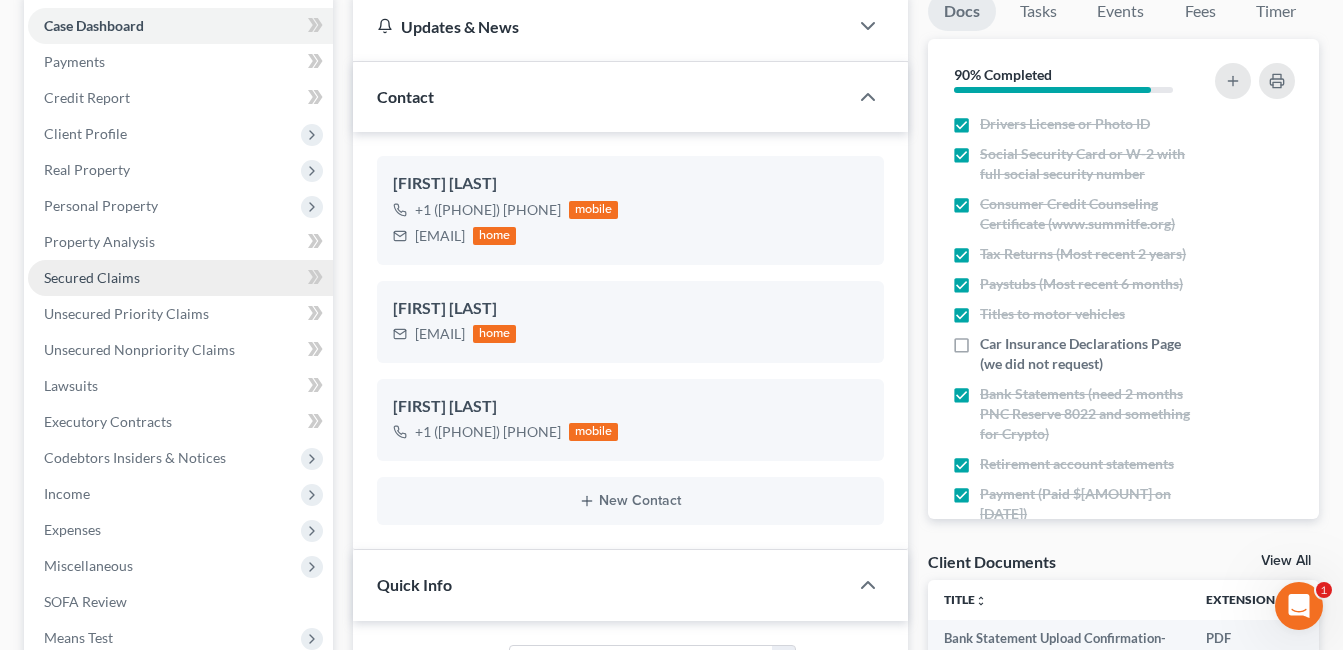 click on "Secured Claims" at bounding box center (180, 278) 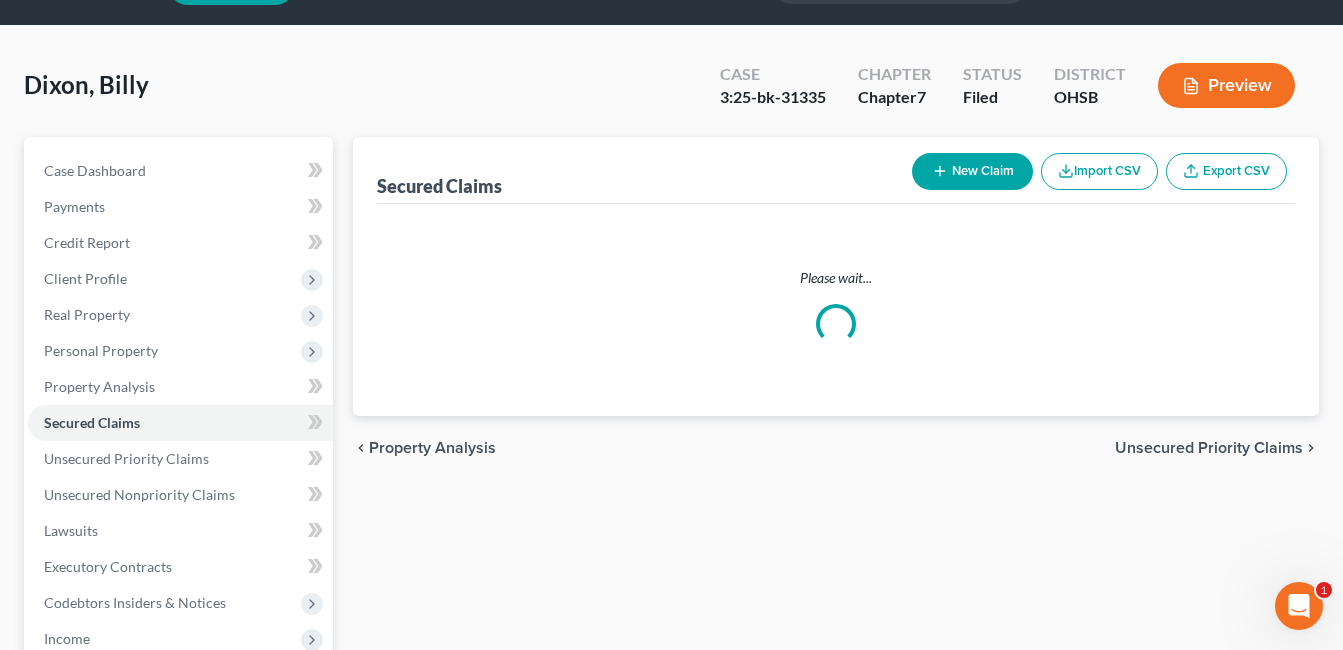 scroll, scrollTop: 0, scrollLeft: 0, axis: both 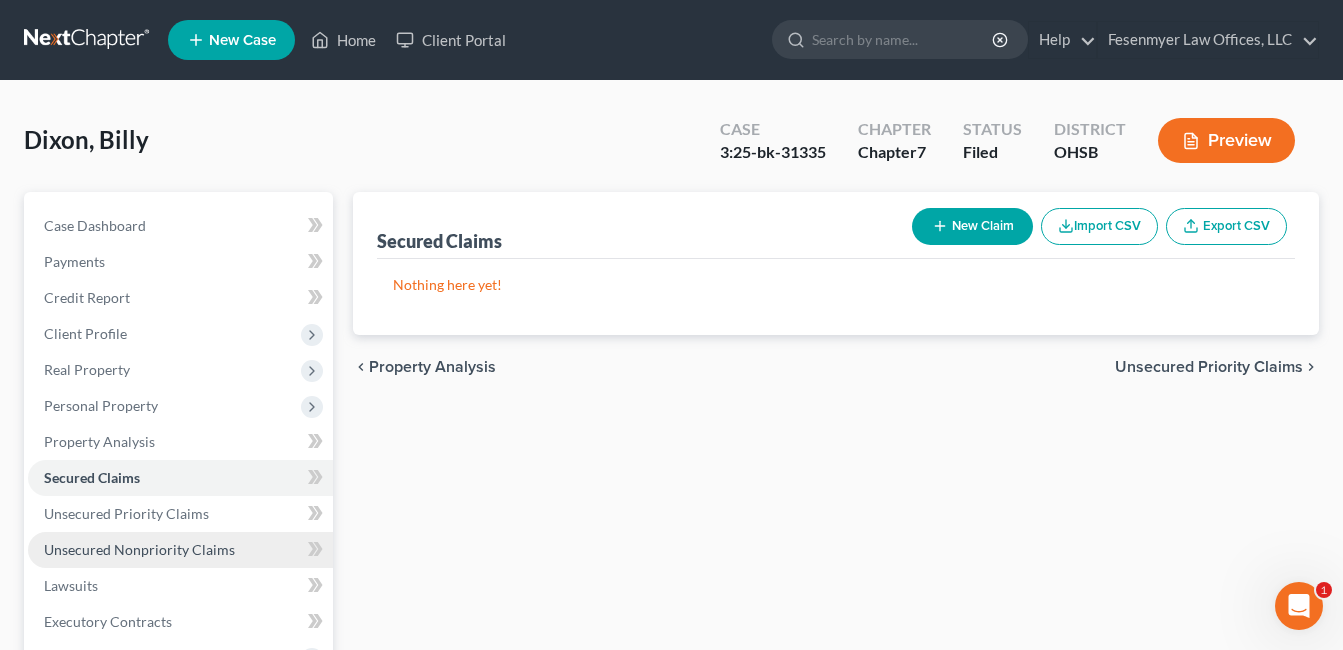 click on "Unsecured Nonpriority Claims" at bounding box center (139, 549) 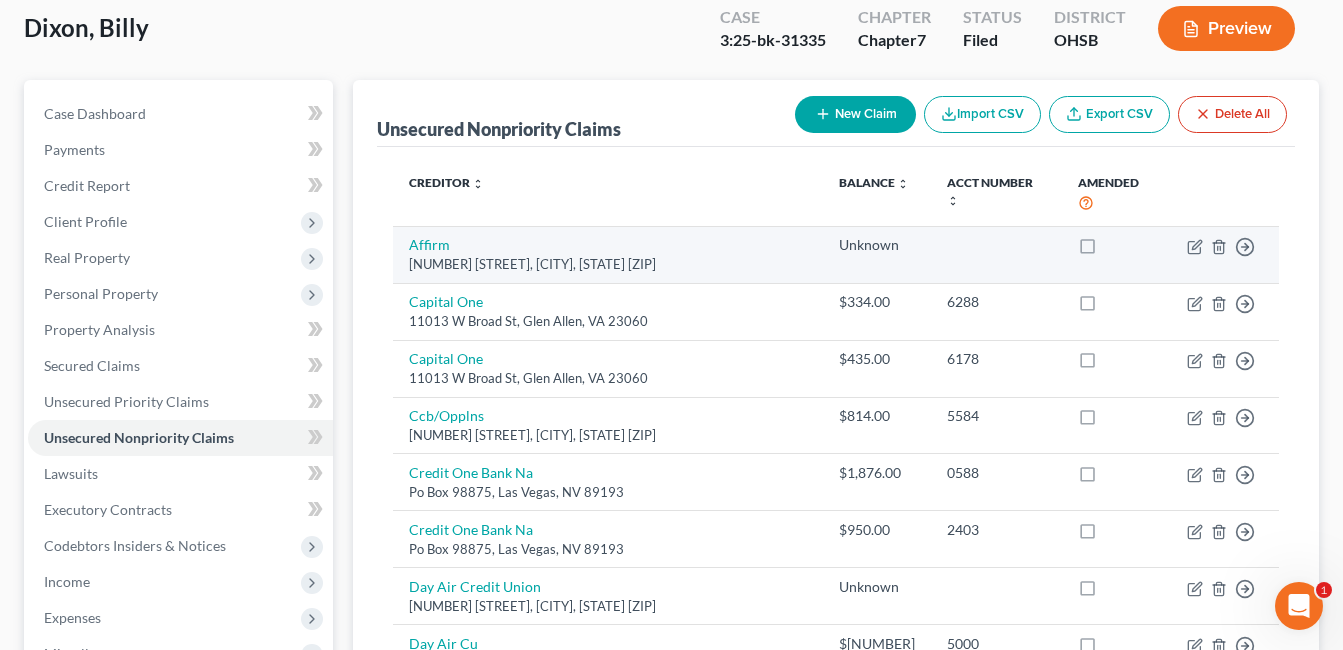 scroll, scrollTop: 300, scrollLeft: 0, axis: vertical 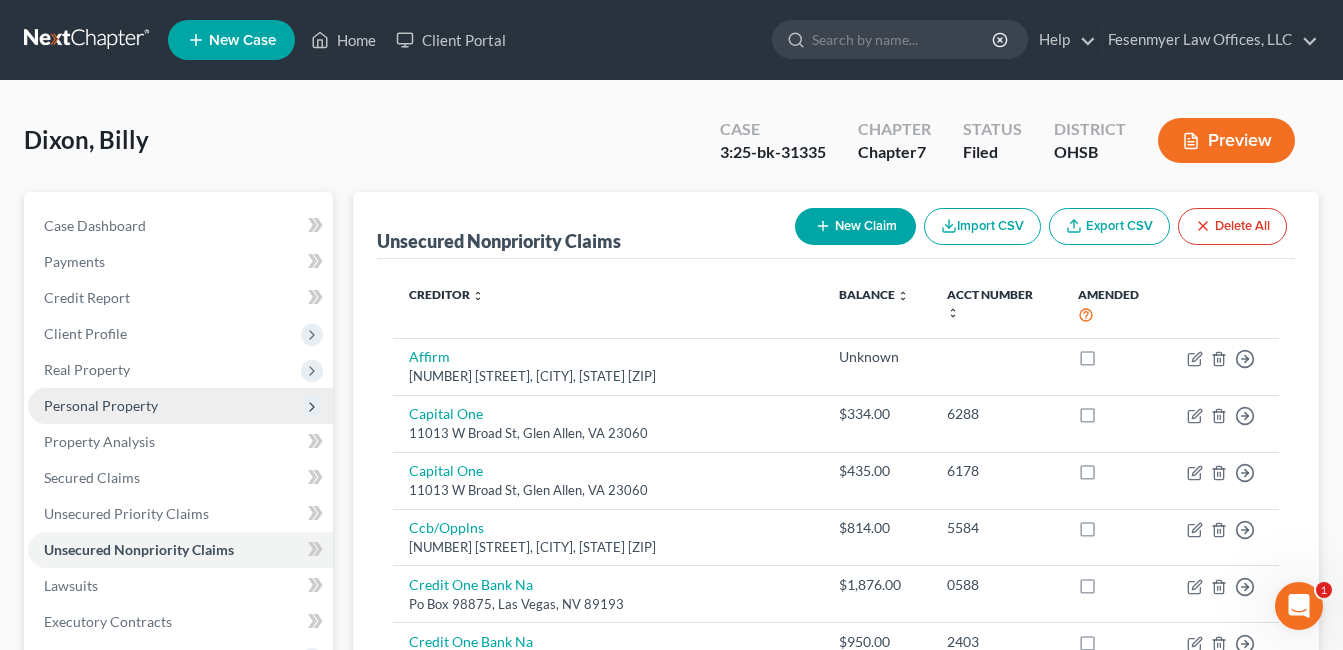 click on "Personal Property" at bounding box center (101, 405) 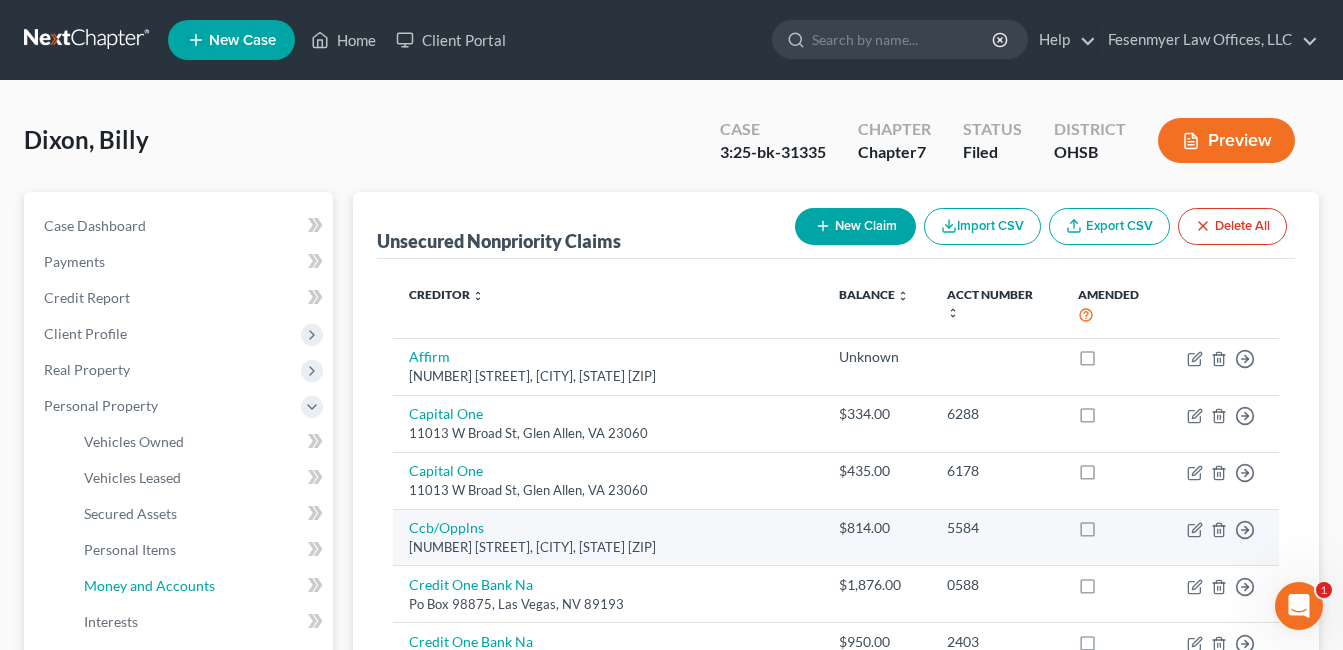drag, startPoint x: 188, startPoint y: 581, endPoint x: 409, endPoint y: 538, distance: 225.1444 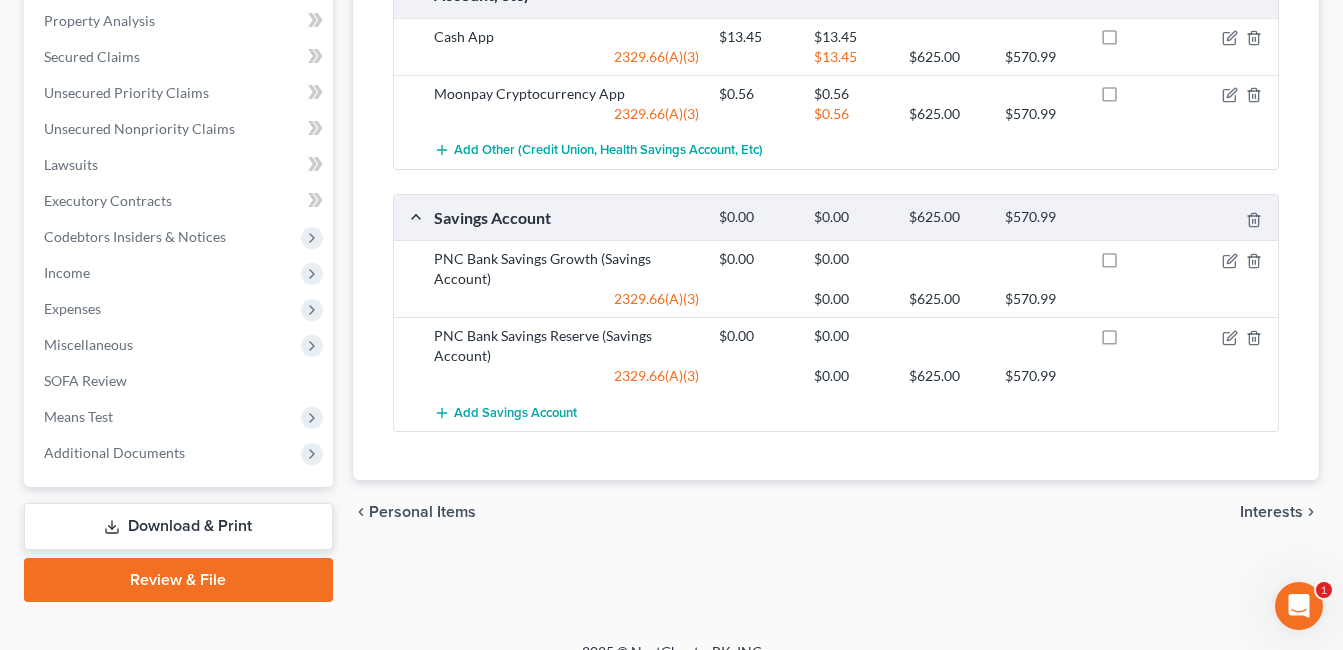scroll, scrollTop: 800, scrollLeft: 0, axis: vertical 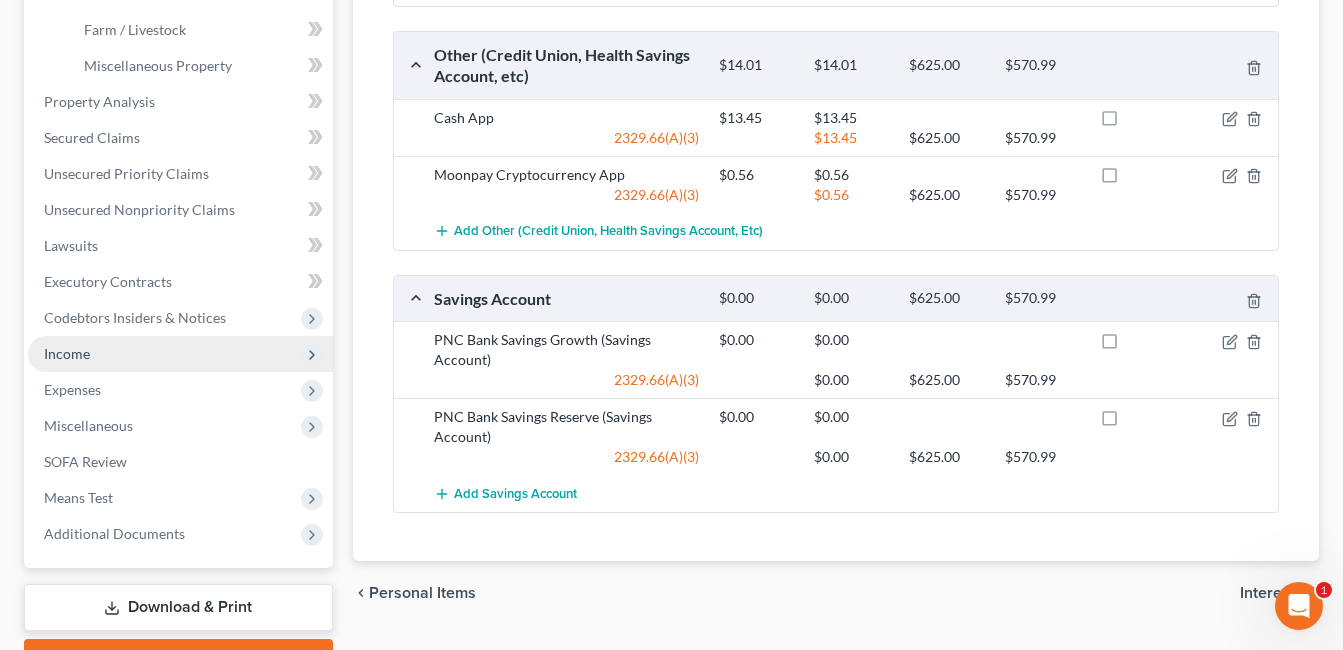 click on "Income" at bounding box center [180, 354] 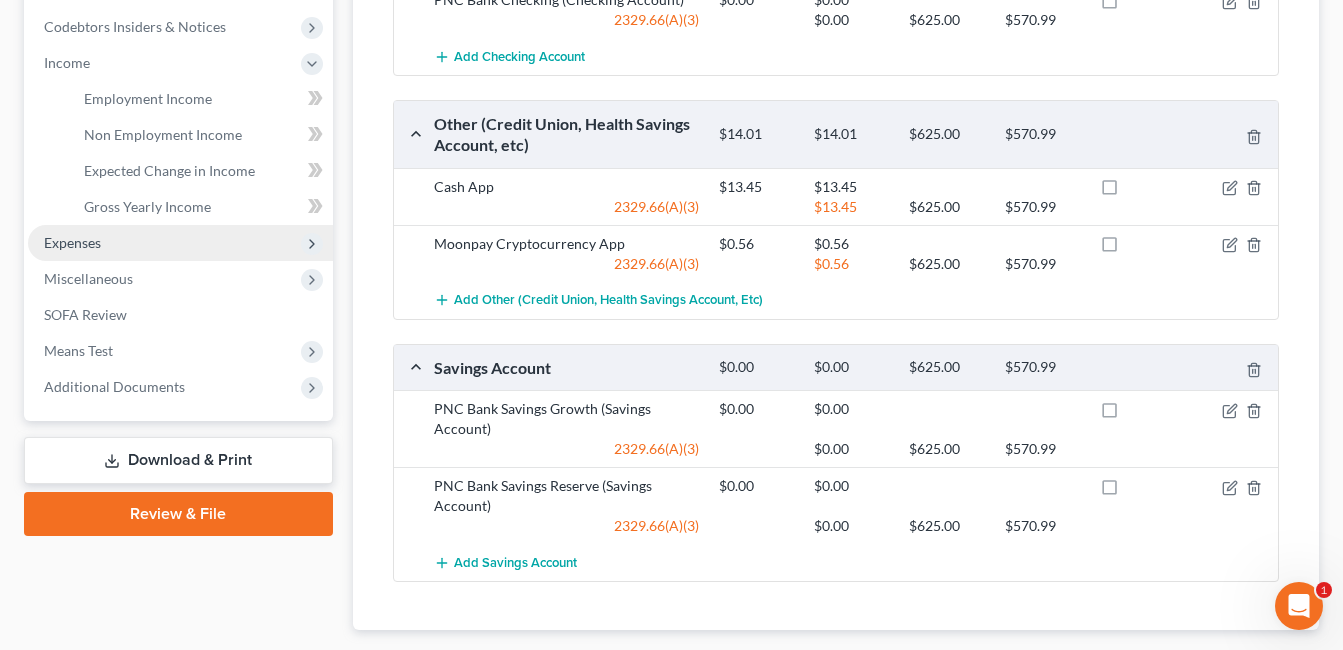 scroll, scrollTop: 500, scrollLeft: 0, axis: vertical 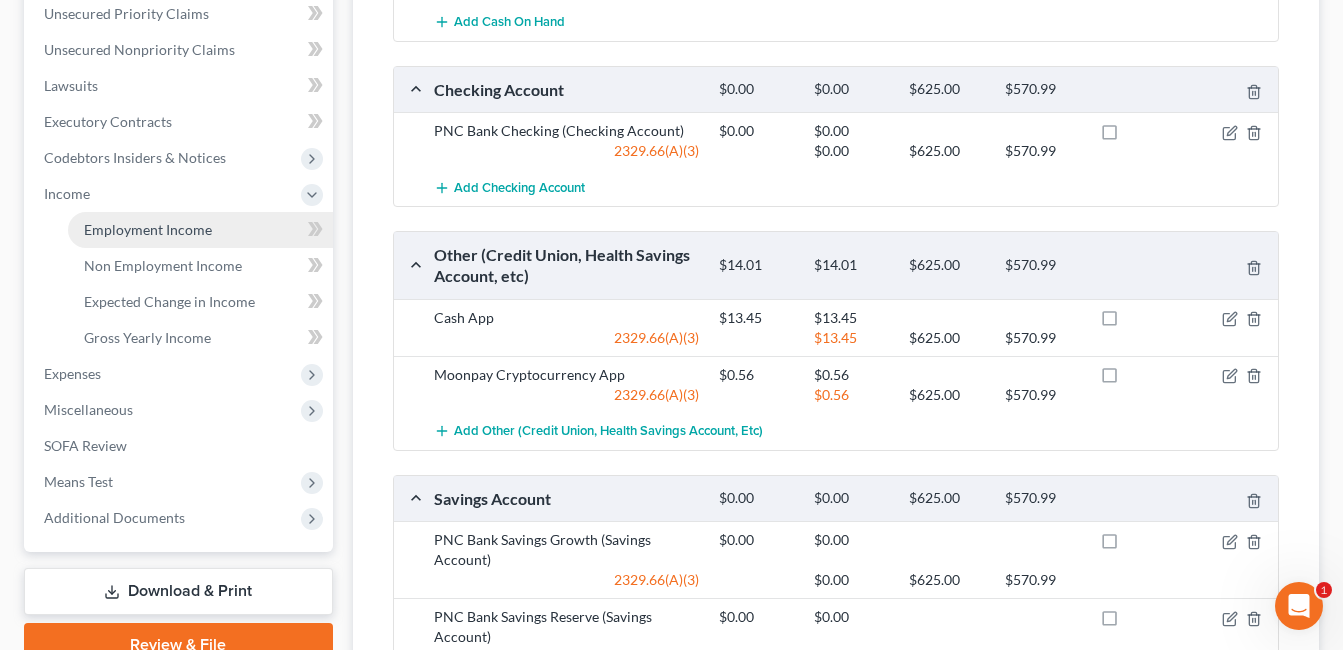 click on "Employment Income" at bounding box center (148, 229) 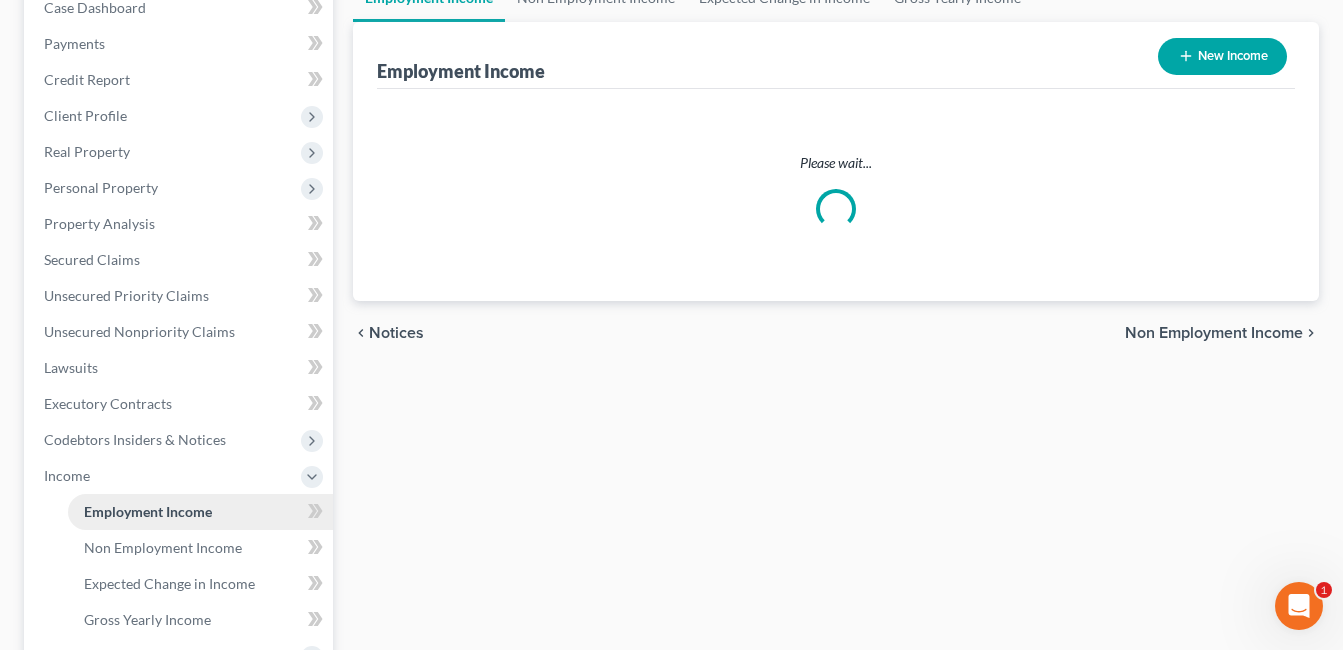 scroll, scrollTop: 0, scrollLeft: 0, axis: both 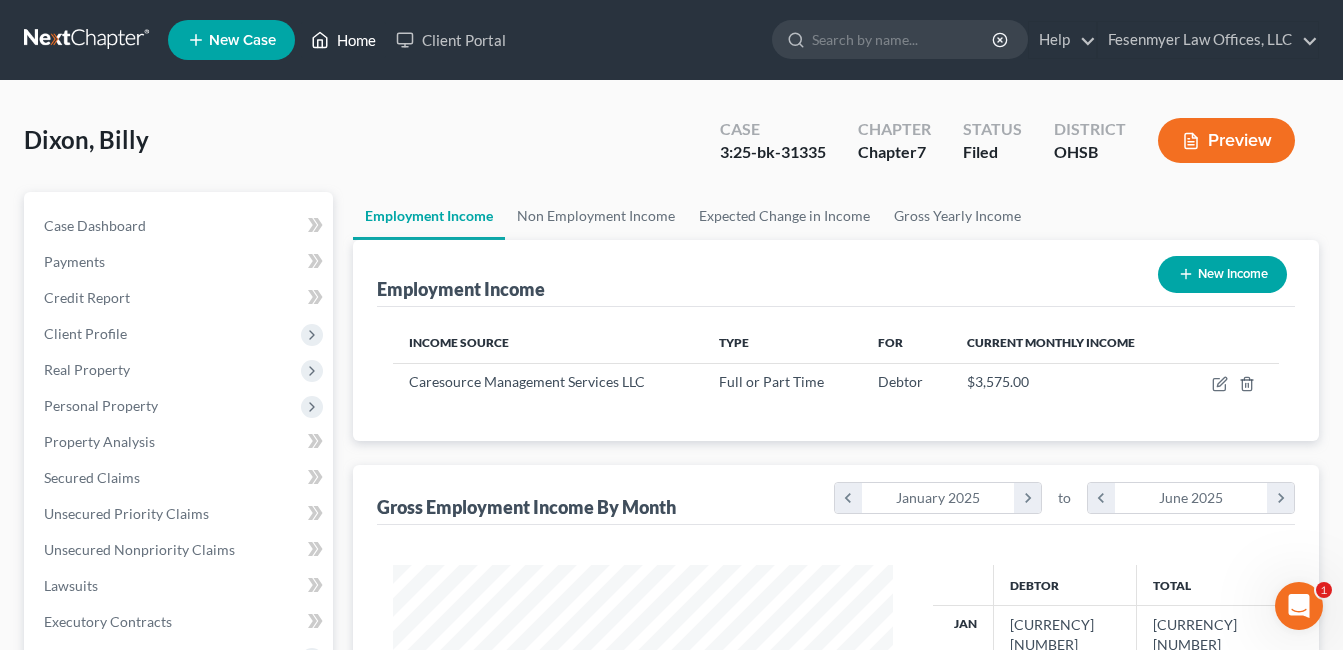 click on "Home" at bounding box center [343, 40] 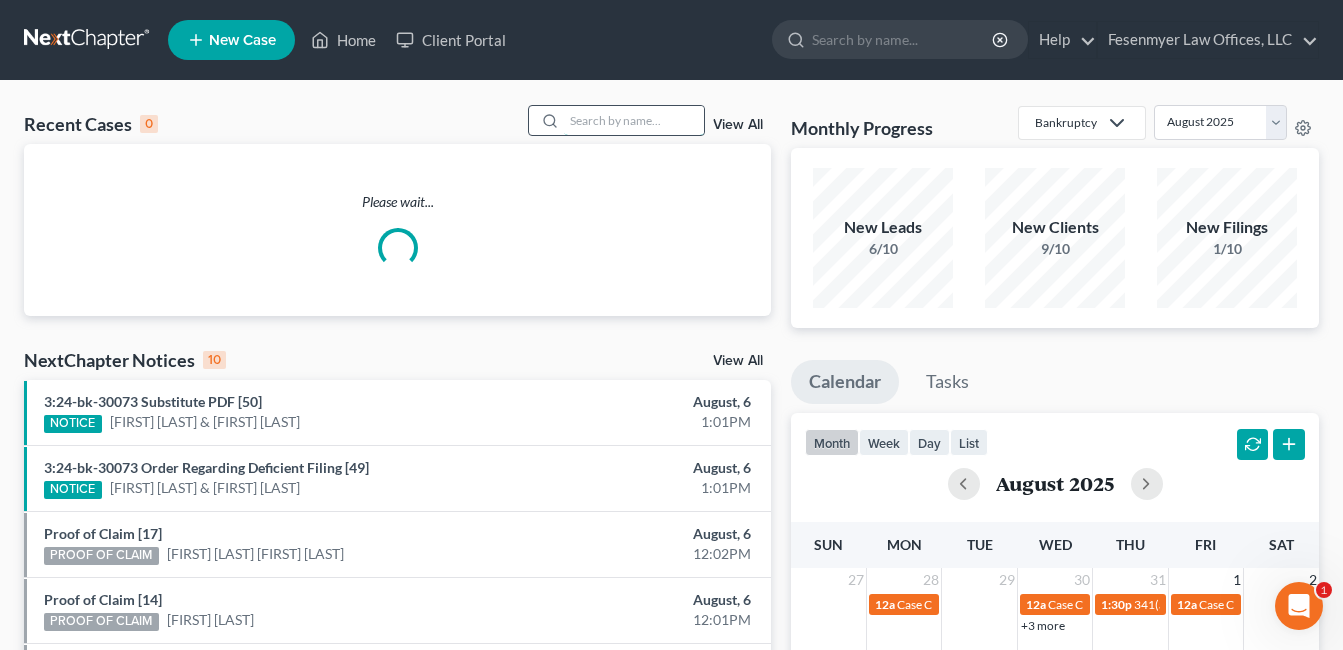 click at bounding box center (634, 120) 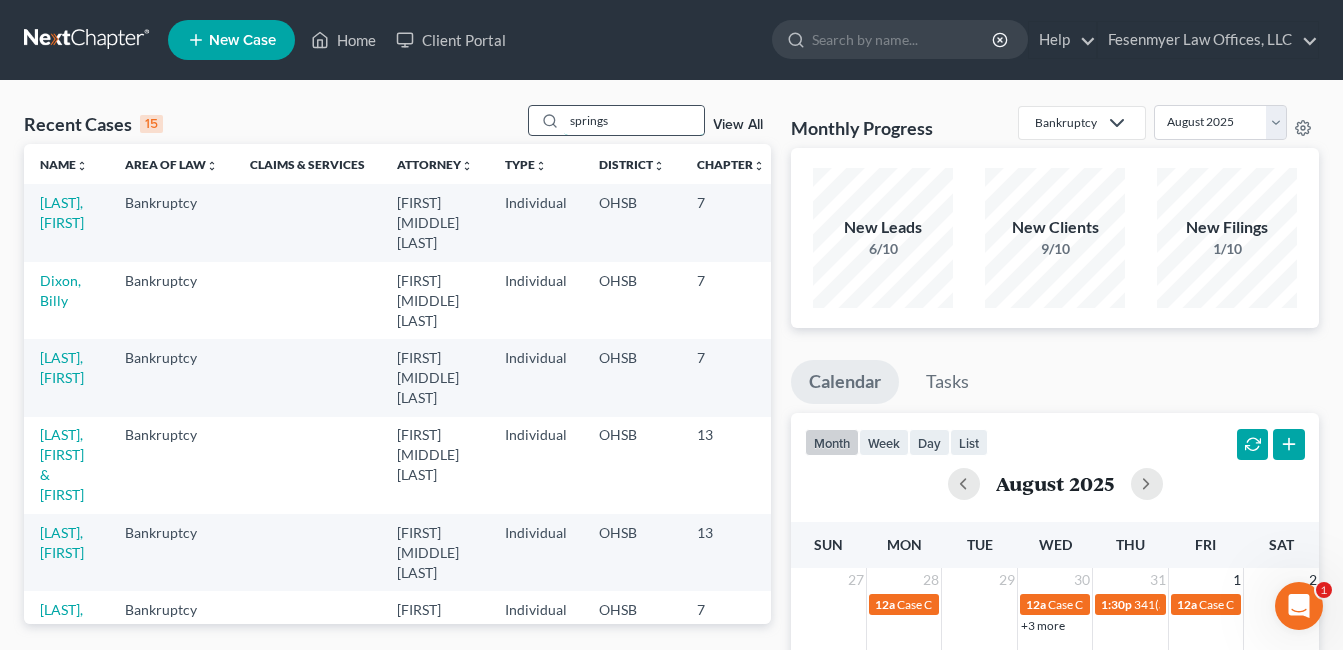 type on "springs" 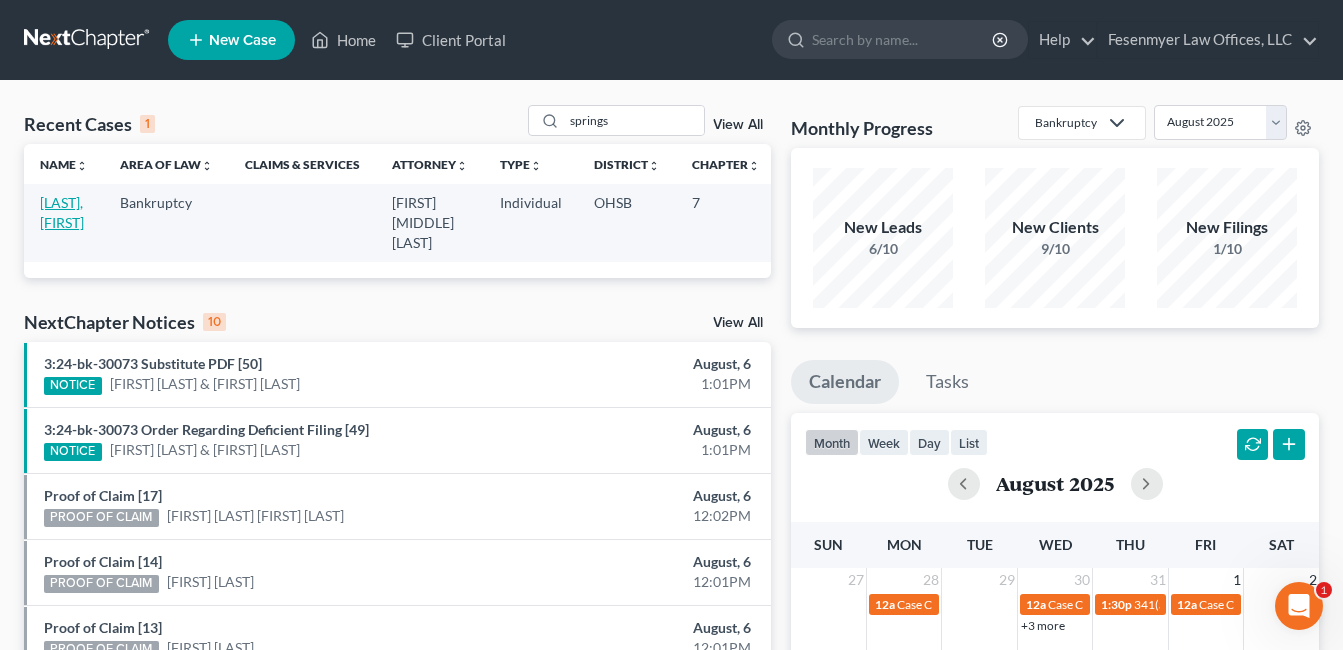 click on "[LAST], [FIRST]" at bounding box center (62, 212) 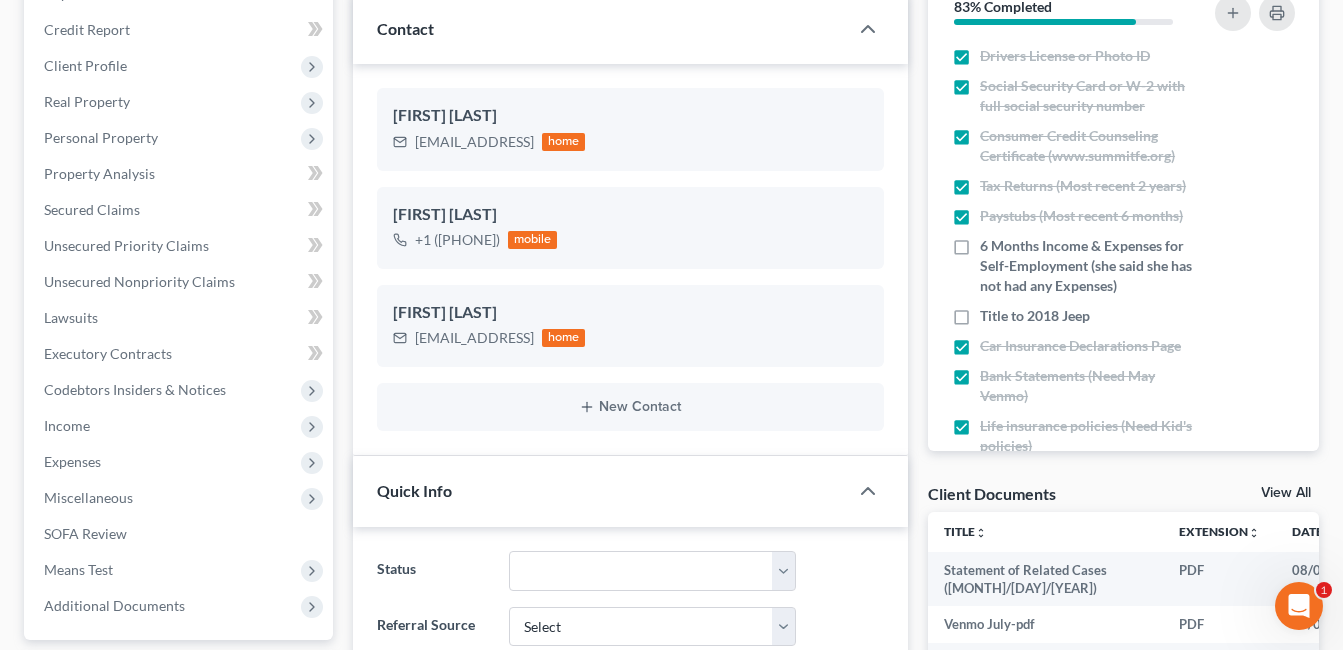 scroll, scrollTop: 300, scrollLeft: 0, axis: vertical 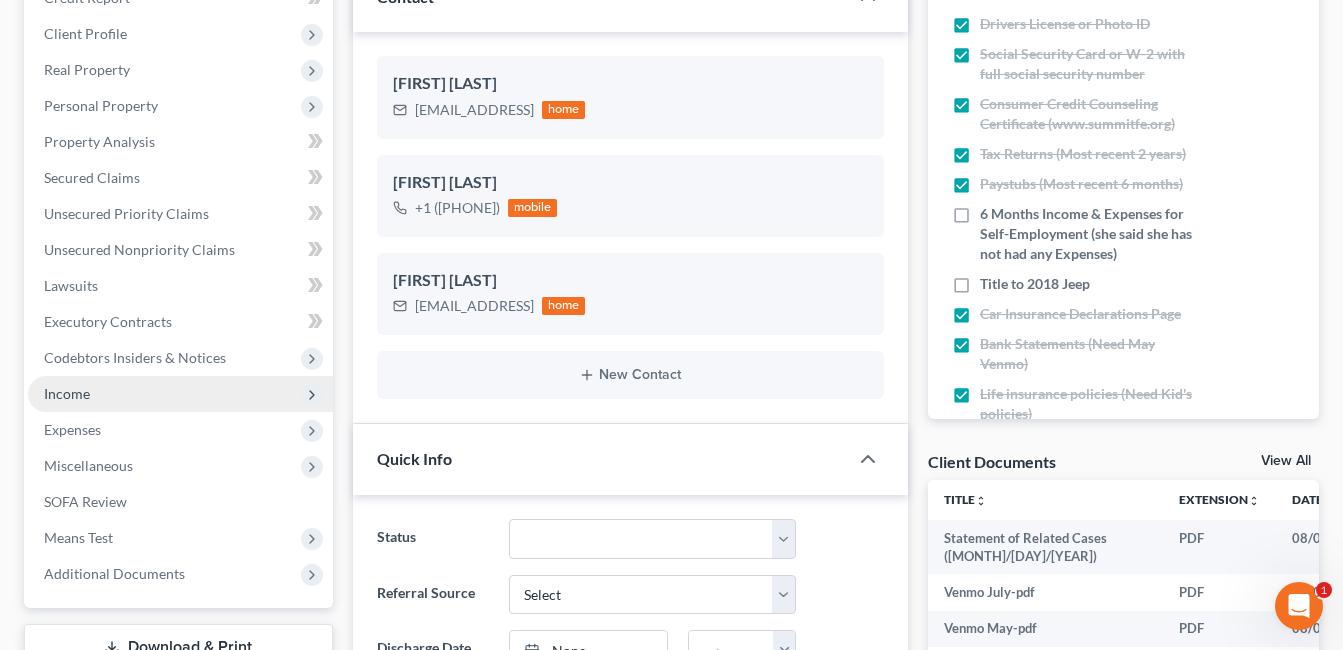 click on "Income" at bounding box center [180, 394] 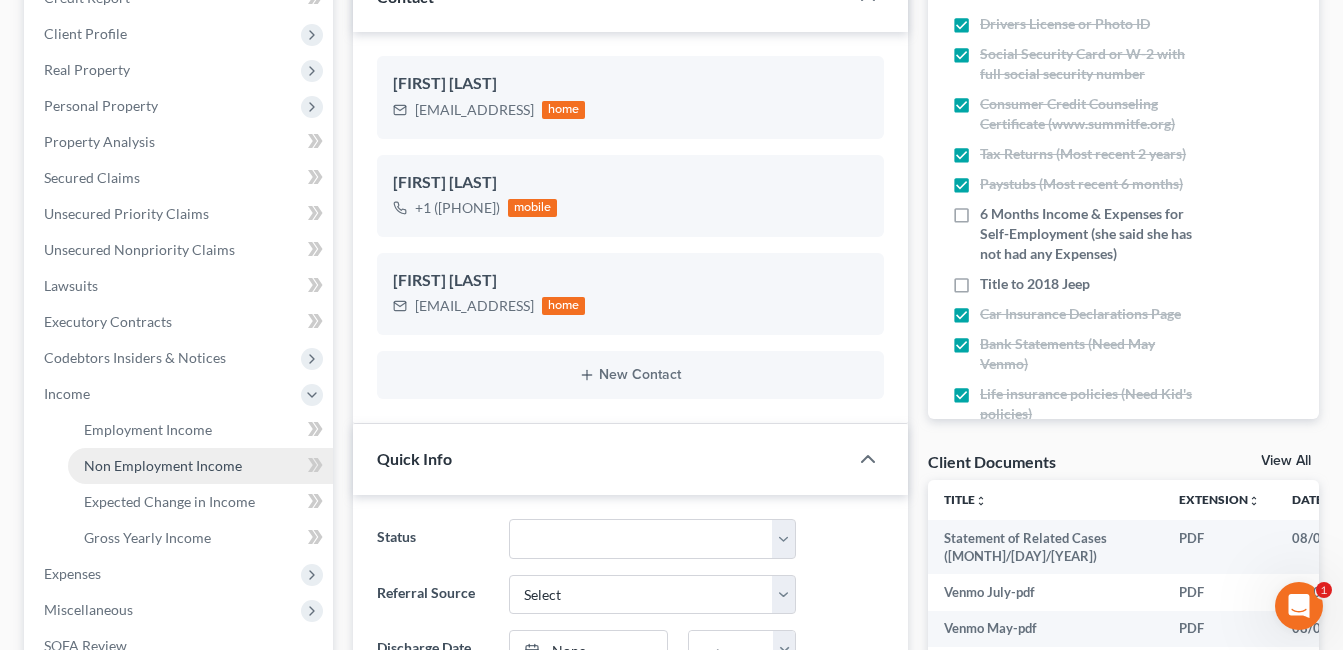 click on "Non Employment Income" at bounding box center (163, 465) 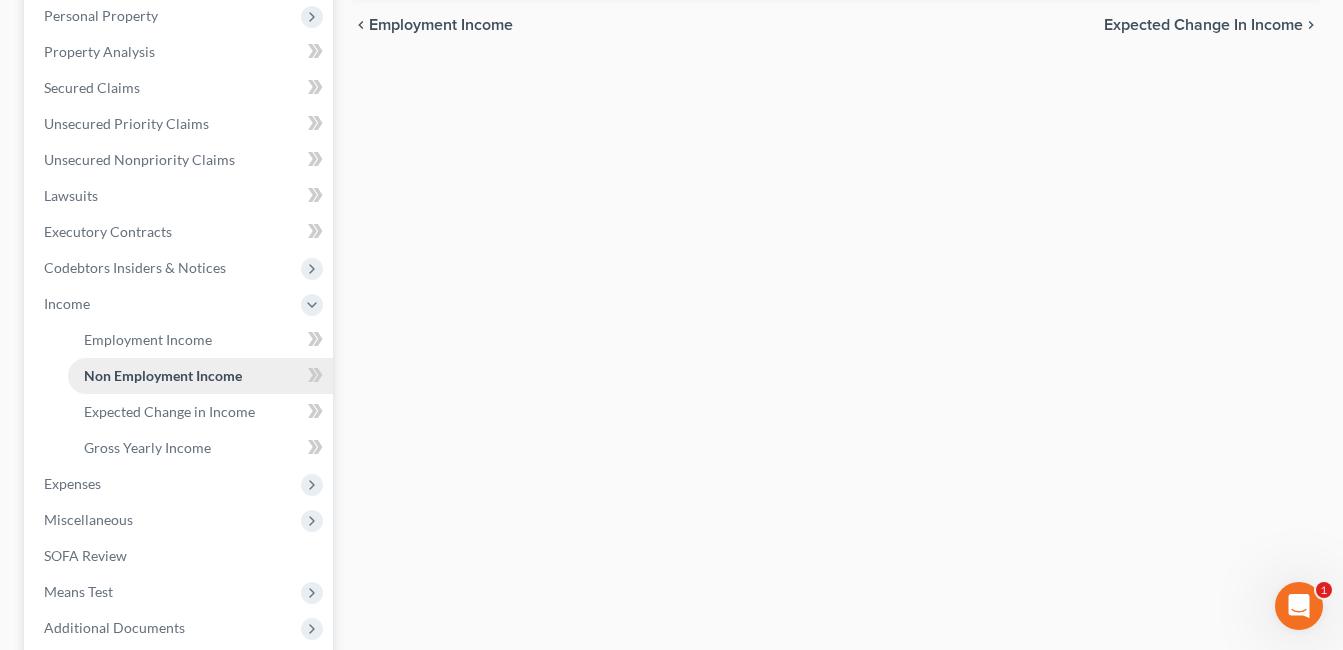 scroll, scrollTop: 400, scrollLeft: 0, axis: vertical 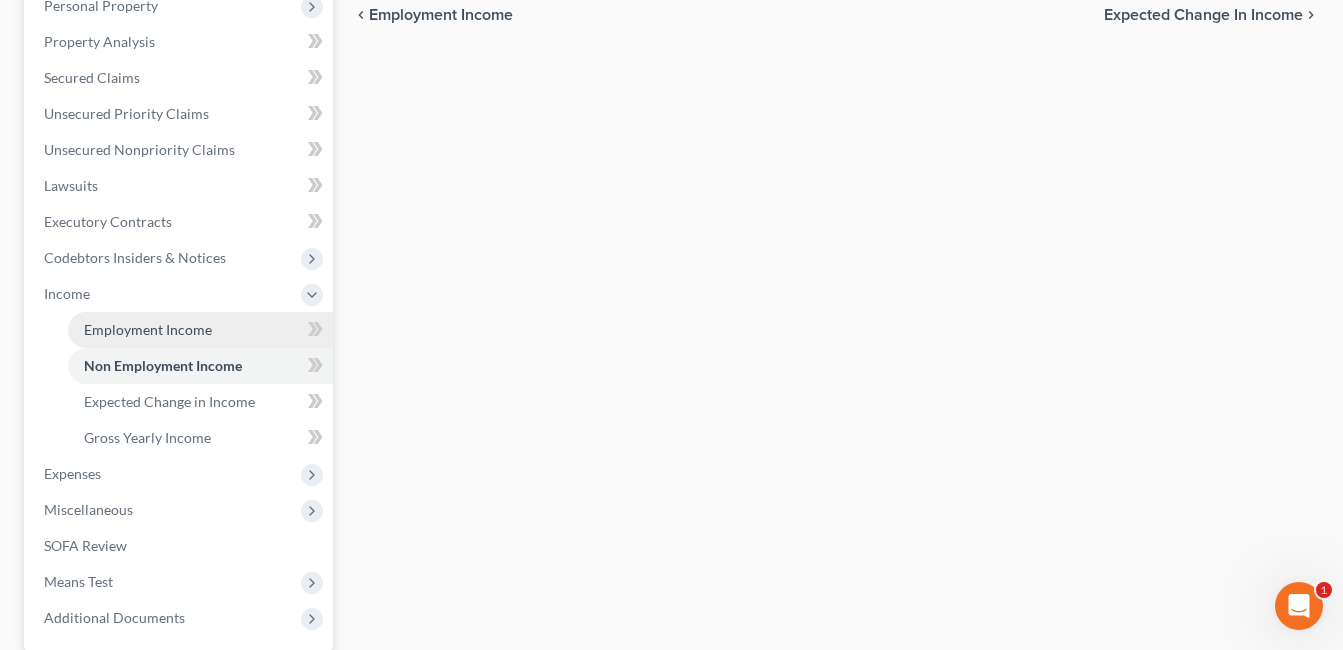 click on "Employment Income" at bounding box center [148, 329] 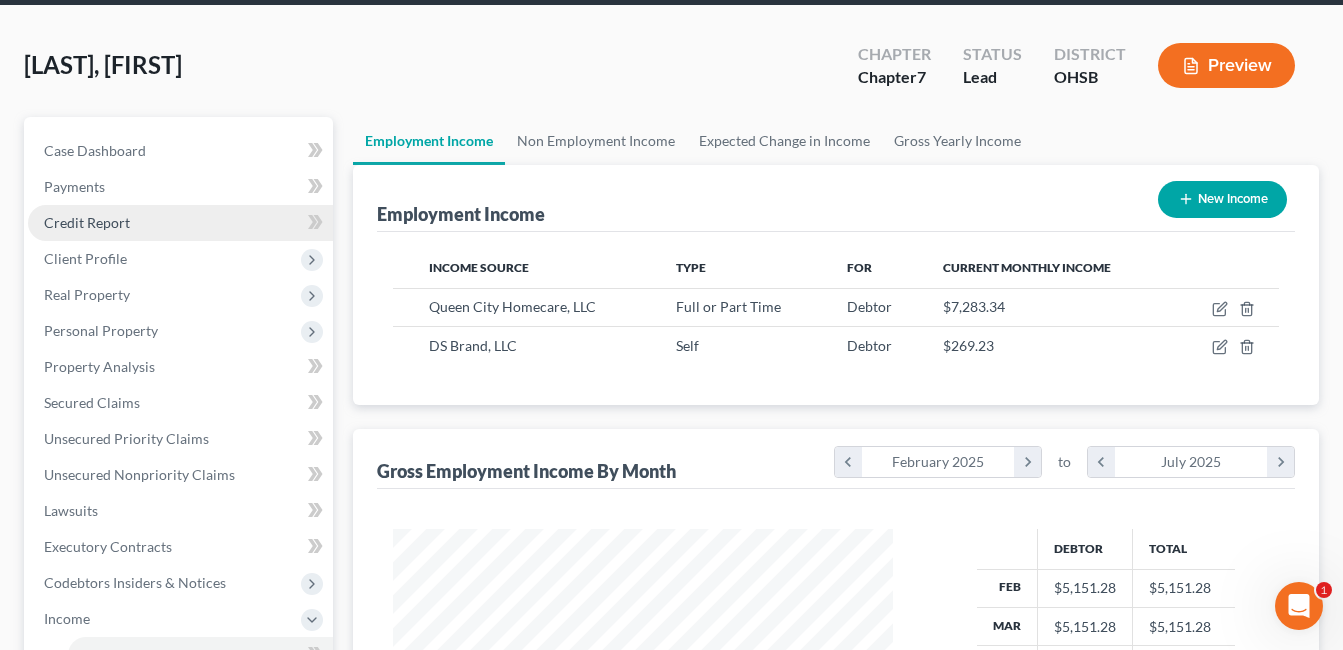 scroll, scrollTop: 0, scrollLeft: 0, axis: both 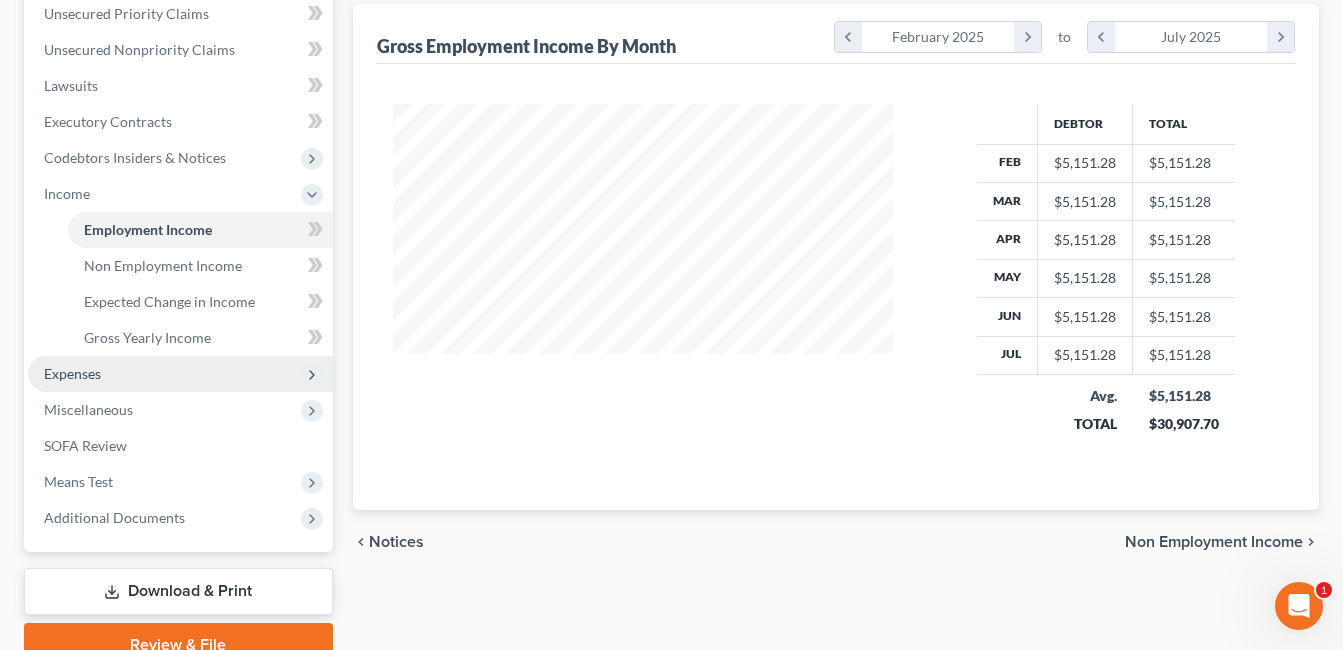 click on "Expenses" at bounding box center [180, 374] 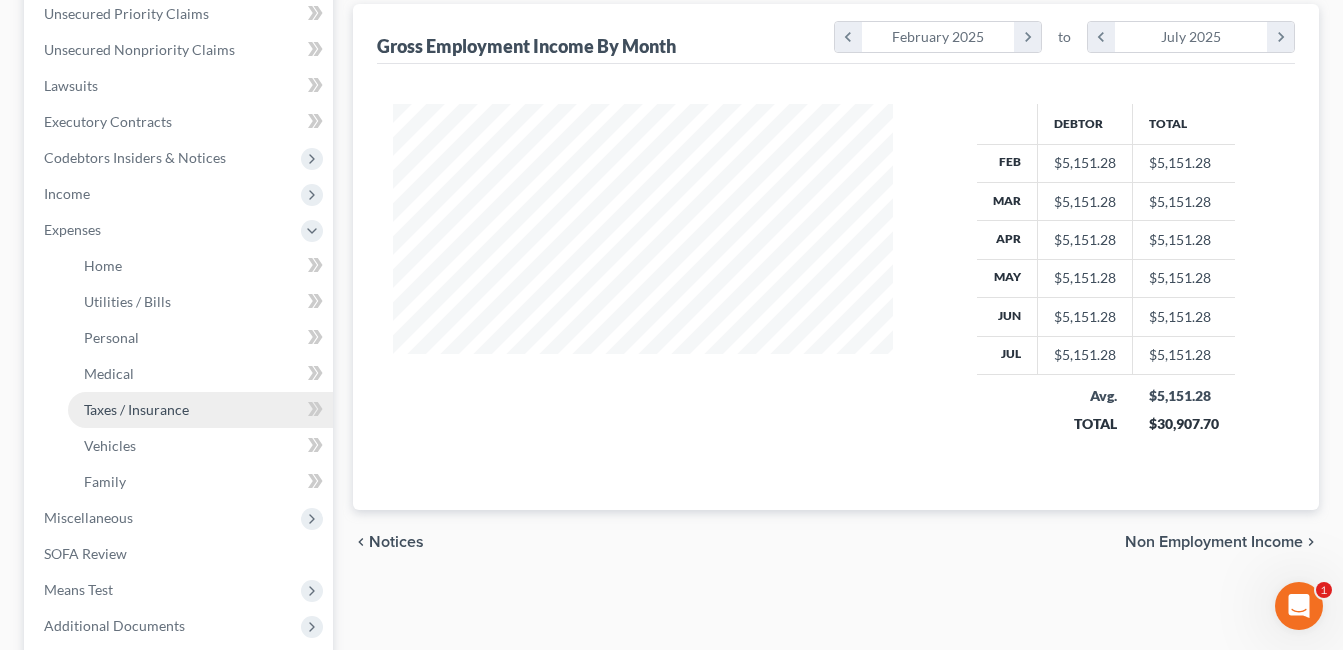 click on "Taxes / Insurance" at bounding box center [136, 409] 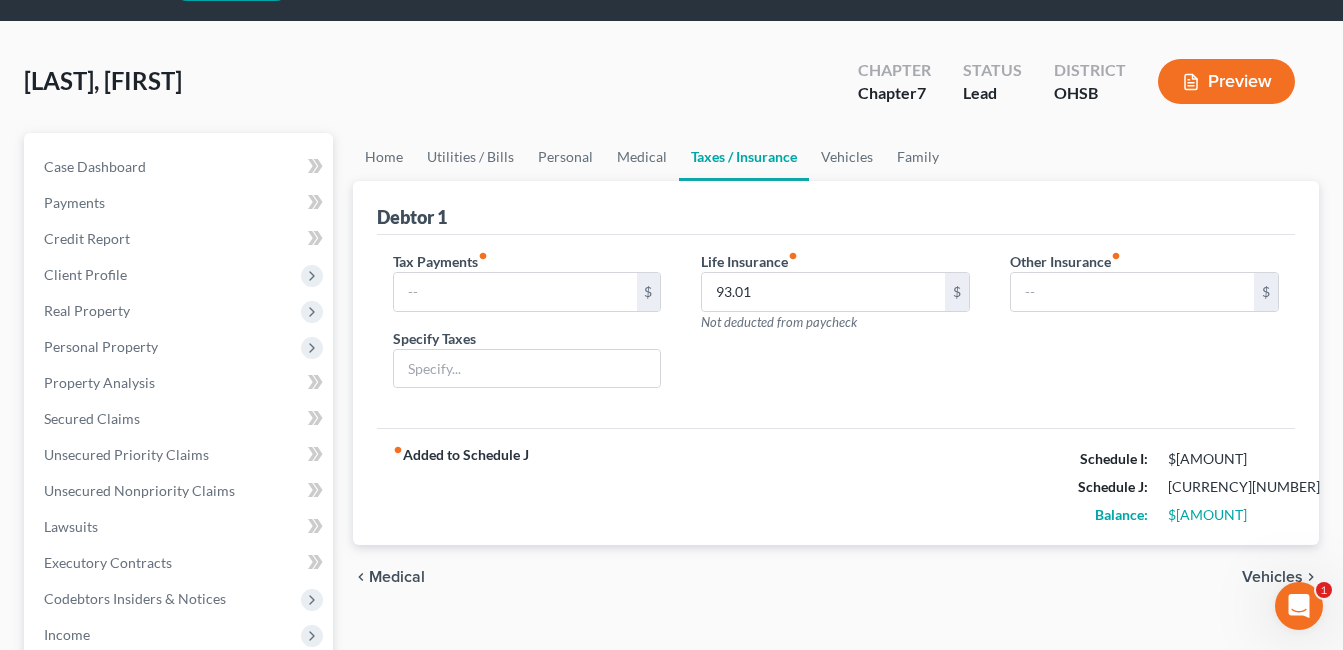 scroll, scrollTop: 0, scrollLeft: 0, axis: both 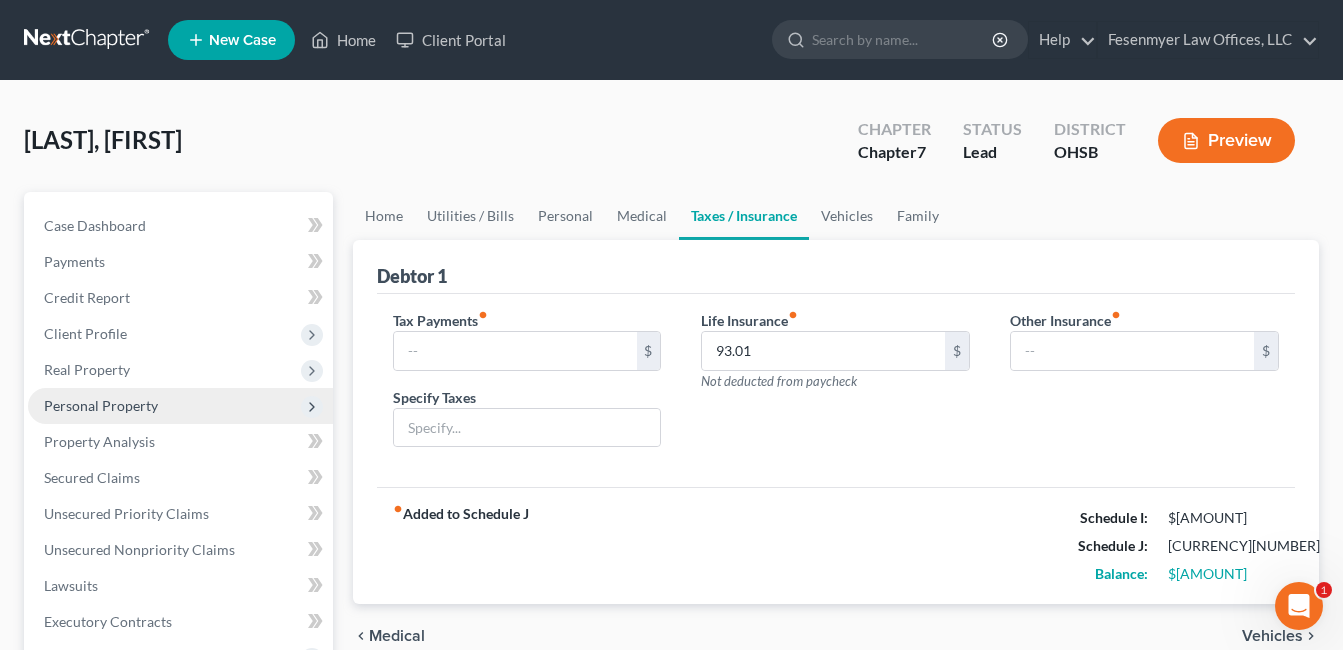 click on "Personal Property" at bounding box center [101, 405] 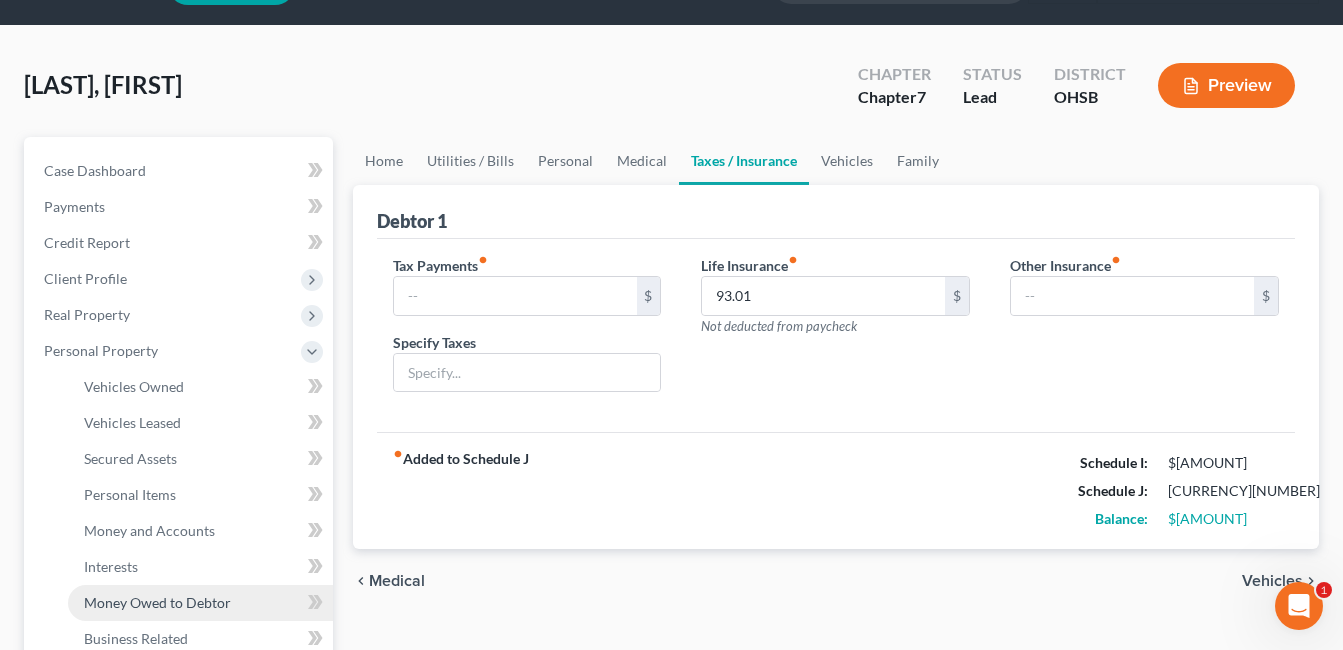 scroll, scrollTop: 100, scrollLeft: 0, axis: vertical 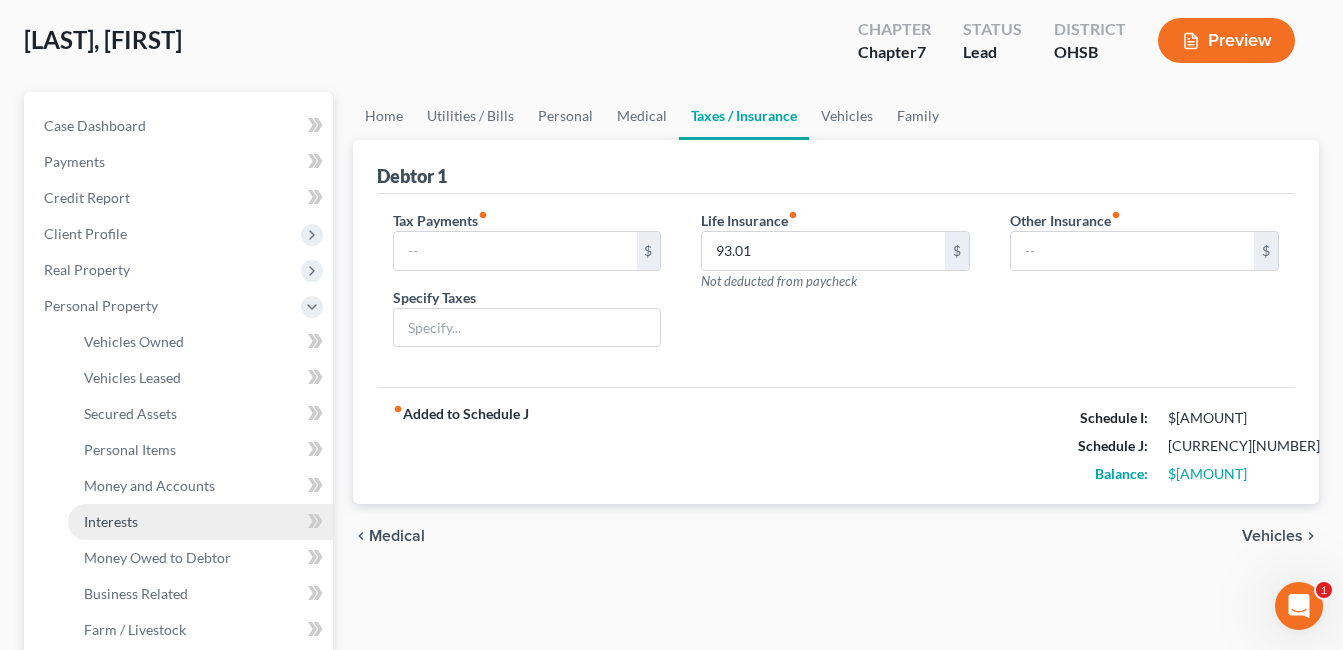 click on "Interests" at bounding box center [200, 522] 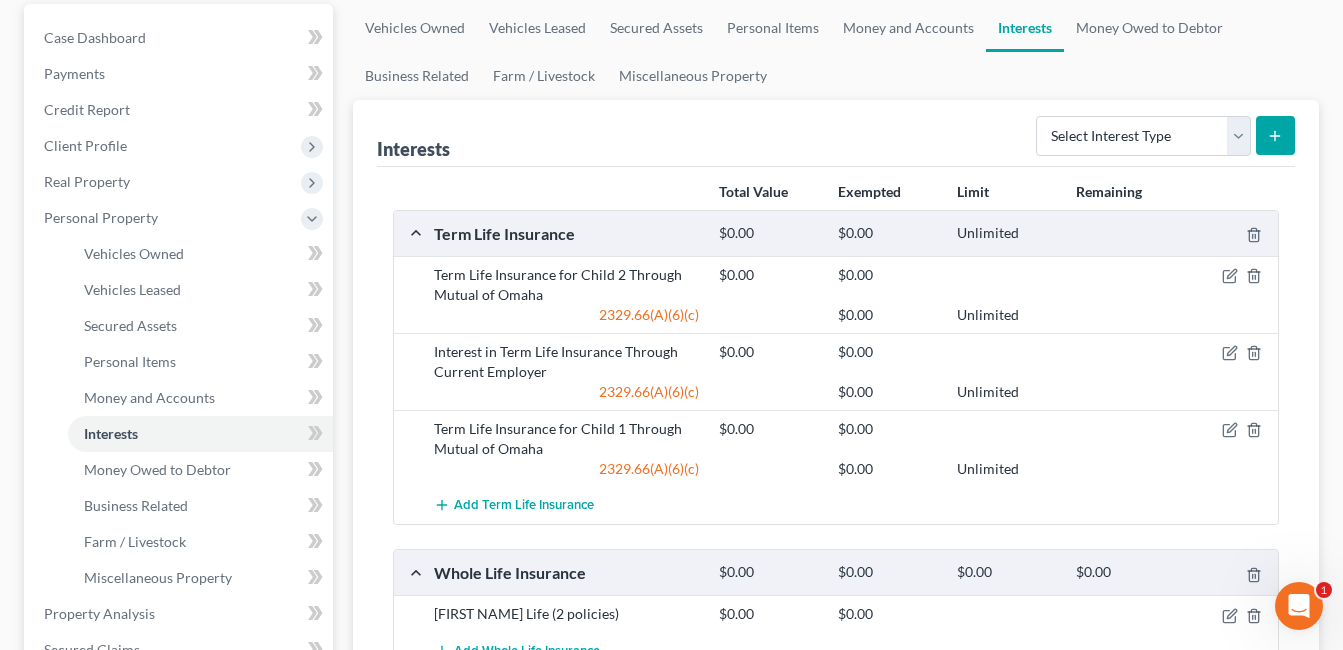 scroll, scrollTop: 200, scrollLeft: 0, axis: vertical 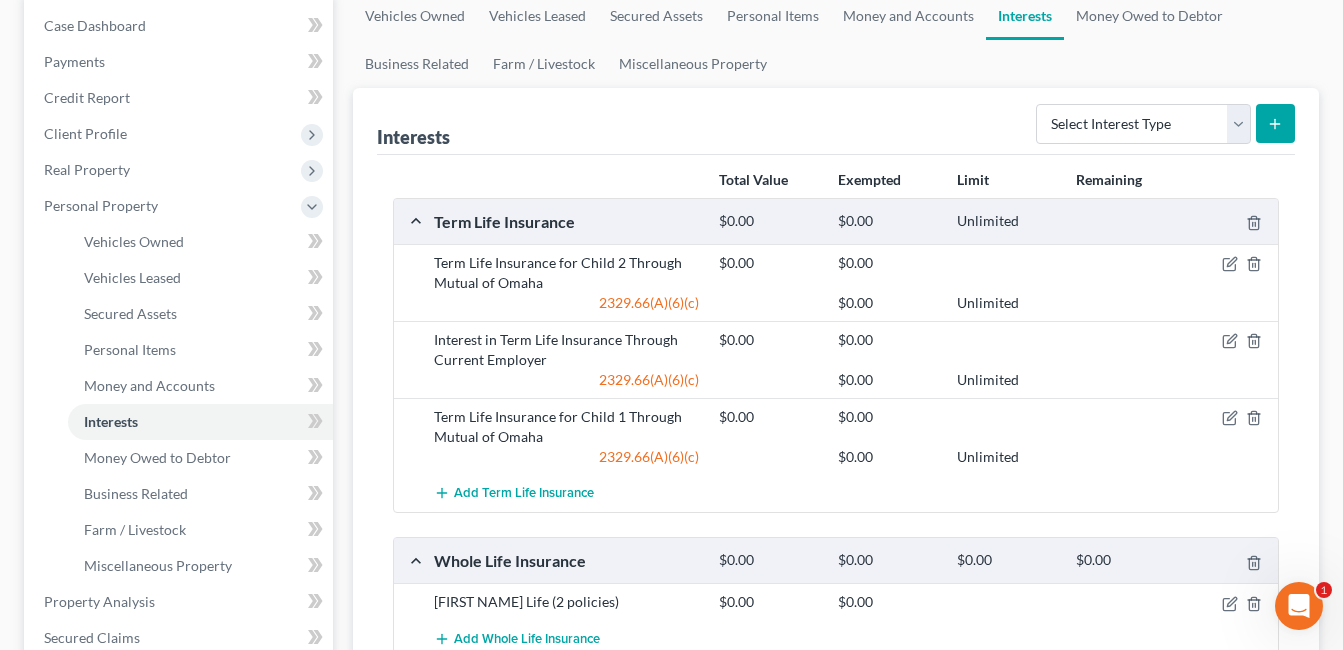 click on "Interests Select Interest Type 401K Annuity Bond Education IRA Government Bond Government Pension Plan Incorporated Business IRA Joint Venture (Active) Joint Venture (Inactive) Keogh Mutual Fund Other Retirement Plan Partnership (Active) Partnership (Inactive) Pension Plan Stock Term Life Insurance Unincorporated Business Whole Life Insurance" at bounding box center [836, 121] 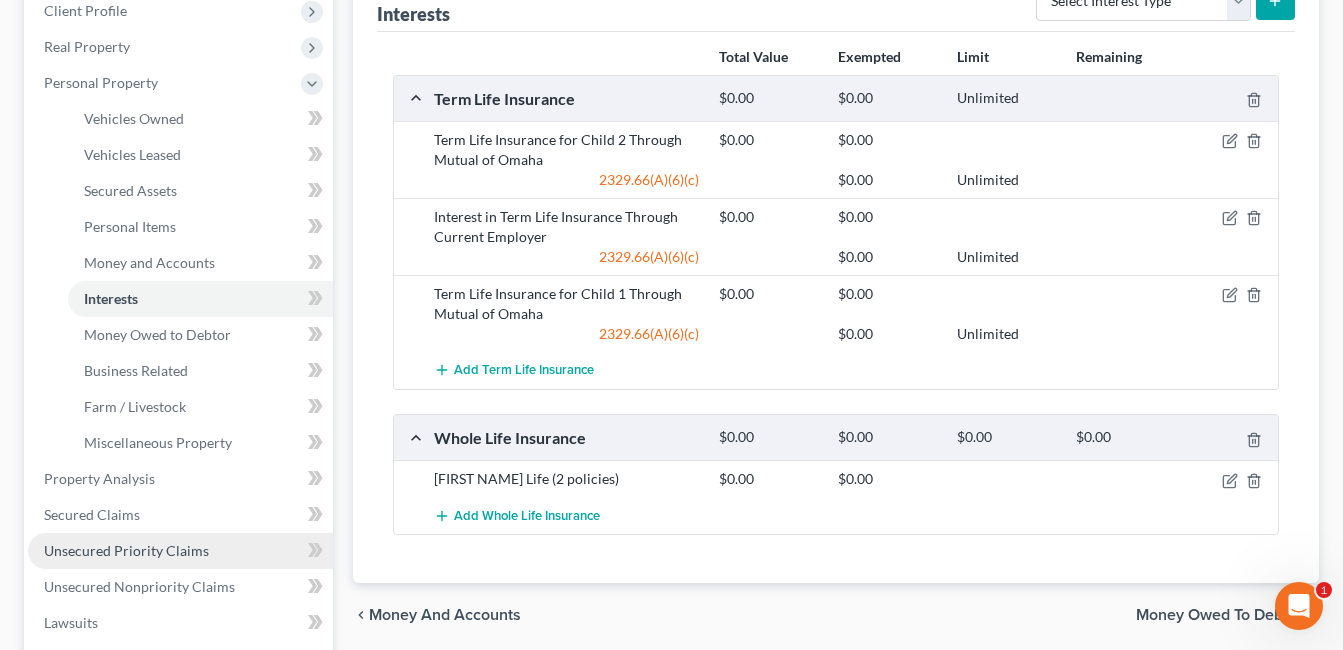 scroll, scrollTop: 500, scrollLeft: 0, axis: vertical 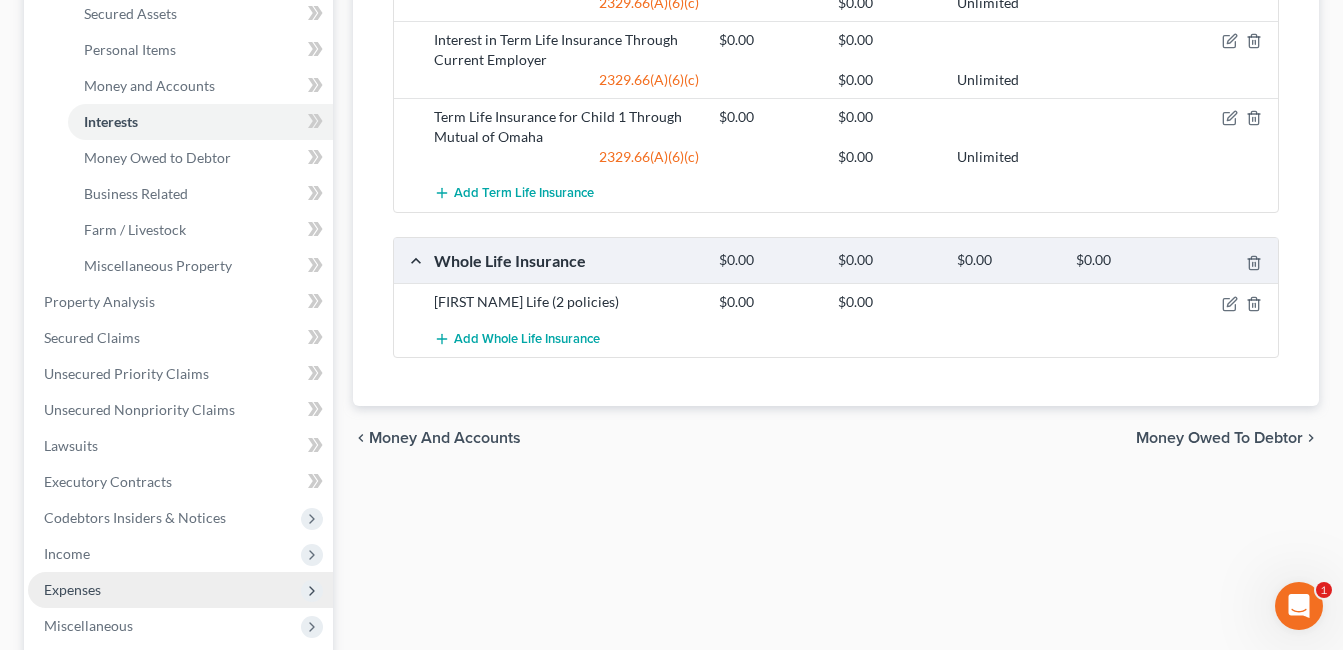 click on "Expenses" at bounding box center [72, 589] 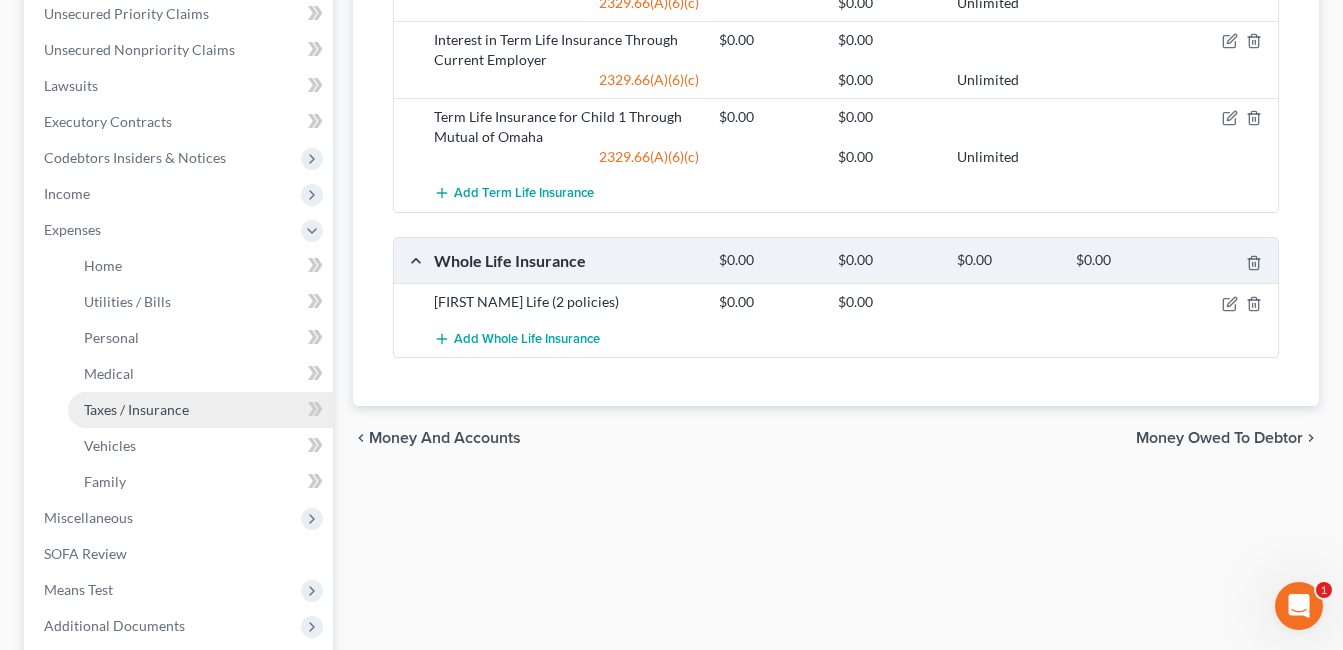 click on "Taxes / Insurance" at bounding box center (136, 409) 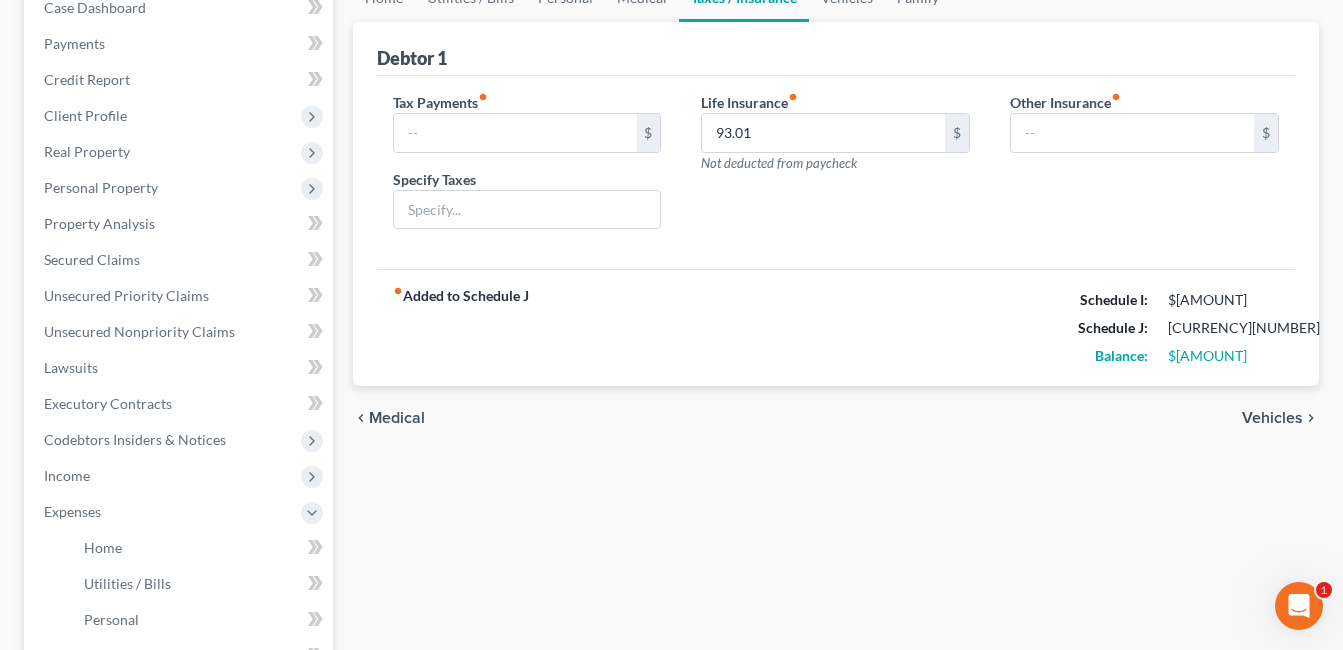 scroll, scrollTop: 0, scrollLeft: 0, axis: both 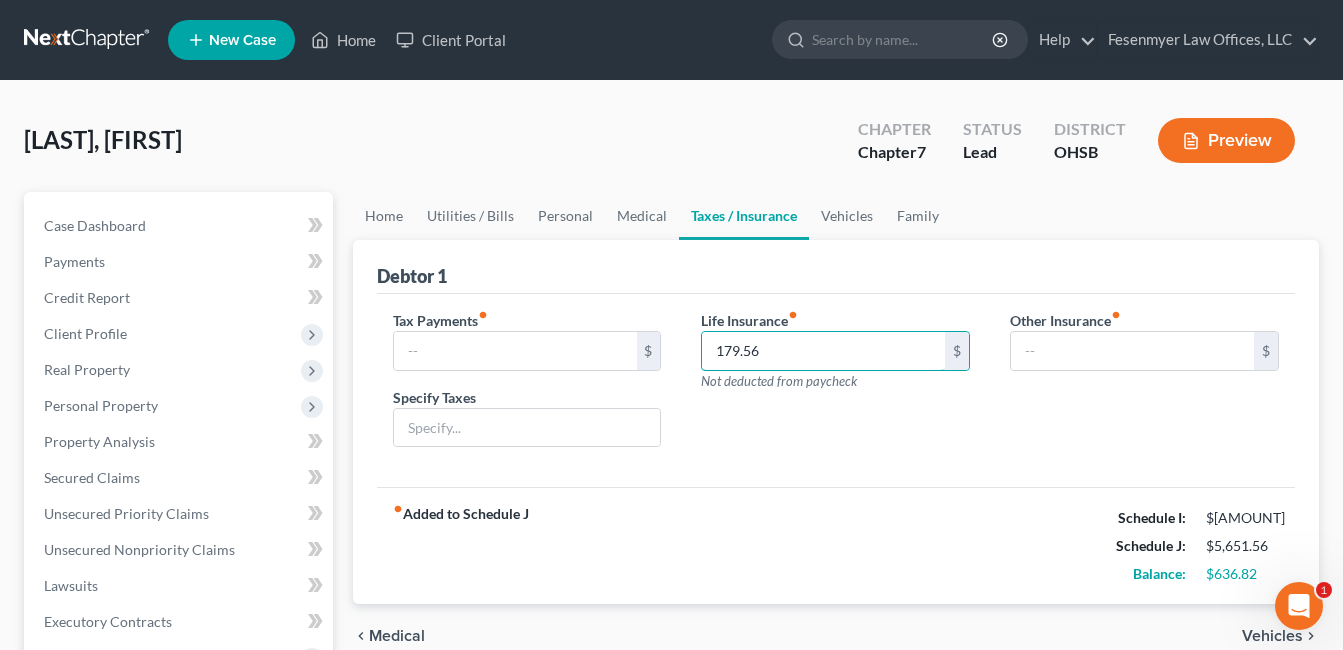 type on "179.56" 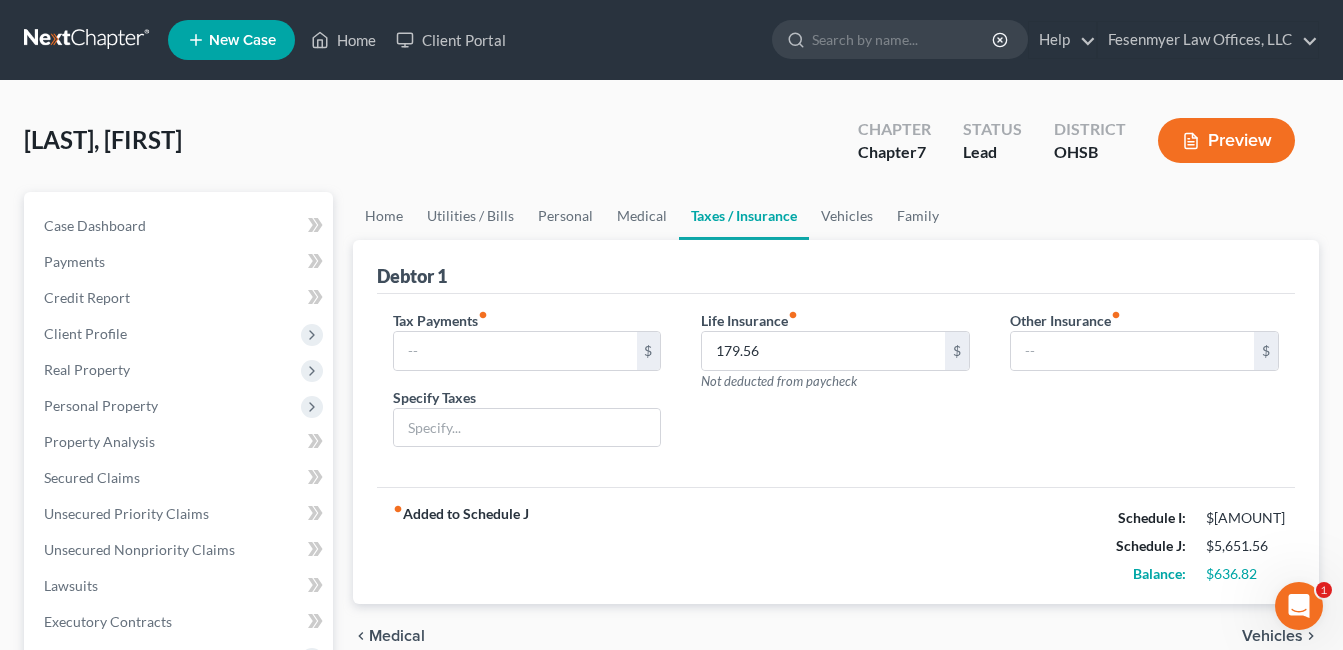 click on "Life Insurance  fiber_manual_record $[AMOUNT] Not deducted from paycheck" at bounding box center [835, 387] 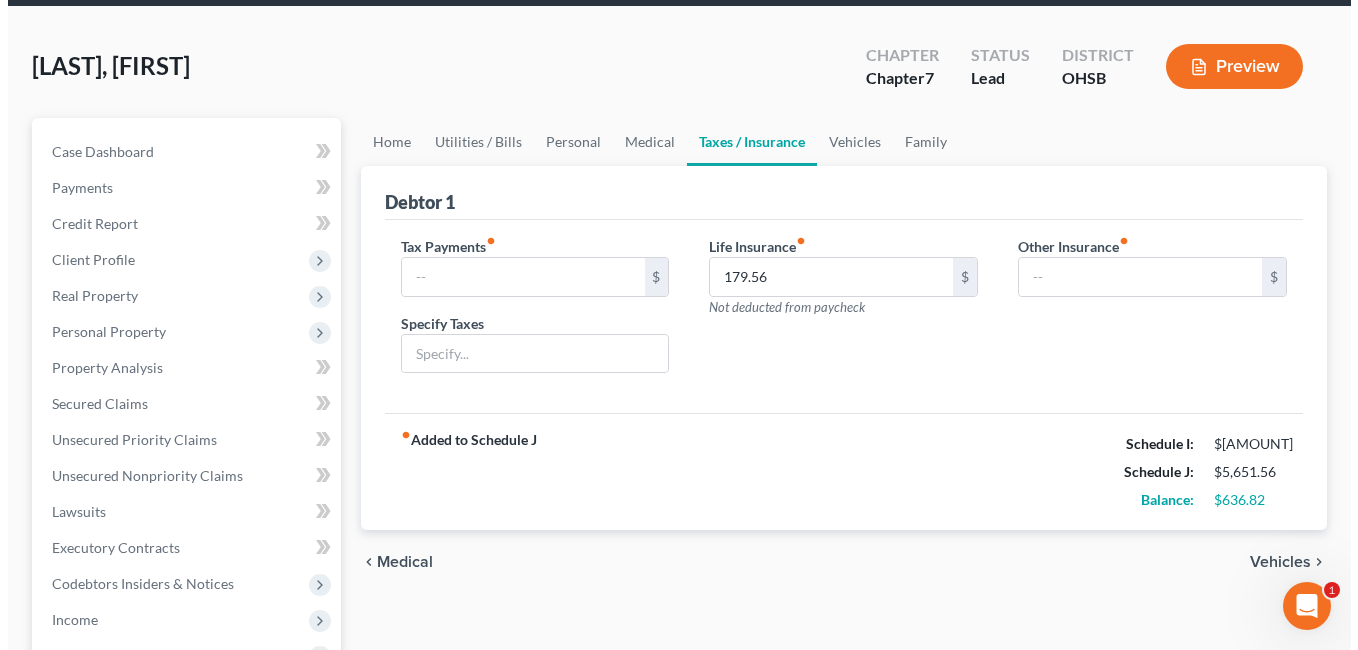 scroll, scrollTop: 200, scrollLeft: 0, axis: vertical 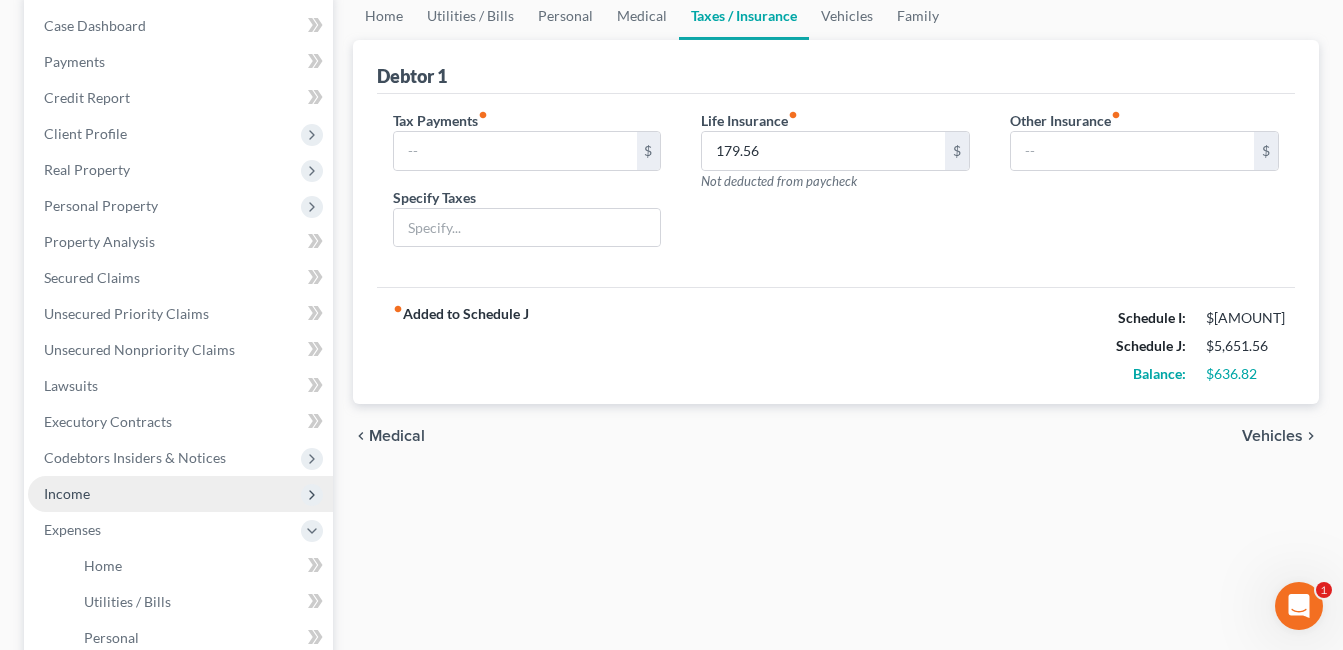 click on "Income" at bounding box center (180, 494) 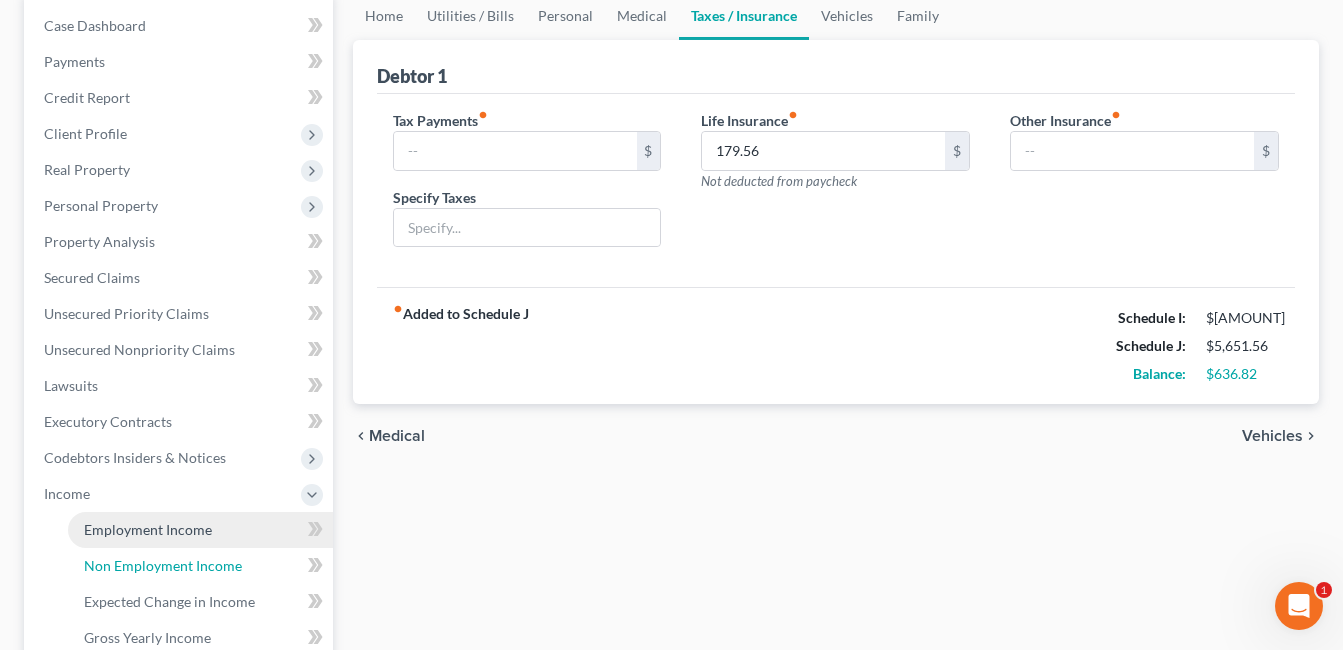drag, startPoint x: 179, startPoint y: 567, endPoint x: 245, endPoint y: 540, distance: 71.30919 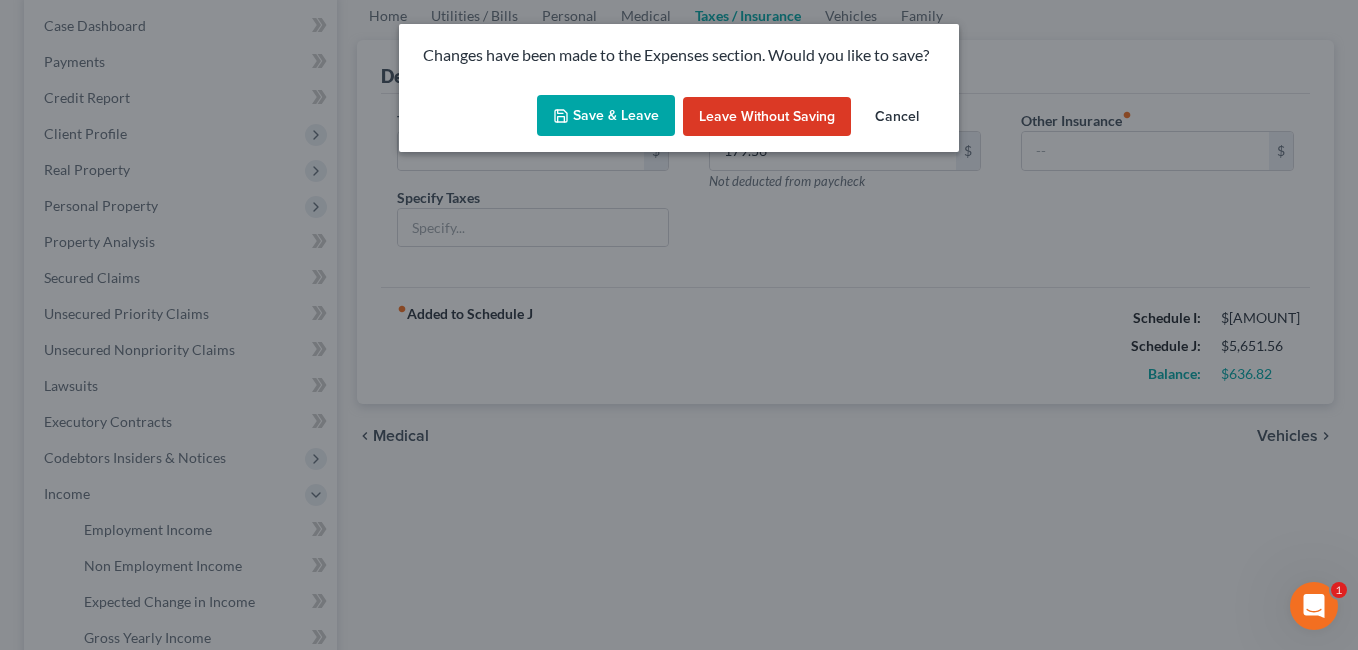 click on "Save & Leave" at bounding box center [606, 116] 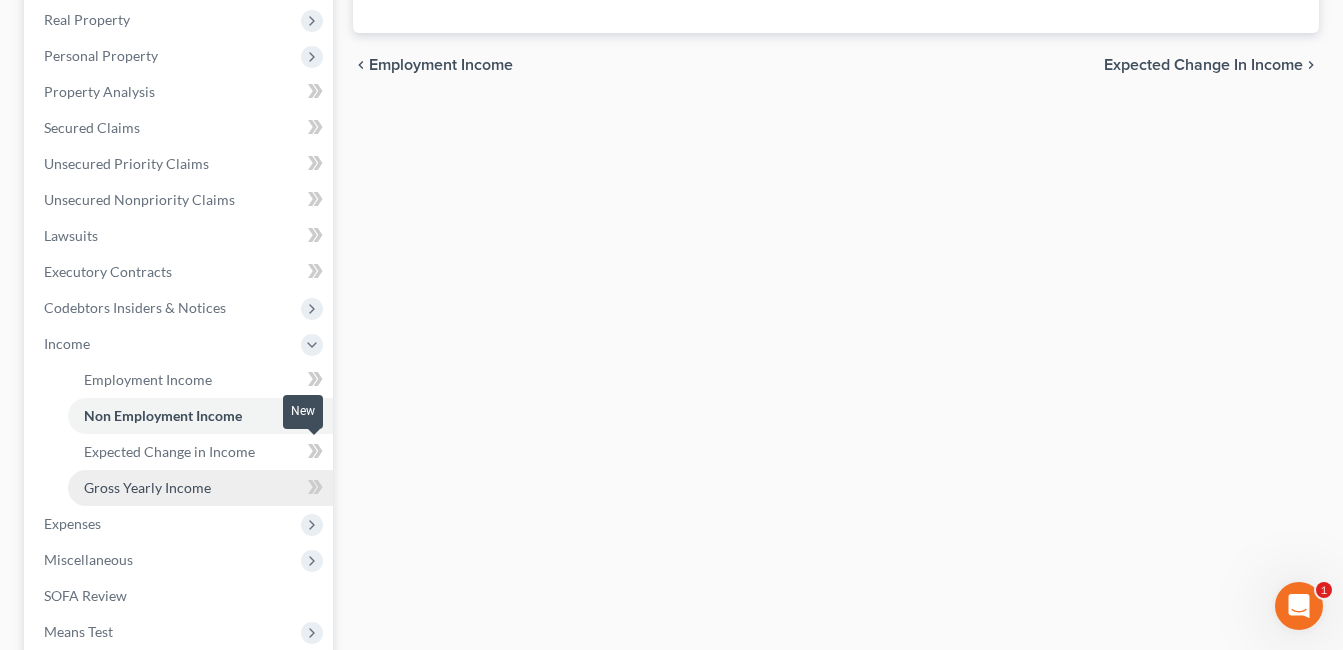 scroll, scrollTop: 400, scrollLeft: 0, axis: vertical 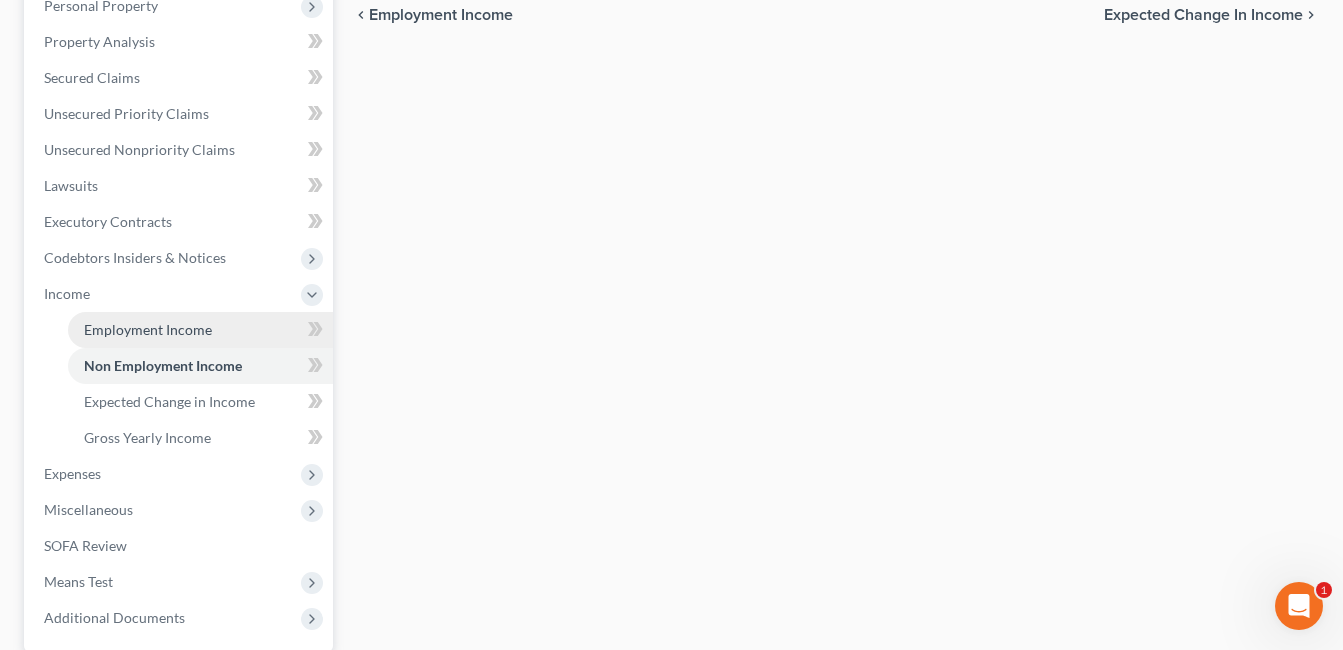 click on "Employment Income" at bounding box center [148, 329] 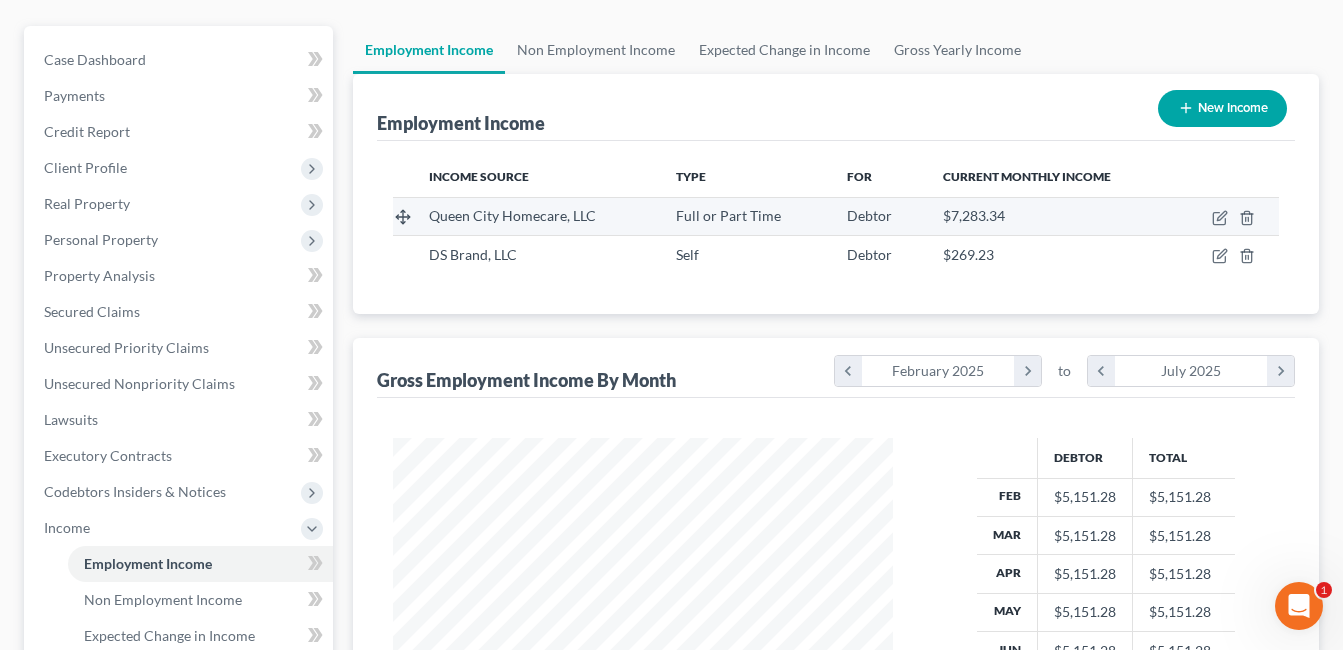 scroll, scrollTop: 2, scrollLeft: 0, axis: vertical 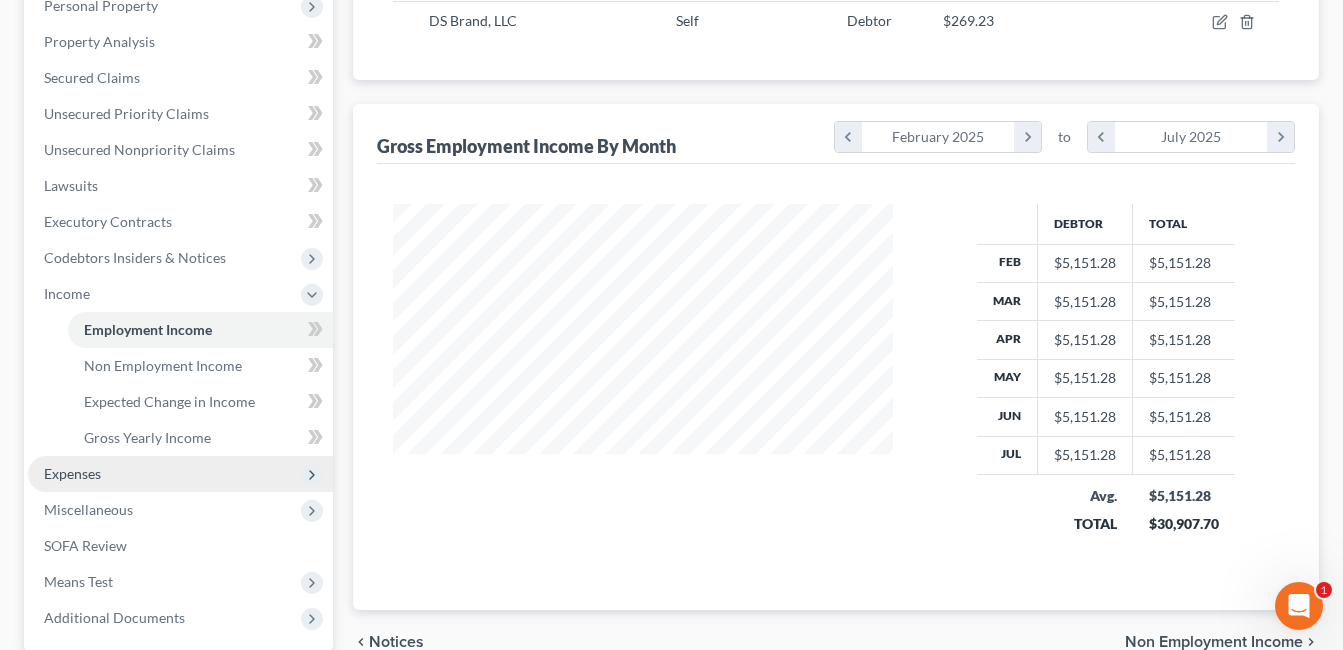 click on "Expenses" at bounding box center [180, 474] 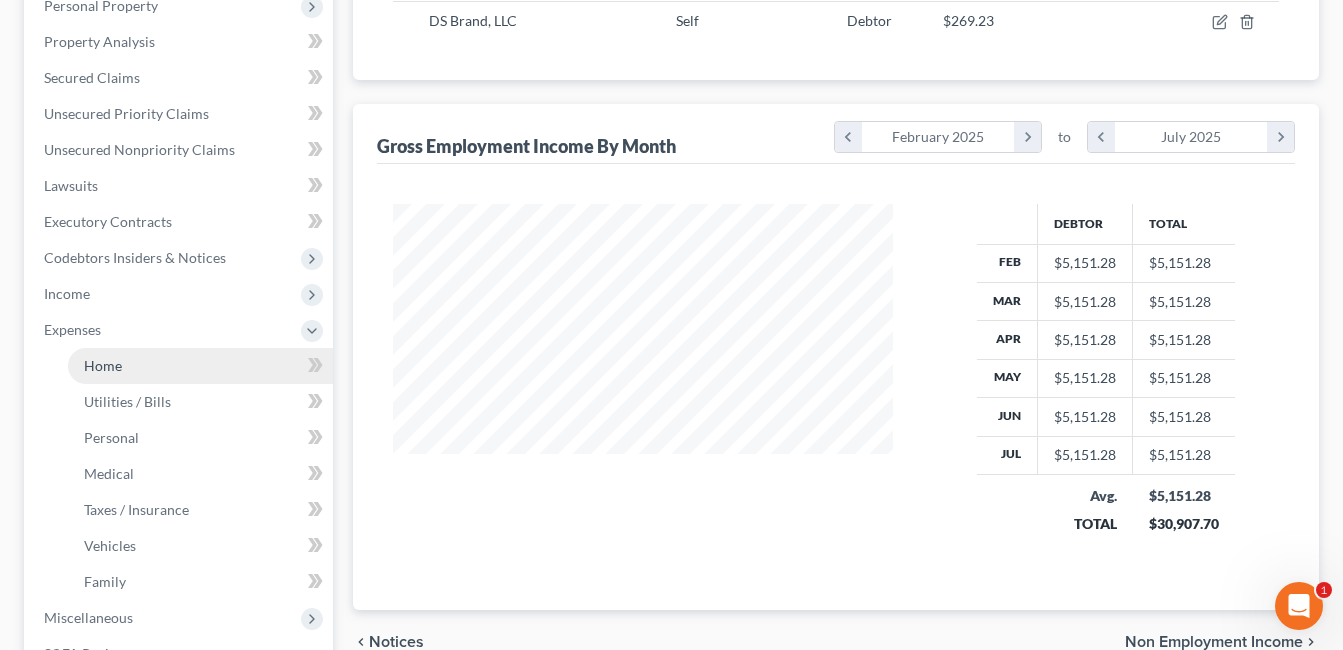 click on "Home" at bounding box center (200, 366) 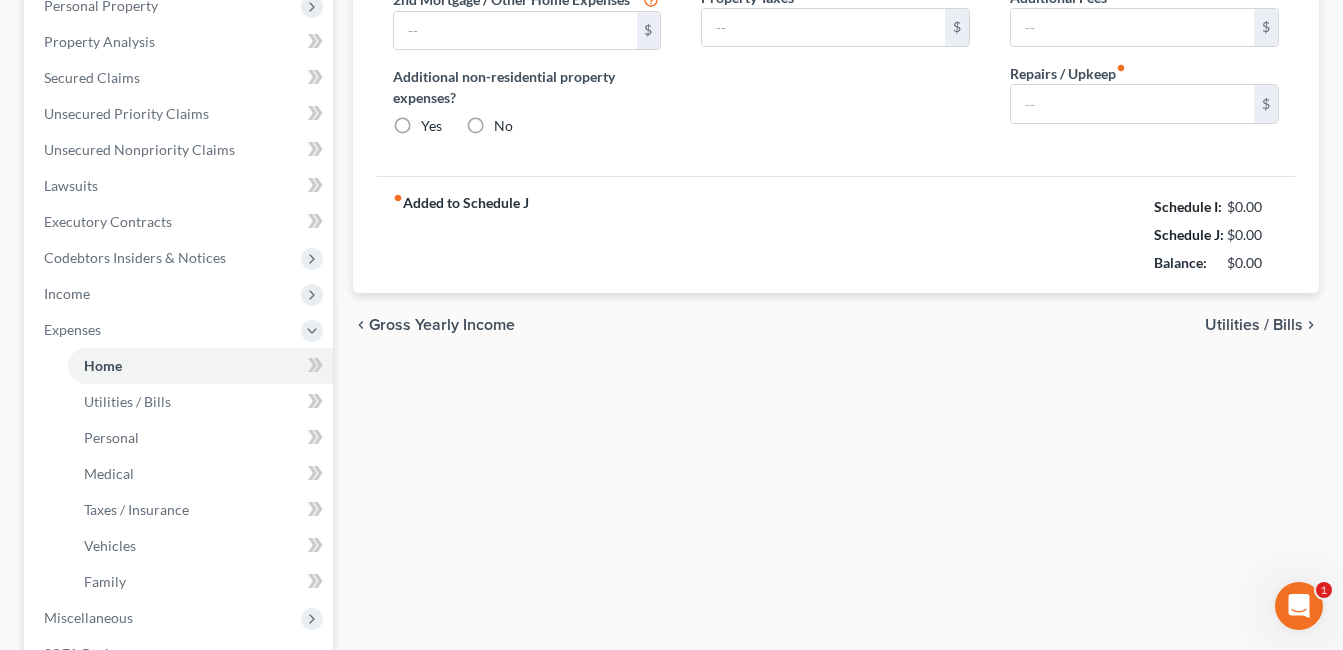 type on "1,732.00" 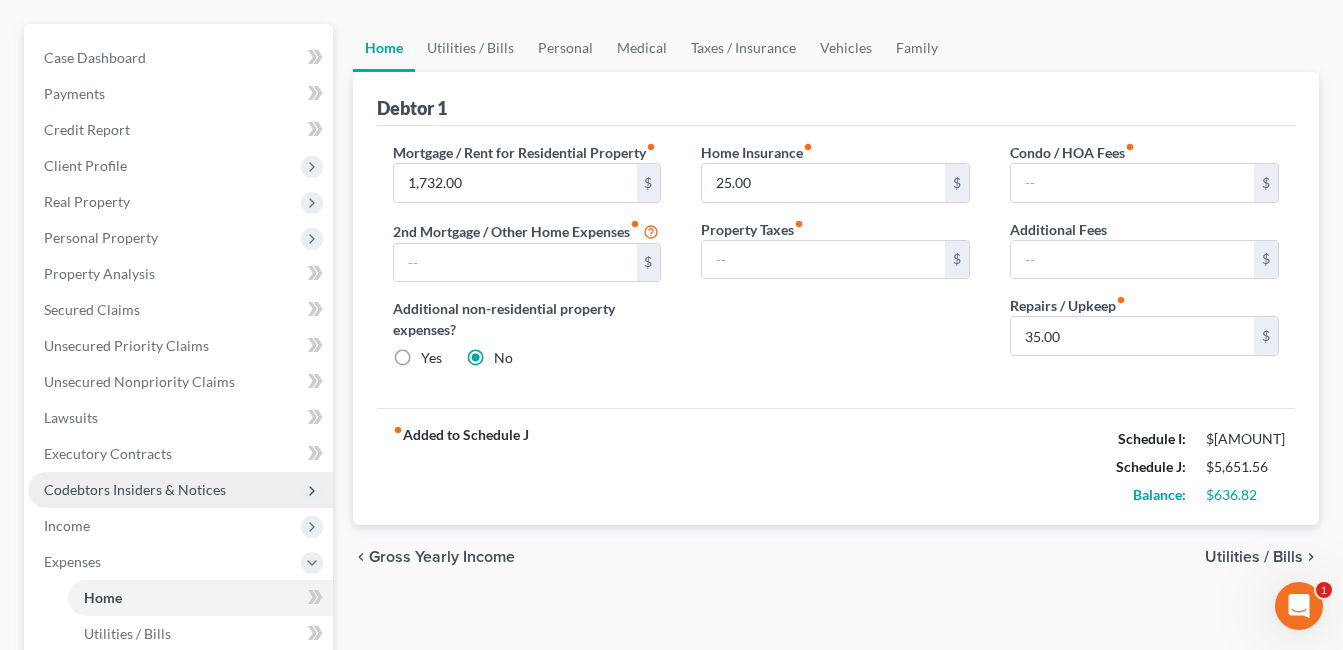 scroll, scrollTop: 200, scrollLeft: 0, axis: vertical 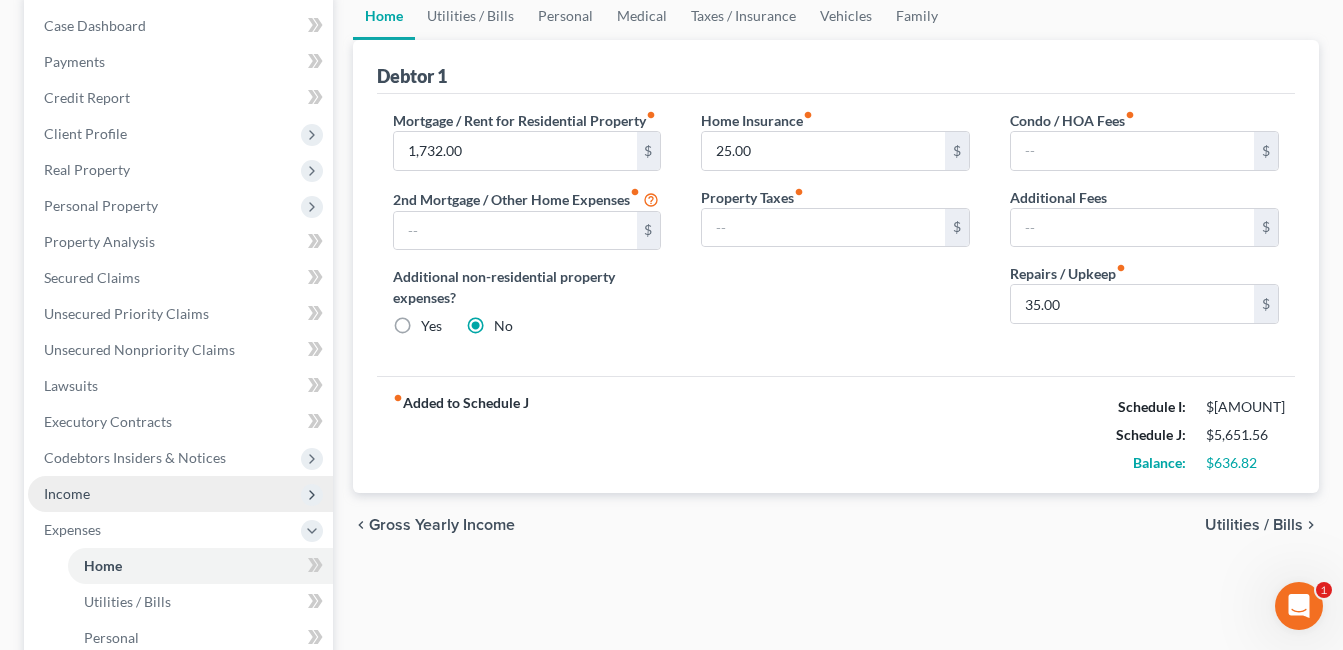 click on "Income" at bounding box center (180, 494) 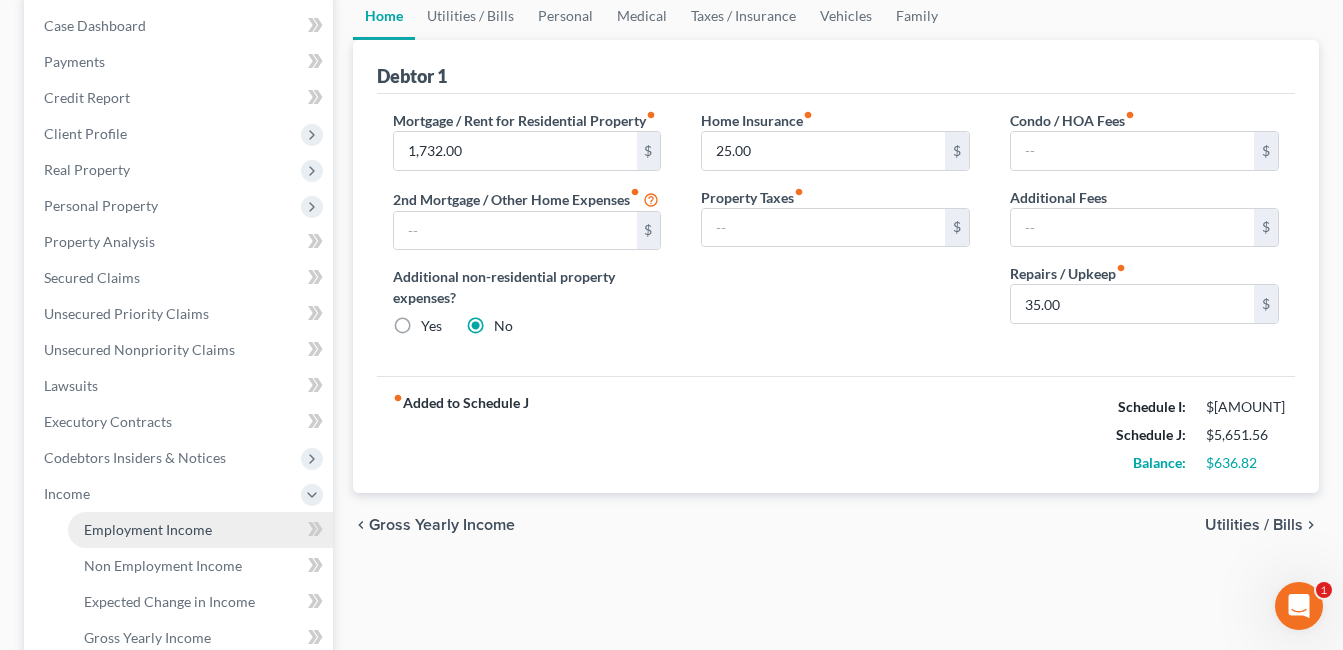 click on "Employment Income" at bounding box center [148, 529] 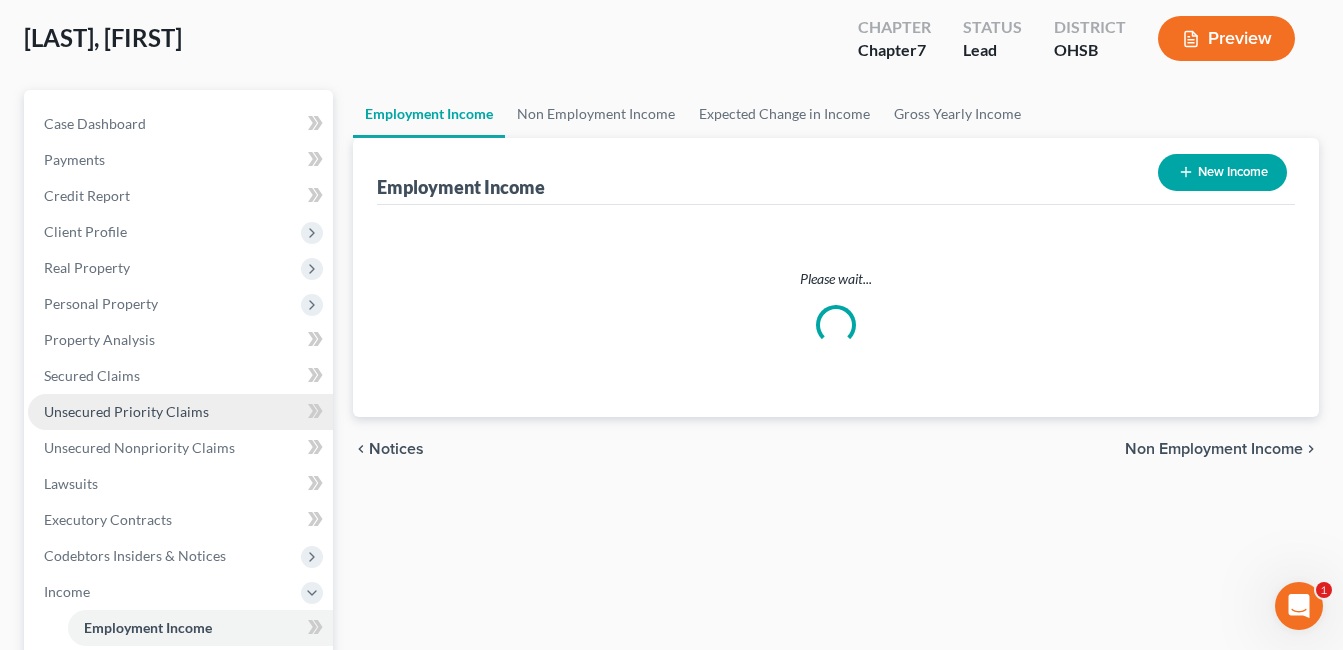 scroll, scrollTop: 0, scrollLeft: 0, axis: both 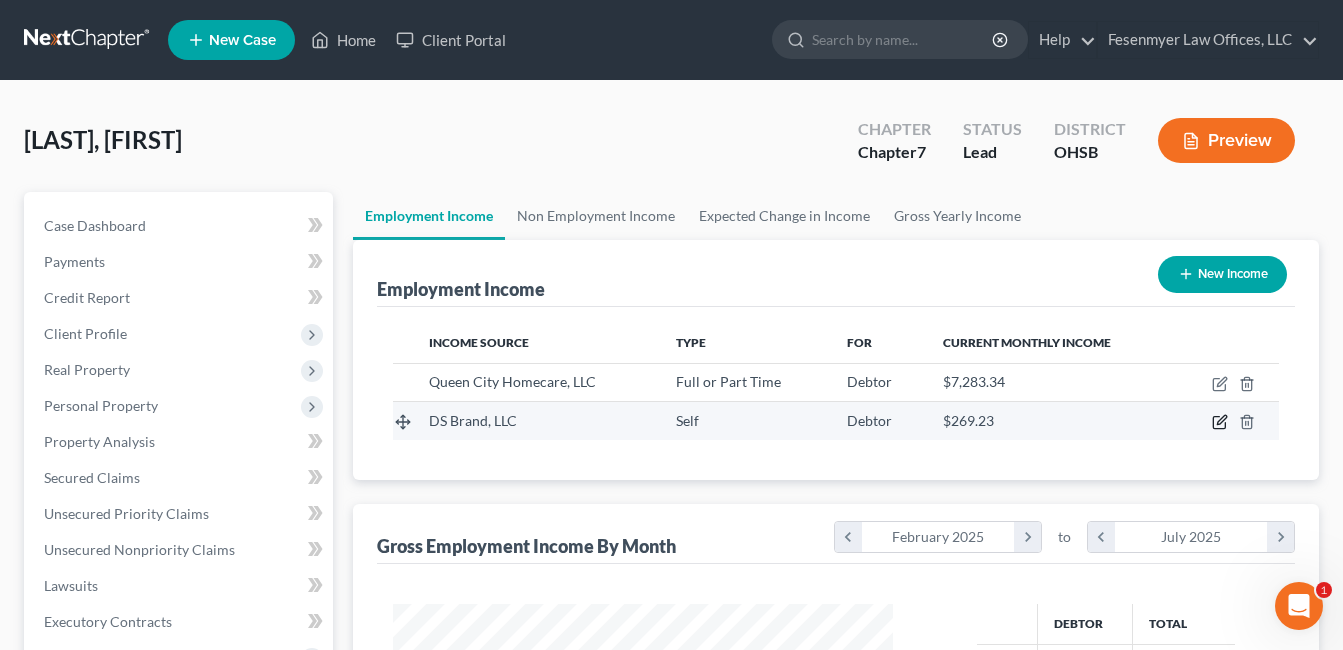 click 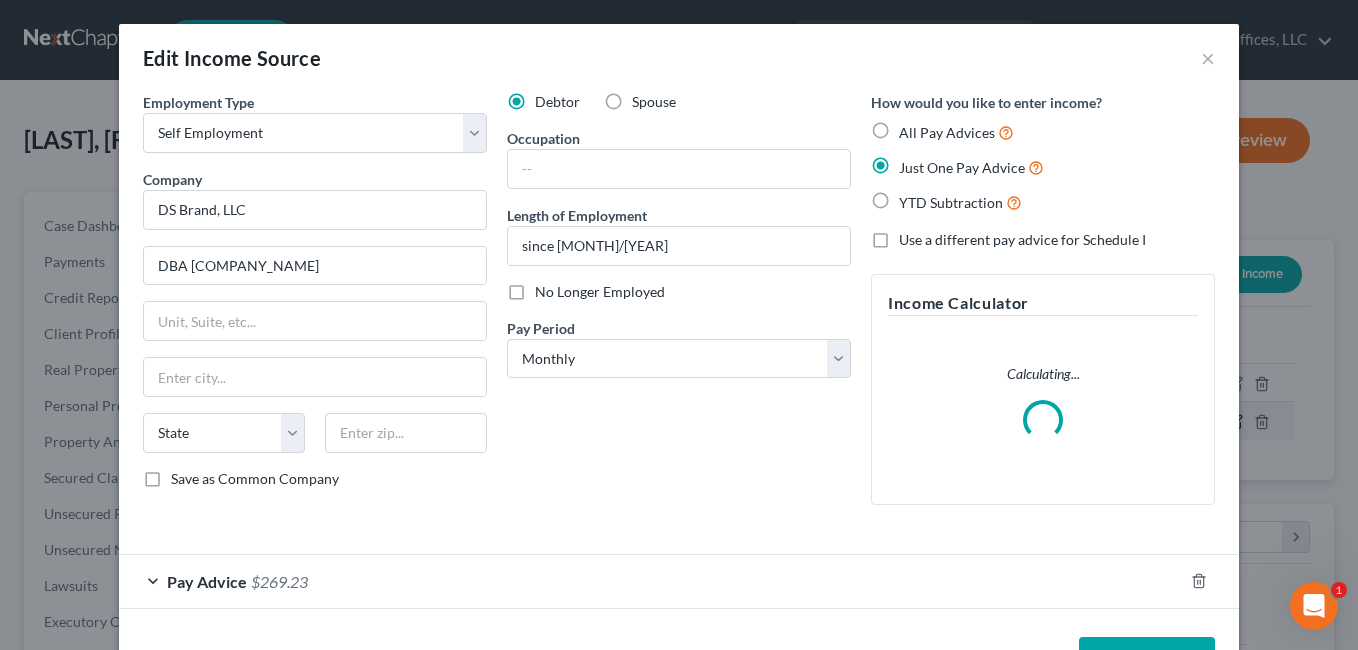 scroll, scrollTop: 999642, scrollLeft: 999453, axis: both 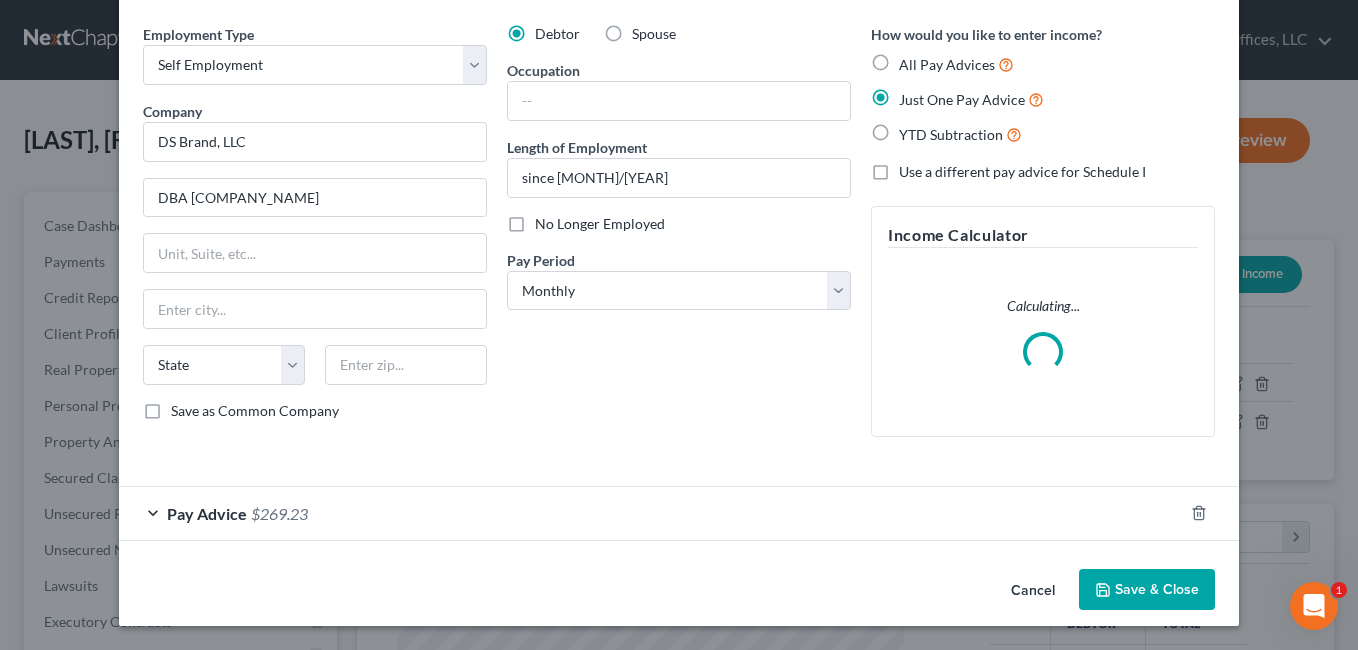 click on "Pay Advice [CURRENCY][AMOUNT]" at bounding box center [651, 513] 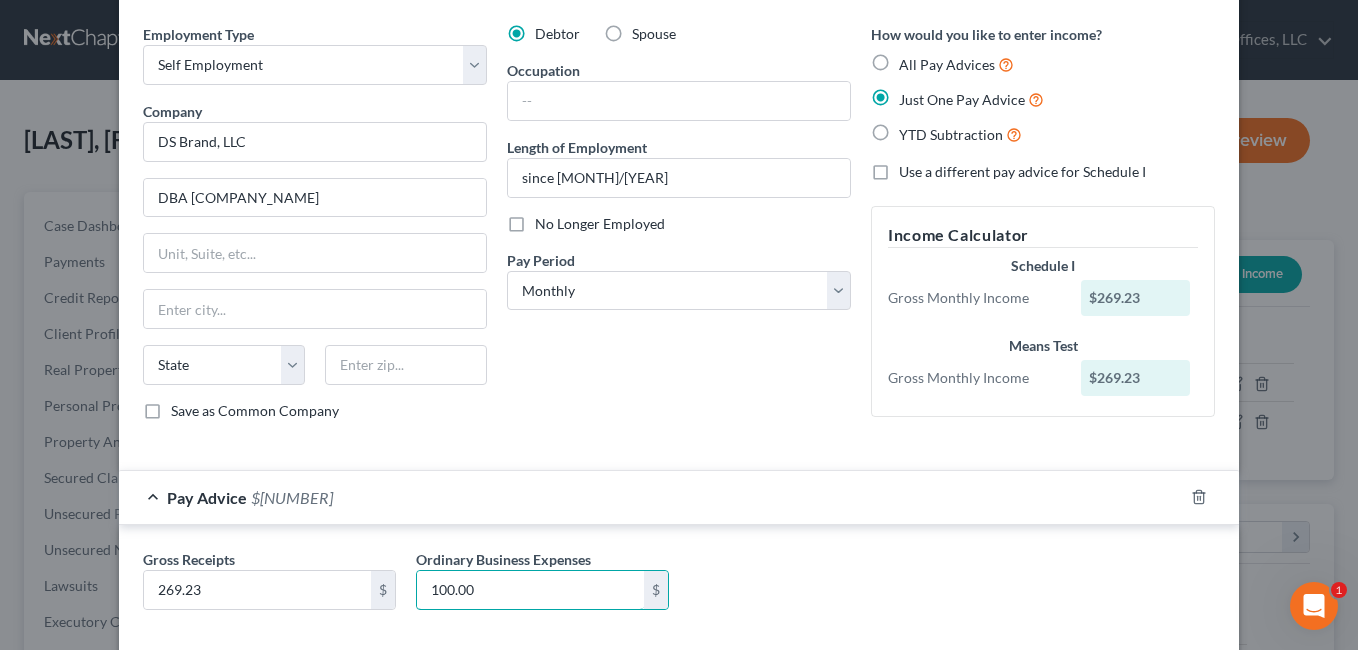 type on "100.00" 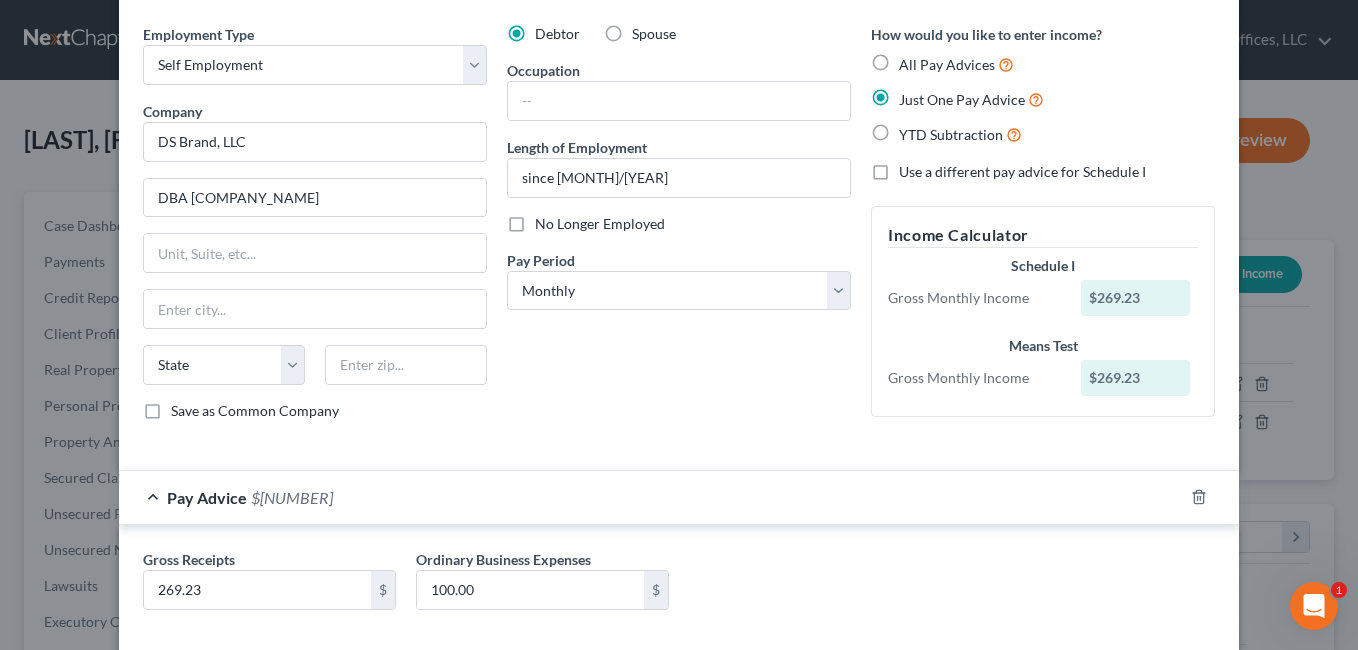 click on "Gross Receipts 269.23 $ Ordinary Business Expenses 100.00 $" at bounding box center [679, 587] 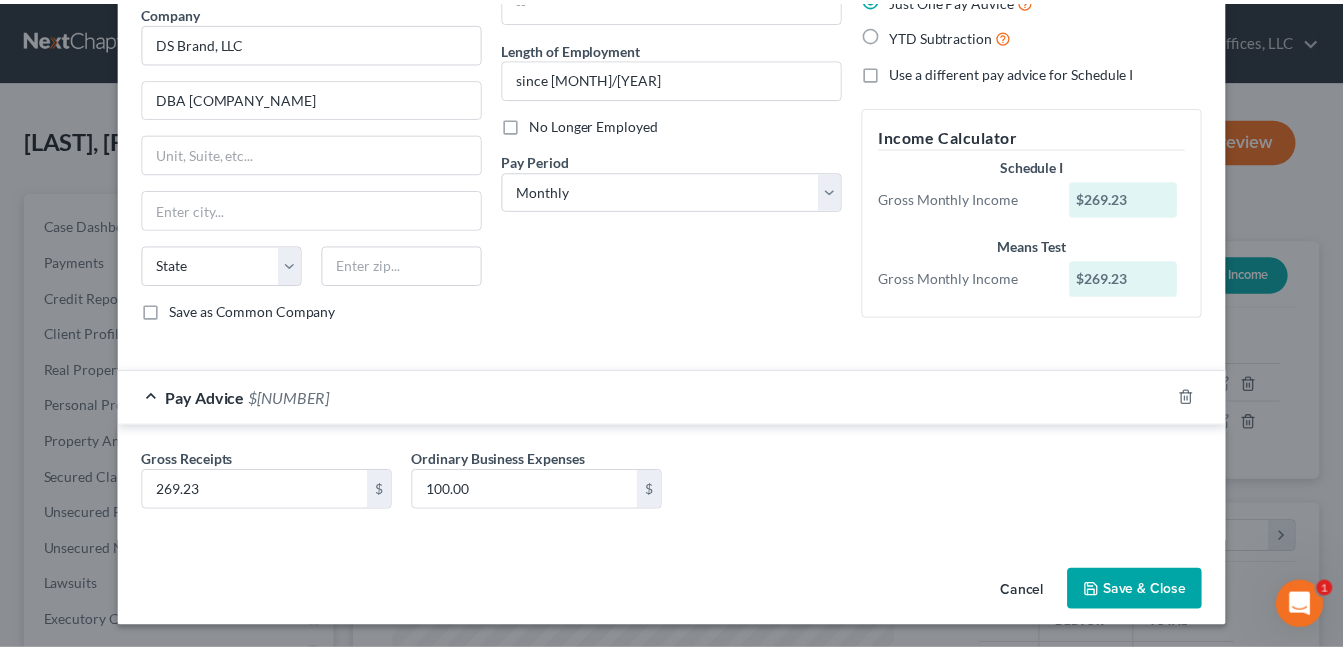 scroll, scrollTop: 169, scrollLeft: 0, axis: vertical 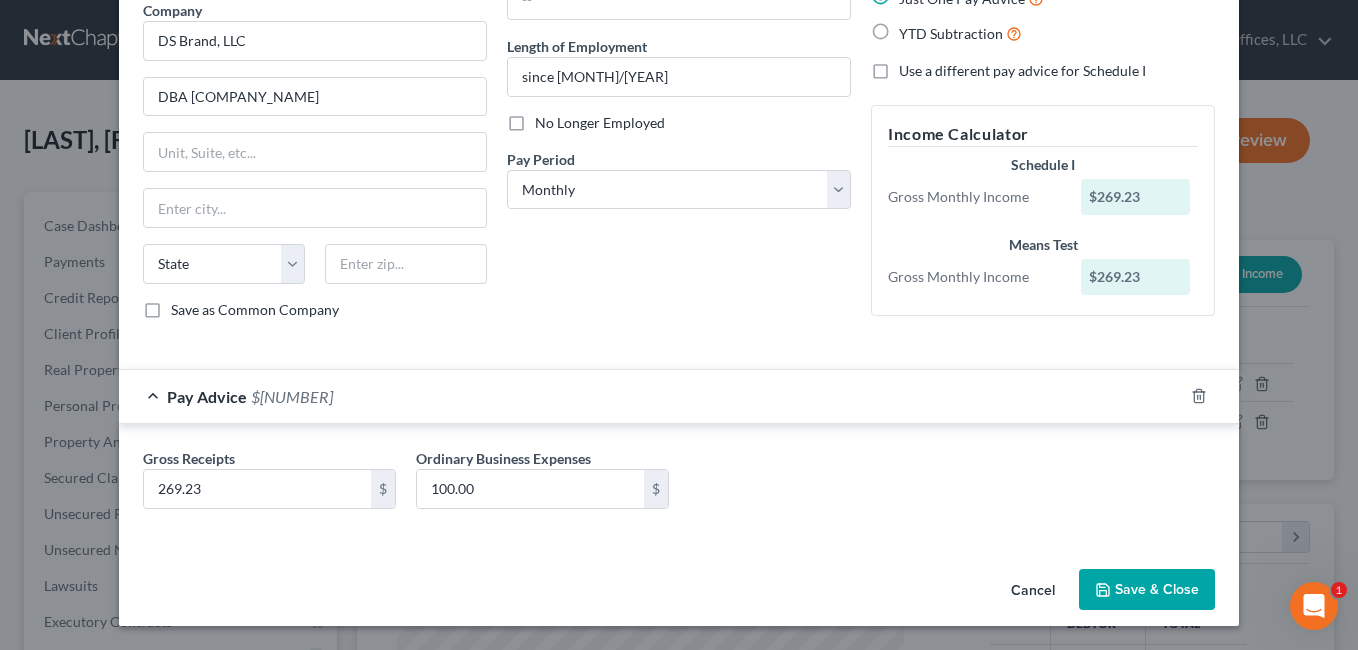 click on "Save & Close" at bounding box center (1147, 590) 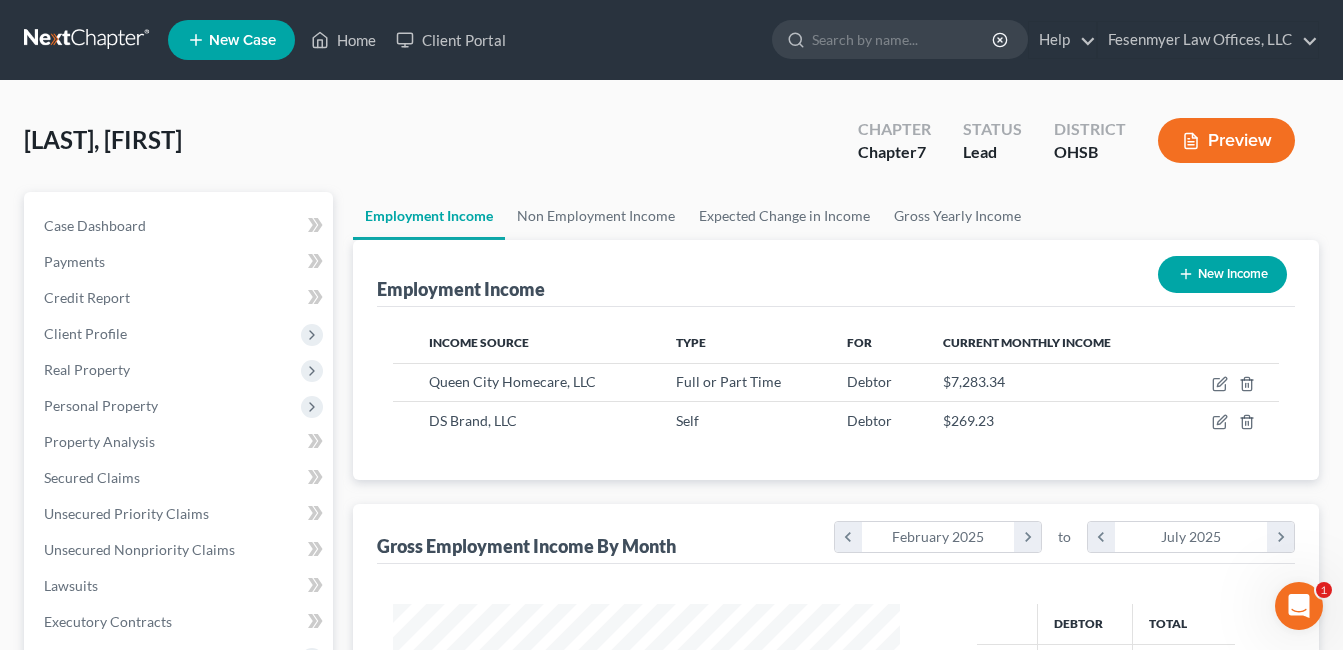 scroll, scrollTop: 359, scrollLeft: 541, axis: both 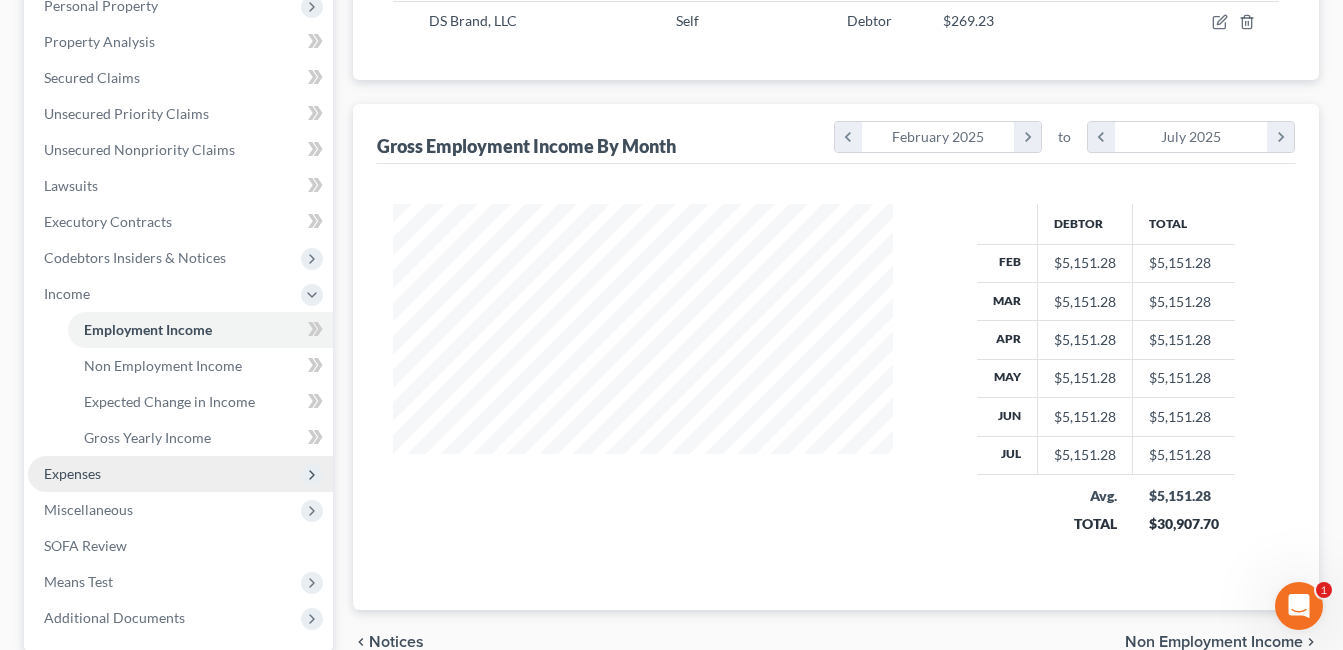 click on "Expenses" at bounding box center (180, 474) 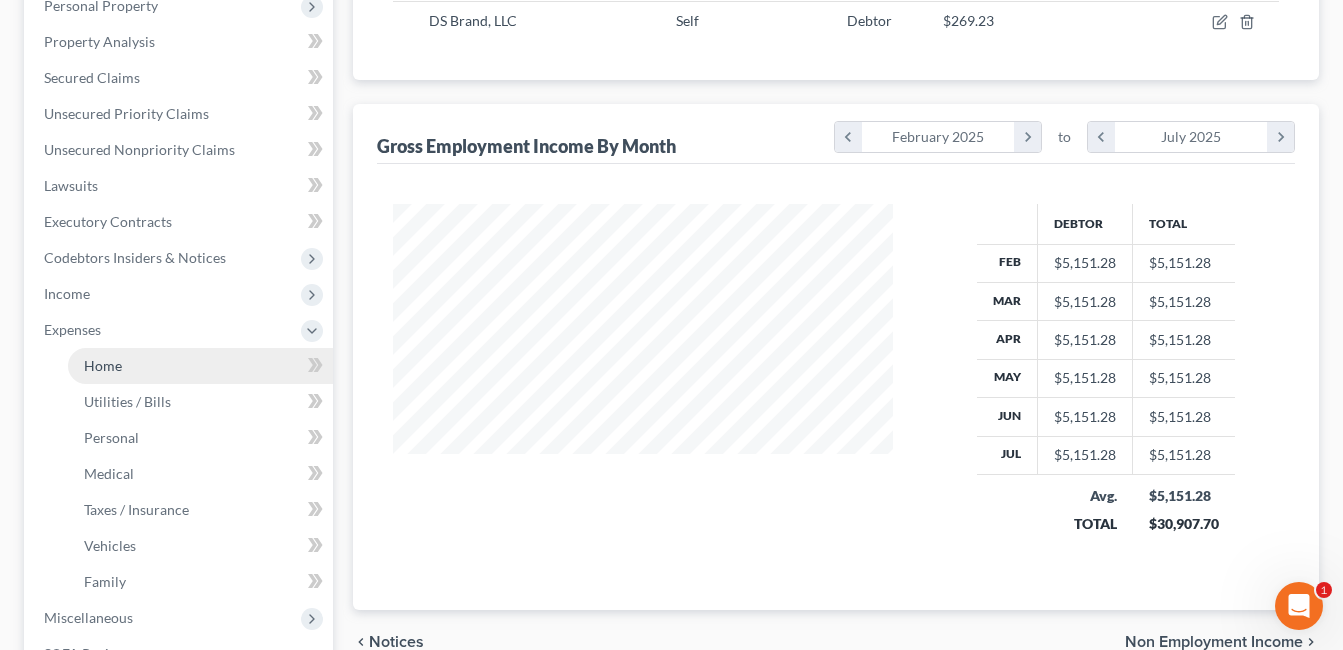 click on "Home" at bounding box center [200, 366] 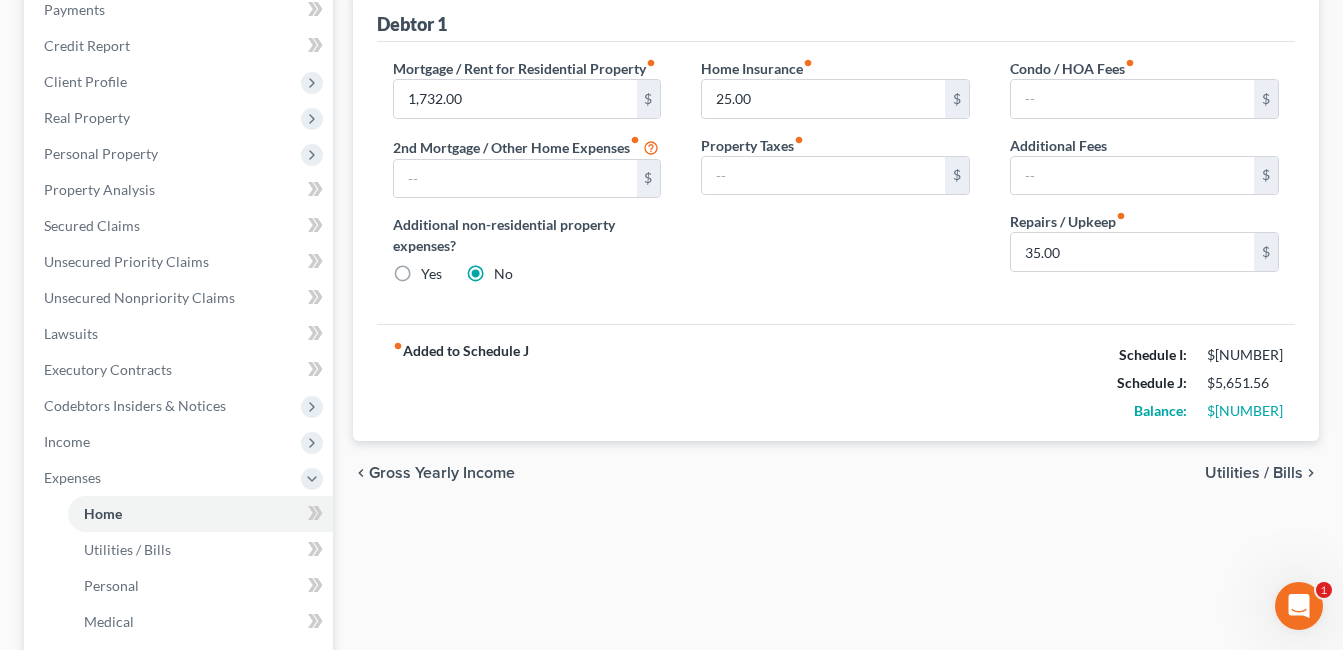 scroll, scrollTop: 300, scrollLeft: 0, axis: vertical 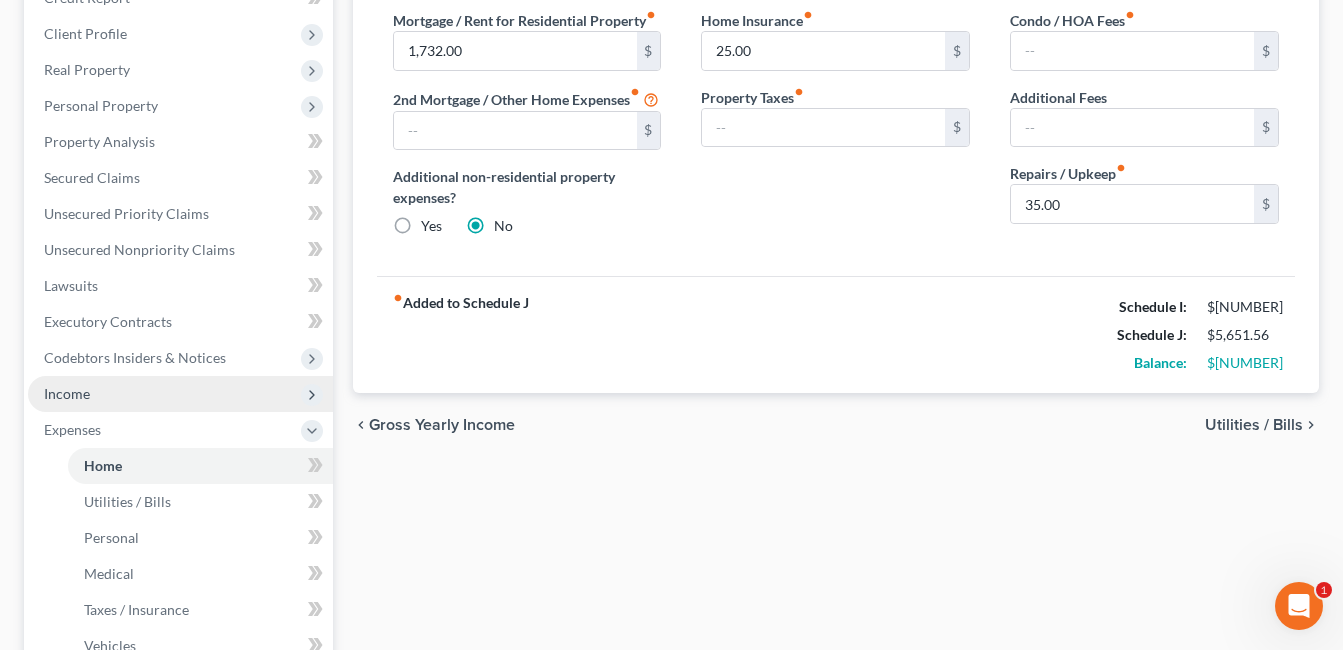 click on "Income" at bounding box center [180, 394] 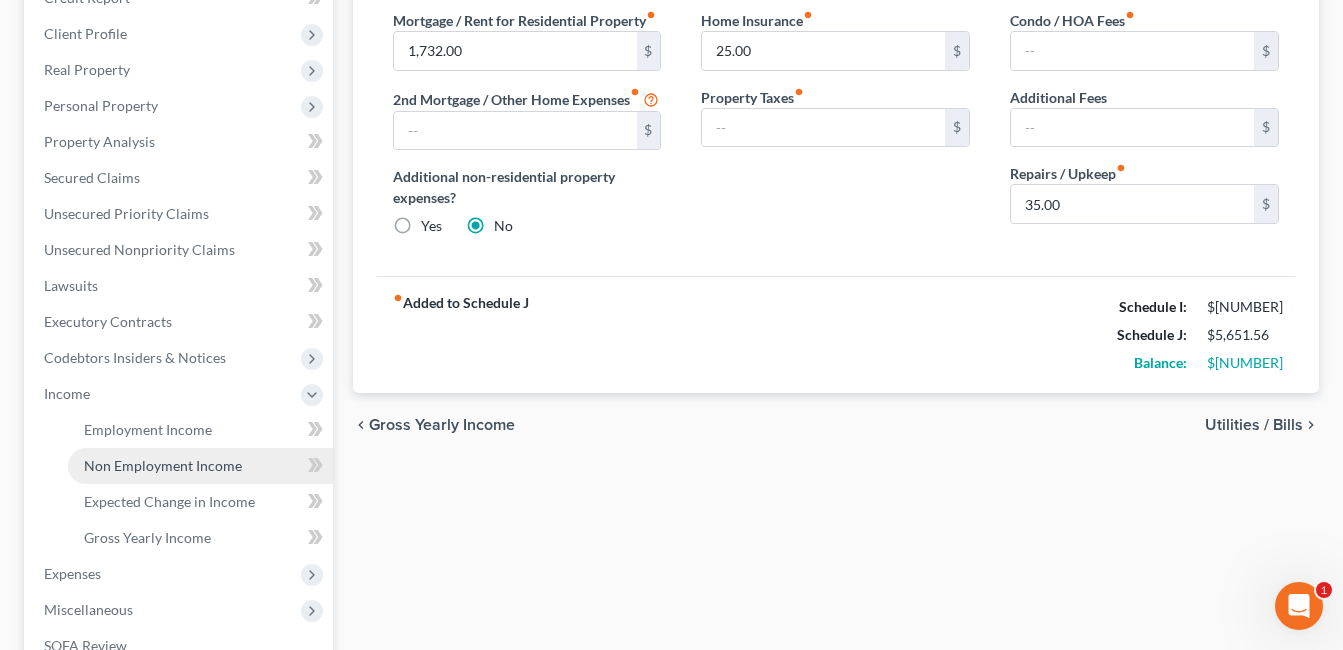 click on "Non Employment Income" at bounding box center (163, 465) 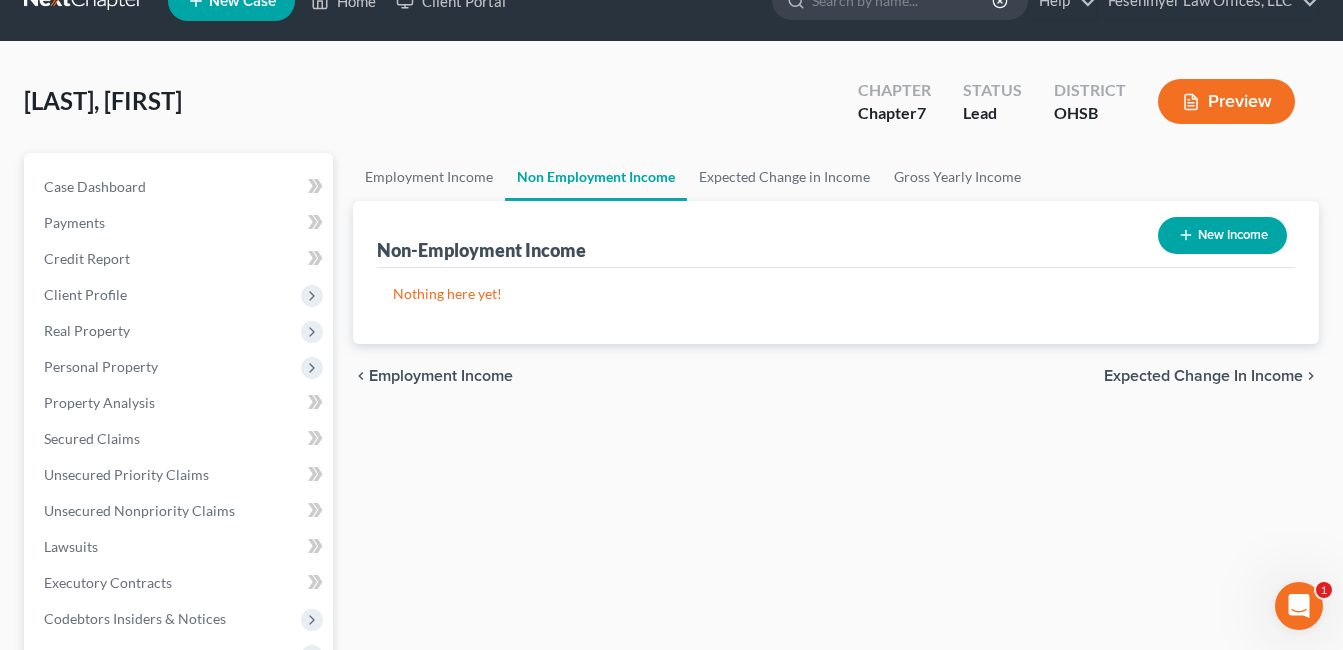 scroll, scrollTop: 0, scrollLeft: 0, axis: both 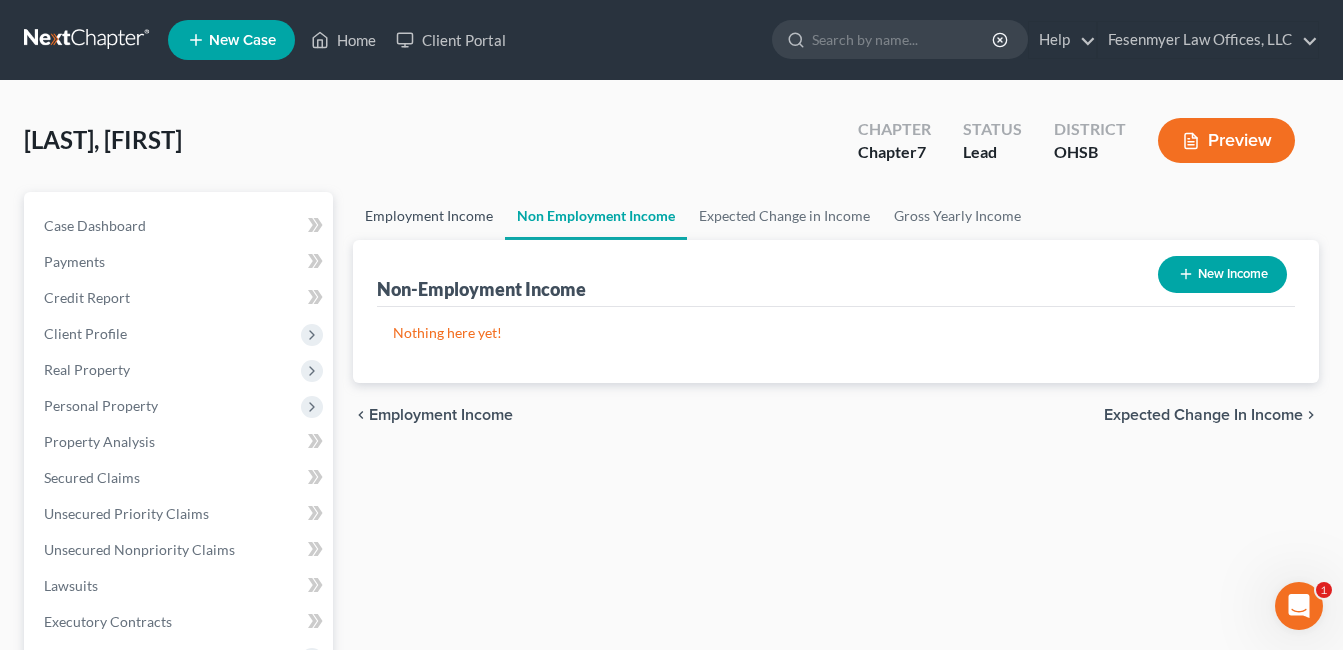 click on "Employment Income" at bounding box center (429, 216) 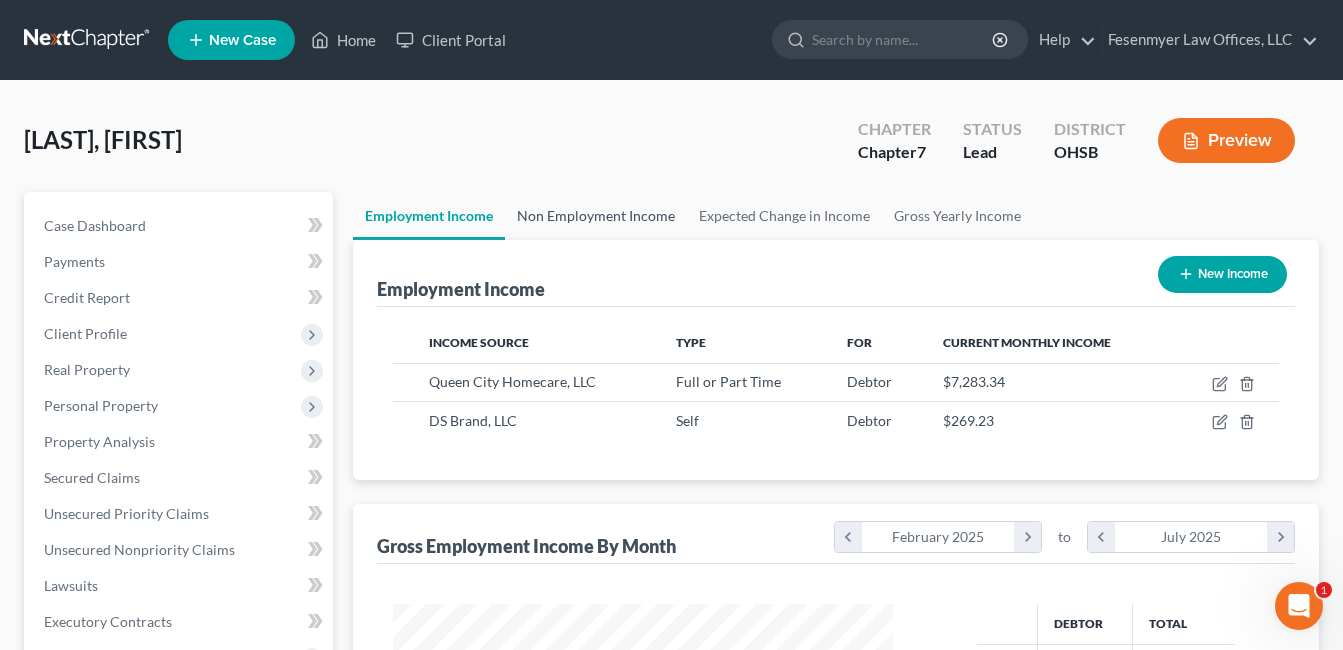 scroll, scrollTop: 999642, scrollLeft: 999460, axis: both 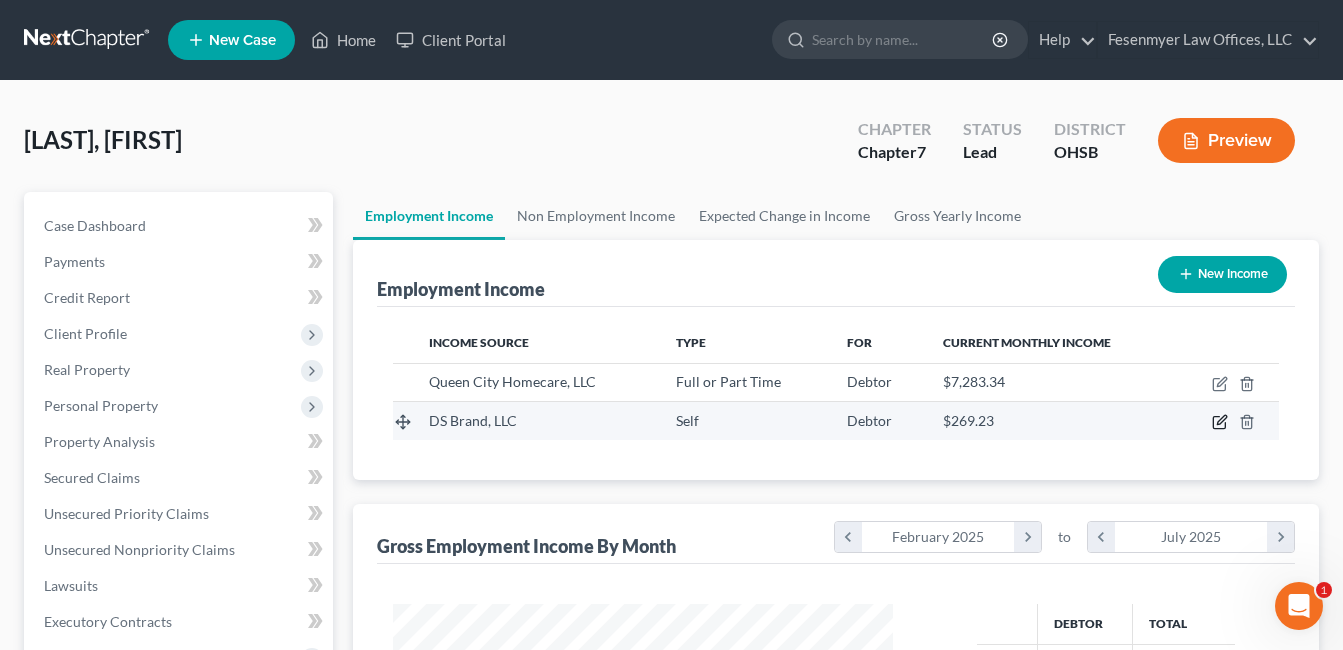 click 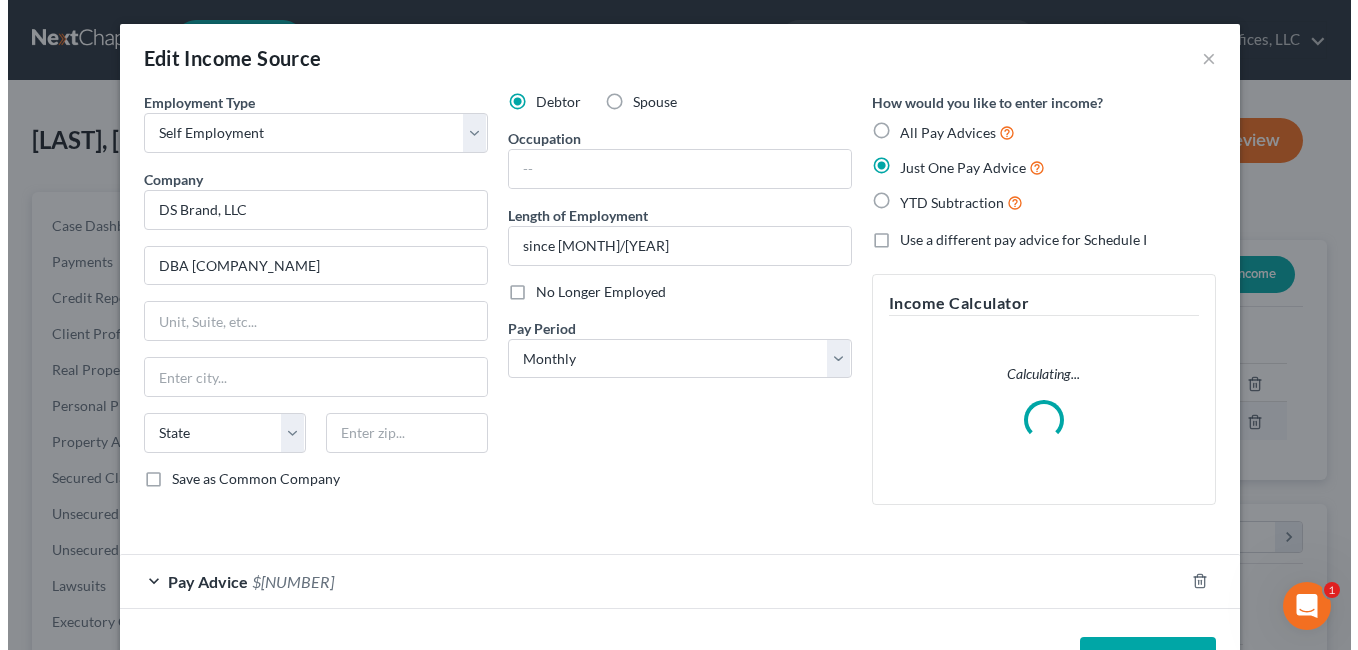 scroll, scrollTop: 999642, scrollLeft: 999453, axis: both 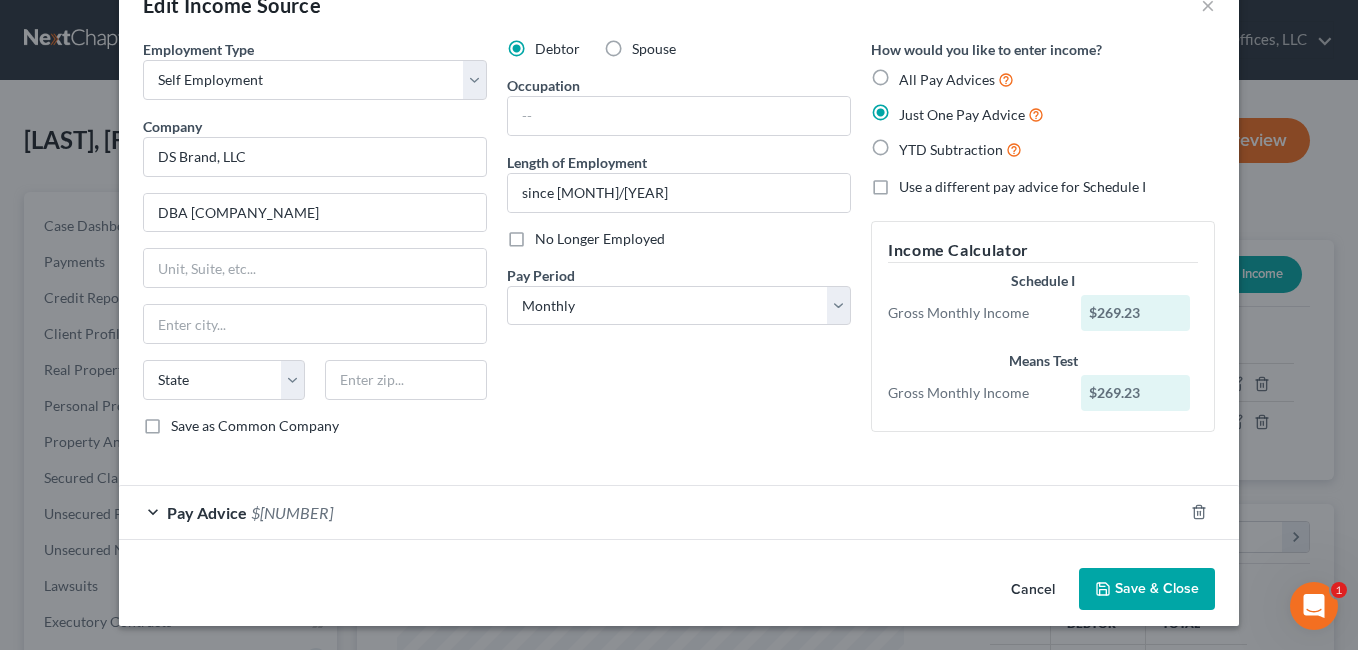 click on "Pay Advice $[NUMBER]" at bounding box center [651, 512] 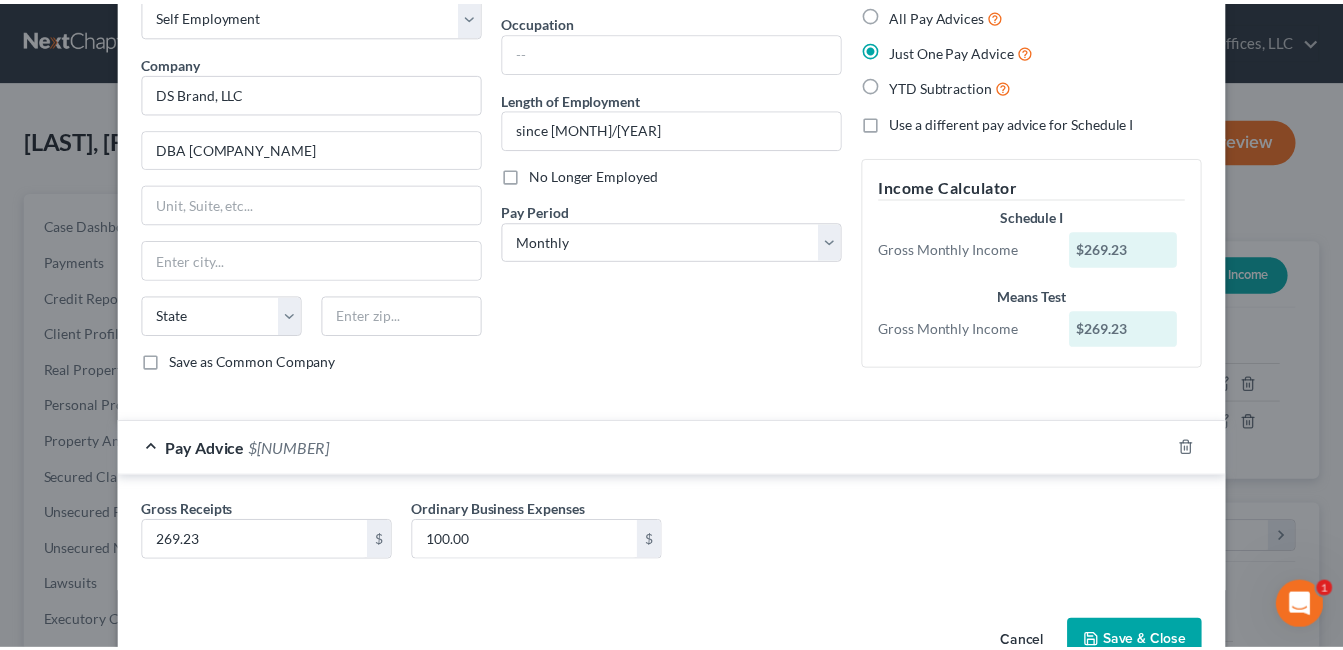 scroll, scrollTop: 169, scrollLeft: 0, axis: vertical 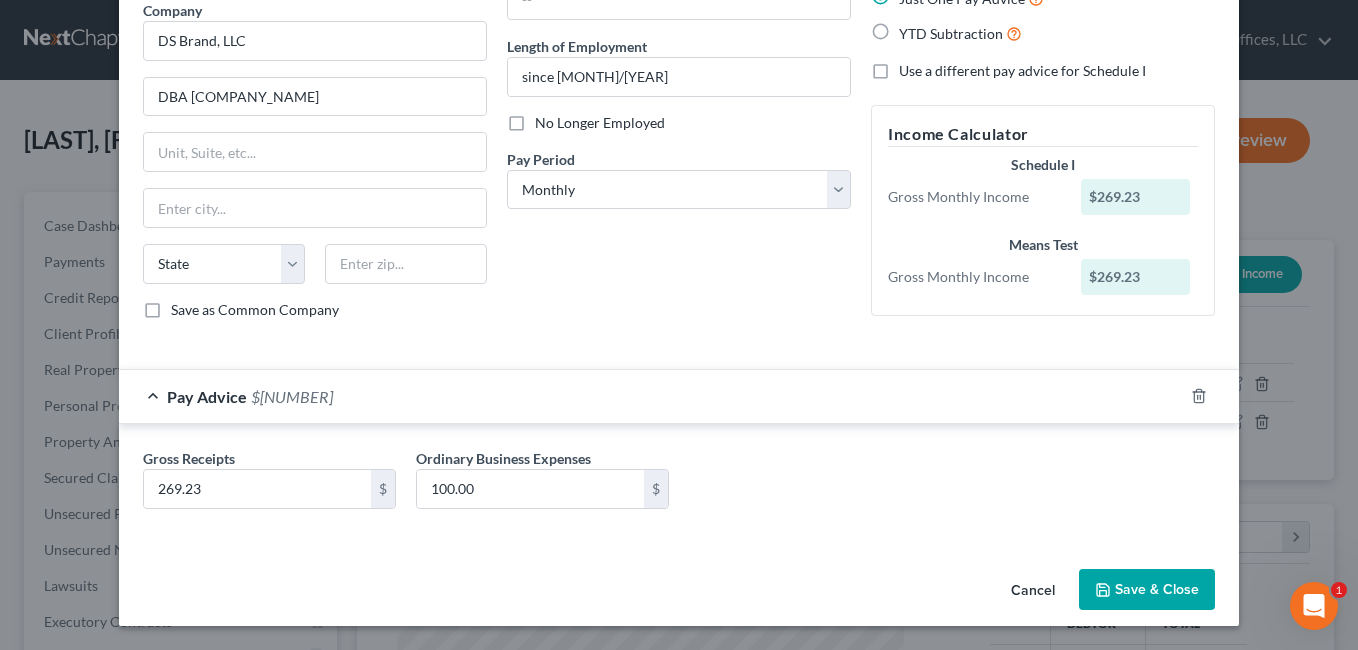 click on "Gross Receipts 269.23 $ Ordinary Business Expenses 100.00 $" at bounding box center [679, 486] 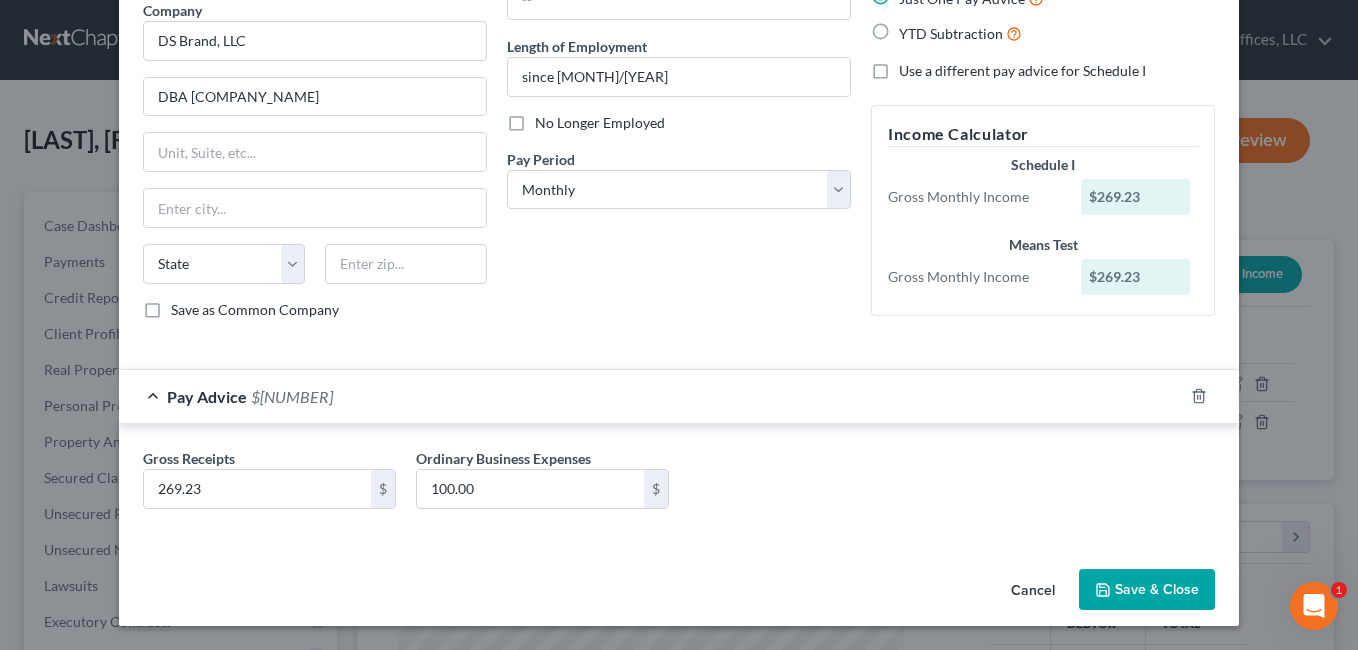 click on "Save & Close" at bounding box center (1147, 590) 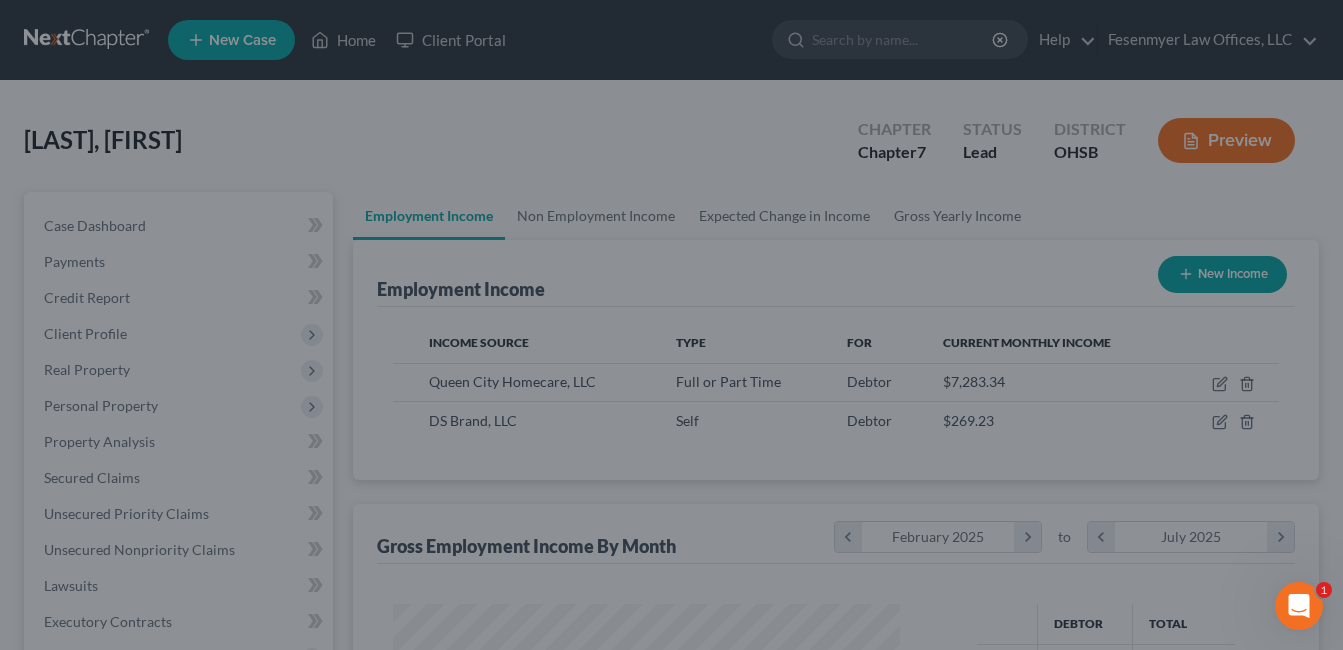 scroll, scrollTop: 359, scrollLeft: 541, axis: both 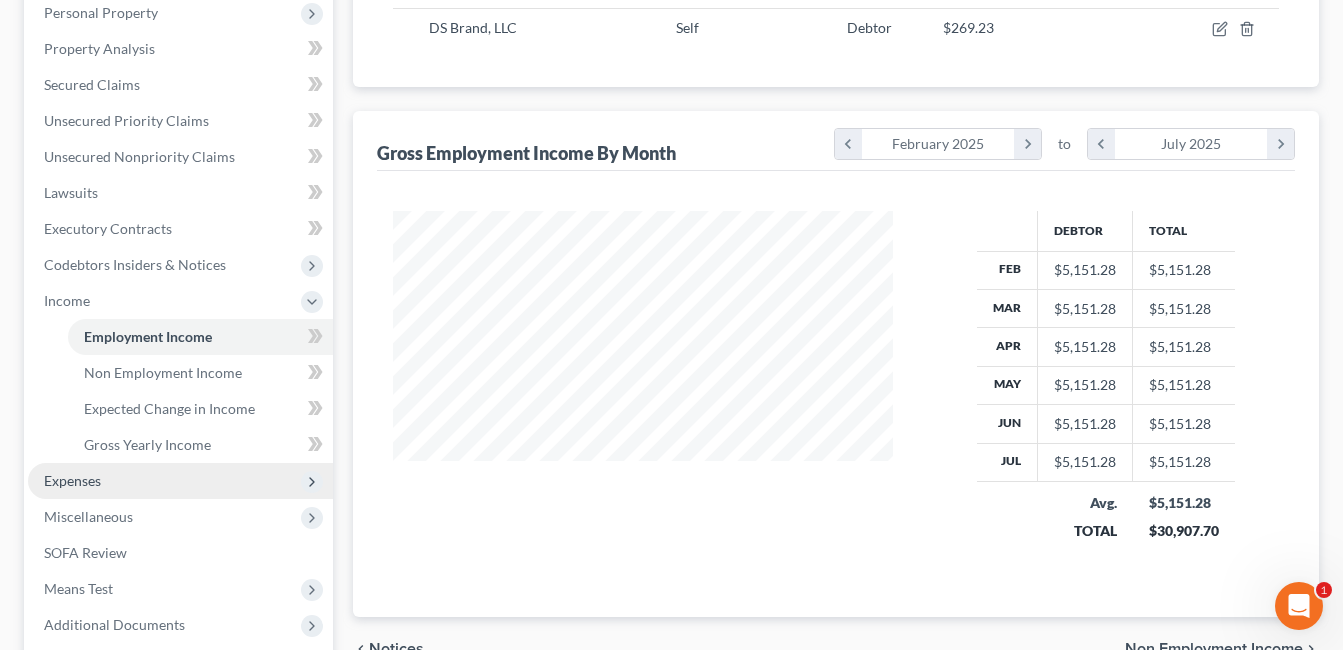 click on "Expenses" at bounding box center (180, 481) 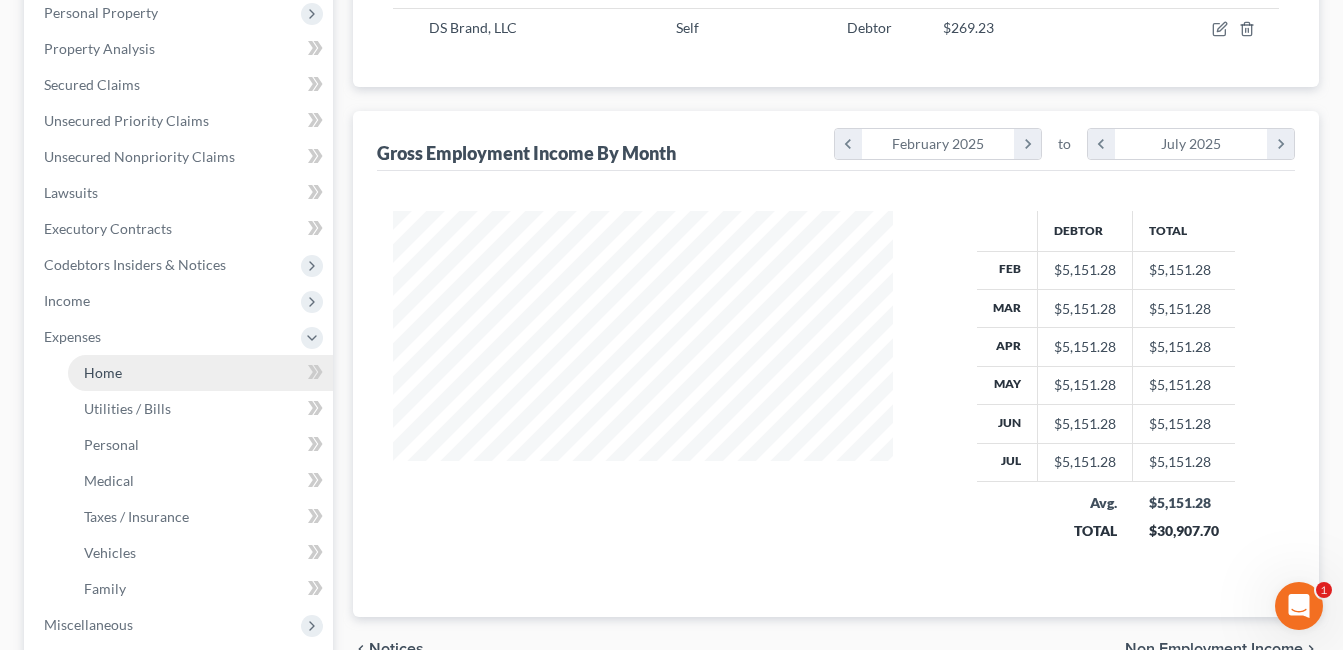 click on "Home" at bounding box center [200, 373] 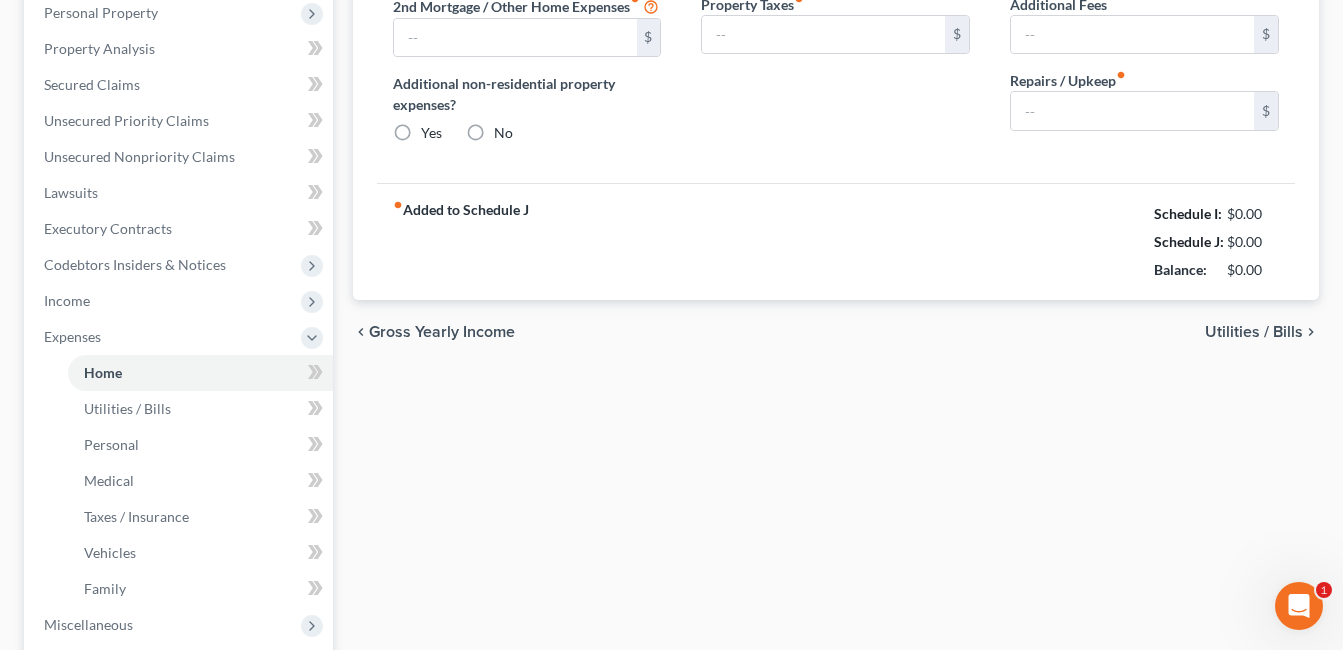 type on "1,732.00" 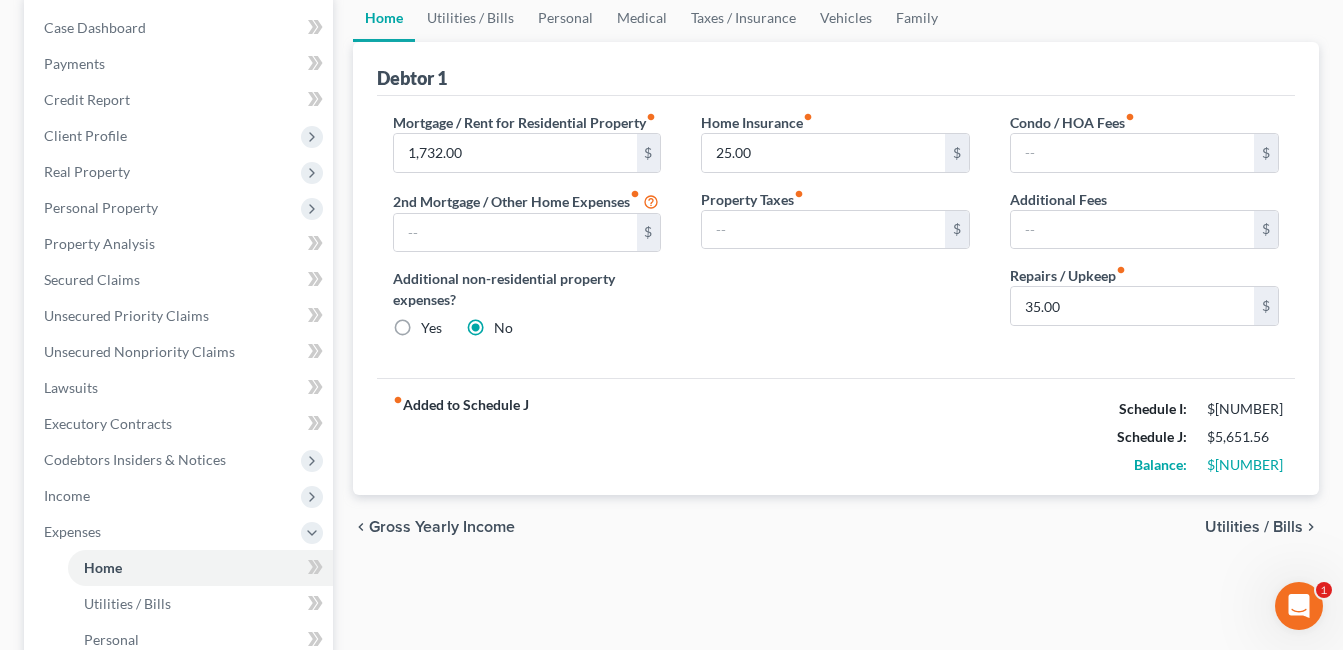 scroll, scrollTop: 200, scrollLeft: 0, axis: vertical 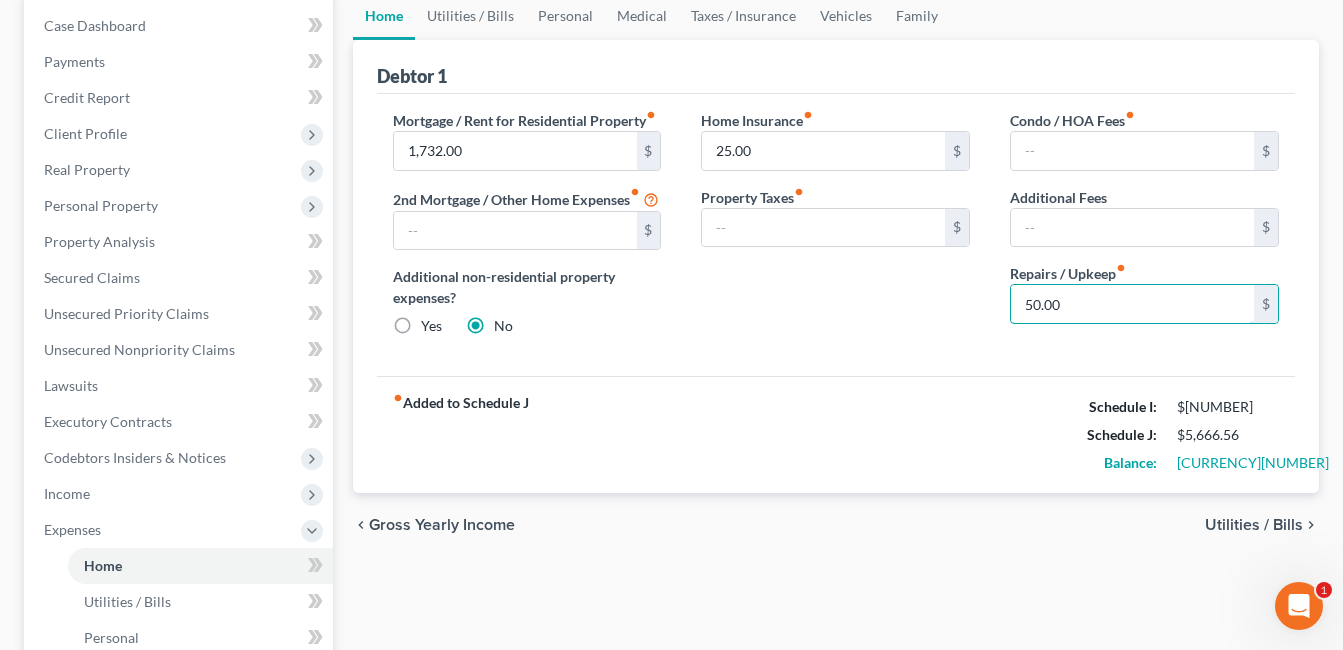 type on "50.00" 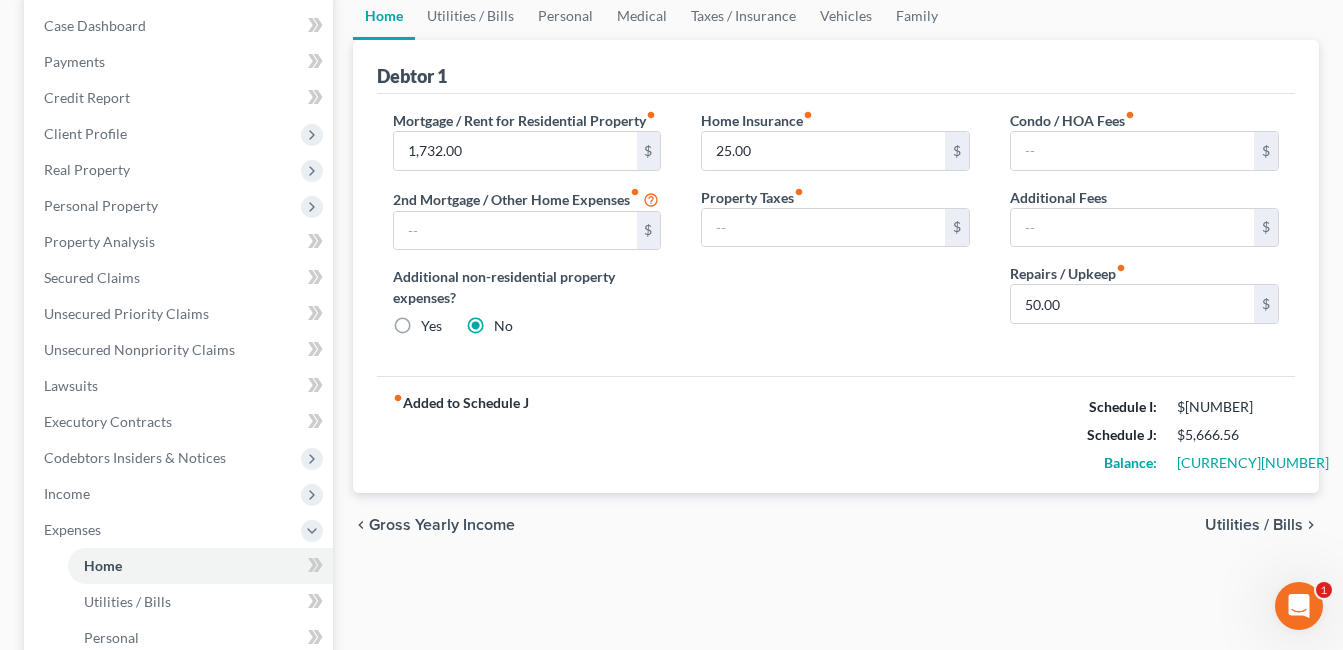 click on "Home Insurance  fiber_manual_record $[NUMBER] Property Taxes  fiber_manual_record $" at bounding box center [835, 231] 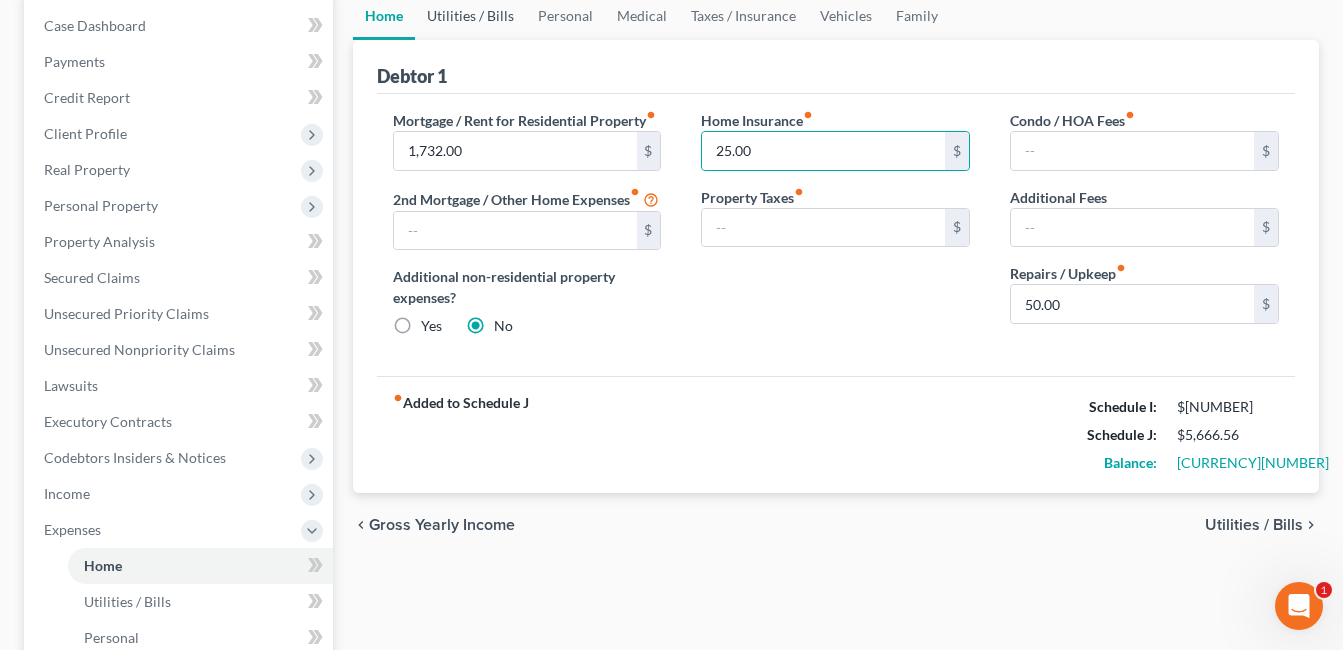 click on "Utilities / Bills" at bounding box center [470, 16] 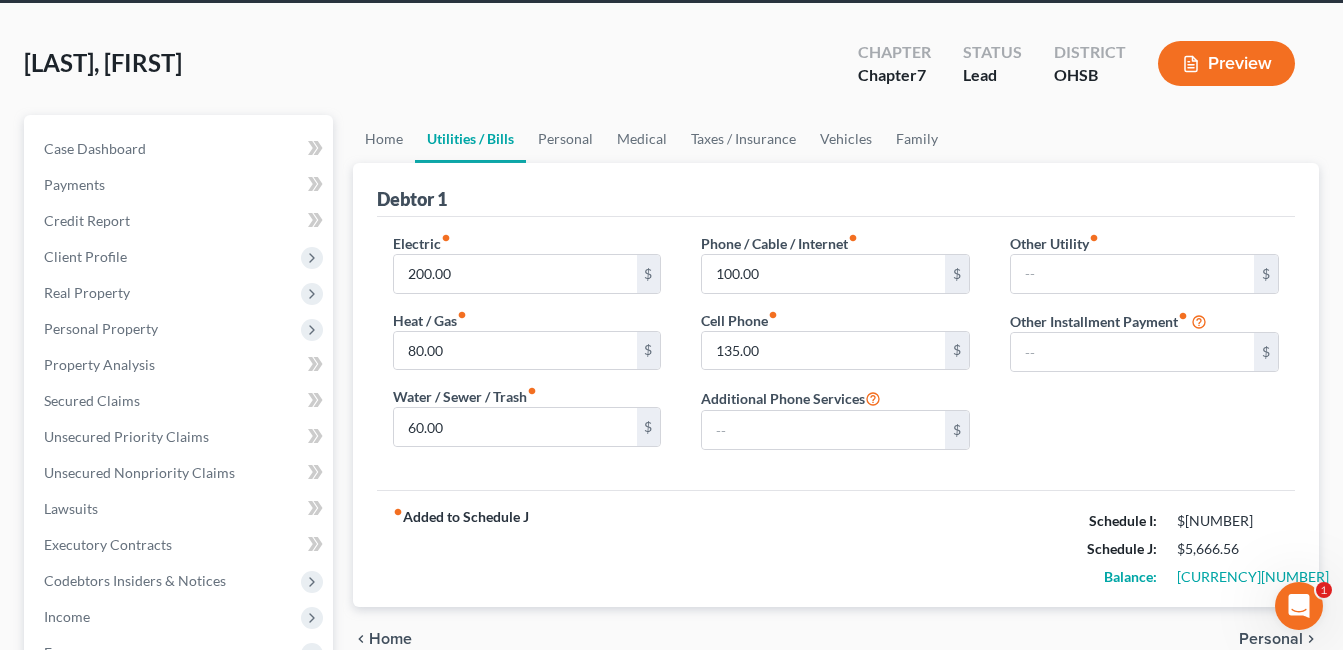 scroll, scrollTop: 0, scrollLeft: 0, axis: both 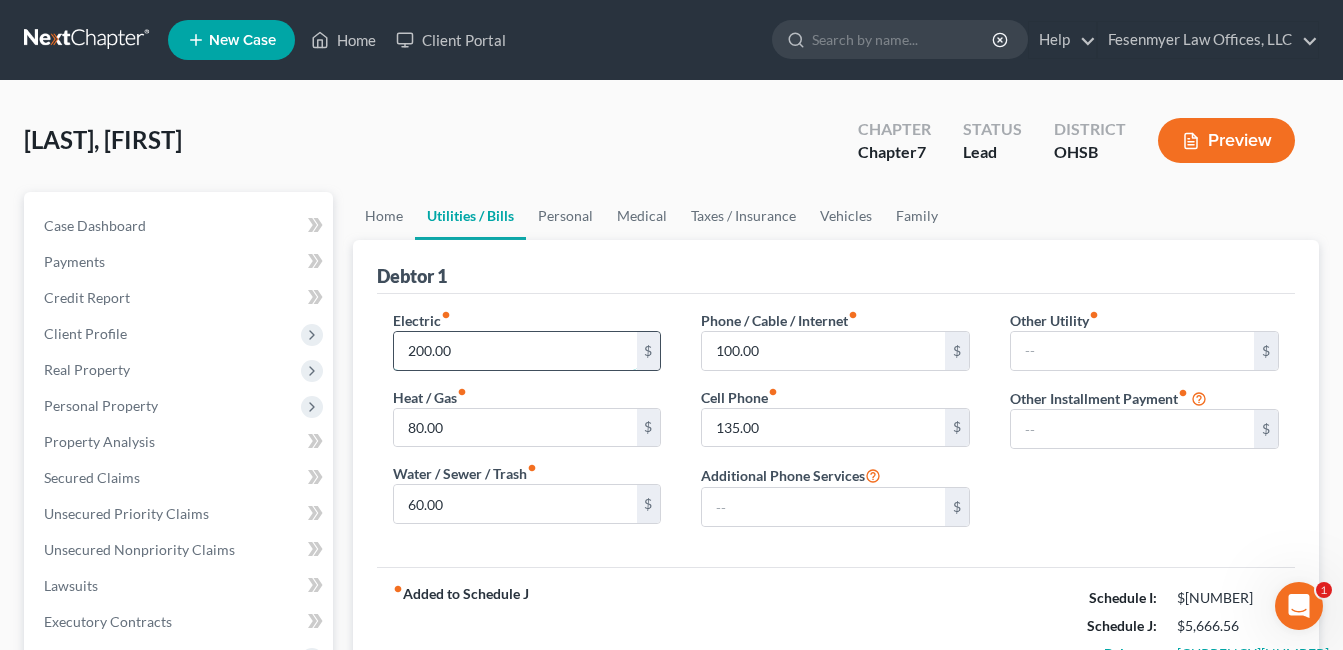 click on "200.00" at bounding box center [515, 351] 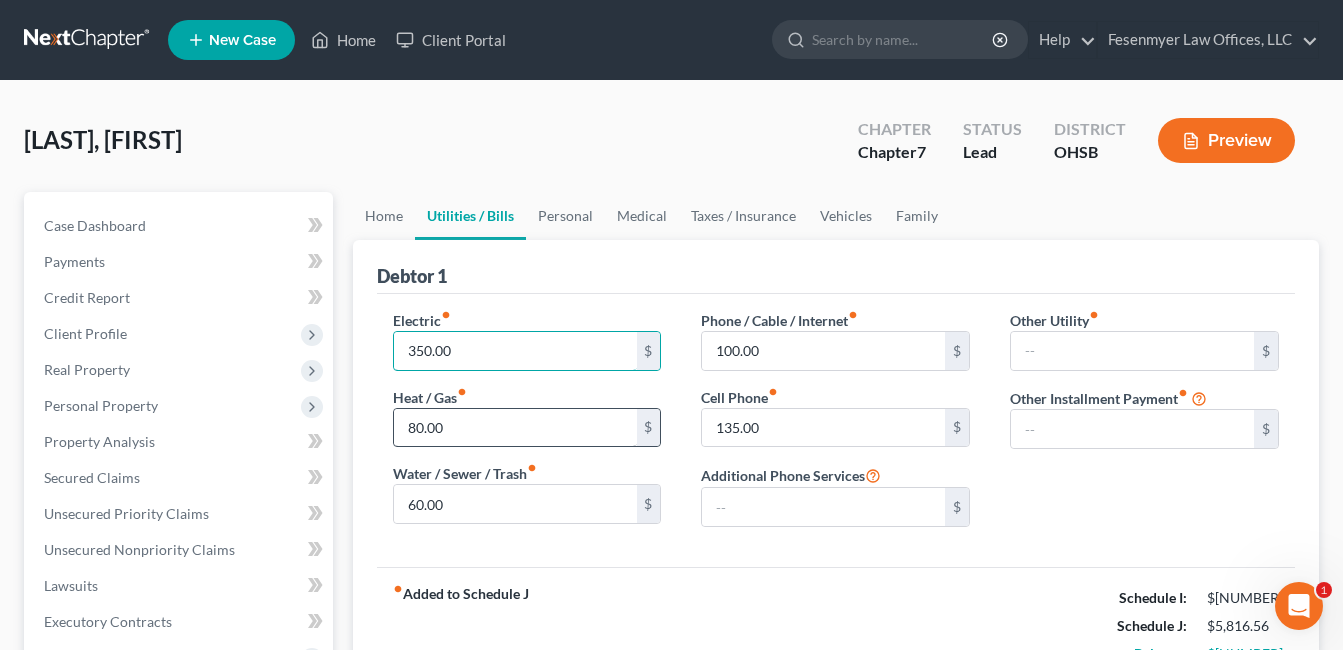 type on "350.00" 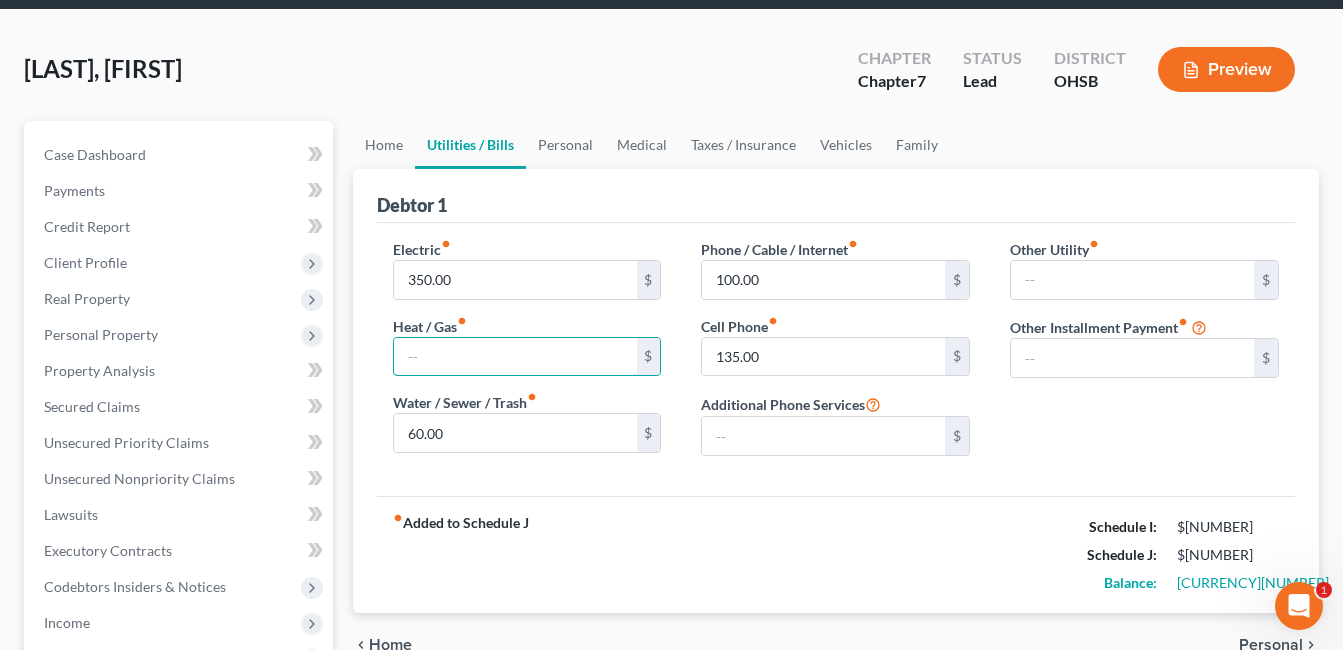 scroll, scrollTop: 100, scrollLeft: 0, axis: vertical 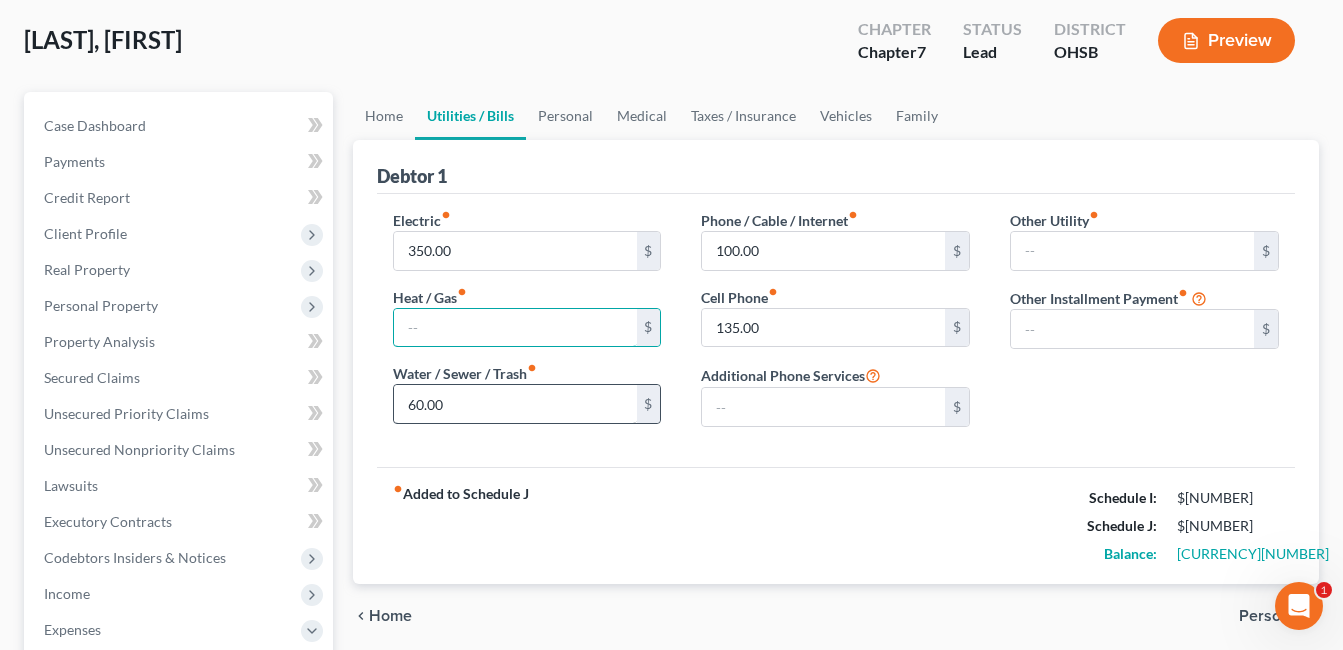 type 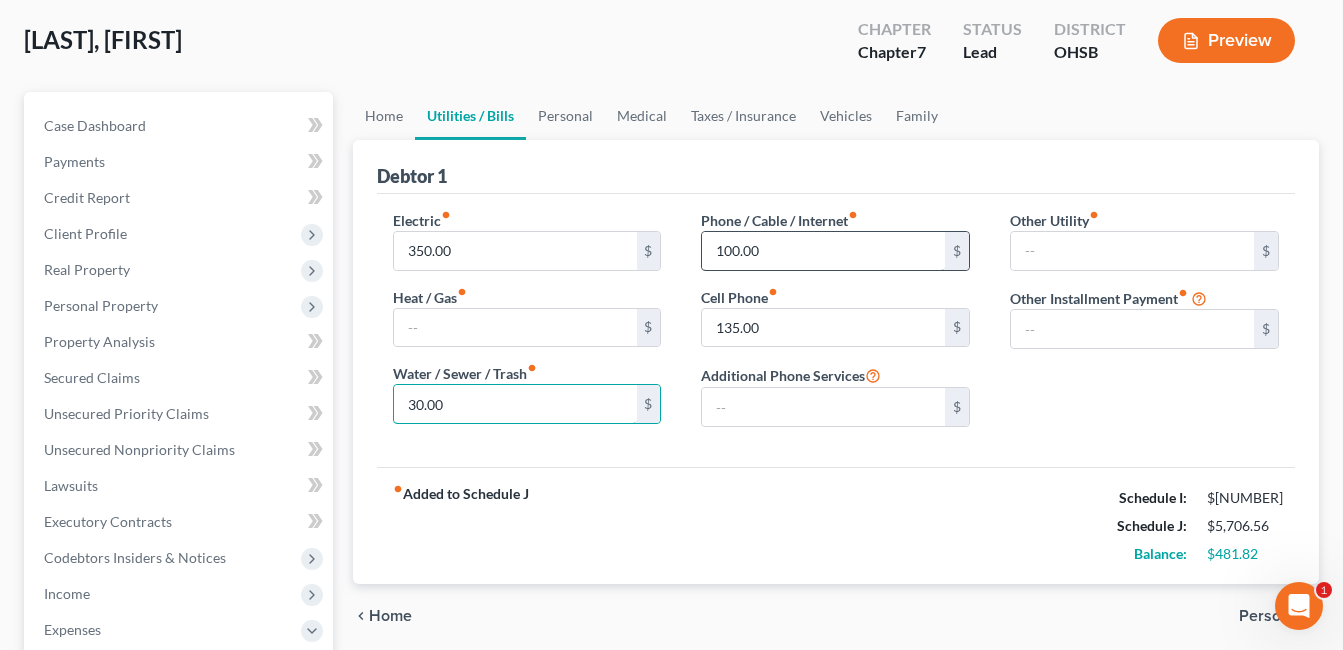 type on "30.00" 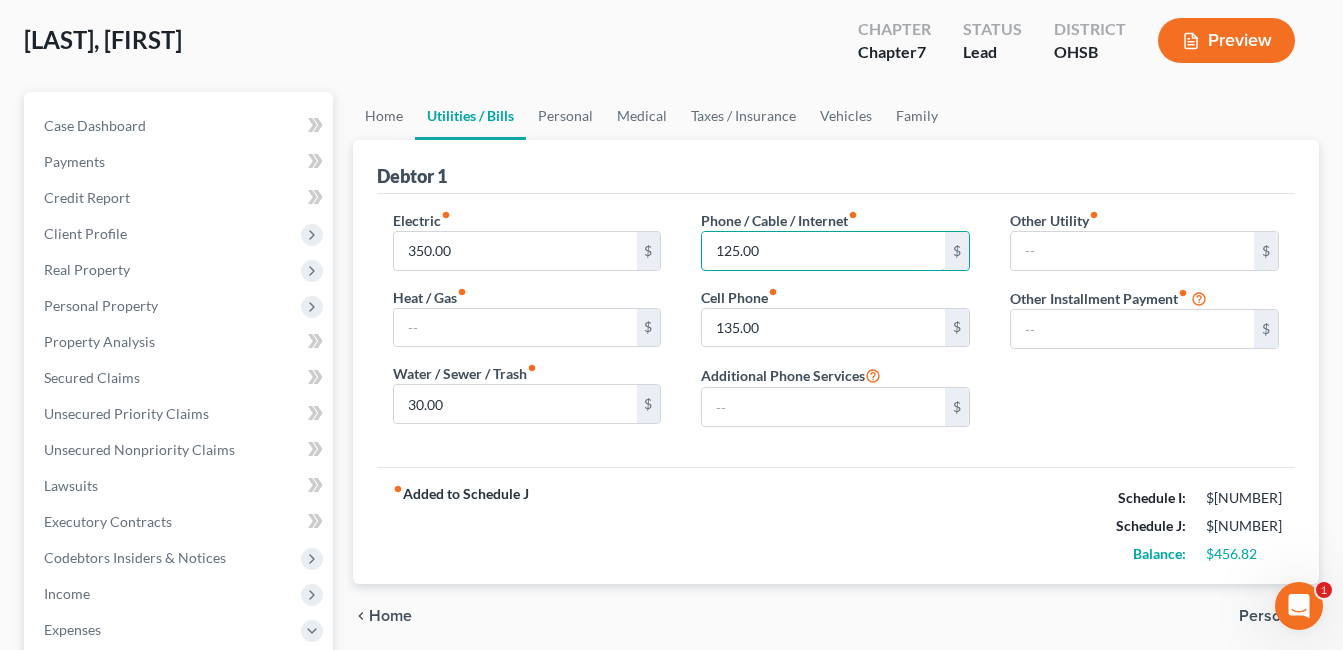type on "125.00" 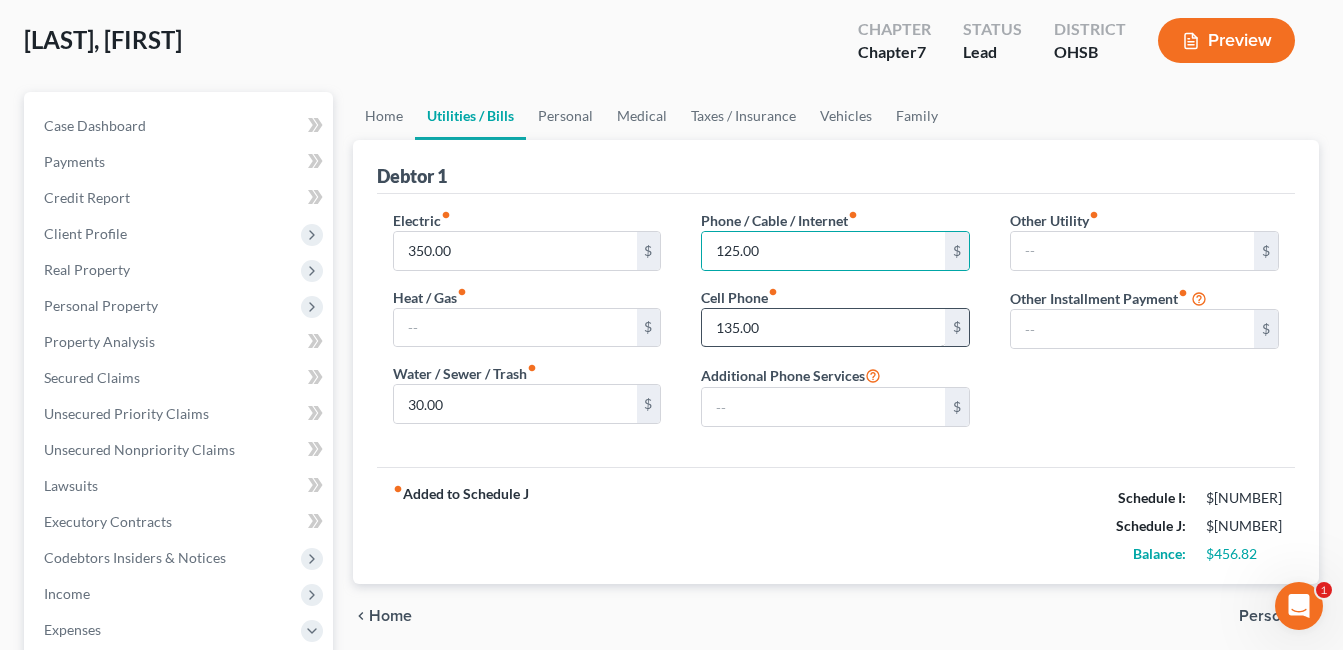 drag, startPoint x: 695, startPoint y: 326, endPoint x: 750, endPoint y: 326, distance: 55 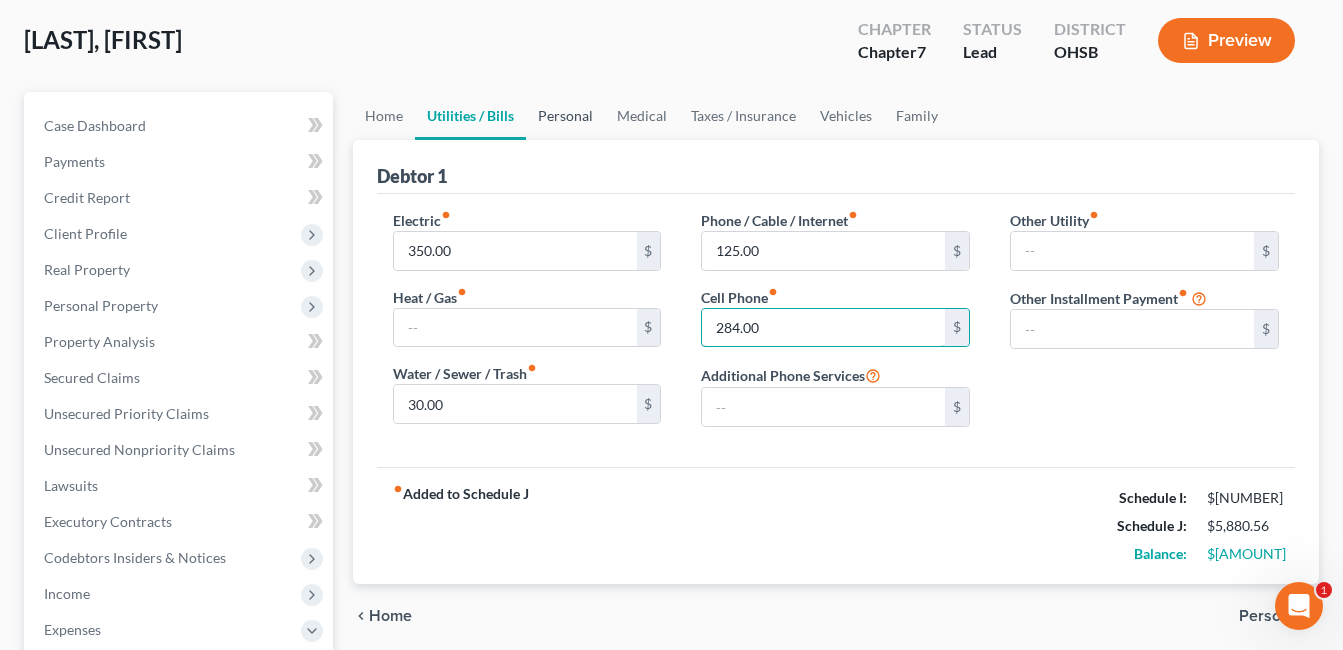 type on "284.00" 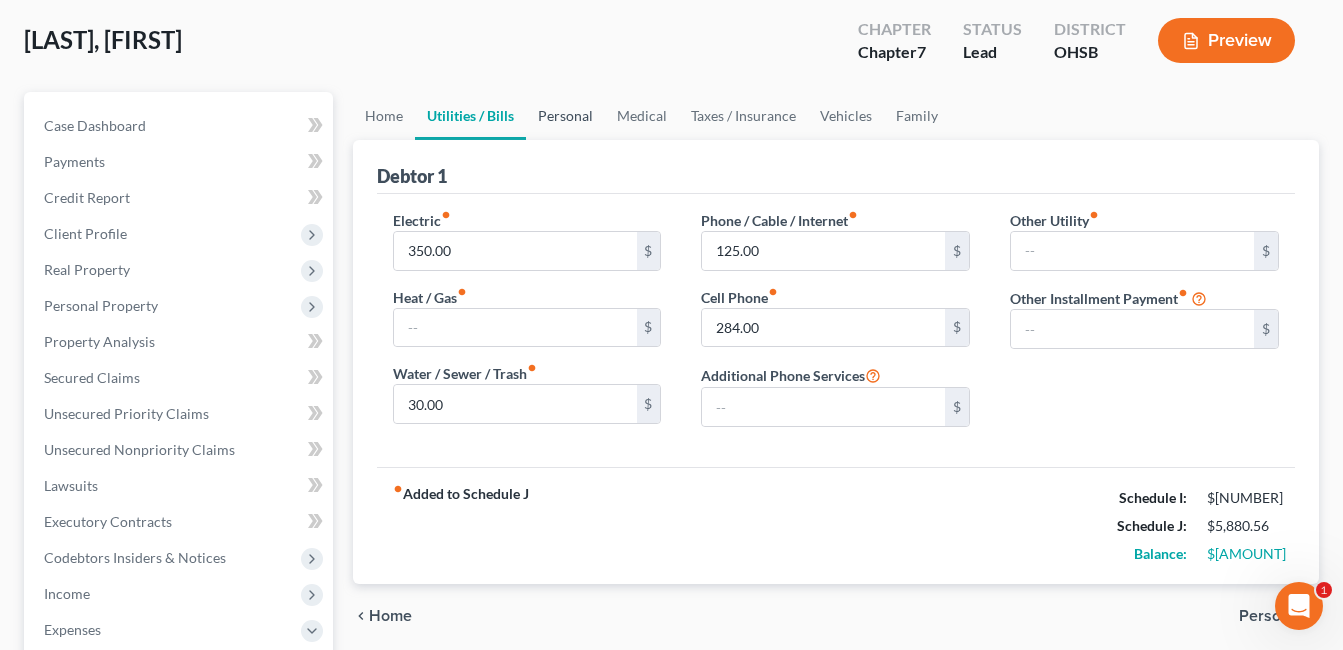 click on "Personal" at bounding box center [565, 116] 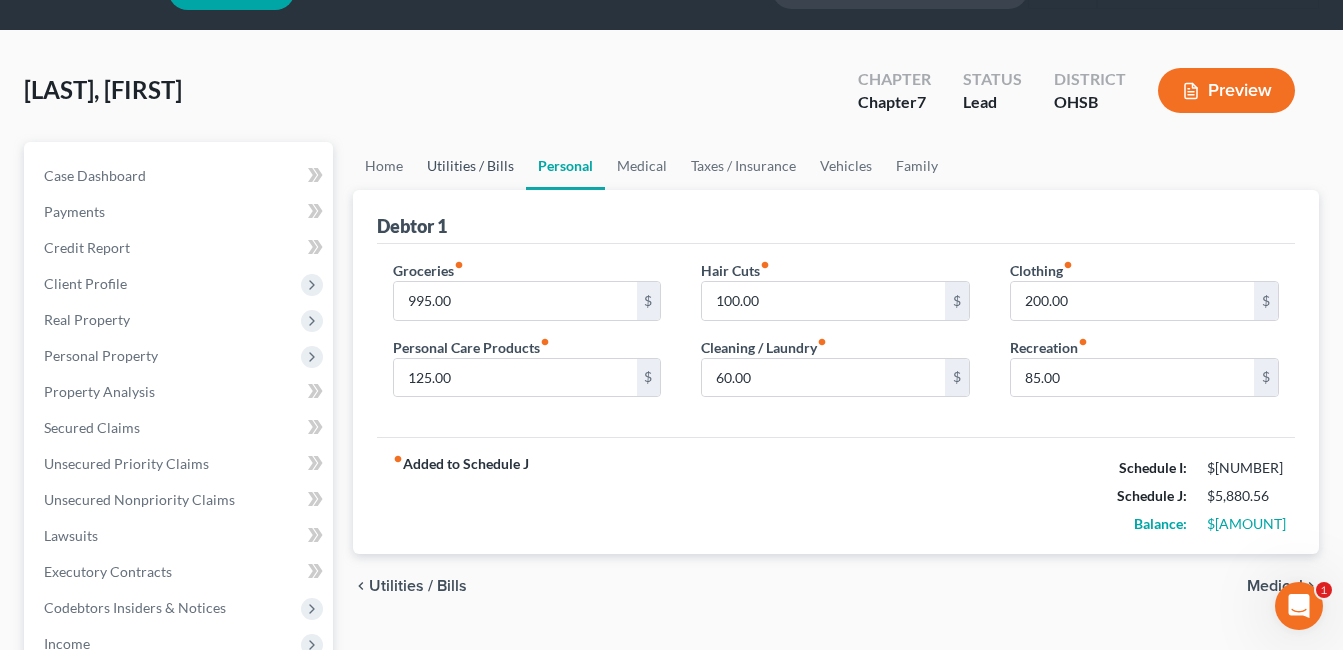 scroll, scrollTop: 0, scrollLeft: 0, axis: both 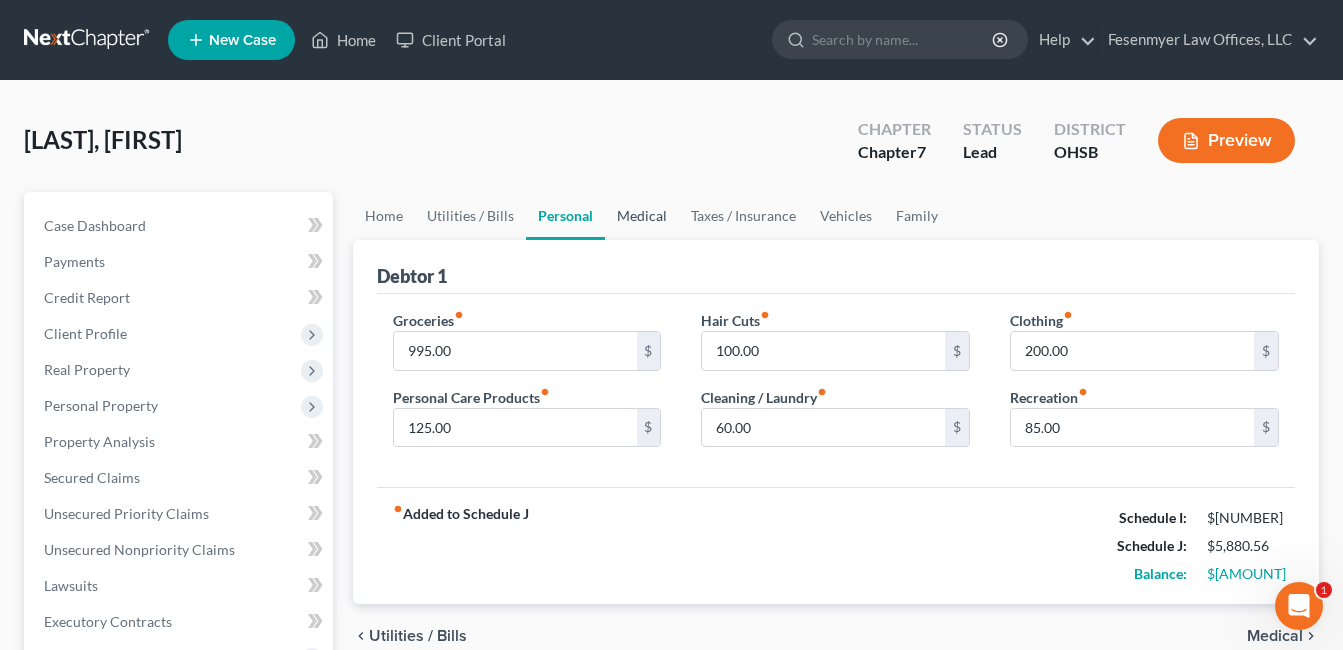 click on "Medical" at bounding box center [642, 216] 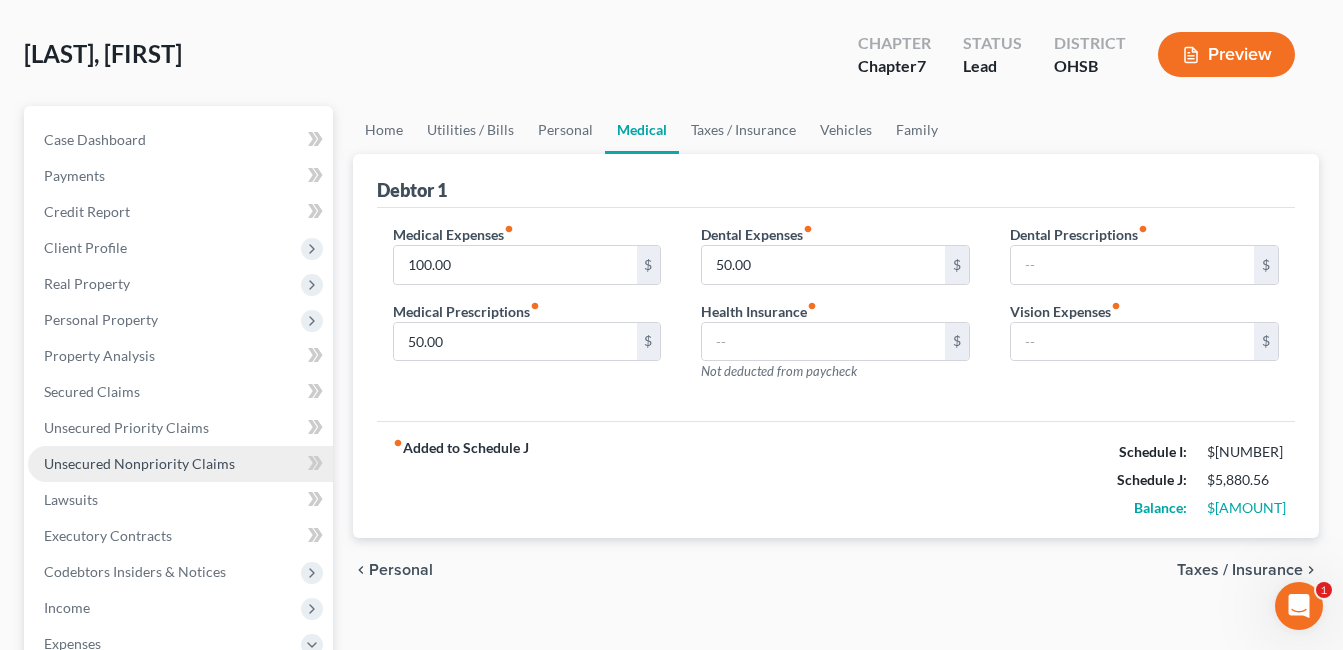 scroll, scrollTop: 200, scrollLeft: 0, axis: vertical 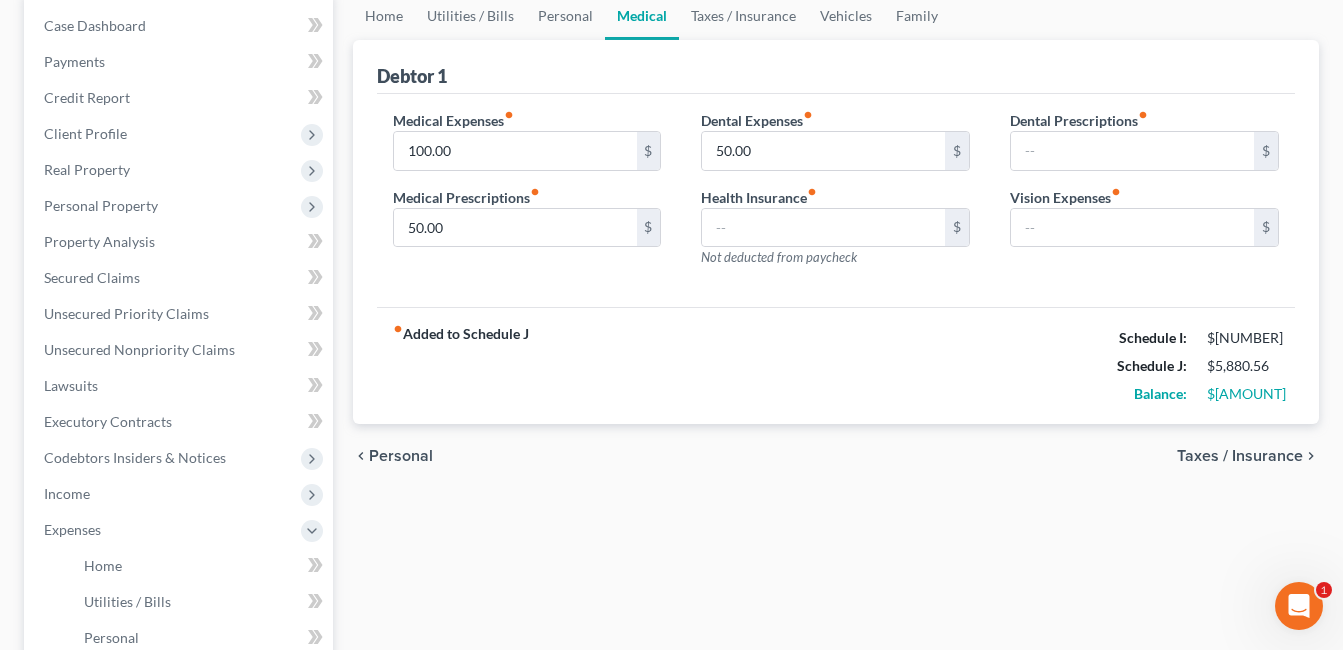 drag, startPoint x: 136, startPoint y: 493, endPoint x: 509, endPoint y: 440, distance: 376.7466 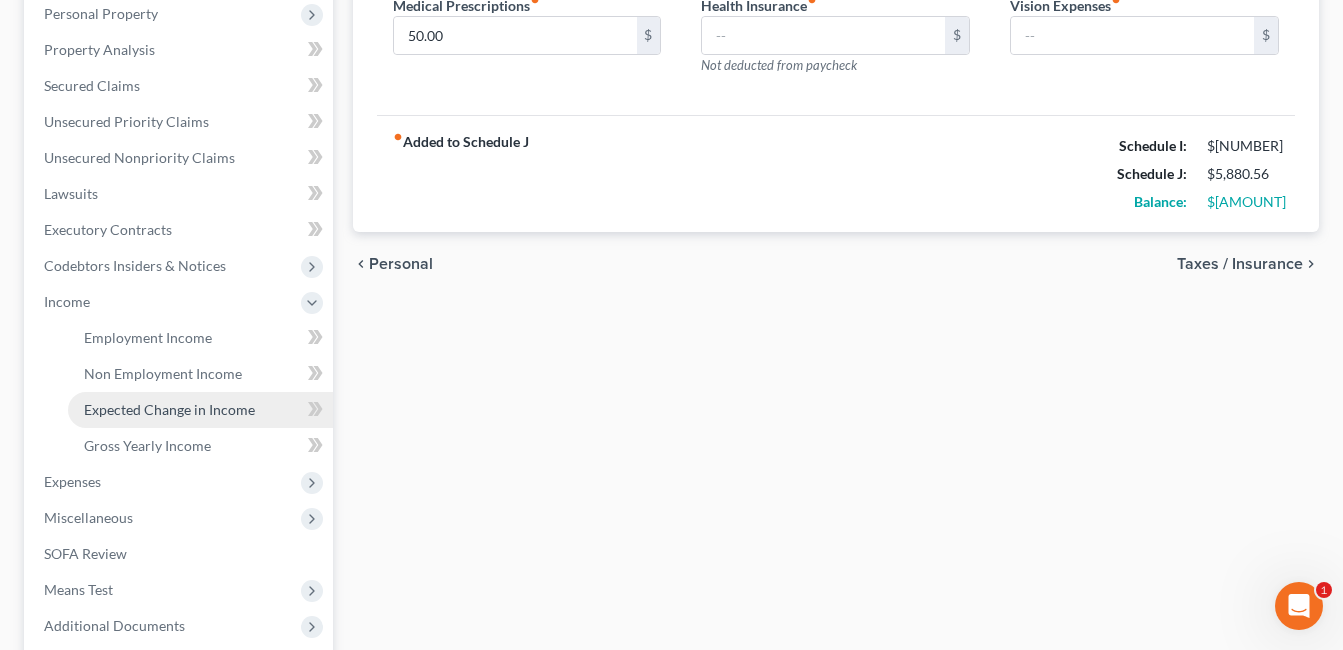 scroll, scrollTop: 400, scrollLeft: 0, axis: vertical 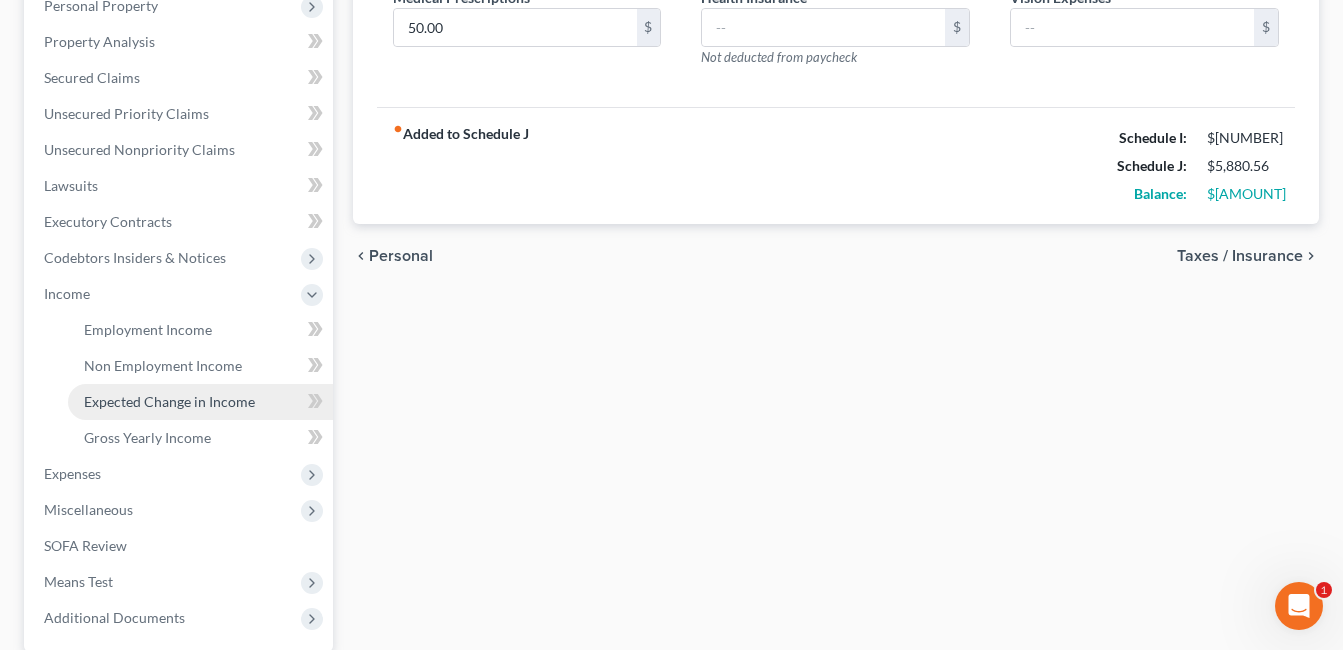 click on "Expected Change in Income" at bounding box center (169, 401) 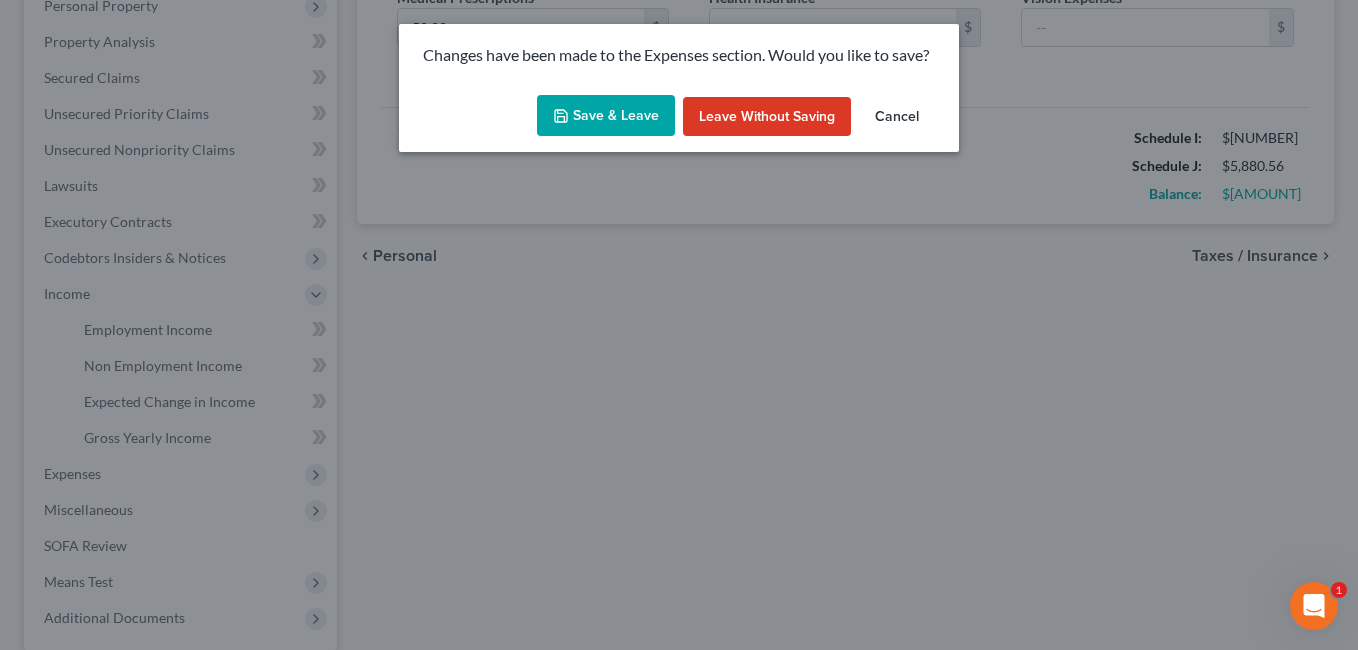click on "Save & Leave" at bounding box center (606, 116) 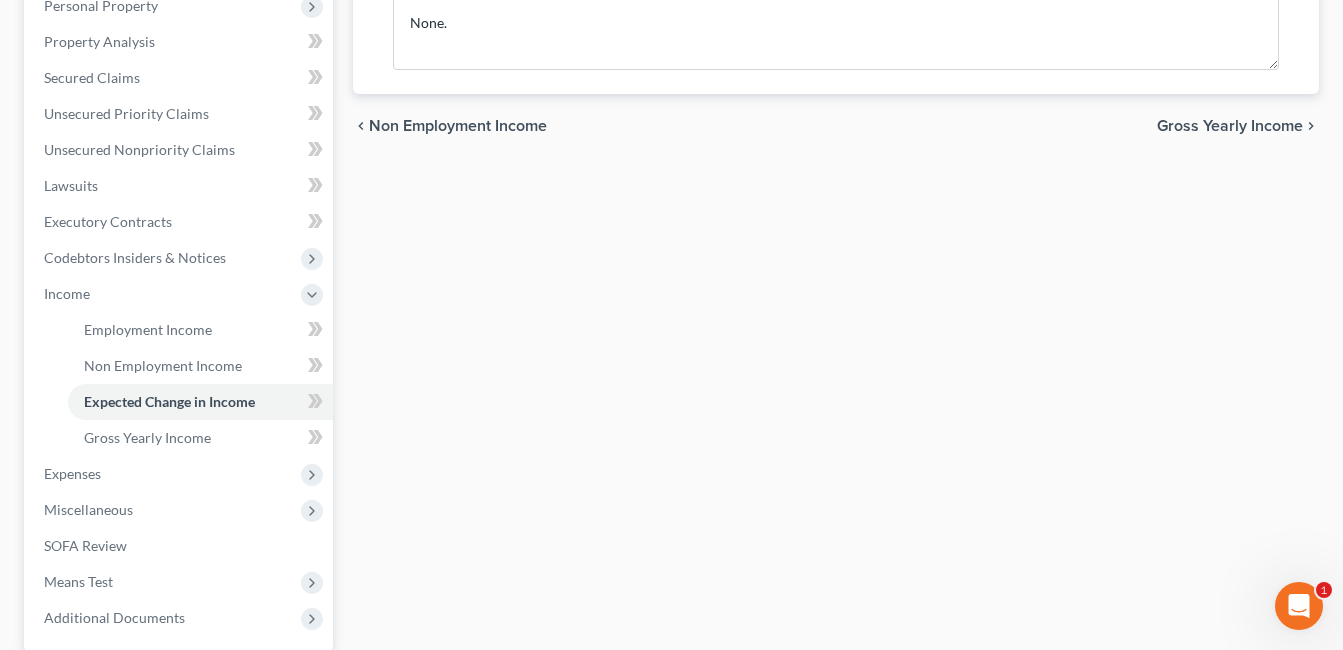 scroll, scrollTop: 0, scrollLeft: 0, axis: both 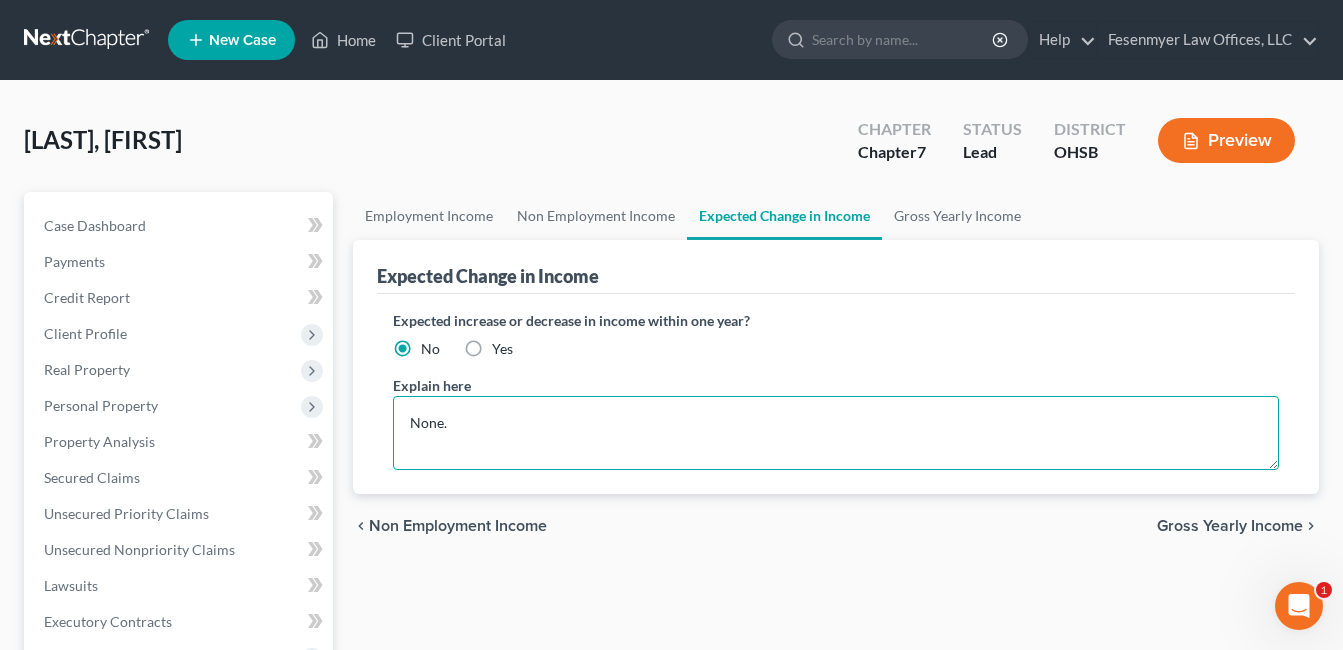 drag, startPoint x: 460, startPoint y: 425, endPoint x: 384, endPoint y: 429, distance: 76.105194 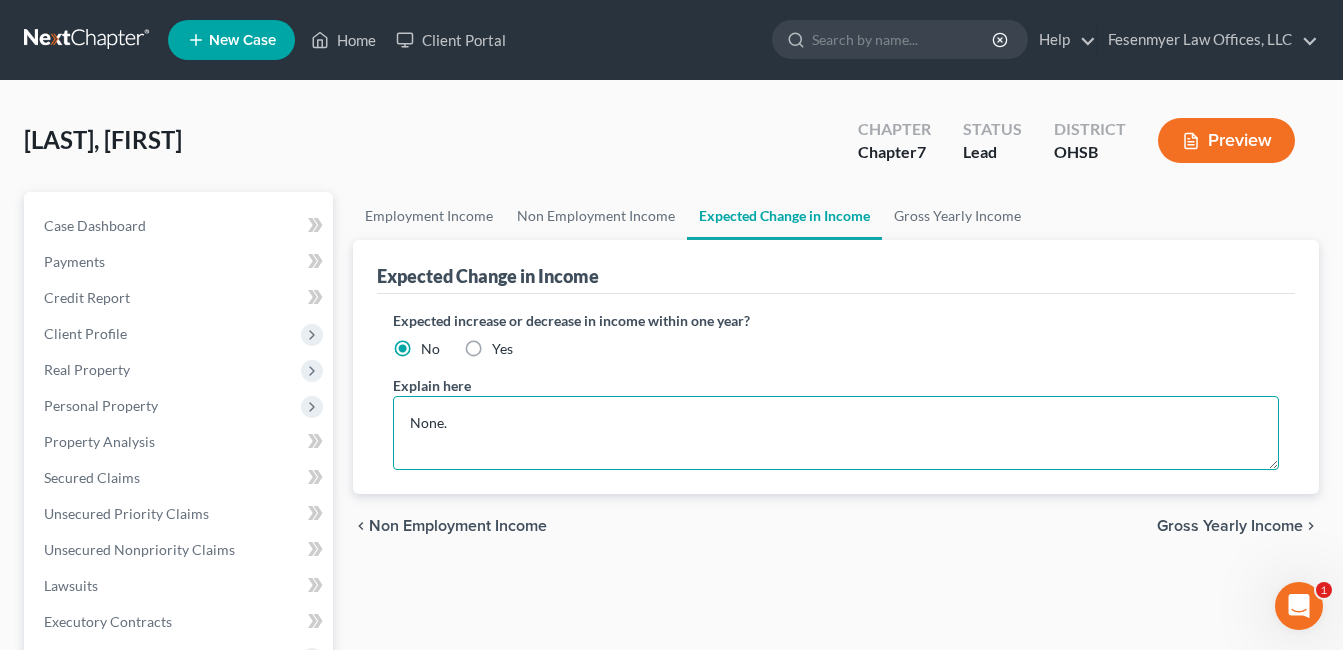 type on "D" 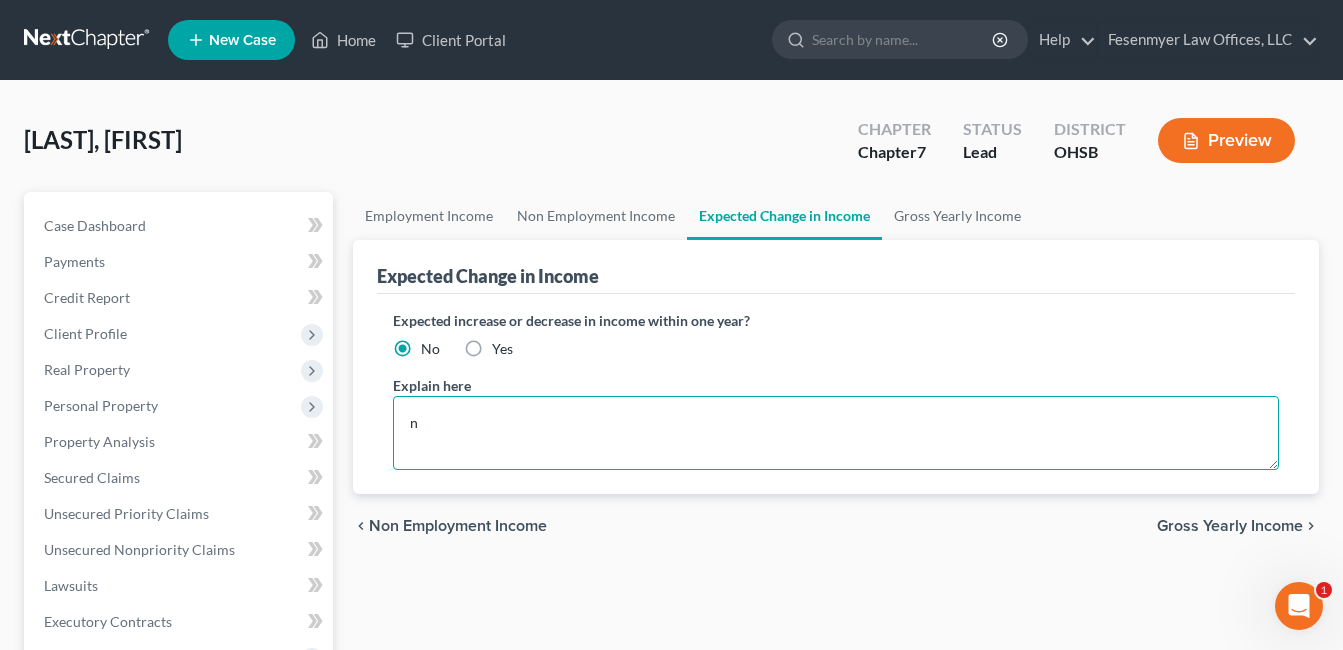 type on "n" 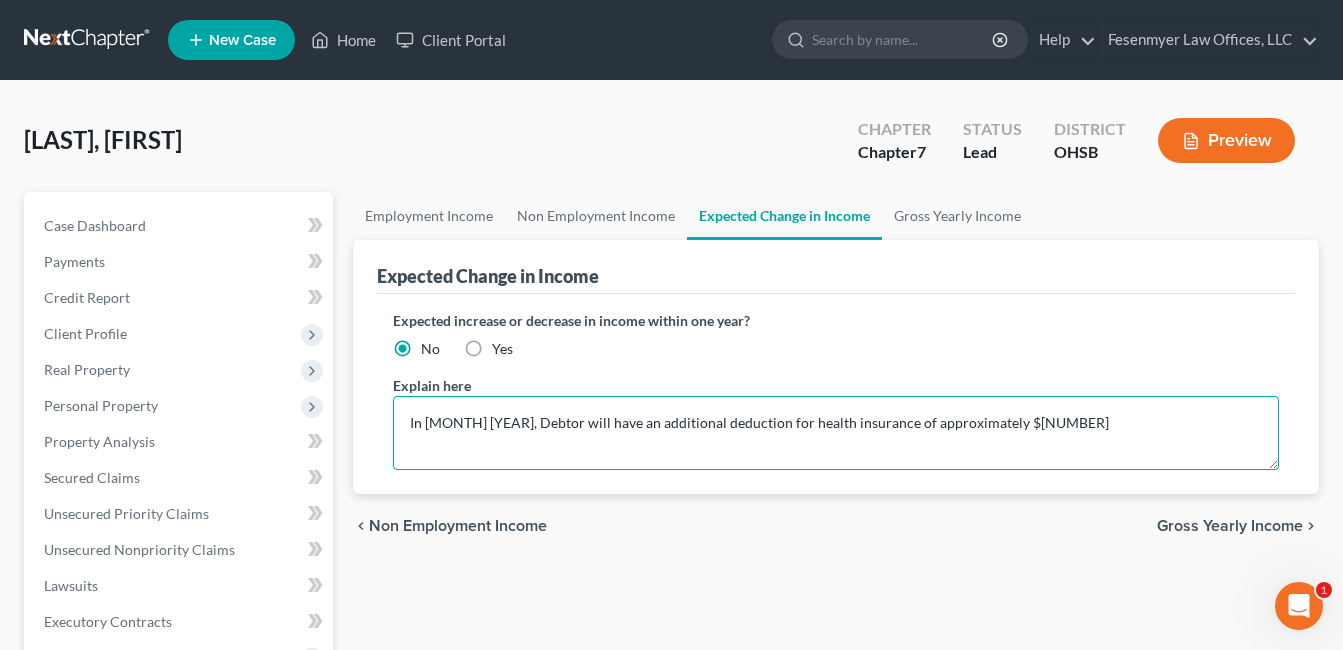 drag, startPoint x: 1076, startPoint y: 430, endPoint x: 1064, endPoint y: 408, distance: 25.059929 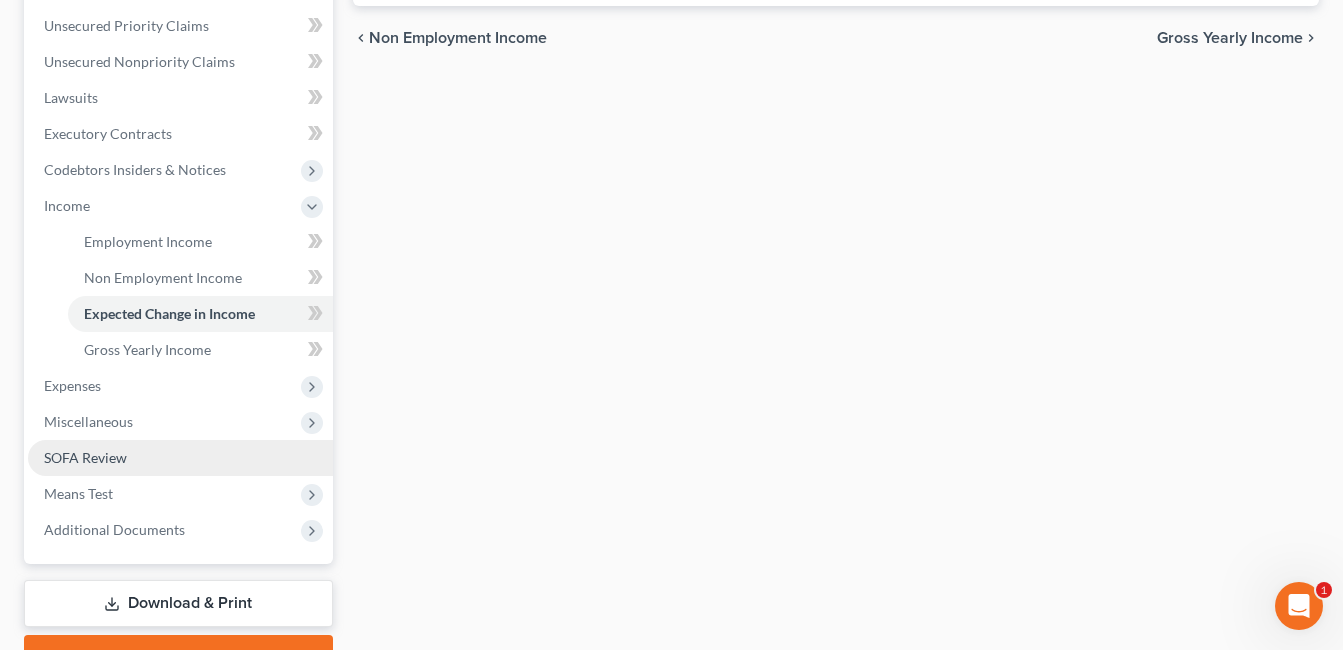 scroll, scrollTop: 500, scrollLeft: 0, axis: vertical 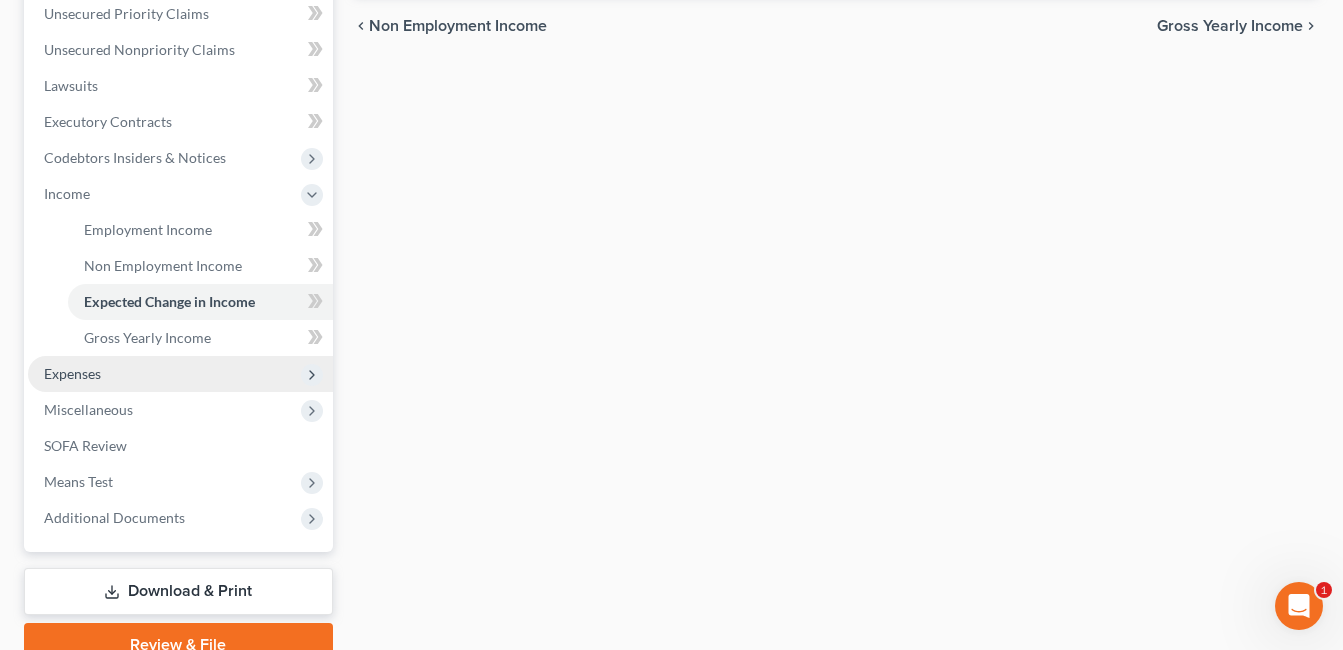type on "In [MONTH] [YEAR], Debtor will have an additional deduction for health insurance of approximately [CURRENCY][AMOUNT]." 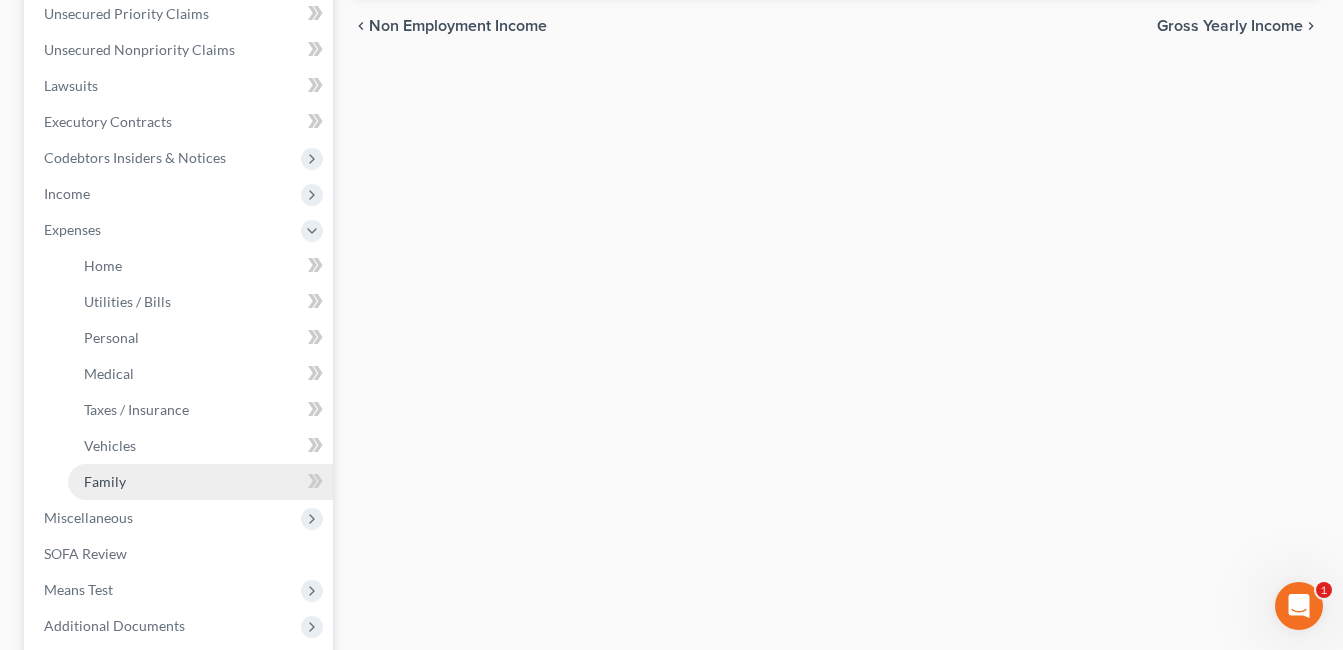 click on "Family" at bounding box center (200, 482) 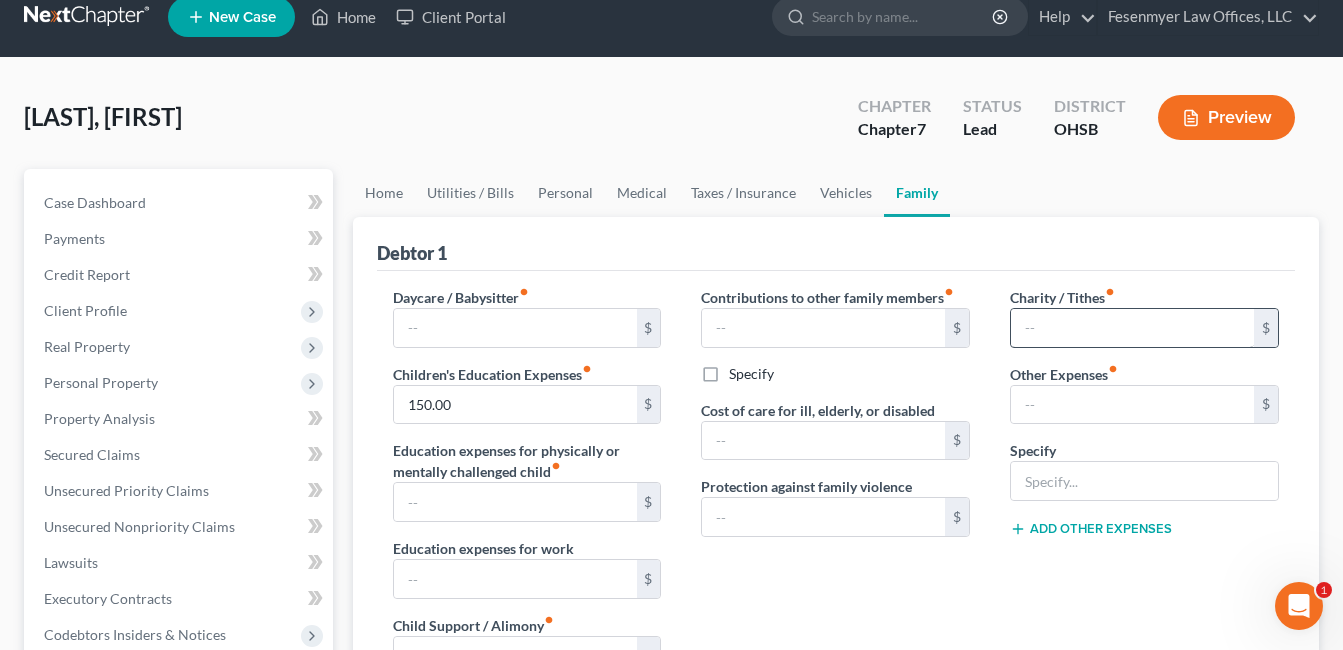 scroll, scrollTop: 0, scrollLeft: 0, axis: both 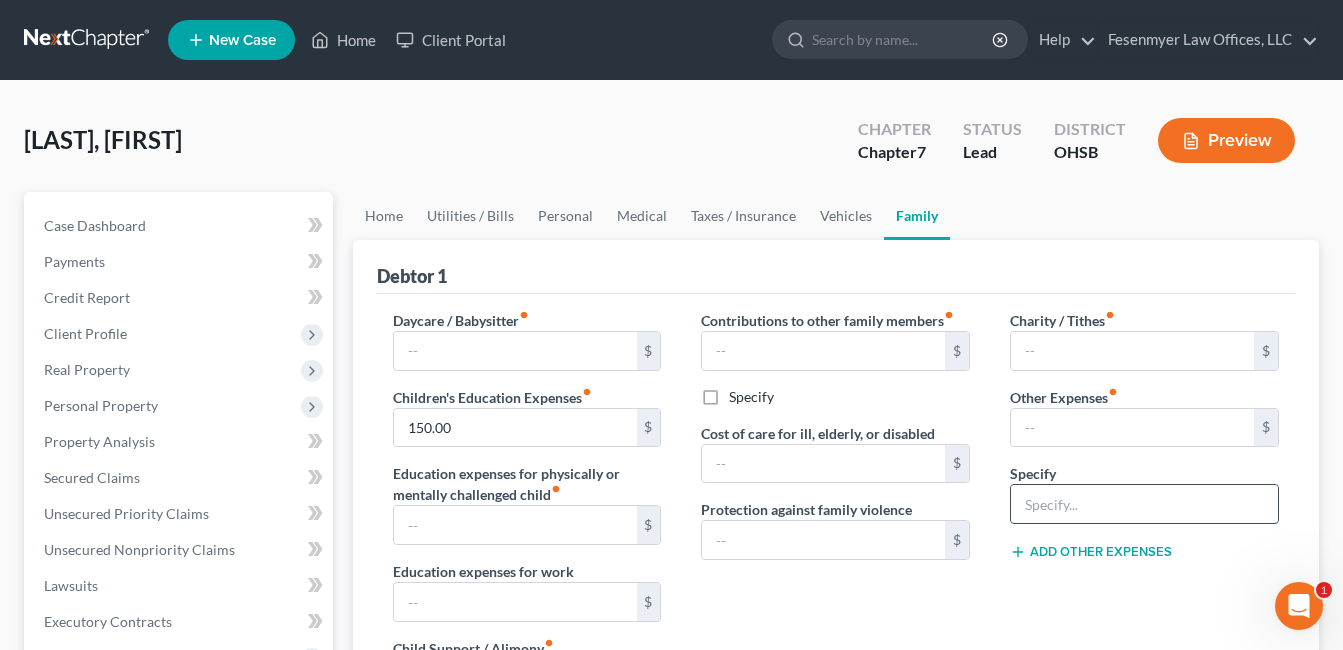 click at bounding box center [1144, 504] 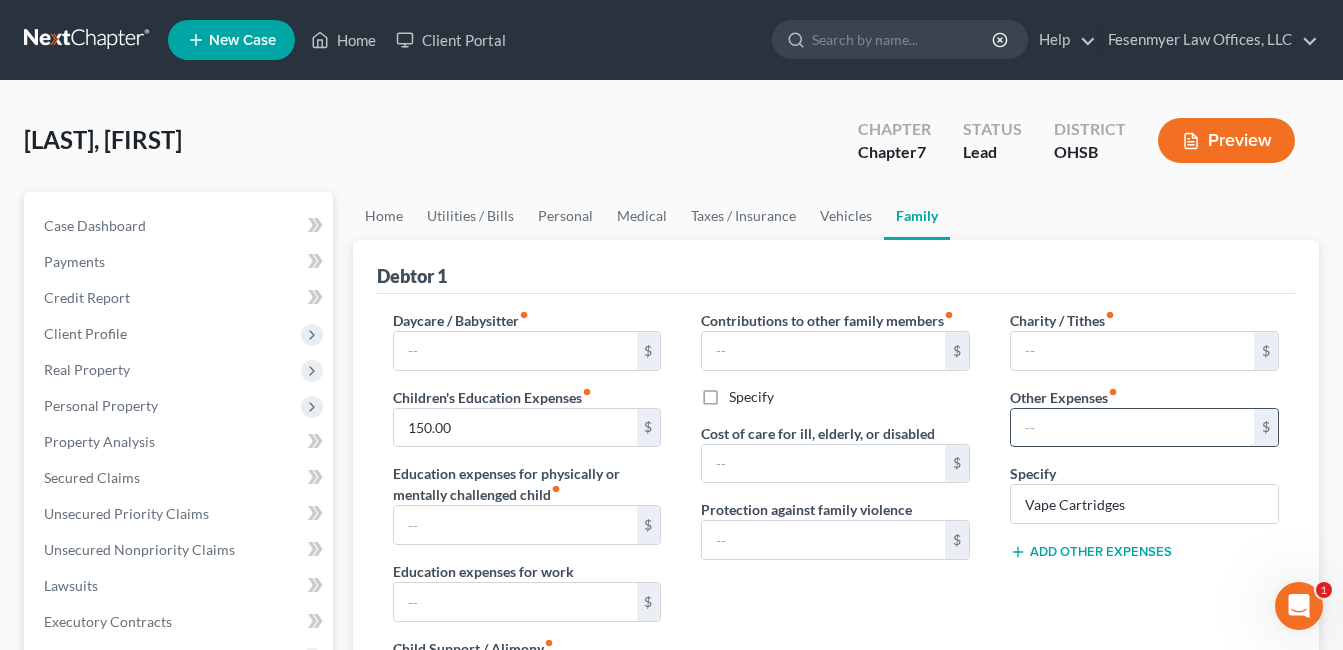 click at bounding box center (1132, 428) 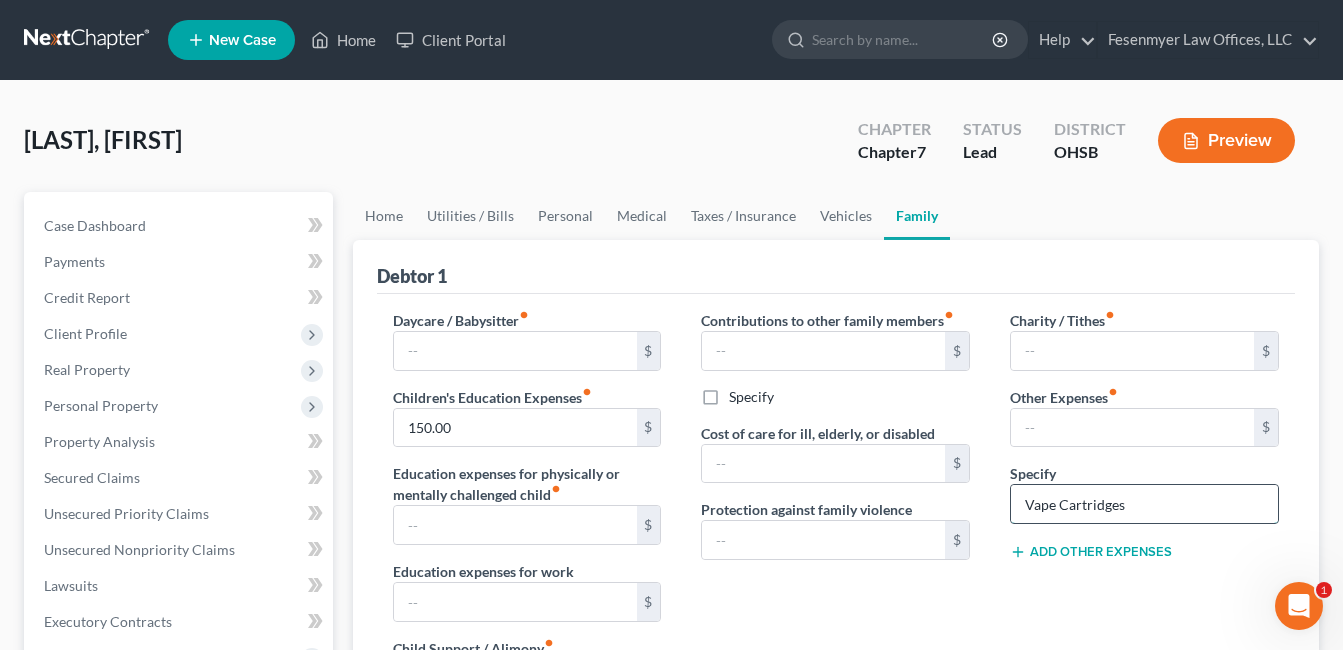drag, startPoint x: 1120, startPoint y: 500, endPoint x: 1131, endPoint y: 496, distance: 11.7046995 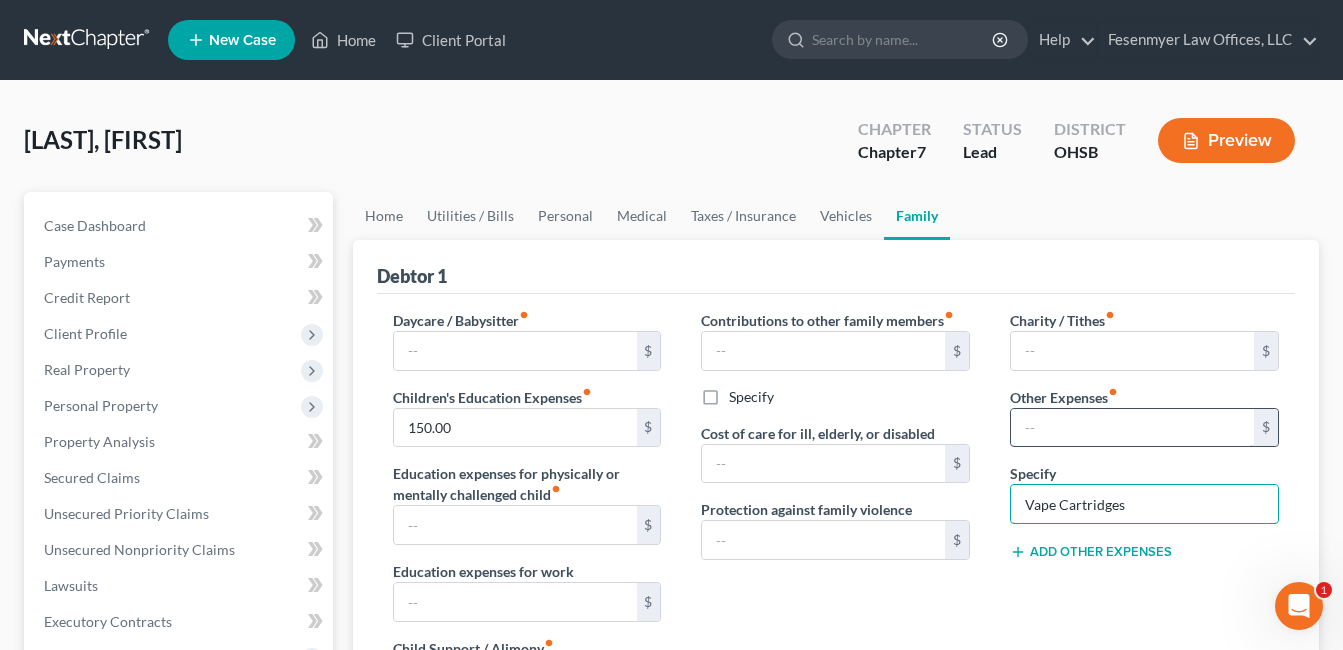 type on "Vape Cartridges" 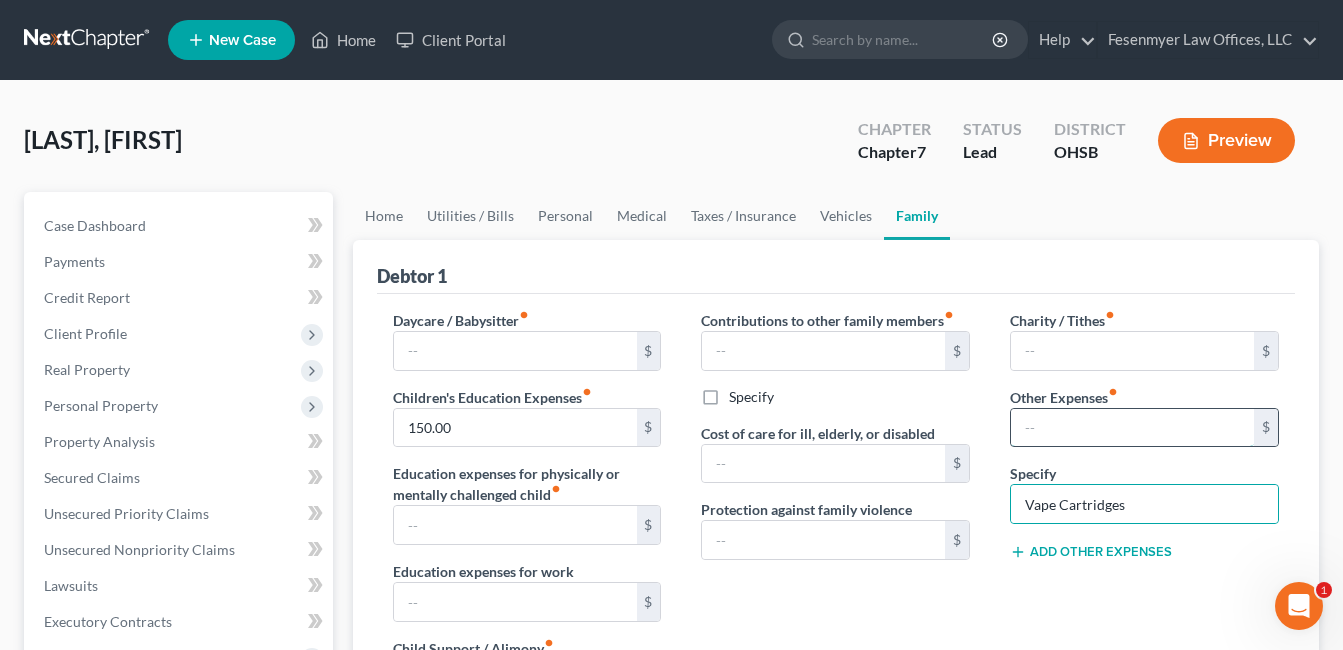 click at bounding box center (1132, 428) 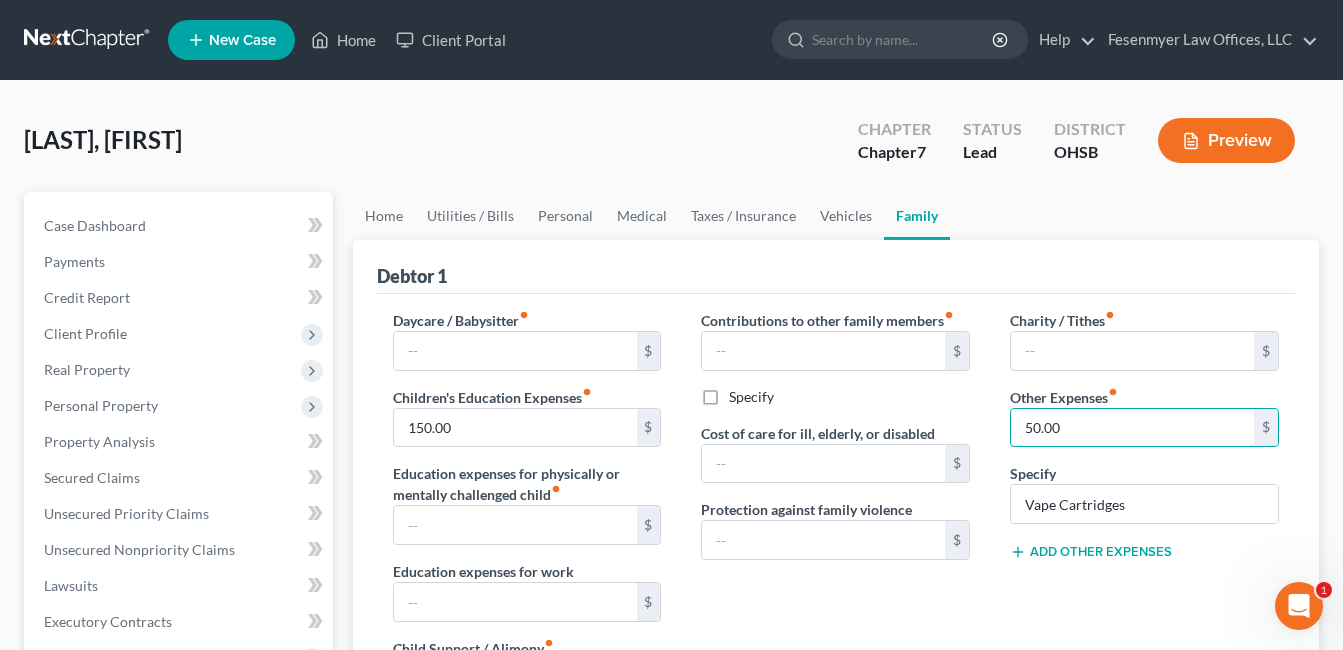 type on "50.00" 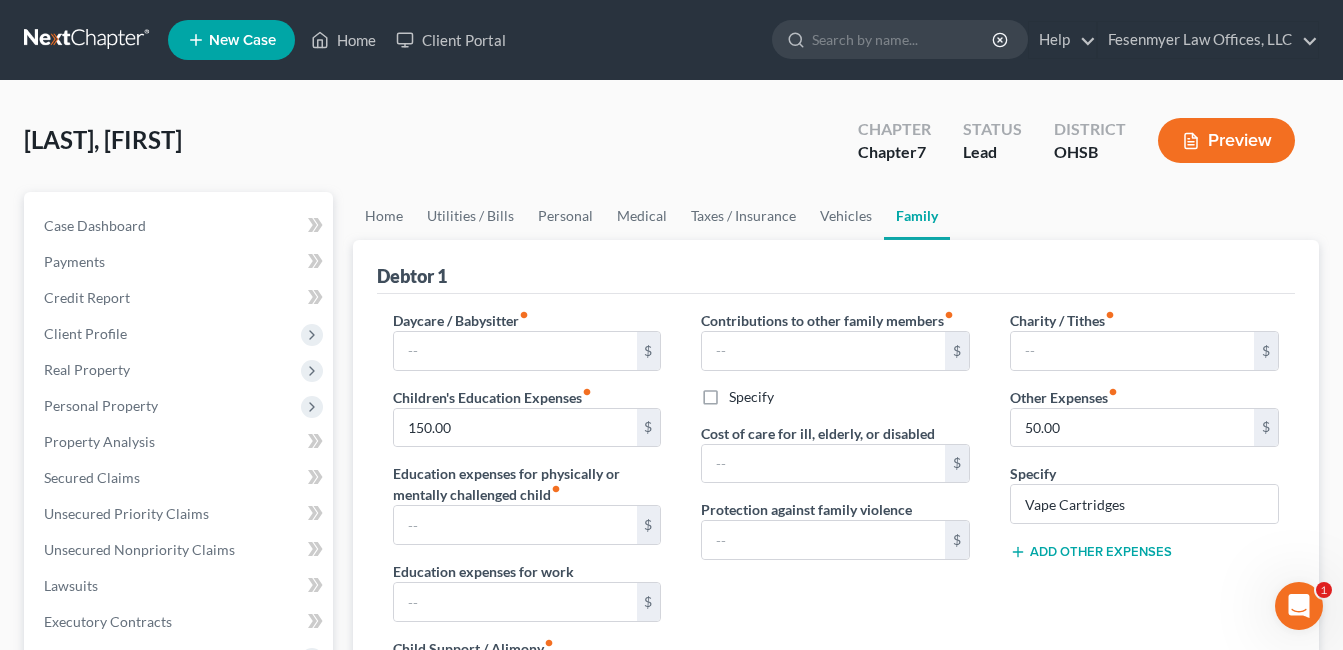 click on "Contributions to other family members  fiber_manual_record $ Specify Cost of care for ill, elderly, or disabled $ Protection against family violence $" at bounding box center [835, 522] 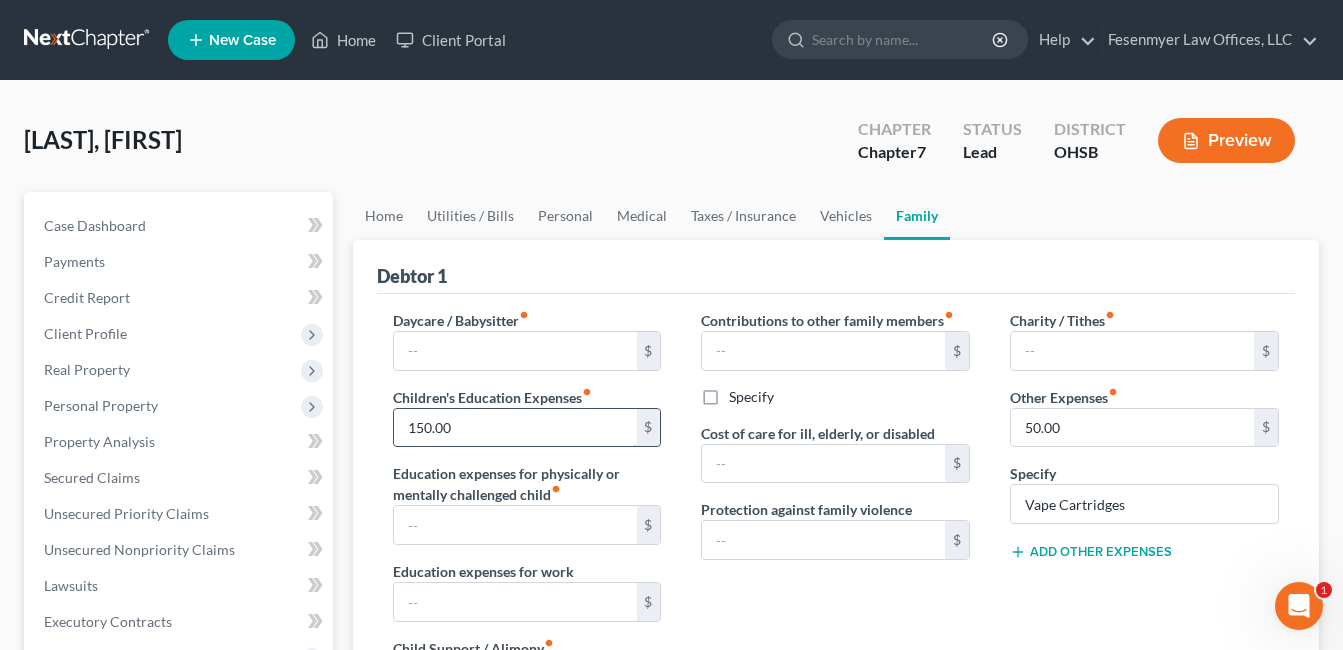 click on "150.00" at bounding box center [515, 428] 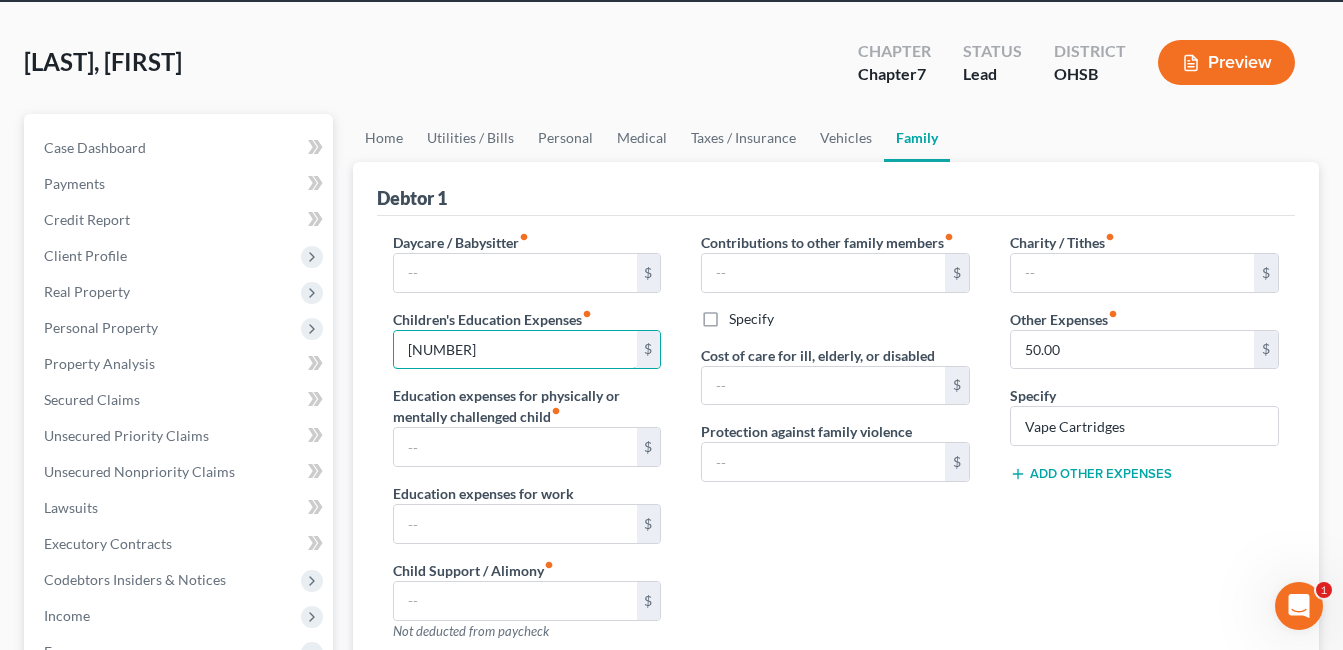 scroll, scrollTop: 600, scrollLeft: 0, axis: vertical 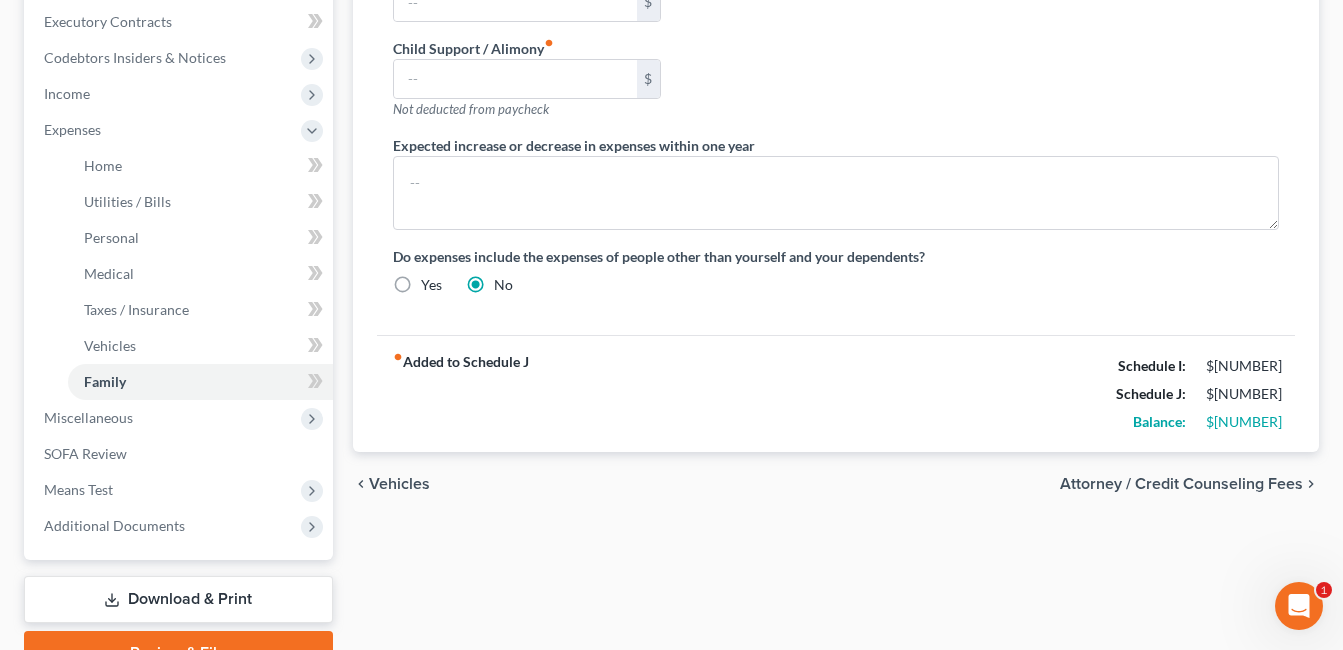 type on "[NUMBER]" 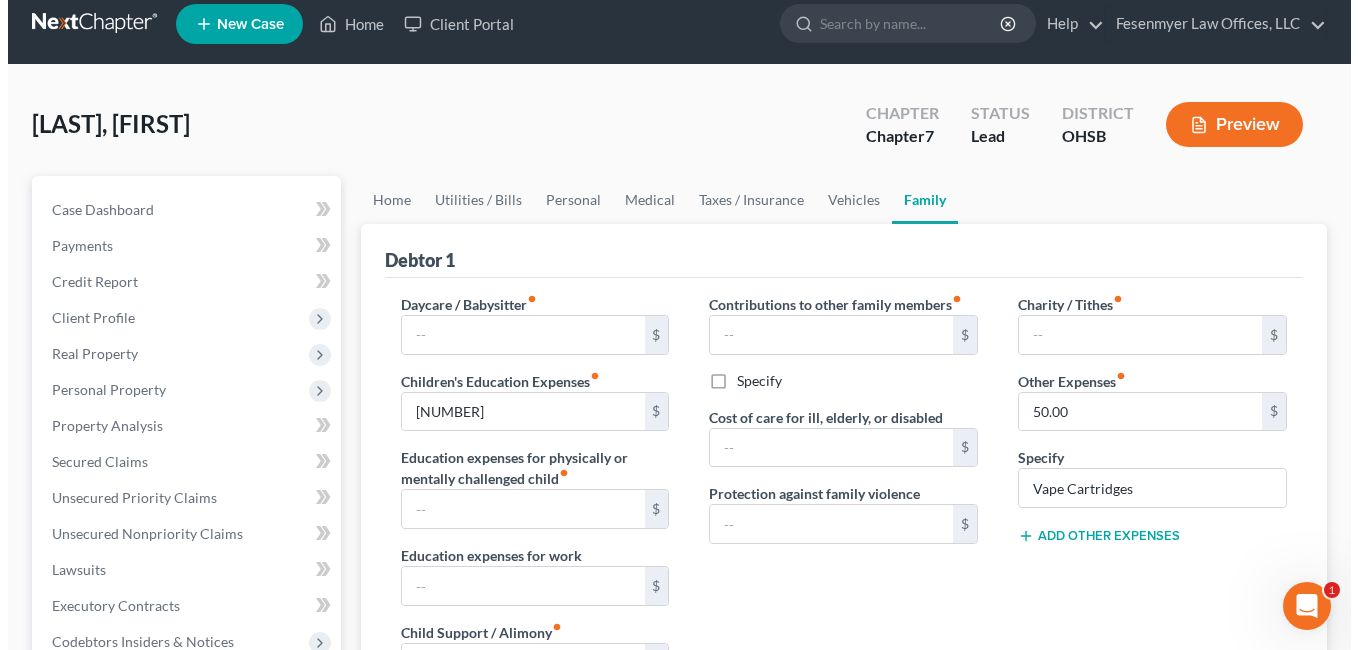 scroll, scrollTop: 0, scrollLeft: 0, axis: both 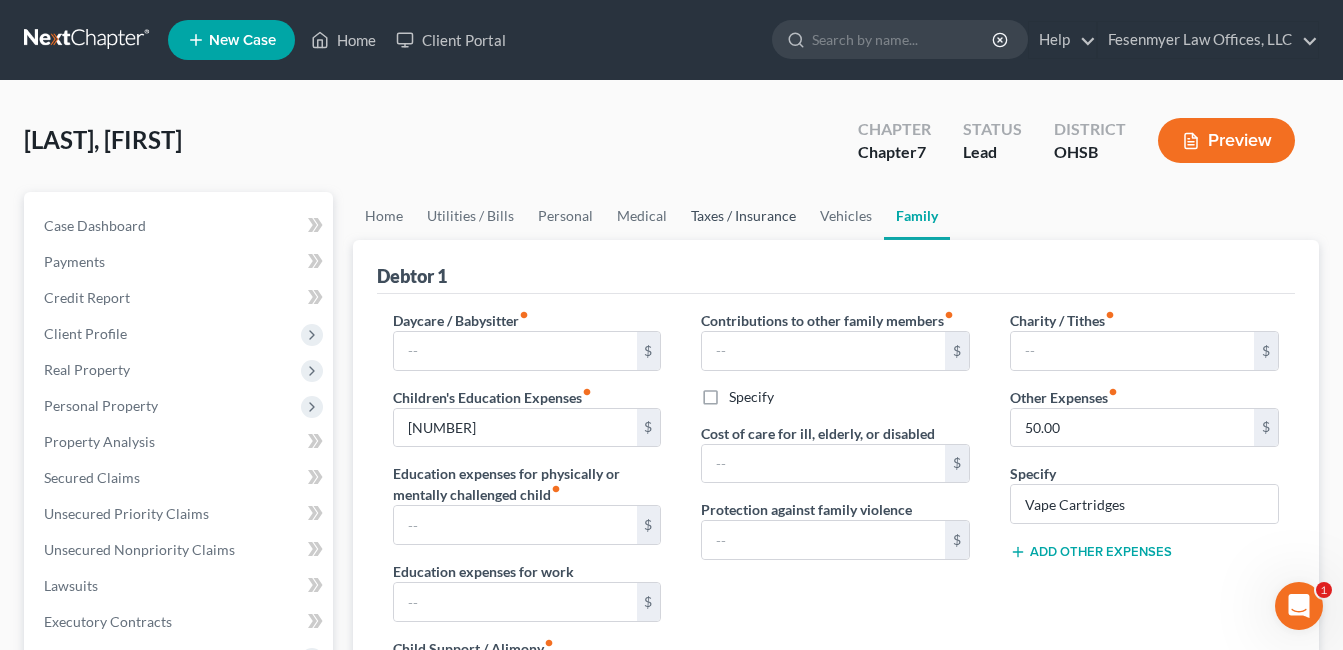 click on "Taxes / Insurance" at bounding box center (743, 216) 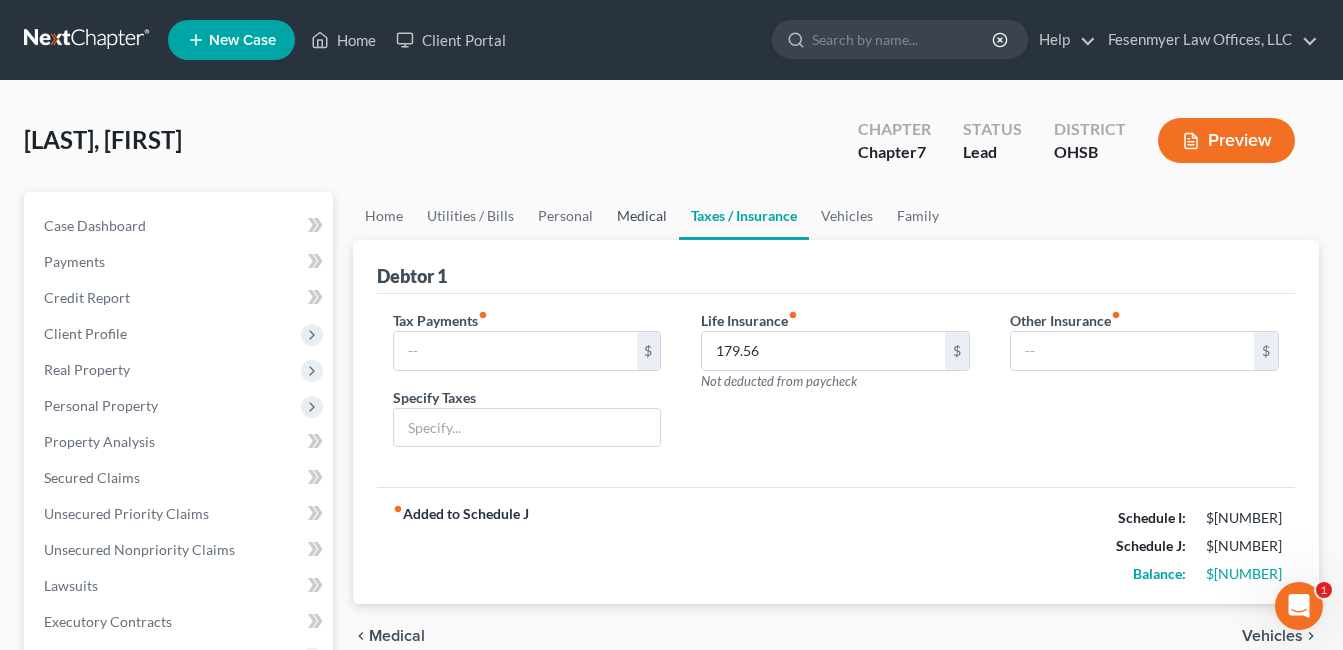 click on "Medical" at bounding box center [642, 216] 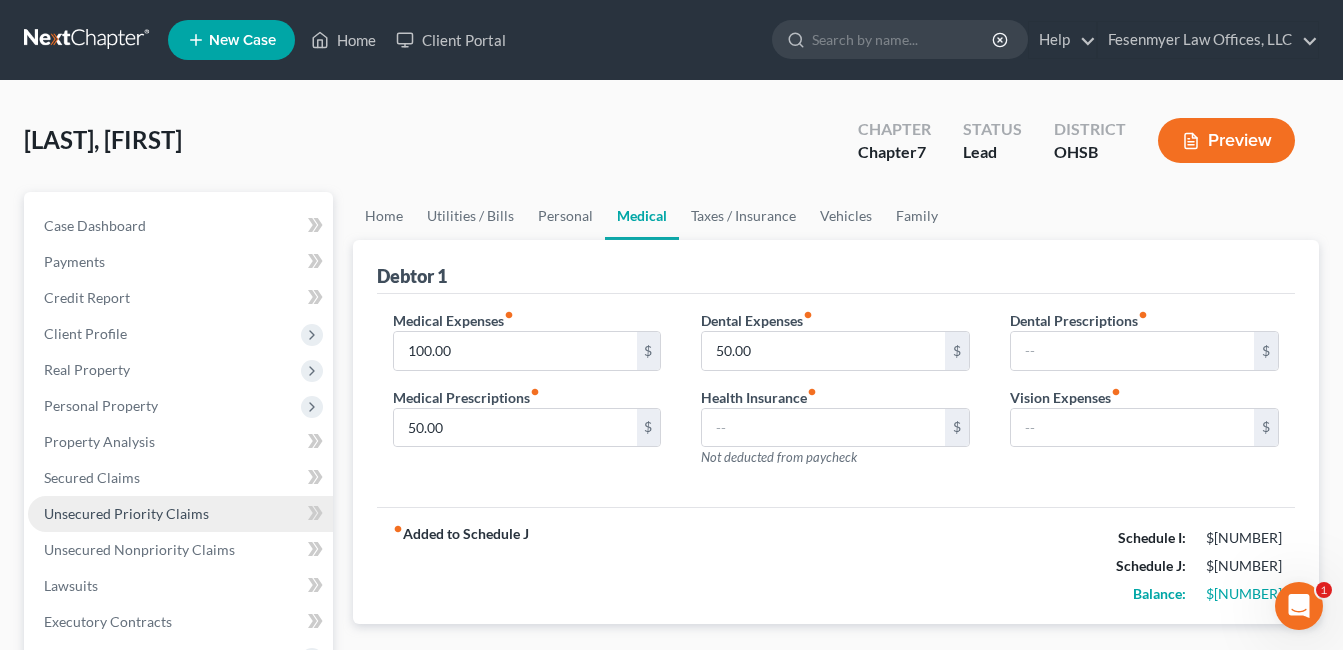 click on "Unsecured Priority Claims" at bounding box center [126, 513] 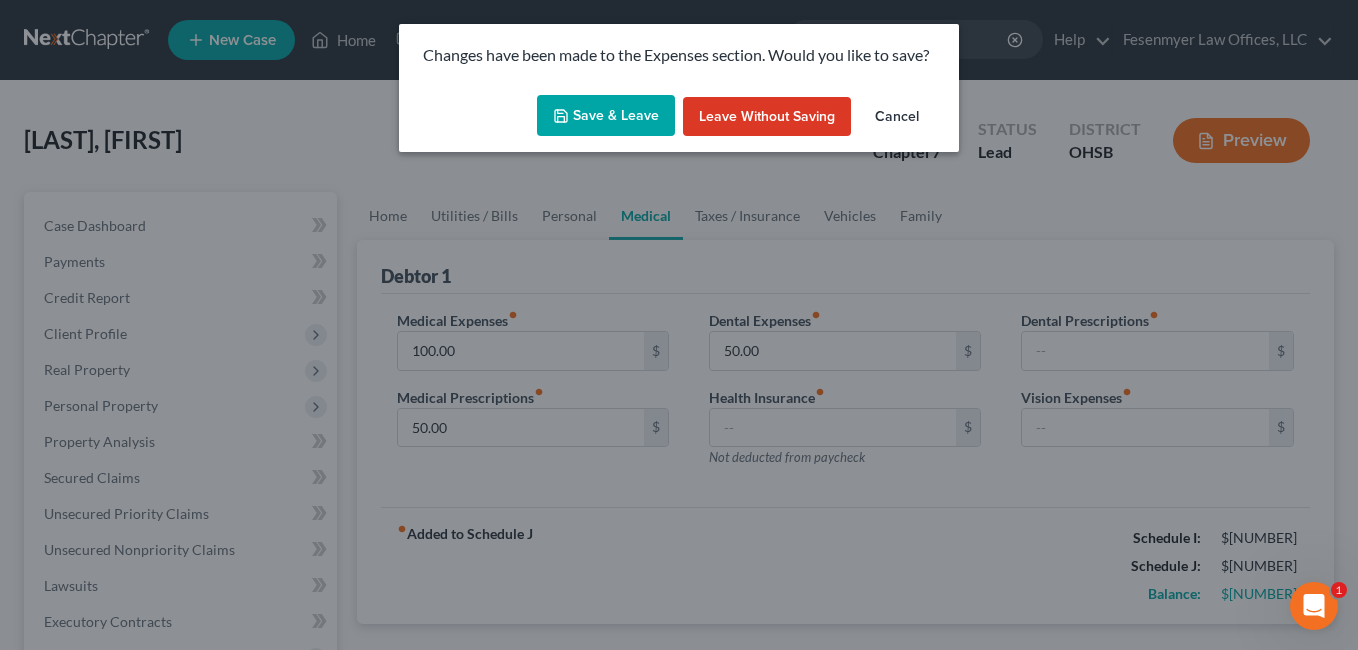 click on "Cancel" at bounding box center [897, 117] 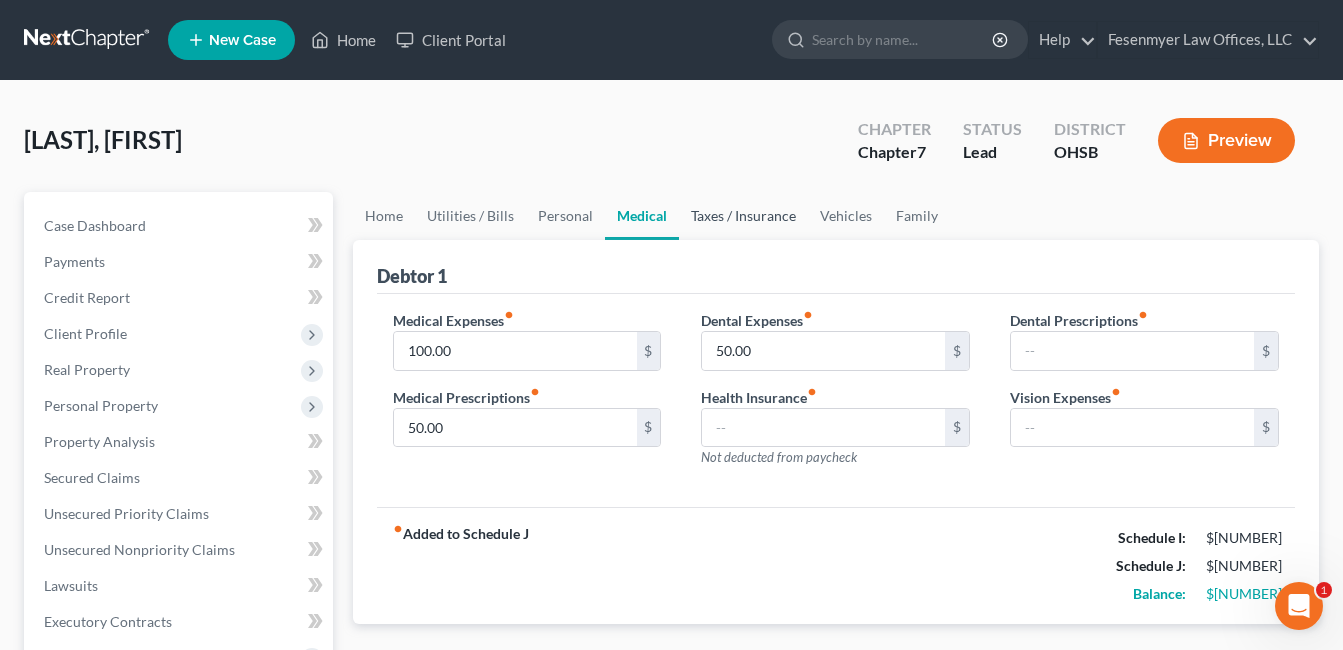 click on "Taxes / Insurance" at bounding box center [743, 216] 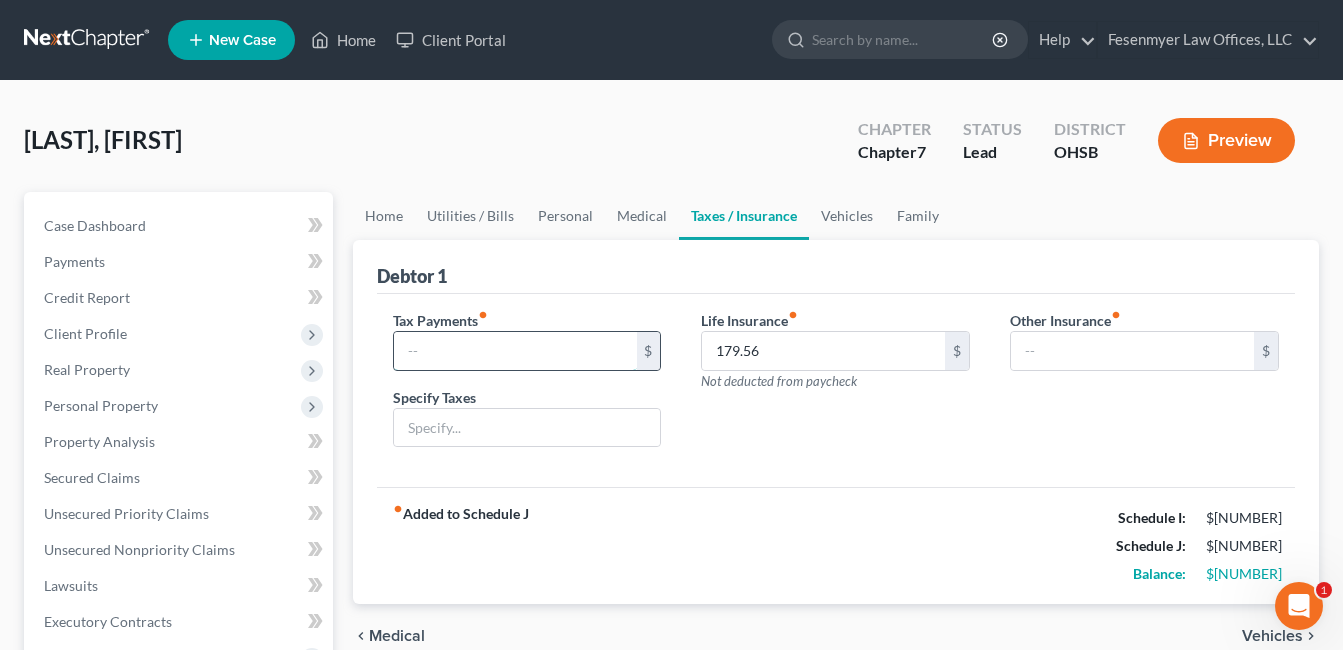 click at bounding box center [515, 351] 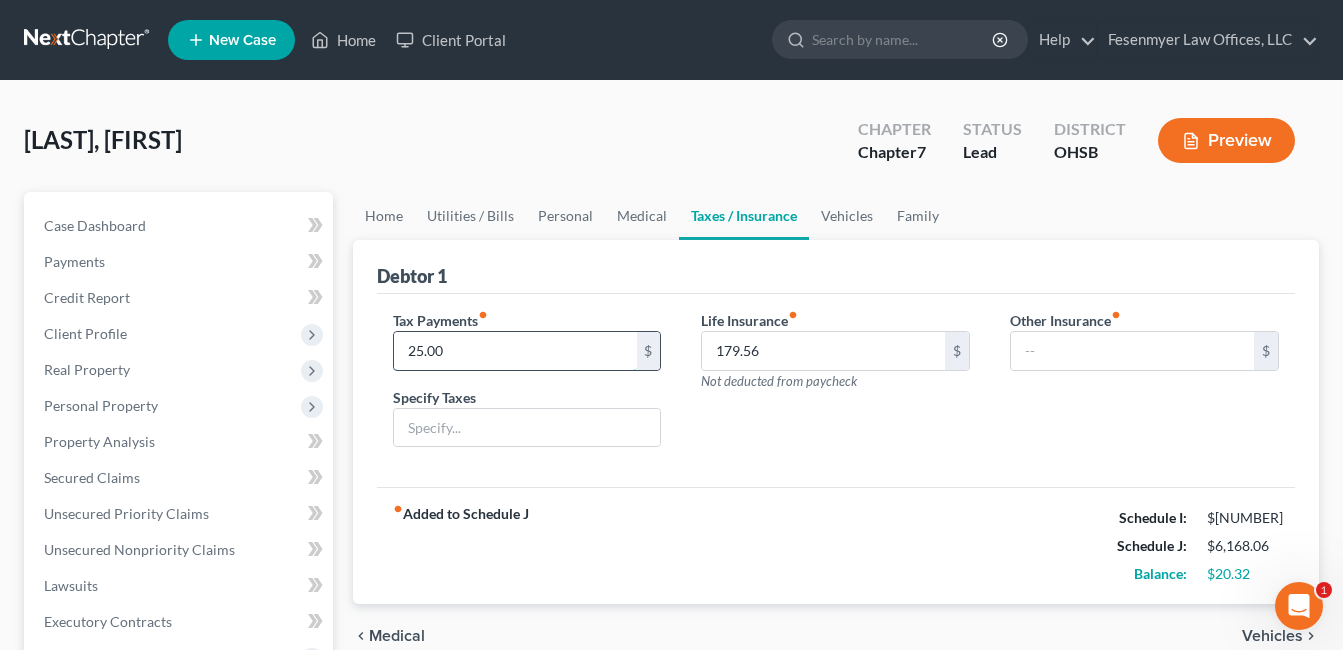 drag, startPoint x: 494, startPoint y: 348, endPoint x: 464, endPoint y: 350, distance: 30.066593 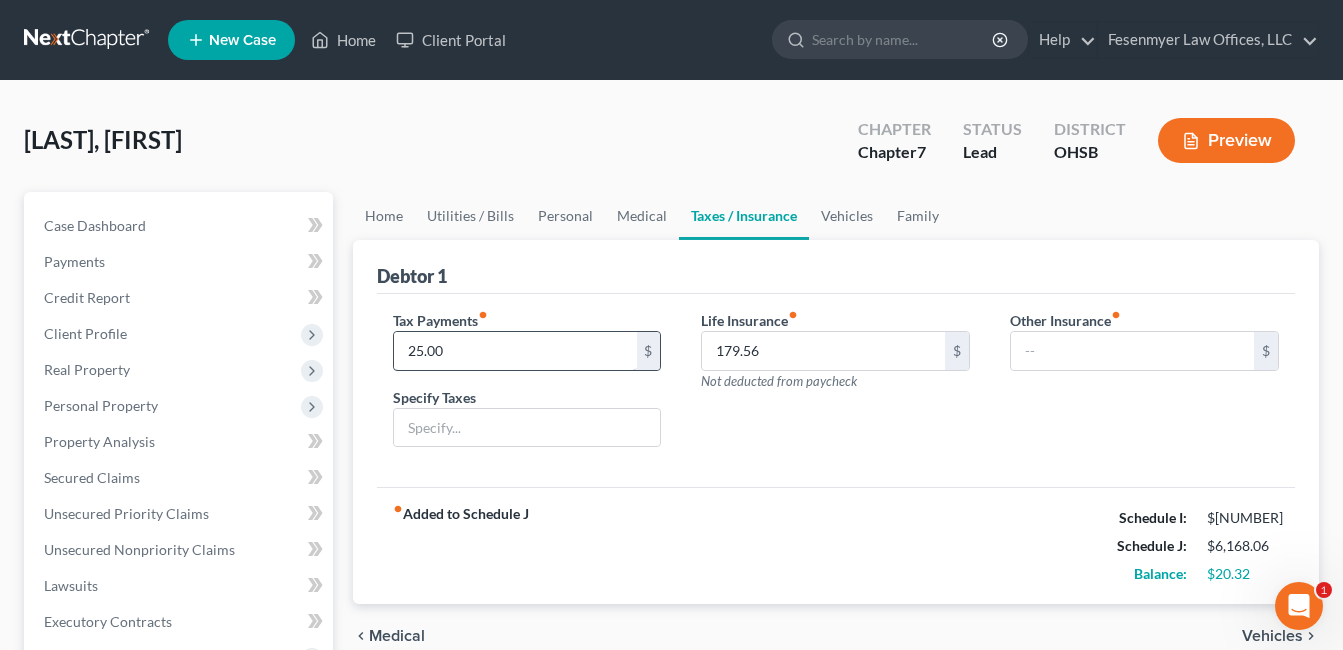 drag, startPoint x: 687, startPoint y: 325, endPoint x: 491, endPoint y: 356, distance: 198.43639 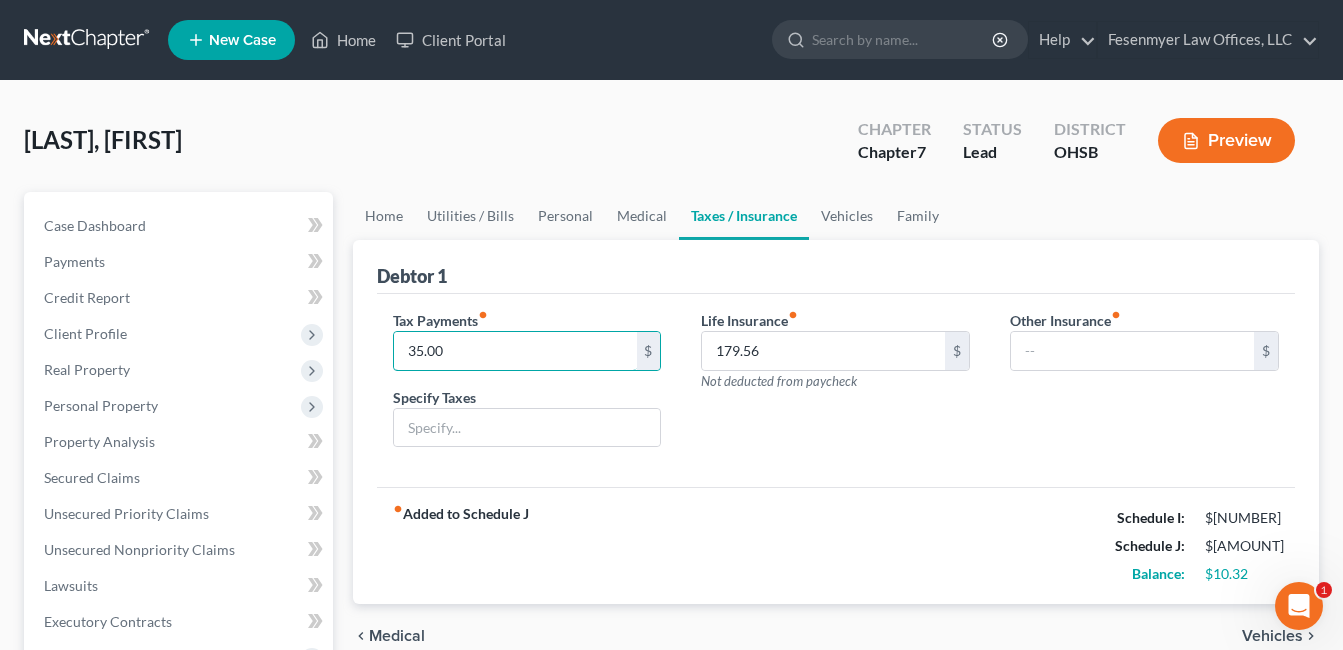 type on "35.00" 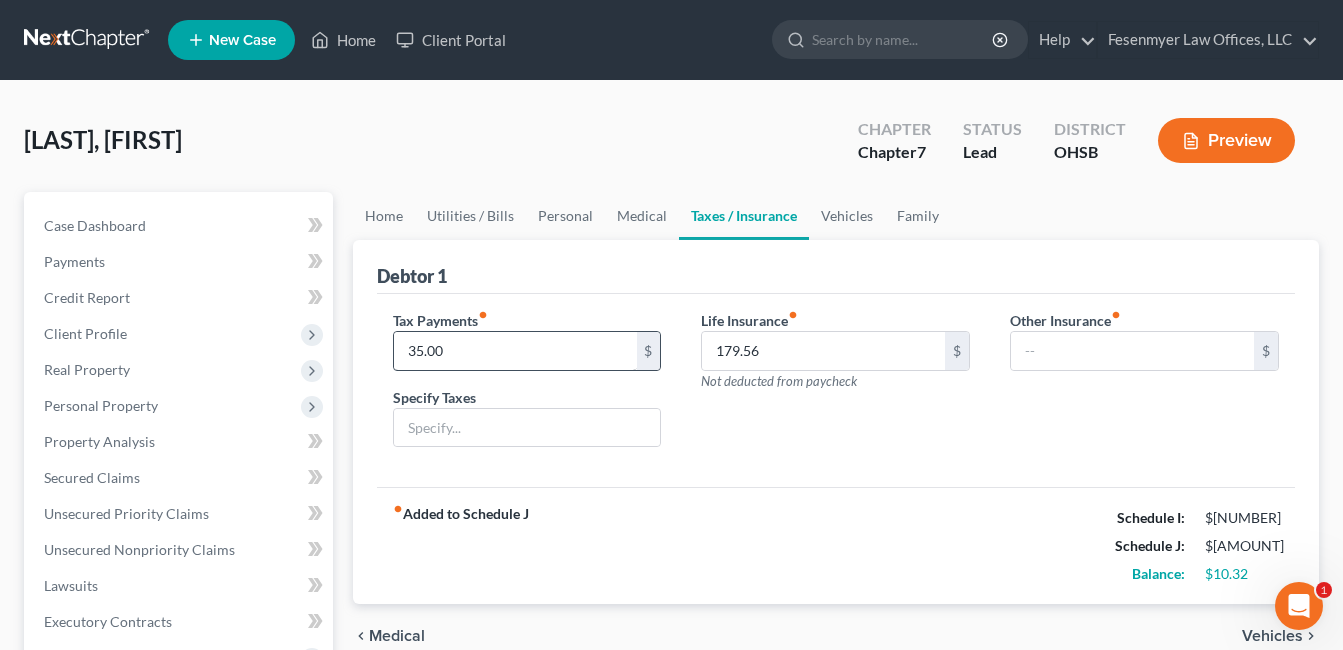 drag, startPoint x: 759, startPoint y: 465, endPoint x: 632, endPoint y: 368, distance: 159.80614 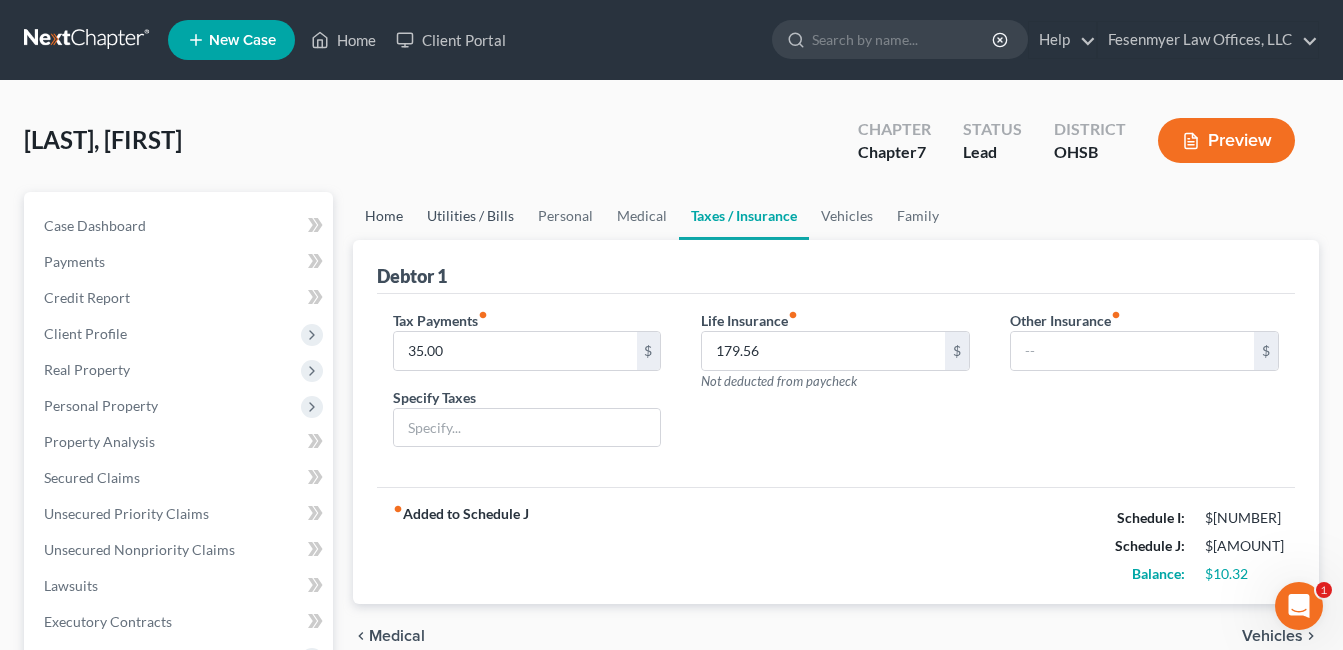 click on "Home" at bounding box center [384, 216] 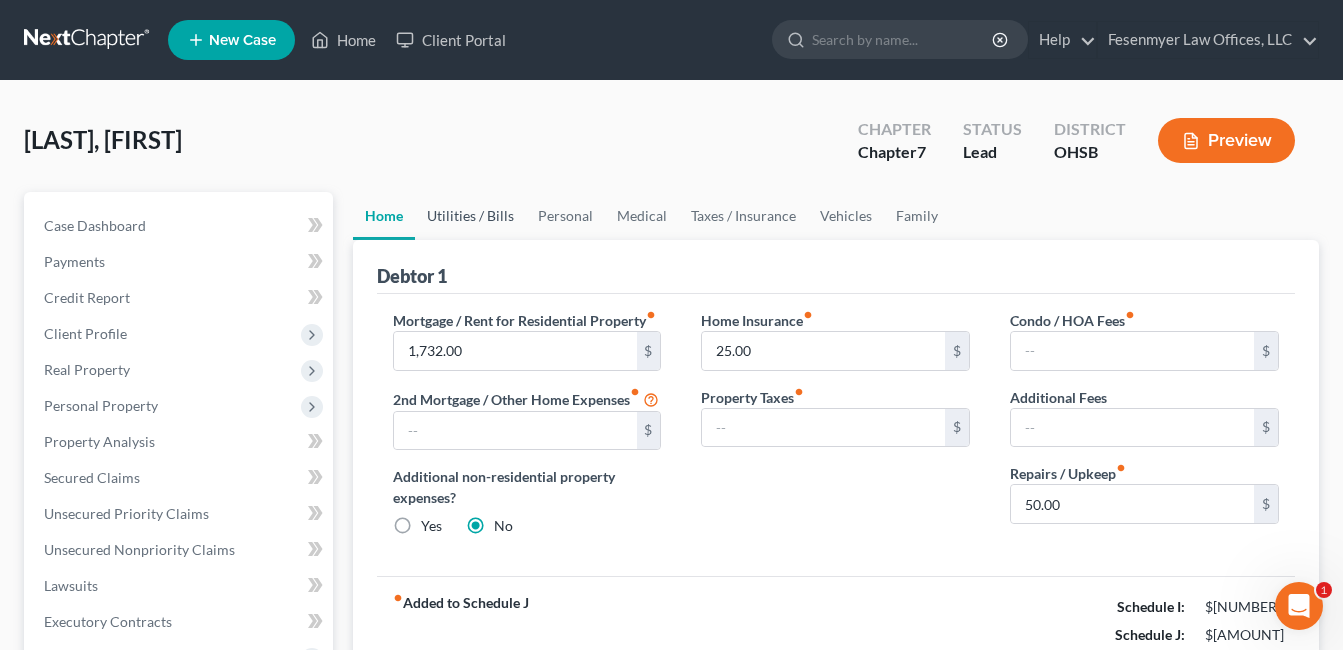 click on "Utilities / Bills" at bounding box center [470, 216] 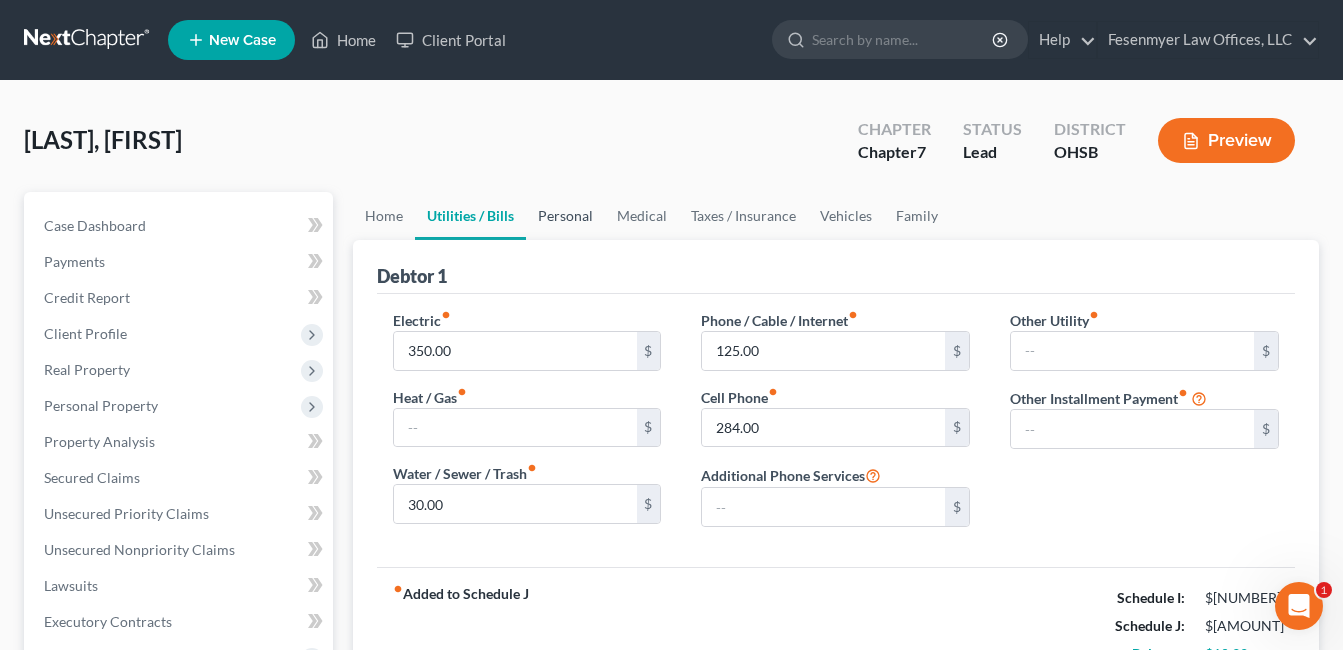 click on "Personal" at bounding box center [565, 216] 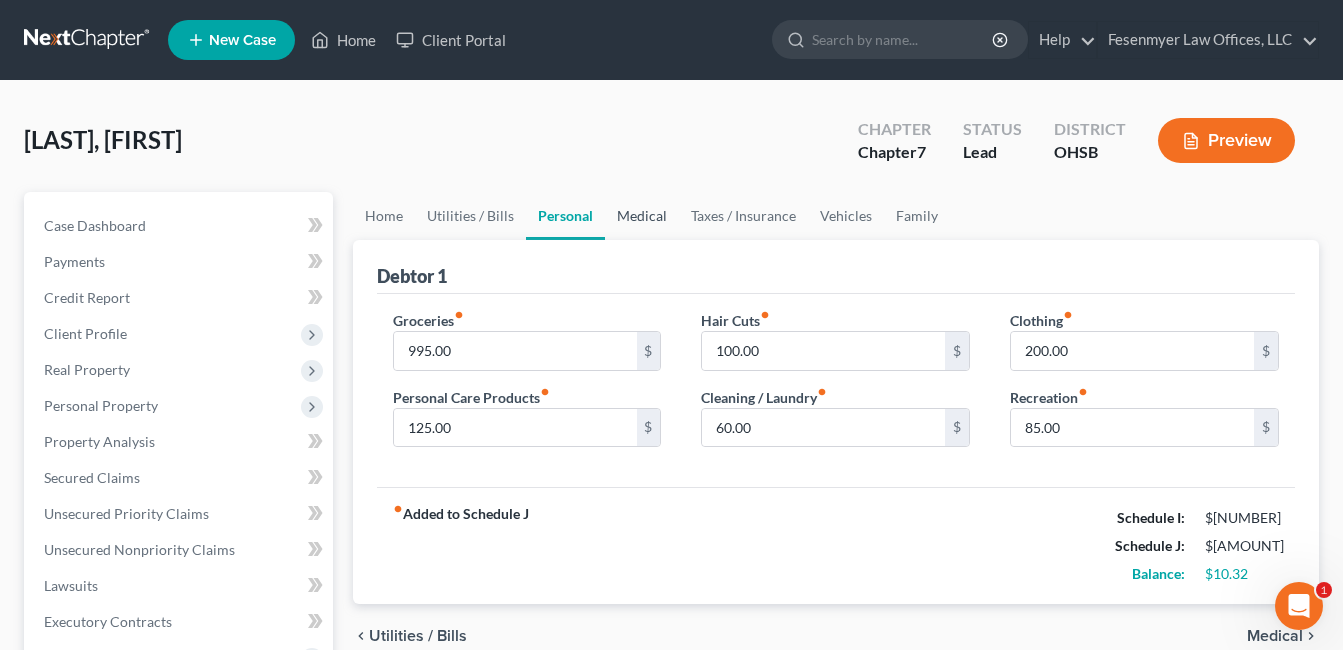 click on "Medical" at bounding box center (642, 216) 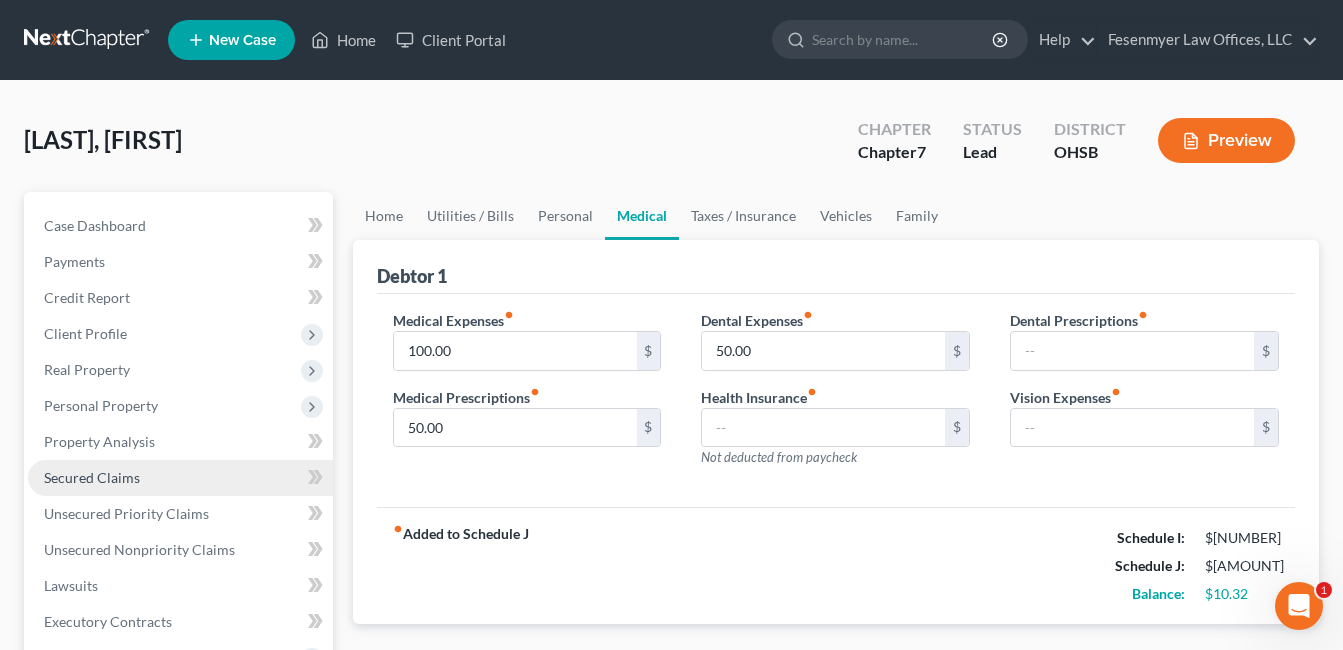 click on "Secured Claims" at bounding box center [180, 478] 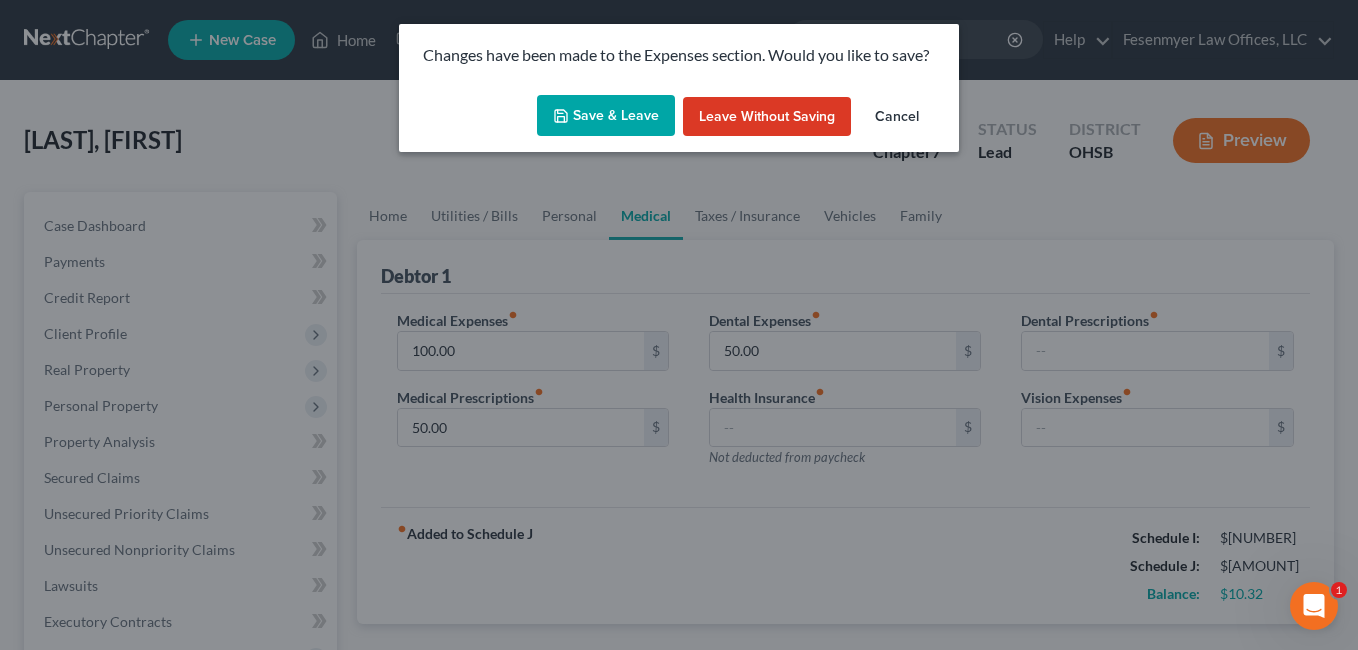 drag, startPoint x: 633, startPoint y: 119, endPoint x: 468, endPoint y: 200, distance: 183.80968 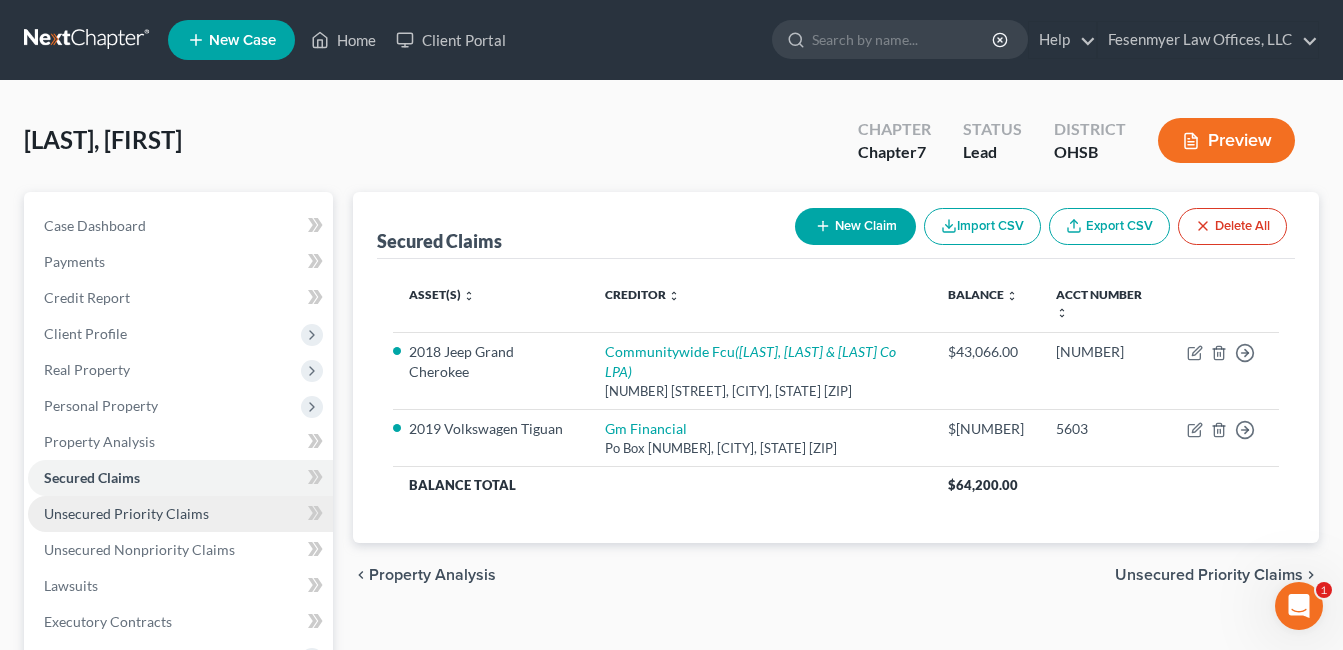 click on "Unsecured Priority Claims" at bounding box center [126, 513] 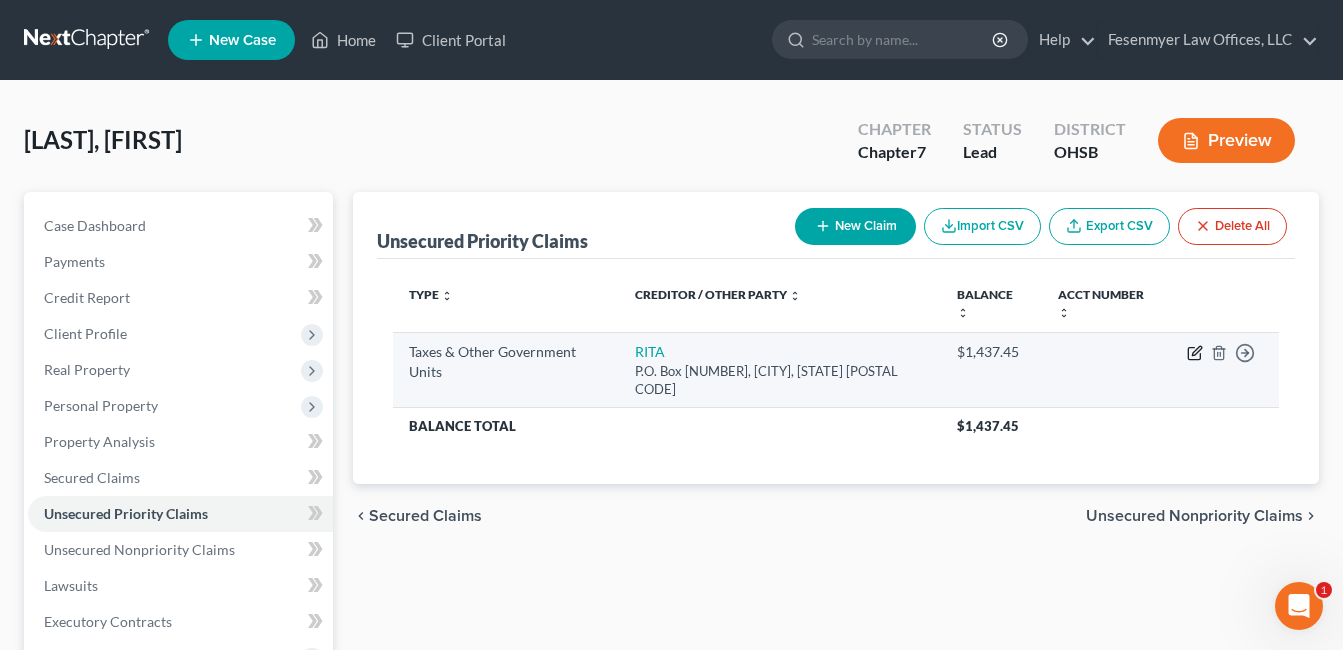 click 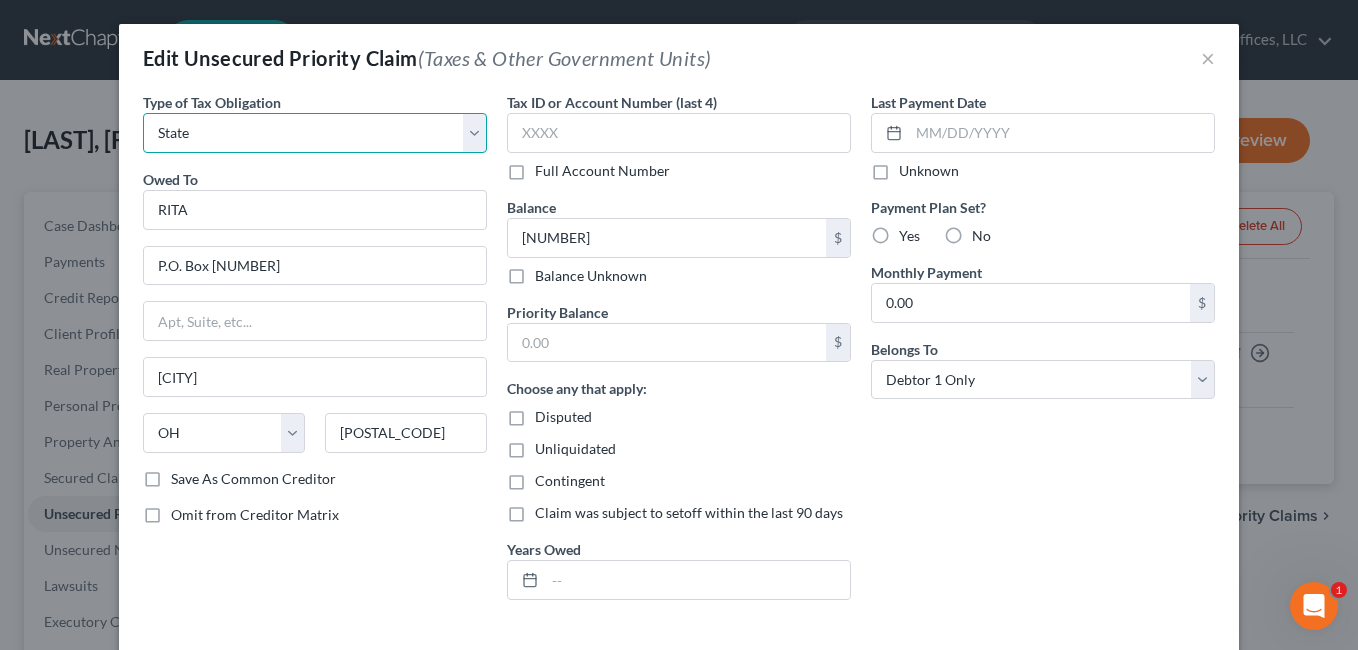 drag, startPoint x: 476, startPoint y: 140, endPoint x: 387, endPoint y: 156, distance: 90.426765 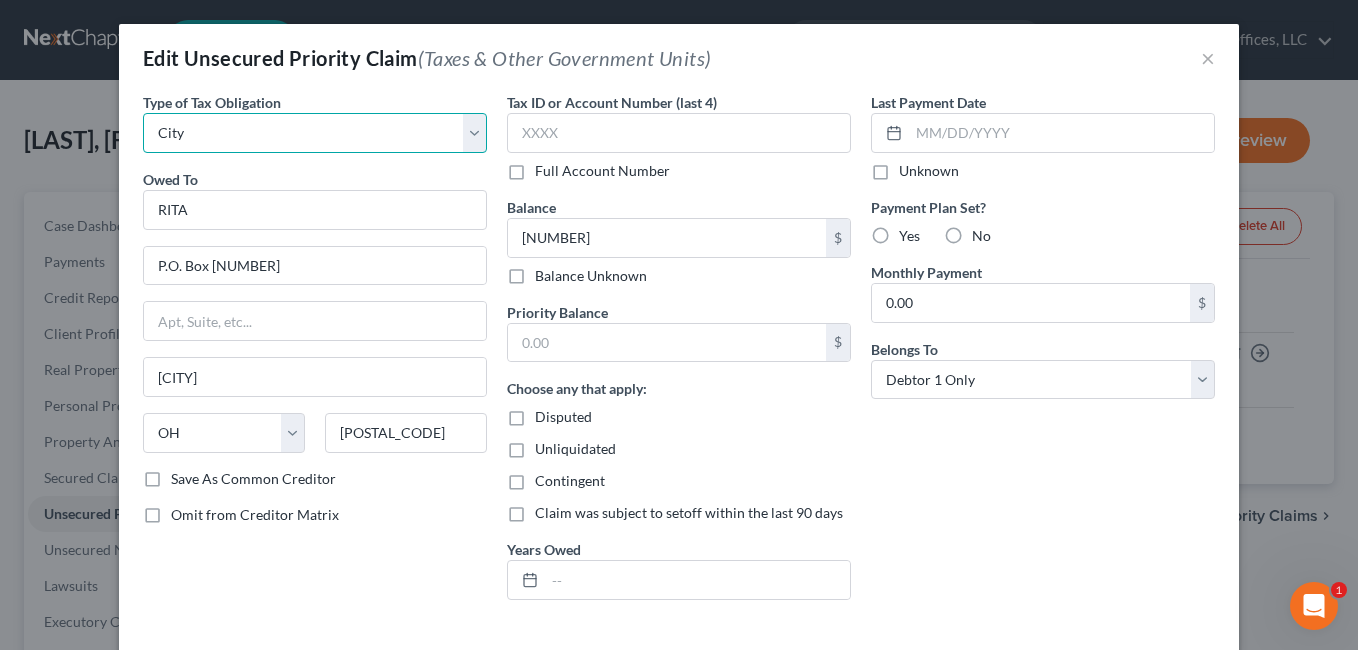 click on "Select Federal City State Franchise Tax Board Other" at bounding box center (315, 133) 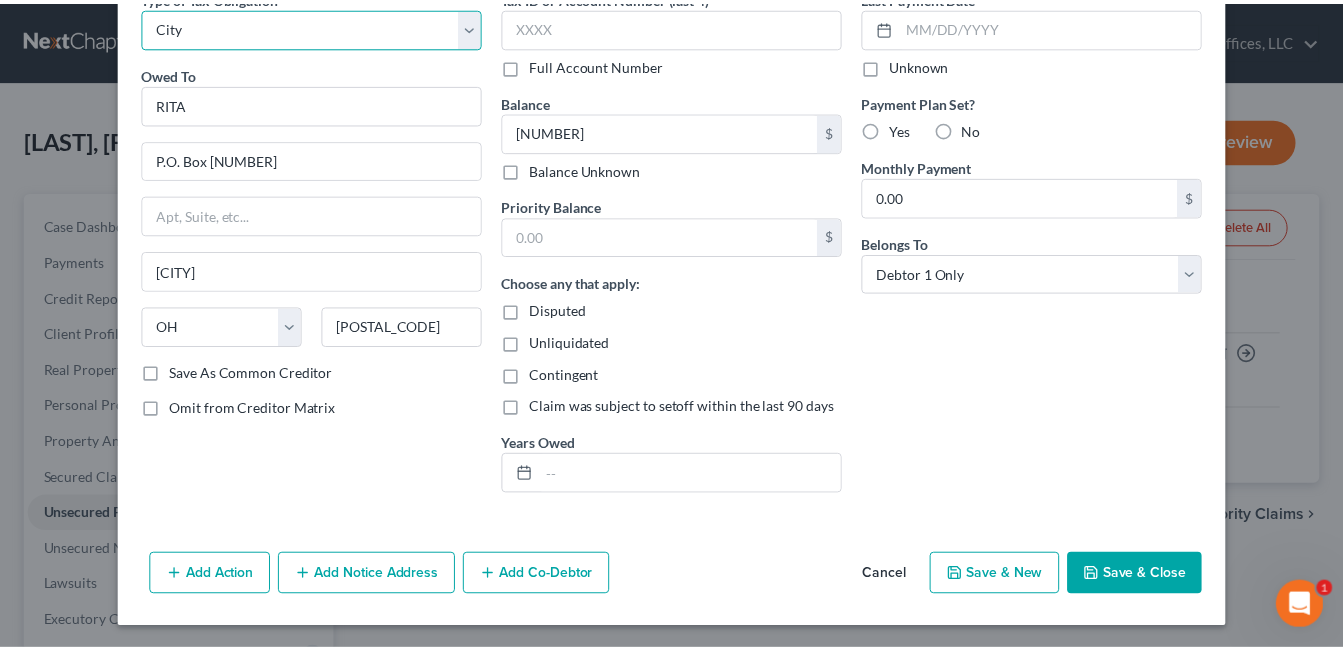 scroll, scrollTop: 108, scrollLeft: 0, axis: vertical 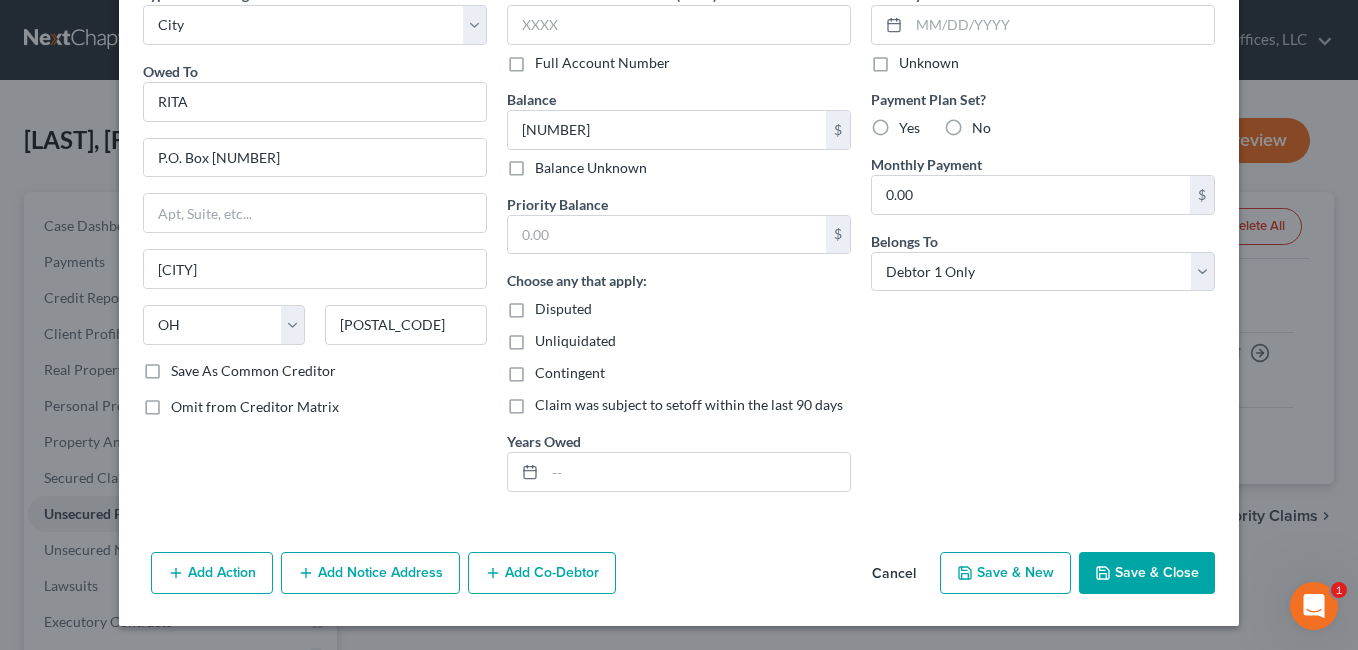 drag, startPoint x: 1131, startPoint y: 556, endPoint x: 768, endPoint y: 435, distance: 382.6356 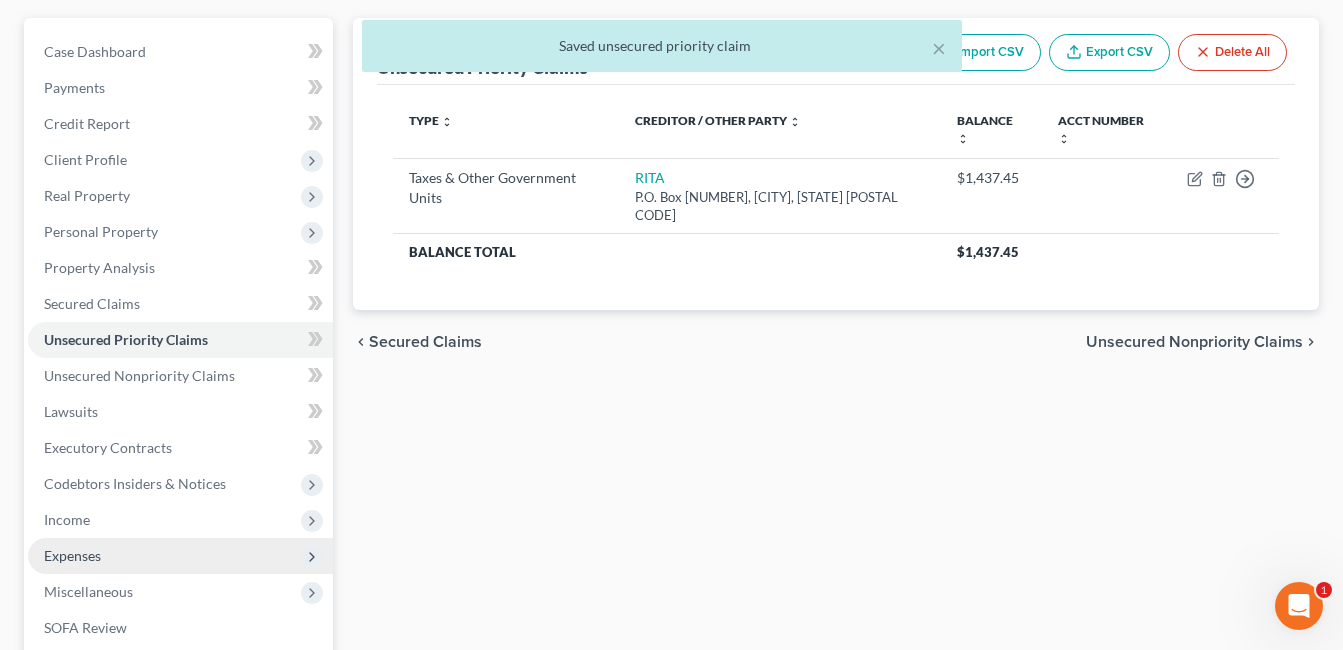 scroll, scrollTop: 200, scrollLeft: 0, axis: vertical 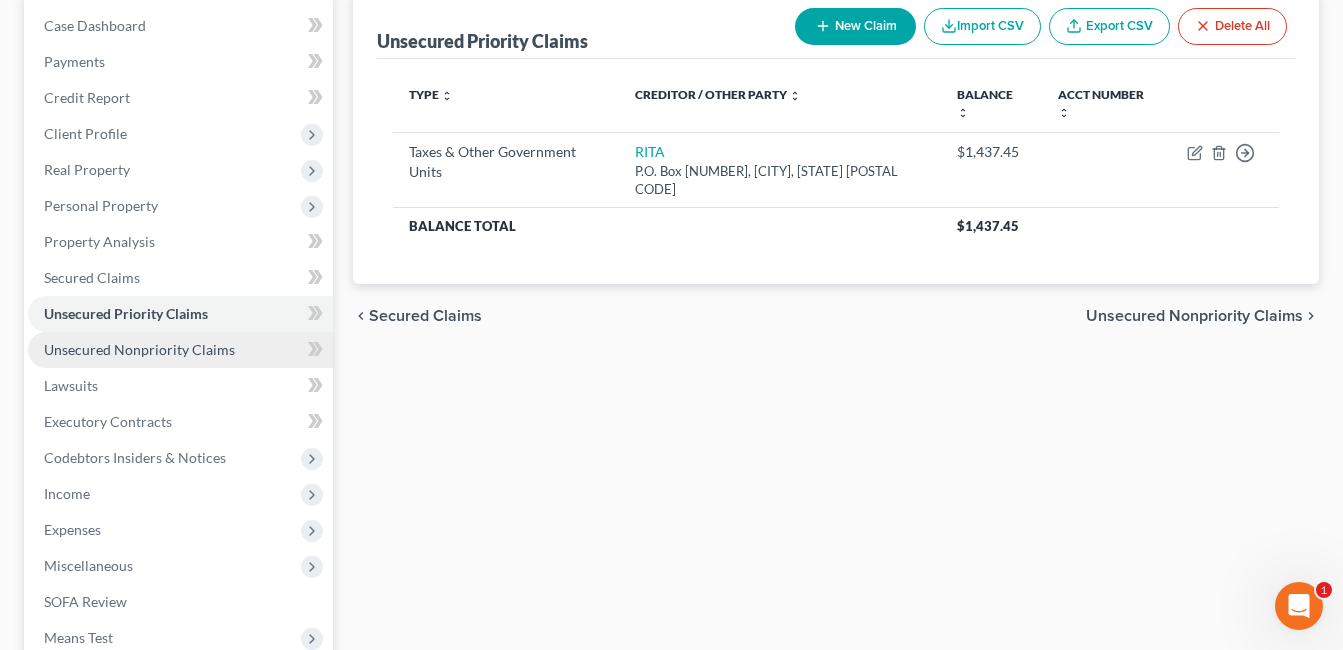 click on "Unsecured Nonpriority Claims" at bounding box center (139, 349) 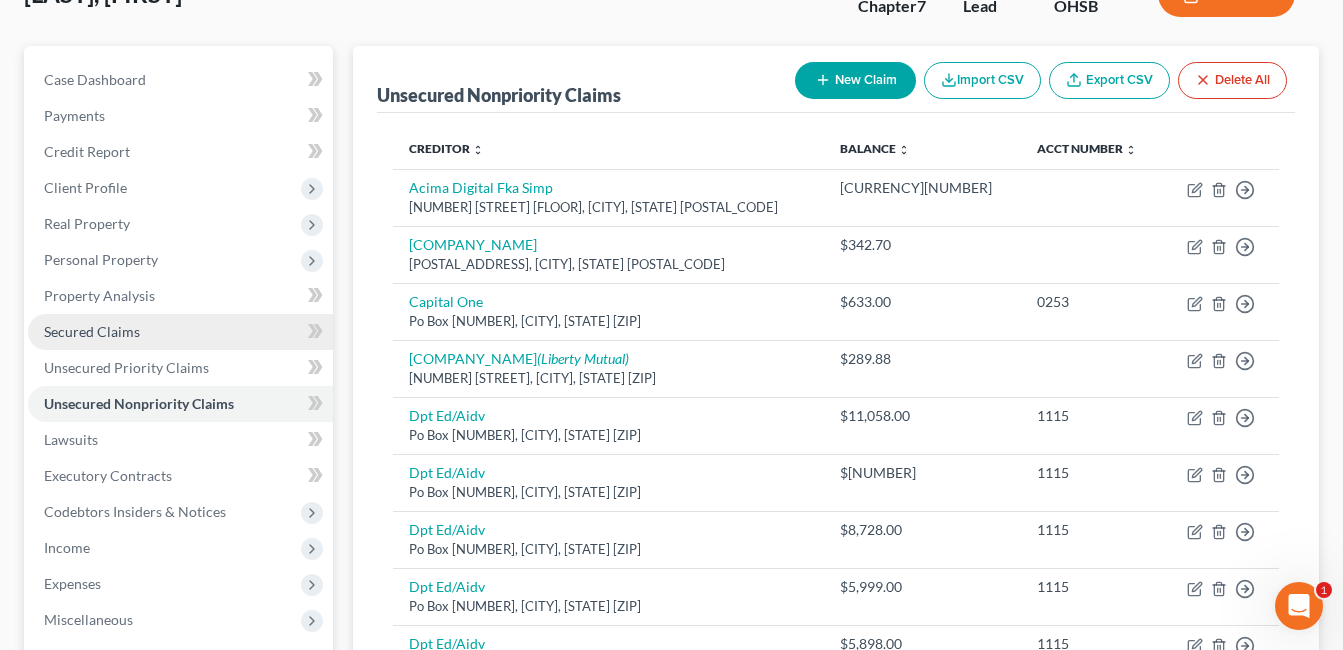 scroll, scrollTop: 100, scrollLeft: 0, axis: vertical 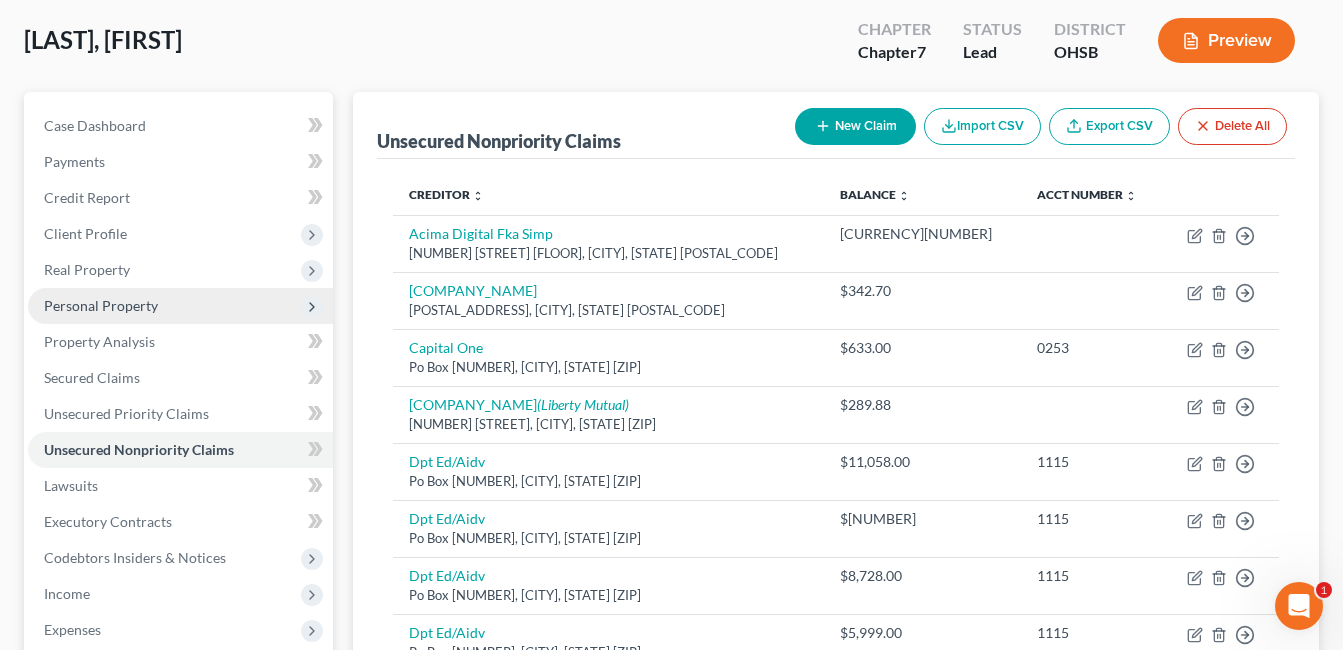 click on "Personal Property" at bounding box center (101, 305) 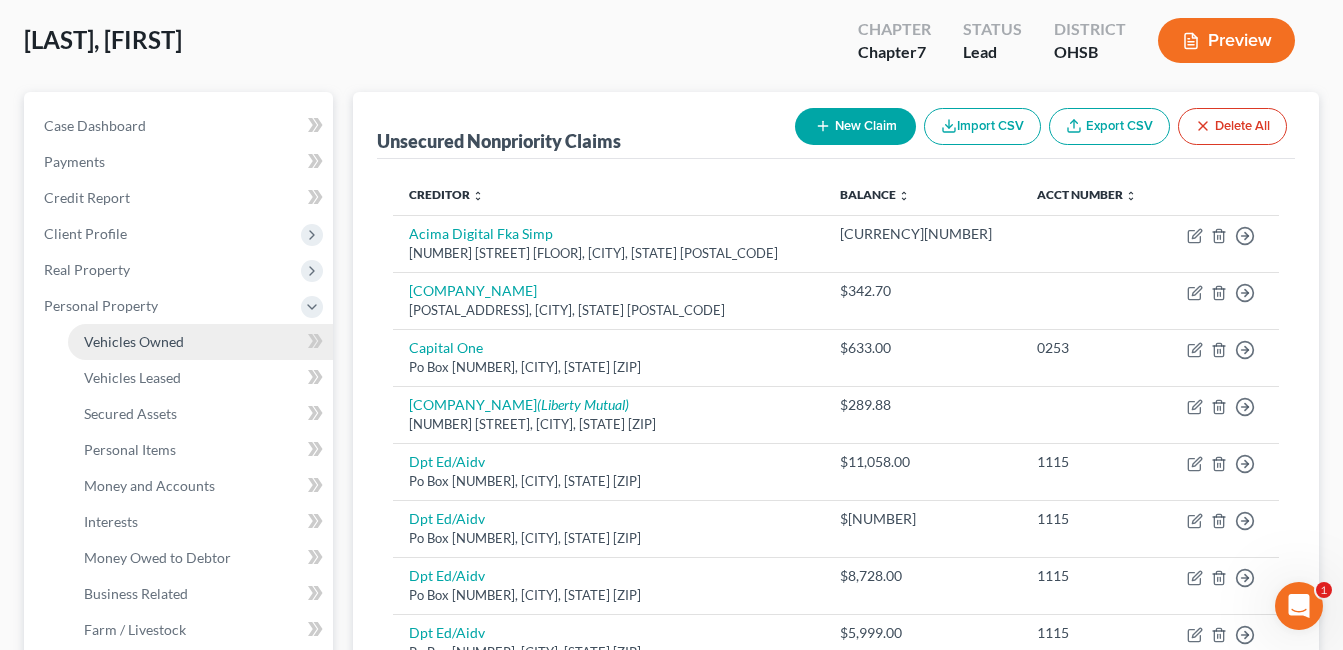 click on "Vehicles Owned" at bounding box center [200, 342] 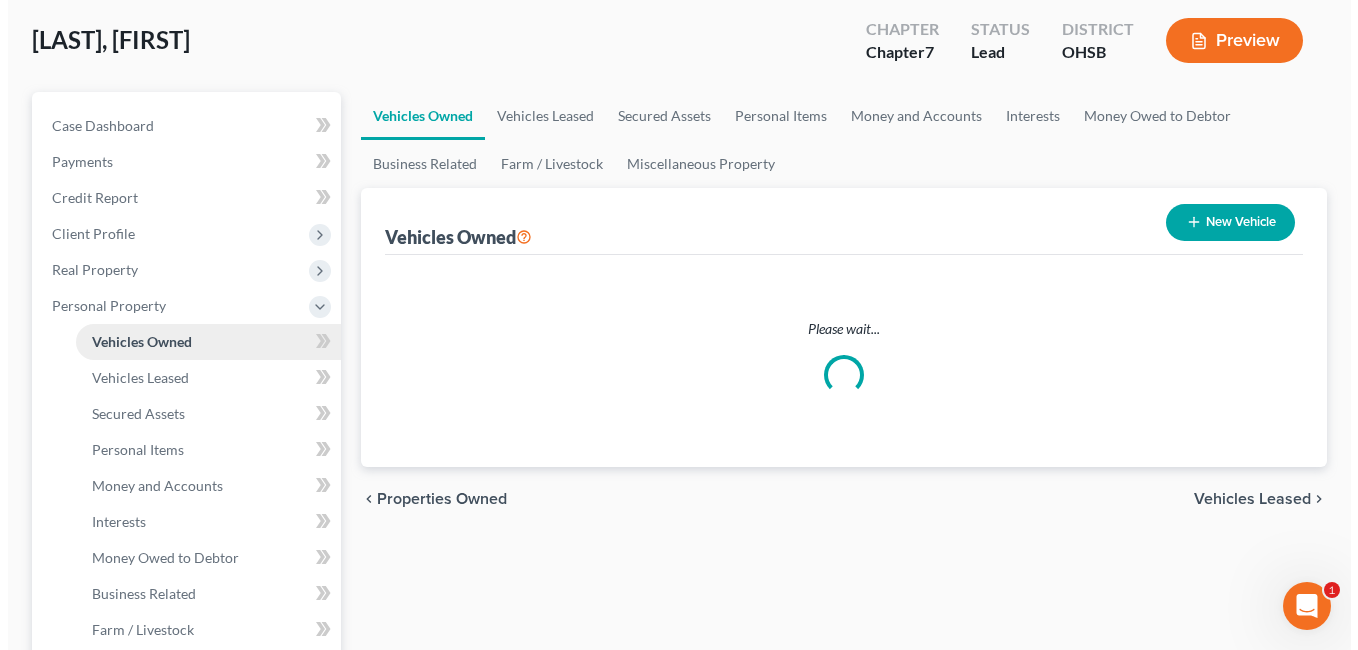 scroll, scrollTop: 0, scrollLeft: 0, axis: both 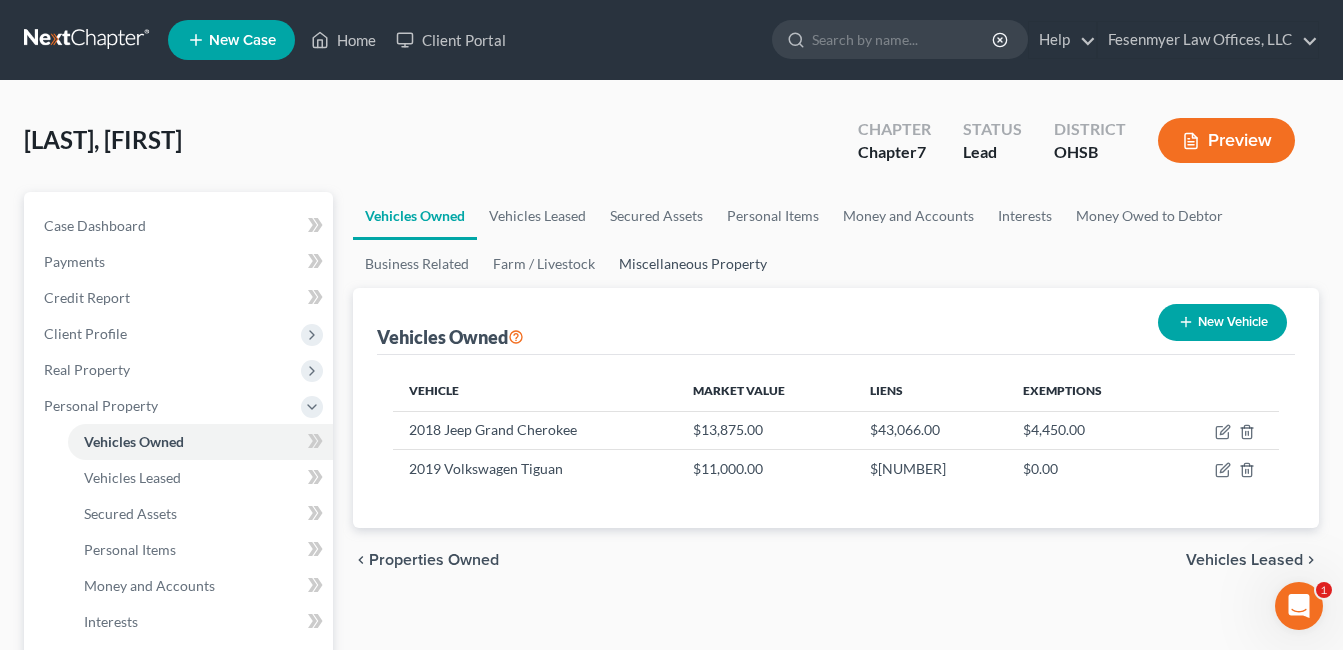 click on "Miscellaneous Property" at bounding box center [693, 264] 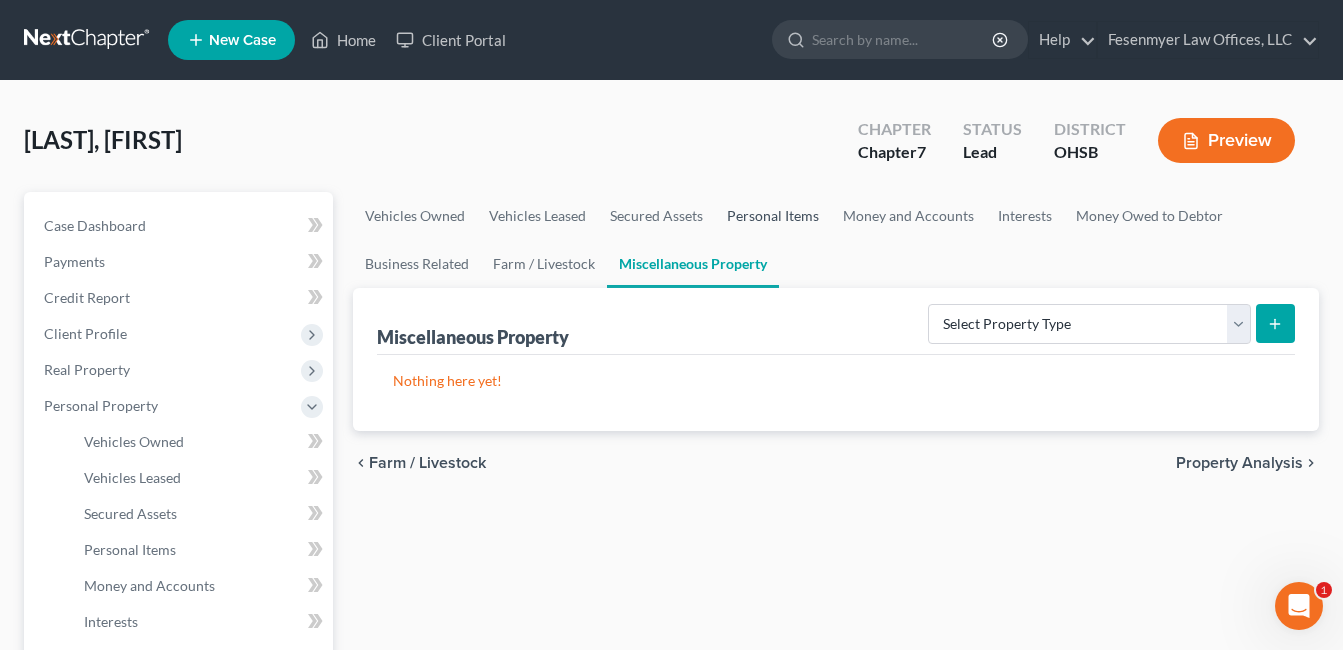 click on "Personal Items" at bounding box center [773, 216] 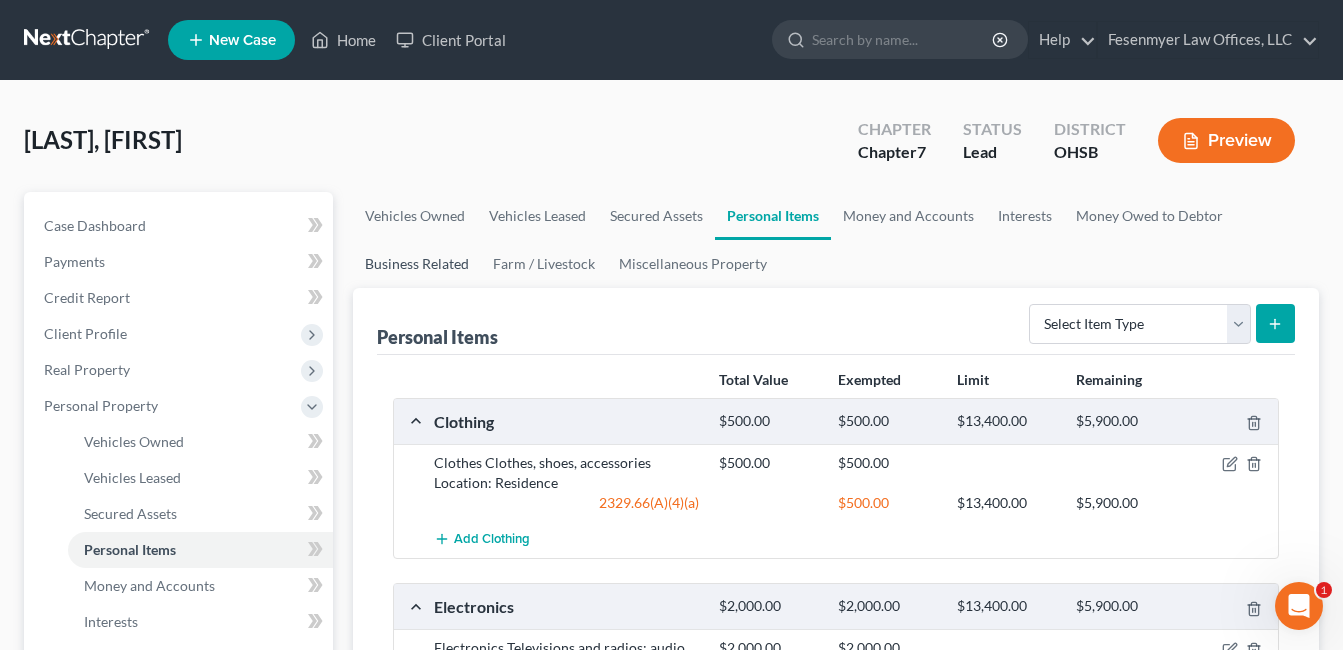 click on "Business Related" at bounding box center [417, 264] 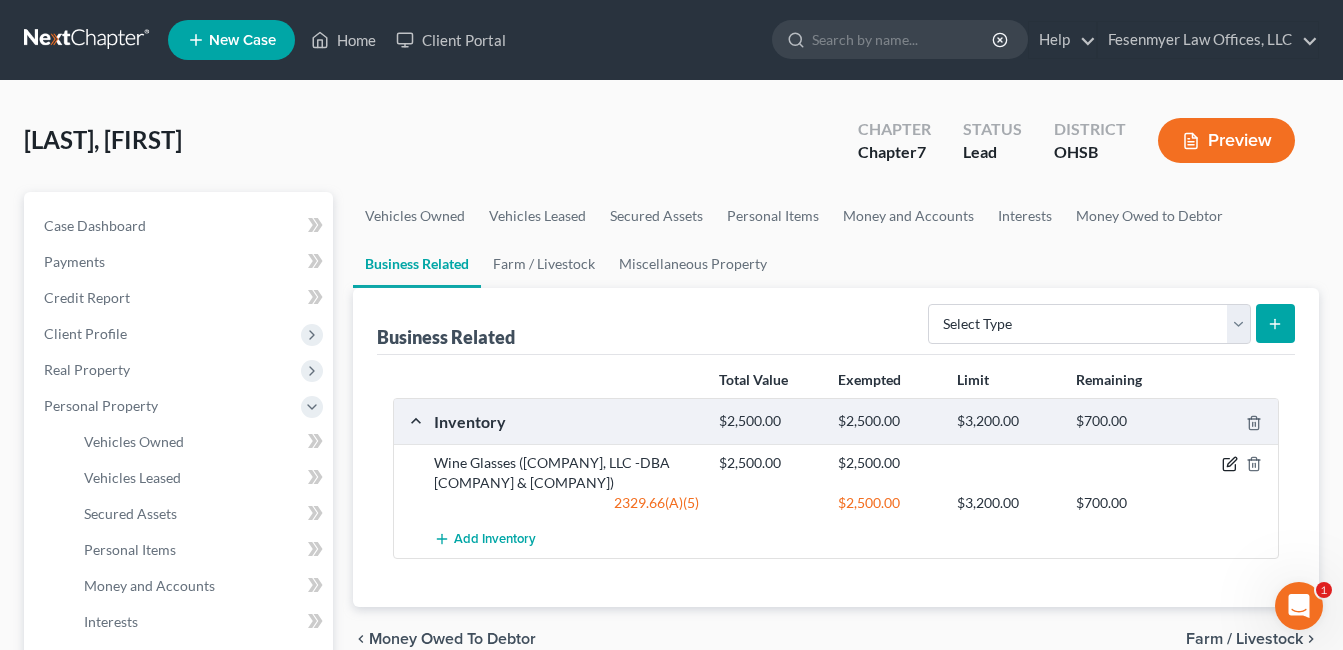 click 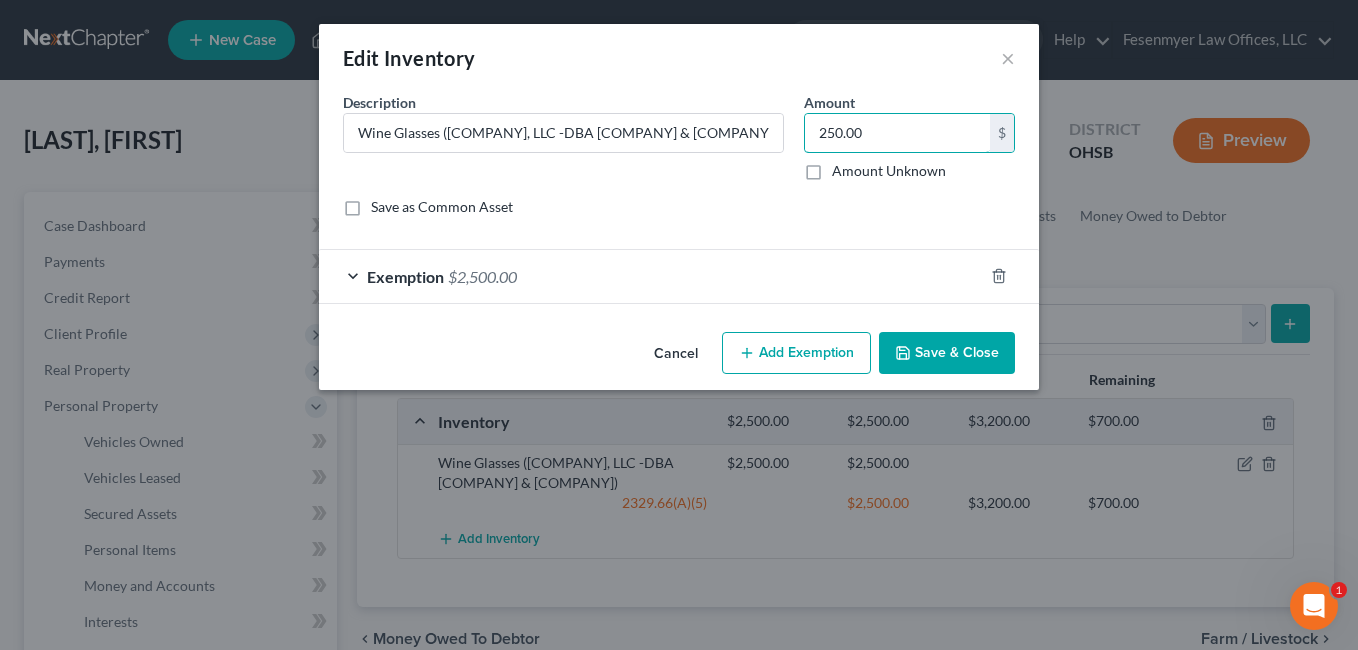 type on "250.00" 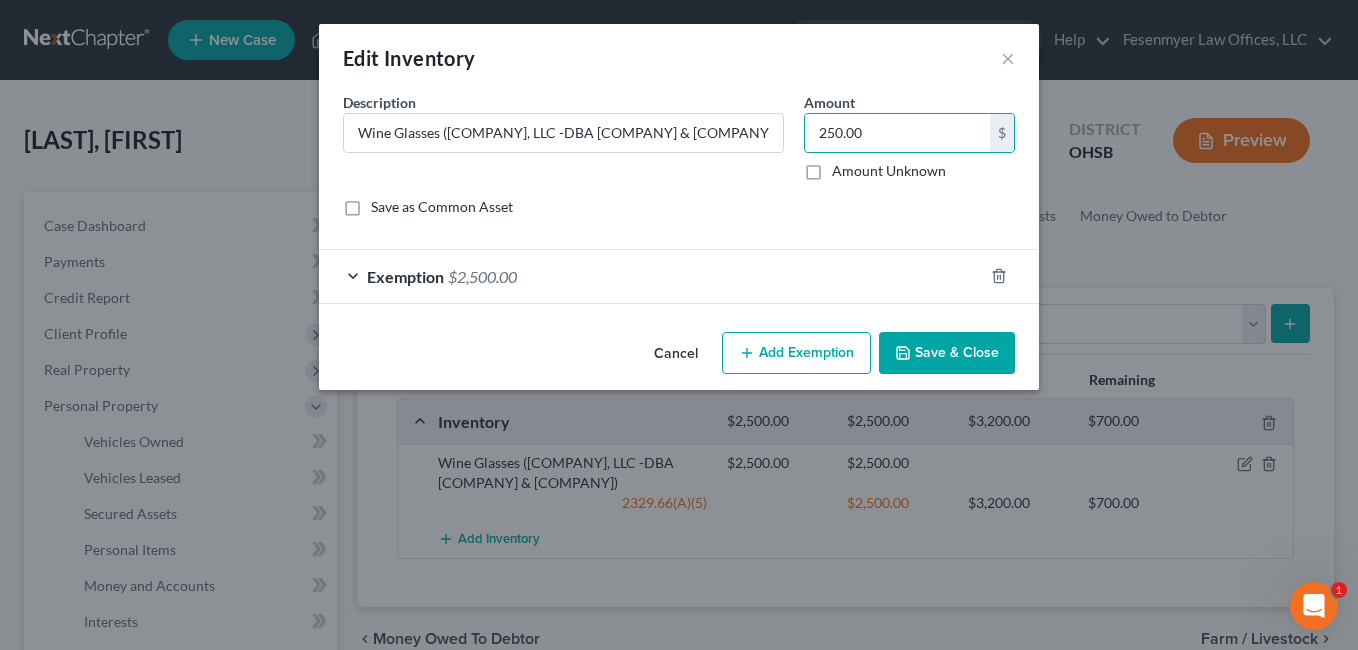 click on "Exemption $2,500.00" at bounding box center (651, 276) 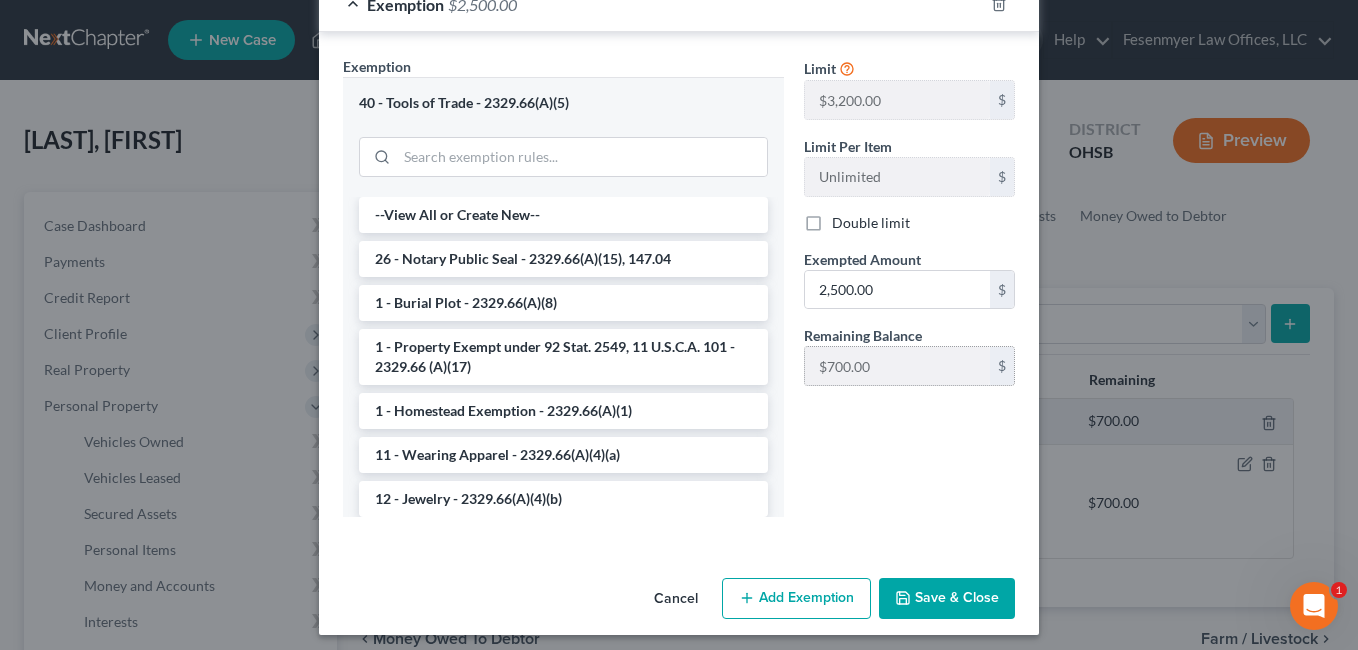 scroll, scrollTop: 281, scrollLeft: 0, axis: vertical 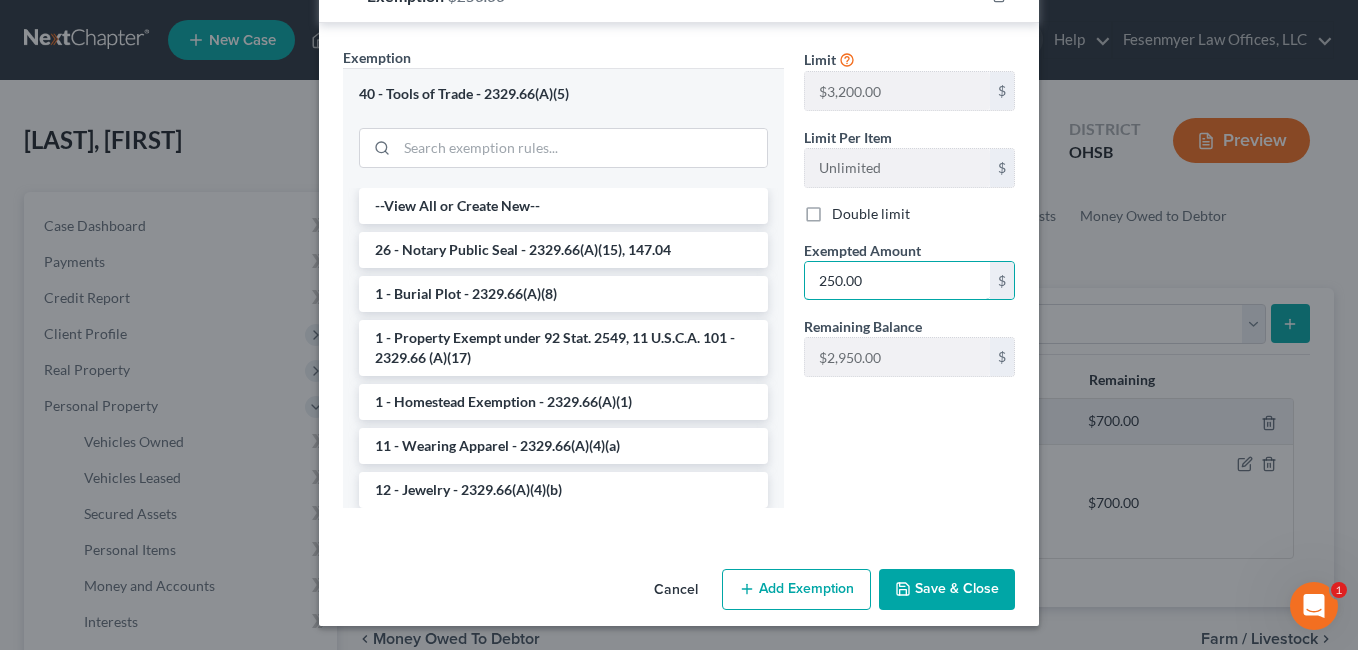 type on "250.00" 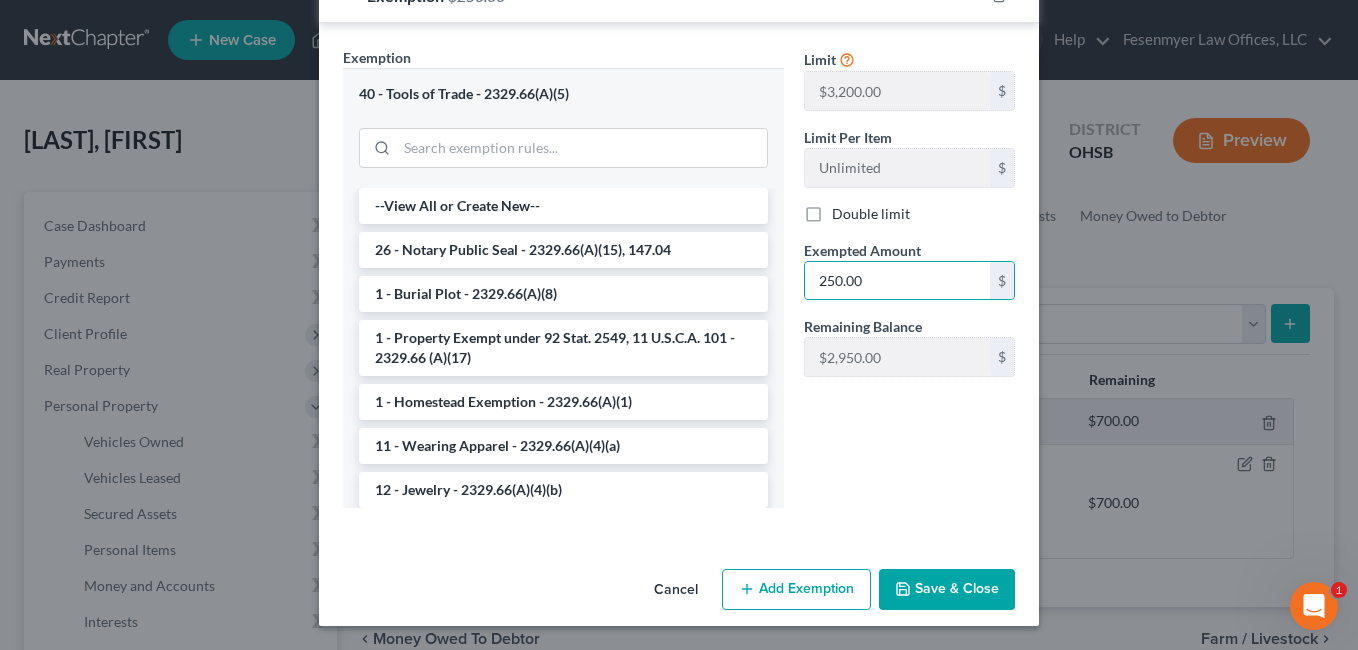click on "Edit Inventory  × An exemption set must first be selected from the Filing Information section. Common Asset Select
Description
*
Wine Glasses (DS Brand, LLC -DBA Springs & Steel) Amount
250.00 $
Amount Unknown
Balance Undetermined
250.00 $
Amount Unknown
Save as Common Asset
Exemption $250.00
Exemption Set must be selected for CA.
Exemption
*
40 - Tools of Trade  - 2329.66(A)(5)         --View All or Create New-- 26 - Notary Public Seal - 2329.66(A)(15), 147.04 1 - Burial Plot - 2329.66(A)(8) 1 - Property Exempt under 92 Stat. 2549,
11 U.S.C.A. 101 - 2329.66 (A)(17) 1 - Homestead Exemption  - 2329.66(A)(1) 11 - Wearing Apparel - 2329.66(A)(4)(a) 12 - Jewelry  - 2329.66(A)(4)(b) 13 - Animals - 2329.66(A)(4)(a) 14 - Health Aids - 2329.66(A)(7) 14 - Wildcard Exemption  - 2329.66(A)(18) 16 - Cash on hand - 2329.66(A)(3) Limit     $ $" at bounding box center [679, 325] 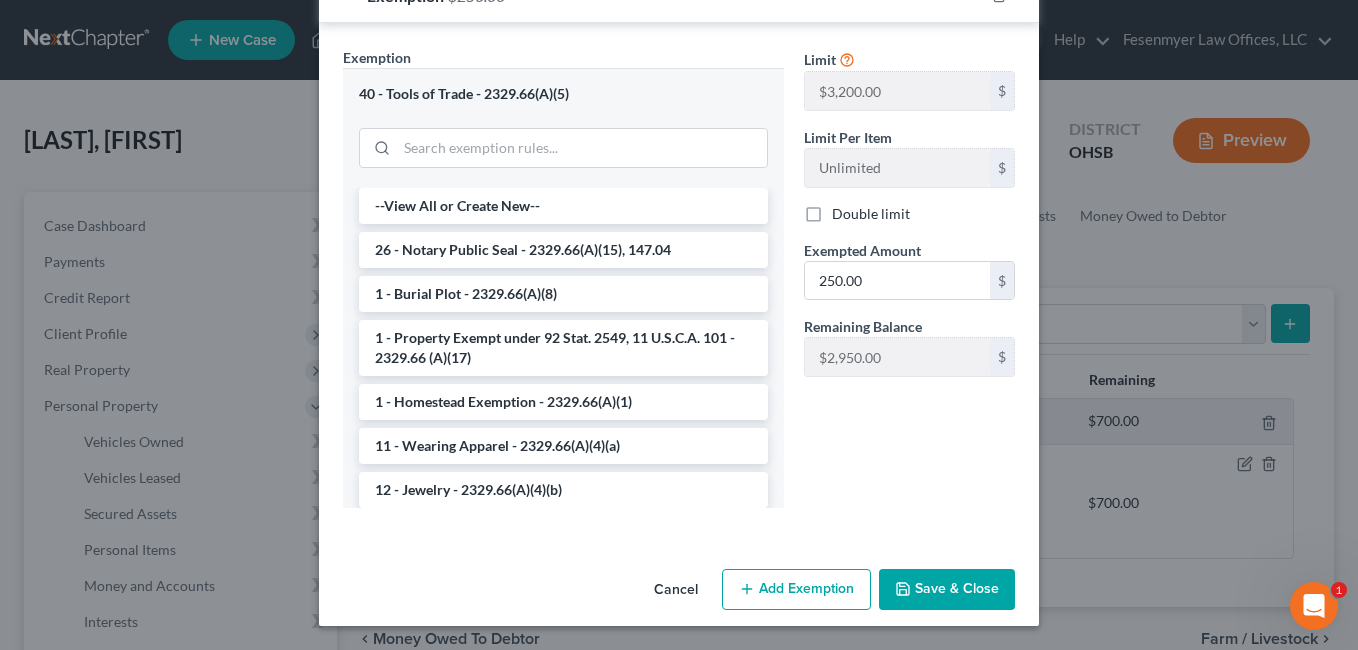 drag, startPoint x: 933, startPoint y: 584, endPoint x: 277, endPoint y: 479, distance: 664.35004 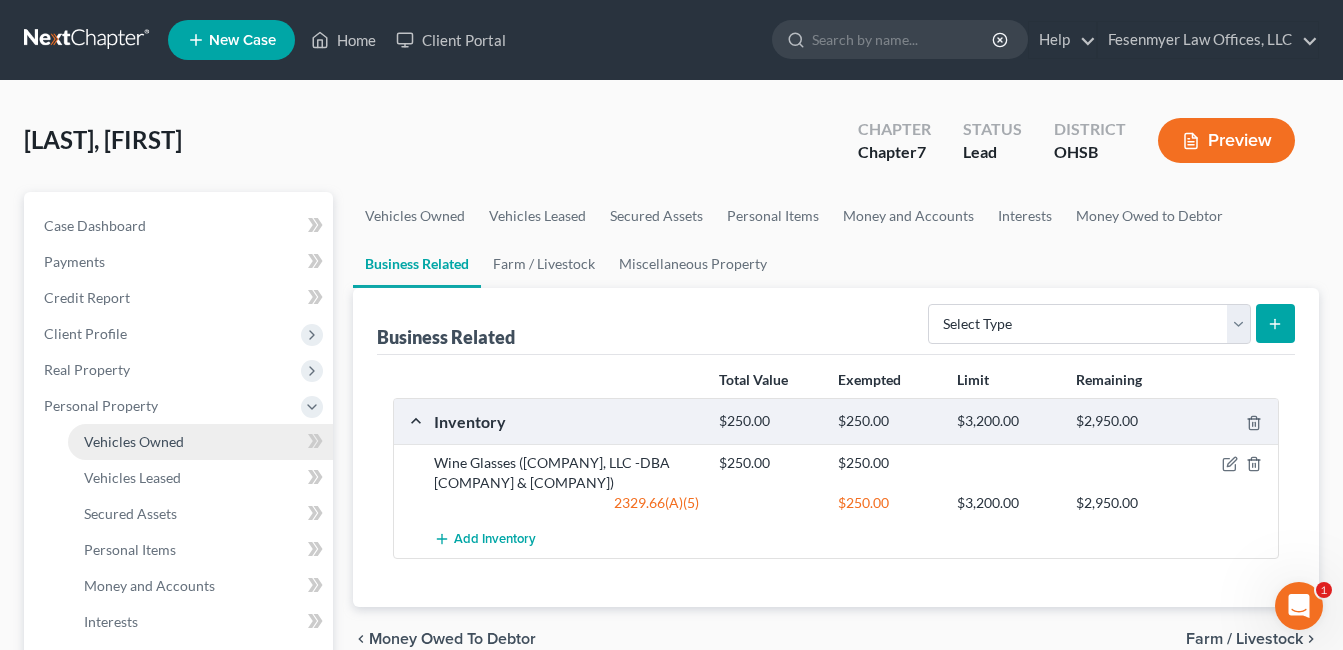 click on "Vehicles Owned" at bounding box center [134, 441] 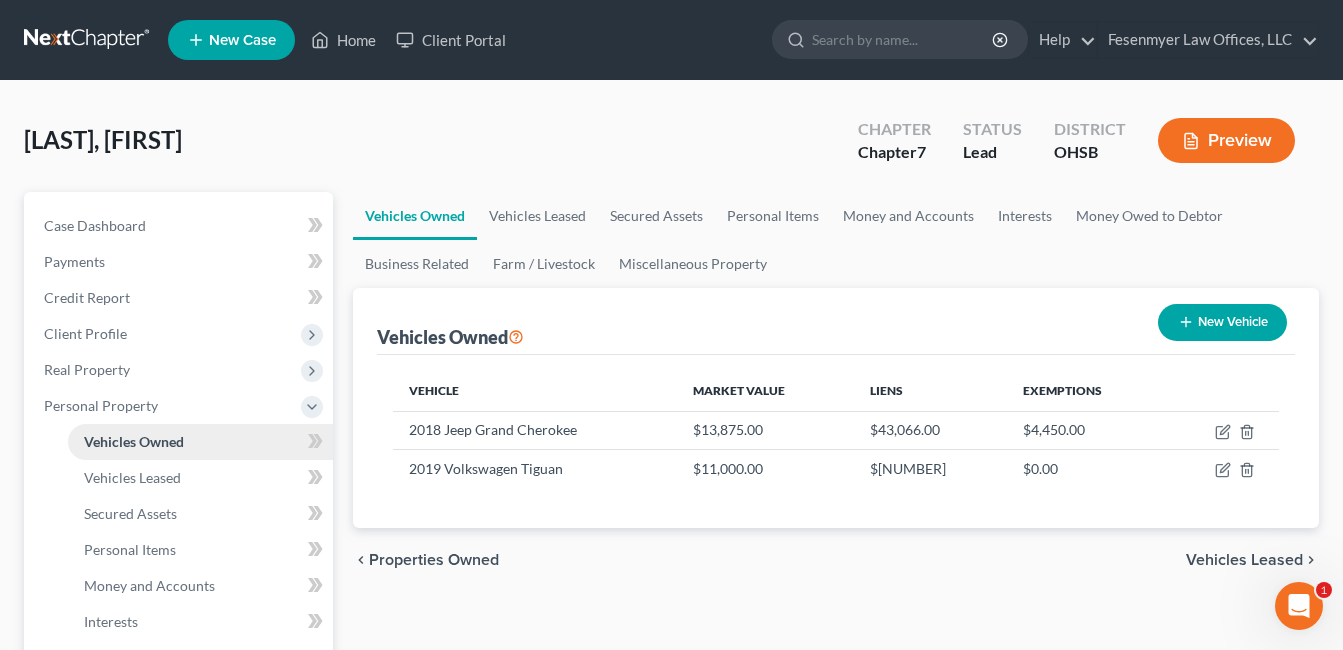 click on "Vehicles Owned" at bounding box center (200, 442) 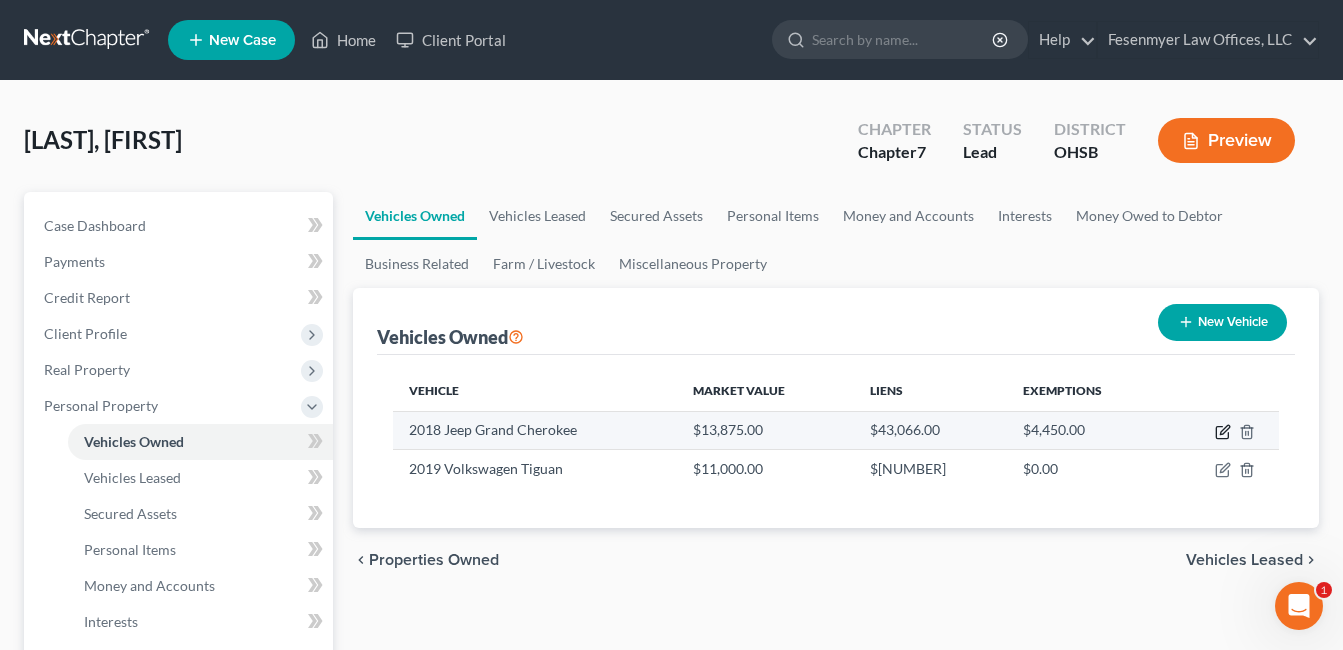 click 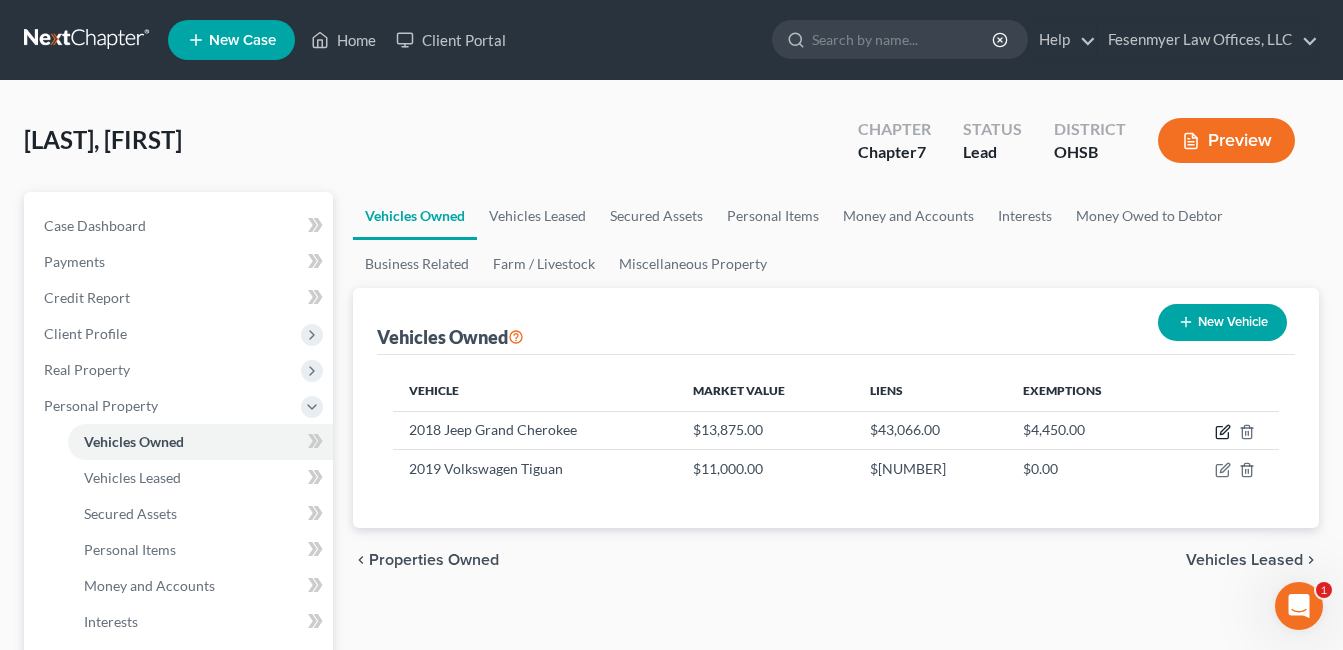 select on "0" 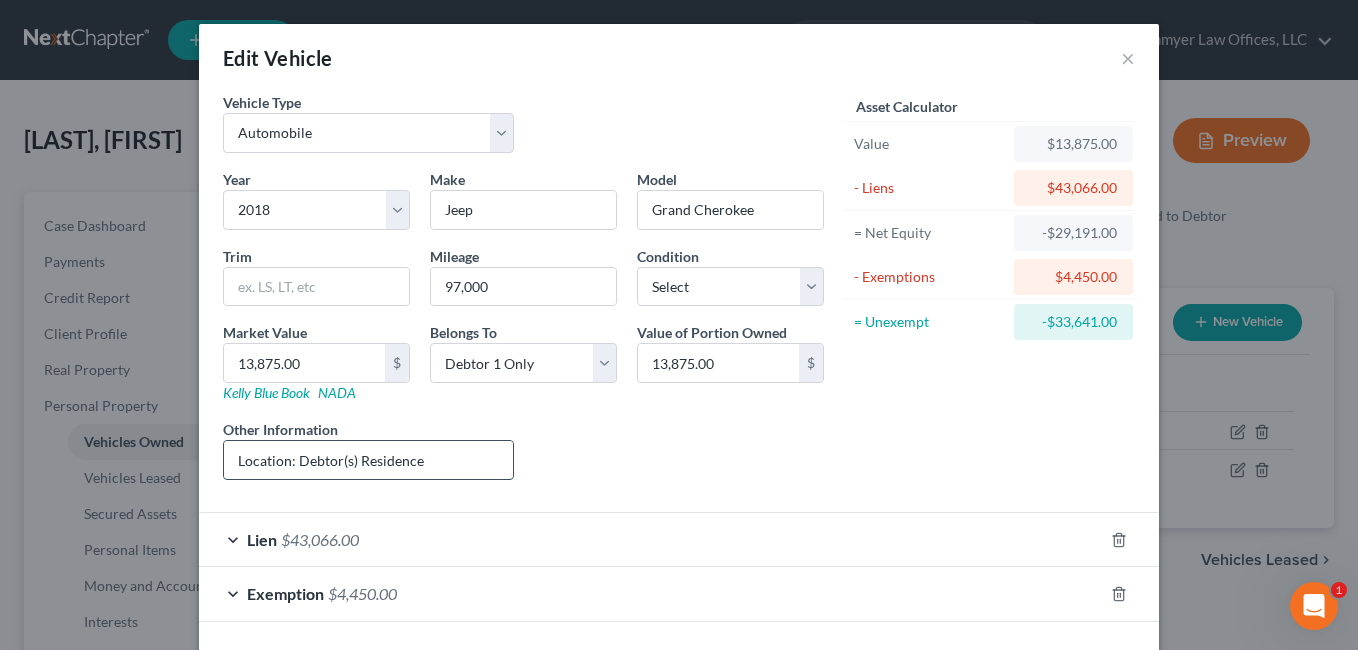 click on "Location: Debtor(s) Residence" at bounding box center [368, 460] 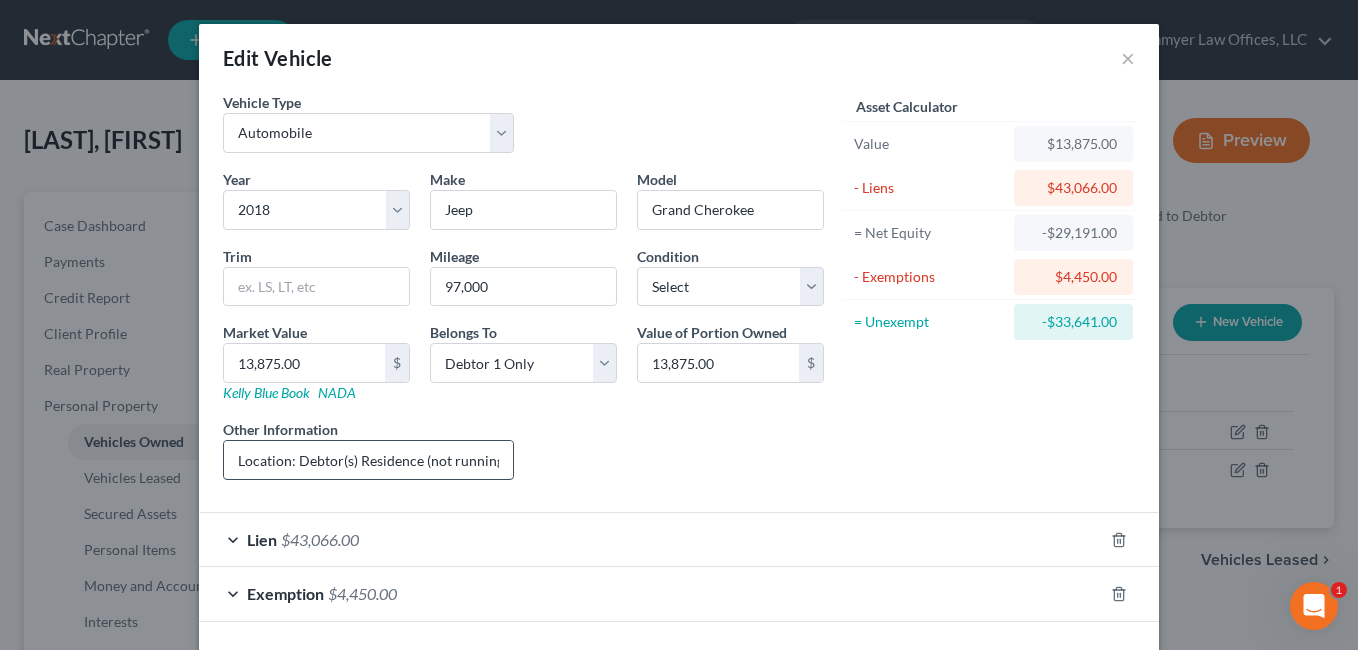 click on "Location: Debtor(s) Residence (not running, engine out)" at bounding box center (368, 460) 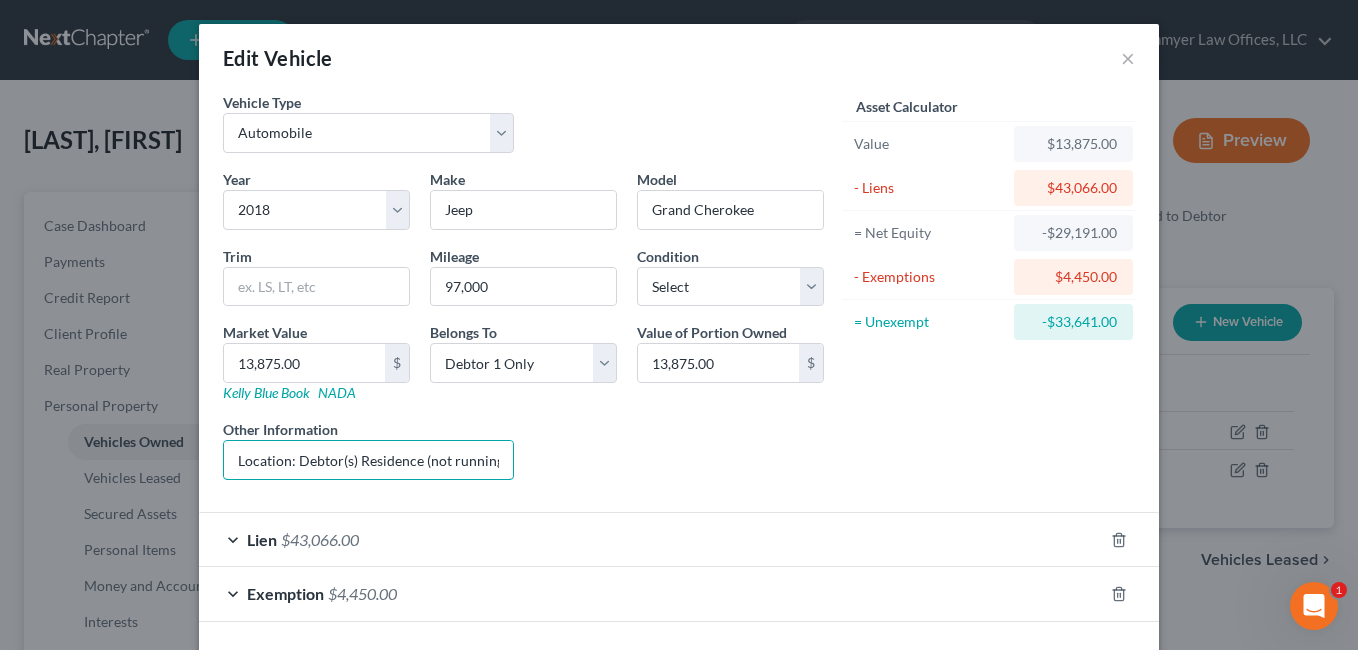 scroll, scrollTop: 0, scrollLeft: 6, axis: horizontal 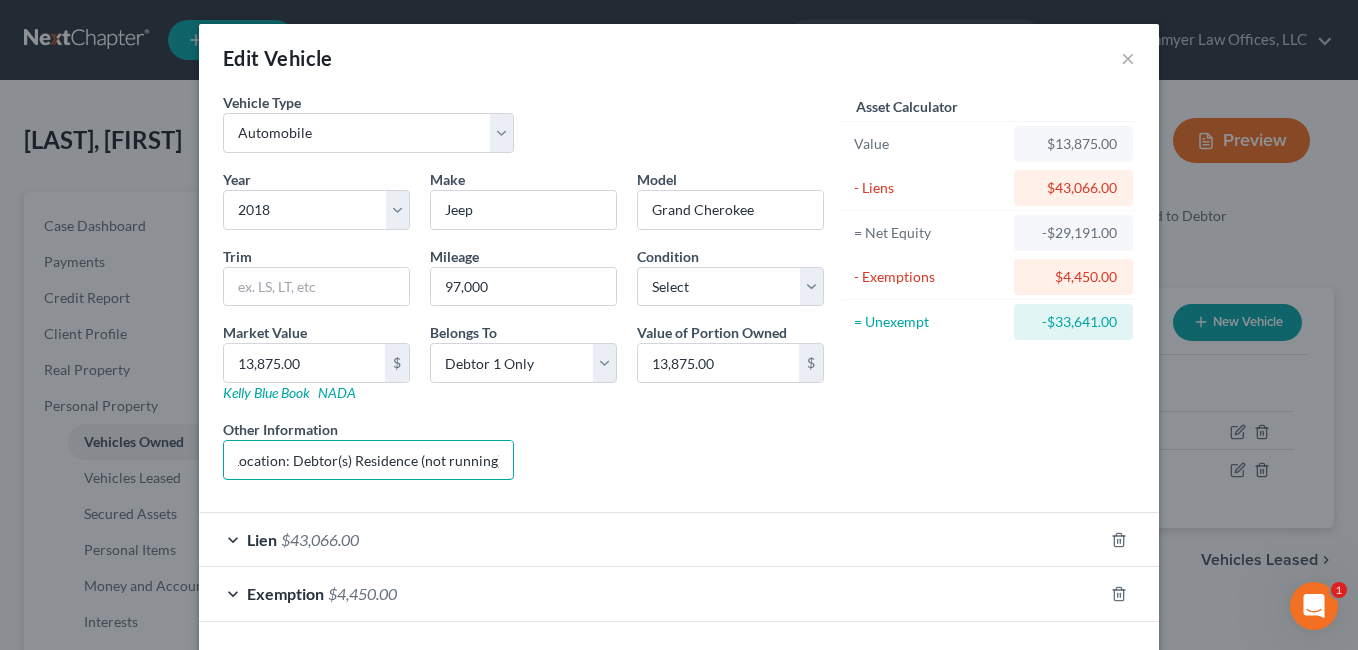 type on "Location: Debtor(s) Residence (not running), engine out)" 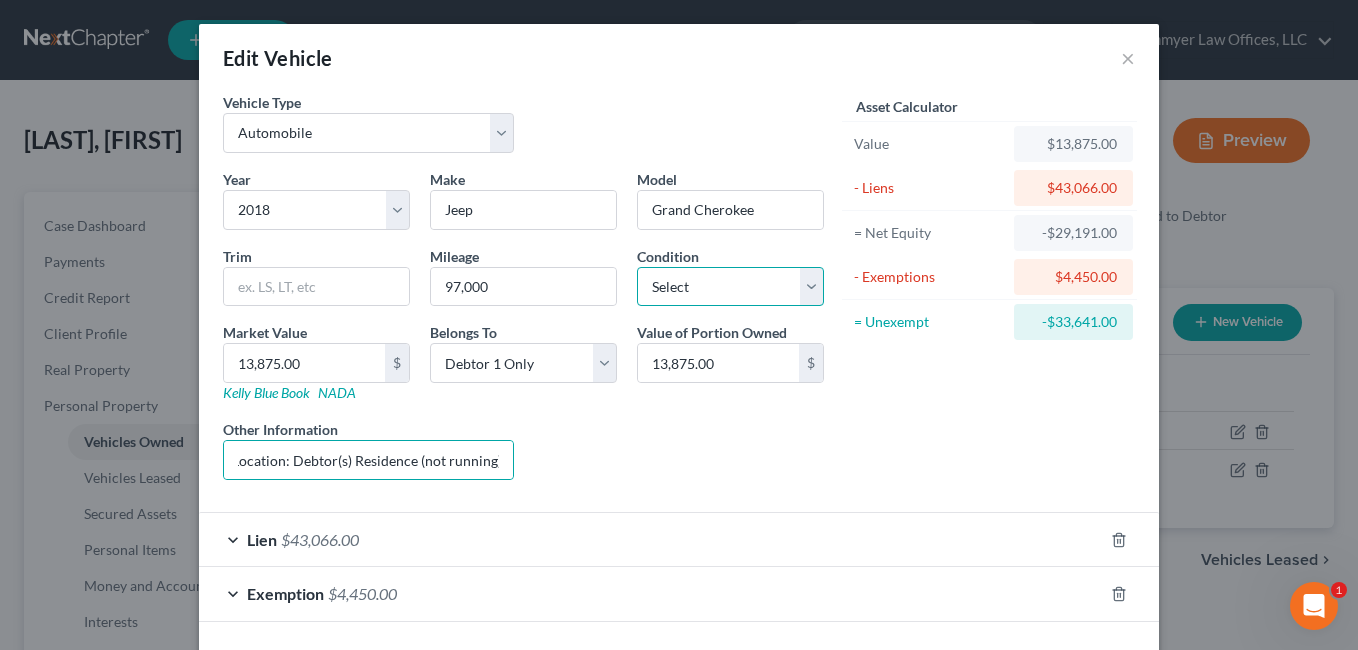 click on "Select Excellent Very Good Good Fair Poor" at bounding box center [730, 287] 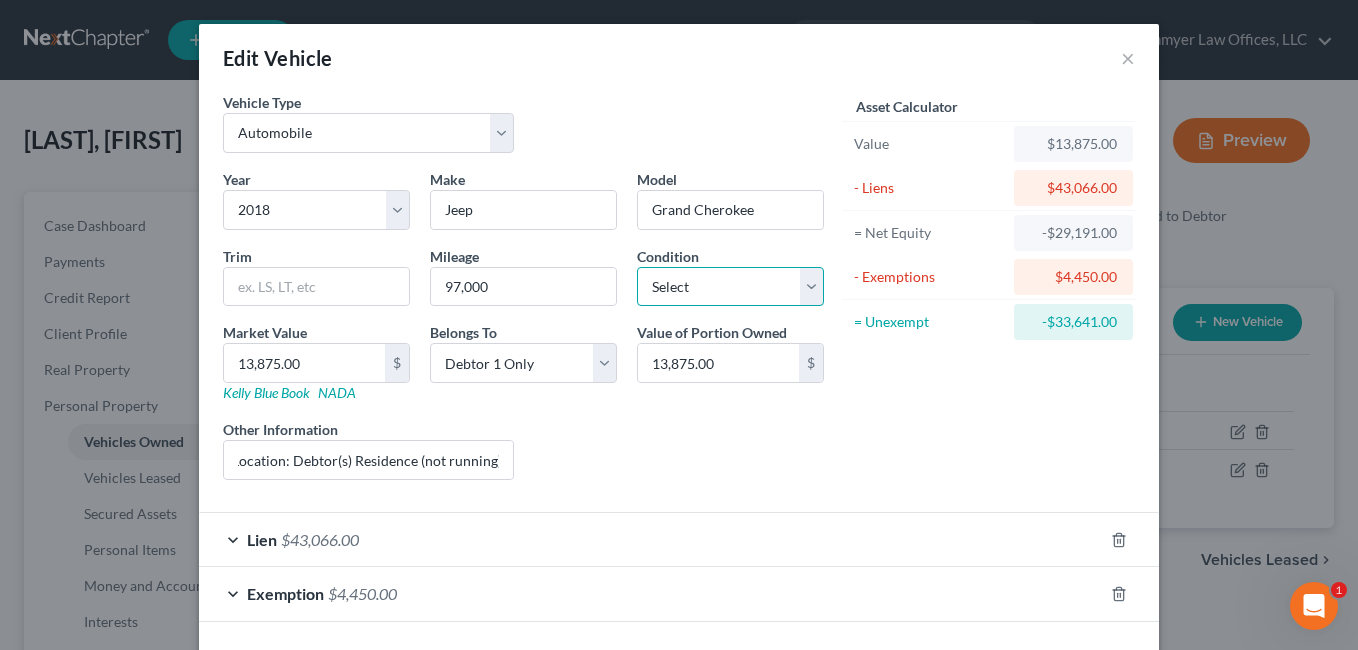 scroll, scrollTop: 0, scrollLeft: 0, axis: both 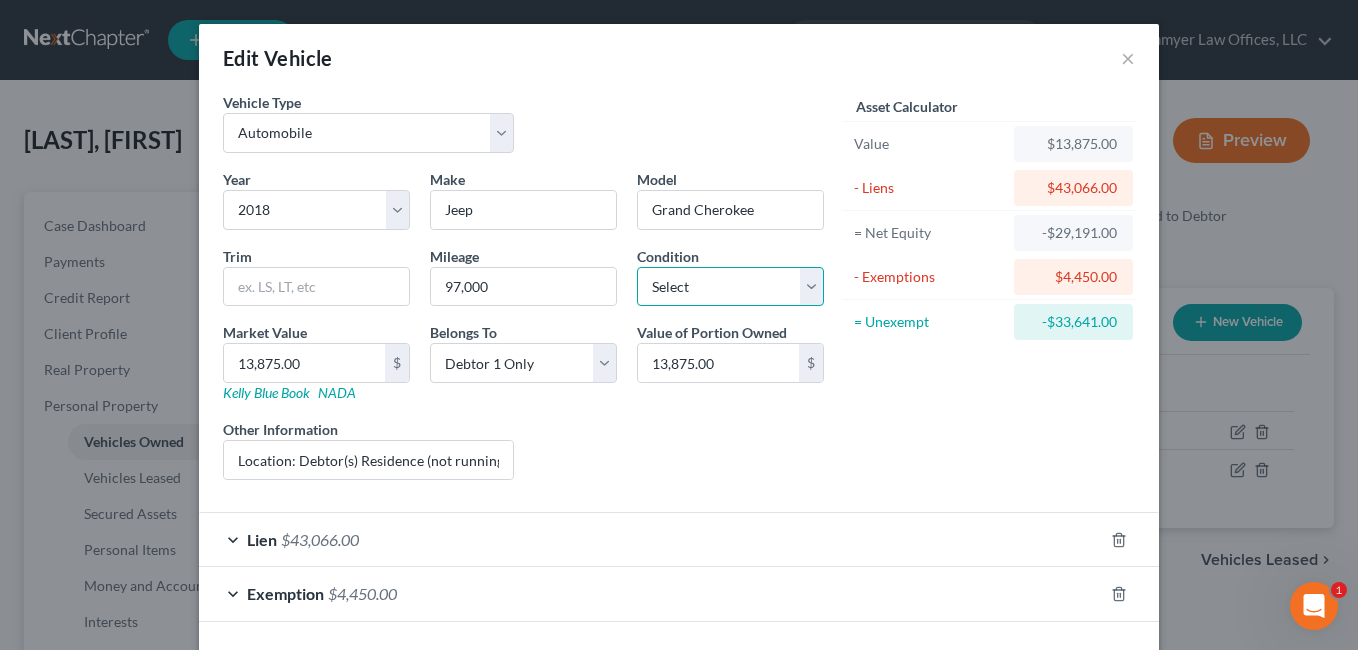 select on "4" 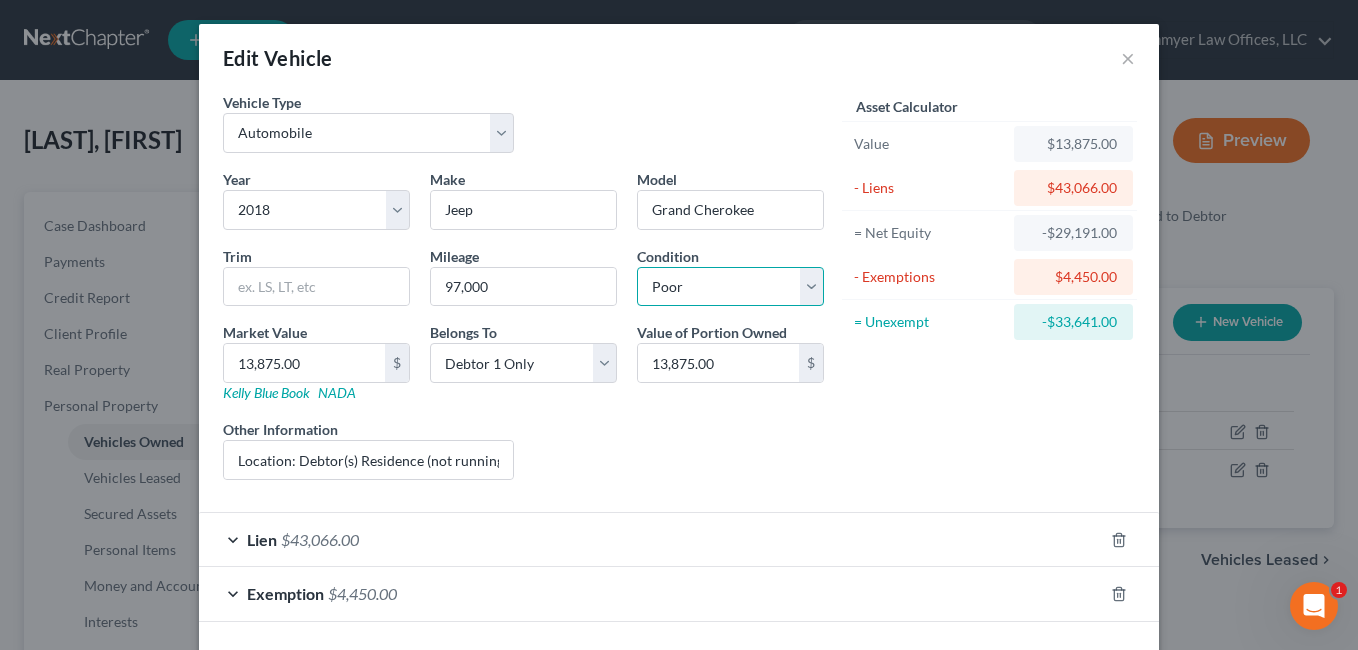 click on "Select Excellent Very Good Good Fair Poor" at bounding box center [730, 287] 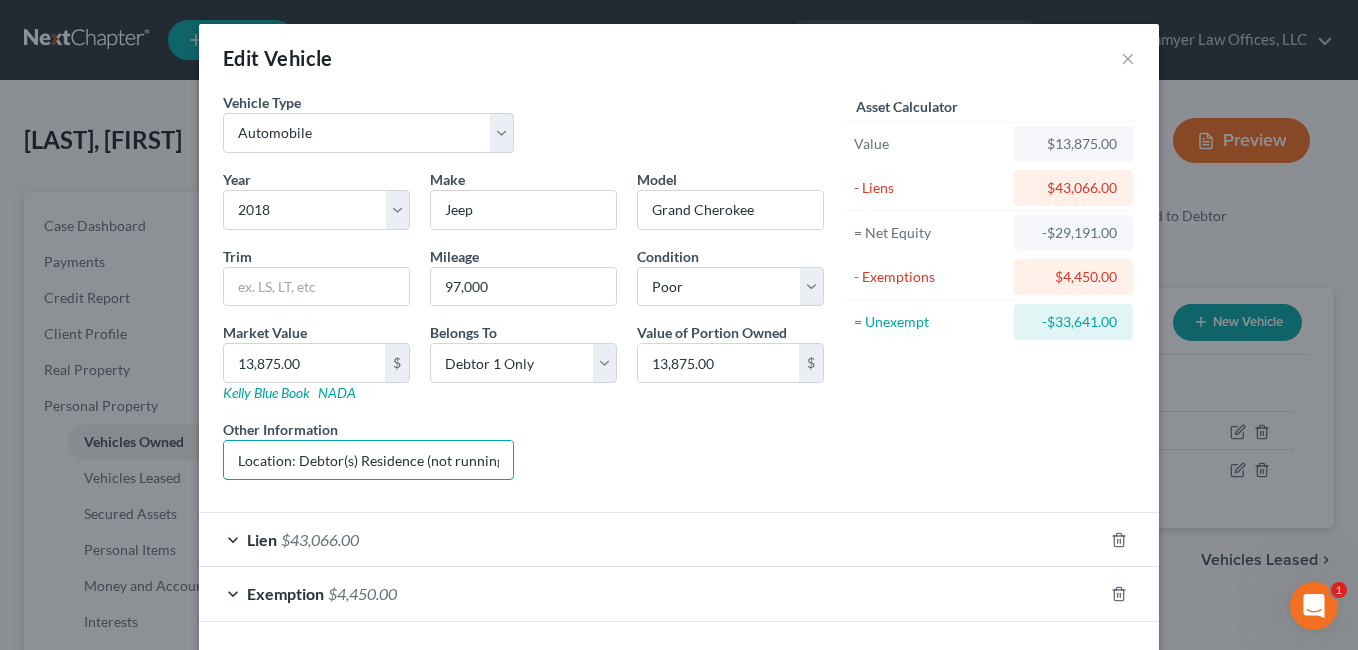 scroll, scrollTop: 0, scrollLeft: 79, axis: horizontal 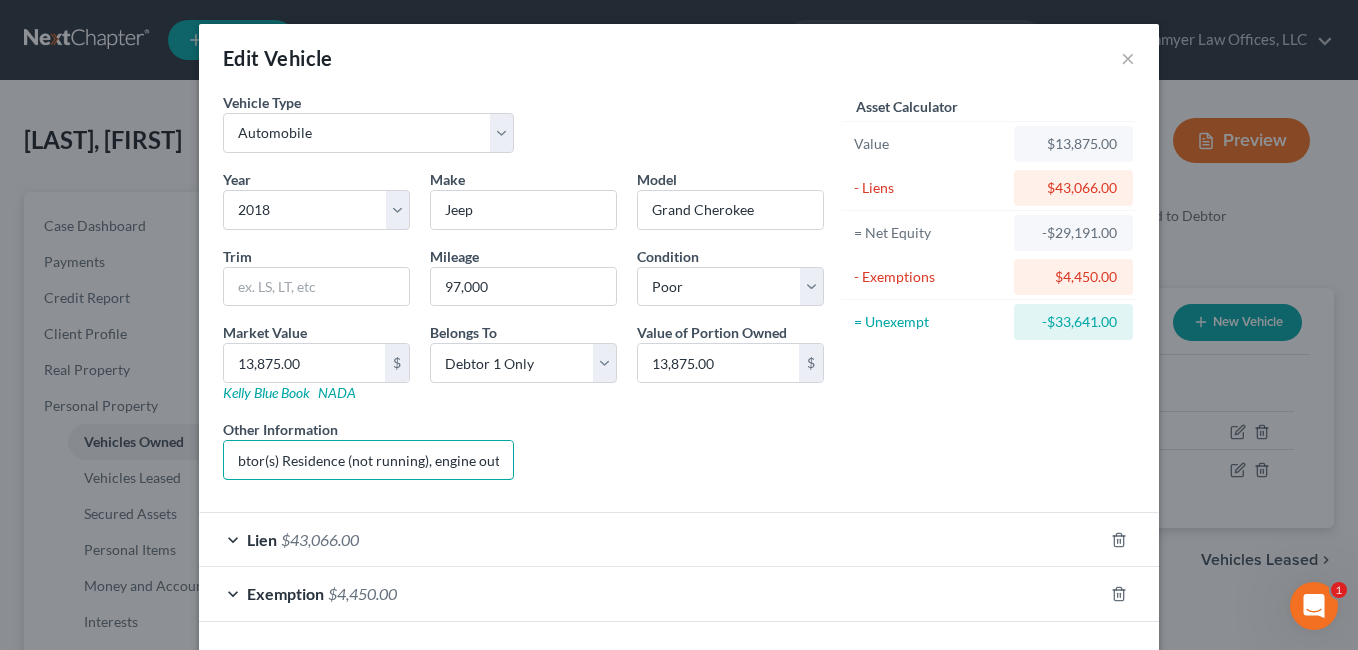 drag, startPoint x: 385, startPoint y: 465, endPoint x: 547, endPoint y: 463, distance: 162.01234 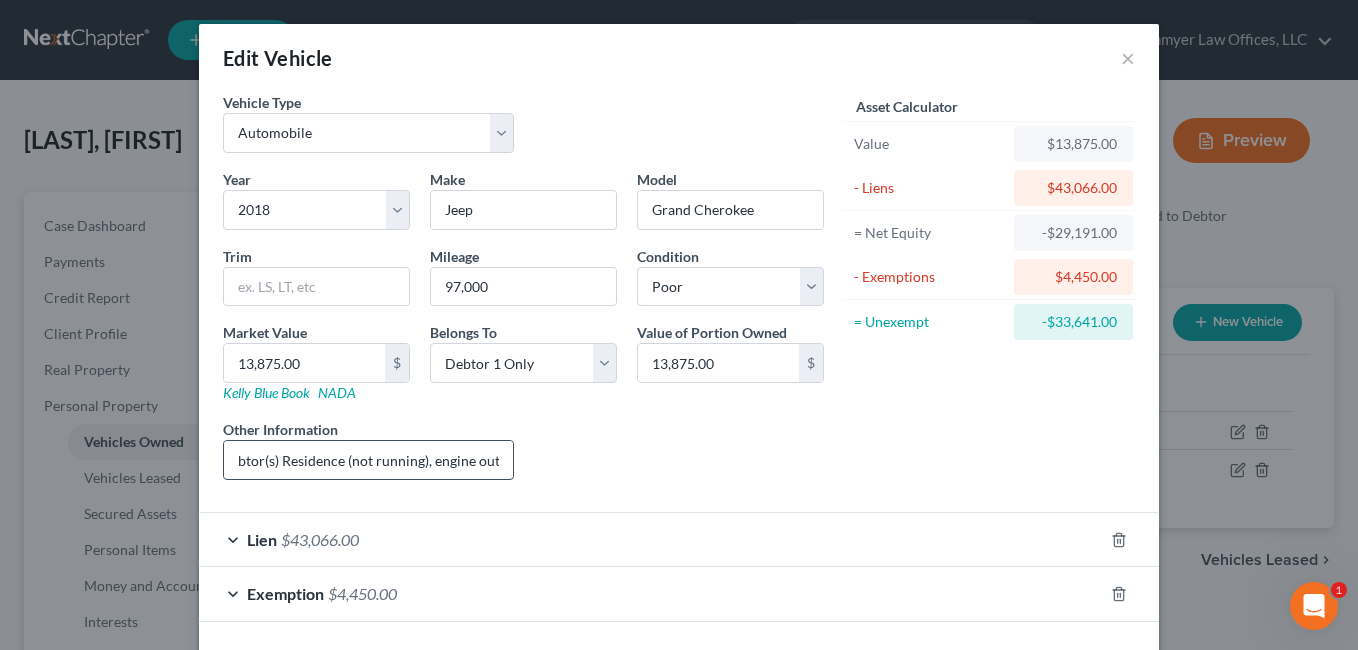 click on "Location: Debtor(s) Residence (not running), engine out)" at bounding box center [368, 460] 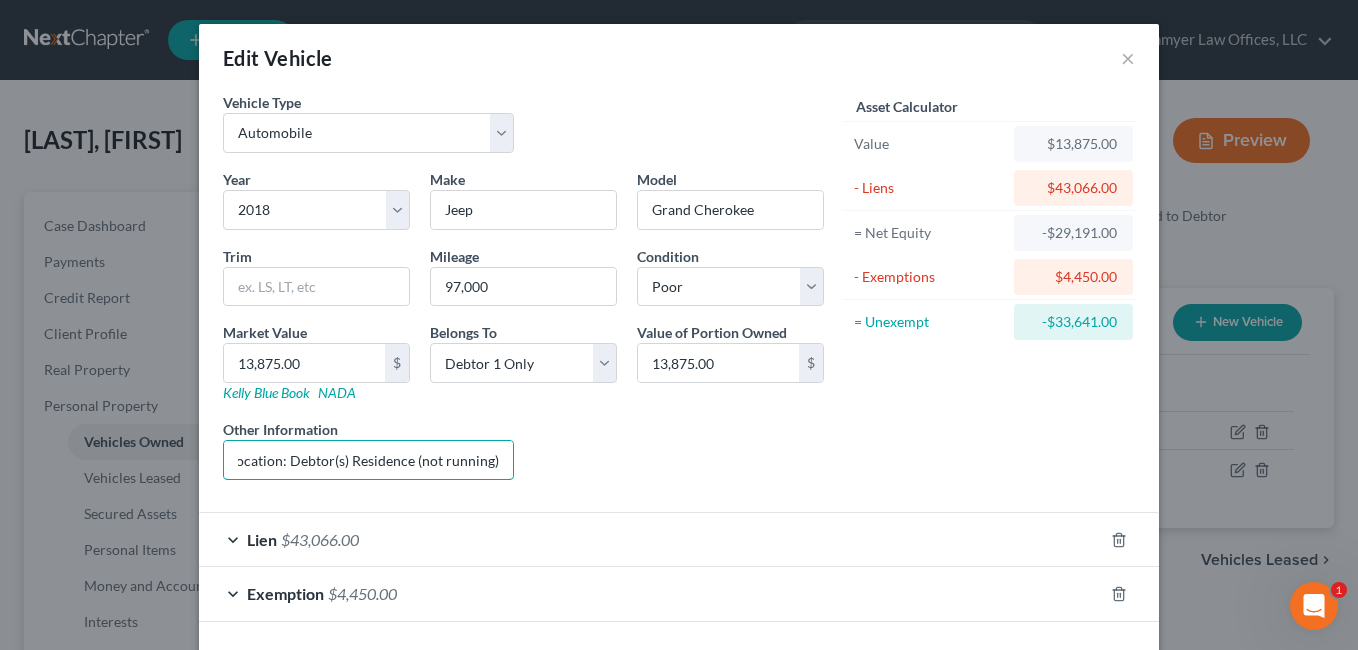 scroll, scrollTop: 0, scrollLeft: 4, axis: horizontal 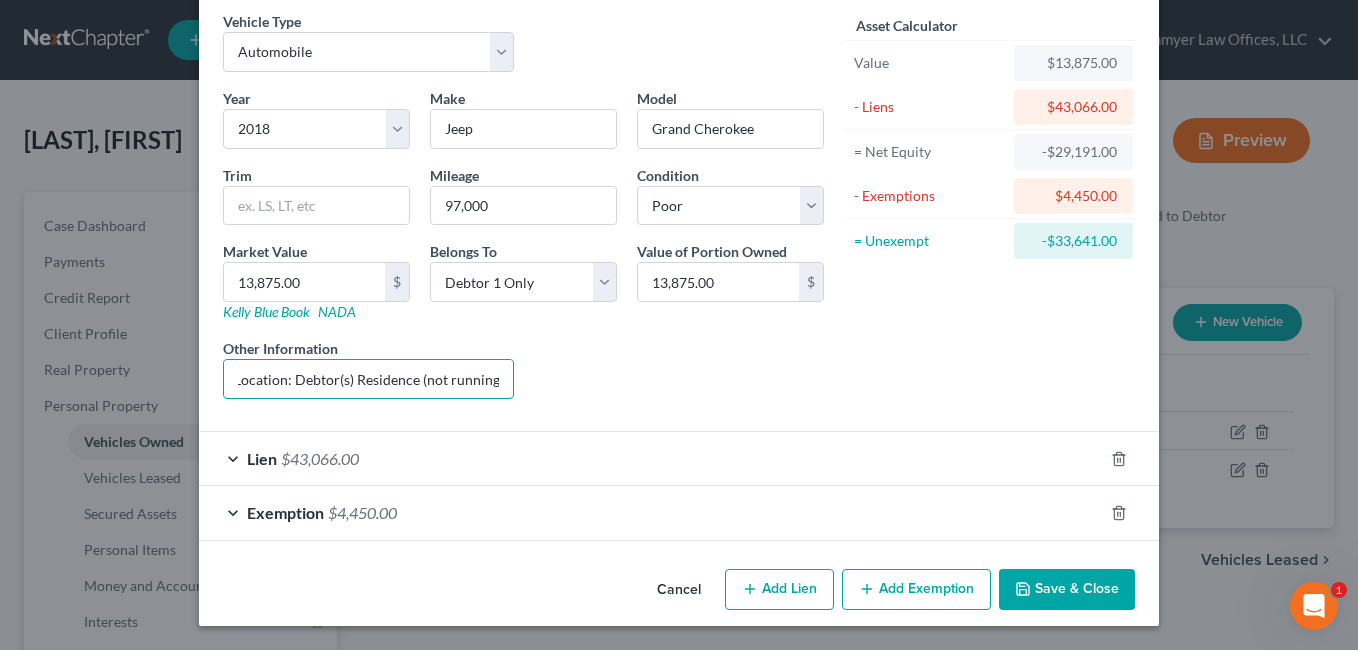 type on "Location: Debtor(s) Residence (not running)" 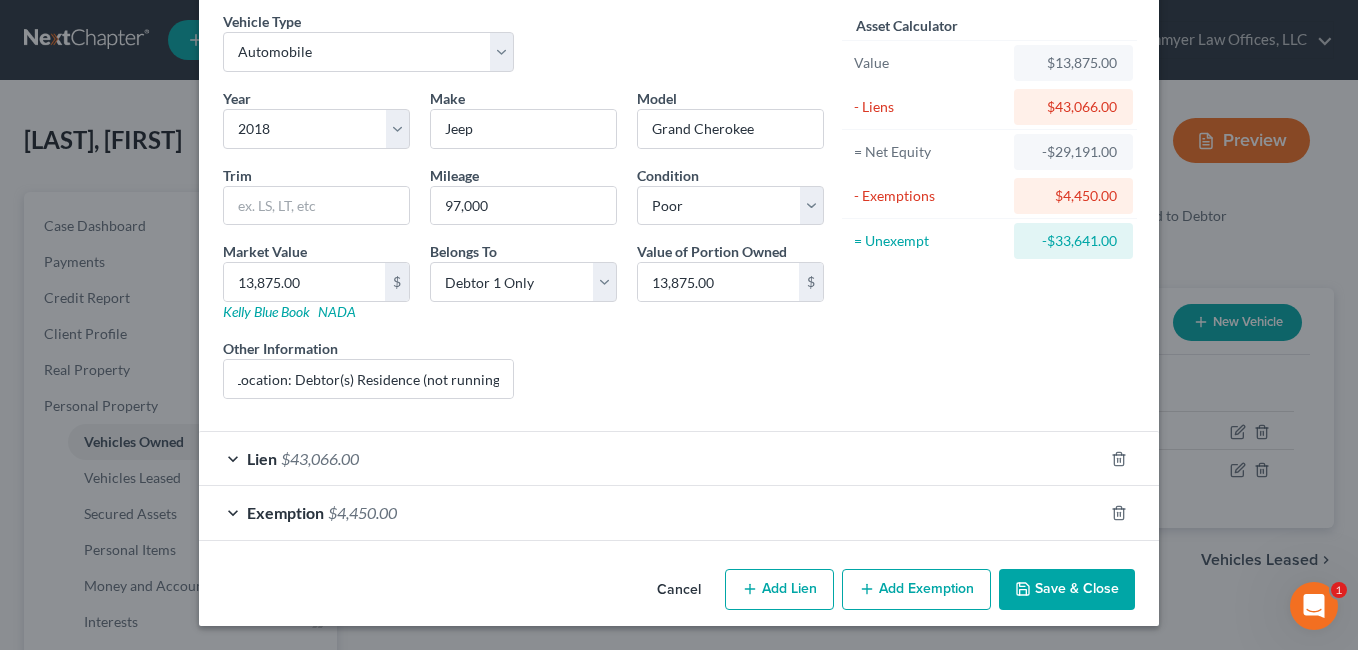 scroll, scrollTop: 0, scrollLeft: 0, axis: both 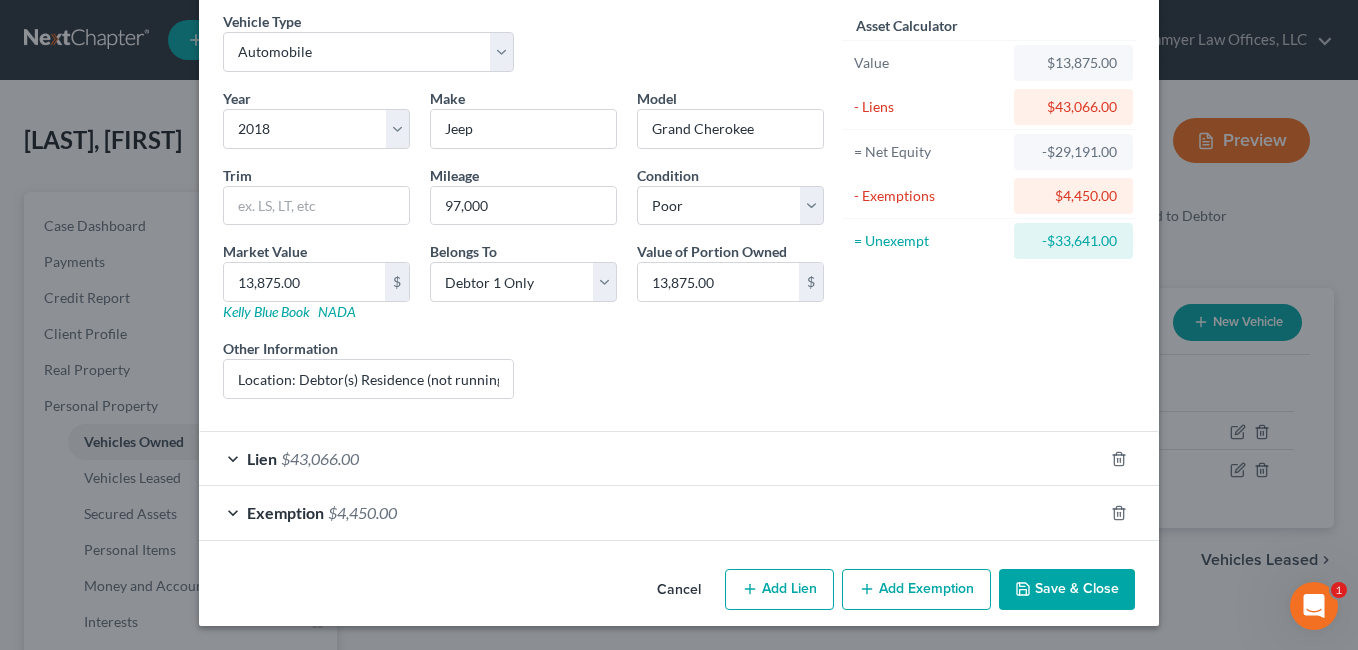 click on "Save & Close" at bounding box center [1067, 590] 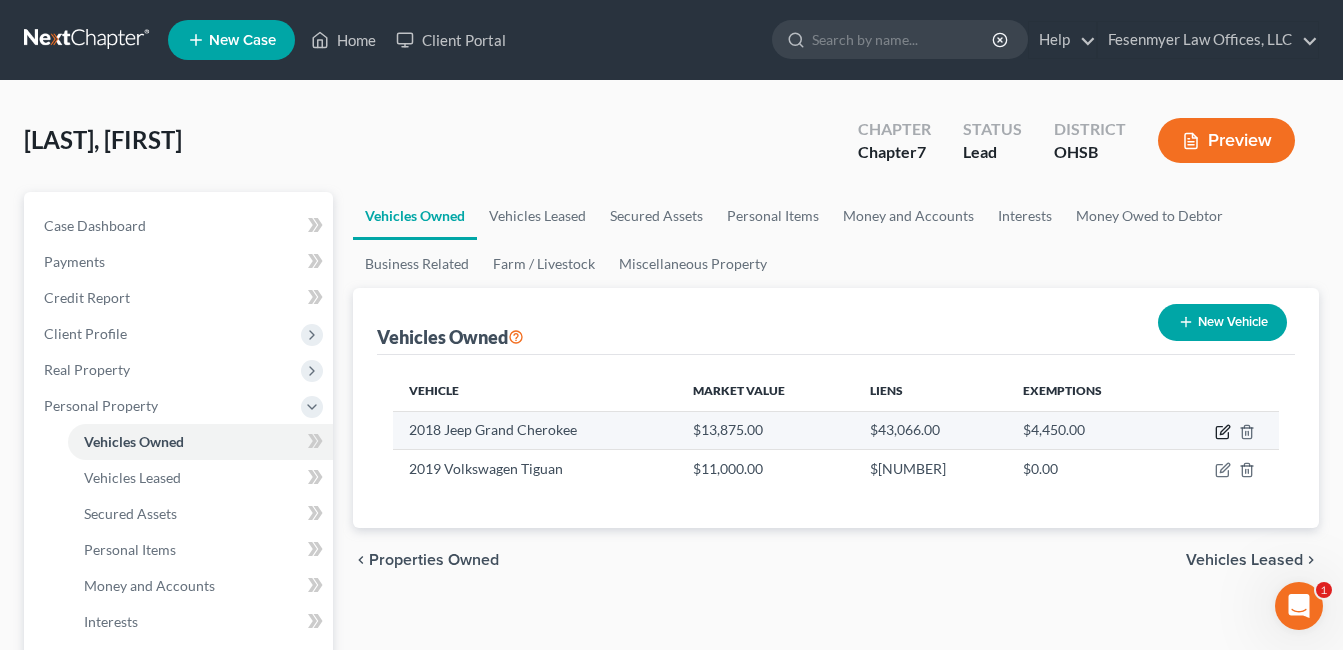 click 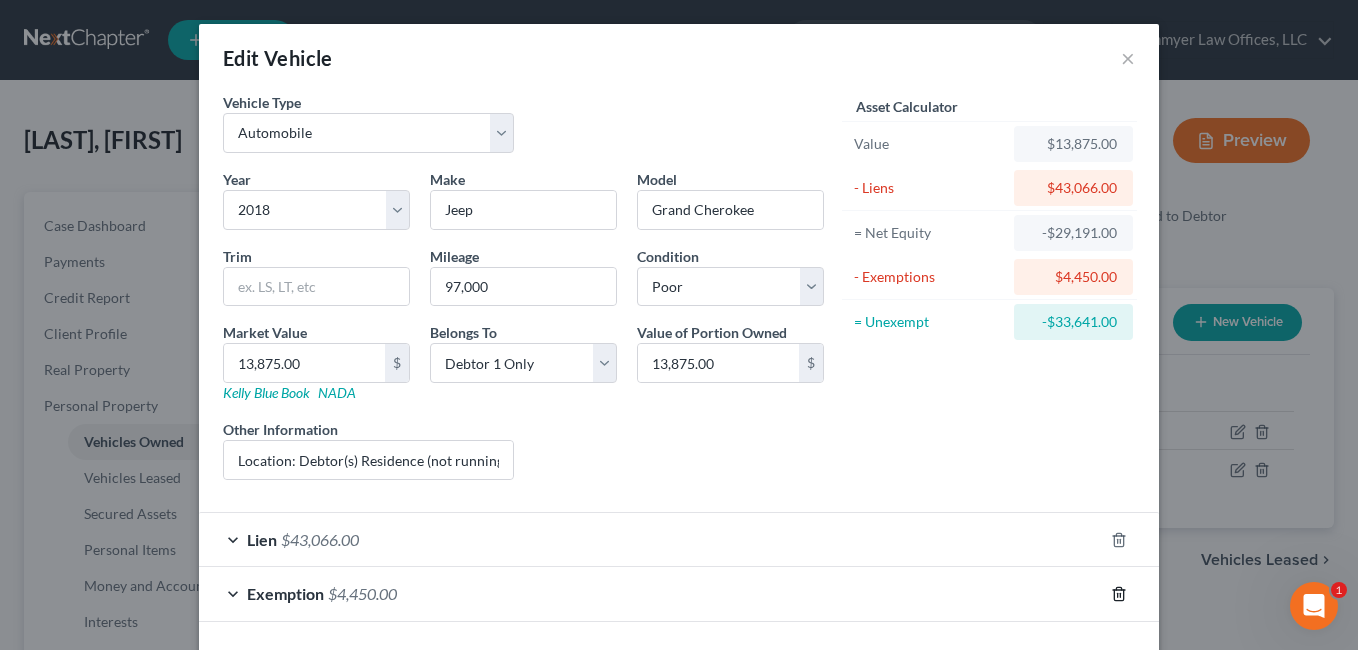 click 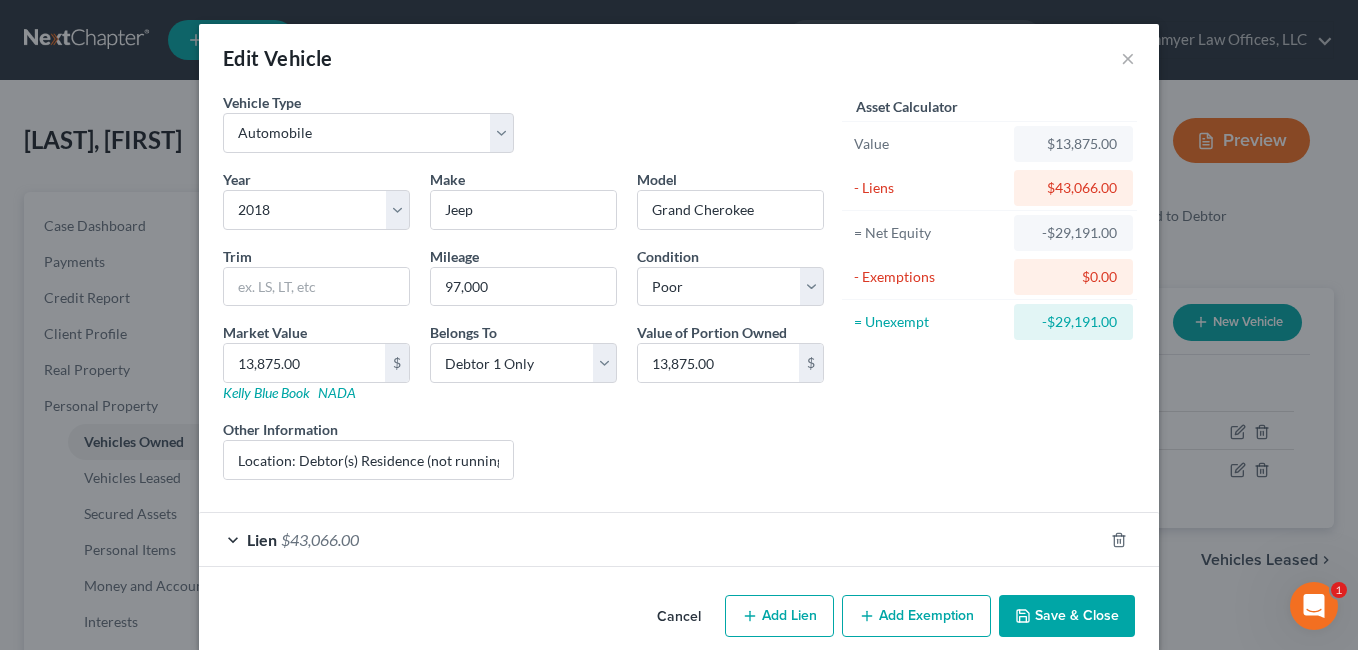 click on "Edit Vehicle × Vehicle Type Select Automobile Truck Trailer Watercraft Aircraft Motor Home Atv Other Vehicle Year Select 2026 2025 2024 2023 2022 2021 2020 2019 2018 2017 2016 2015 2014 2013 2012 2011 2010 2009 2008 2007 2006 2005 2004 2003 2002 2001 2000 1999 1998 1997 1996 1995 1994 1993 1992 1991 1990 1989 1988 1987 1986 1985 1984 1983 1982 1981 1980 1979 1978 1977 1976 1975 1974 1973 1972 1971 1970 1969 1968 1967 1966 1965 1964 1963 1962 1961 1960 1959 1958 1957 1956 1955 1954 1953 1952 1951 1950 1949 1948 1947 1946 1945 1944 1943 1942 1941 1940 1939 1938 1937 1936 1935 1934 1933 1932 1931 1930 1929 1928 1927 1926 1925 1924 1923 1922 1921 1920 1919 1918 1917 1916 1915 1914 1913 1912 1911 1910 1909 1908 1907 1906 1905 1904 1903 1902 1901
Make
*
Jeep Model Grand Cherokee Trim Mileage 97,000 Condition Select Excellent Very Good Good Fair Poor Market Value 13,875.00 $ Kelly Blue Book NADA
Belongs To
*
Select Debtor 1 Only Debtor 2 Only Debtor 1 And Debtor 2 Only 13,875.00 $" at bounding box center (679, 325) 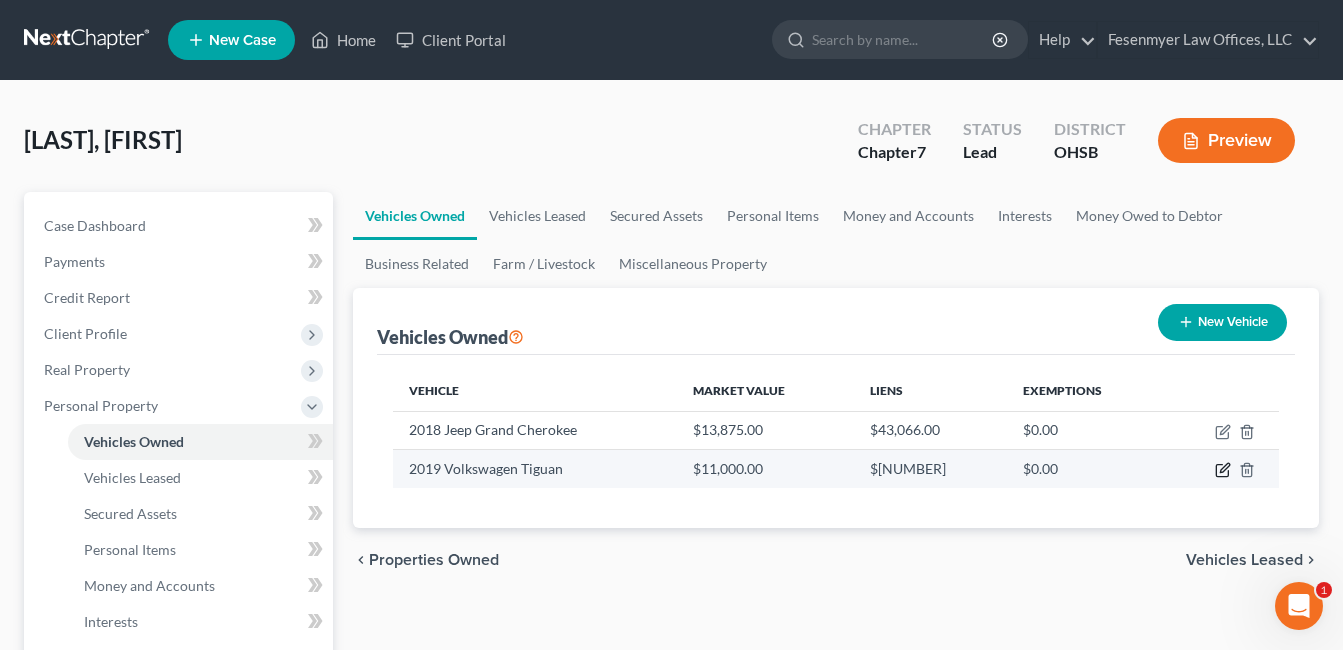 click 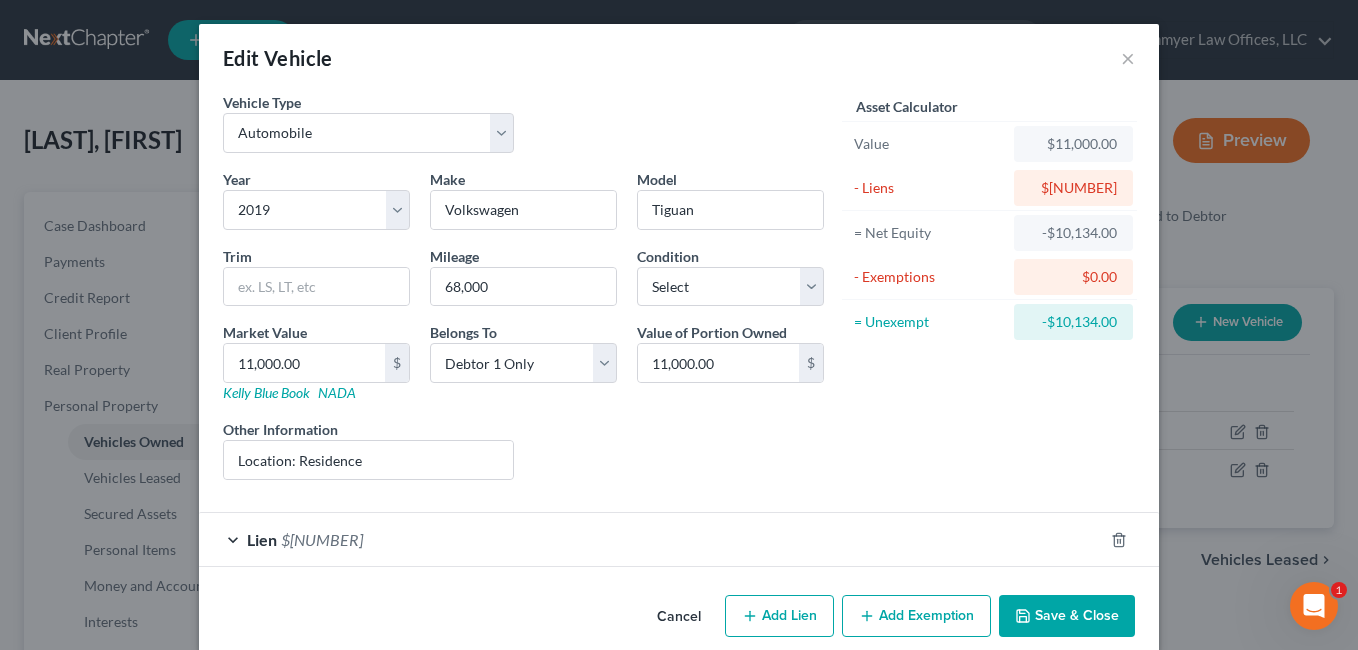 click on "Add Exemption" at bounding box center (916, 616) 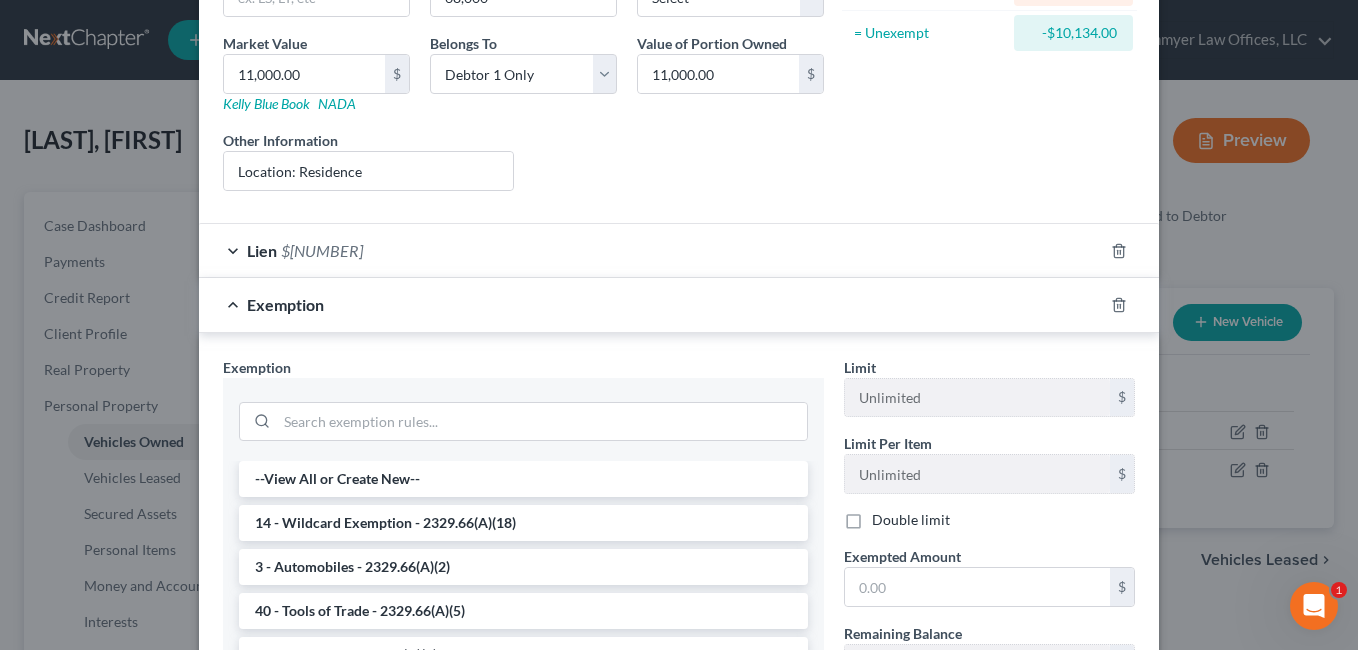 scroll, scrollTop: 300, scrollLeft: 0, axis: vertical 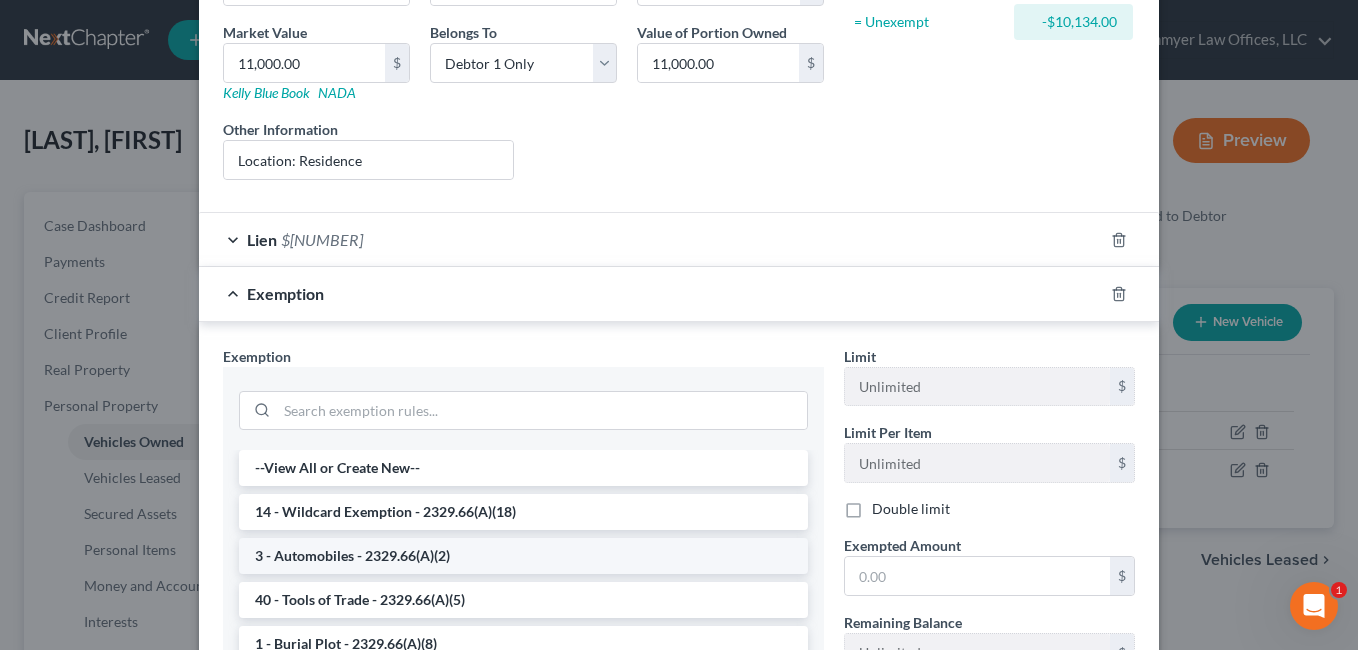 click on "3 - Automobiles - 2329.66(A)(2)" at bounding box center [523, 556] 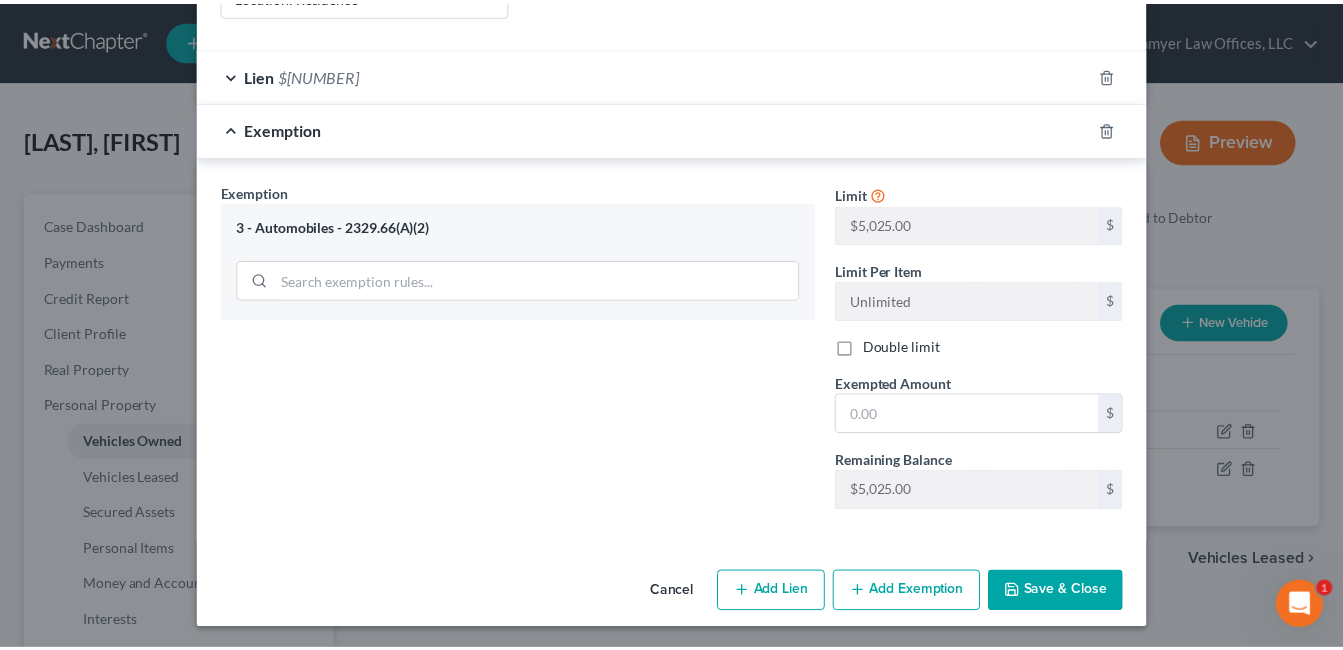 scroll, scrollTop: 468, scrollLeft: 0, axis: vertical 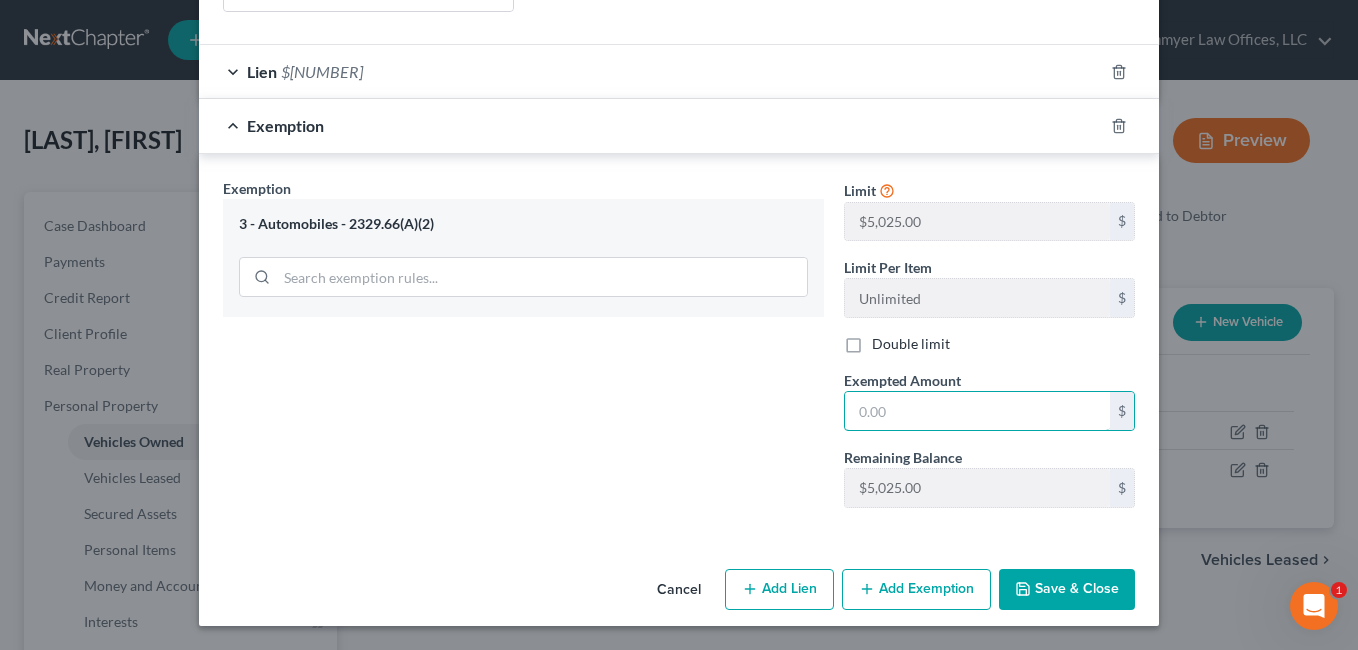drag, startPoint x: 904, startPoint y: 408, endPoint x: 820, endPoint y: 416, distance: 84.38009 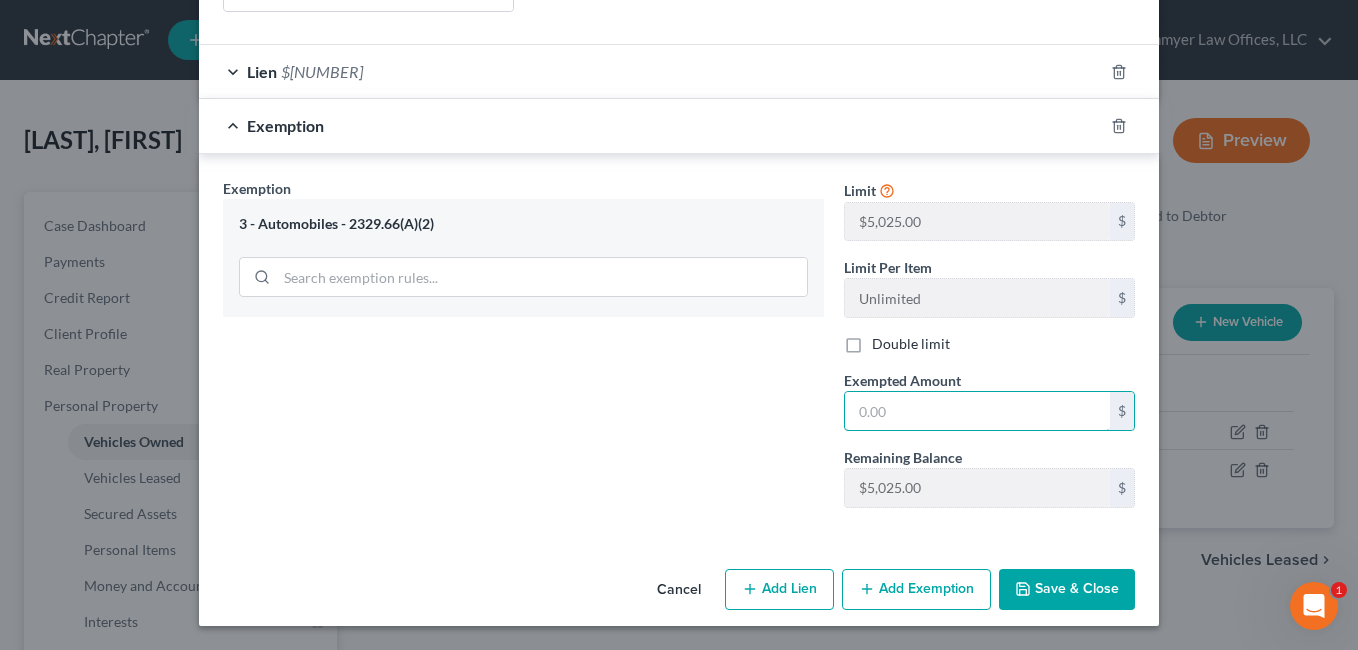 click on "Exemption Set must be selected for CA.
Exemption
*
[NUMBER] - Automobiles - [NUMBER]         Limit     [CURRENCY][NUMBER] Limit Per Item Unlimited [CURRENCY] Double limit
Exempted Amount
*
[CURRENCY] Remaining Balance [CURRENCY][NUMBER] [CURRENCY]" at bounding box center [679, 351] 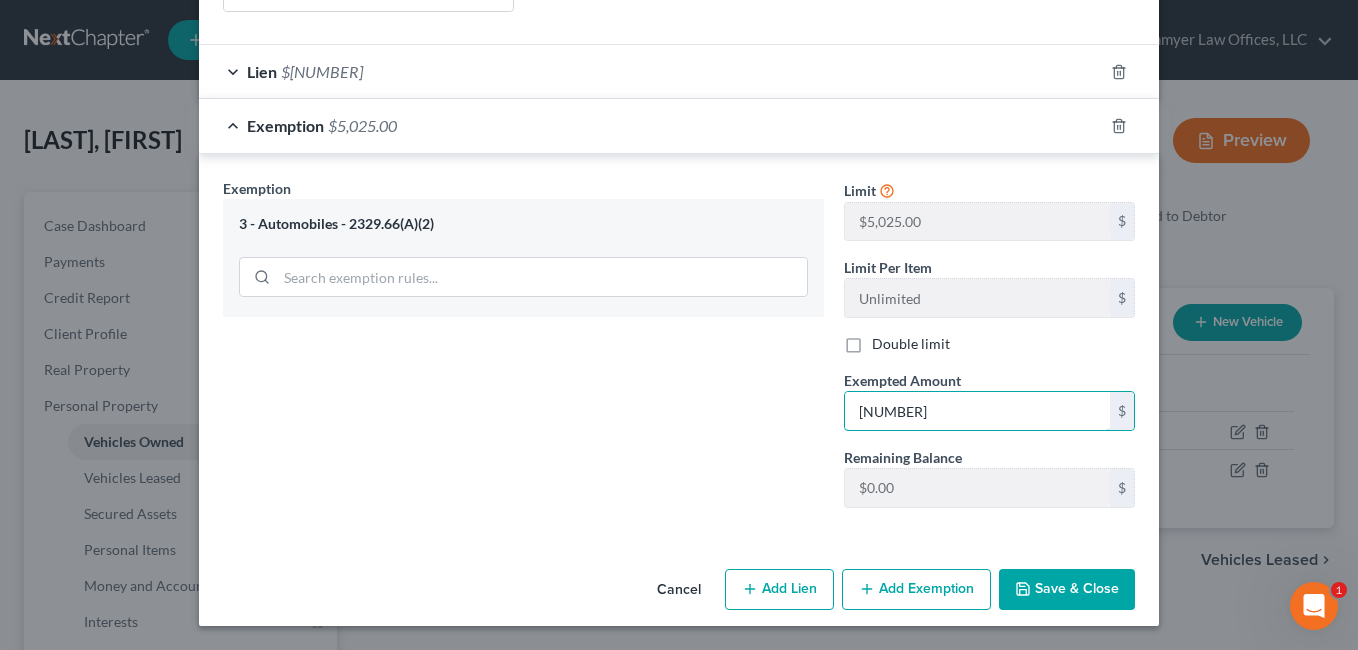 type on "[NUMBER]" 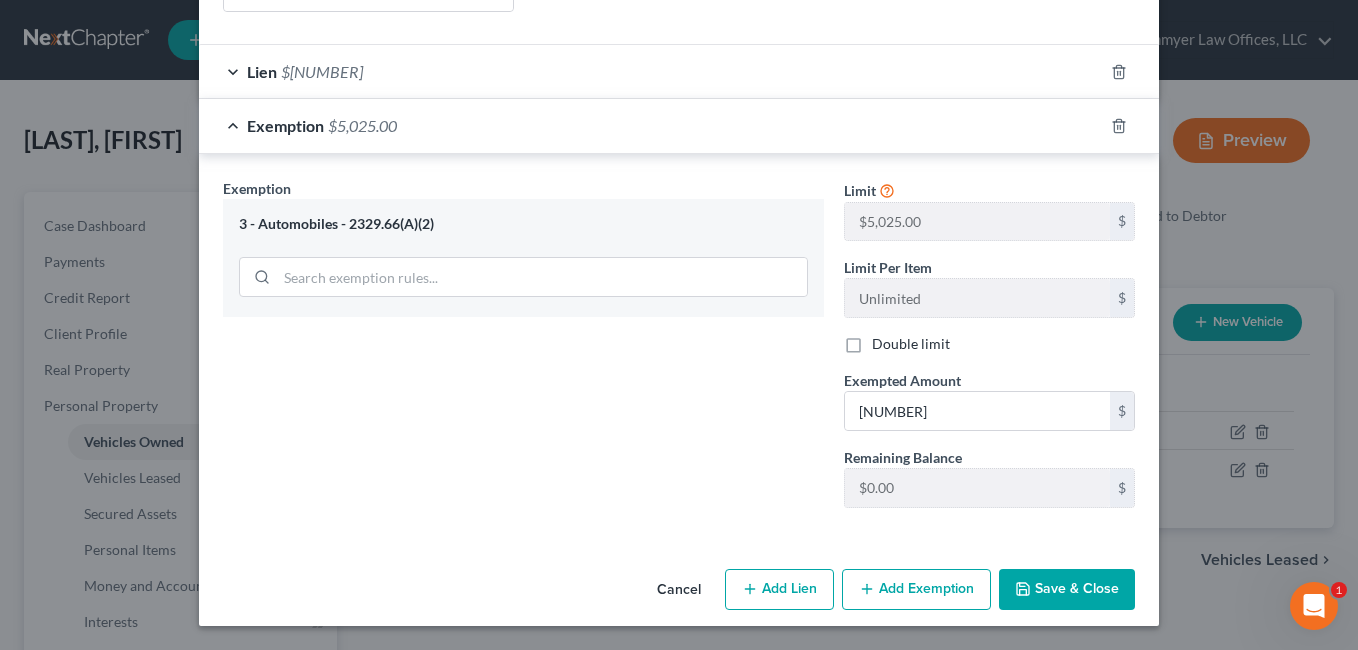 click 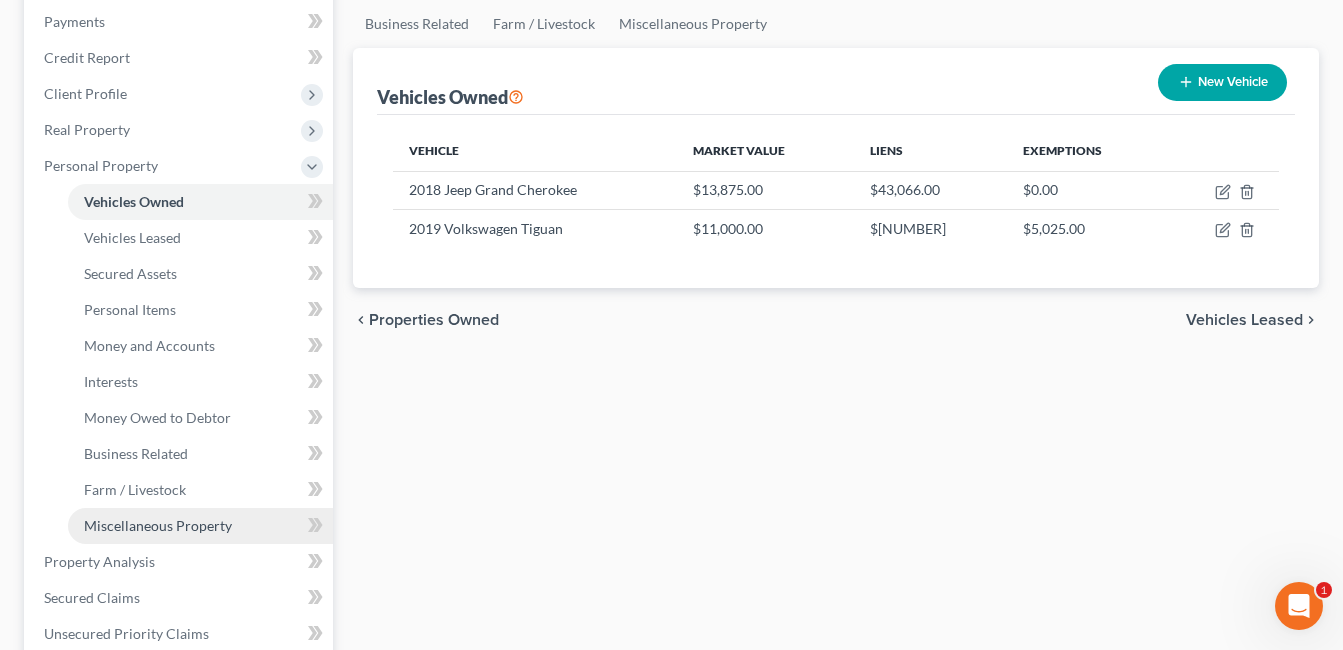 scroll, scrollTop: 300, scrollLeft: 0, axis: vertical 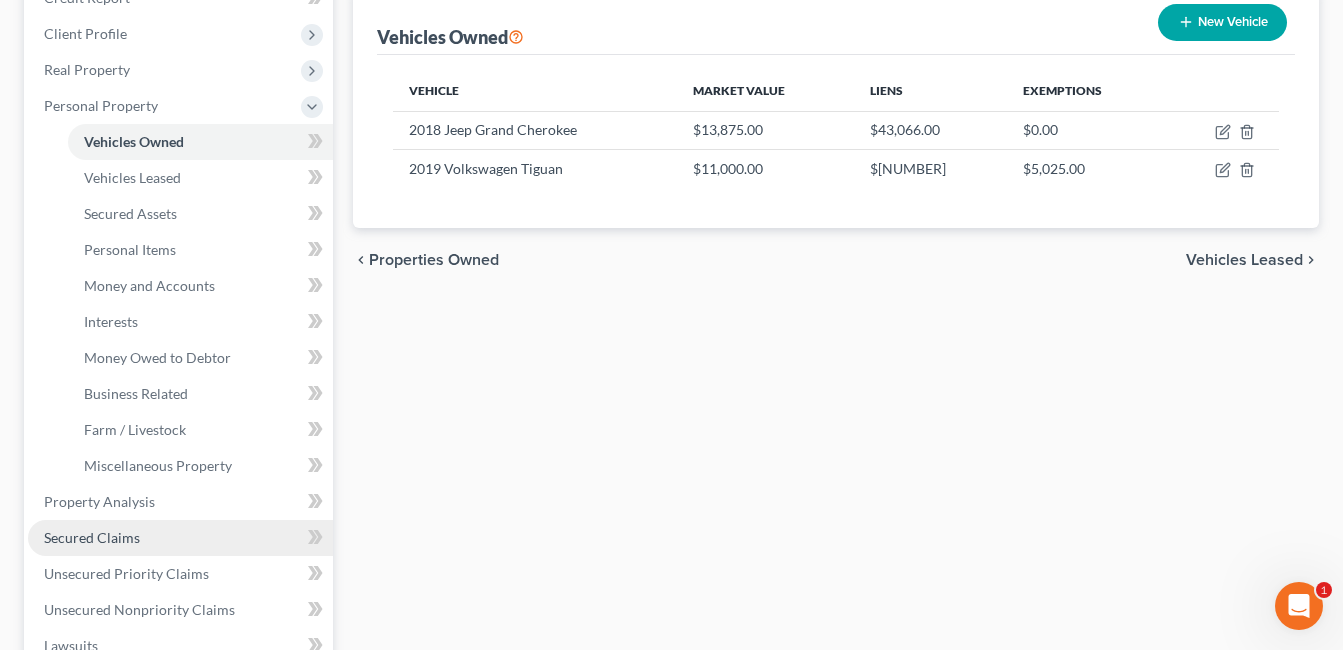 click on "Secured Claims" at bounding box center (180, 538) 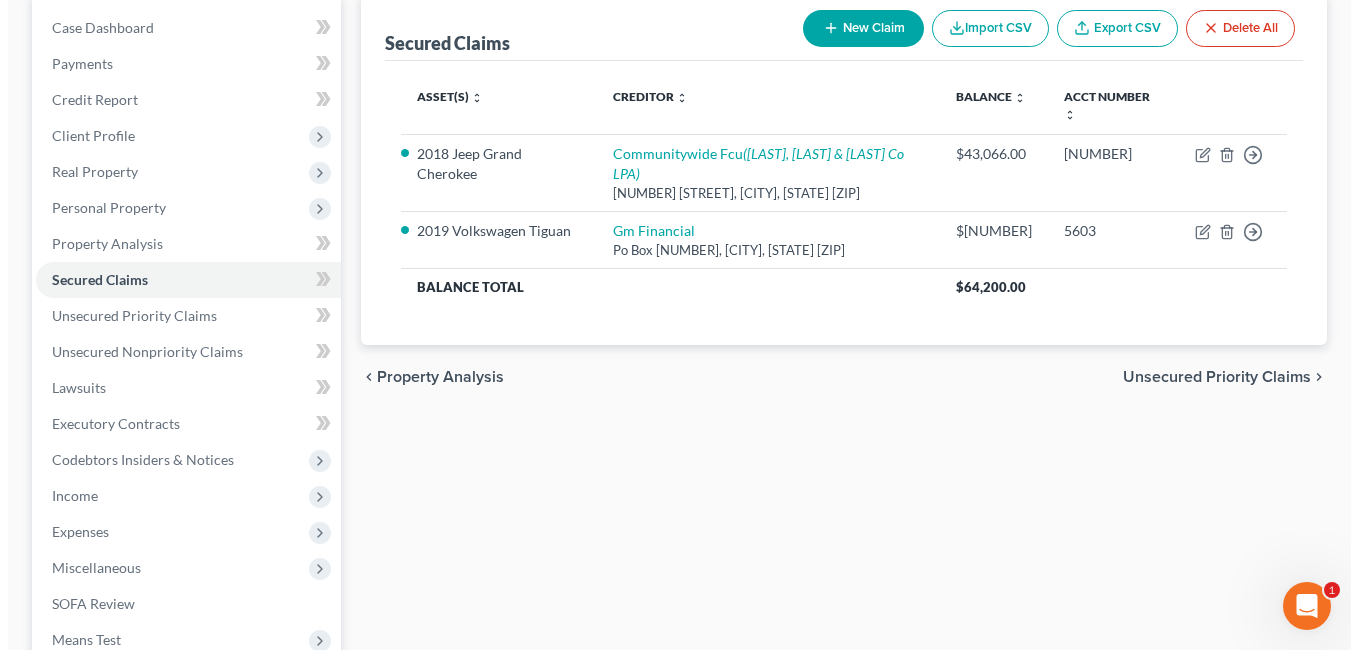 scroll, scrollTop: 0, scrollLeft: 0, axis: both 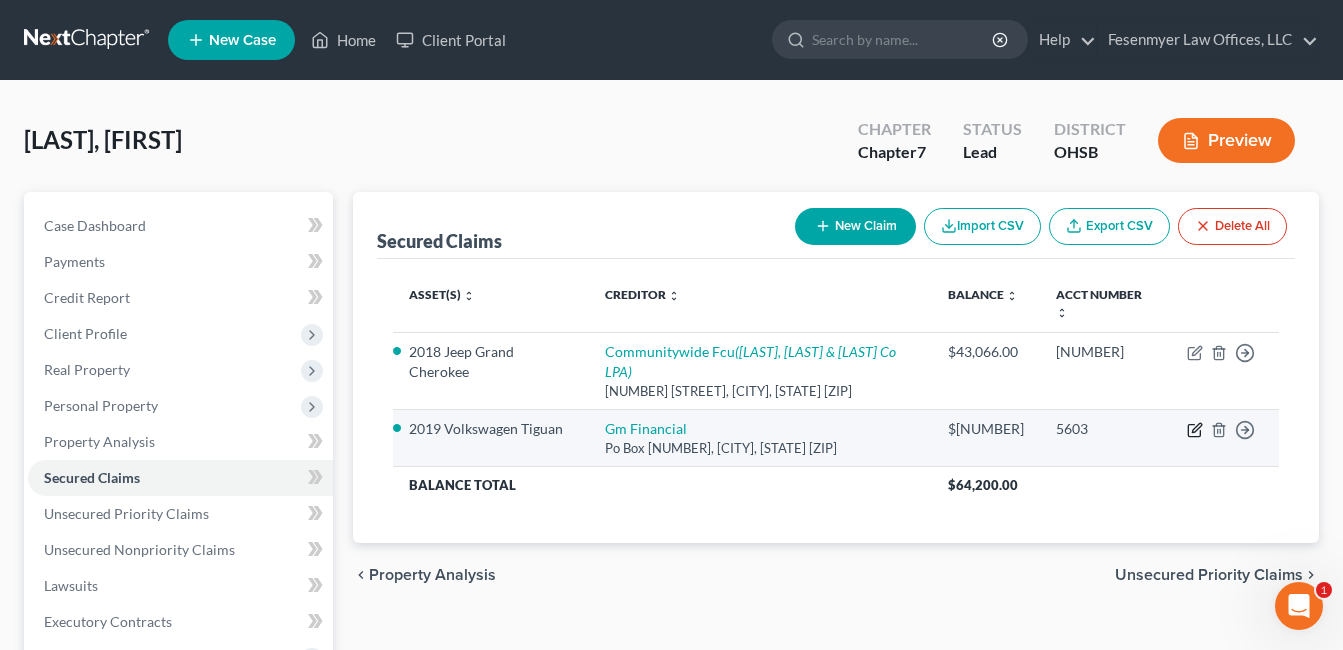 click 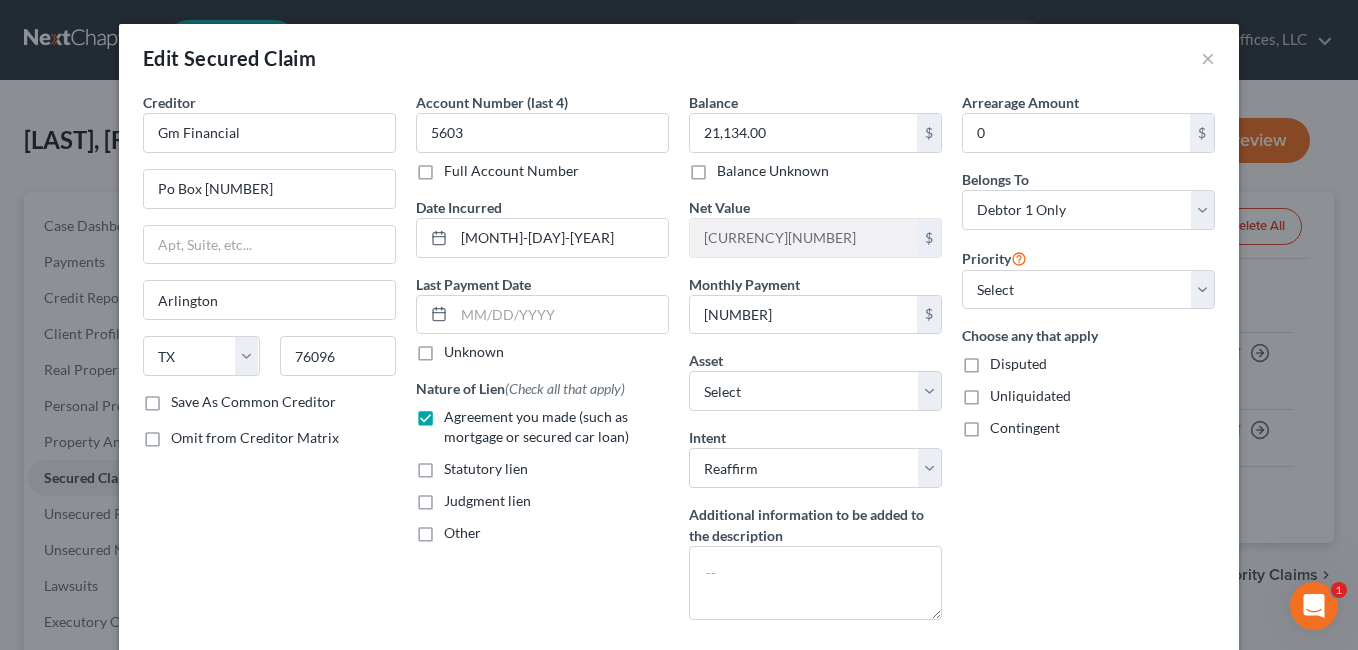 click on "Creditor *    Gm Financial                      Po Box [NUMBER] [CITY] State AL AK AR AZ CA CO CT DE DC FL GA GU HI ID IL IN IA KS KY LA ME MD MA MI MN MS MO MT NC ND NE NV NH NJ NM NY OH OK OR PA PR RI SC SD TN TX UT VI VA VT WA WV WI WY [ZIP] Save As Common Creditor Omit from Creditor Matrix" at bounding box center (269, 364) 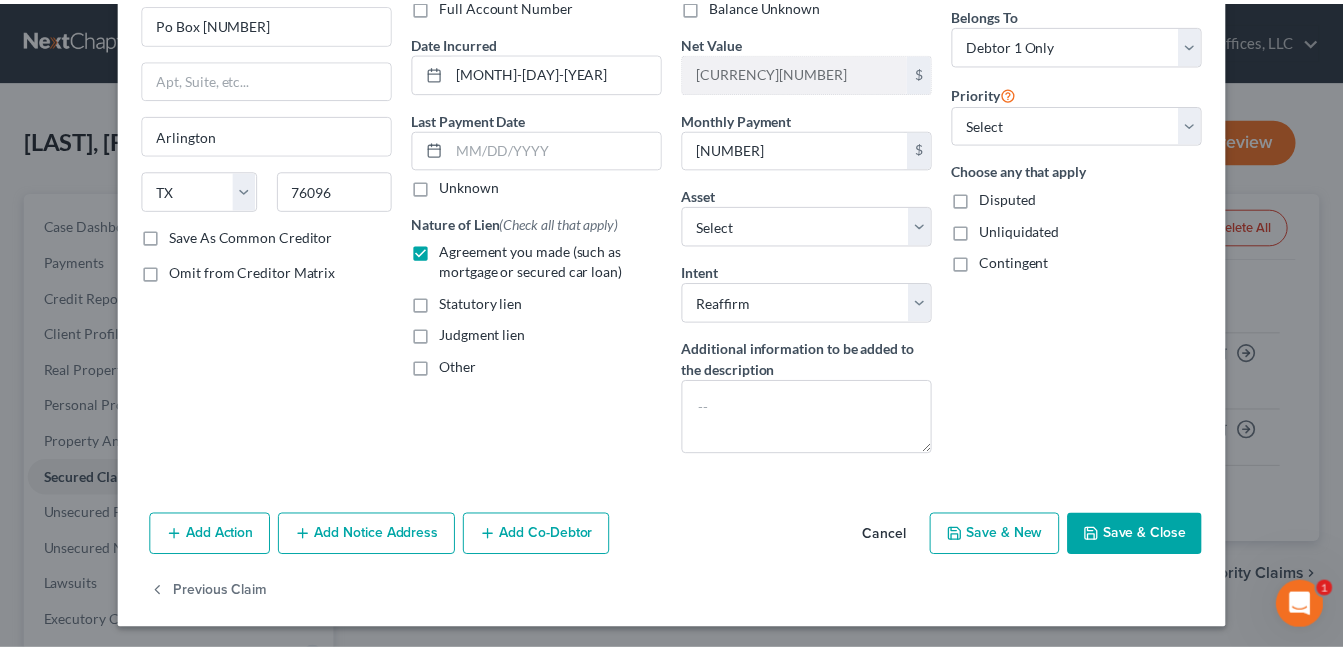 scroll, scrollTop: 169, scrollLeft: 0, axis: vertical 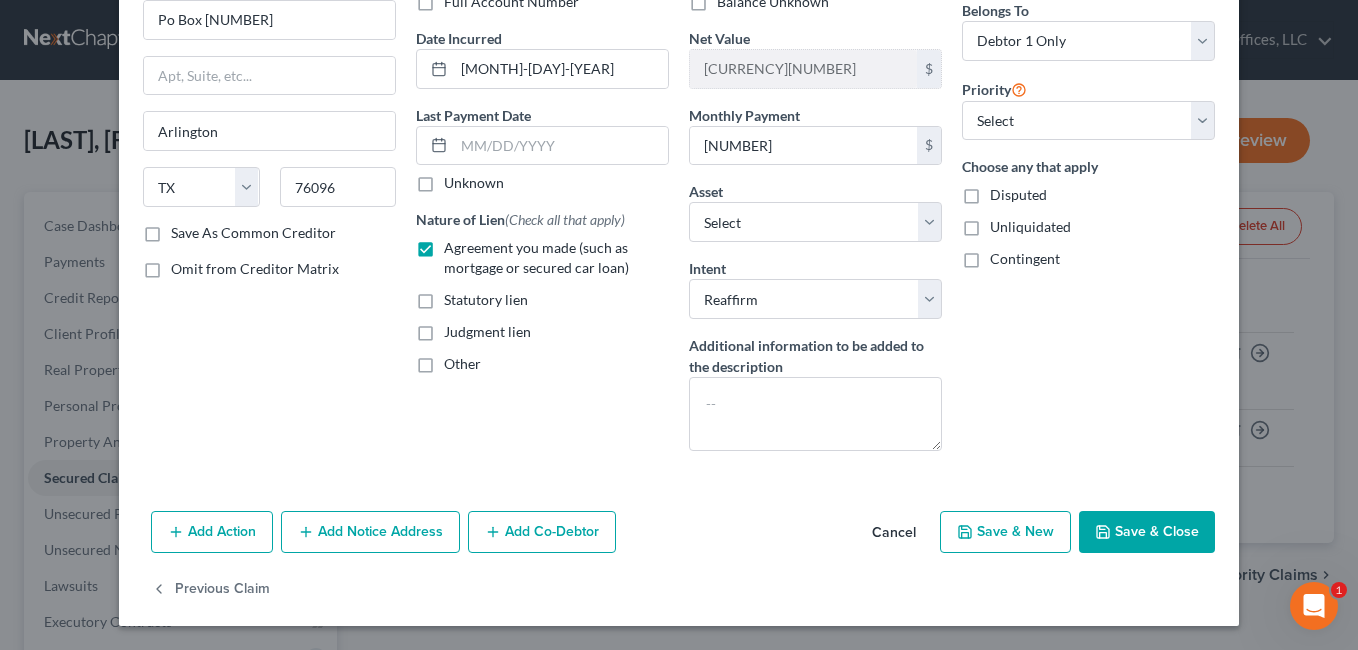 click on "Save & Close" at bounding box center [1147, 532] 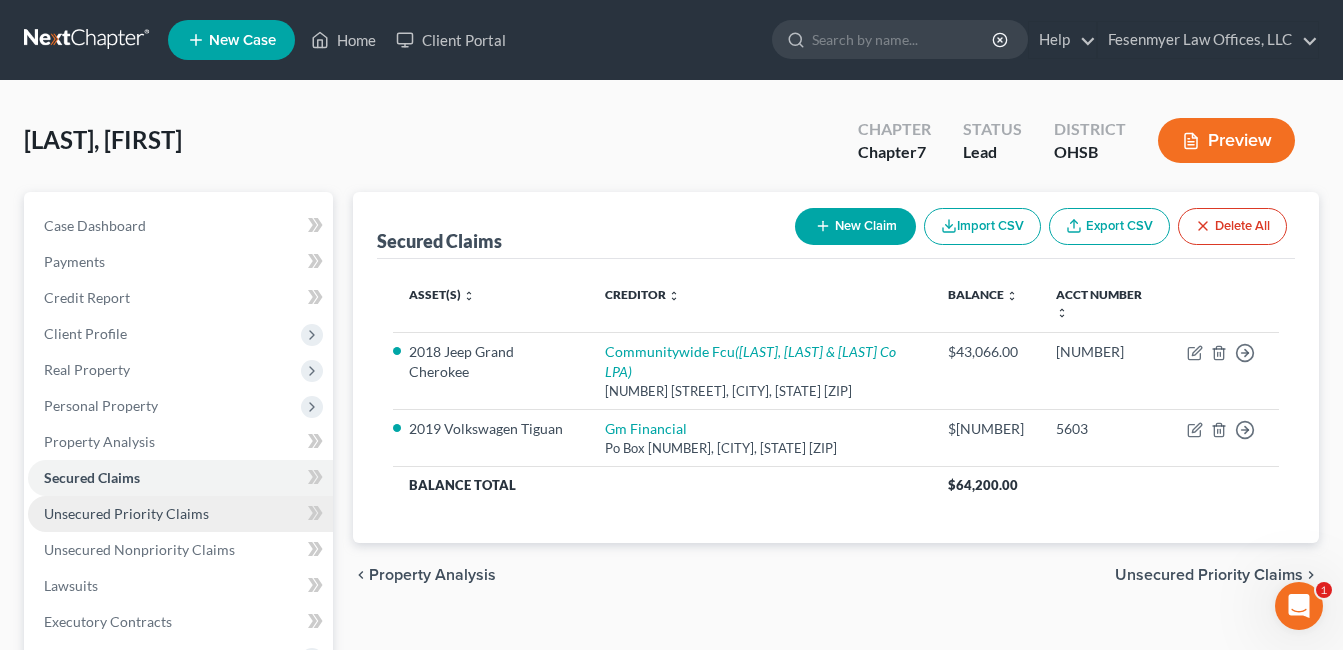 drag, startPoint x: 189, startPoint y: 511, endPoint x: 199, endPoint y: 509, distance: 10.198039 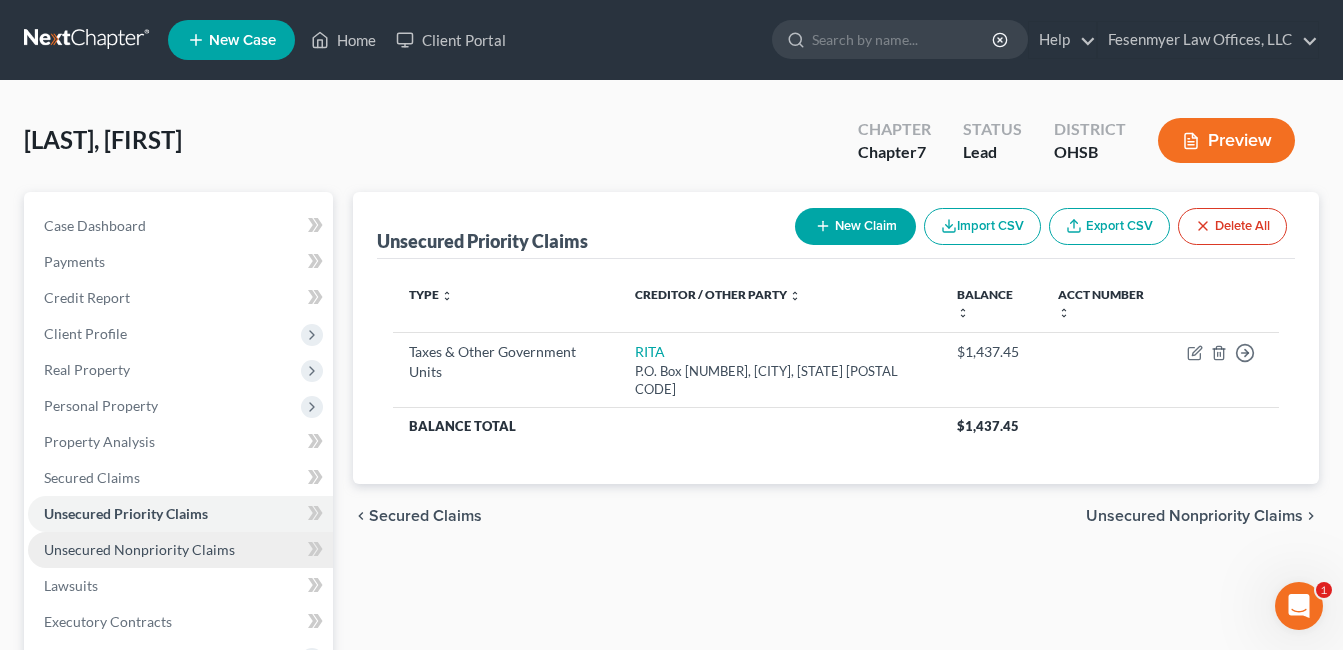 click on "Unsecured Nonpriority Claims" at bounding box center [139, 549] 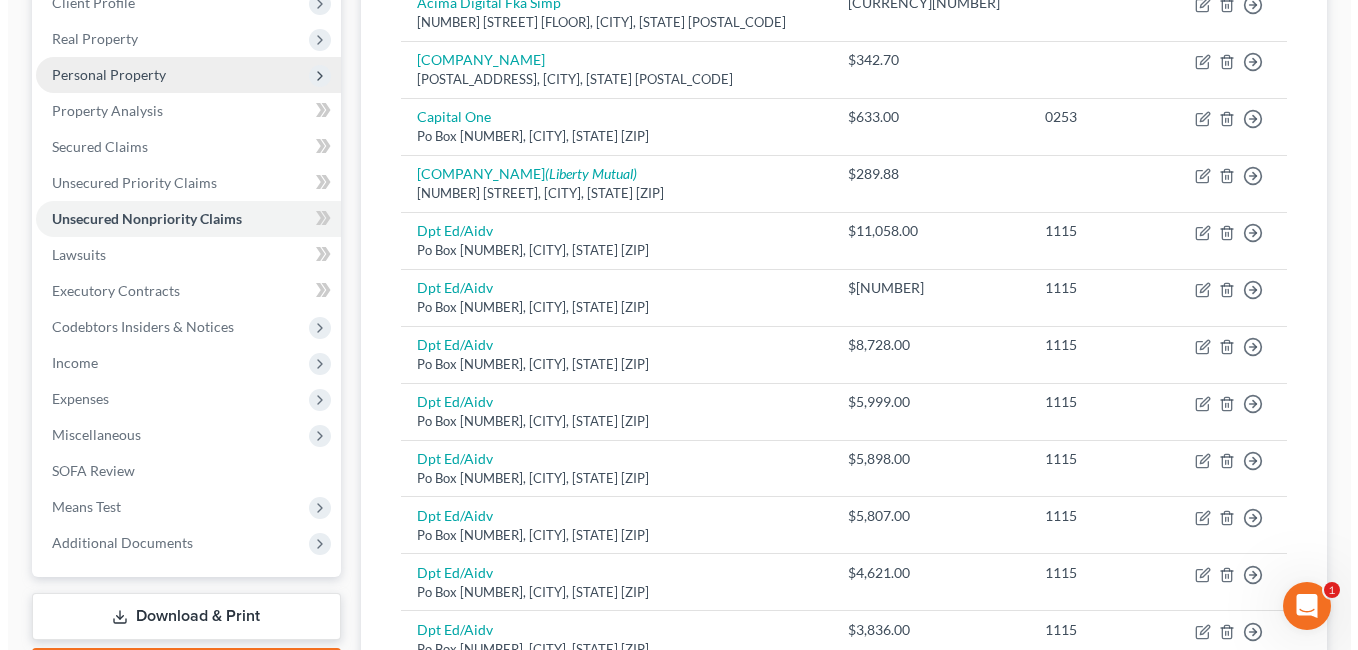 scroll, scrollTop: 0, scrollLeft: 0, axis: both 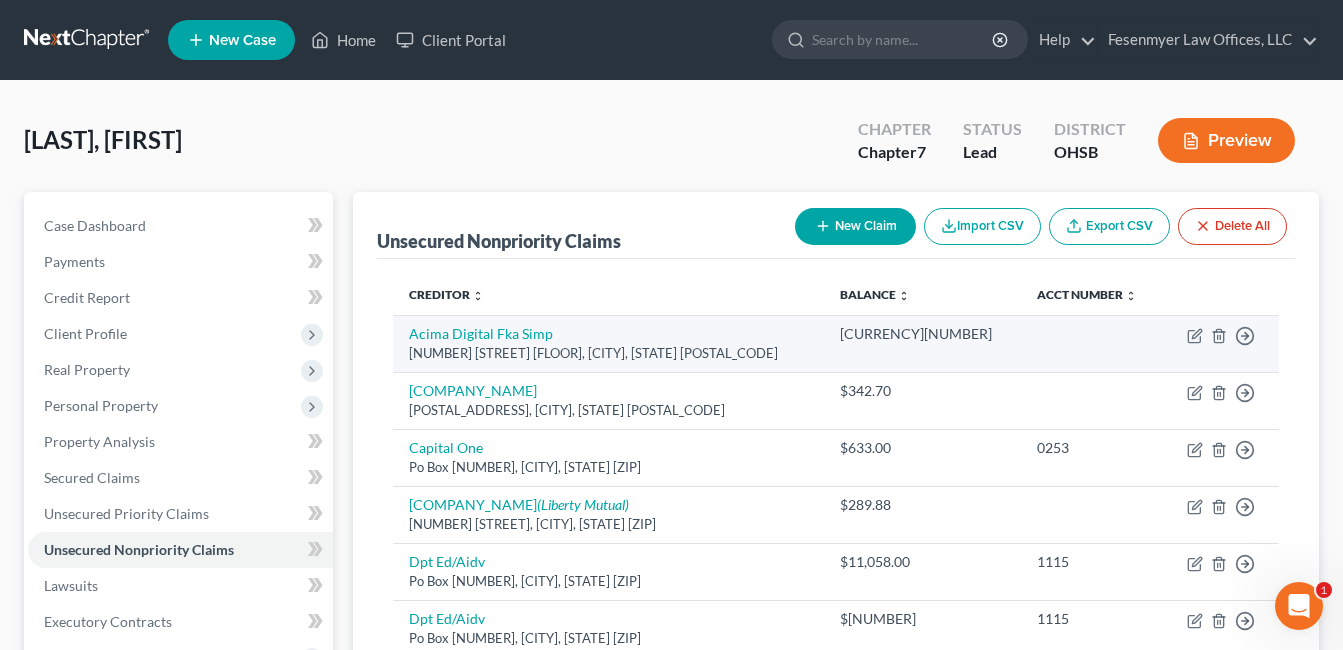 drag, startPoint x: 135, startPoint y: 403, endPoint x: 636, endPoint y: 352, distance: 503.5891 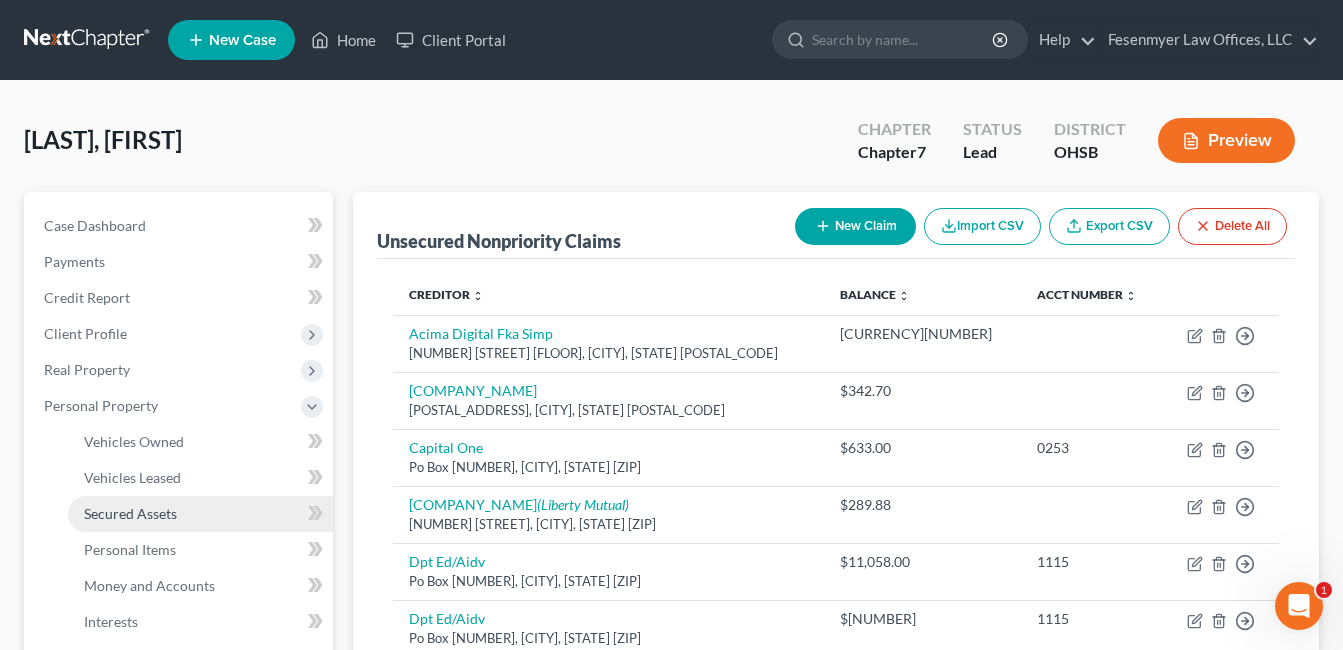 click on "Secured Assets" at bounding box center [130, 513] 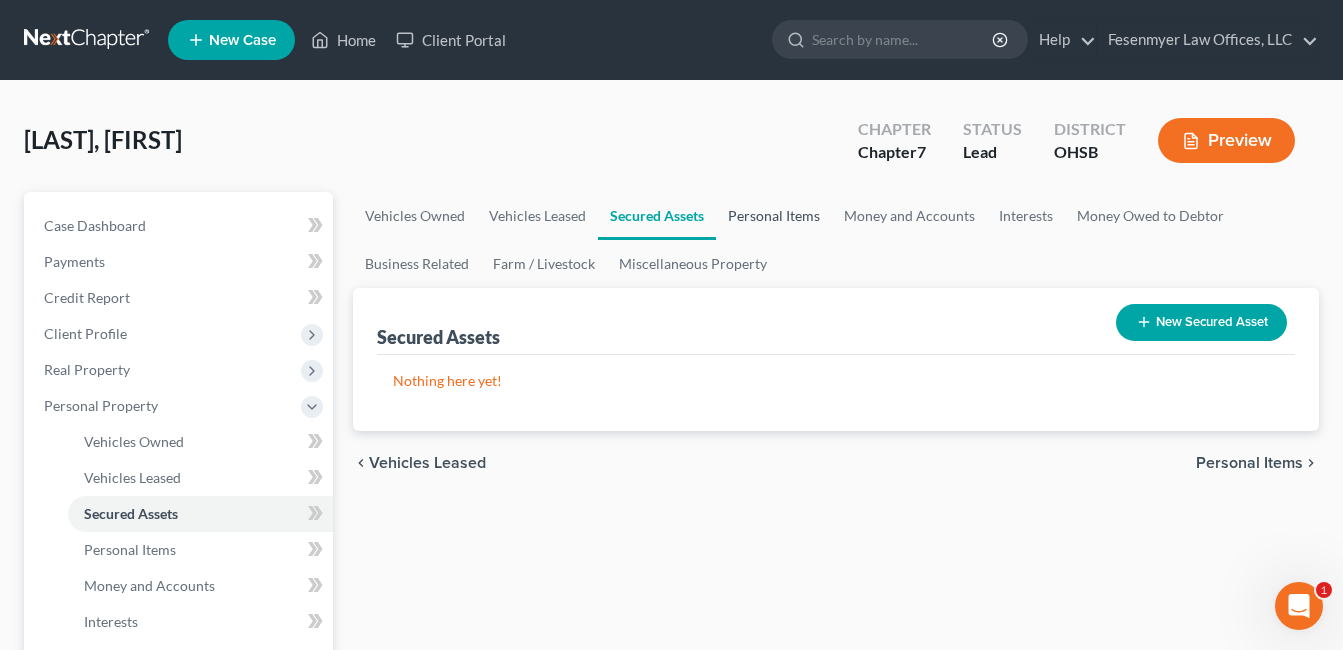 click on "Personal Items" at bounding box center [774, 216] 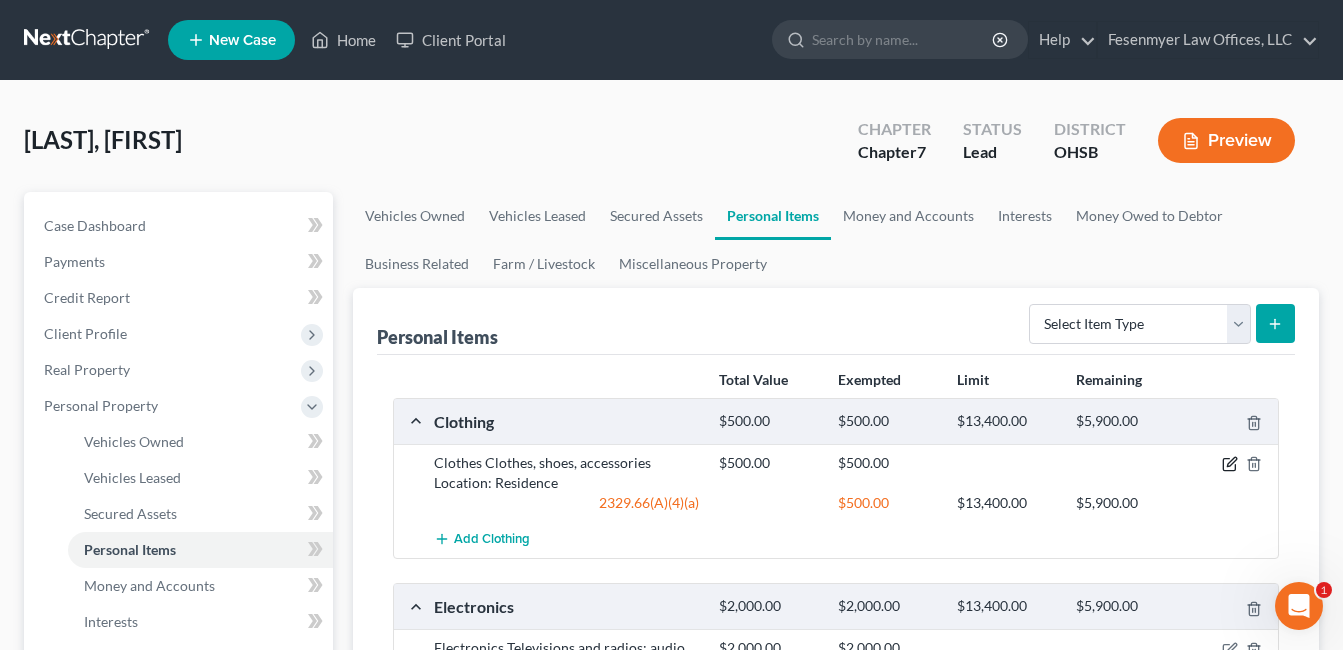 click 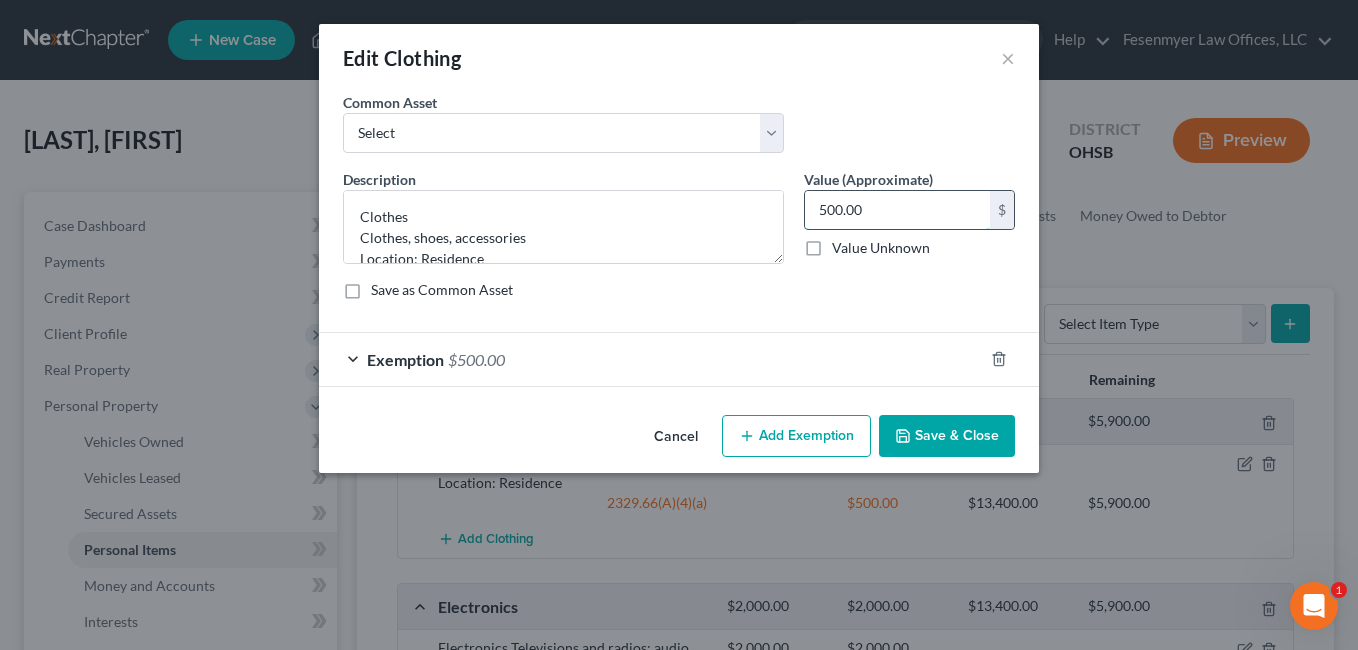 type 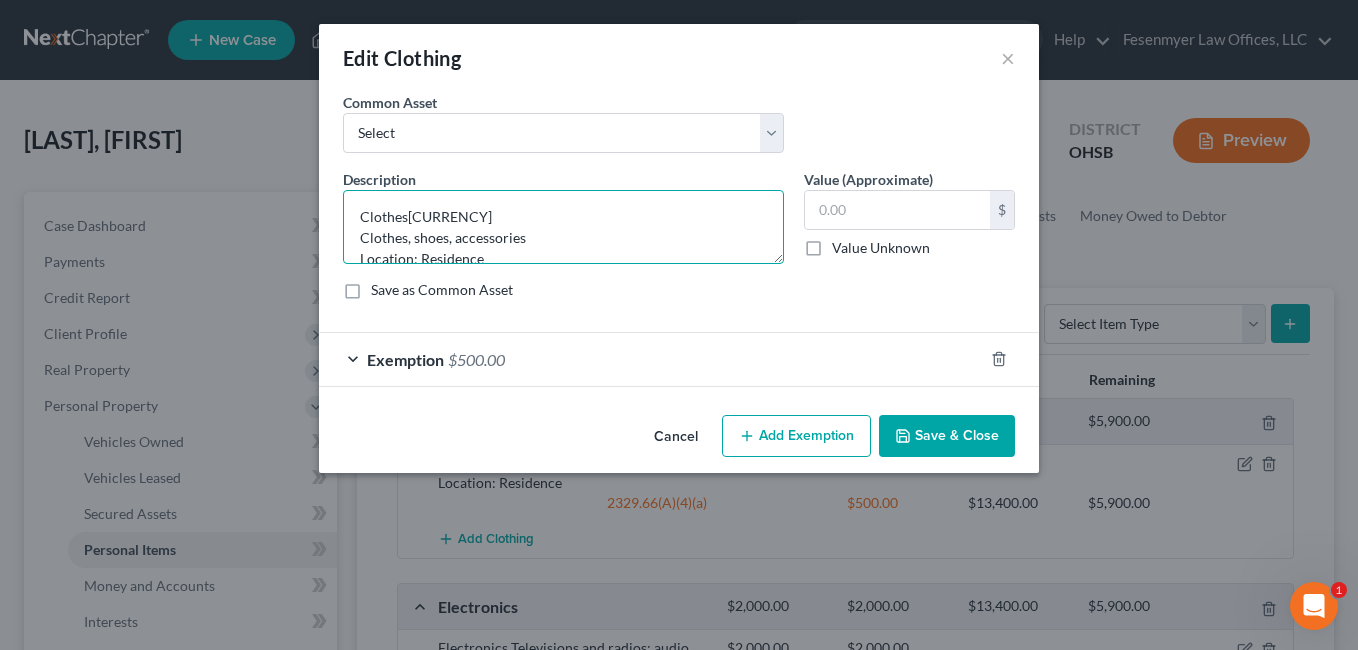 type on "Clothes
Clothes, shoes, accessories
Location: Residence" 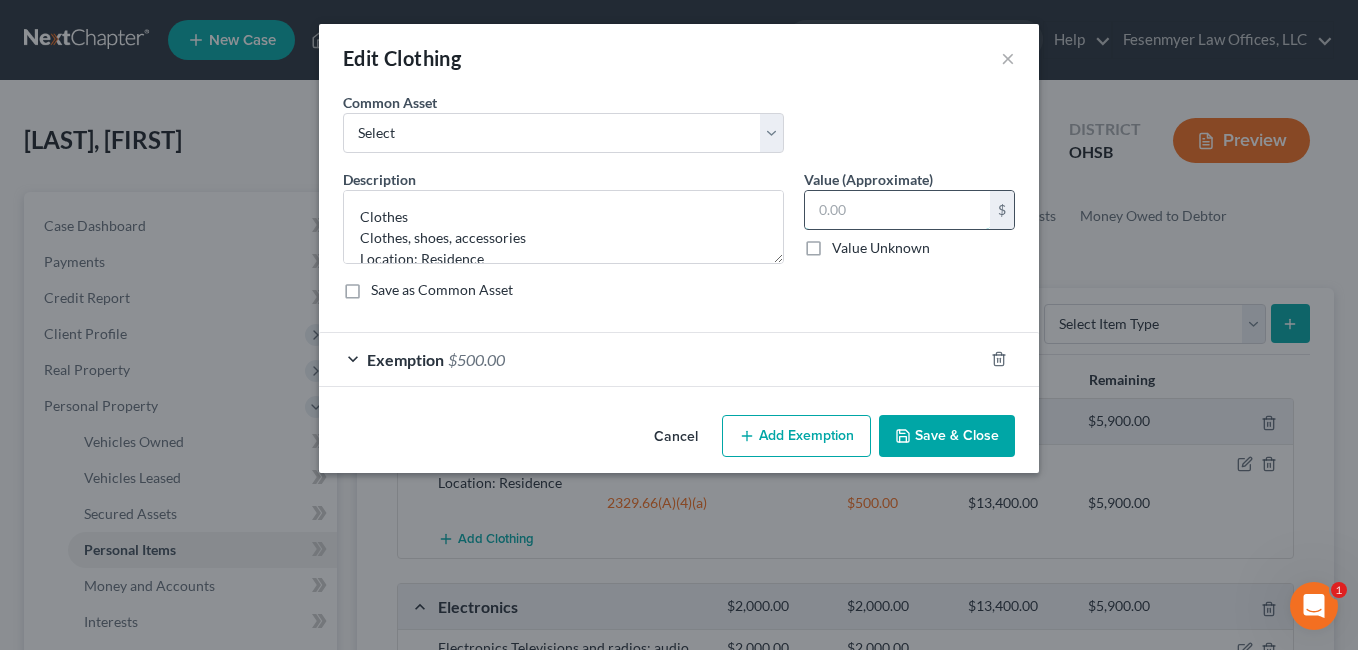 click at bounding box center [897, 210] 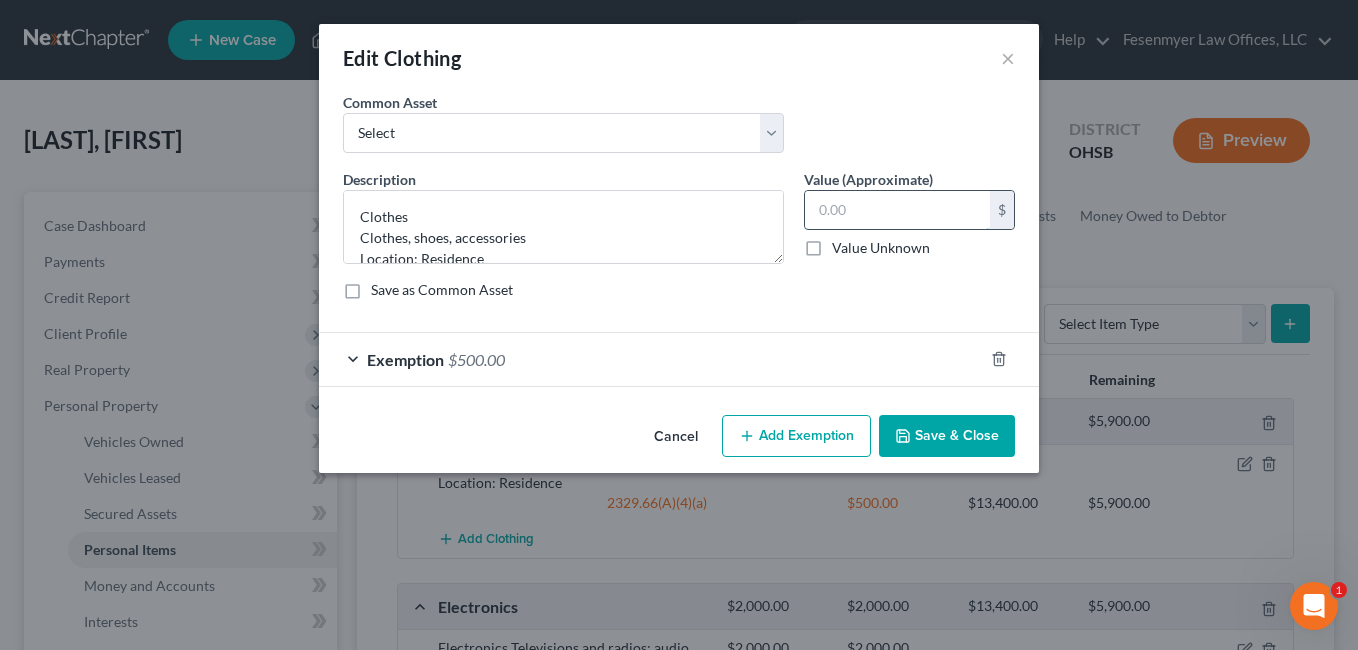 click at bounding box center (897, 210) 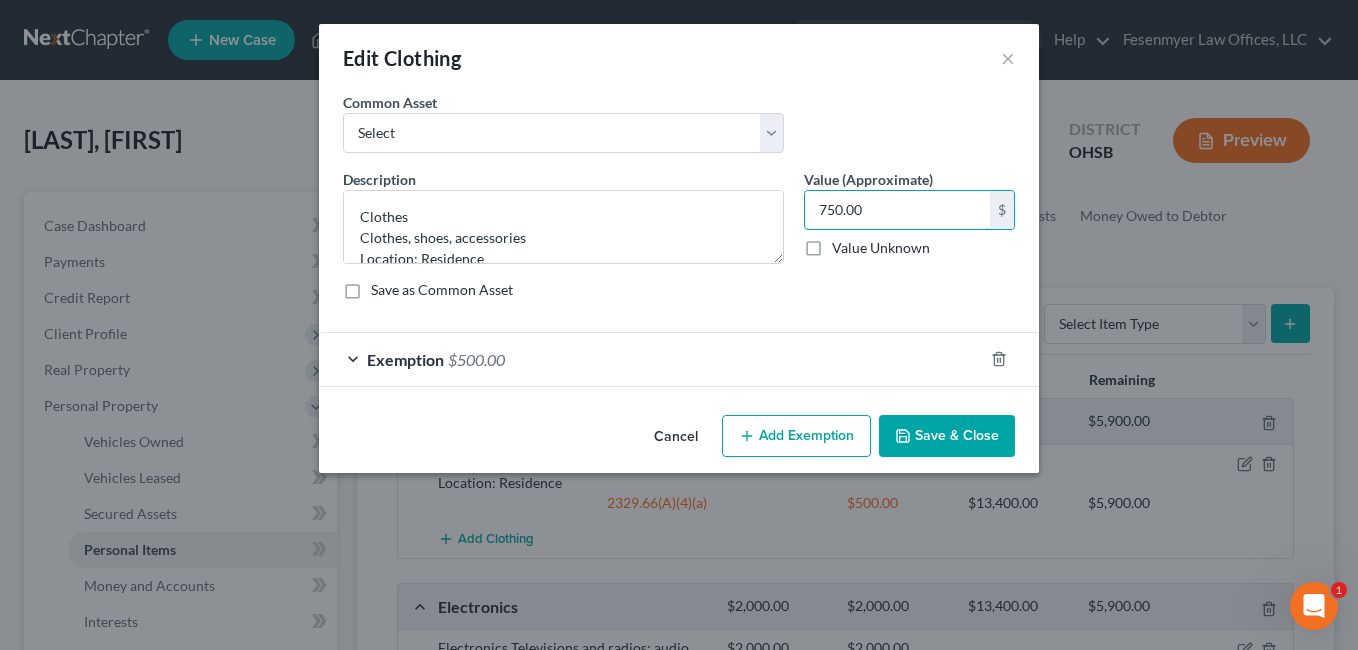 type on "750.00" 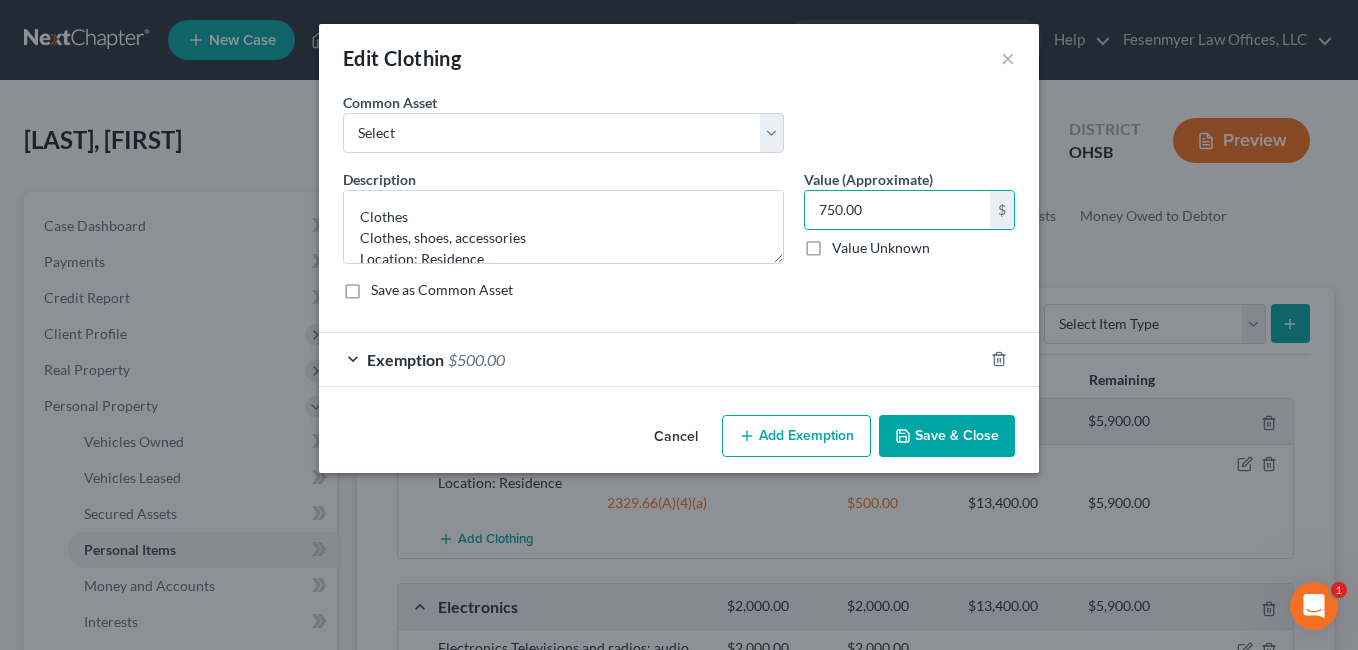 click on "Exemption $500.00" at bounding box center (651, 359) 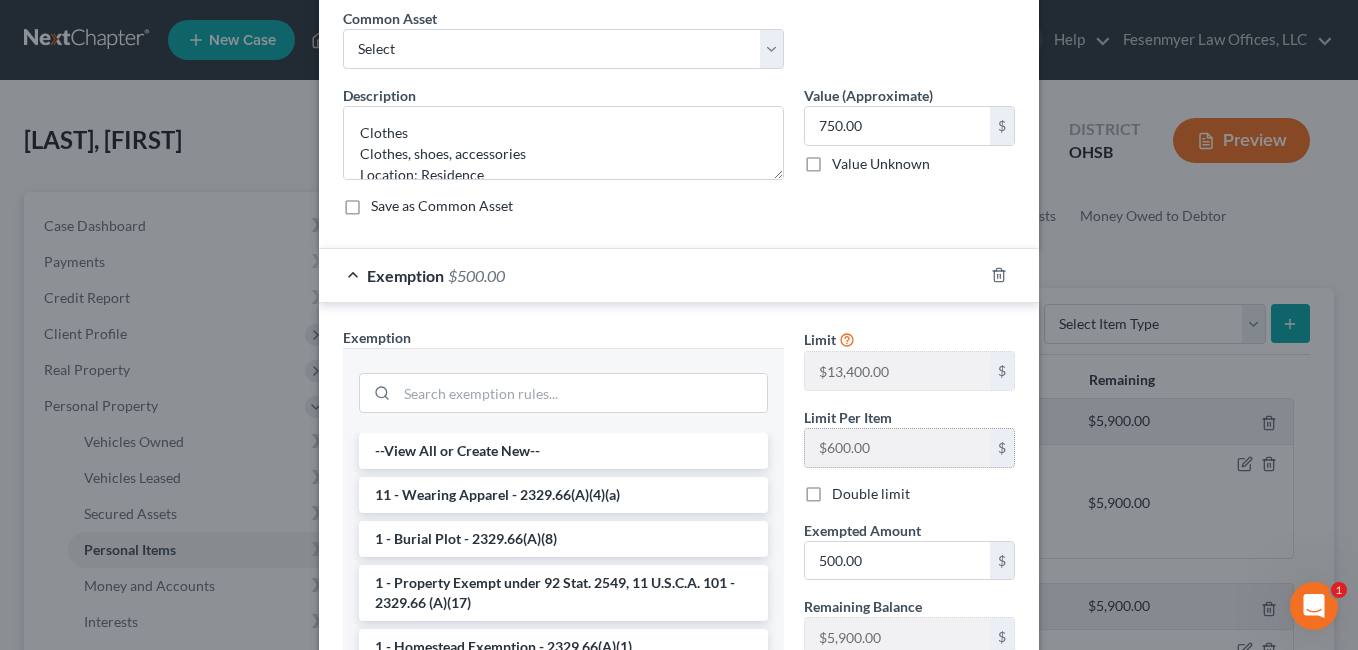scroll, scrollTop: 200, scrollLeft: 0, axis: vertical 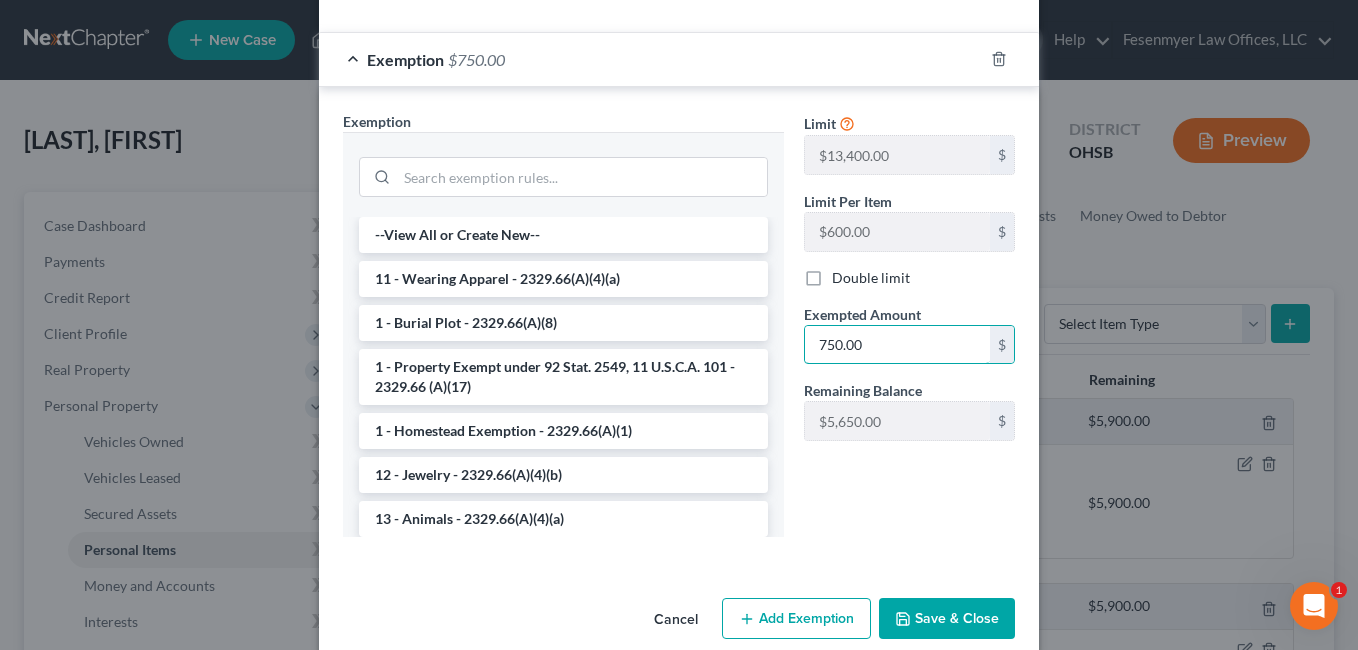 type on "750.00" 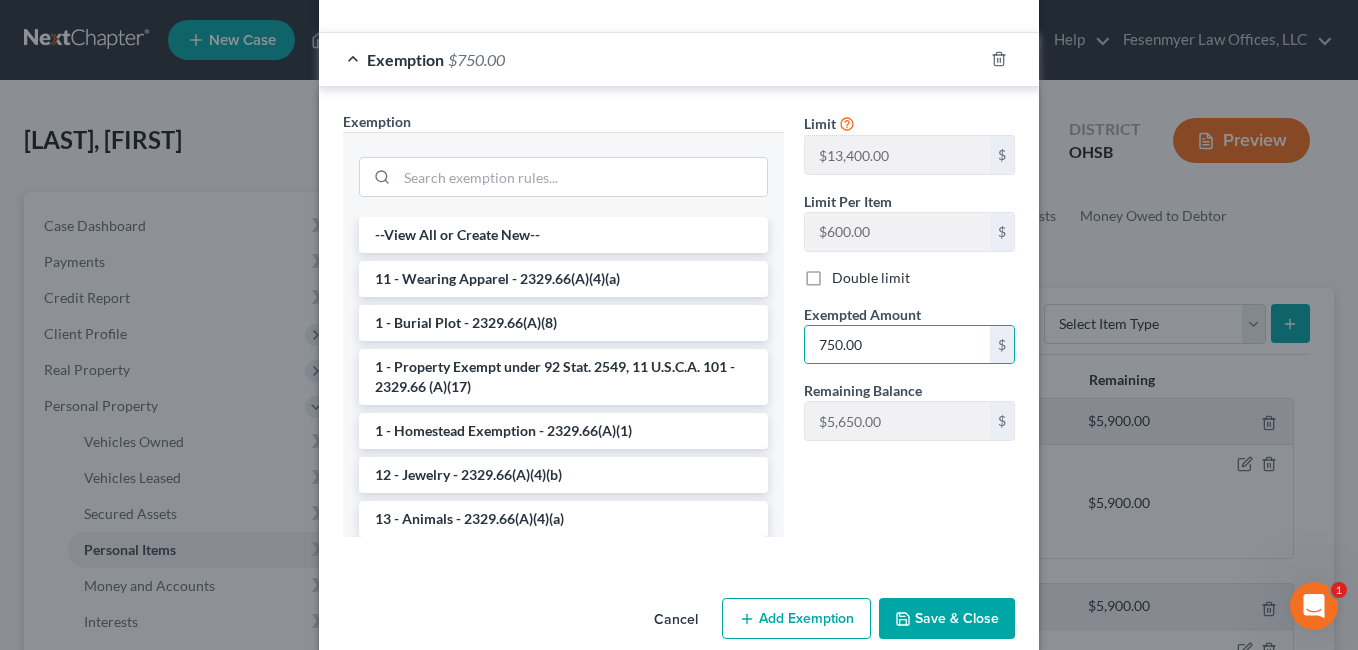 click on "Save & Close" at bounding box center (947, 619) 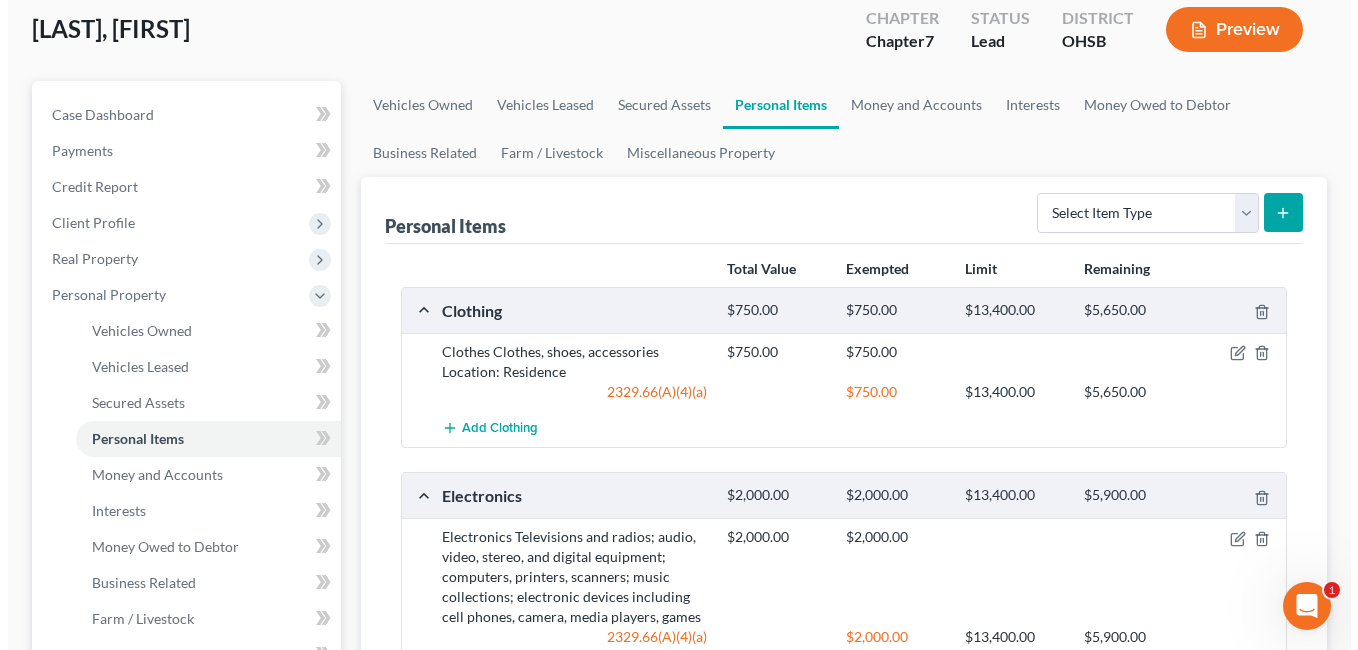scroll, scrollTop: 116, scrollLeft: 0, axis: vertical 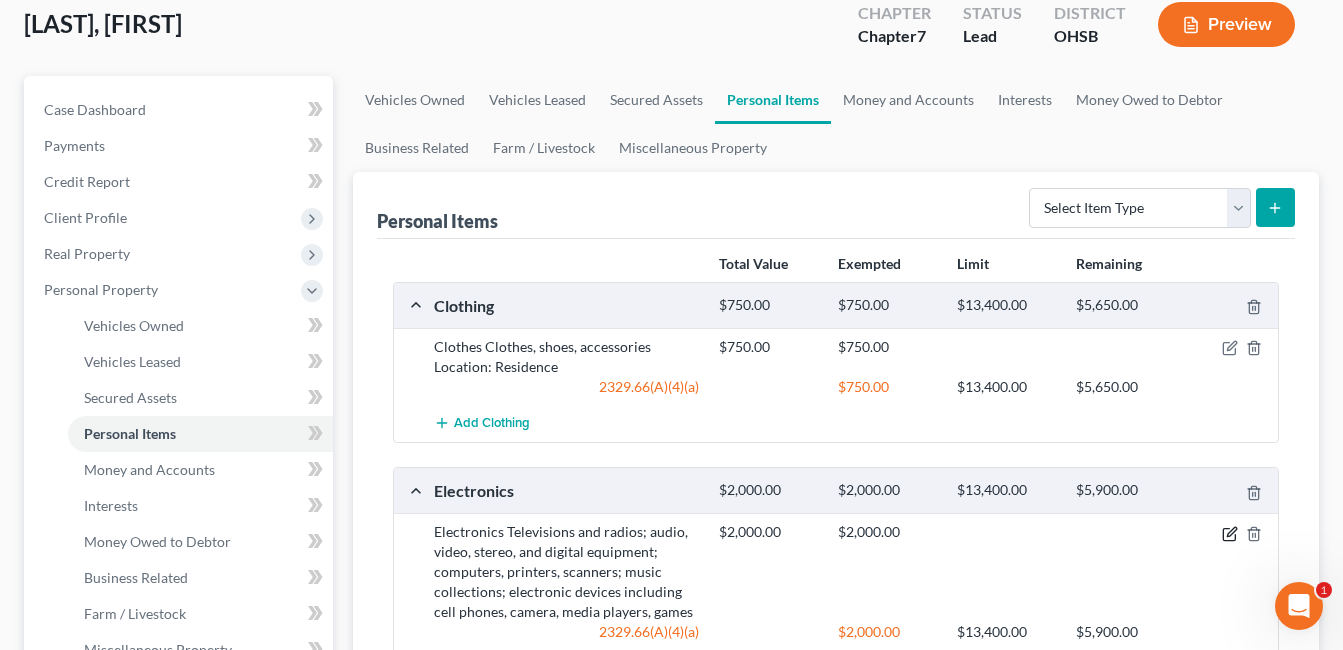 click 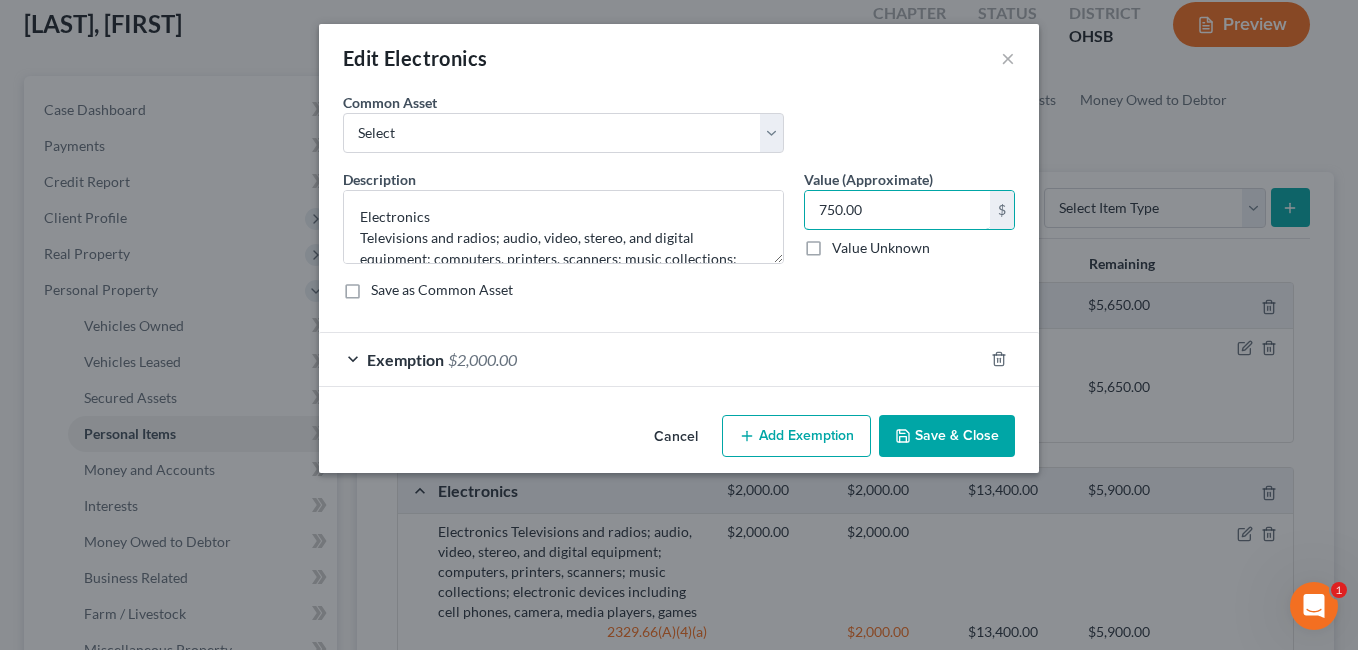 type on "750.00" 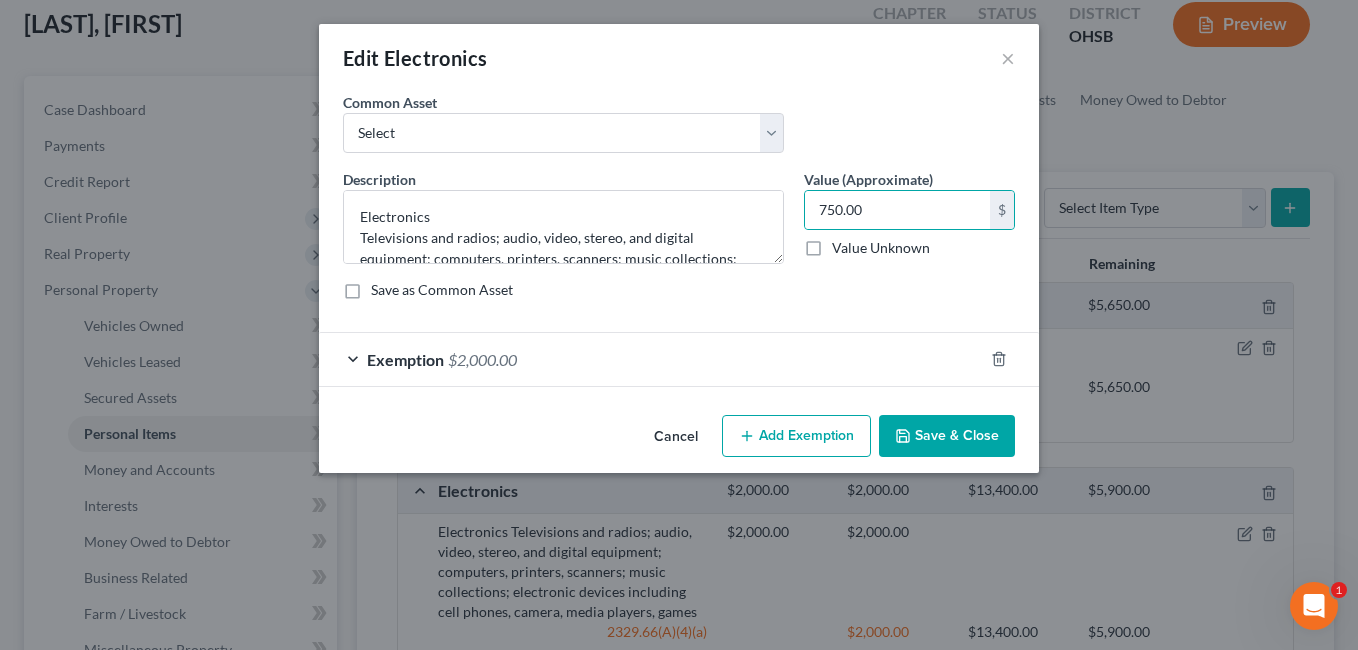 click on "Exemption $2,000.00" at bounding box center (651, 359) 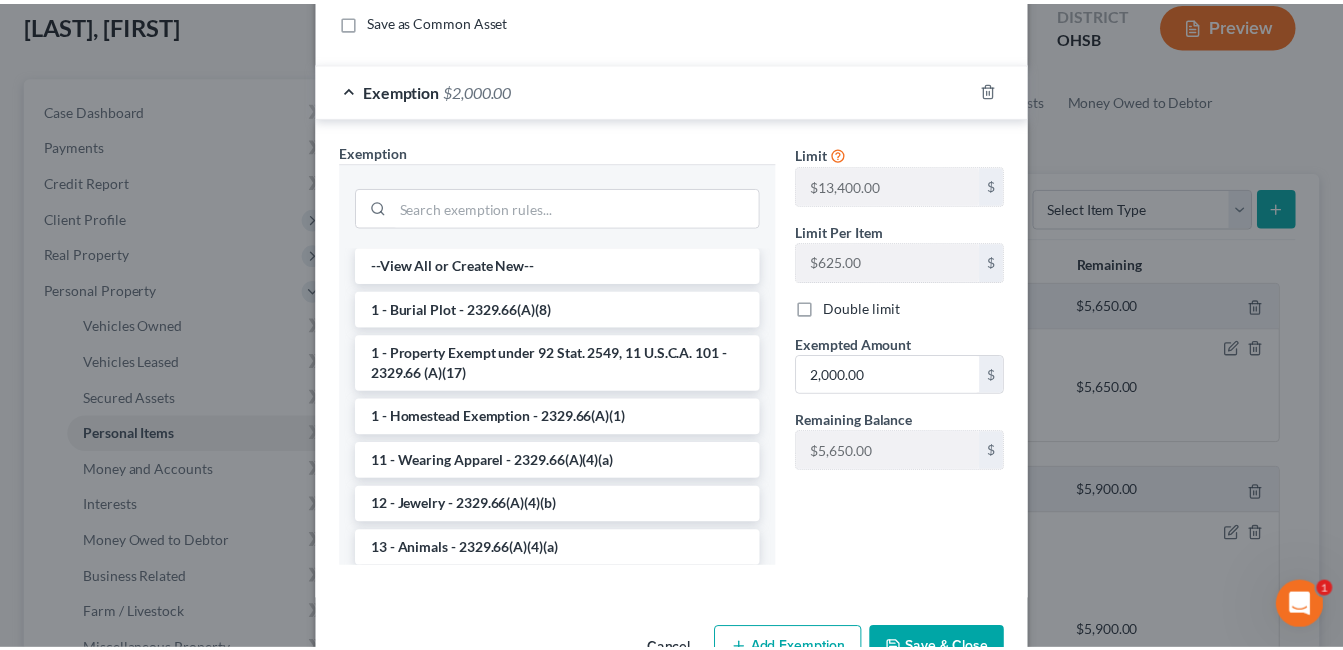 scroll, scrollTop: 300, scrollLeft: 0, axis: vertical 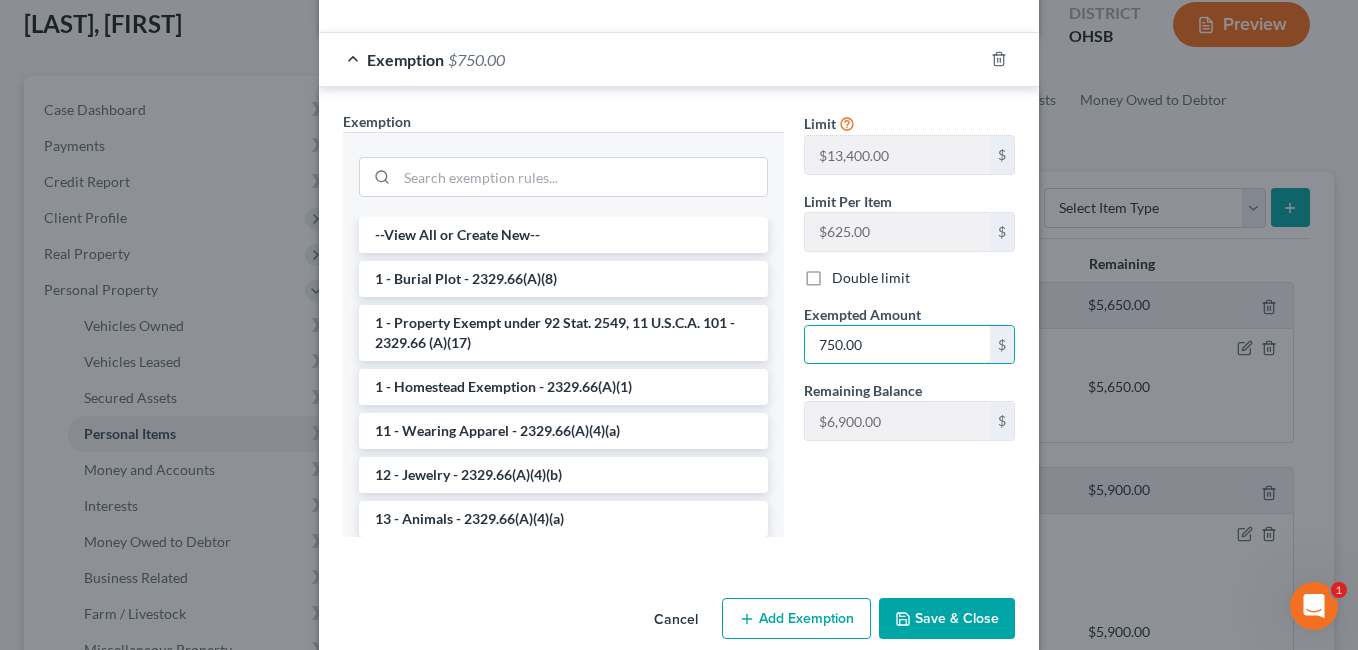 type on "750.00" 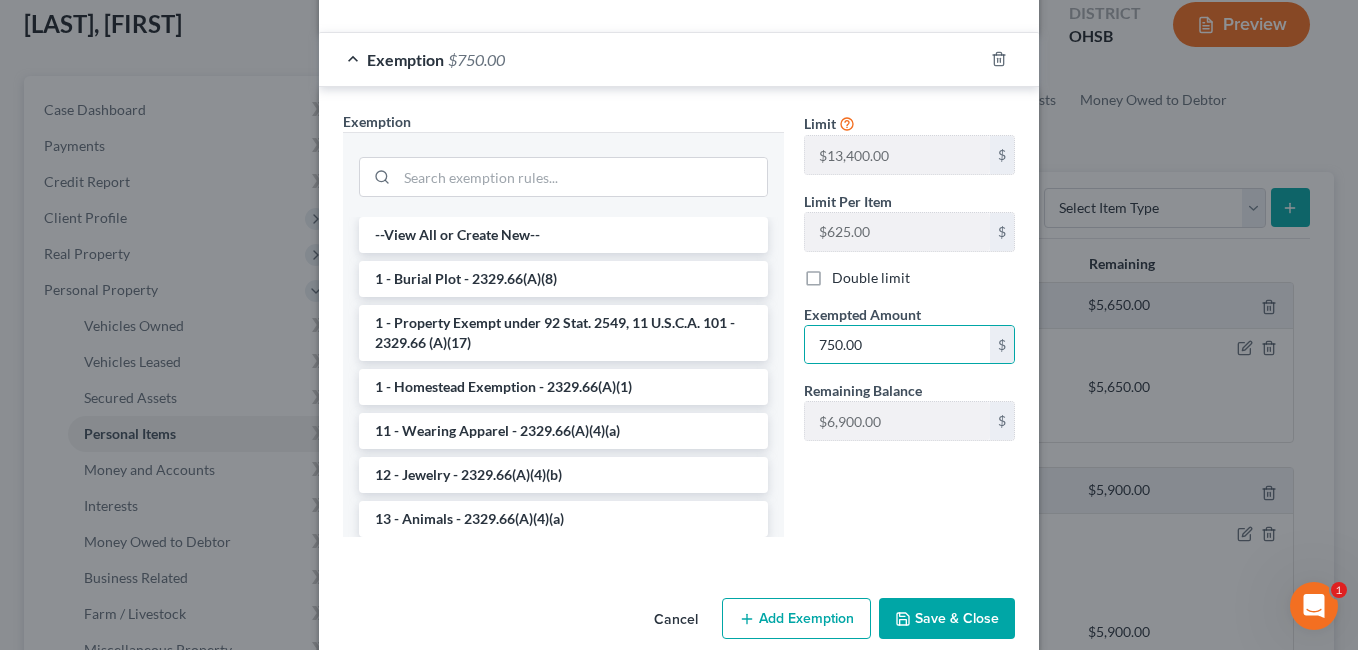 click on "Save & Close" at bounding box center [947, 619] 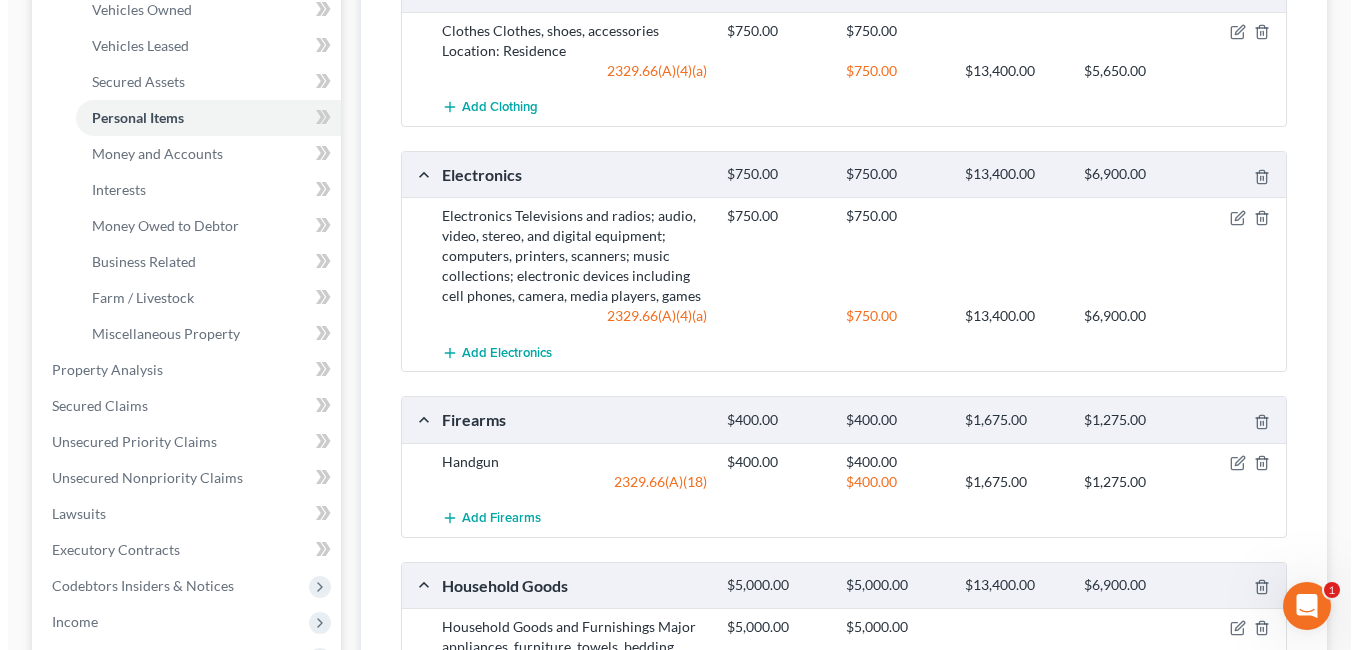 scroll, scrollTop: 616, scrollLeft: 0, axis: vertical 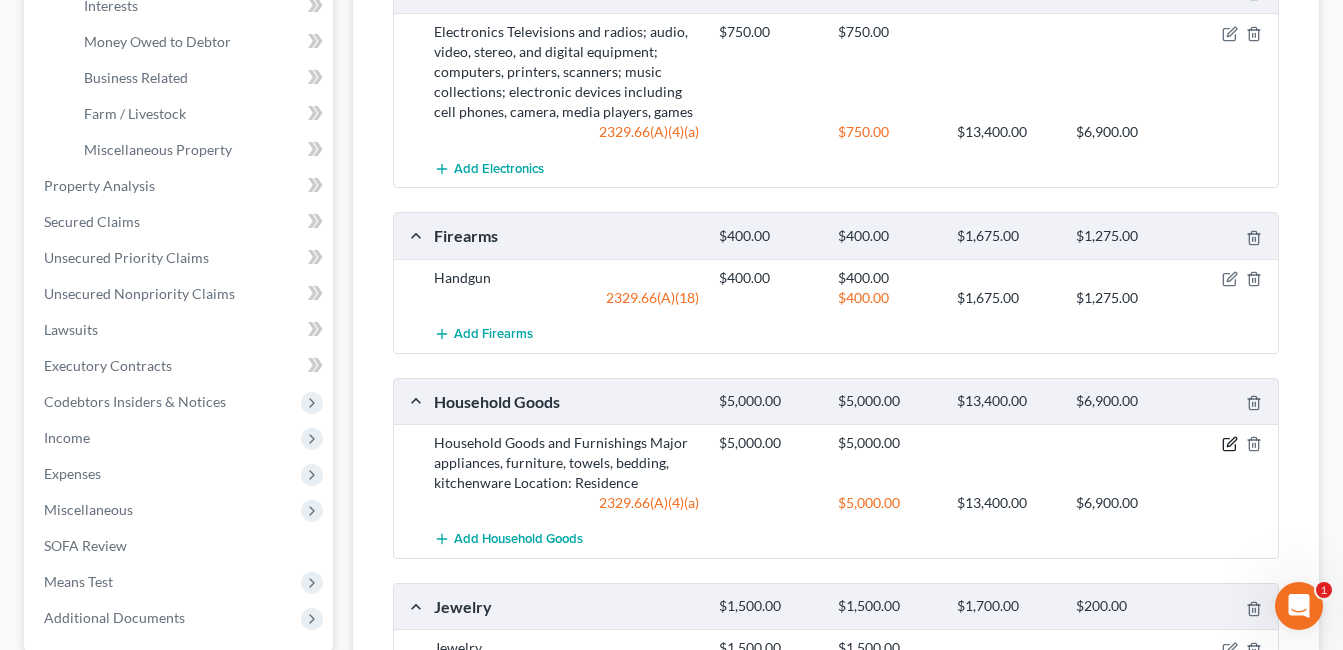 click 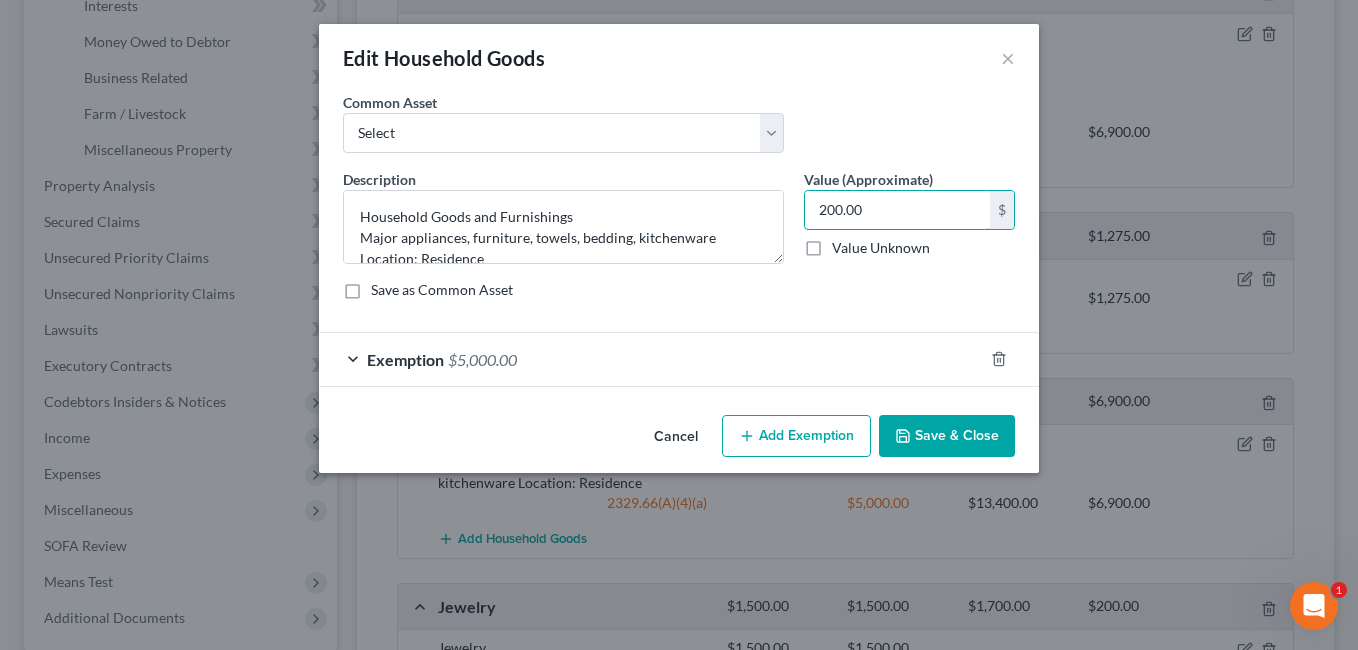 type on "200.00" 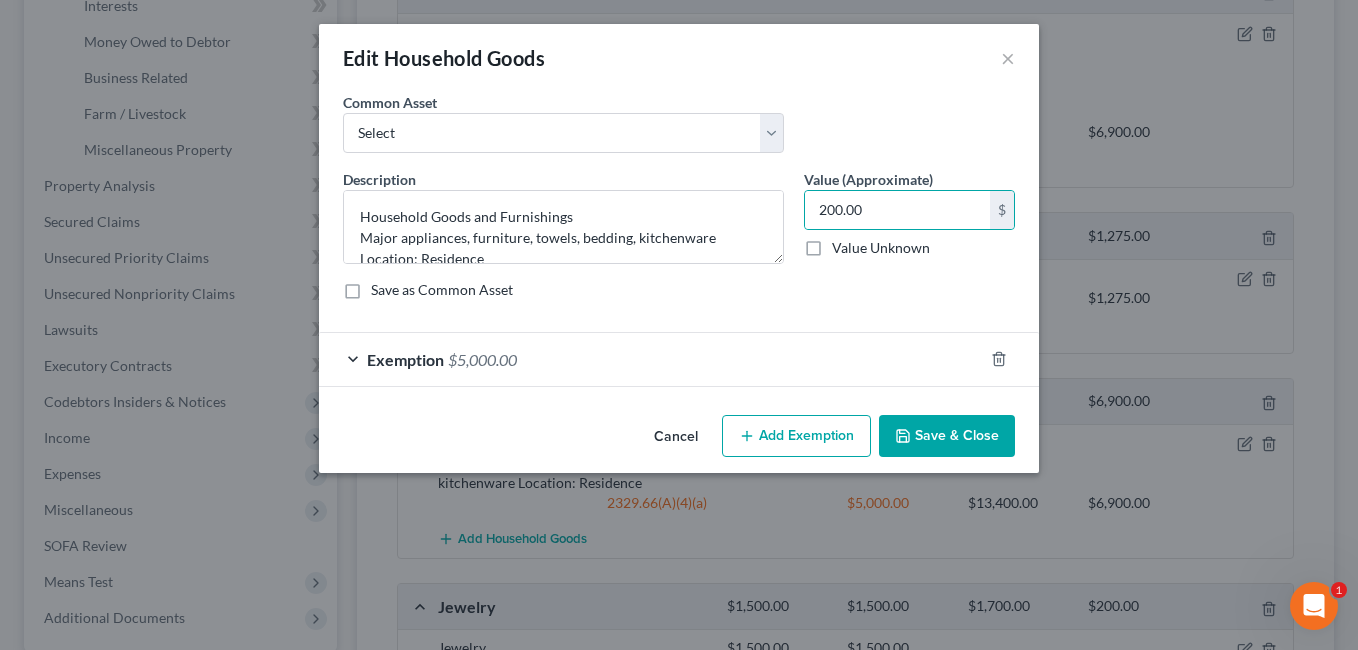 click on "Exemption $5,000.00" at bounding box center (651, 359) 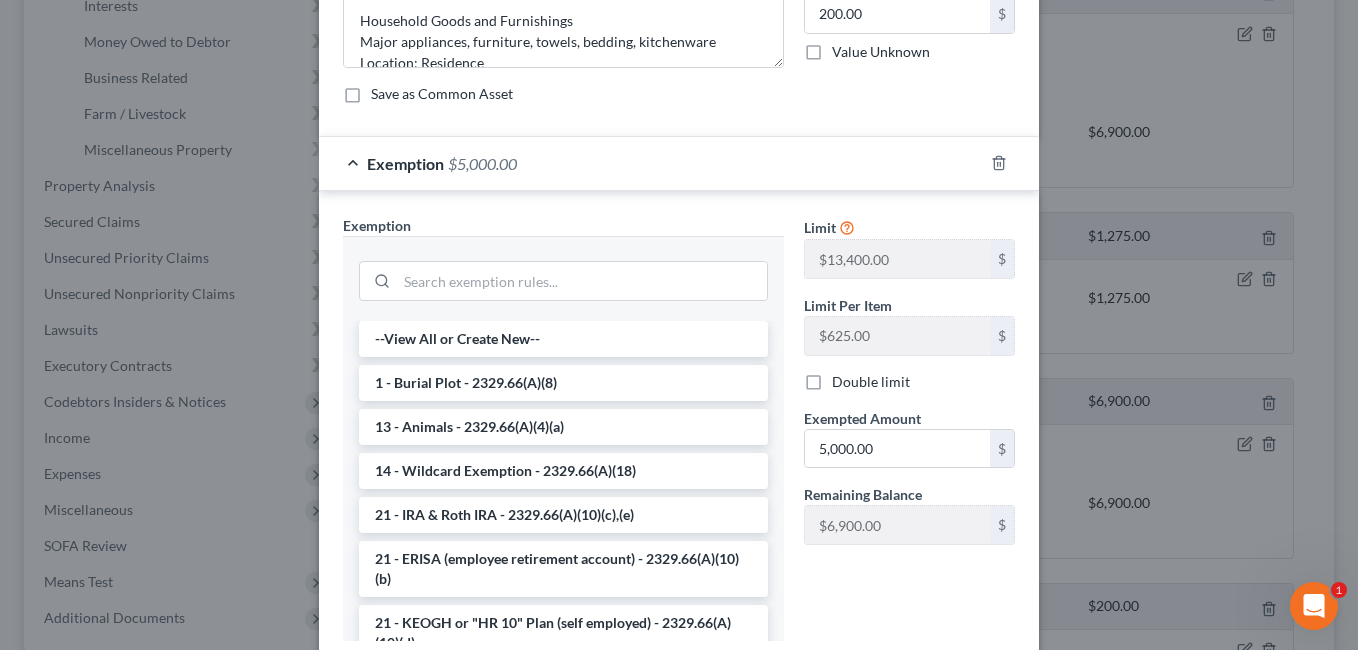 scroll, scrollTop: 200, scrollLeft: 0, axis: vertical 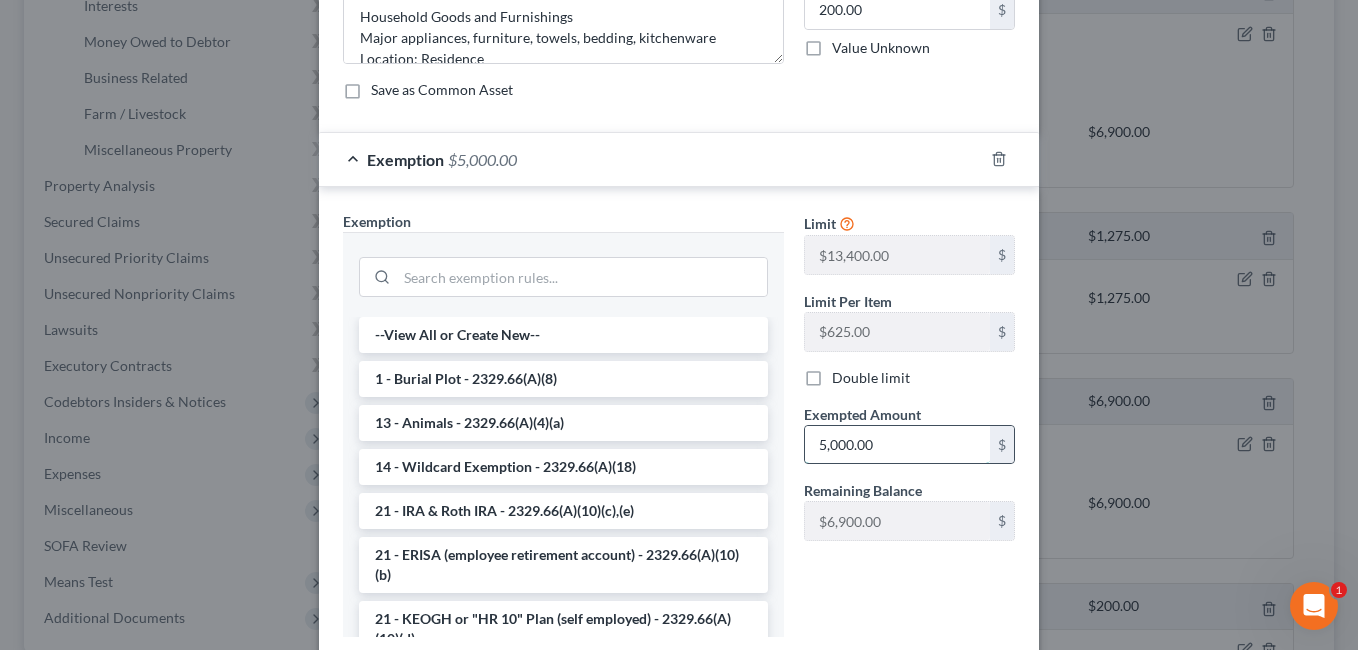 click on "5,000.00" at bounding box center [897, 445] 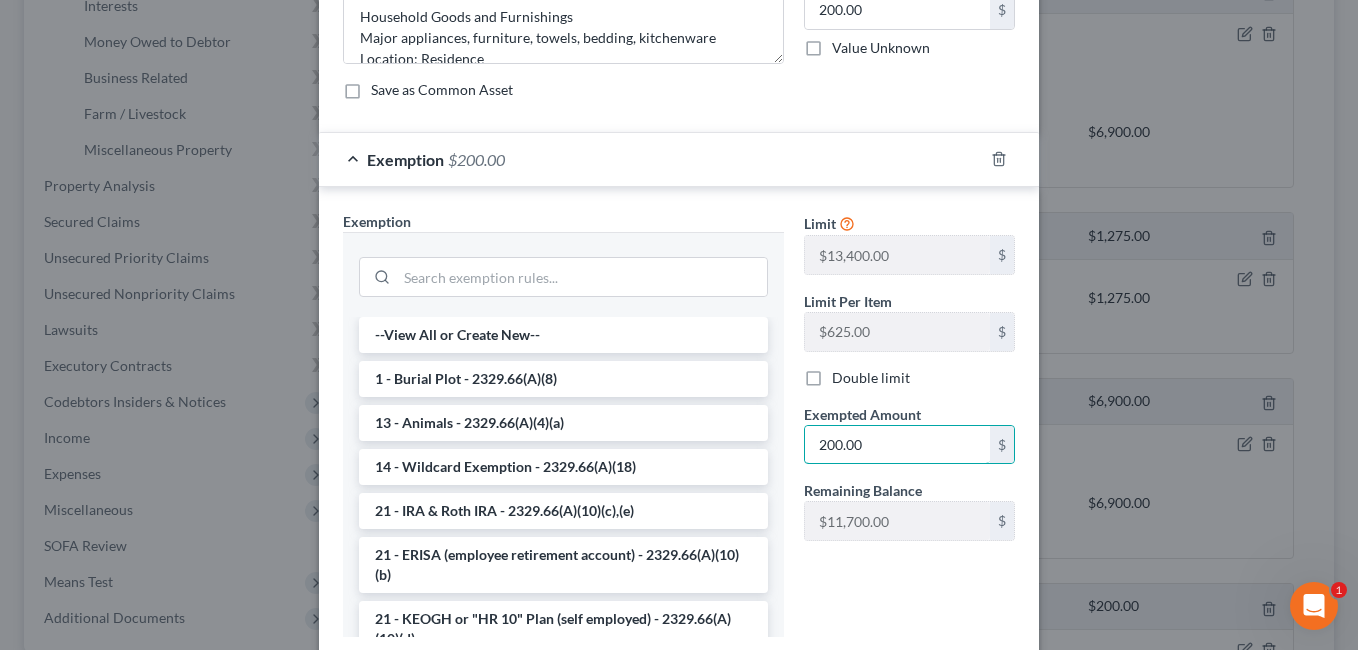 type on "200.00" 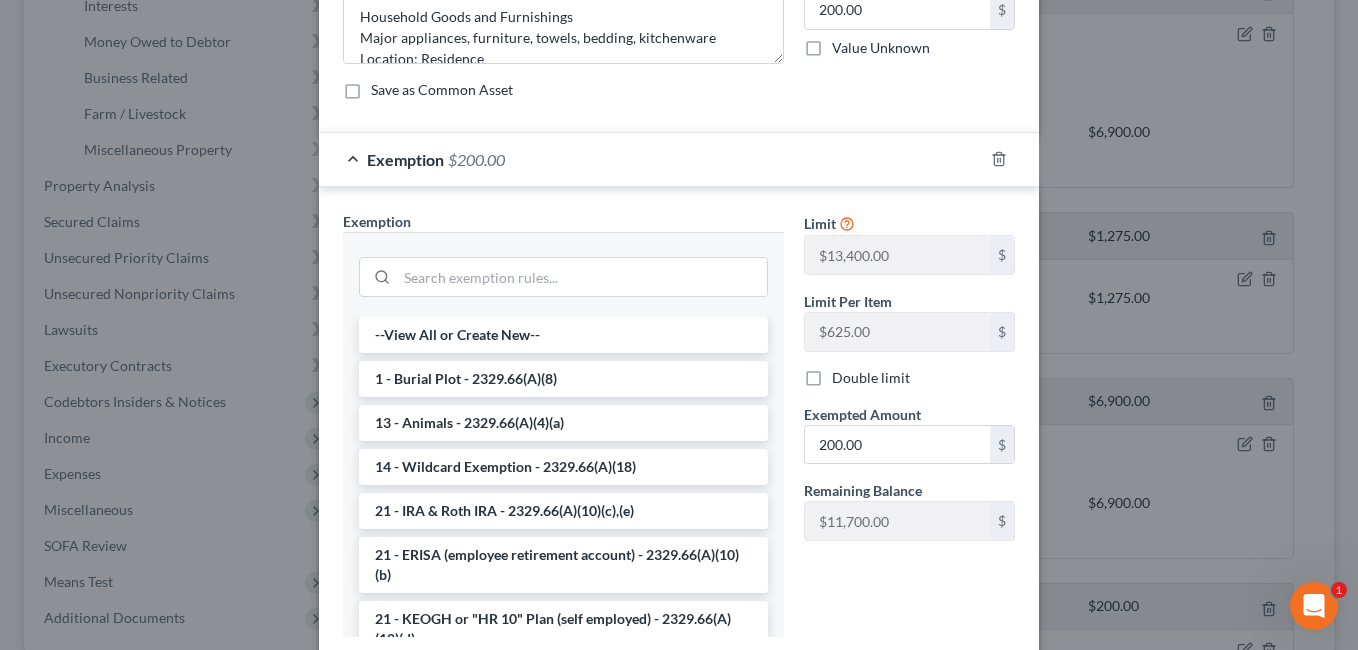 click on "Exemption Set must be selected for CA.
Exemption
*
--View All or Create New-- 1 - Burial Plot - [NUMBER](A)(8) 13 - Animals - [NUMBER](A)(4)(a) 14 - Wildcard Exemption  - [NUMBER](A)(18) 21 - IRA & Roth IRA - [NUMBER](A)(10)(c),(e) 21 - ERISA (employee retirement account) - [NUMBER](A)(10)(b) 21 - KEOGH or "HR 10" Plan (self employed) - [NUMBER](A)(10)(d) 21 - Private Pension Plans - [NUMBER](A)(10)(b) 31 - Accident Insurance - $[NUMBER]/month - [NUMBER](A)(6)(e), [NUMBER] 32 - Interest in Estate of Decedent - [NUMBER](A)(6)(a) 6 - Household Goods & Furnishings - [NUMBER](A)(4)(a) 8 - Books, Antiques, Art, Collectibles - [NUMBER](A)(4)(a) 9 - Hobby Equipment - [NUMBER](A)(4)(a) 1 - Property Exempt under 92 Stat. 2549,
11 U.S.C.A. 101 - [NUMBER] (A)(17) 1 - Homestead Exemption  - [NUMBER](A)(1) 11 - Wearing Apparel - [NUMBER](A)(4)(a) 12 - Jewelry  - [NUMBER](A)(4)(b) 13 - Animals - [NUMBER](A)(4)(a) 14 - Health Aids - [NUMBER](A)(7) 14 - Wildcard Exemption  - [NUMBER](A)(18) 16 - Cash on hand - [NUMBER](A)(3)" at bounding box center [563, 432] 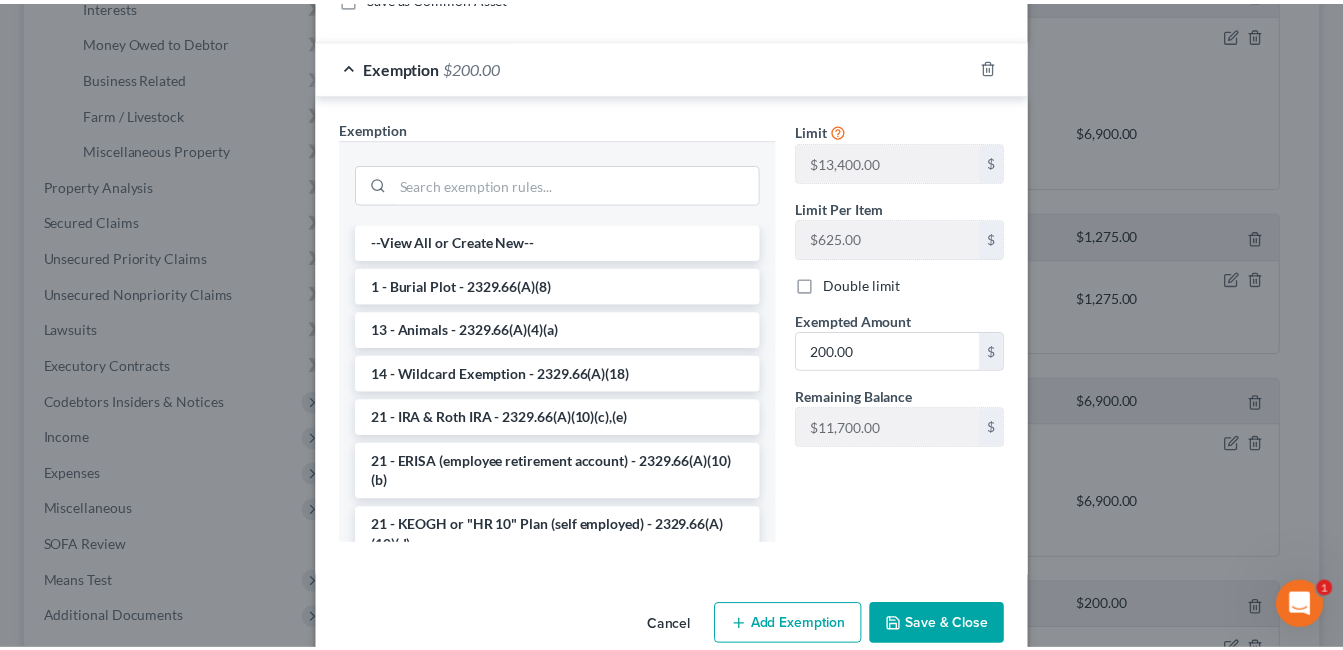 scroll, scrollTop: 329, scrollLeft: 0, axis: vertical 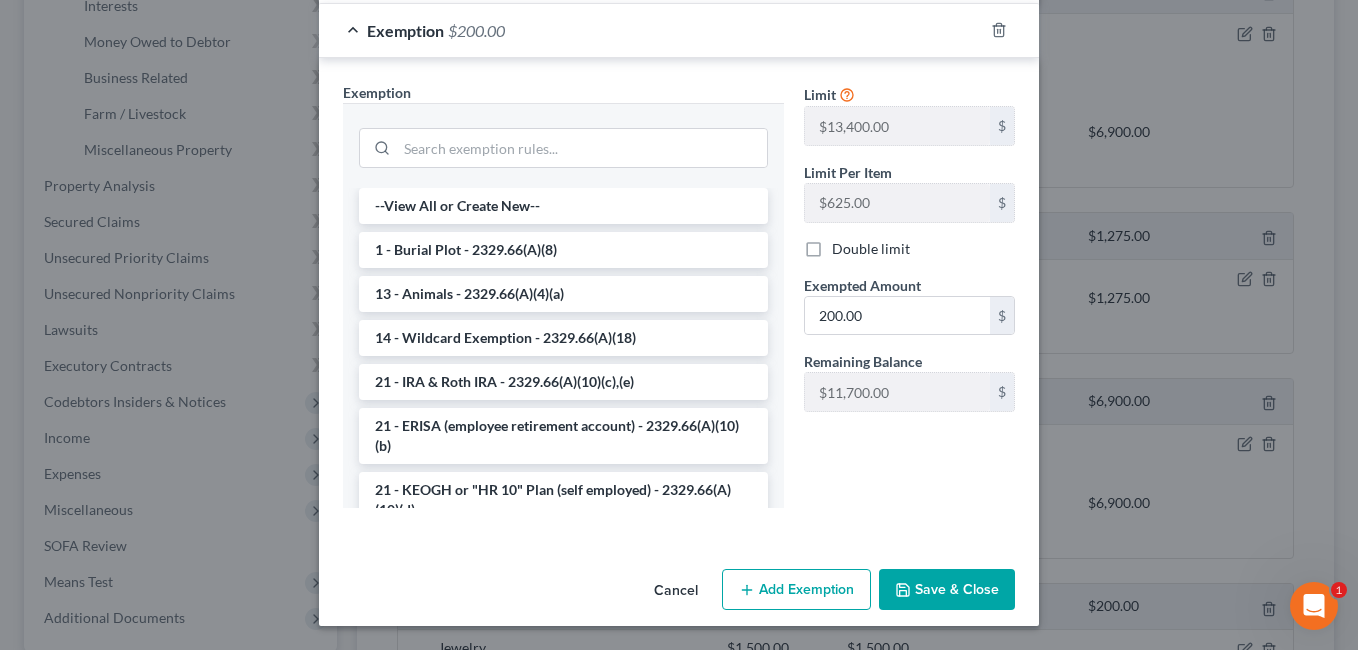 click on "Save & Close" at bounding box center (947, 590) 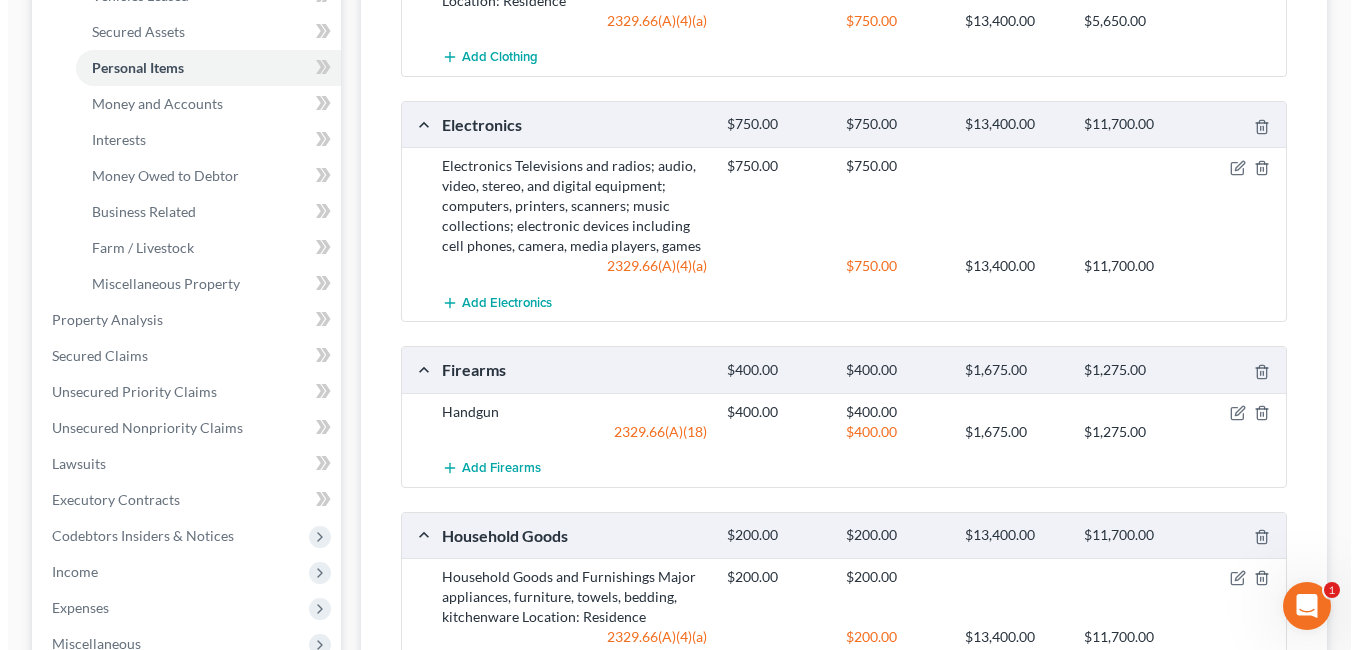 scroll, scrollTop: 516, scrollLeft: 0, axis: vertical 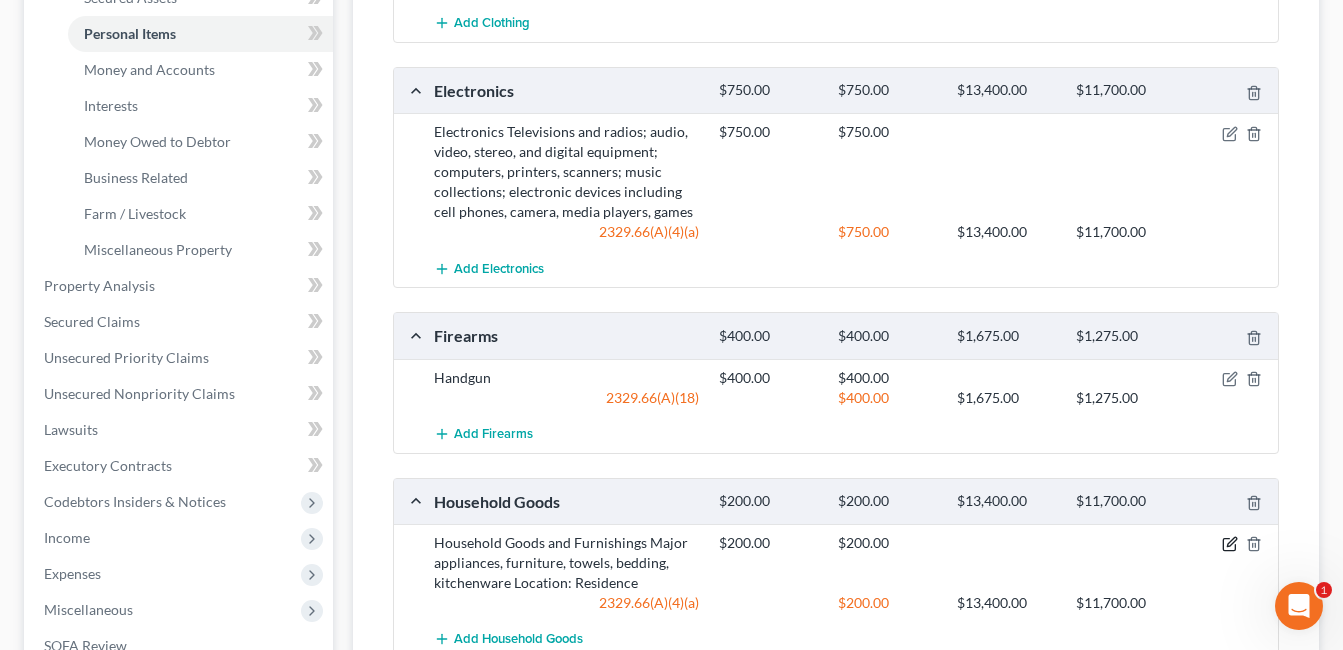 click 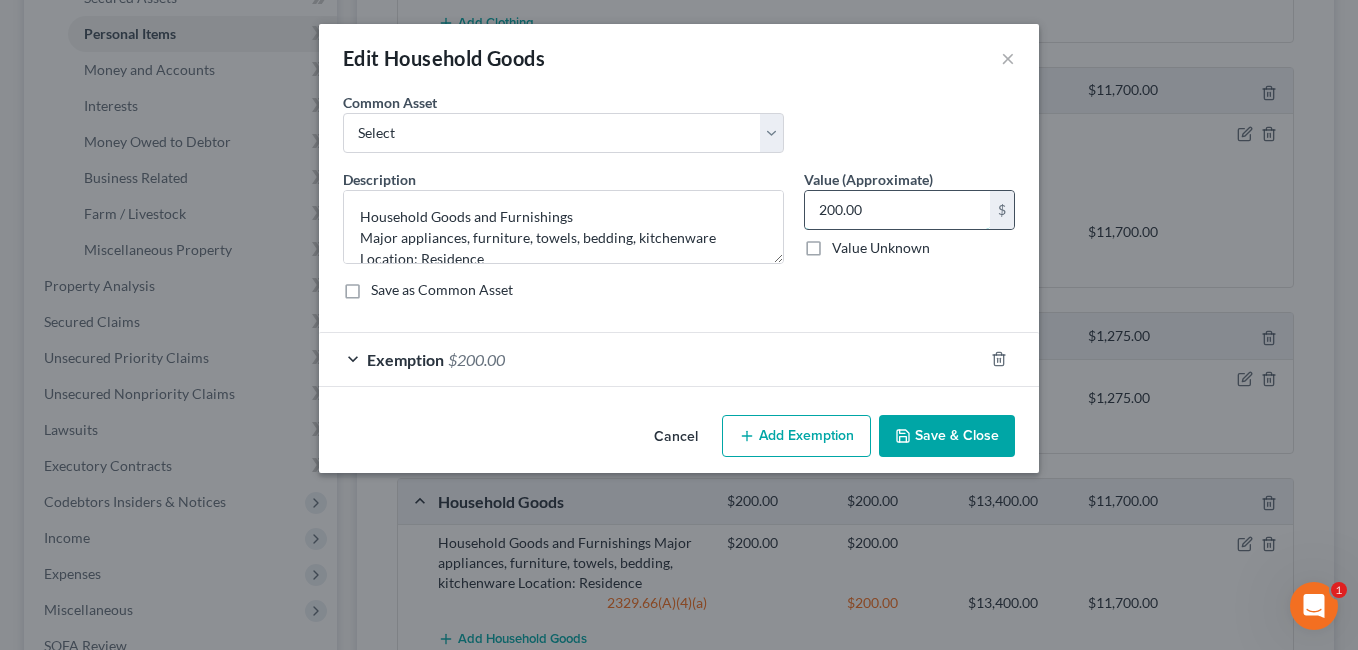 click on "200.00" at bounding box center [897, 210] 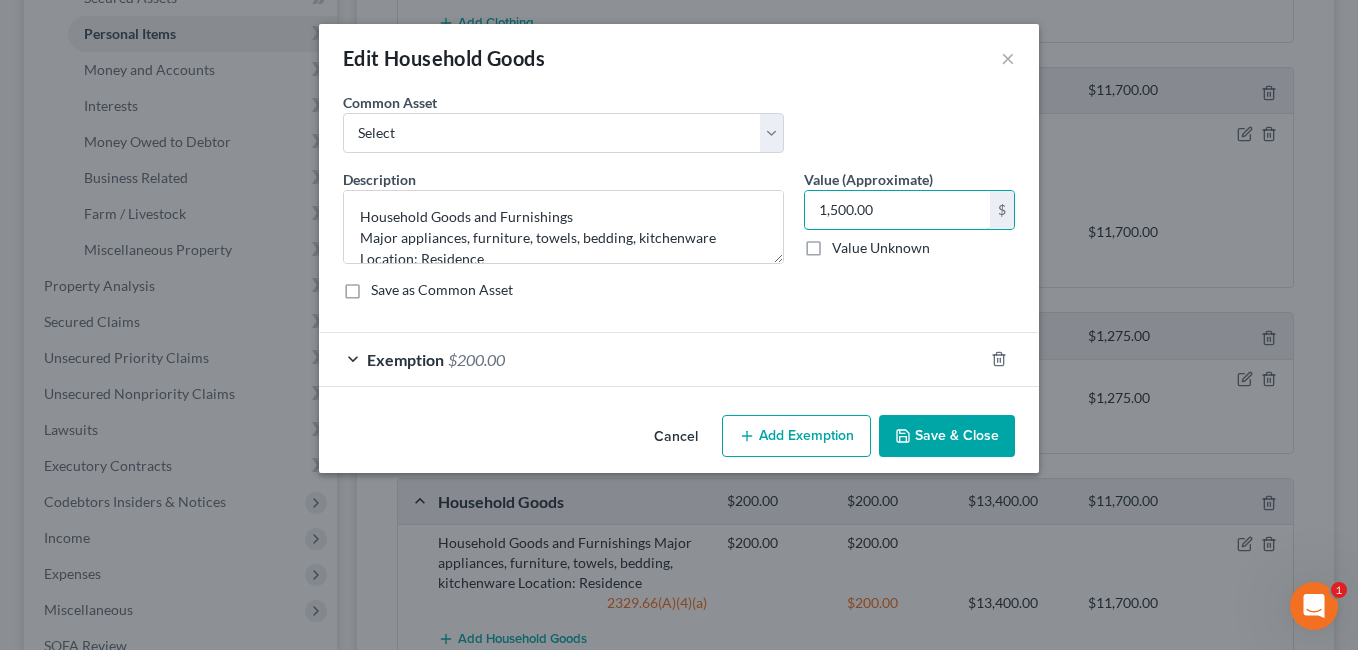 type on "1,500.00" 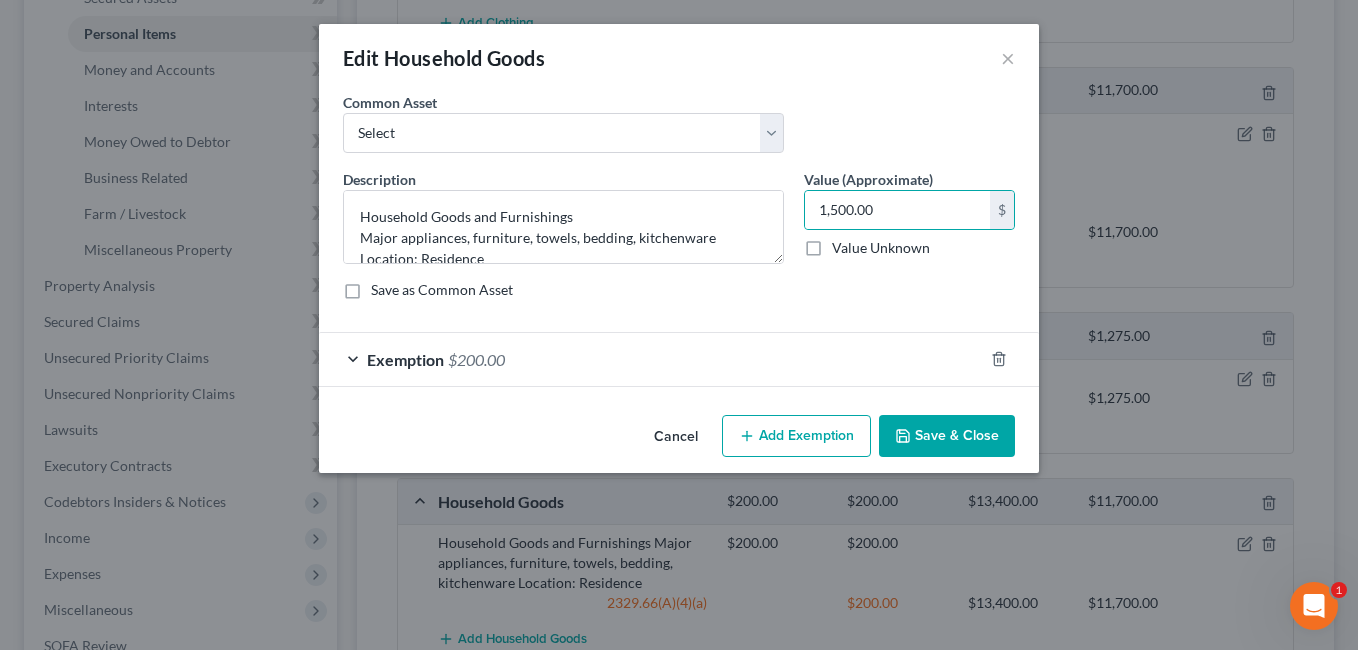 click on "$200.00" at bounding box center (476, 359) 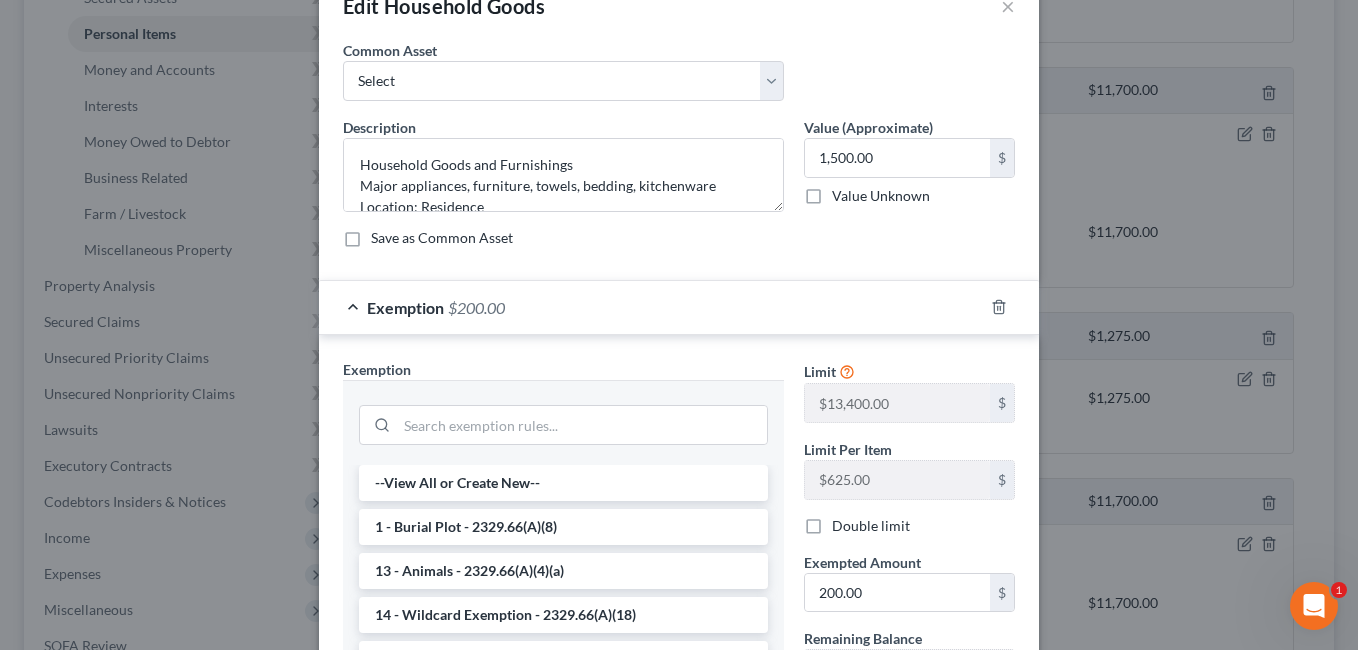 scroll, scrollTop: 200, scrollLeft: 0, axis: vertical 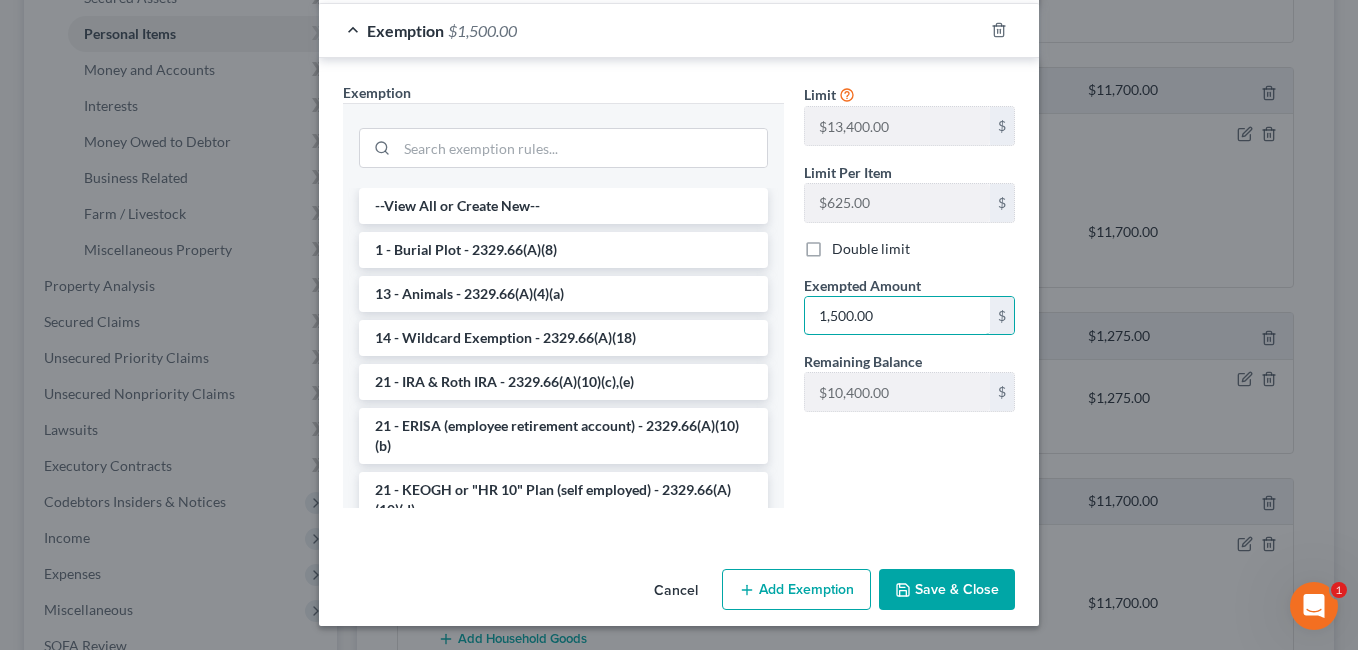 type on "1,500.00" 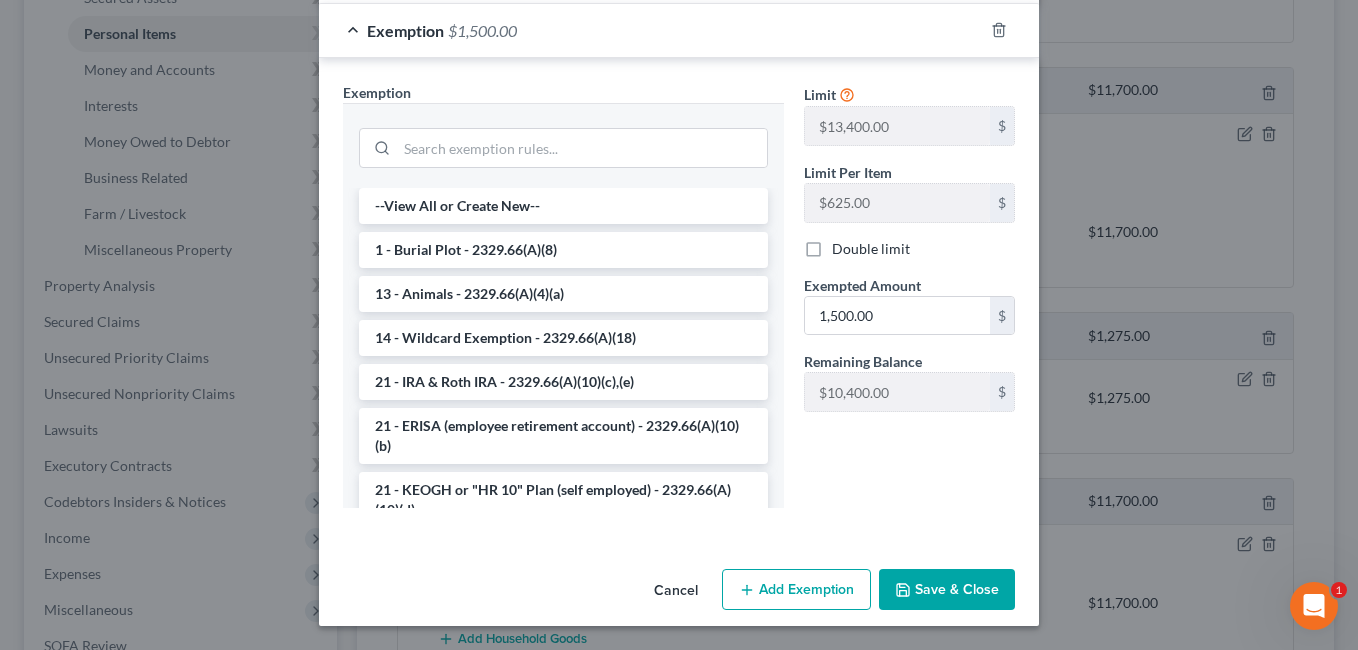 click on "Save & Close" at bounding box center [947, 590] 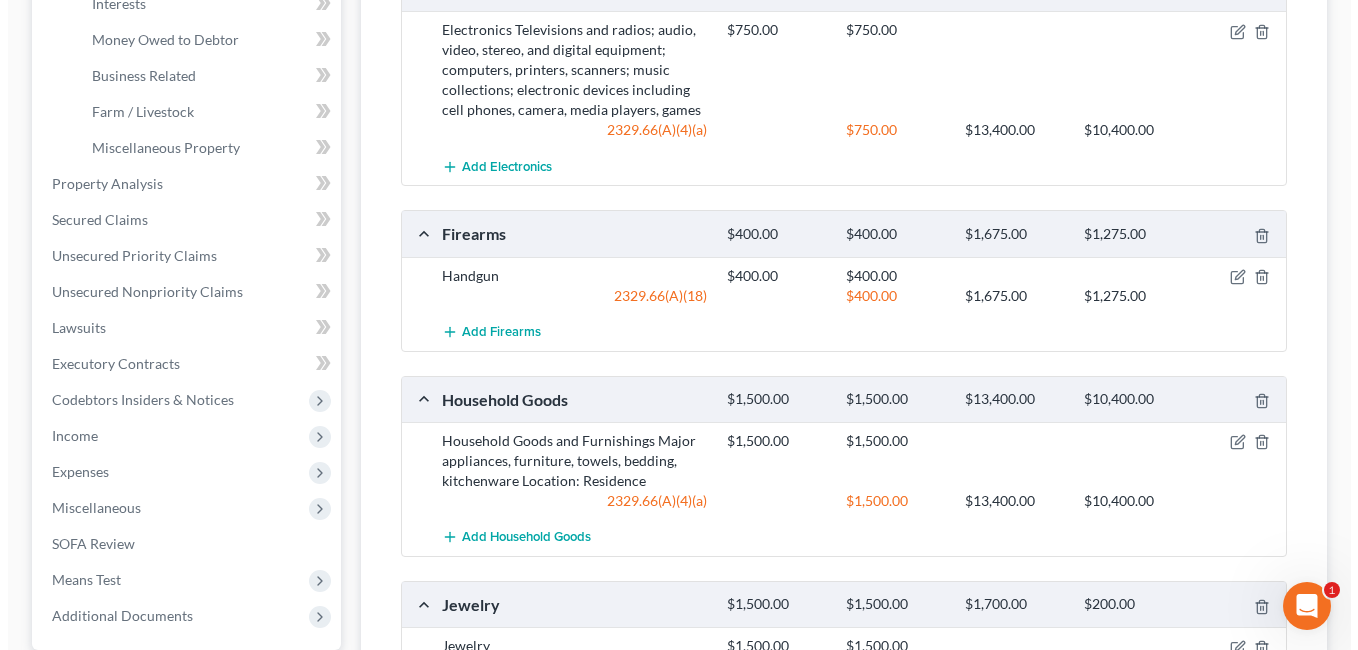 scroll, scrollTop: 640, scrollLeft: 0, axis: vertical 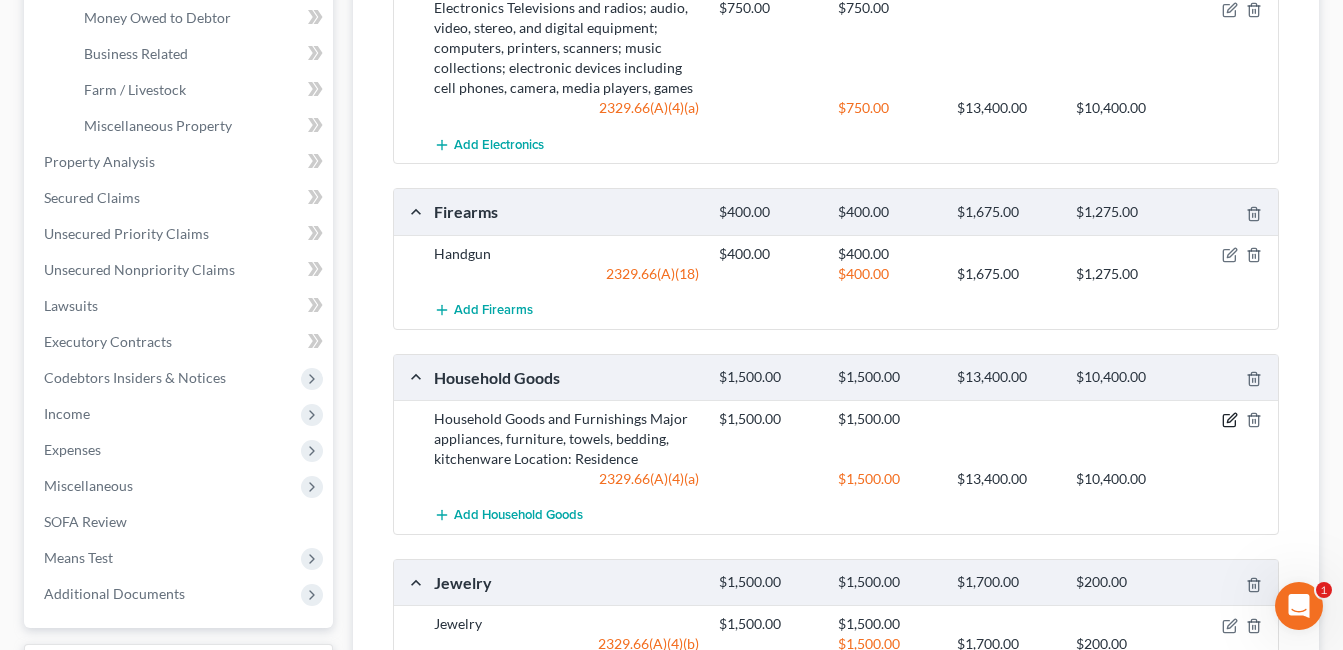 click 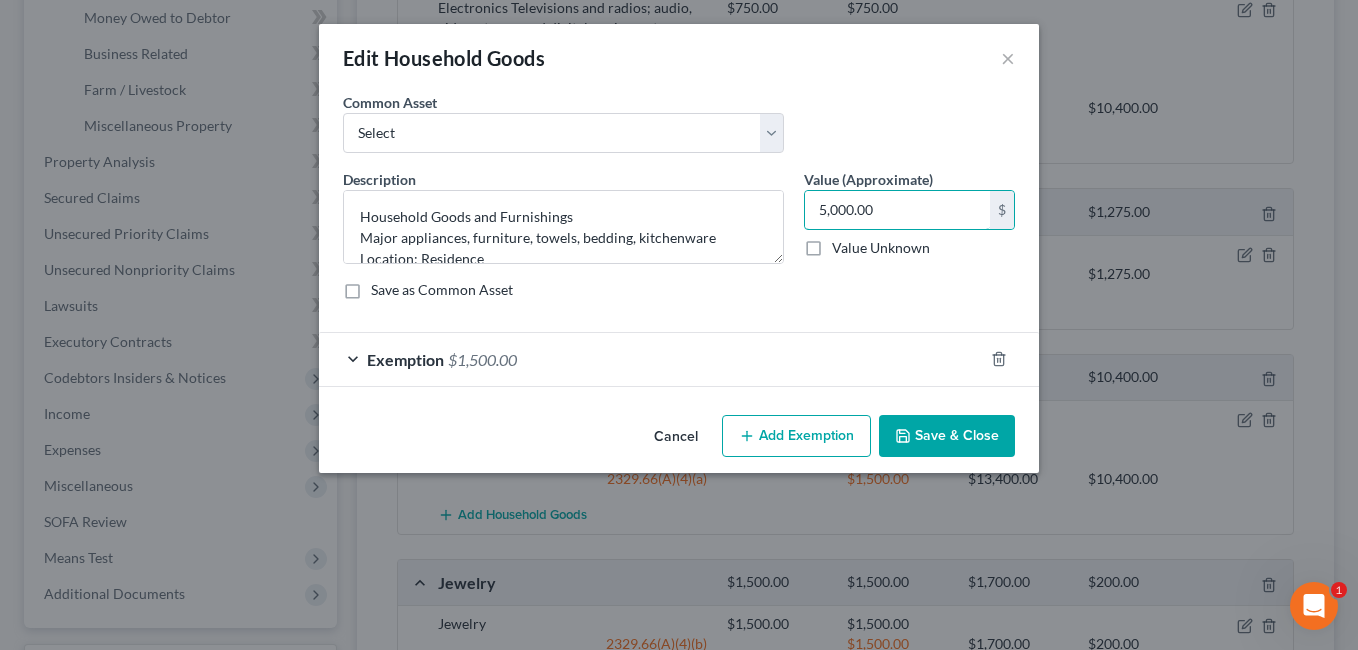type on "5,000.00" 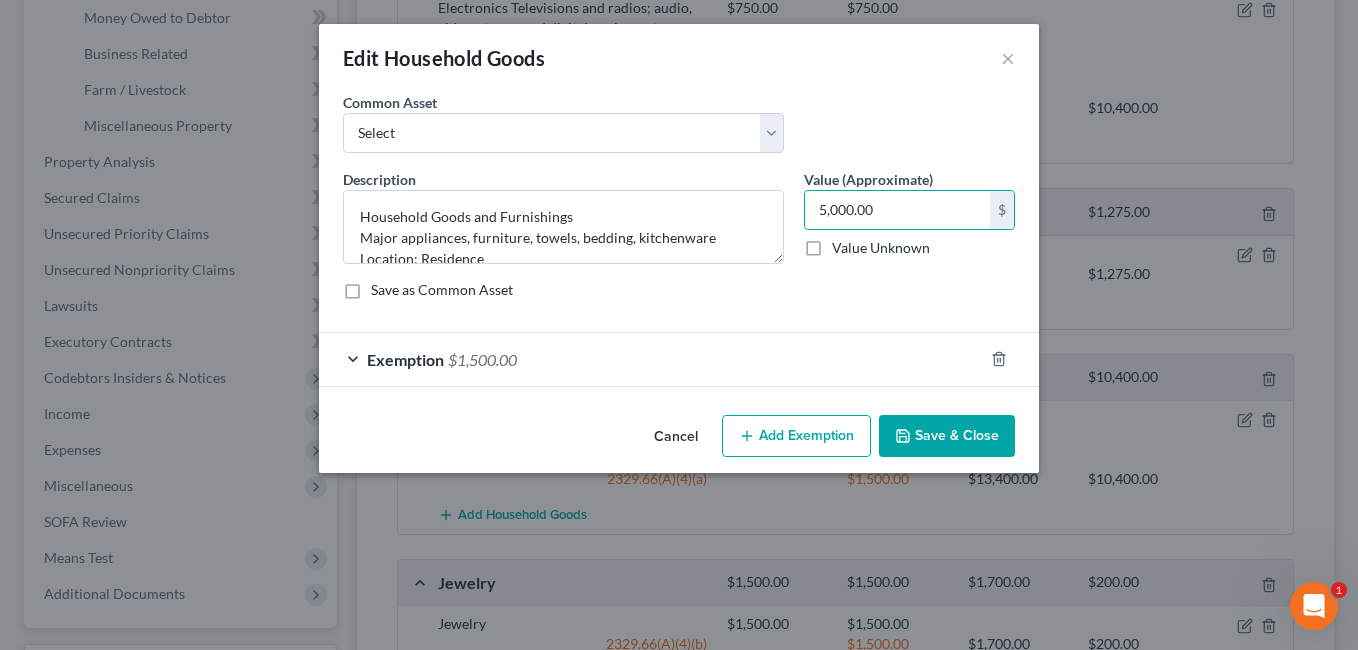 click on "Exemption $1,500.00" at bounding box center (651, 359) 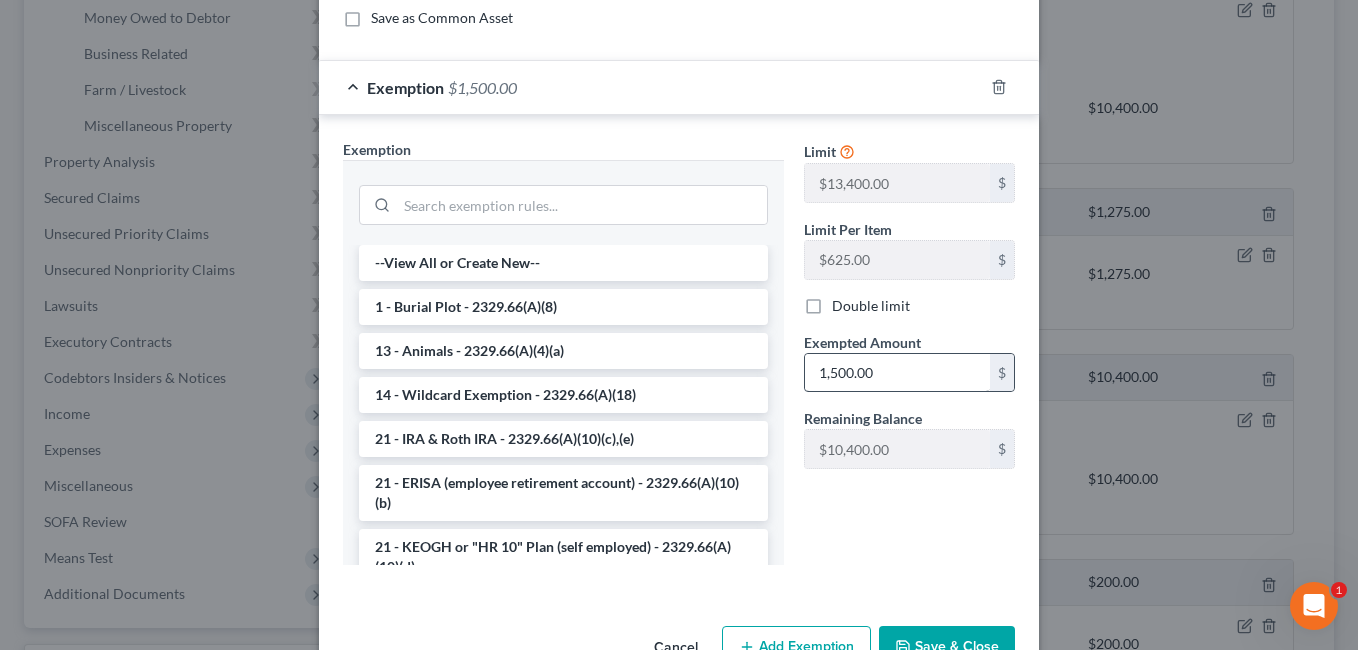 scroll, scrollTop: 300, scrollLeft: 0, axis: vertical 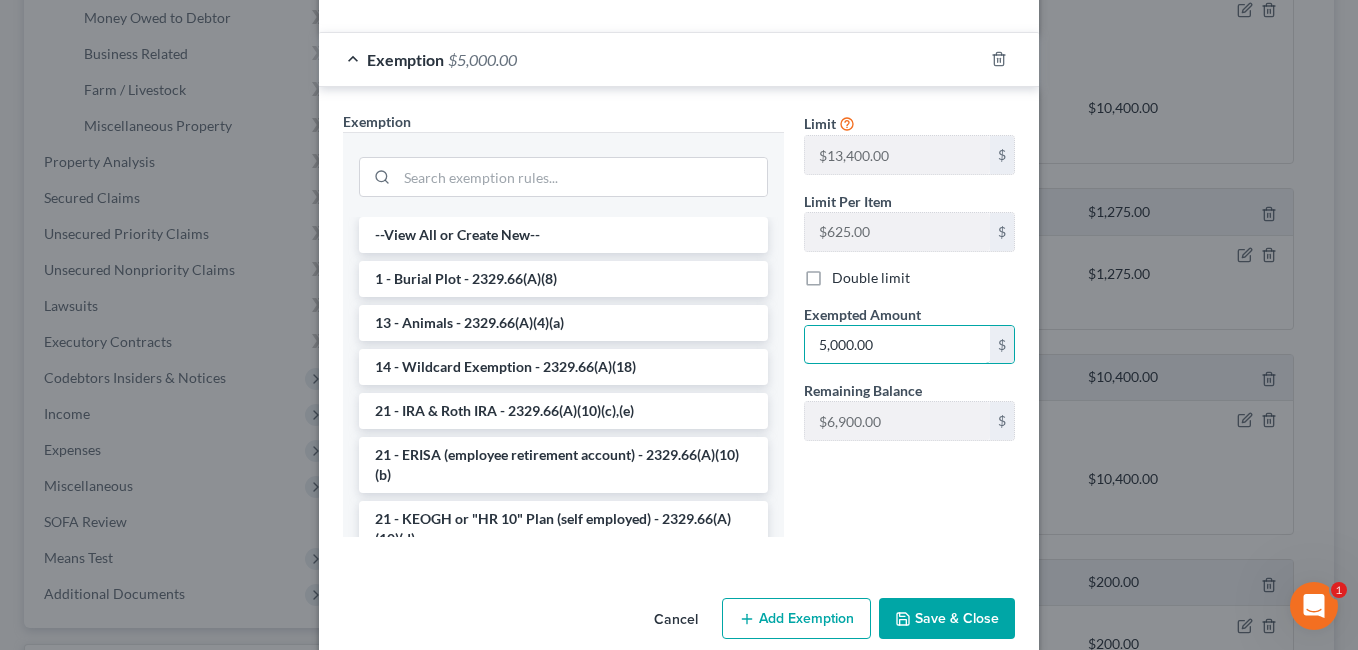 type on "5,000.00" 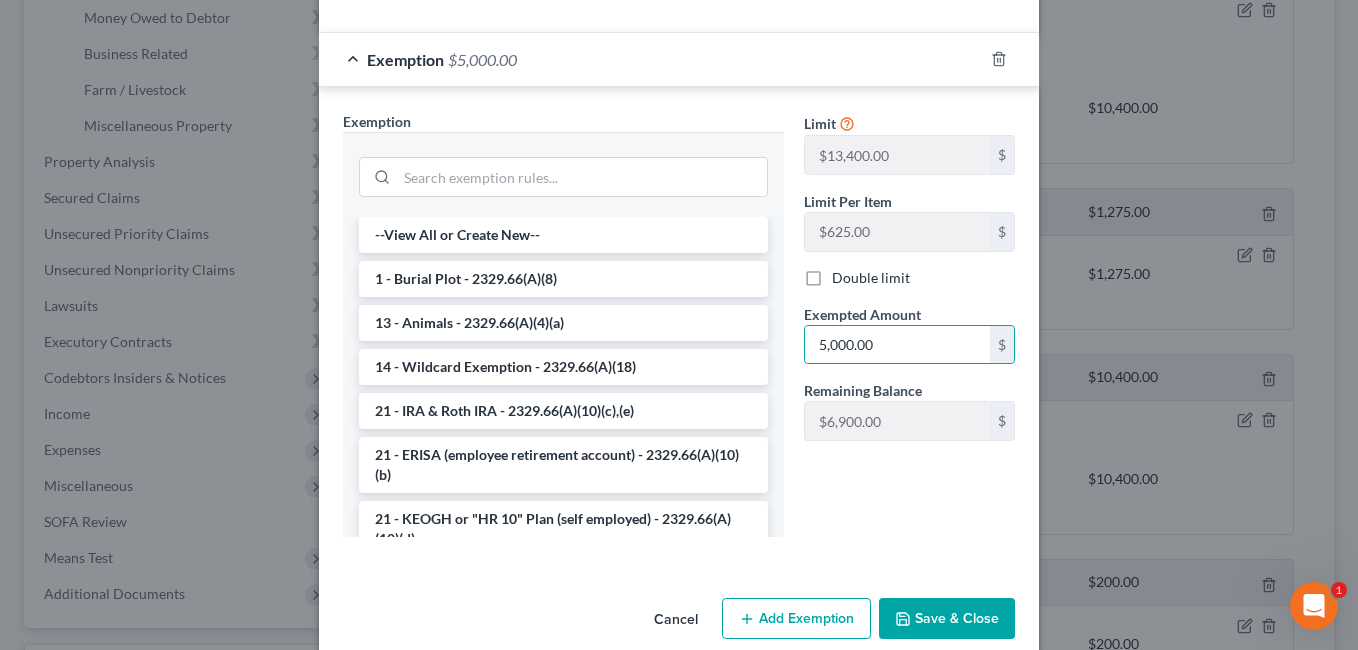click on "Save & Close" at bounding box center (947, 619) 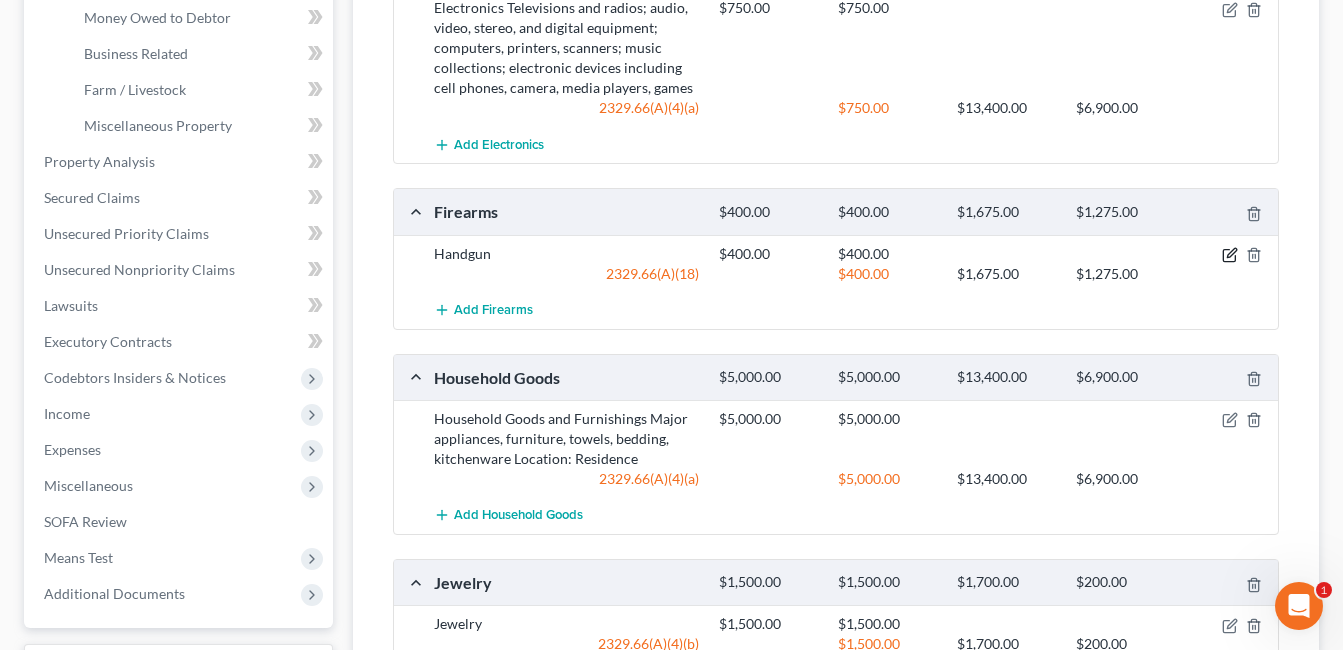click 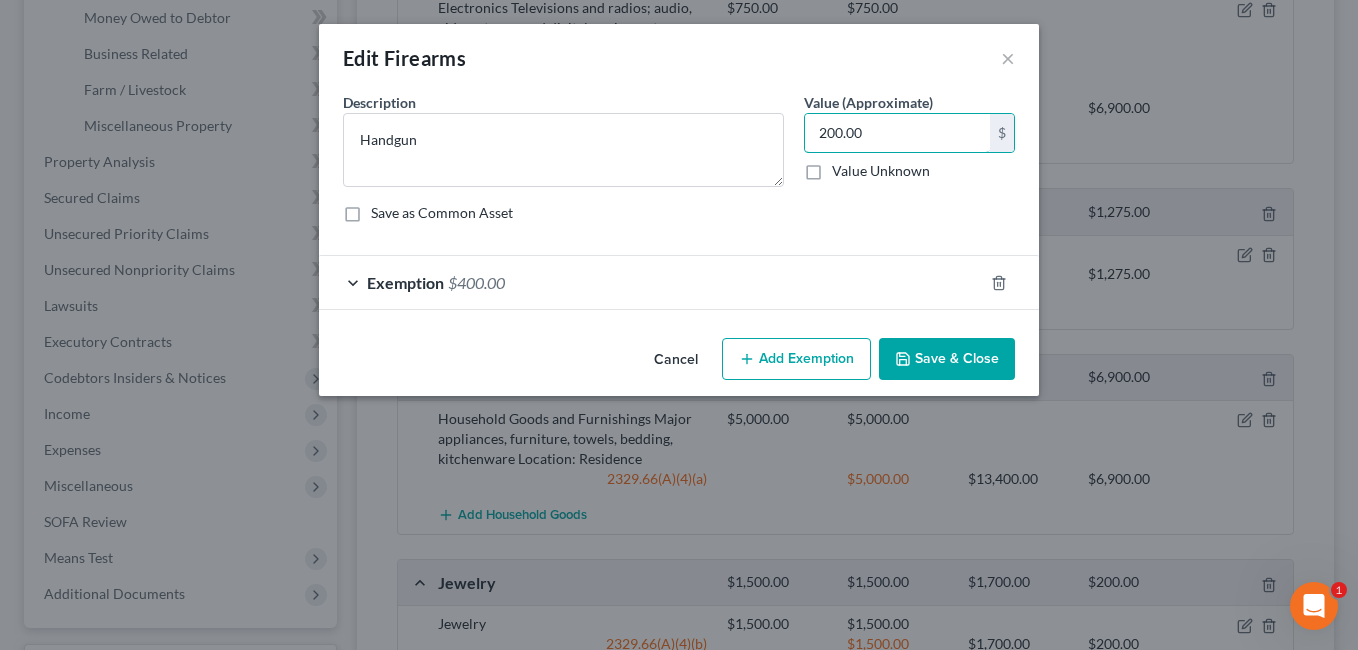 type on "200.00" 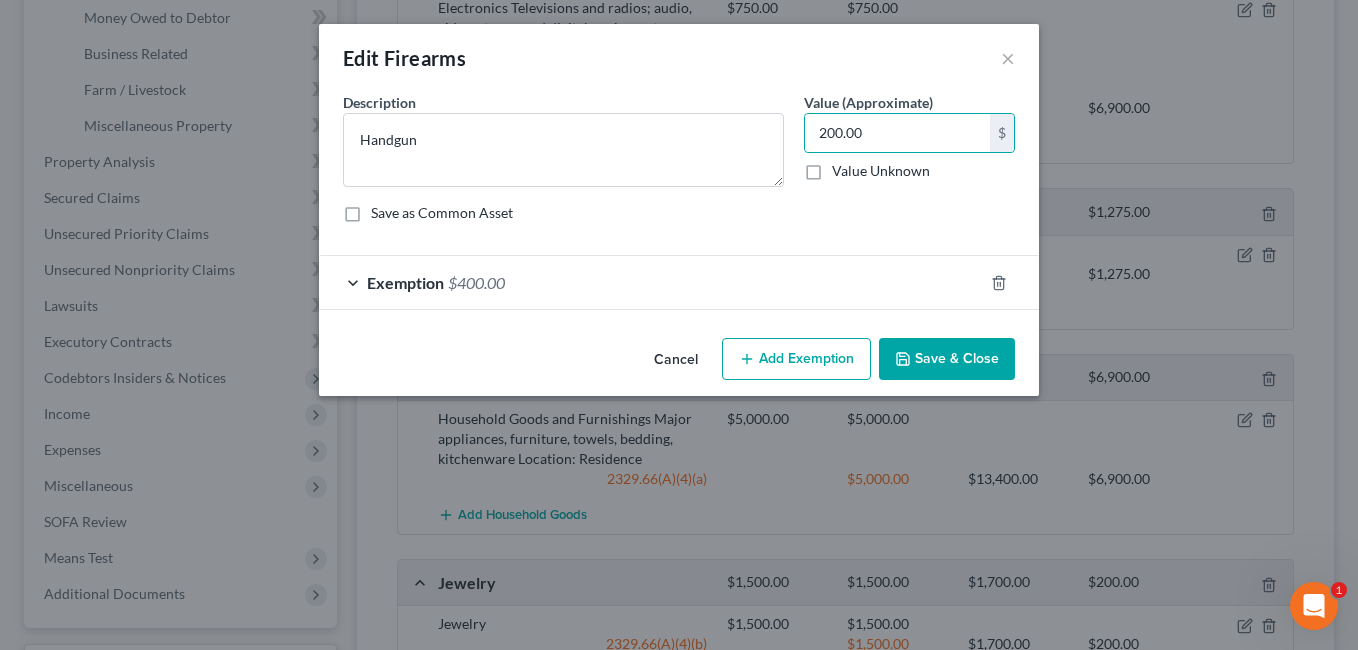 click on "Exemption $400.00" at bounding box center [651, 282] 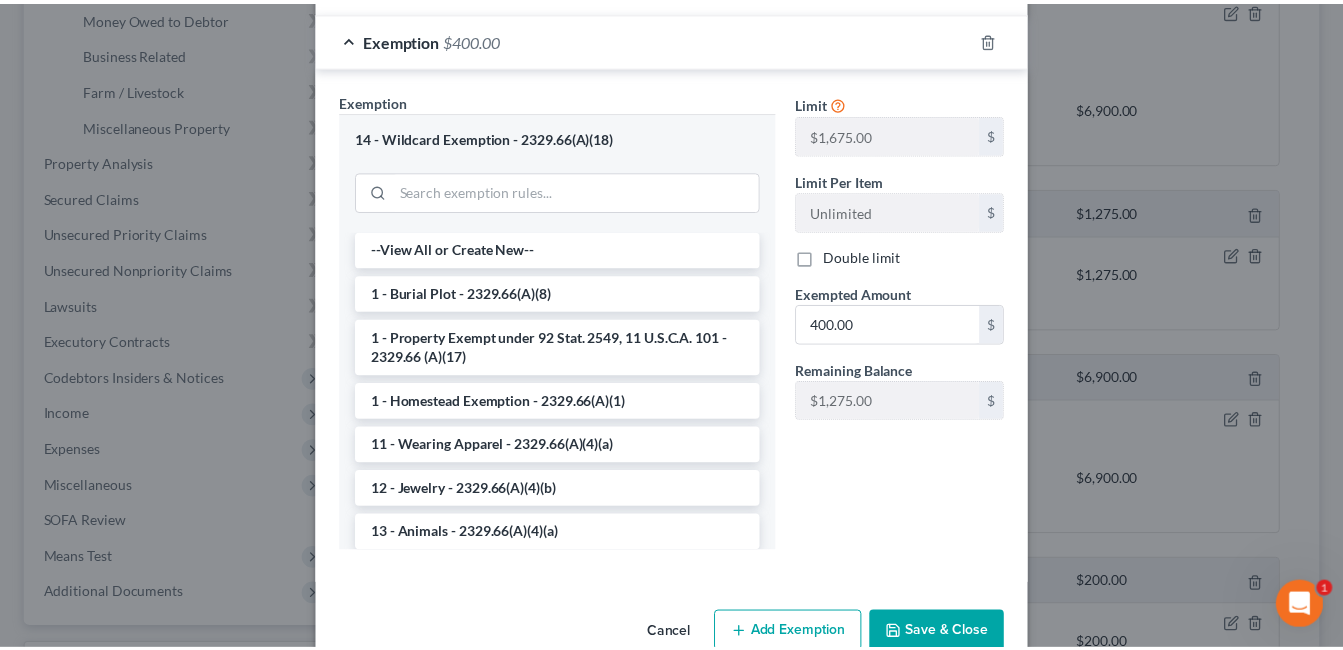 scroll, scrollTop: 287, scrollLeft: 0, axis: vertical 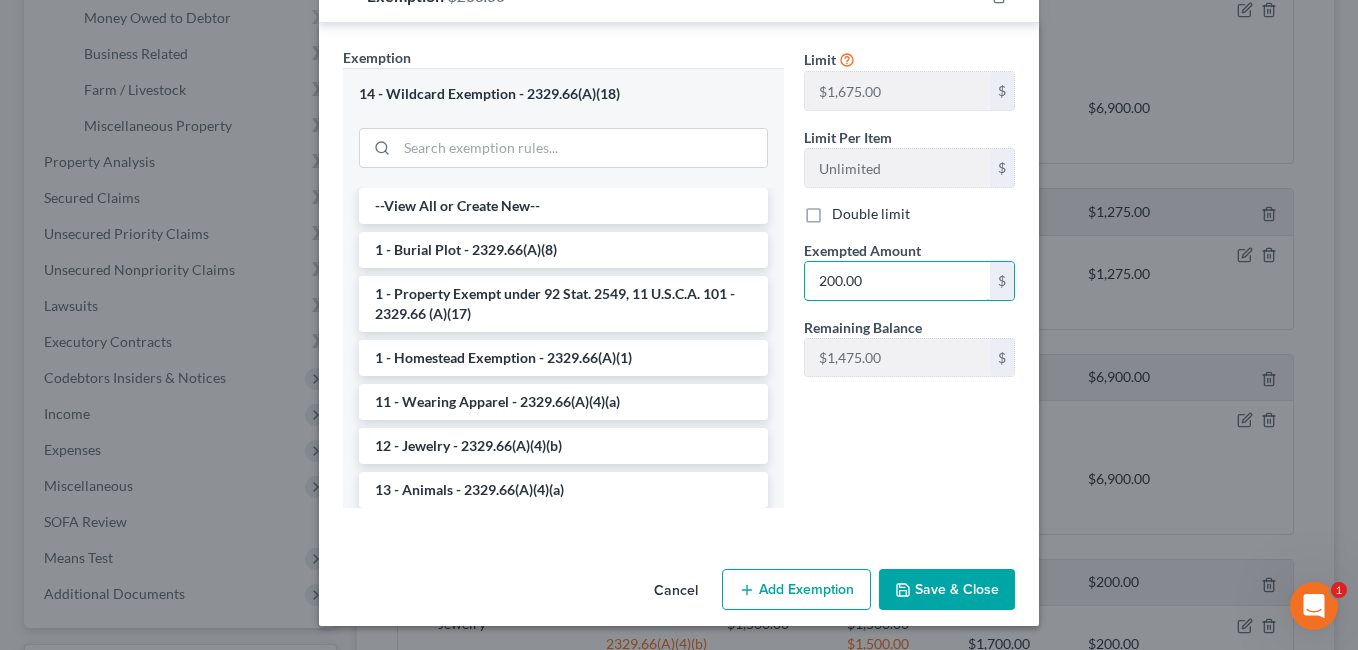 type on "200.00" 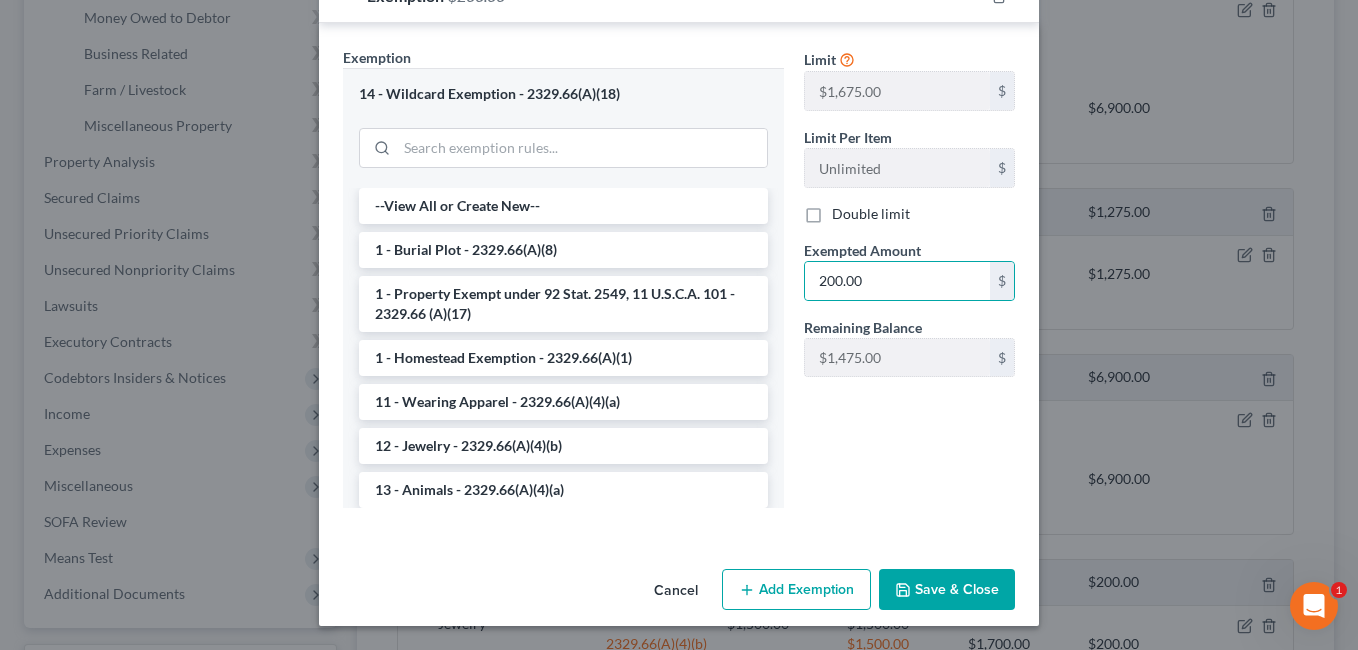 click on "Save & Close" at bounding box center [947, 590] 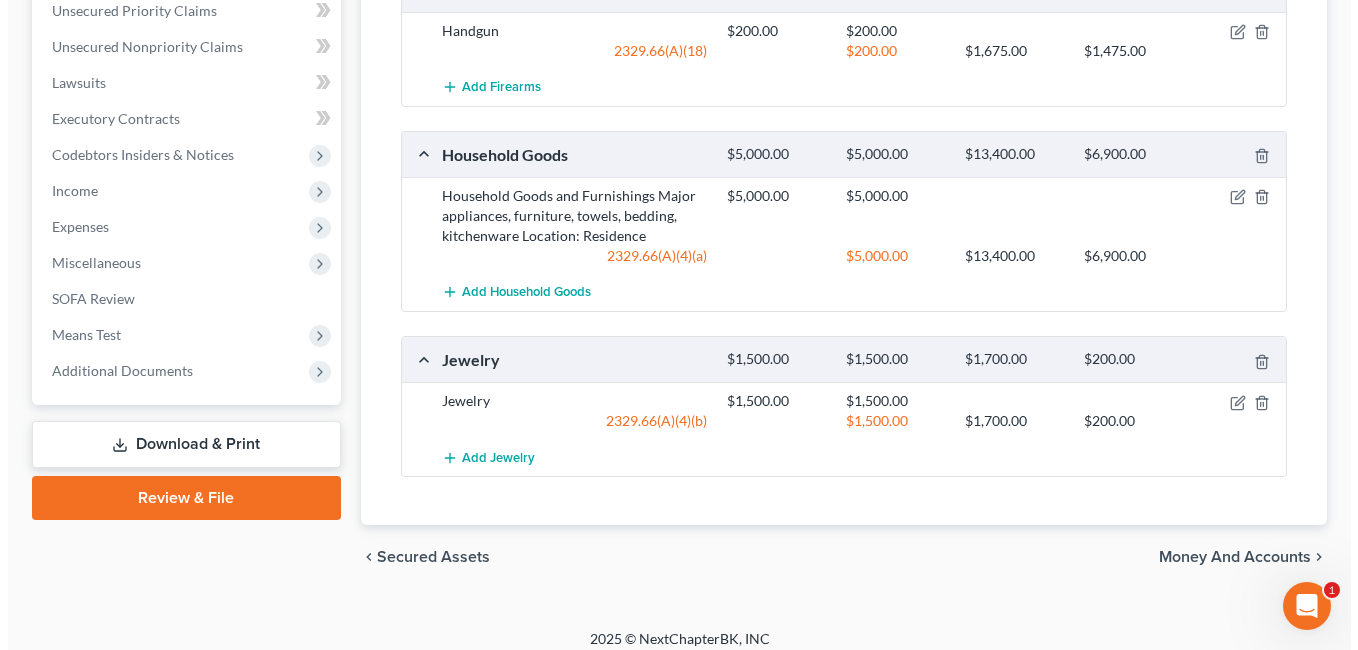 scroll, scrollTop: 878, scrollLeft: 0, axis: vertical 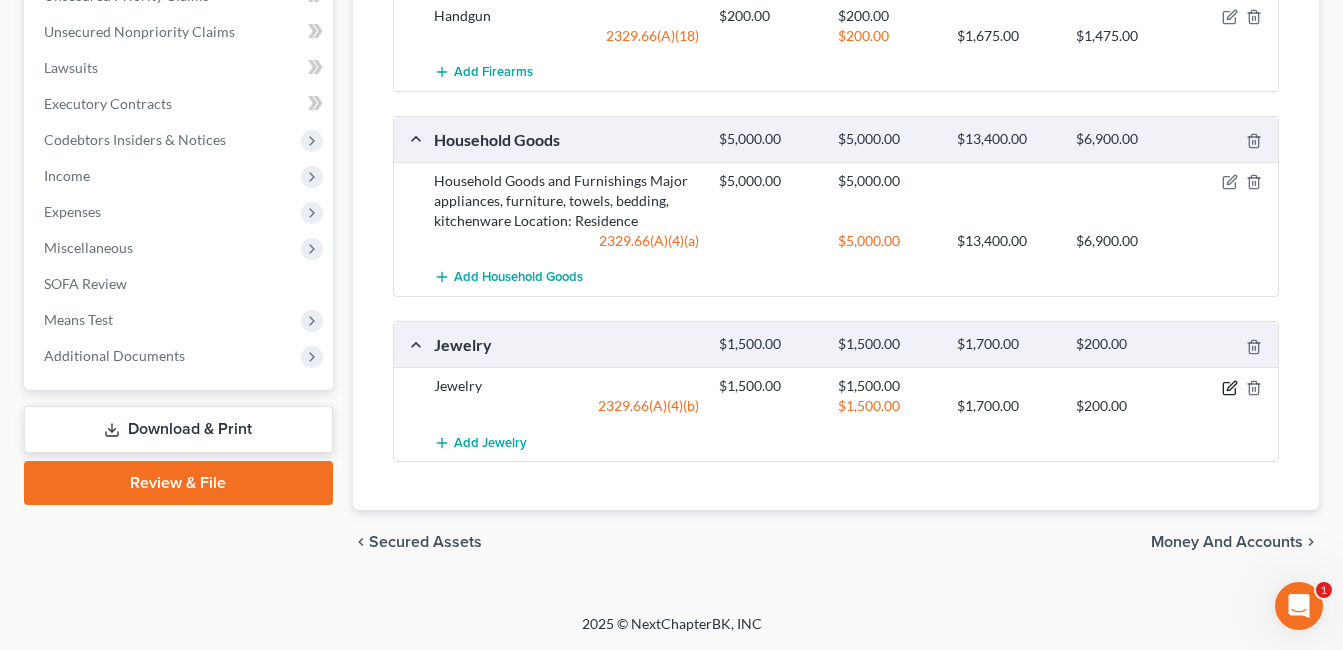 click 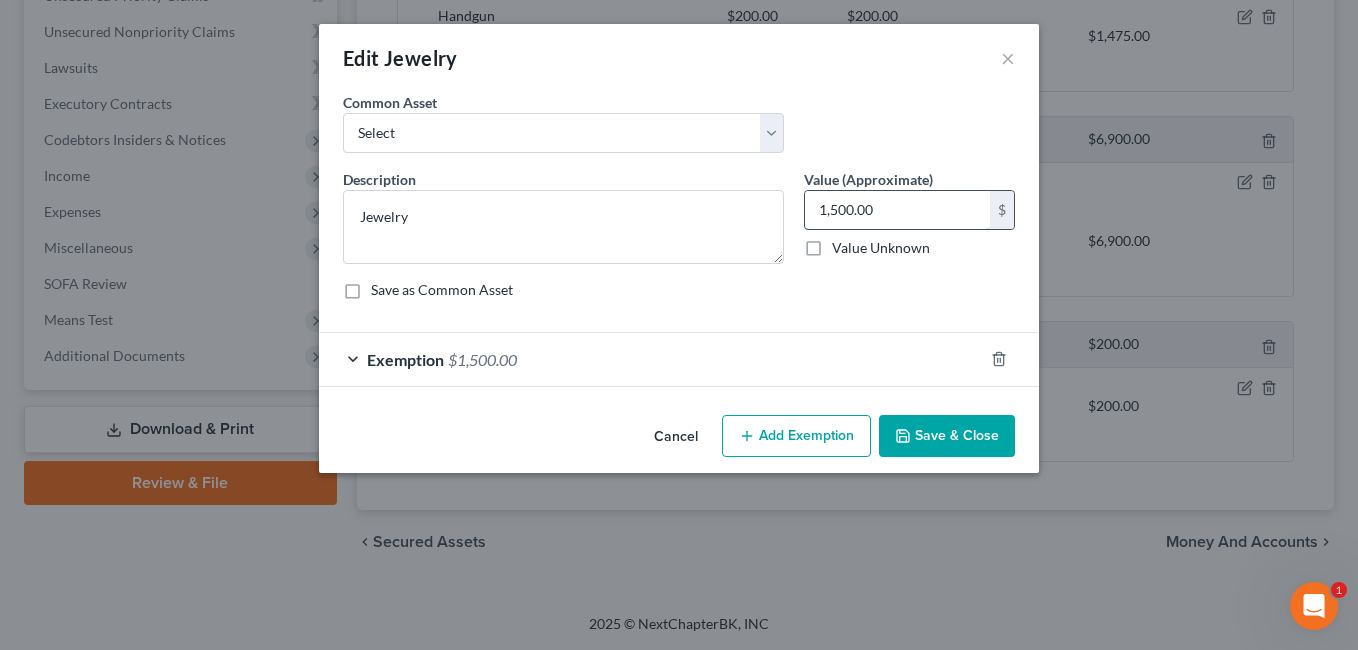 type on "2" 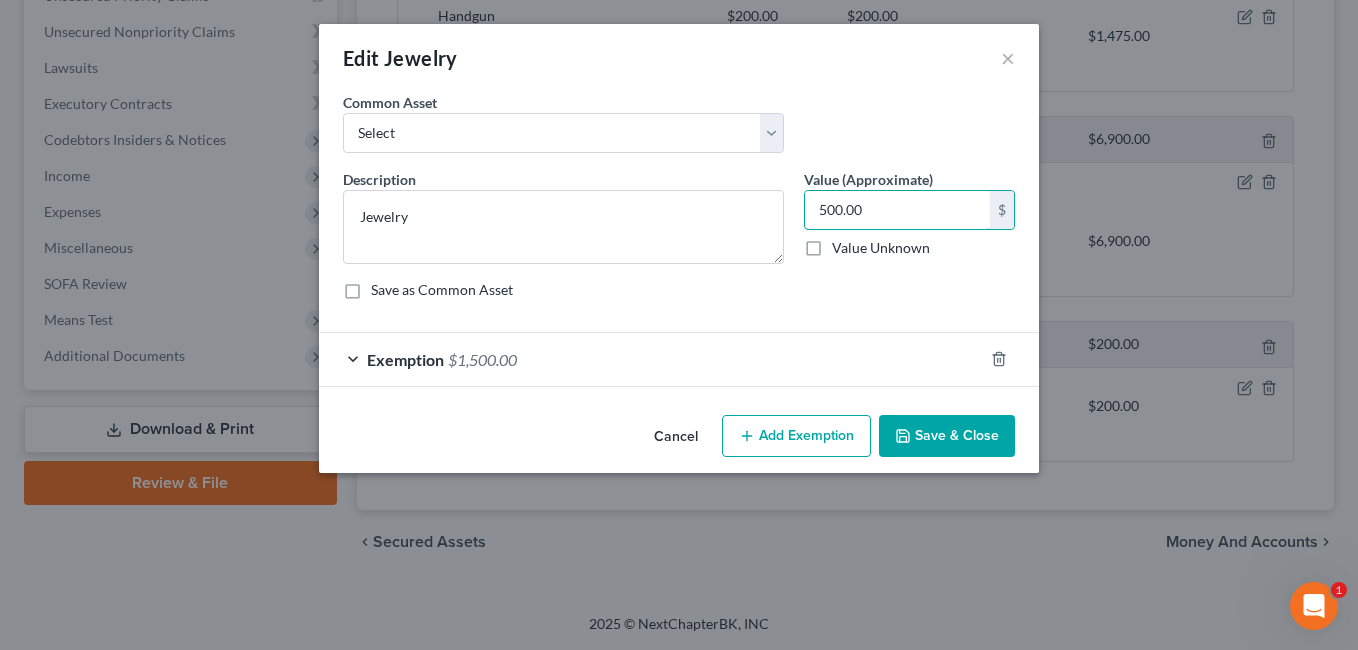 type on "500.00" 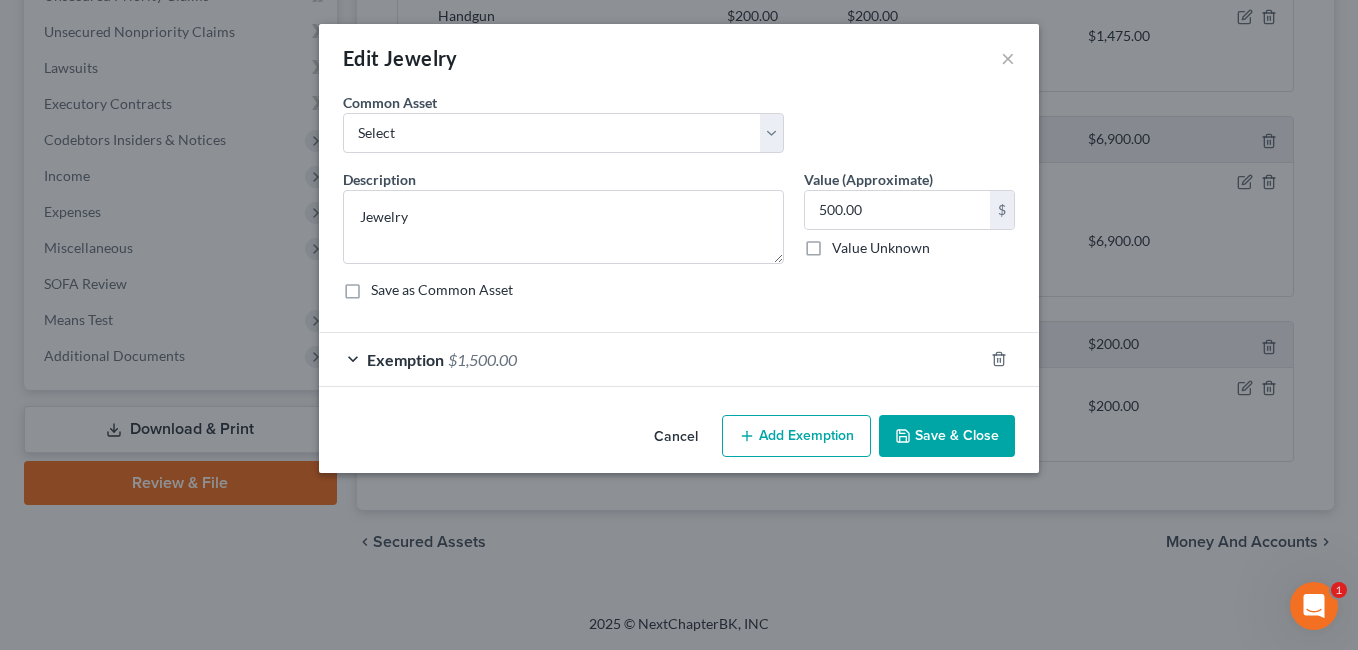 click on "Exemption $1,500.00" at bounding box center [651, 359] 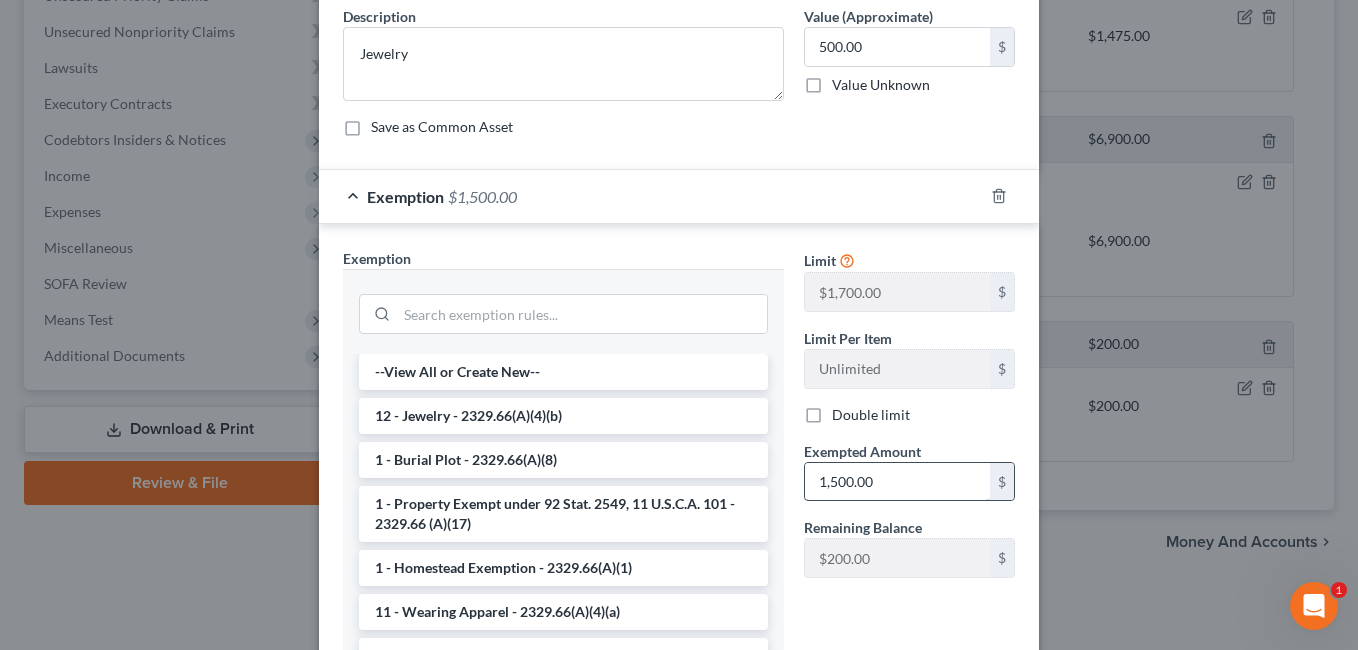 scroll, scrollTop: 200, scrollLeft: 0, axis: vertical 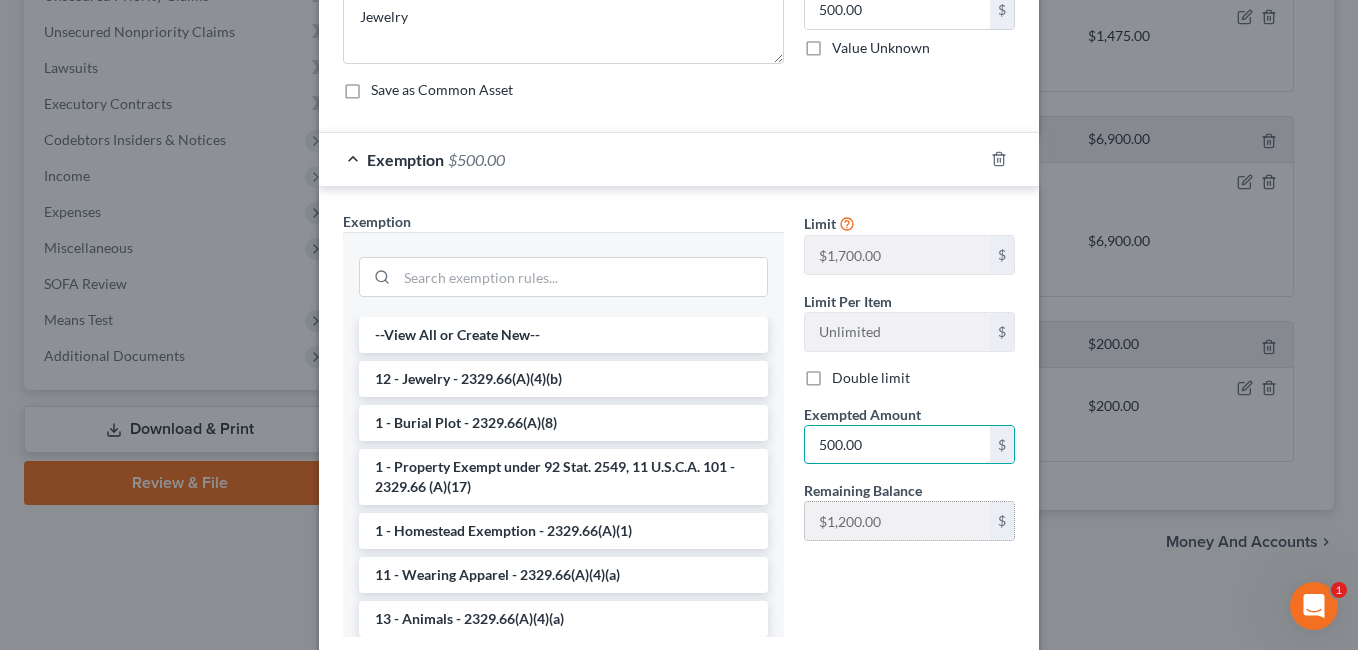 type on "500.00" 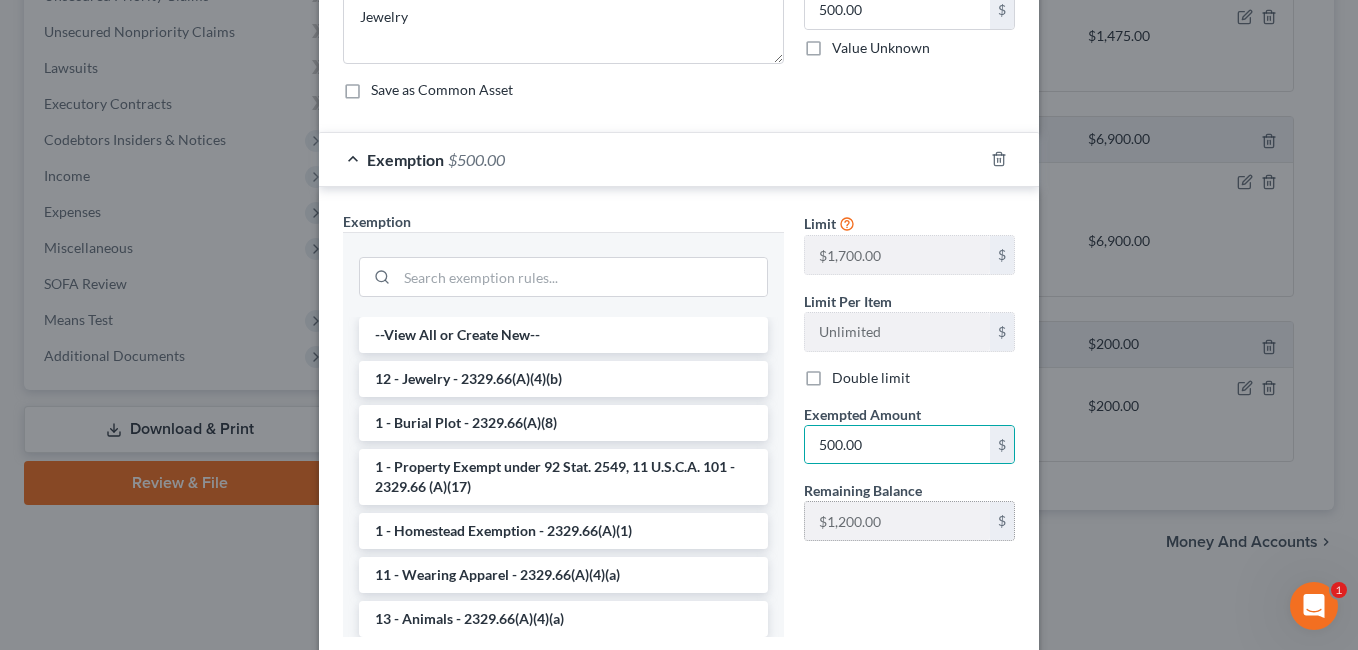 click on "Edit Jewelry  × An exemption set must first be selected from the Filing Information section. Common Asset Select Jewelry
Description
*
Jewelry Value (Approximate)
[CURRENCY][NUMBER]
Value Unknown
Balance Undetermined
[CURRENCY][NUMBER]
Value Unknown
Save as Common Asset
Exemption [CURRENCY][NUMBER]
Exemption Set must be selected for CA.
Exemption
*
--View All or Create New-- [NUMBER] - Jewelry  - [NUMBER] [NUMBER] - Burial Plot - [NUMBER] [NUMBER] - Property Exempt under [NUMBER] [NUMBER] [NUMBER] - Homestead Exemption  - [NUMBER] [NUMBER] - Wearing Apparel - [NUMBER] [NUMBER] - Animals - [NUMBER] [NUMBER] - Health Aids - [NUMBER] [NUMBER] - Wildcard Exemption  - [NUMBER] [NUMBER] - Cash on hand - [NUMBER] [NUMBER] - Tuition Credit - [NUMBER] [NUMBER] - Checking Accounts - [NUMBER] [NUMBER] - Savings Accounts  - [NUMBER] Limit     [CURRENCY] [CURRENCY]" at bounding box center (679, 325) 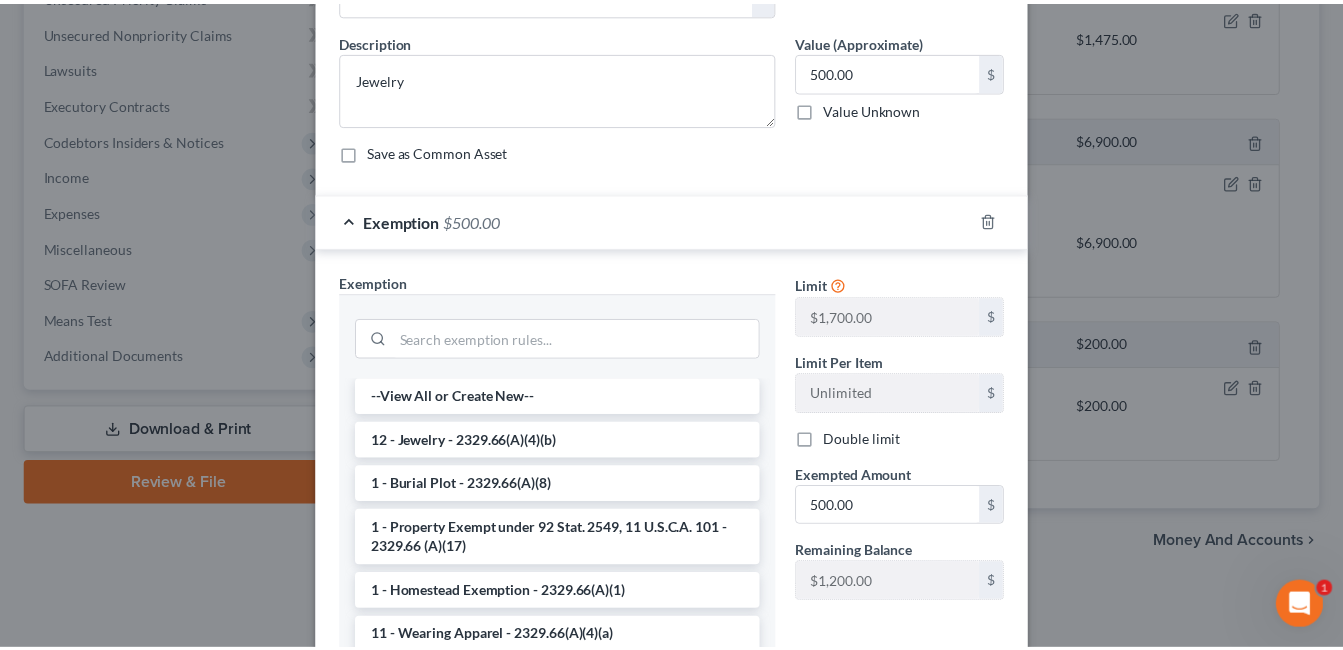 scroll, scrollTop: 329, scrollLeft: 0, axis: vertical 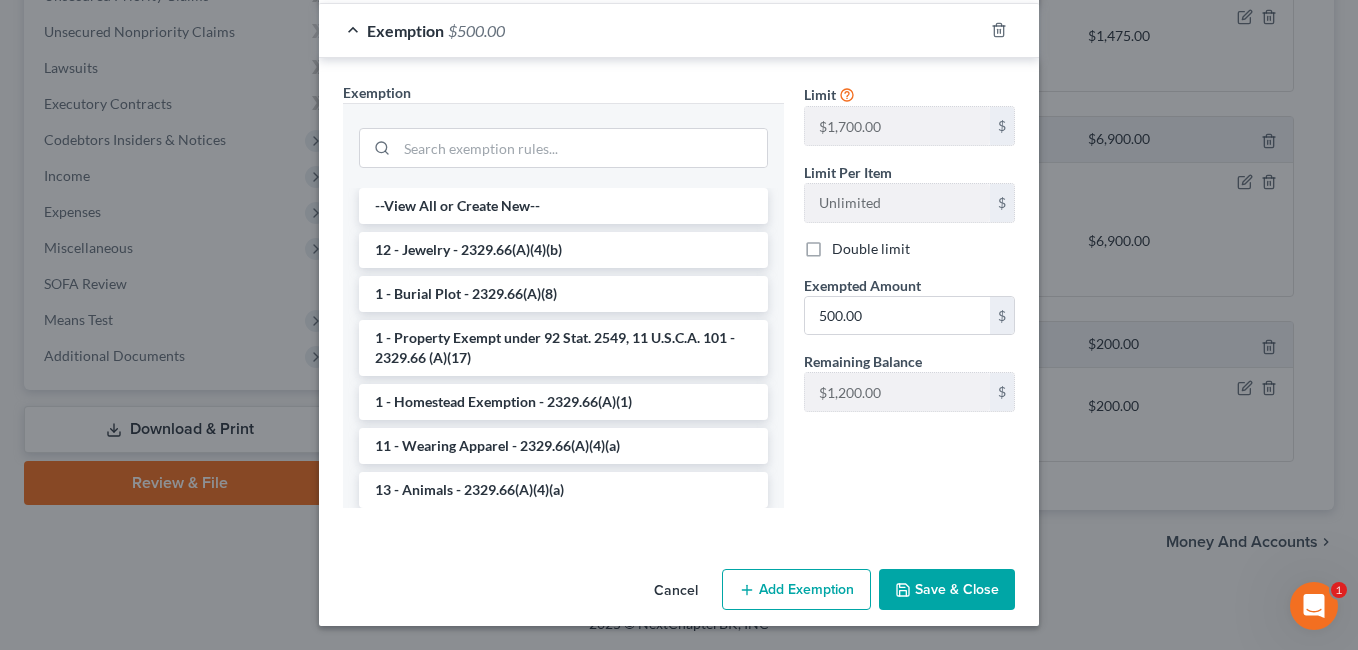 click on "Save & Close" at bounding box center (947, 590) 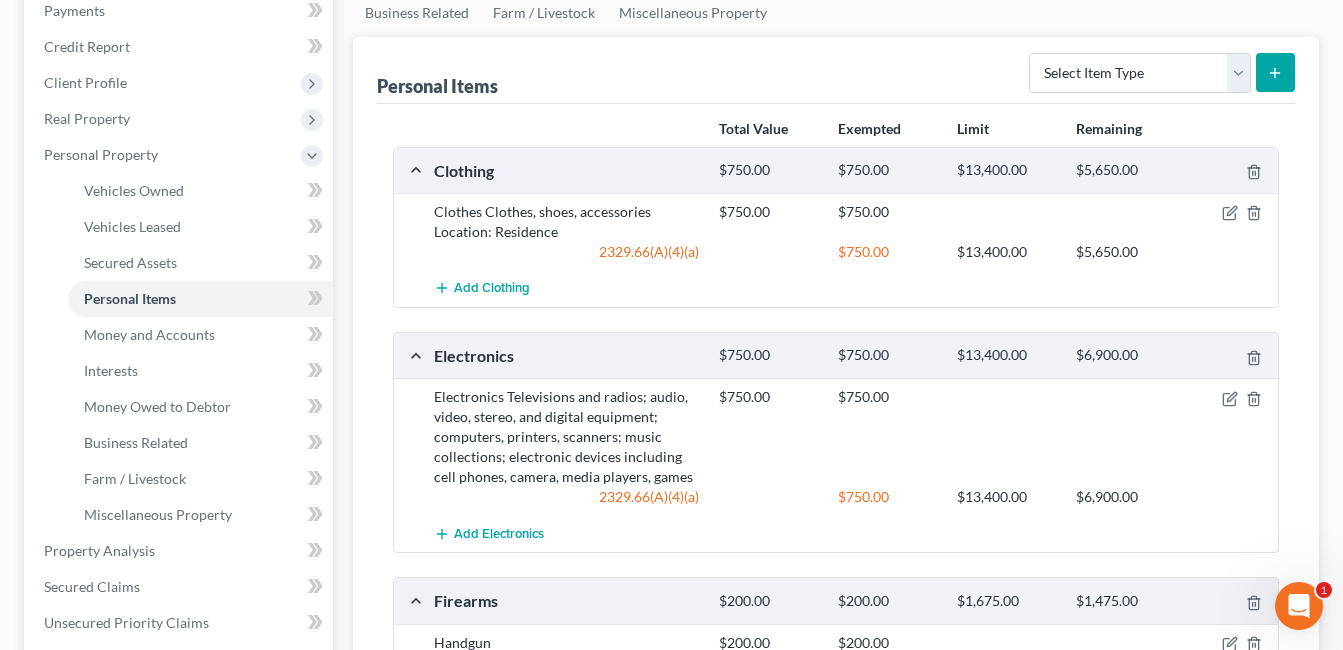scroll, scrollTop: 178, scrollLeft: 0, axis: vertical 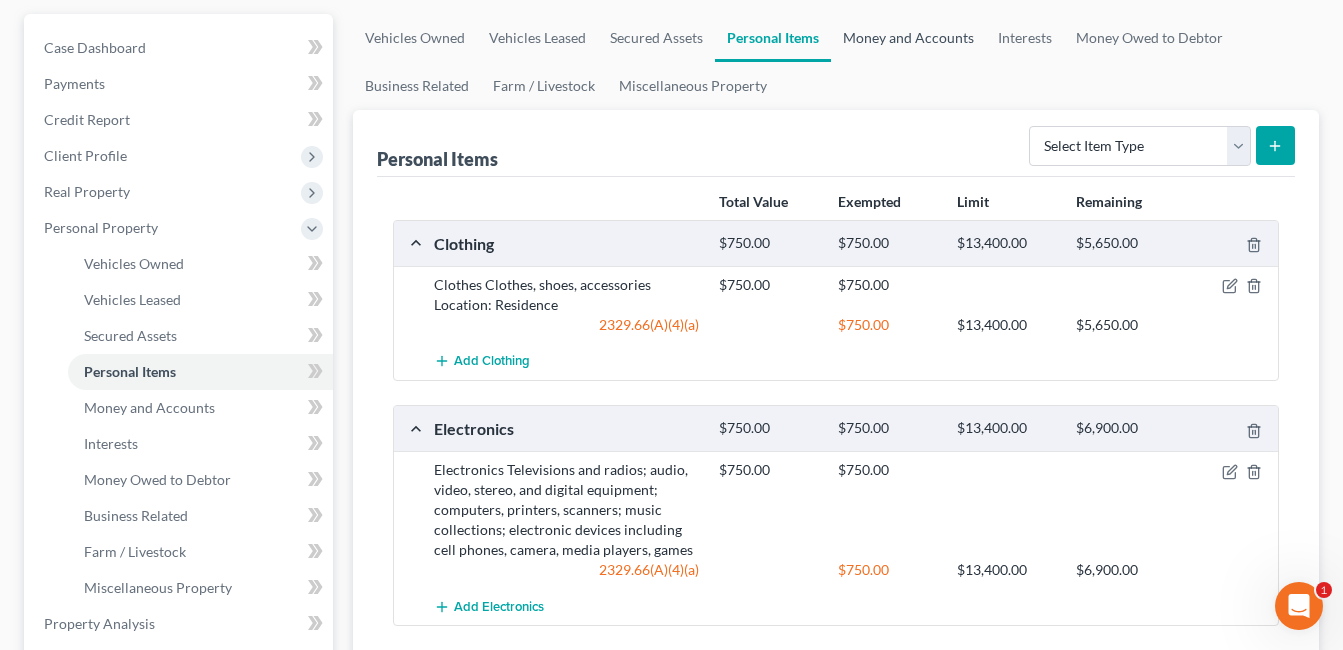 click on "Money and Accounts" at bounding box center [908, 38] 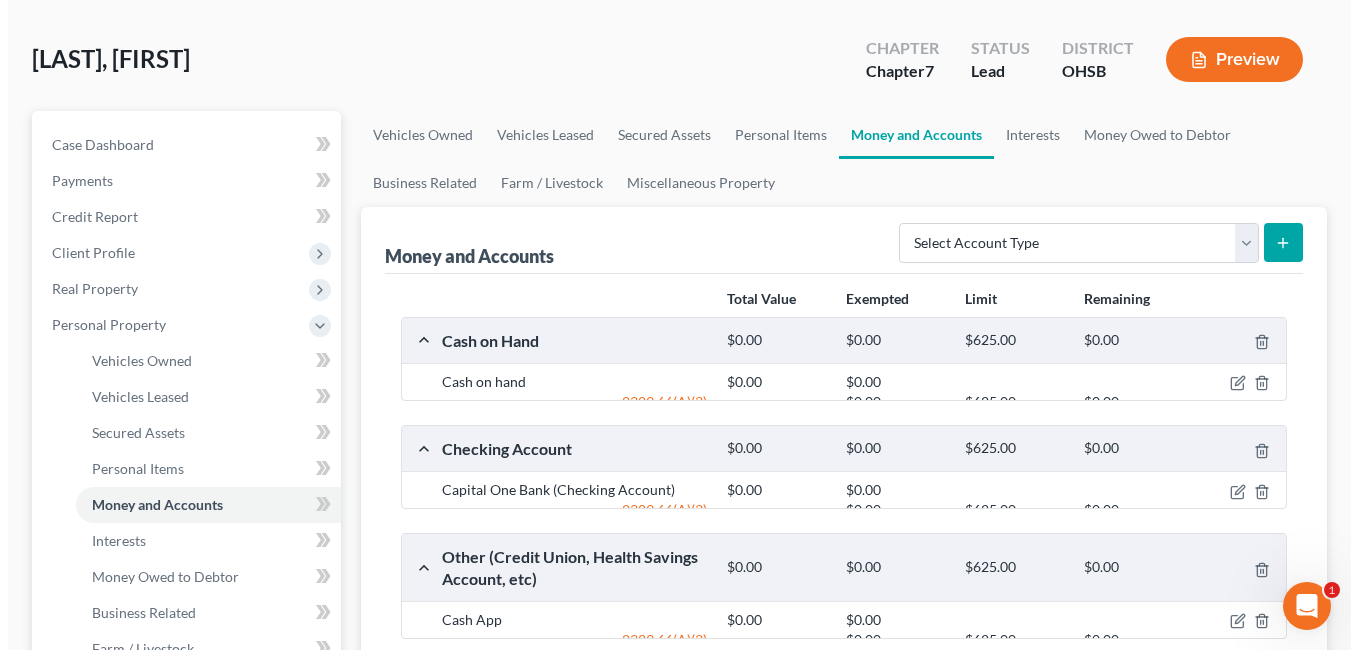 scroll, scrollTop: 0, scrollLeft: 0, axis: both 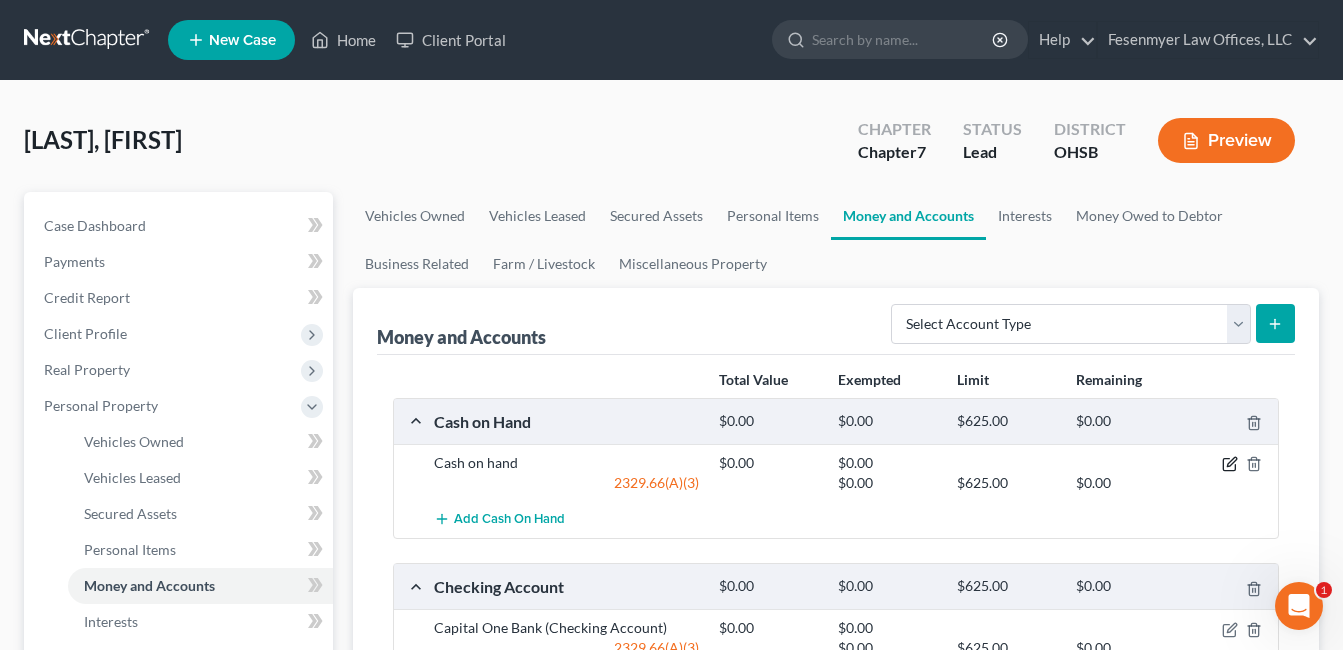 click 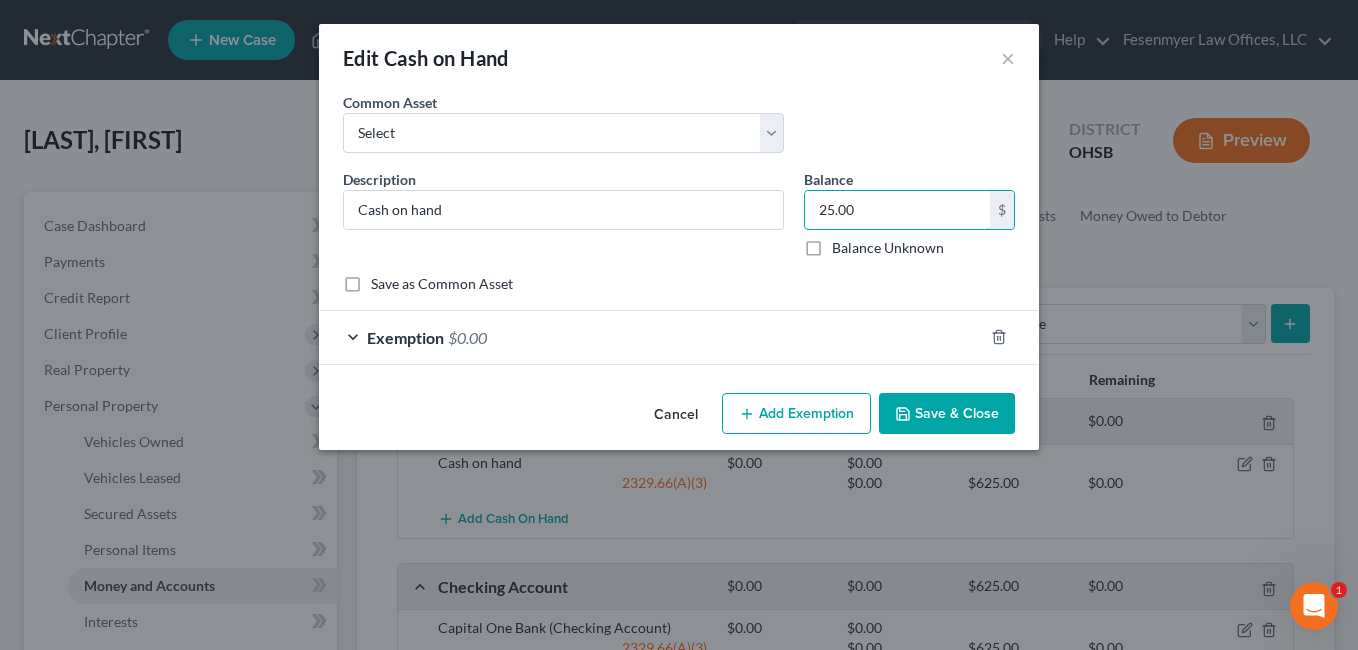 type on "25.00" 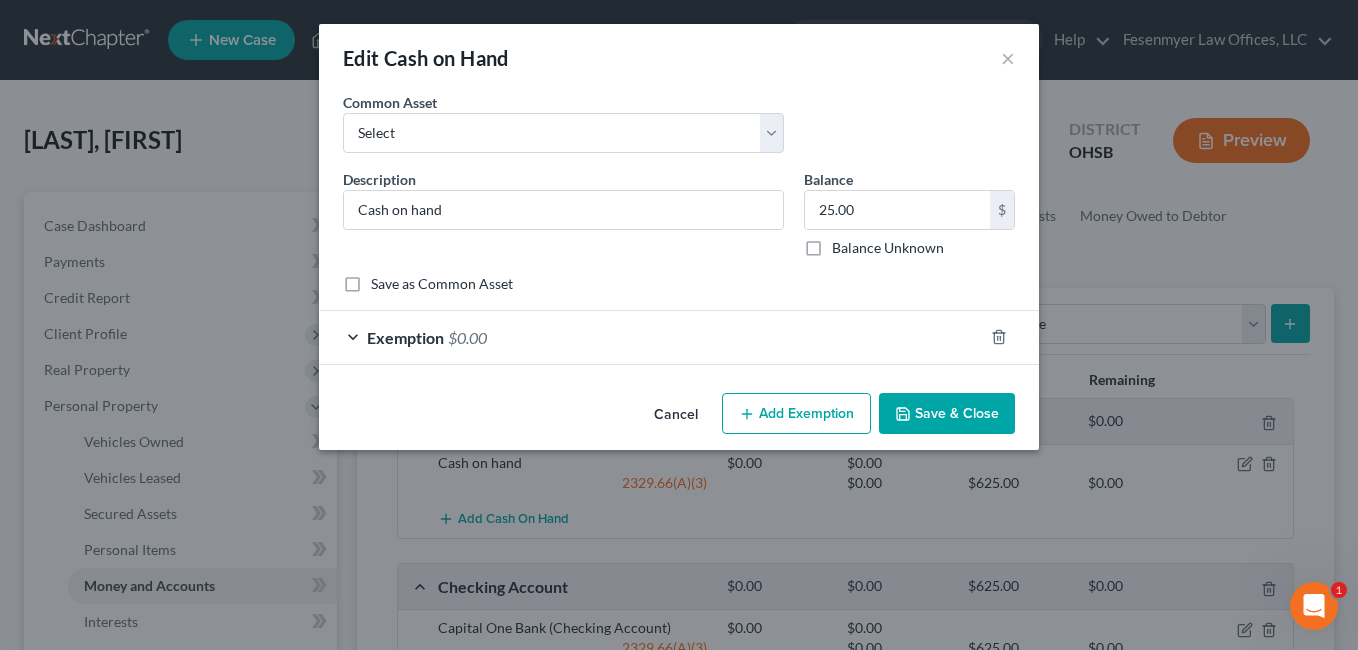 click on "Exemption $0.00" at bounding box center (651, 337) 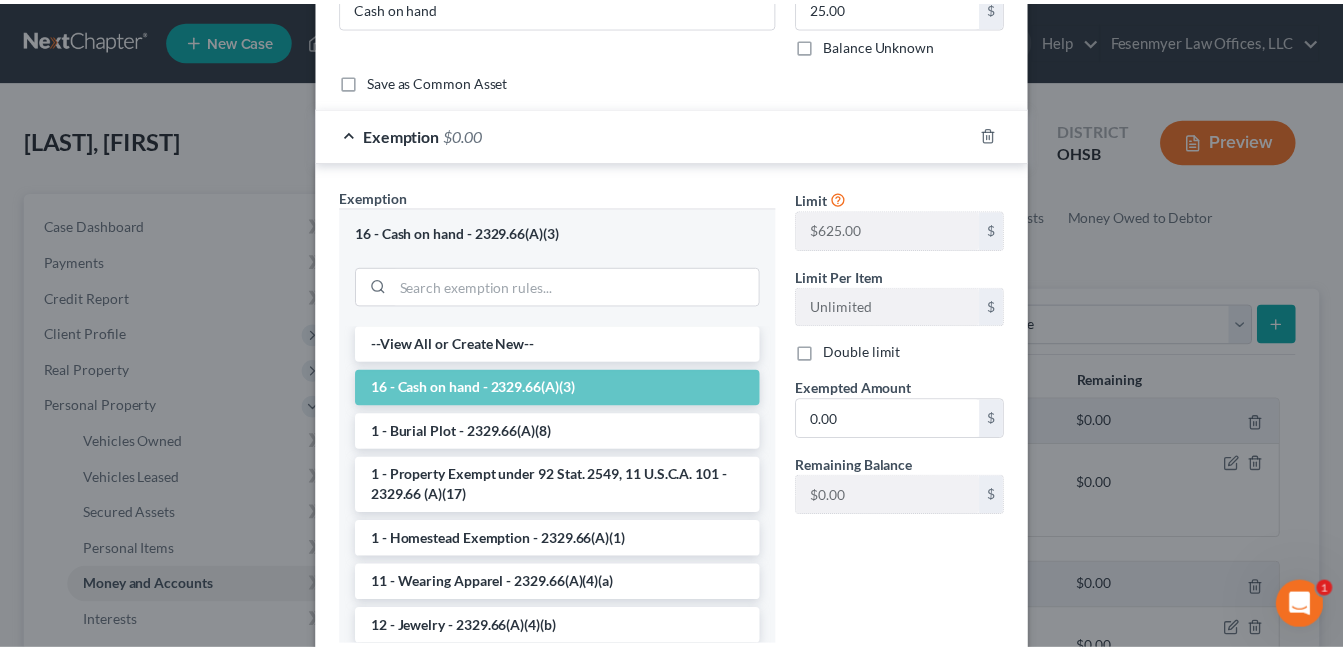 scroll, scrollTop: 300, scrollLeft: 0, axis: vertical 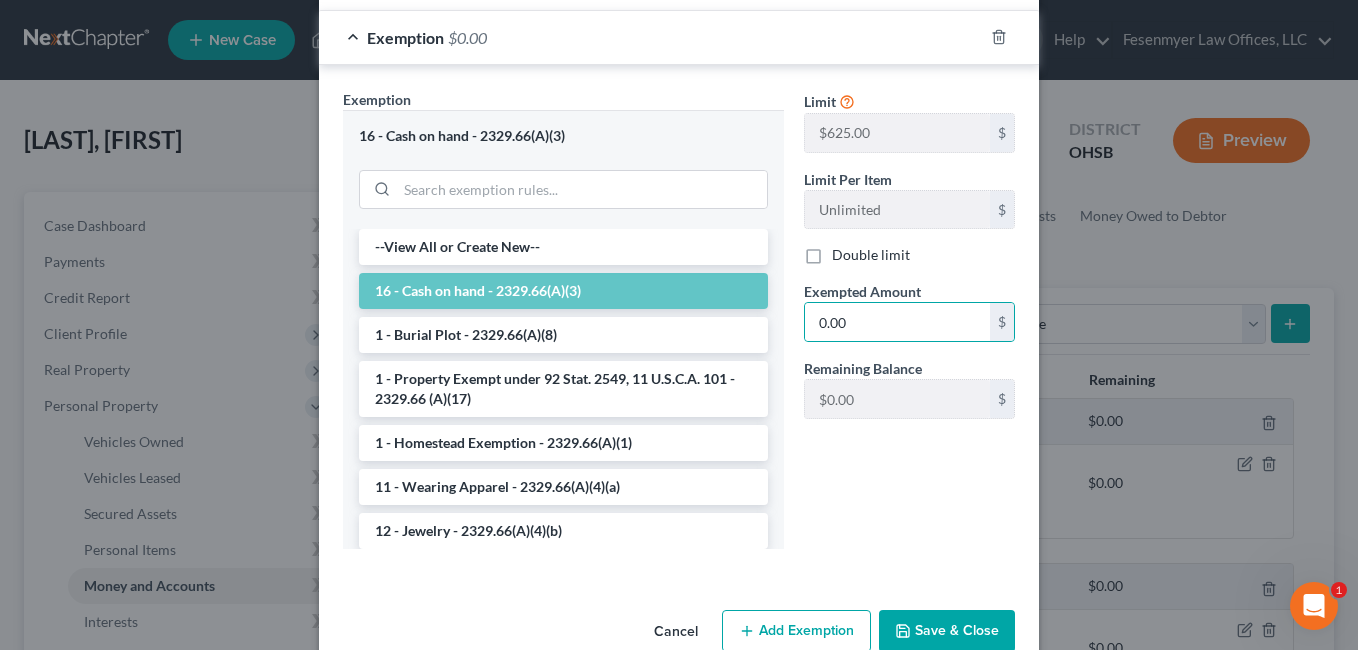 click on "Limit $625.00 $ Limit Per Item Unlimited $ Double limit
Exempted Amount
*
0.00 $ Remaining Balance $0.00 $" at bounding box center (909, 327) 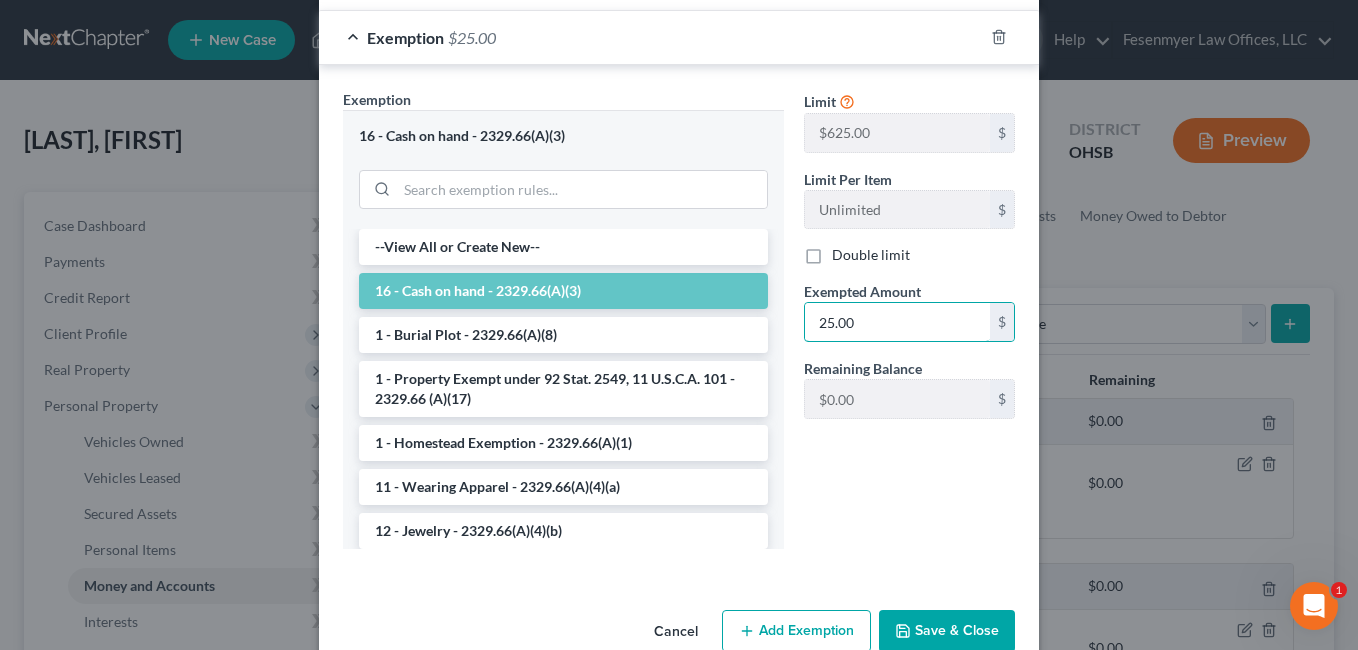 type on "25.00" 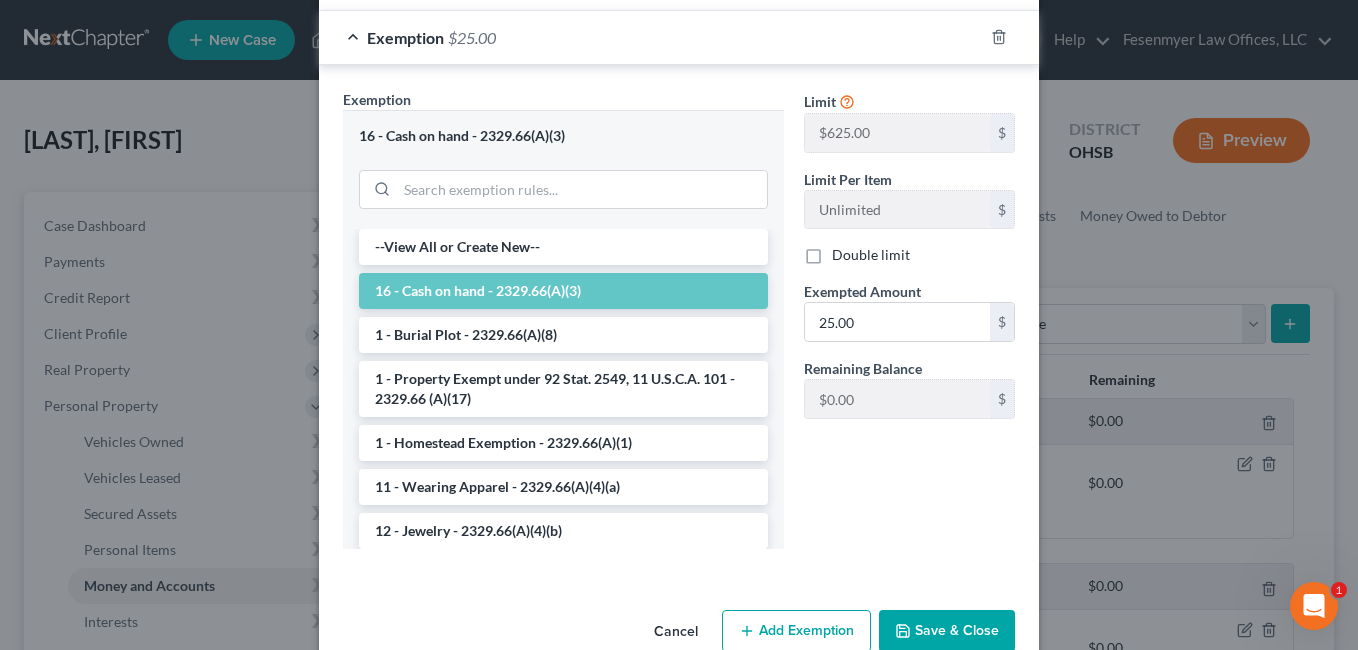 click on "Save & Close" at bounding box center (947, 631) 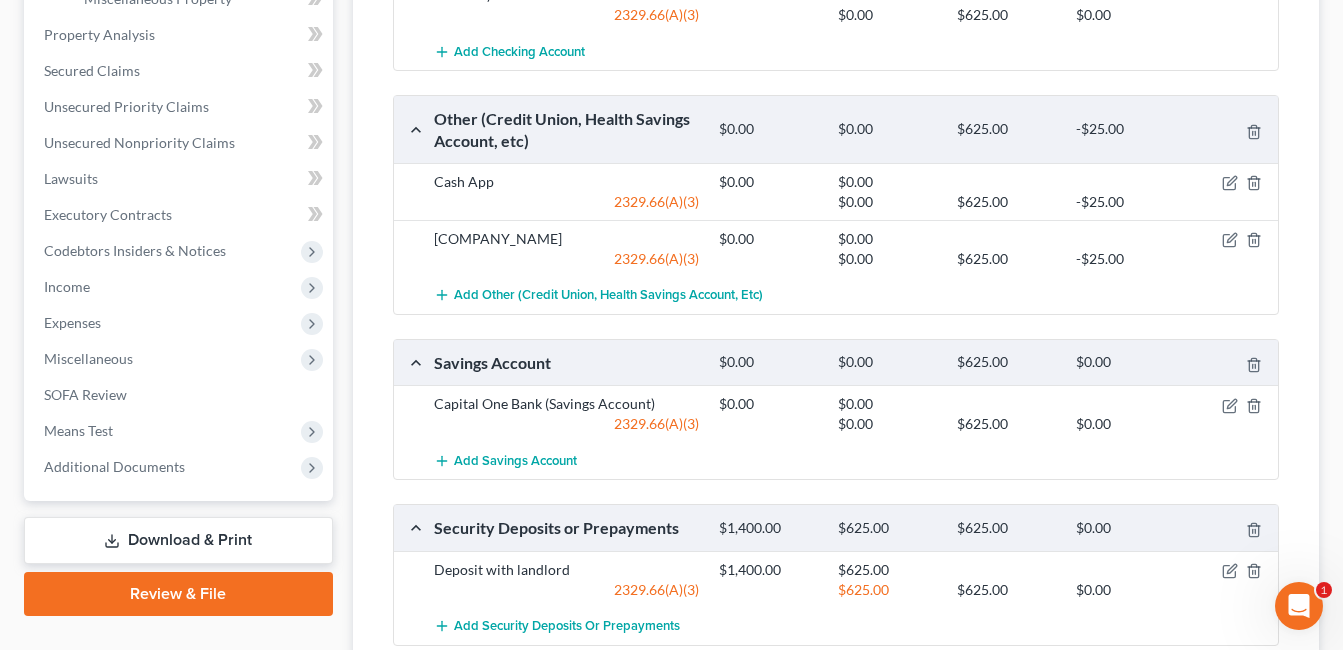 scroll, scrollTop: 800, scrollLeft: 0, axis: vertical 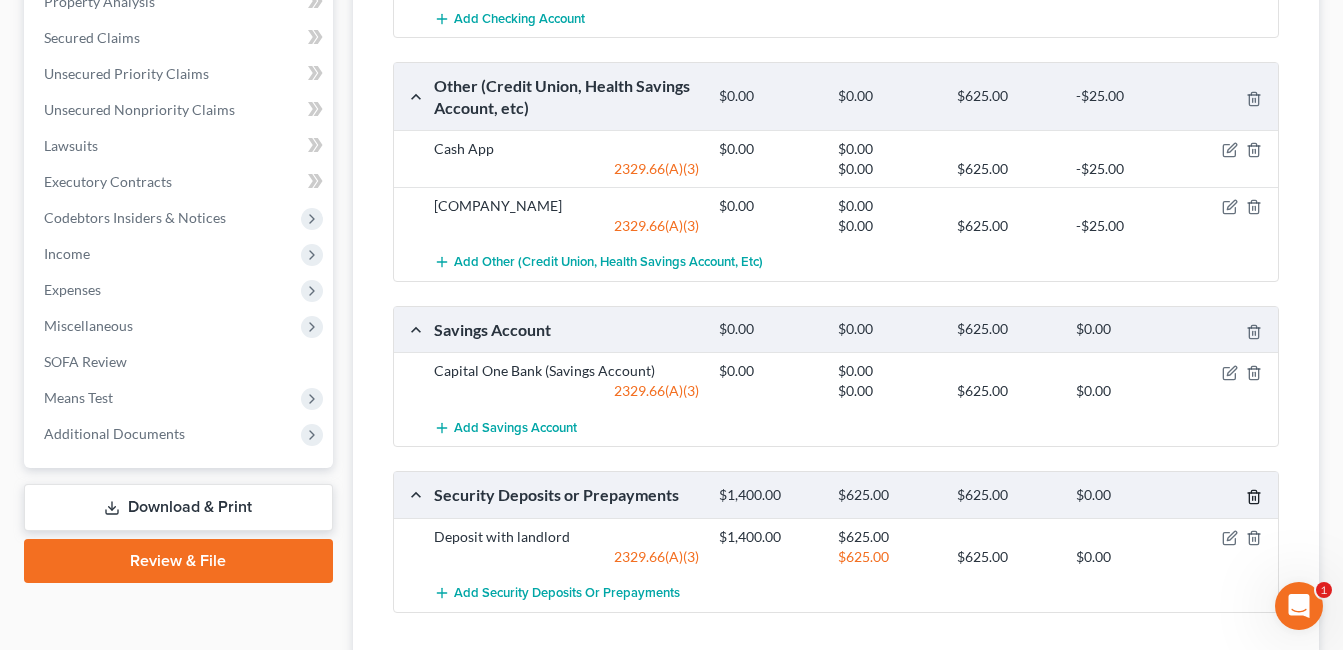 click 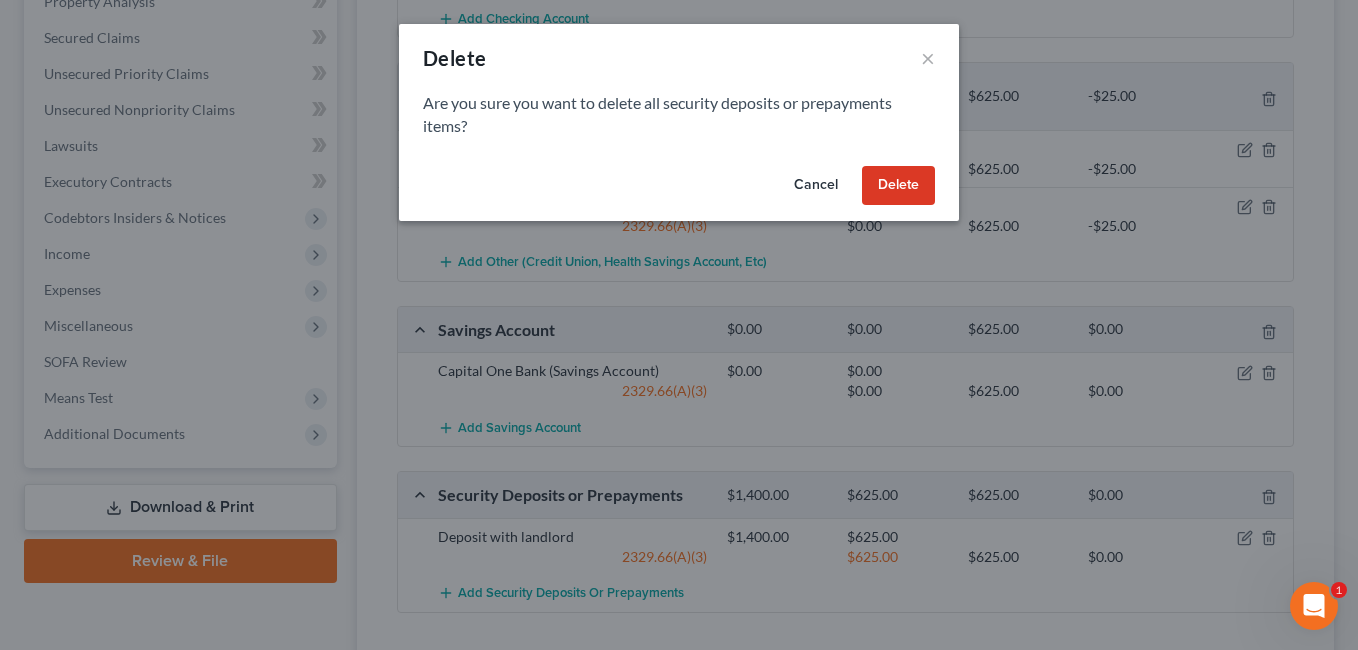 click on "Delete" at bounding box center (898, 186) 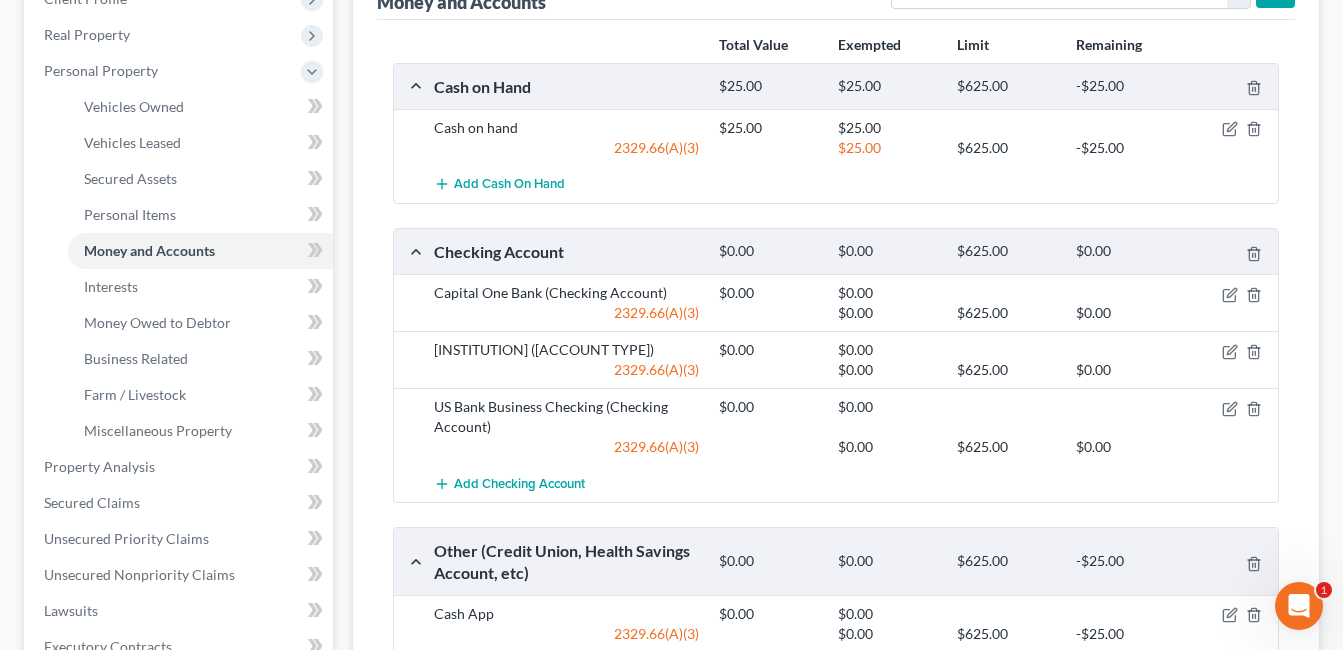 scroll, scrollTop: 300, scrollLeft: 0, axis: vertical 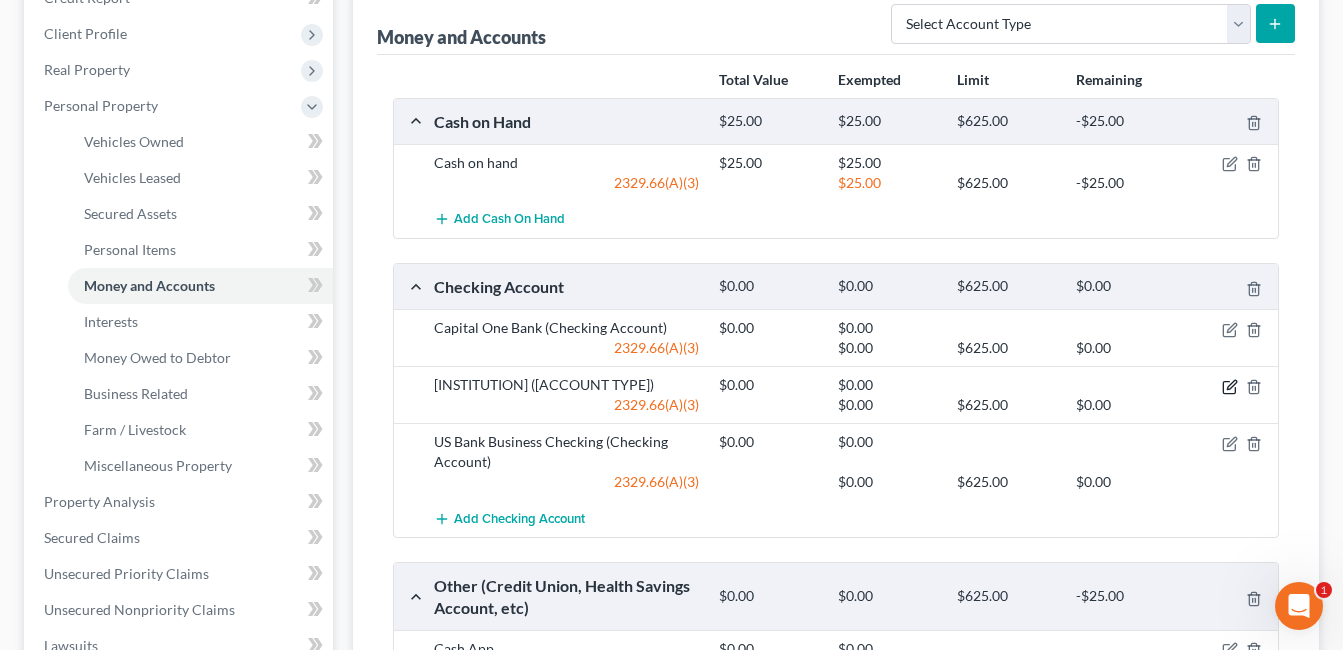 click 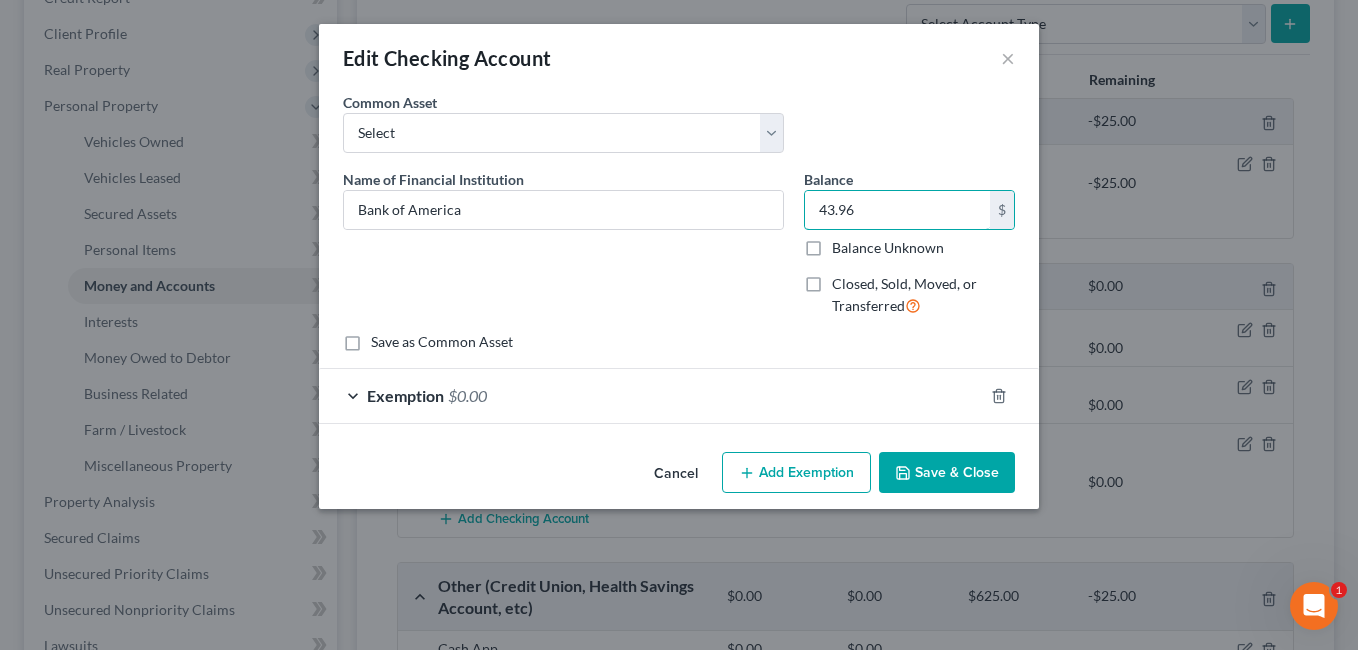 type on "43.96" 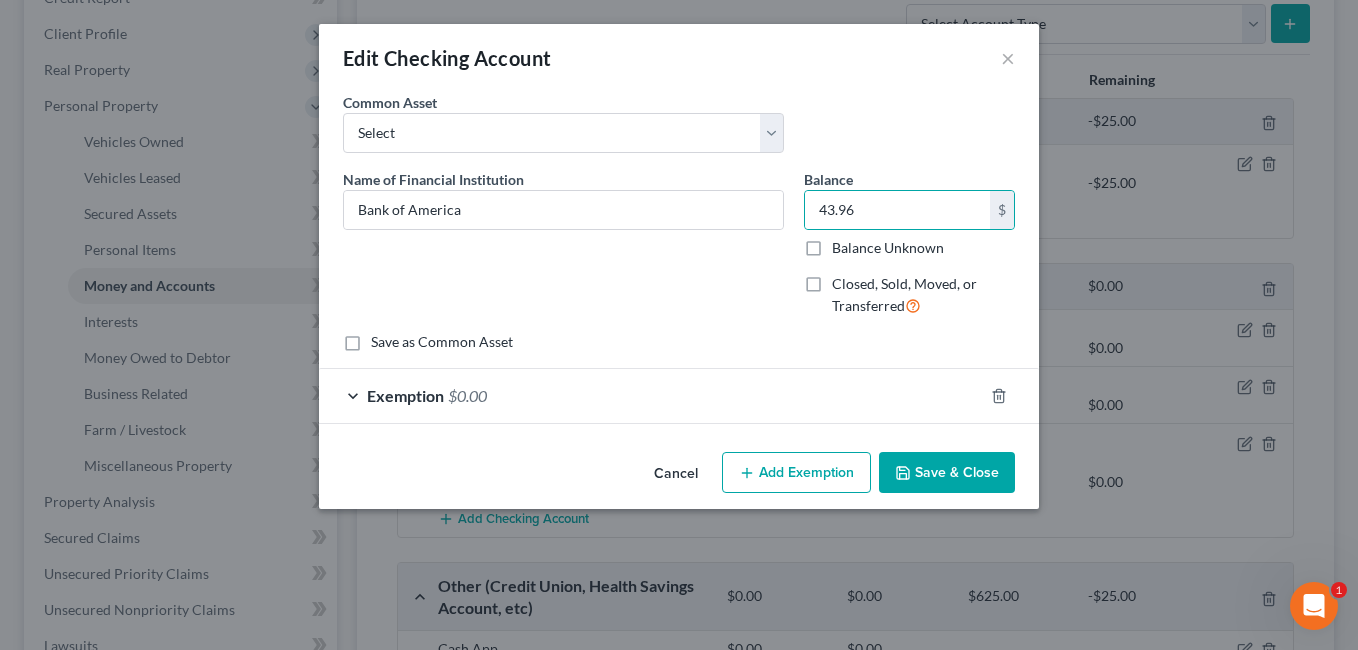 click on "Save & Close" at bounding box center (947, 473) 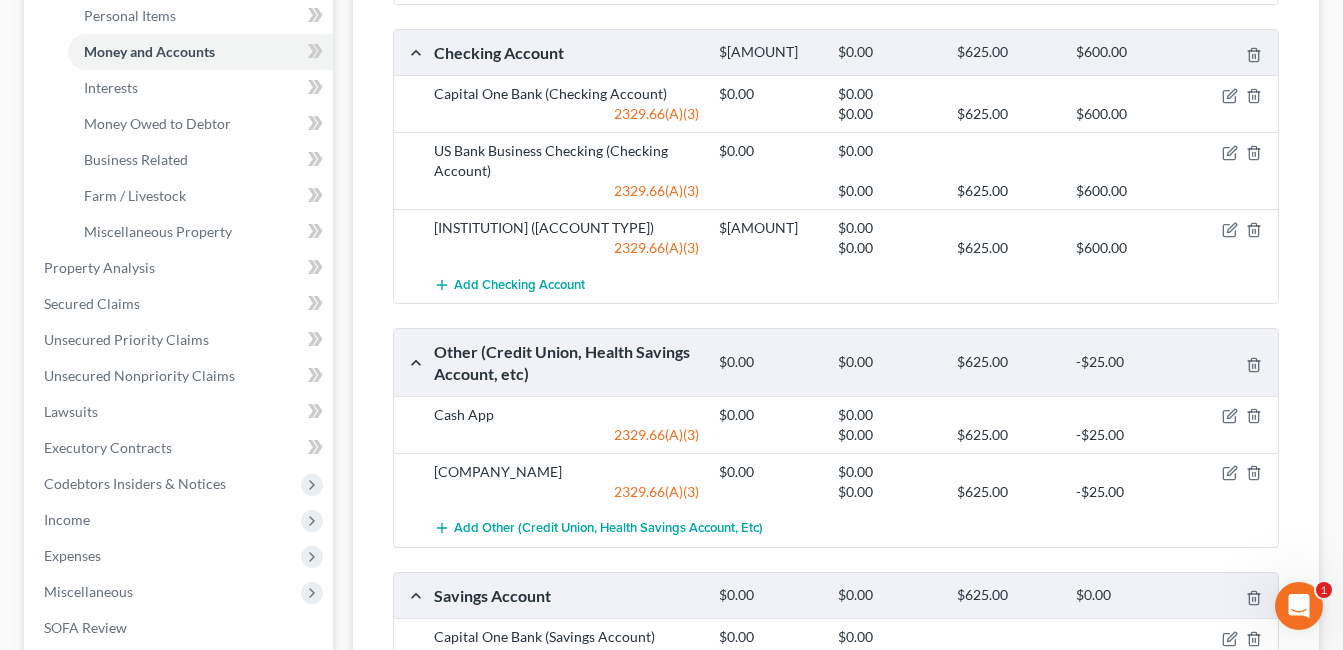 scroll, scrollTop: 500, scrollLeft: 0, axis: vertical 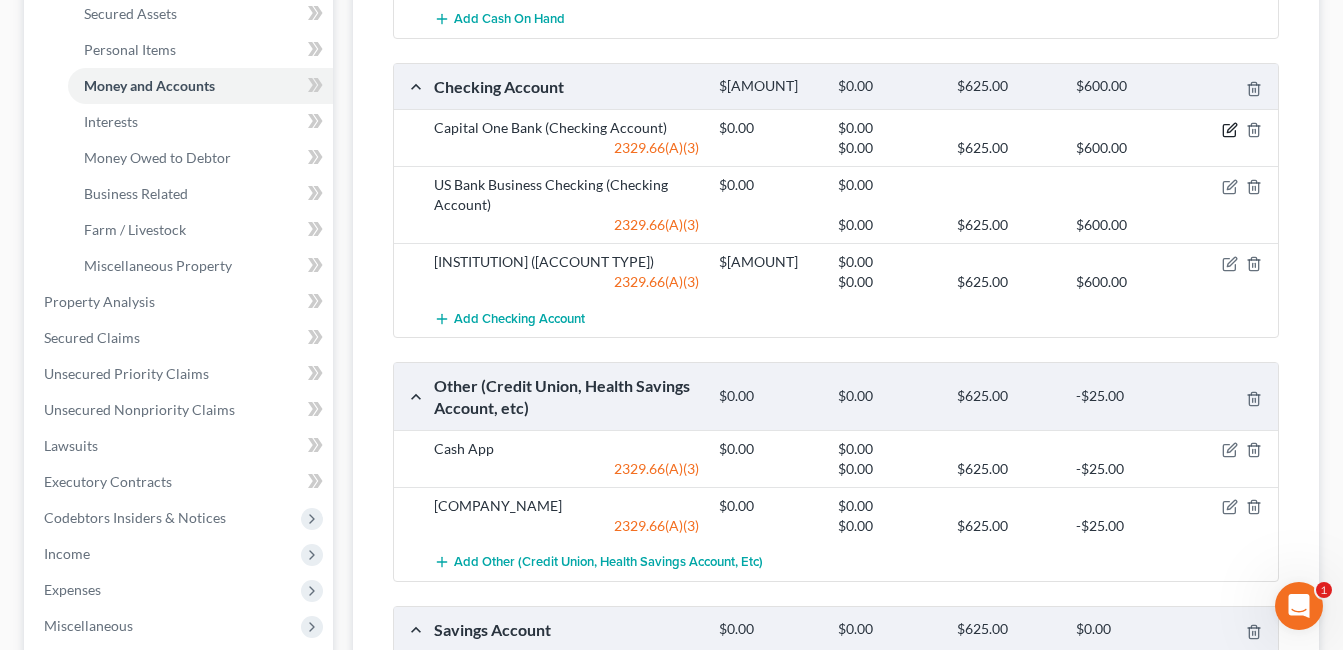 click 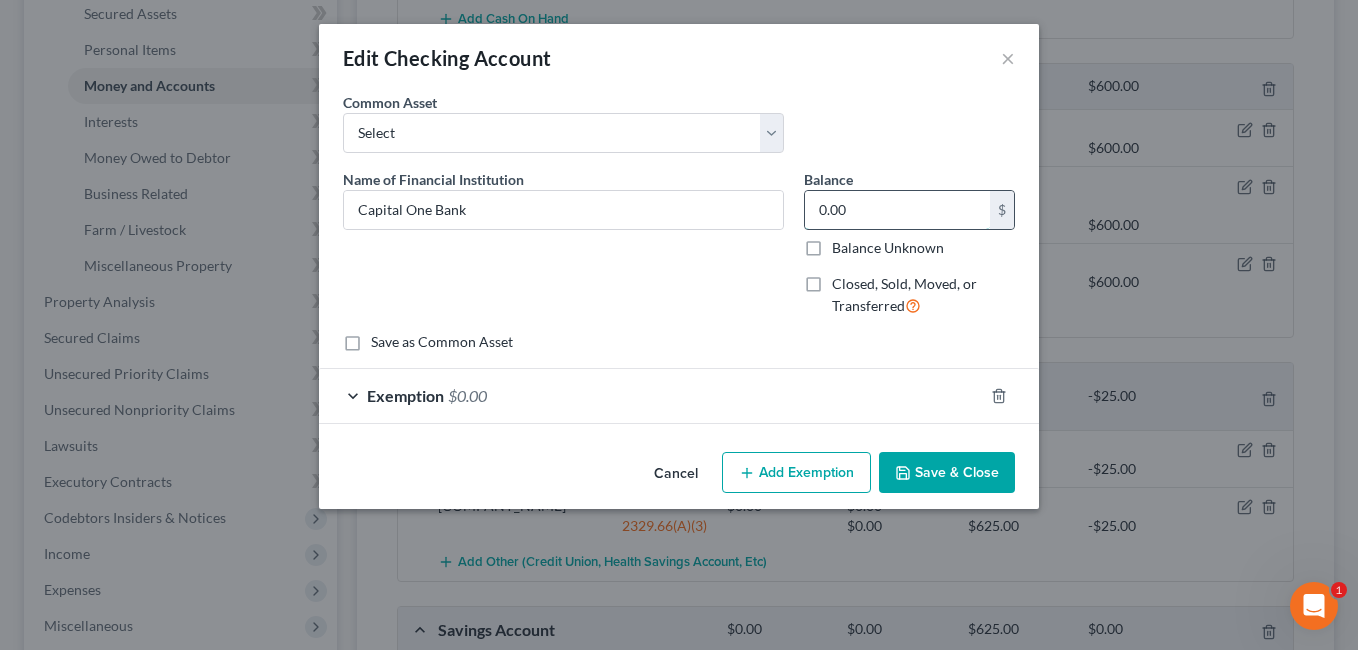 click on "0.00" at bounding box center (897, 210) 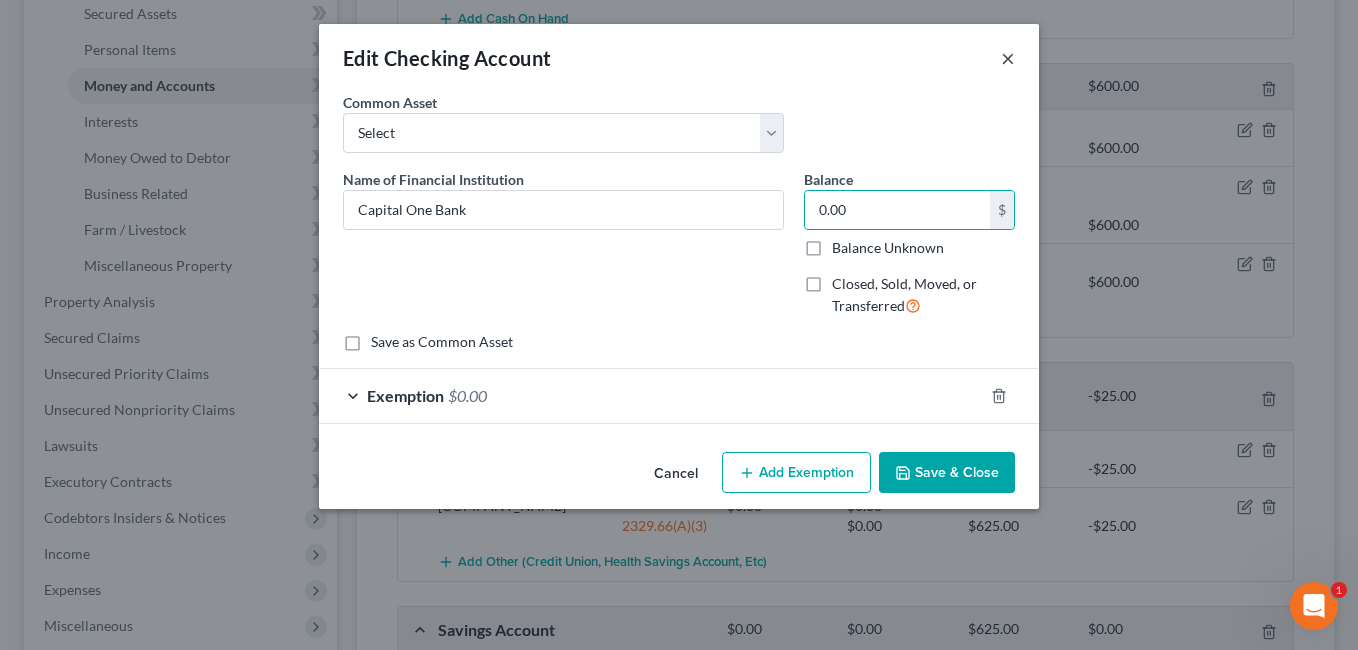 click on "×" at bounding box center [1008, 58] 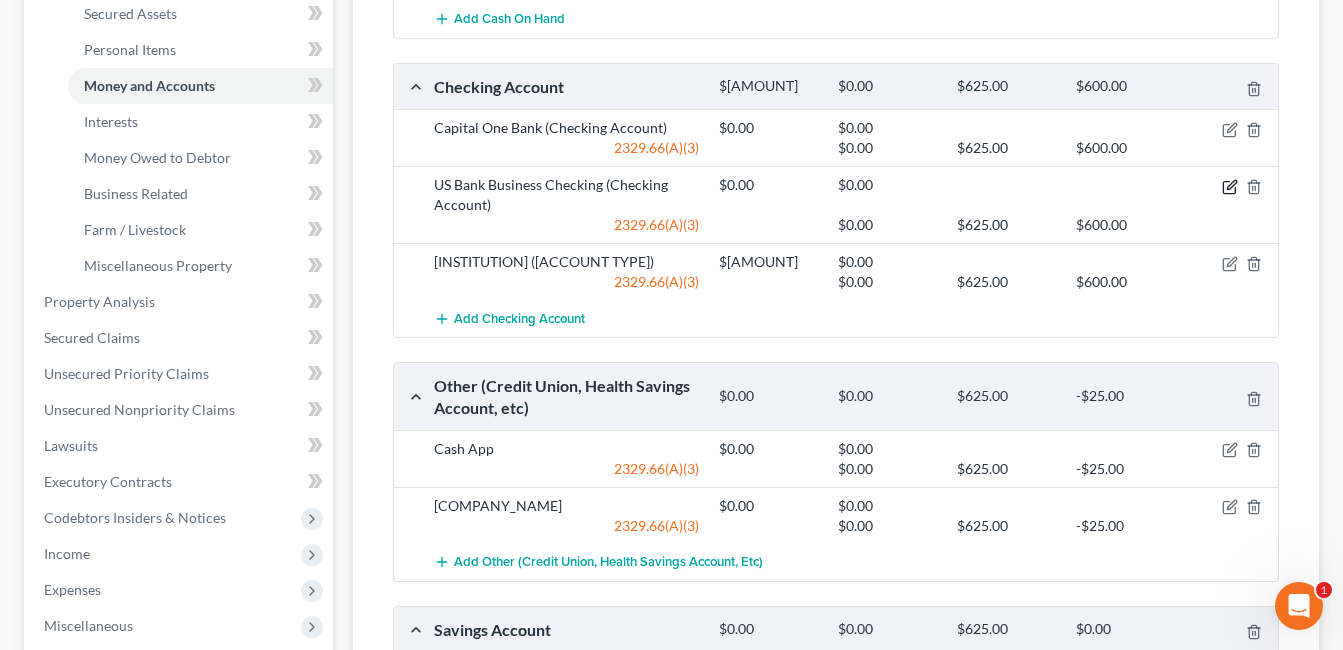 click 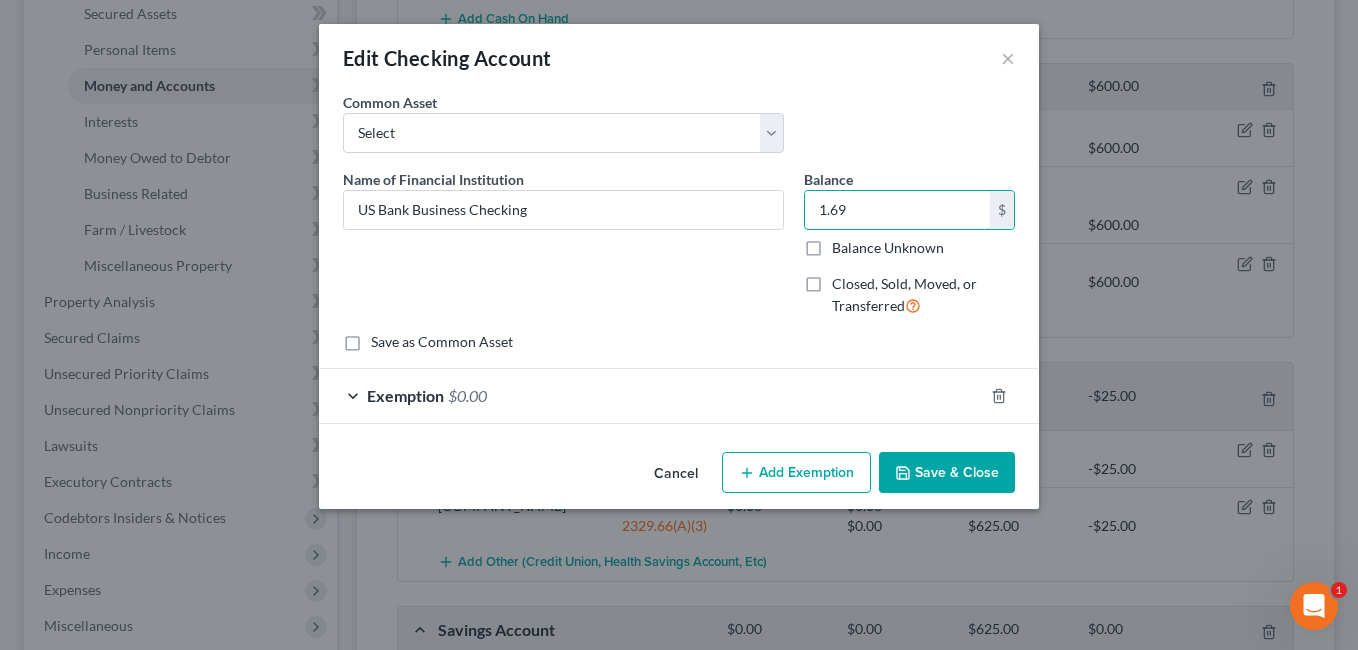 type on "1.69" 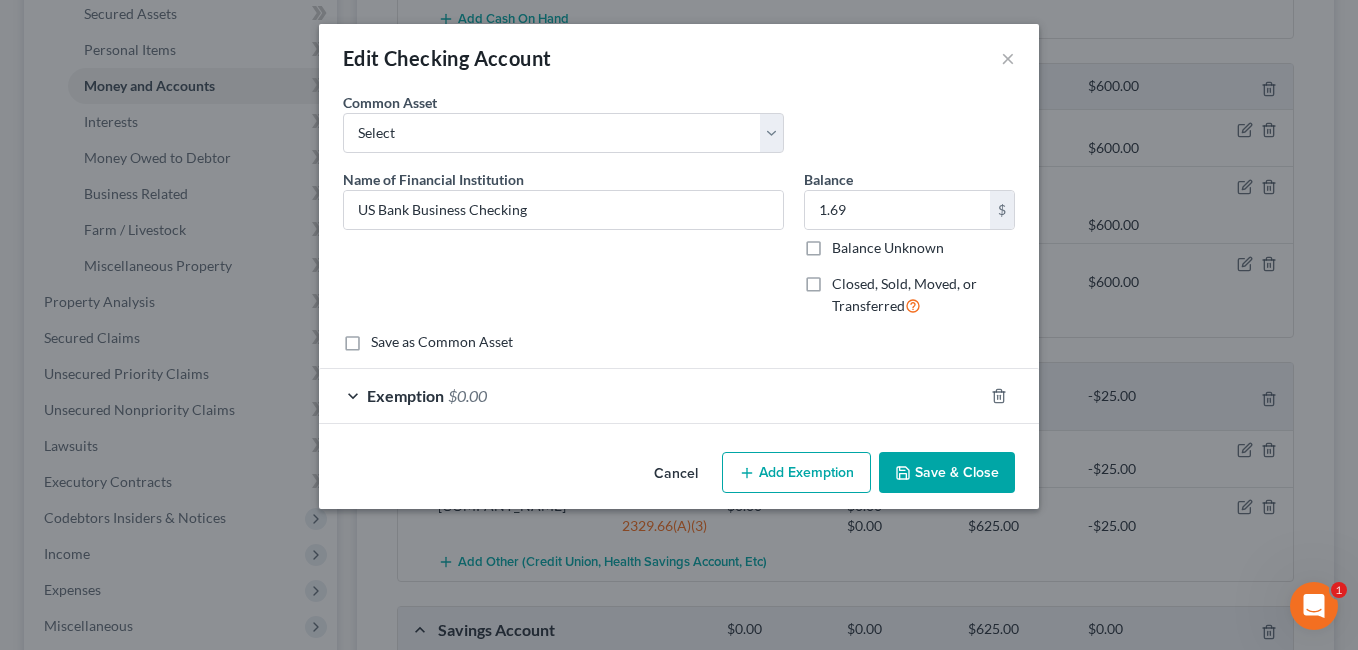 click on "Save & Close" at bounding box center [947, 473] 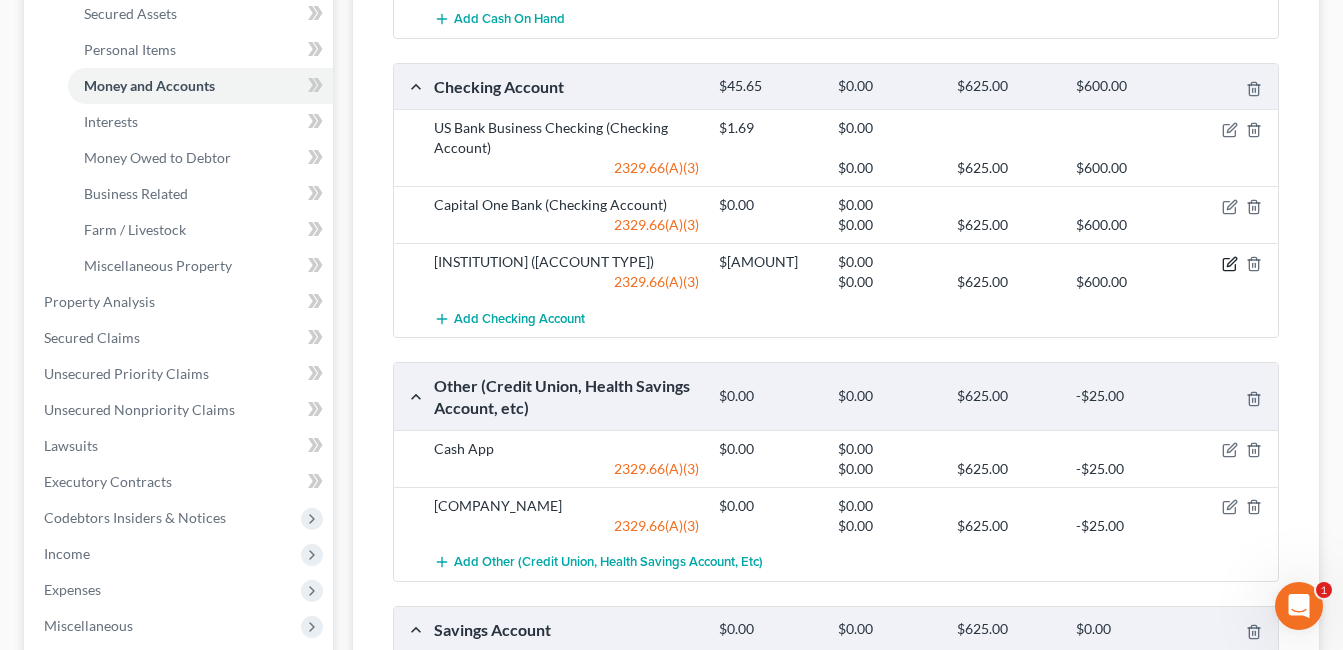 click 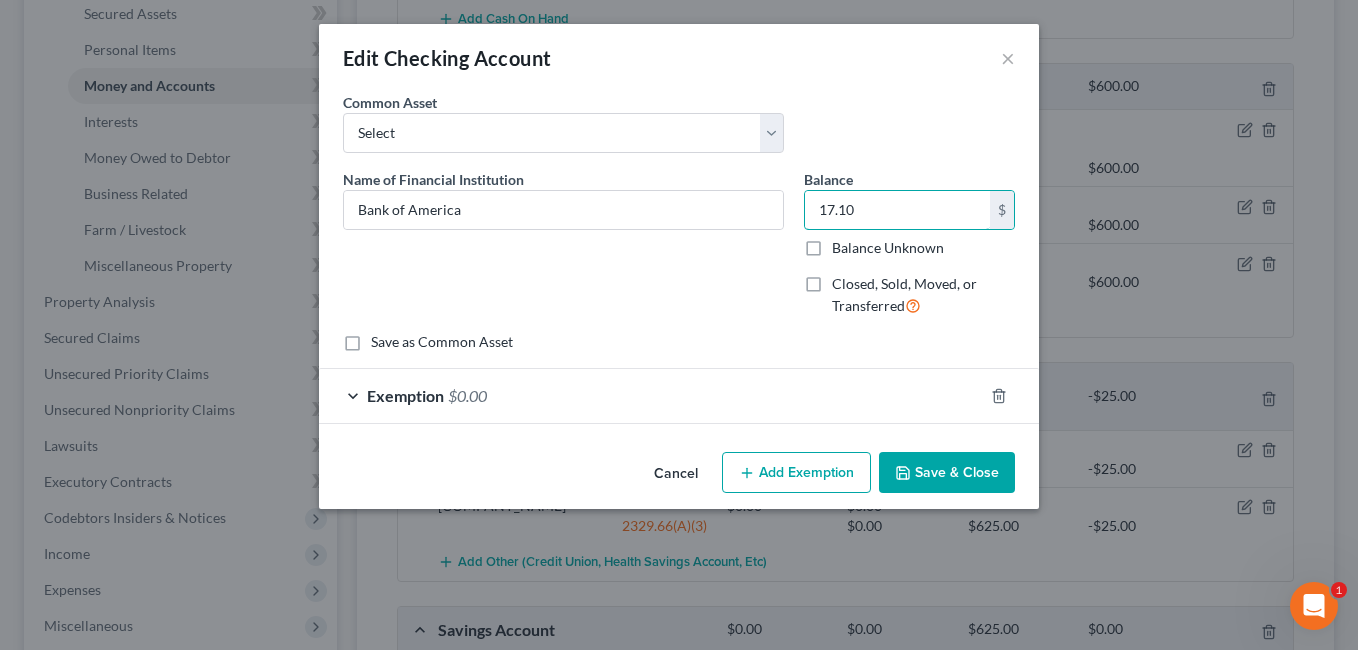 type on "17.10" 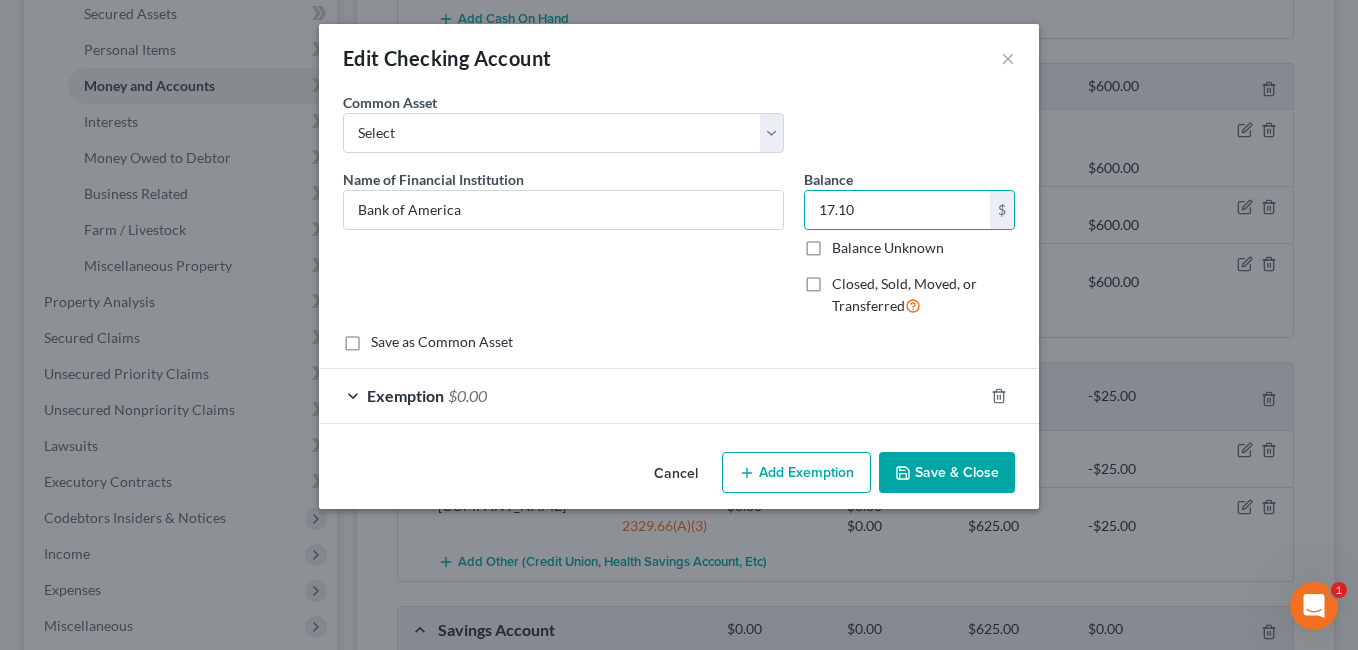 click on "Save & Close" at bounding box center (947, 473) 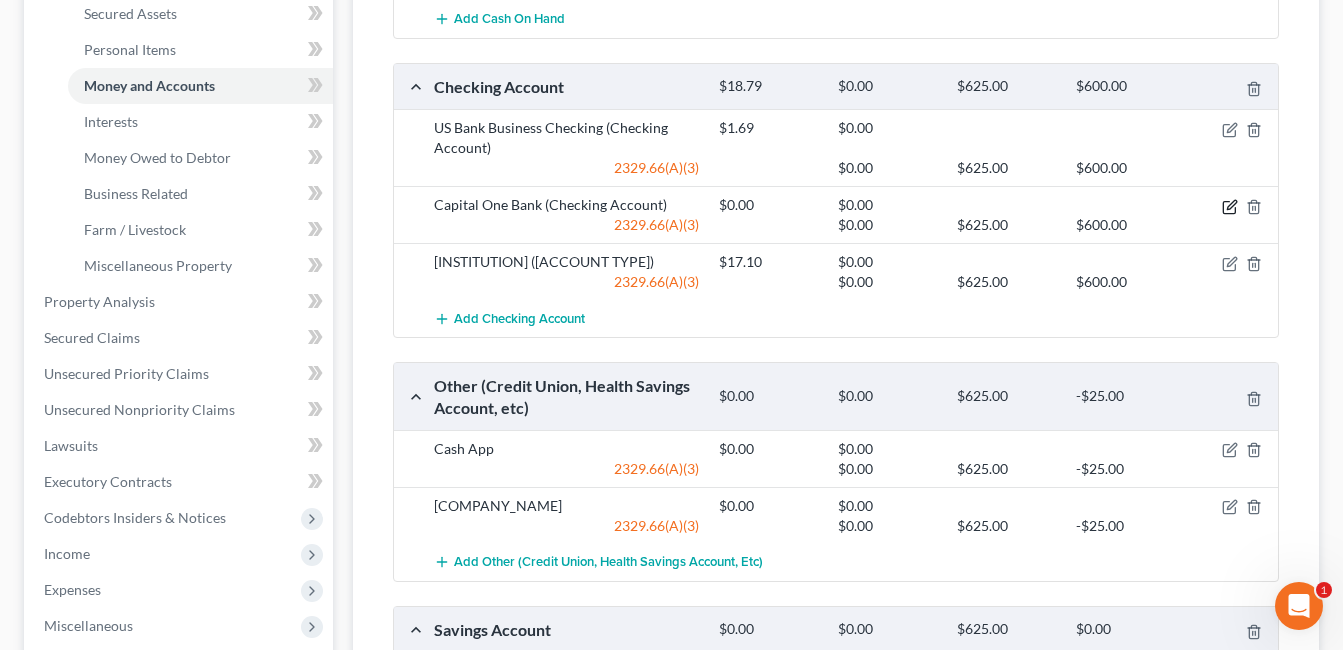 click 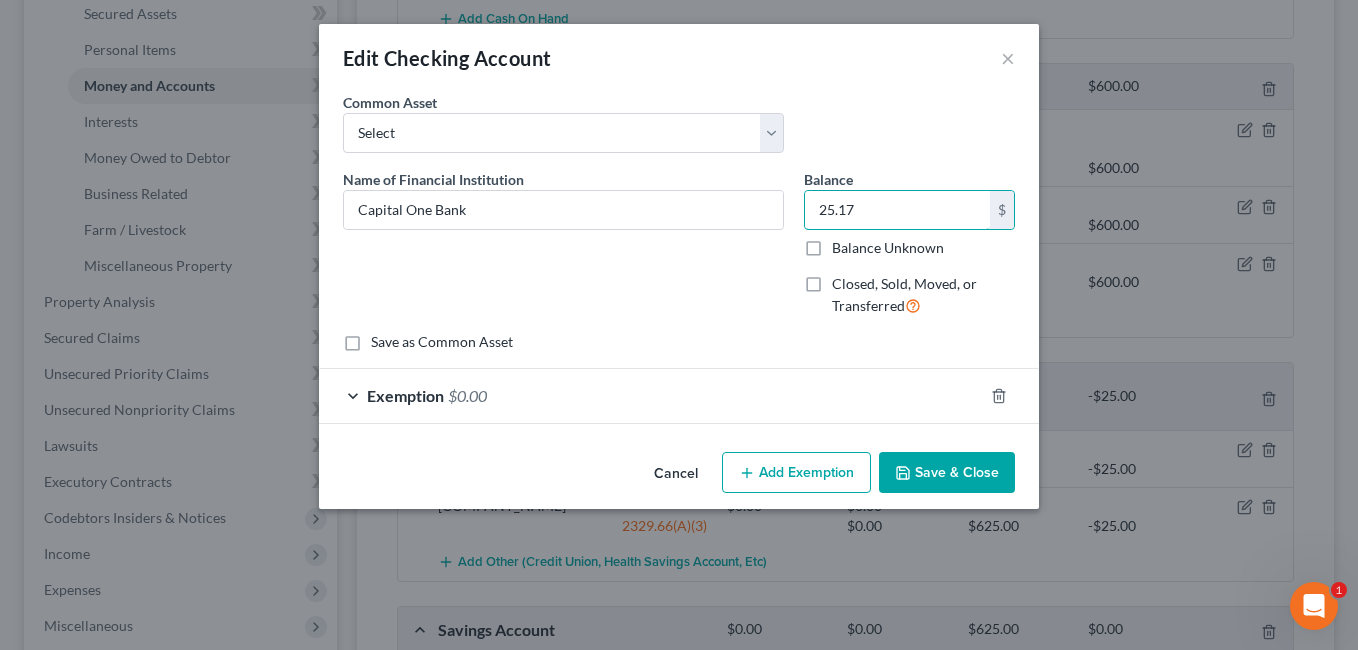 type on "25.17" 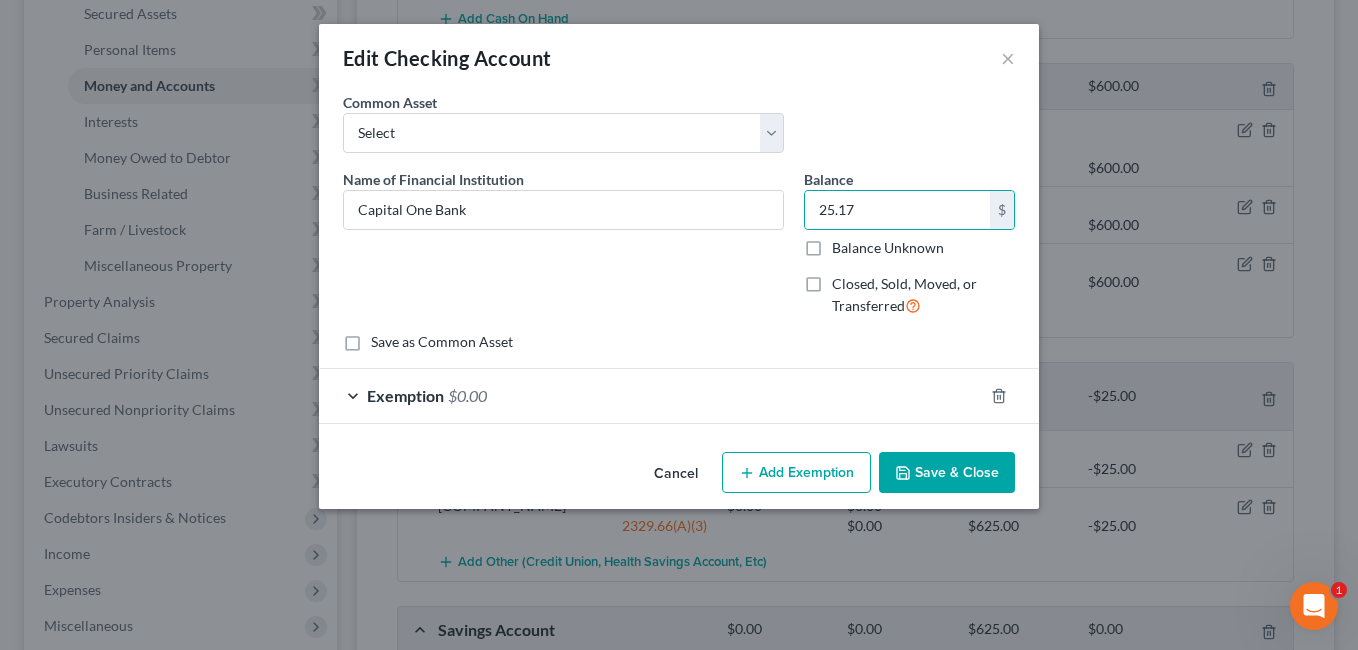 click on "Save & Close" at bounding box center [947, 473] 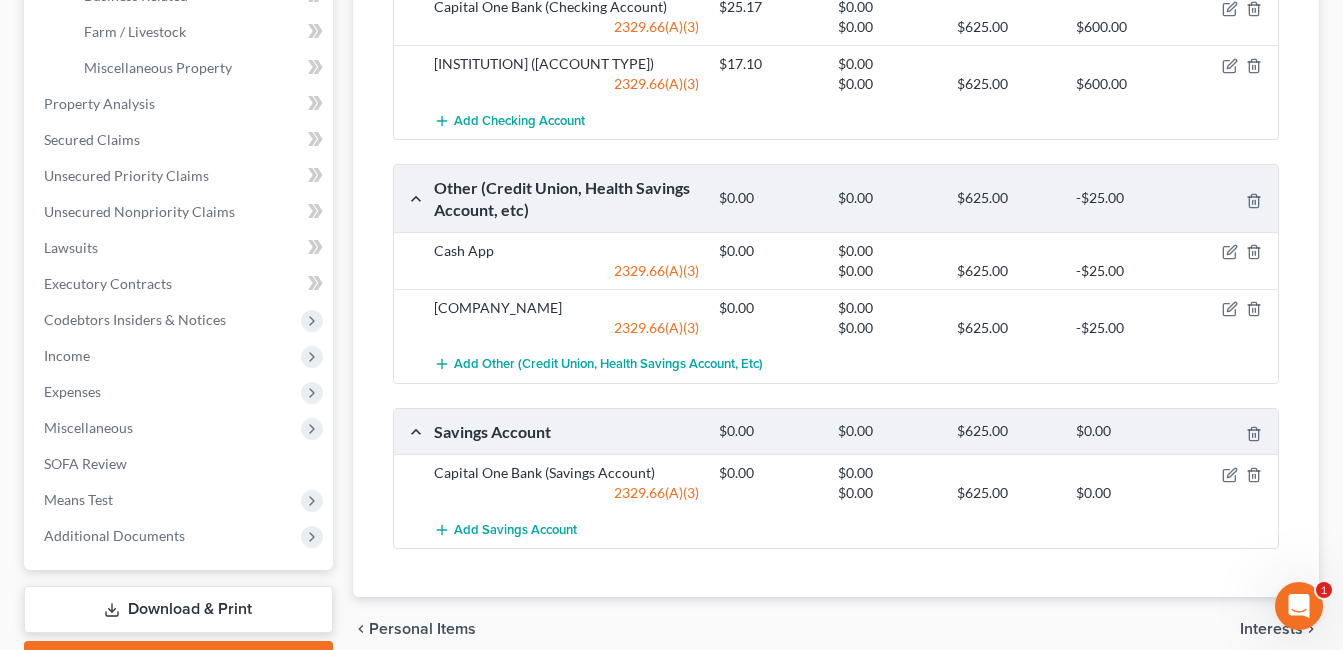 scroll, scrollTop: 700, scrollLeft: 0, axis: vertical 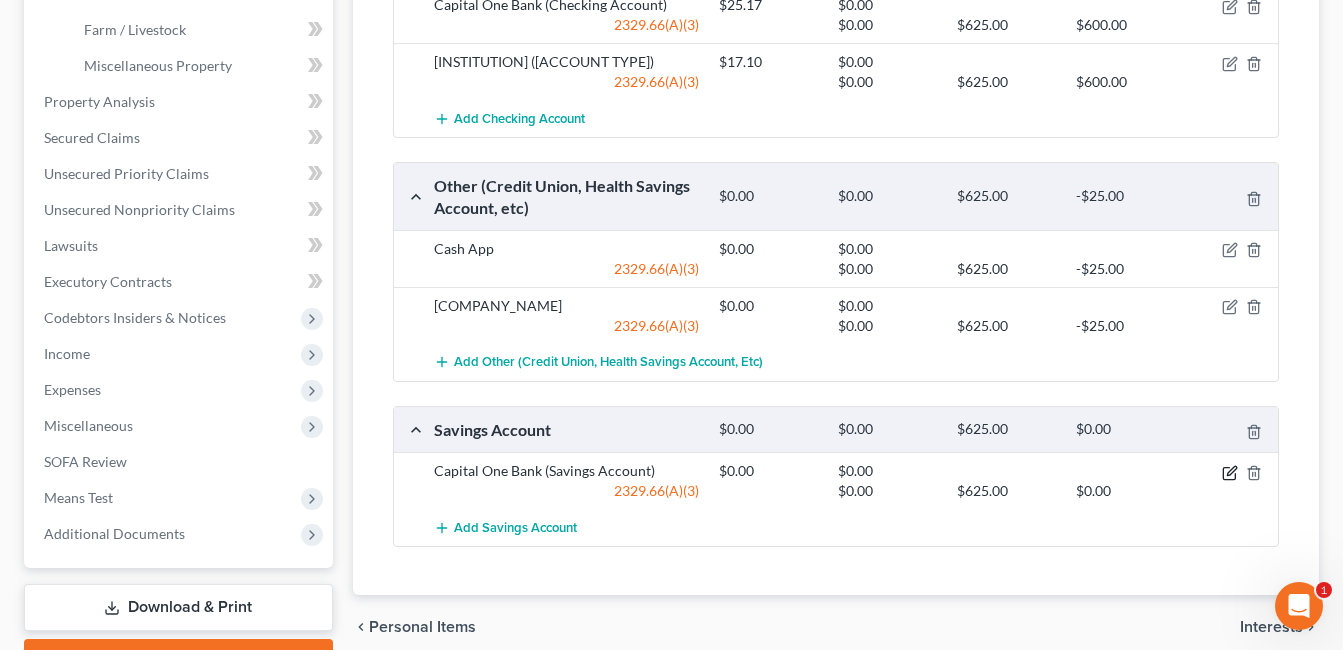 click 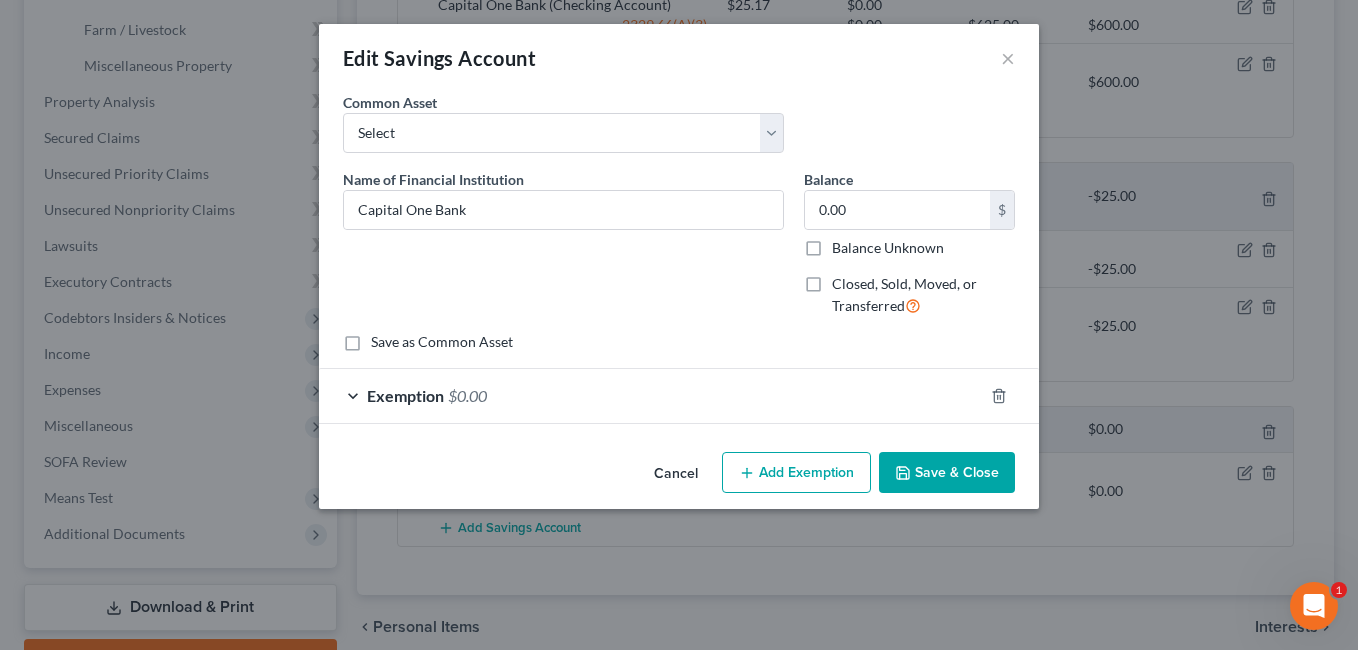 click on "Save & Close" at bounding box center [947, 473] 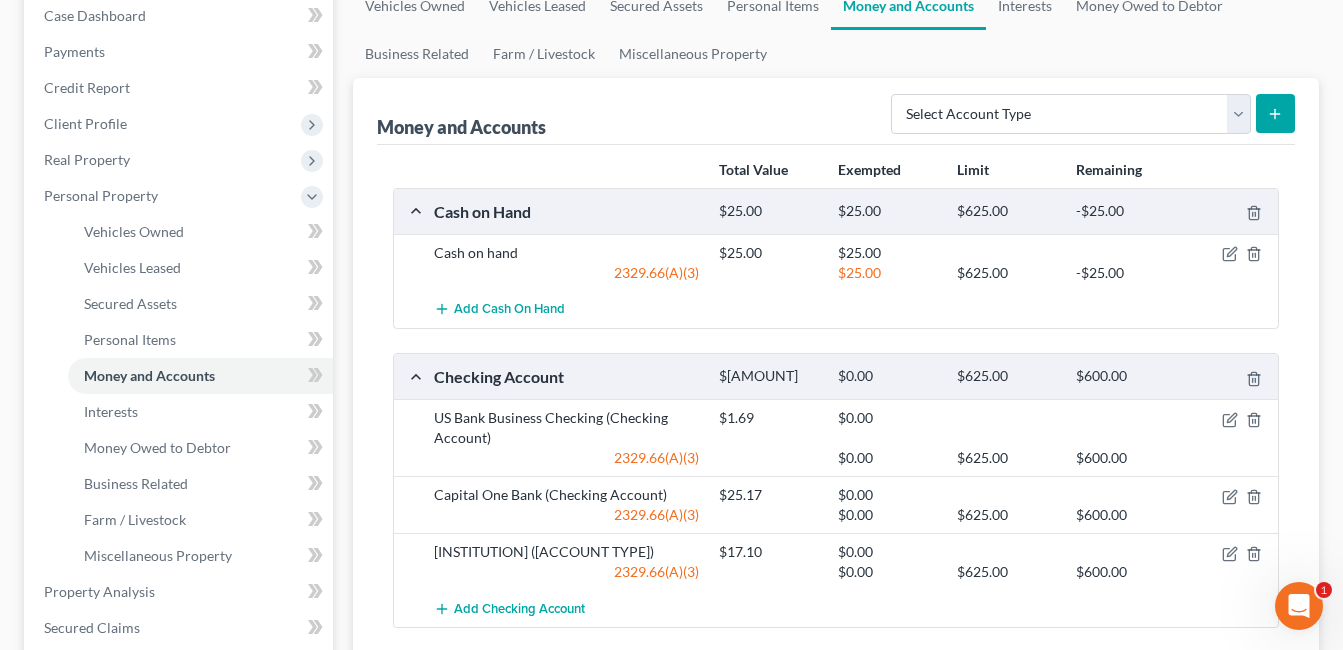 scroll, scrollTop: 109, scrollLeft: 0, axis: vertical 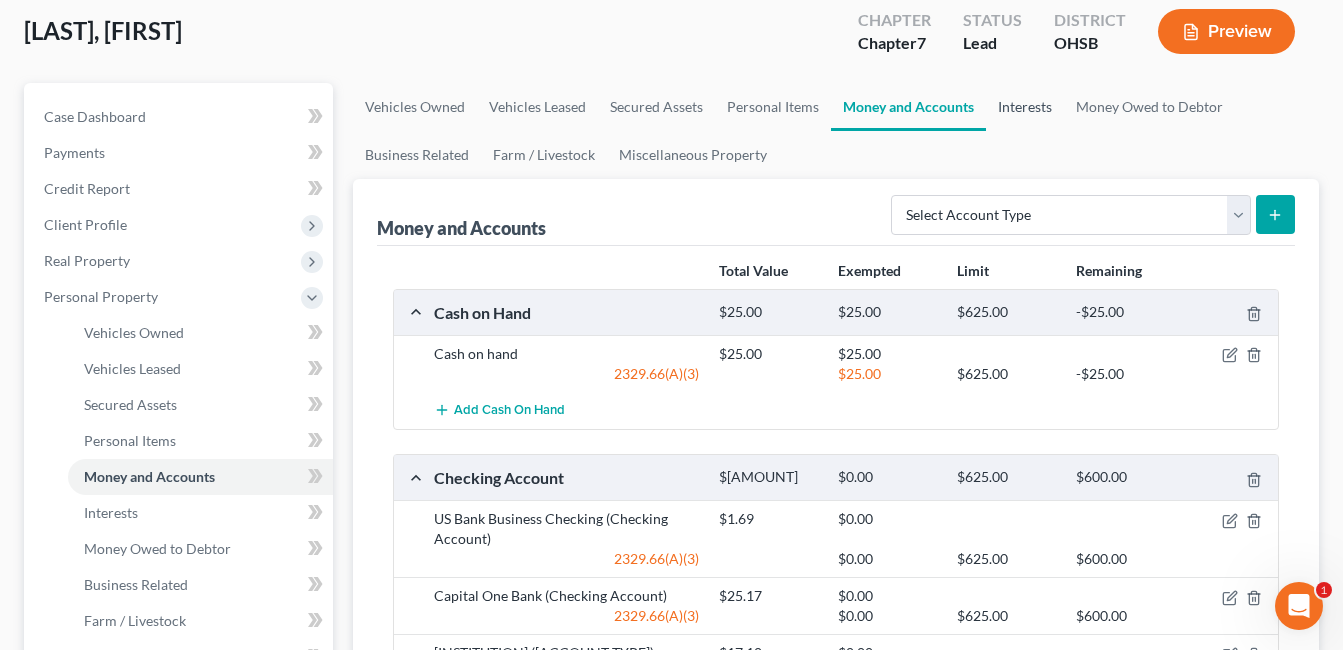 click on "Interests" at bounding box center [1025, 107] 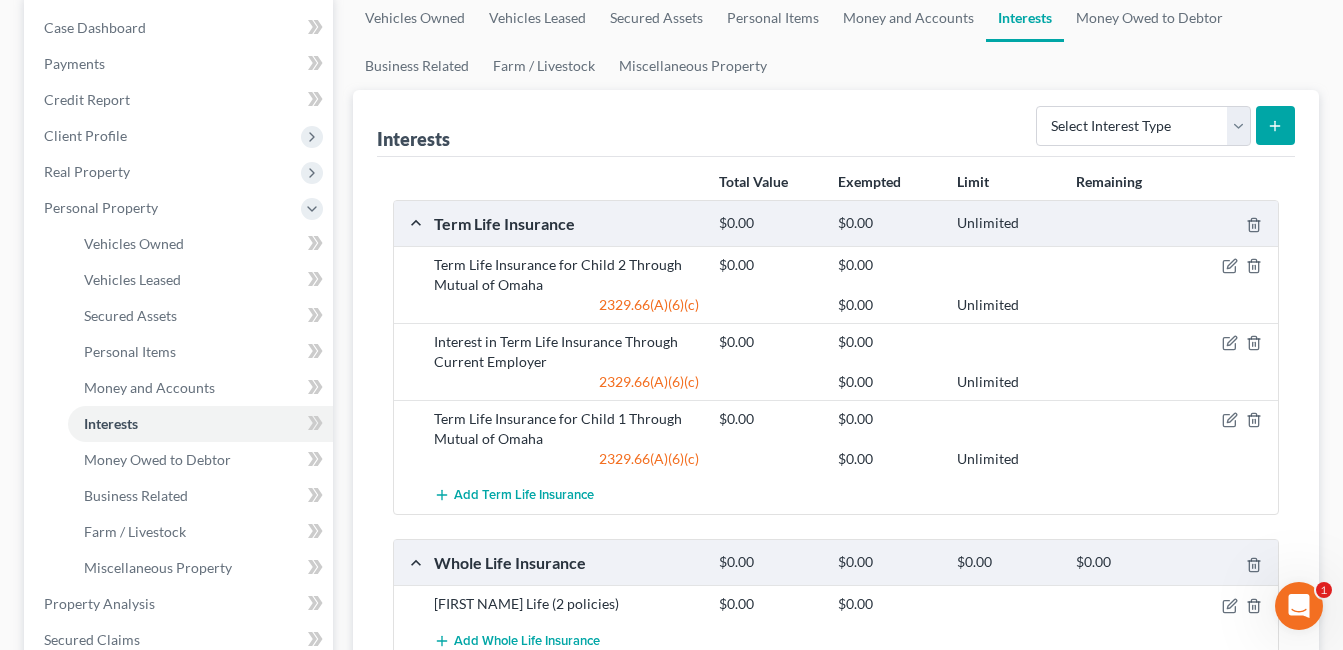 scroll, scrollTop: 0, scrollLeft: 0, axis: both 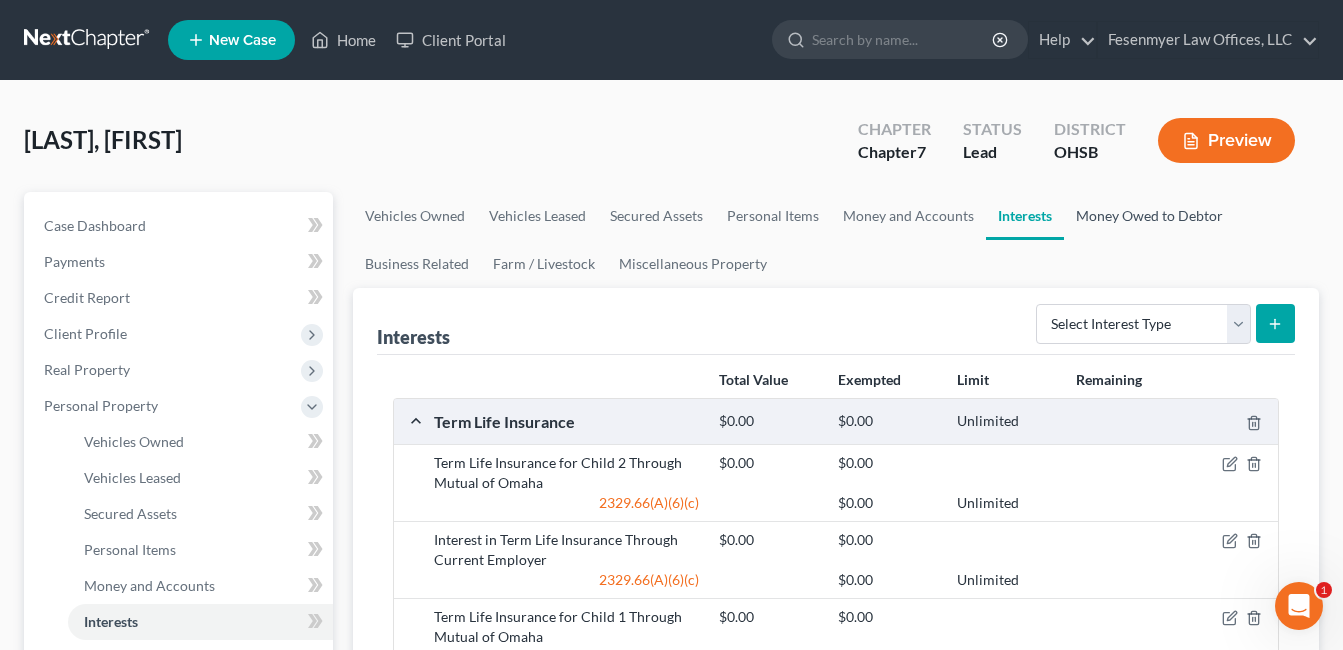 click on "Money Owed to Debtor" at bounding box center (1149, 216) 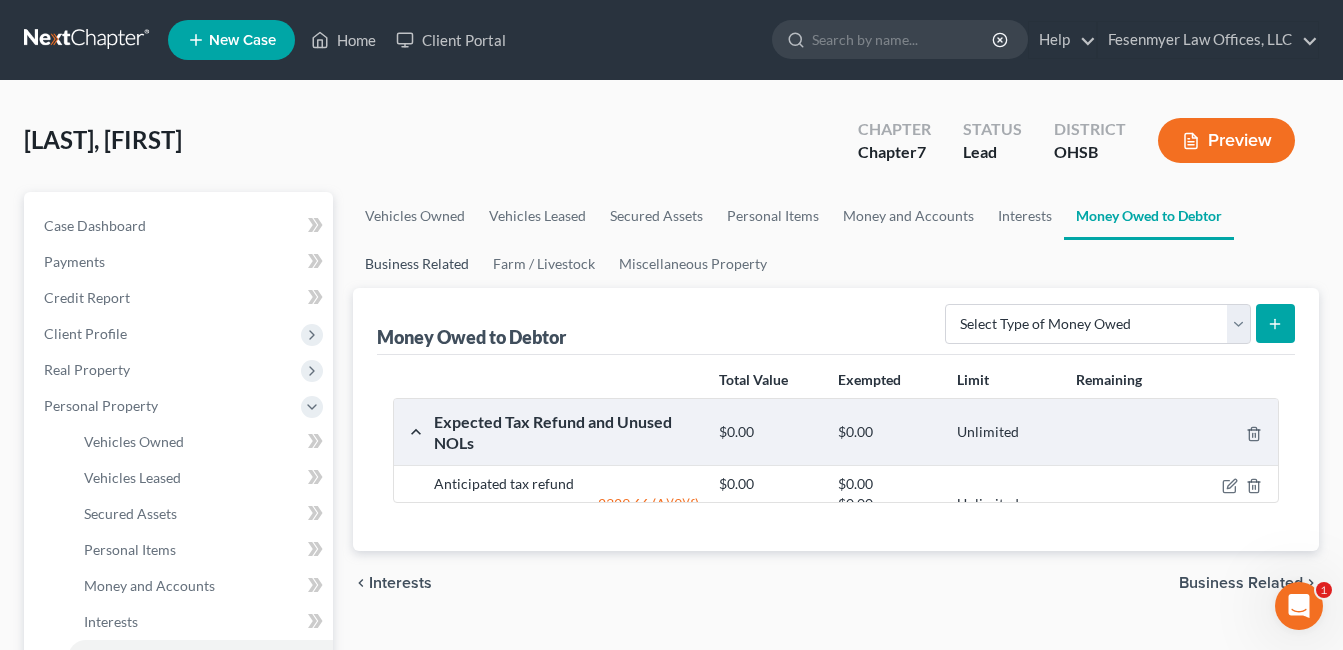 click on "Business Related" at bounding box center (417, 264) 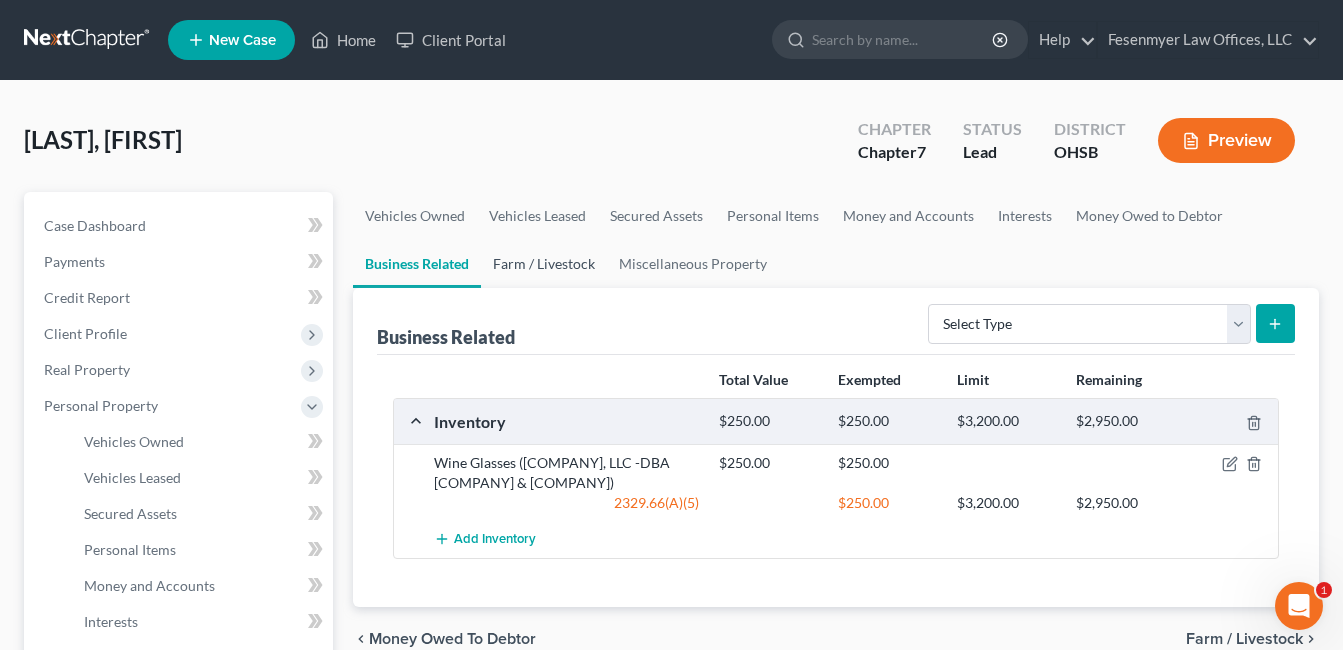 click on "Farm / Livestock" at bounding box center [544, 264] 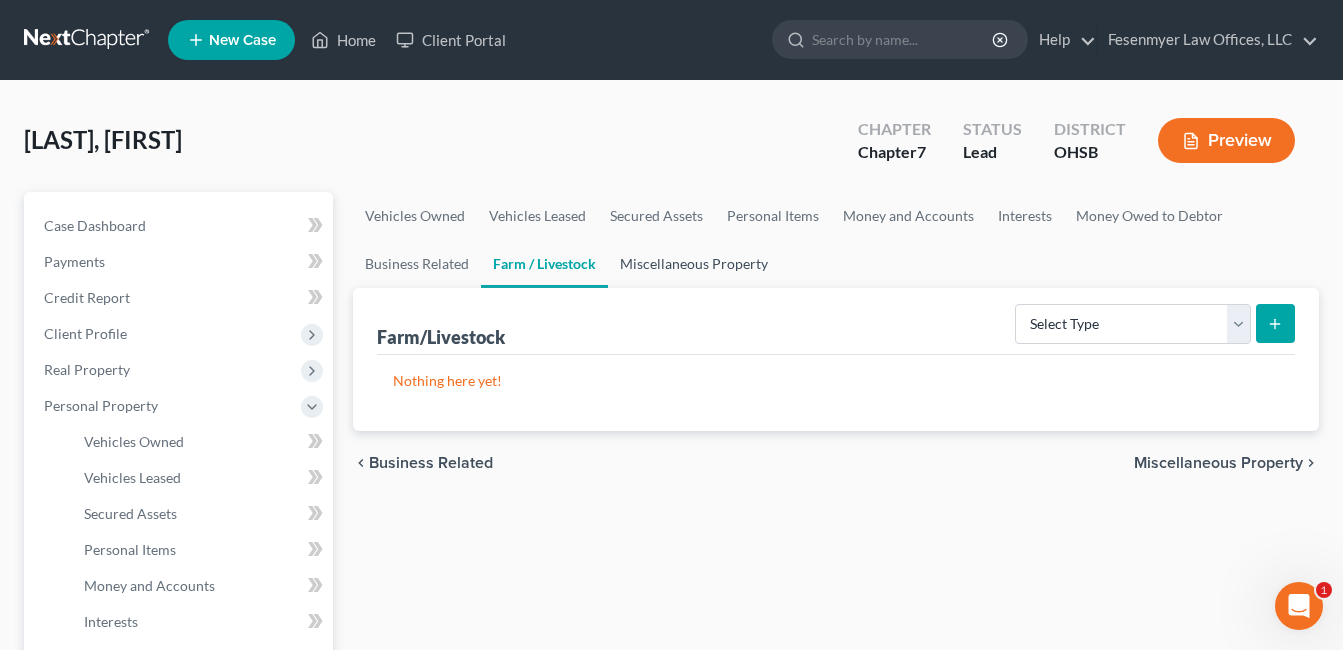click on "Miscellaneous Property" at bounding box center [694, 264] 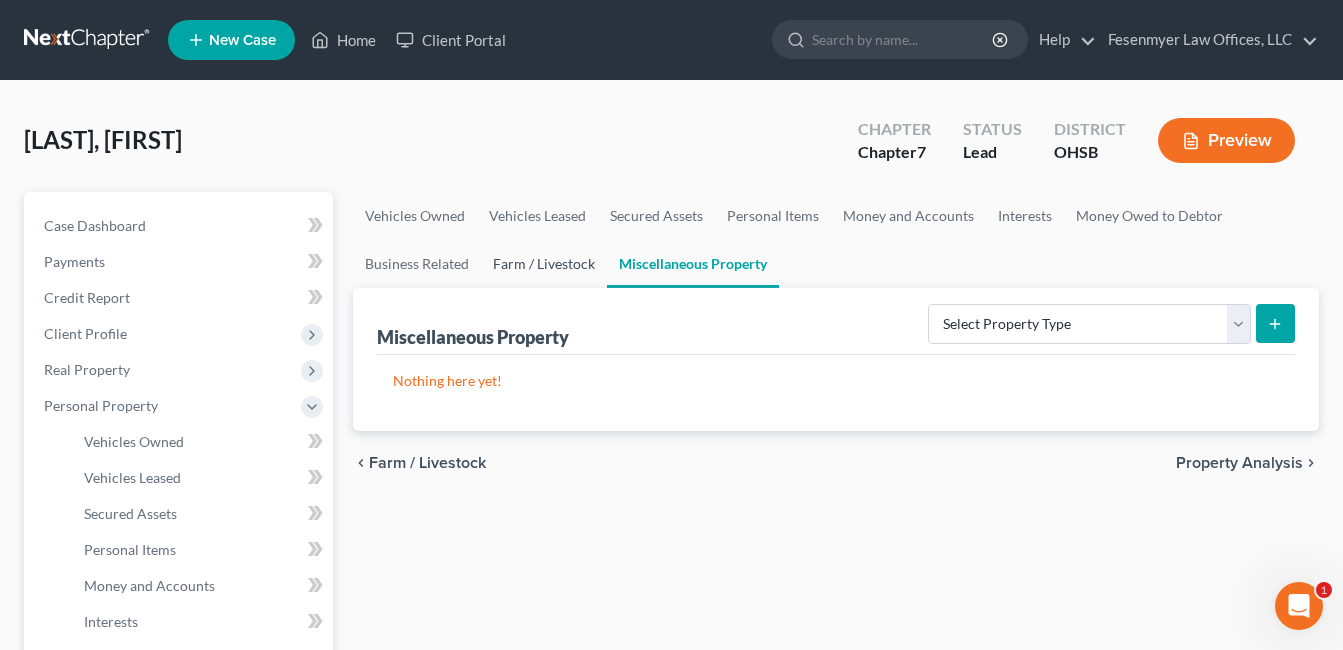 click on "Farm / Livestock" at bounding box center [544, 264] 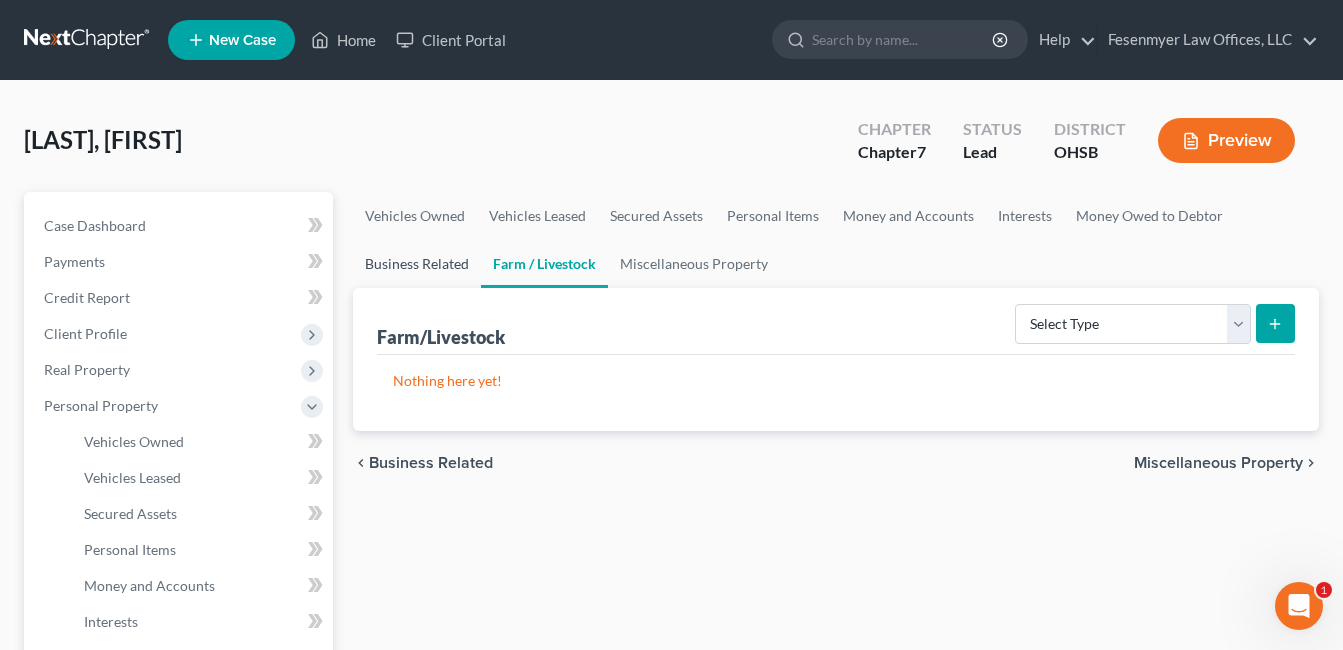 click on "Business Related" at bounding box center (417, 264) 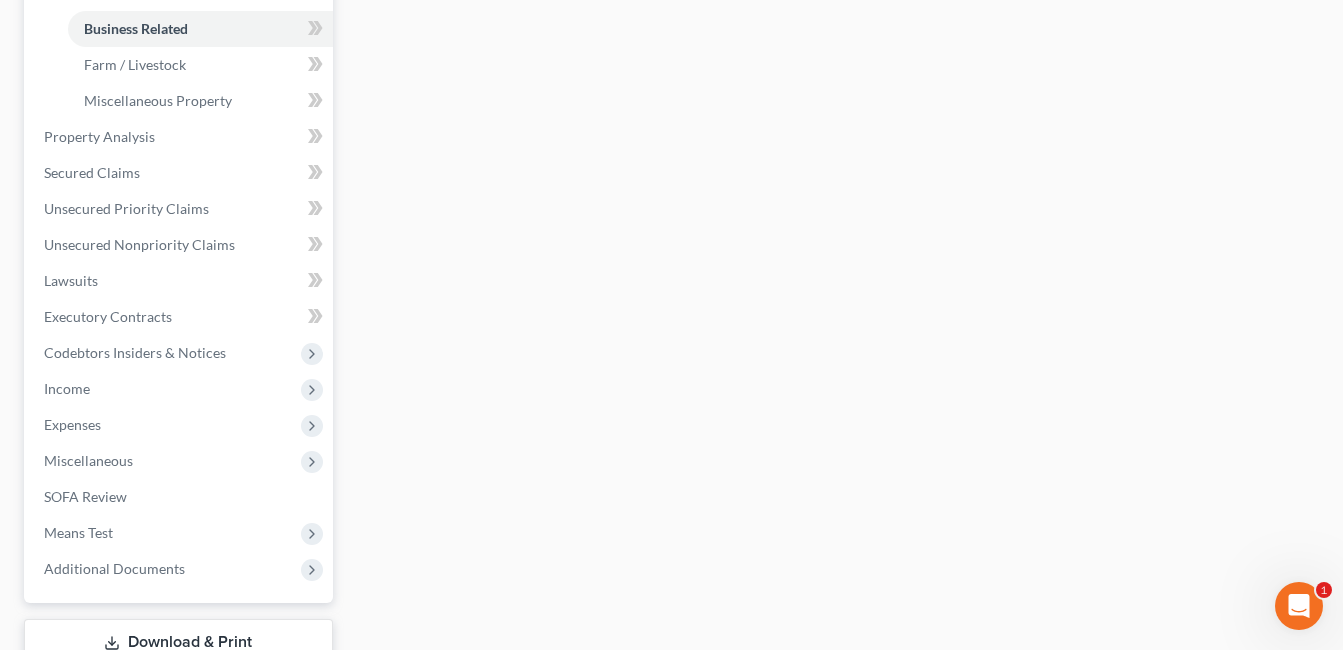scroll, scrollTop: 700, scrollLeft: 0, axis: vertical 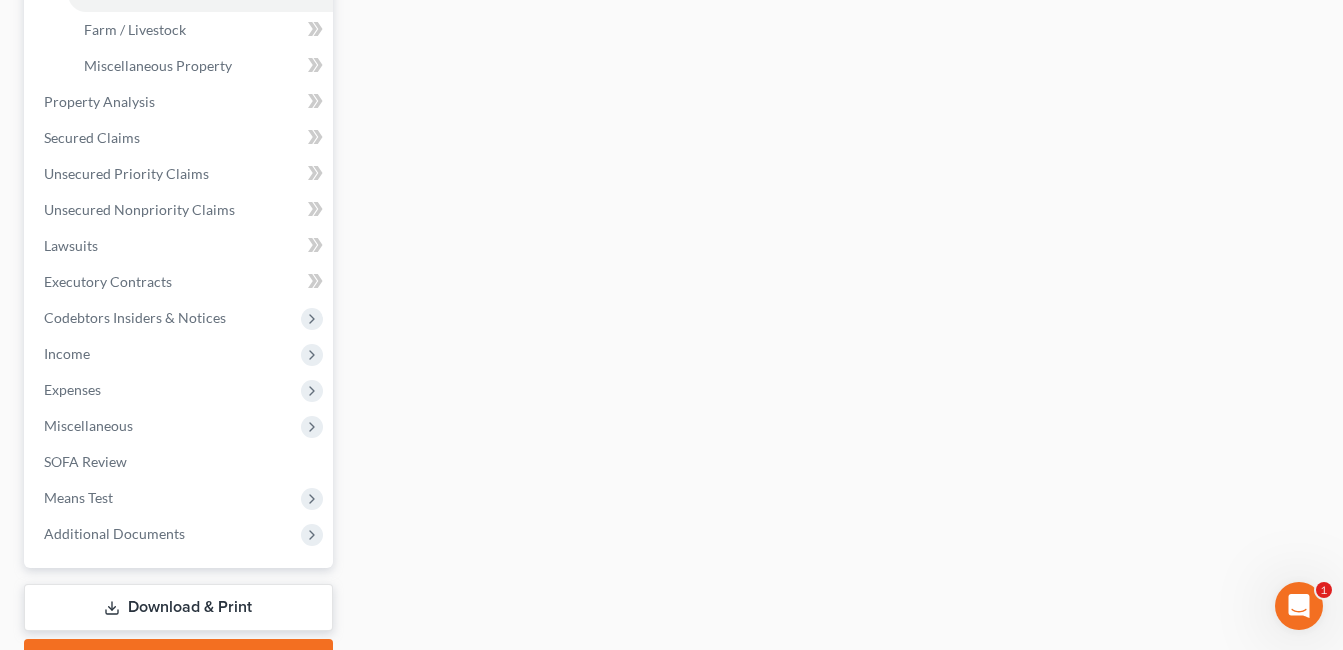 click on "Download & Print" at bounding box center [178, 607] 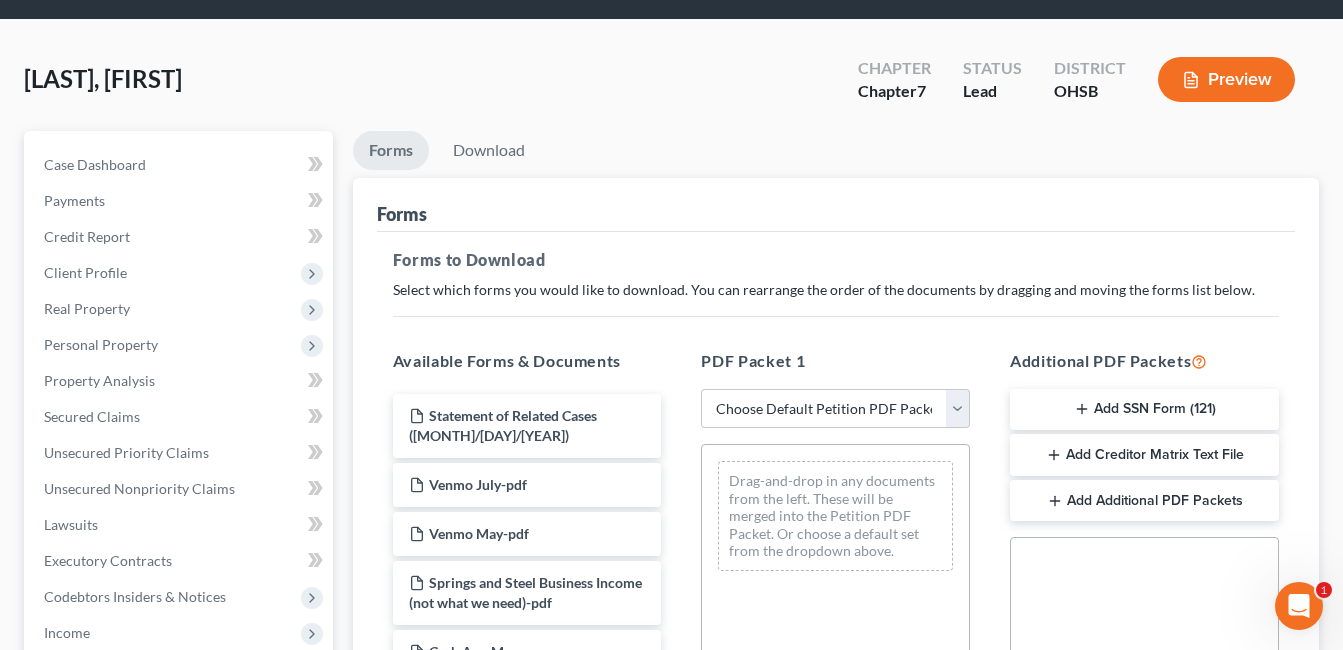 scroll, scrollTop: 0, scrollLeft: 0, axis: both 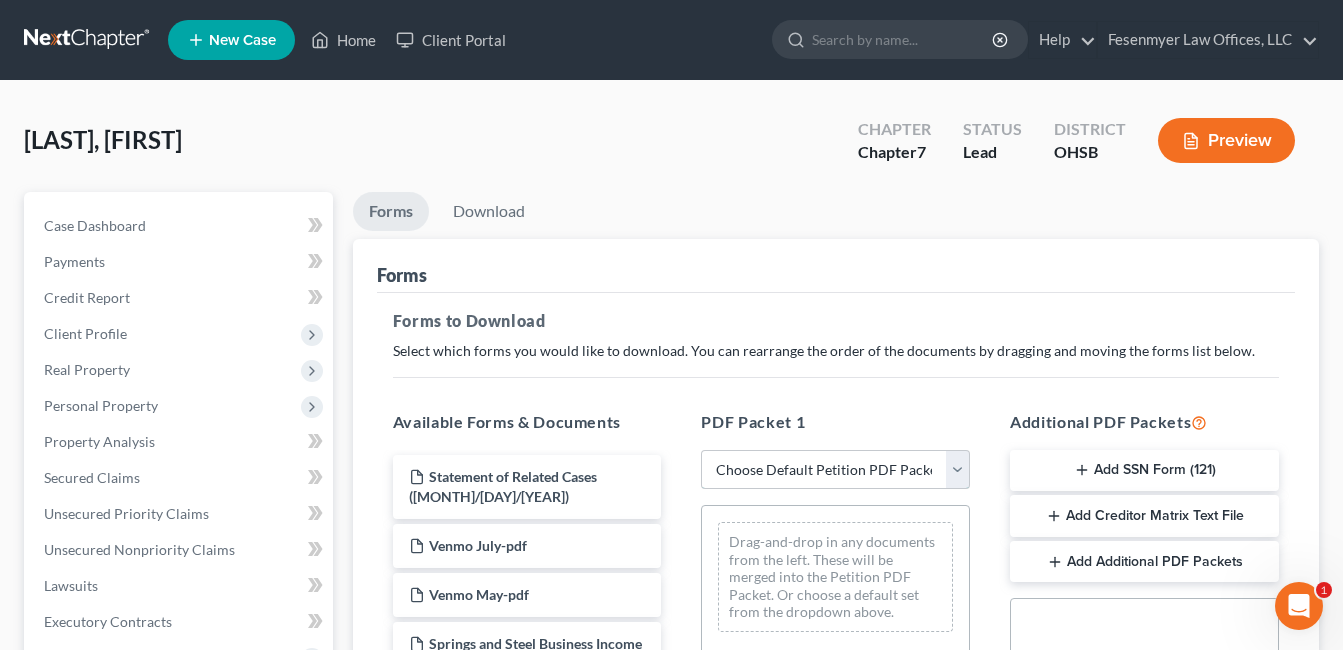 drag, startPoint x: 965, startPoint y: 465, endPoint x: 924, endPoint y: 480, distance: 43.65776 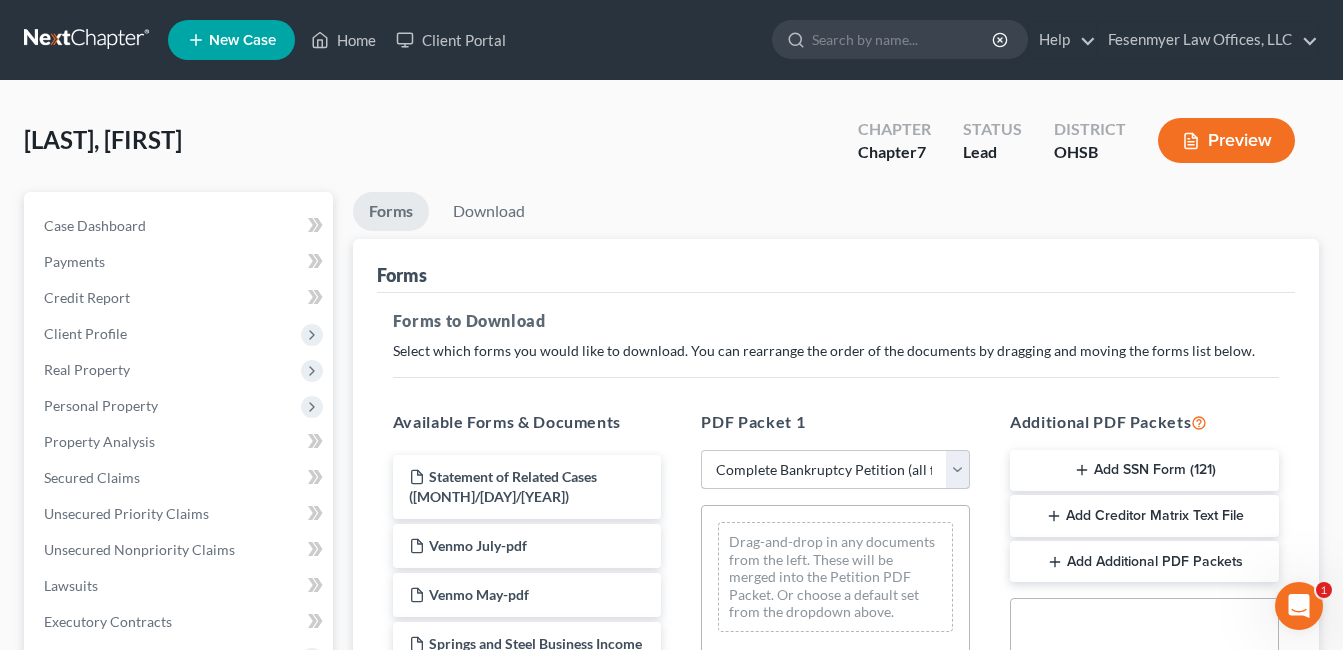 click on "Choose Default Petition PDF Packet Complete Bankruptcy Petition (all forms and schedules) Emergency Filing Forms (Petition and Creditor List Only) Amended Forms Signature Pages Only" at bounding box center (835, 470) 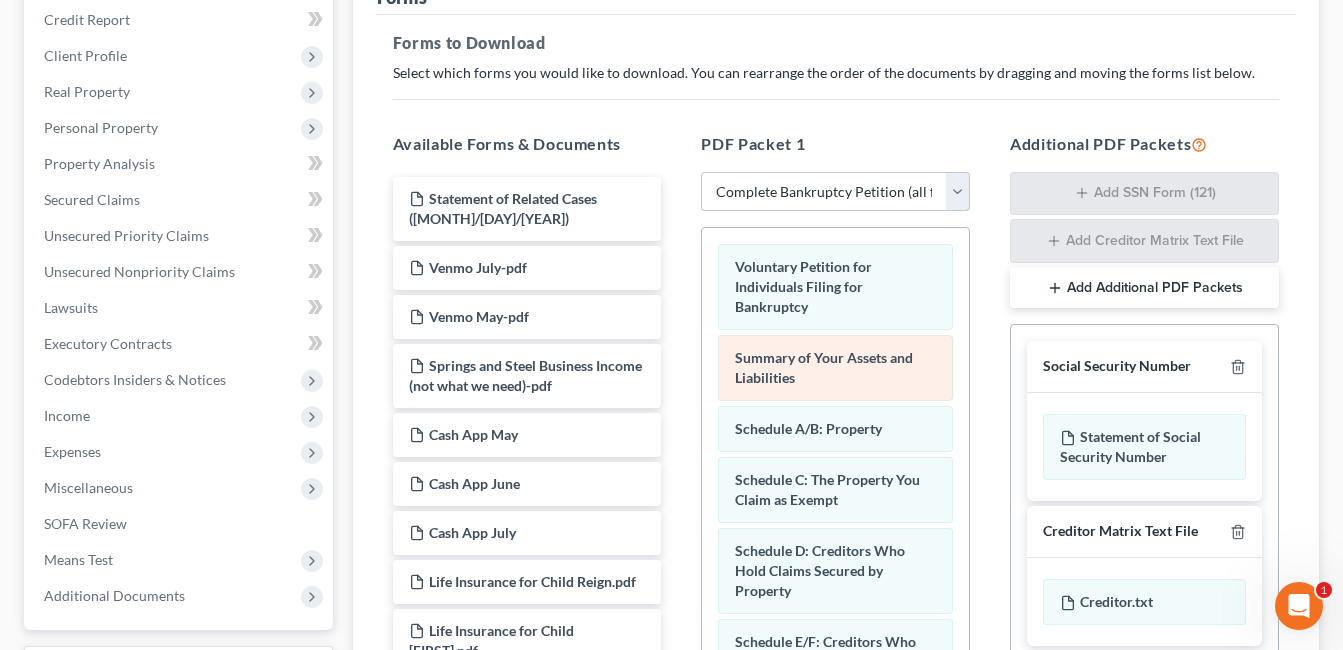 scroll, scrollTop: 300, scrollLeft: 0, axis: vertical 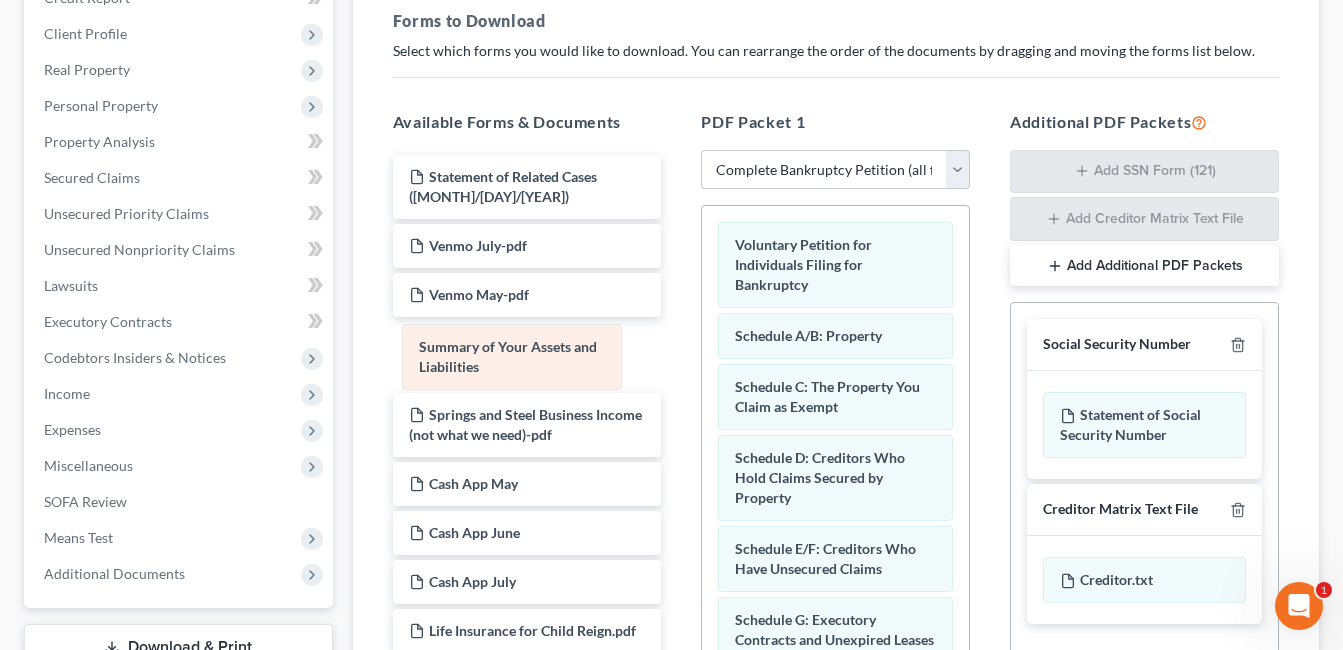drag, startPoint x: 883, startPoint y: 327, endPoint x: 567, endPoint y: 339, distance: 316.22775 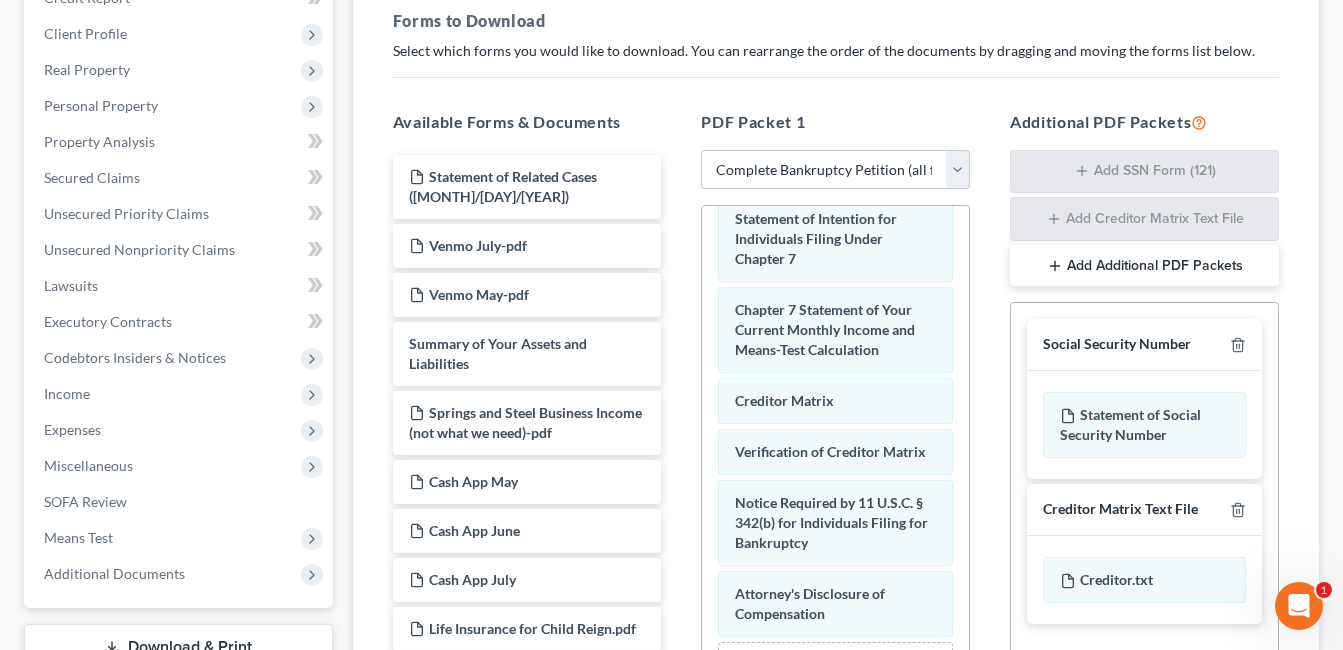 scroll, scrollTop: 841, scrollLeft: 0, axis: vertical 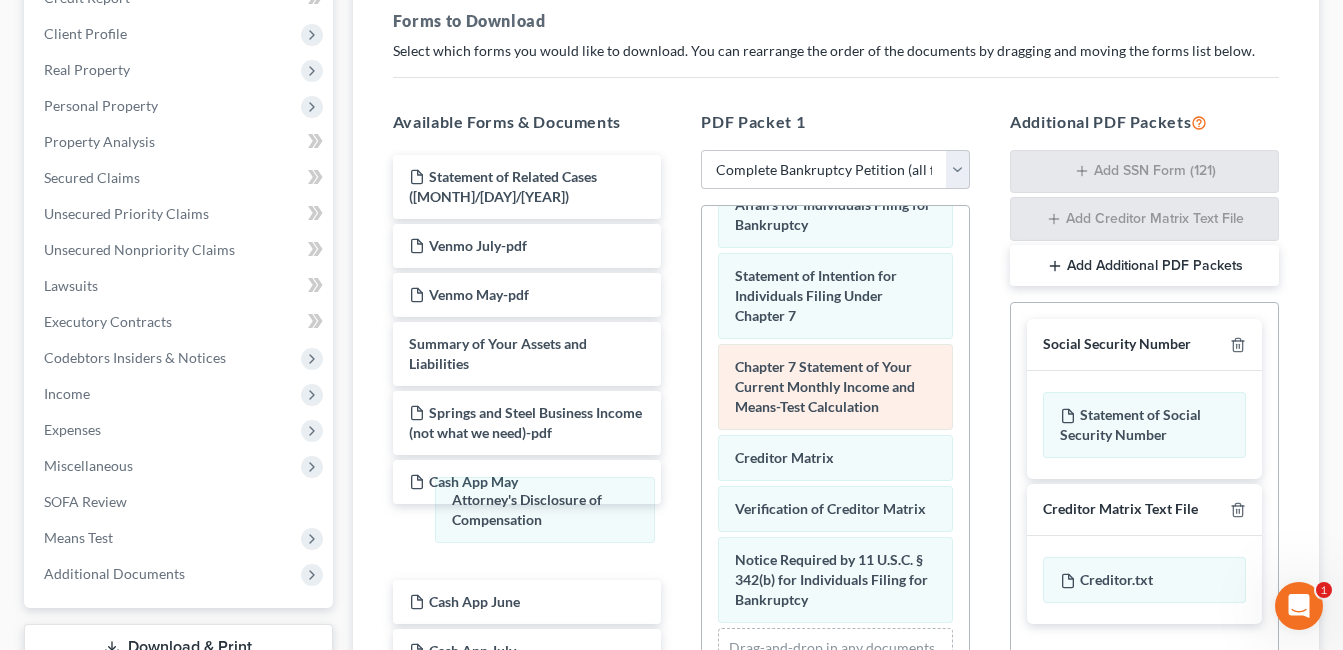 drag, startPoint x: 865, startPoint y: 581, endPoint x: 775, endPoint y: 353, distance: 245.12038 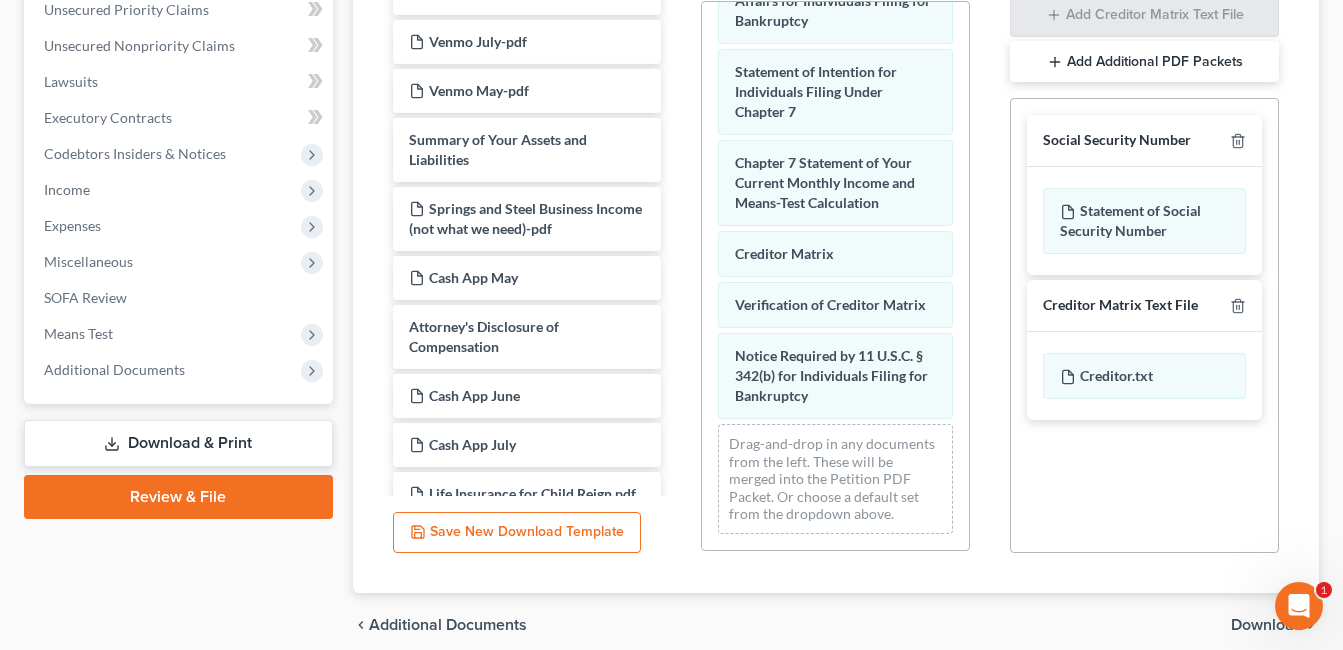 scroll, scrollTop: 587, scrollLeft: 0, axis: vertical 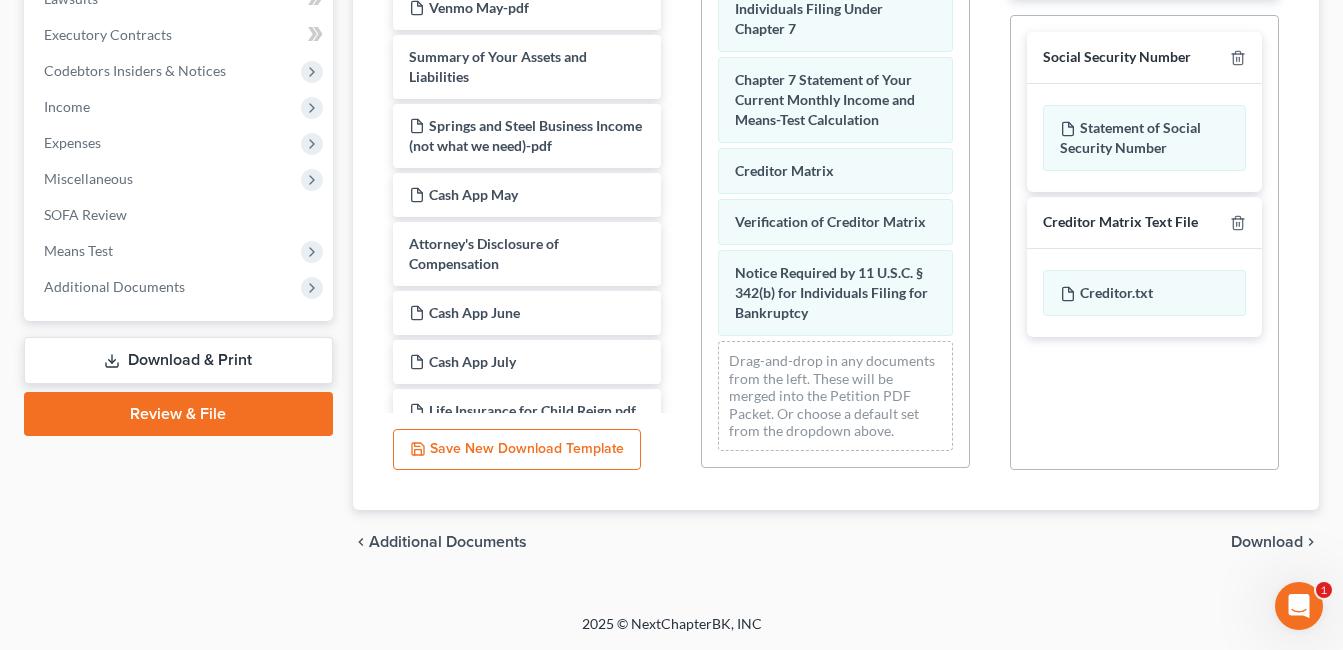 click on "Download" at bounding box center (1267, 542) 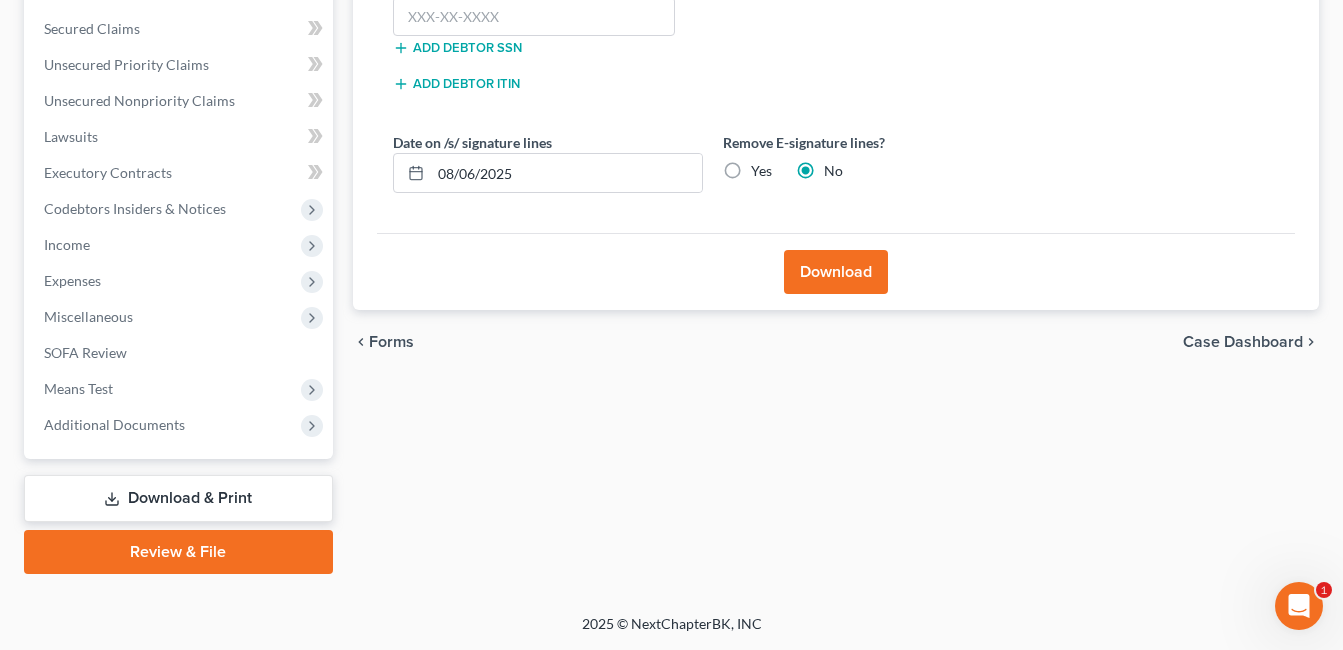 scroll, scrollTop: 449, scrollLeft: 0, axis: vertical 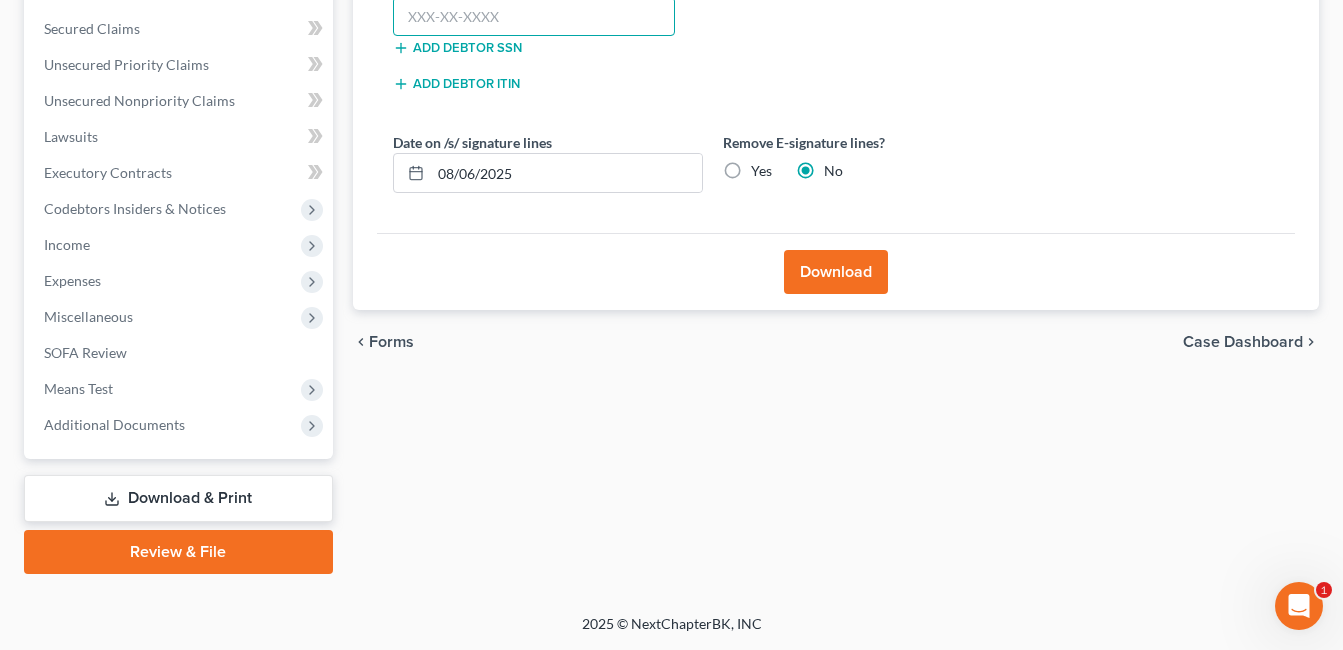 click at bounding box center [534, 17] 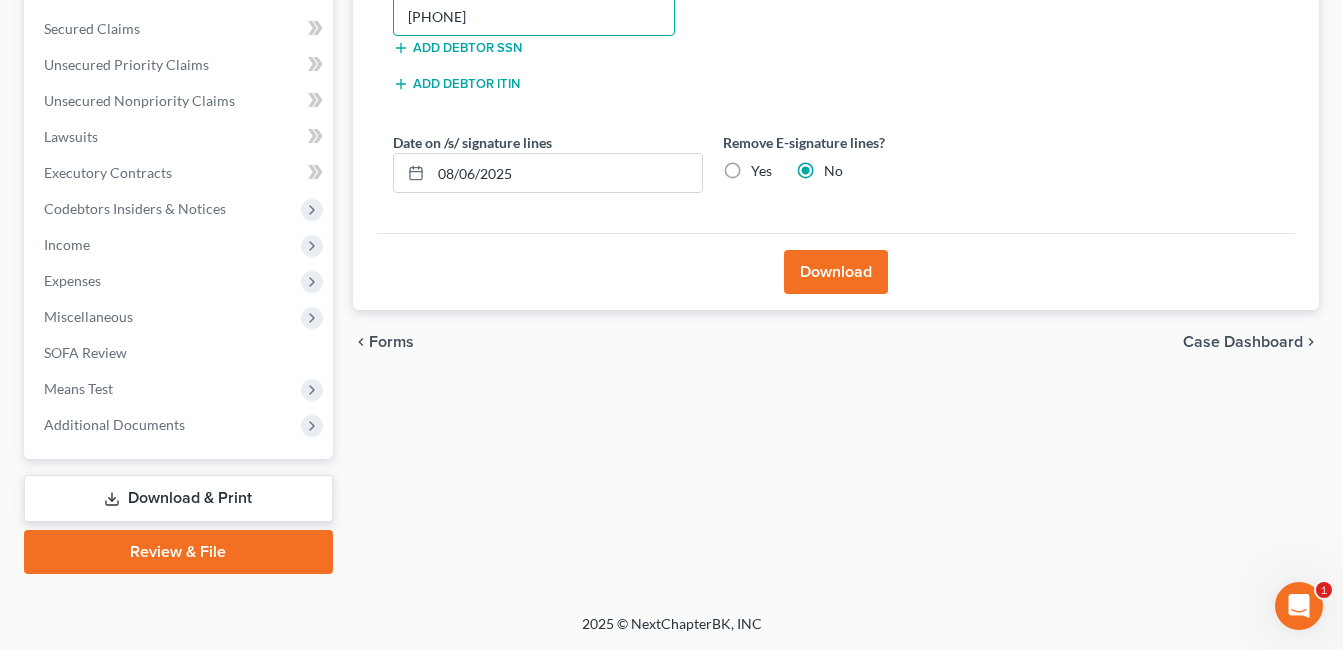 type on "[PHONE]" 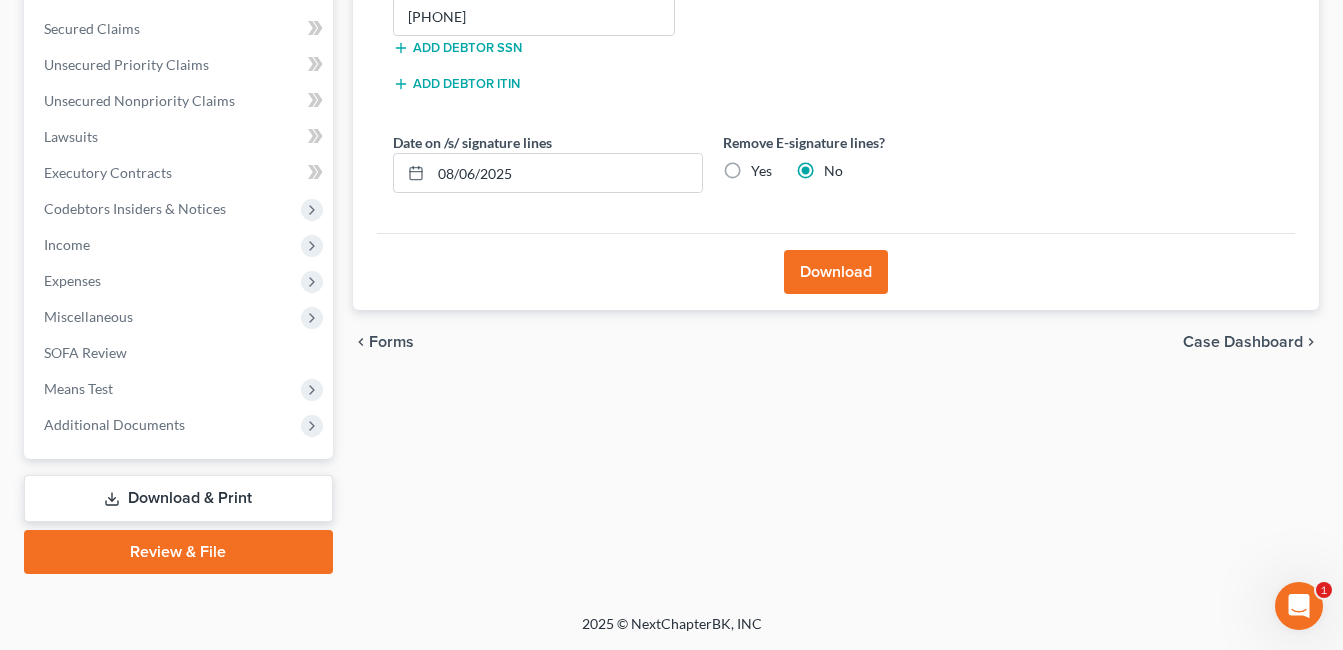 click on "Download" at bounding box center (836, 272) 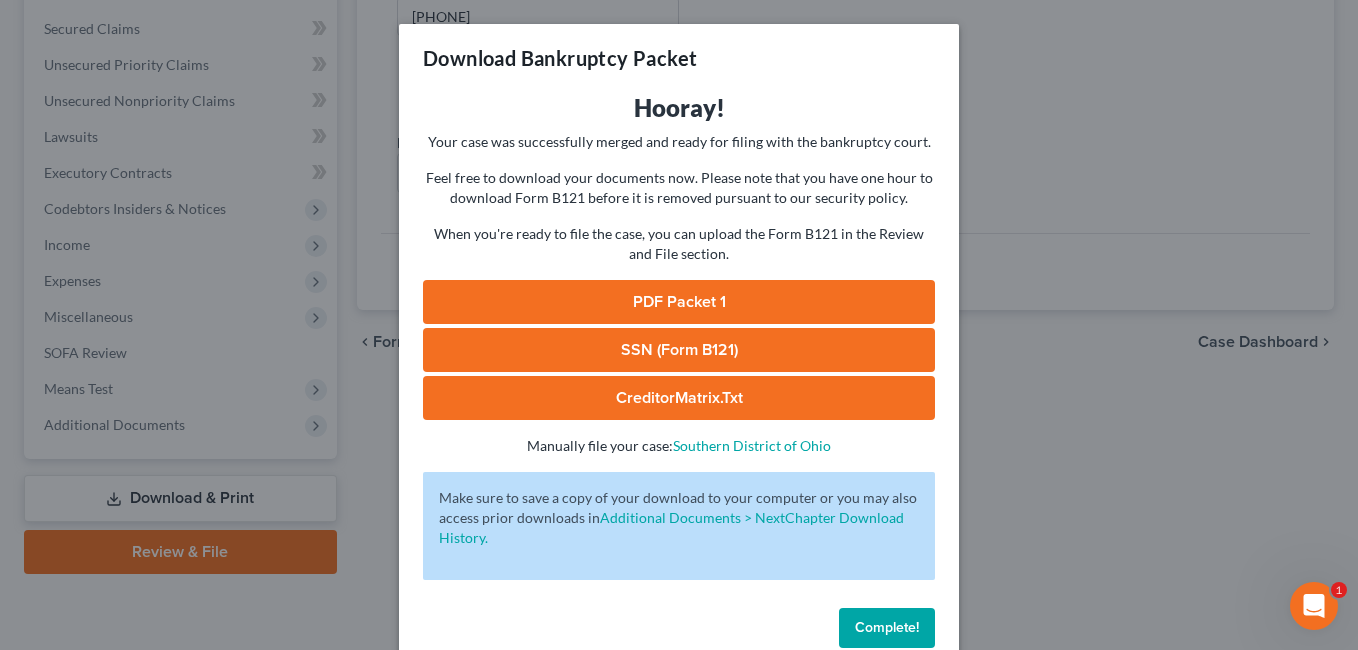 click on "PDF Packet 1" at bounding box center (679, 302) 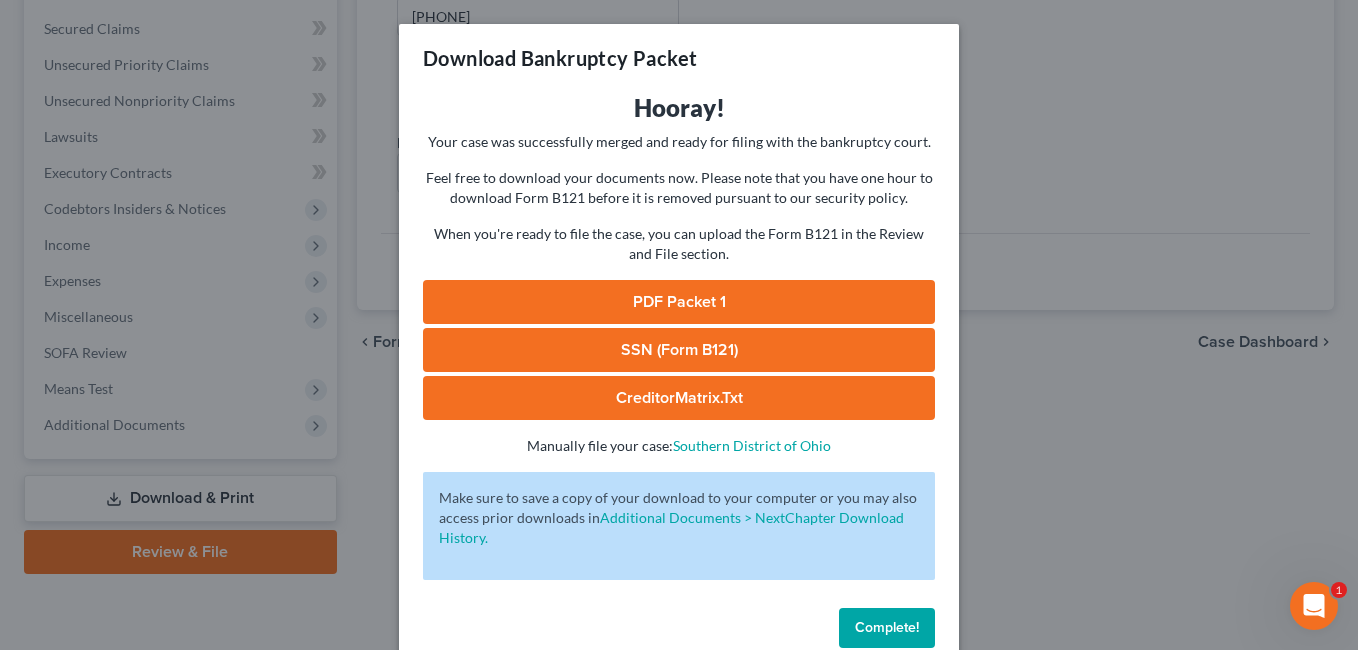 click on "Complete!" at bounding box center [887, 627] 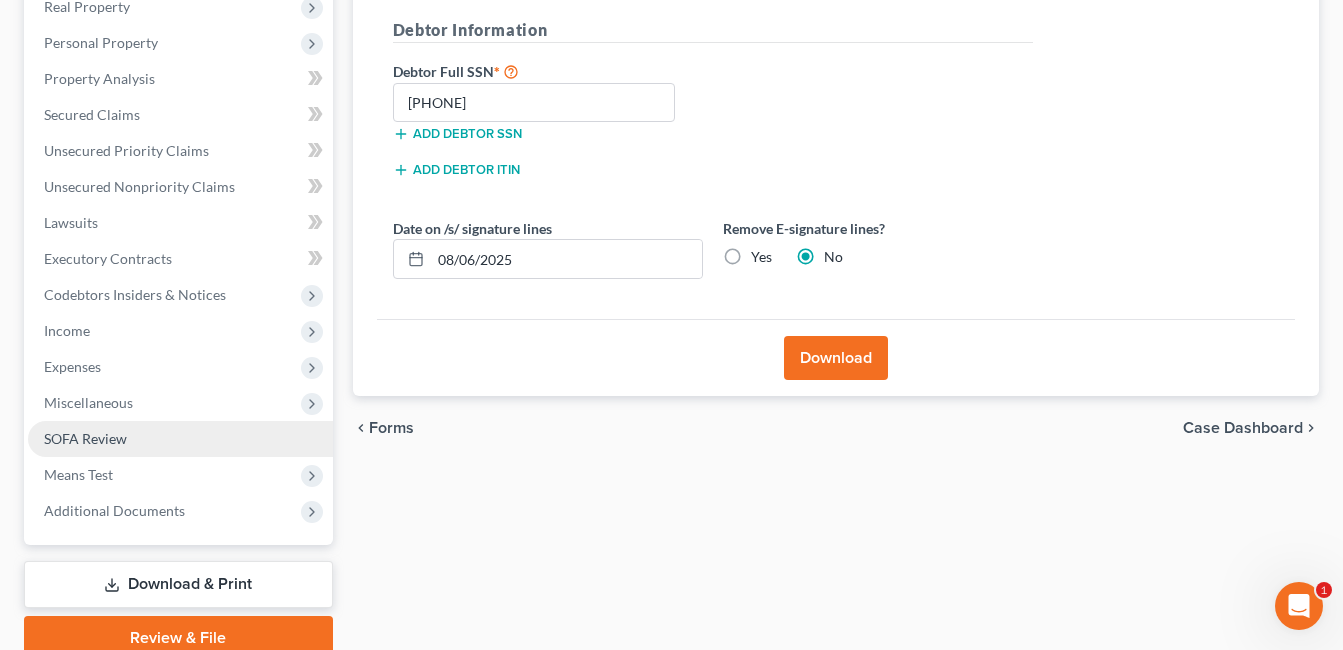 scroll, scrollTop: 149, scrollLeft: 0, axis: vertical 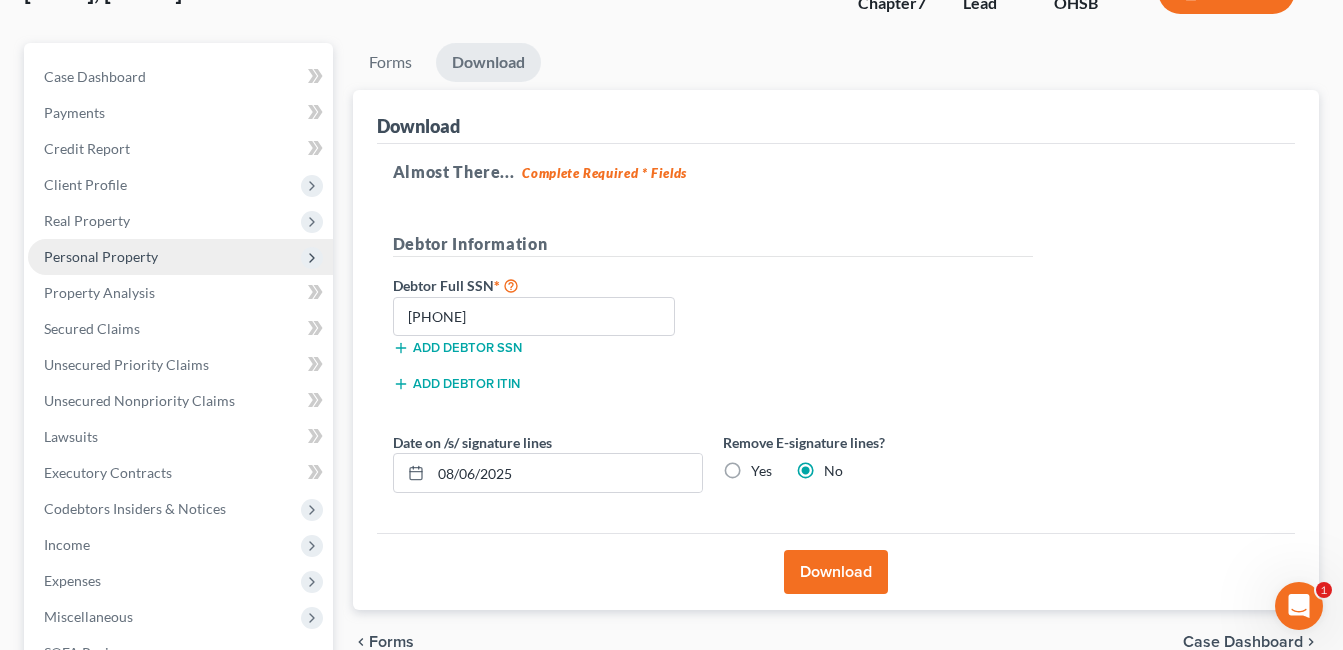 click on "Personal Property" at bounding box center (180, 257) 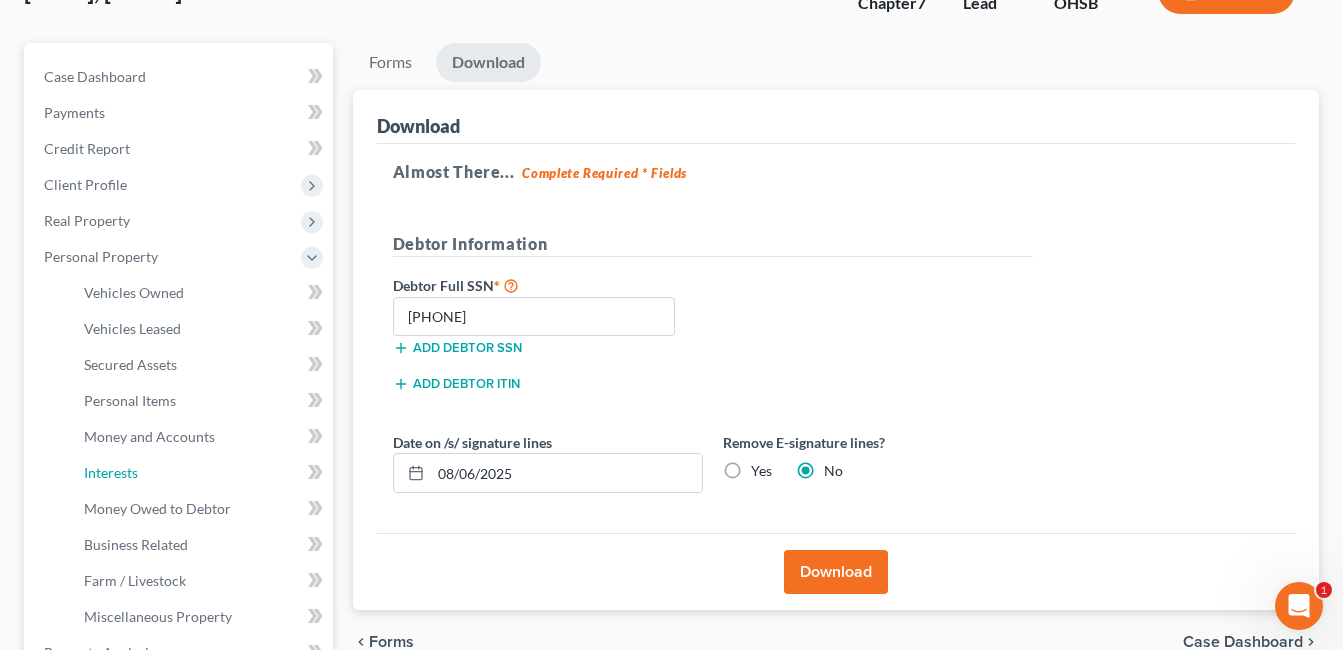 click on "Interests" at bounding box center (111, 472) 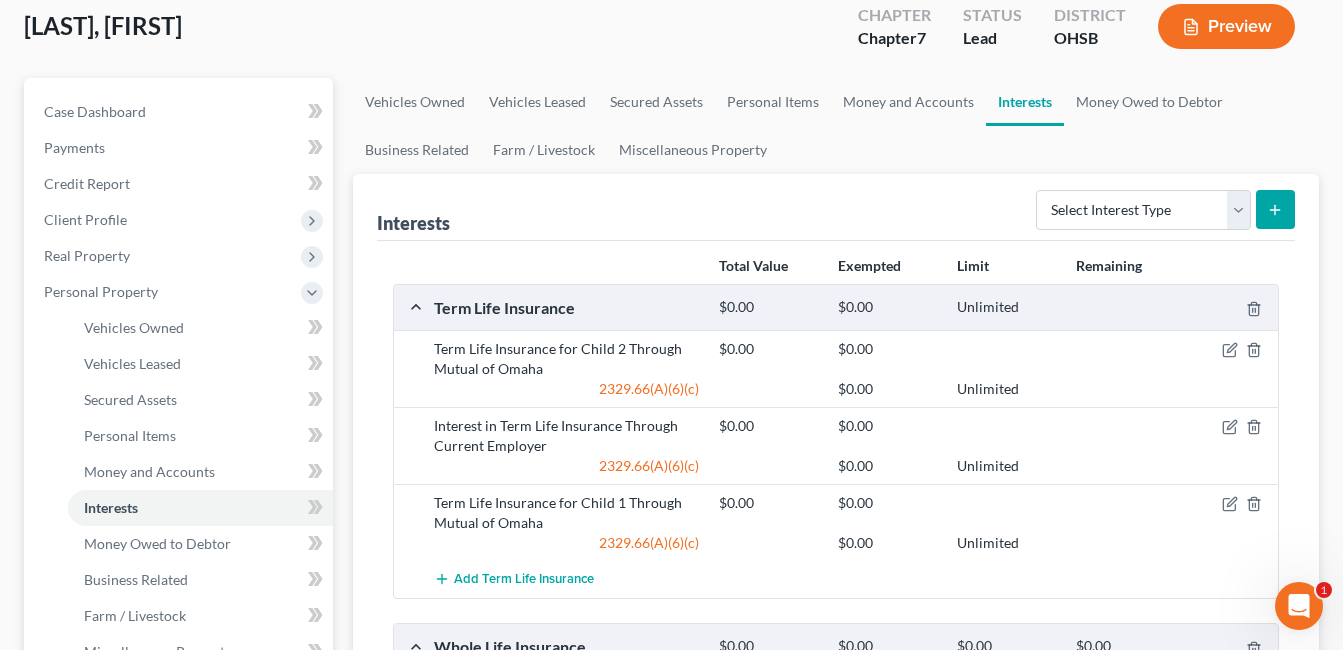 scroll, scrollTop: 200, scrollLeft: 0, axis: vertical 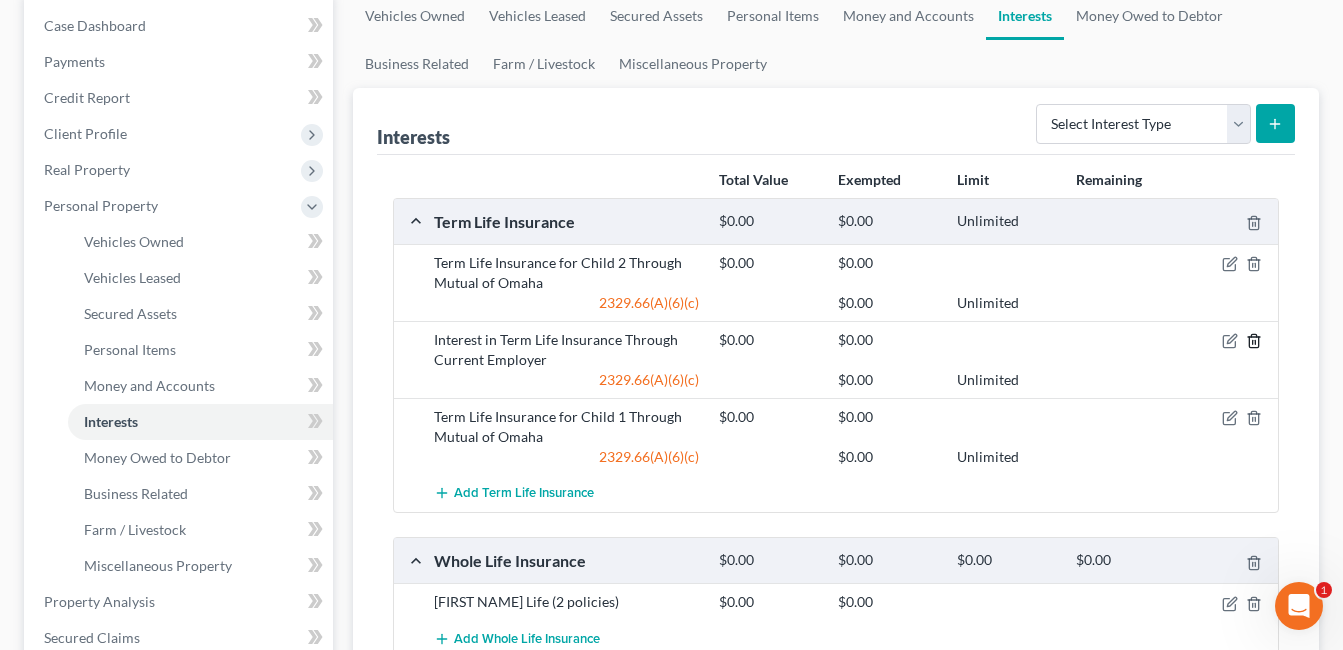 click 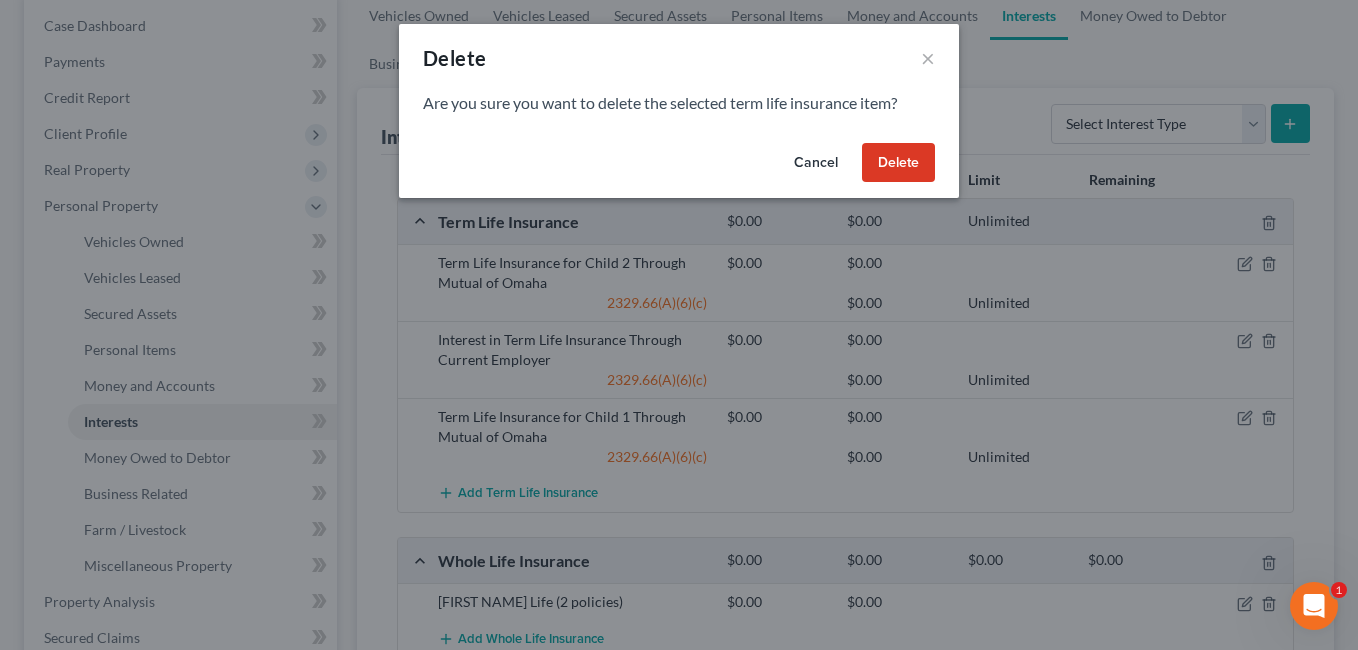 click on "Delete" at bounding box center (898, 163) 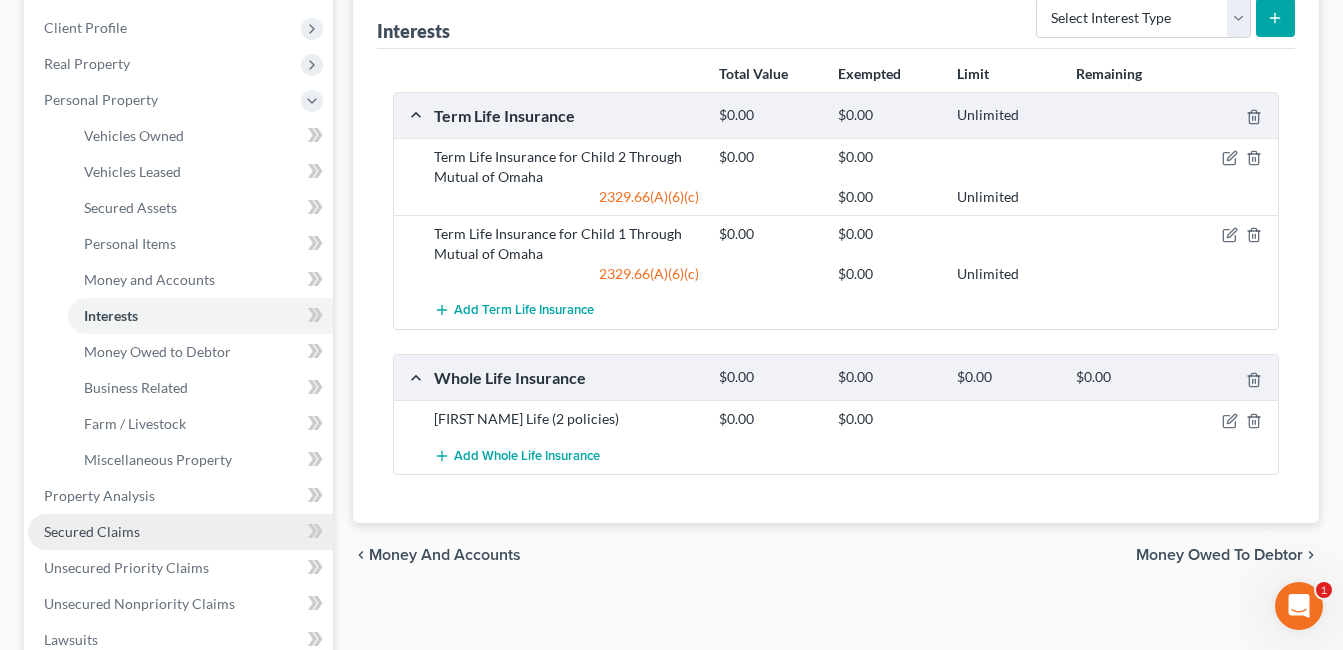 scroll, scrollTop: 400, scrollLeft: 0, axis: vertical 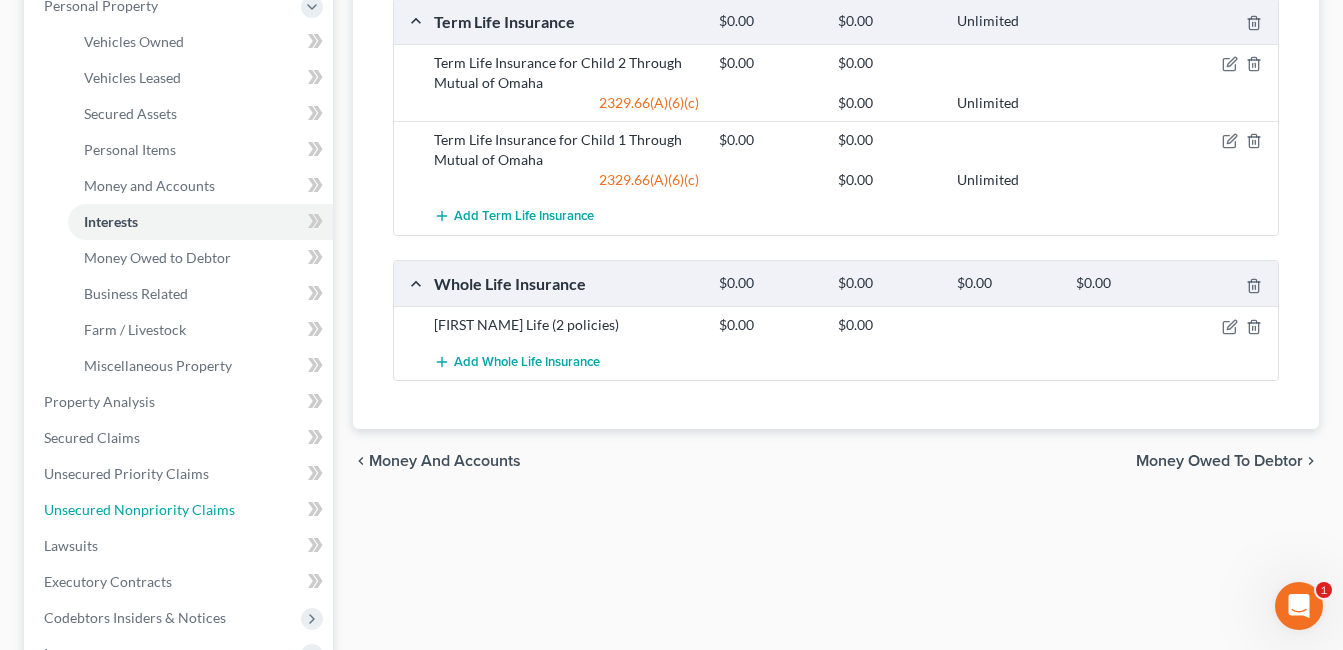 drag, startPoint x: 211, startPoint y: 508, endPoint x: 662, endPoint y: 329, distance: 485.22366 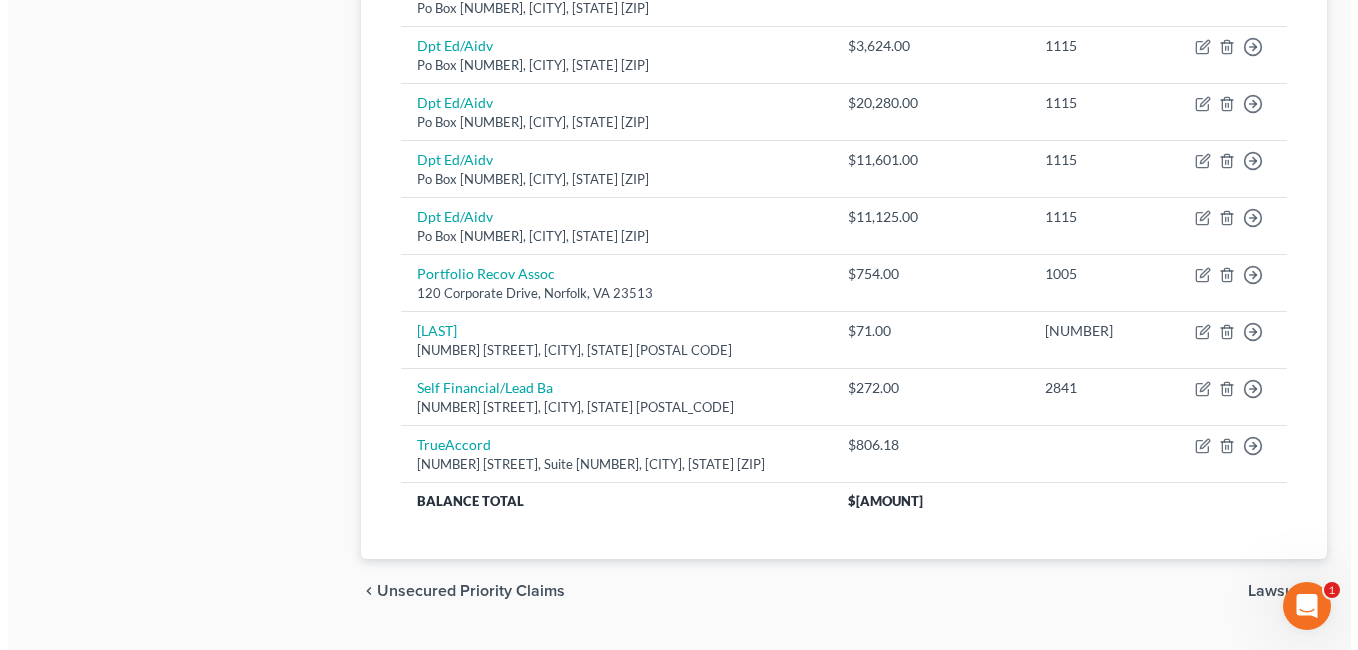 scroll, scrollTop: 1249, scrollLeft: 0, axis: vertical 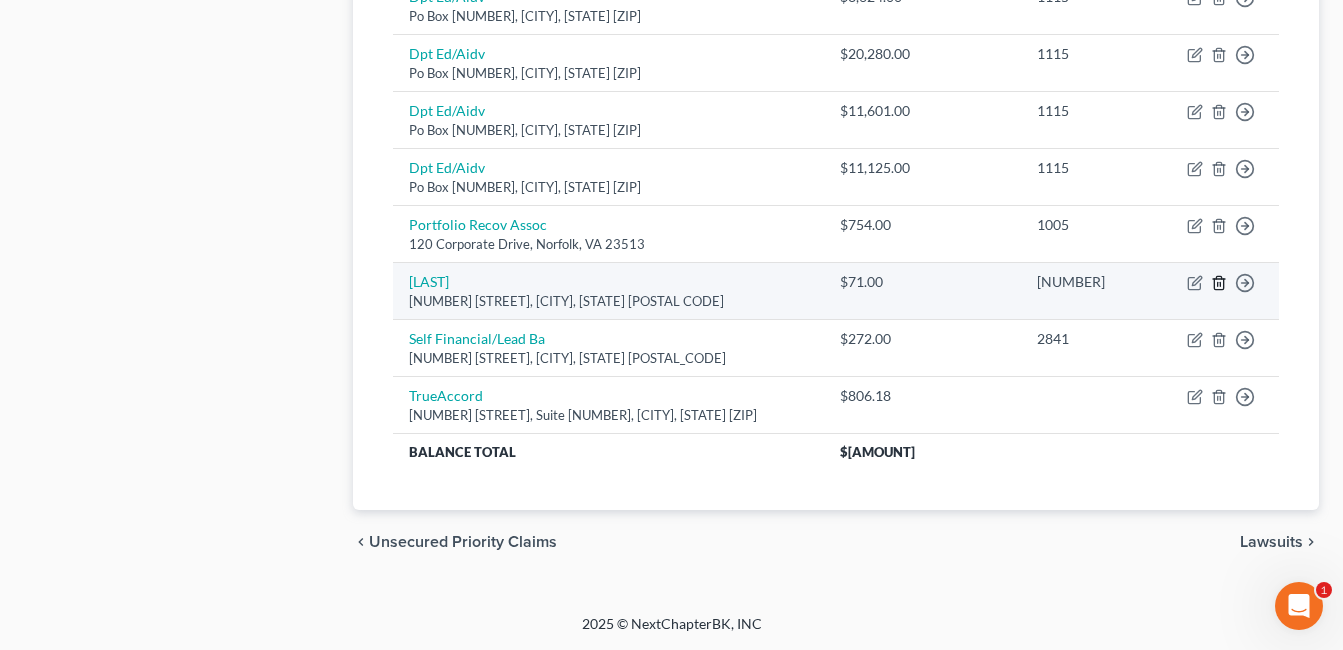 click 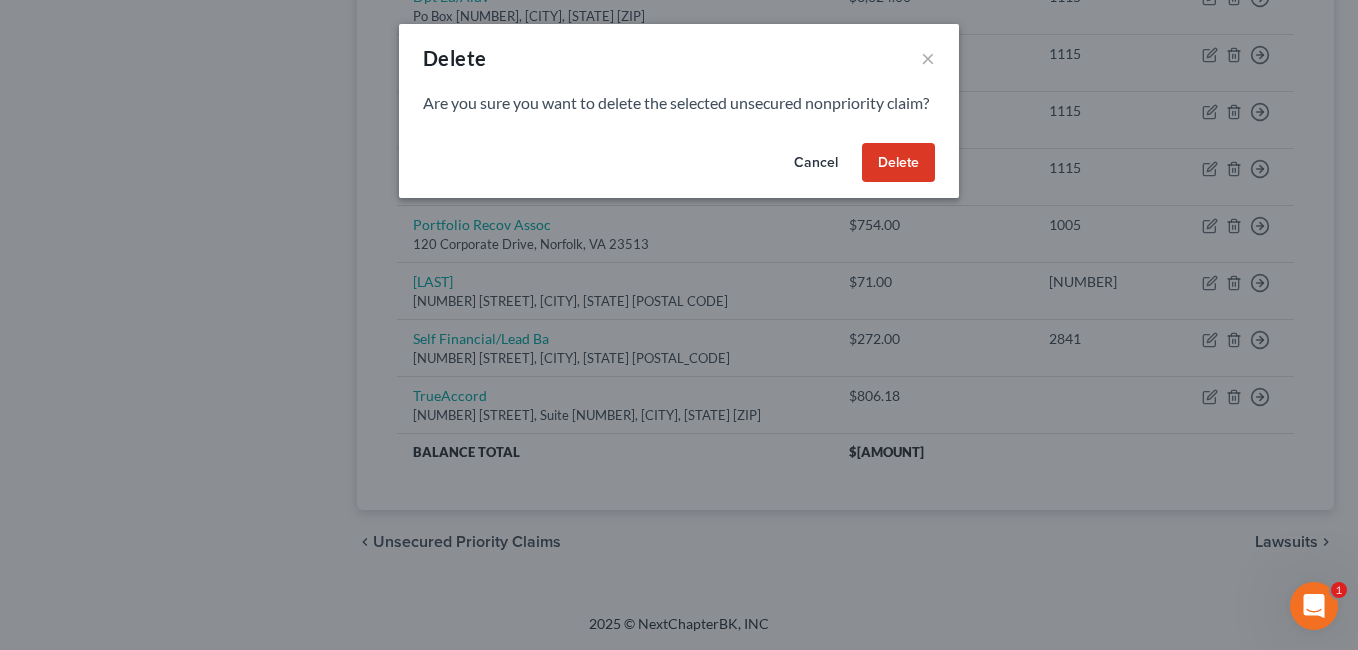 drag, startPoint x: 893, startPoint y: 185, endPoint x: 900, endPoint y: 177, distance: 10.630146 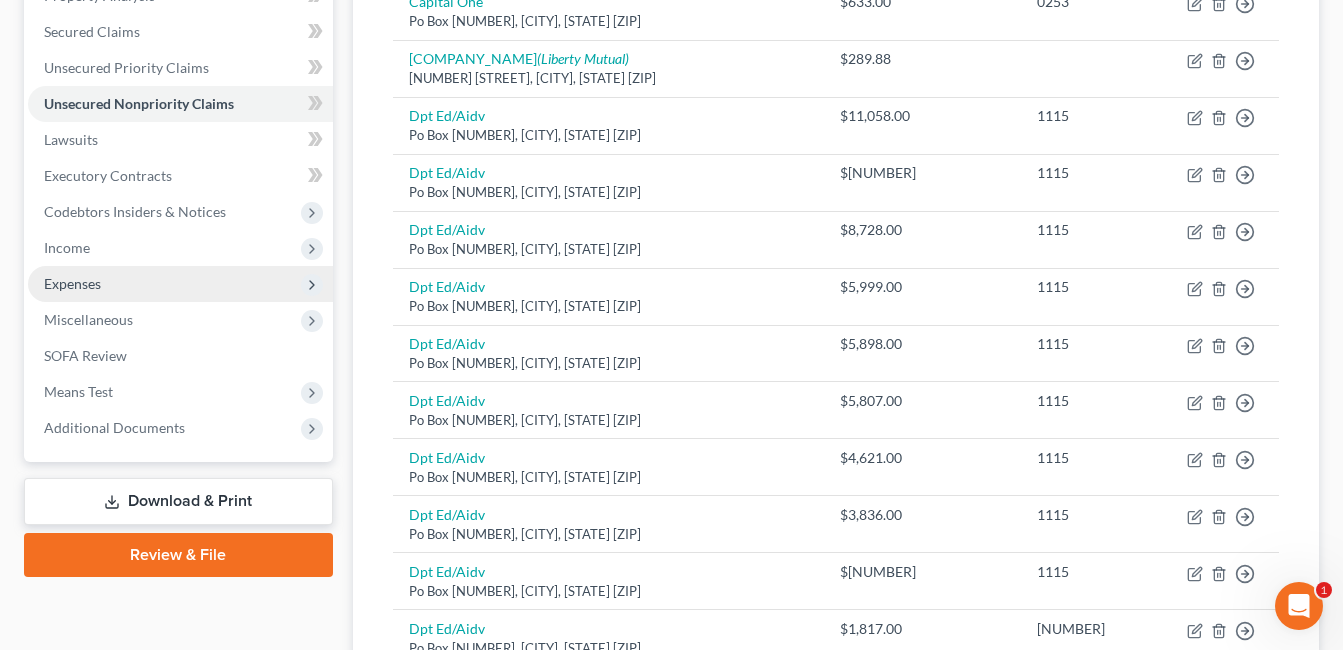scroll, scrollTop: 400, scrollLeft: 0, axis: vertical 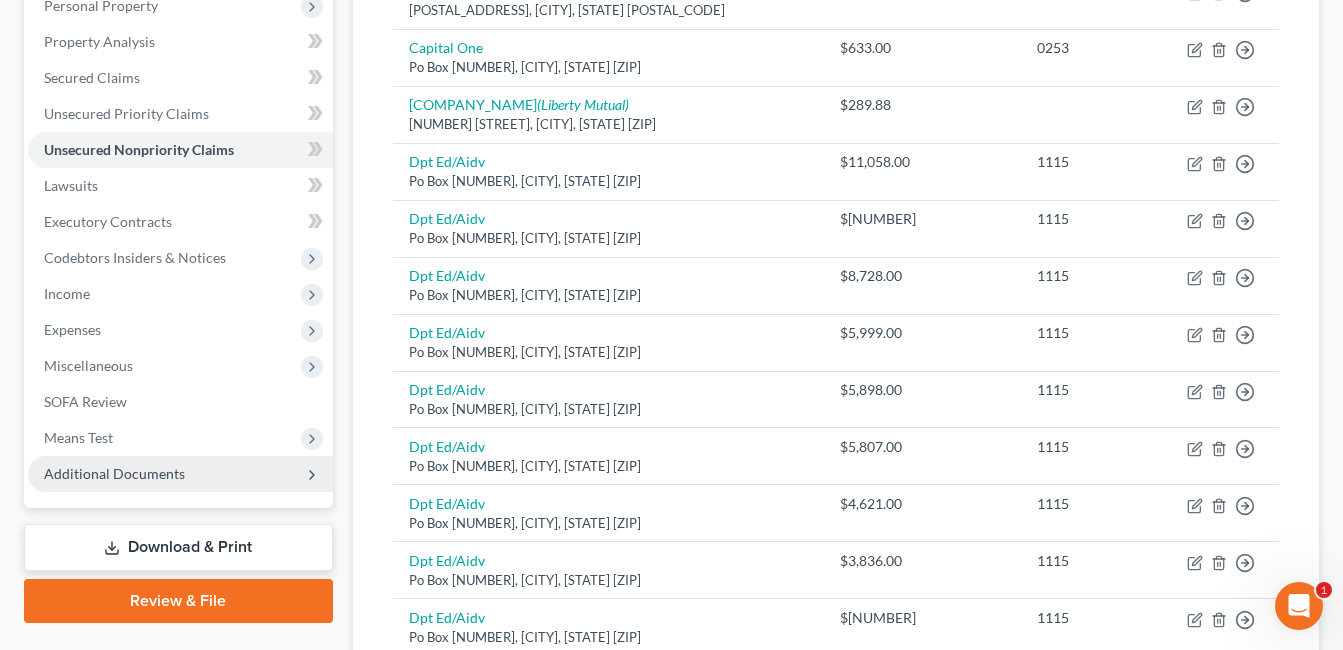 click on "Additional Documents" at bounding box center [114, 473] 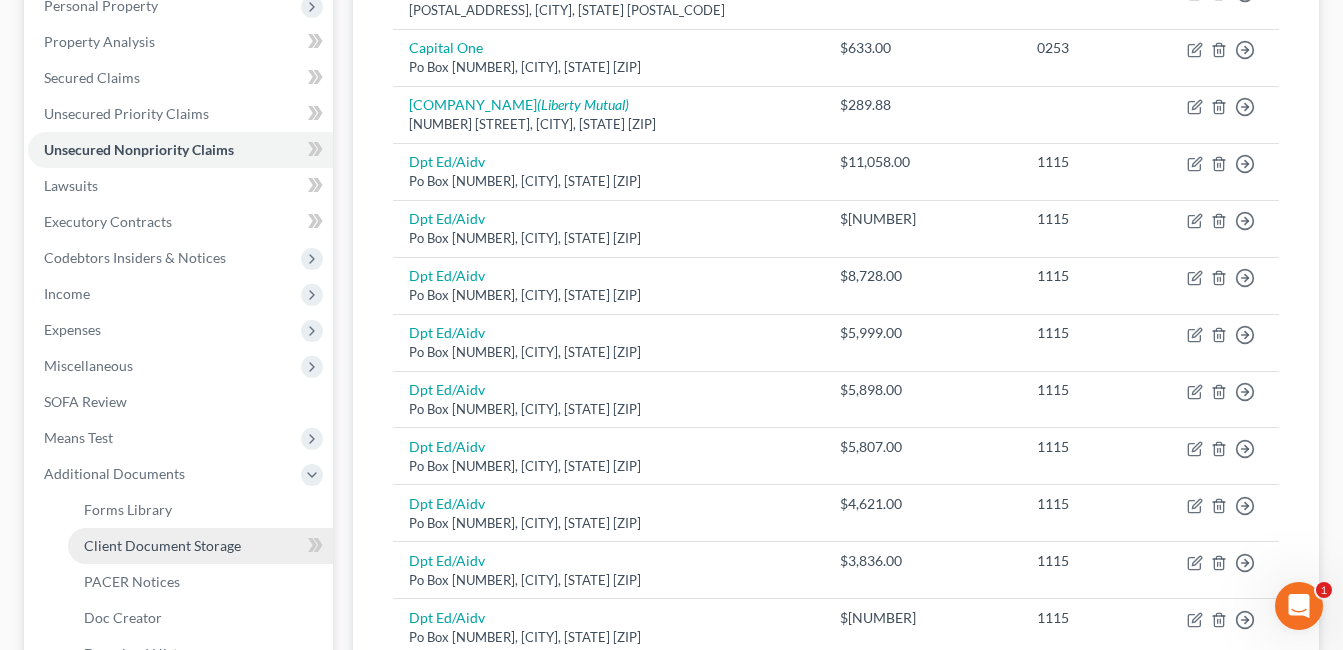 click on "Client Document Storage" at bounding box center [162, 545] 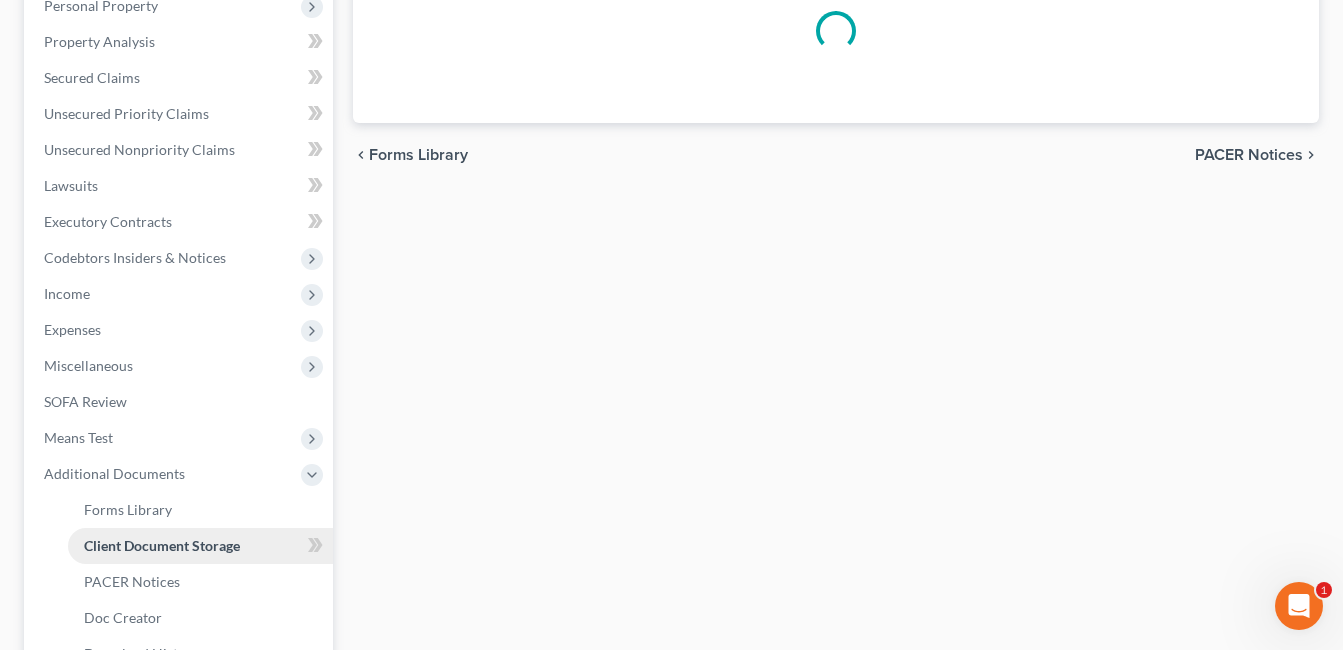 scroll, scrollTop: 200, scrollLeft: 0, axis: vertical 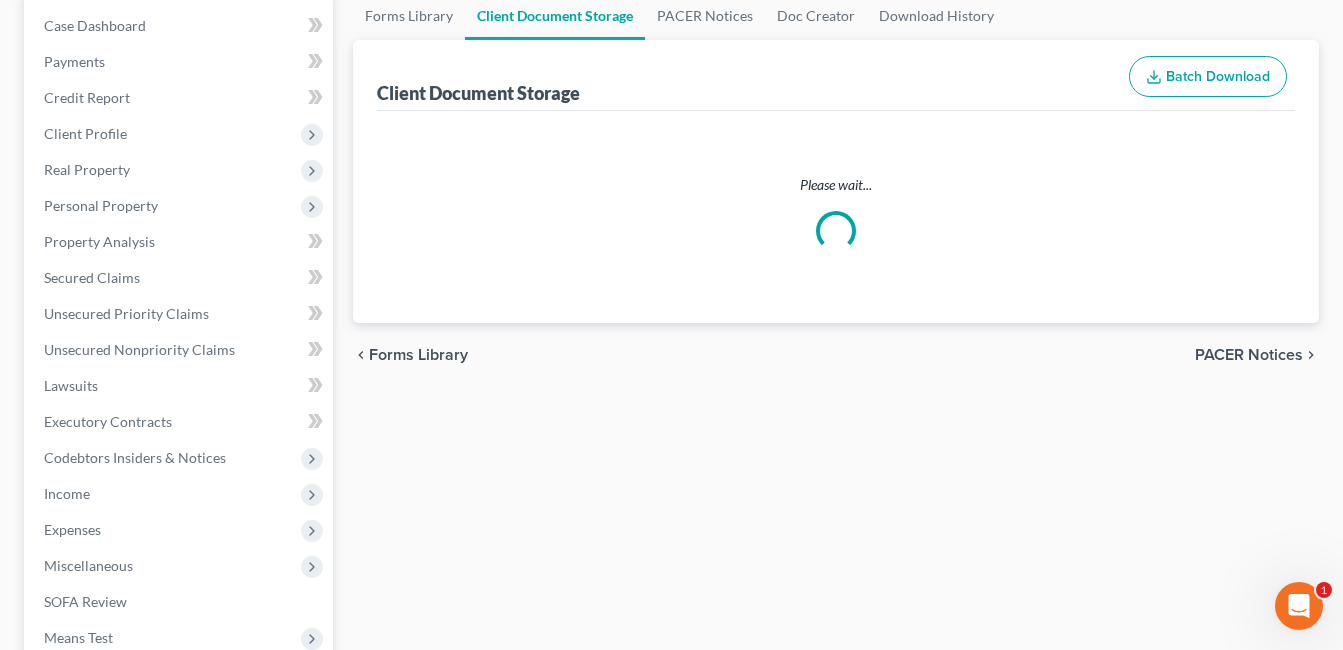 select on "7" 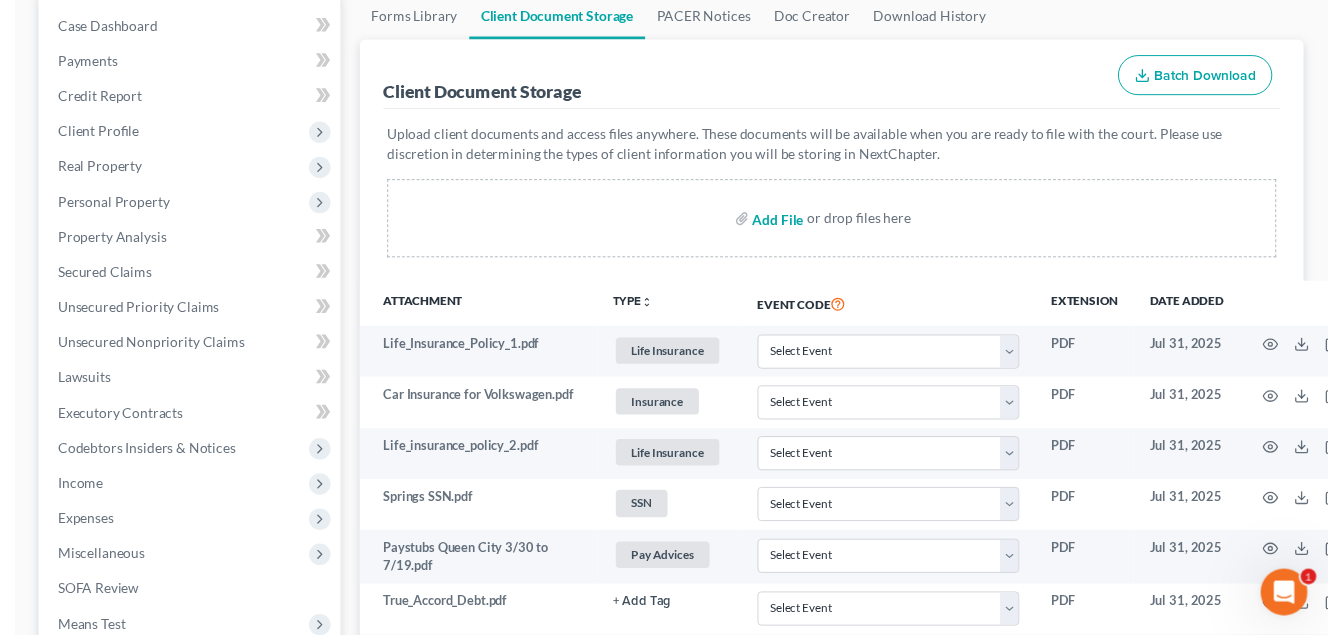 scroll, scrollTop: 0, scrollLeft: 0, axis: both 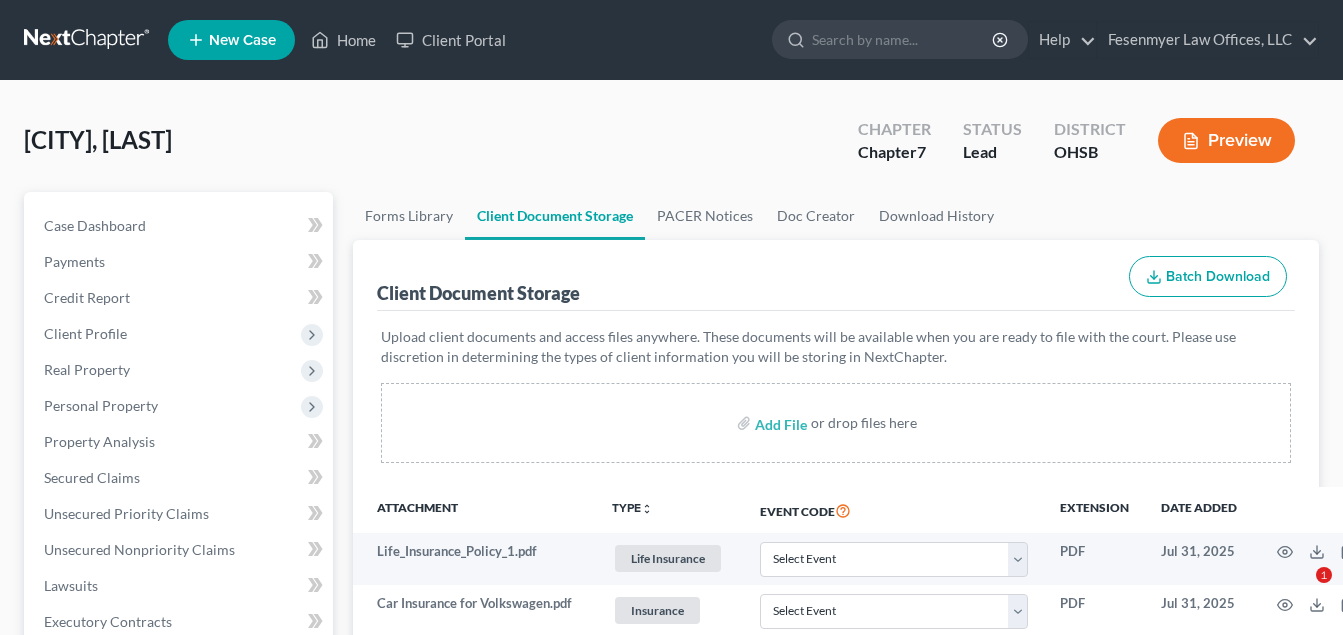 select on "7" 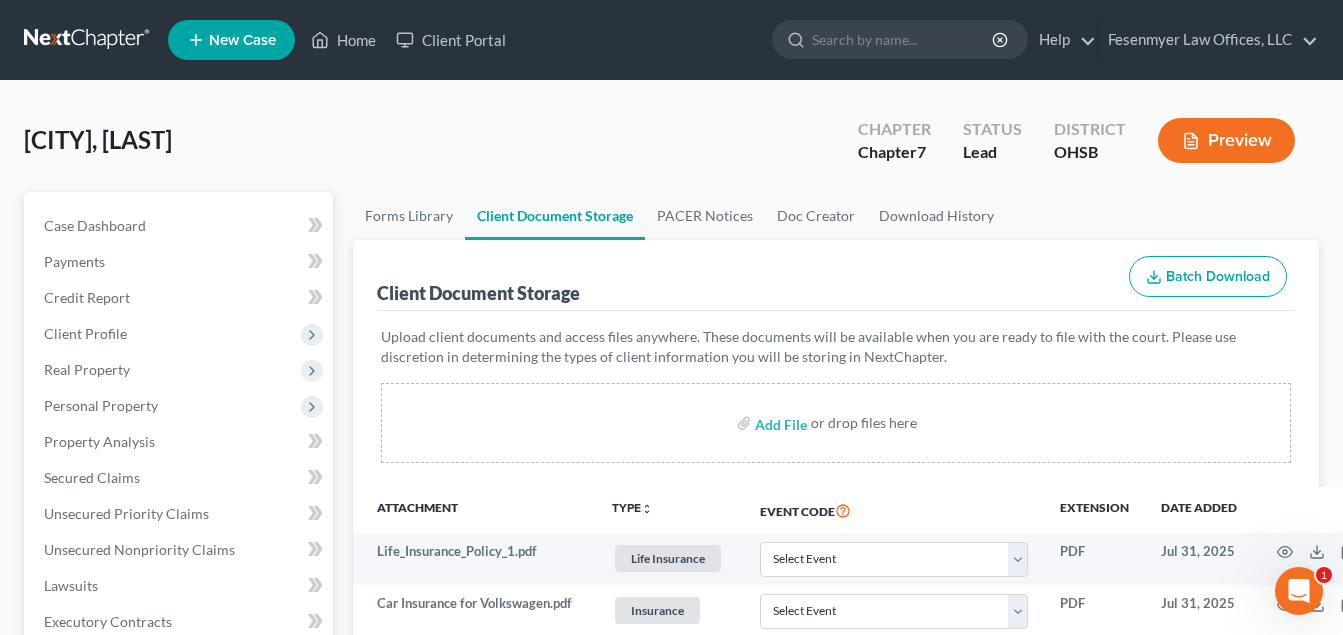 scroll, scrollTop: 0, scrollLeft: 0, axis: both 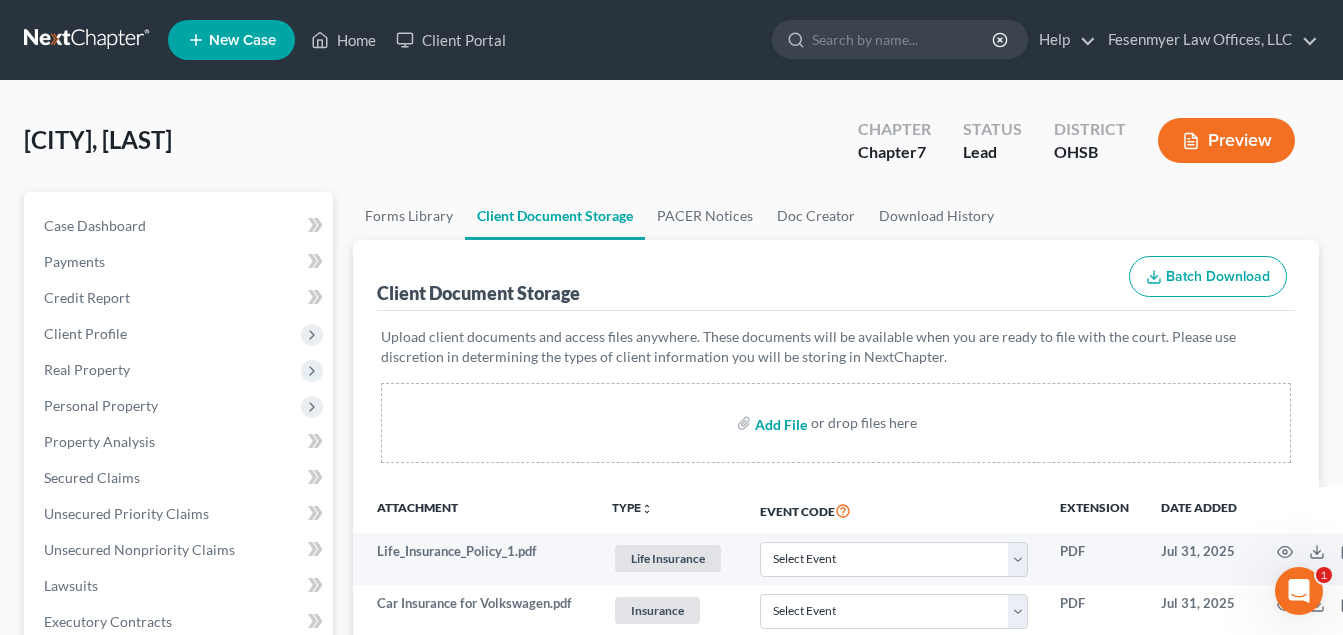 type on "C:\fakepath\Jeep.pdf" 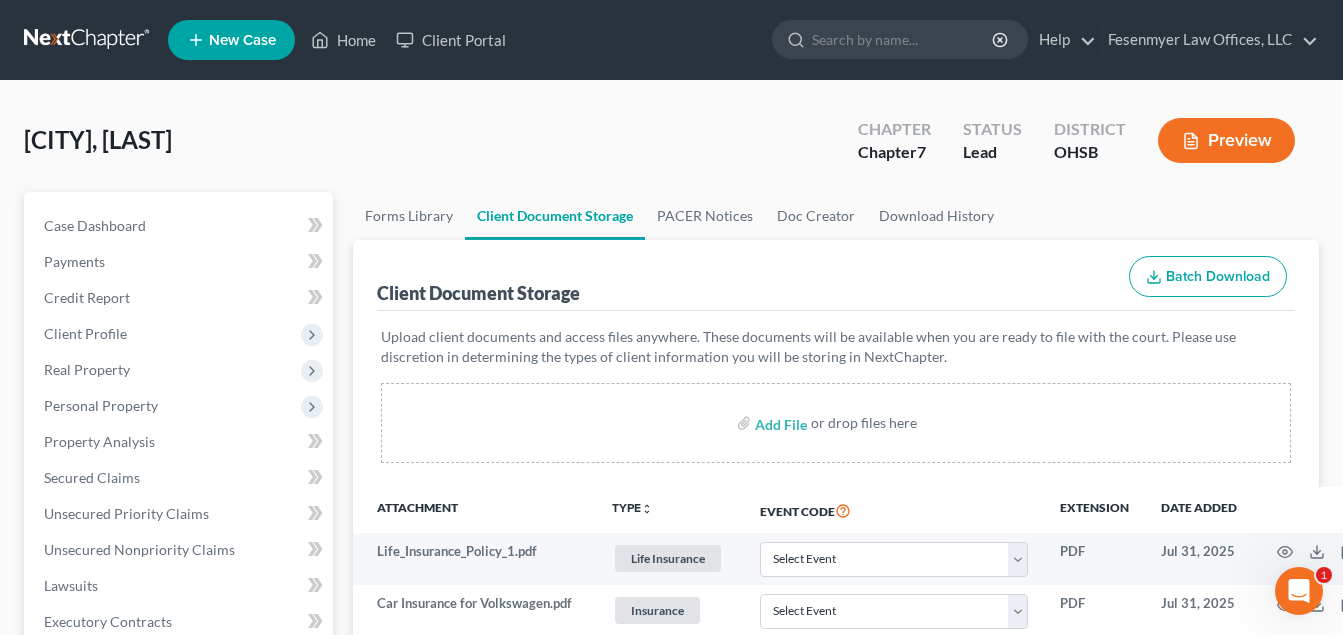 select on "7" 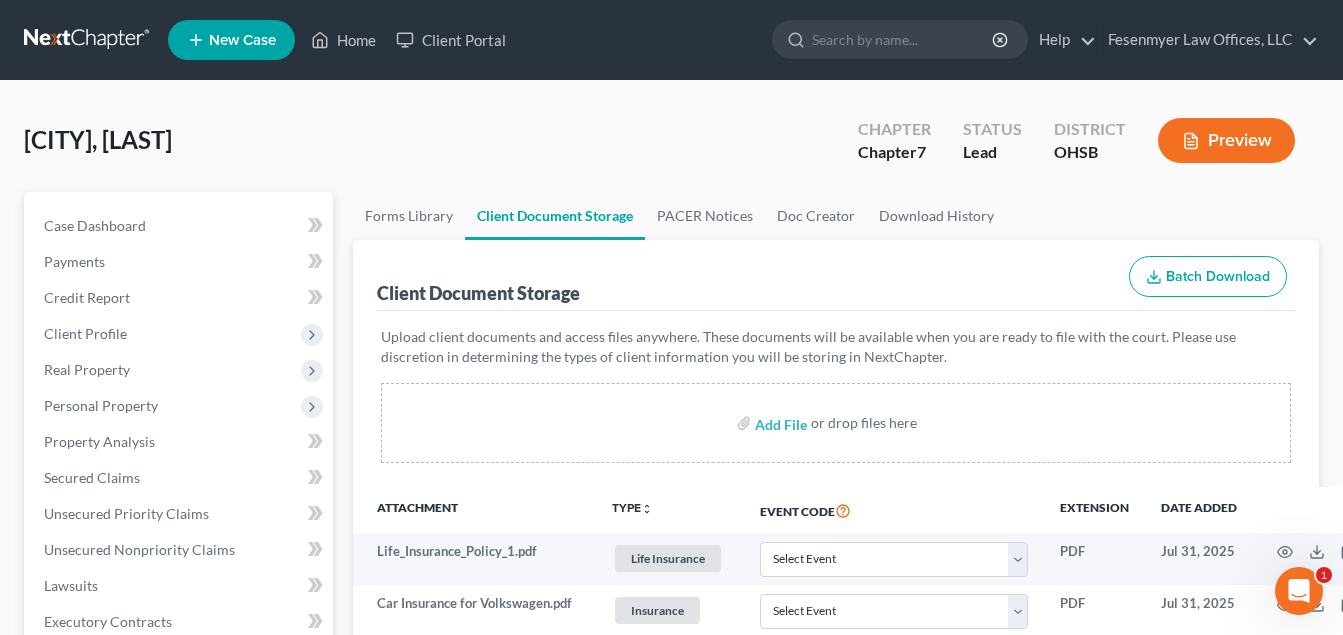 scroll, scrollTop: 2323, scrollLeft: 0, axis: vertical 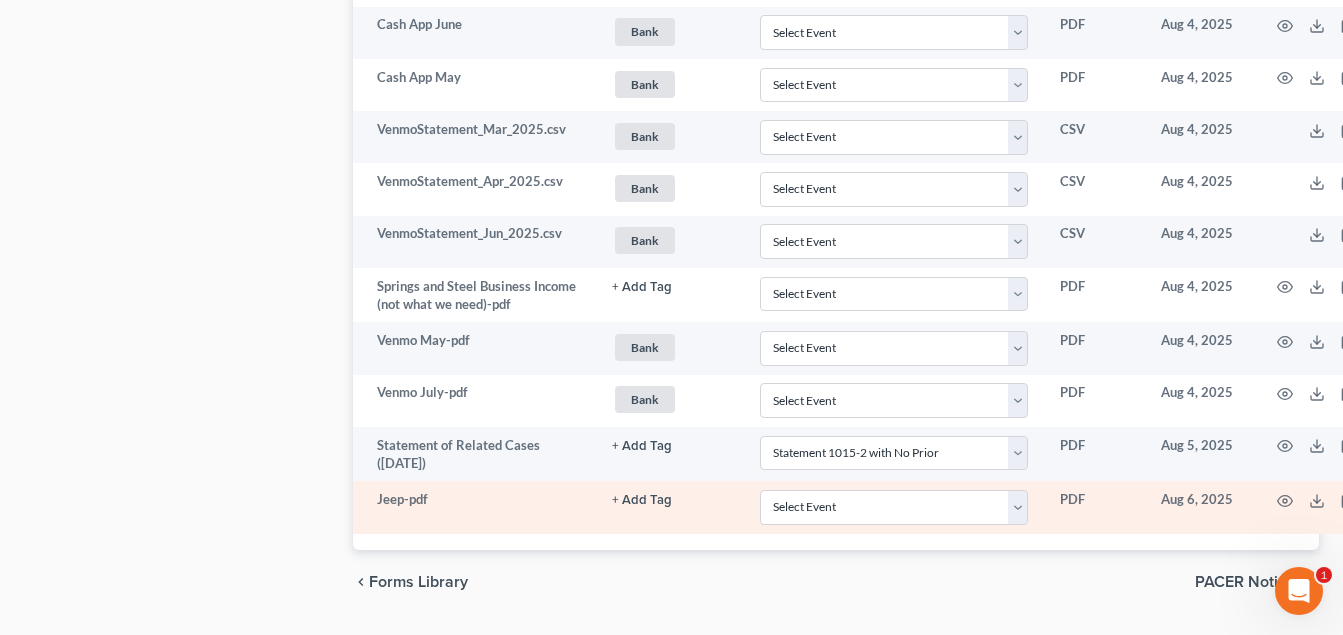 click on "+ Add Tag" at bounding box center [642, -1508] 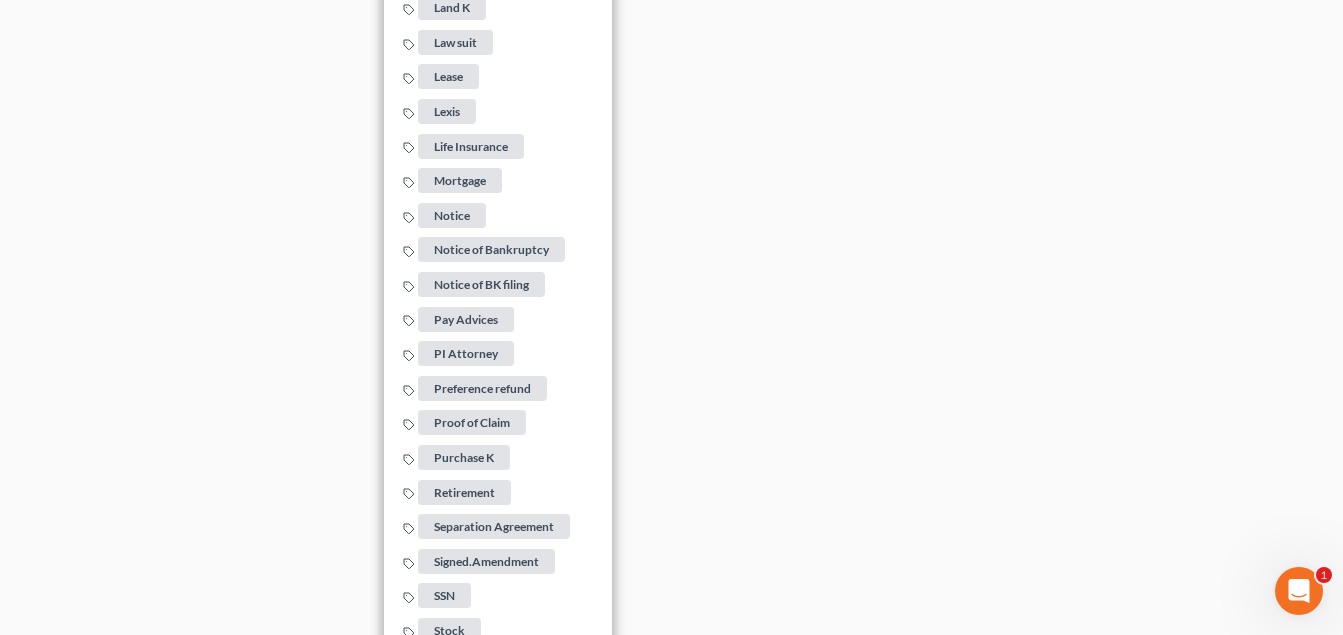 scroll, scrollTop: 3919, scrollLeft: 0, axis: vertical 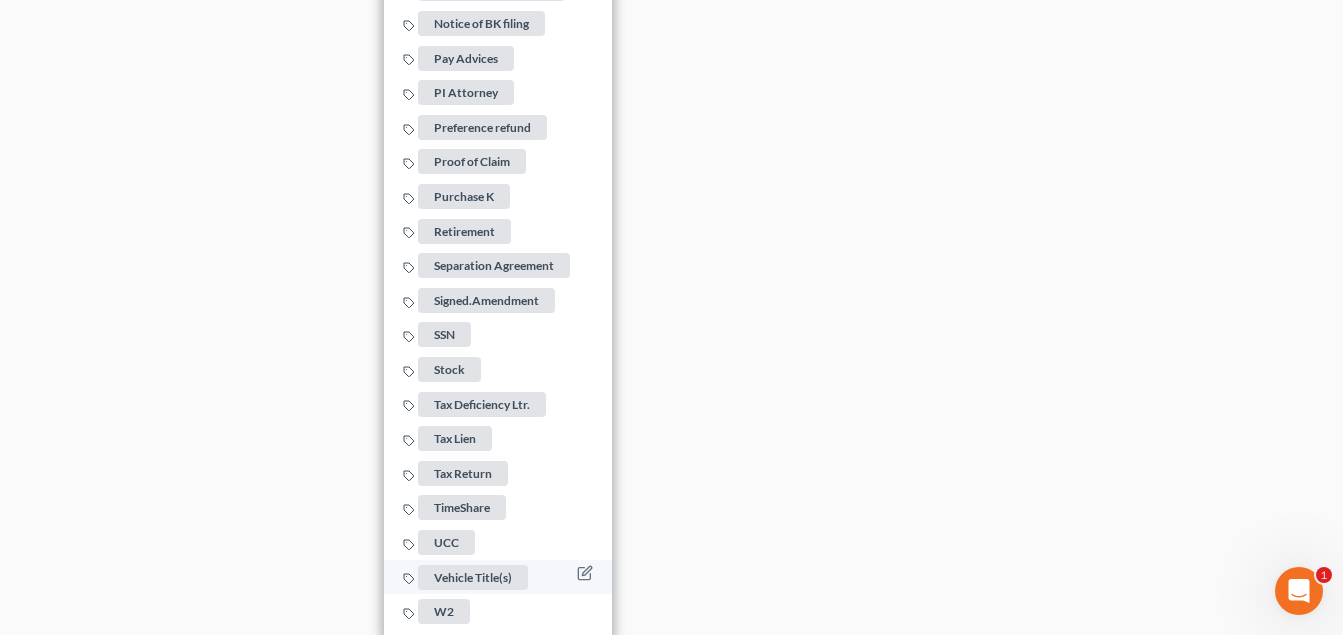 click on "Vehicle Title(s)" at bounding box center (473, 577) 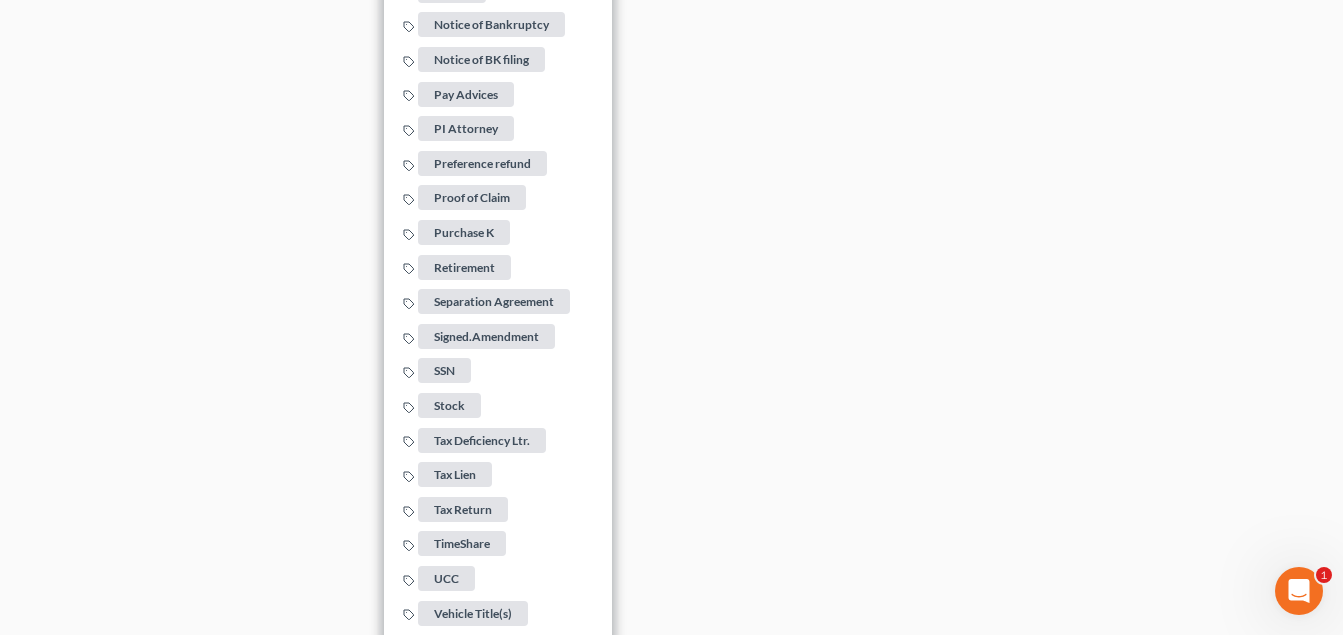 drag, startPoint x: 804, startPoint y: 399, endPoint x: 988, endPoint y: 0, distance: 439.3825 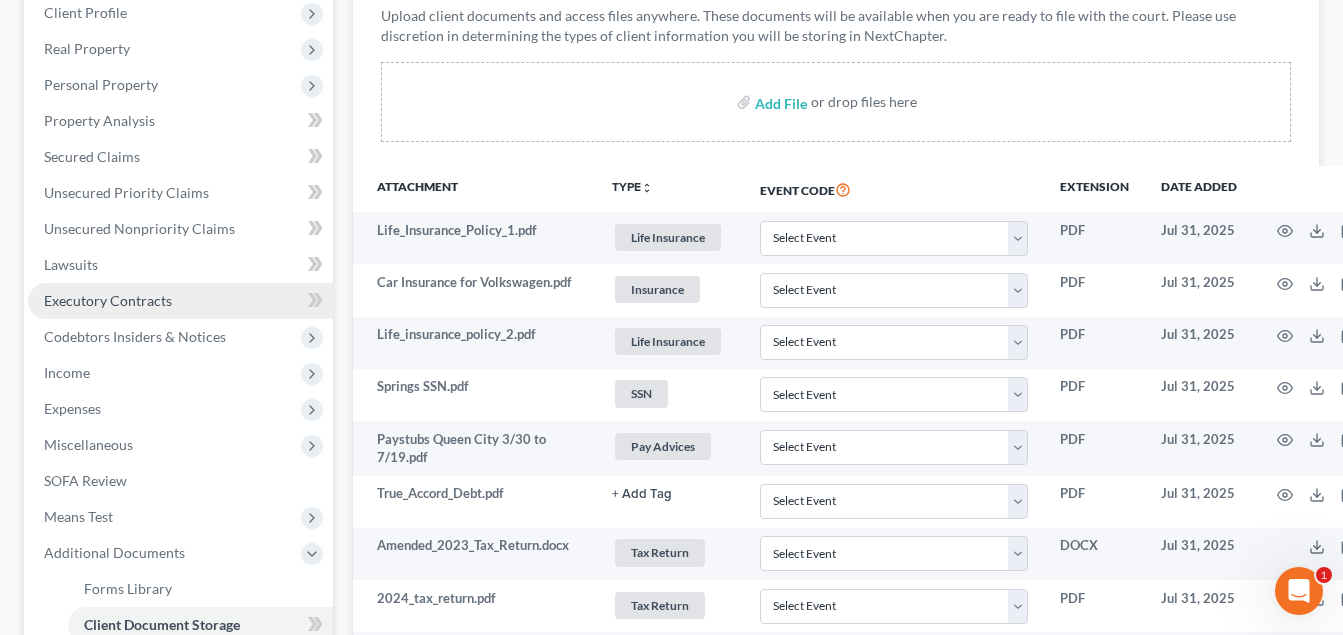 scroll, scrollTop: 275, scrollLeft: 0, axis: vertical 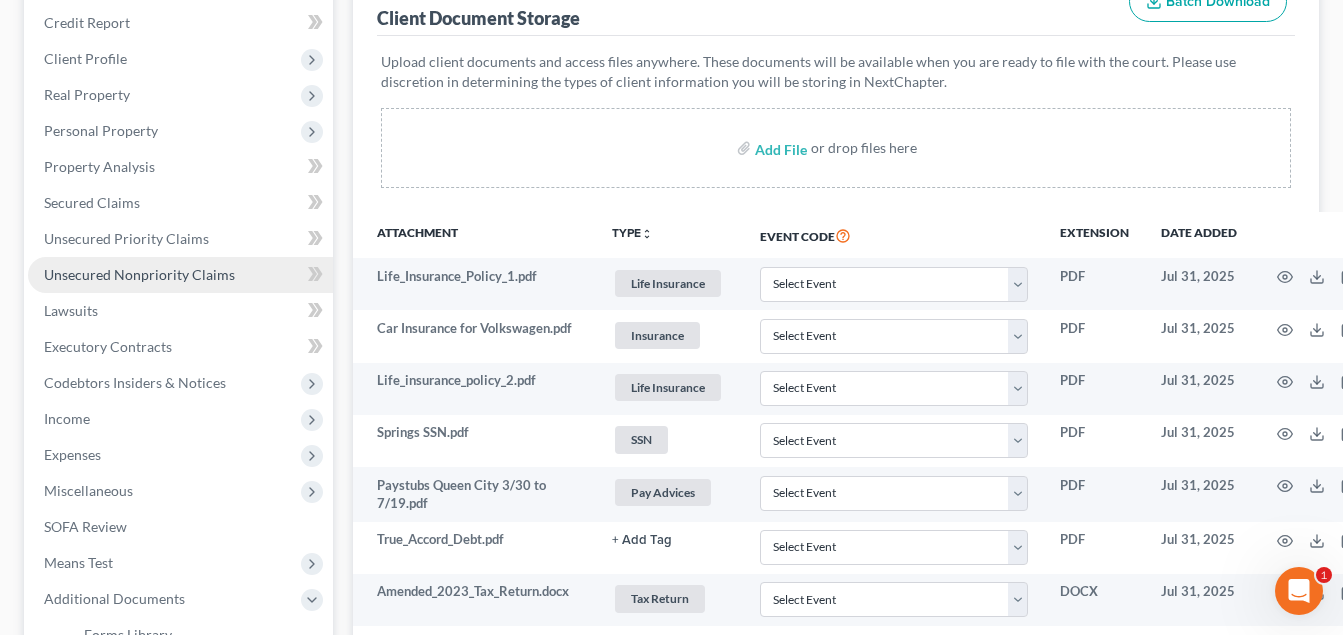 click on "Unsecured Nonpriority Claims" at bounding box center [139, 274] 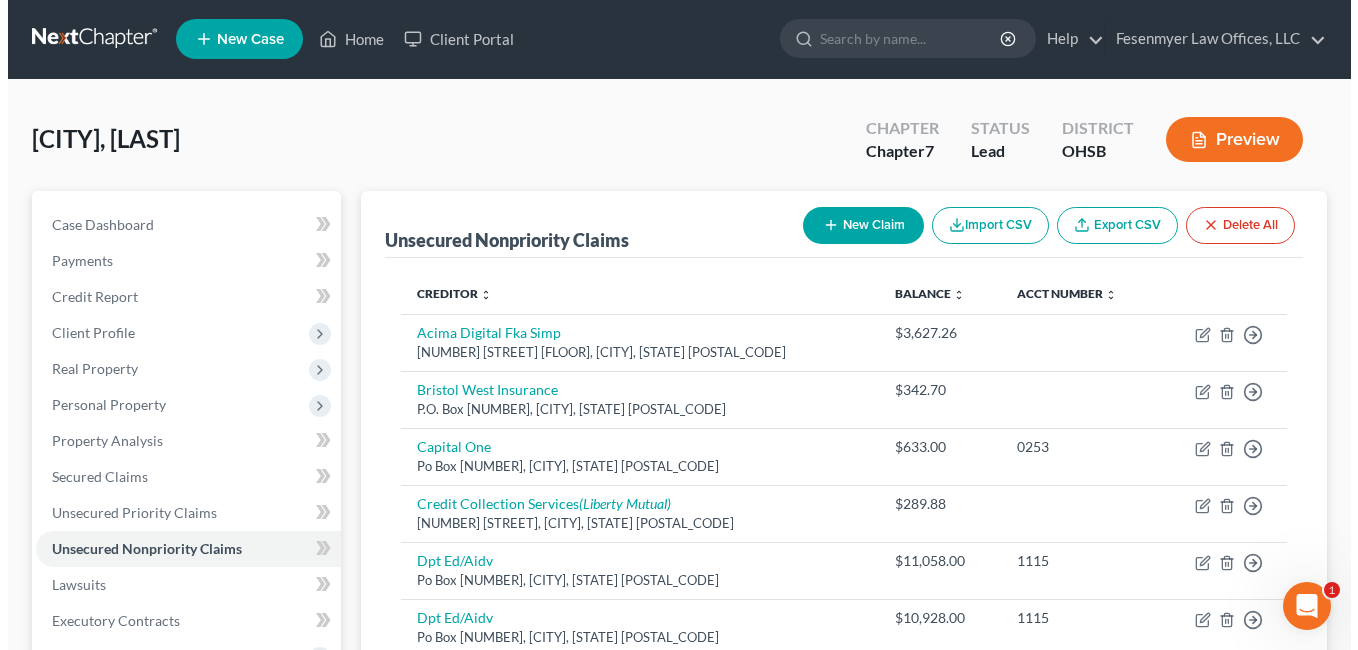 scroll, scrollTop: 0, scrollLeft: 0, axis: both 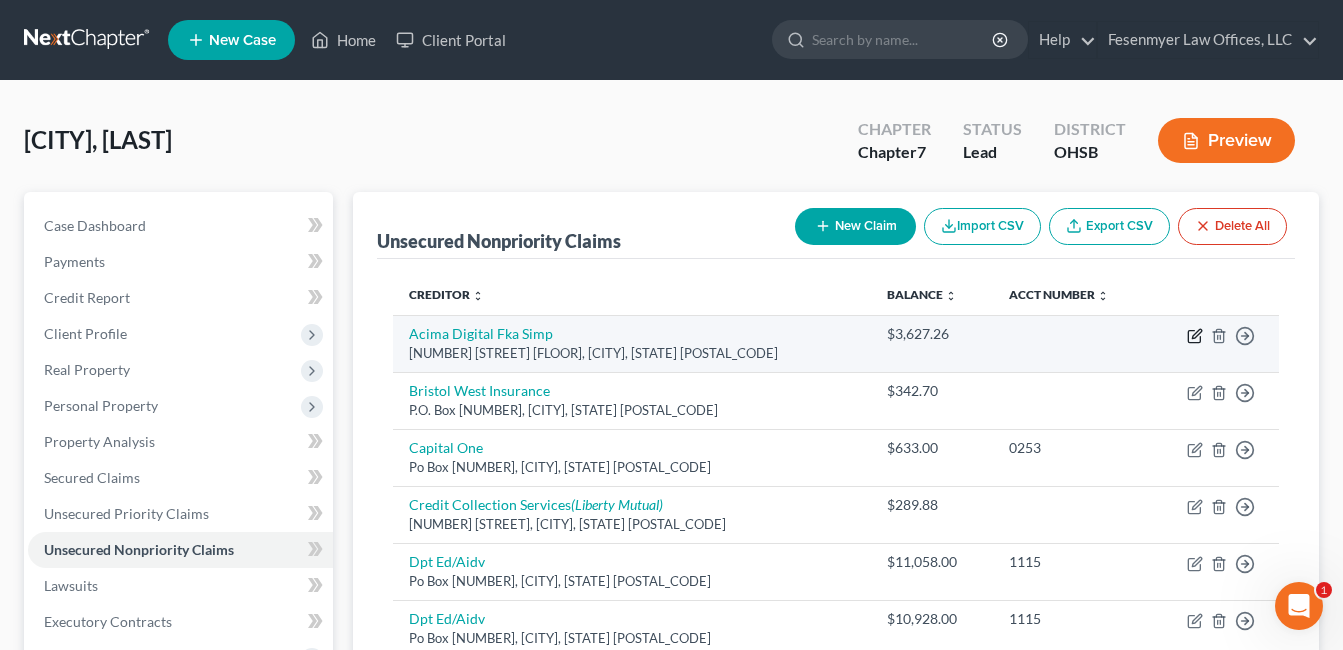 click 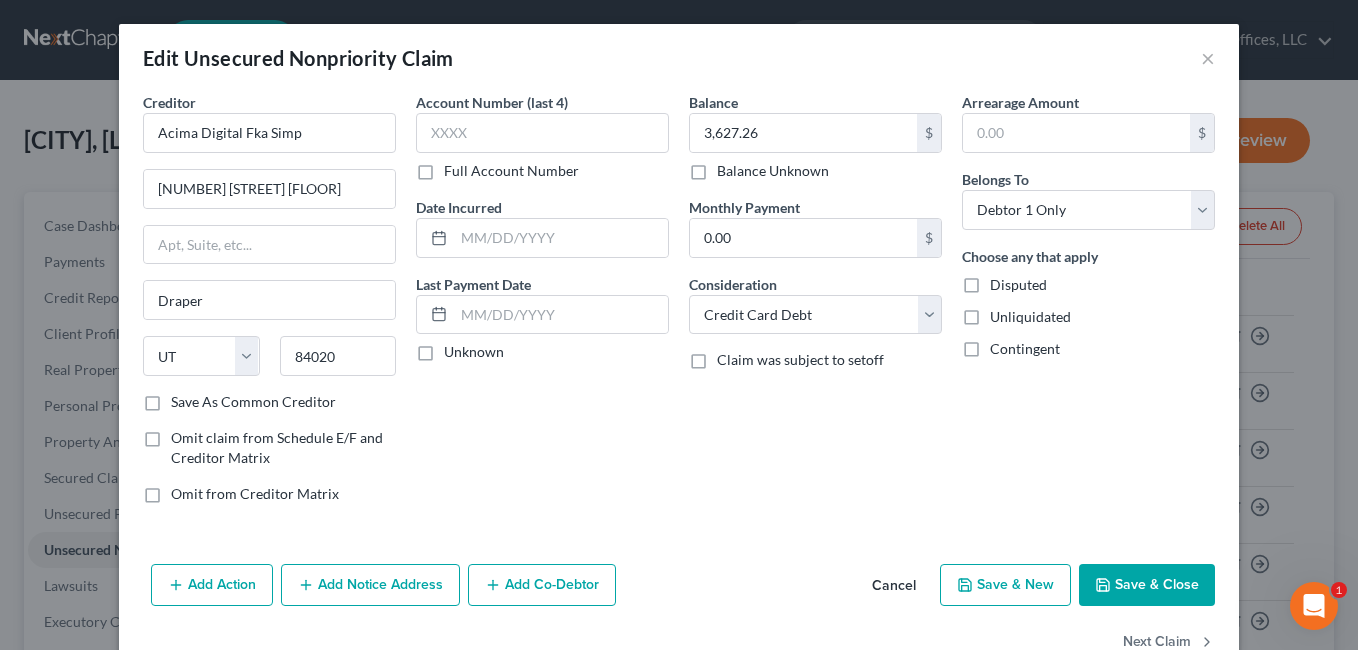 click on "Add Notice Address" at bounding box center (370, 585) 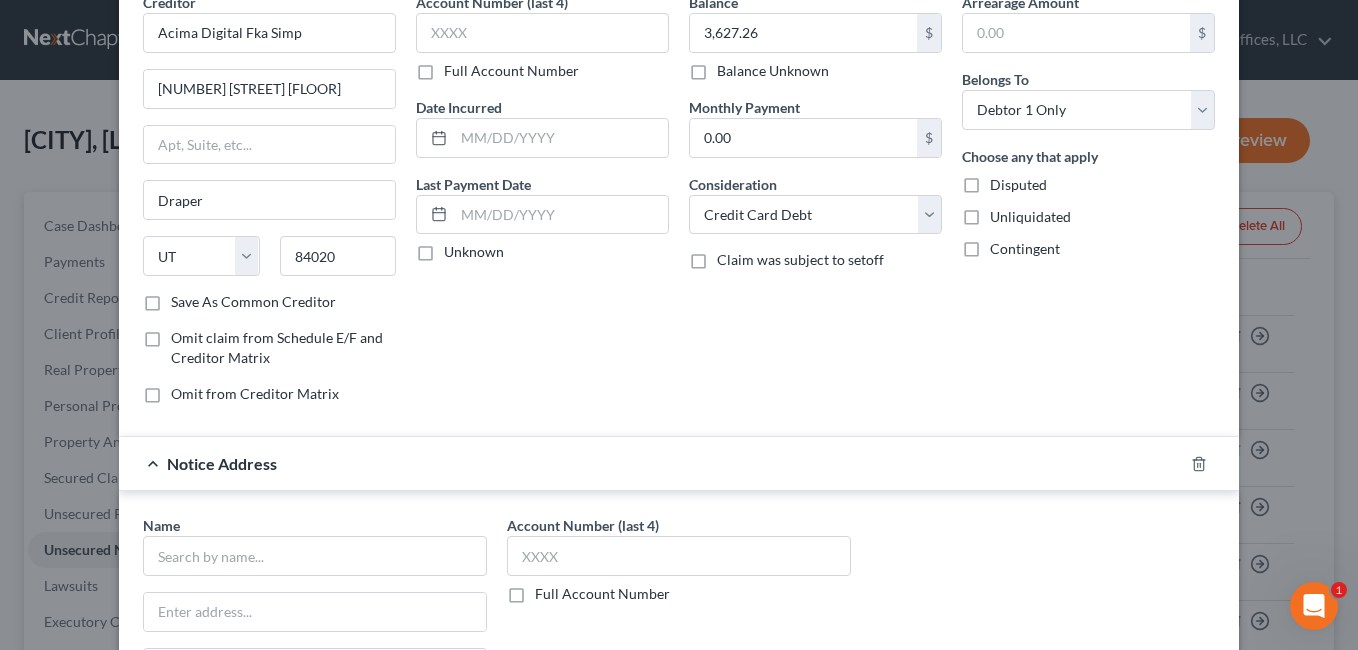 scroll, scrollTop: 300, scrollLeft: 0, axis: vertical 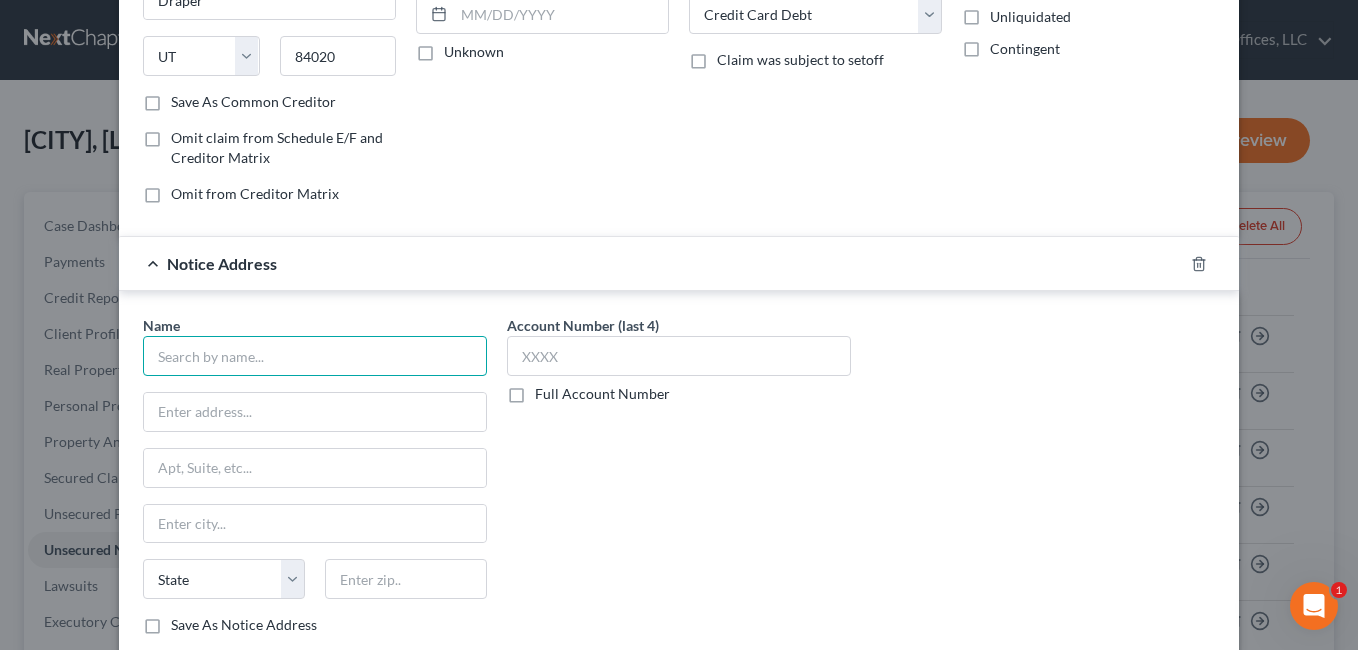 click at bounding box center (315, 356) 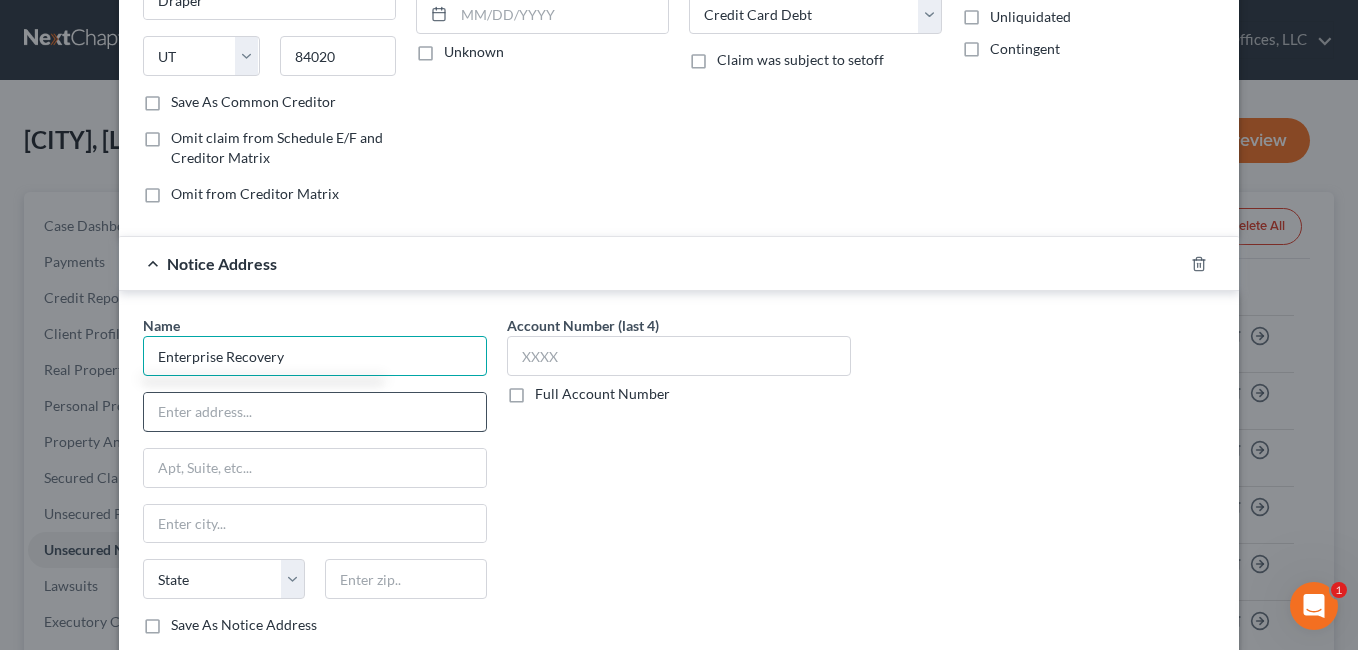 type on "Enterprise Recovery" 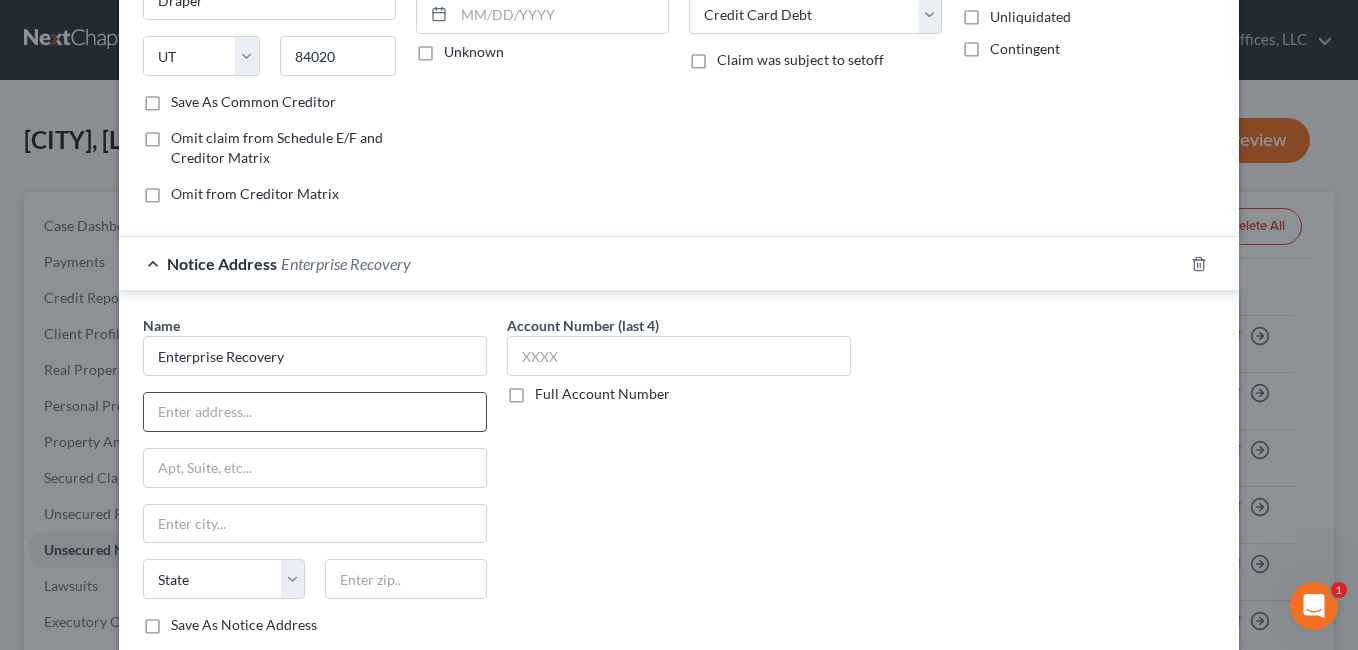 paste on "301 Lacey Street  West Chester, PA 19382" 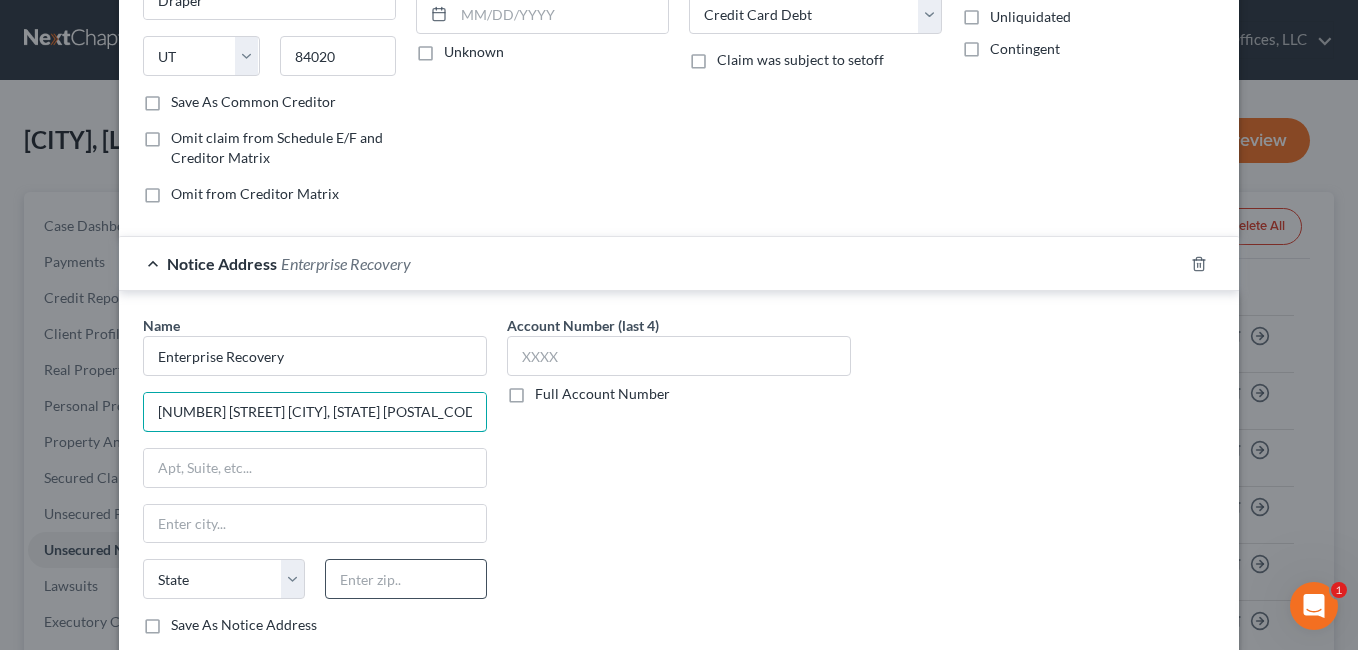 type on "301 Lacey Street  West Chester, PA 19382" 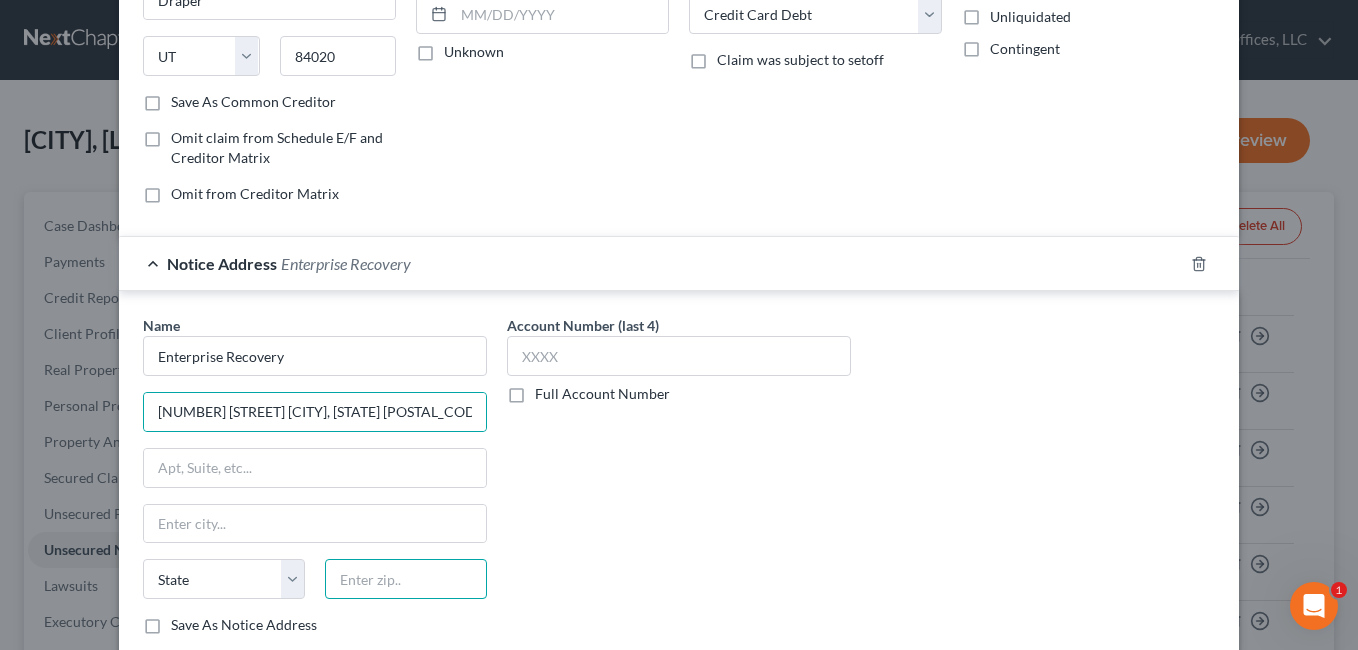 click at bounding box center (406, 579) 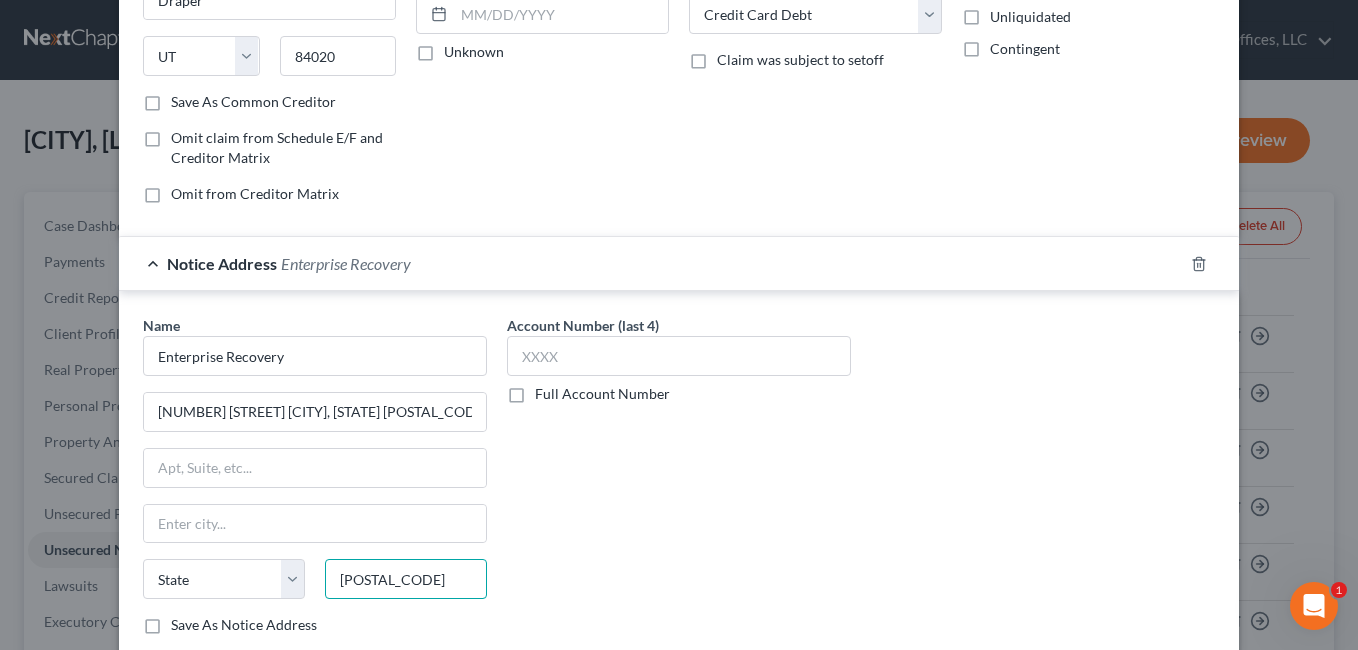 type on "19382" 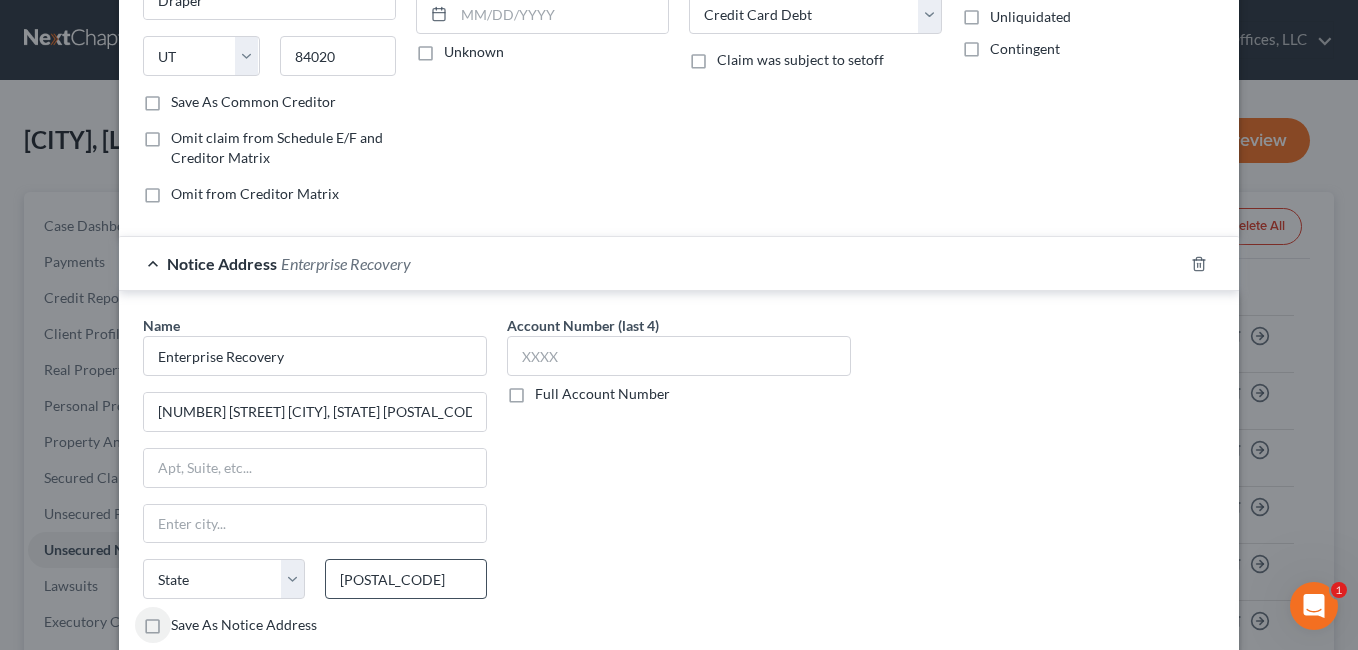 type on "West Chester" 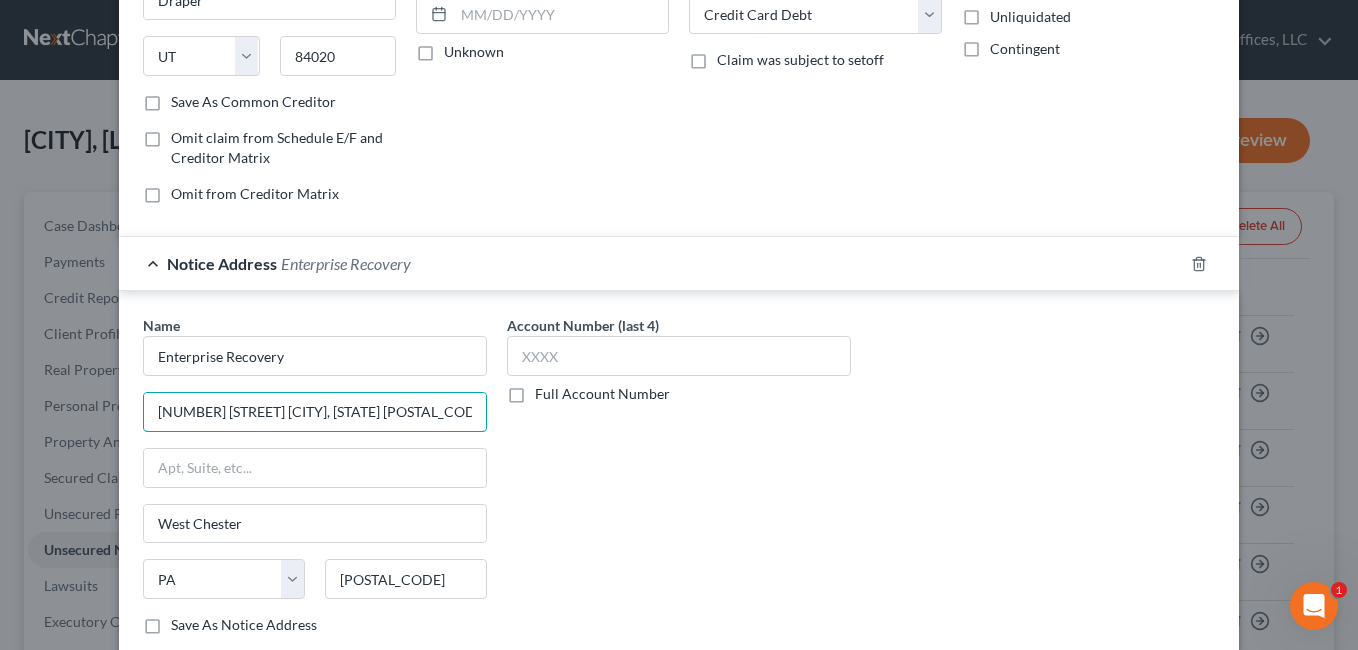 drag, startPoint x: 262, startPoint y: 414, endPoint x: 611, endPoint y: 411, distance: 349.0129 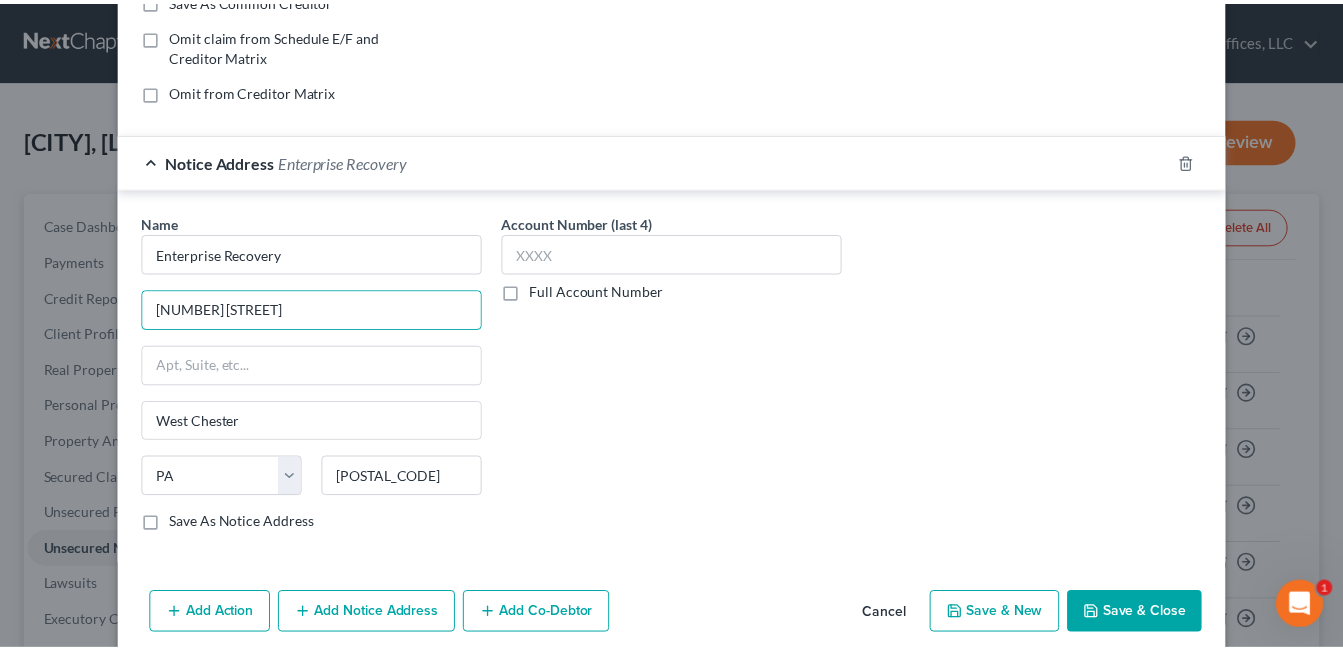 scroll, scrollTop: 484, scrollLeft: 0, axis: vertical 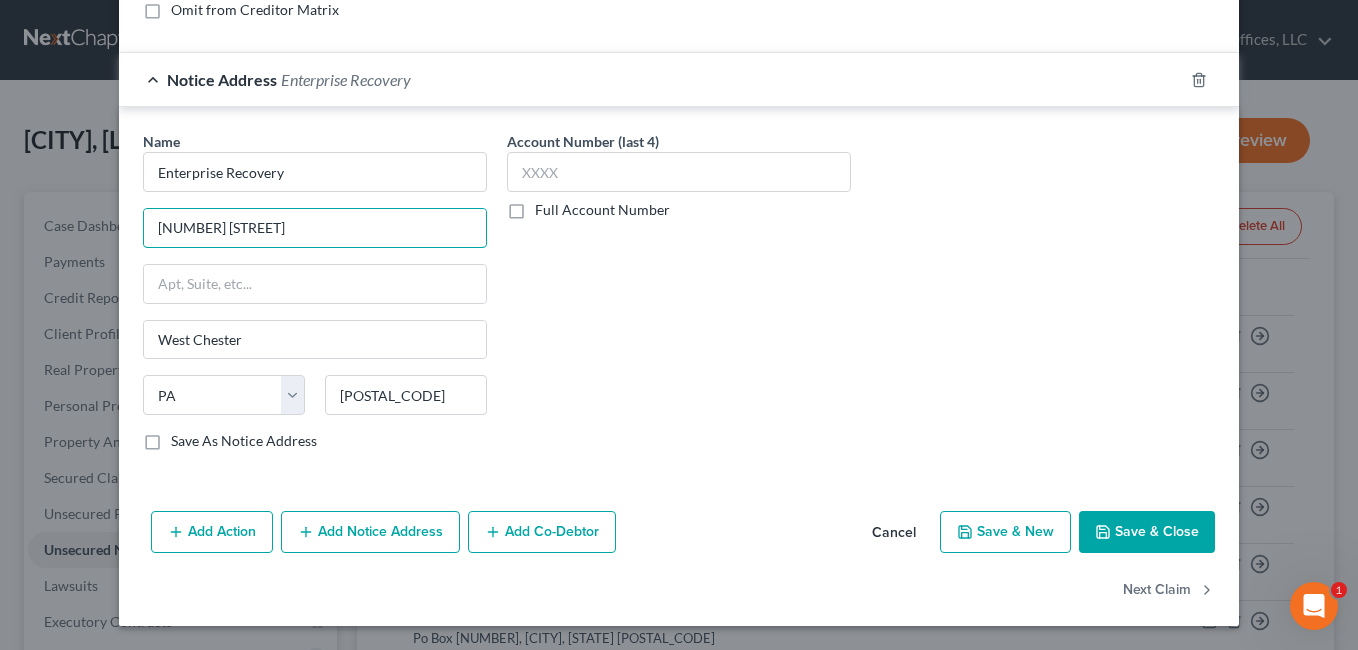 type on "301 Lacey Street" 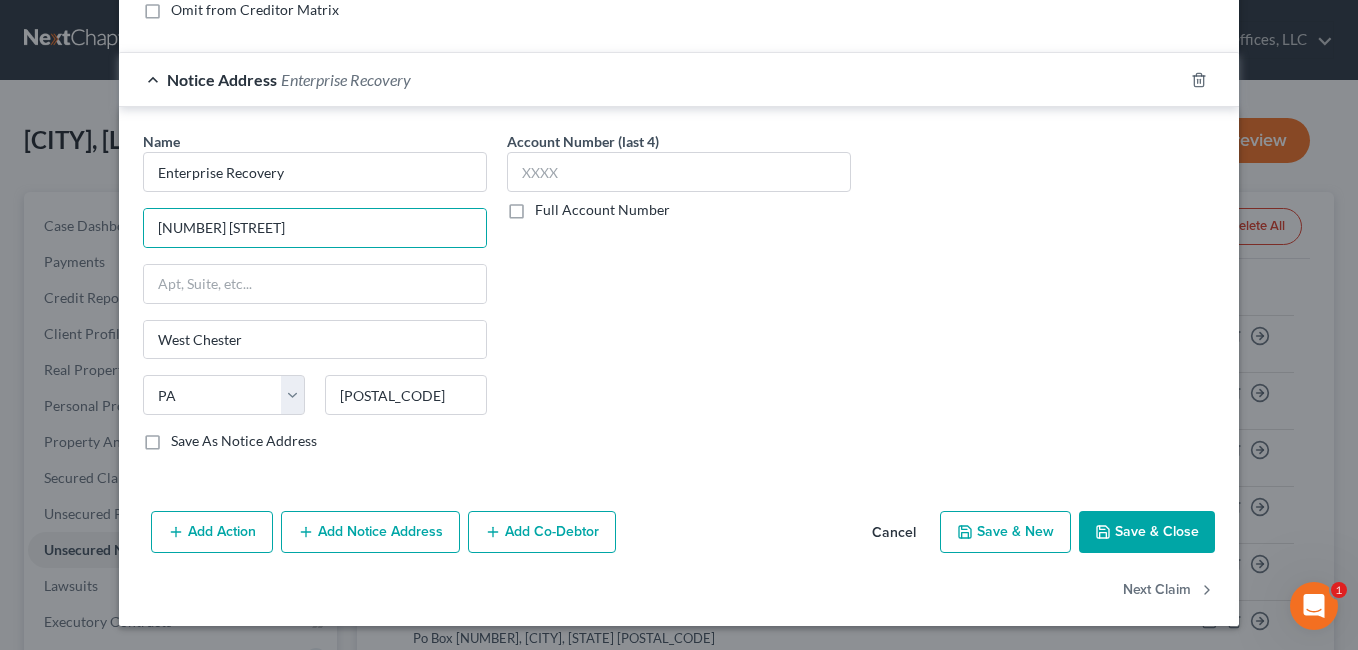 click on "Save & Close" at bounding box center (1147, 532) 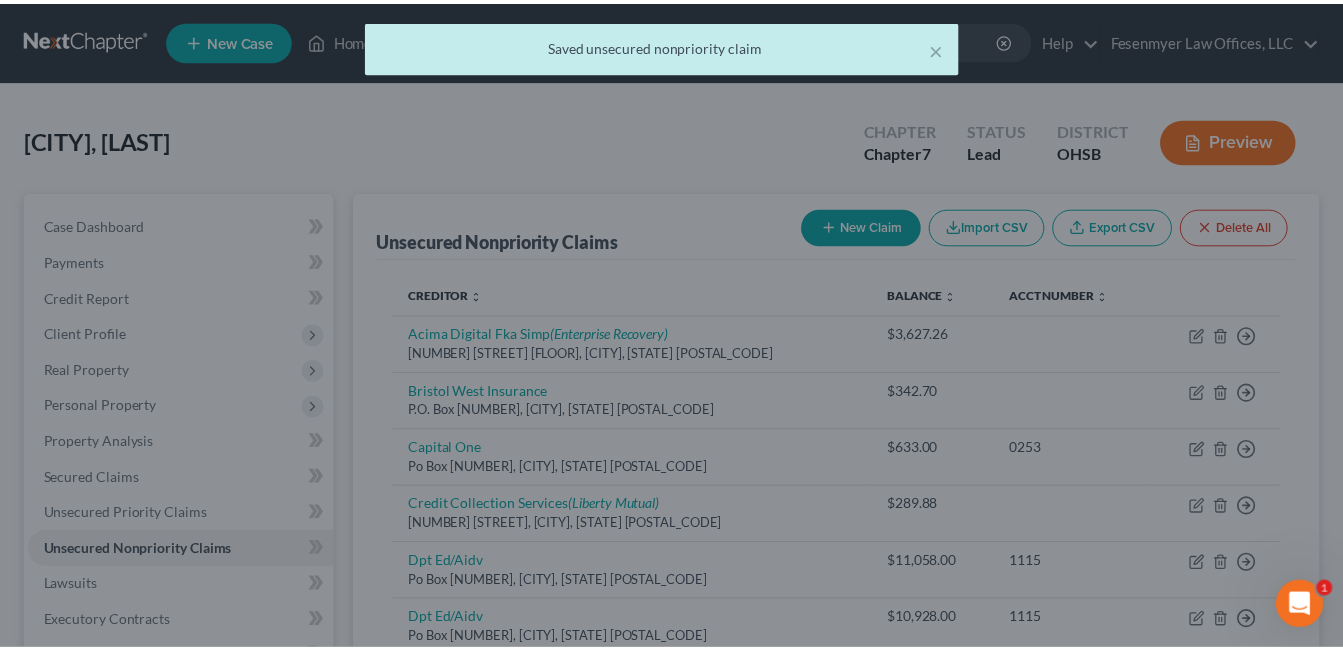 scroll, scrollTop: 0, scrollLeft: 0, axis: both 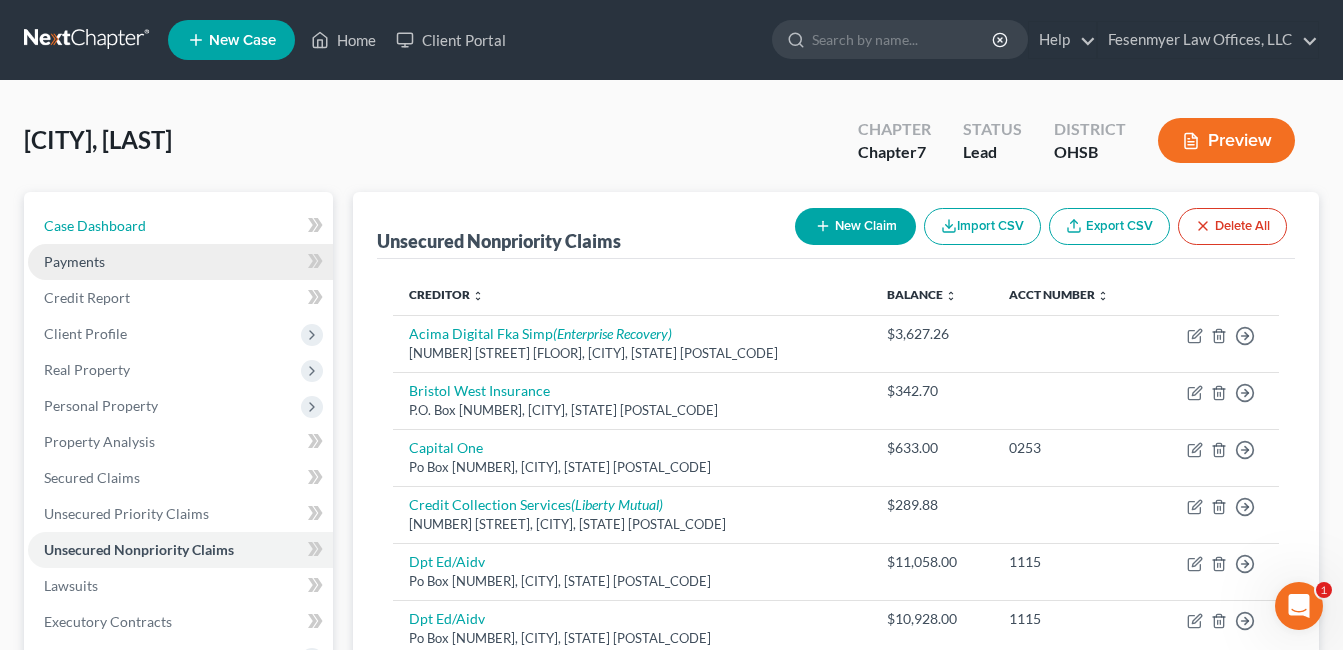 click on "Case Dashboard" at bounding box center [95, 225] 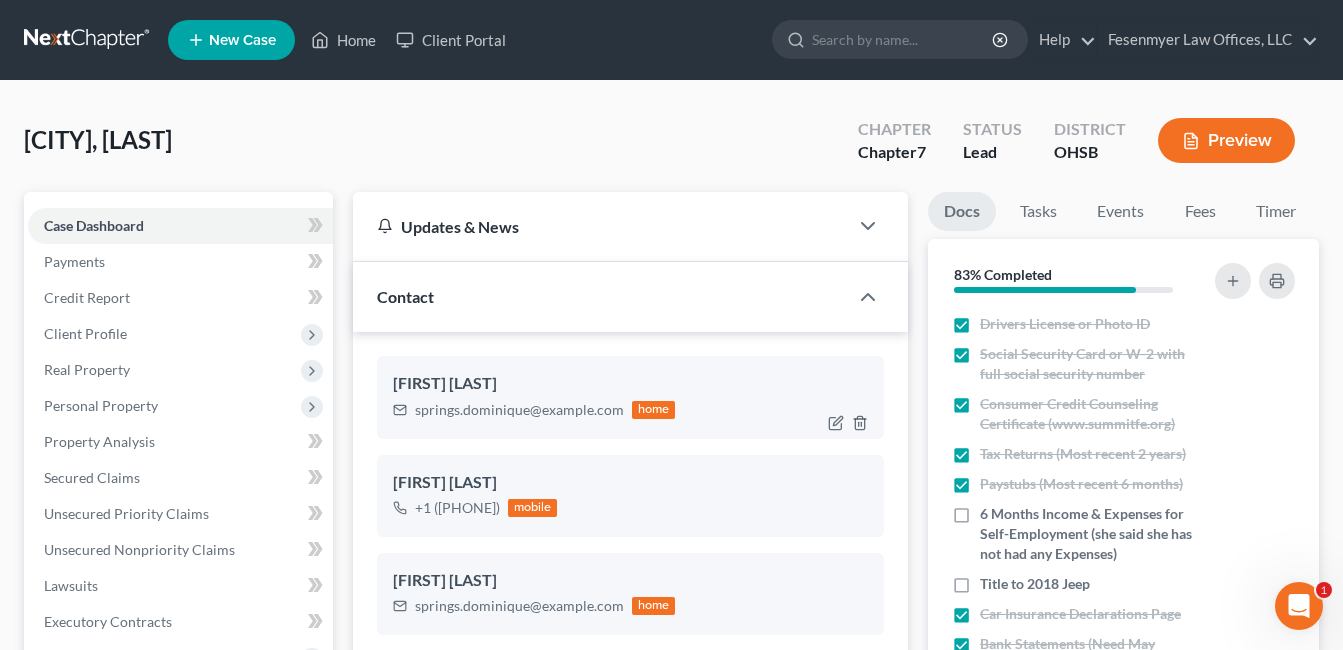 click on "Title to 2018 Jeep" at bounding box center [1035, 584] 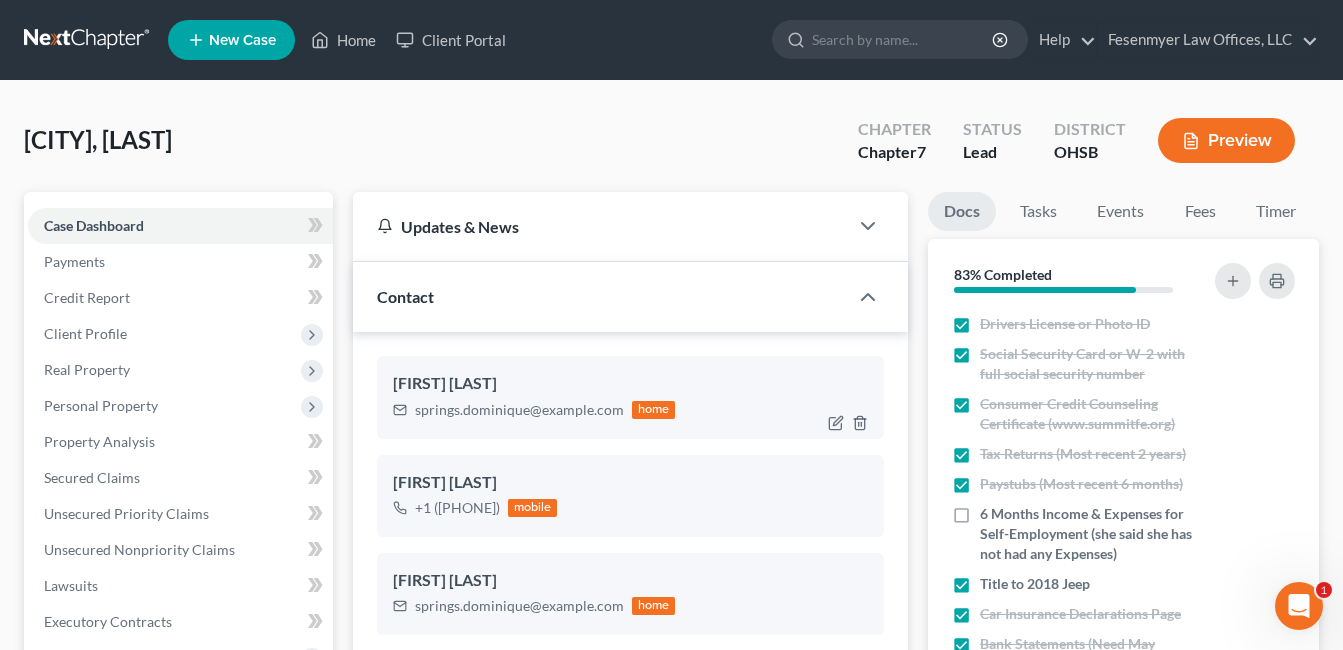 click on "6 Months Income & Expenses for Self-Employment (she said she has not had any Expenses)" at bounding box center [1092, 534] 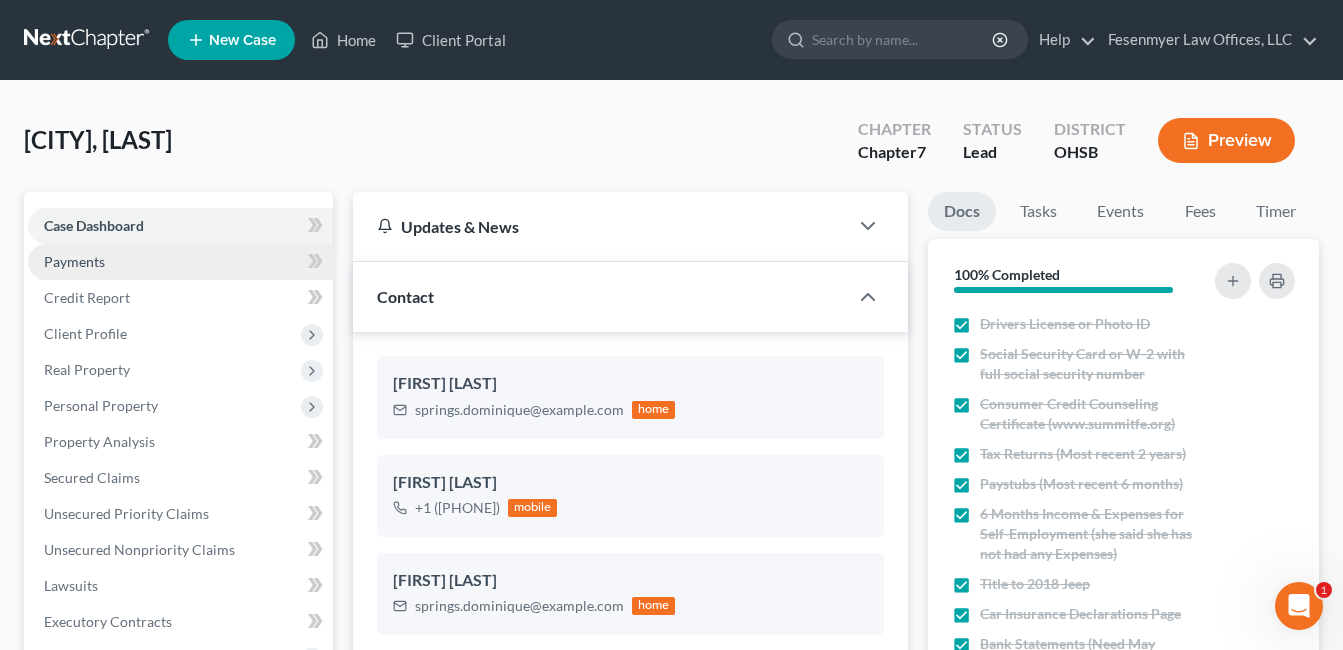 click on "Payments" at bounding box center (180, 262) 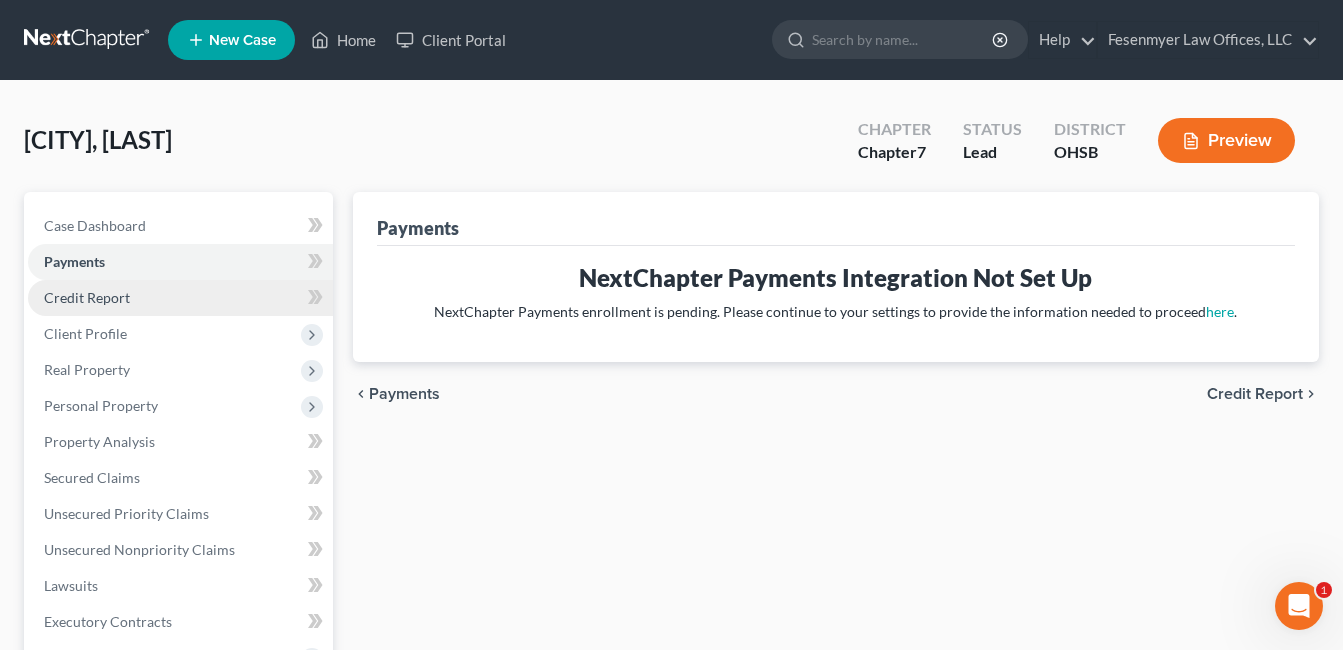 click on "Credit Report" at bounding box center [87, 297] 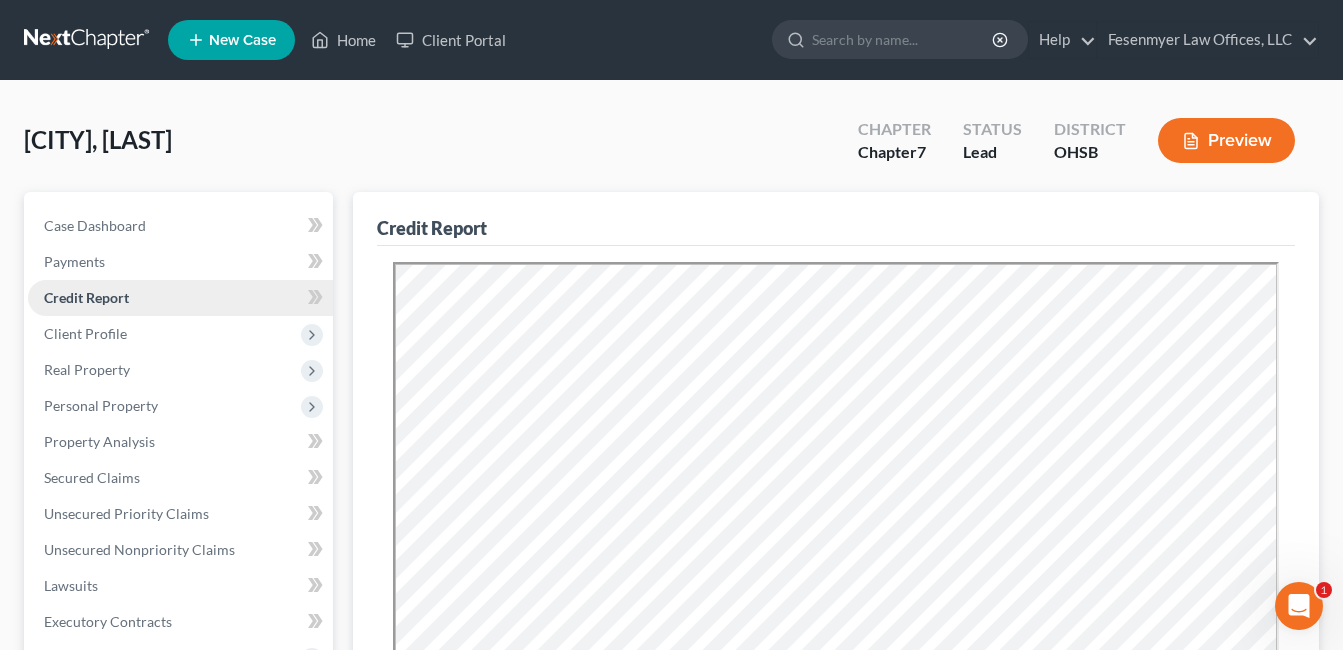 scroll, scrollTop: 0, scrollLeft: 0, axis: both 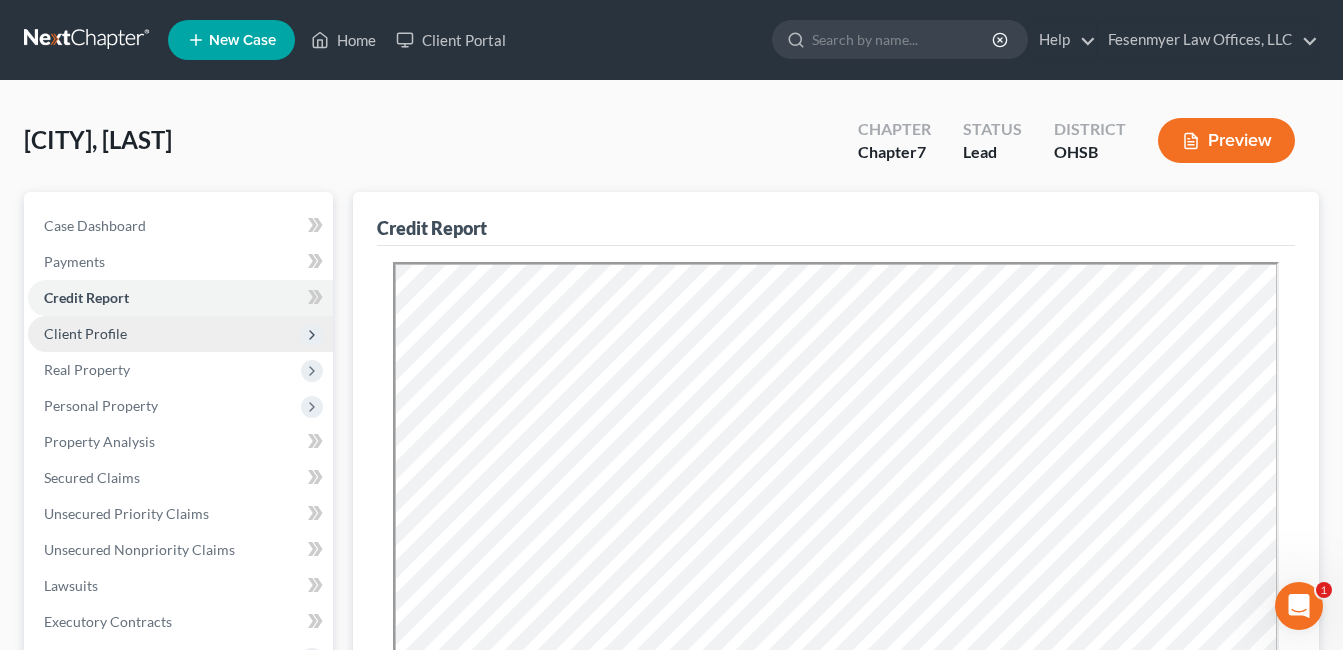 click on "Client Profile" at bounding box center [85, 333] 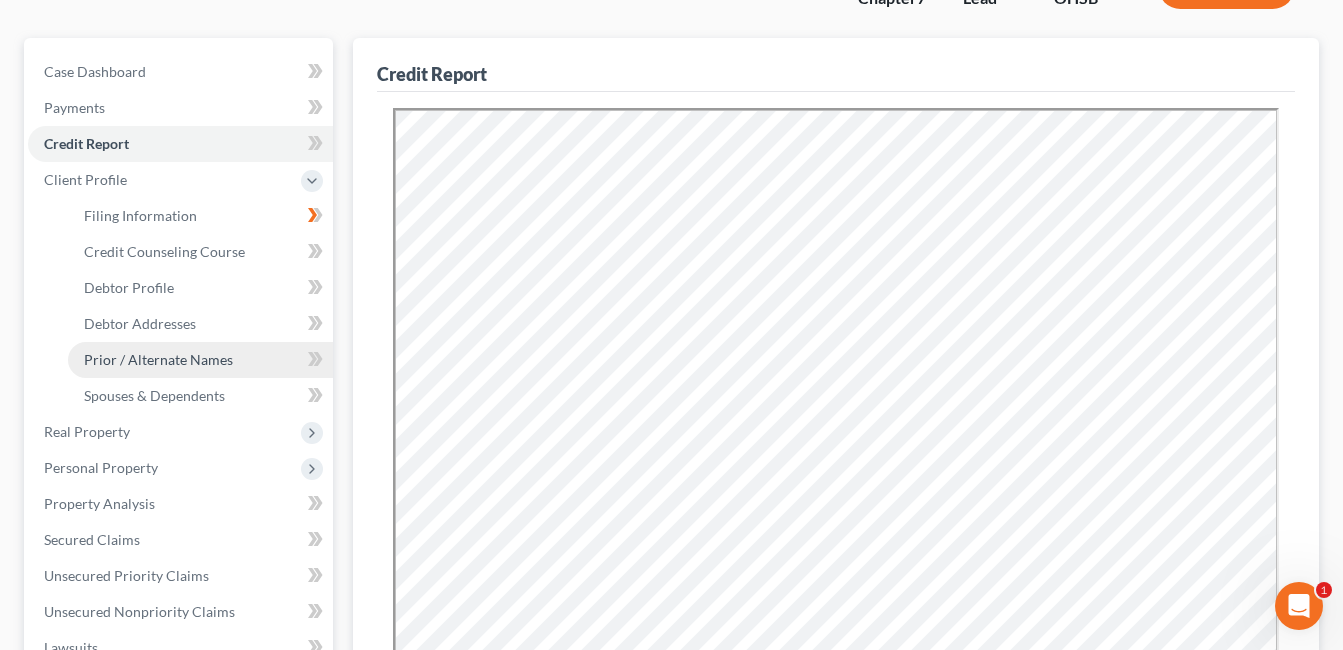 scroll, scrollTop: 200, scrollLeft: 0, axis: vertical 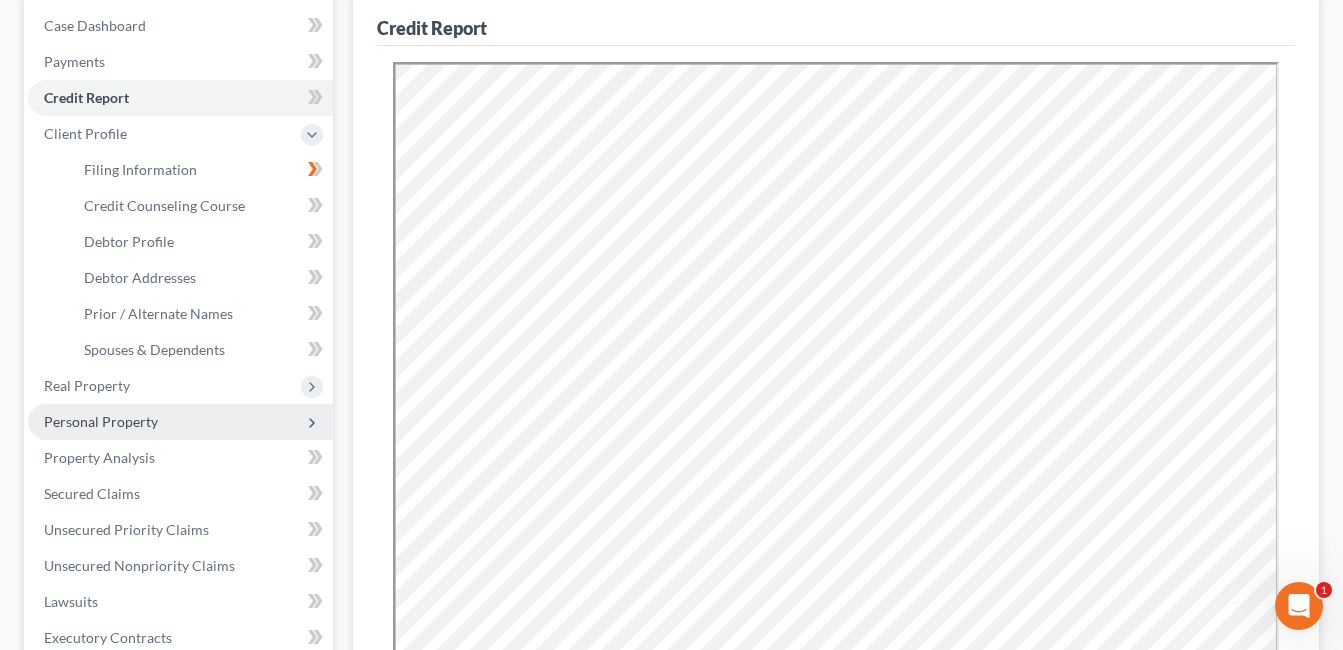 click on "Personal Property" at bounding box center [180, 422] 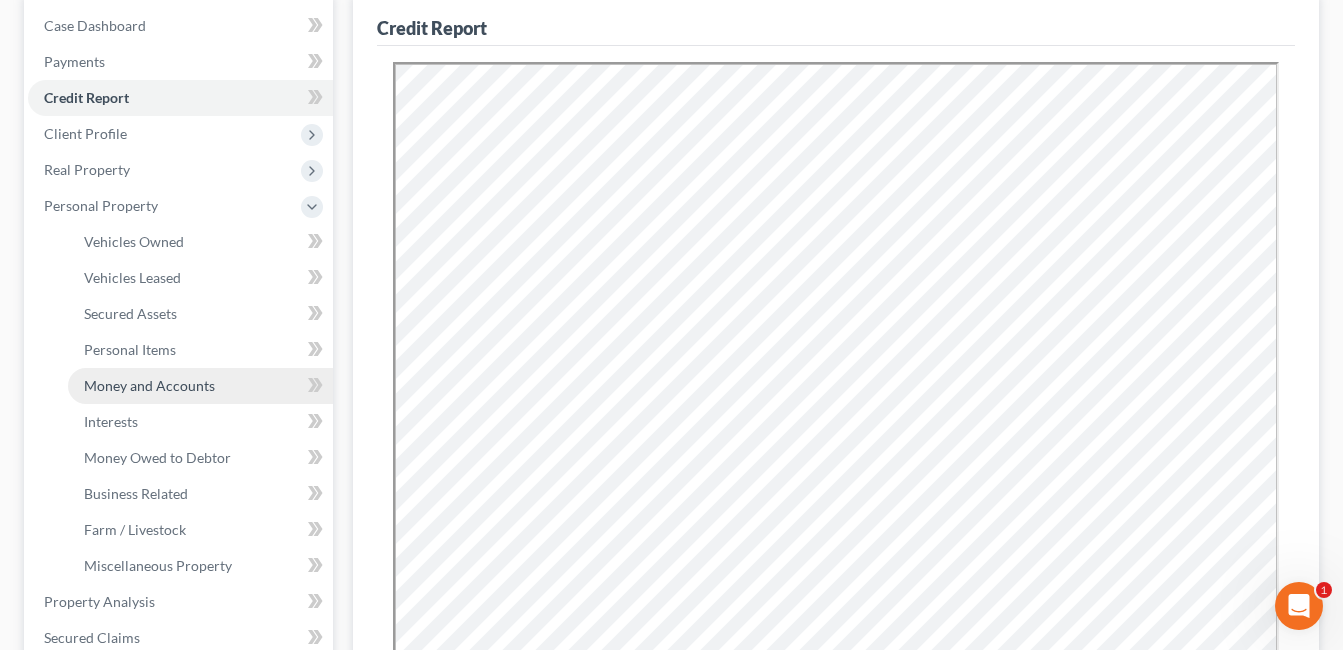 click on "Money and Accounts" at bounding box center (149, 385) 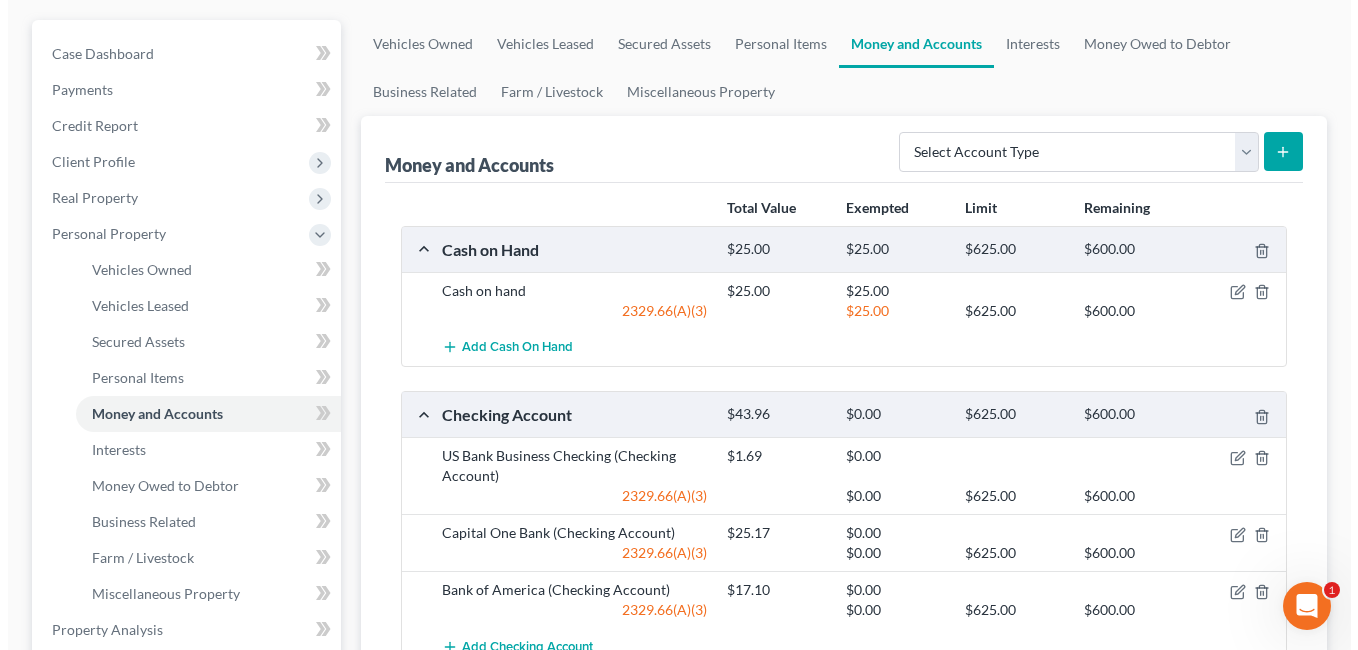 scroll, scrollTop: 200, scrollLeft: 0, axis: vertical 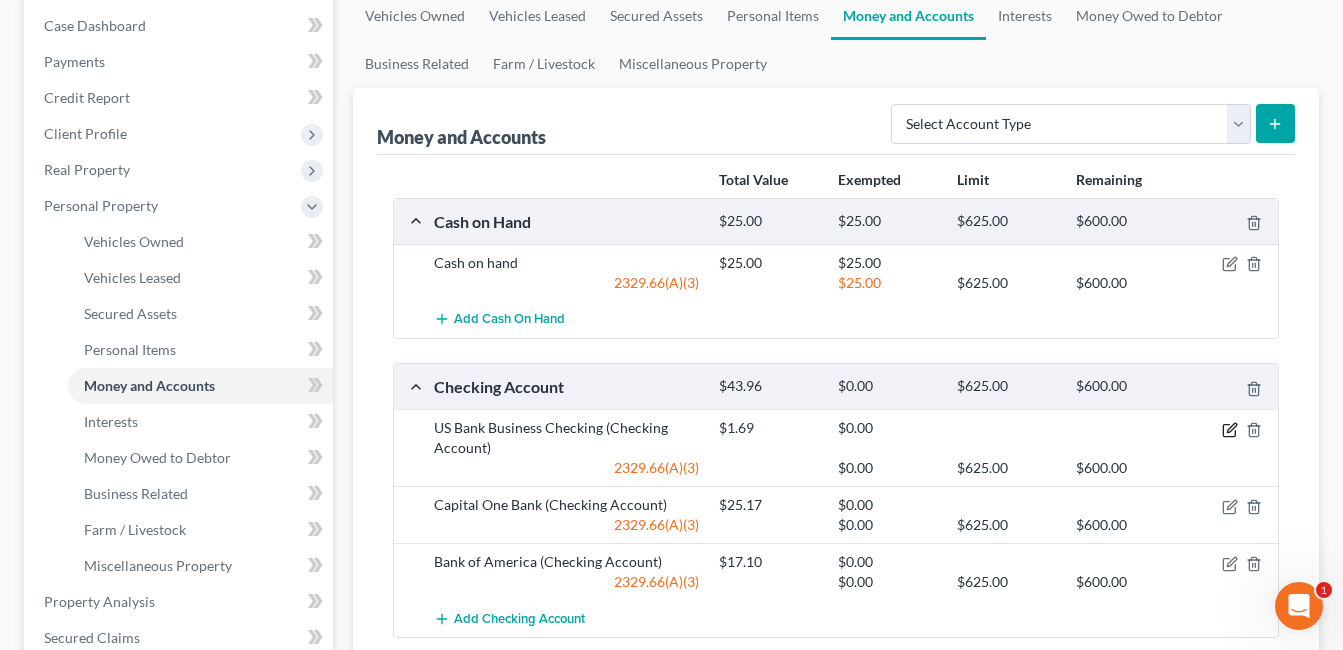 click 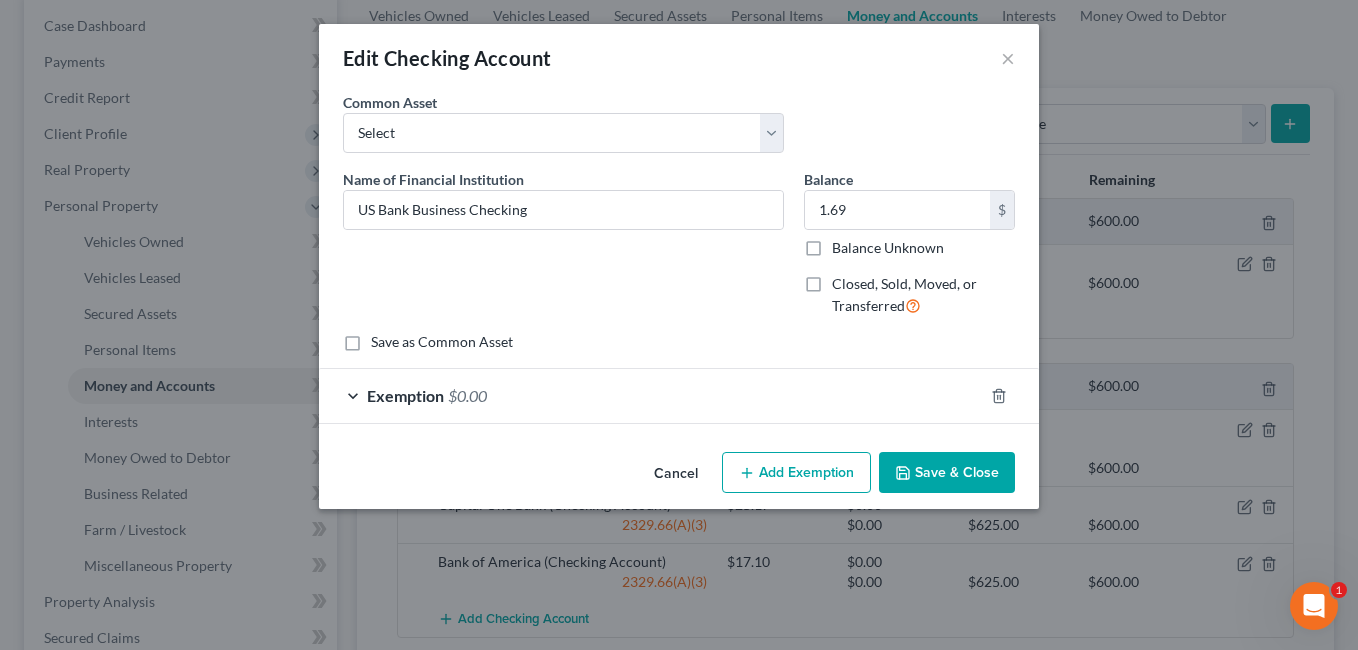 click on "Exemption $0.00" at bounding box center [651, 395] 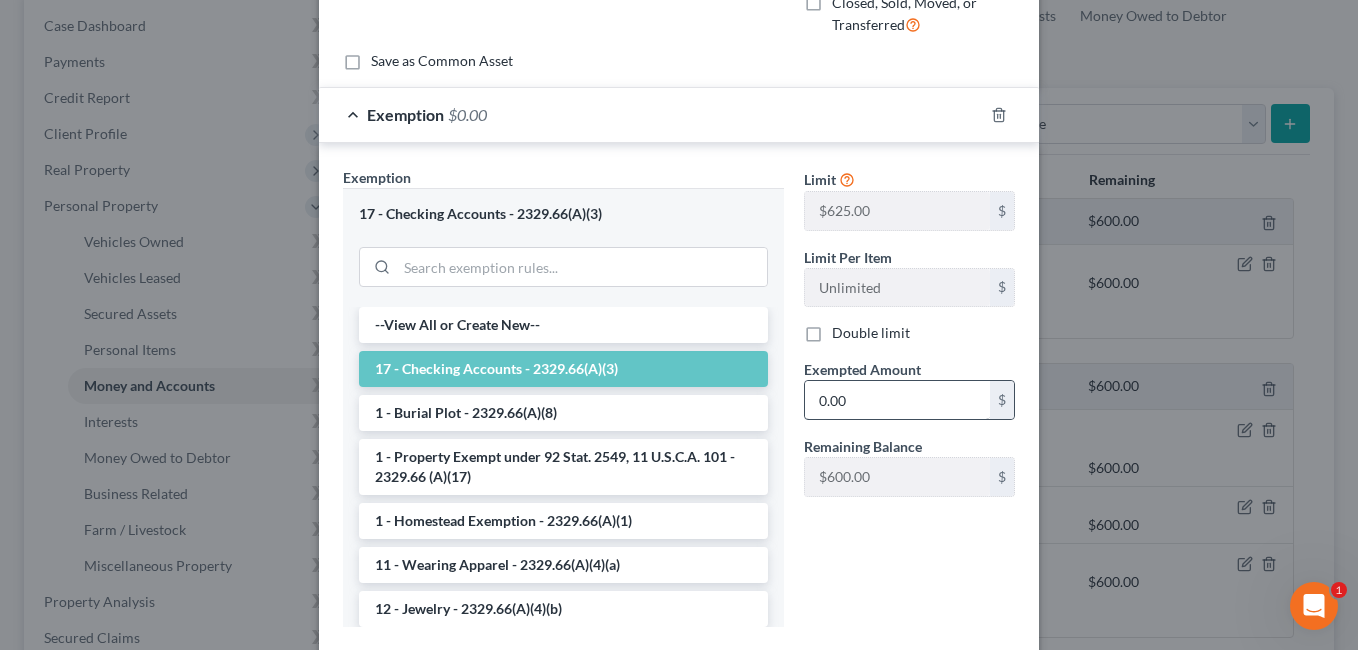 scroll, scrollTop: 300, scrollLeft: 0, axis: vertical 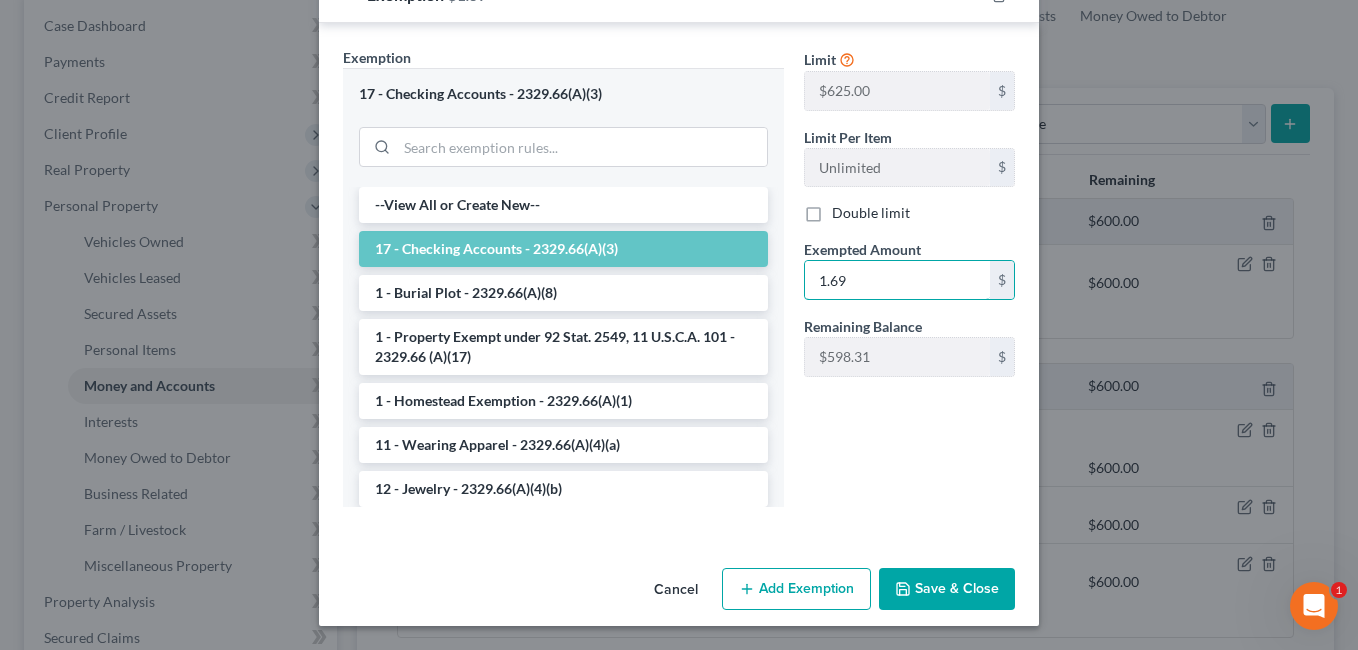 type on "1.69" 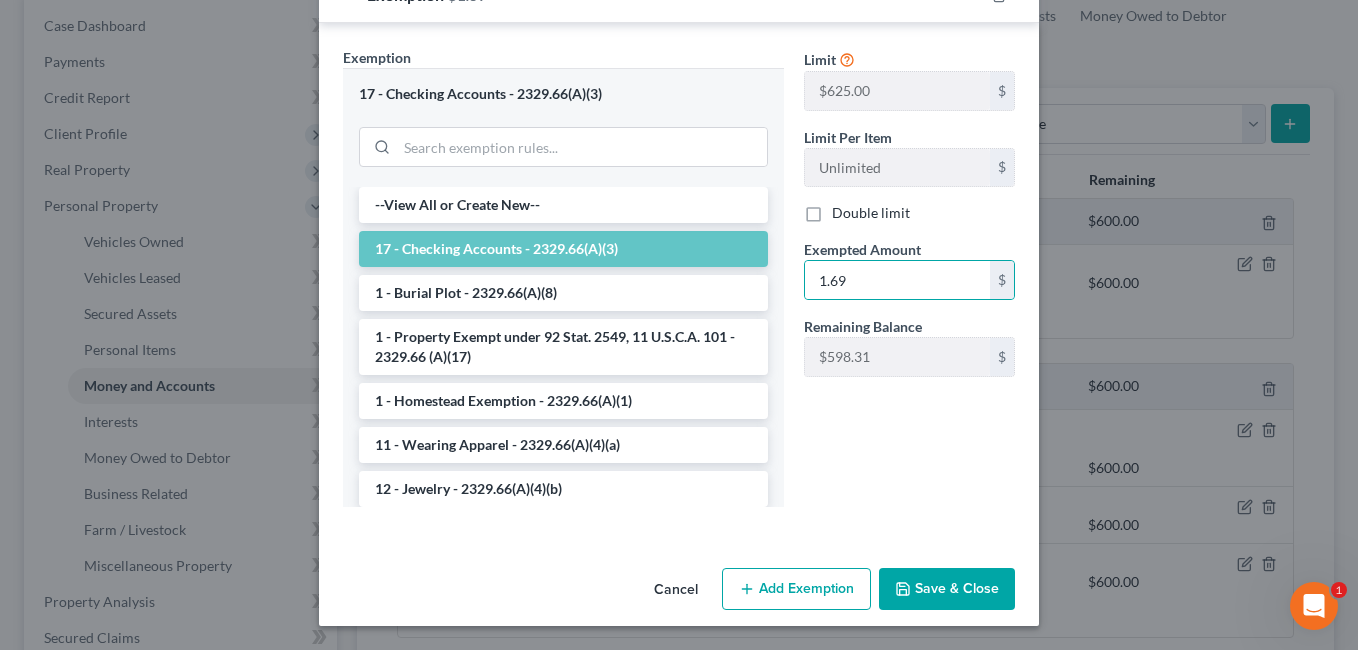 click on "Save & Close" at bounding box center (947, 589) 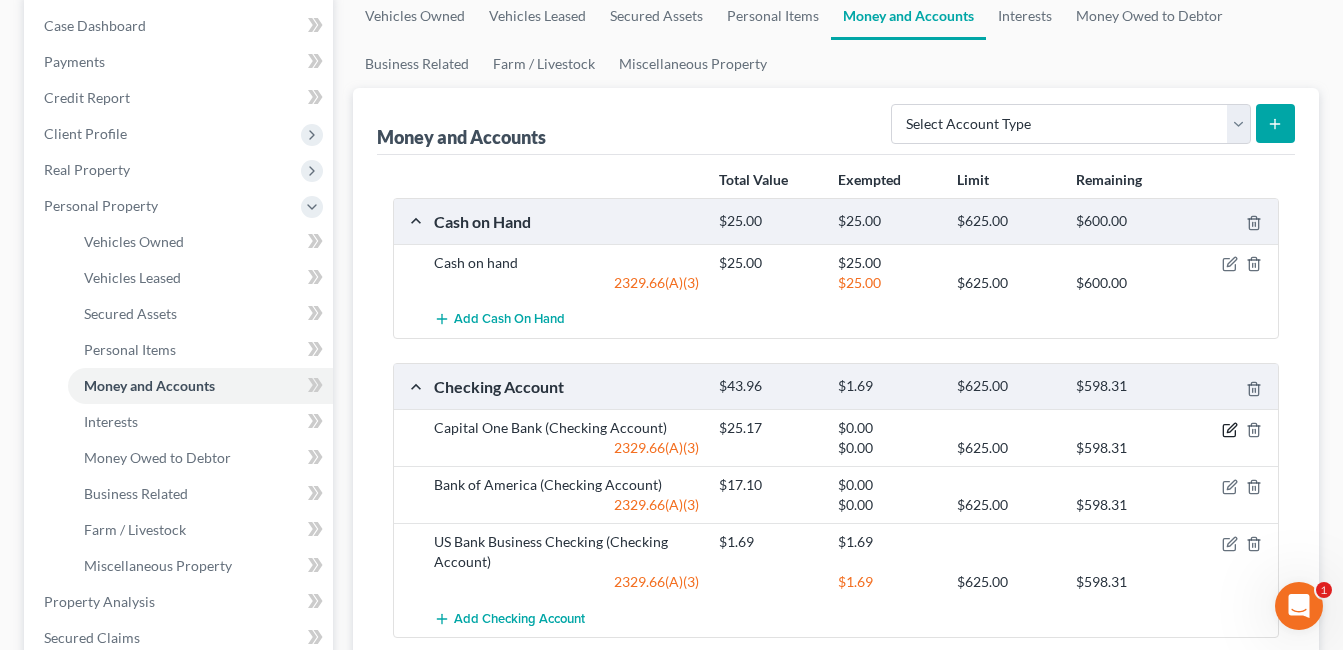 click 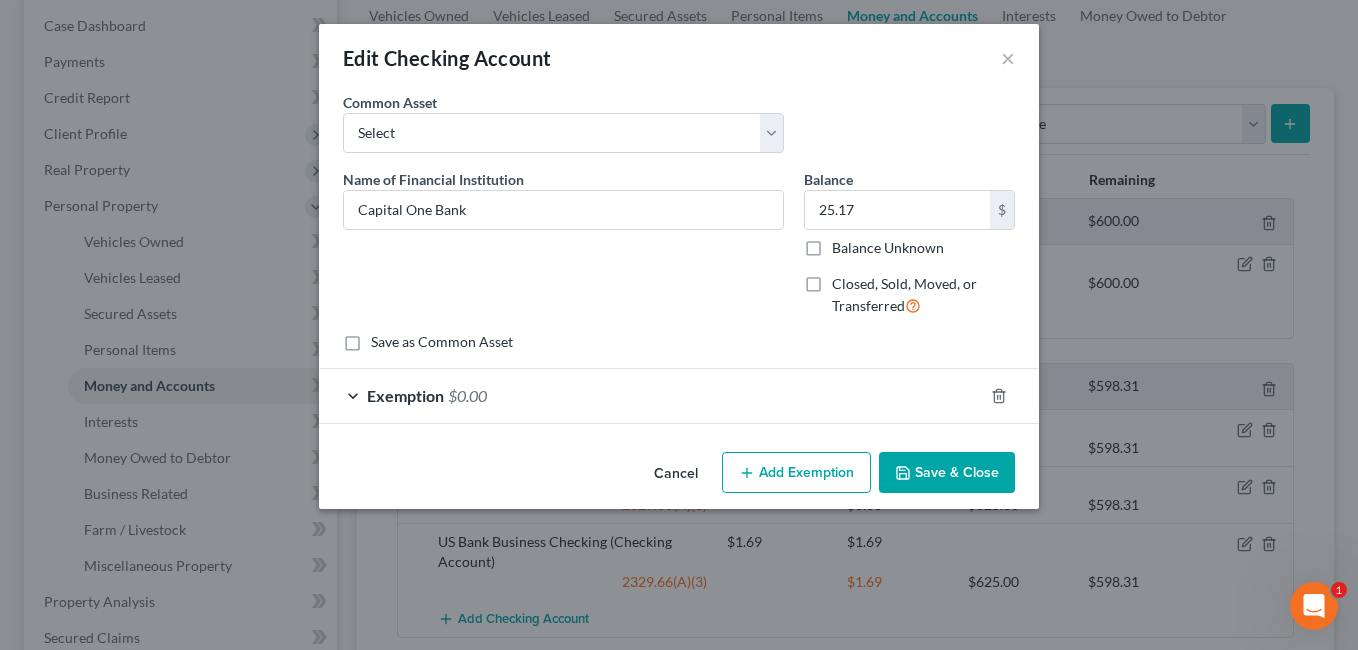 click on "Exemption $0.00" at bounding box center (651, 395) 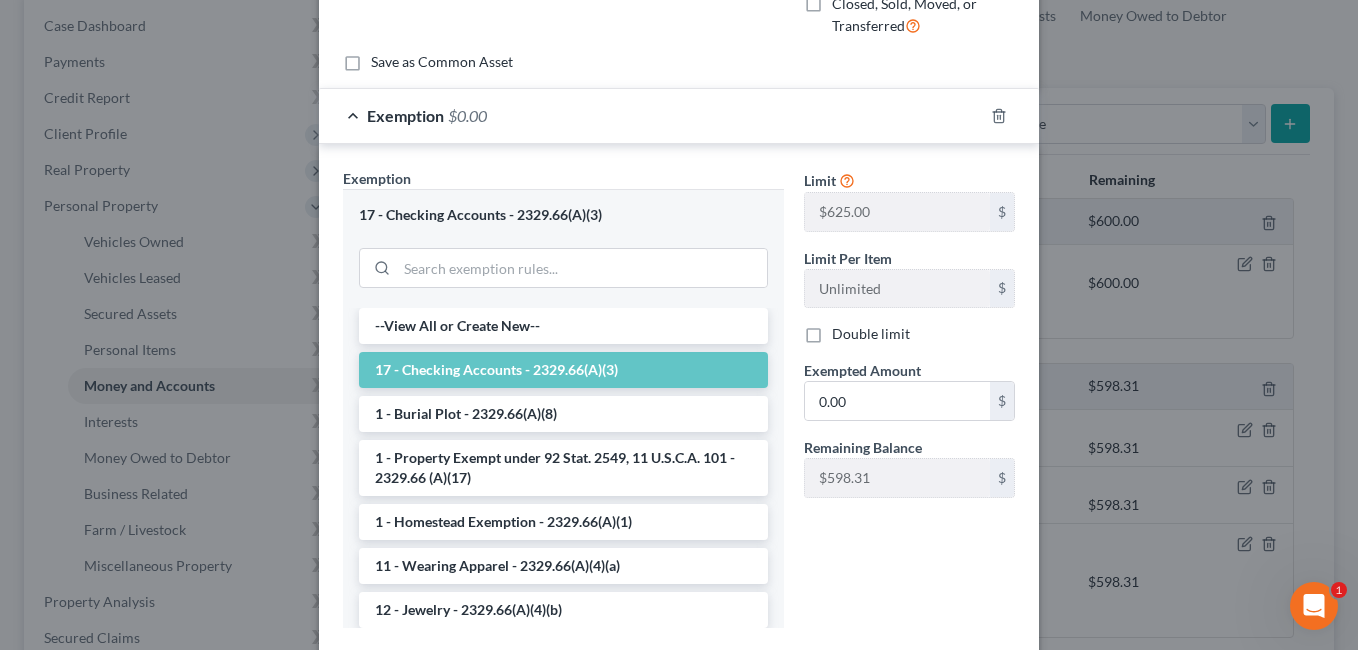 scroll, scrollTop: 300, scrollLeft: 0, axis: vertical 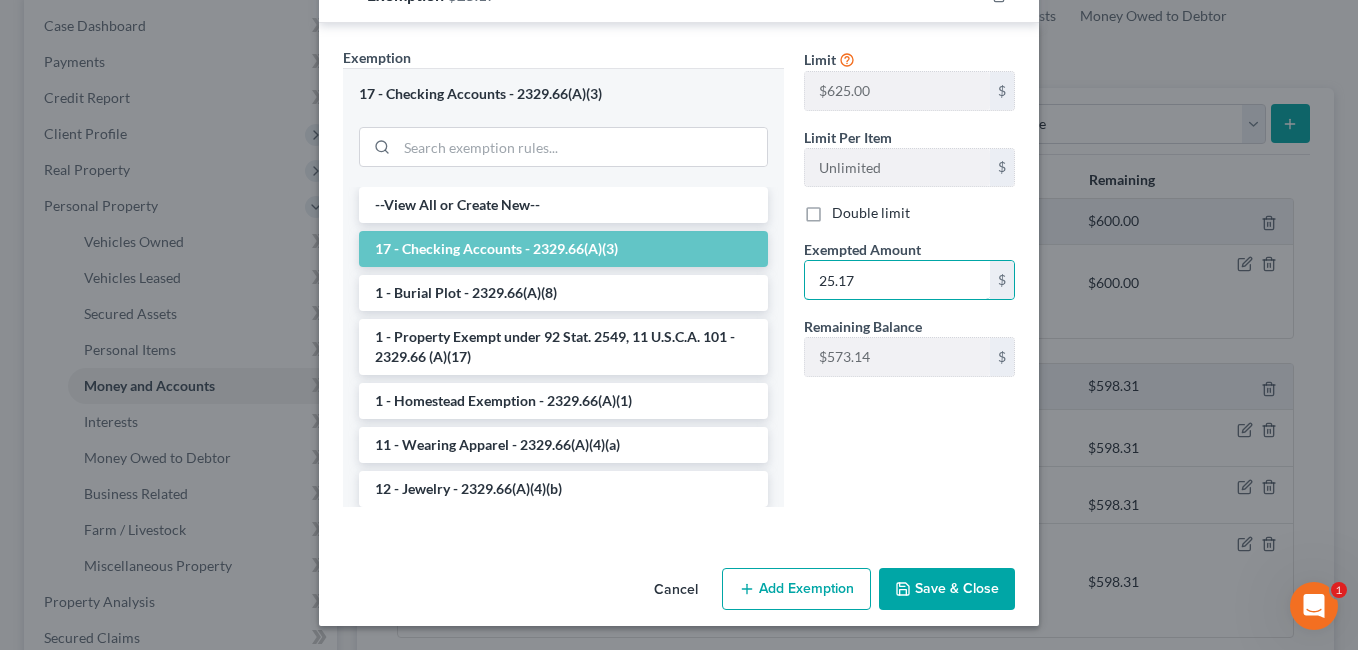 type on "25.17" 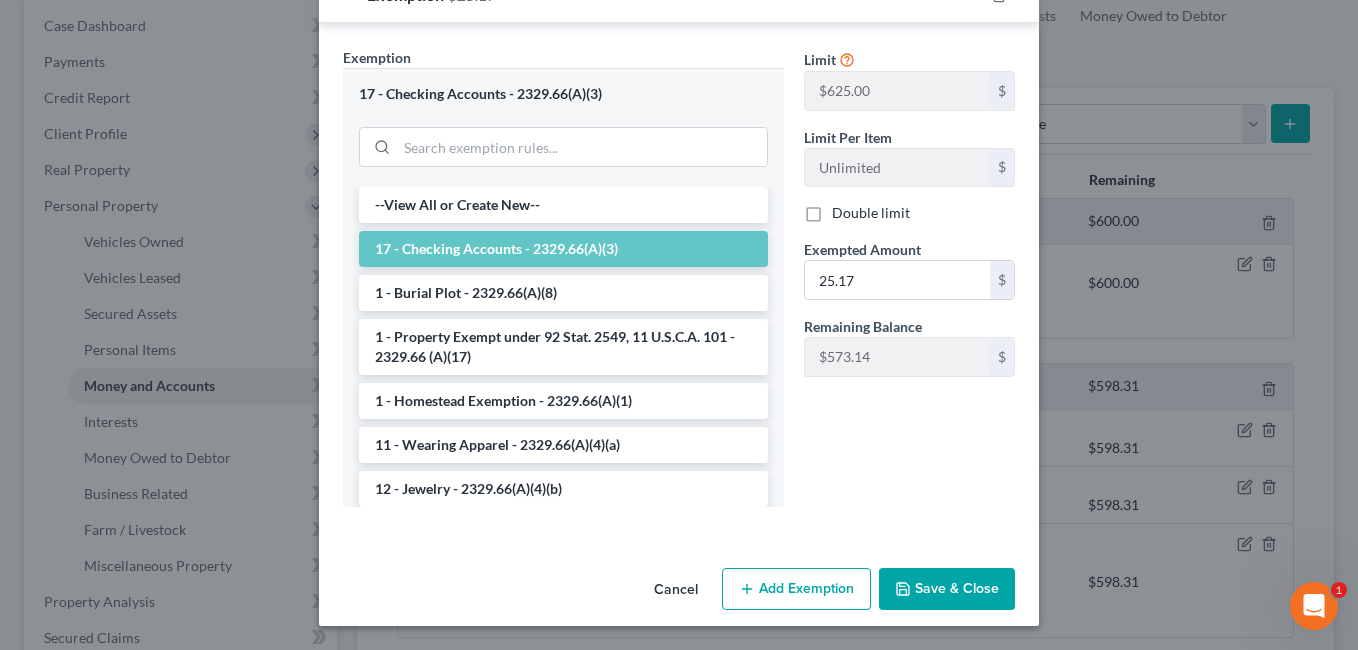 click on "Save & Close" at bounding box center (947, 589) 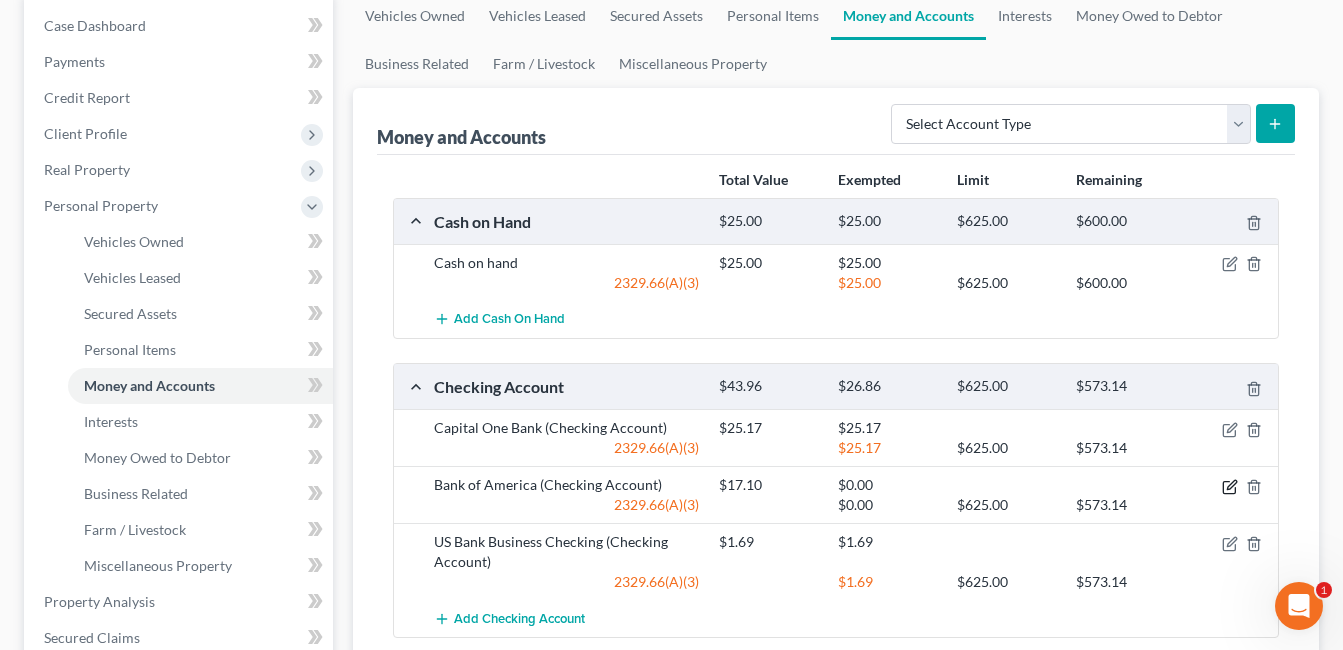 click 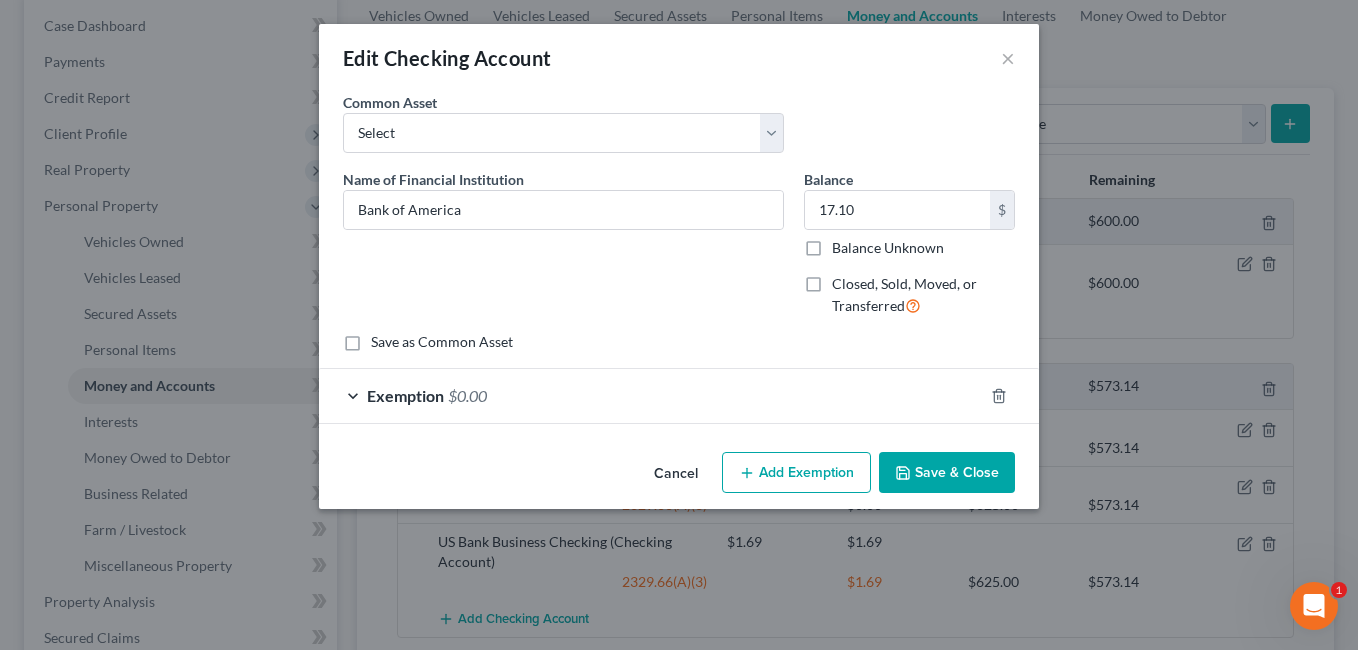 click on "Exemption $0.00" at bounding box center [651, 395] 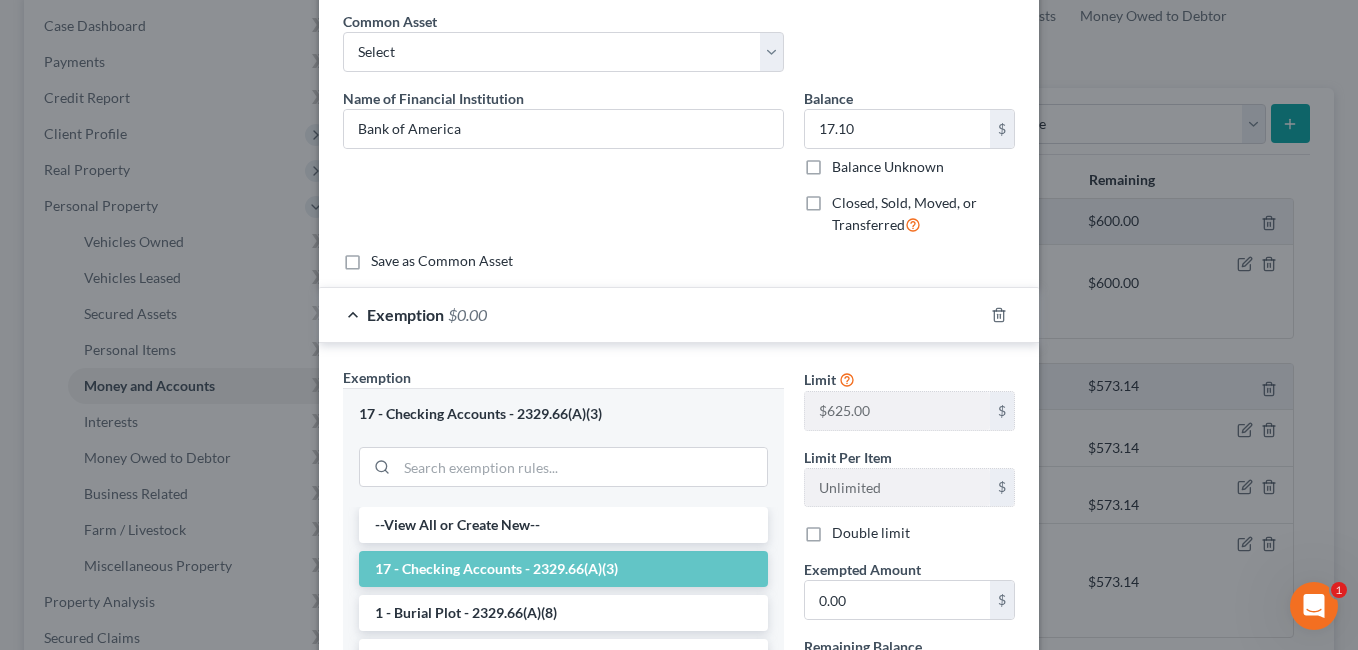 scroll, scrollTop: 200, scrollLeft: 0, axis: vertical 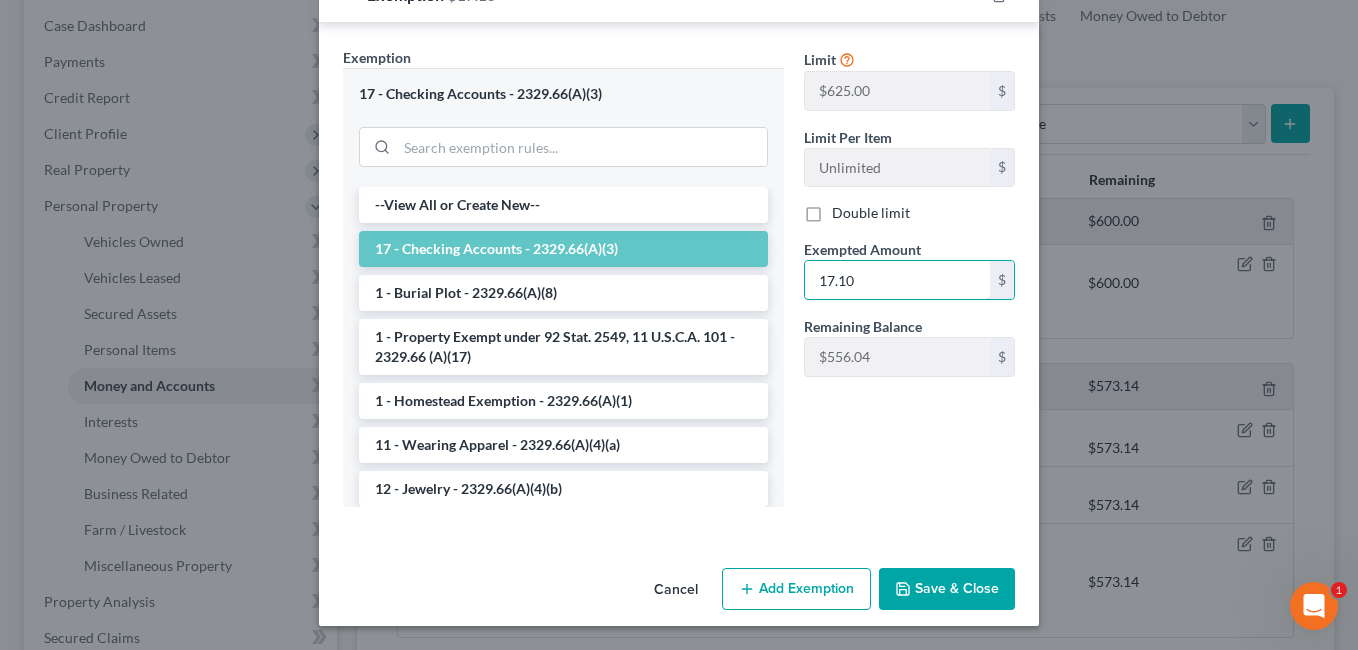 type on "17.10" 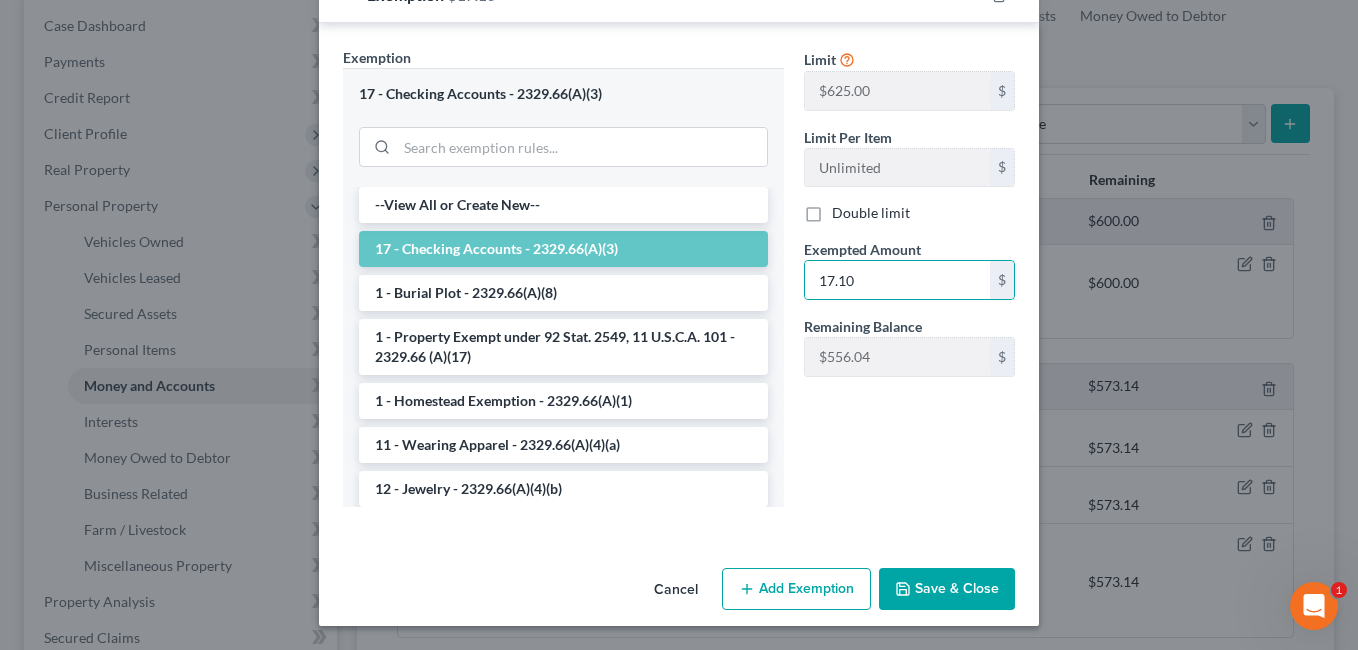click on "Save & Close" at bounding box center (947, 589) 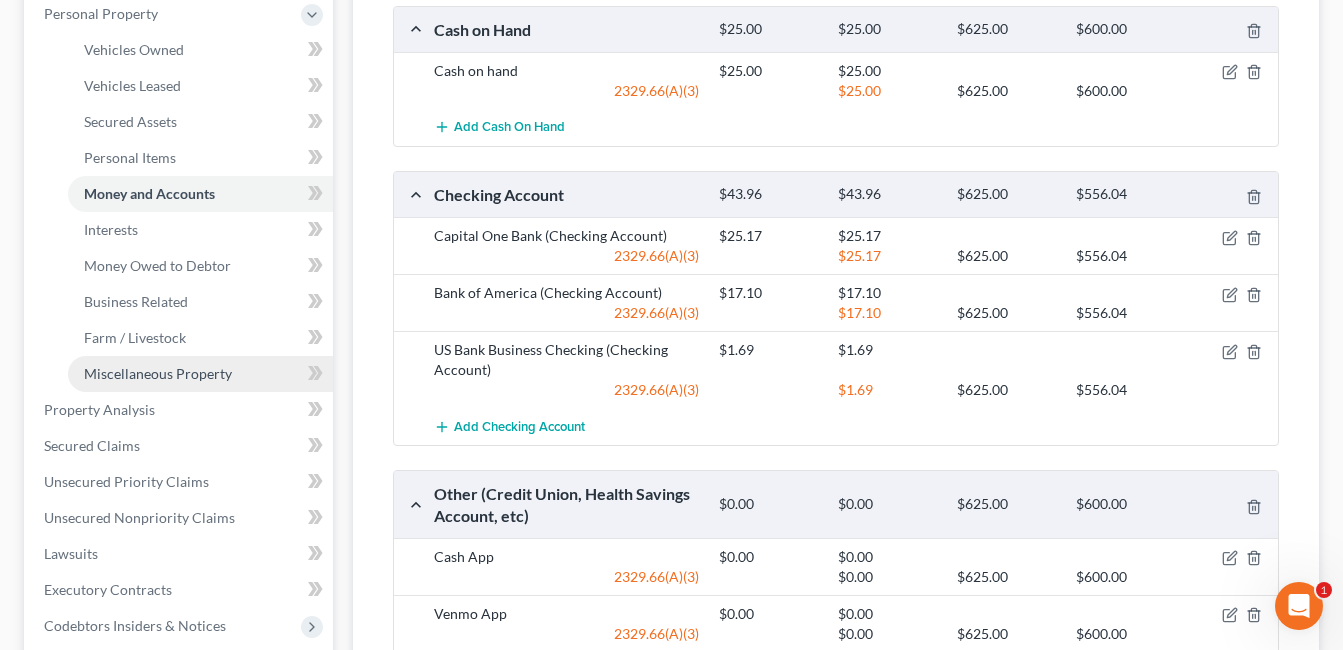 scroll, scrollTop: 400, scrollLeft: 0, axis: vertical 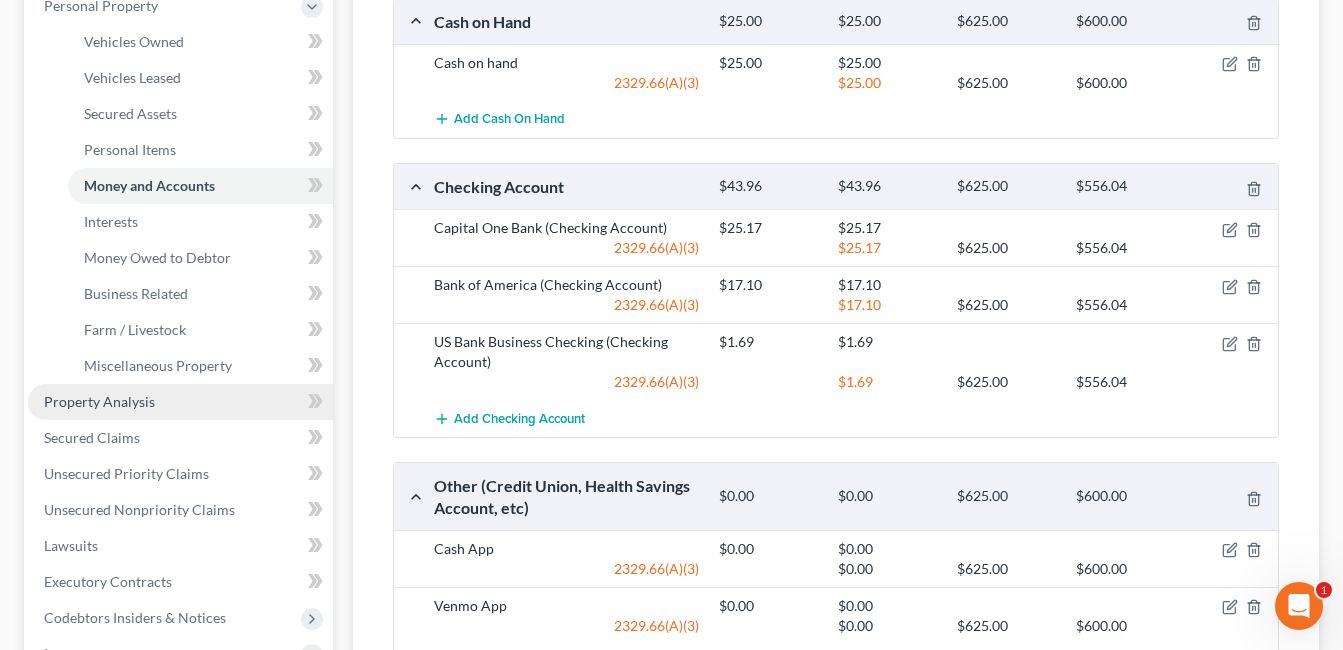 click on "Property Analysis" at bounding box center [99, 401] 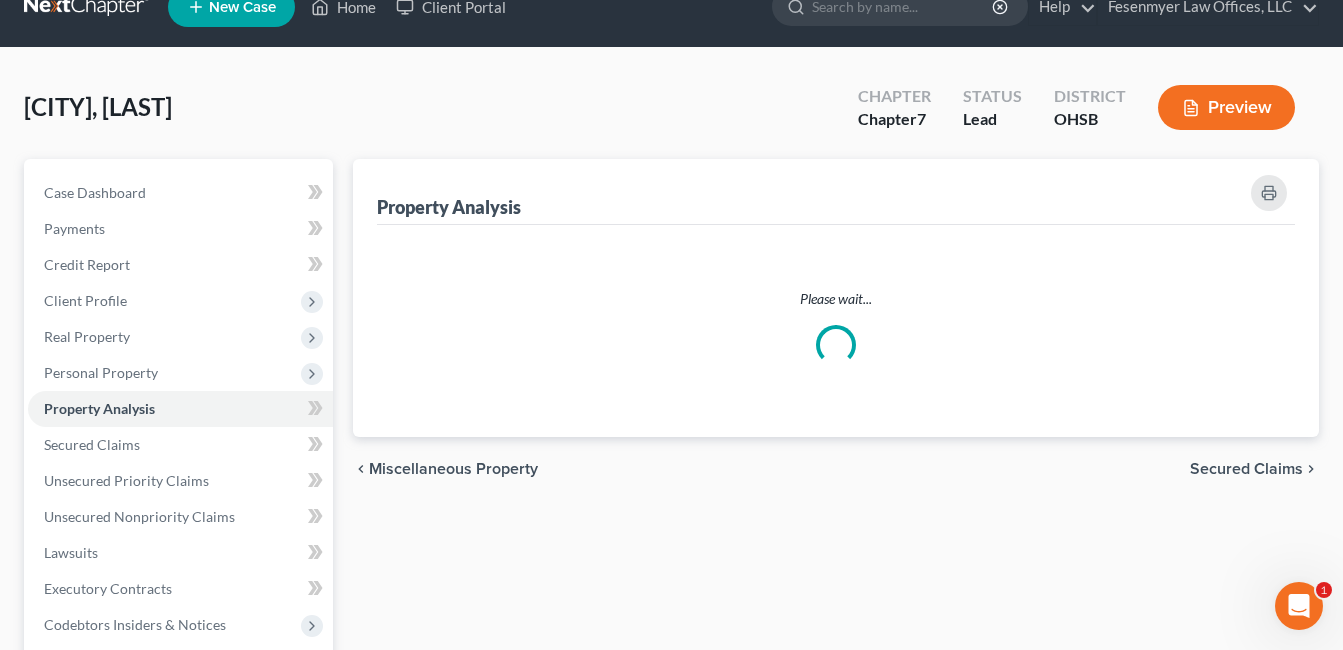 scroll, scrollTop: 0, scrollLeft: 0, axis: both 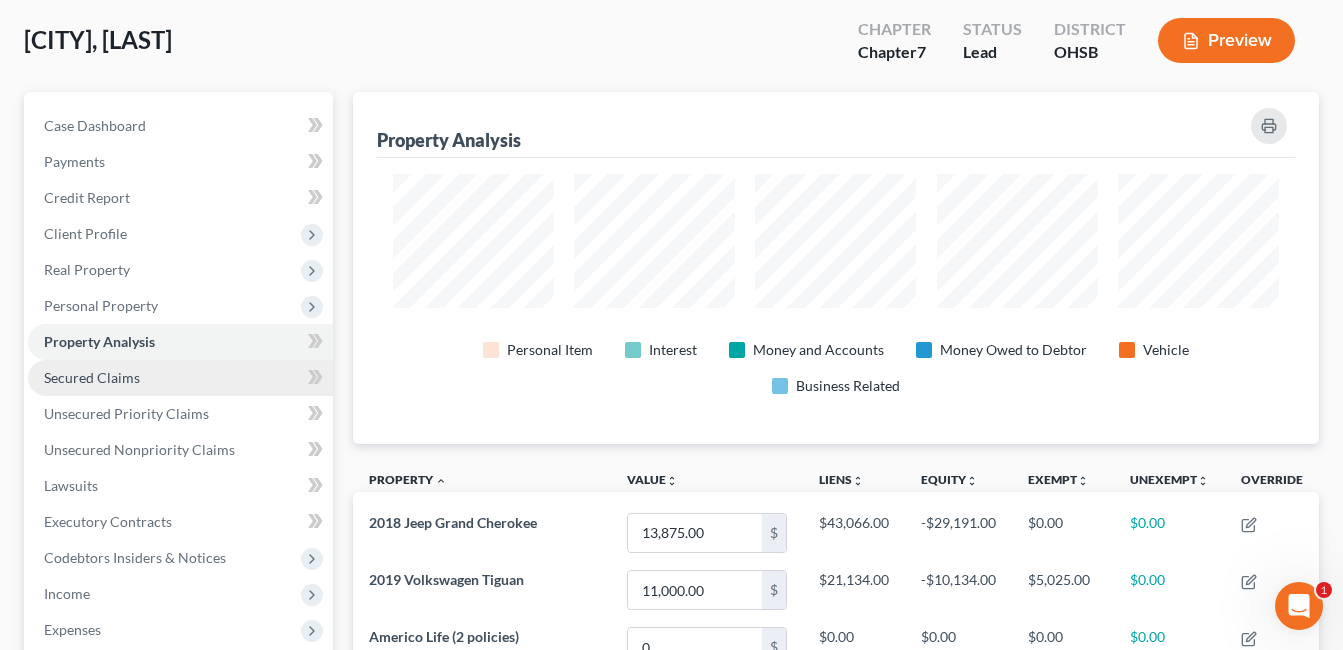 click on "Secured Claims" at bounding box center (180, 378) 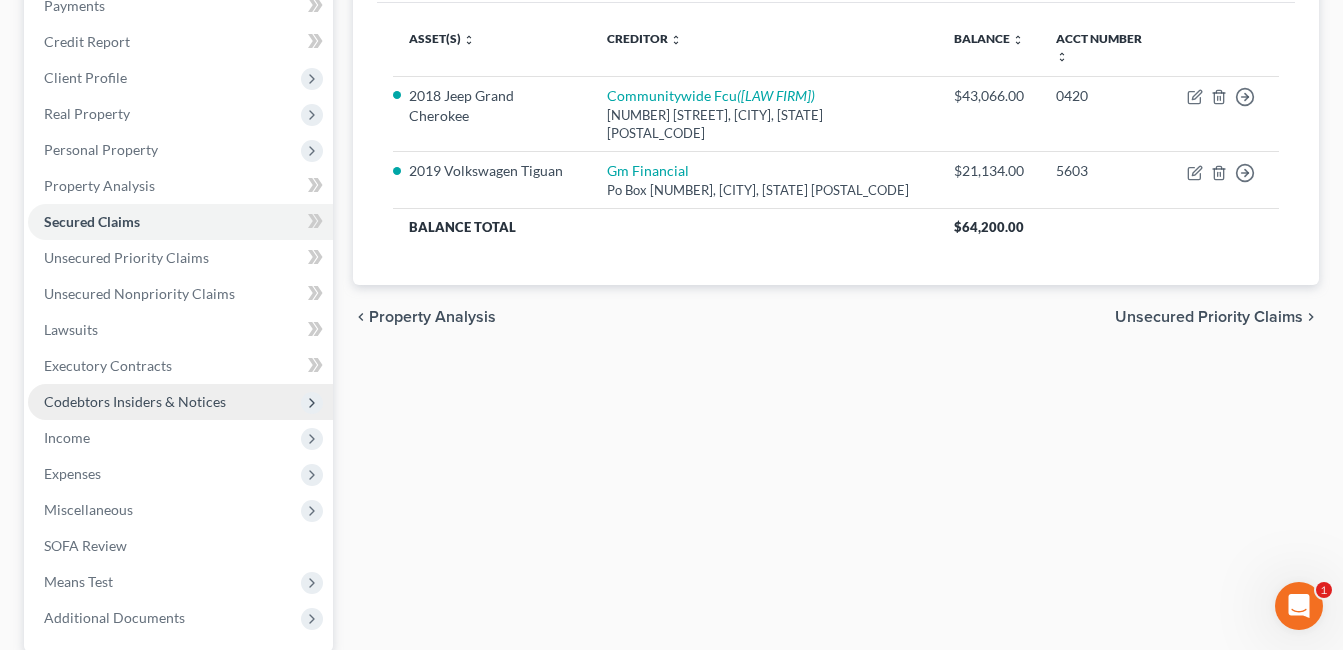 scroll, scrollTop: 300, scrollLeft: 0, axis: vertical 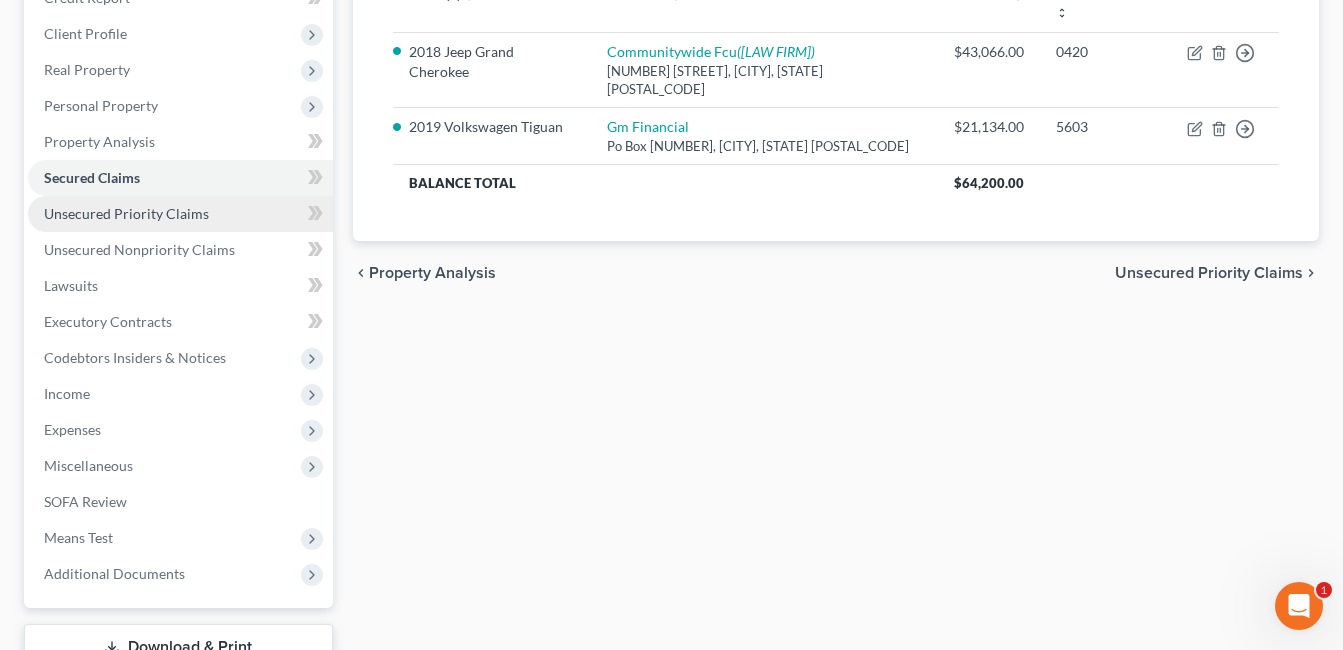 click on "Unsecured Priority Claims" at bounding box center [126, 213] 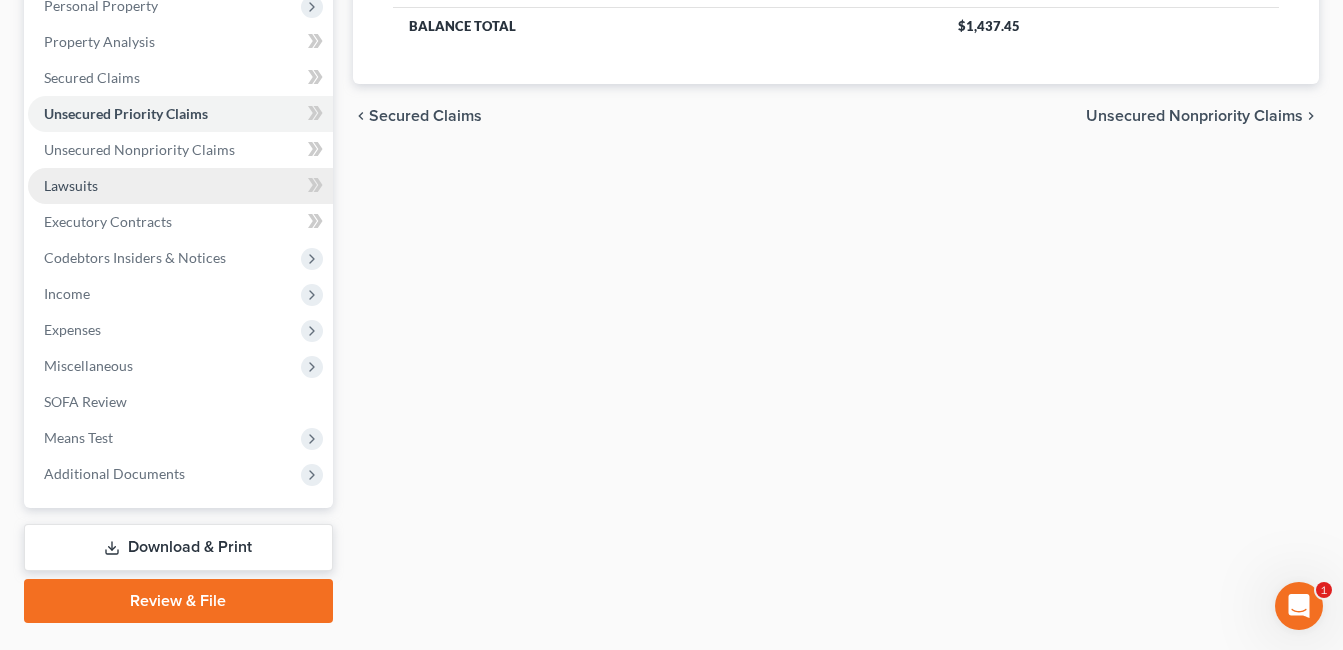 click on "Lawsuits" at bounding box center [180, 186] 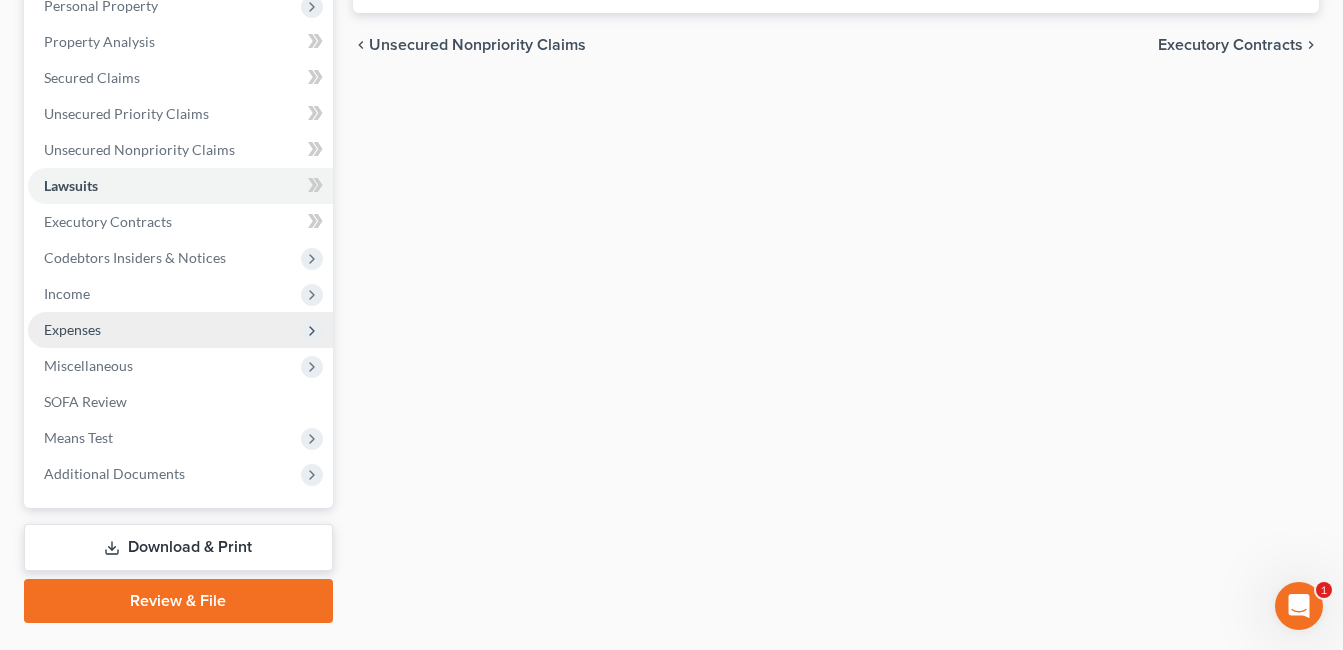 click on "Expenses" at bounding box center [180, 330] 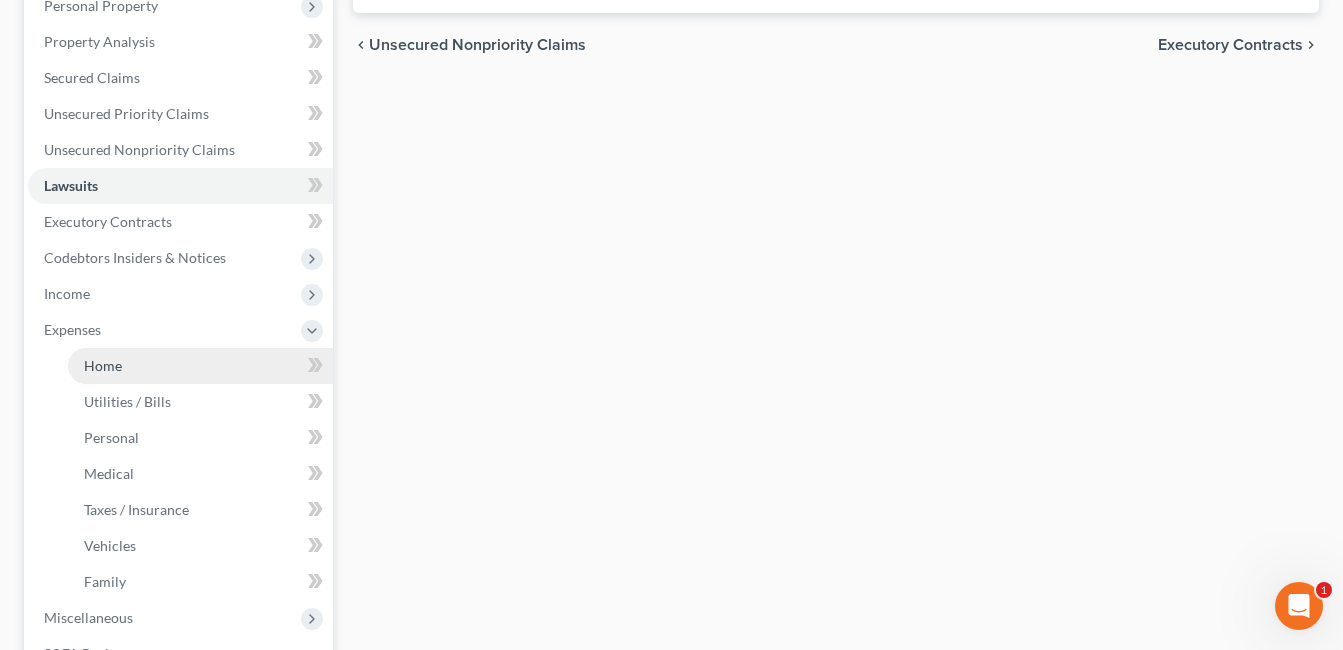 click on "Home" at bounding box center [200, 366] 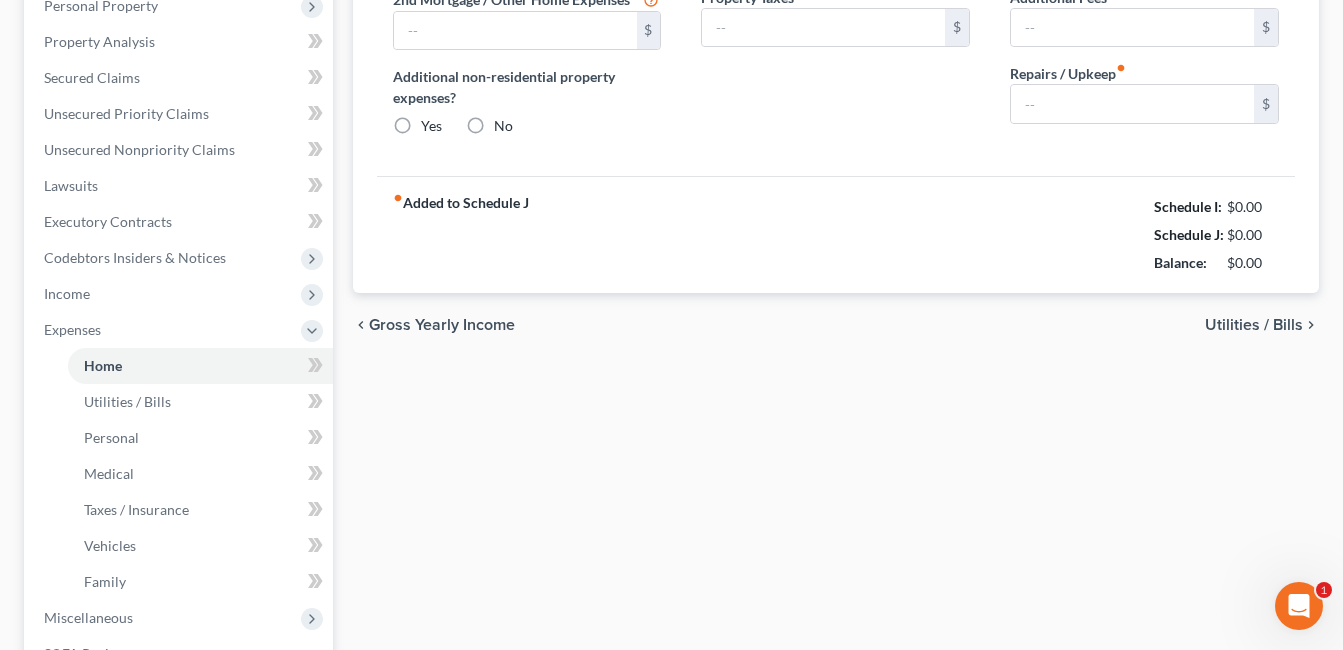 type on "1,732.00" 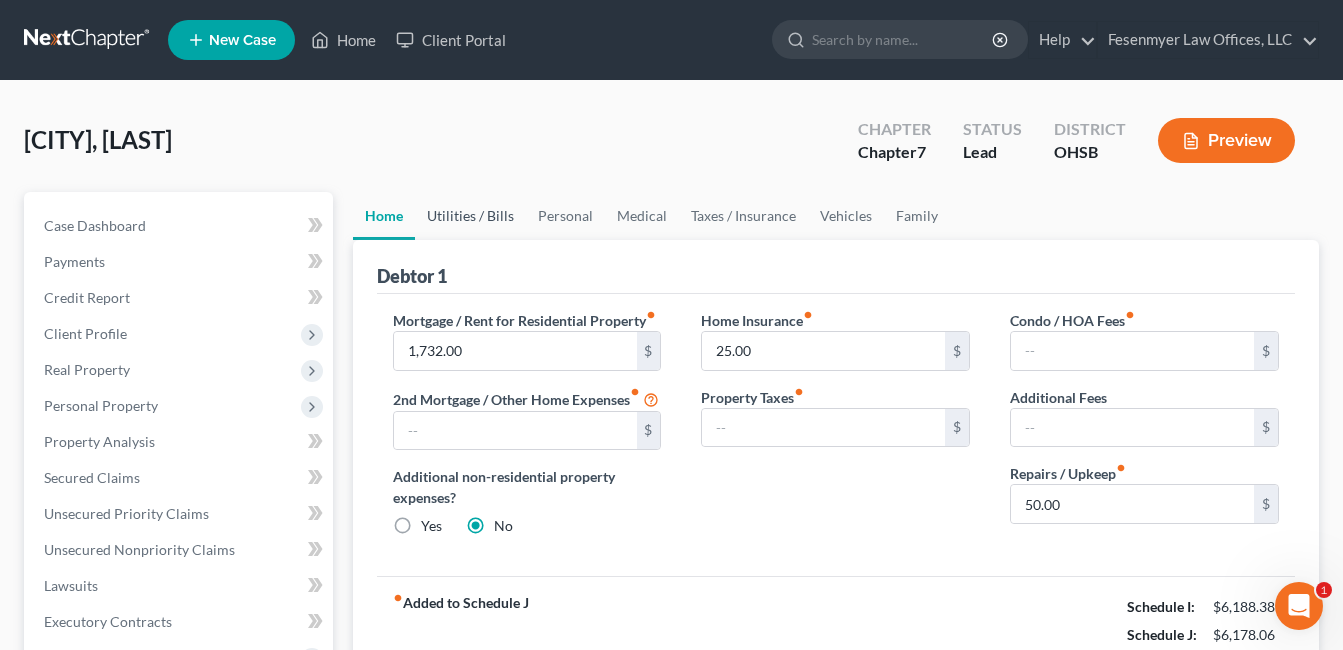 click on "Utilities / Bills" at bounding box center (470, 216) 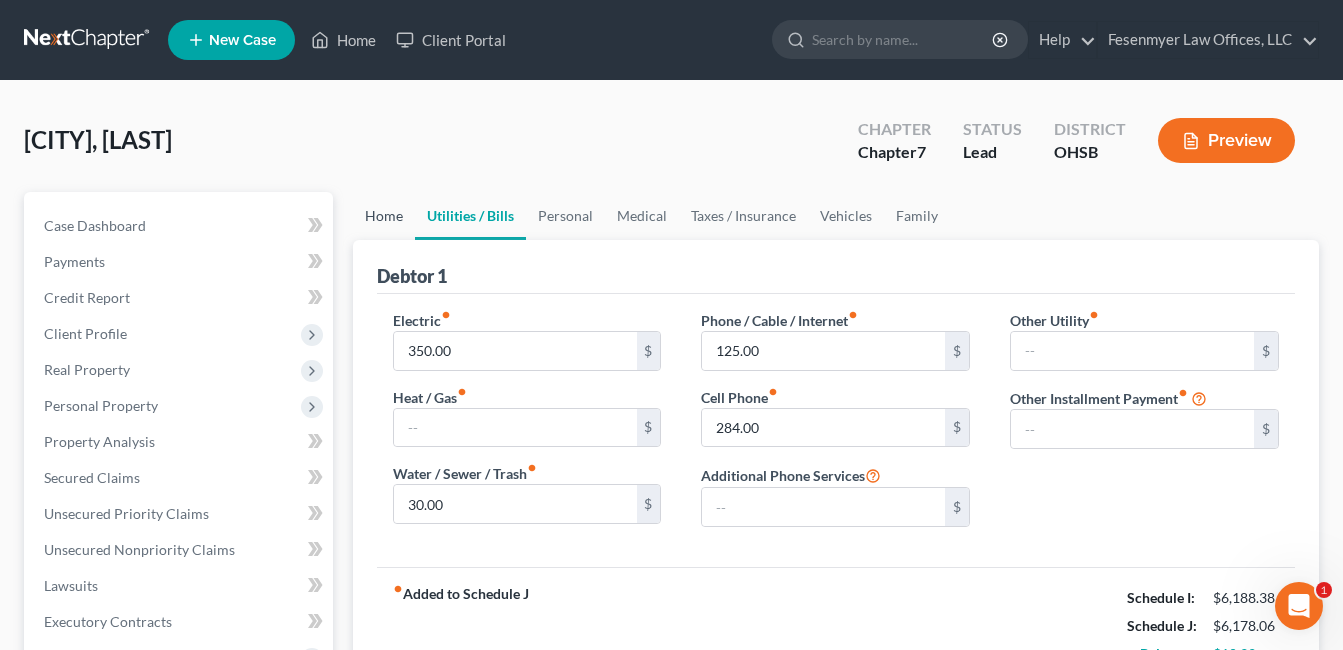 click on "Home" at bounding box center (384, 216) 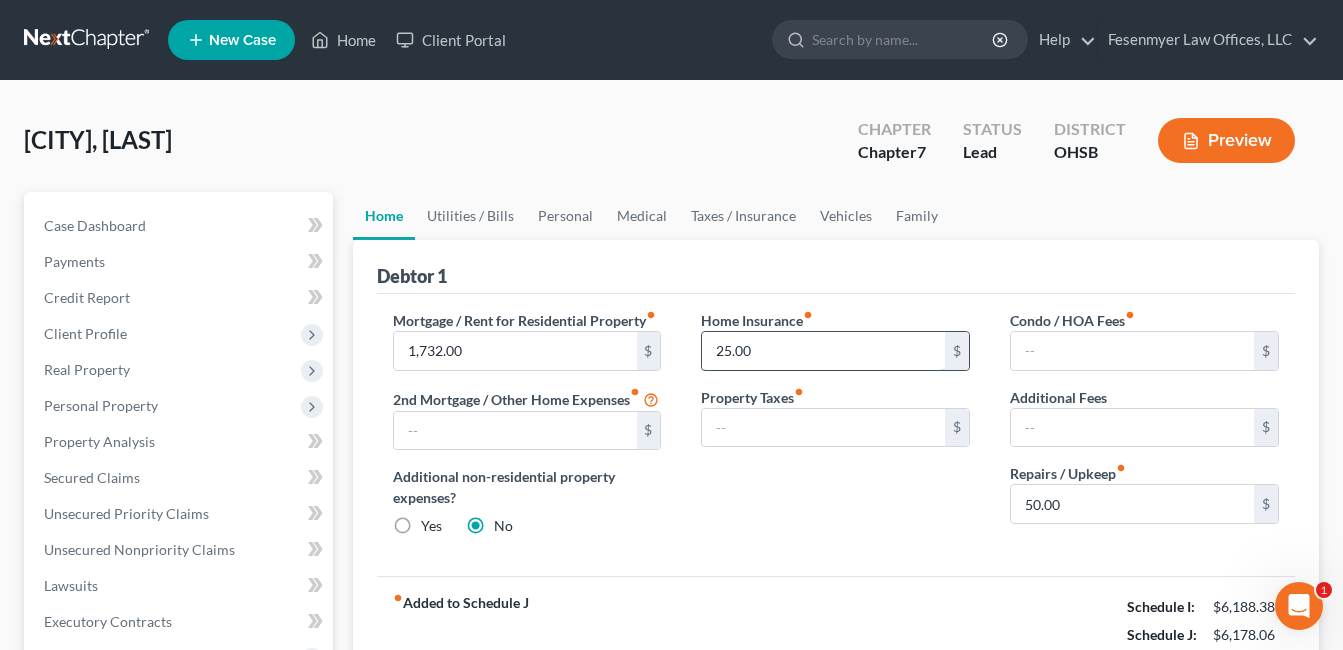 click on "25.00" at bounding box center (823, 351) 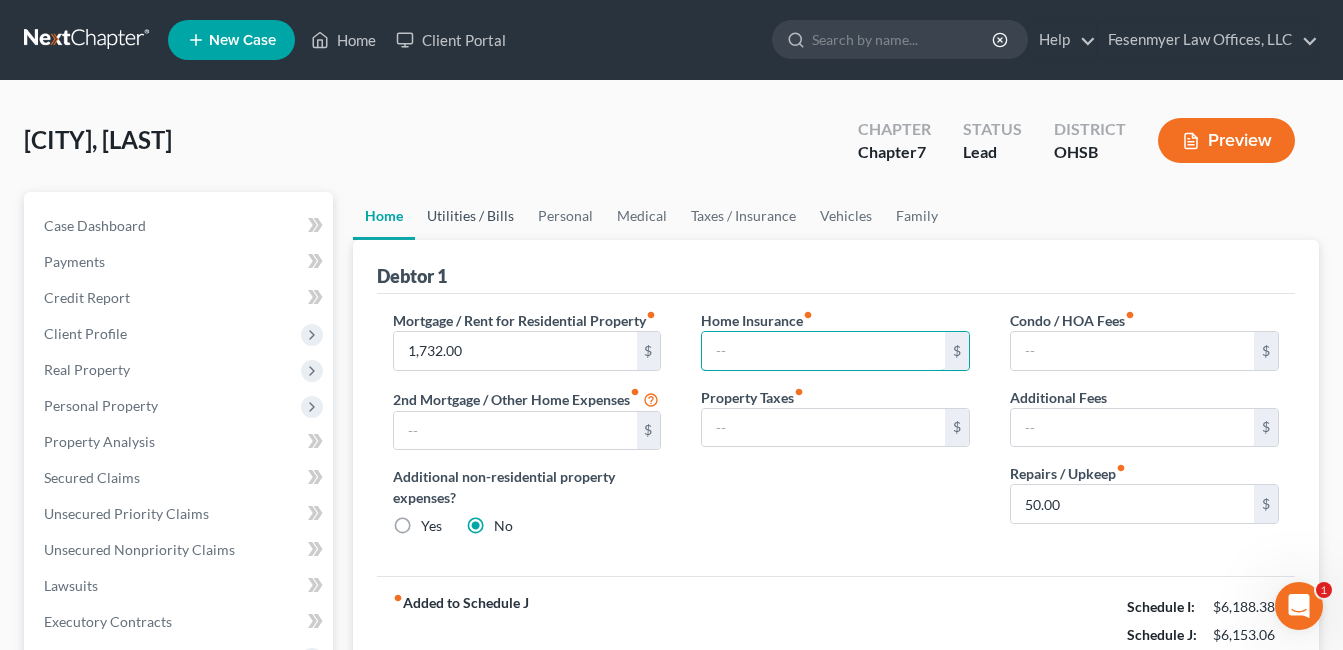 type 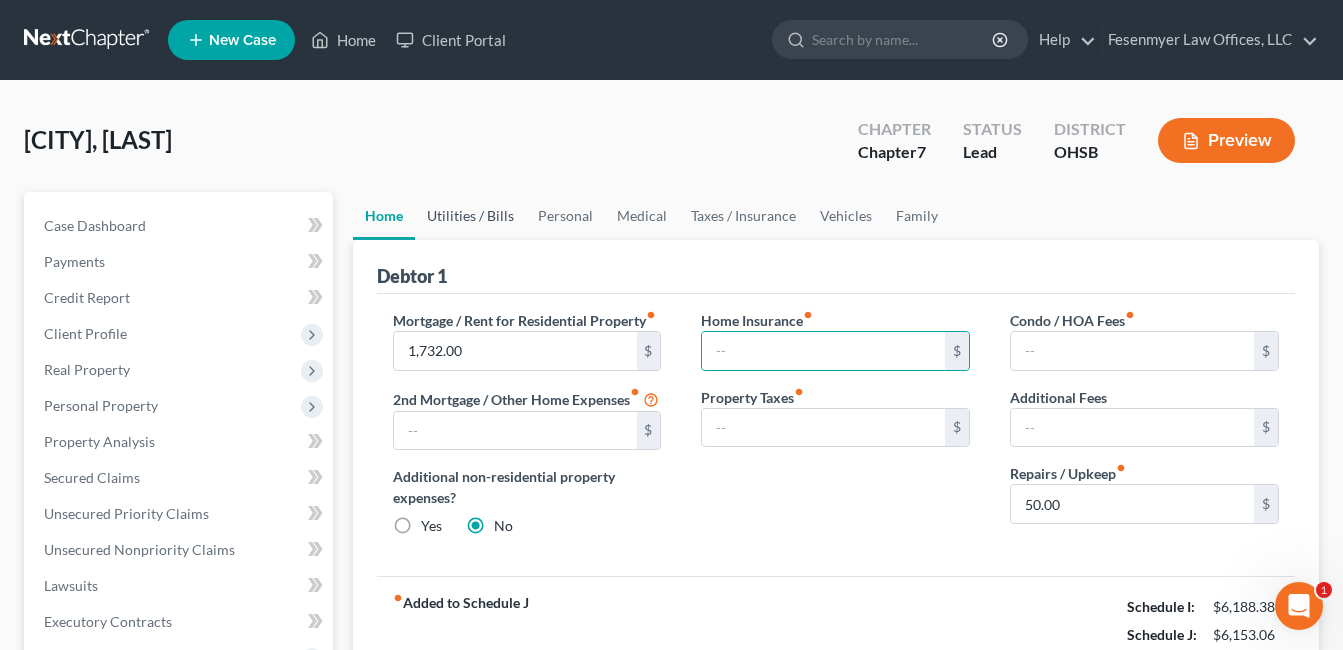 click on "Utilities / Bills" at bounding box center [470, 216] 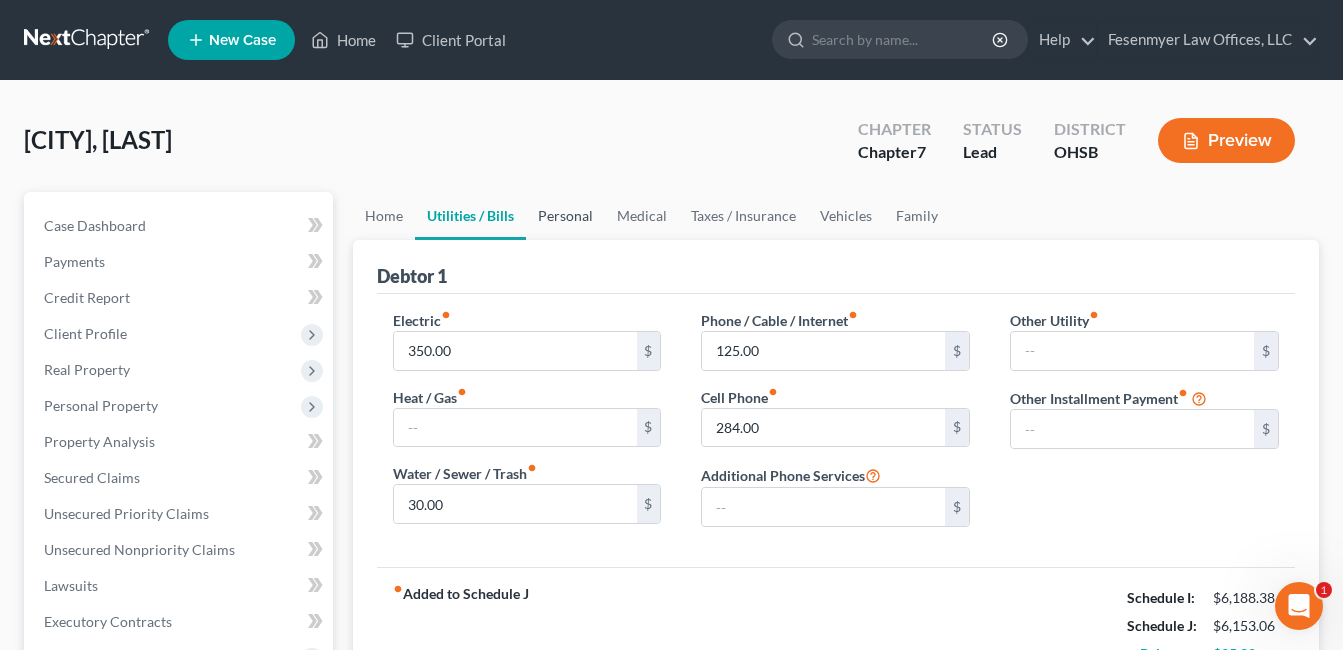 click on "Personal" at bounding box center [565, 216] 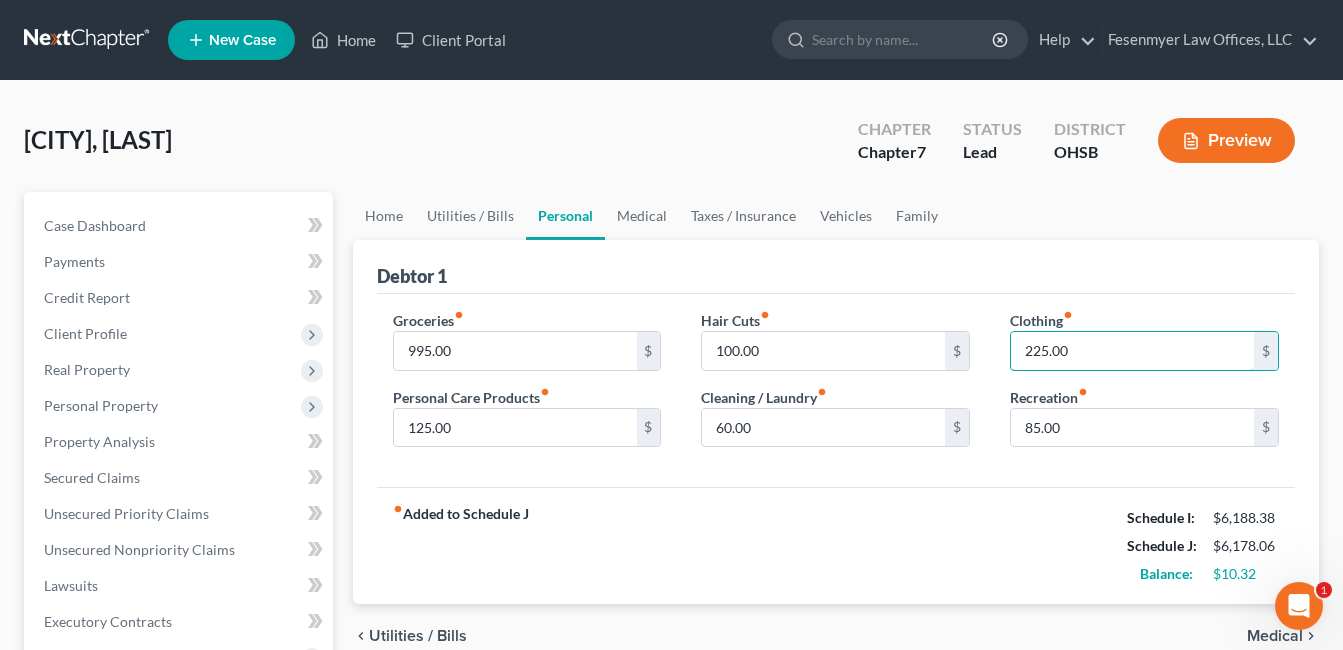 type on "225.00" 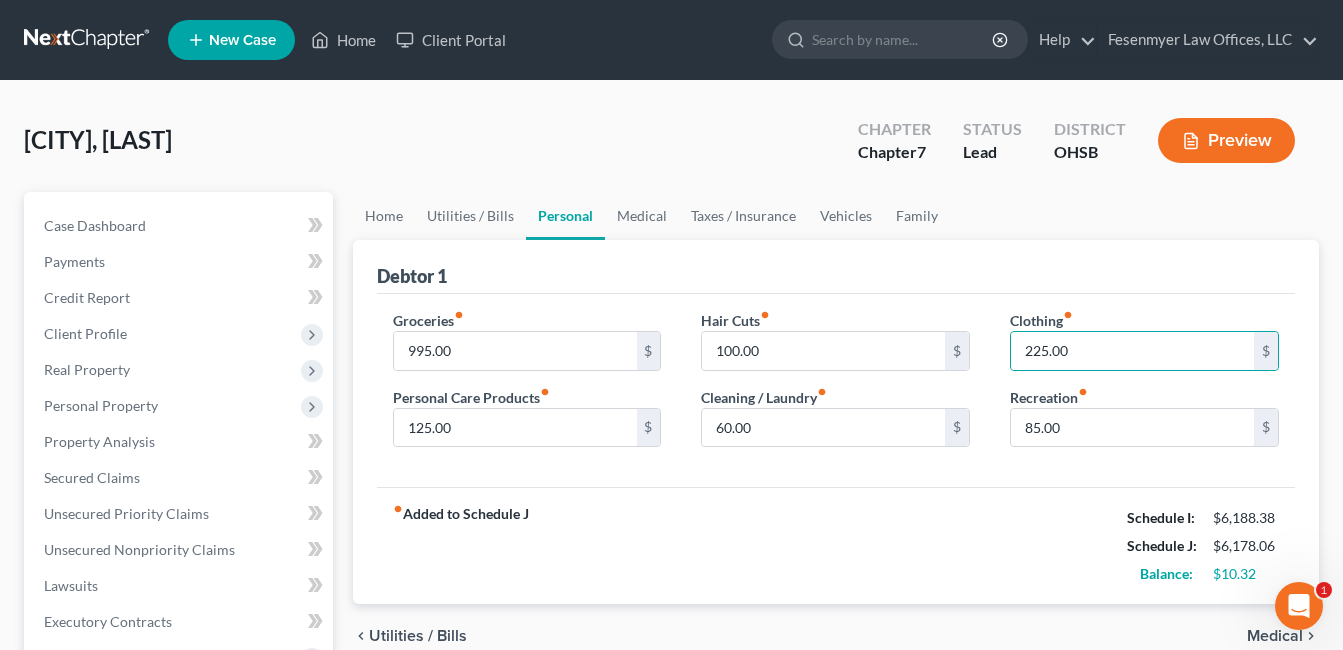 drag, startPoint x: 794, startPoint y: 506, endPoint x: 596, endPoint y: 326, distance: 267.58923 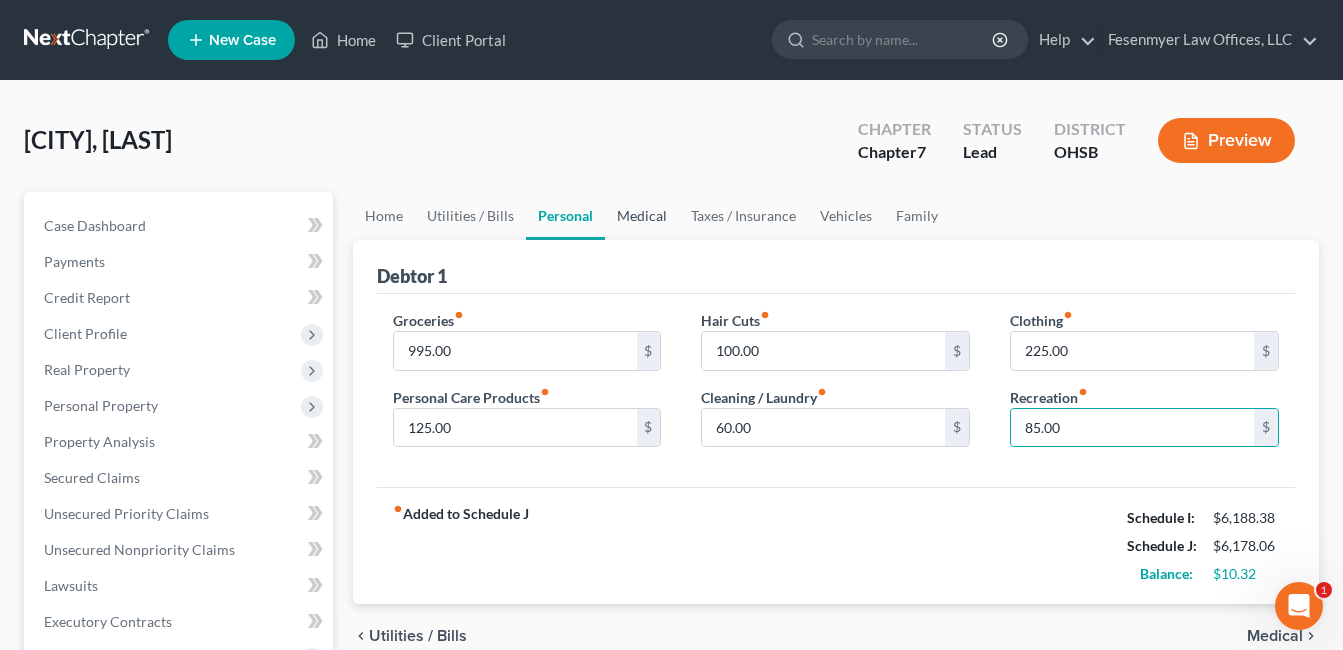 click on "Medical" at bounding box center [642, 216] 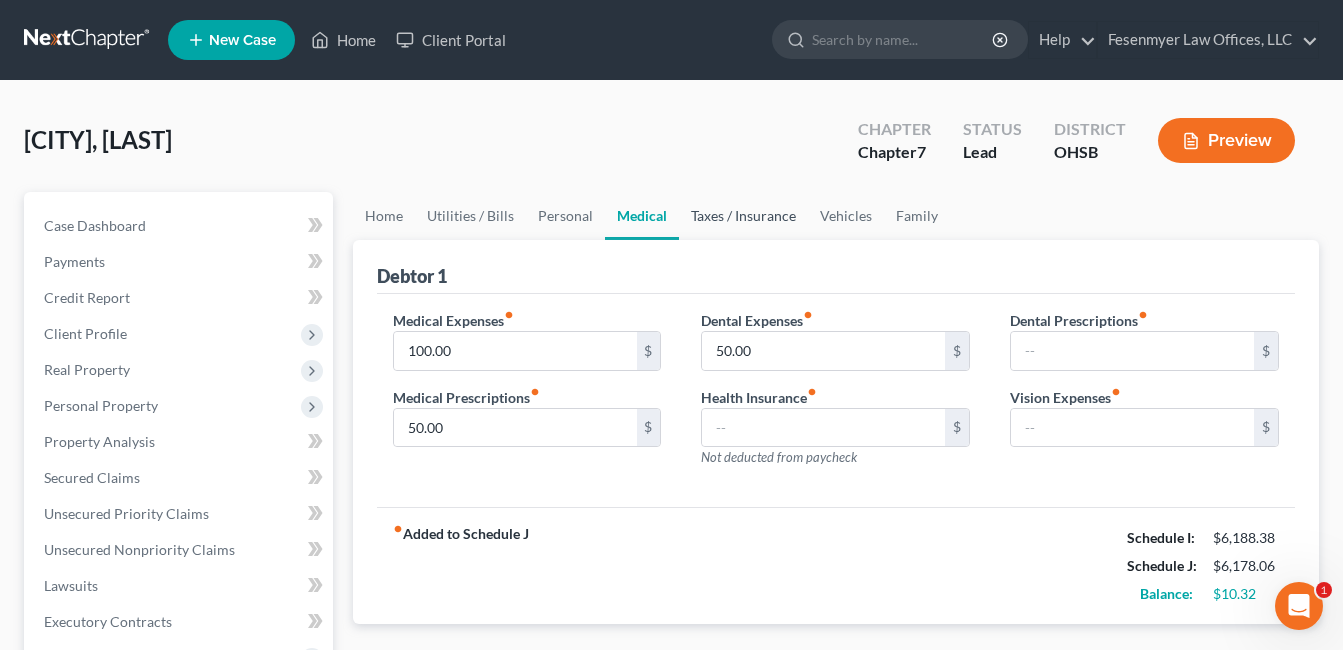 click on "Taxes / Insurance" at bounding box center (743, 216) 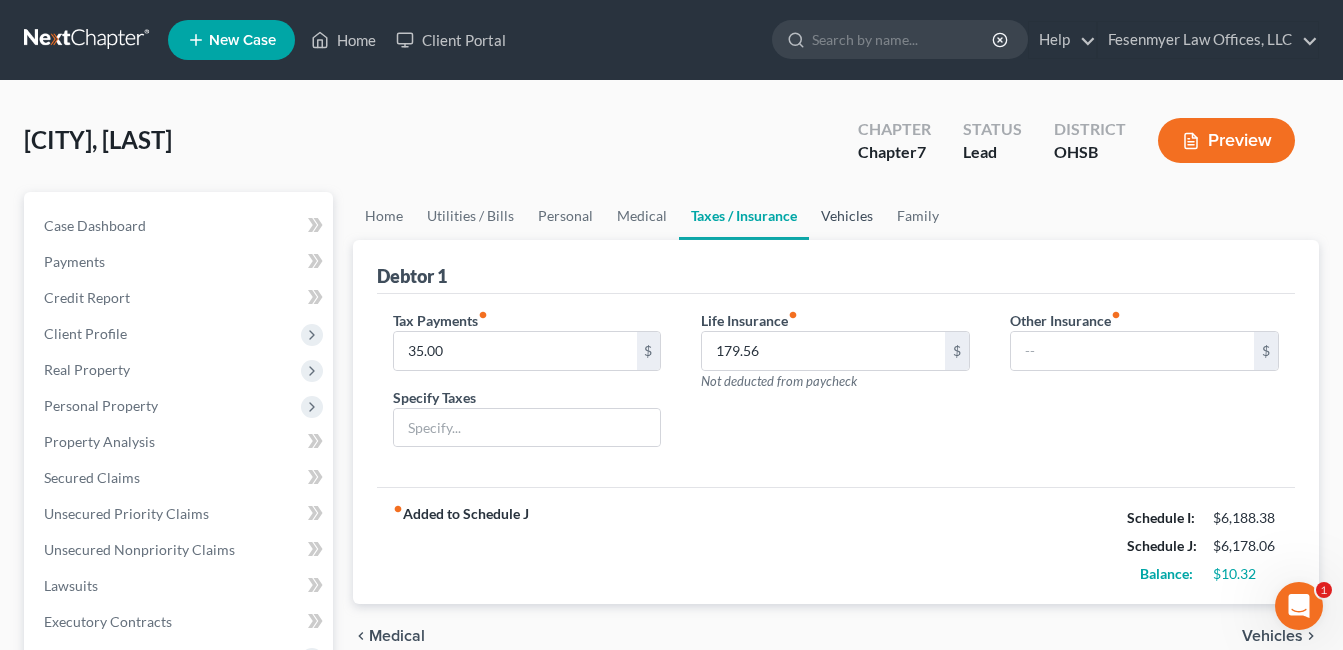 click on "Vehicles" at bounding box center [847, 216] 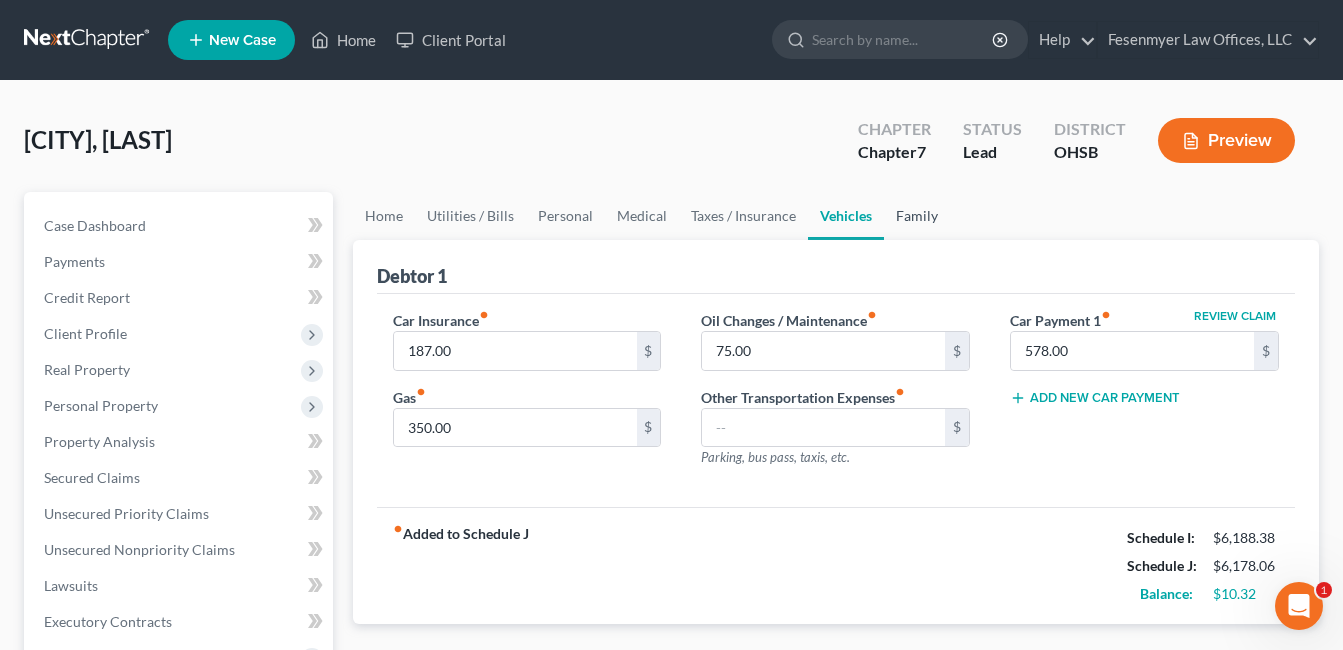 click on "Family" at bounding box center [917, 216] 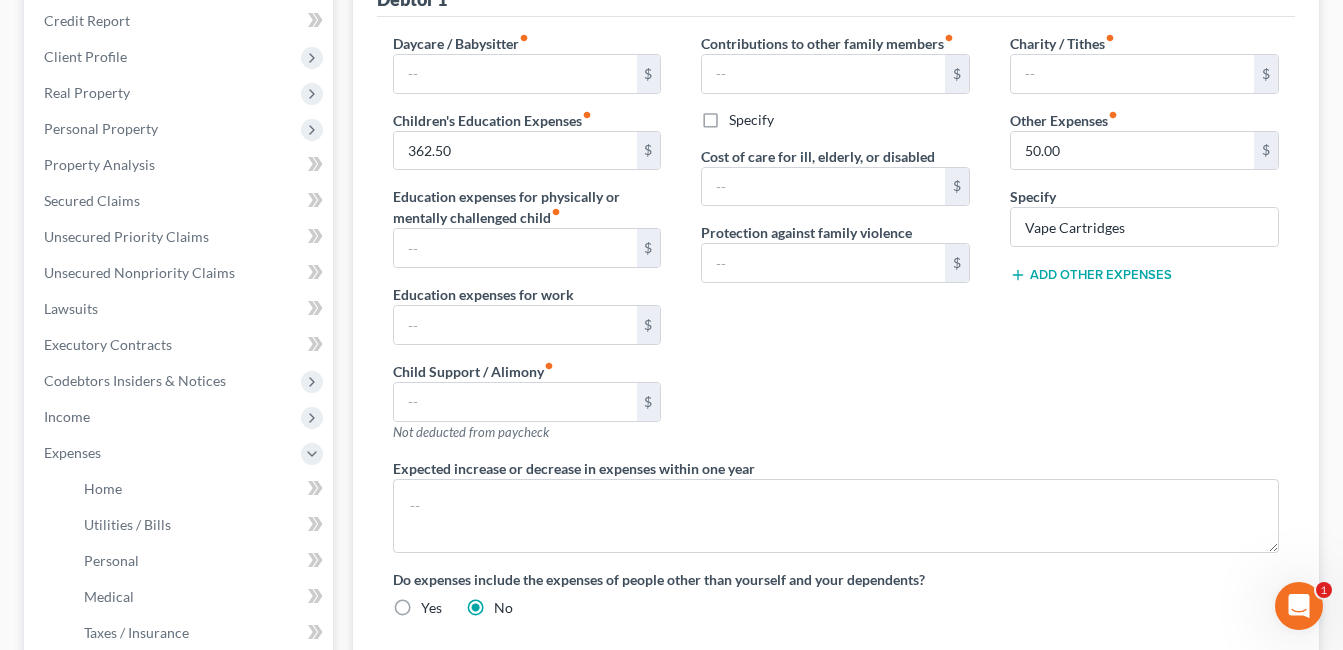 scroll, scrollTop: 400, scrollLeft: 0, axis: vertical 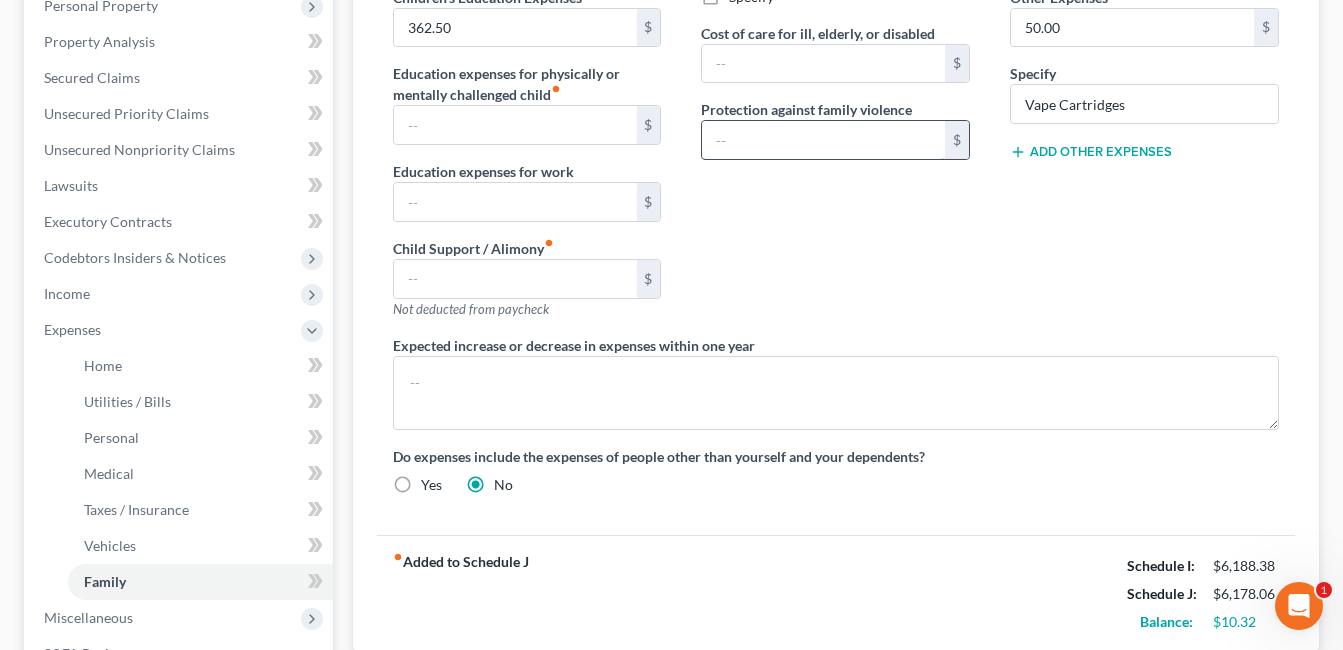 drag, startPoint x: 787, startPoint y: 242, endPoint x: 717, endPoint y: 158, distance: 109.3435 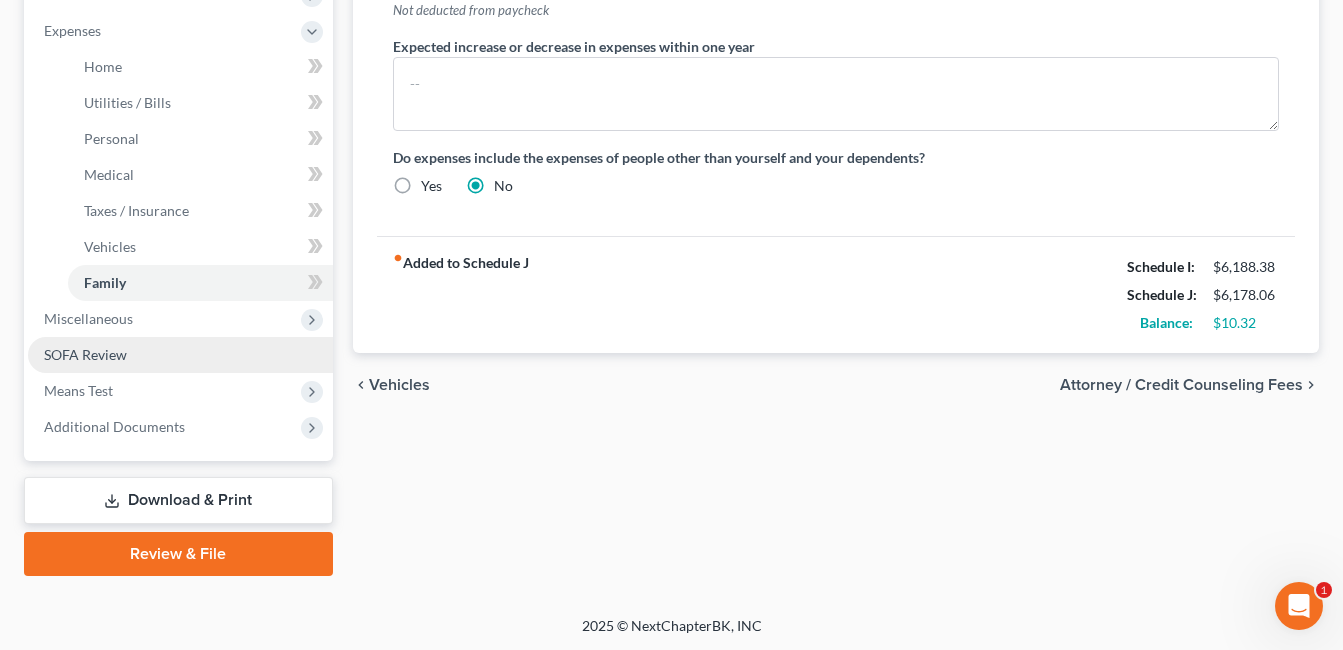 scroll, scrollTop: 700, scrollLeft: 0, axis: vertical 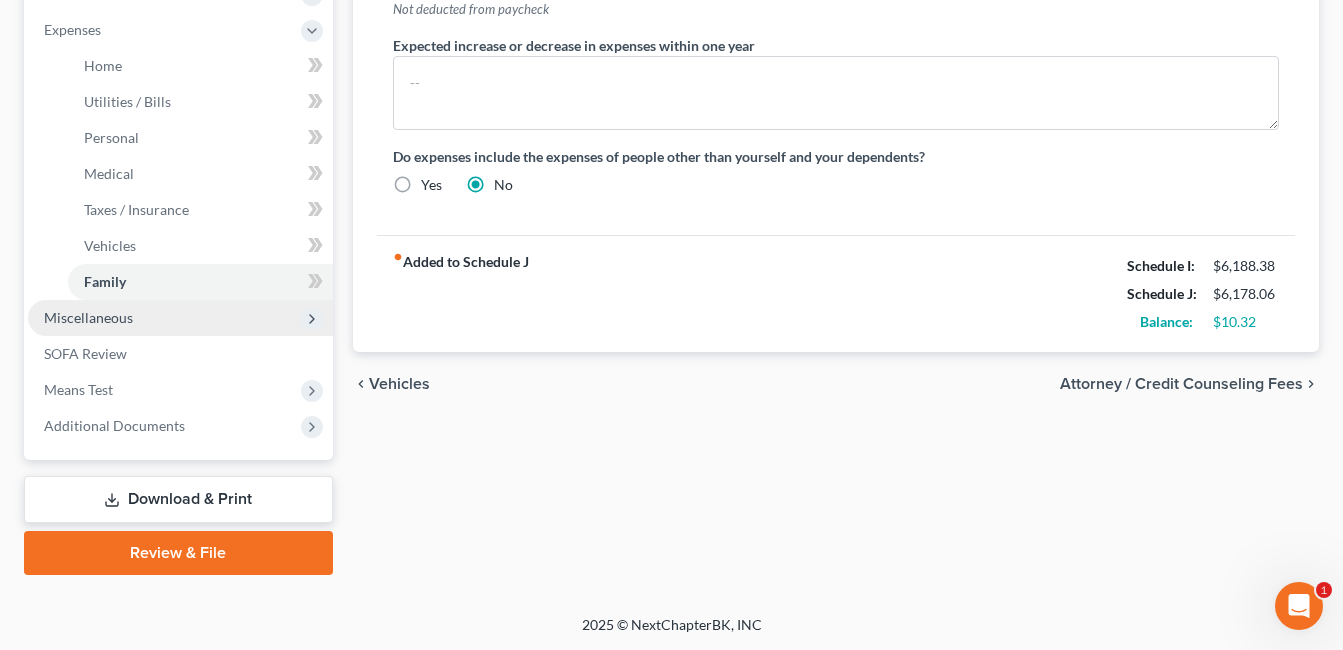 click on "Miscellaneous" at bounding box center (180, 318) 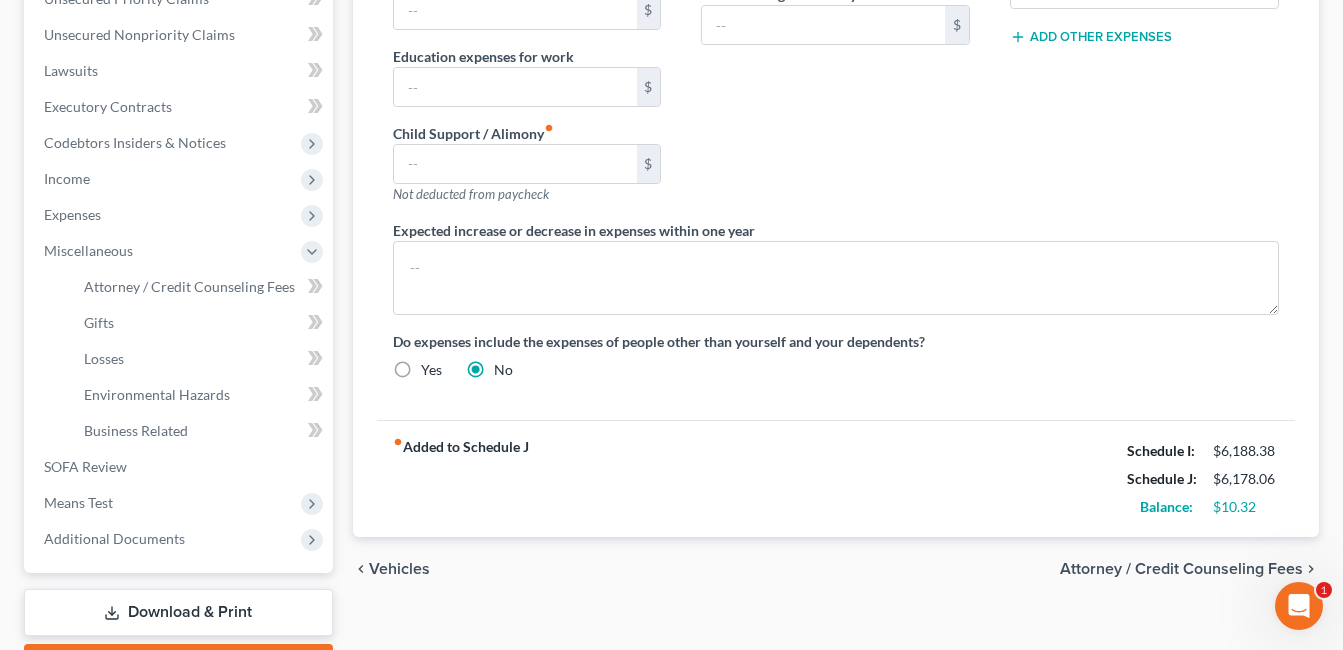scroll, scrollTop: 629, scrollLeft: 0, axis: vertical 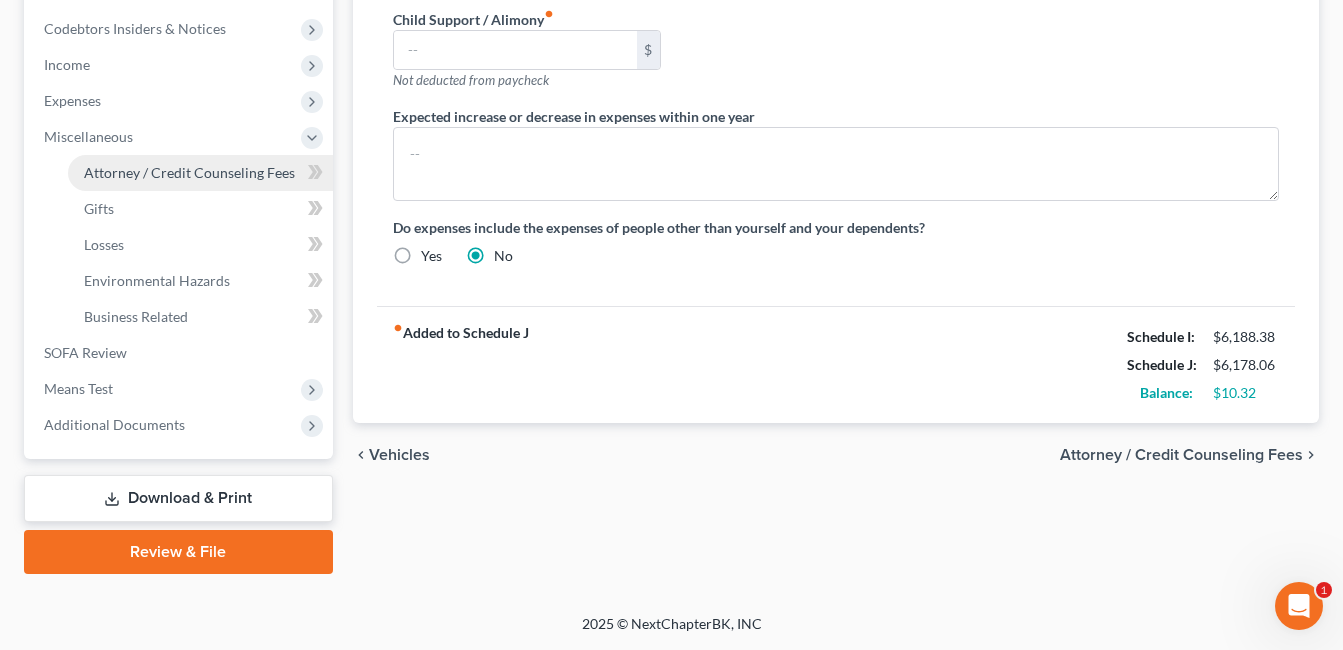 click on "Attorney / Credit Counseling Fees" at bounding box center [189, 172] 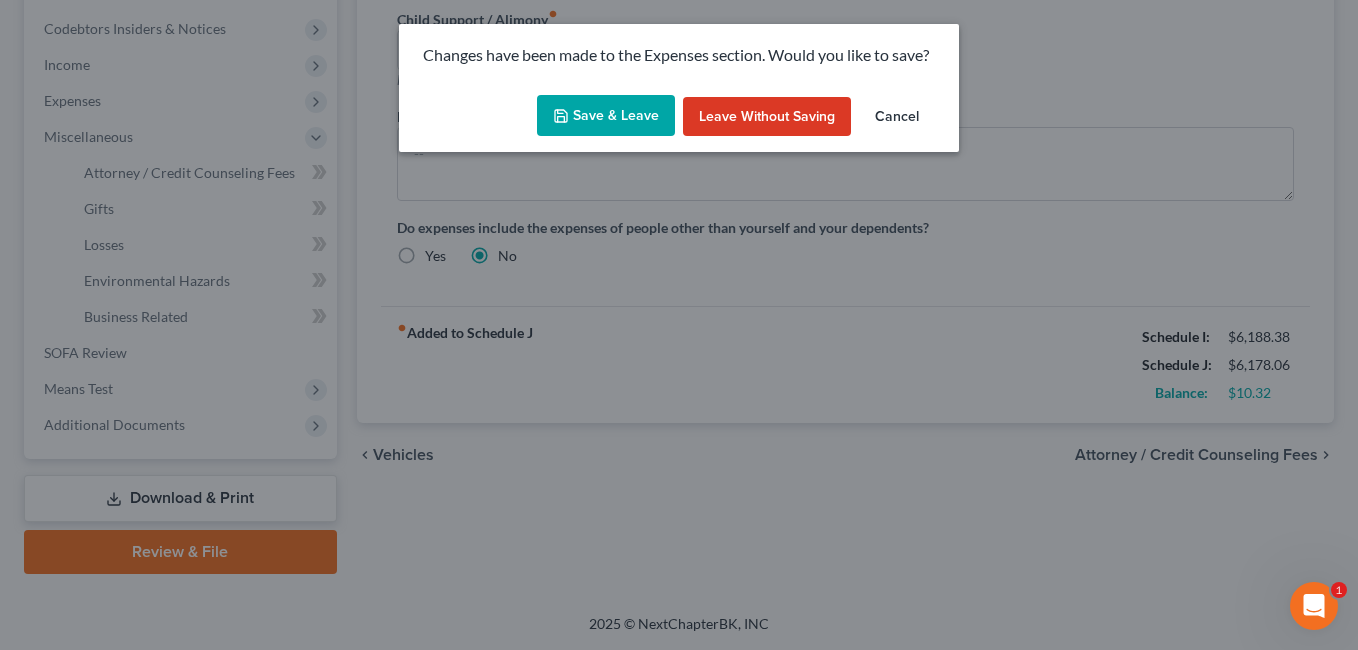click on "Save & Leave" at bounding box center (606, 116) 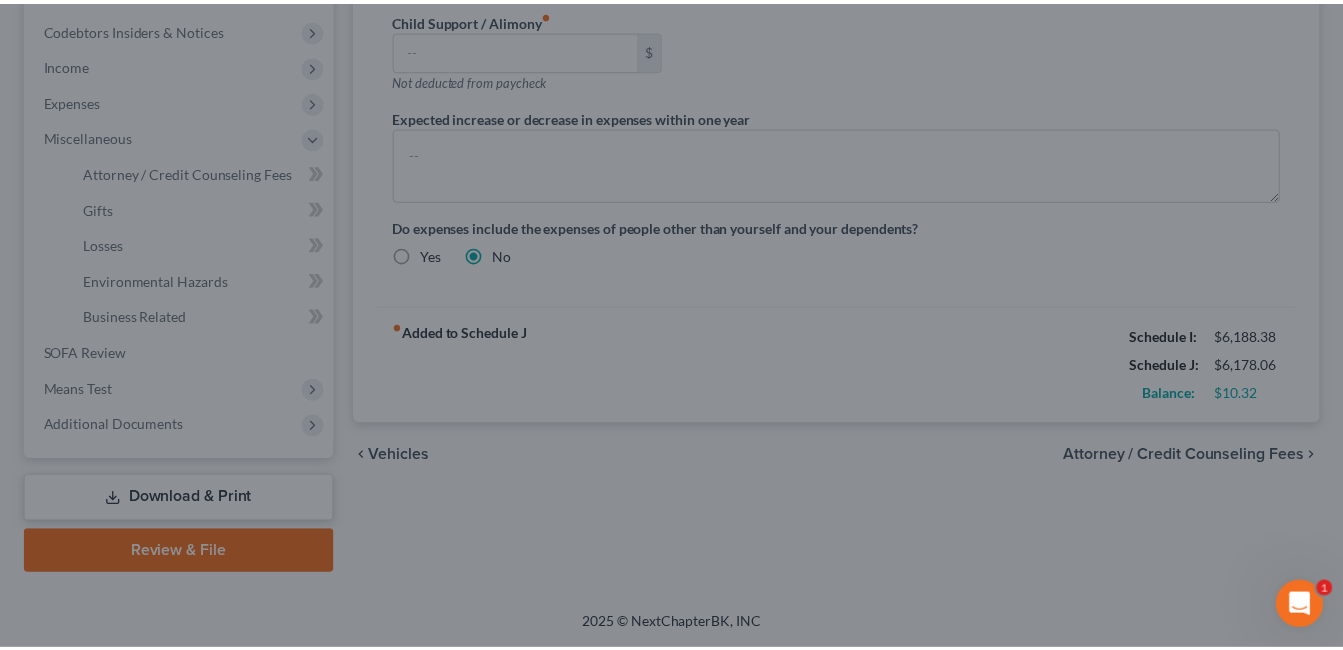select on "1" 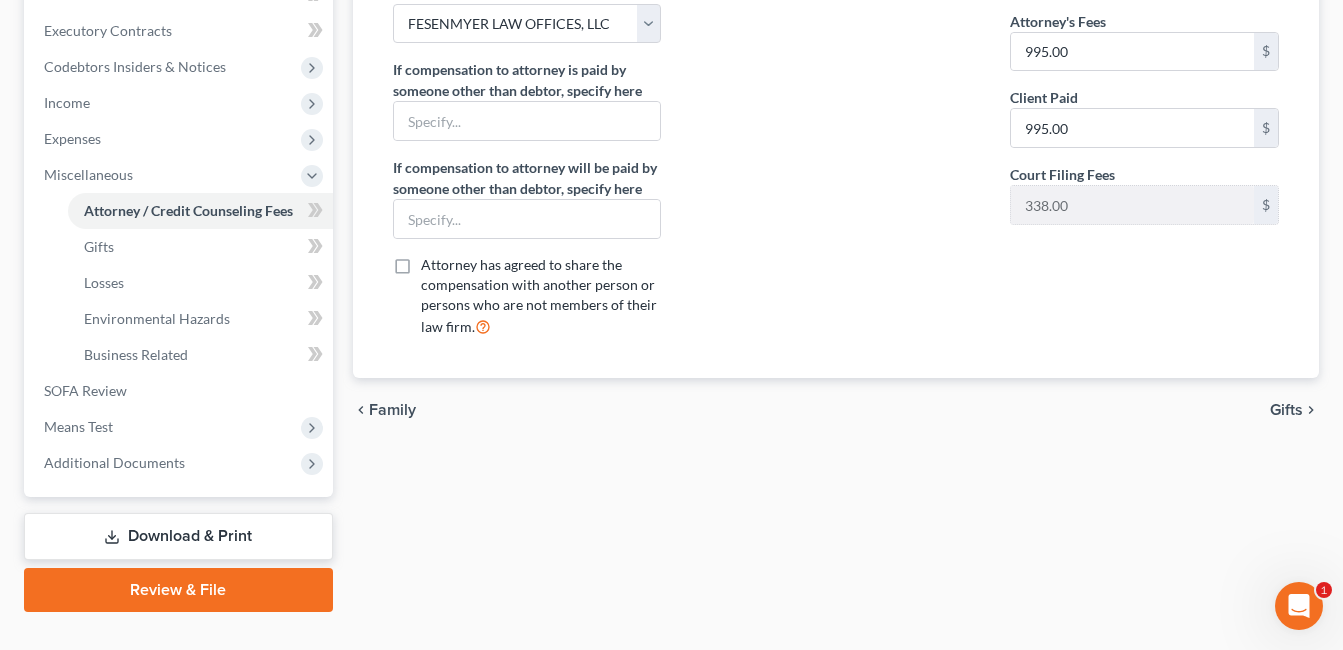 scroll, scrollTop: 600, scrollLeft: 0, axis: vertical 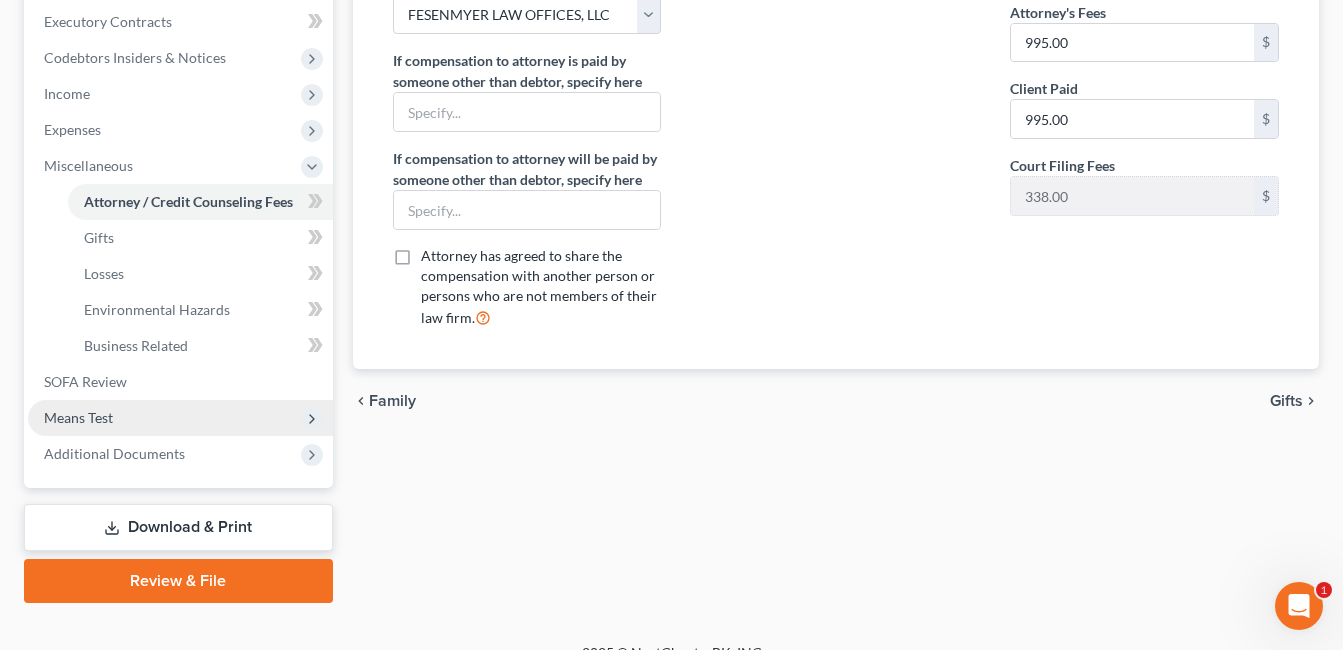 click on "Means Test" at bounding box center [180, 418] 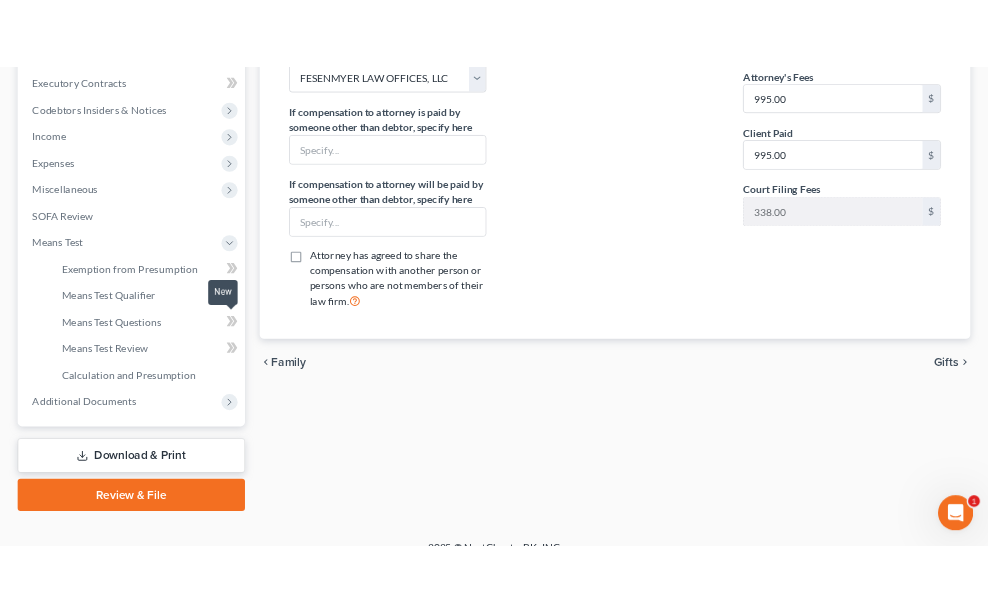 scroll, scrollTop: 629, scrollLeft: 0, axis: vertical 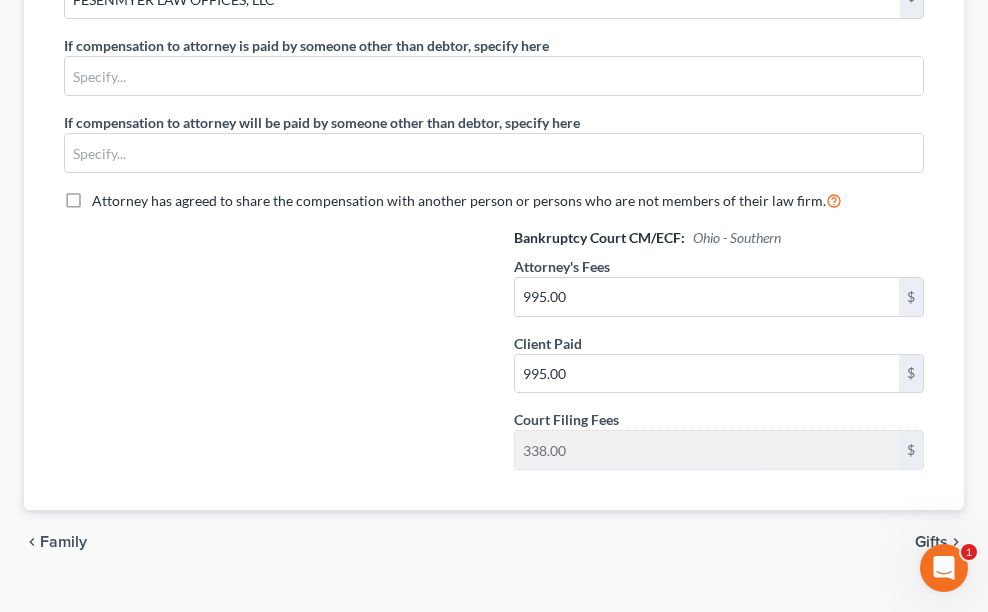 click on "Additional Documents" at bounding box center (0, 0) 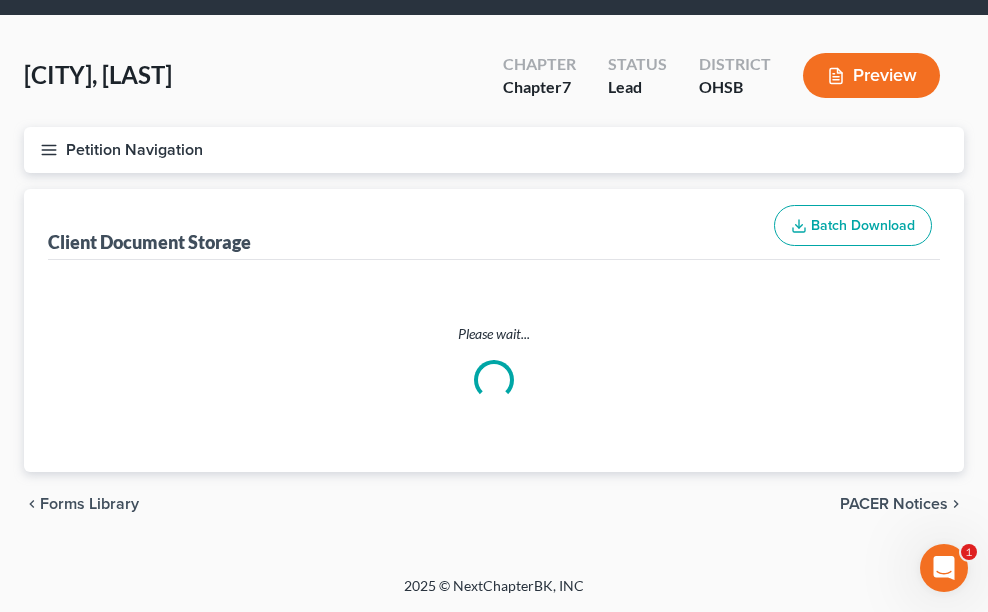 scroll, scrollTop: 495, scrollLeft: 0, axis: vertical 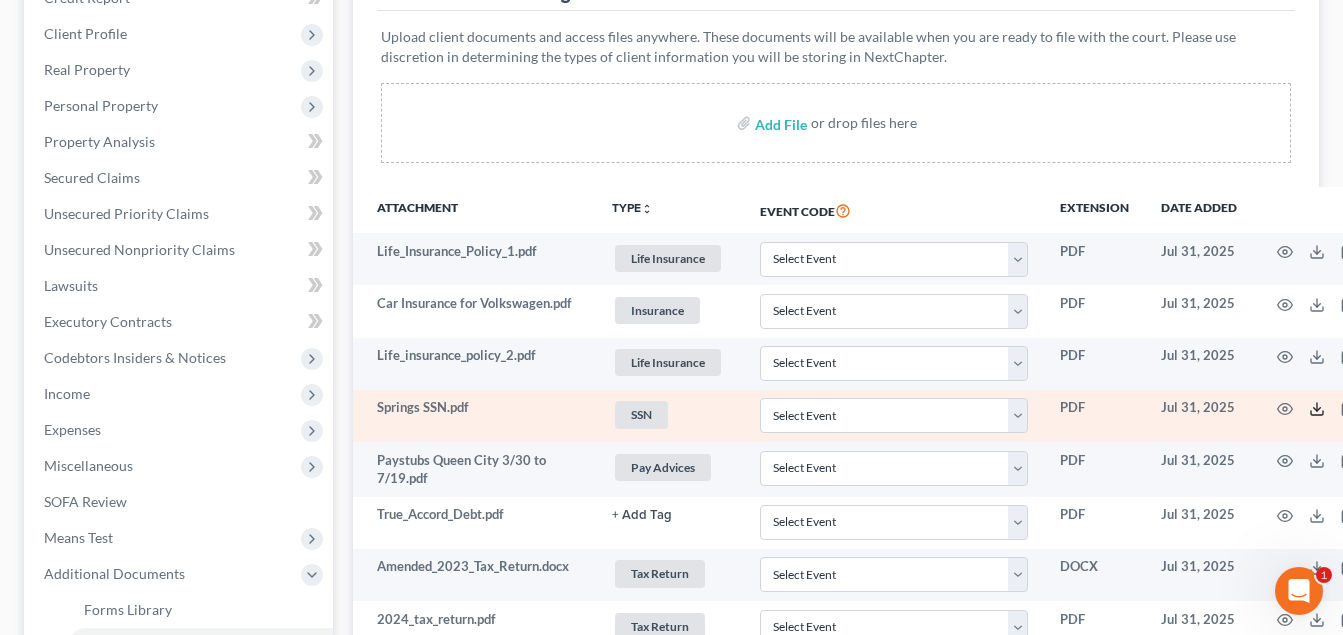click 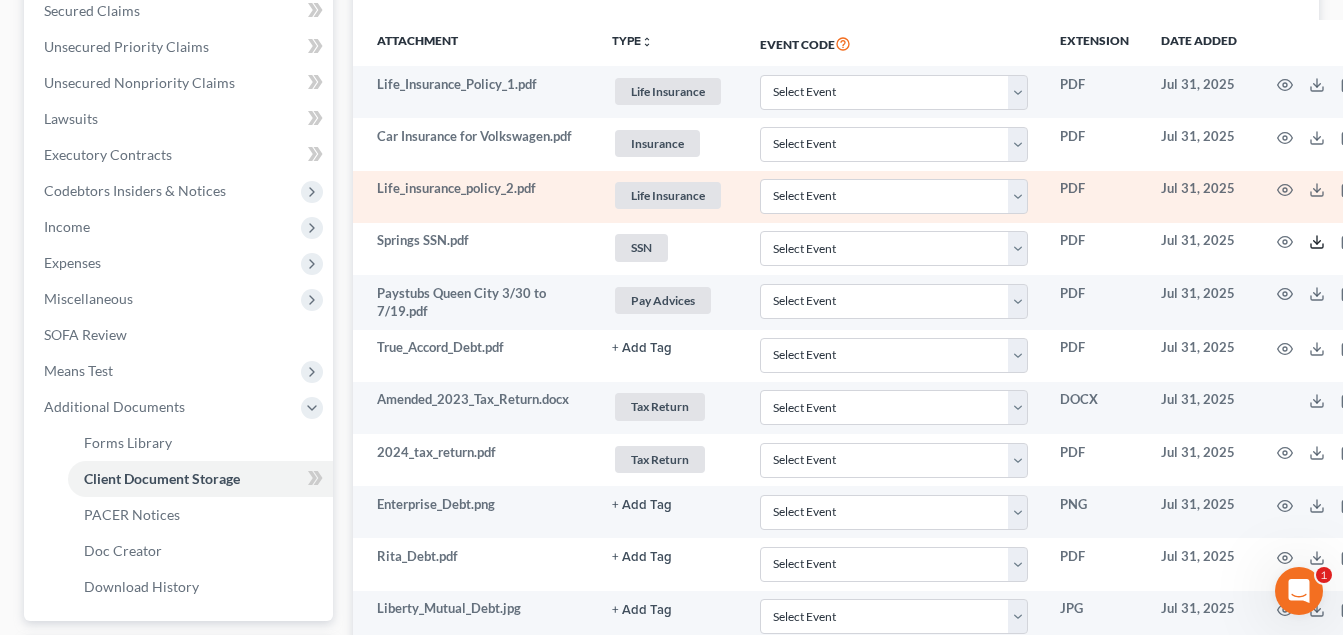 scroll, scrollTop: 500, scrollLeft: 0, axis: vertical 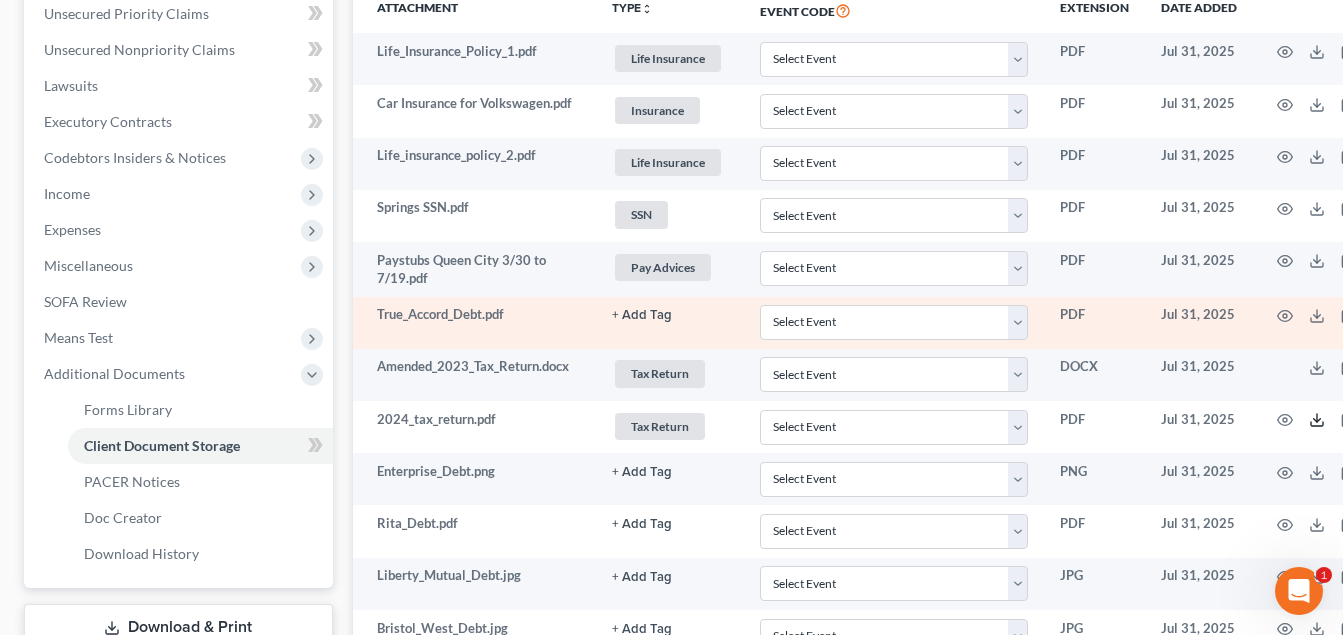 drag, startPoint x: 1317, startPoint y: 417, endPoint x: 1084, endPoint y: 345, distance: 243.87086 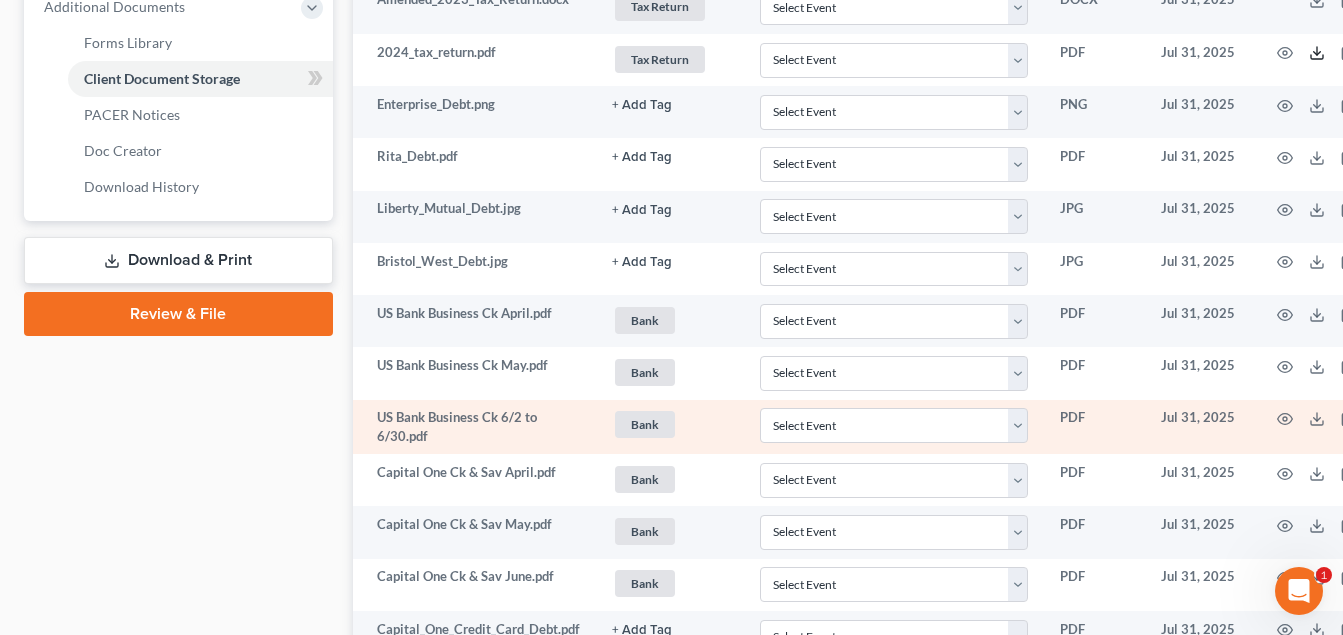 scroll, scrollTop: 900, scrollLeft: 0, axis: vertical 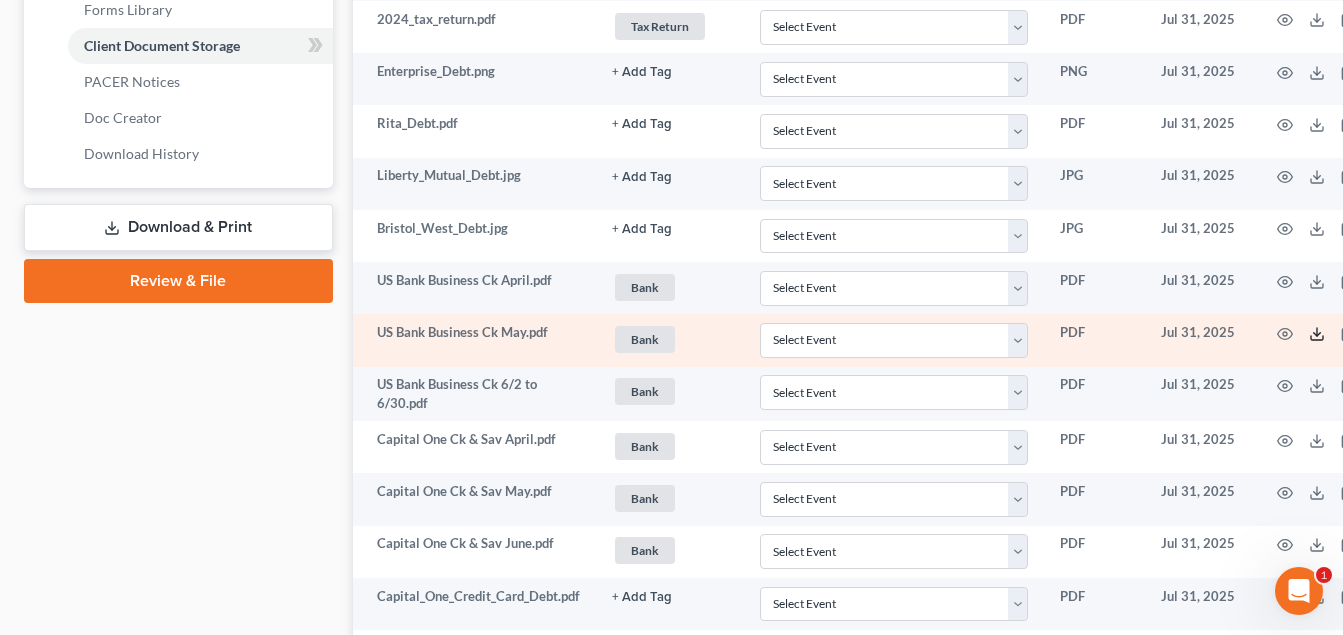 click 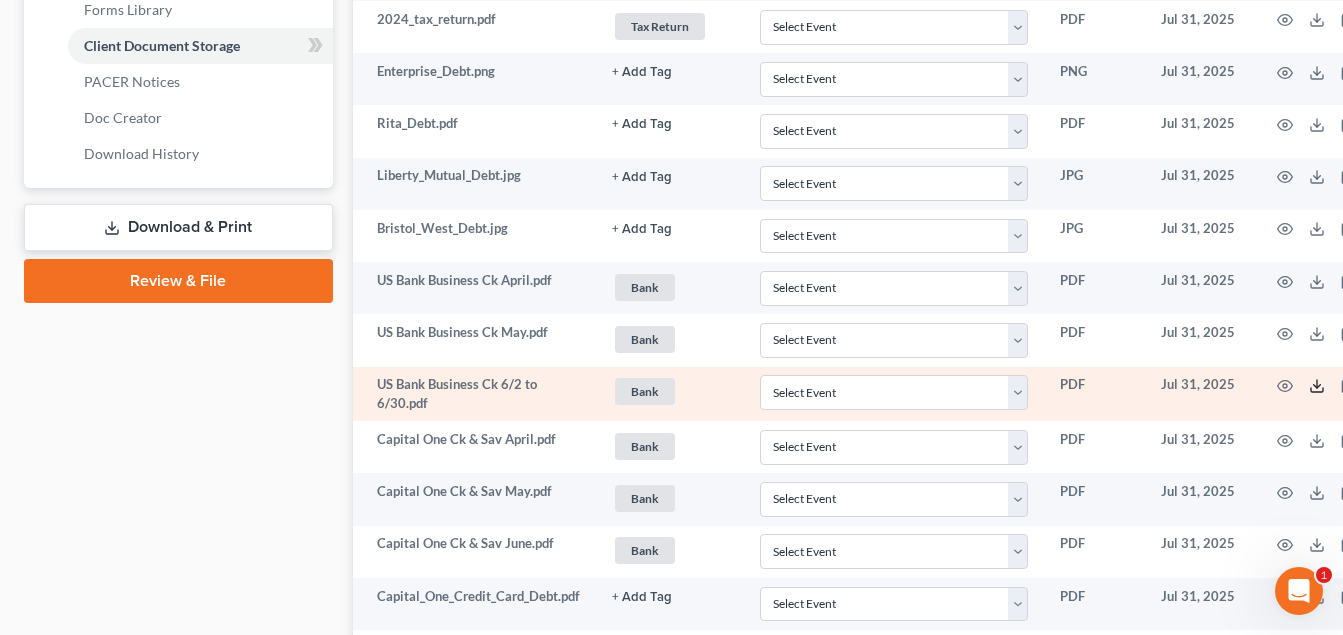 click 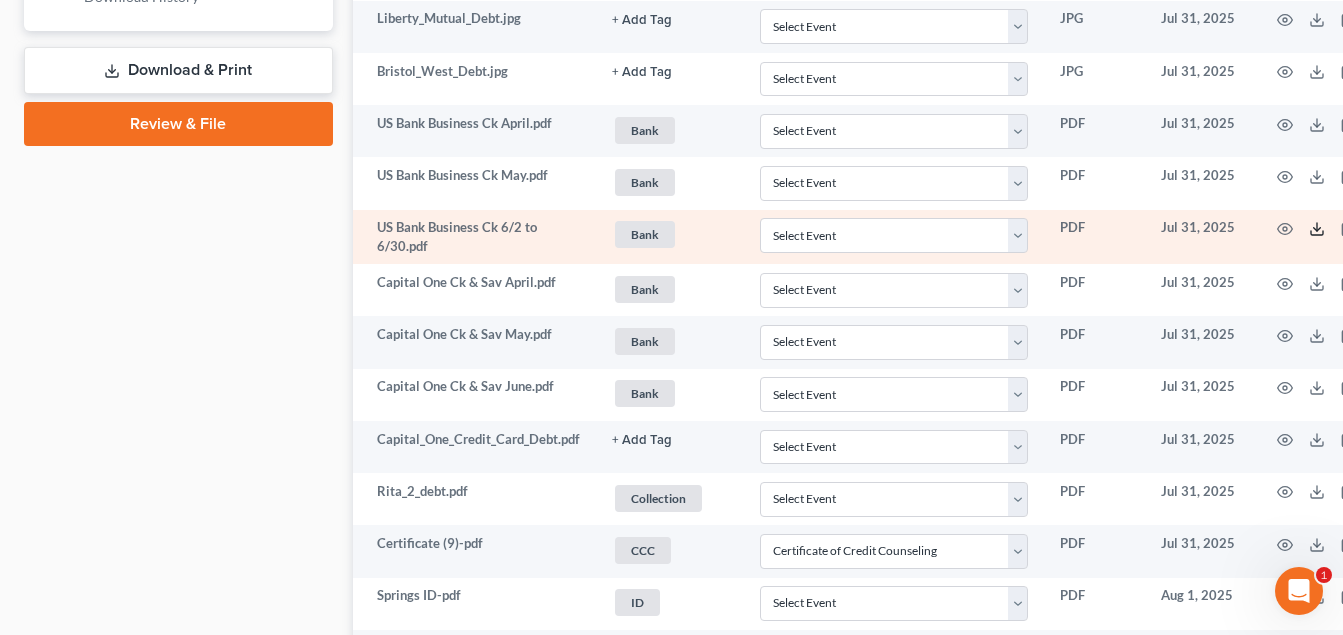 scroll, scrollTop: 1100, scrollLeft: 0, axis: vertical 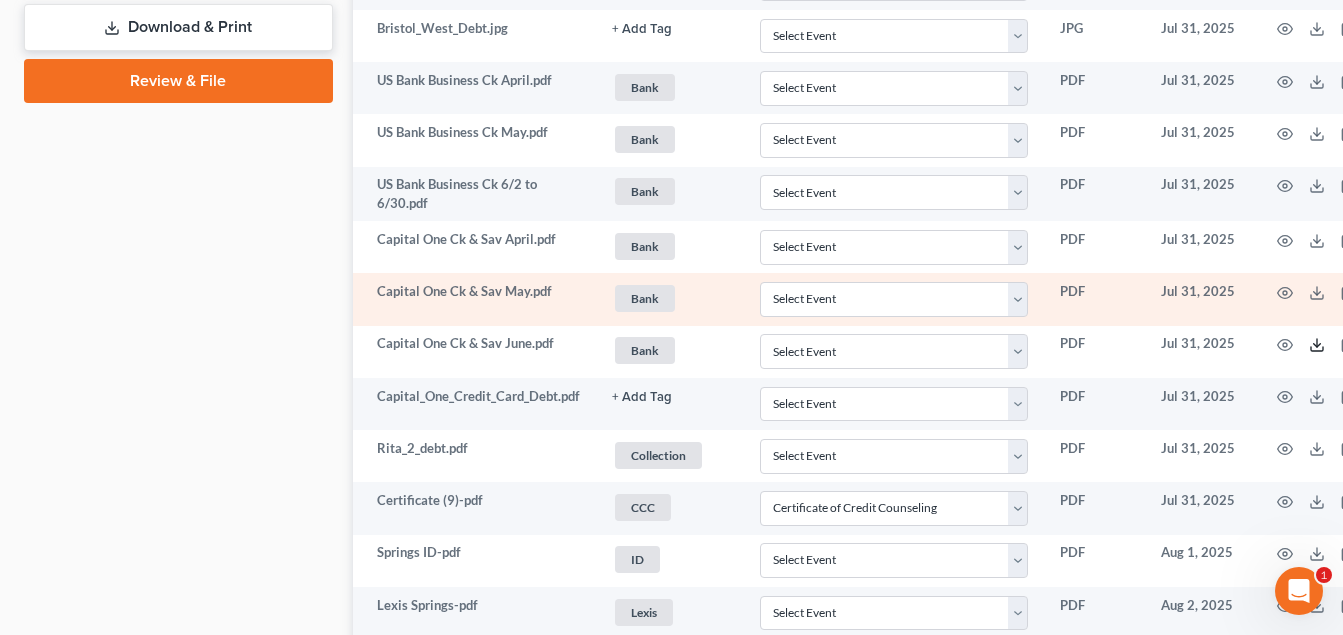 drag, startPoint x: 1317, startPoint y: 343, endPoint x: 1085, endPoint y: 280, distance: 240.40175 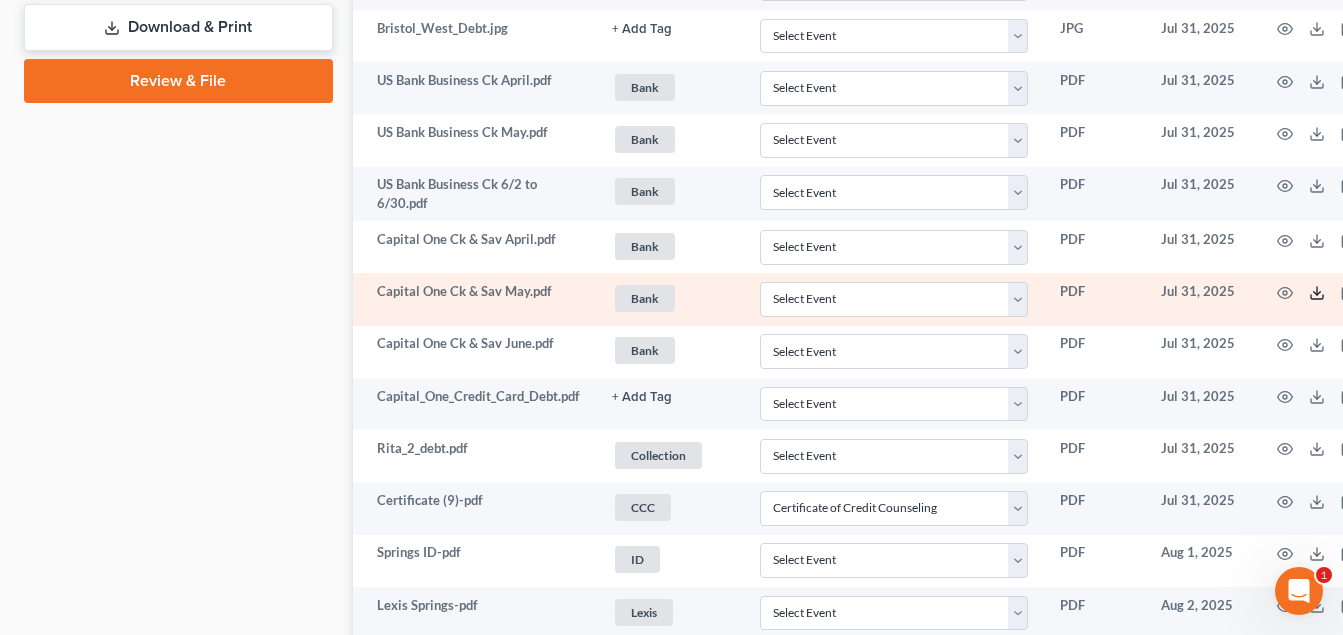 click 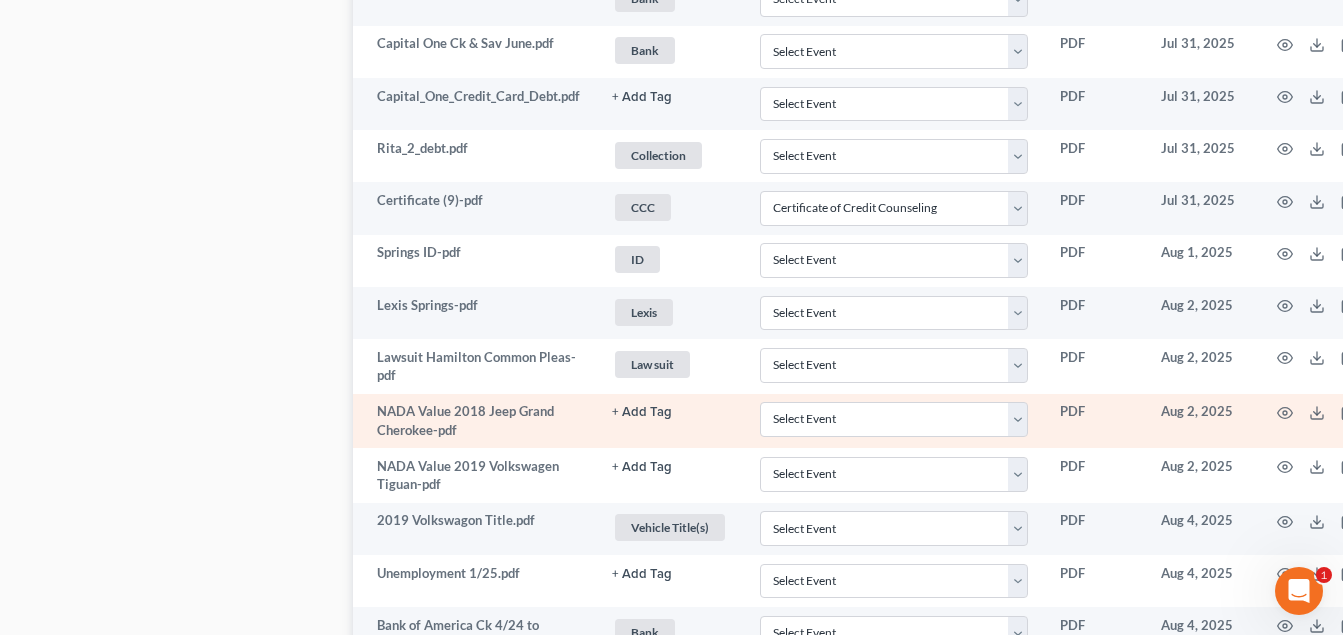 scroll, scrollTop: 1600, scrollLeft: 0, axis: vertical 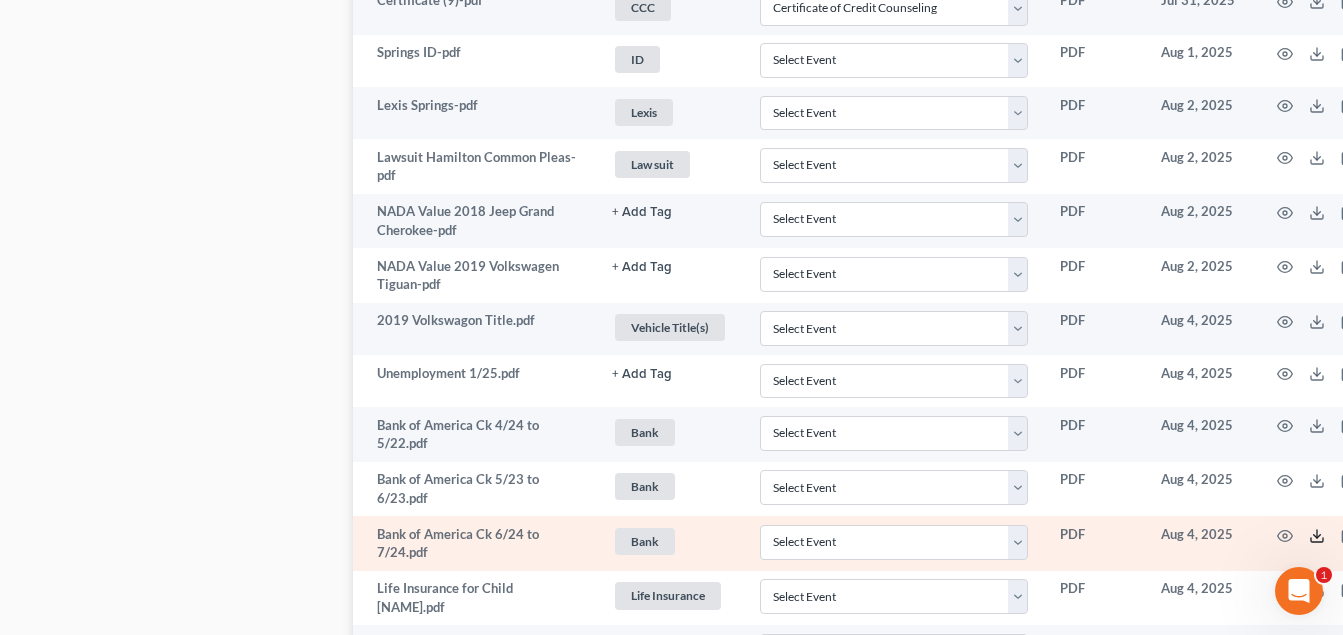 click 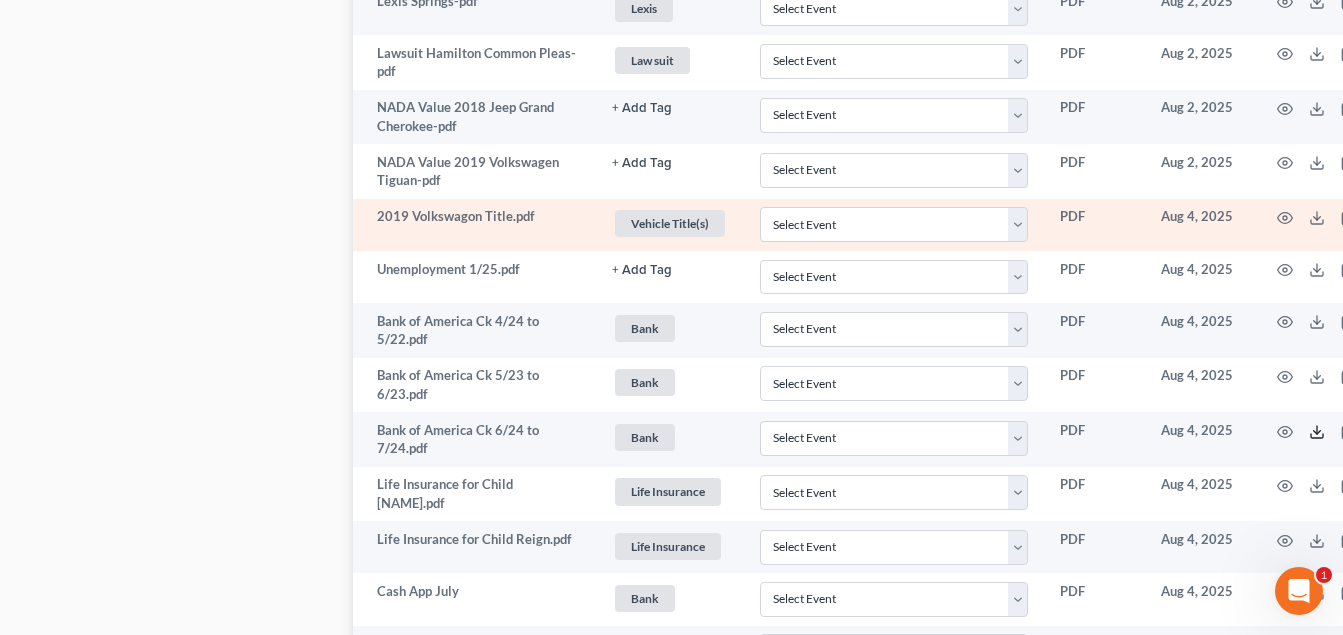 scroll, scrollTop: 1800, scrollLeft: 0, axis: vertical 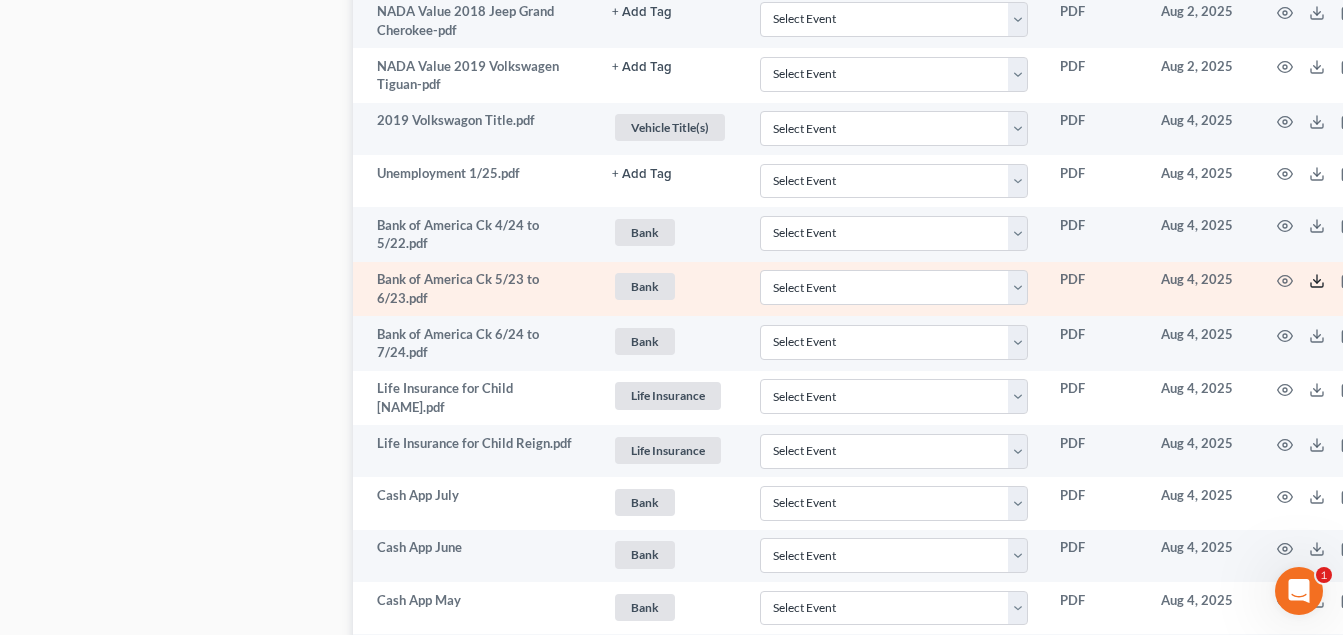 click 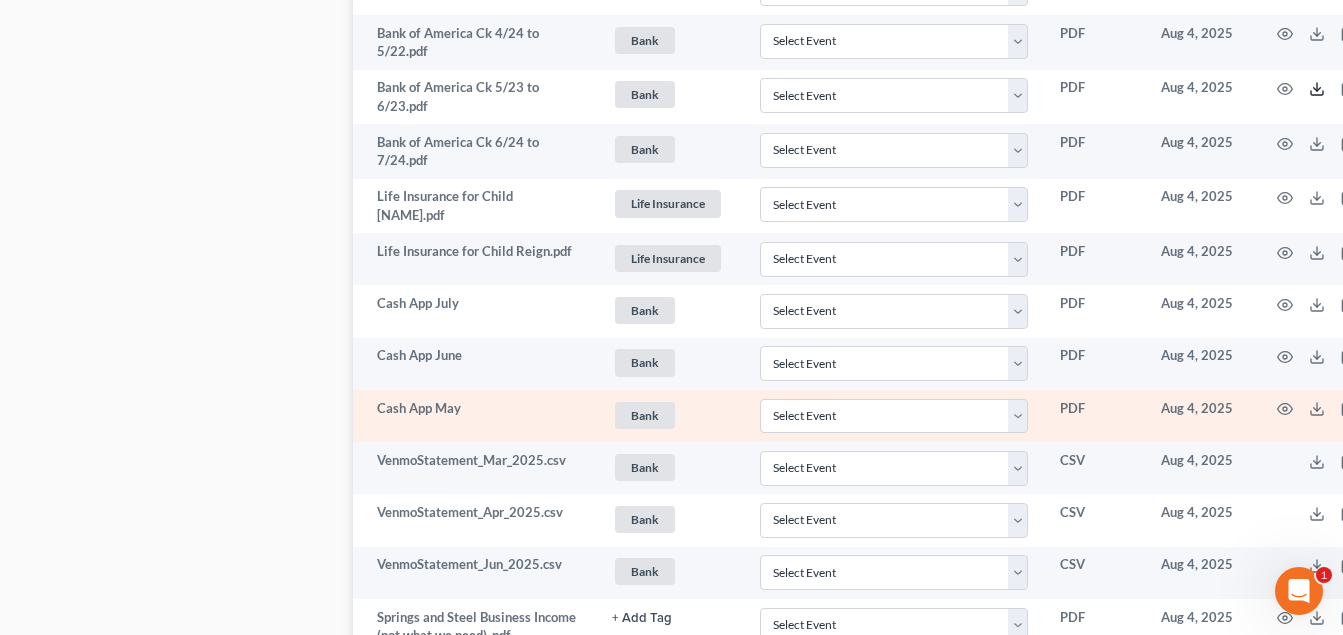 scroll, scrollTop: 2000, scrollLeft: 0, axis: vertical 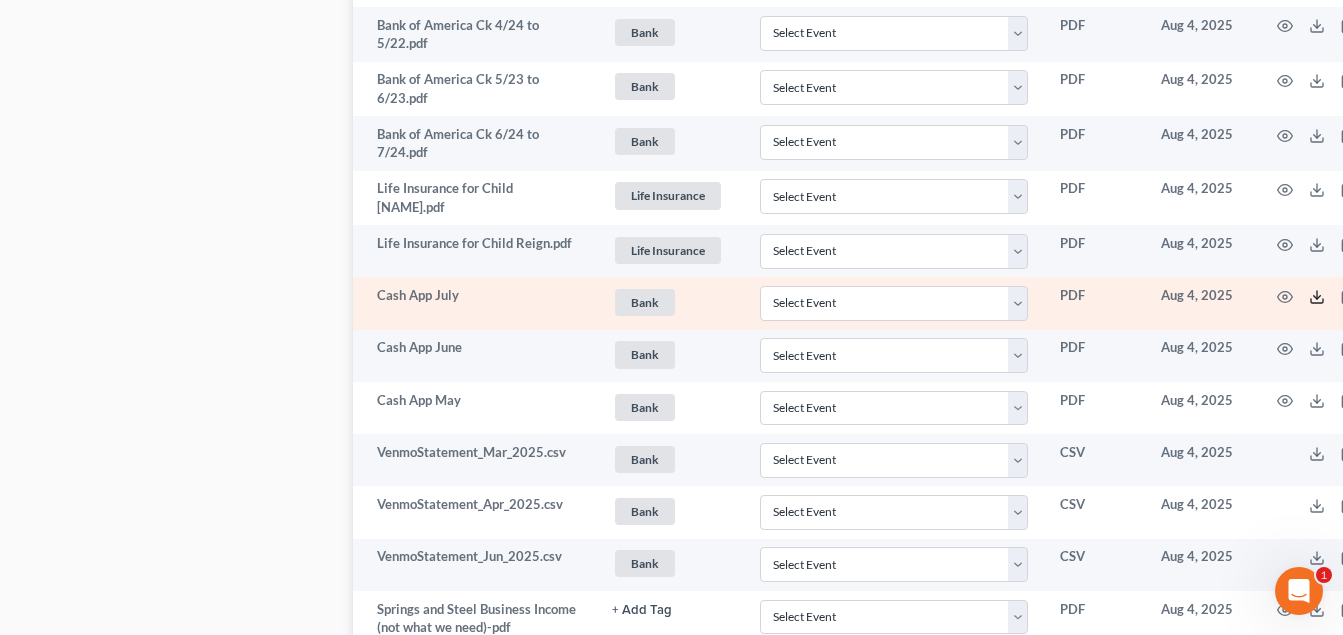 click 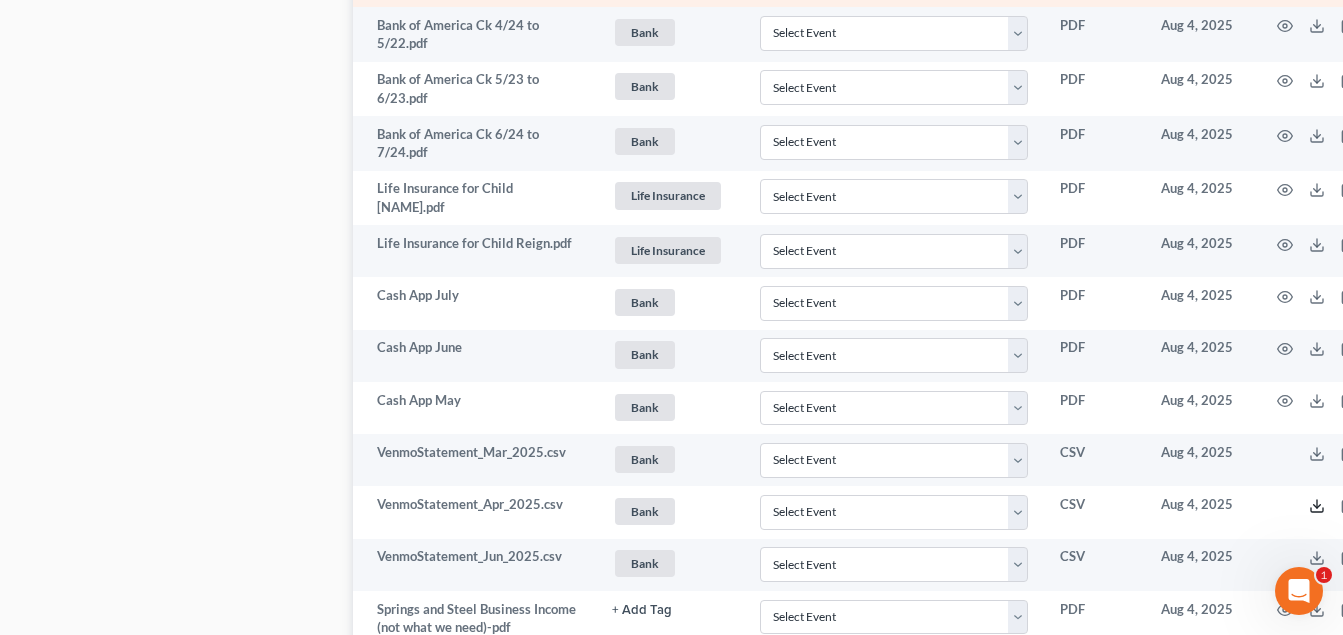 drag, startPoint x: 1315, startPoint y: 503, endPoint x: 912, endPoint y: 1, distance: 643.74915 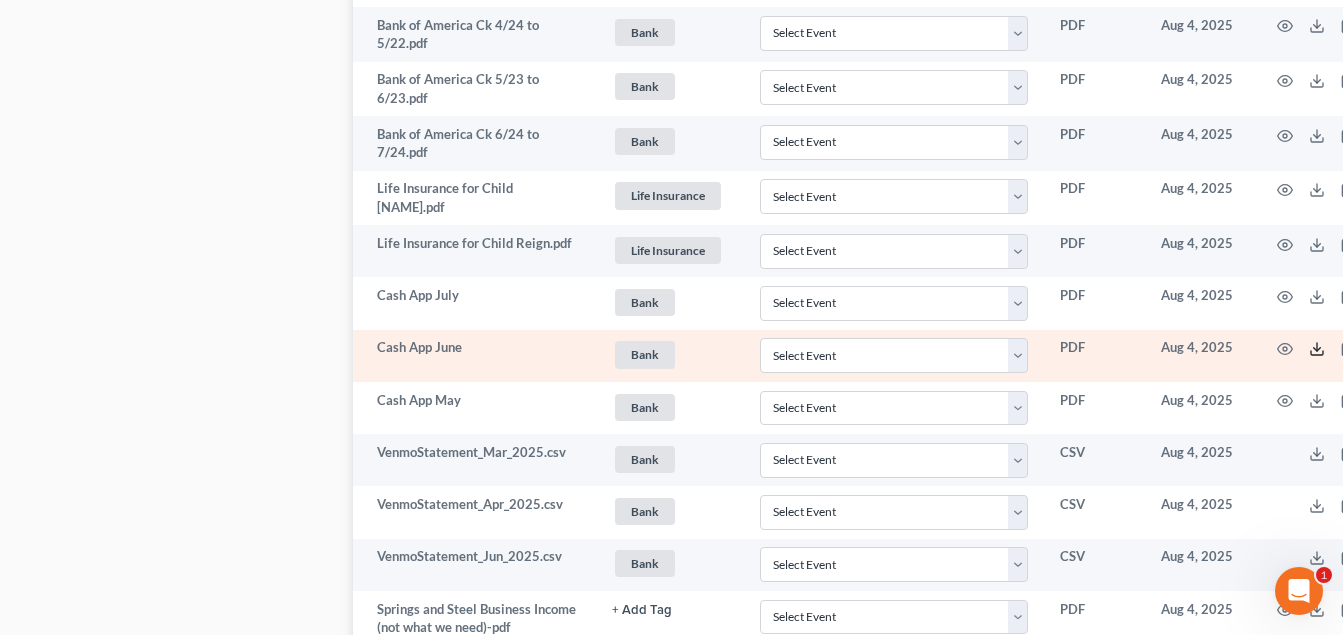 drag, startPoint x: 196, startPoint y: 265, endPoint x: 1326, endPoint y: 341, distance: 1132.5529 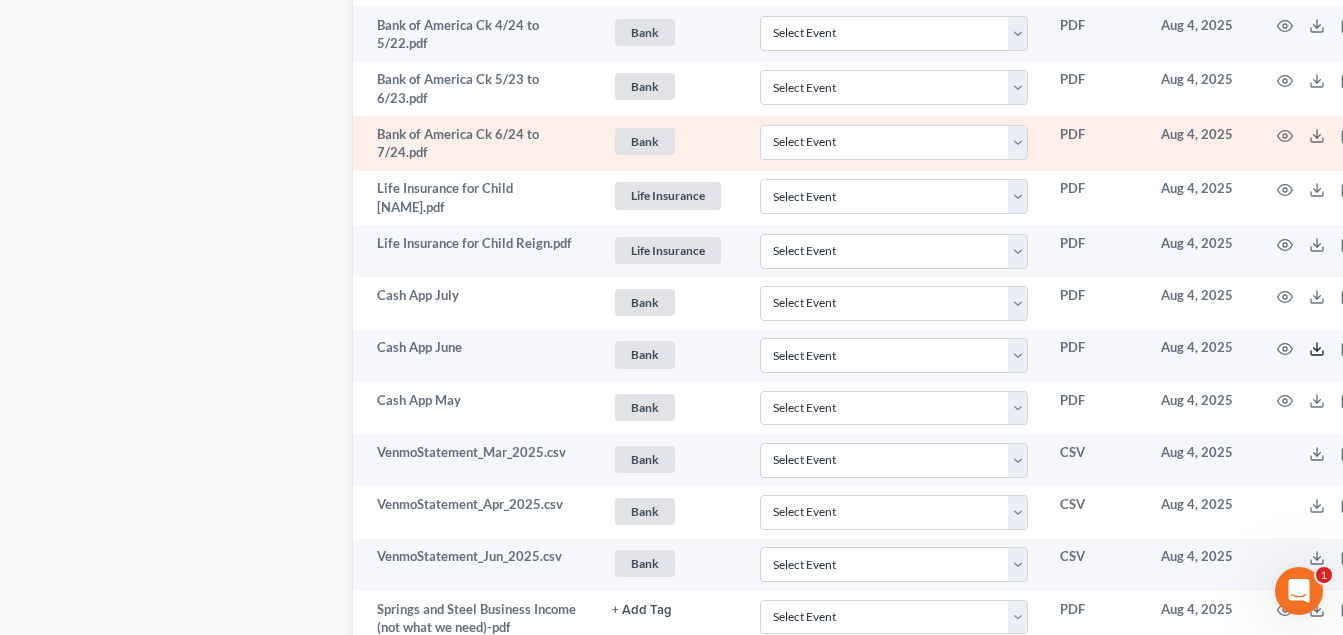 drag, startPoint x: 1312, startPoint y: 347, endPoint x: 654, endPoint y: 155, distance: 685.44 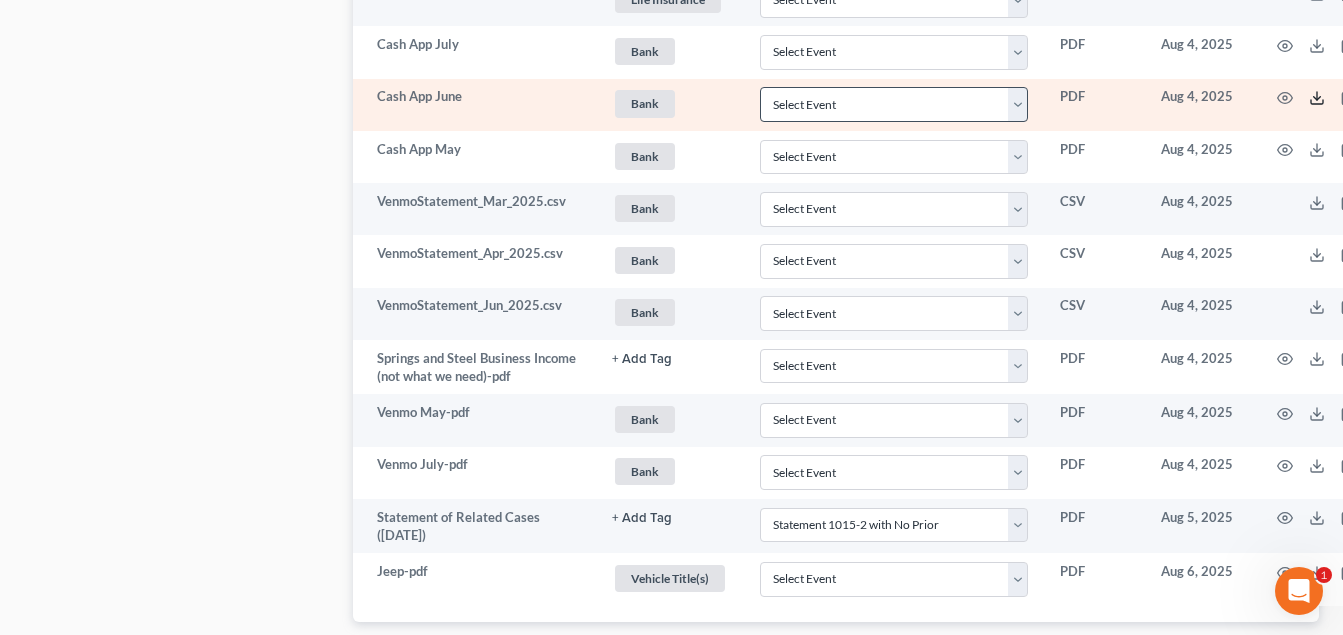 scroll, scrollTop: 2300, scrollLeft: 0, axis: vertical 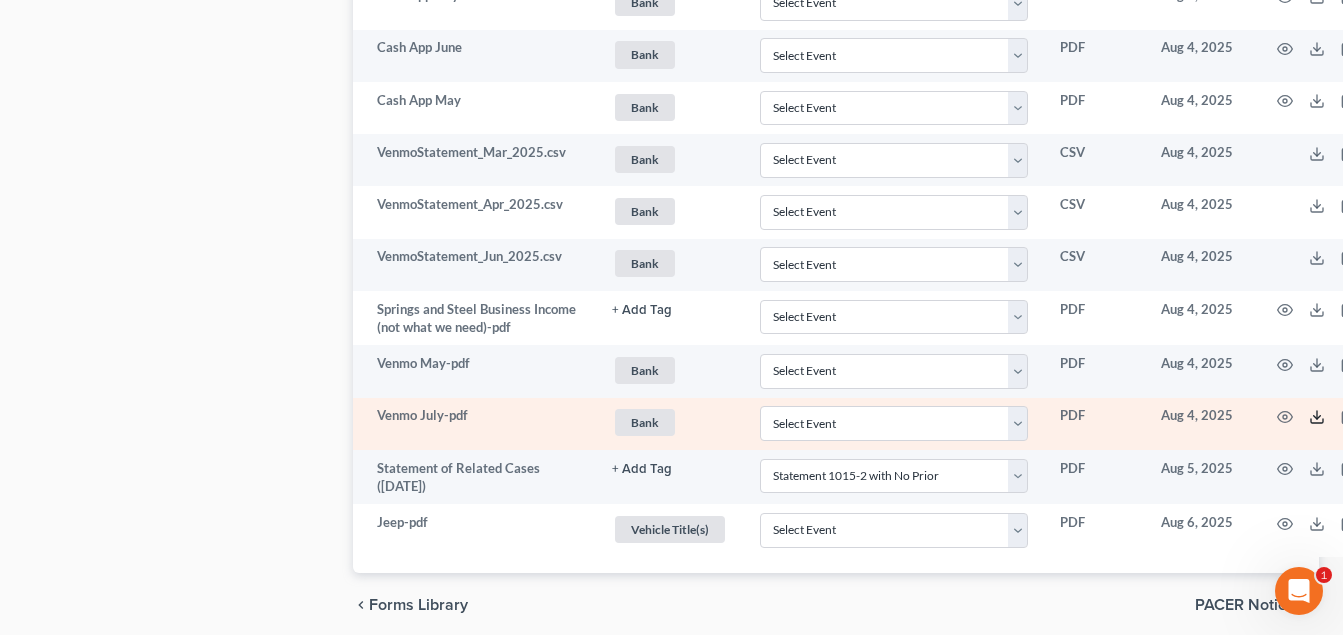 click 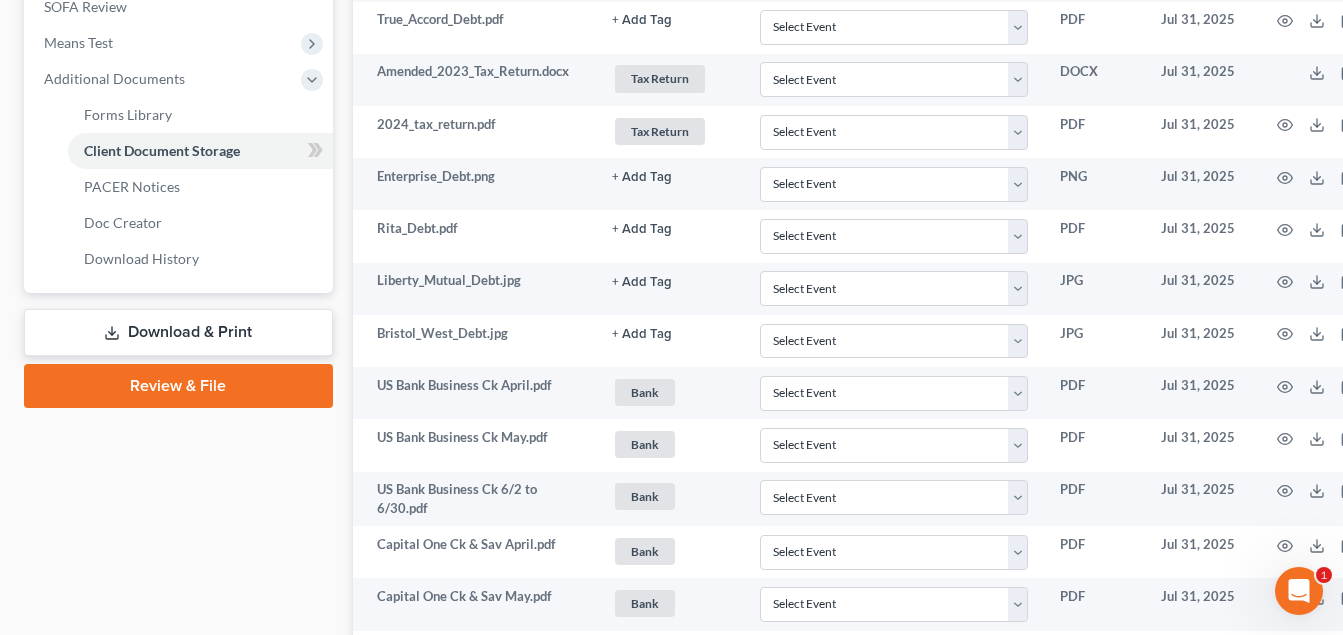 scroll, scrollTop: 800, scrollLeft: 0, axis: vertical 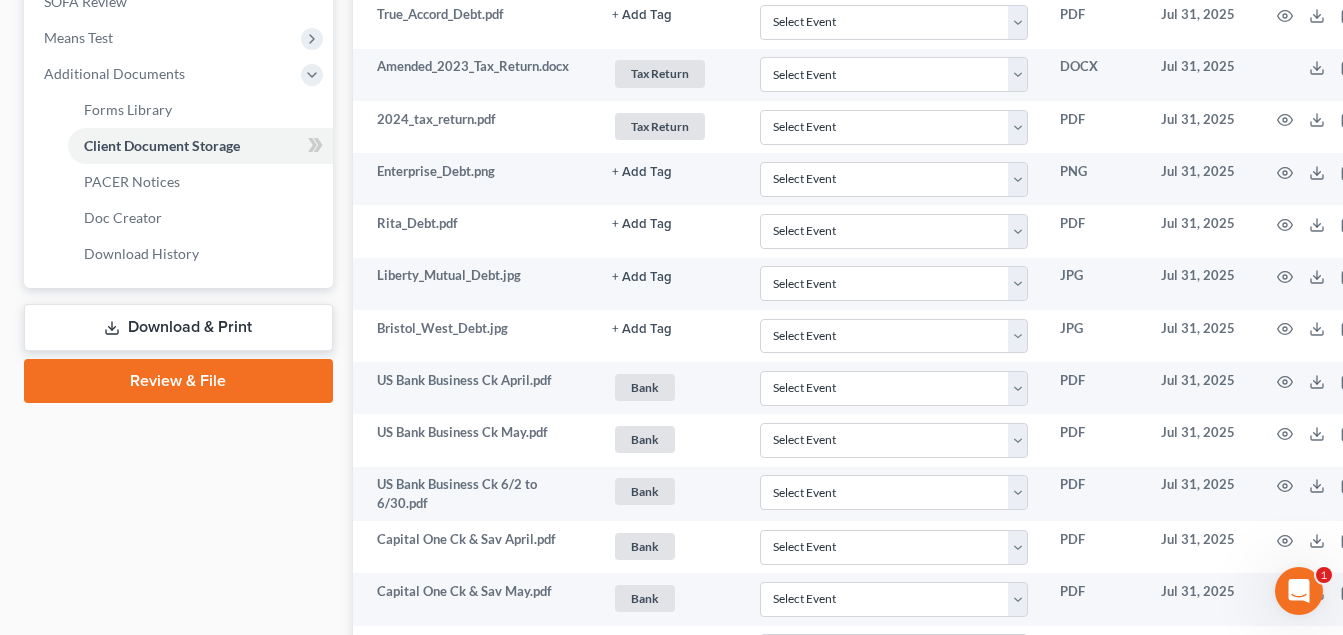 click on "Review & File" at bounding box center (178, 381) 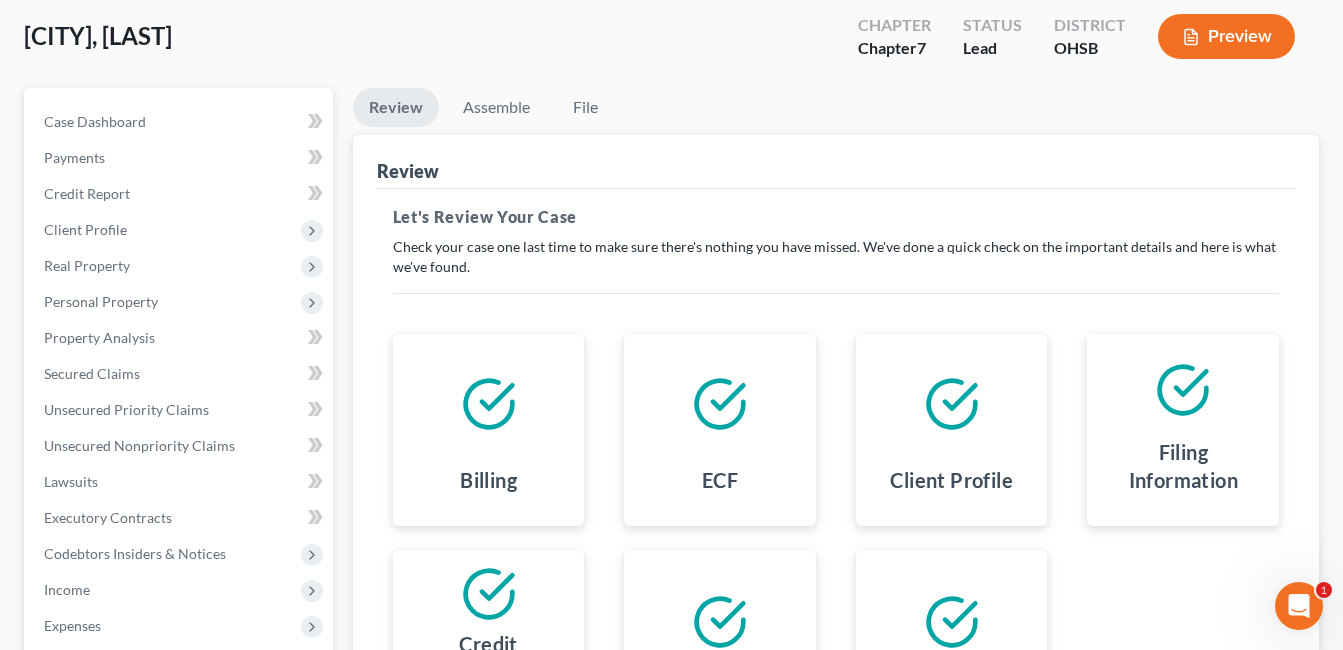 scroll, scrollTop: 0, scrollLeft: 0, axis: both 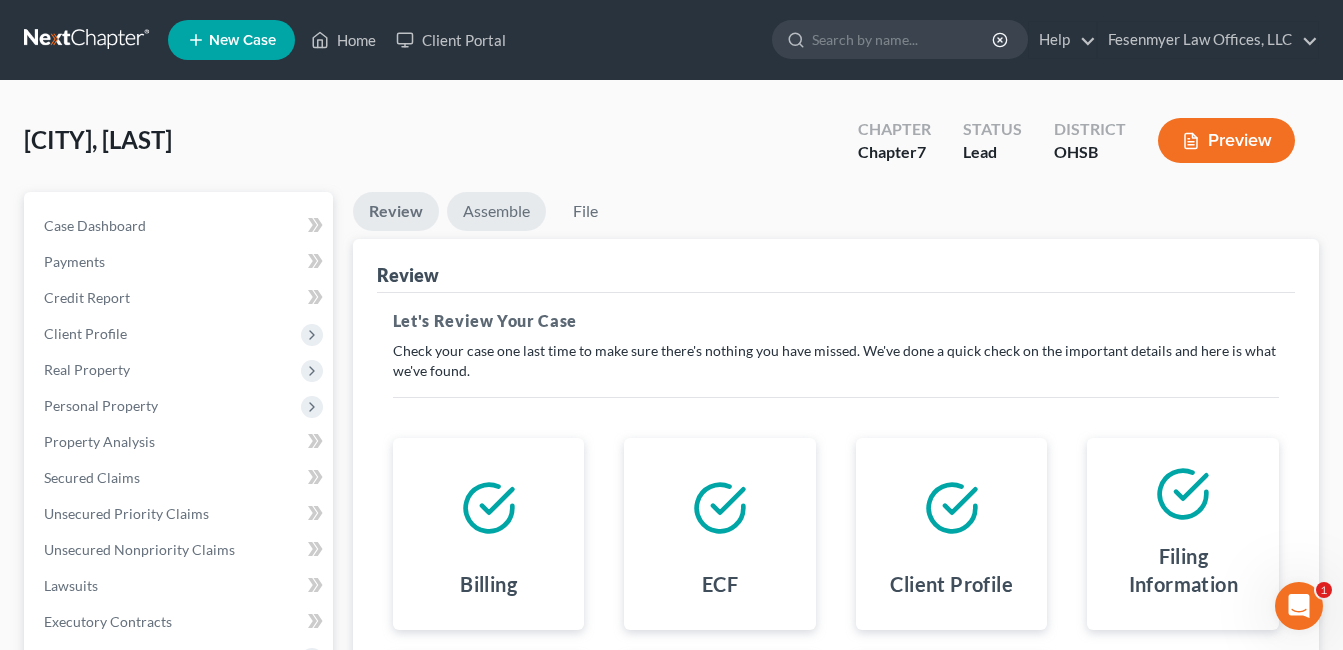 click on "Assemble" at bounding box center (496, 211) 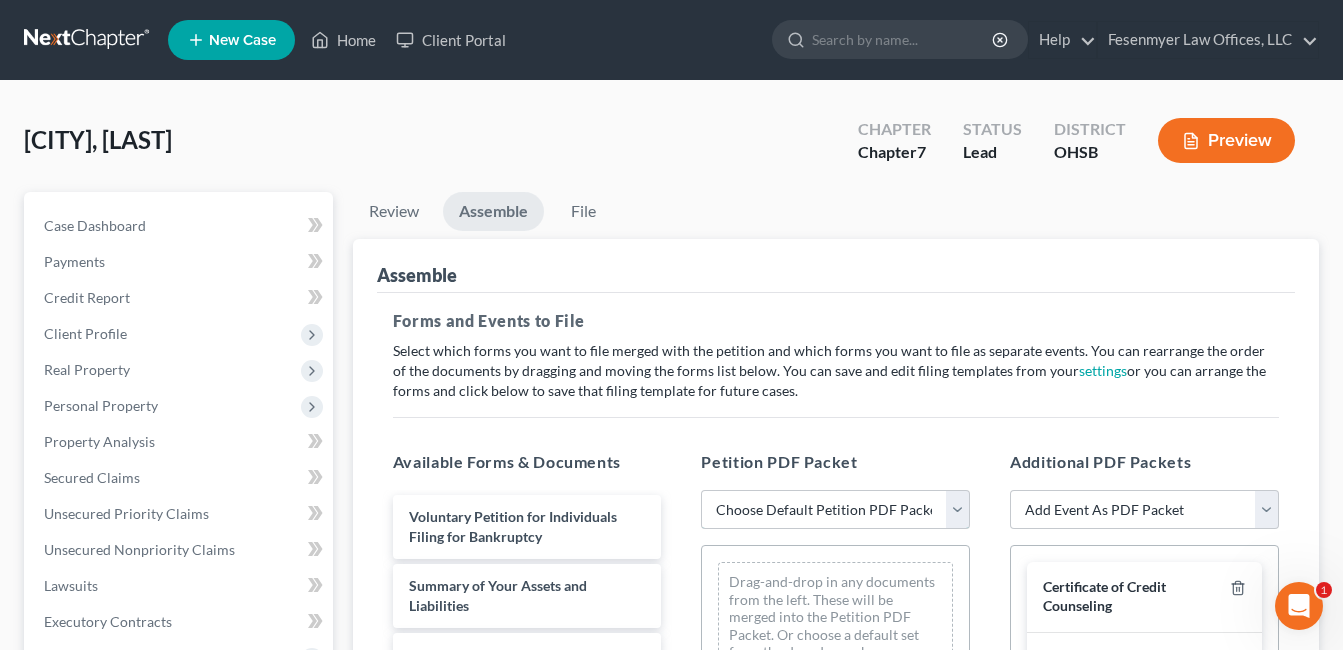 drag, startPoint x: 951, startPoint y: 509, endPoint x: 936, endPoint y: 509, distance: 15 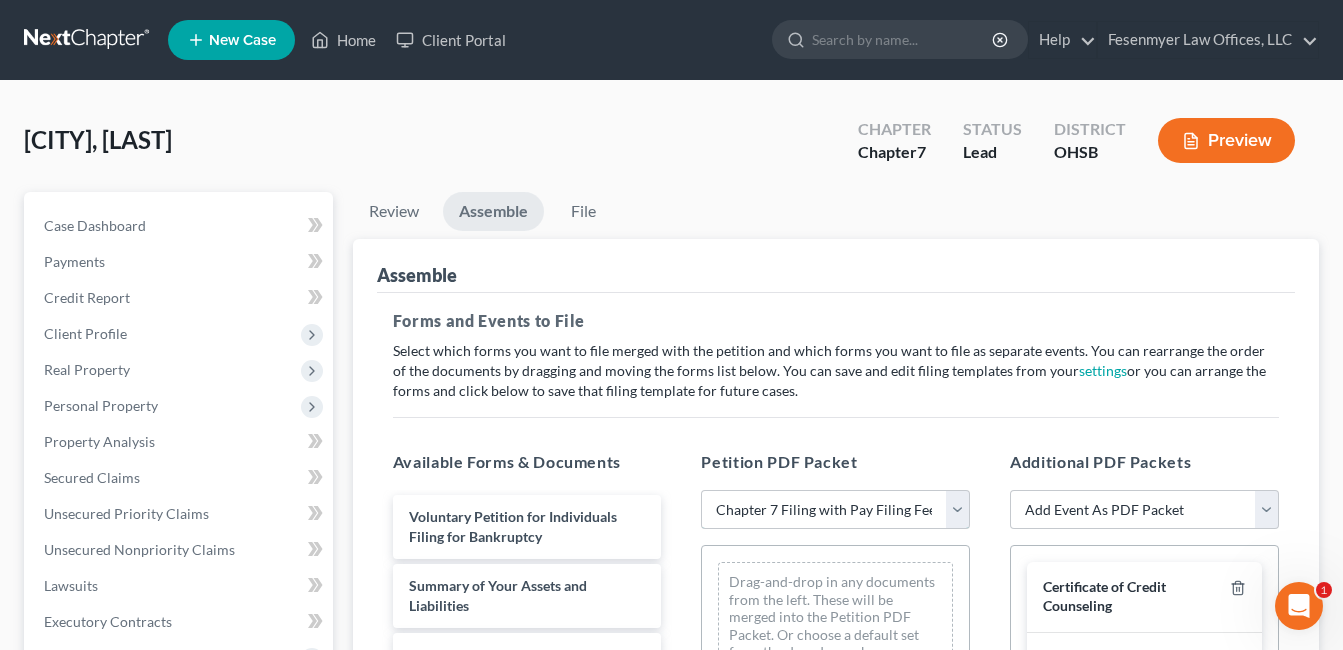 click on "Choose Default Petition PDF Packet Emergency Filing (Voluntary Petition and Creditor List Only) Chapter 7 Template Chapter 7 Filing with Pay Filing Fee In Installments Chapter 7 Individual Filing Chapter 7 Filing with Pay Filing Fee In Installments" at bounding box center [835, 510] 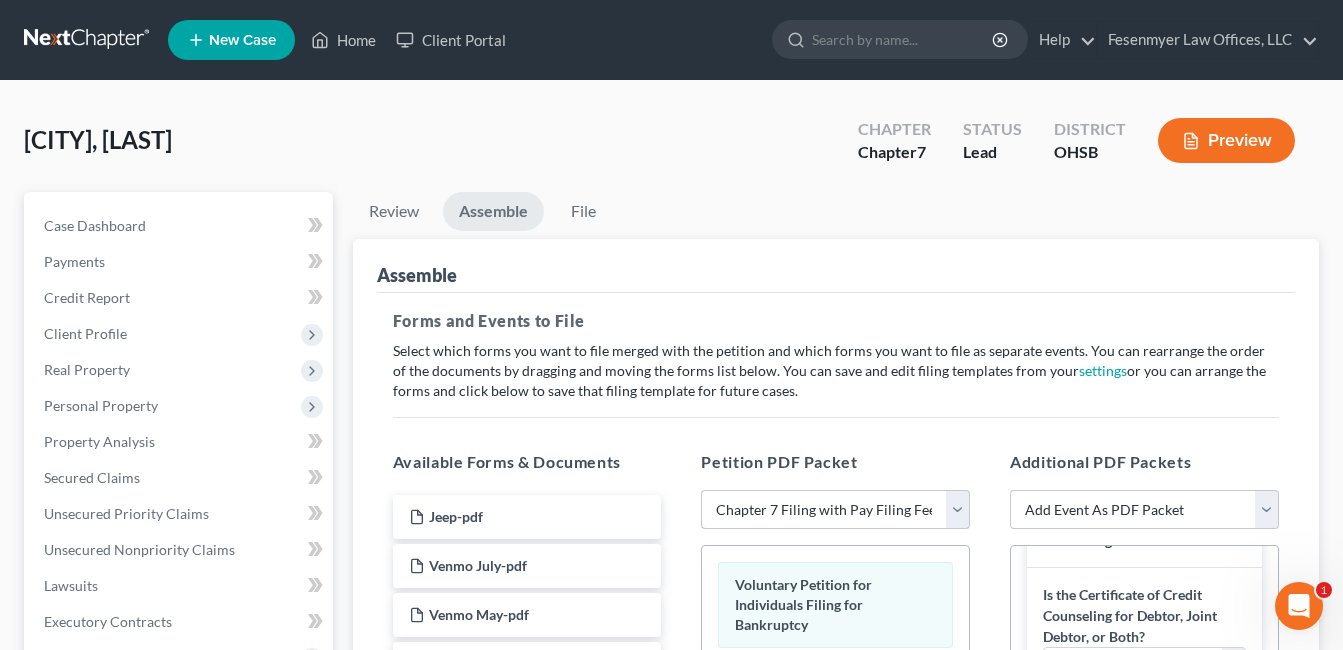 scroll, scrollTop: 300, scrollLeft: 0, axis: vertical 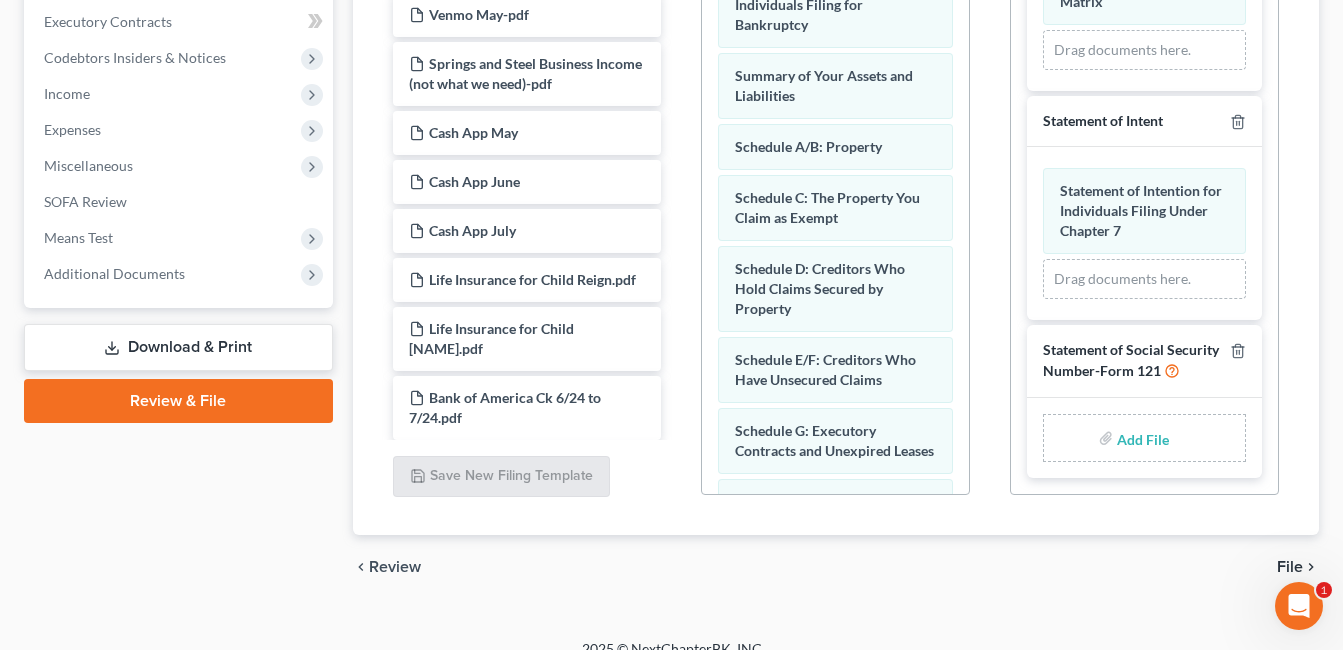 click at bounding box center (1141, 438) 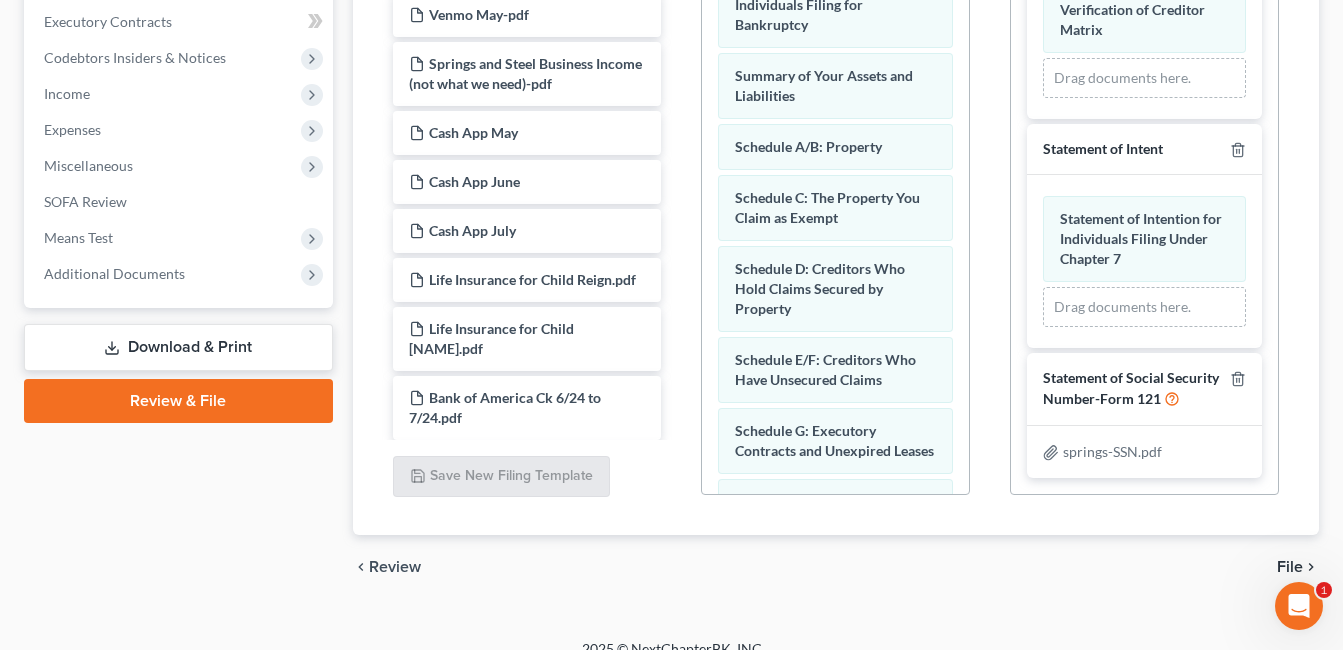 scroll, scrollTop: 651, scrollLeft: 0, axis: vertical 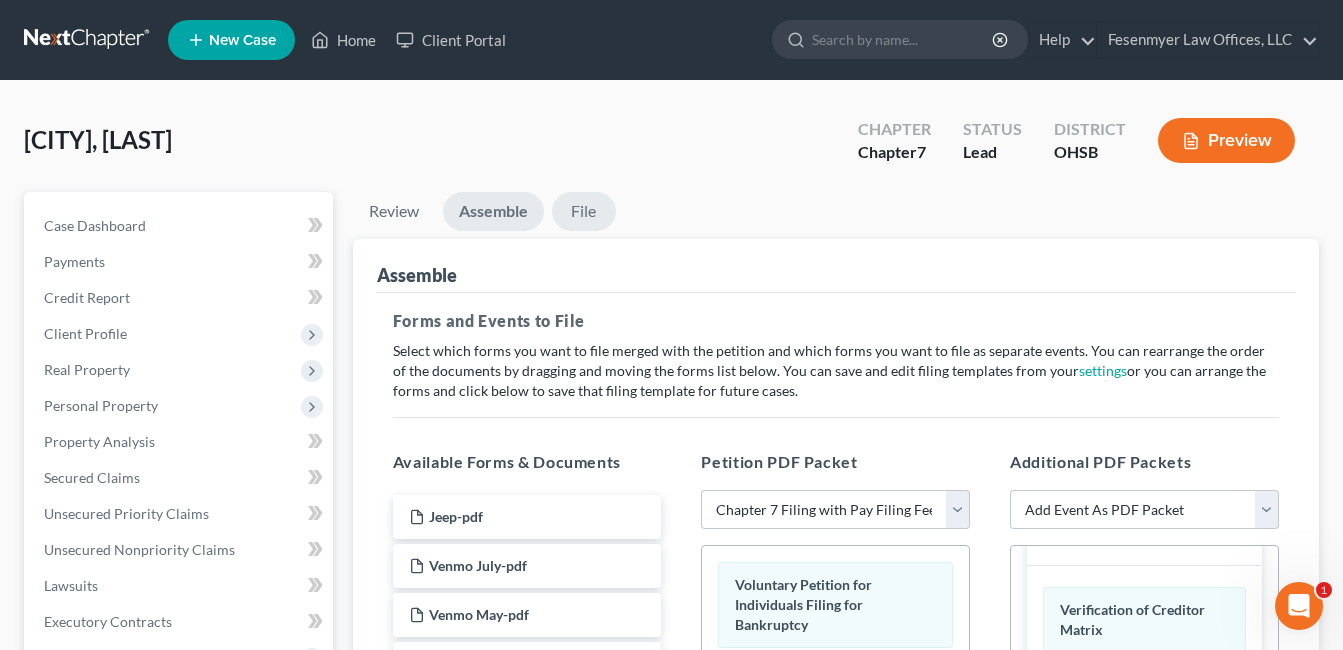 click on "File" at bounding box center [584, 211] 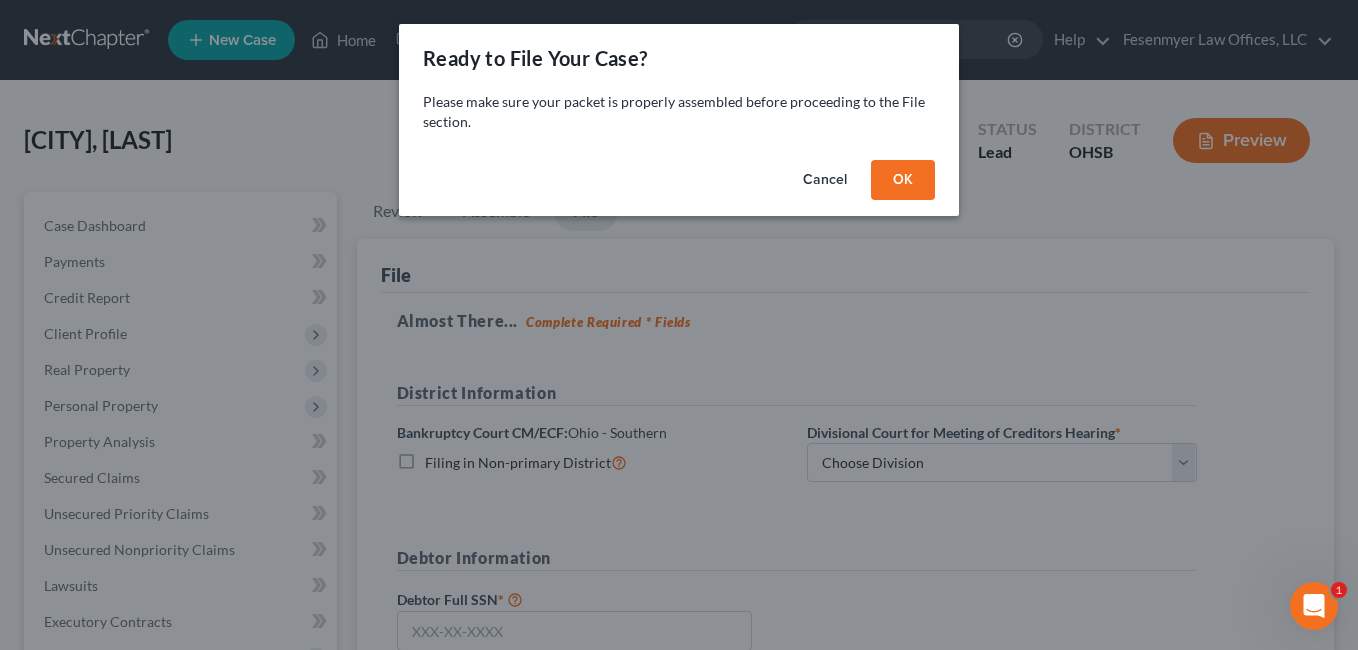 click on "OK" at bounding box center [903, 180] 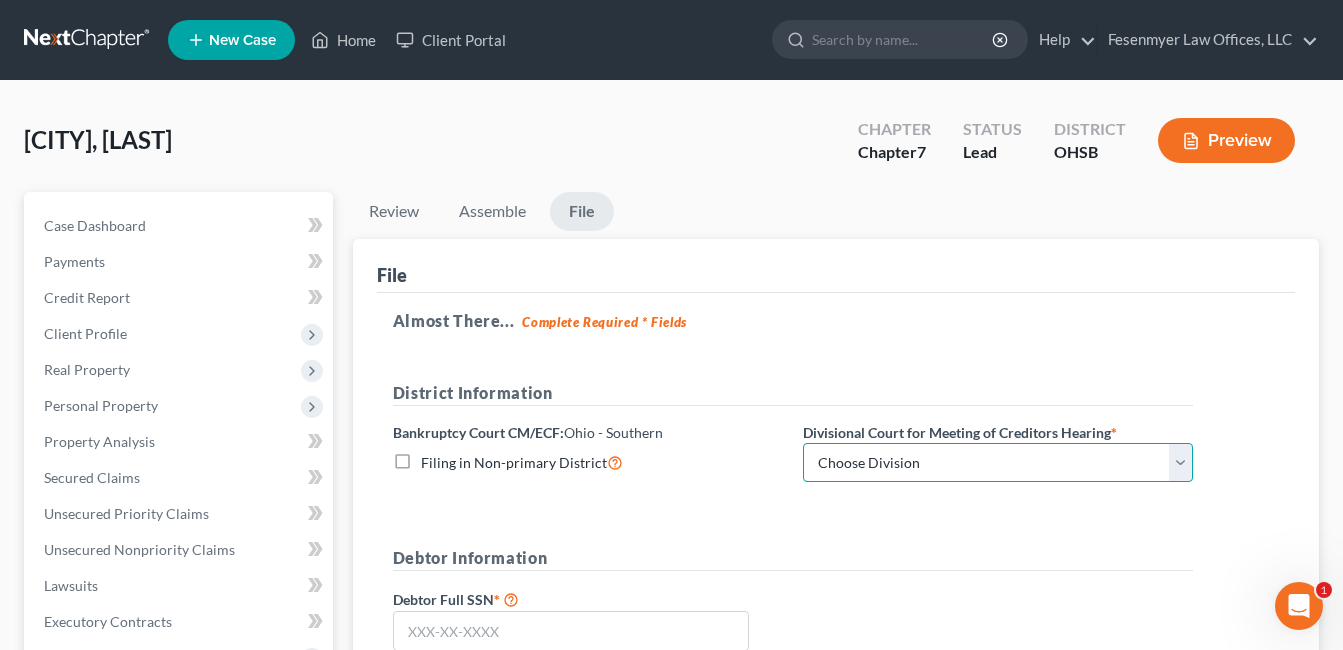 drag, startPoint x: 1178, startPoint y: 465, endPoint x: 993, endPoint y: 484, distance: 185.97311 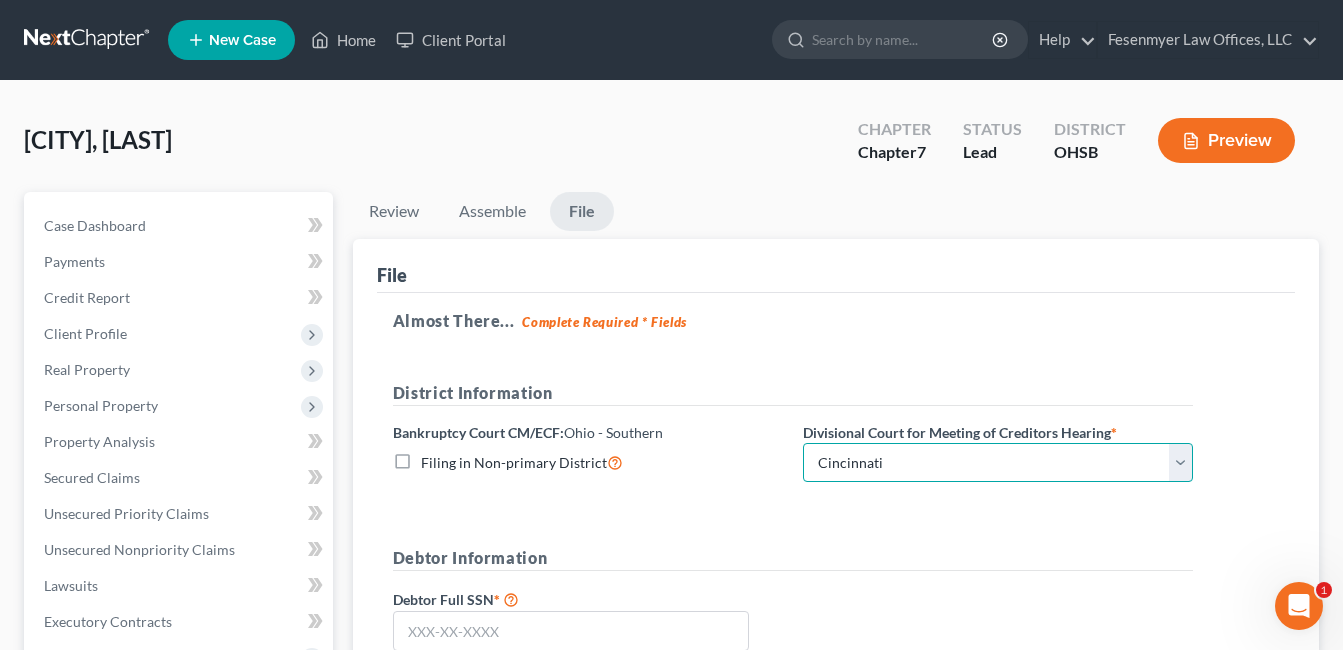 click on "Choose Division Cincinnati Columbus Dayton" at bounding box center (998, 463) 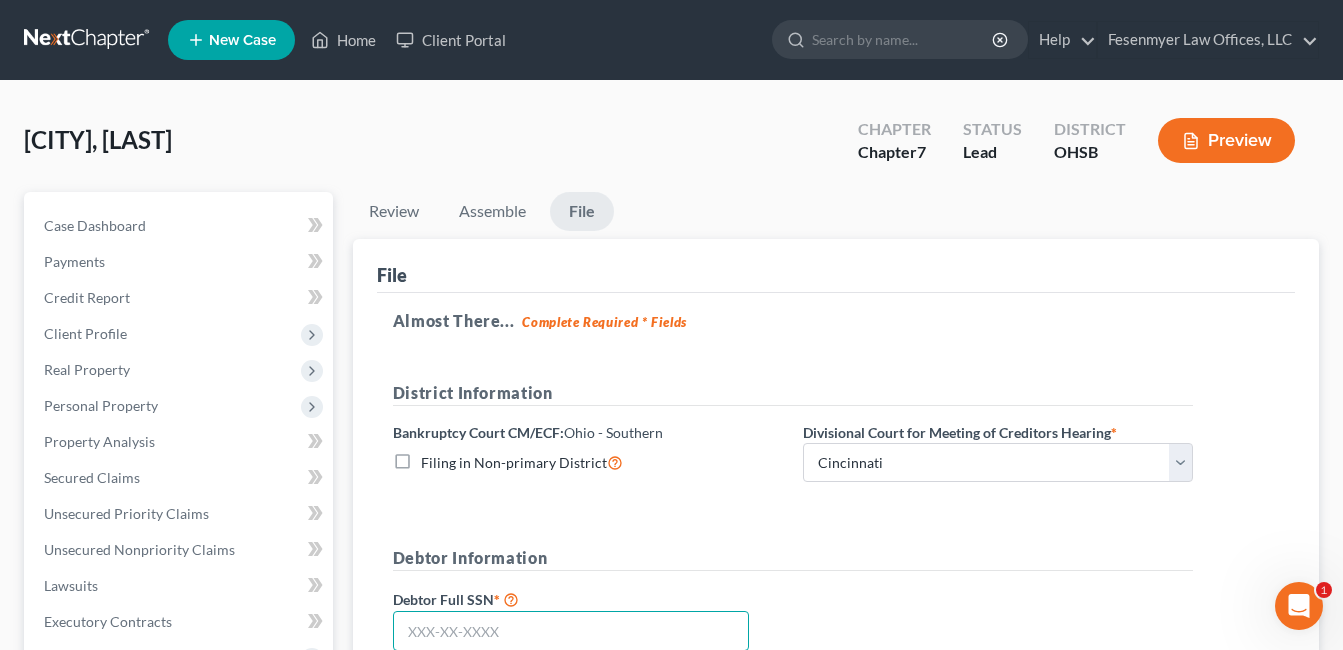 click at bounding box center (571, 631) 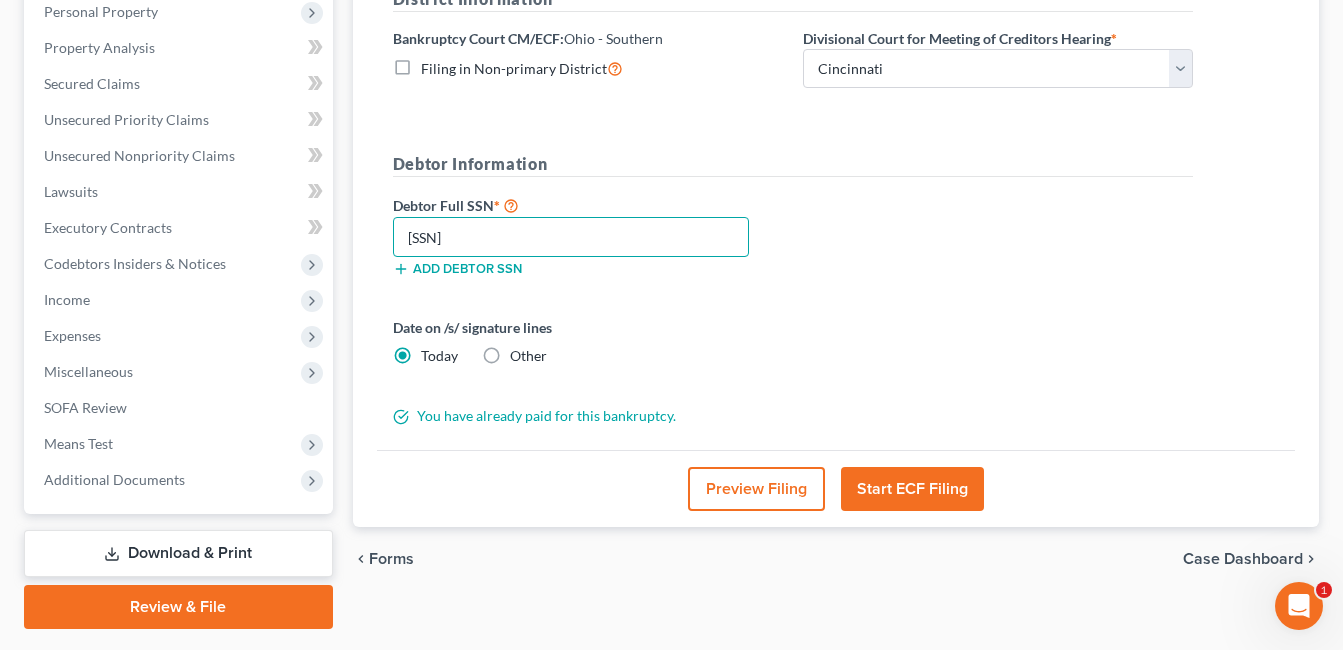 scroll, scrollTop: 400, scrollLeft: 0, axis: vertical 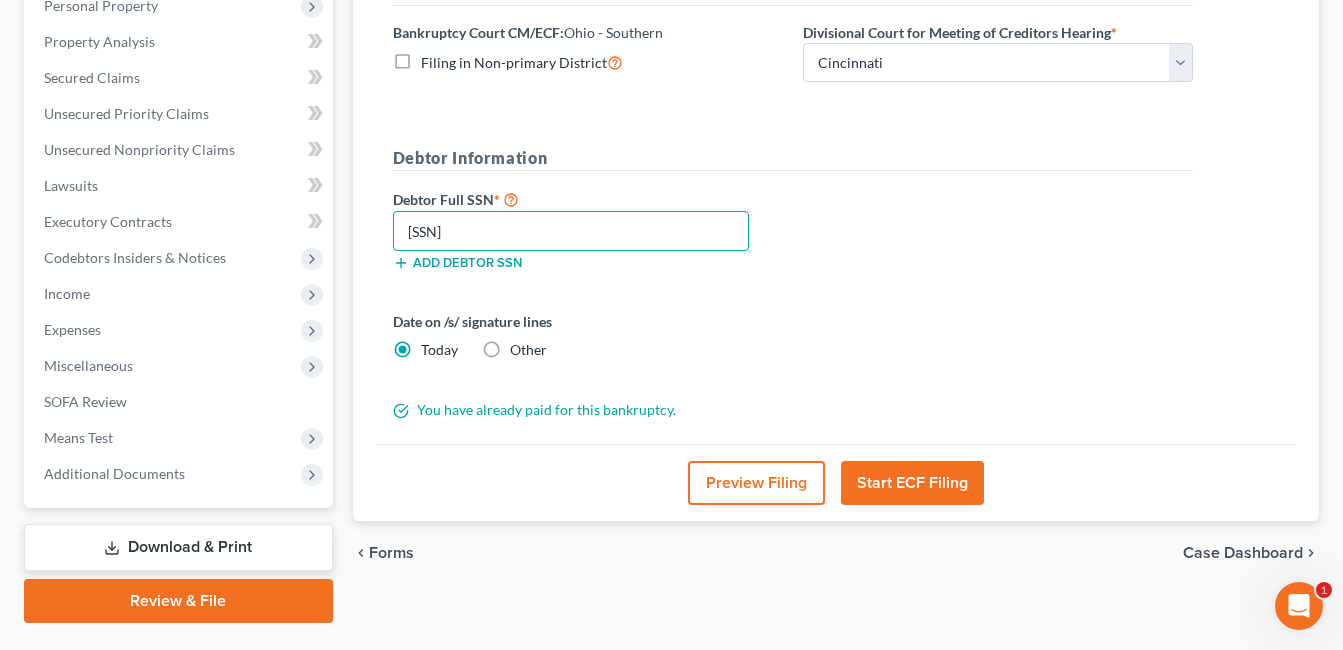 type on "[PHONE]" 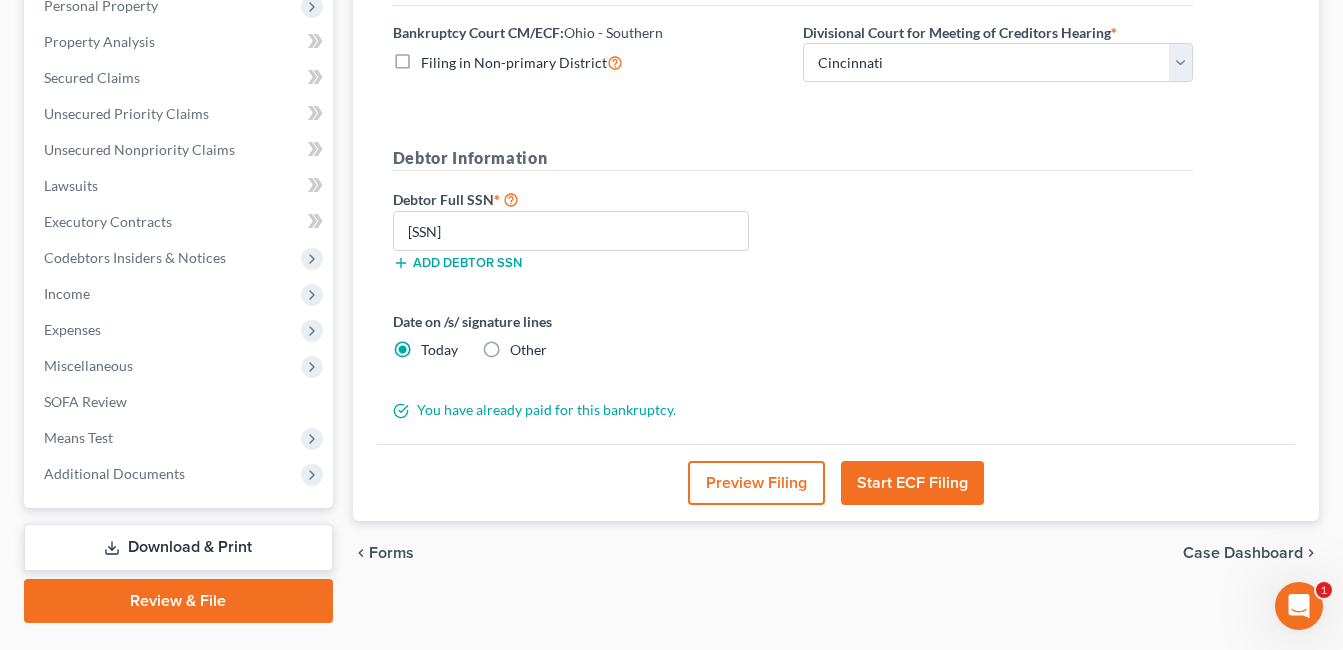 click on "Start ECF Filing" at bounding box center [912, 483] 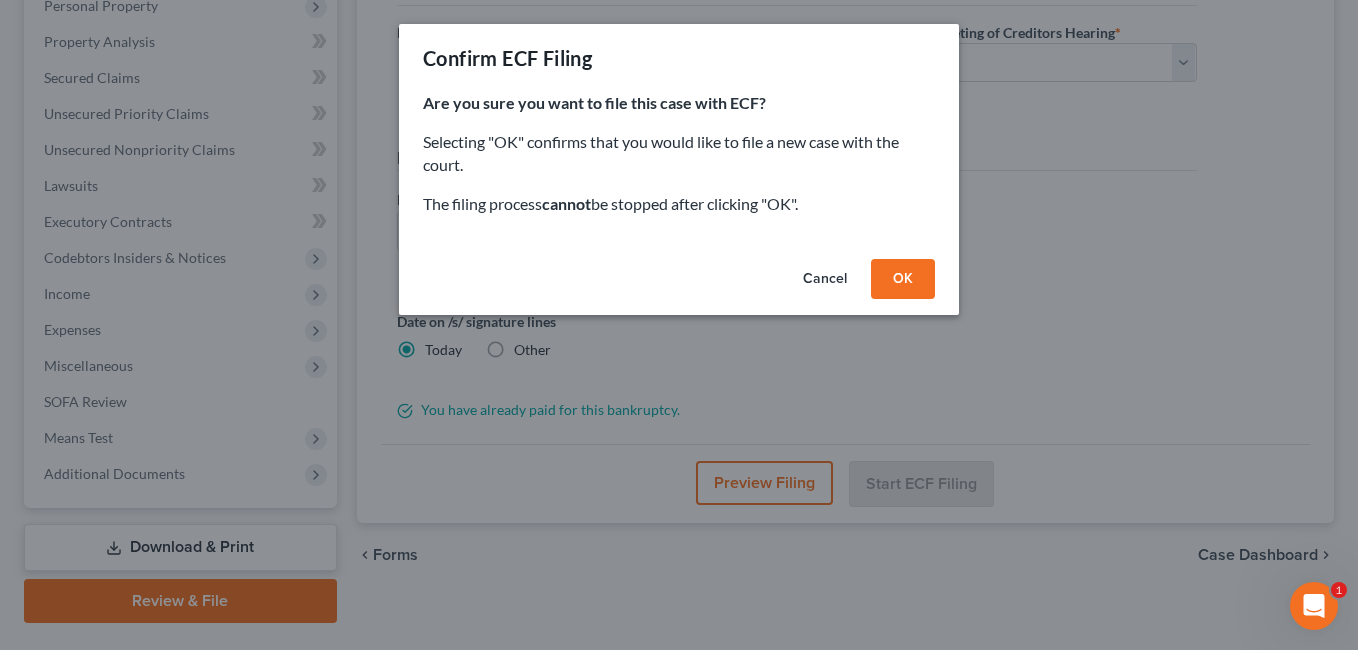 click on "OK" at bounding box center [903, 279] 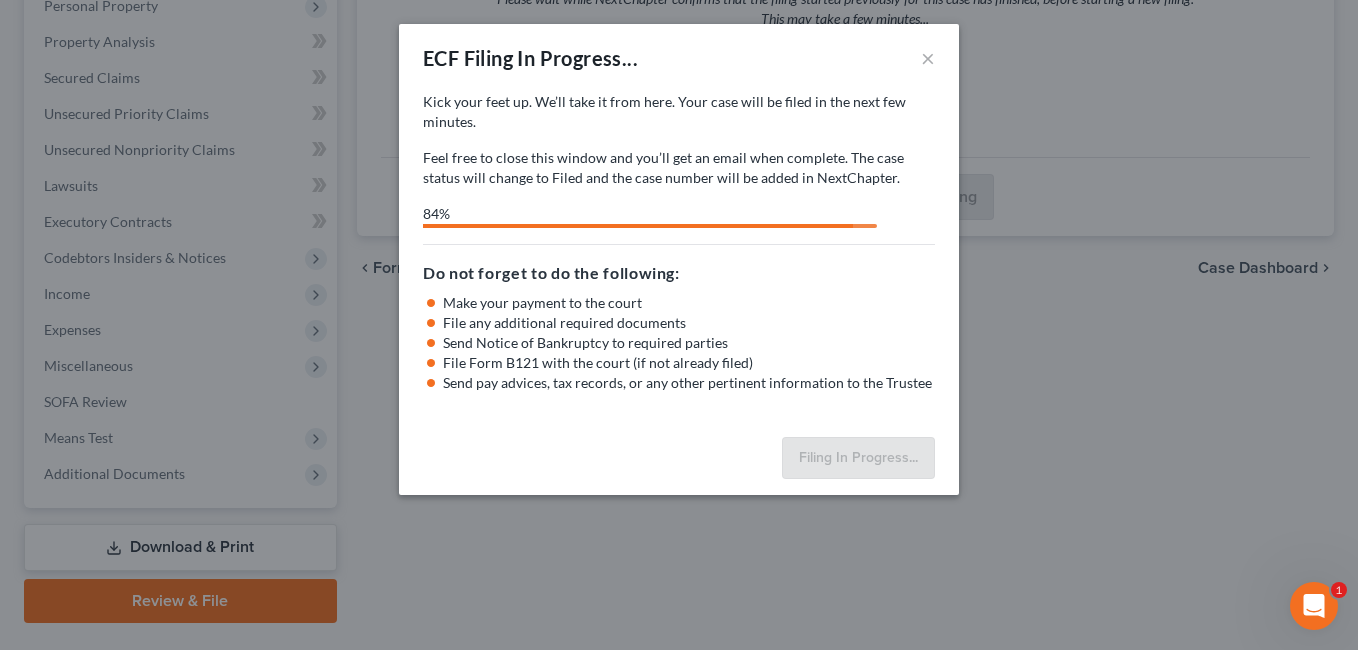 select on "0" 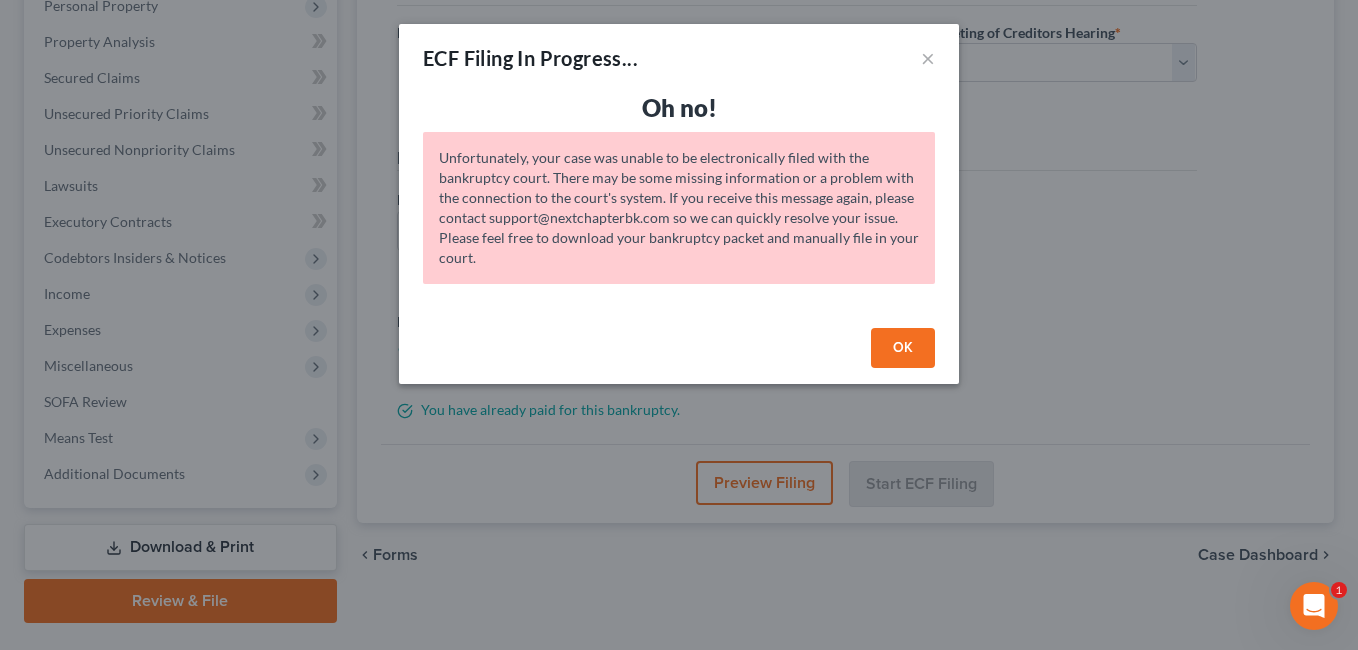 click on "OK" at bounding box center [903, 348] 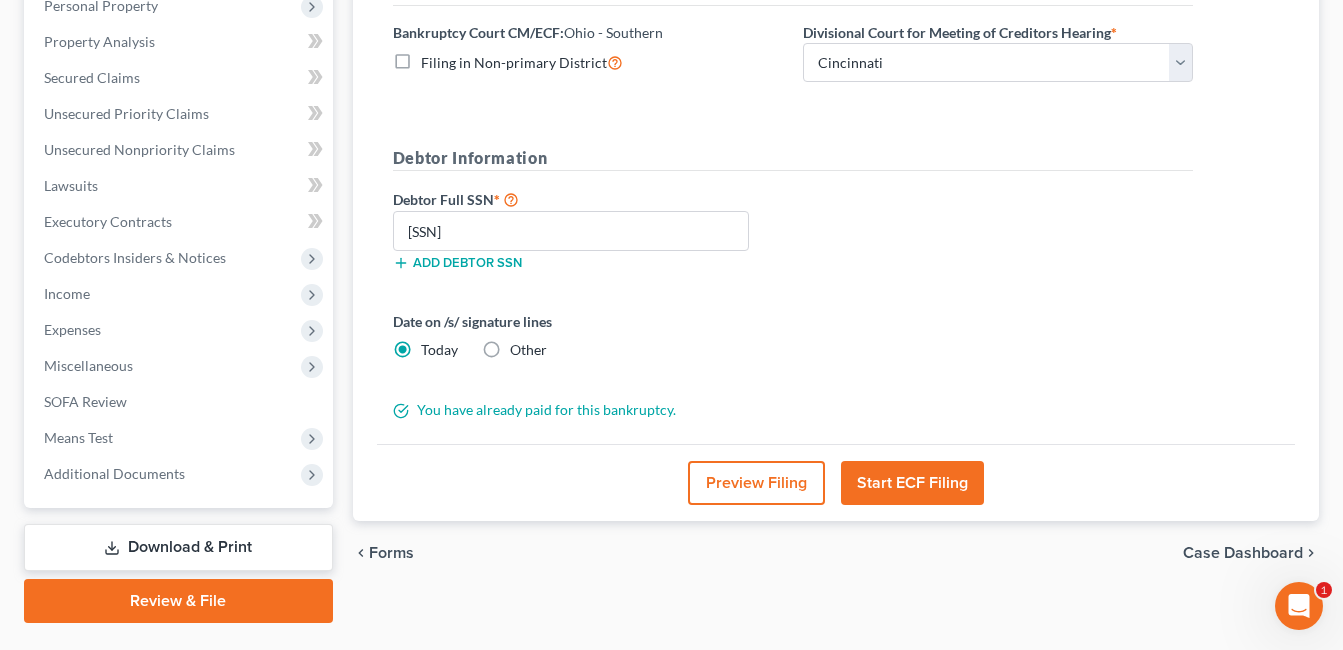 click on "Start ECF Filing" at bounding box center [912, 483] 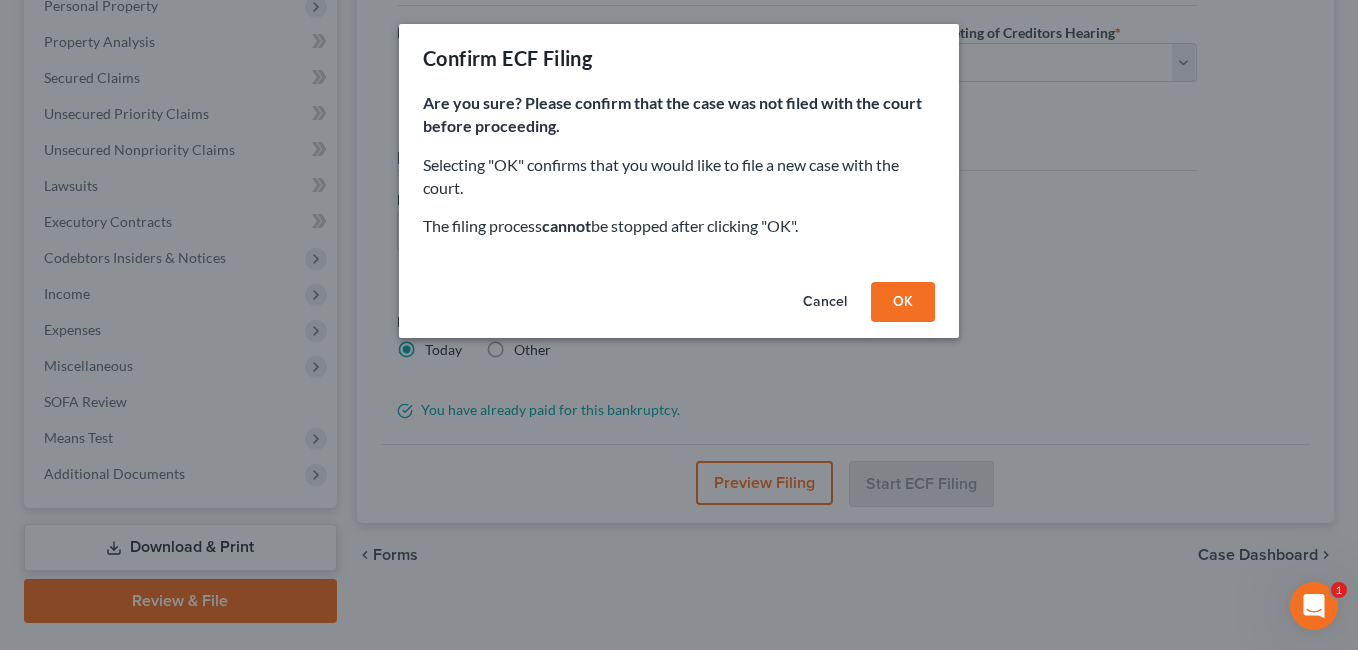 click on "OK" at bounding box center (903, 302) 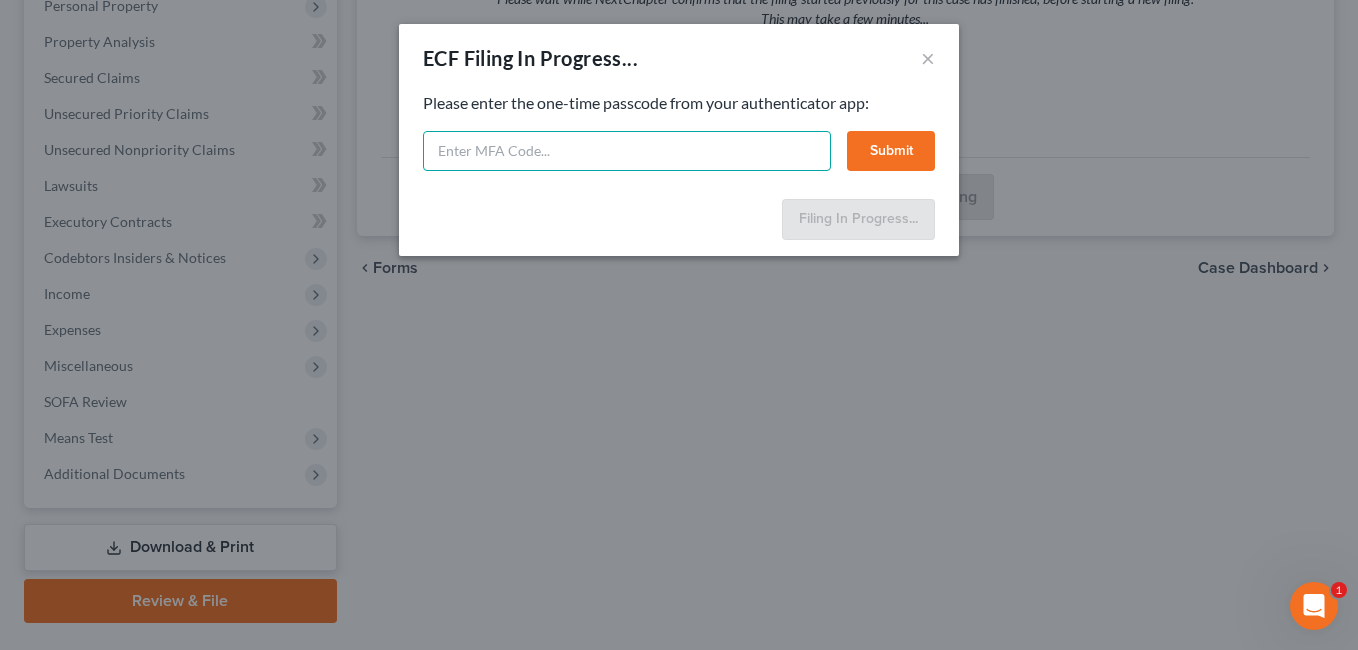 click at bounding box center [627, 151] 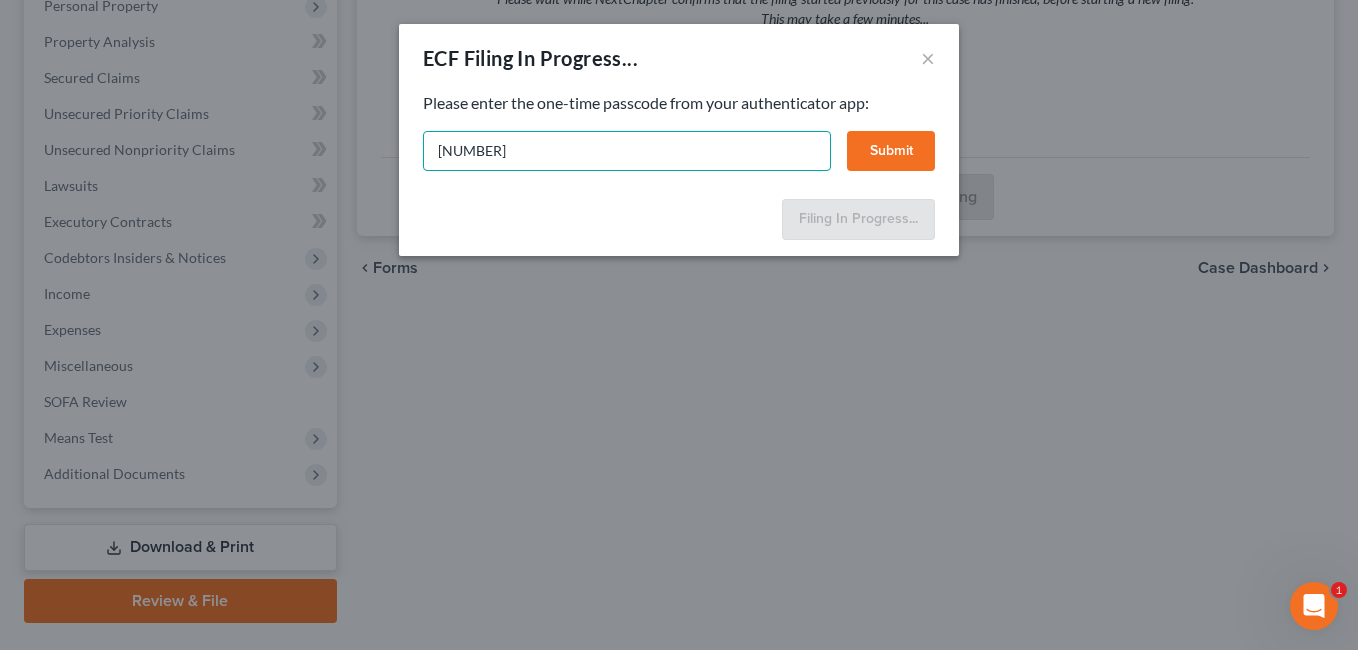 type on "893803" 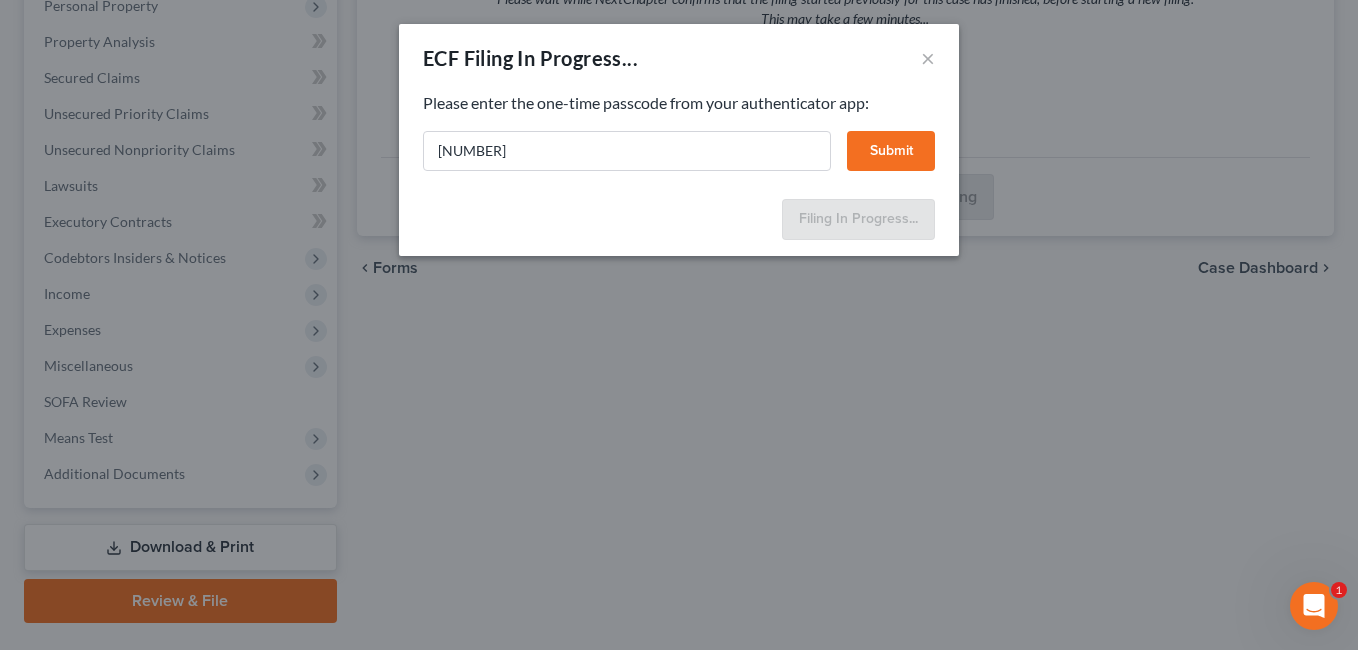 click on "Submit" at bounding box center [891, 151] 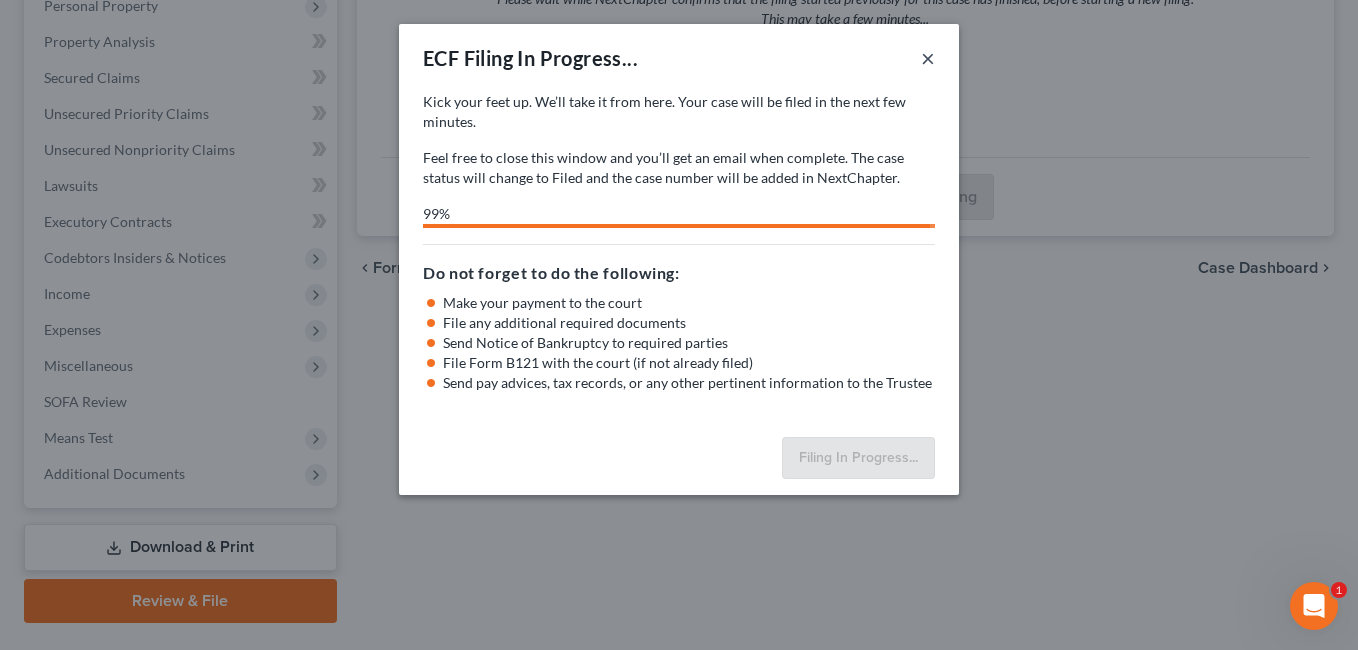 click on "×" at bounding box center [928, 58] 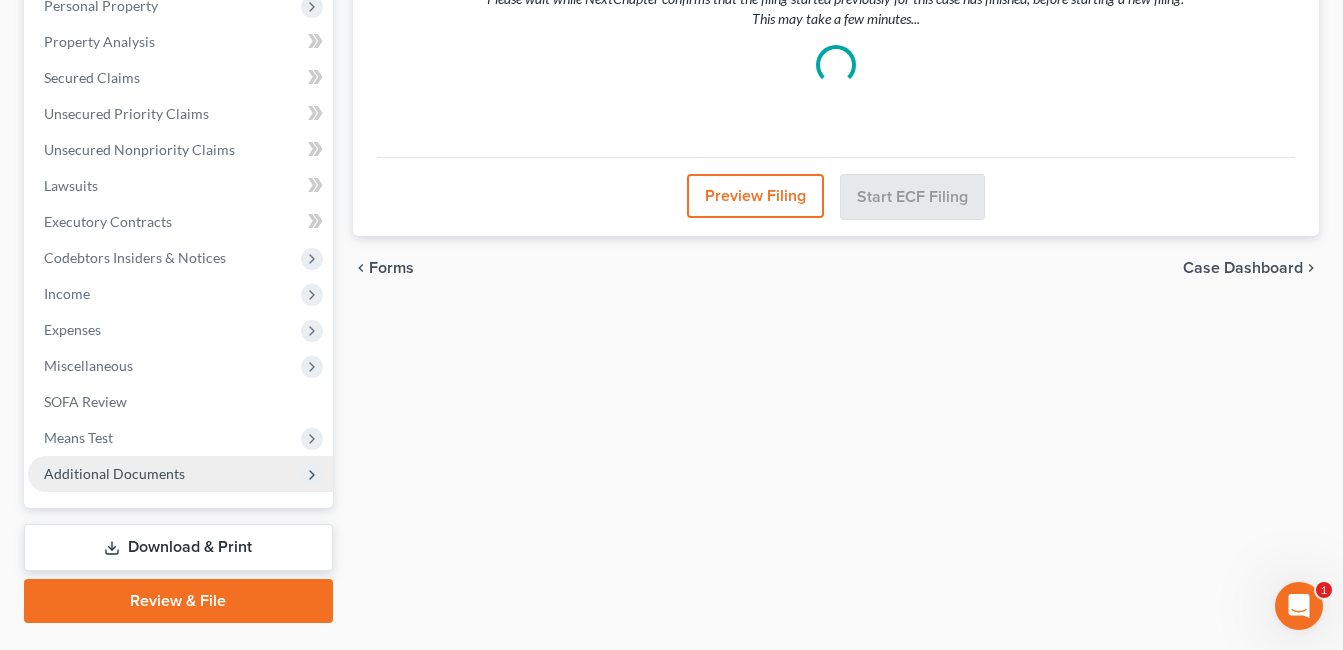 click on "Additional Documents" at bounding box center (180, 474) 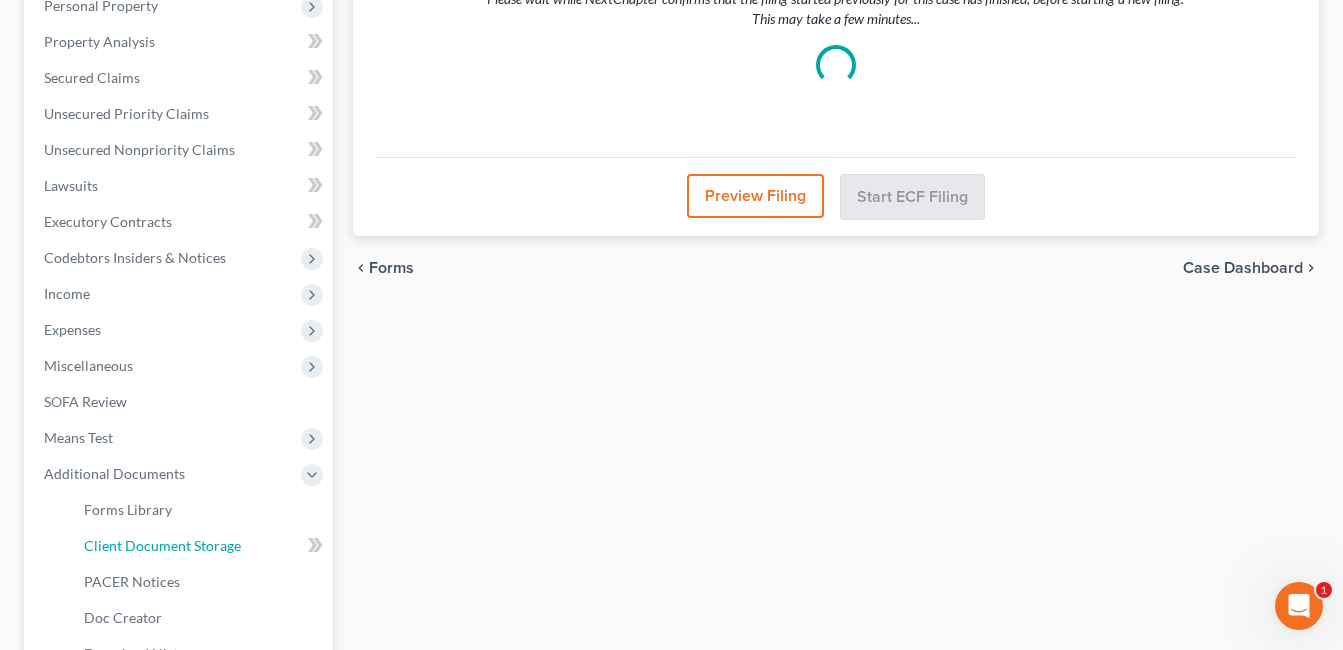 click on "Client Document Storage" at bounding box center (162, 545) 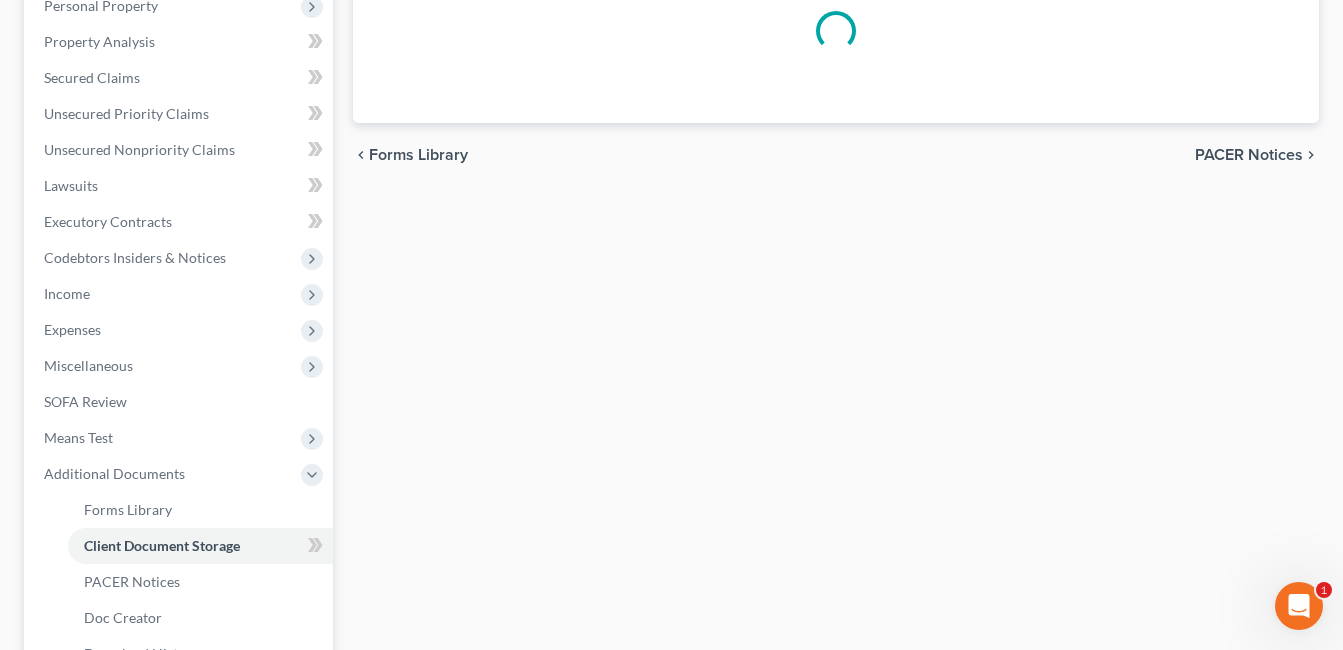 select on "7" 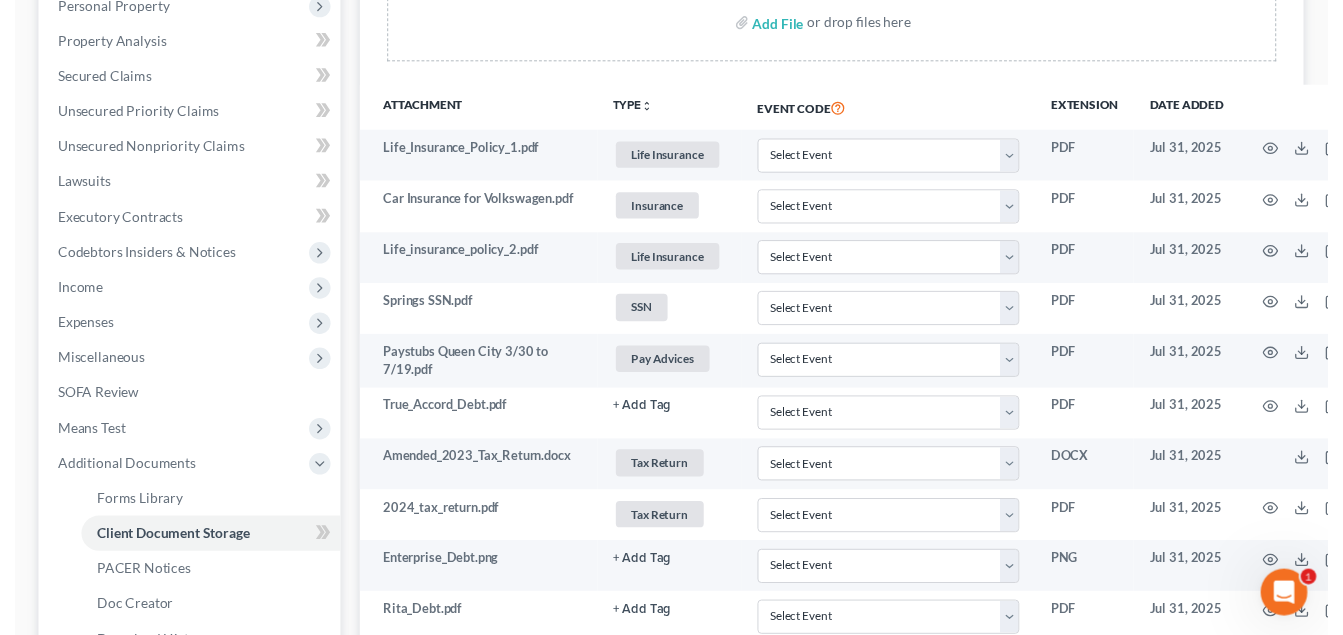 scroll, scrollTop: 0, scrollLeft: 0, axis: both 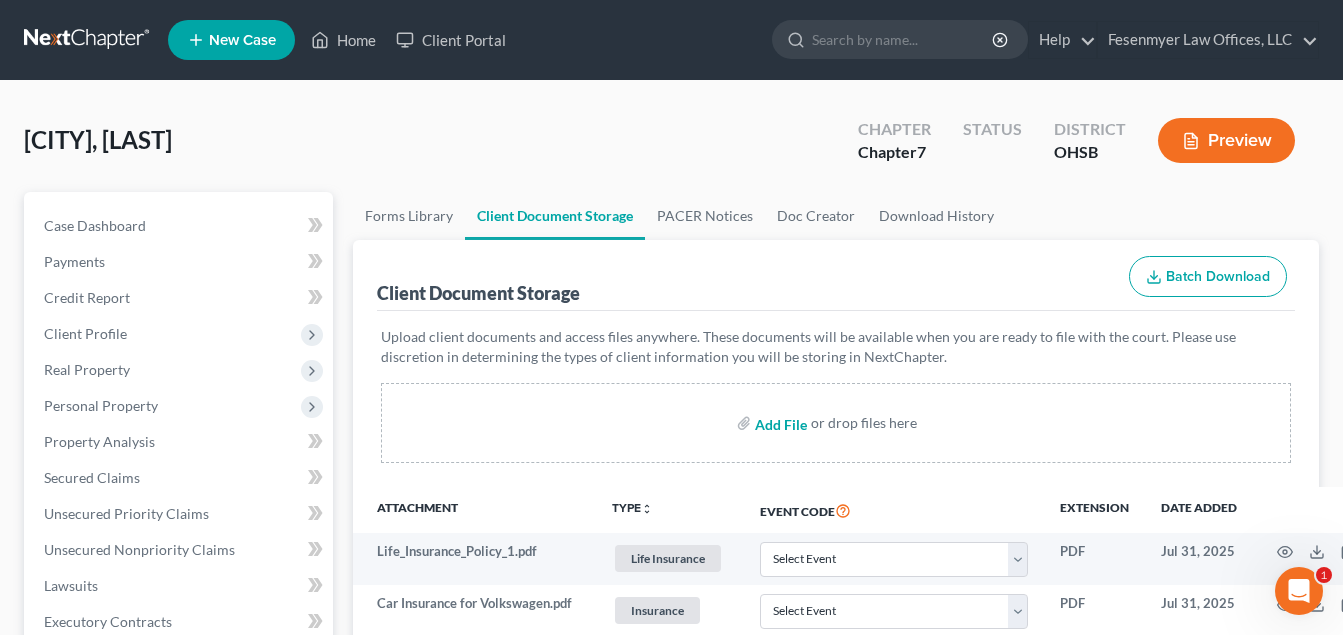click at bounding box center (779, 423) 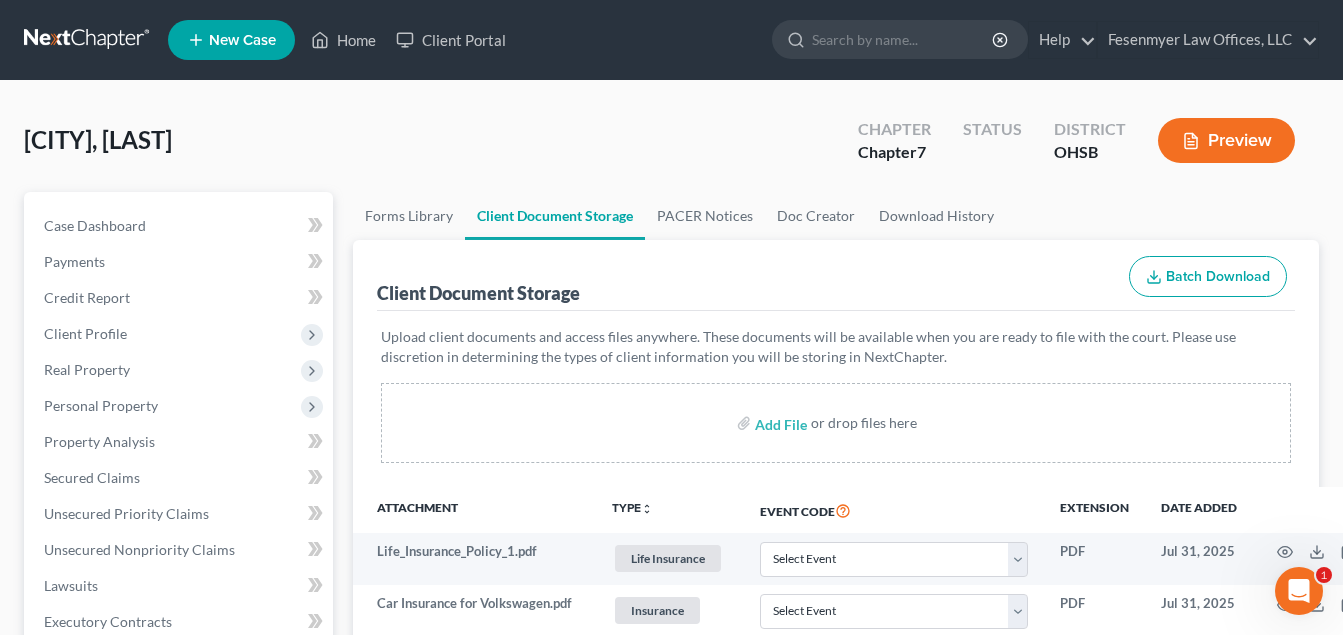 select on "7" 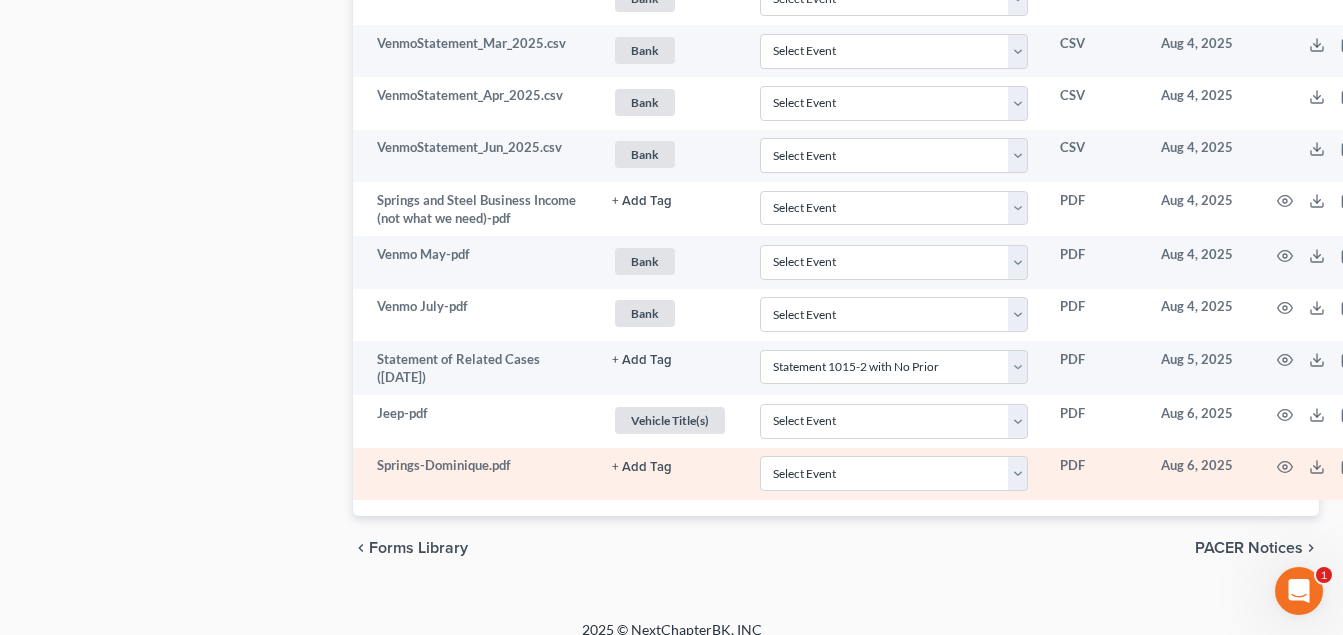 scroll, scrollTop: 2428, scrollLeft: 0, axis: vertical 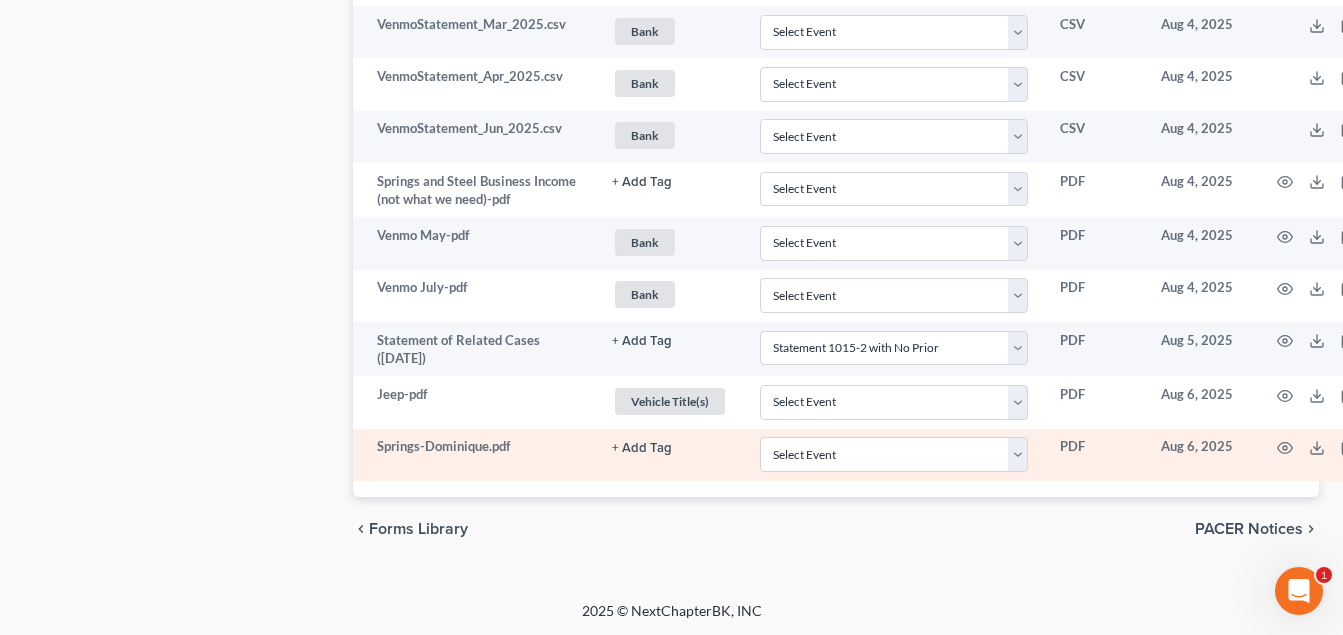 click on "+ Add Tag" at bounding box center (642, -1613) 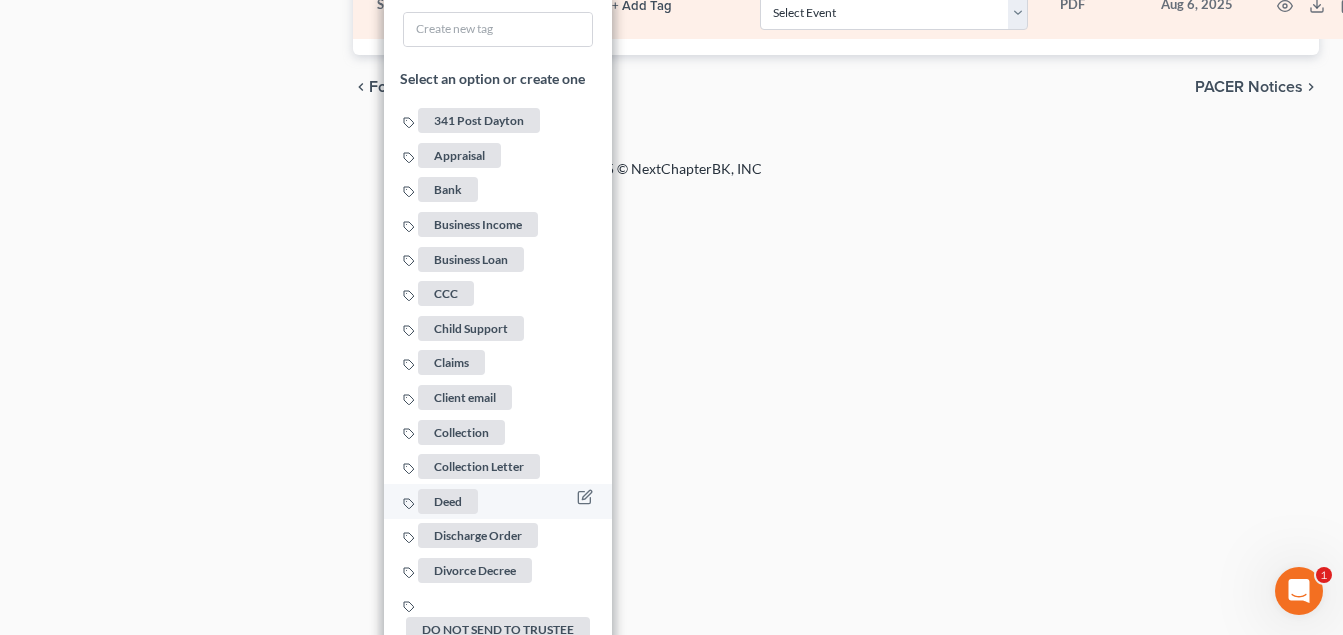scroll, scrollTop: 3628, scrollLeft: 0, axis: vertical 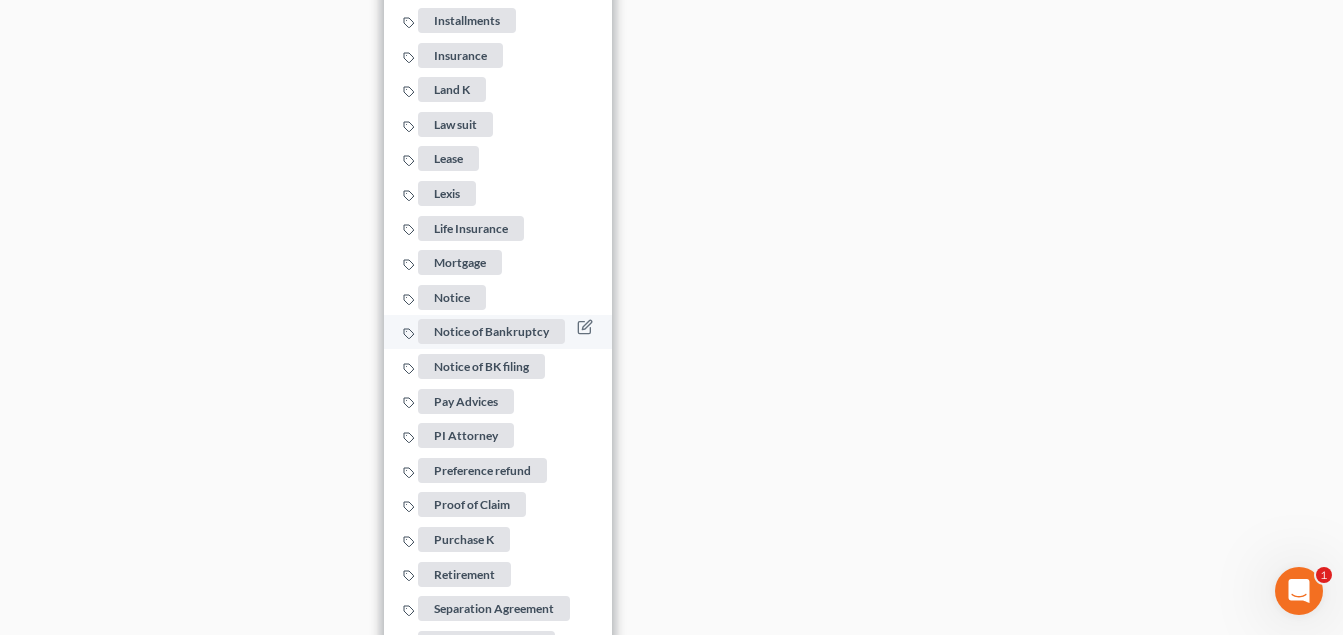 click on "Notice of Bankruptcy" at bounding box center [491, 332] 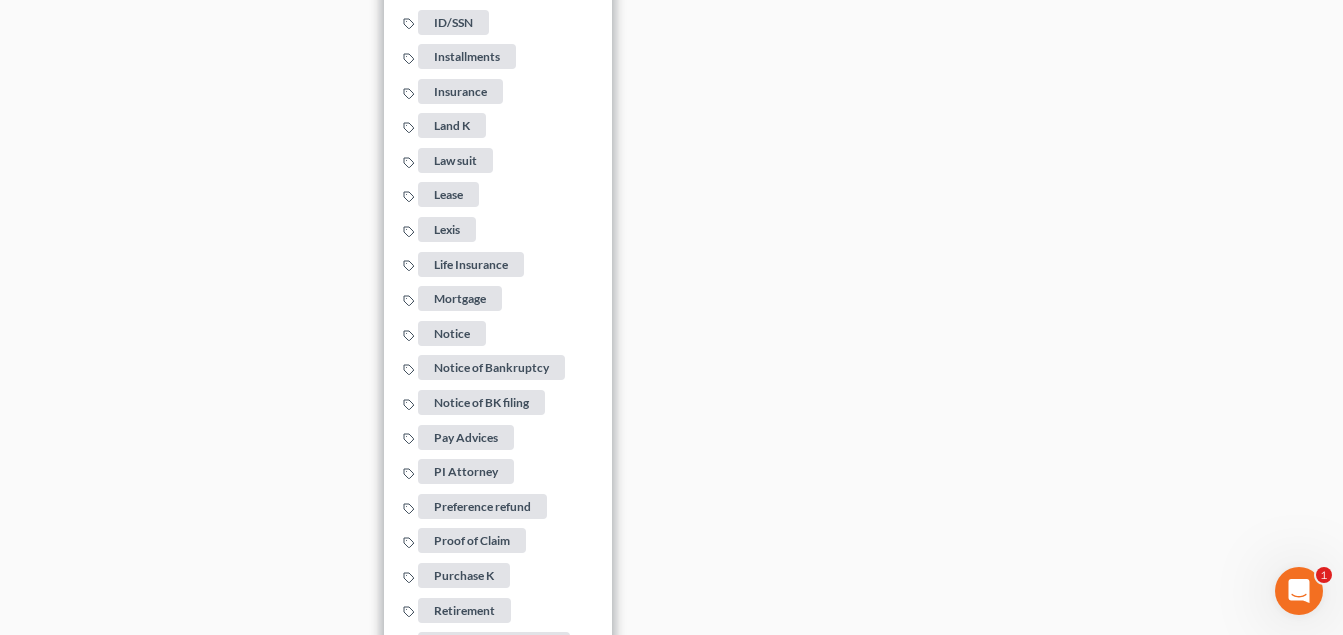 click on "Home New Case Client Portal Fesenmyer Law Offices, LLC fesenmyer_law@hotmail.com My Account Settings Plan + Billing Account Add-Ons Upgrade to Whoa Help Center Webinars Training Videos What's new Log out New Case Home Client Portal         - No Result - See all results Or Press Enter... Help Help Center Webinars Training Videos What's new Fesenmyer Law Offices, LLC Fesenmyer Law Offices, LLC fesenmyer_law@hotmail.com My Account Settings Plan + Billing Account Add-Ons Upgrade to Whoa Log out 	 Springs, Dominique Upgraded Chapter Chapter  7 Status District OHSB Preview Petition Navigation
Case Dashboard
Payments
Invoices
Income" at bounding box center [671, -2096] 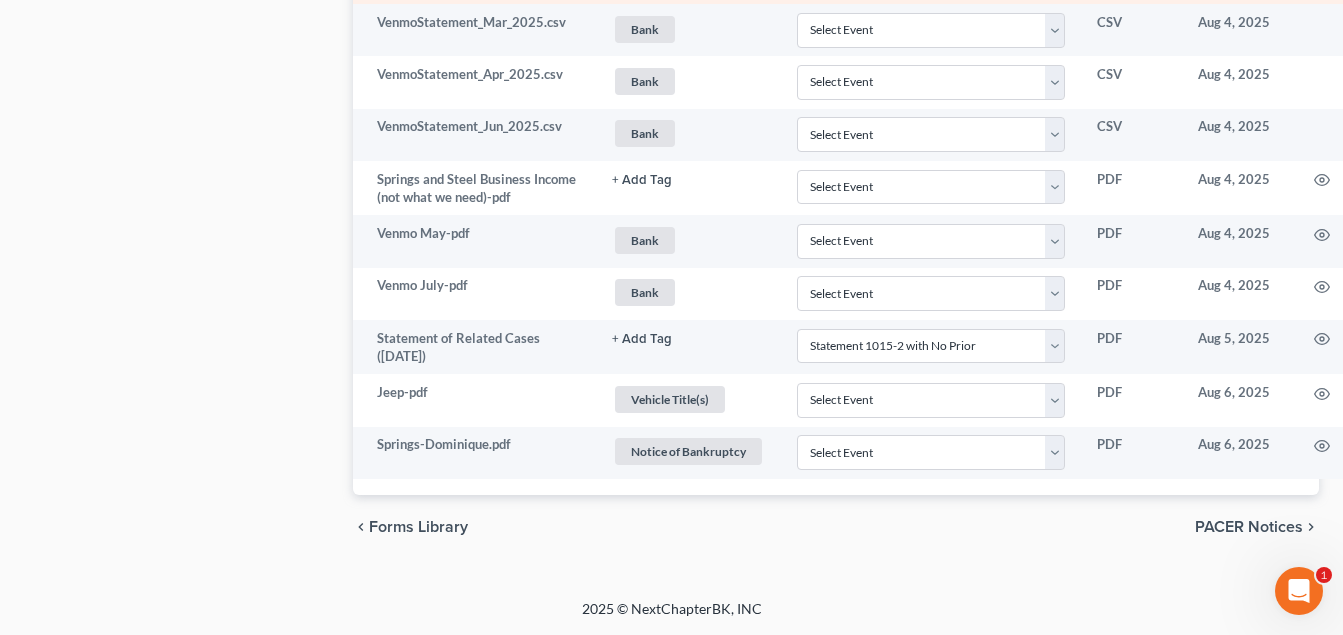 scroll, scrollTop: 2428, scrollLeft: 0, axis: vertical 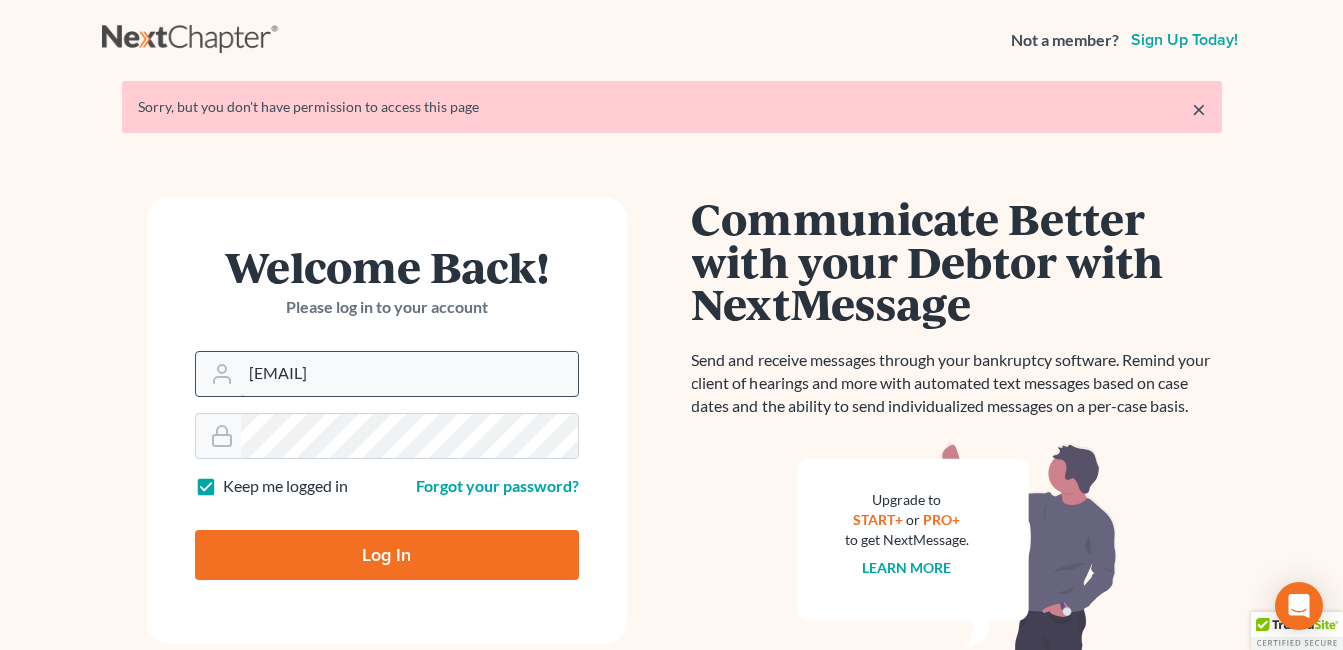 drag, startPoint x: 398, startPoint y: 376, endPoint x: 198, endPoint y: 376, distance: 200 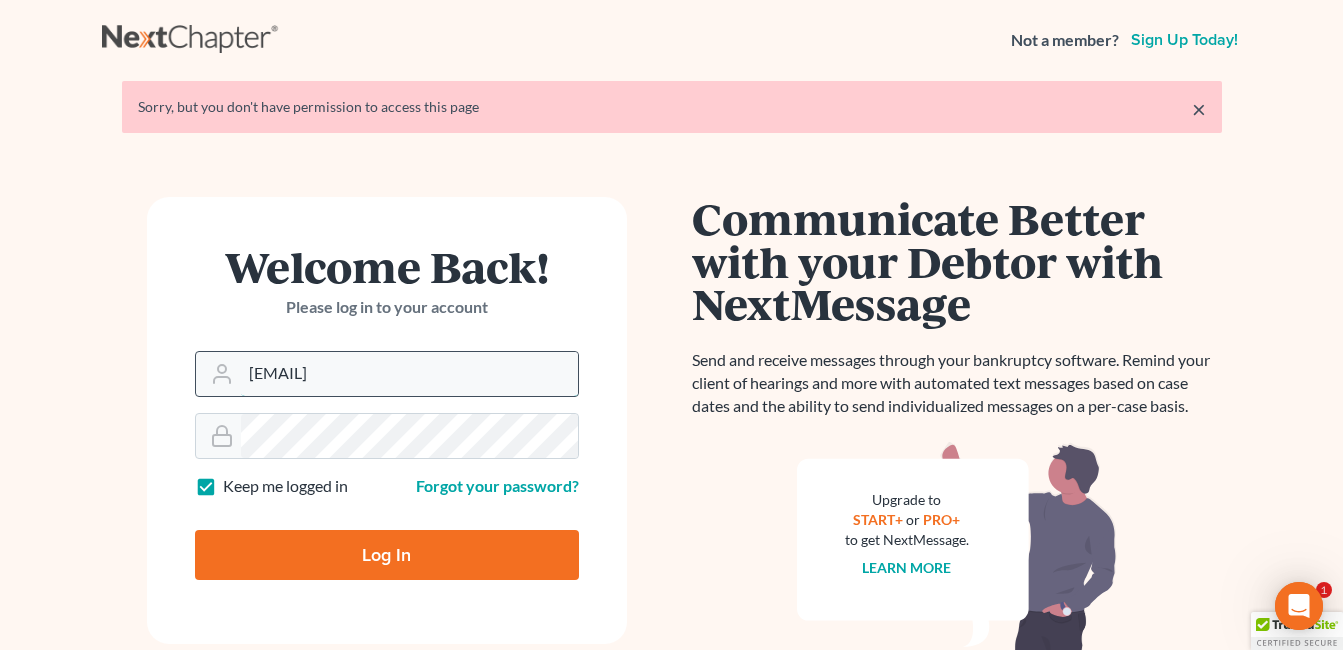 scroll, scrollTop: 0, scrollLeft: 0, axis: both 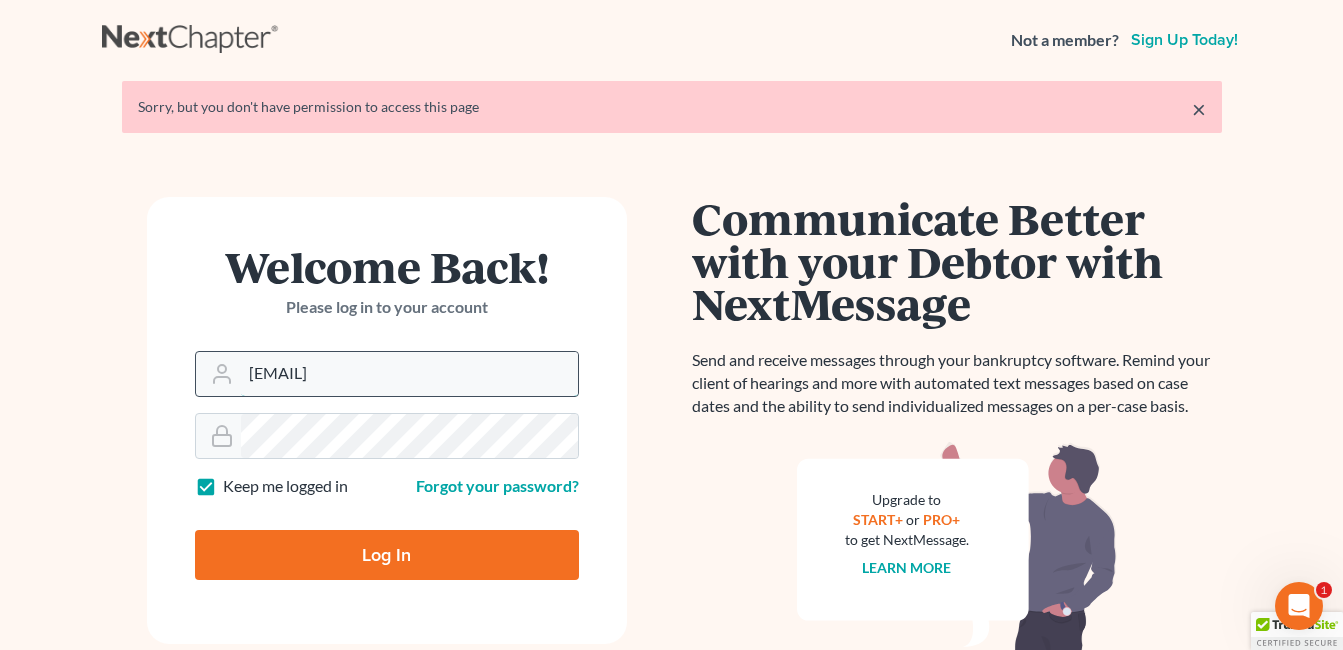 click on "[EMAIL]" at bounding box center [409, 374] 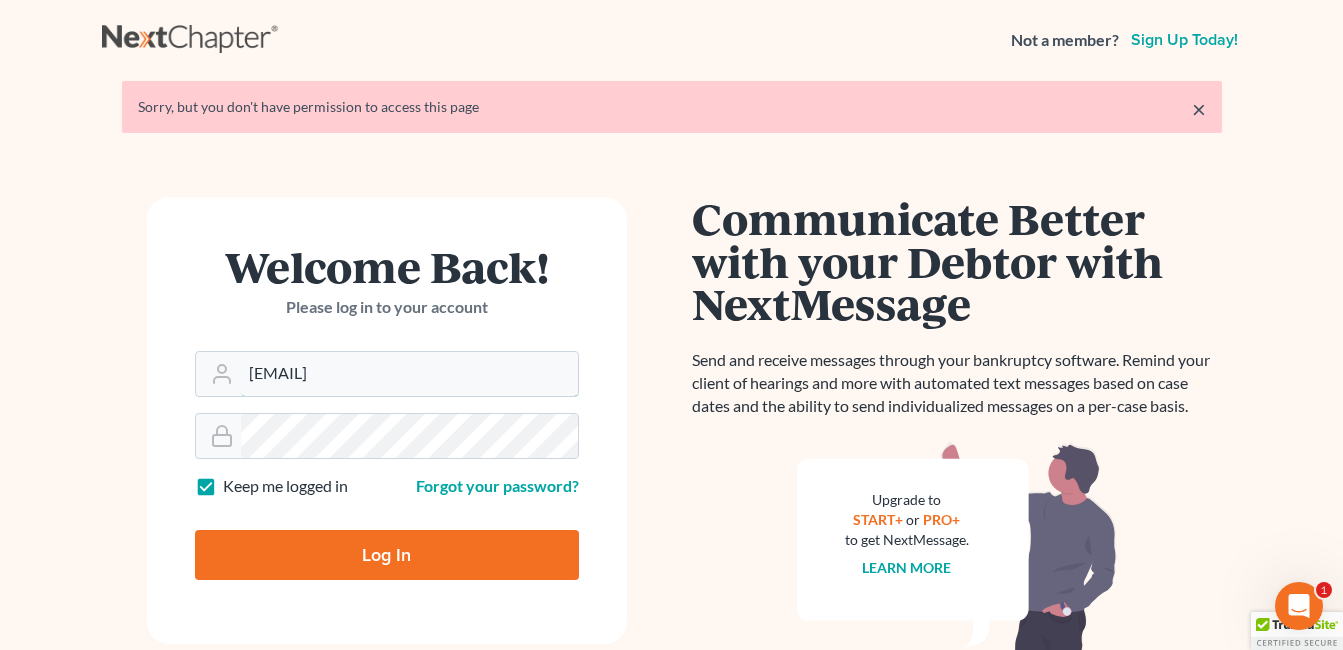 drag, startPoint x: 445, startPoint y: 365, endPoint x: 125, endPoint y: 366, distance: 320.00156 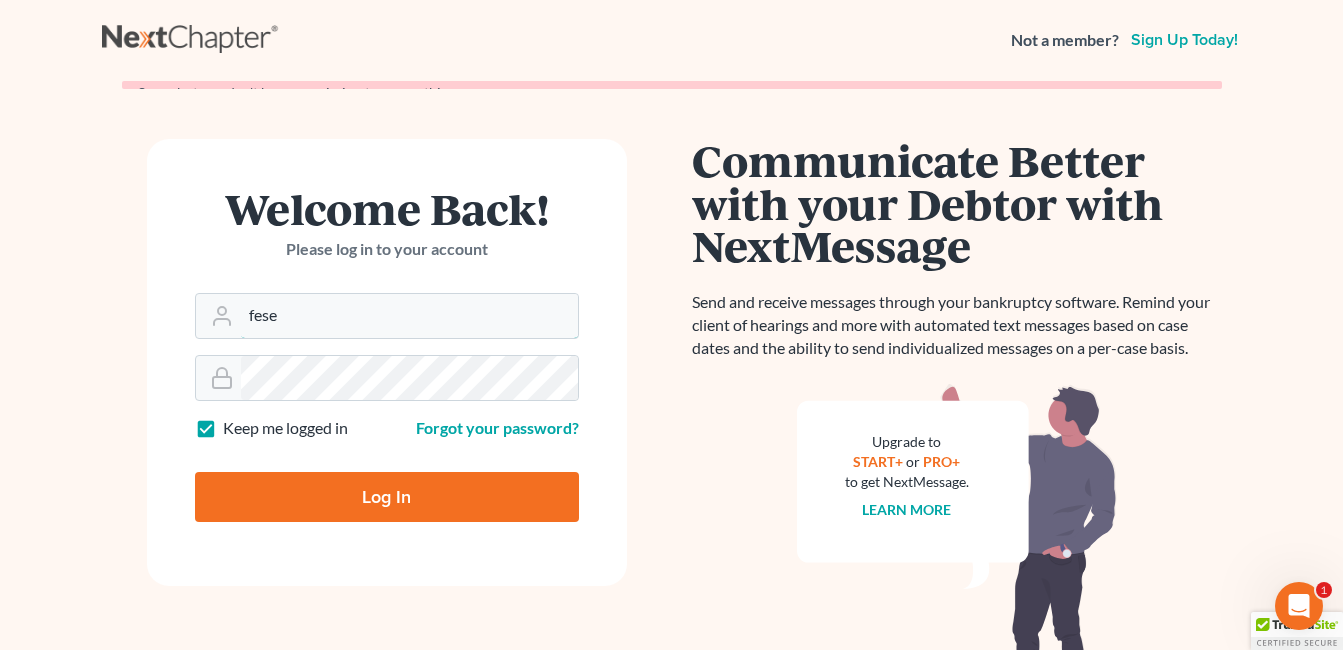 type on "[EMAIL]" 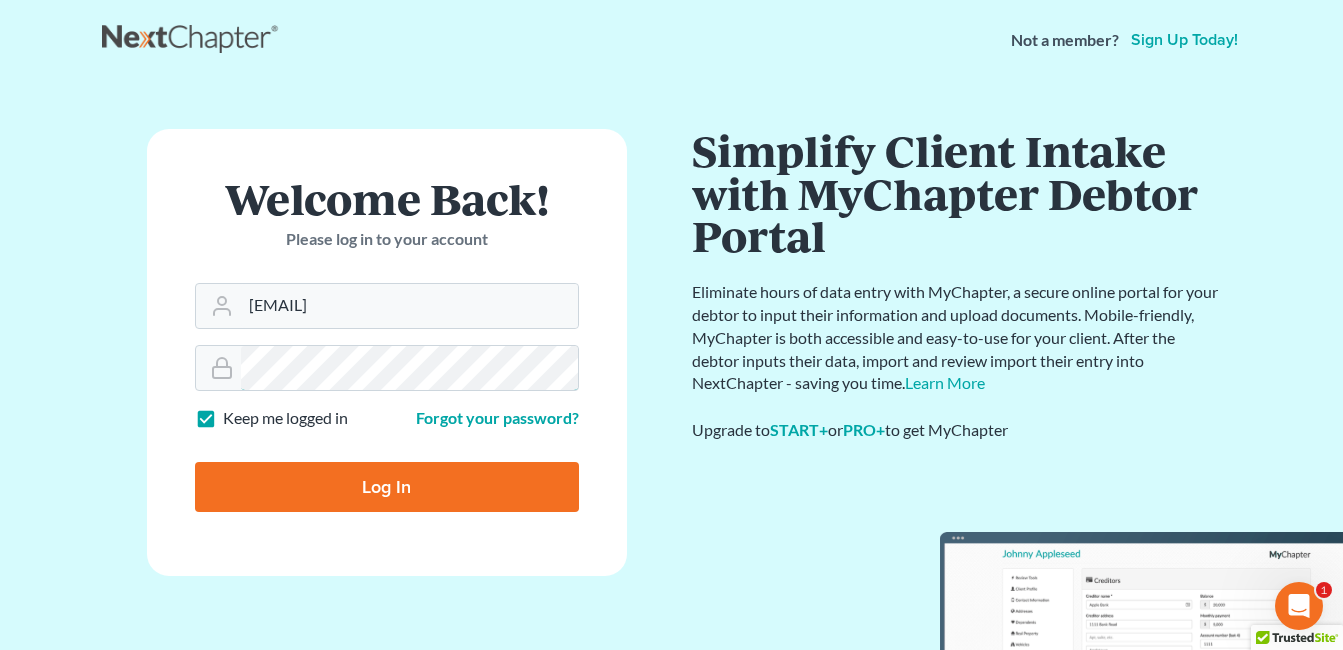 click on "Welcome Back! Please log in to your account Email Address [EMAIL] Password Keep me logged in Forgot your password? Log In" at bounding box center (387, 352) 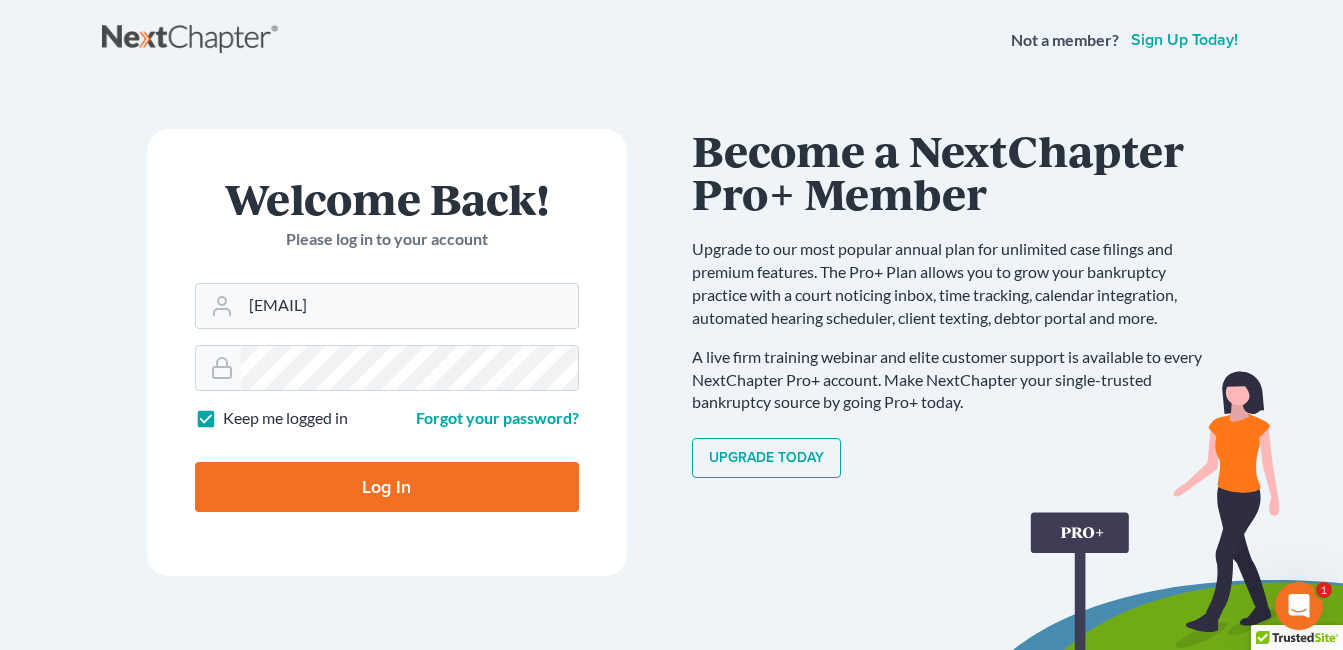 click on "Log In" at bounding box center (387, 487) 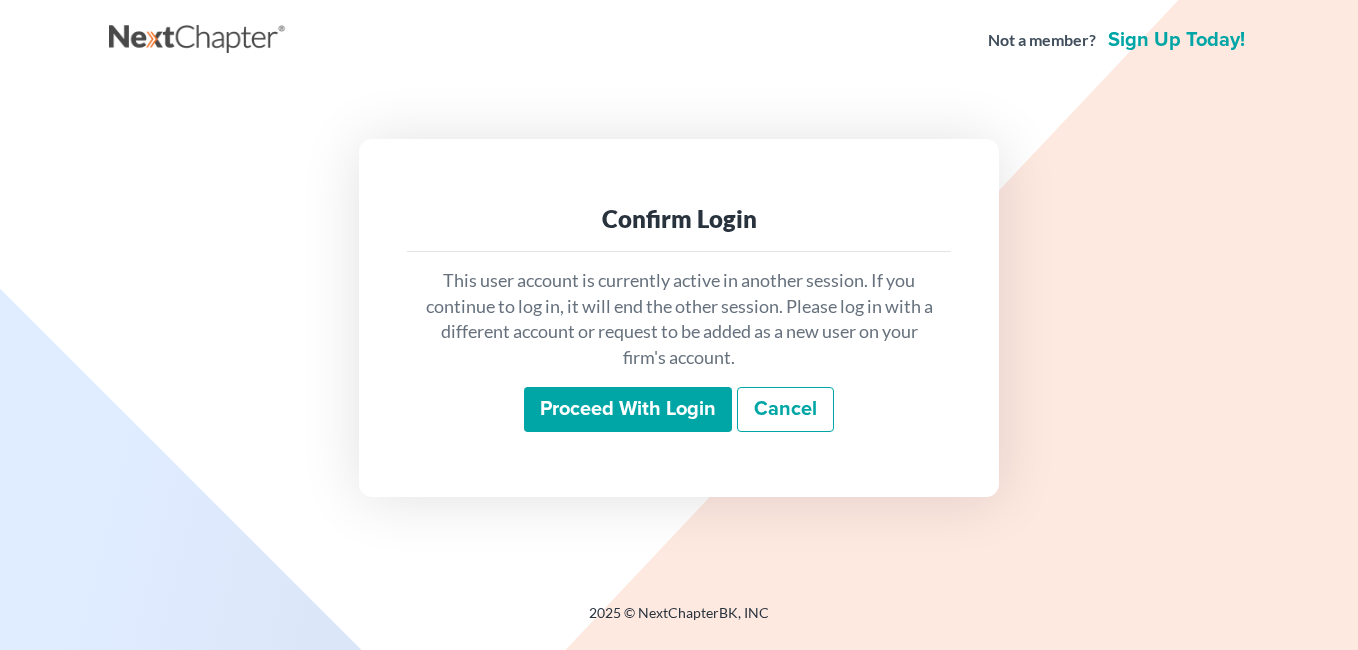 scroll, scrollTop: 0, scrollLeft: 0, axis: both 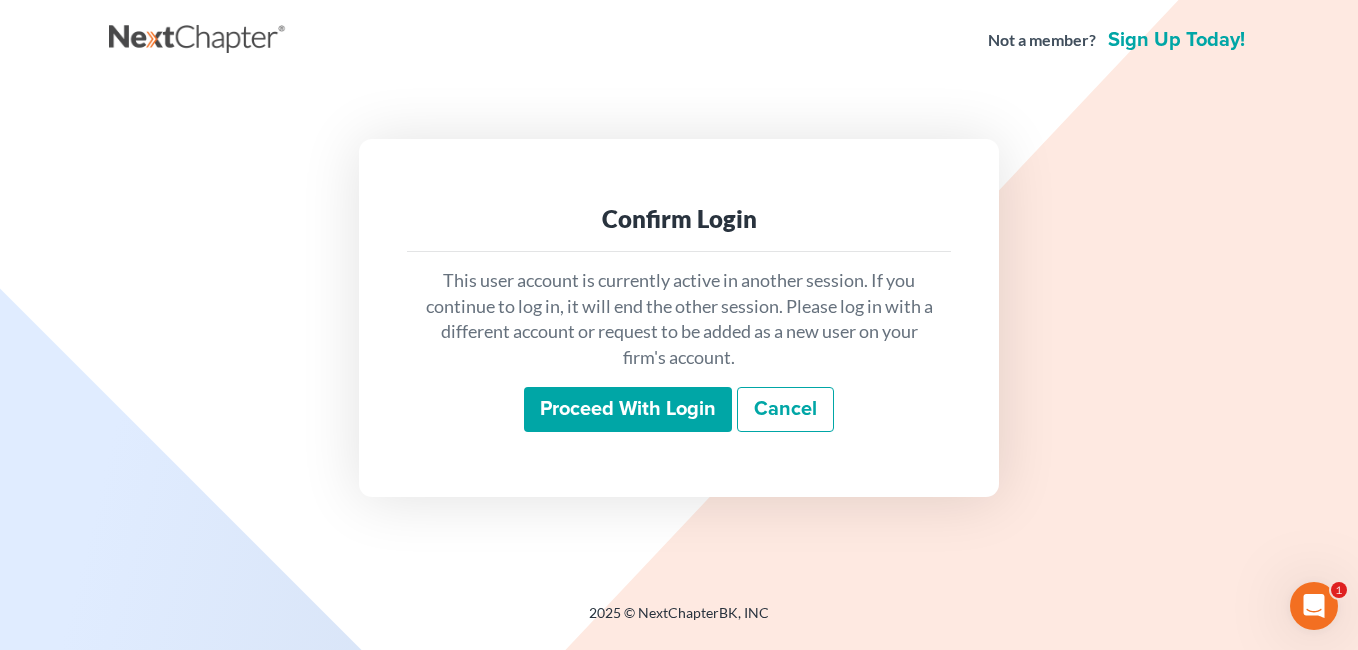 click on "Proceed with login" at bounding box center [628, 410] 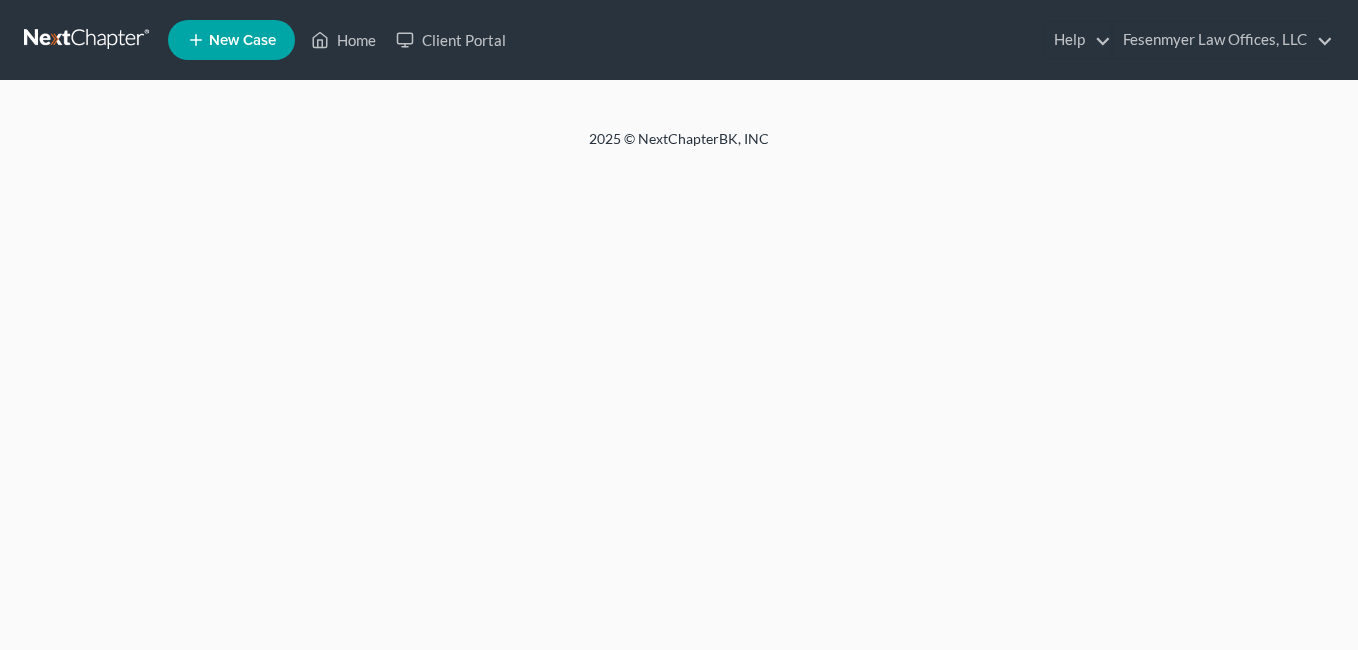 scroll, scrollTop: 0, scrollLeft: 0, axis: both 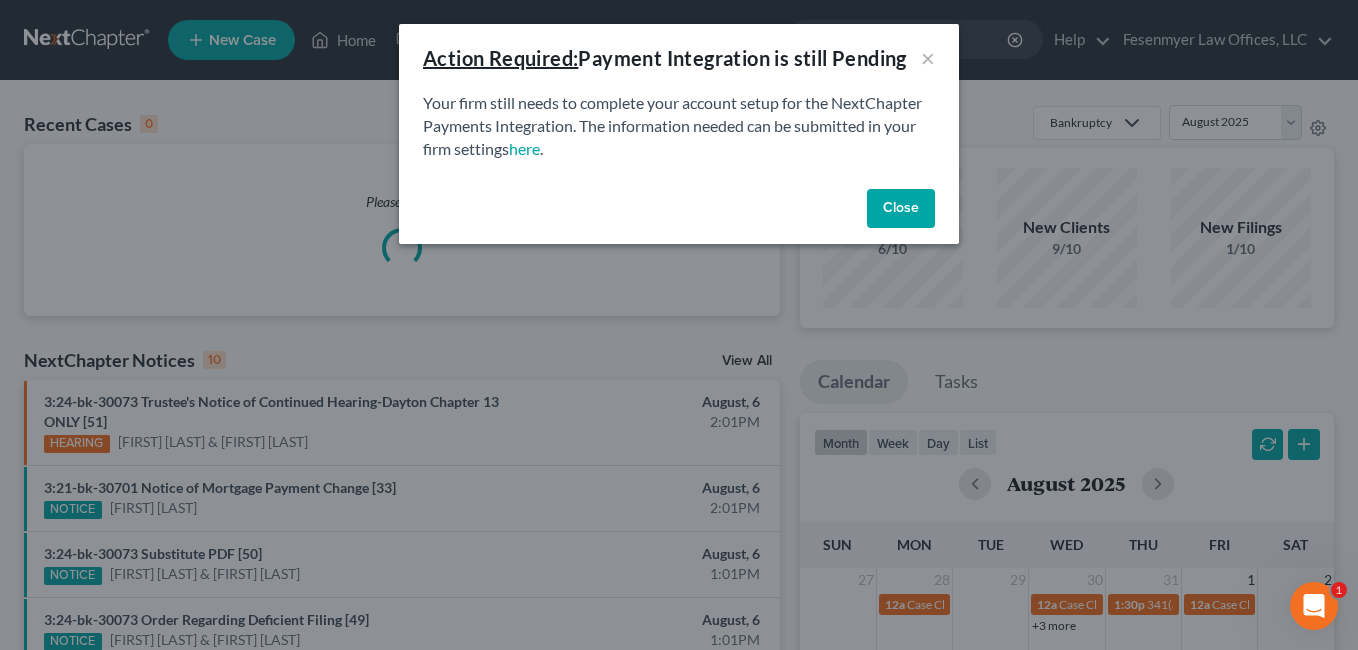click on "Close" at bounding box center (901, 209) 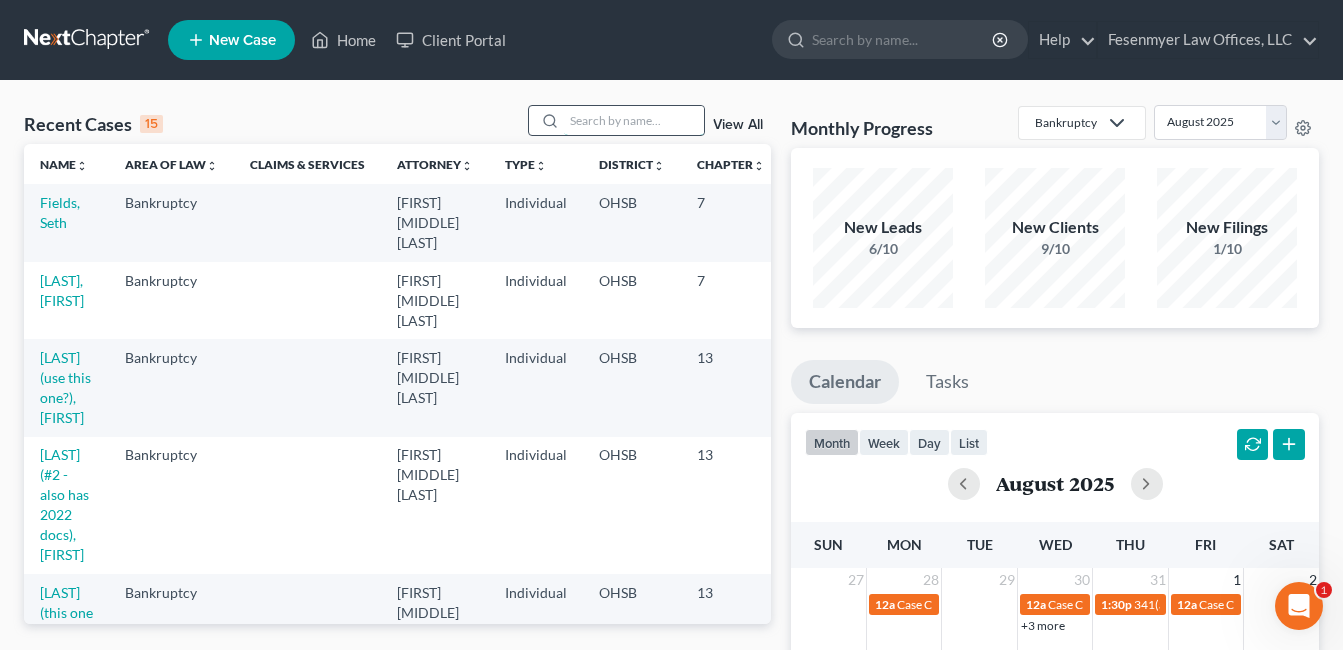 click at bounding box center [634, 120] 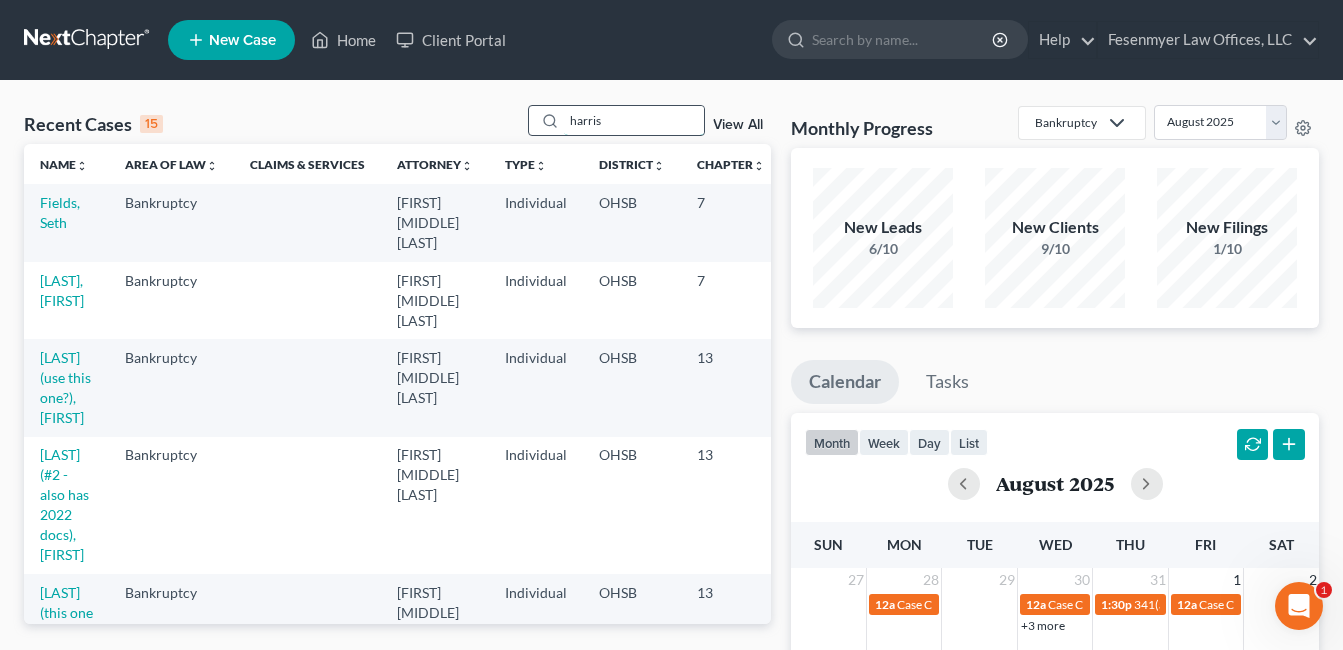 type on "harris" 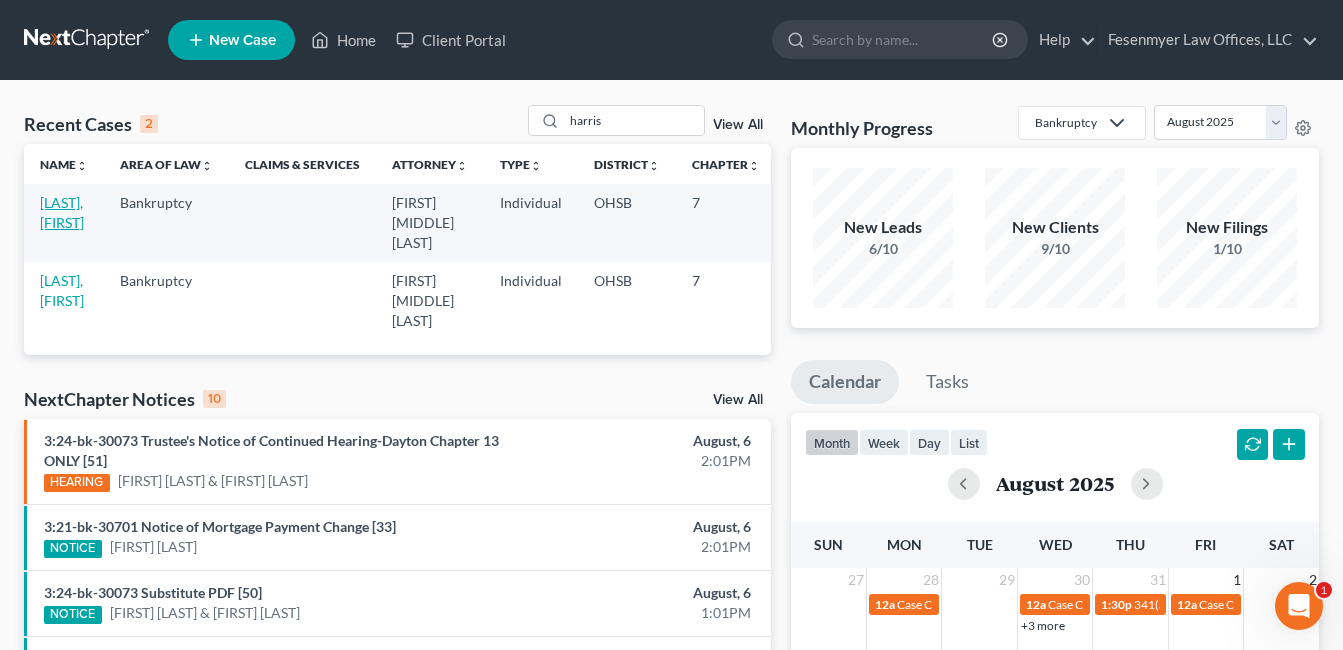 click on "[LAST], [FIRST]" at bounding box center [62, 212] 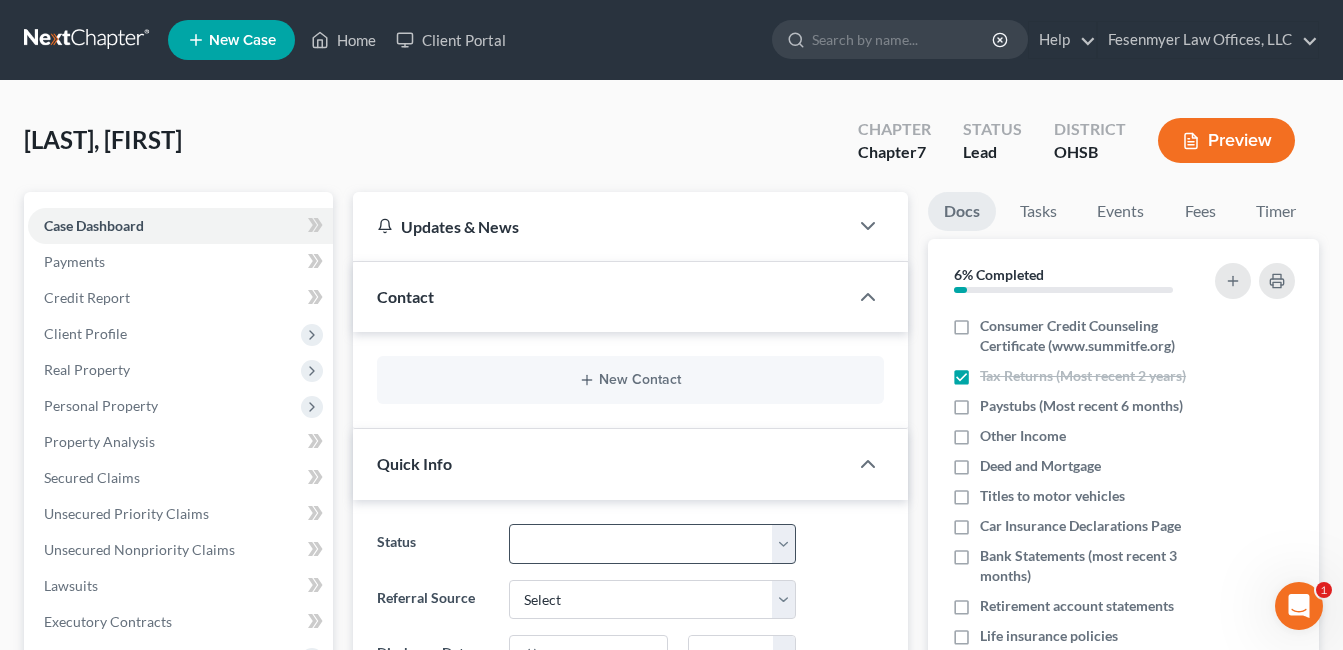scroll, scrollTop: 152, scrollLeft: 0, axis: vertical 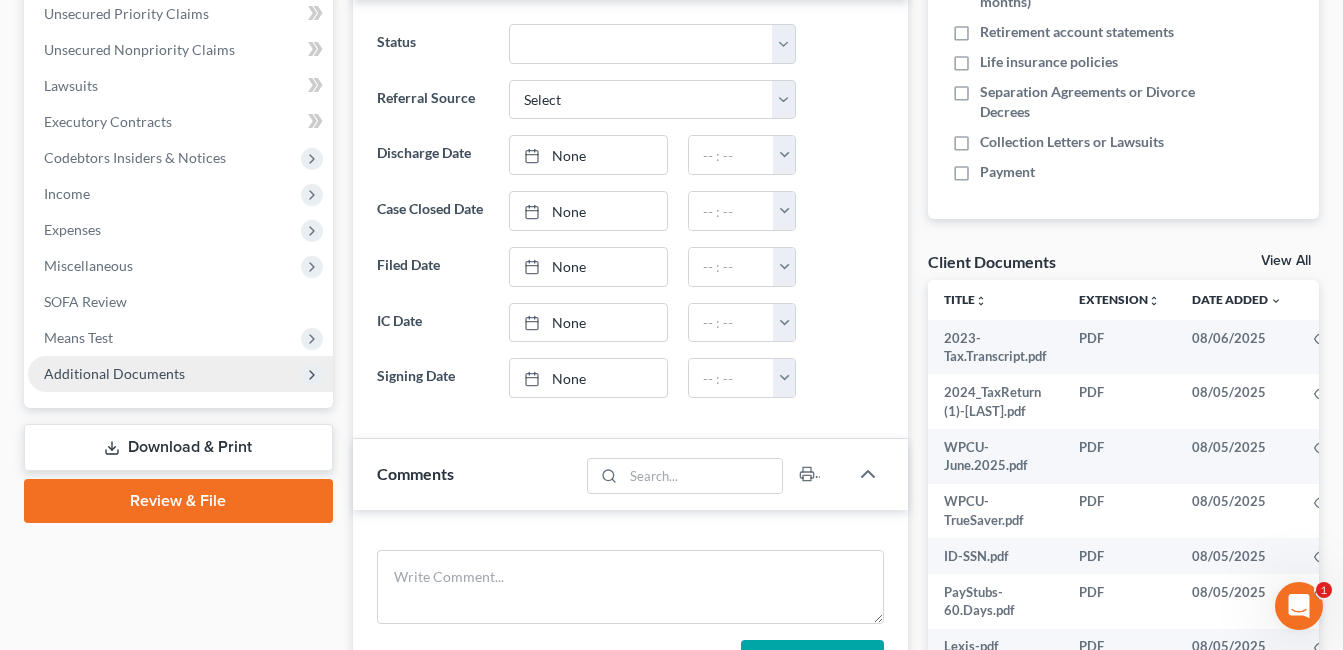 click on "Additional Documents" at bounding box center [114, 373] 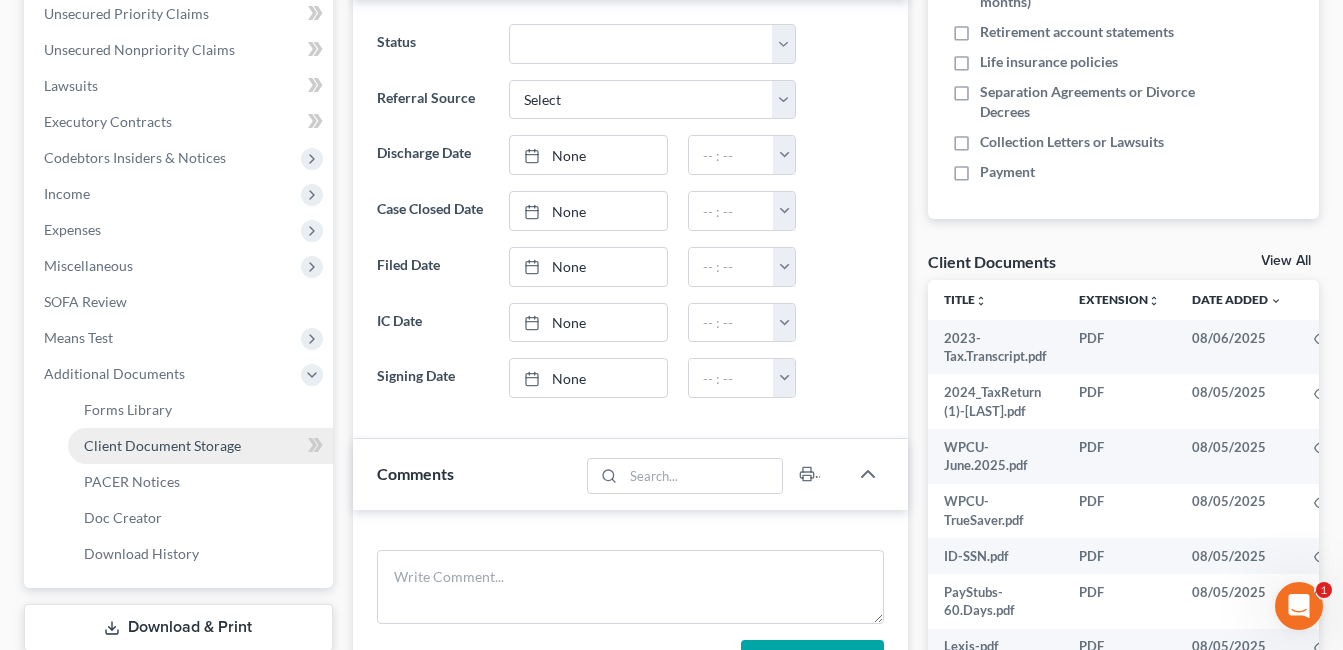 click on "Client Document Storage" at bounding box center [162, 445] 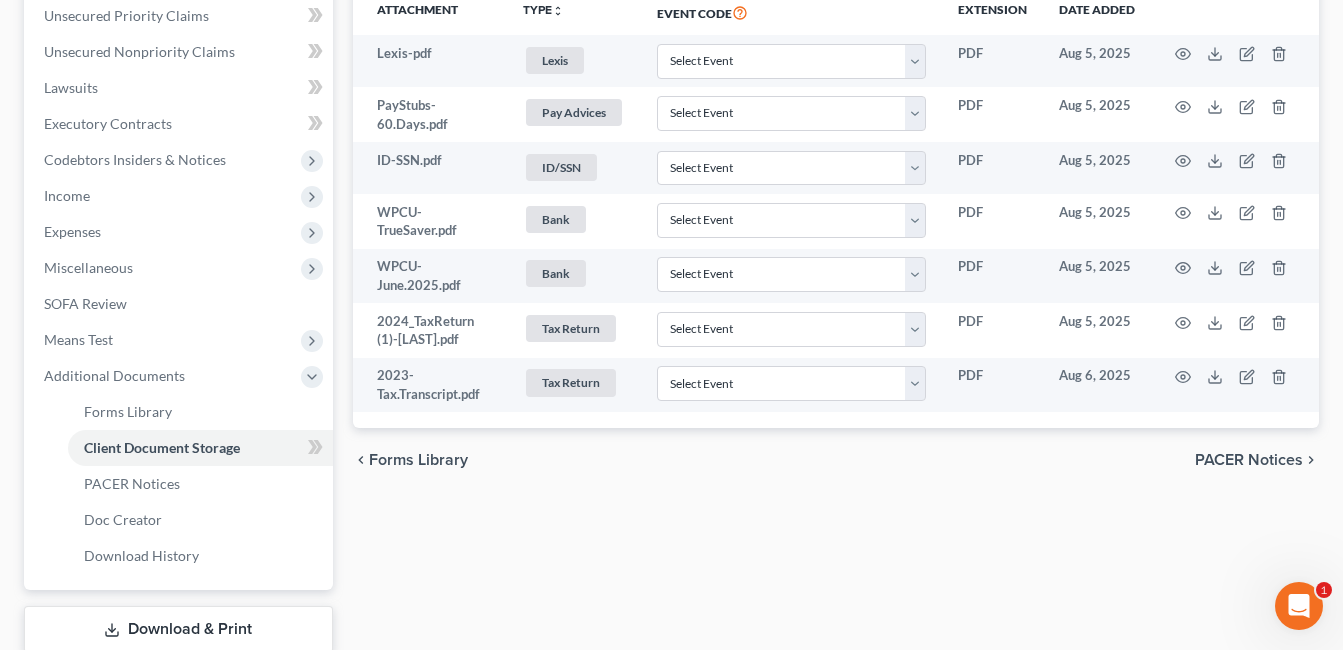 scroll, scrollTop: 0, scrollLeft: 0, axis: both 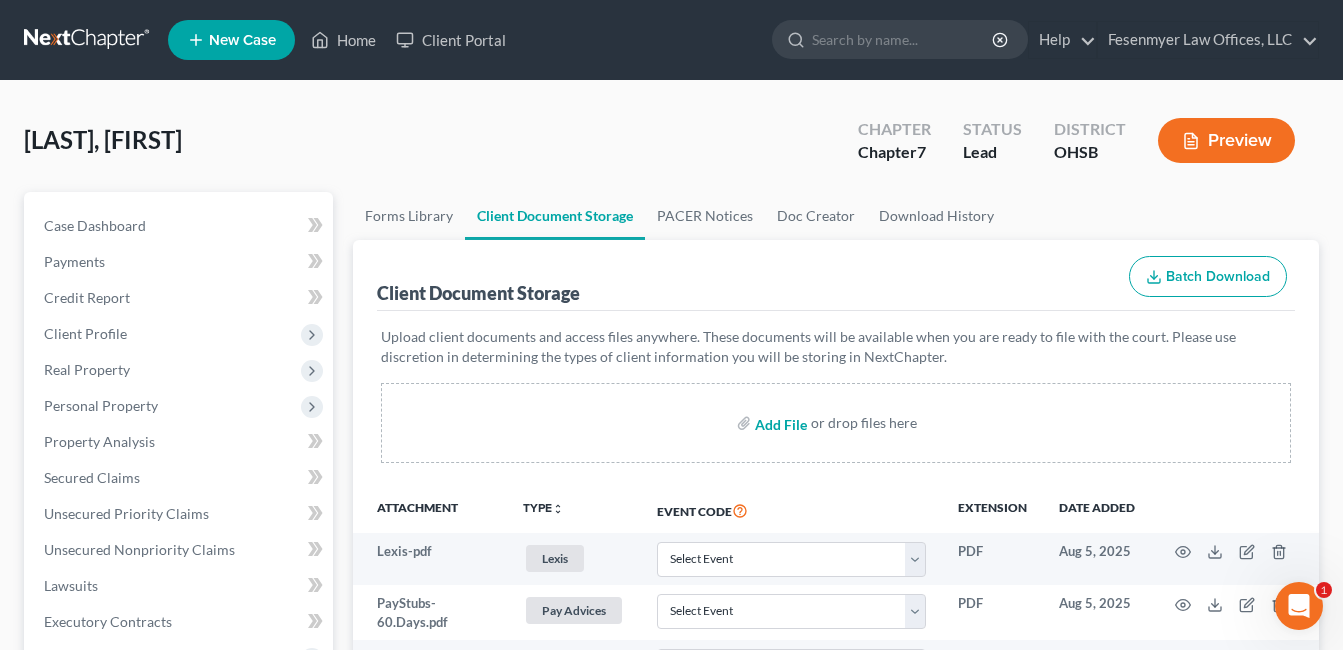 click at bounding box center [779, 423] 